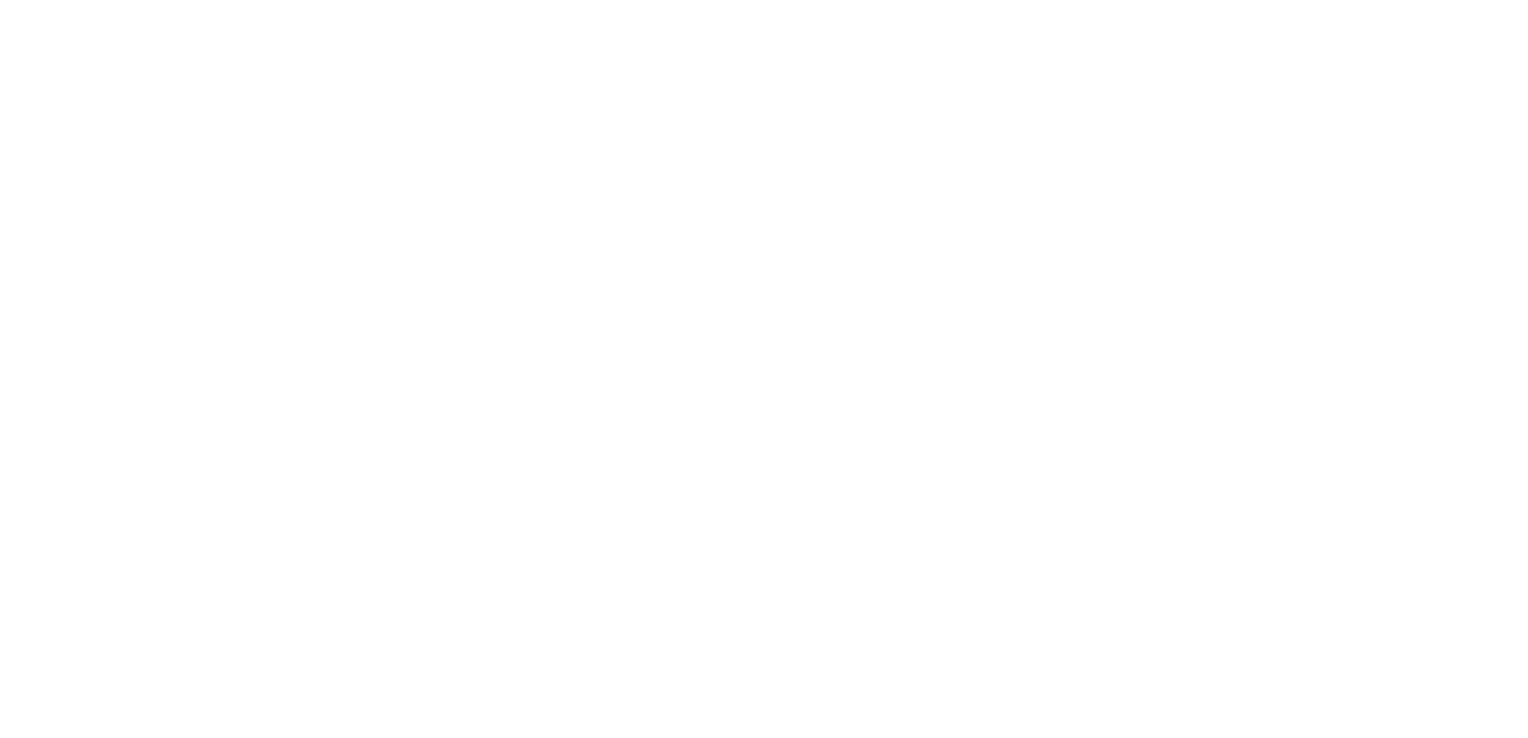 scroll, scrollTop: 0, scrollLeft: 0, axis: both 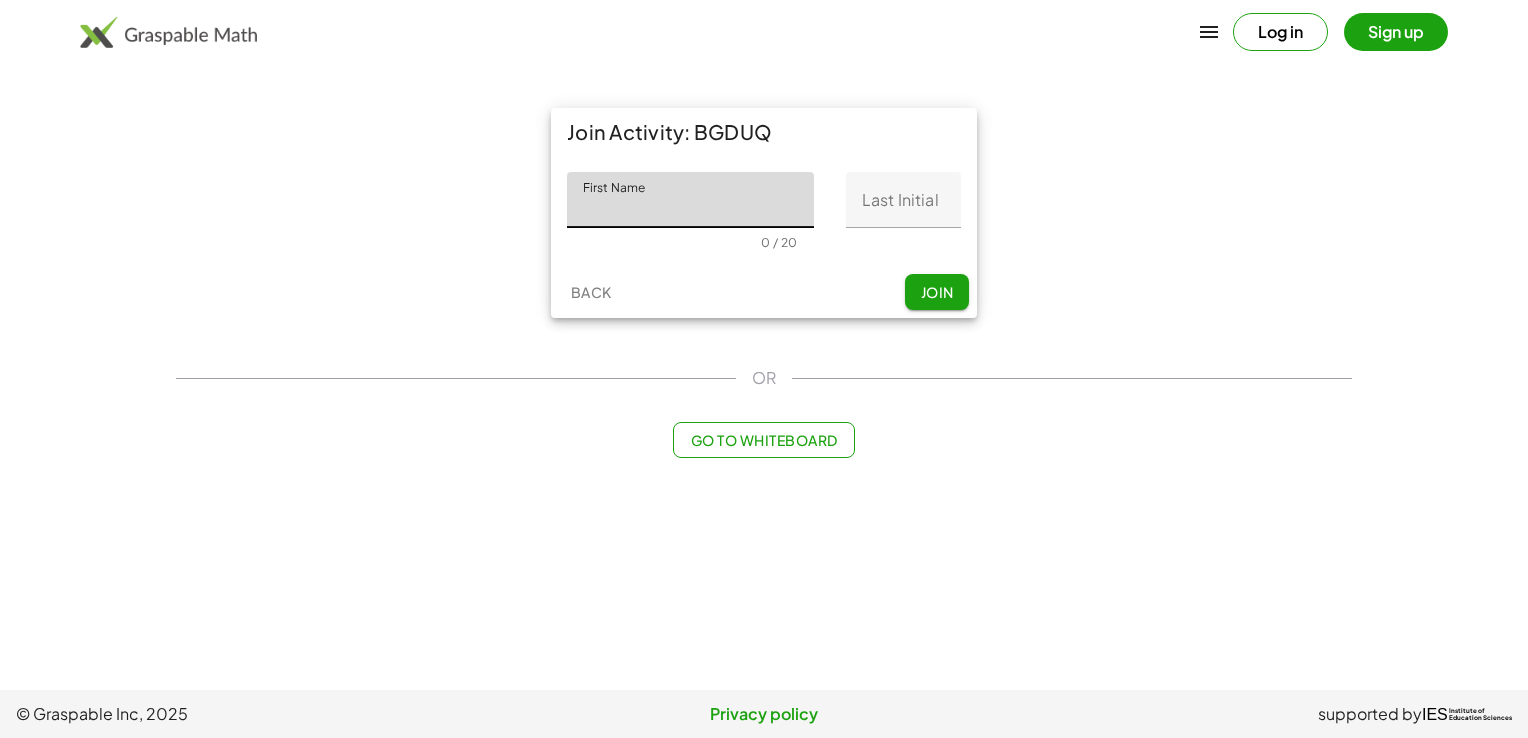 click on "First Name" 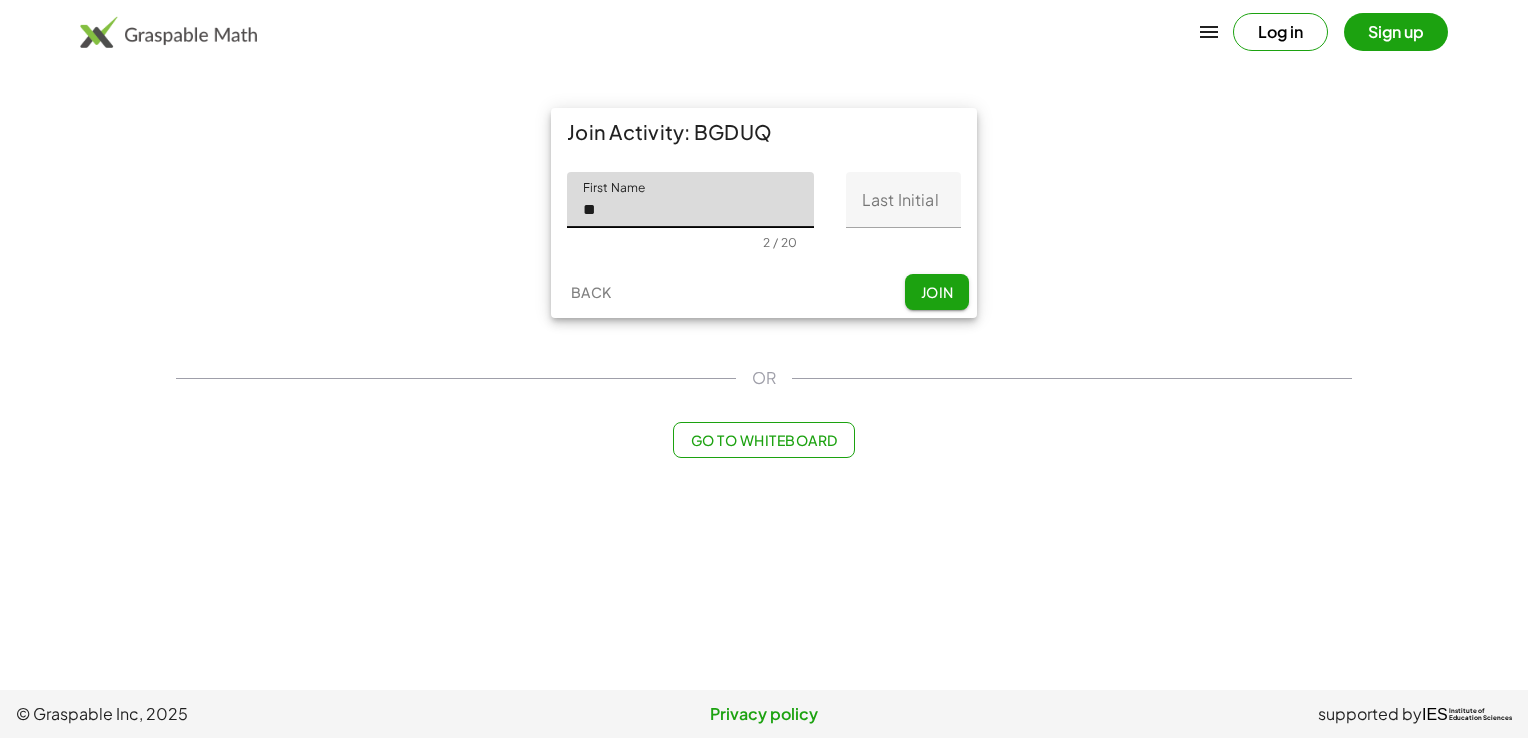 type on "*" 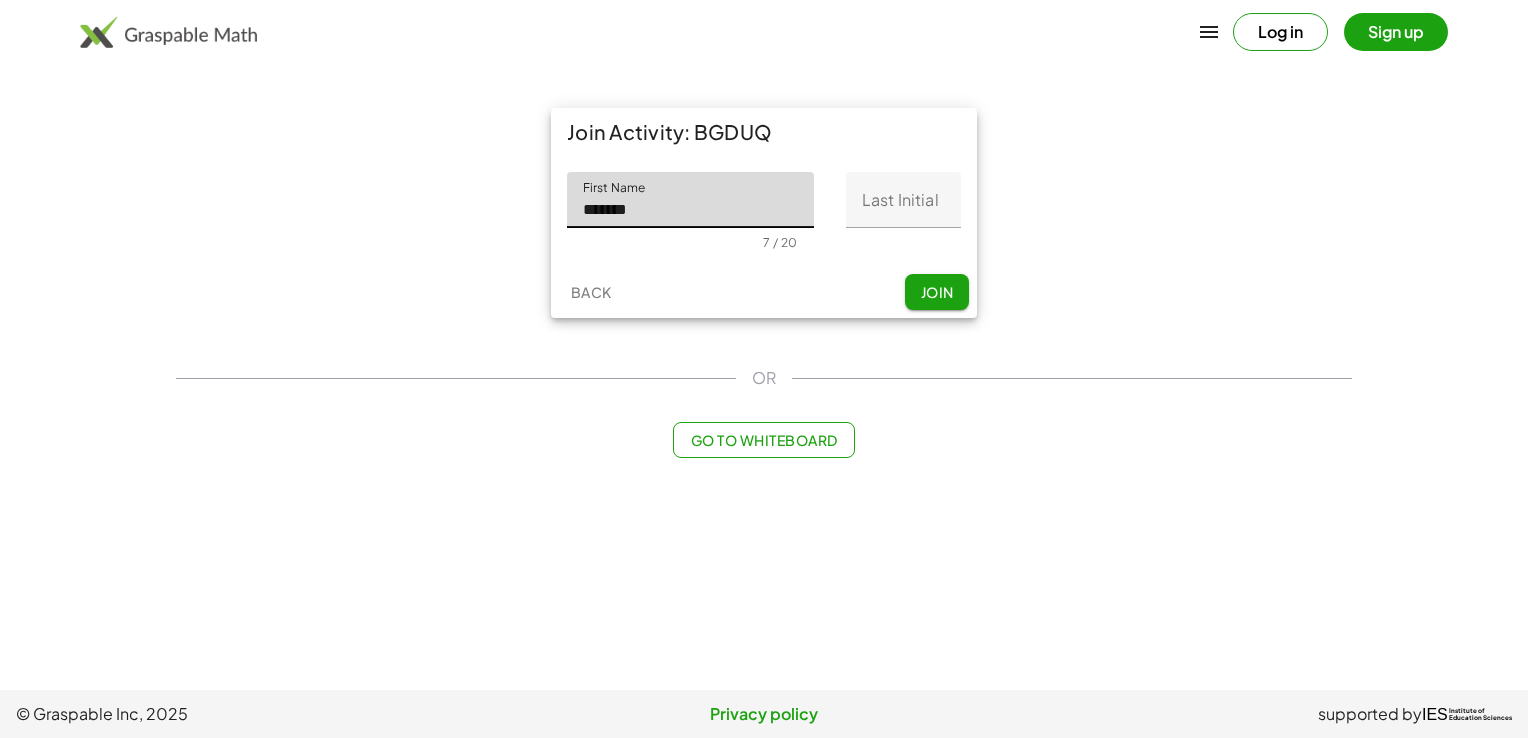 type on "*******" 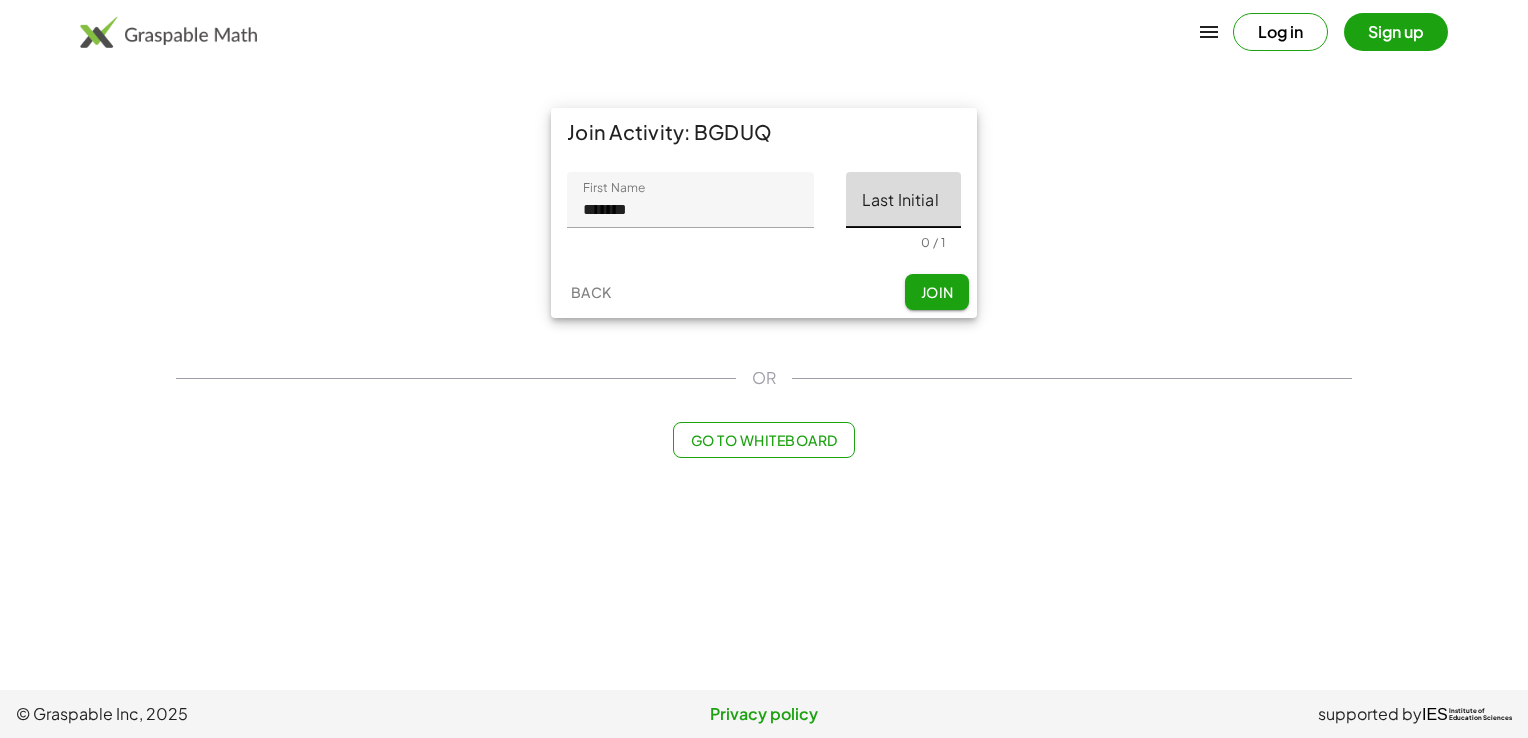 click on "Last Initial" 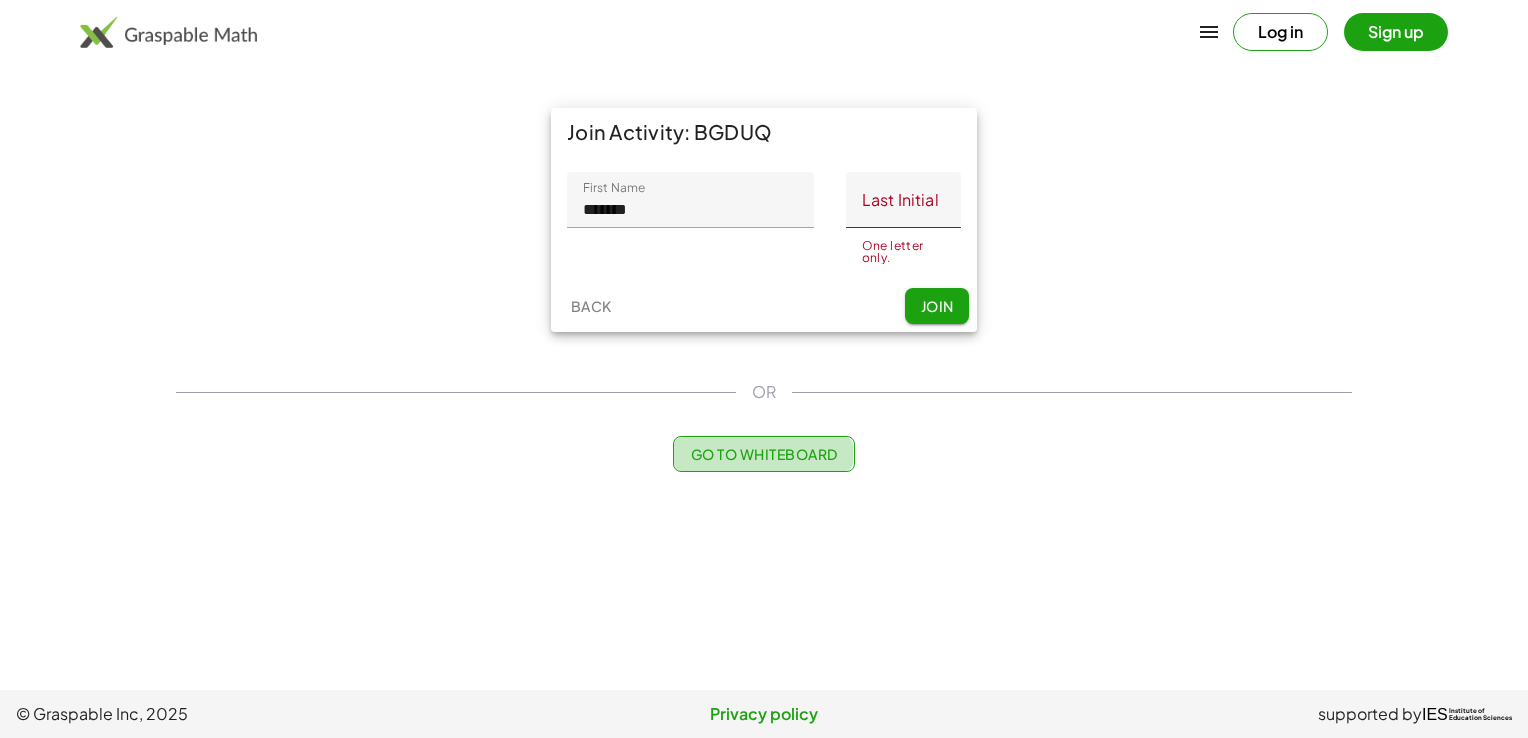 click on "Go to Whiteboard" 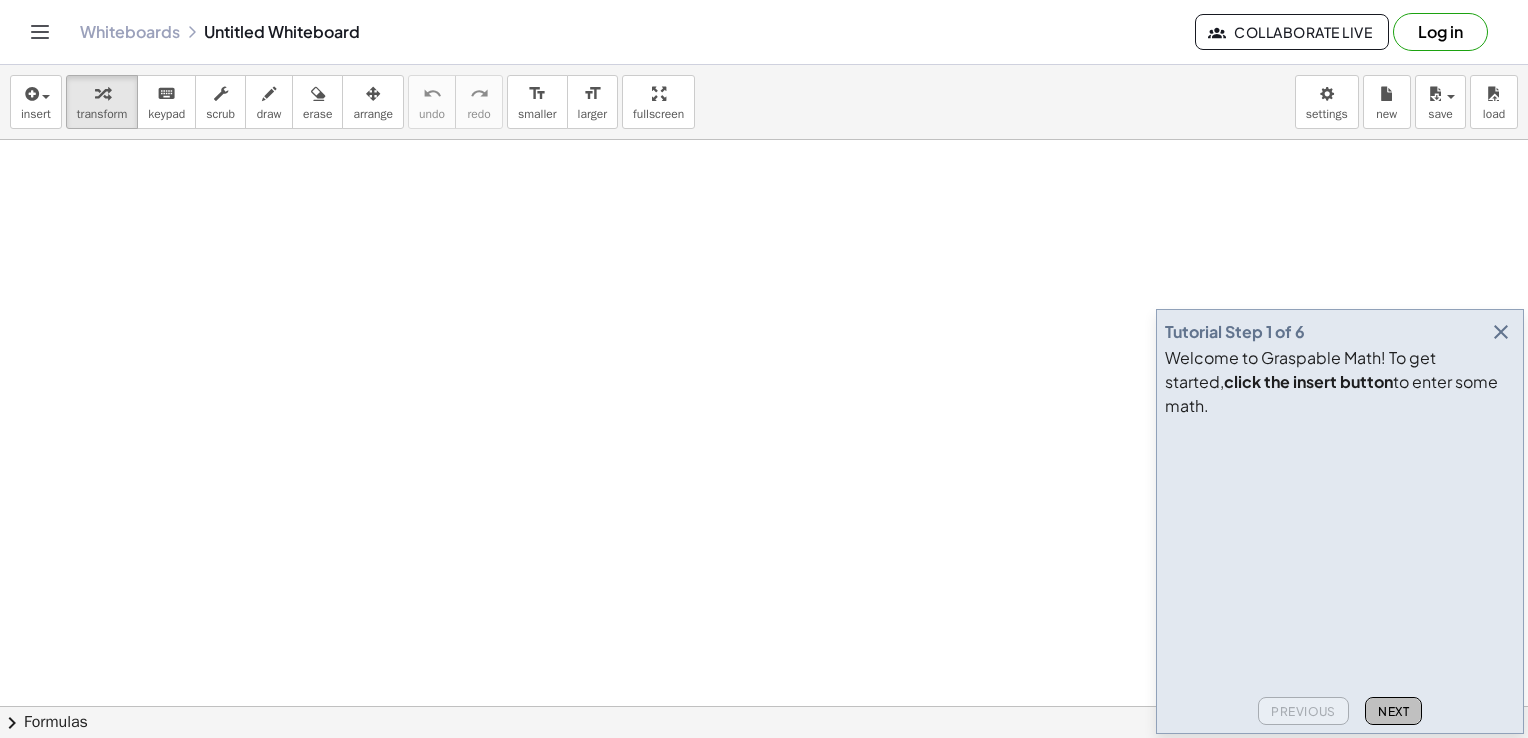 click on "Next" at bounding box center (1393, 711) 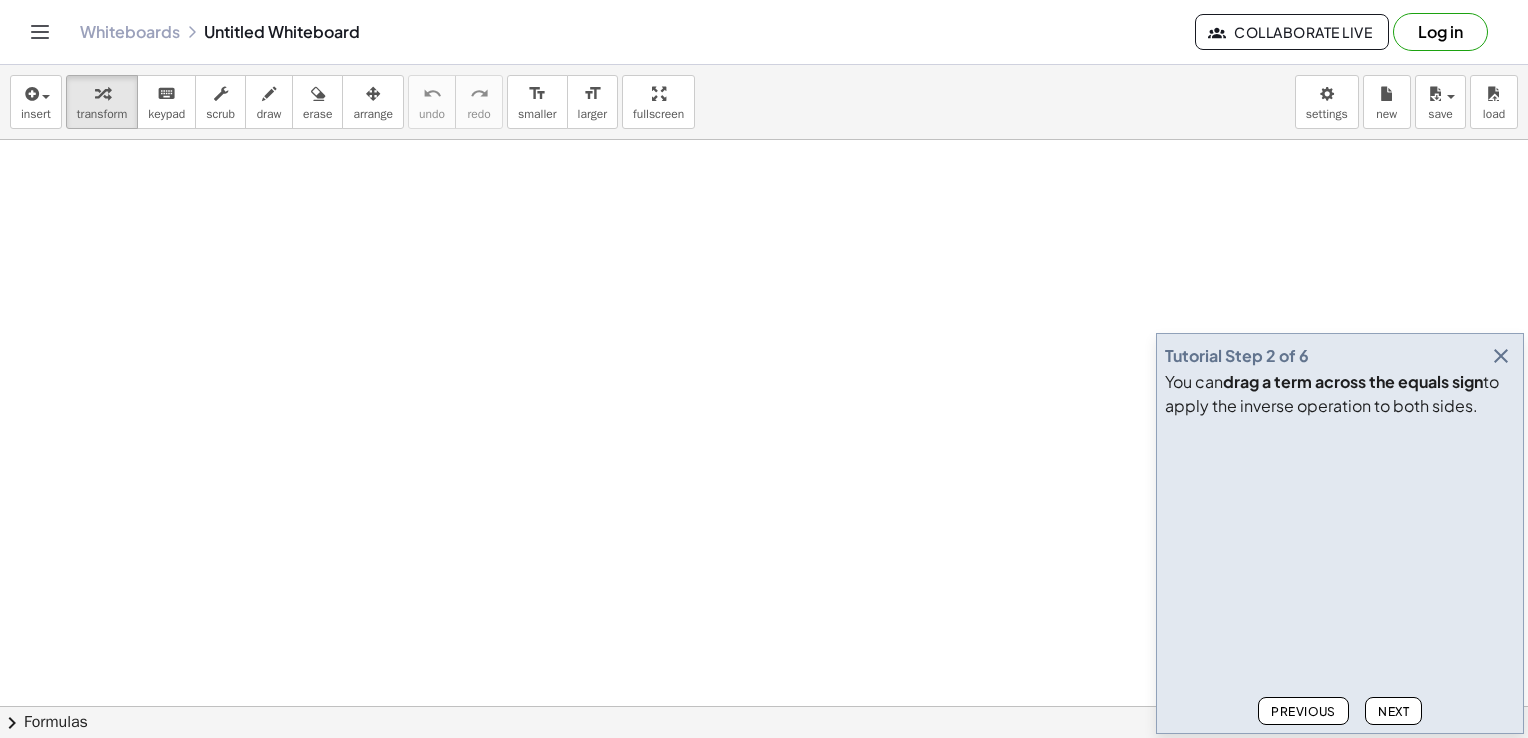 type 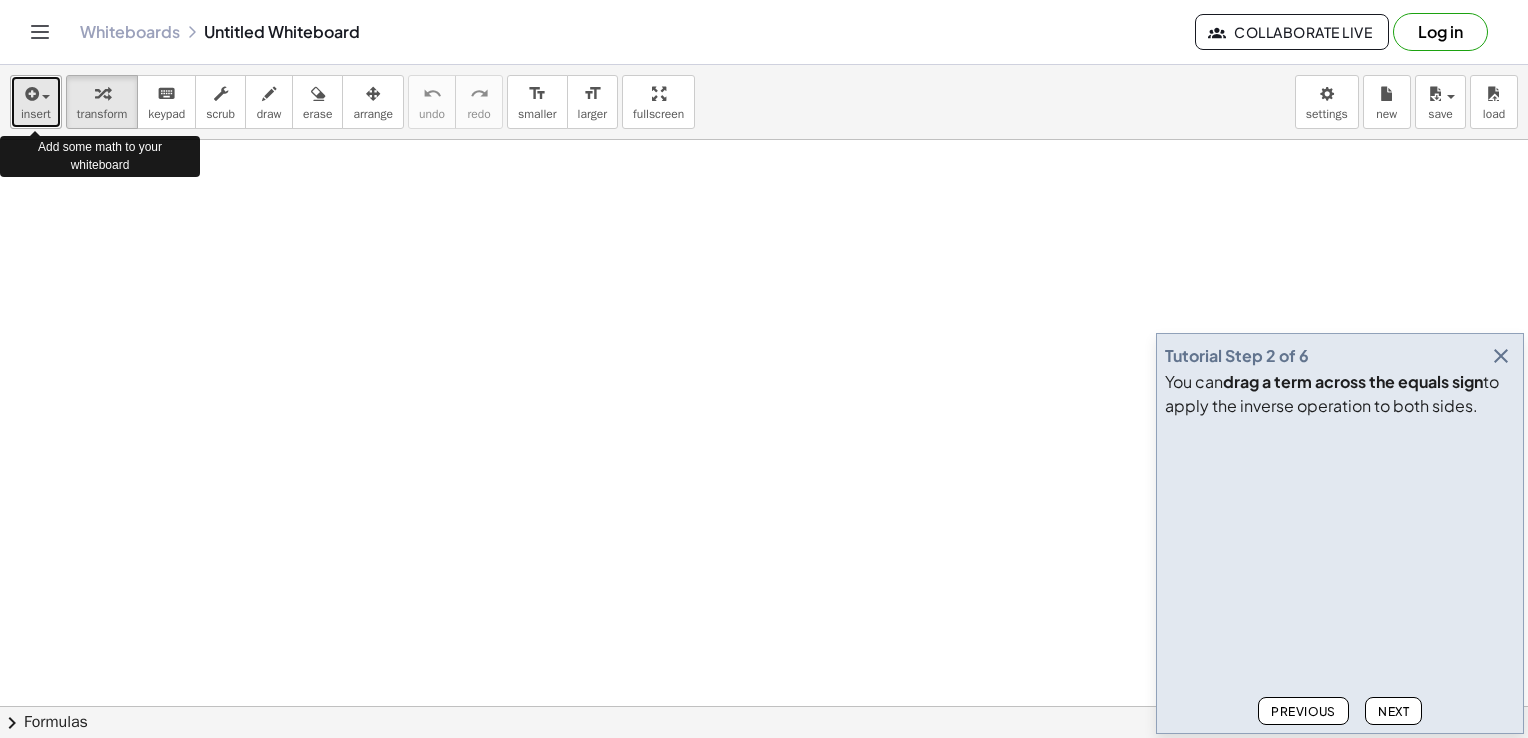 click at bounding box center (30, 94) 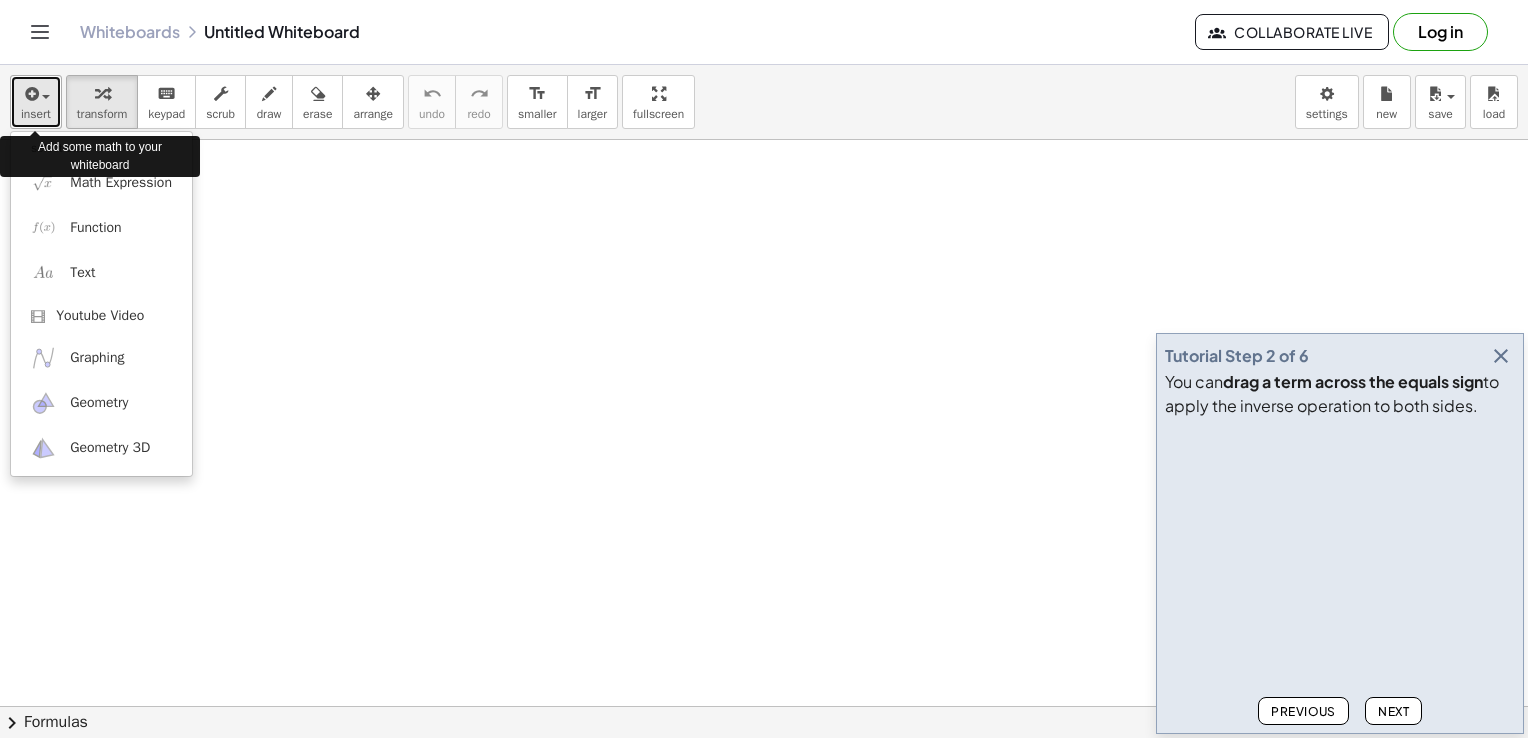 click at bounding box center (30, 94) 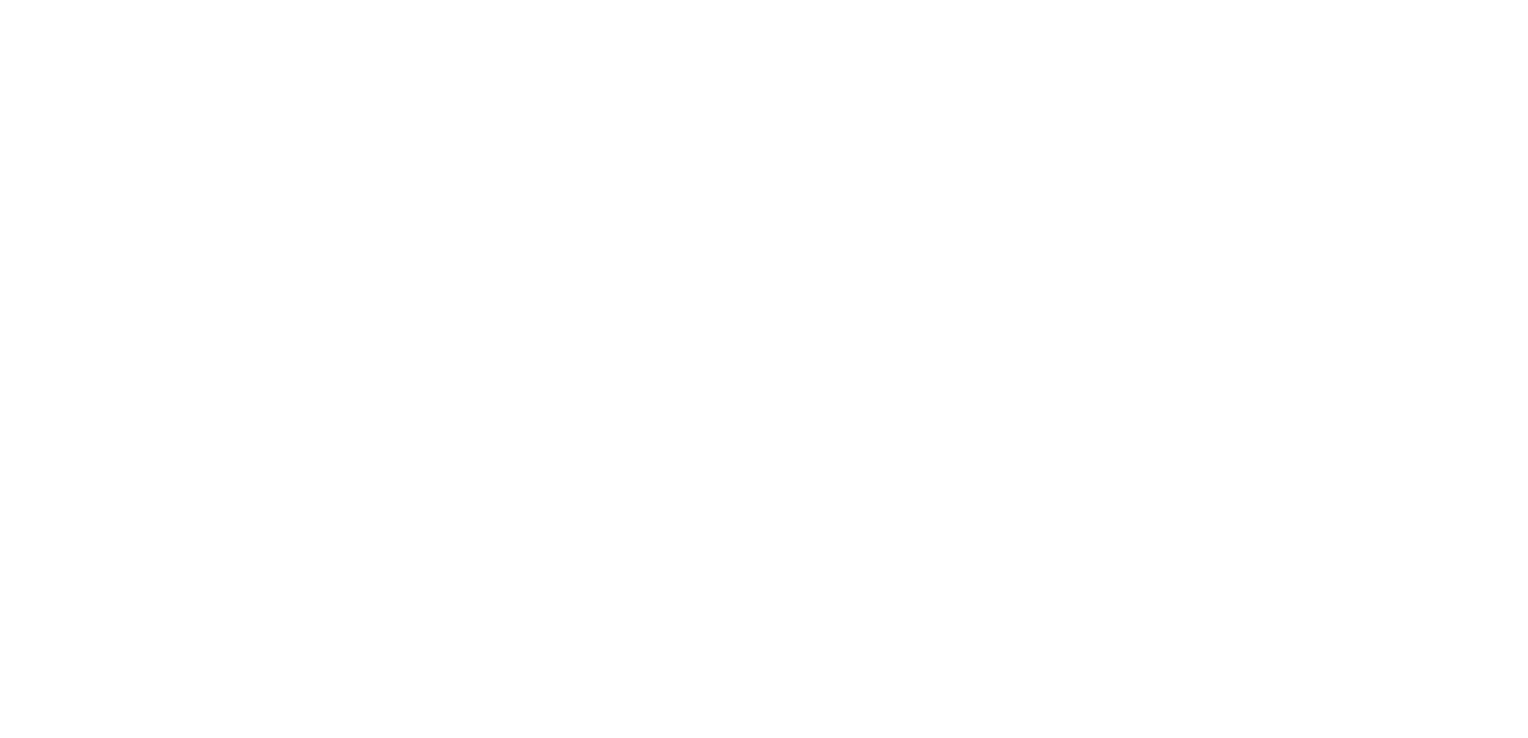 scroll, scrollTop: 0, scrollLeft: 0, axis: both 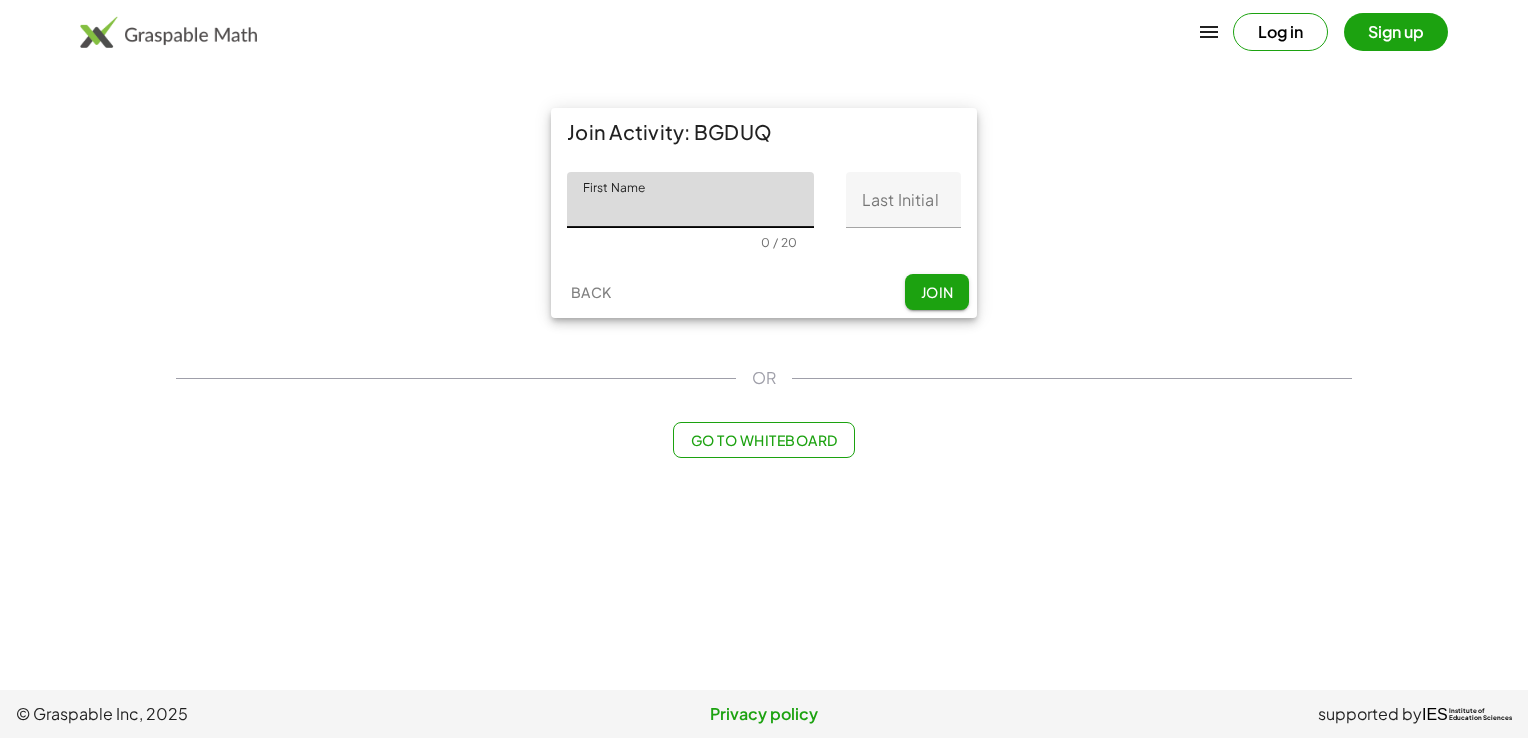 click on "First Name" 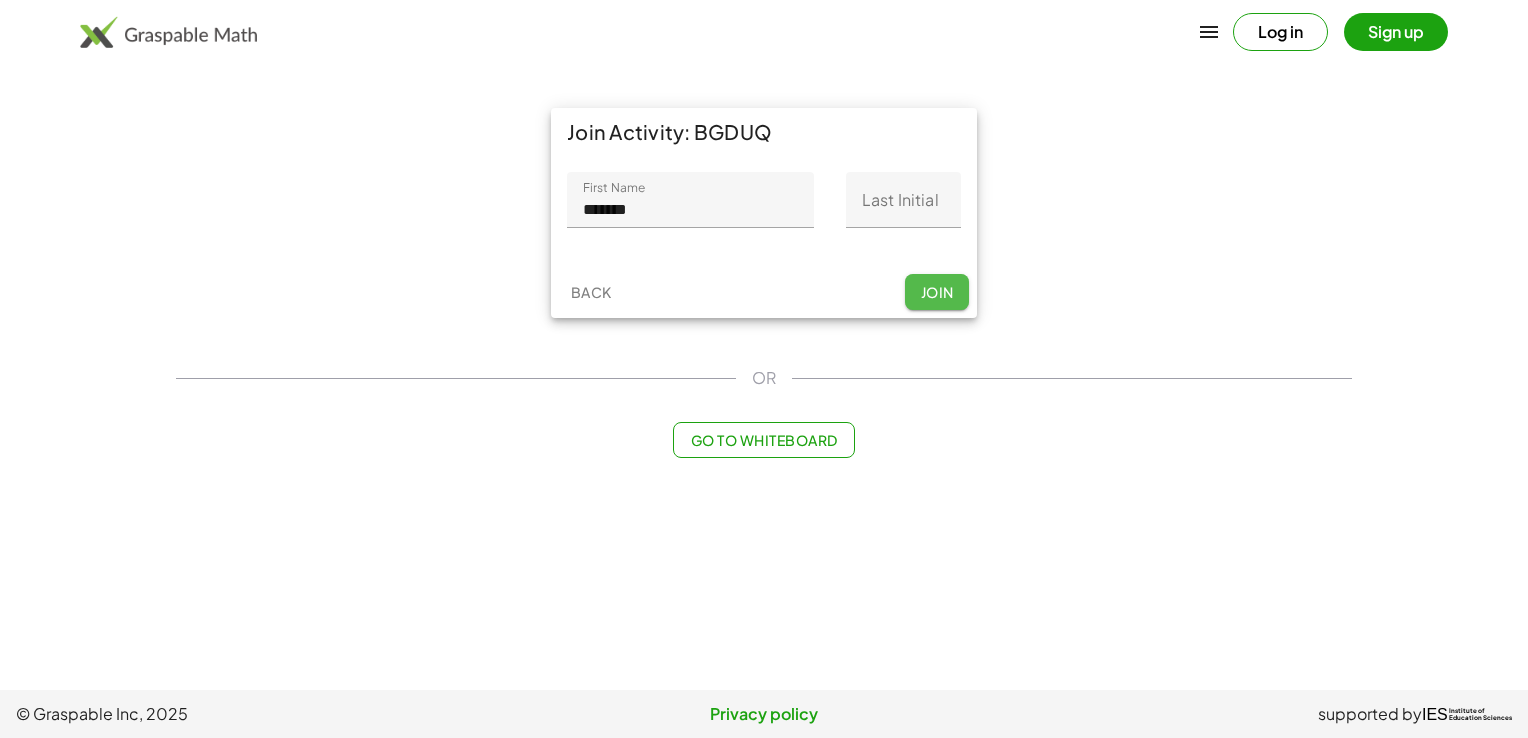 click on "Join" 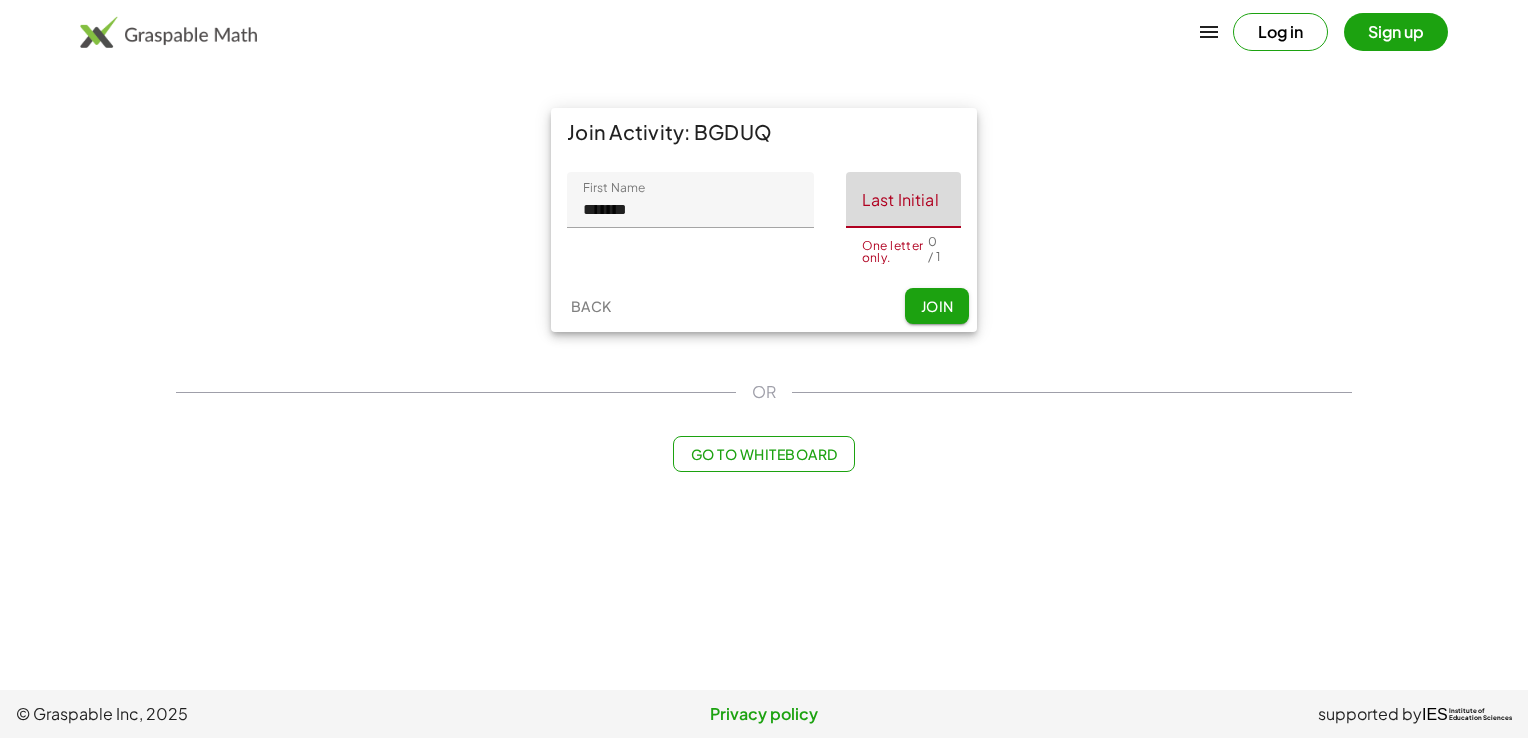 click on "Last Initial" 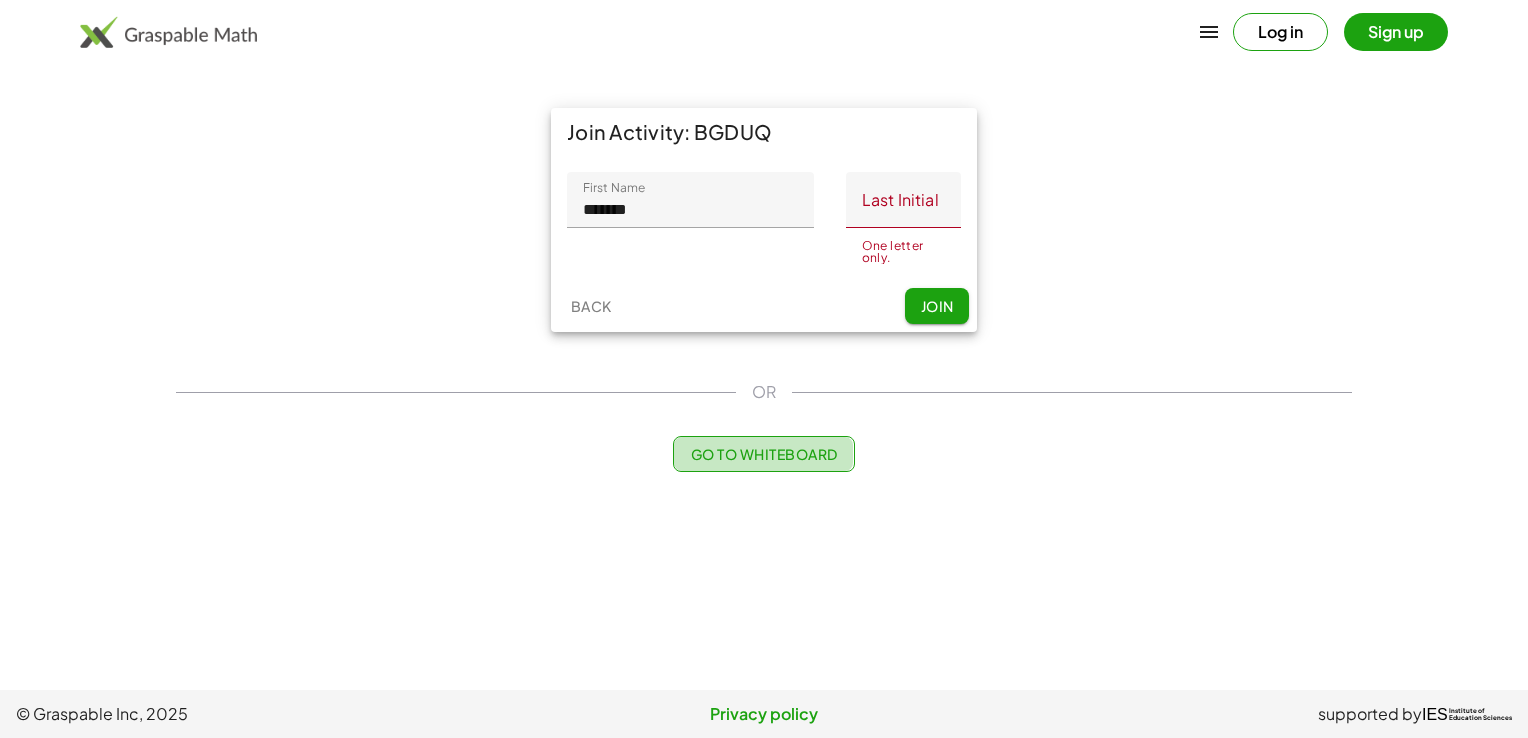 click on "Go to Whiteboard" 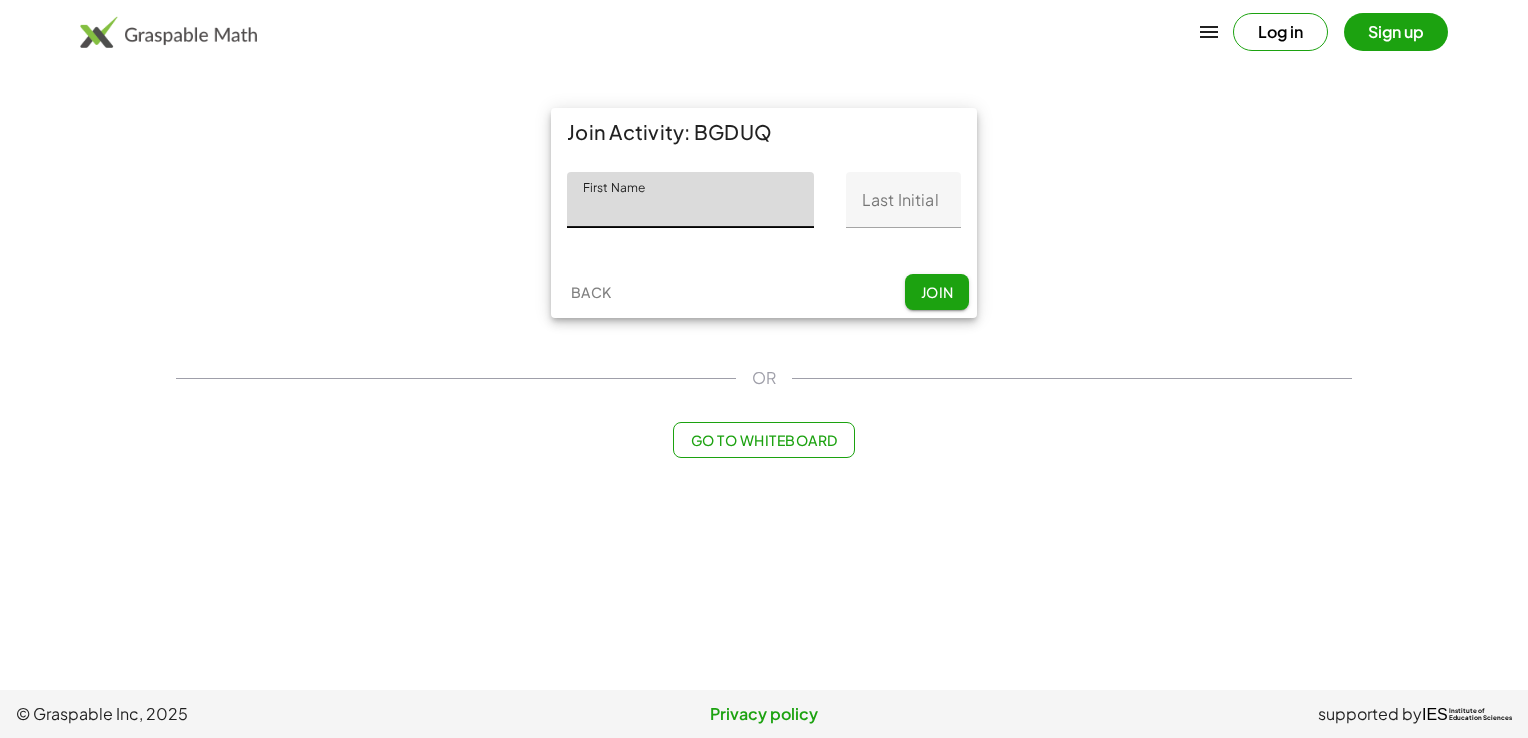 scroll, scrollTop: 0, scrollLeft: 0, axis: both 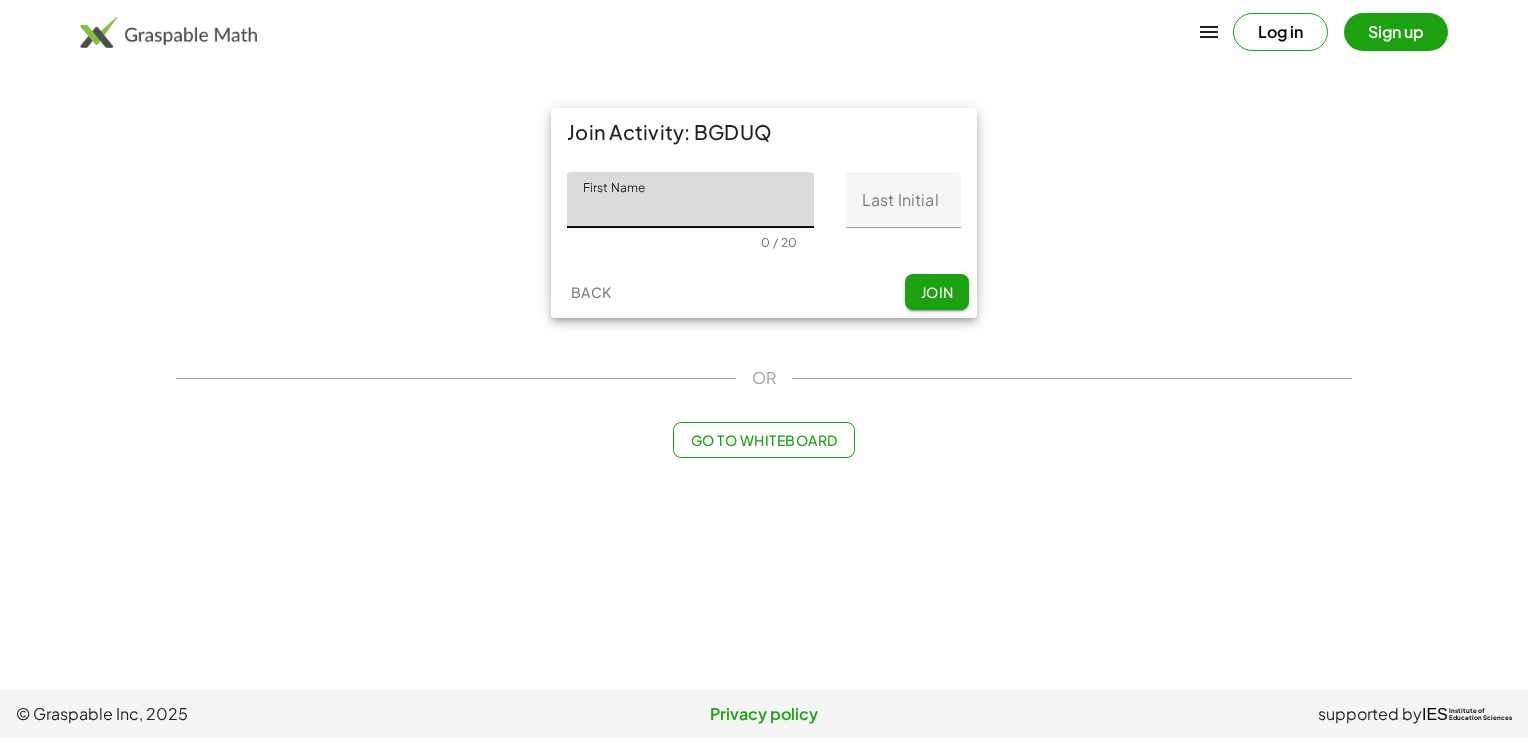 click on "First Name" 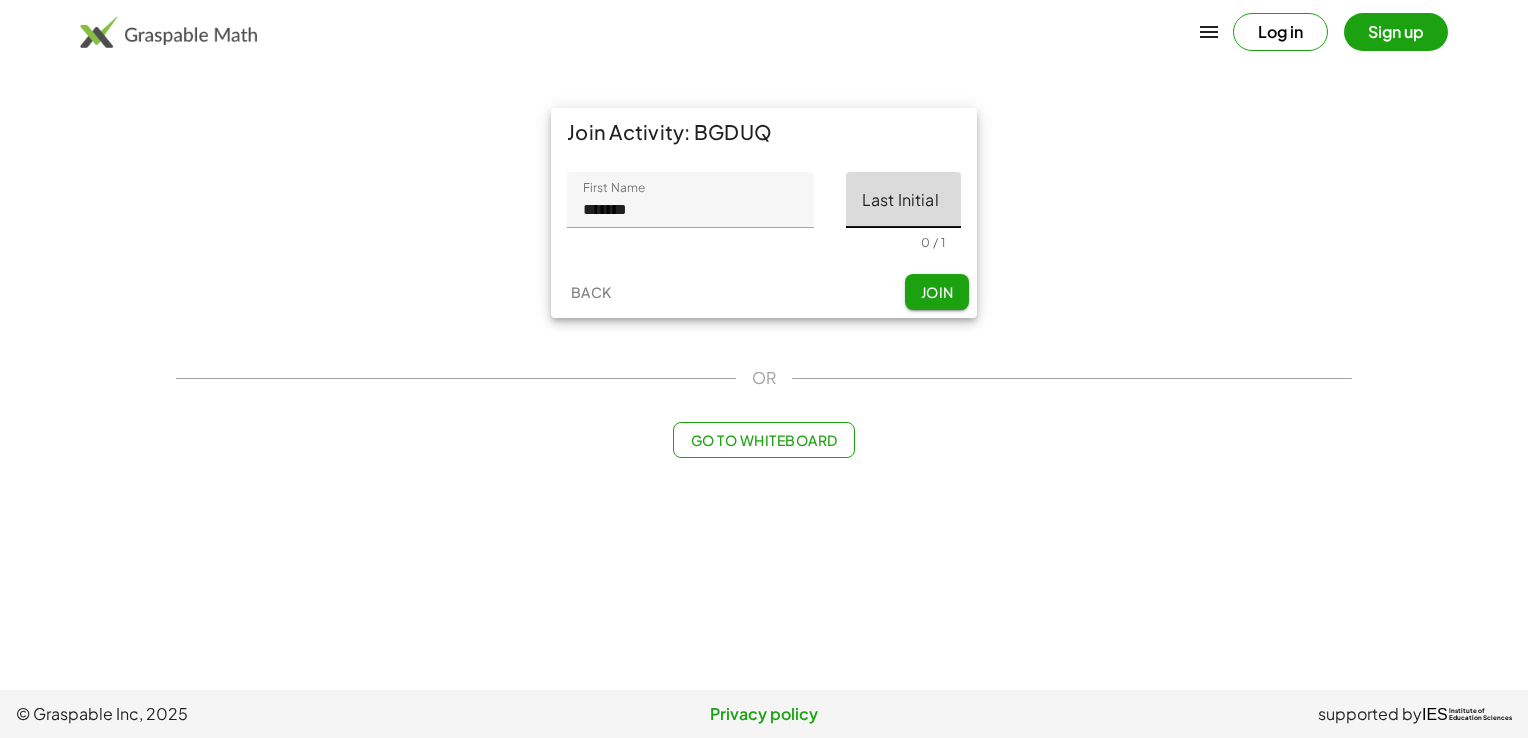 click on "Last Initial" 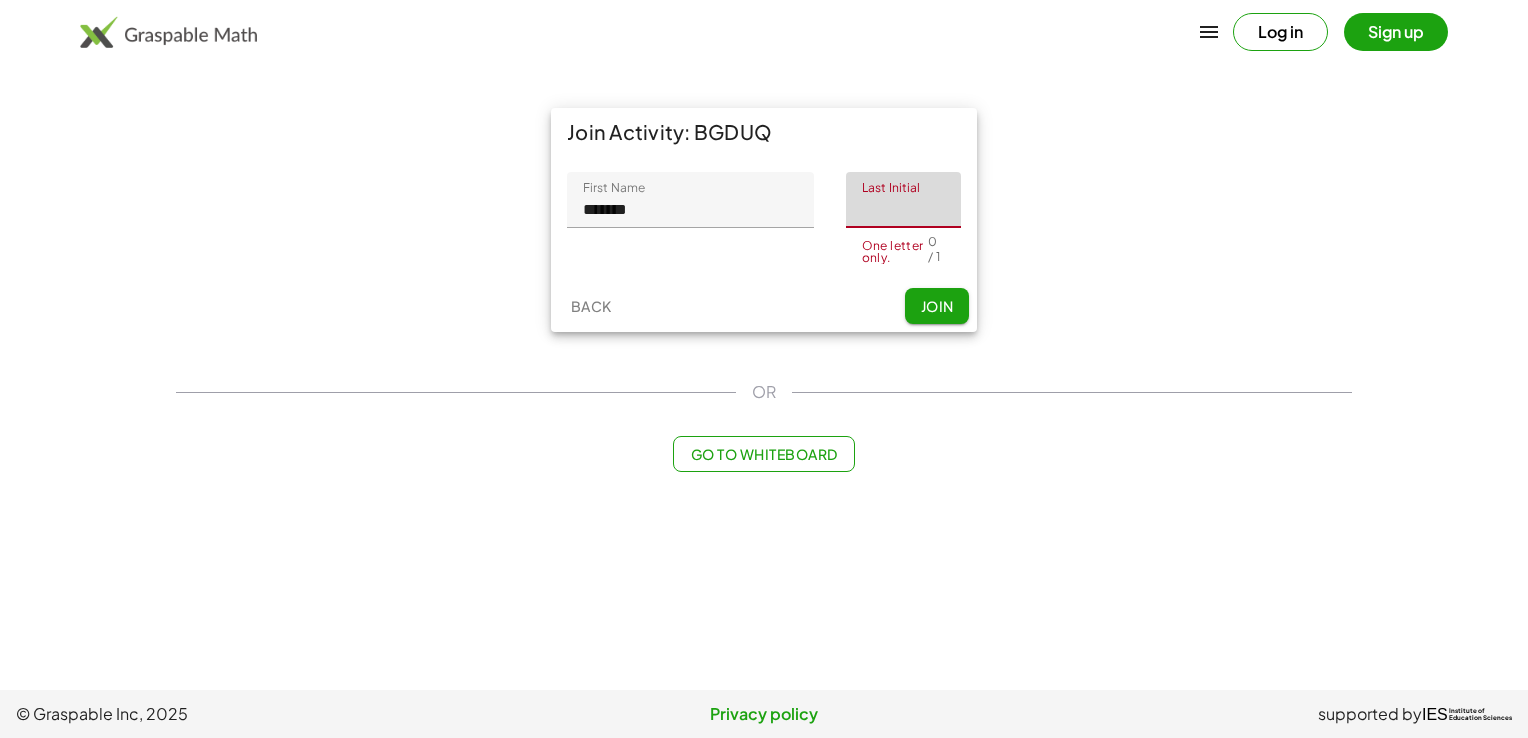 drag, startPoint x: 859, startPoint y: 188, endPoint x: 886, endPoint y: 188, distance: 27 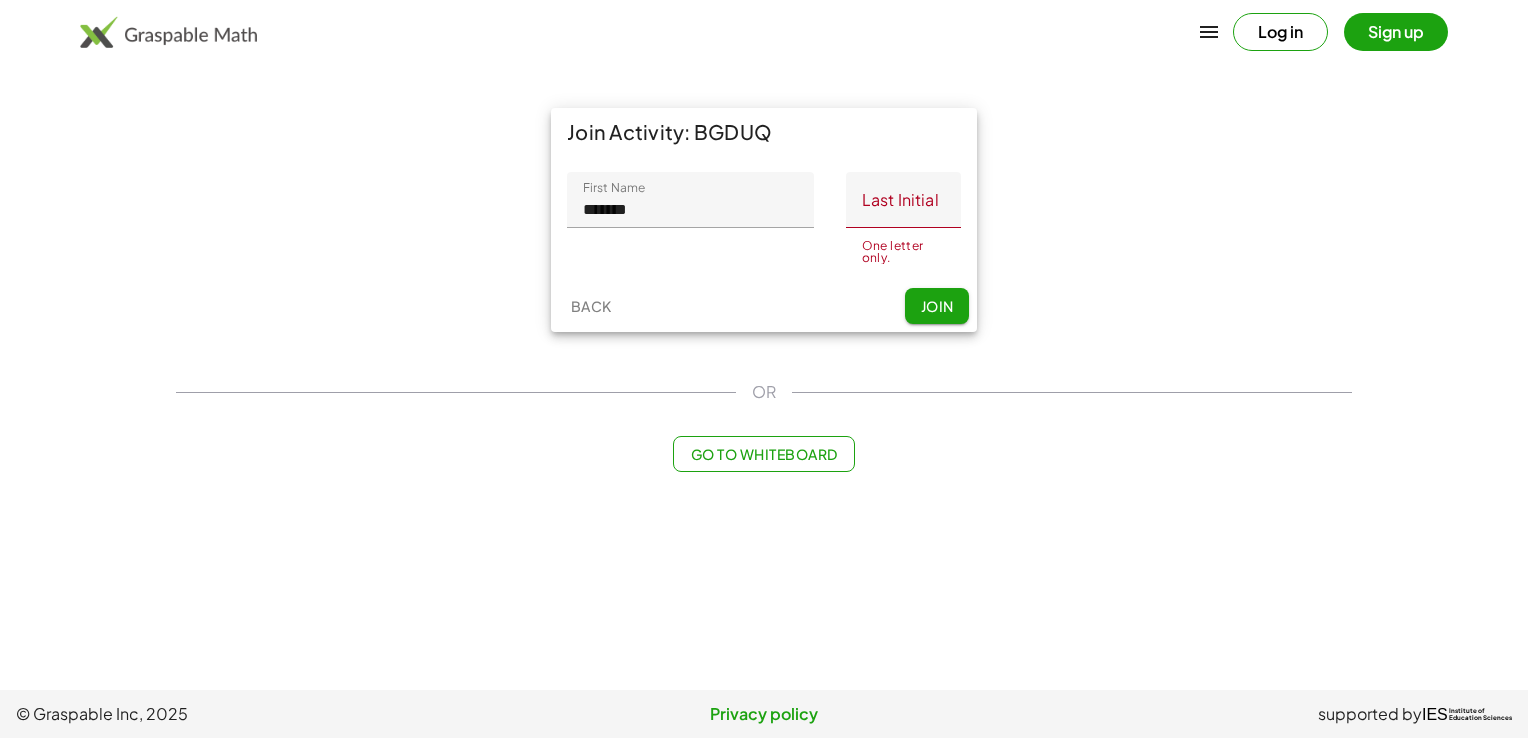 click on "Join Activity: BGDUQ First Name First Name ******* 7 / 20 Last Initial Last Initial One letter only. 0 / 1 Back  Join" at bounding box center [764, 220] 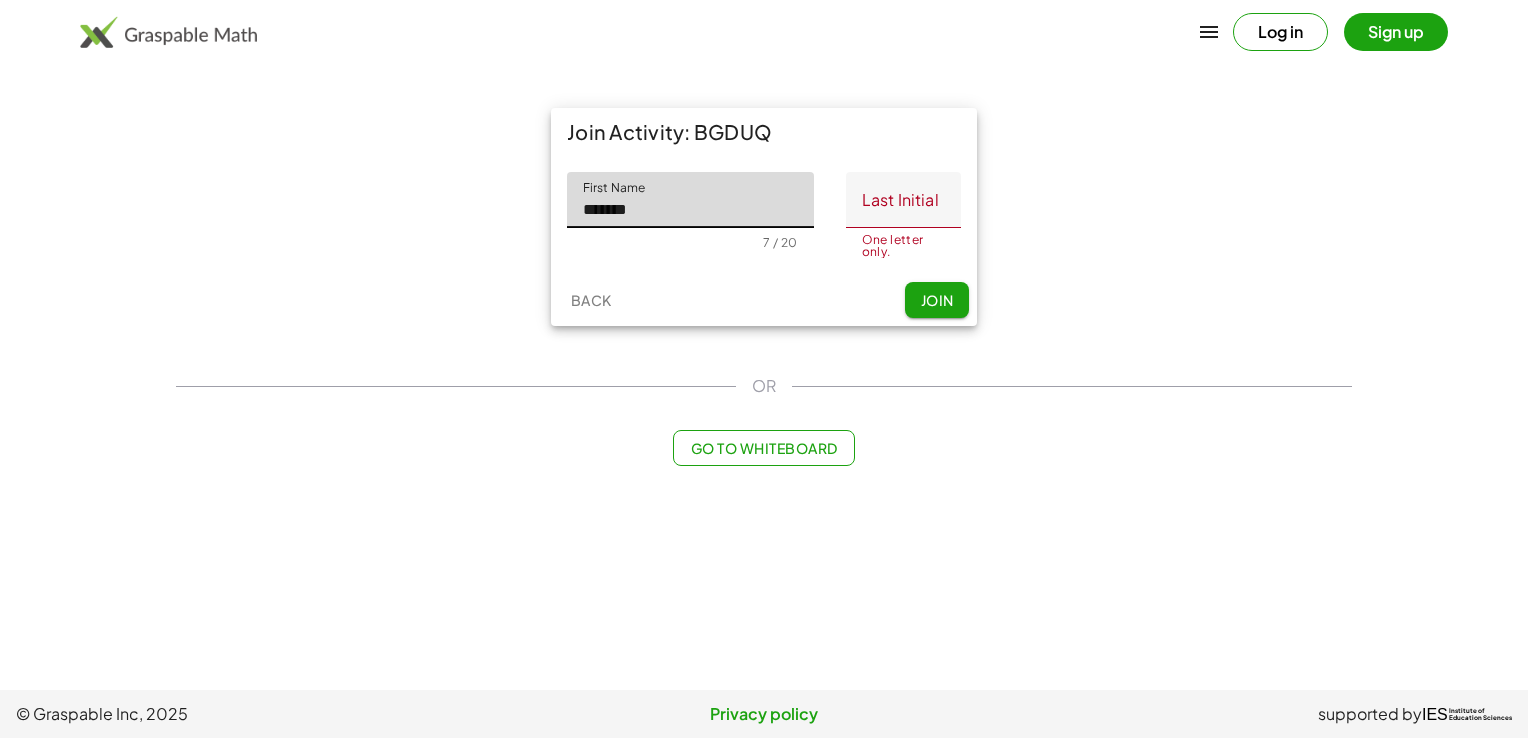 click on "*******" 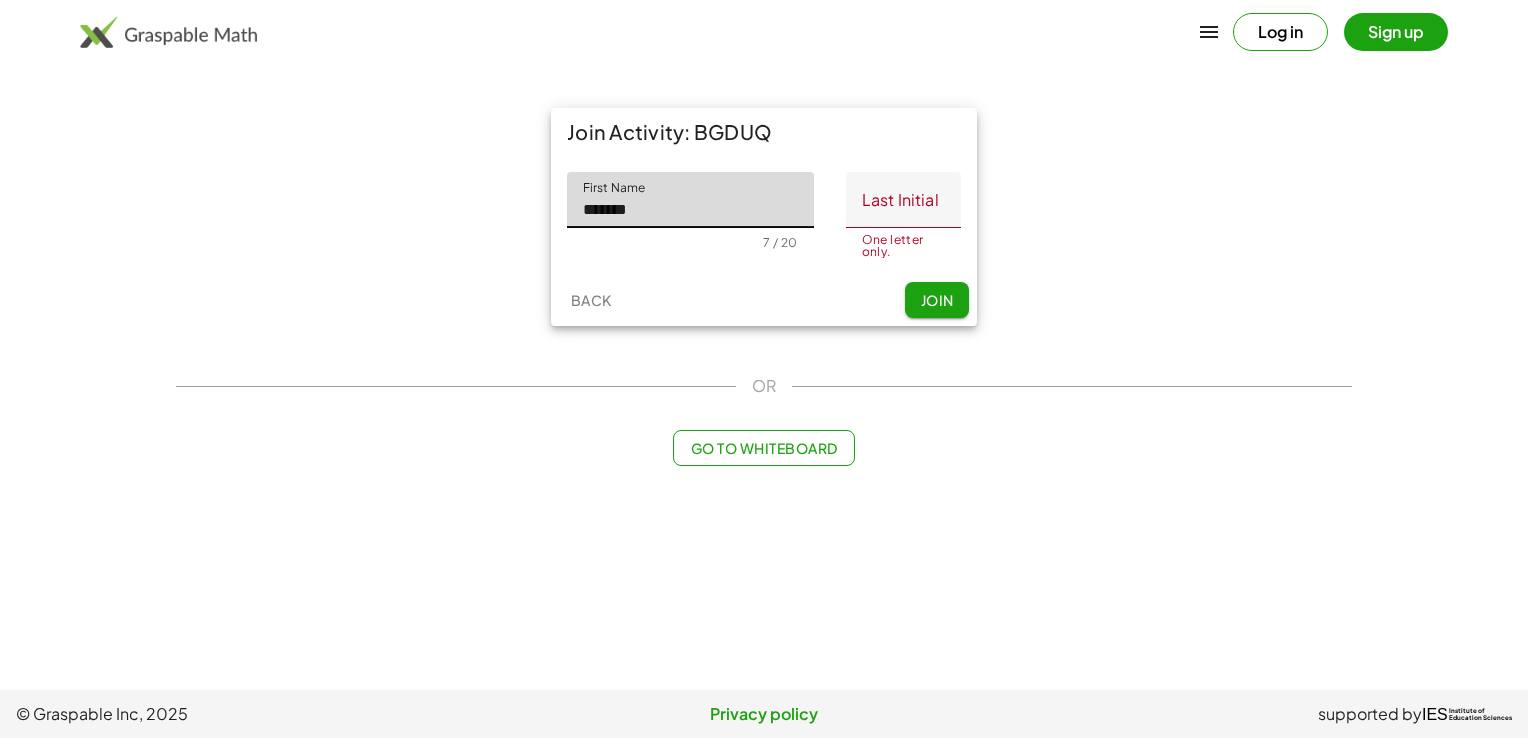 click on "*******" 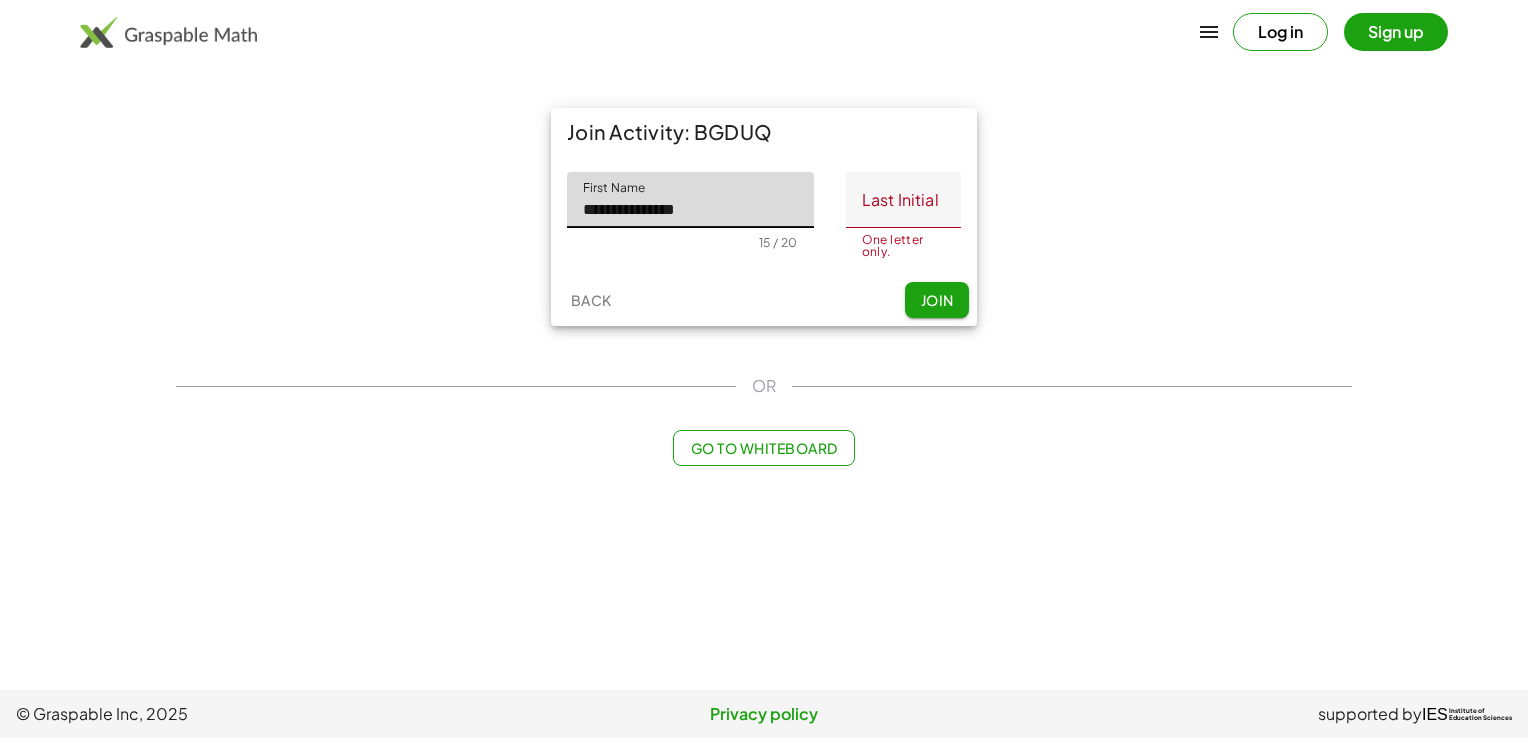 type on "**********" 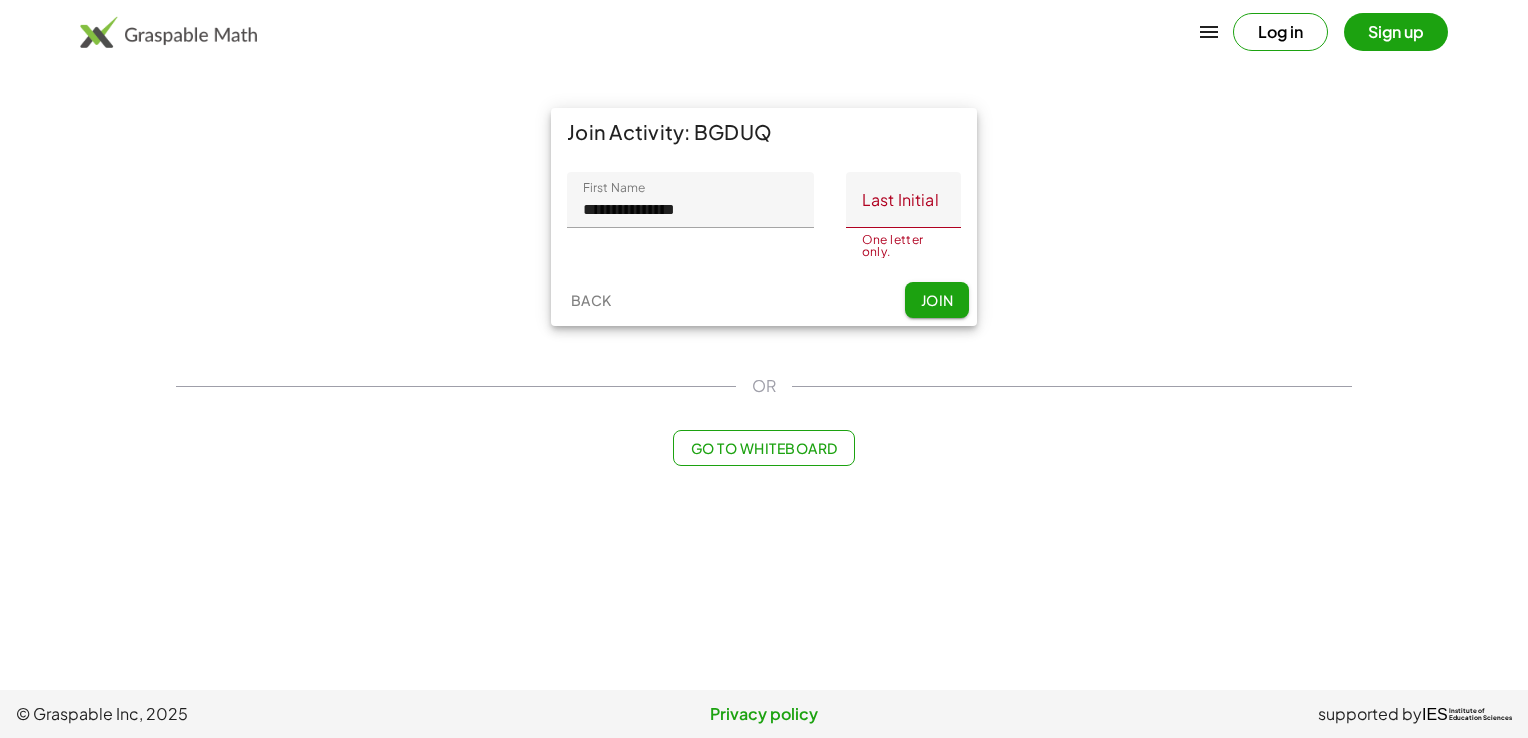 click on "**********" at bounding box center (764, 217) 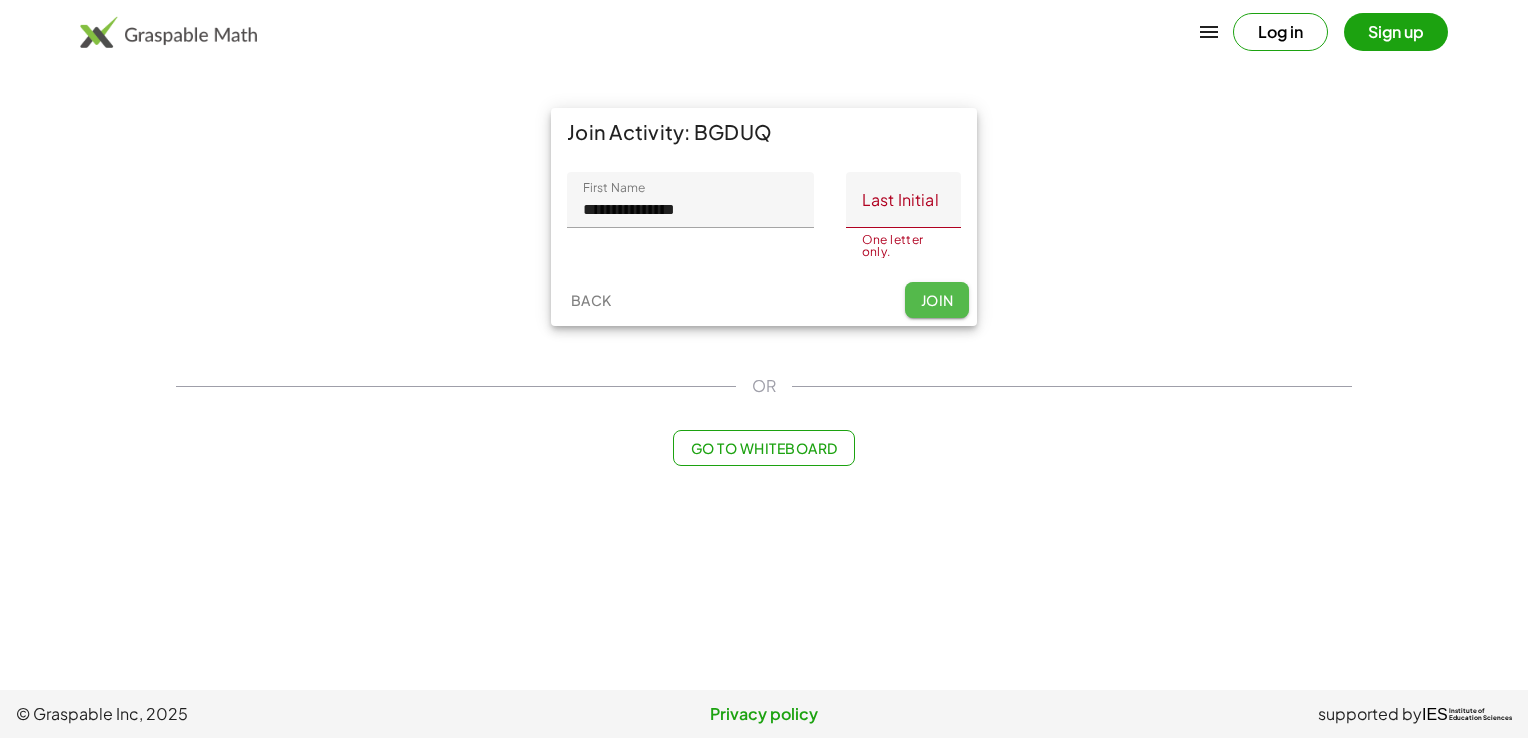 click on "Join" 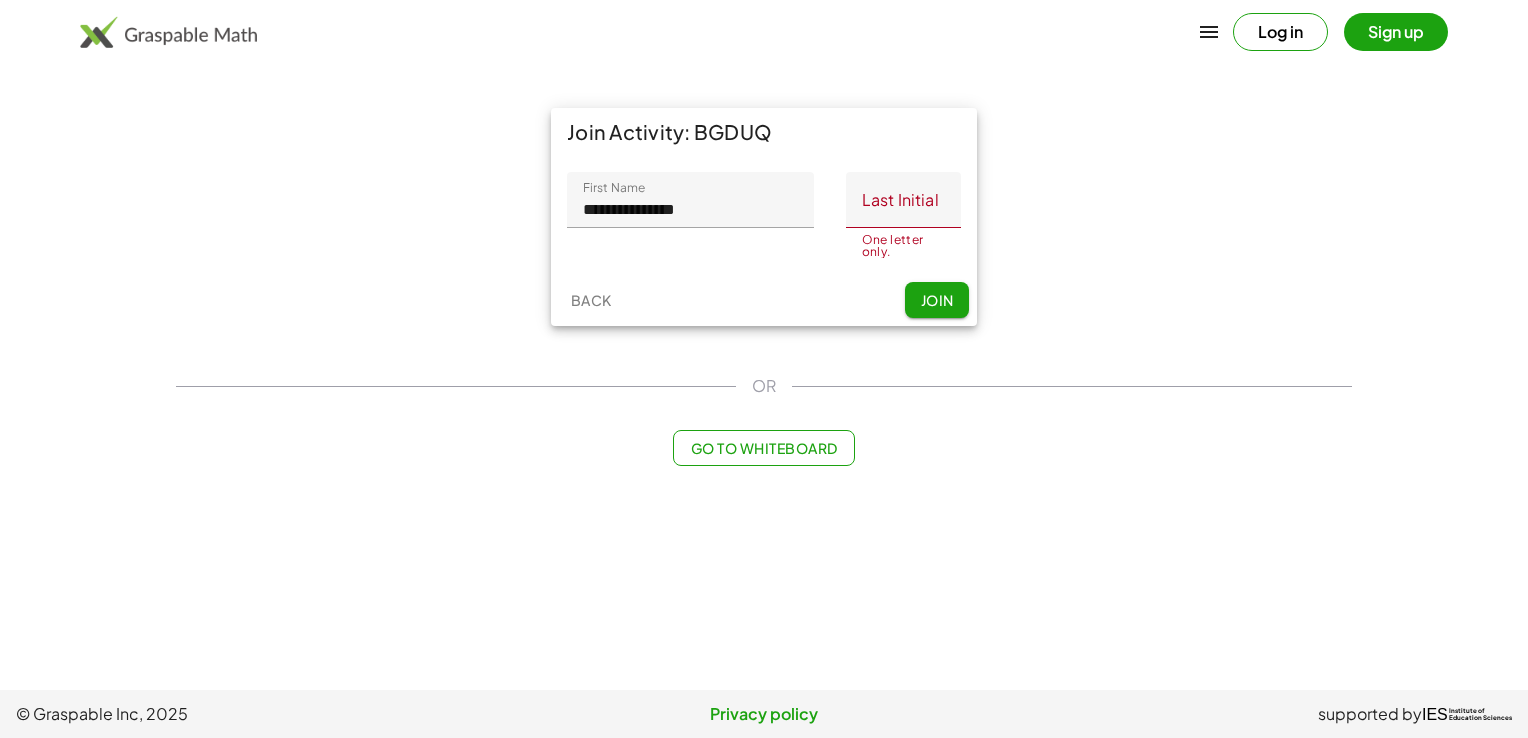 click on "Sign up" at bounding box center (1396, 32) 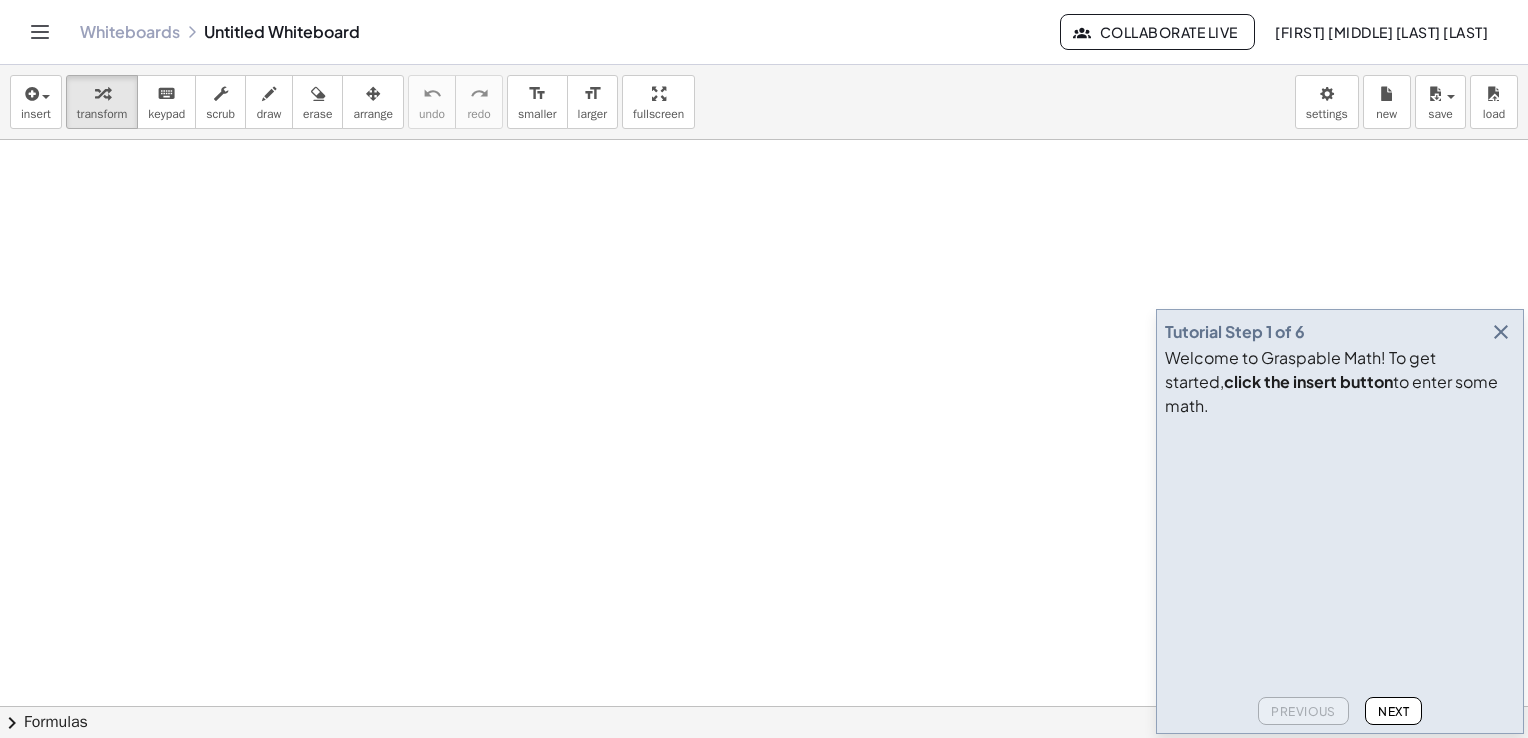 click at bounding box center (1501, 332) 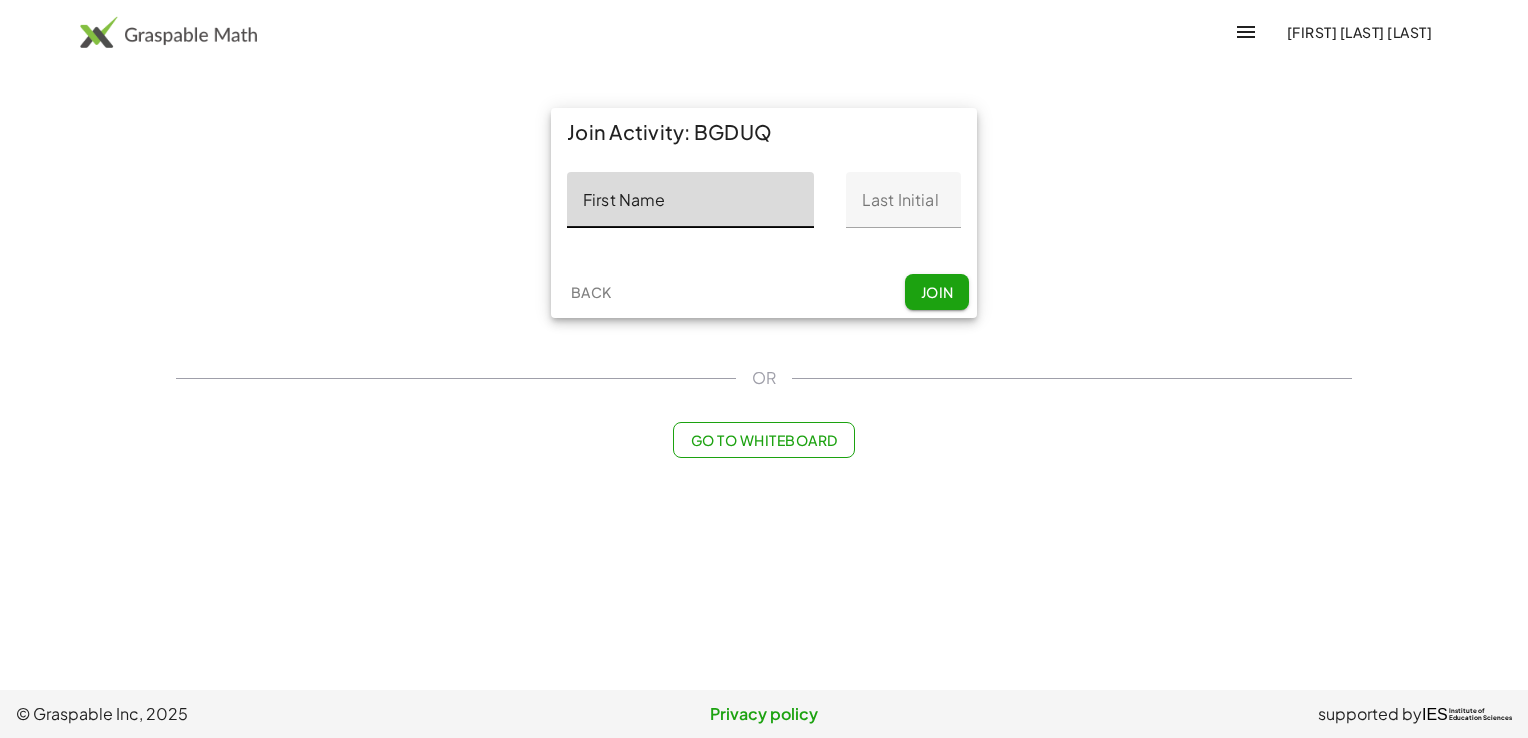 scroll, scrollTop: 0, scrollLeft: 0, axis: both 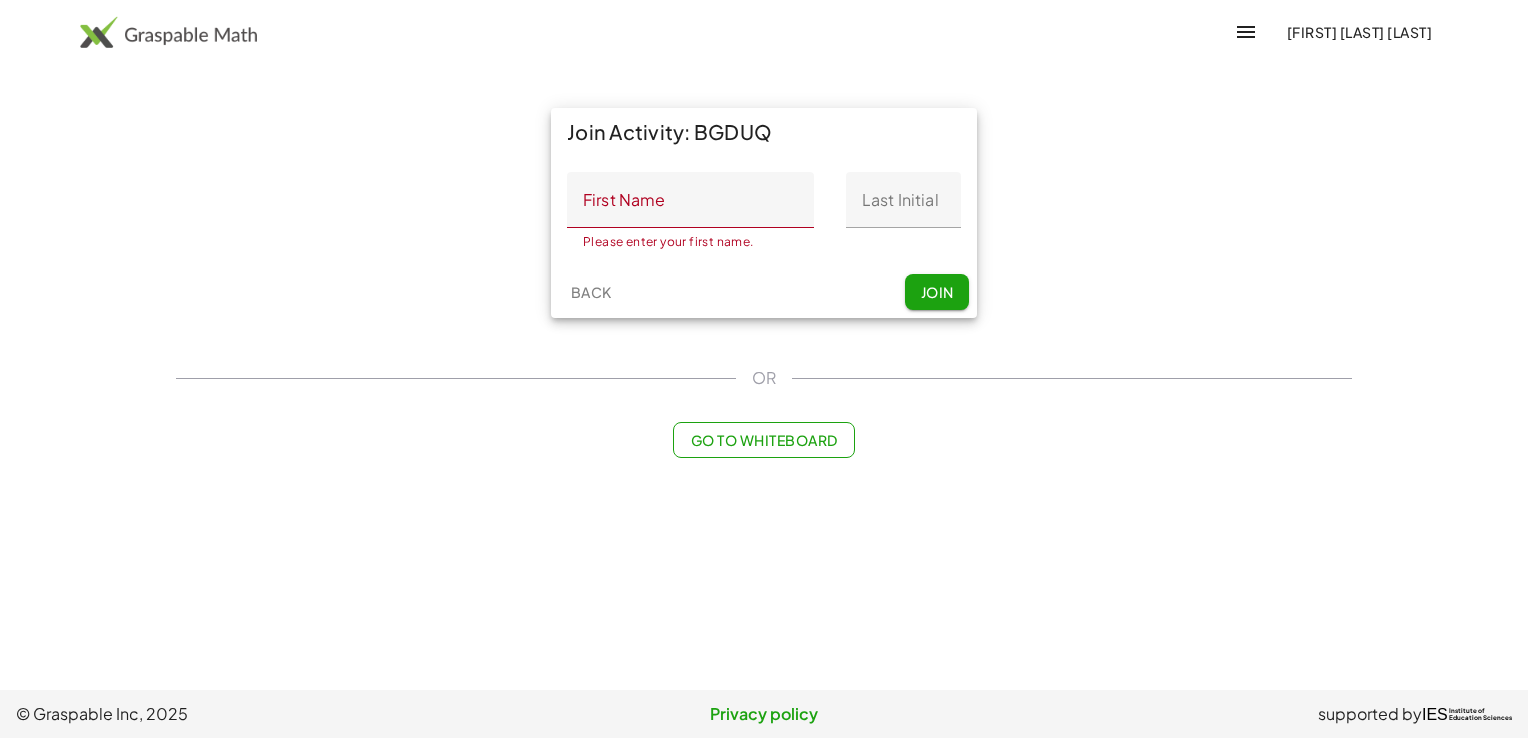 click on "Please enter your [FIRST] name. 0 / 20" at bounding box center [690, 239] 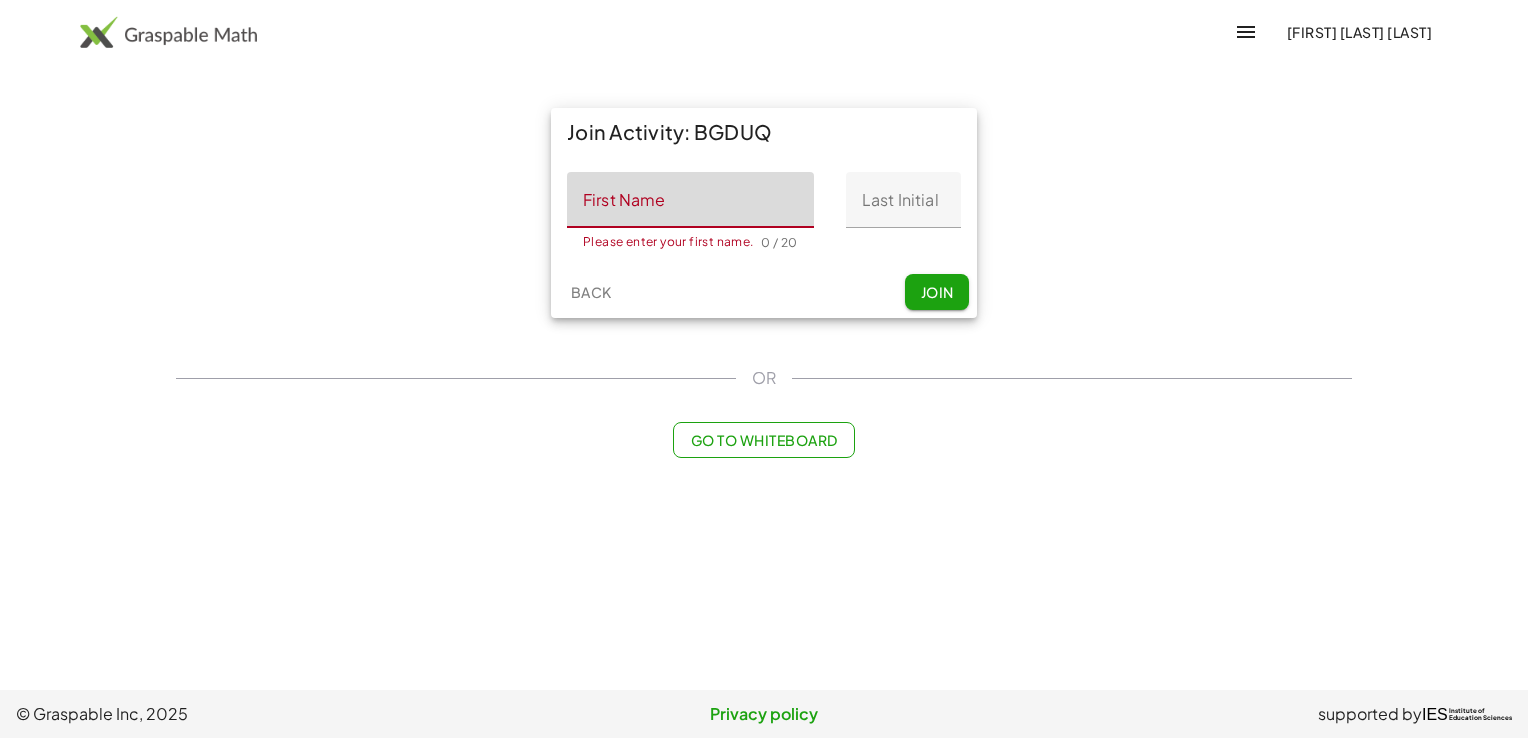 click on "First Name" 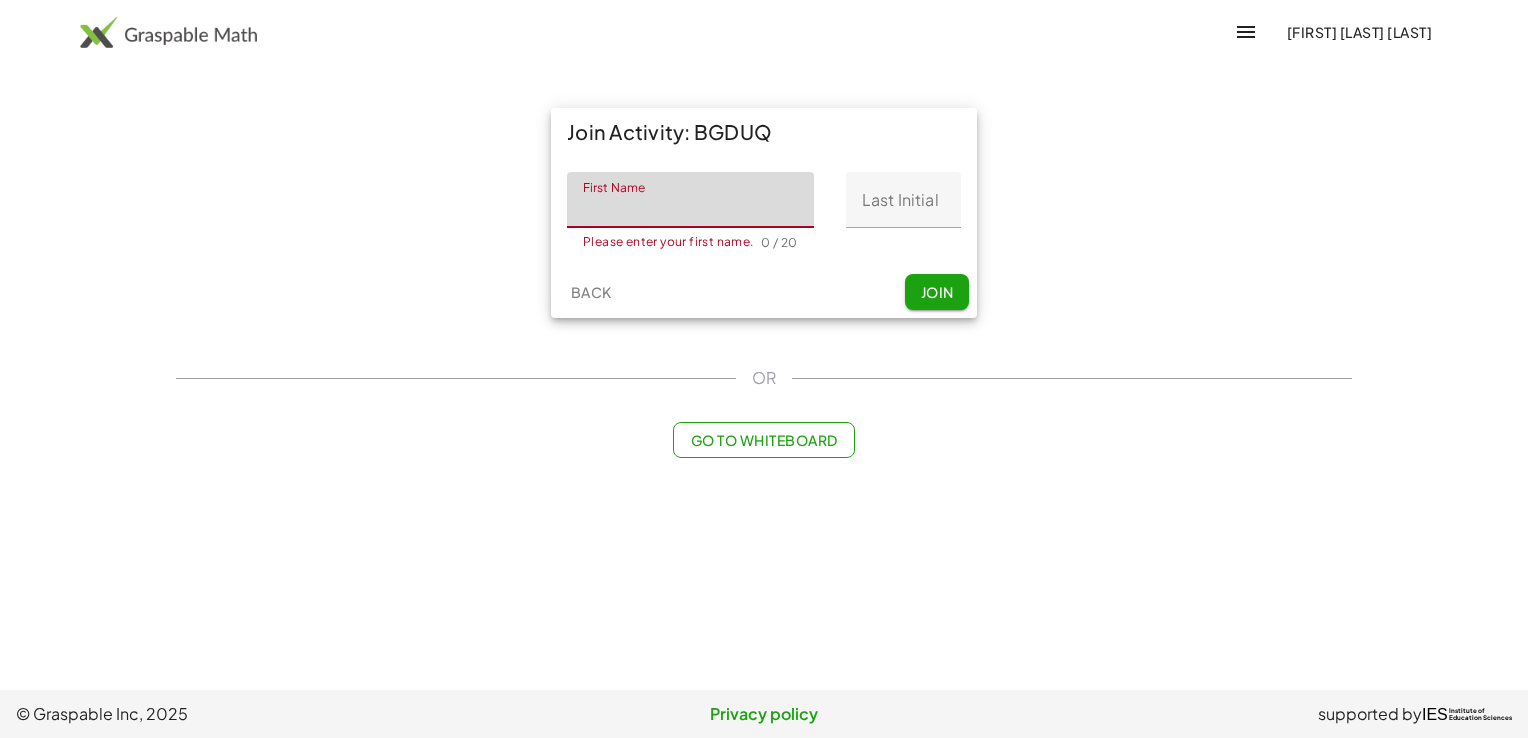 type on "**********" 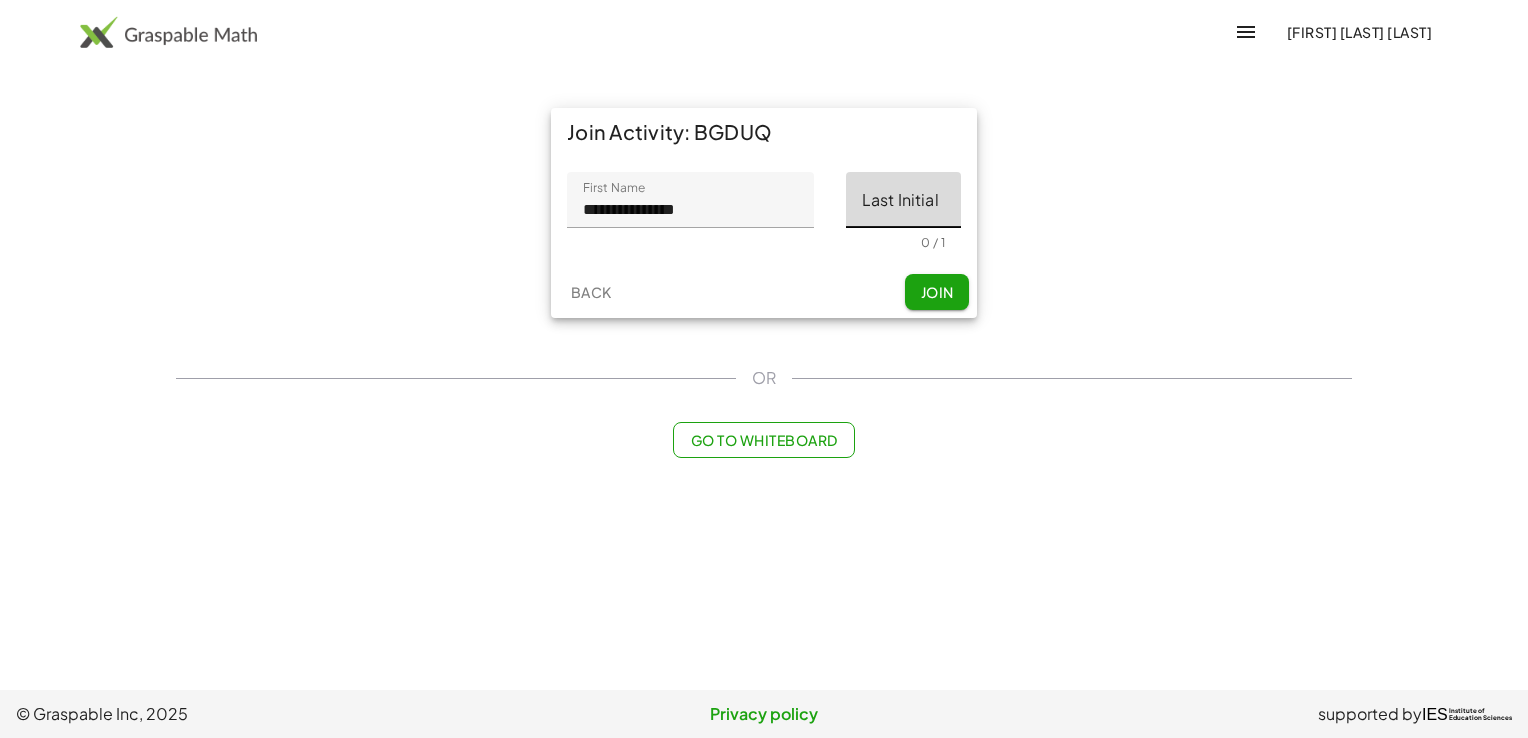 click on "Last Initial" 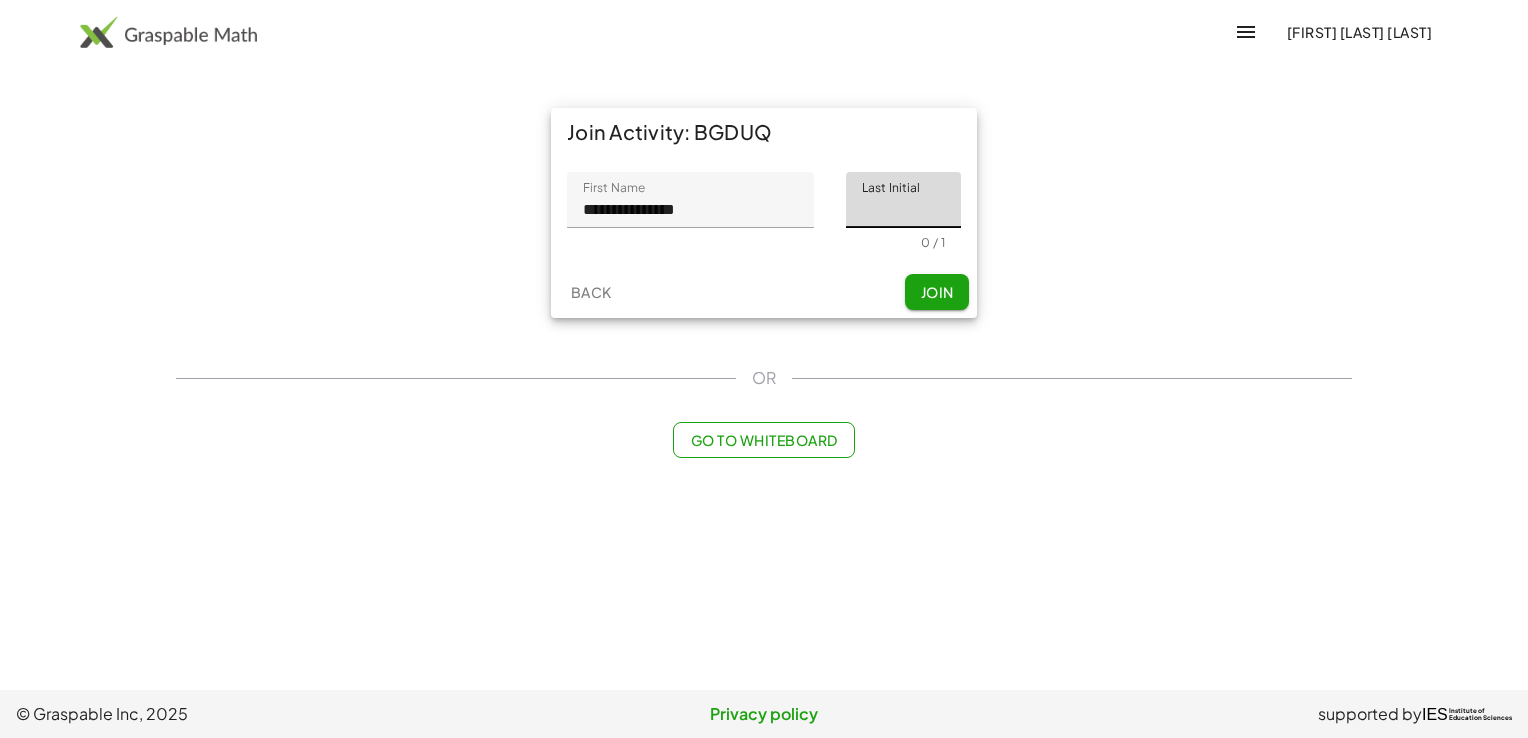 click on "Last Initial" 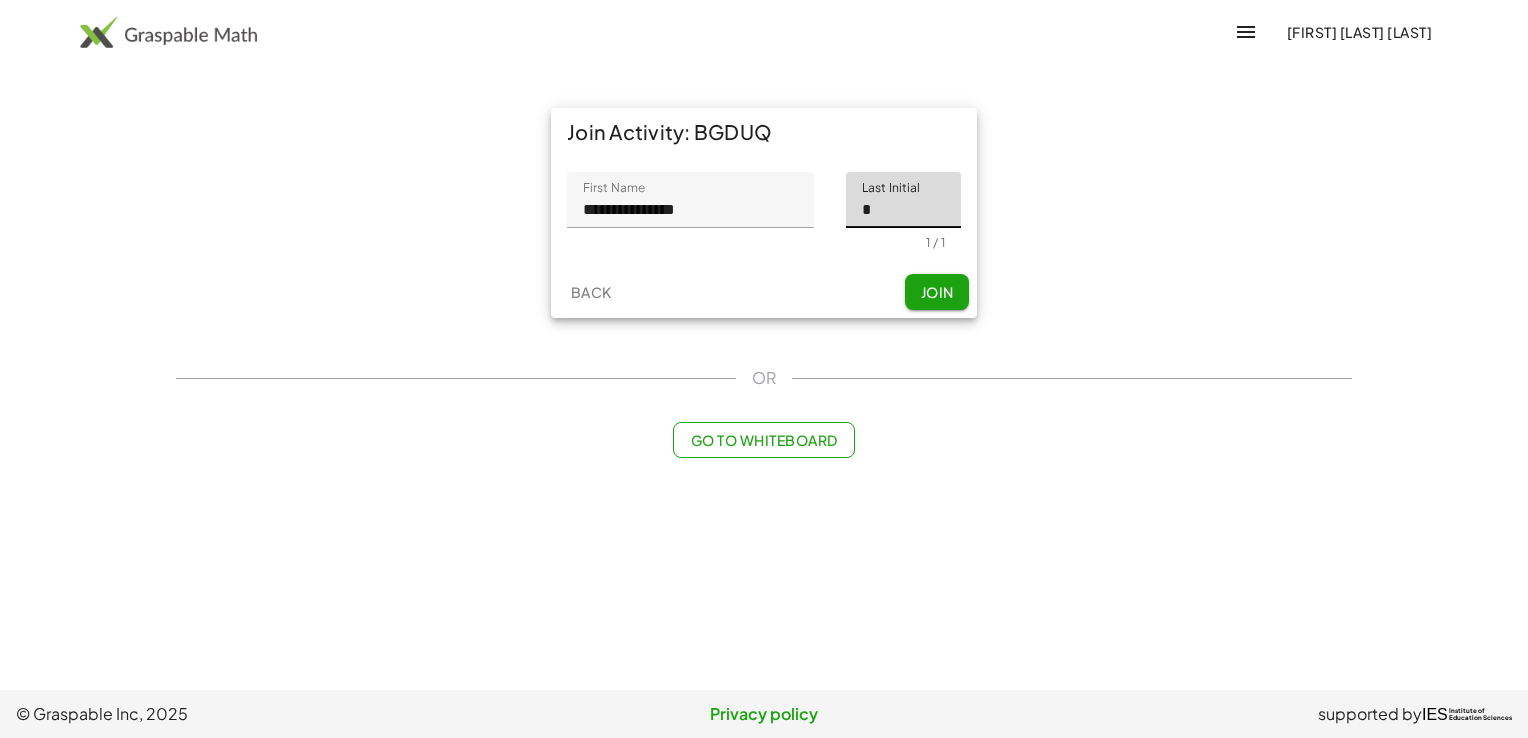 type on "*" 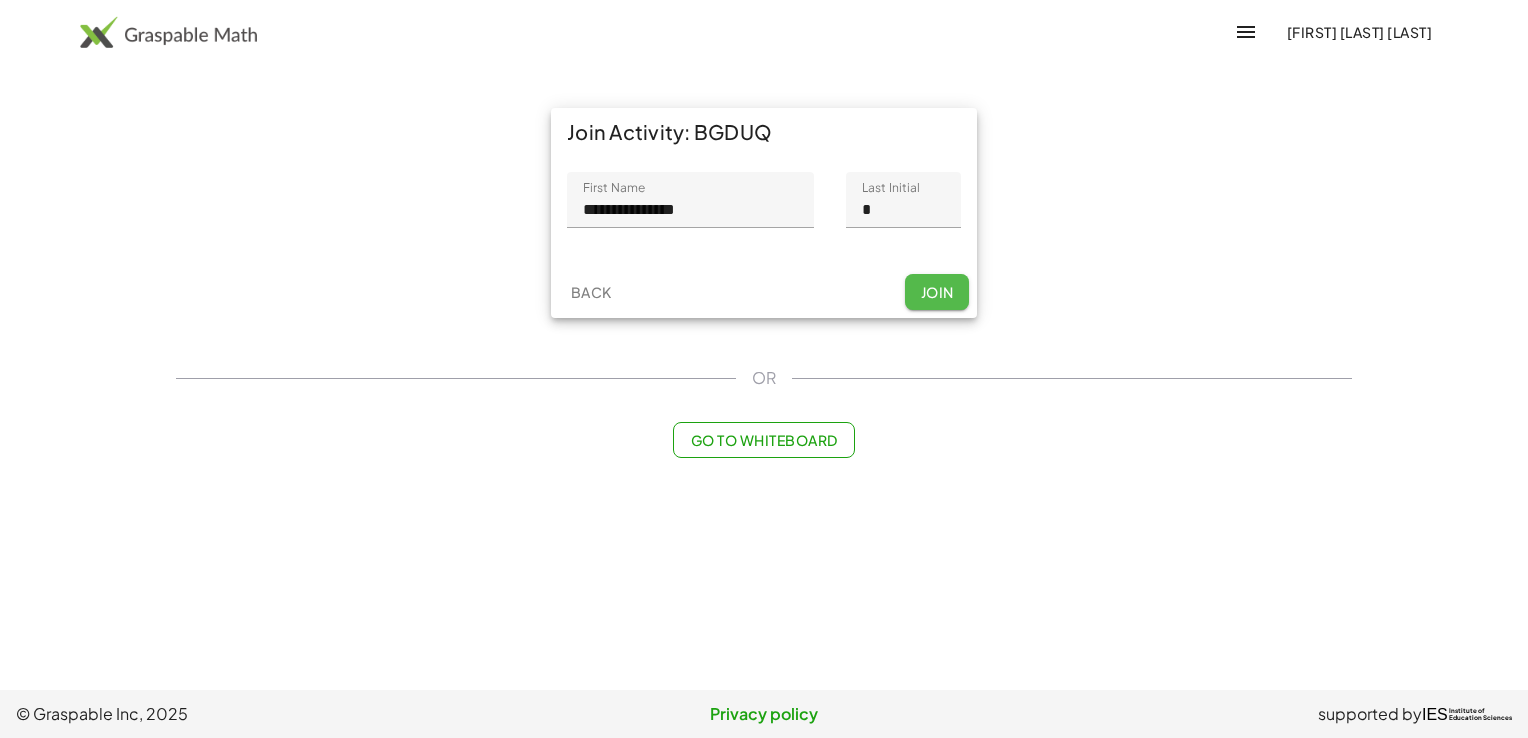 click on "Join" 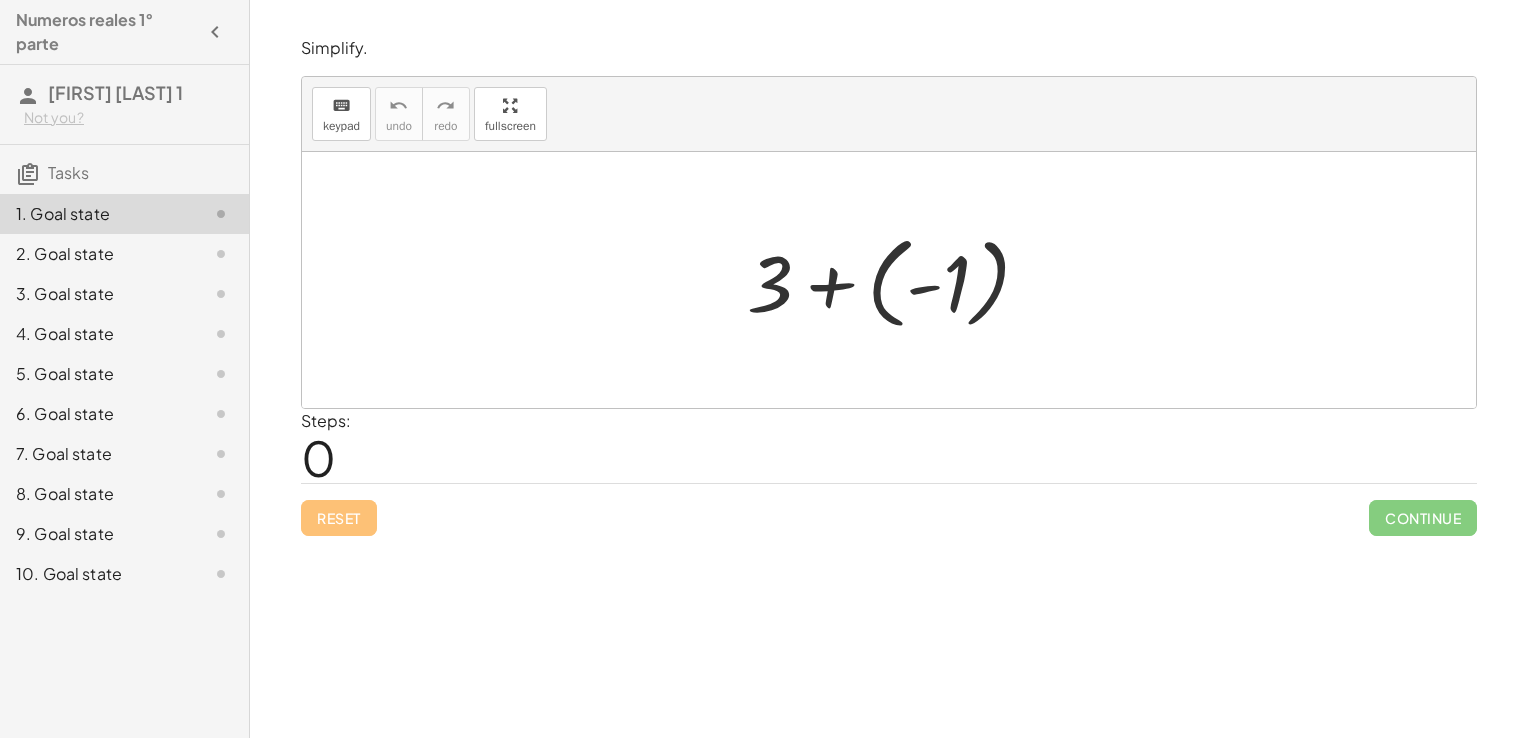 click at bounding box center [896, 280] 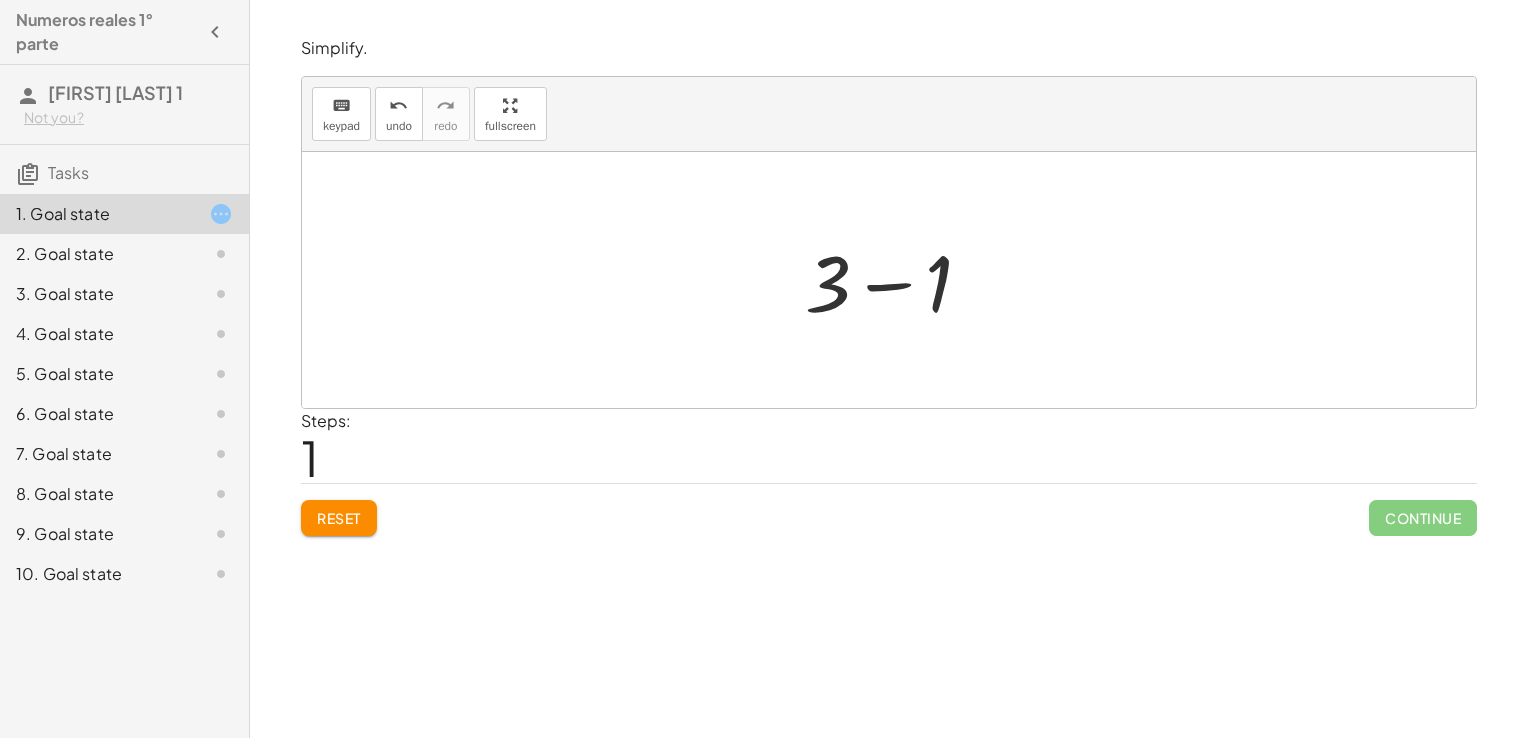 click at bounding box center [896, 280] 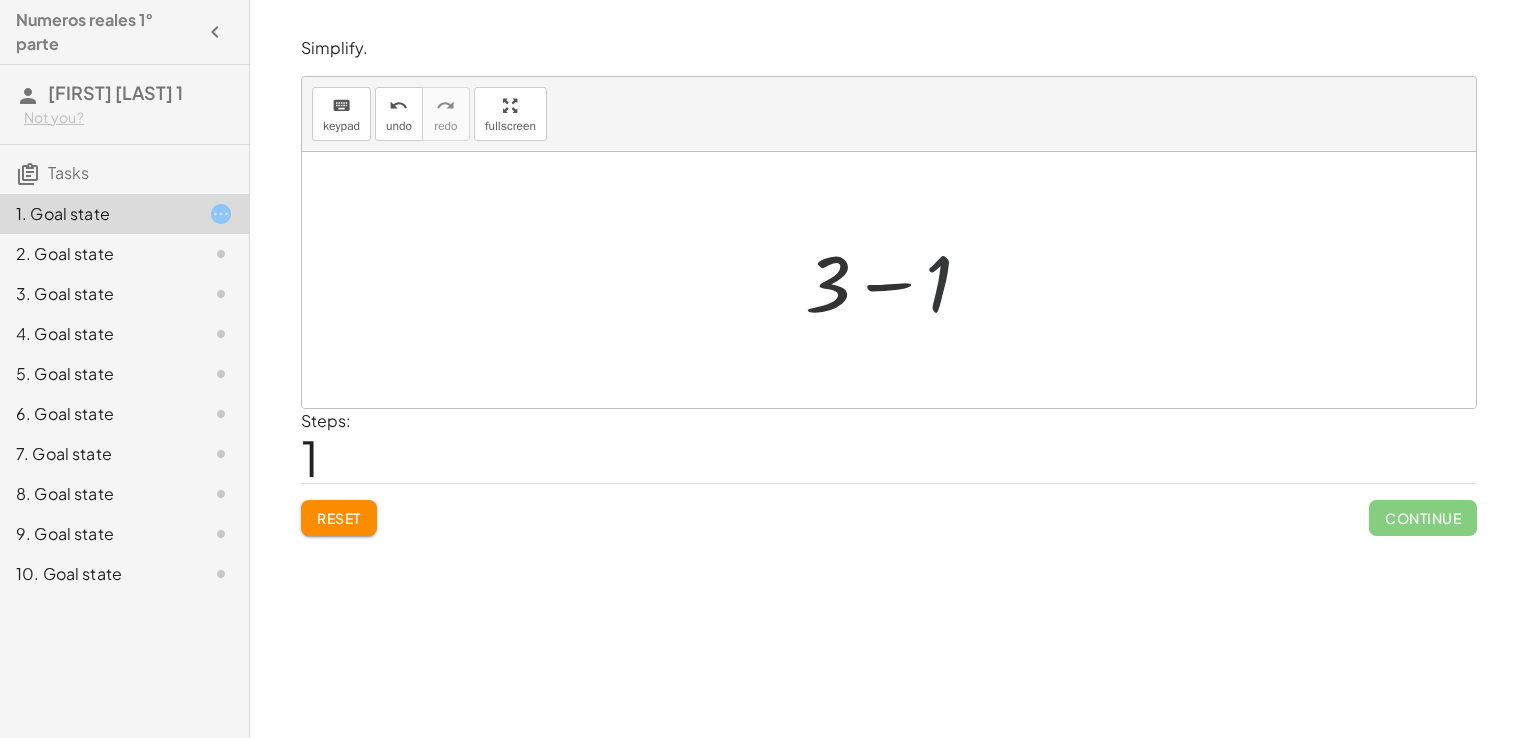 click at bounding box center (896, 280) 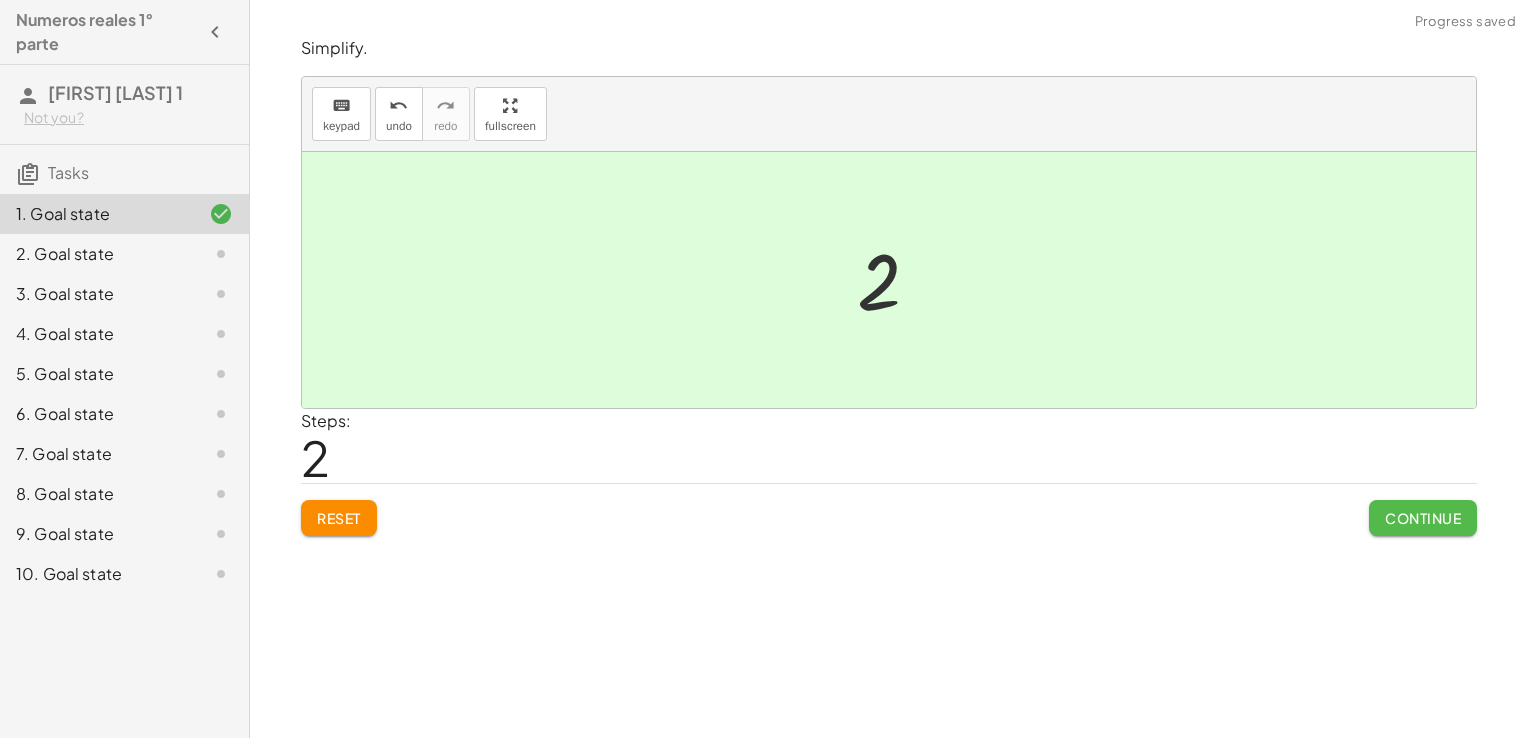 click on "Continue" 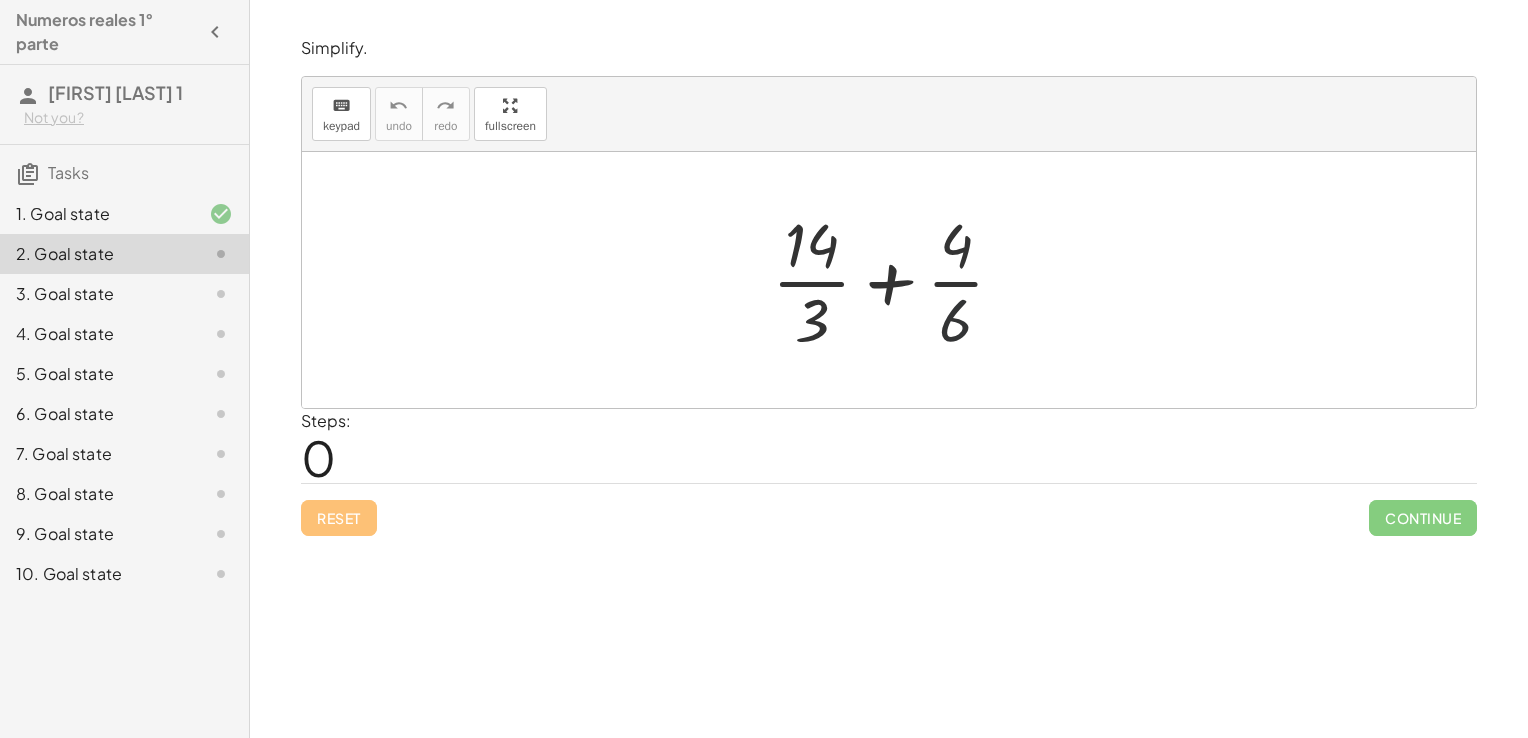 click at bounding box center (896, 280) 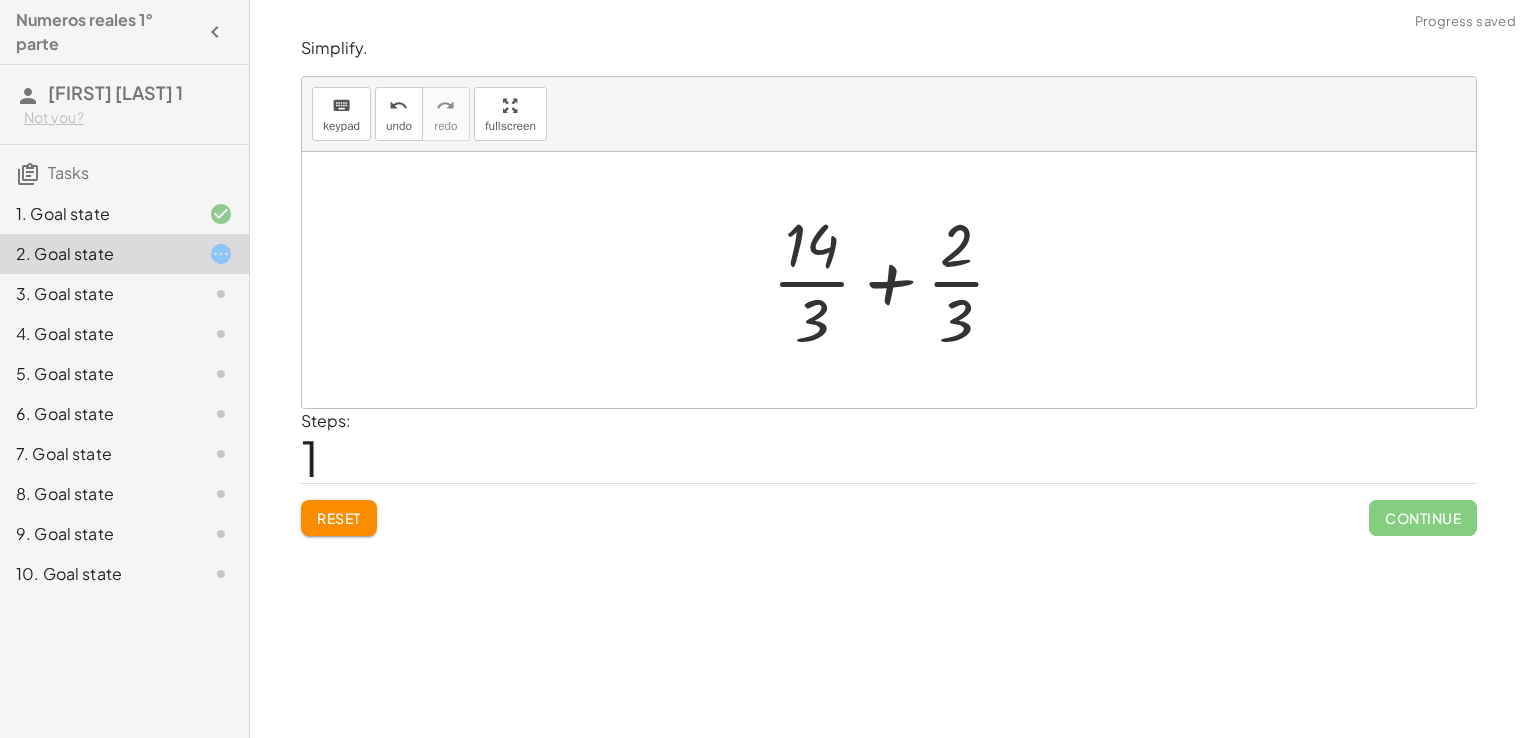 click at bounding box center [897, 280] 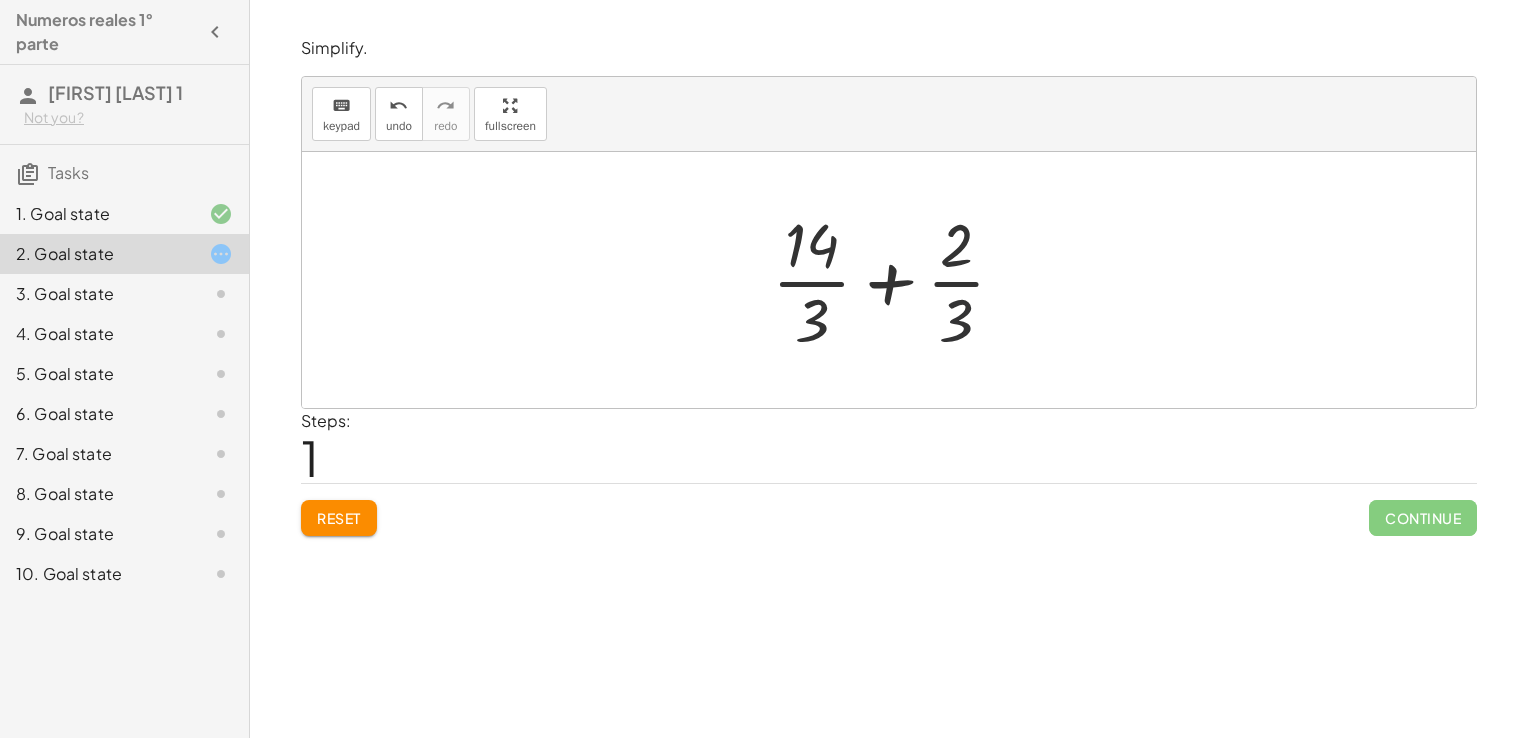 click at bounding box center (897, 280) 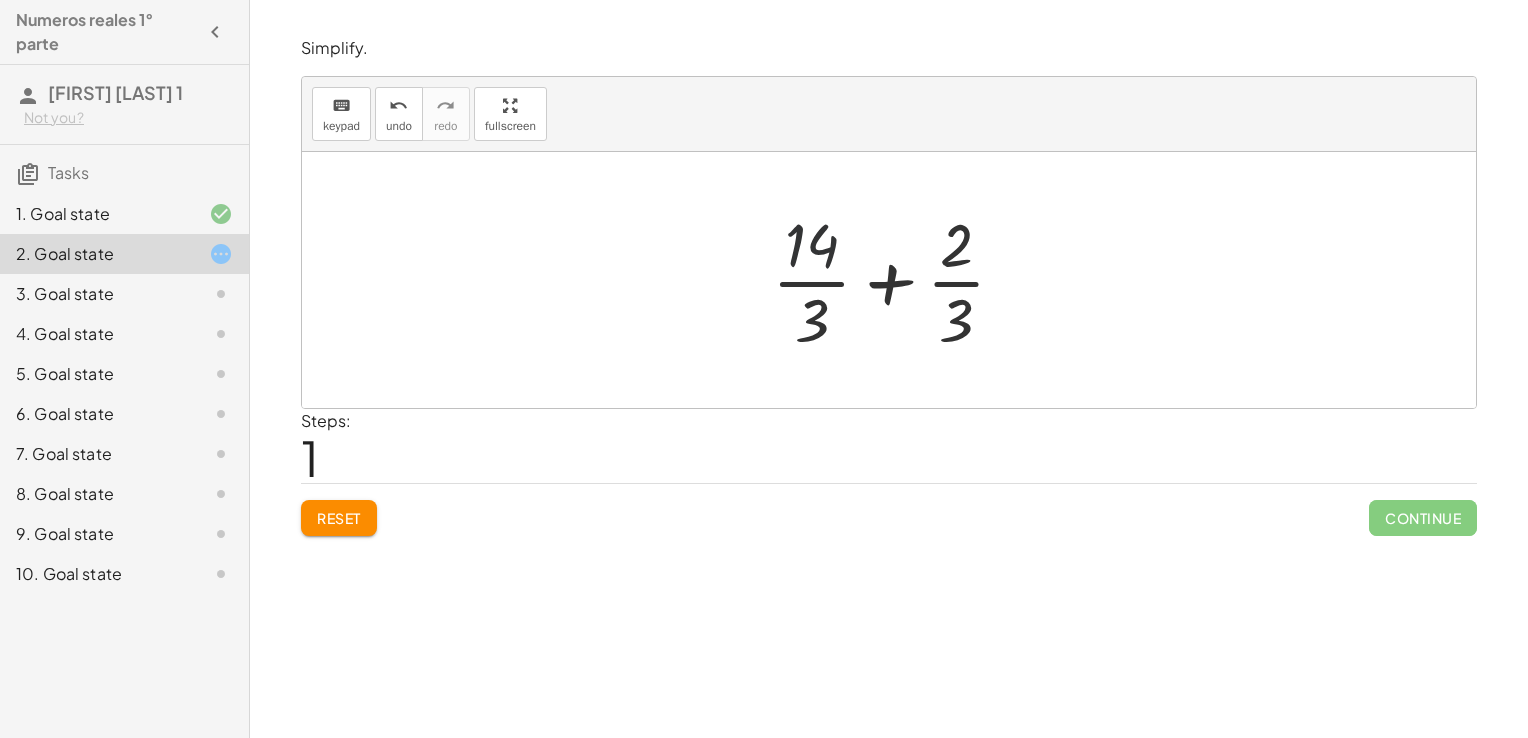 click at bounding box center (897, 280) 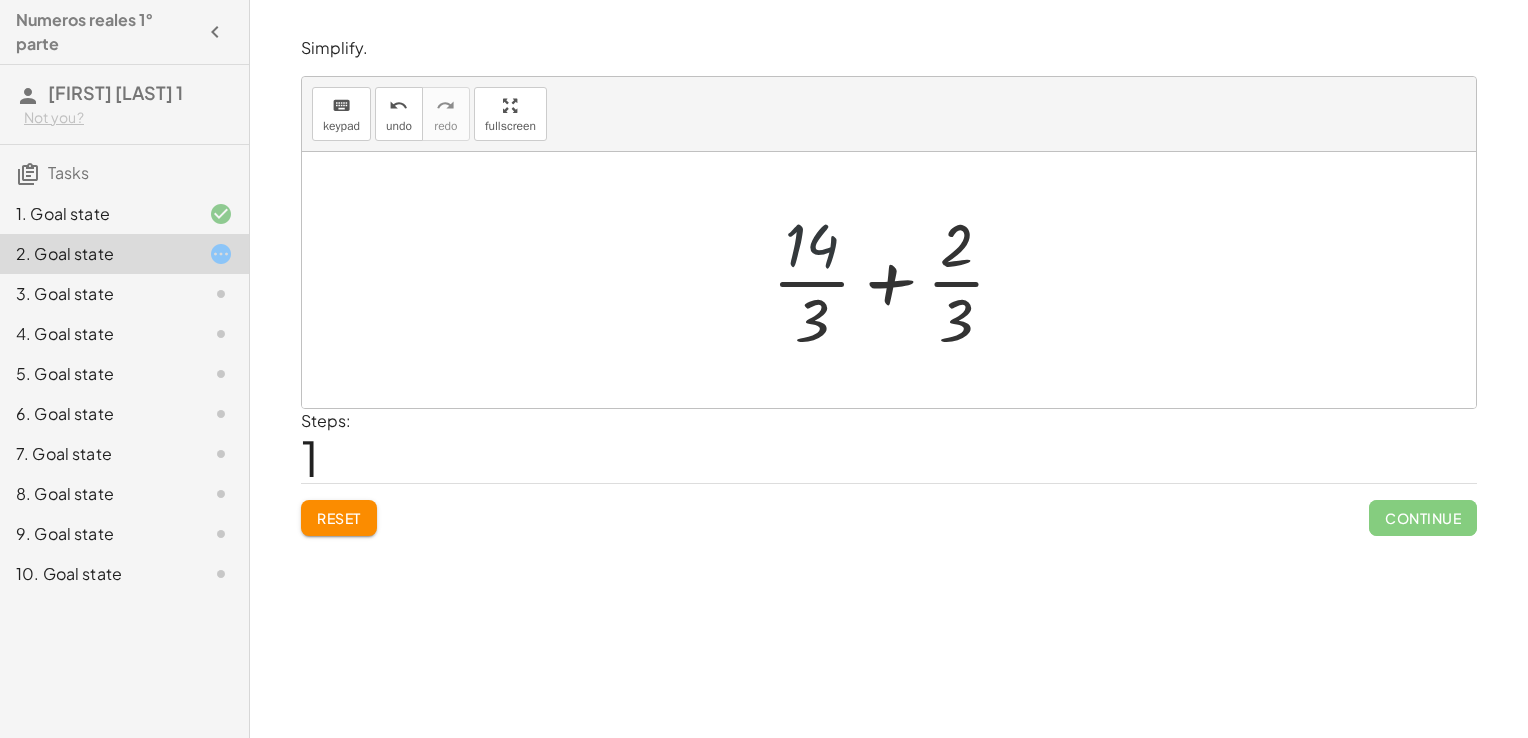 click at bounding box center [897, 280] 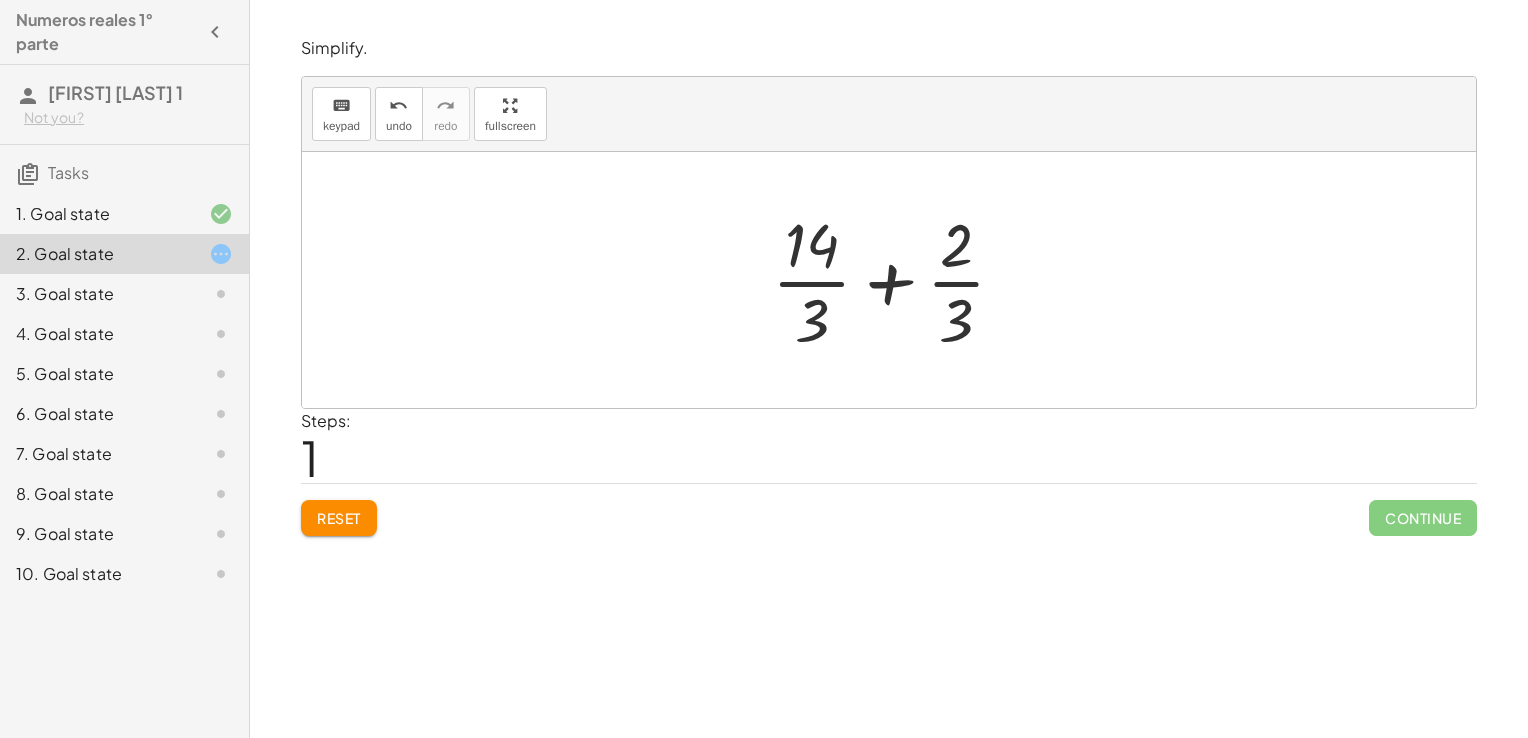 click at bounding box center (897, 280) 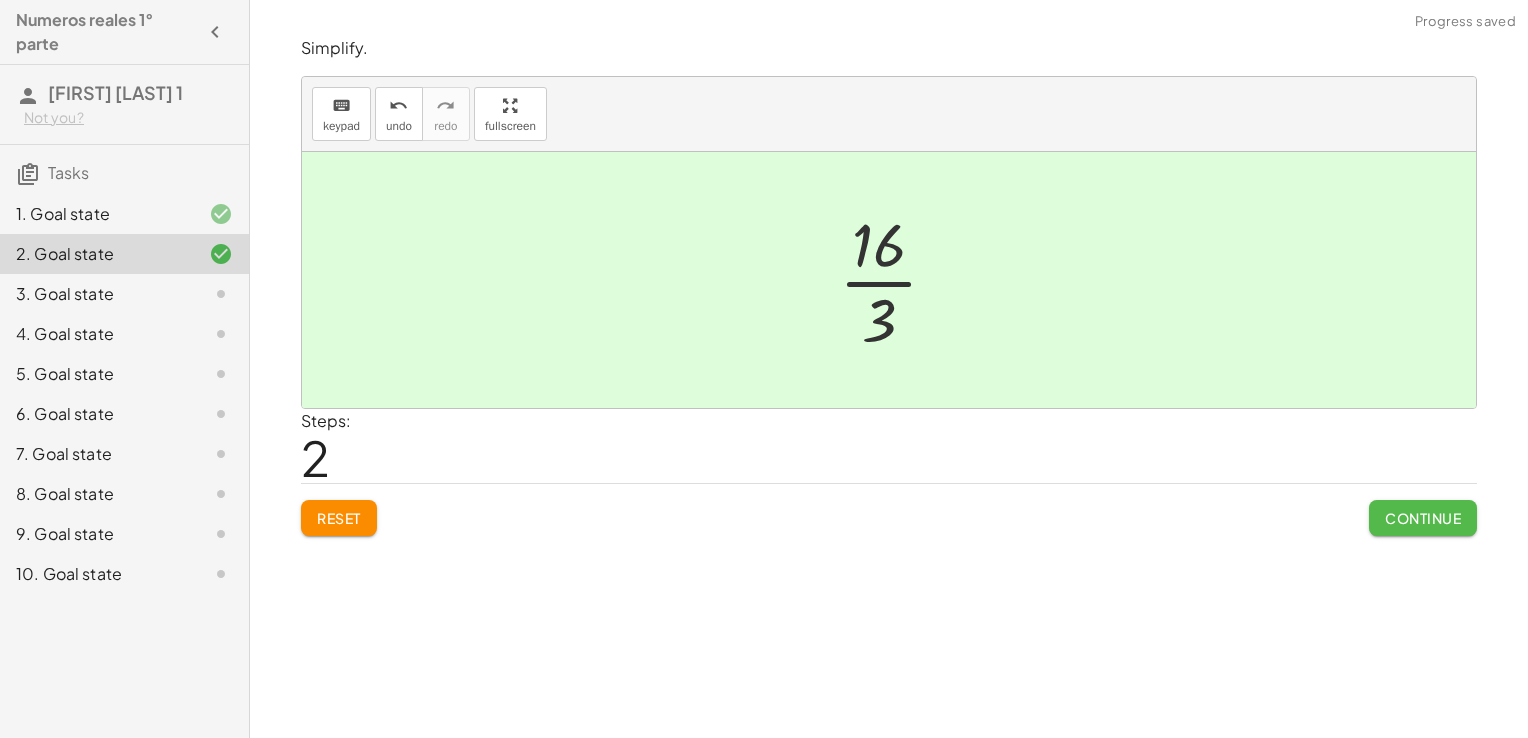 click on "Continue" 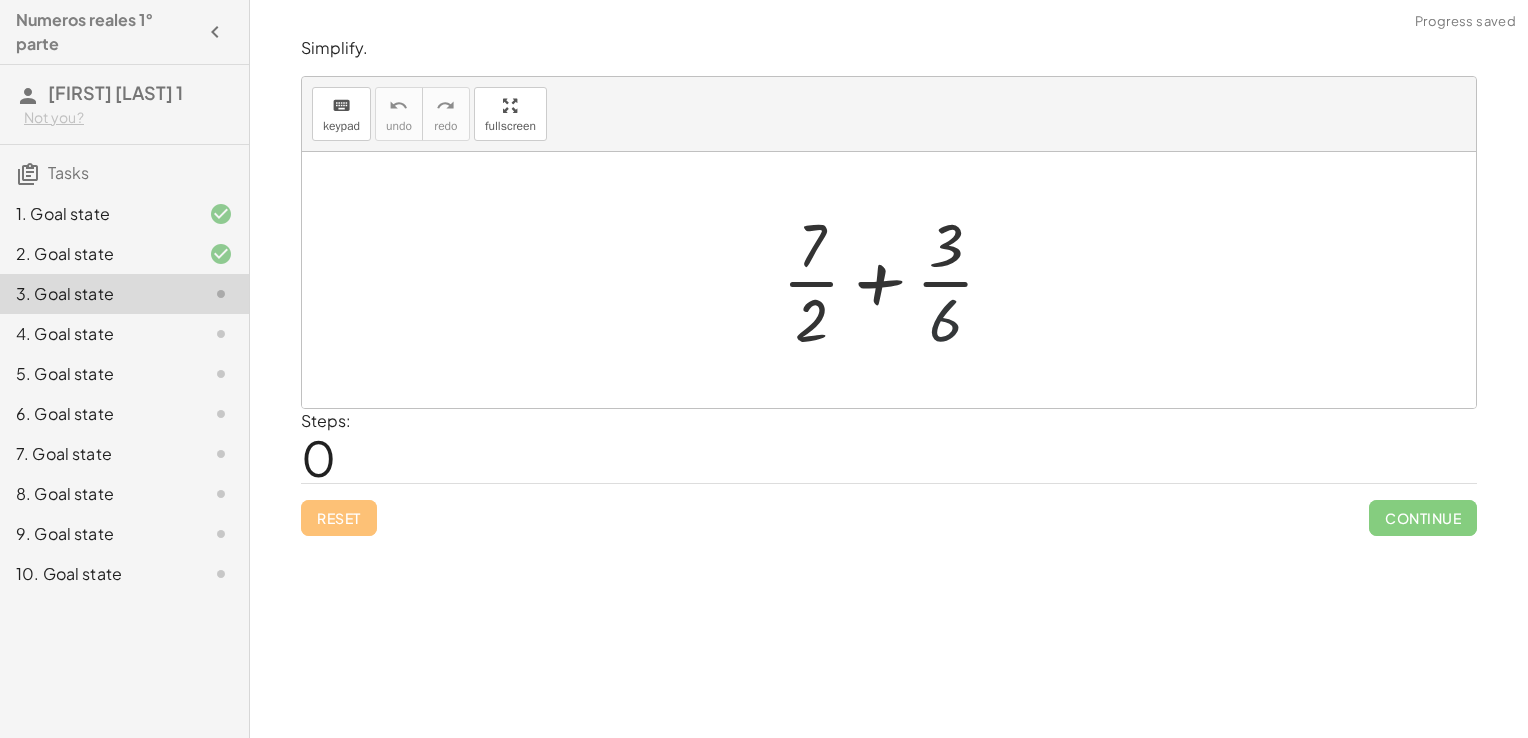 click at bounding box center (896, 280) 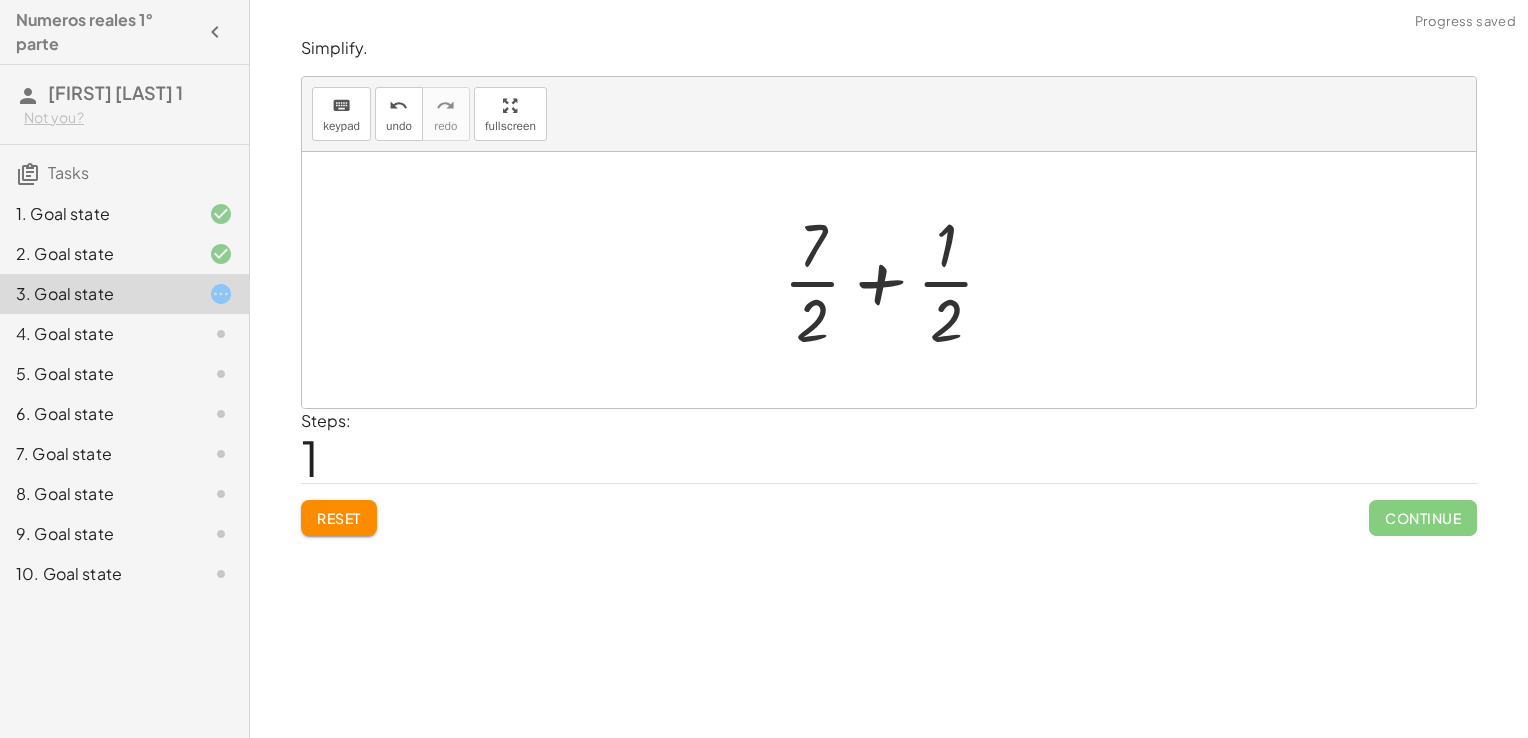 click at bounding box center [897, 280] 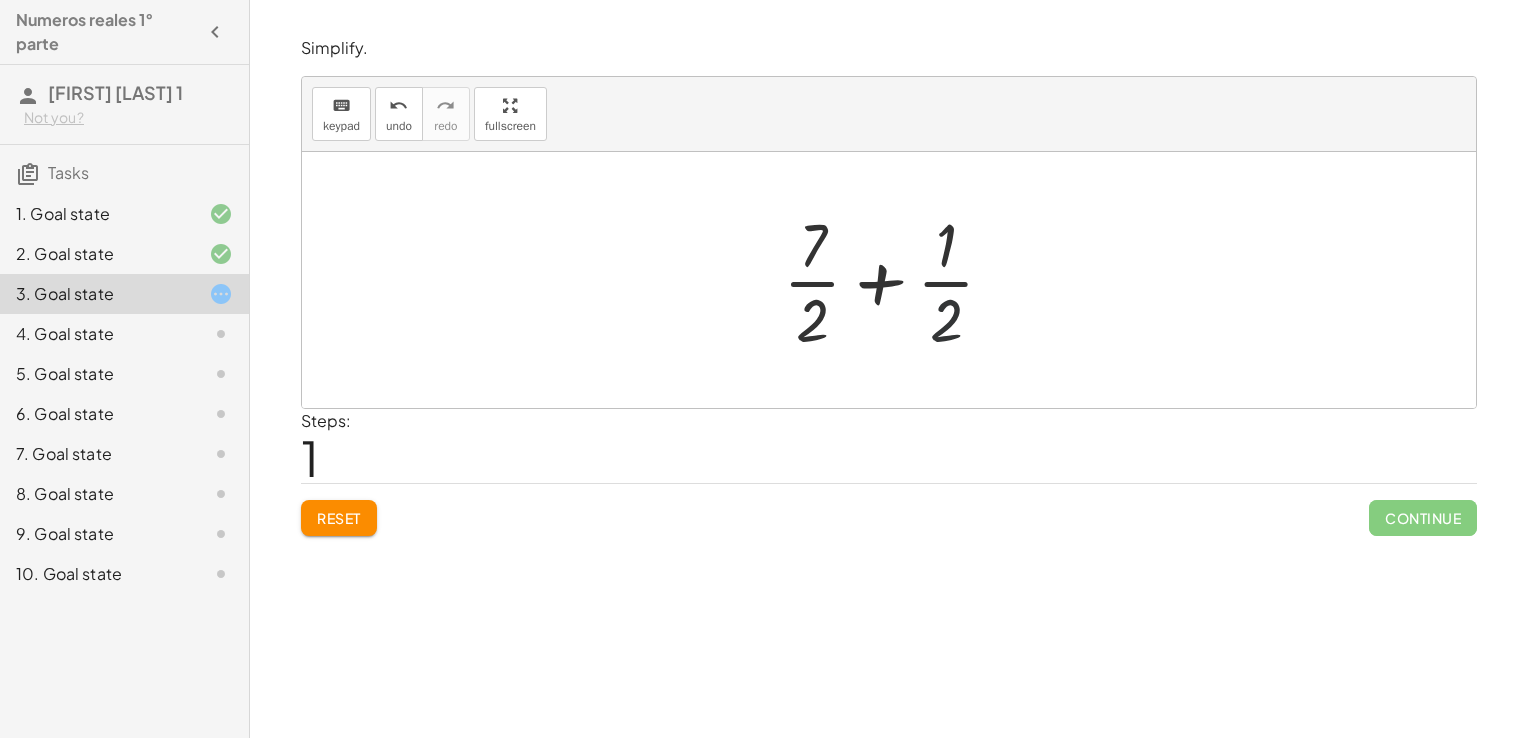 click at bounding box center [897, 280] 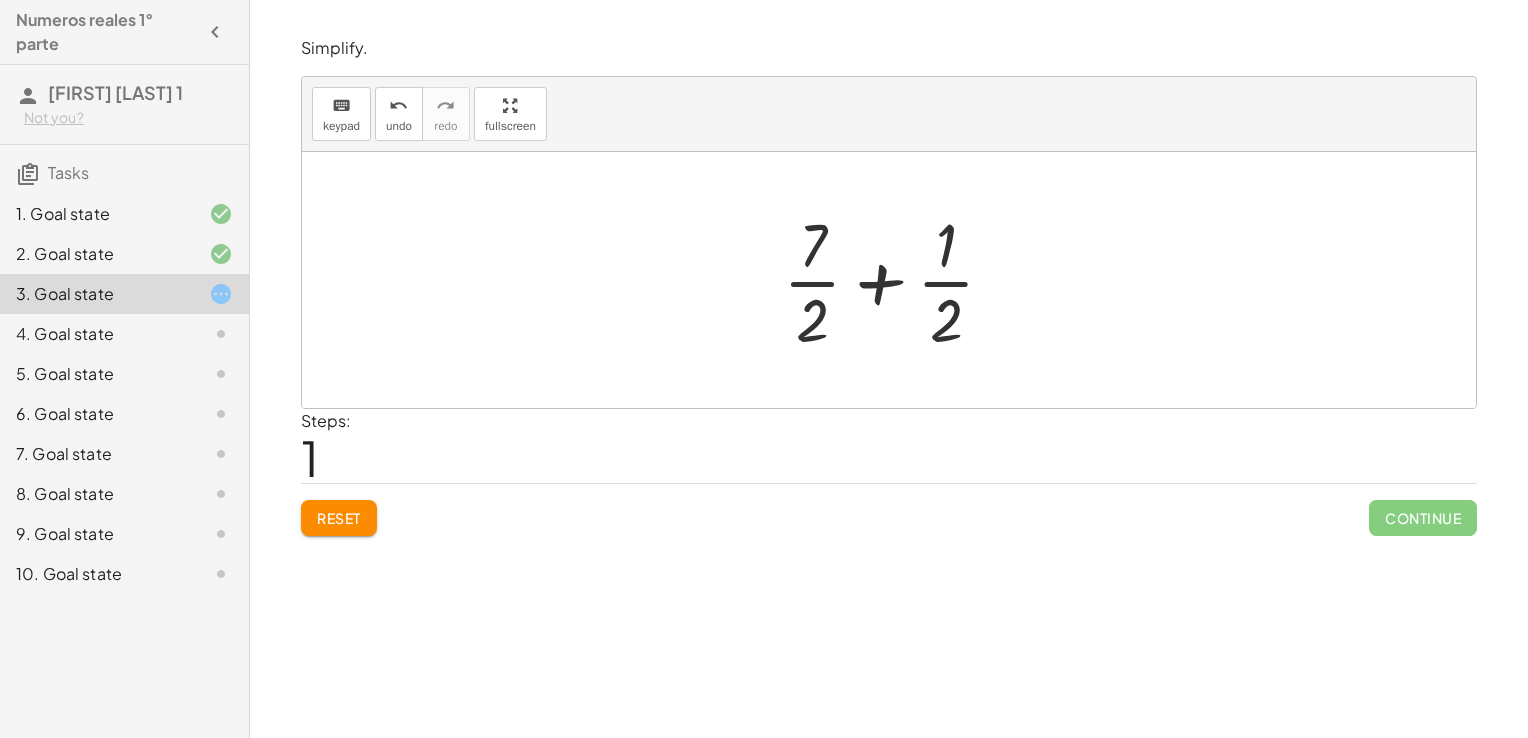 click at bounding box center (897, 280) 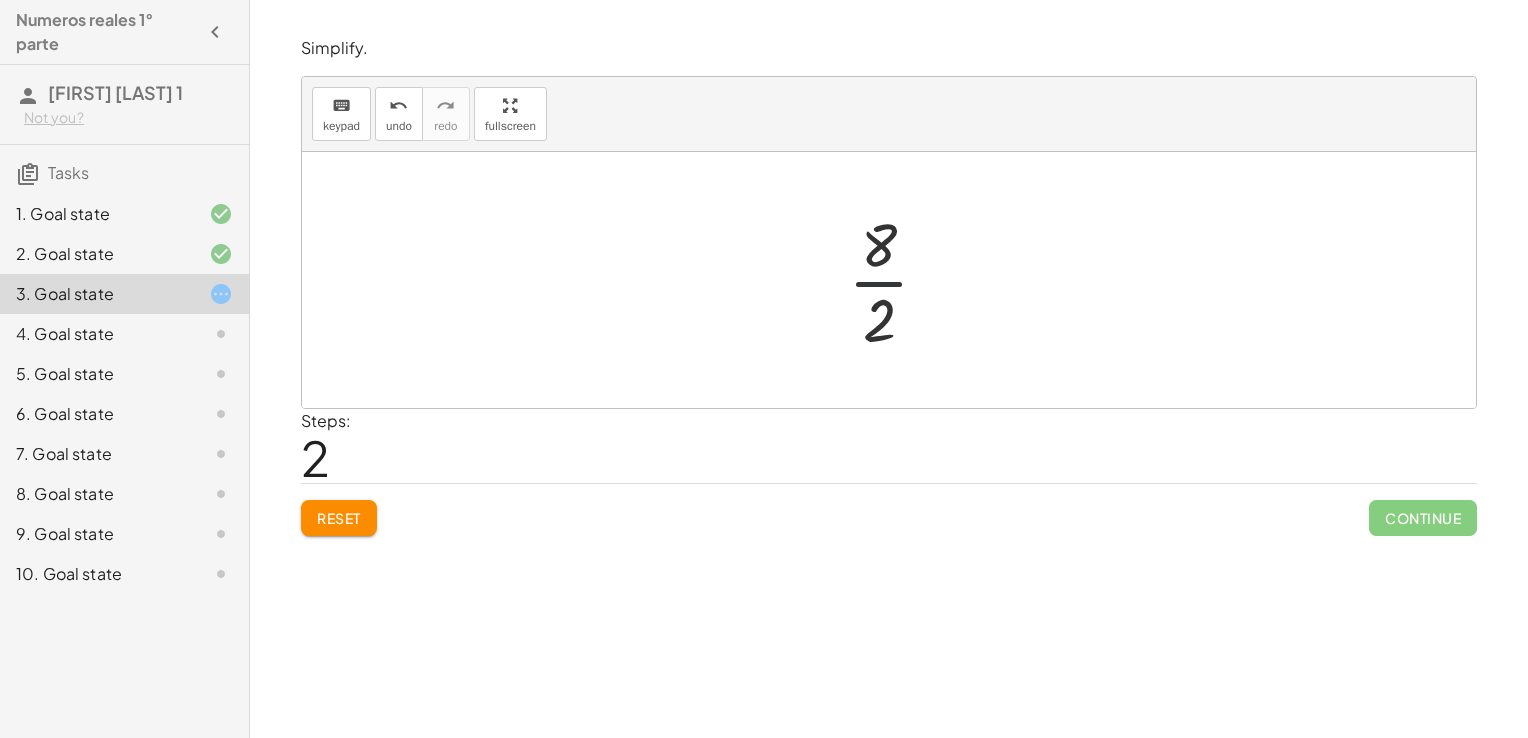 click at bounding box center (896, 280) 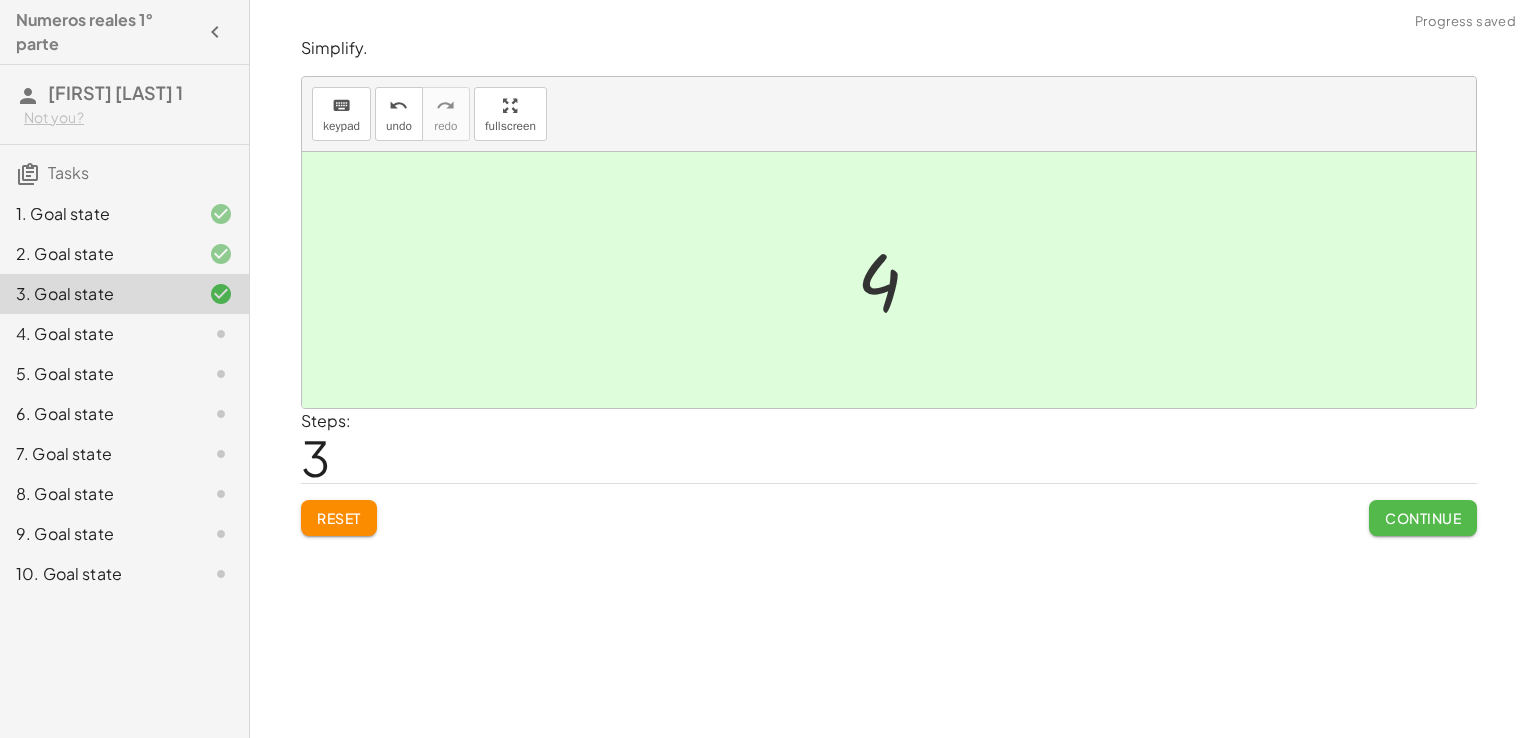 click on "Continue" 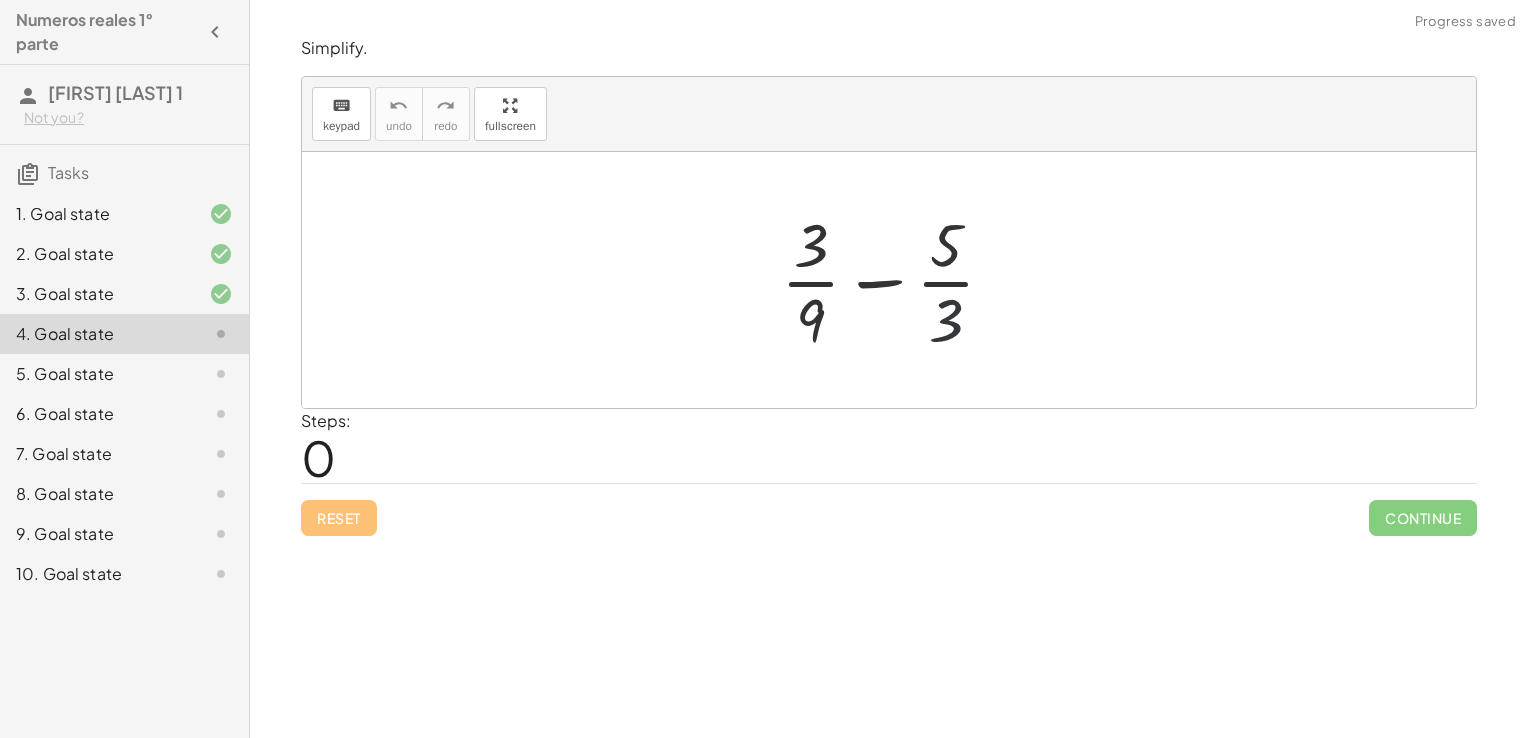 click at bounding box center (896, 280) 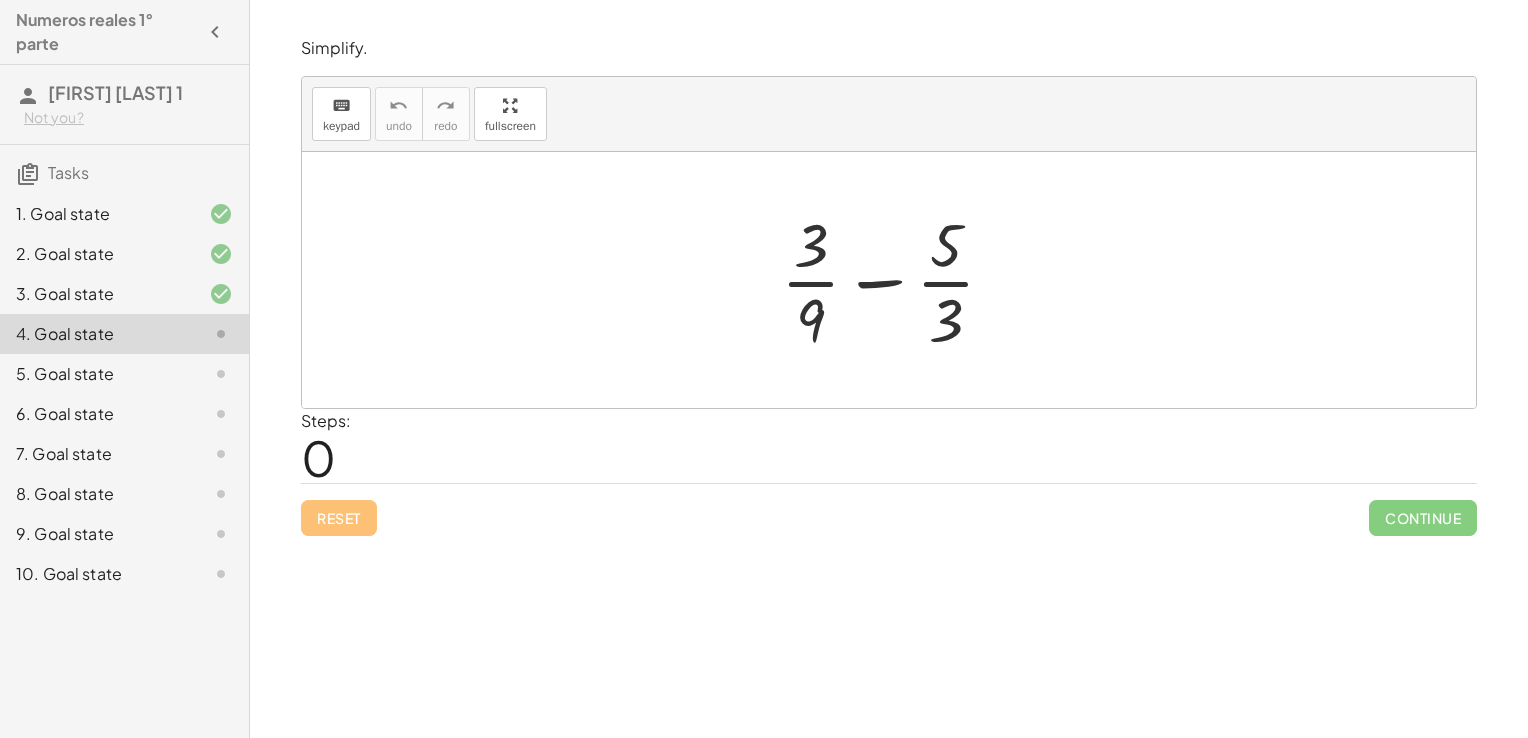 click at bounding box center [896, 280] 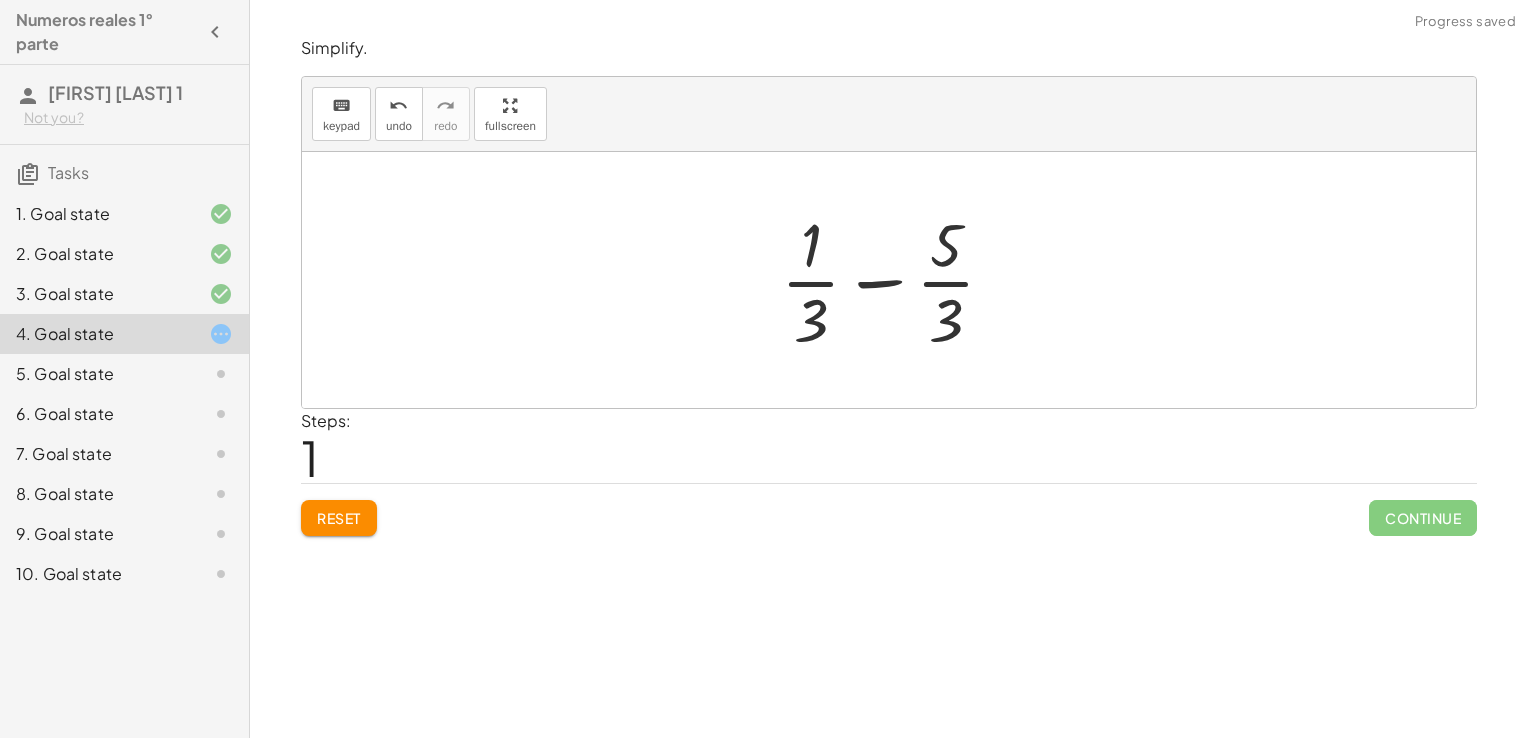 click at bounding box center (896, 280) 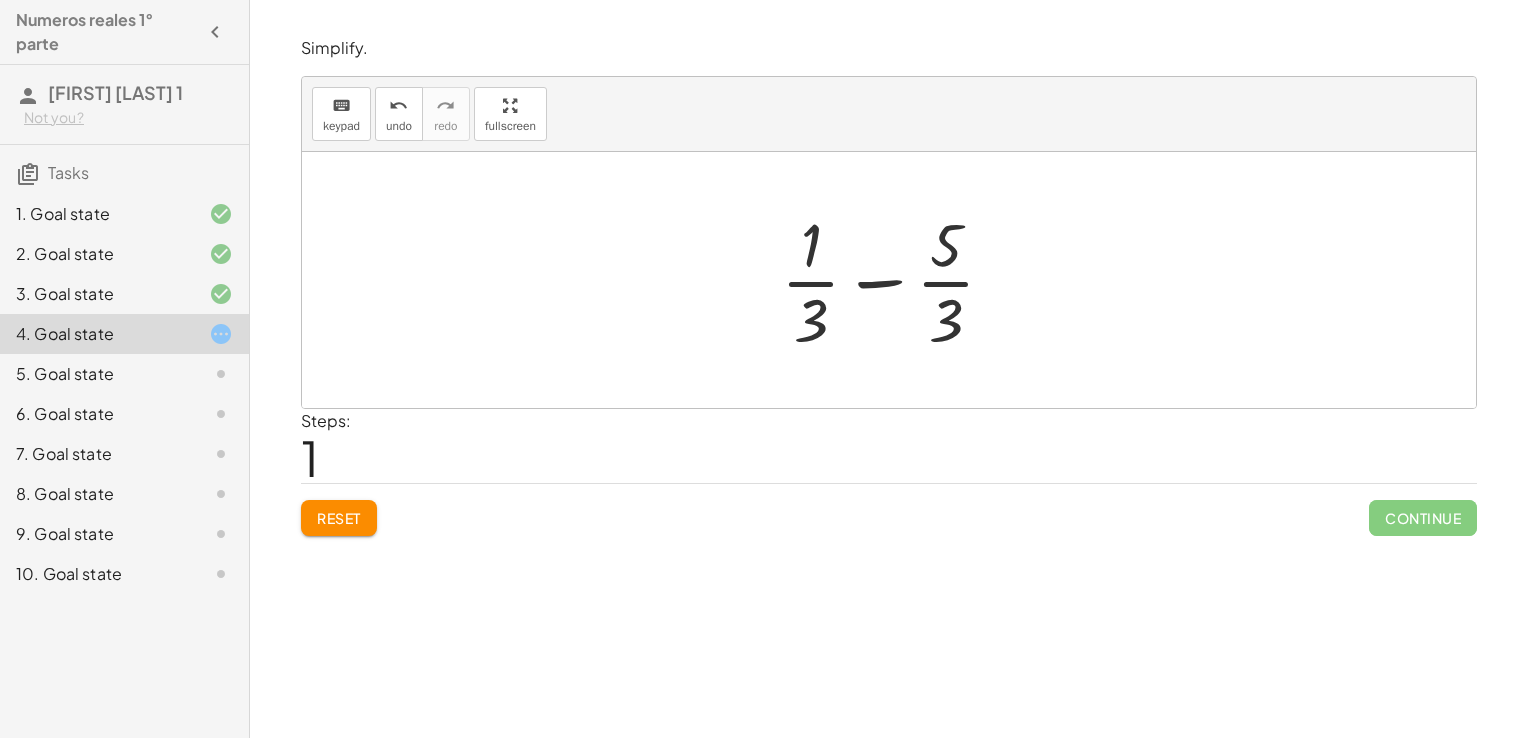 click at bounding box center [896, 280] 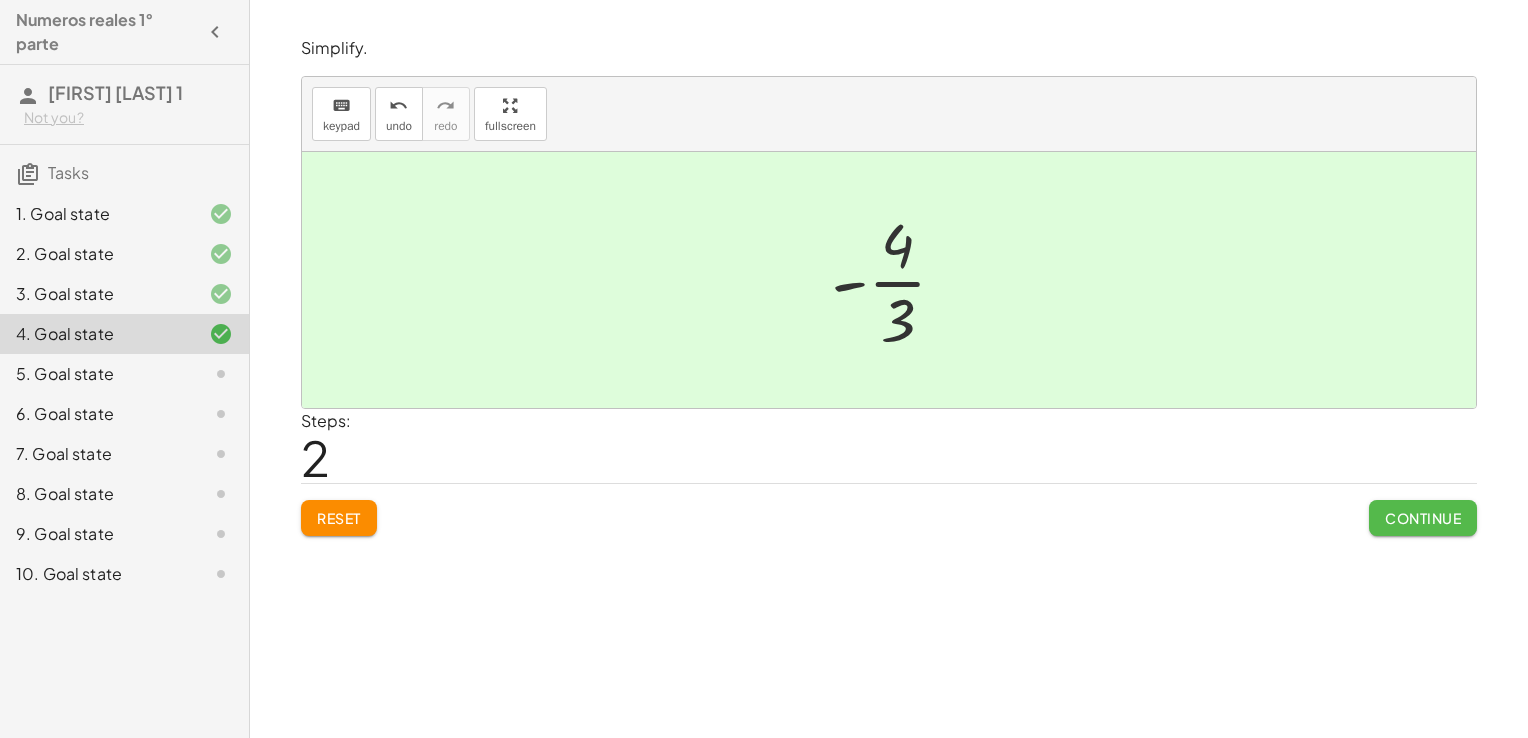click on "Continue" at bounding box center (1423, 518) 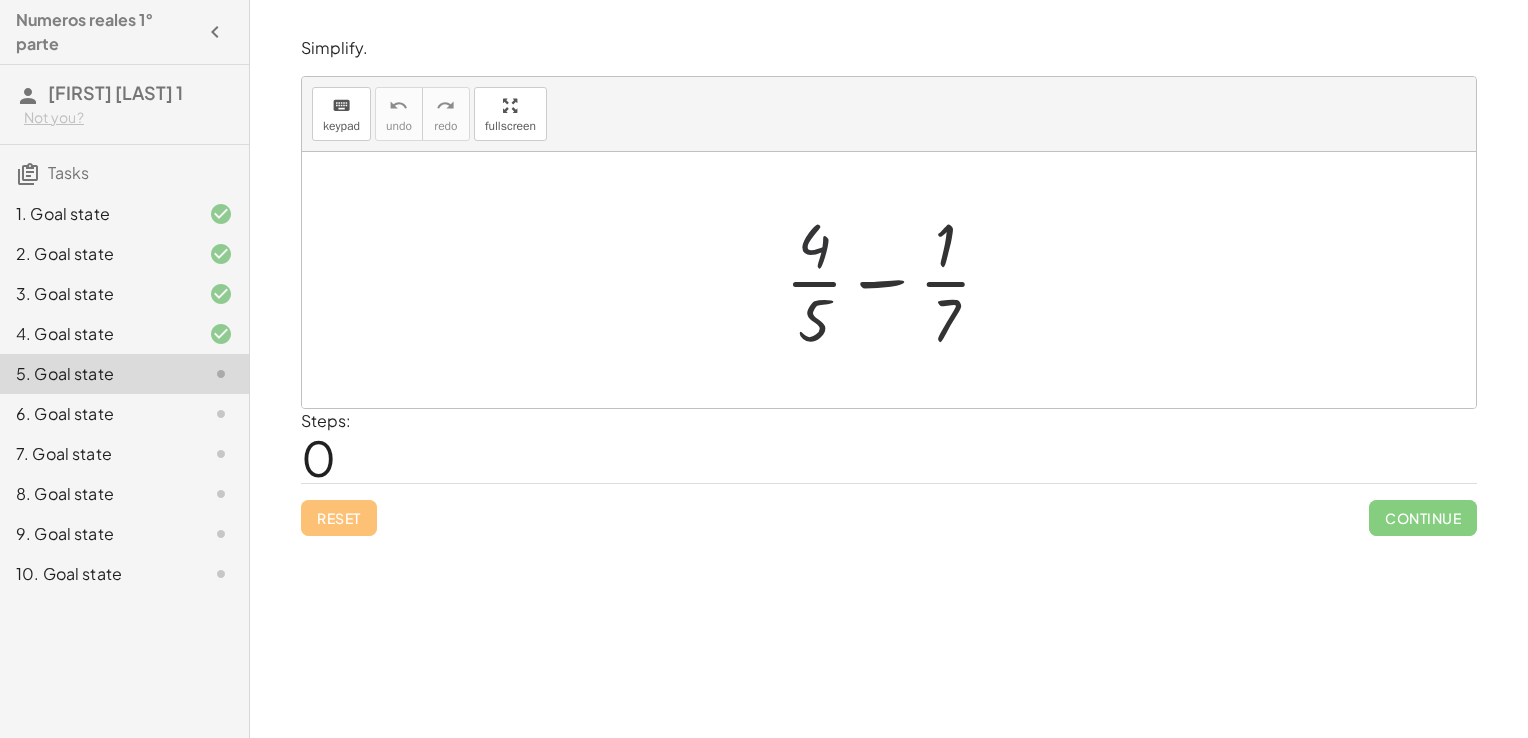 click at bounding box center (896, 280) 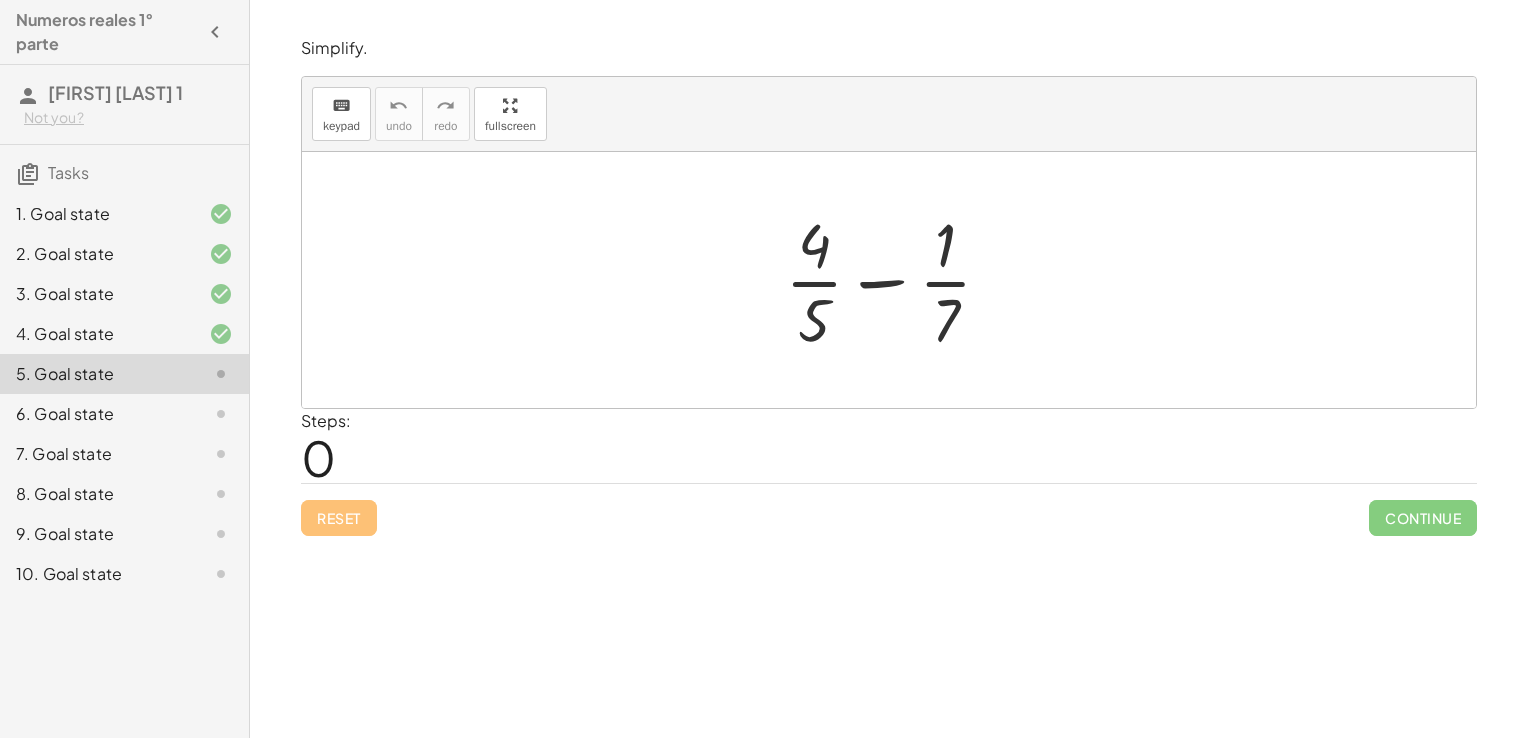click at bounding box center (896, 280) 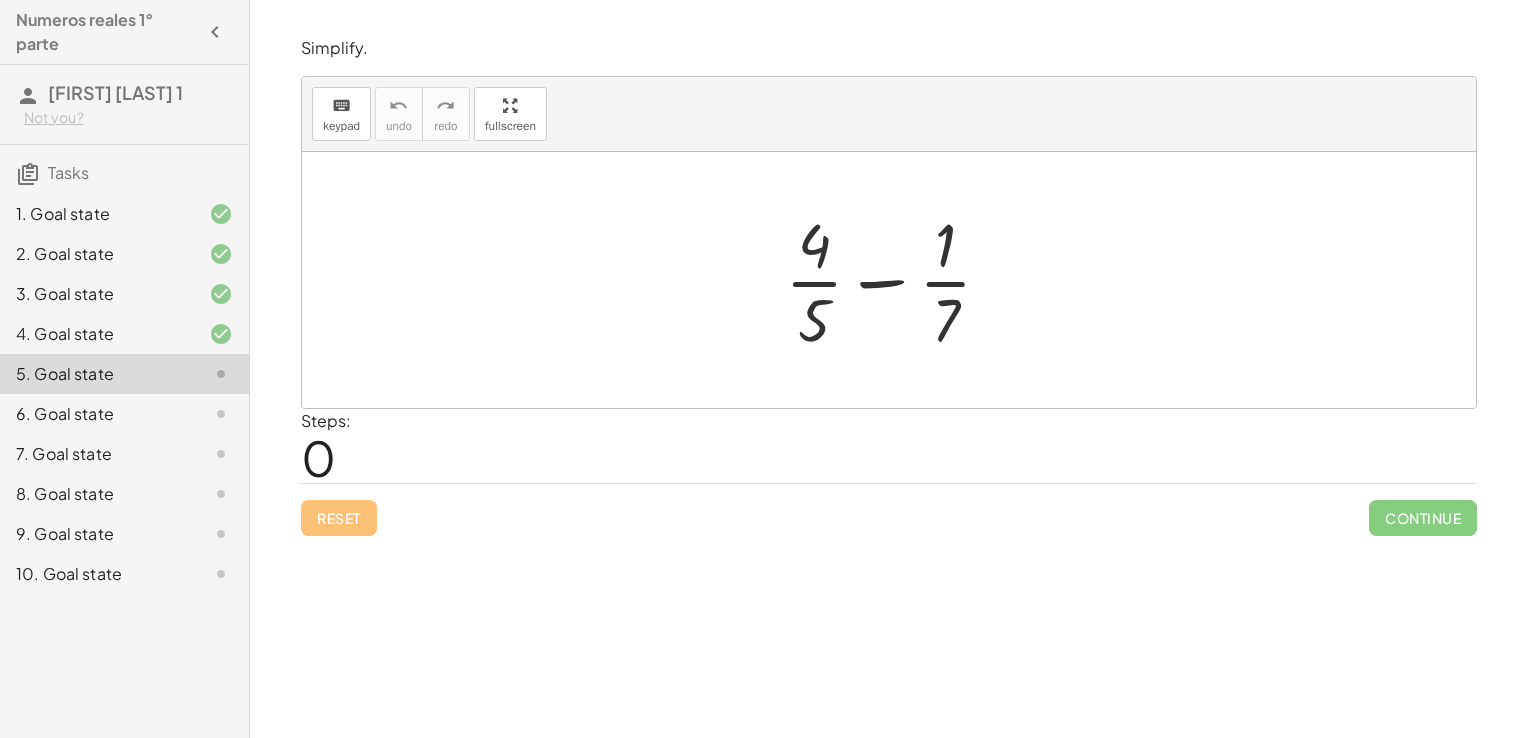 click at bounding box center (896, 280) 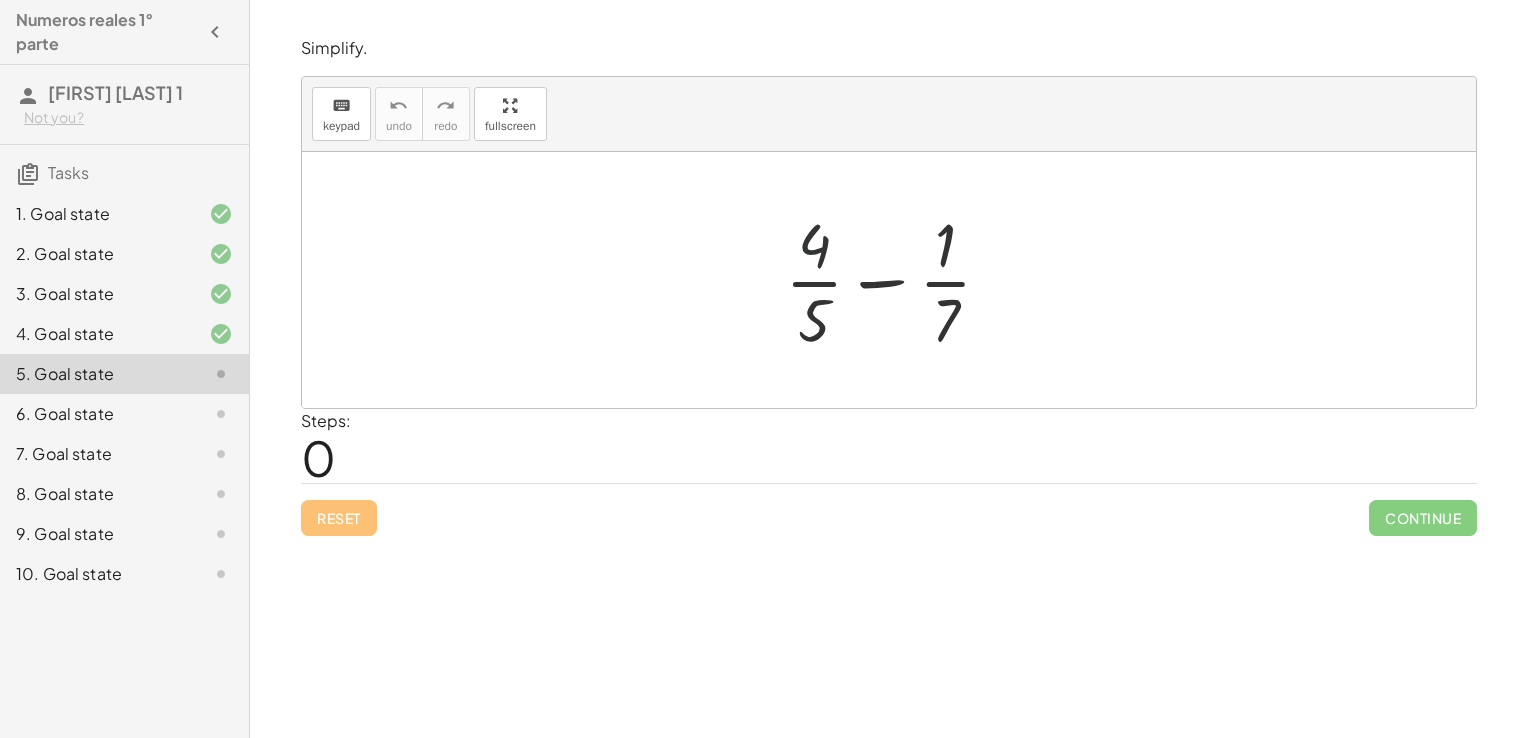 click at bounding box center (896, 280) 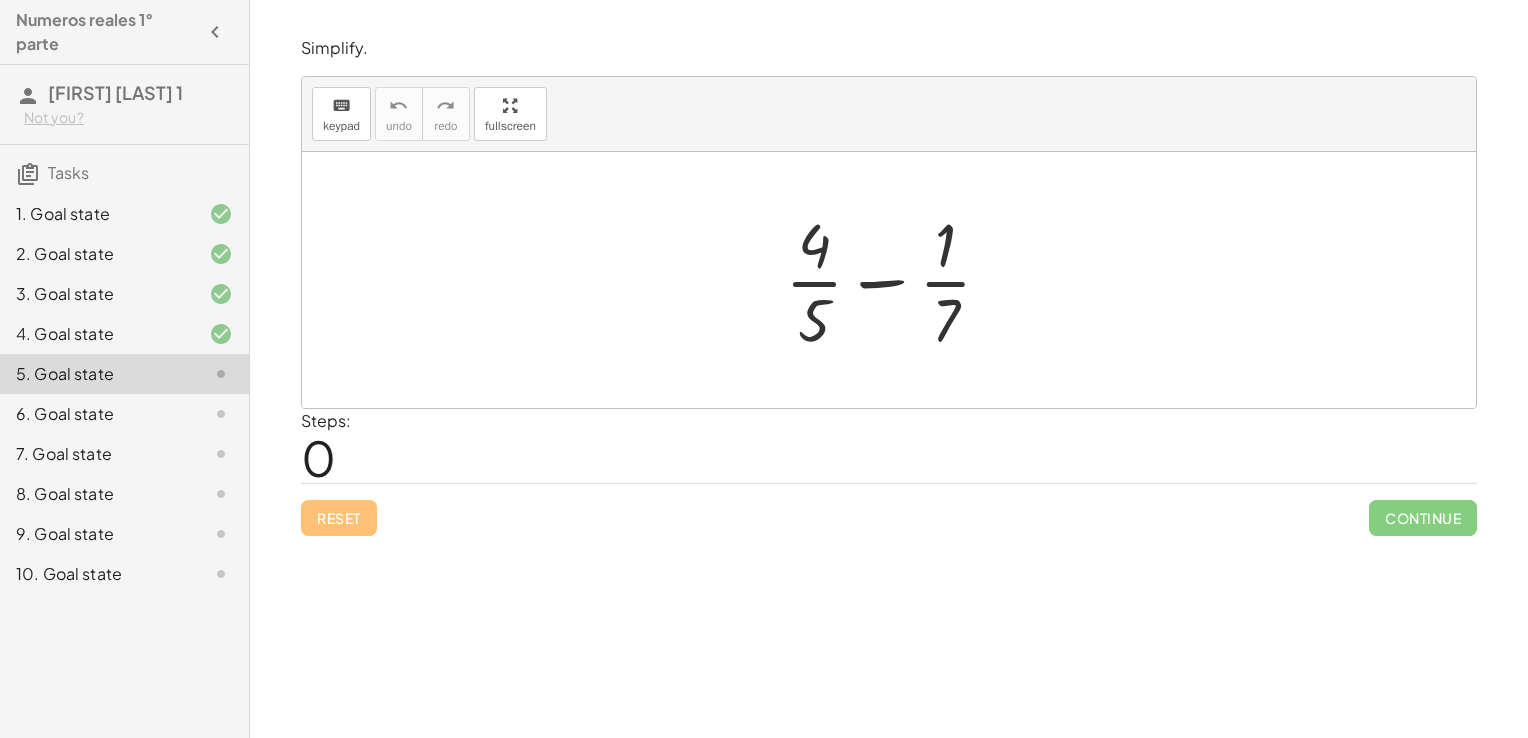 click at bounding box center (896, 280) 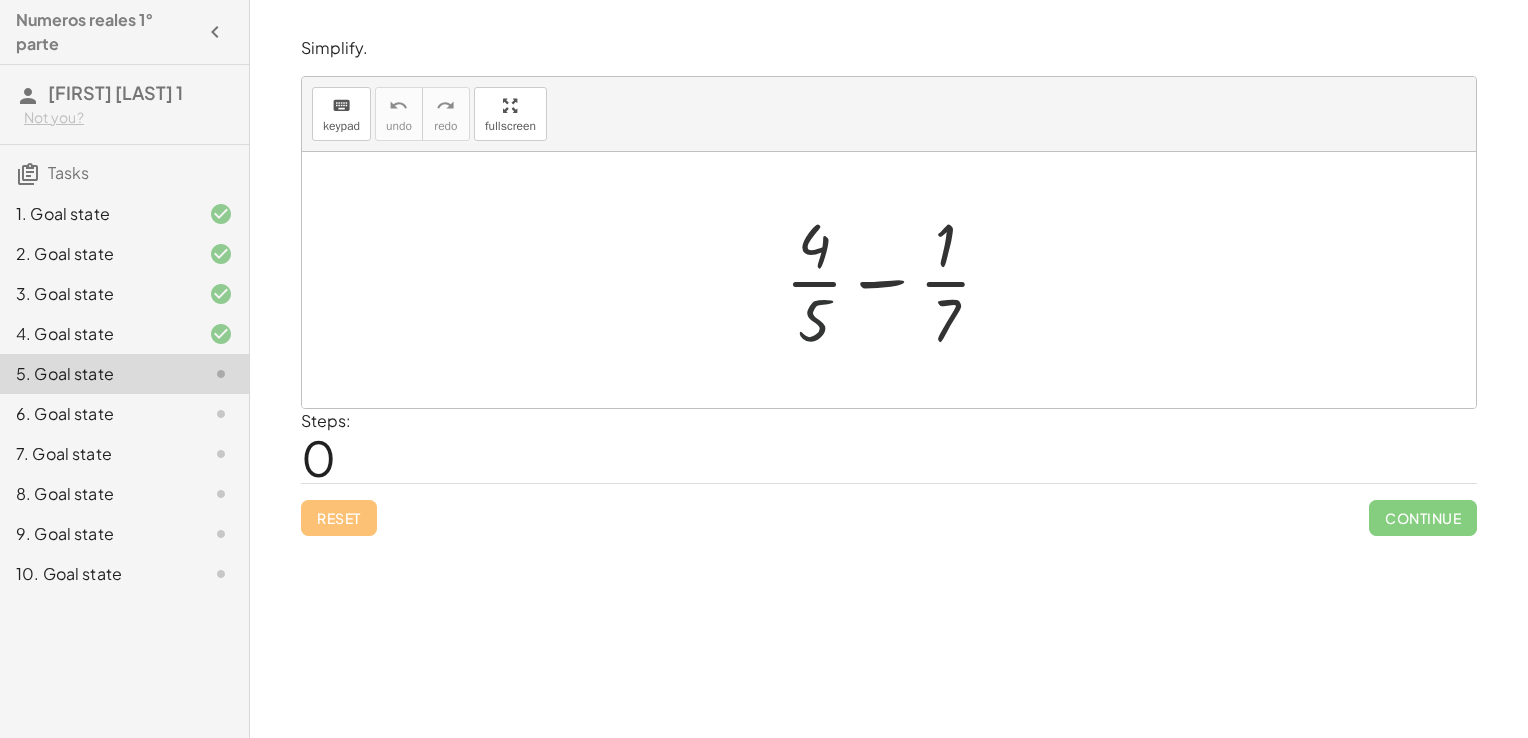click at bounding box center (896, 280) 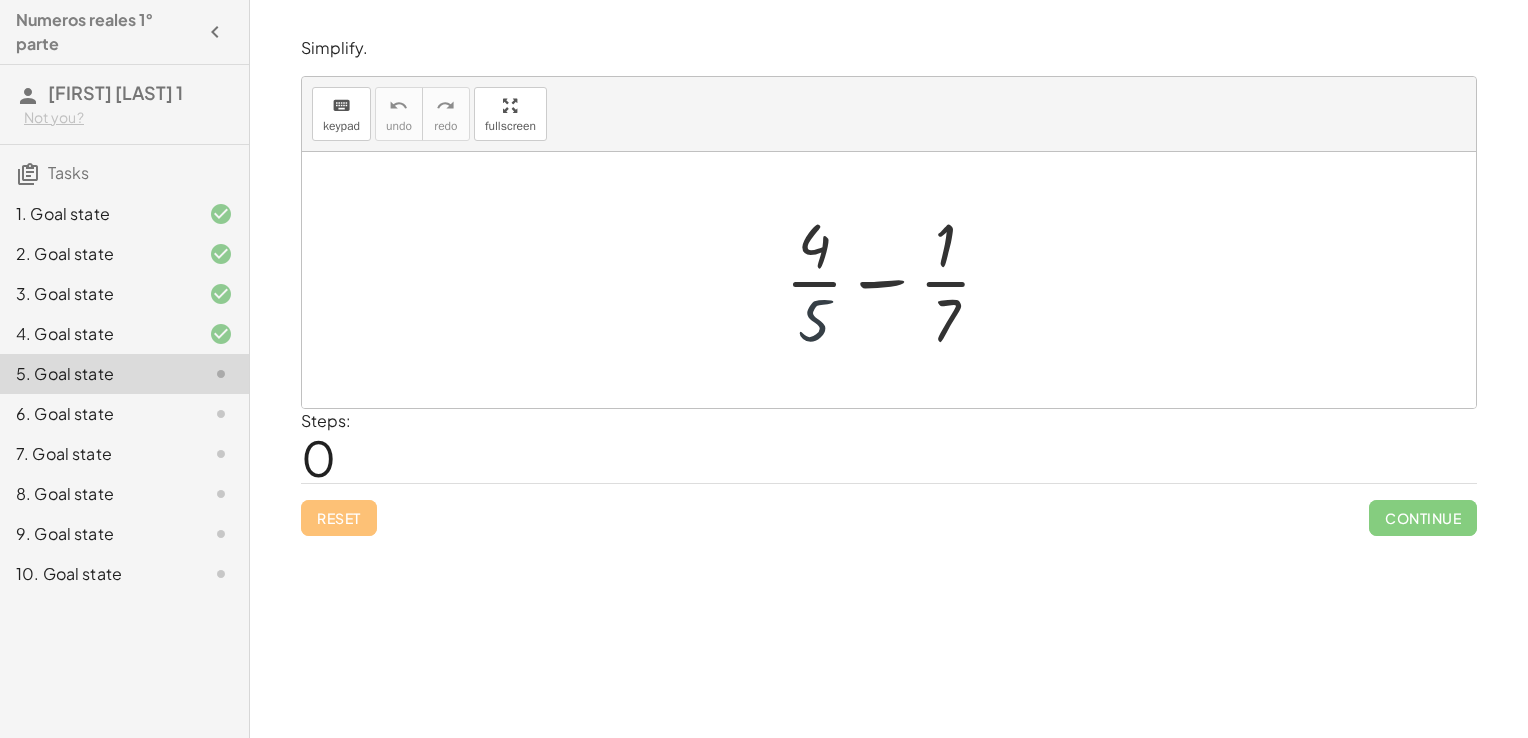 click at bounding box center [896, 280] 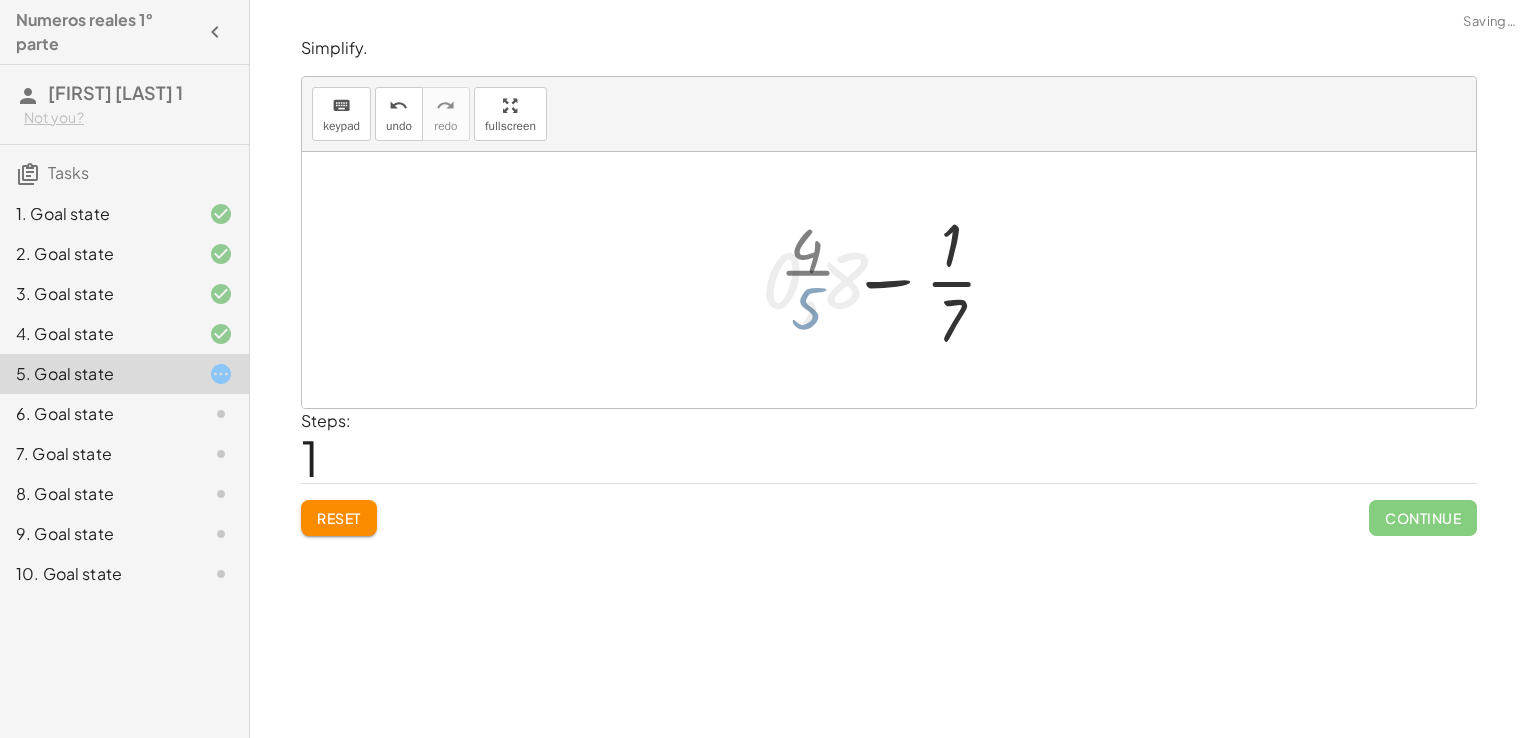 click at bounding box center [897, 280] 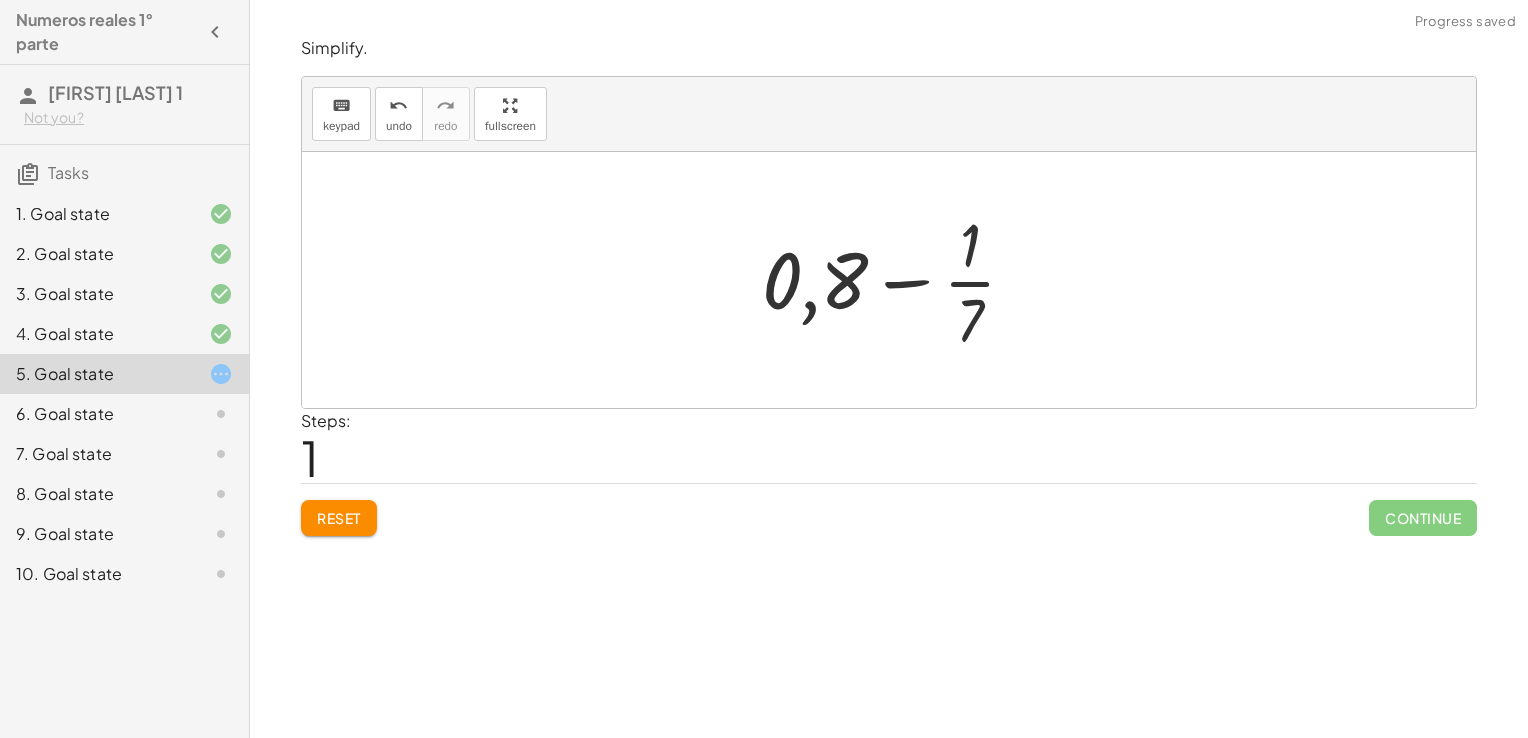 click at bounding box center (897, 280) 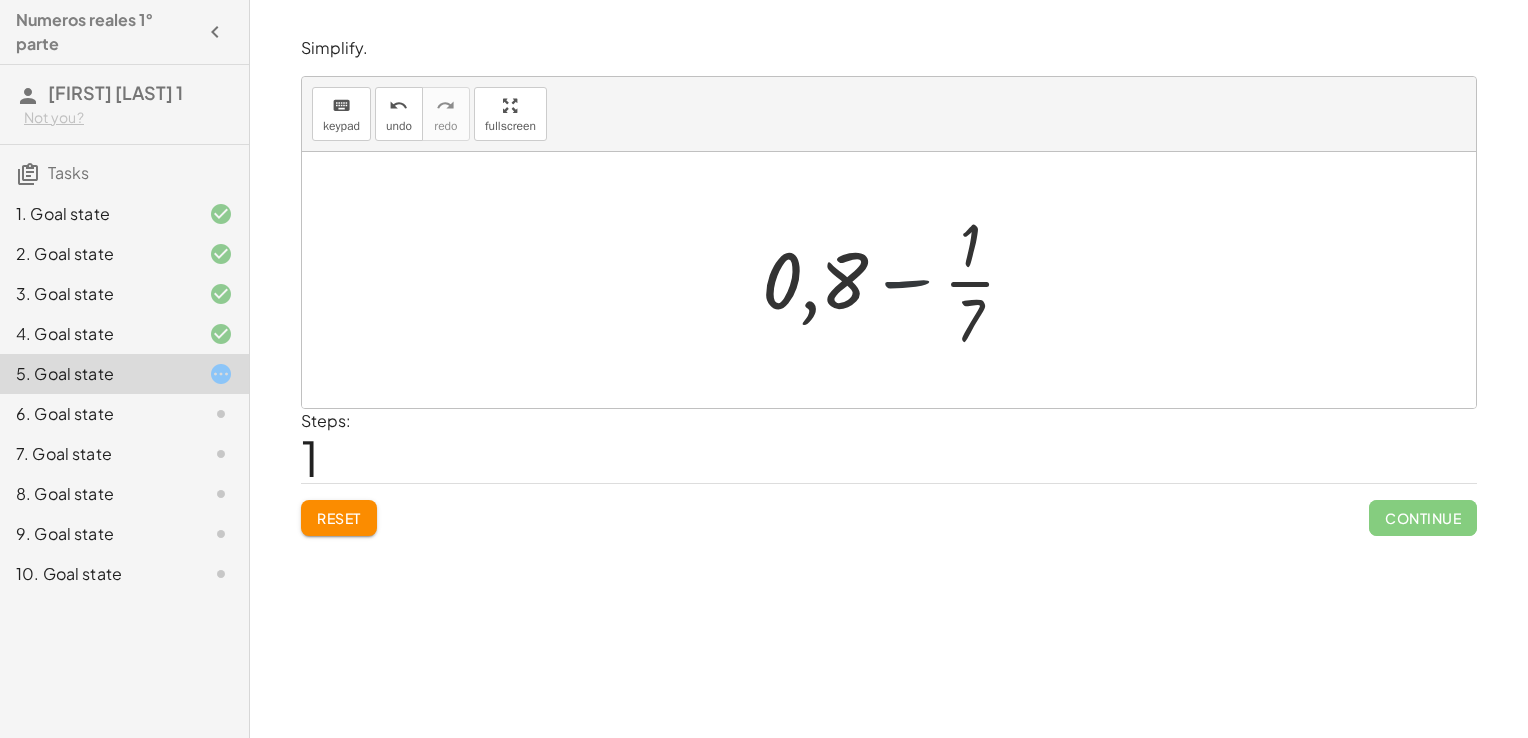 click at bounding box center (897, 280) 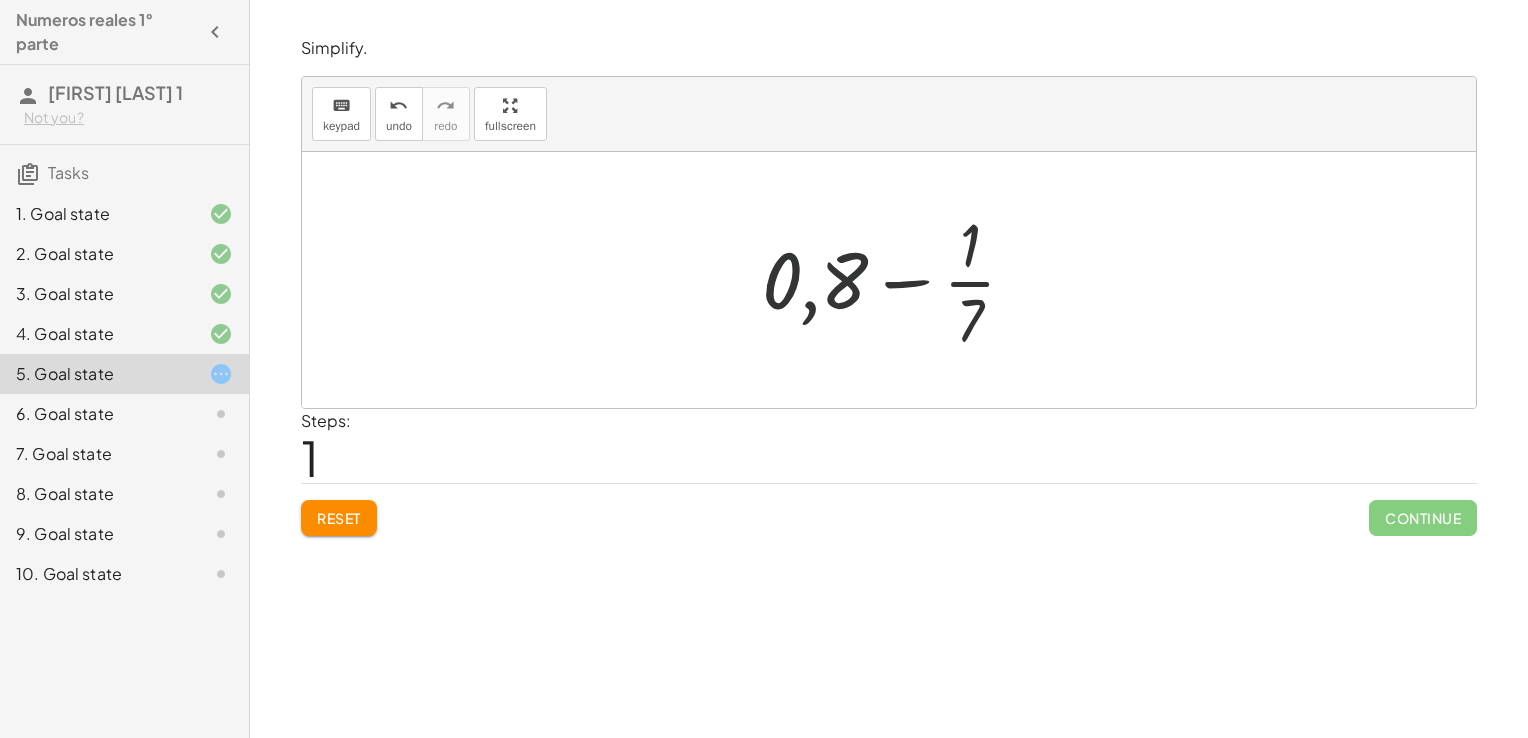 click at bounding box center [897, 280] 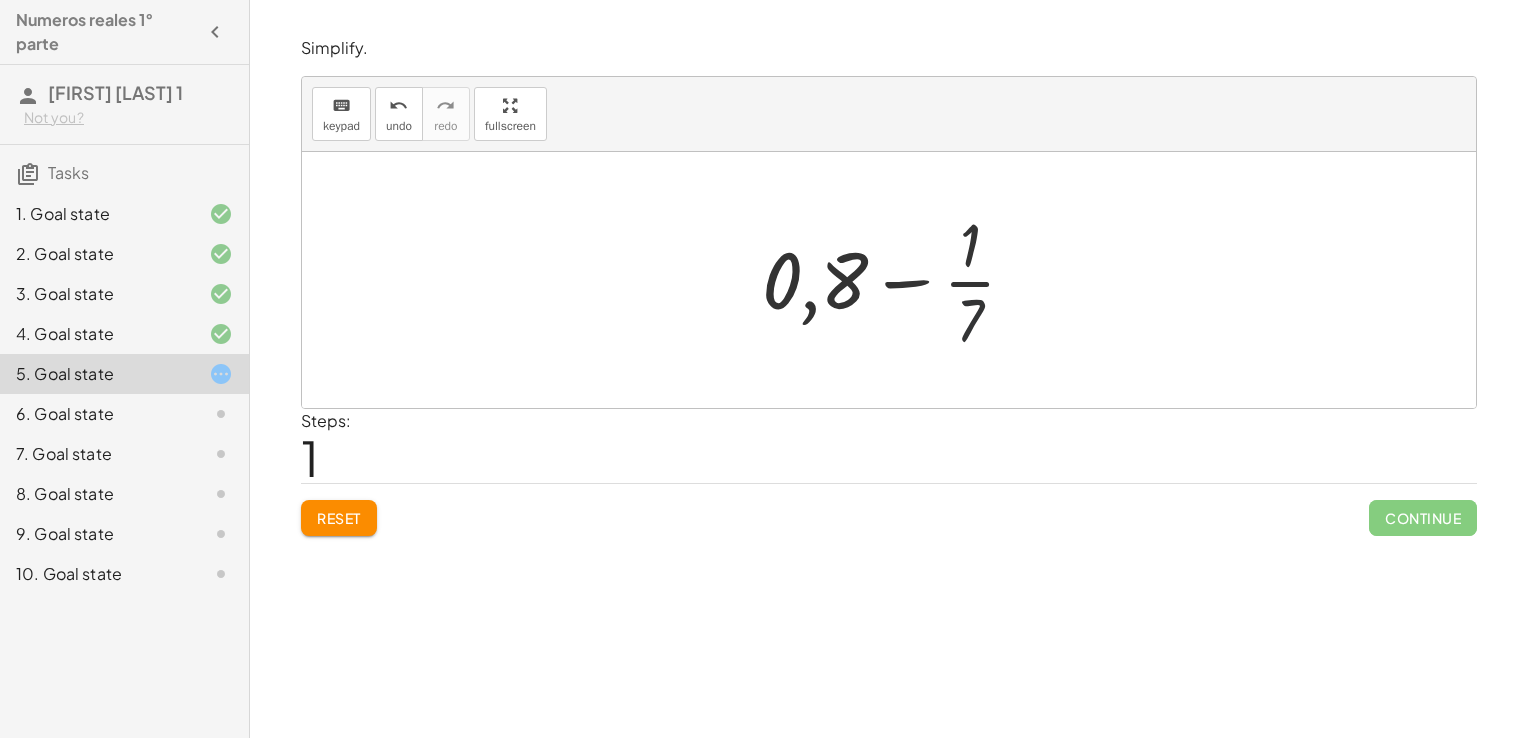 click at bounding box center (897, 280) 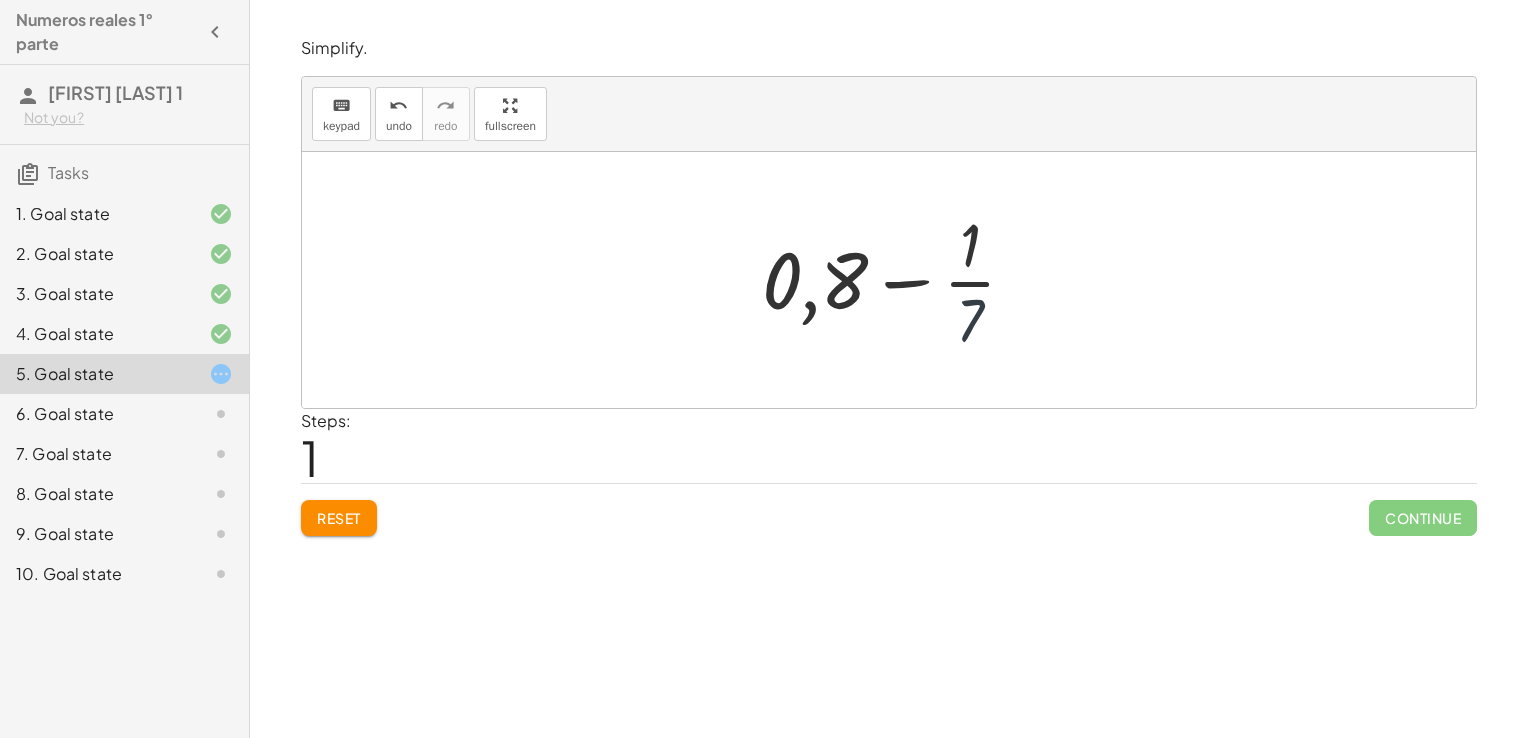 click at bounding box center [897, 280] 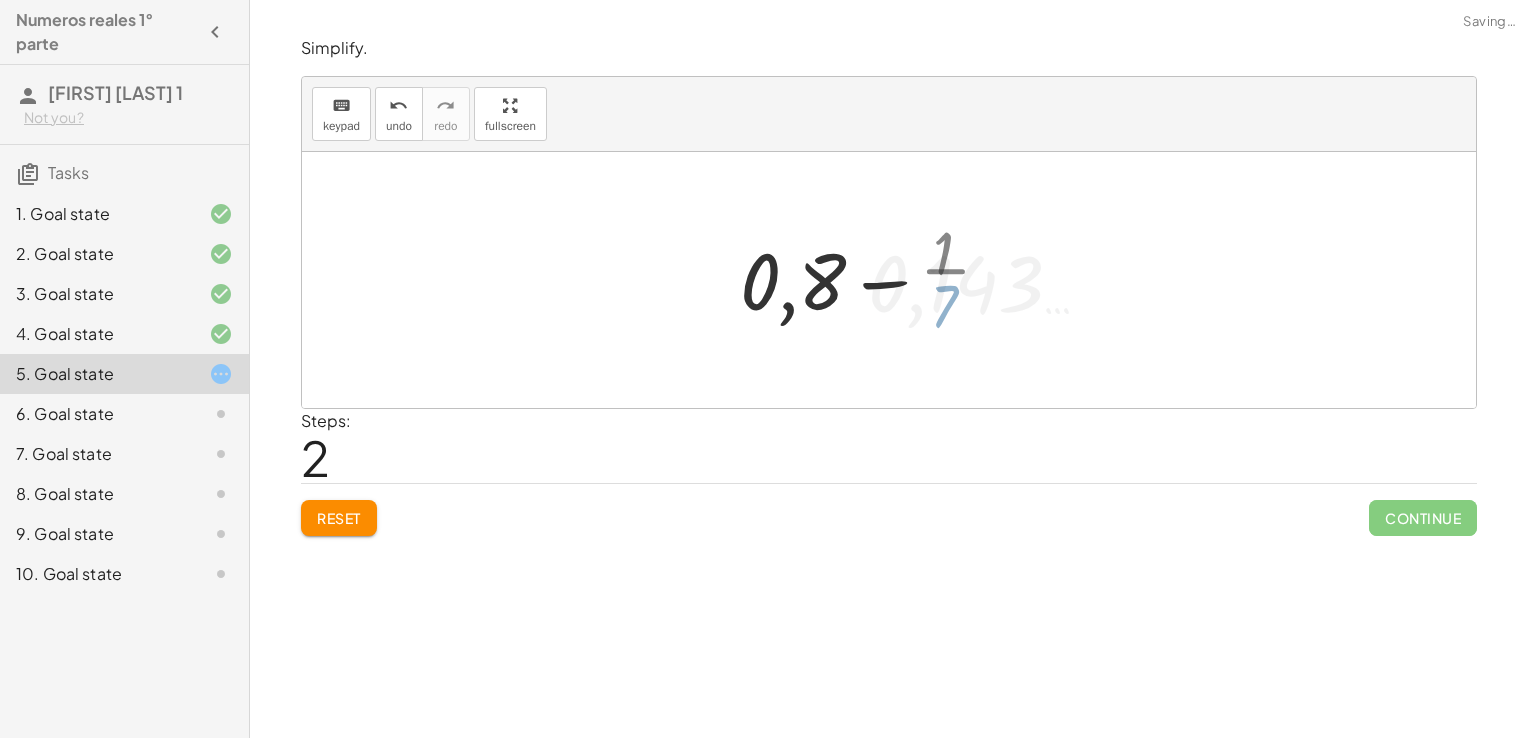 click at bounding box center (896, 280) 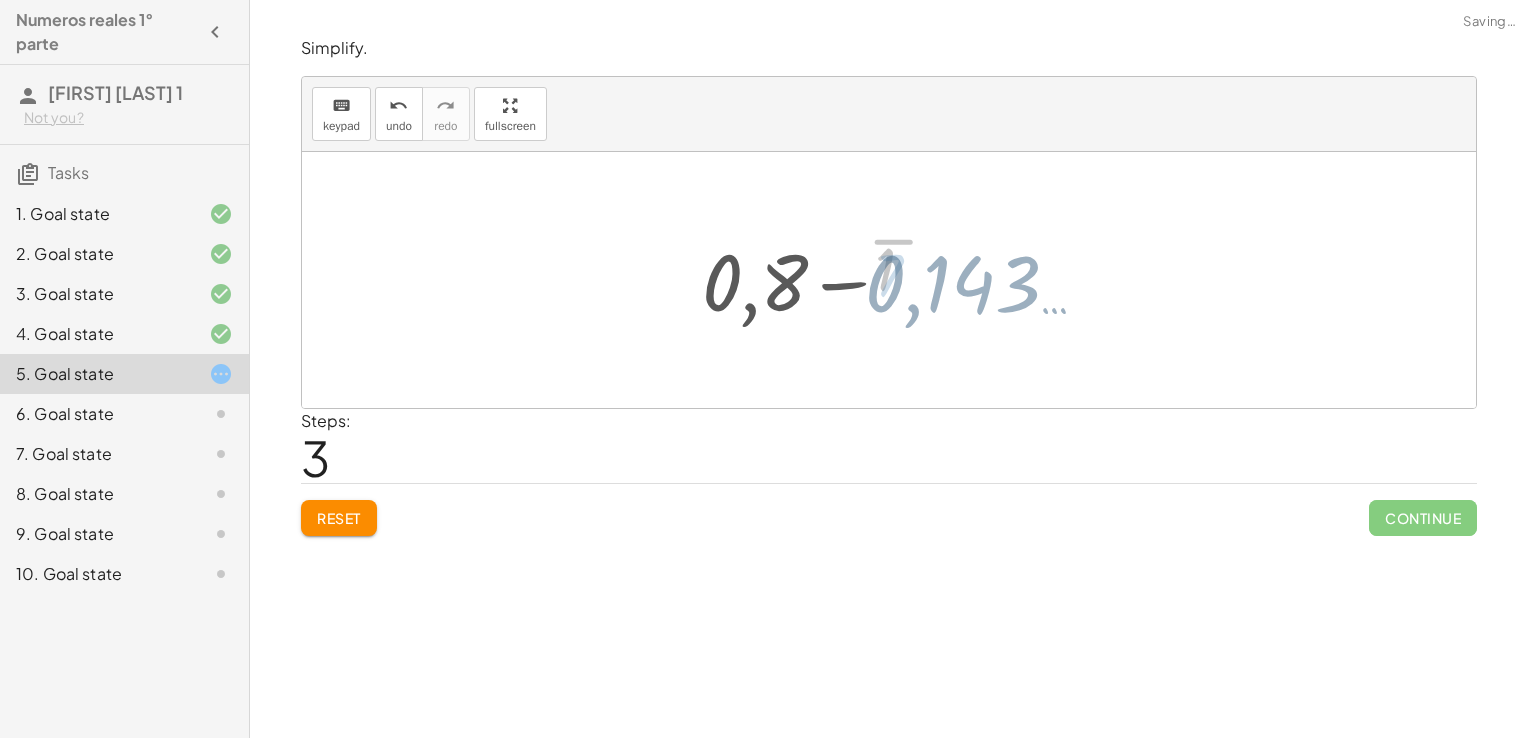 click at bounding box center (896, 280) 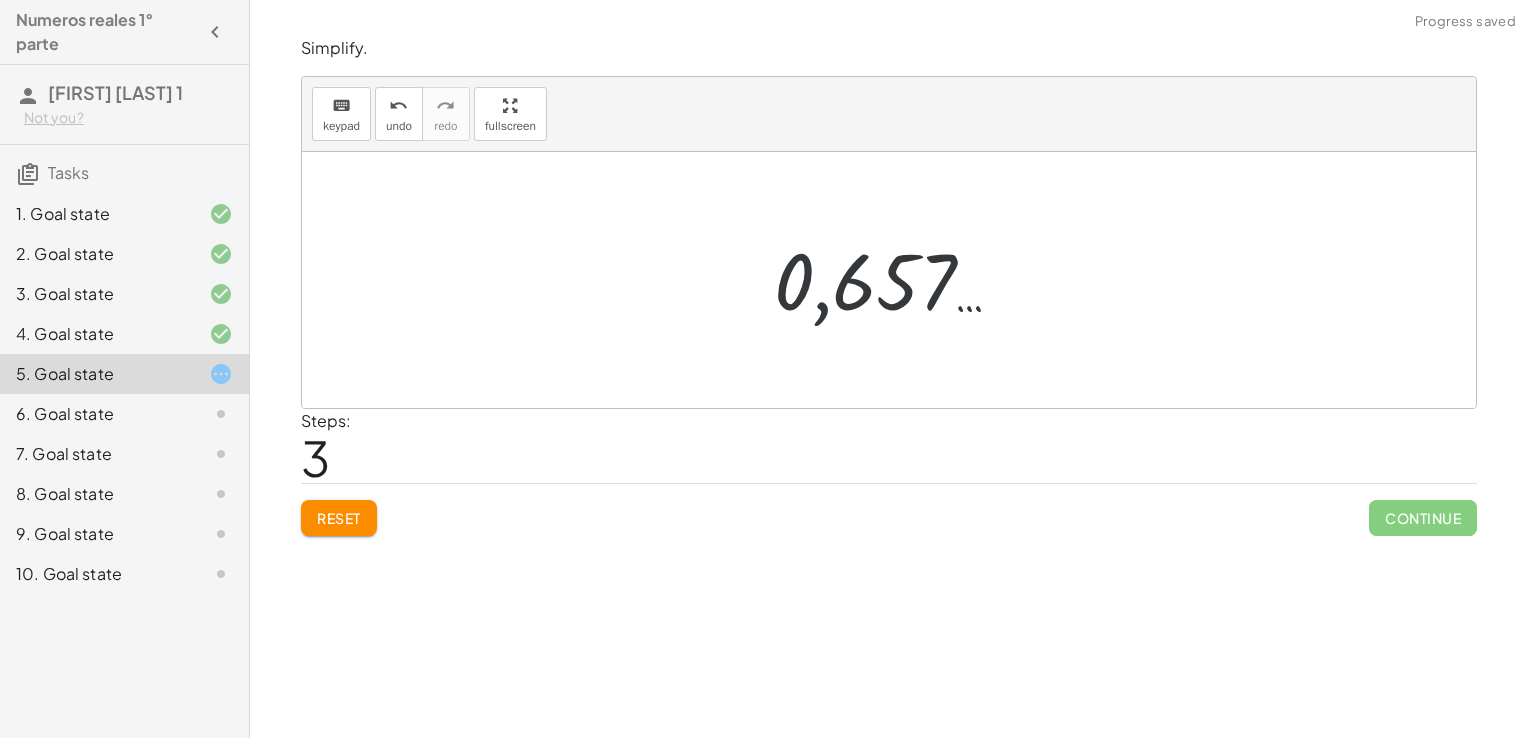 click at bounding box center (896, 280) 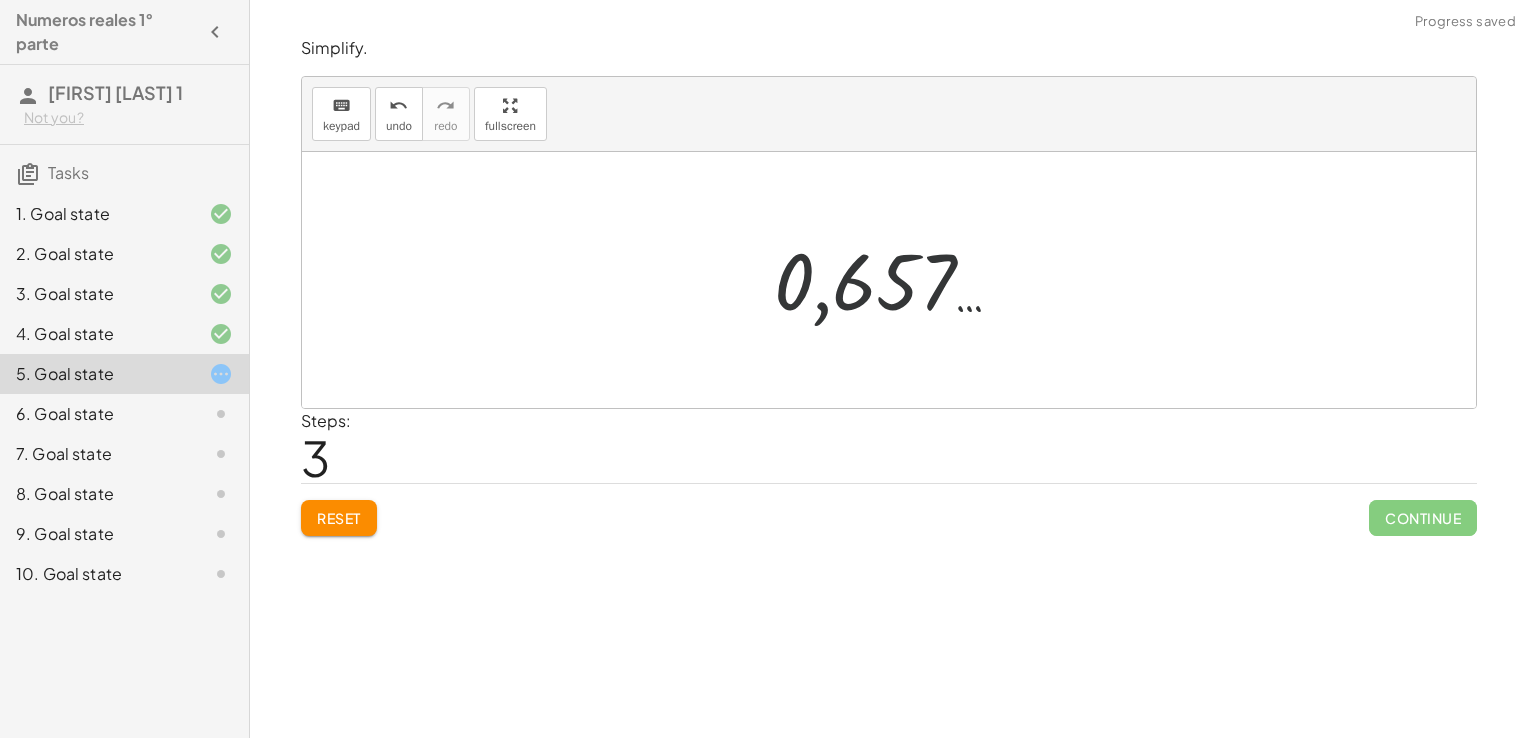 click at bounding box center [896, 280] 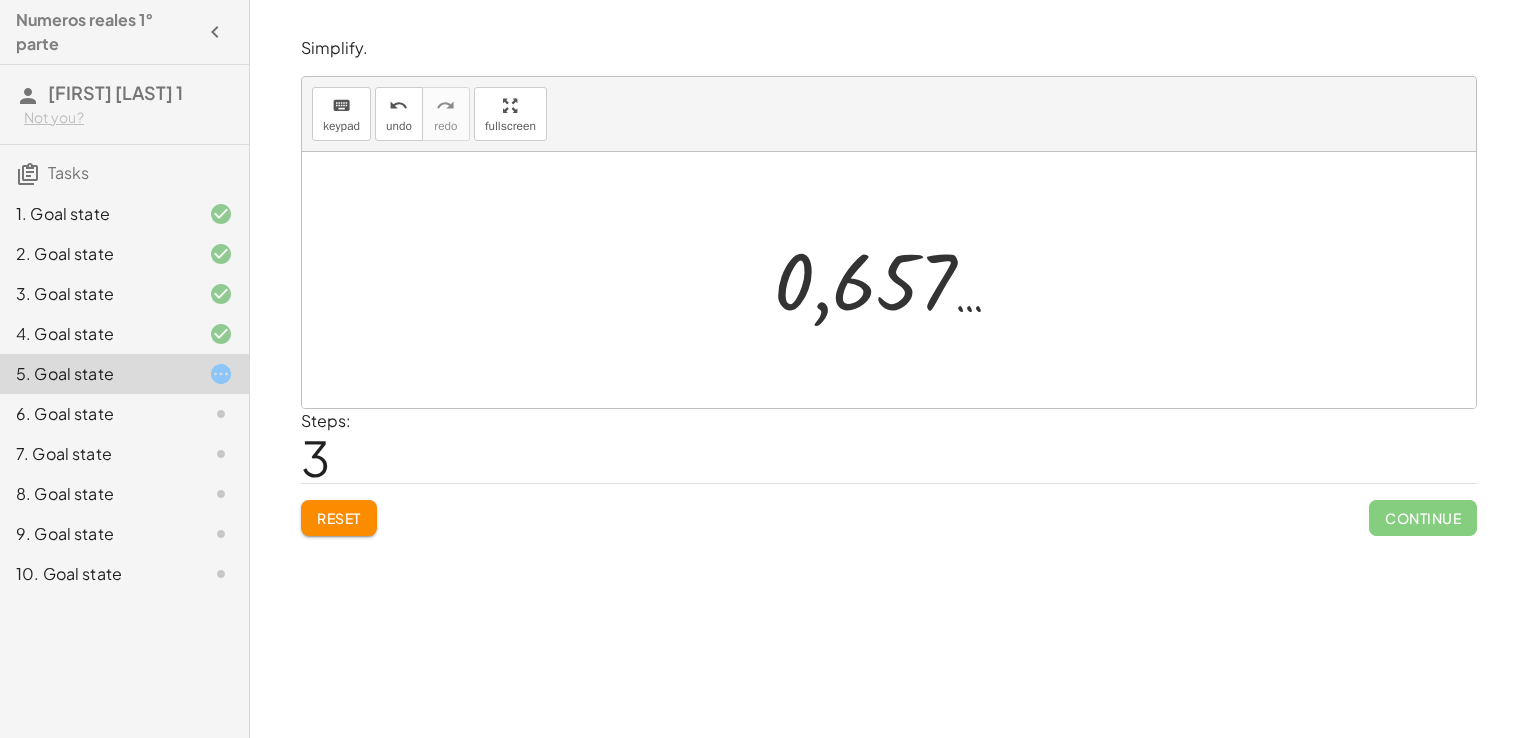 click at bounding box center (896, 280) 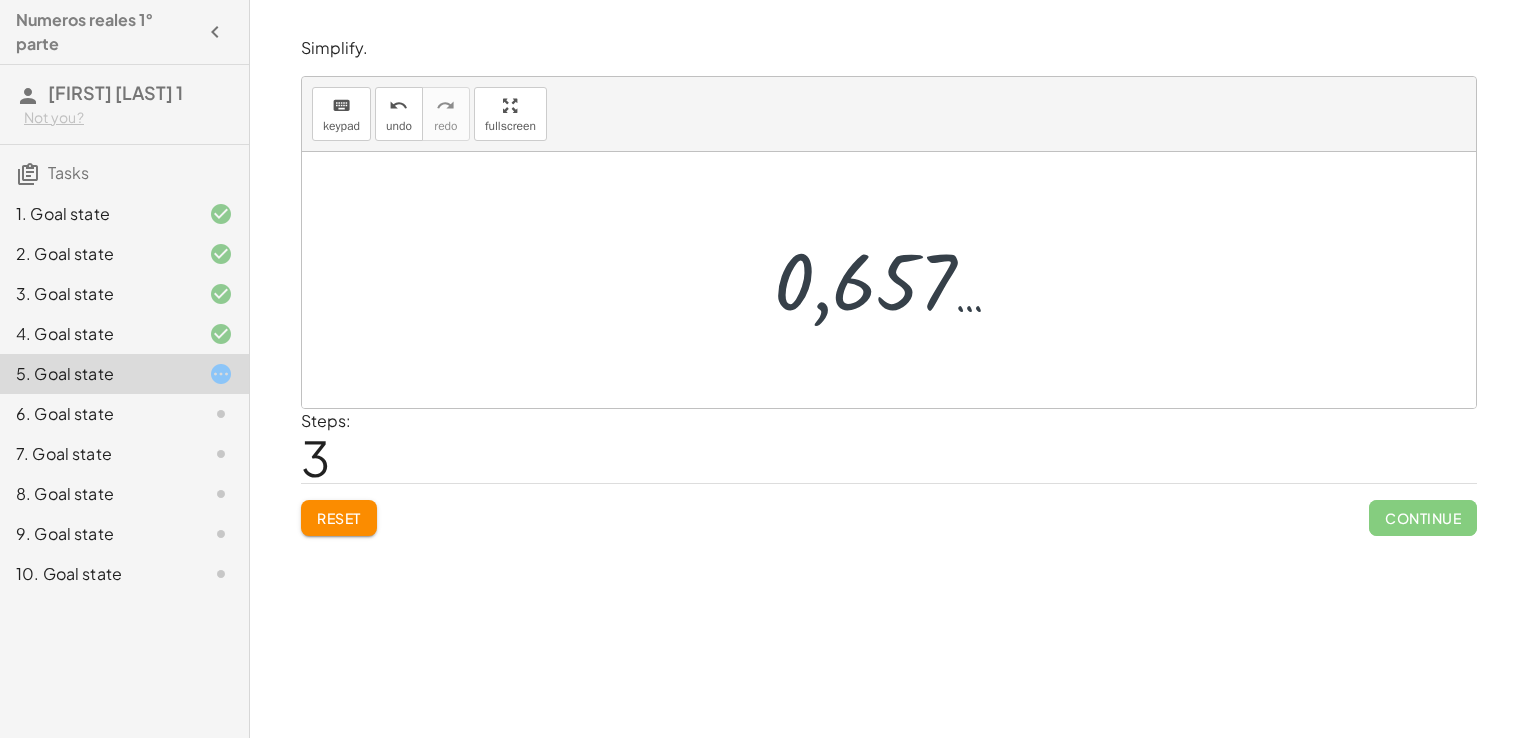click at bounding box center [896, 280] 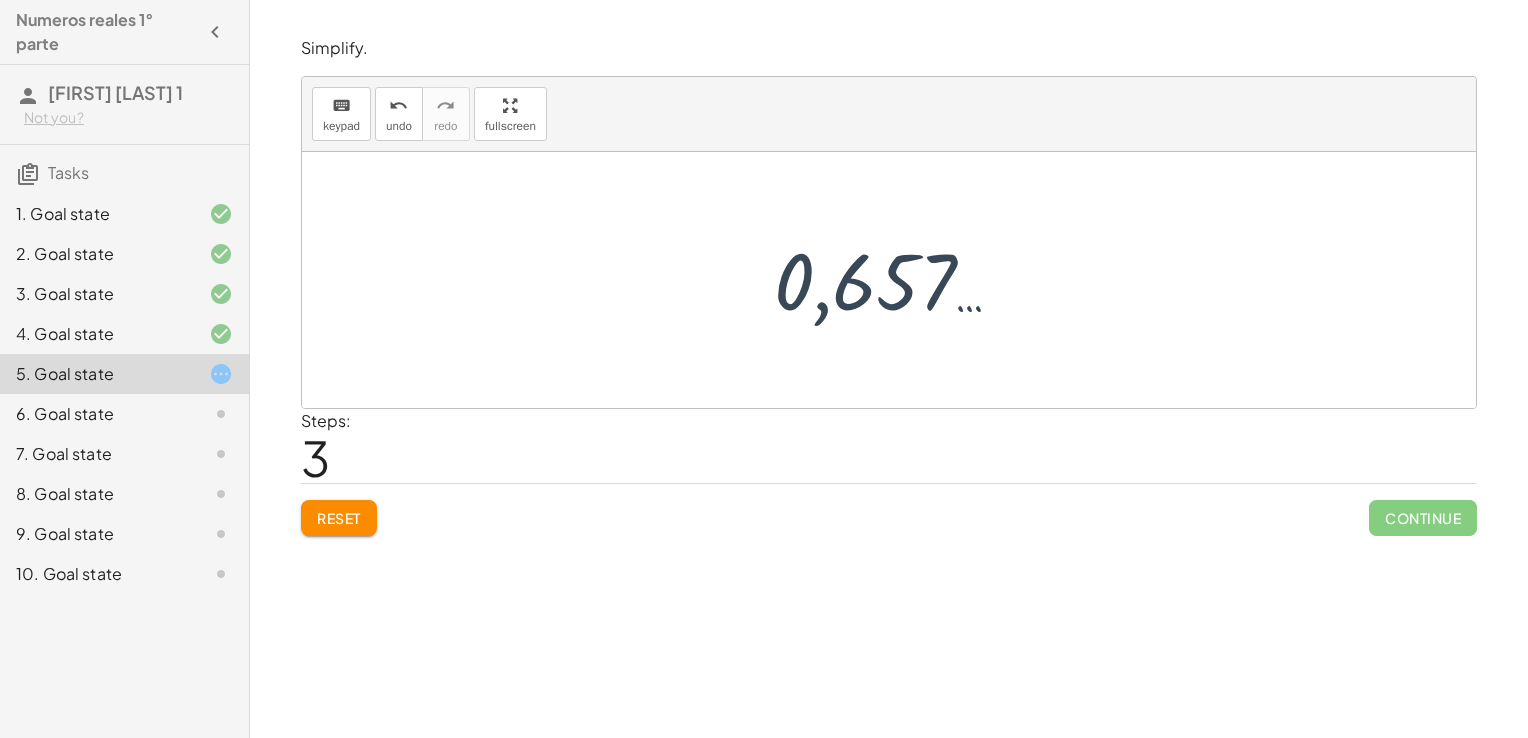 click at bounding box center (896, 280) 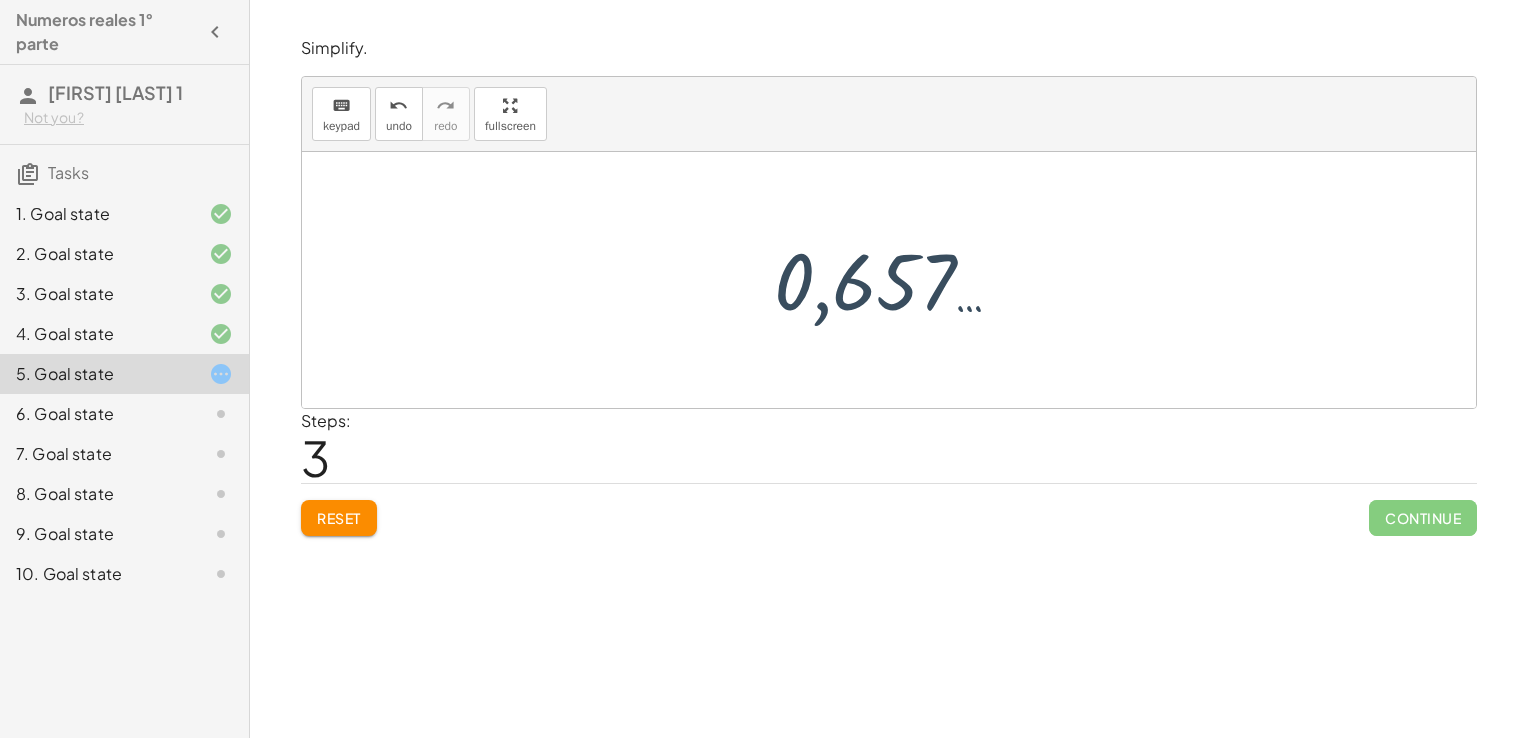 click at bounding box center (896, 280) 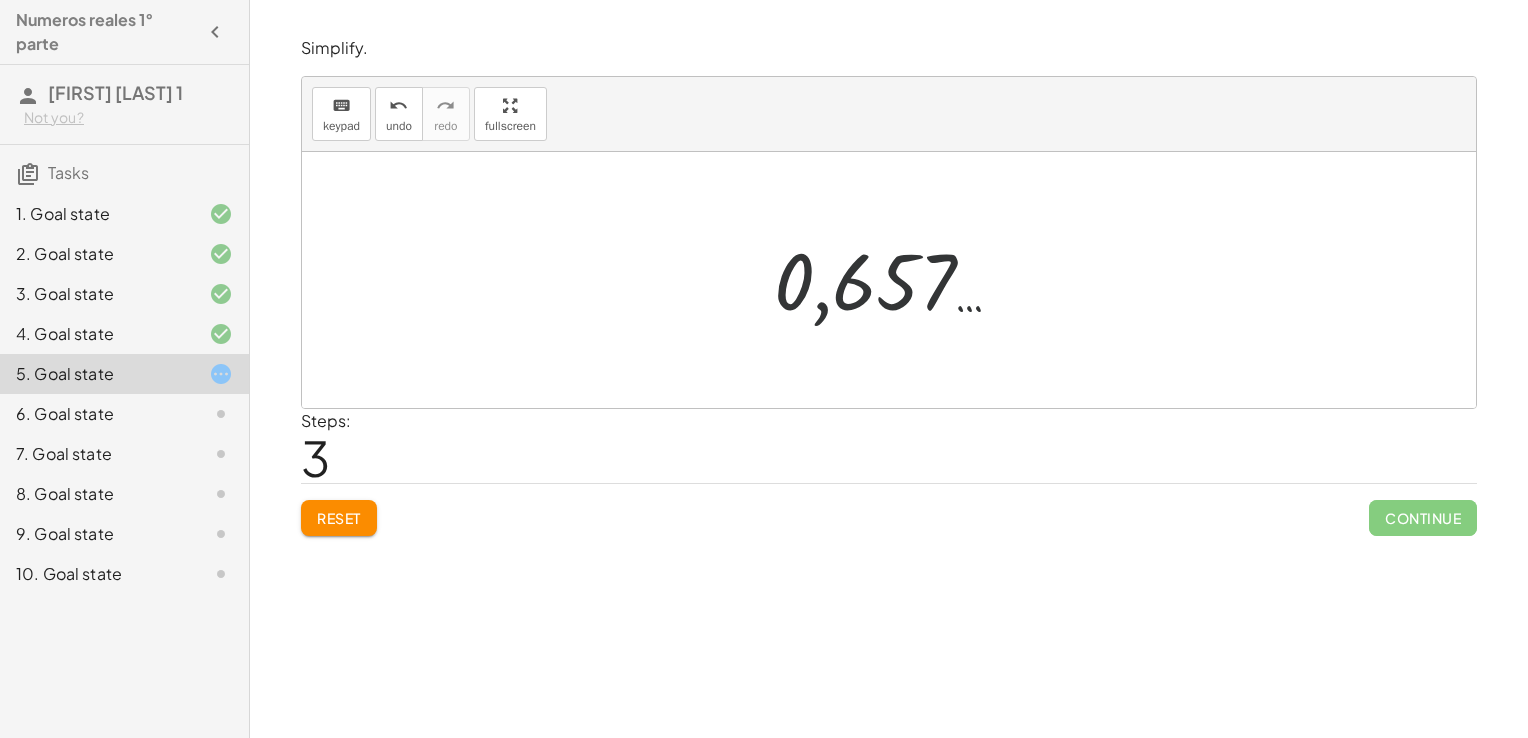 click at bounding box center [896, 280] 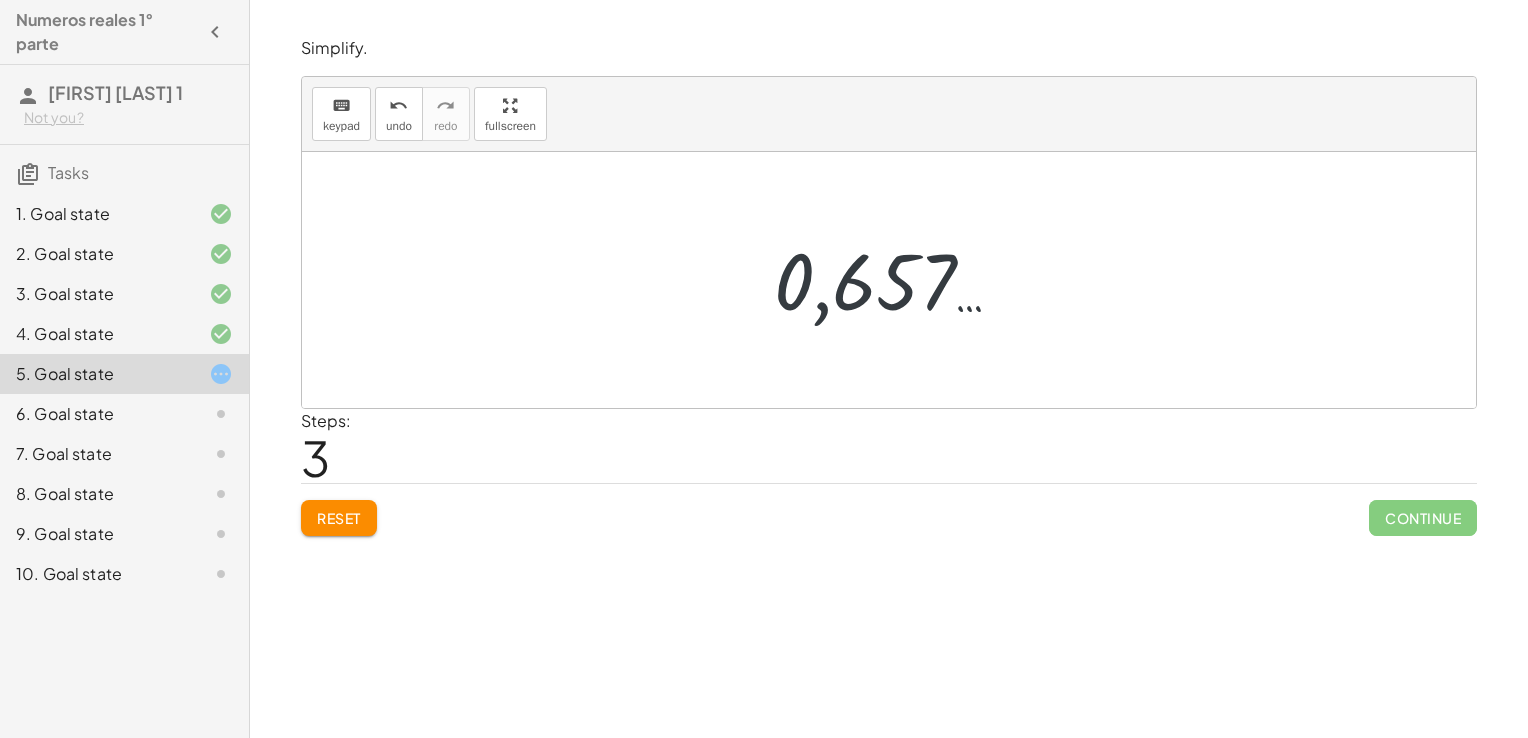 click at bounding box center [896, 280] 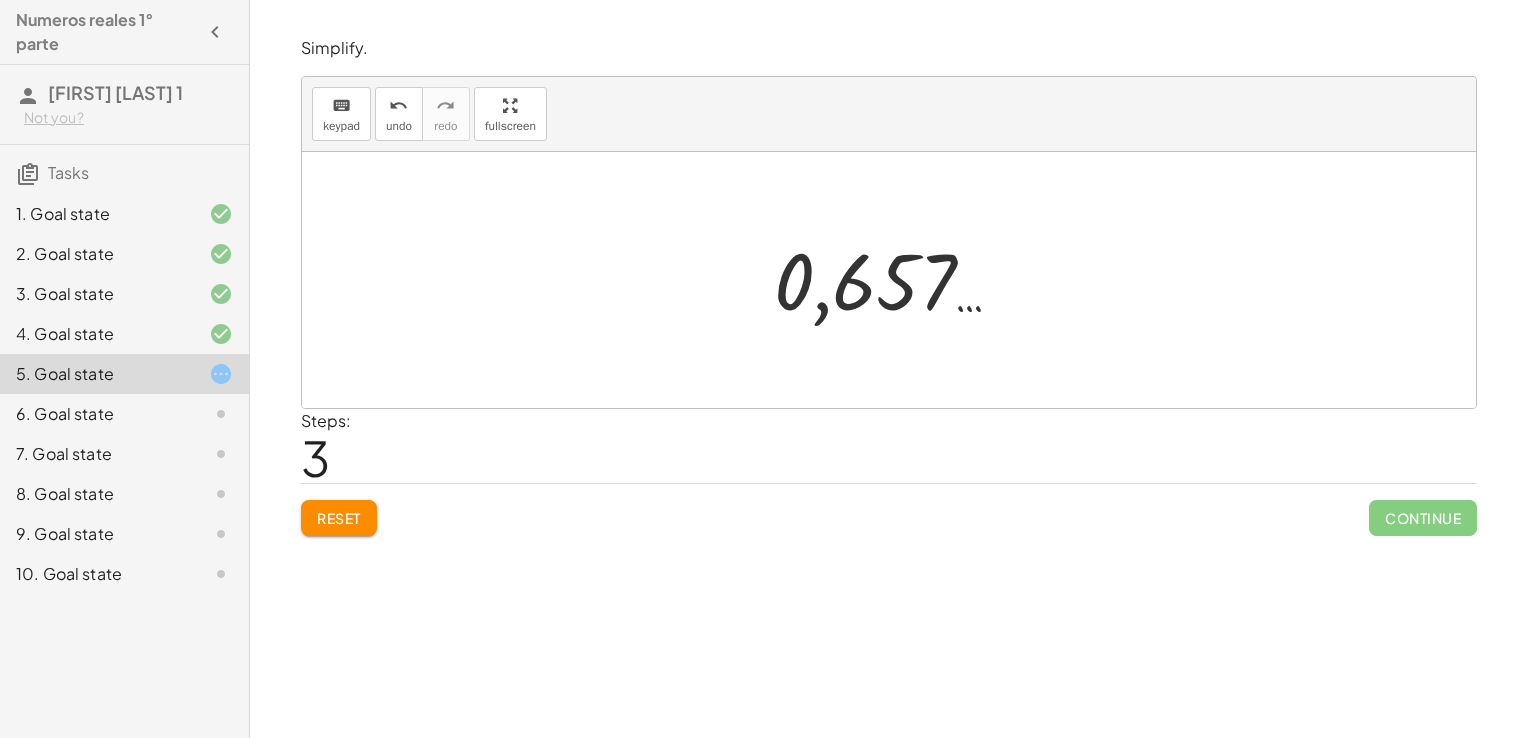 click at bounding box center [896, 280] 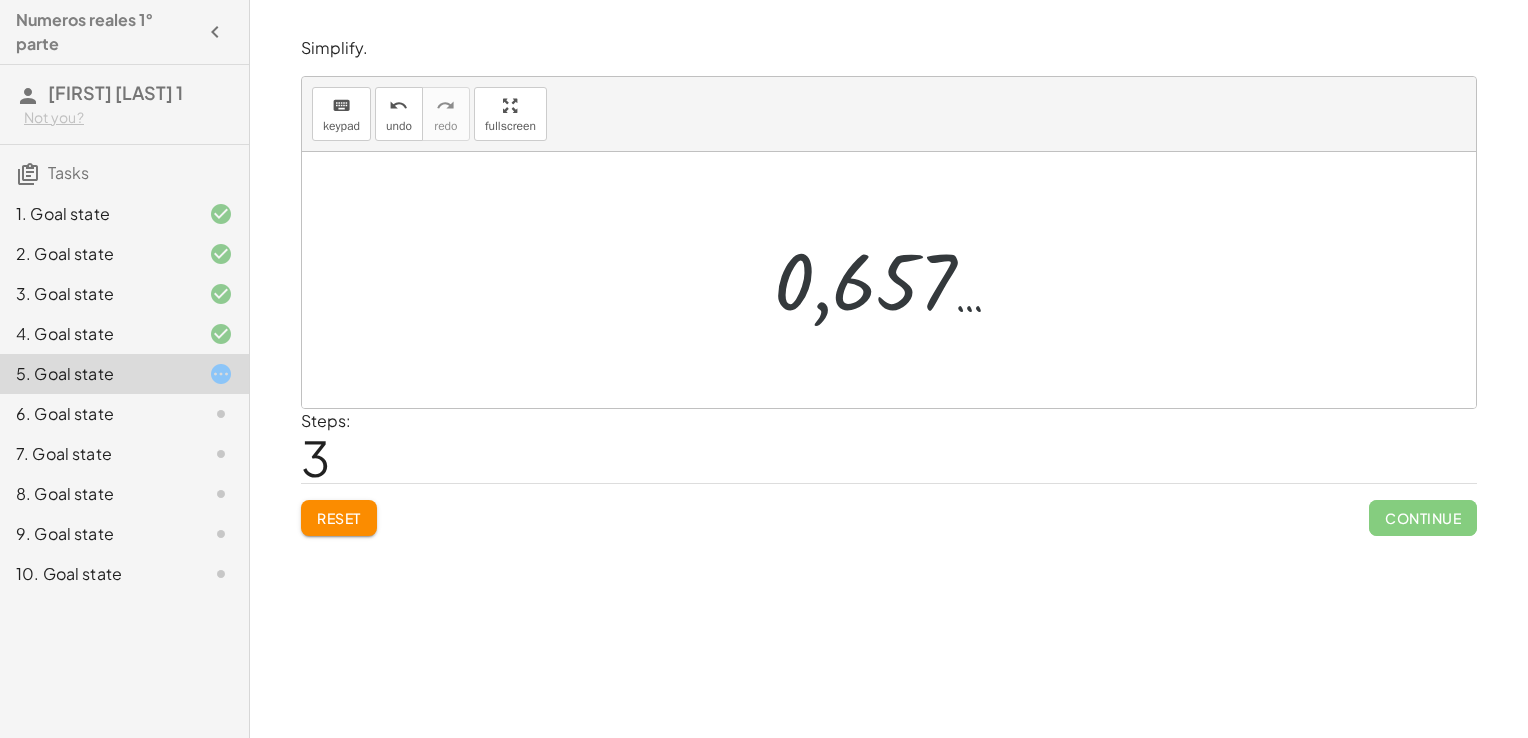click at bounding box center [896, 280] 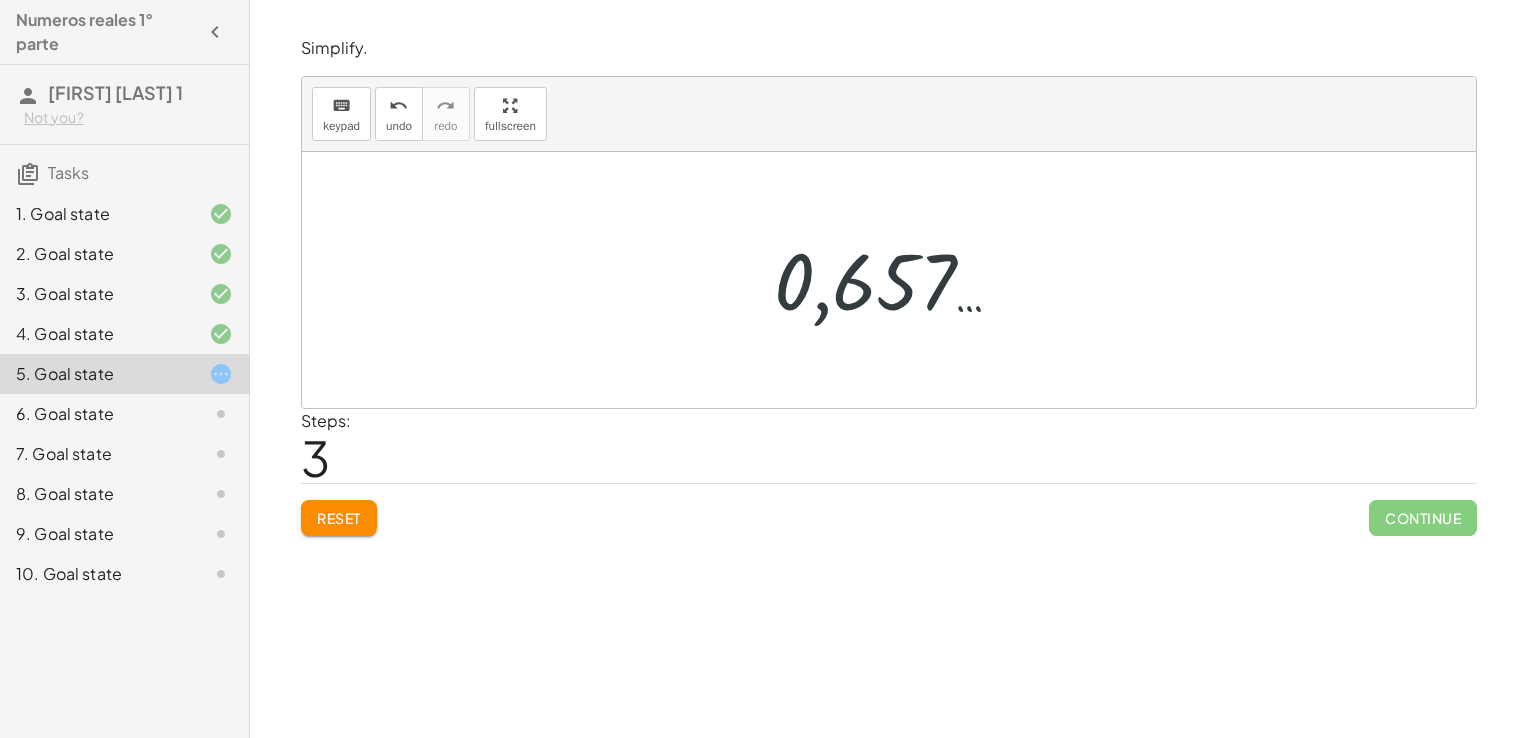 click at bounding box center [896, 280] 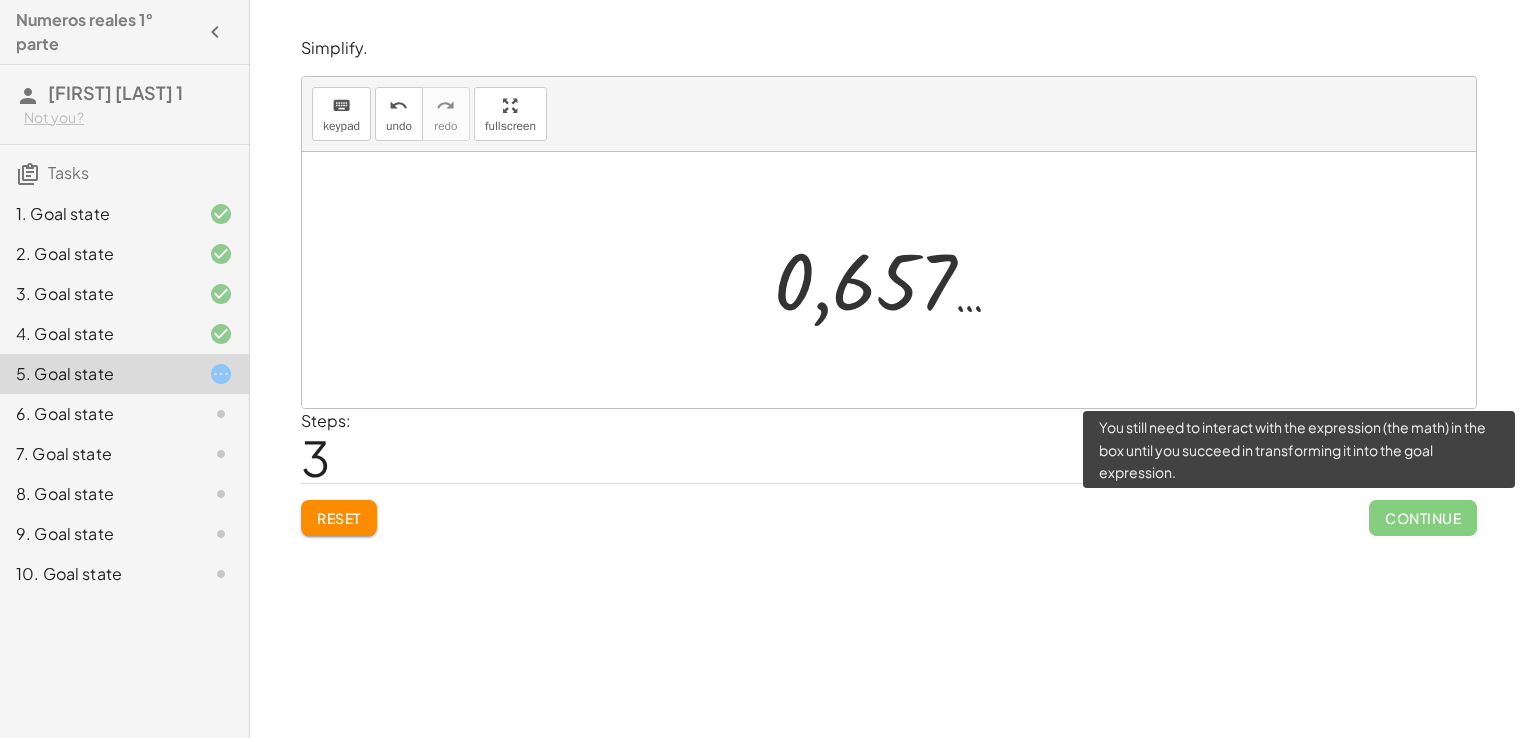 click on "Continue" 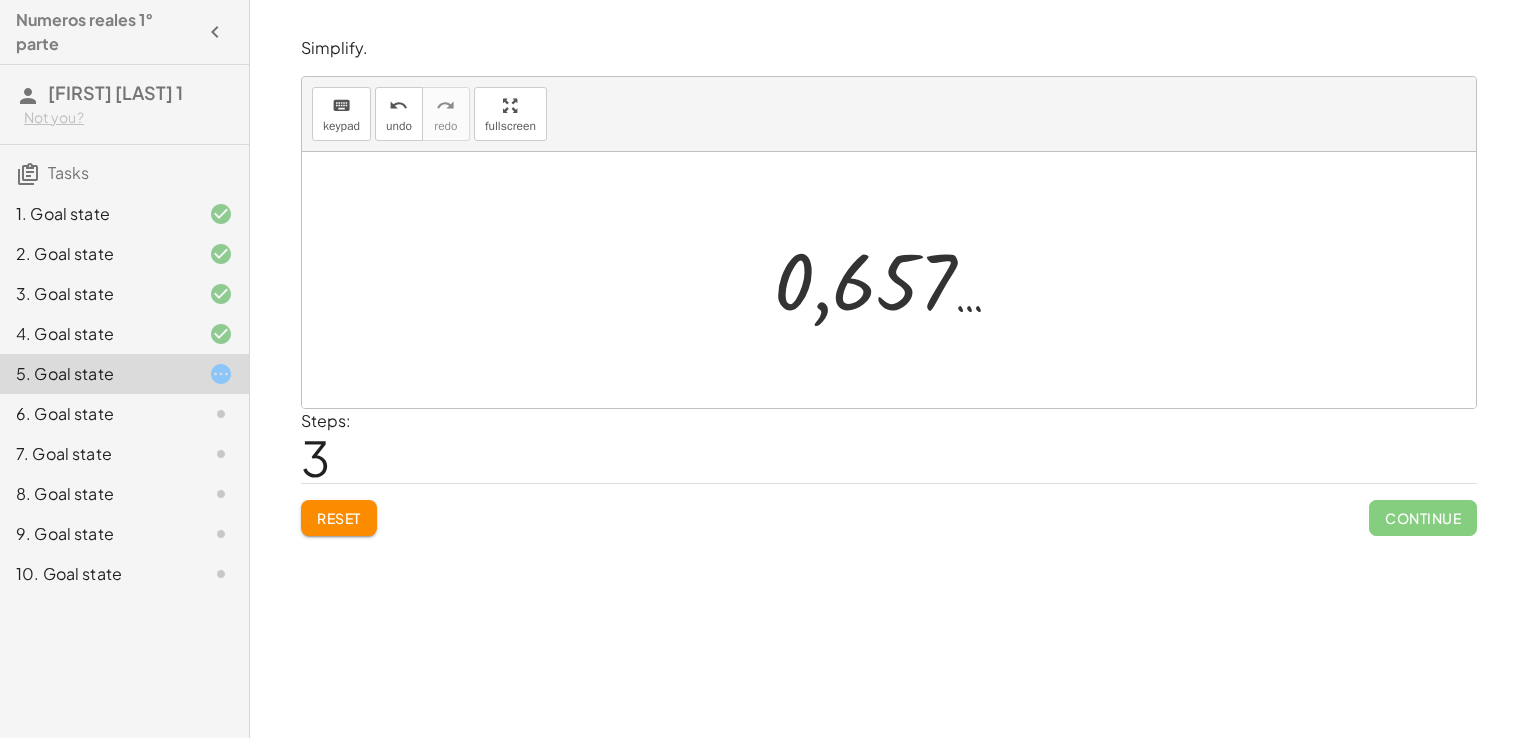 click at bounding box center [896, 280] 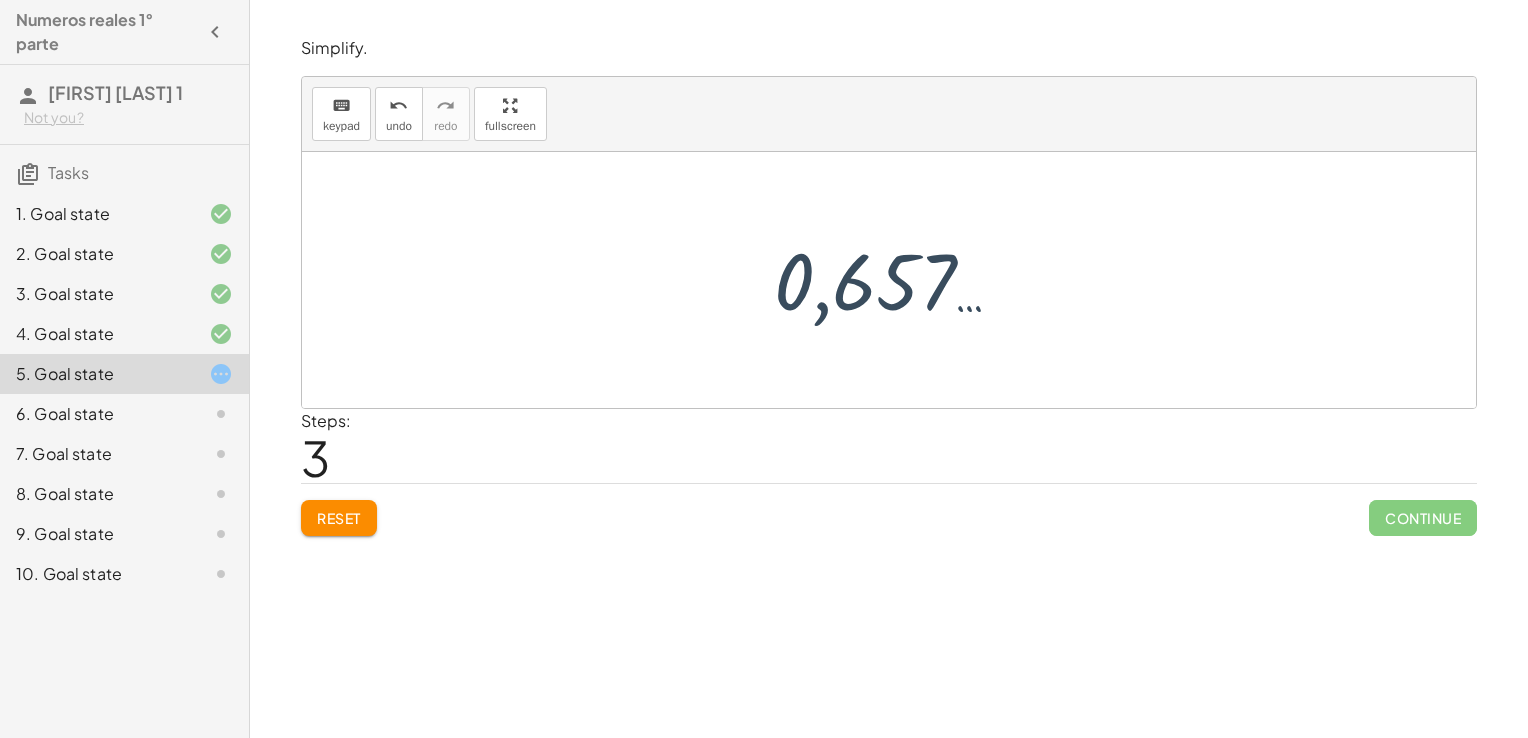 click at bounding box center [896, 280] 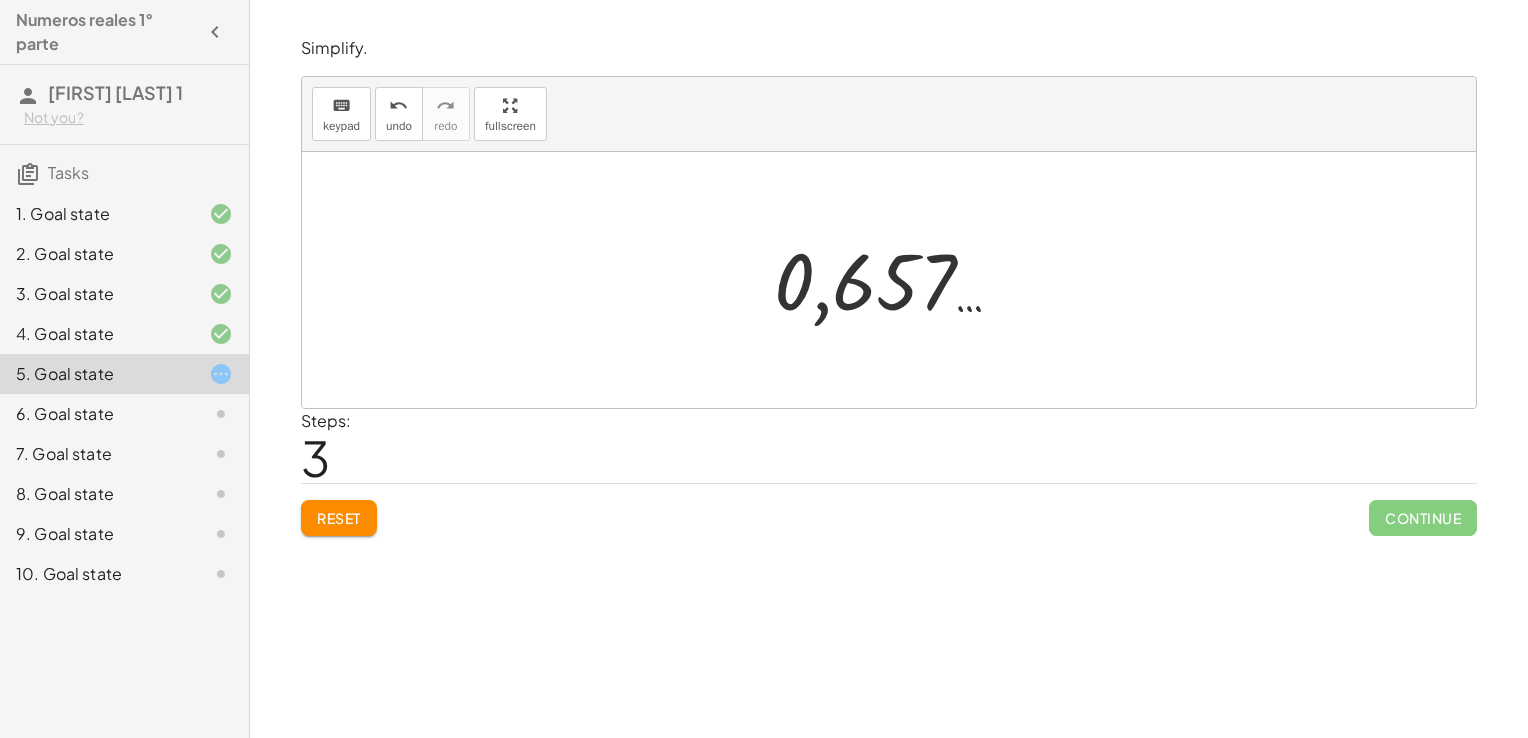click at bounding box center (896, 280) 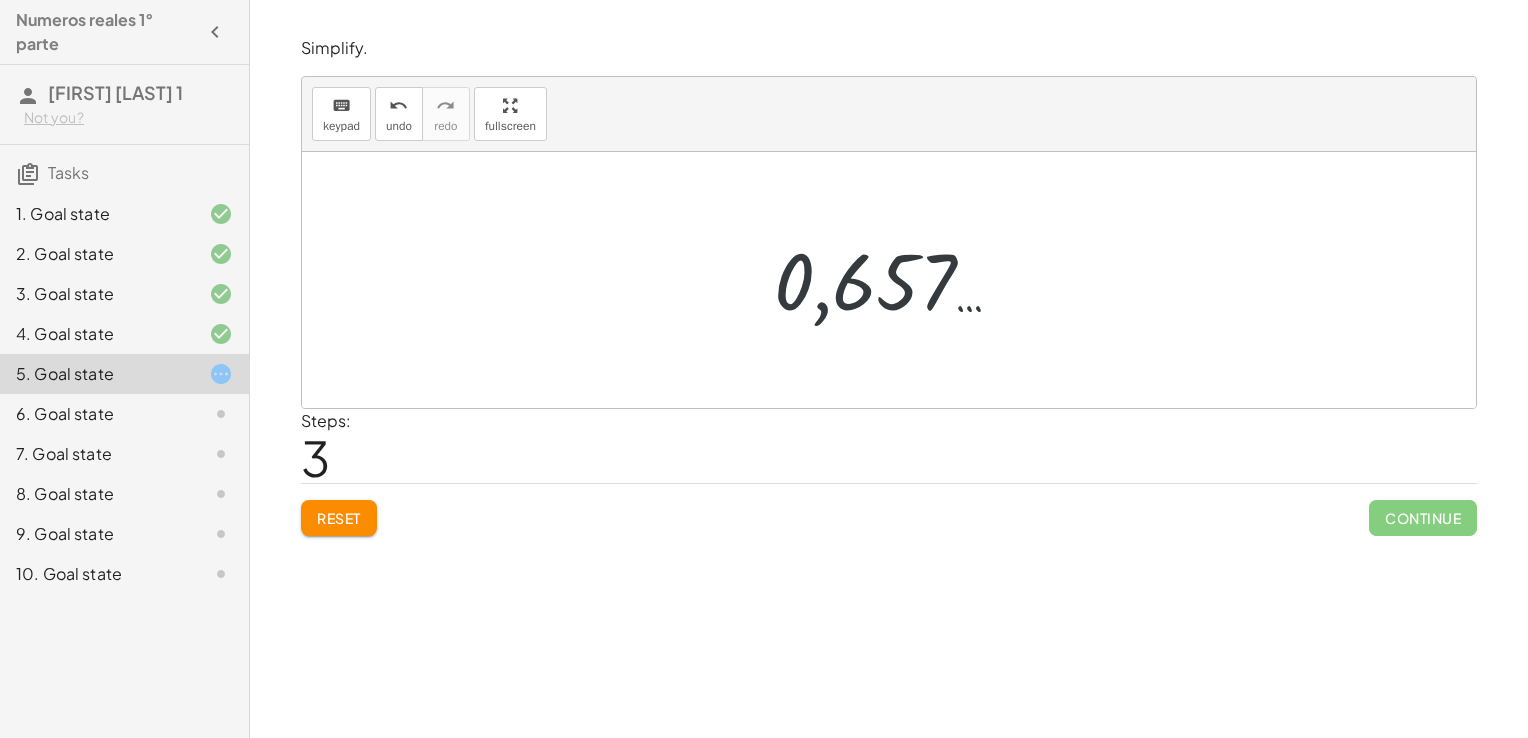 click at bounding box center (896, 280) 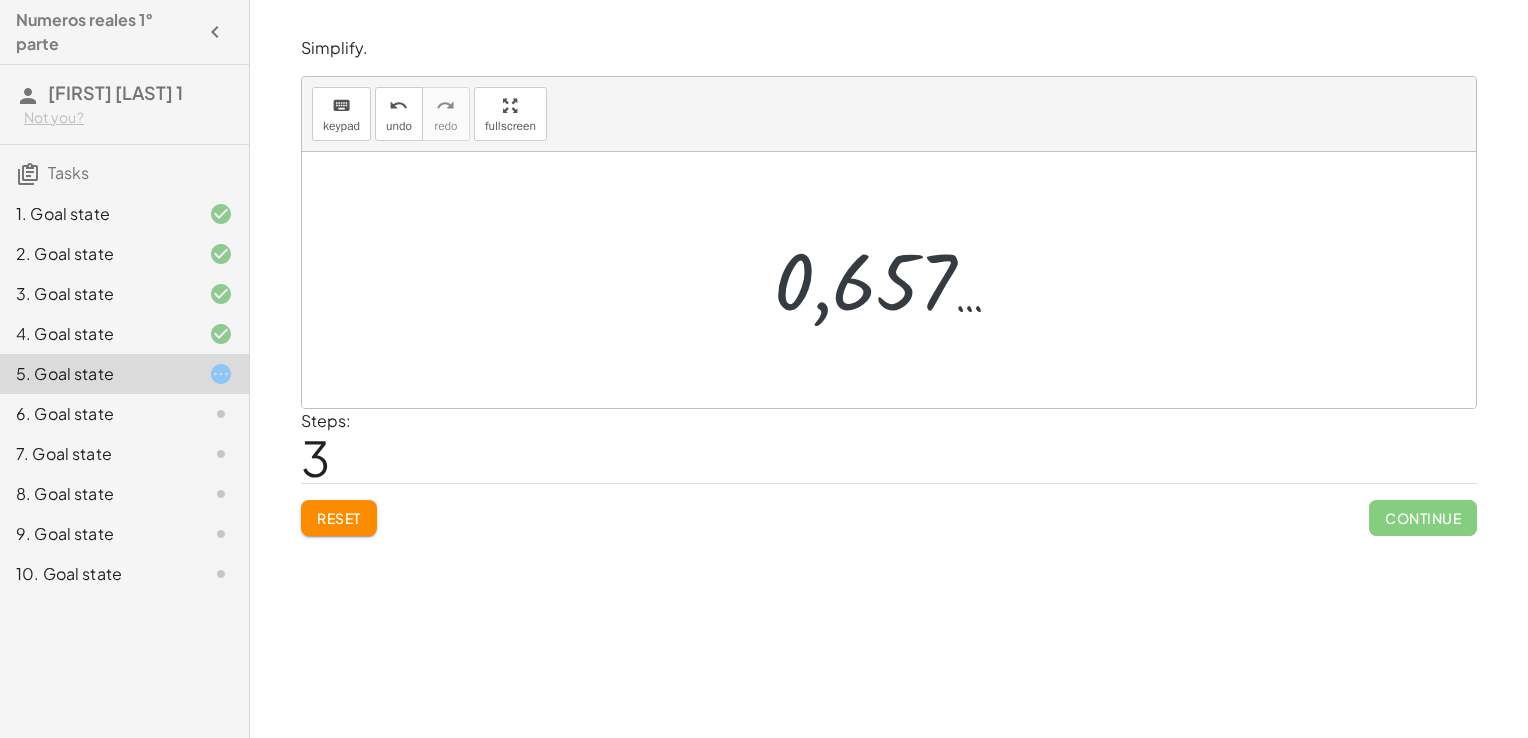 click at bounding box center (896, 280) 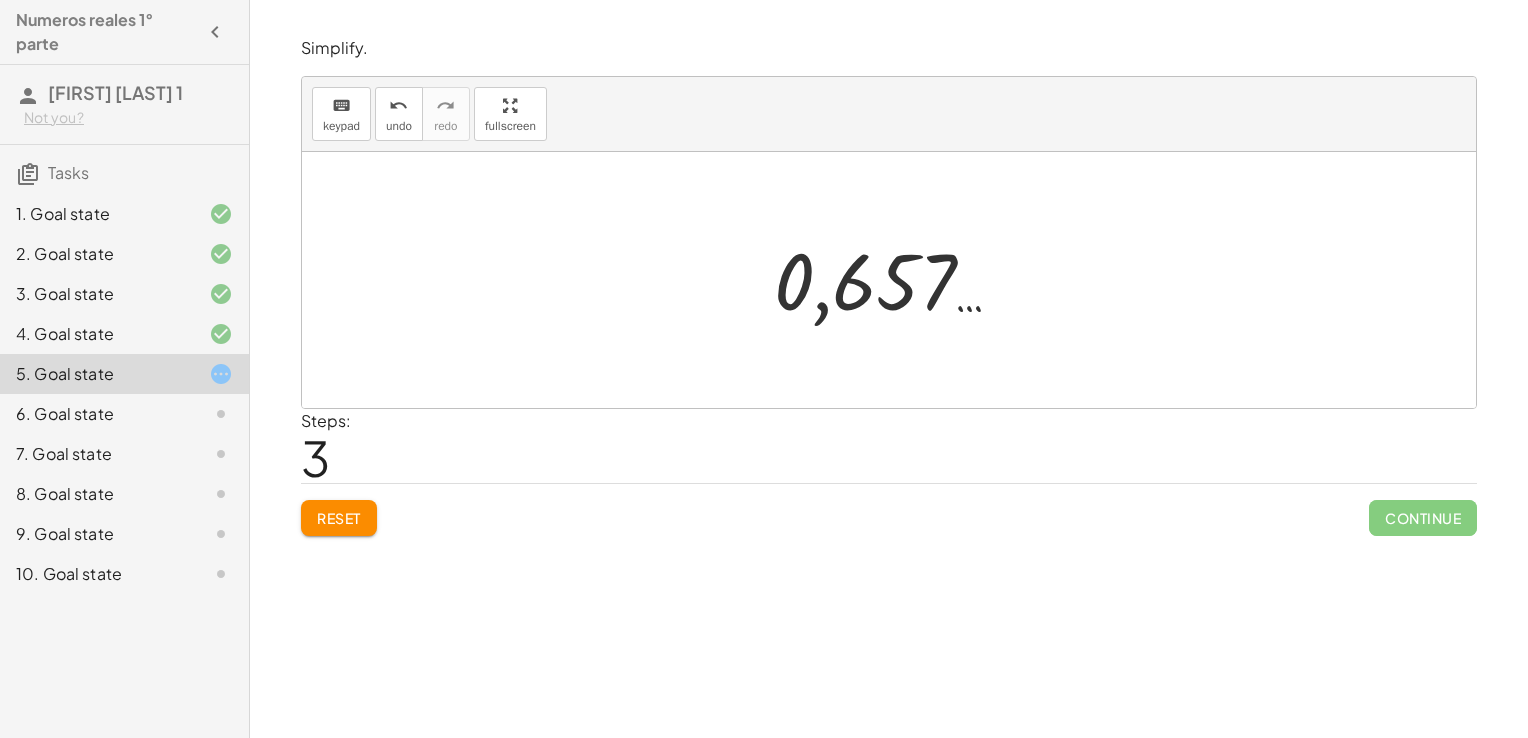click at bounding box center (896, 280) 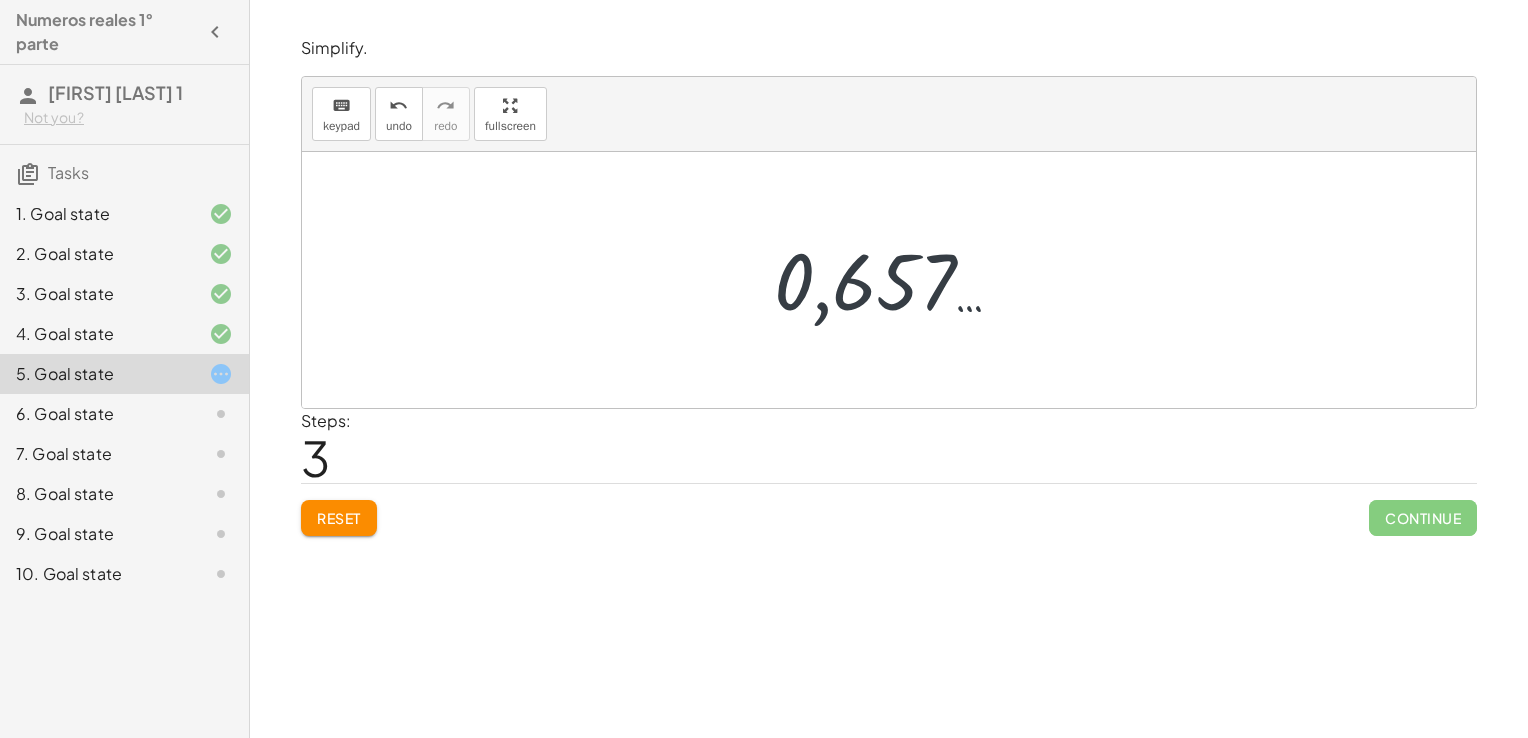 click at bounding box center (896, 280) 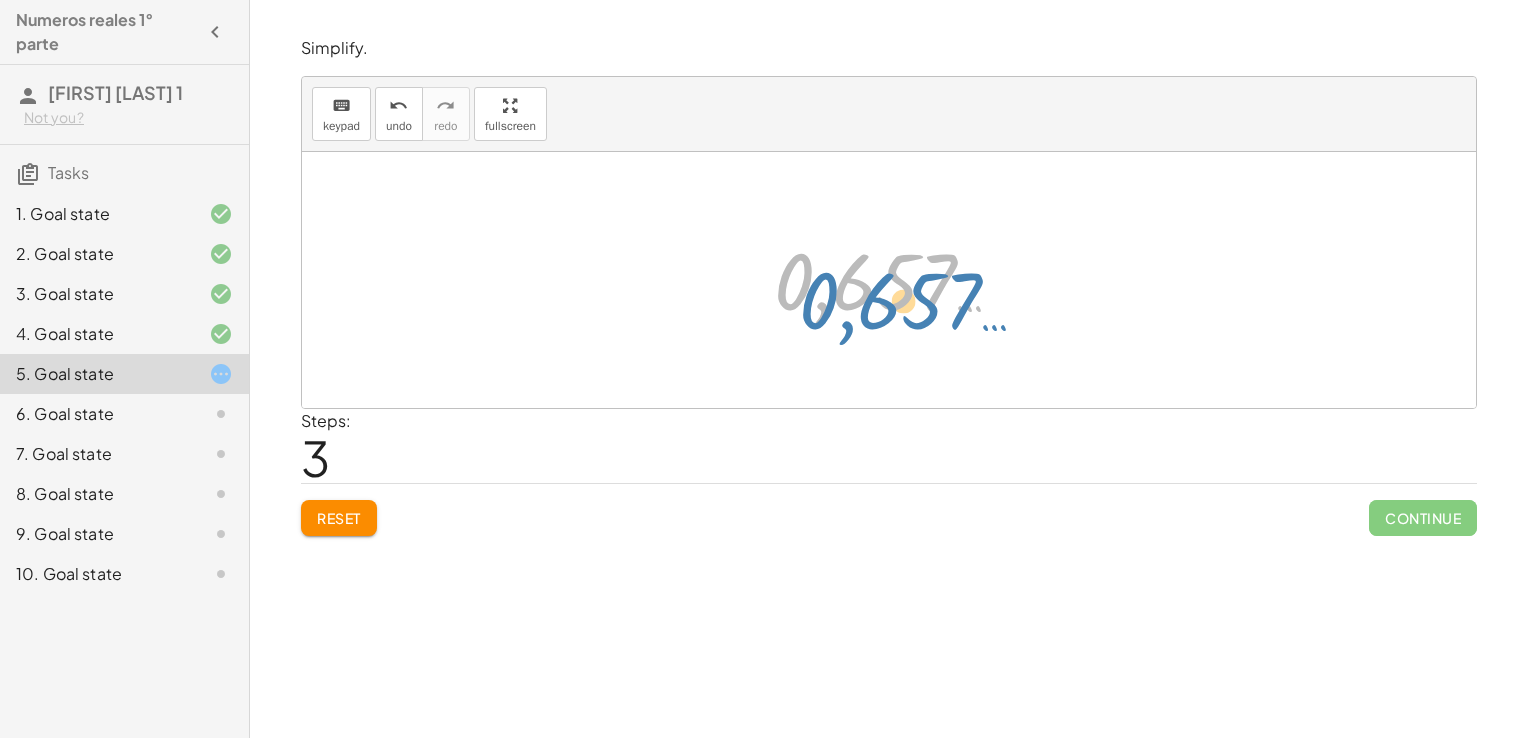 drag, startPoint x: 795, startPoint y: 284, endPoint x: 908, endPoint y: 348, distance: 129.86531 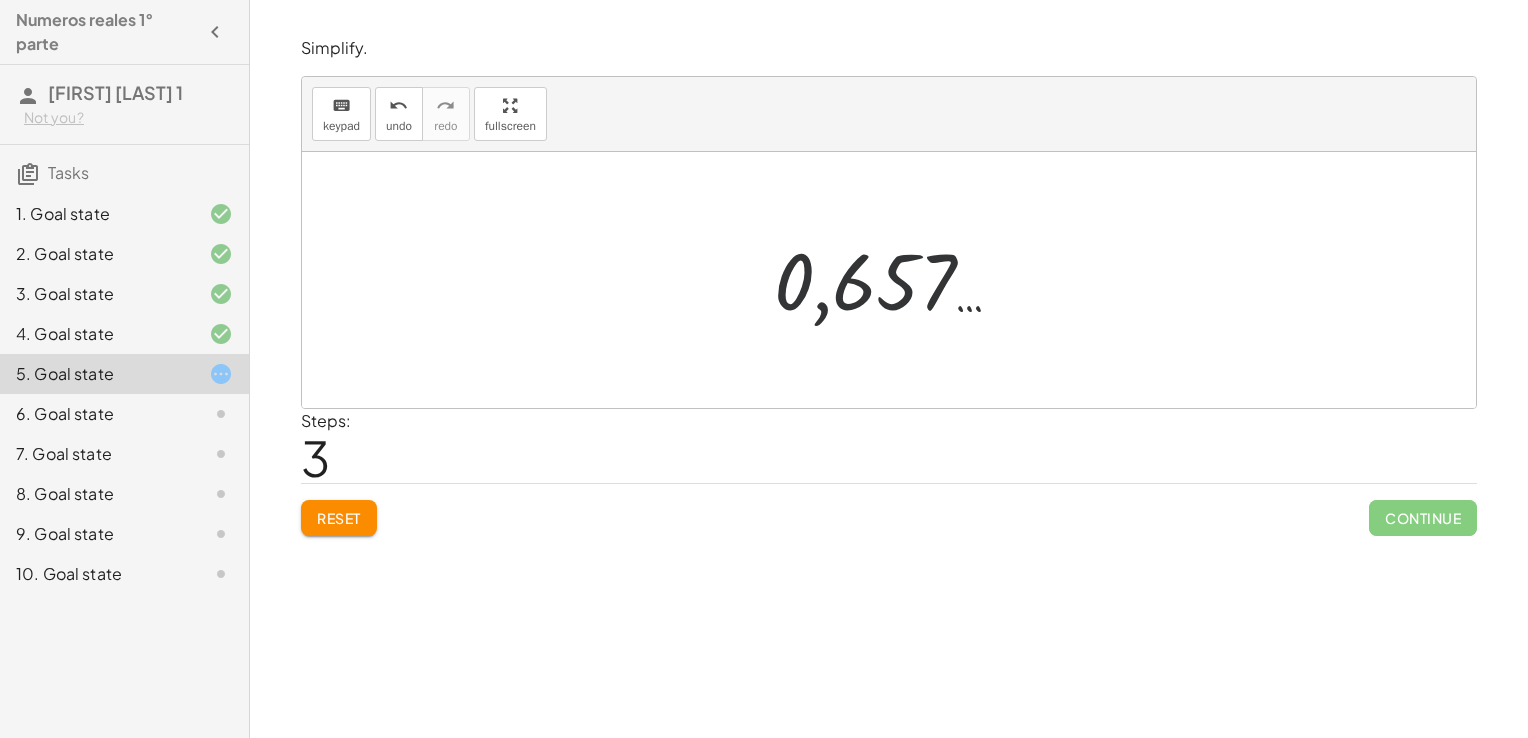 click at bounding box center (896, 280) 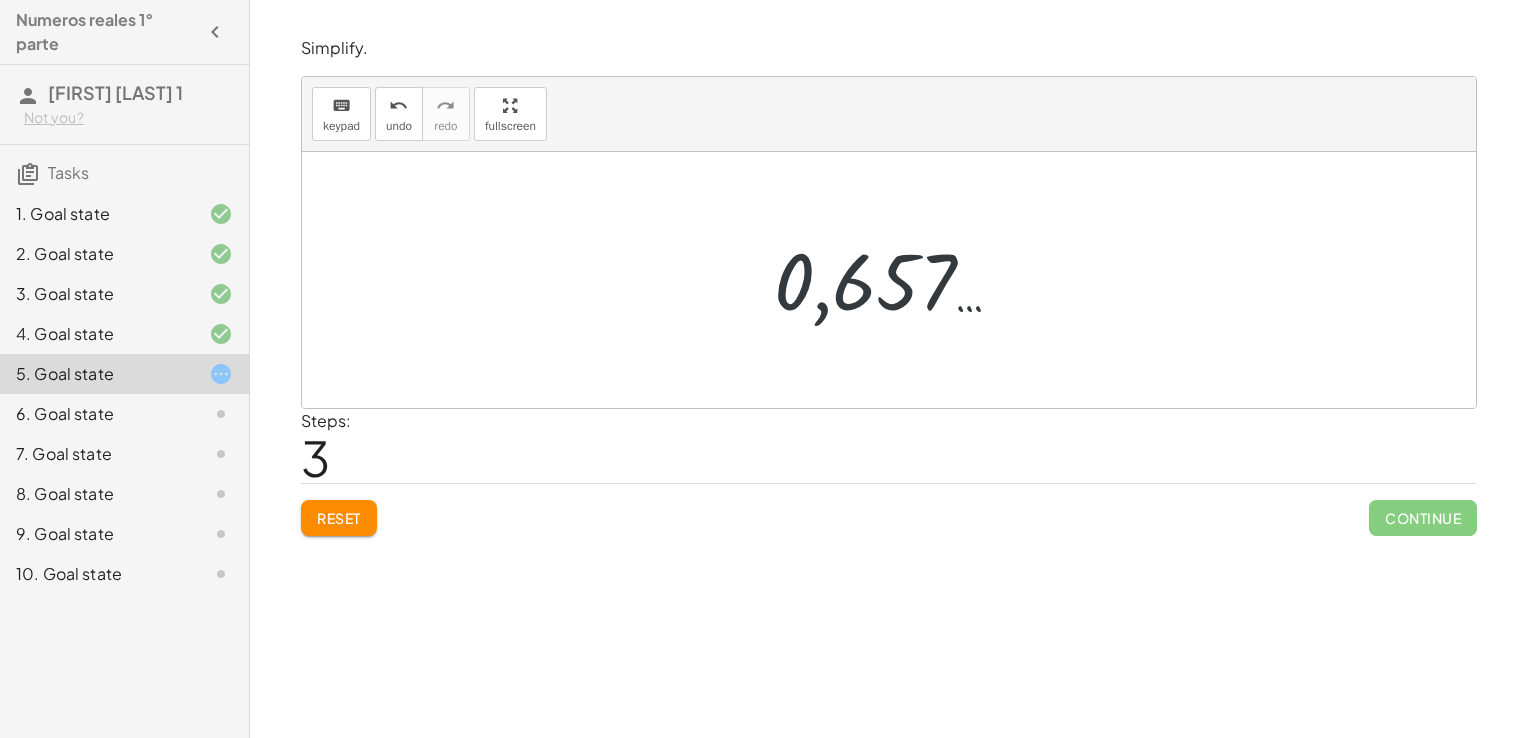 click at bounding box center [896, 280] 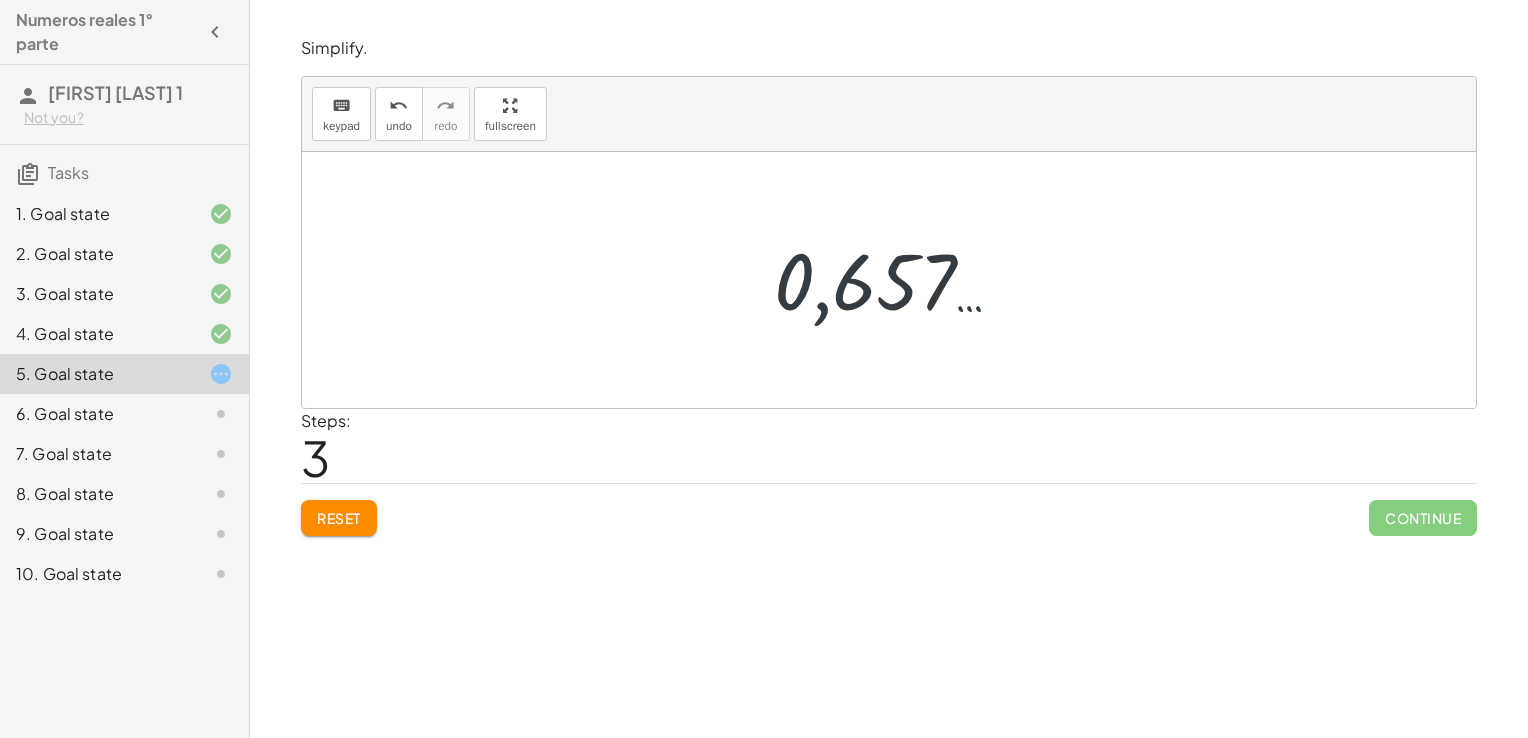 click at bounding box center (896, 280) 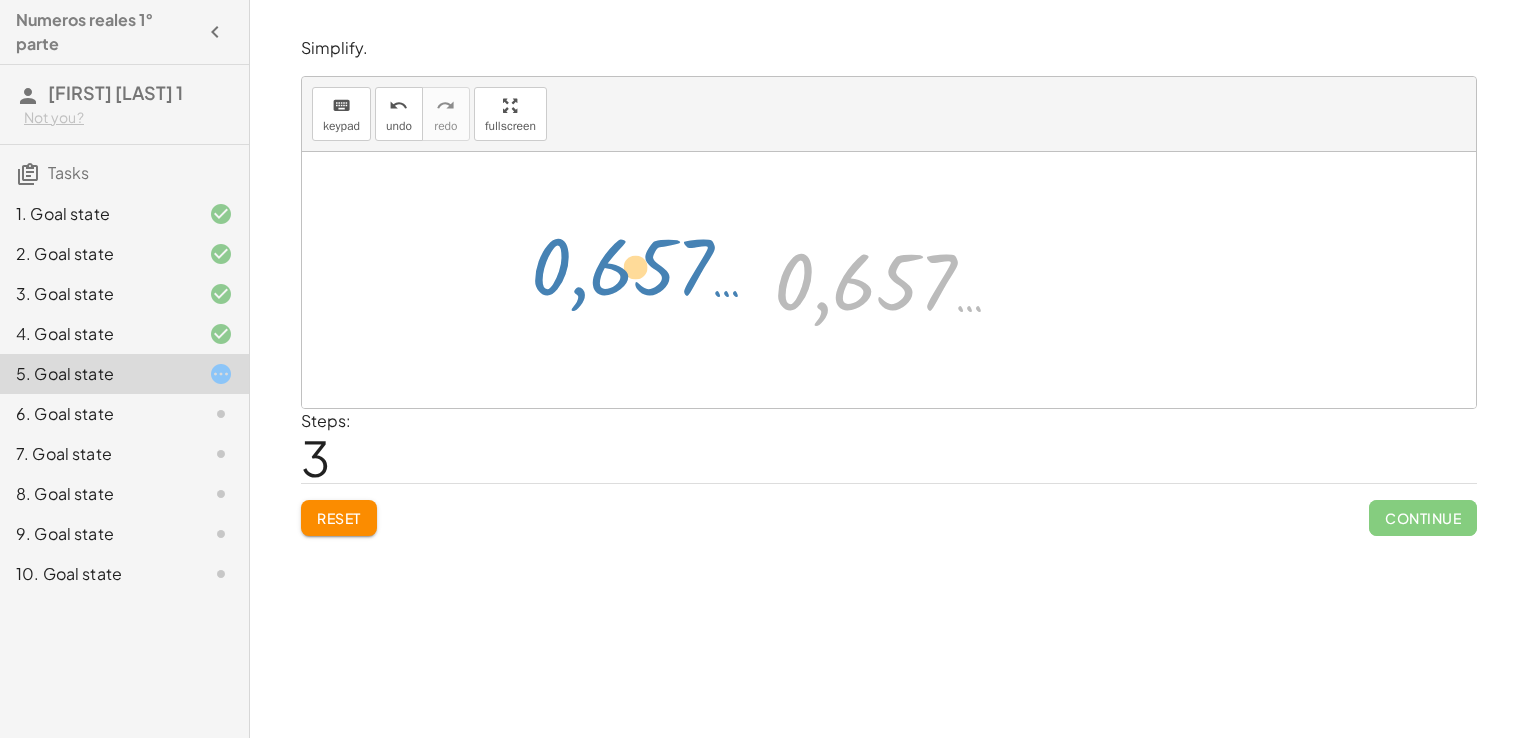 drag, startPoint x: 824, startPoint y: 310, endPoint x: 590, endPoint y: 299, distance: 234.2584 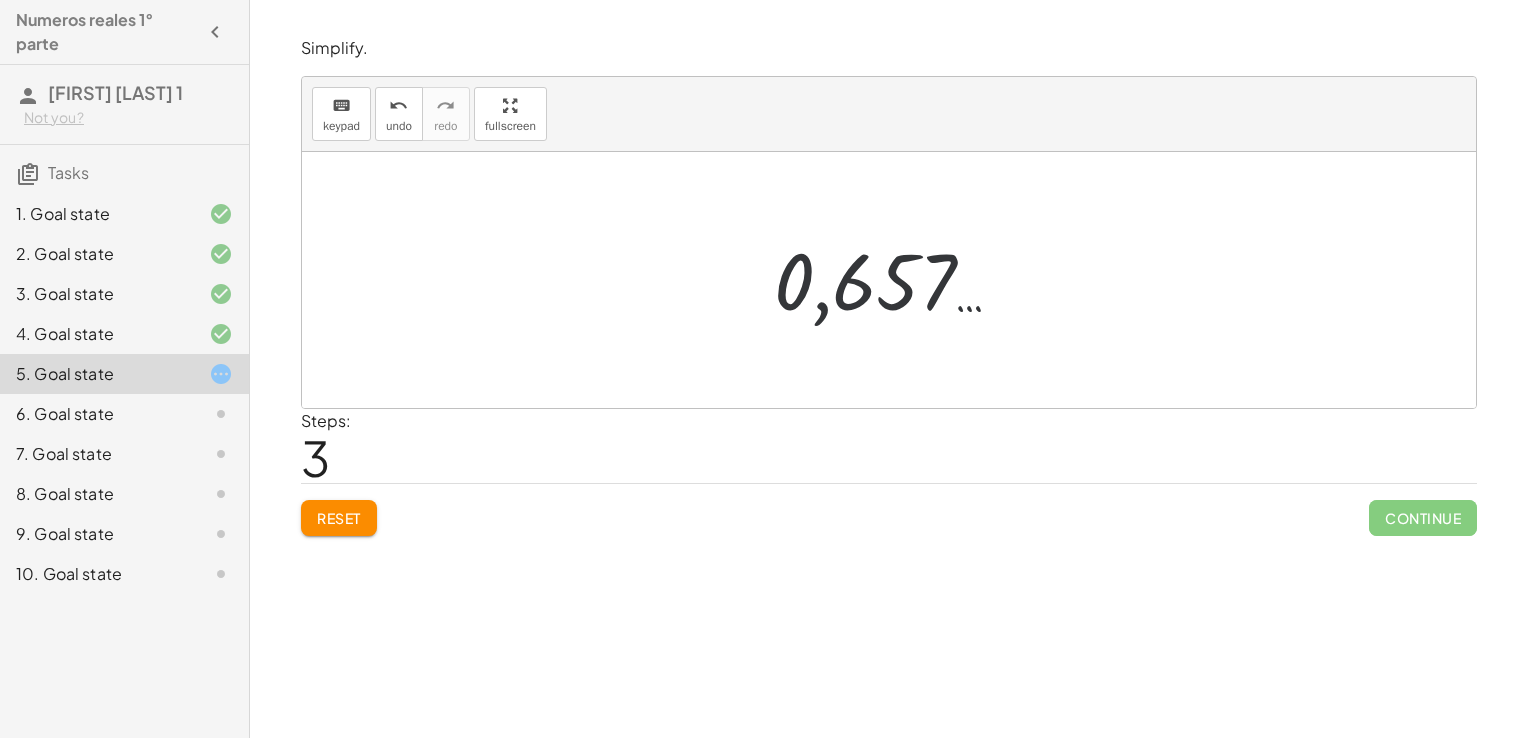 click at bounding box center (896, 280) 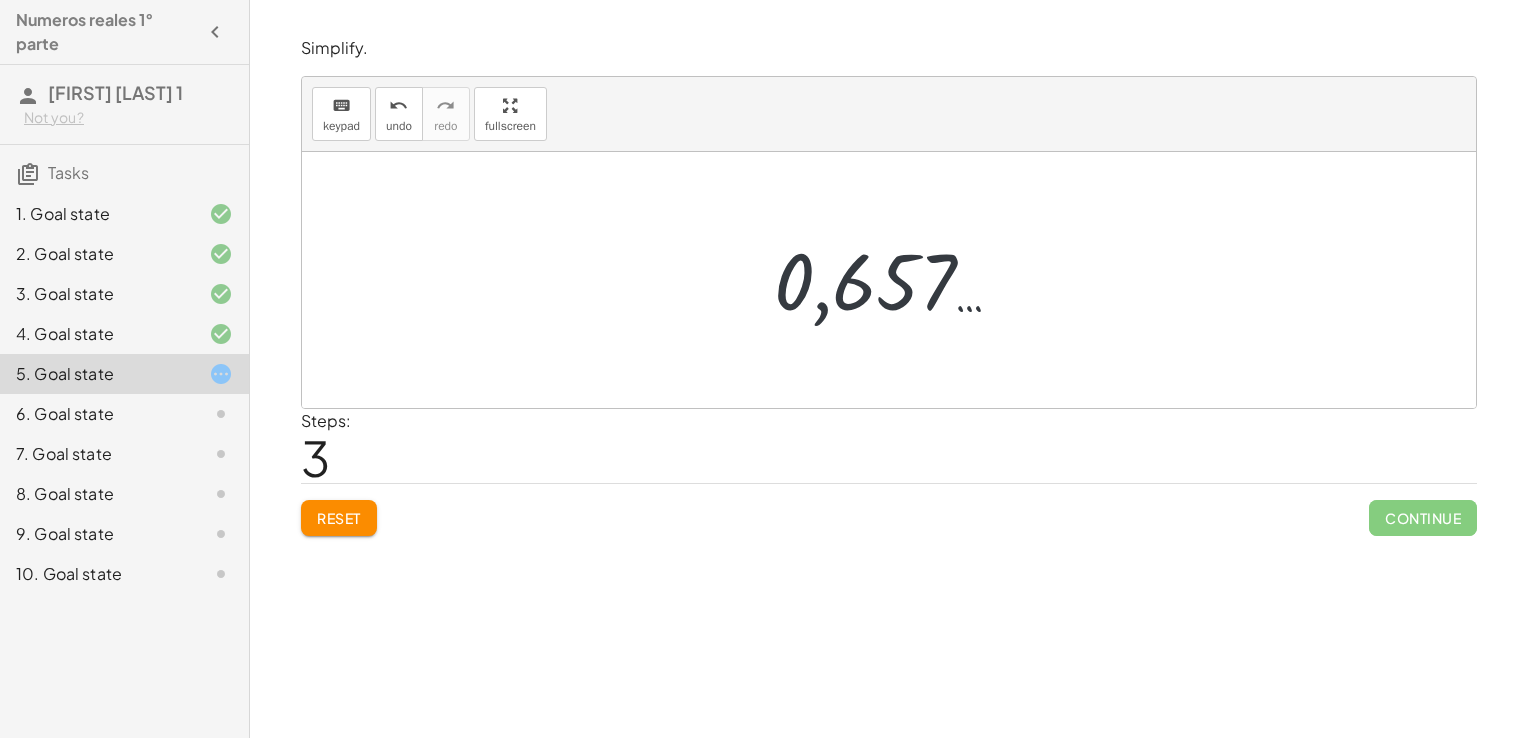 click at bounding box center (896, 280) 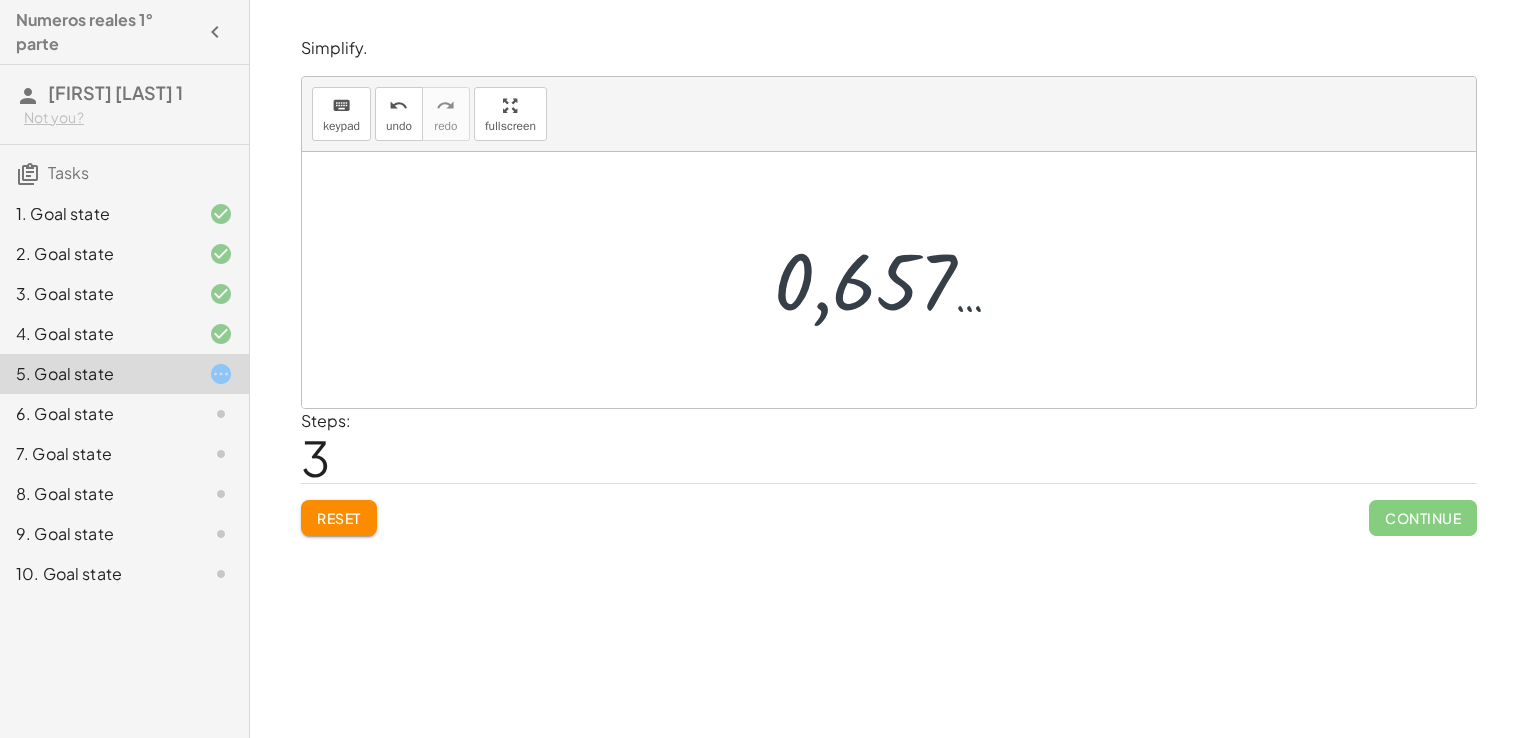 click at bounding box center [896, 280] 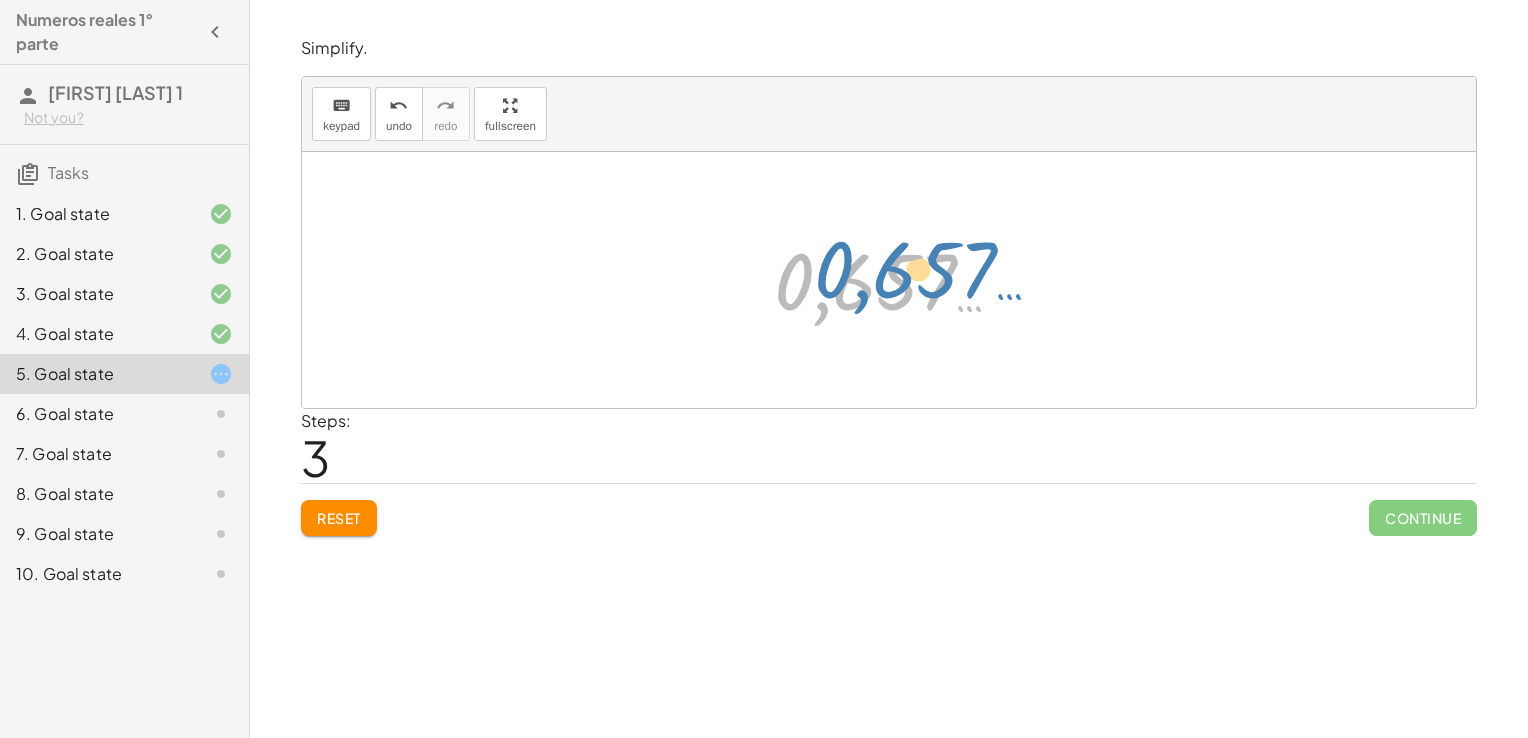 drag, startPoint x: 822, startPoint y: 310, endPoint x: 779, endPoint y: 310, distance: 43 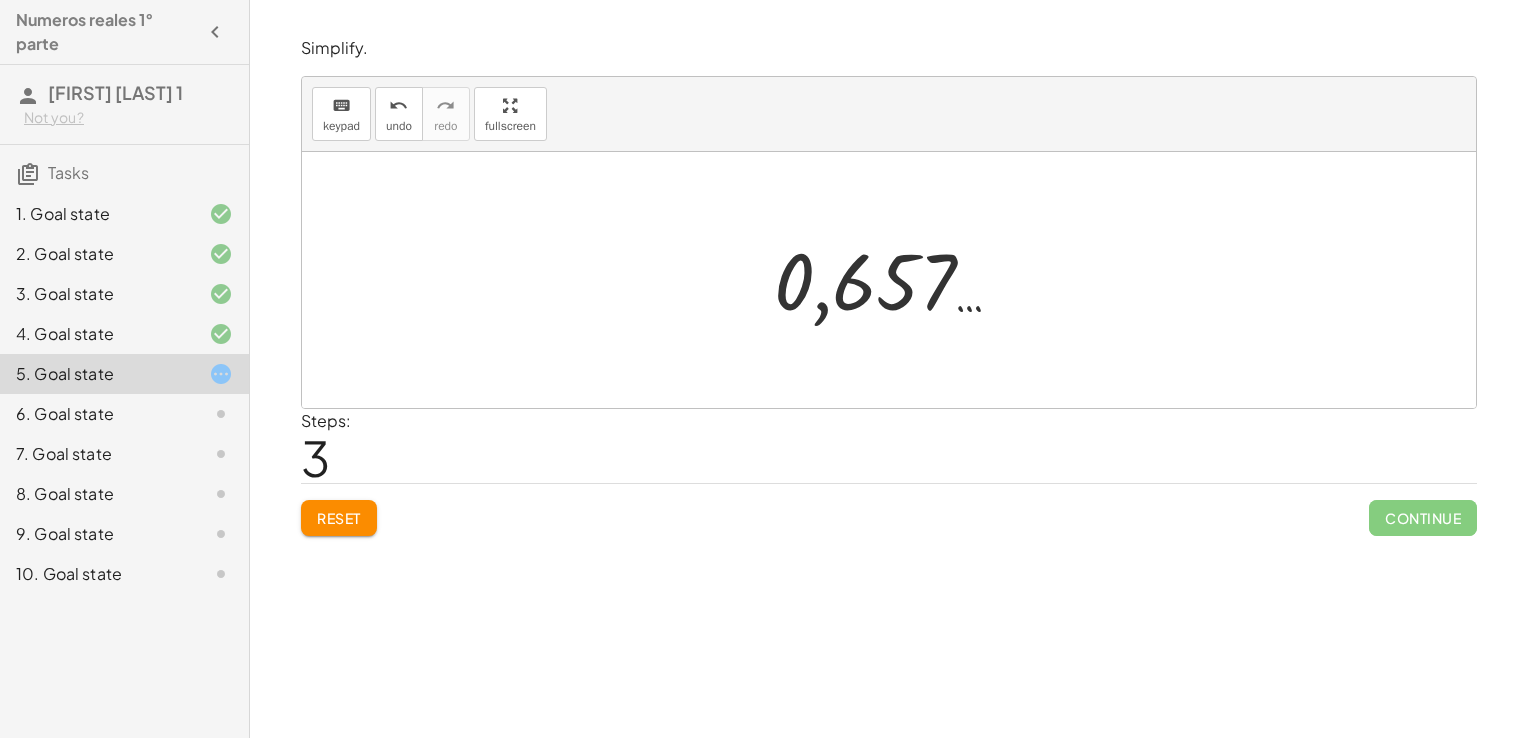 click at bounding box center (896, 280) 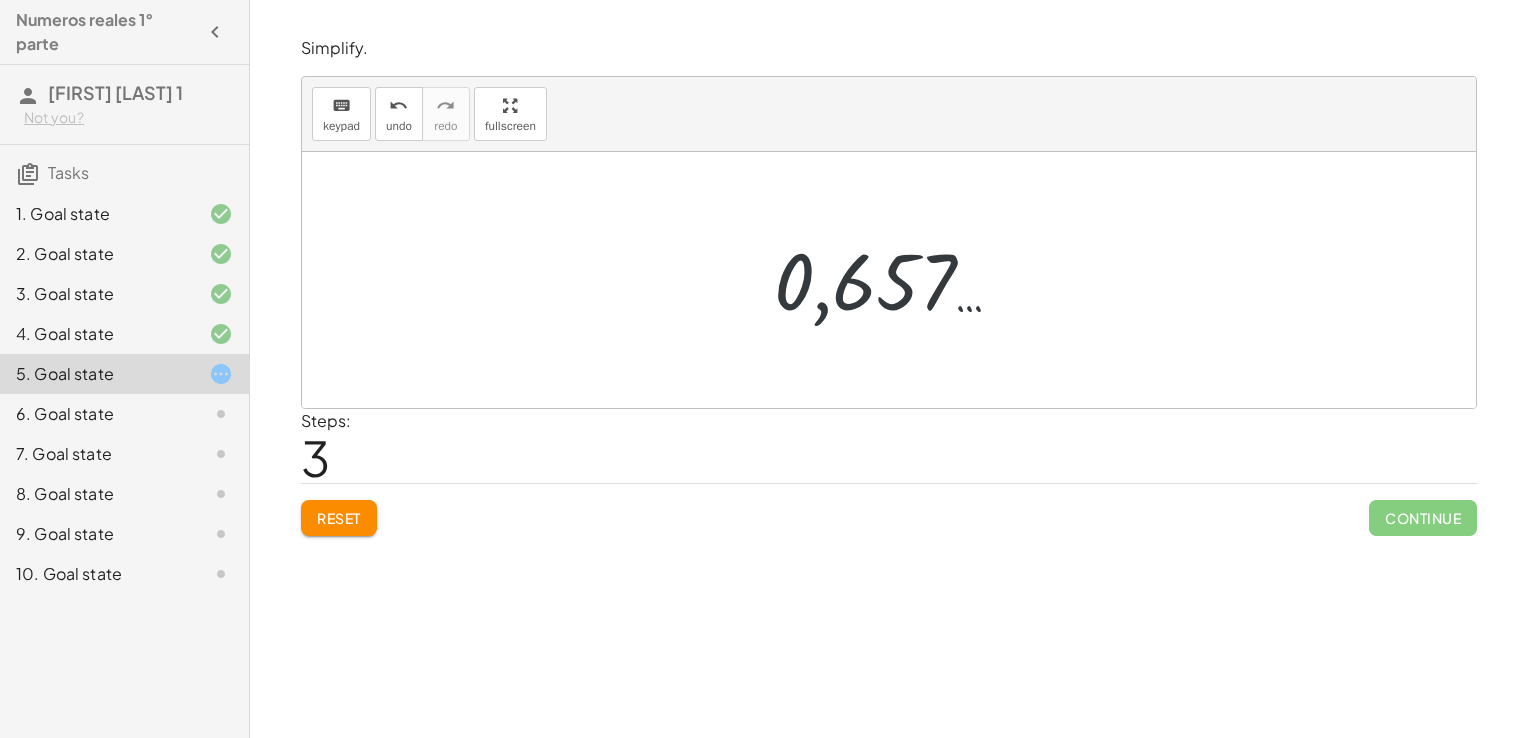 click at bounding box center [896, 280] 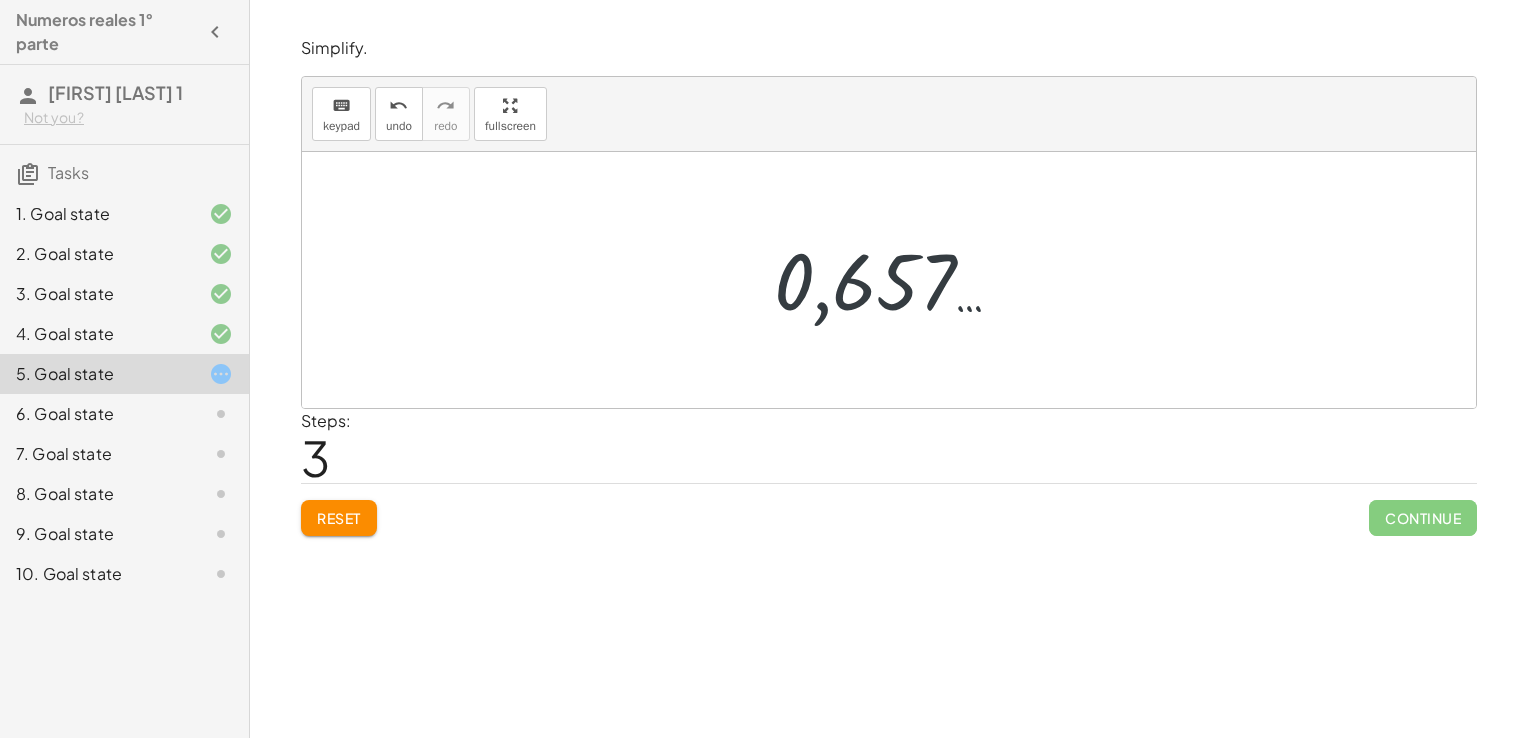 click at bounding box center (896, 280) 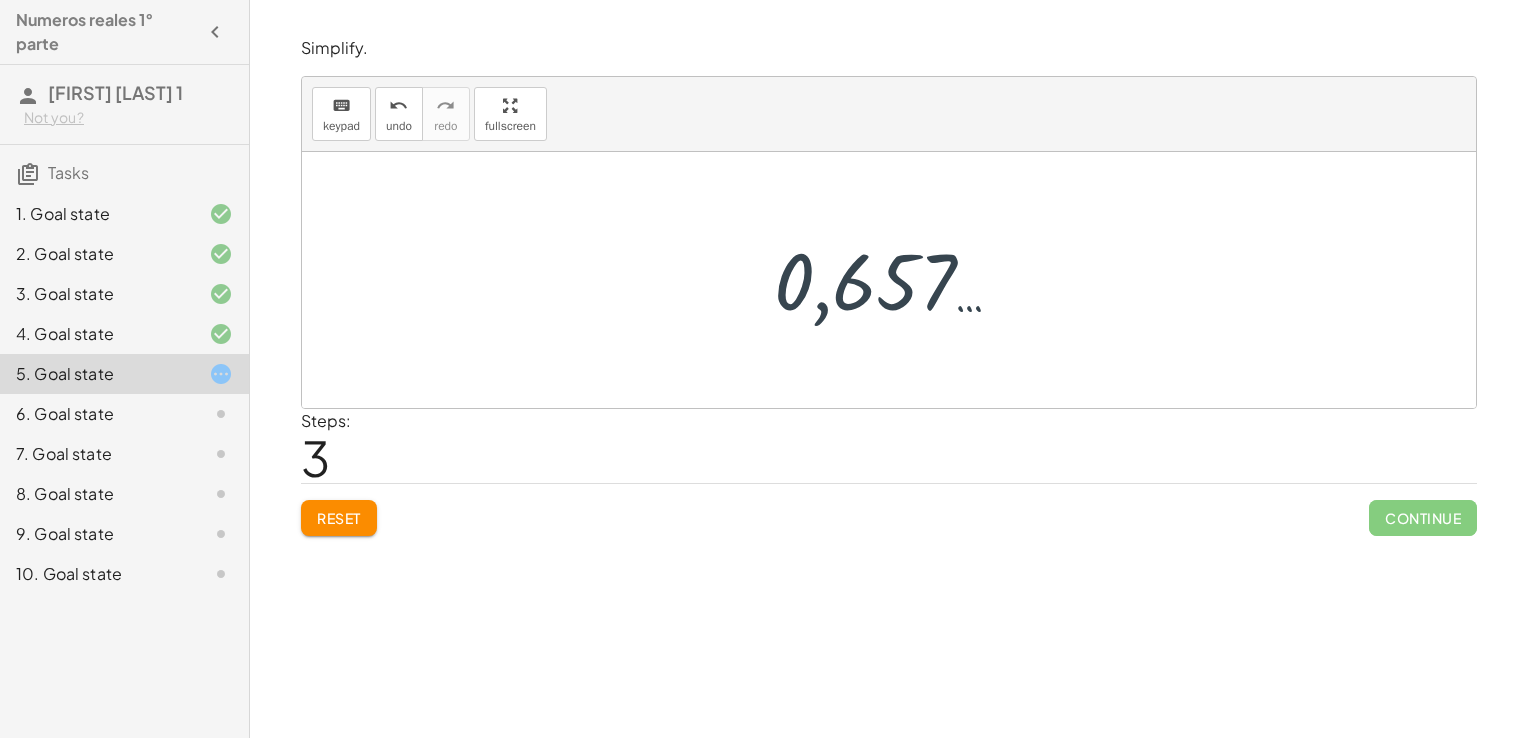 click at bounding box center (896, 280) 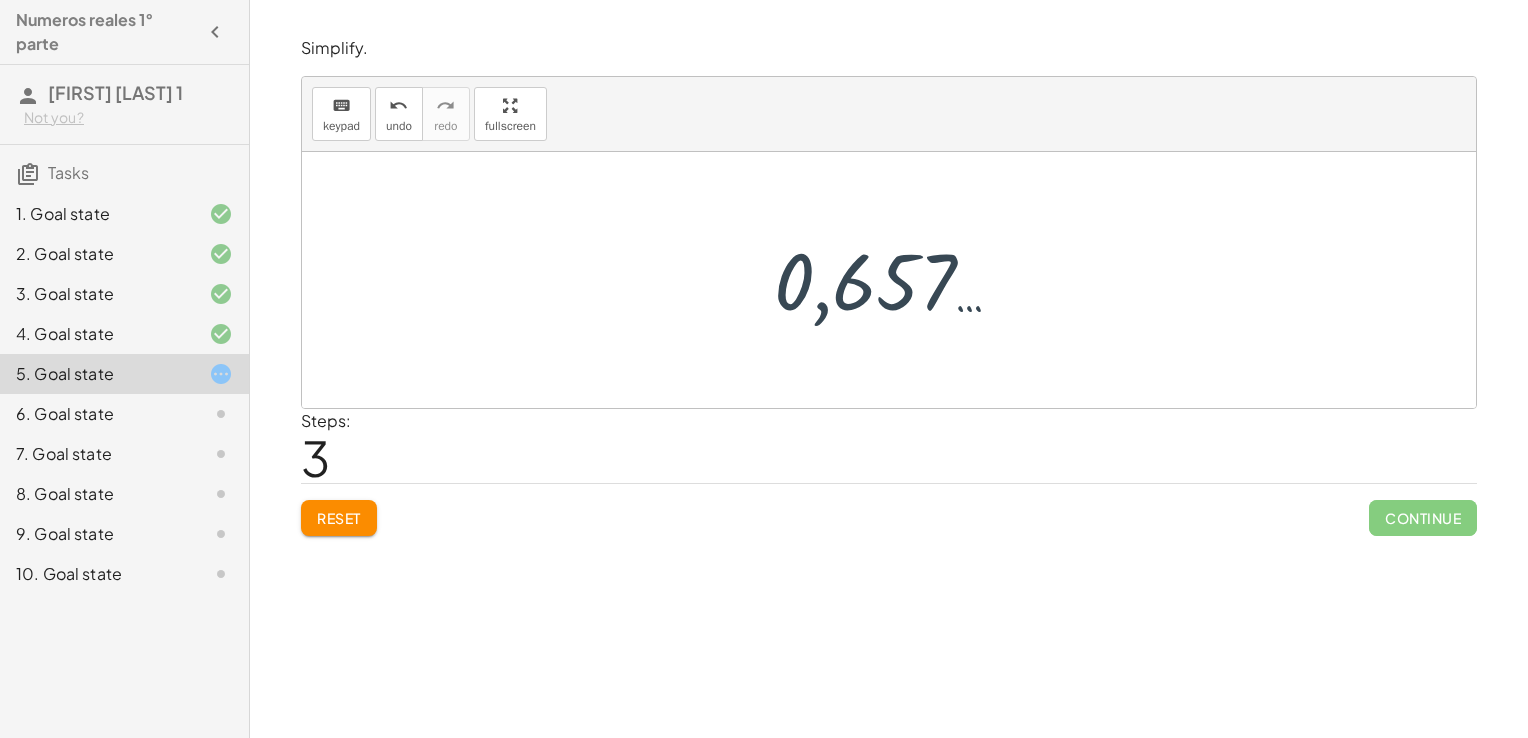 click at bounding box center (896, 280) 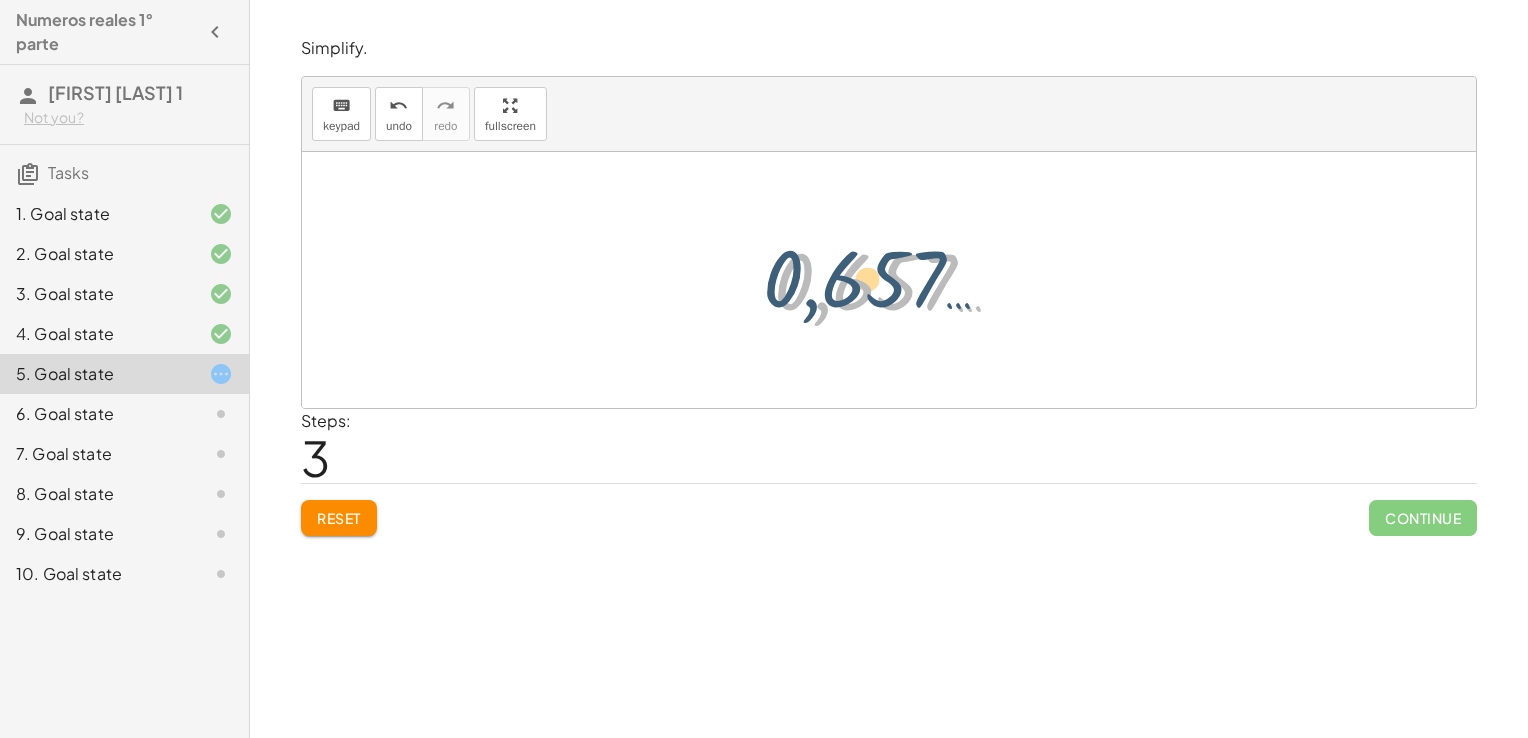 drag, startPoint x: 877, startPoint y: 281, endPoint x: 855, endPoint y: 278, distance: 22.203604 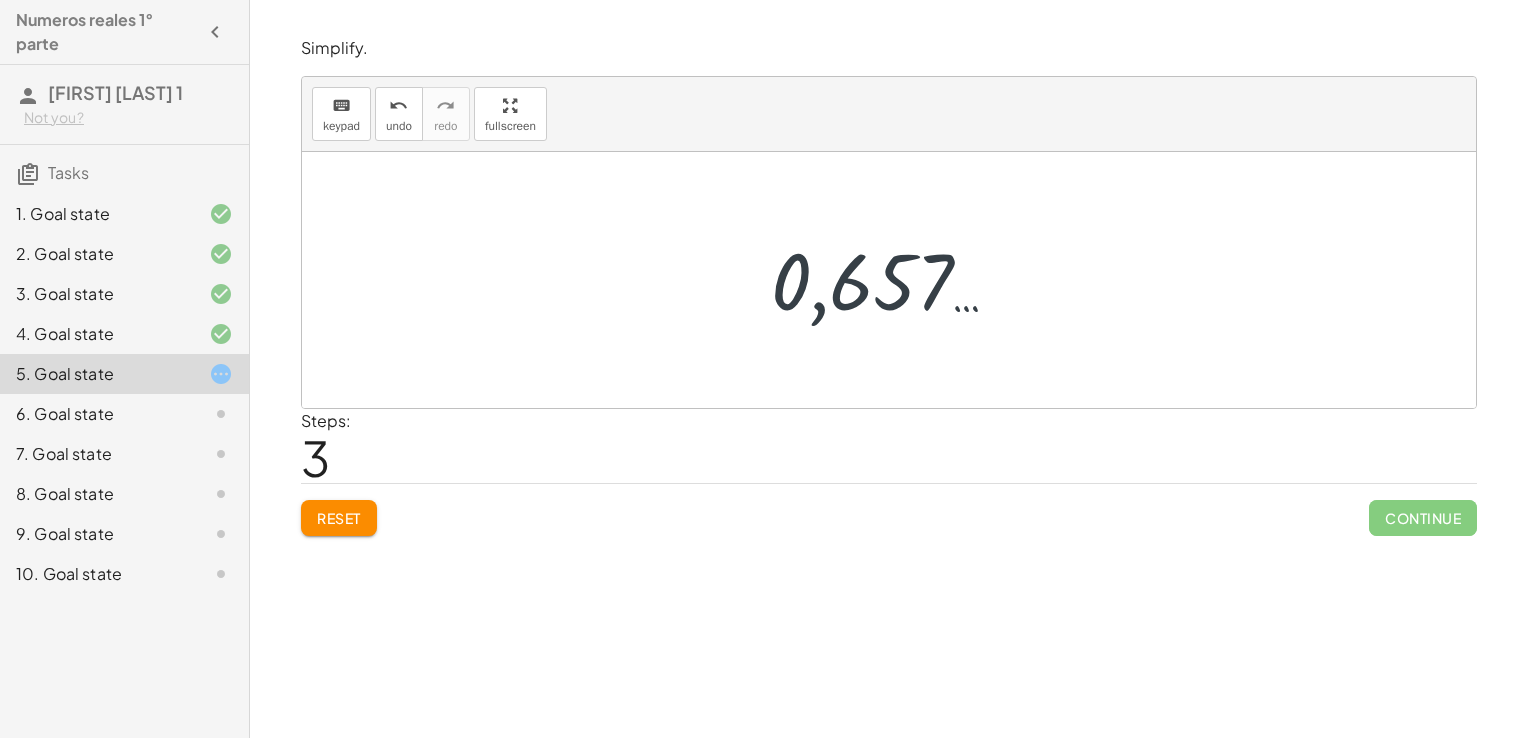 click at bounding box center [896, 280] 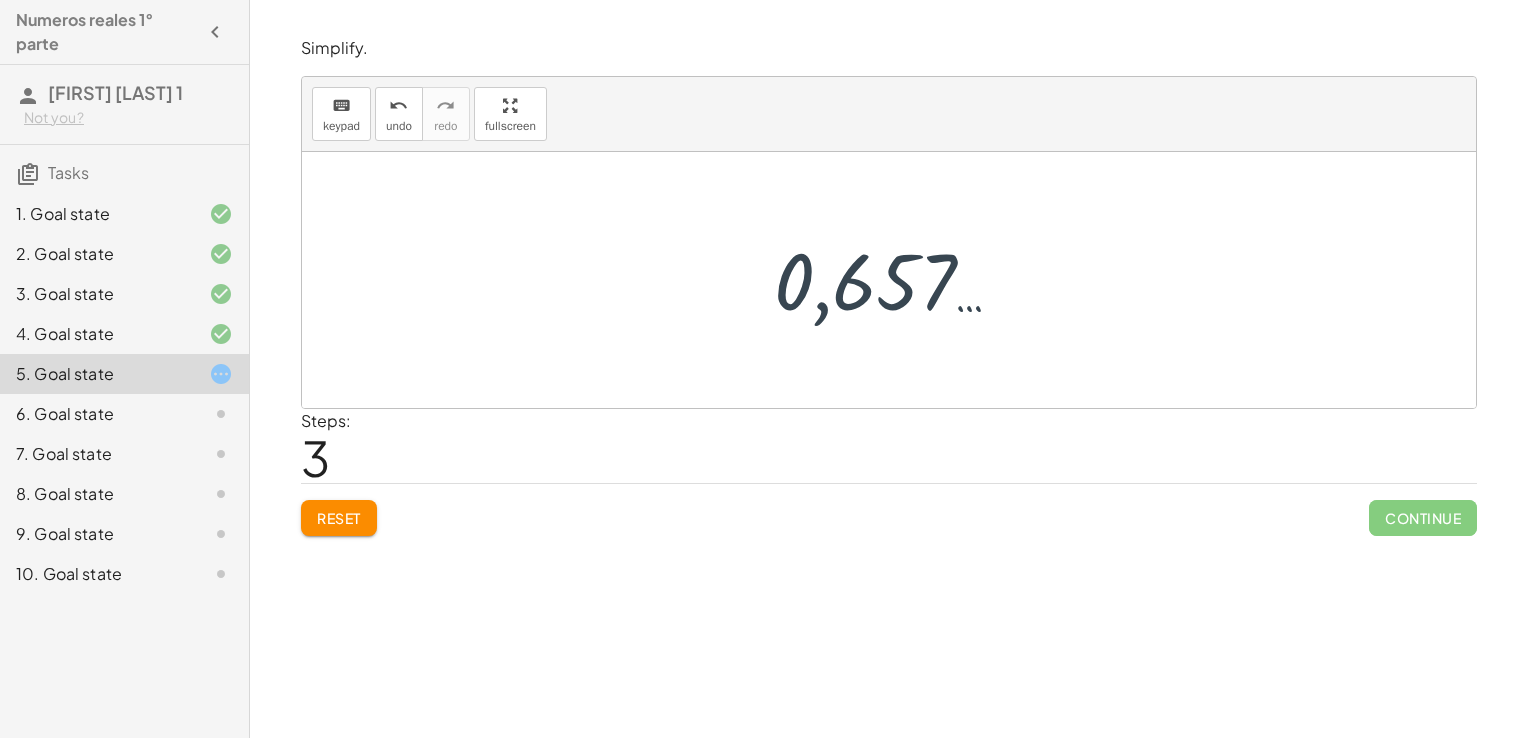 click at bounding box center [896, 280] 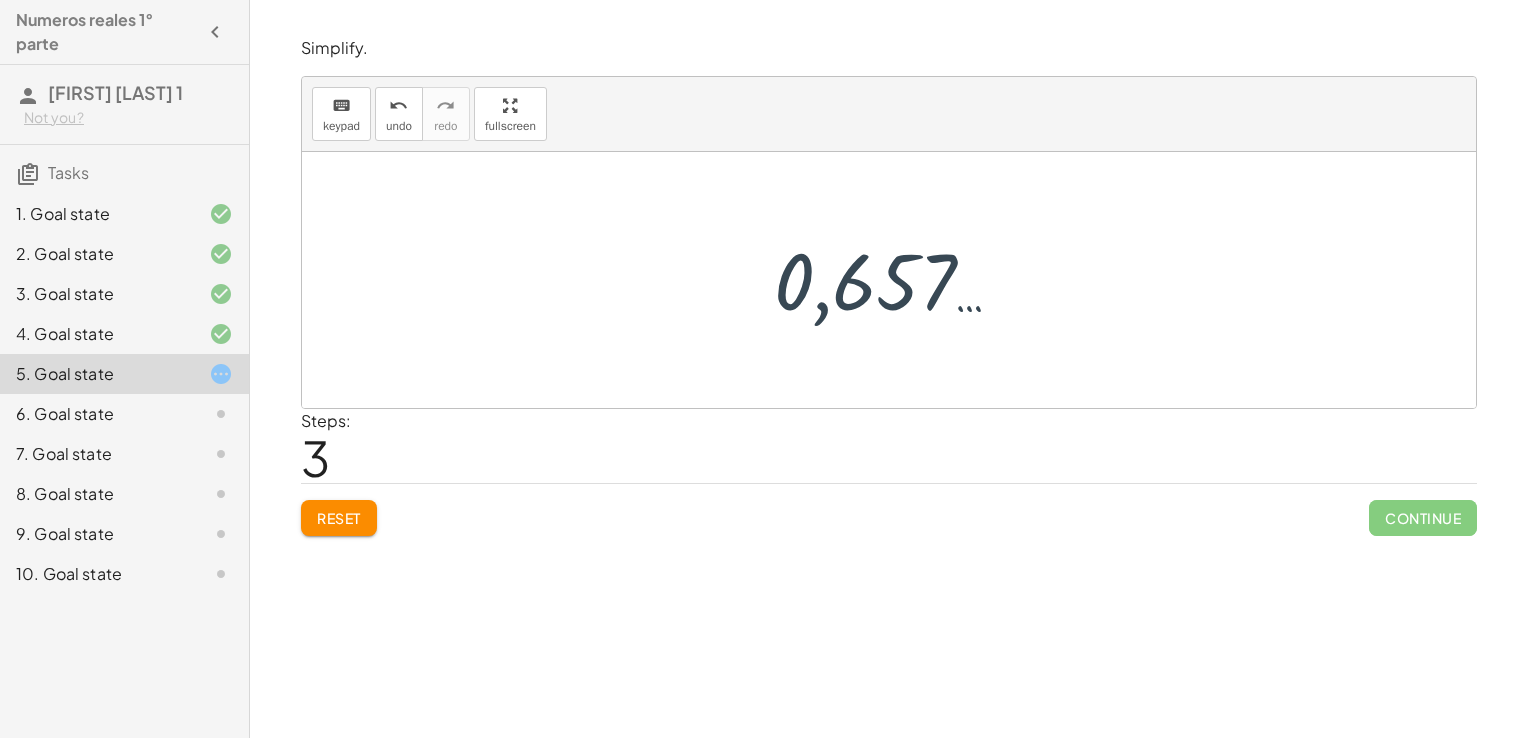 click at bounding box center (896, 280) 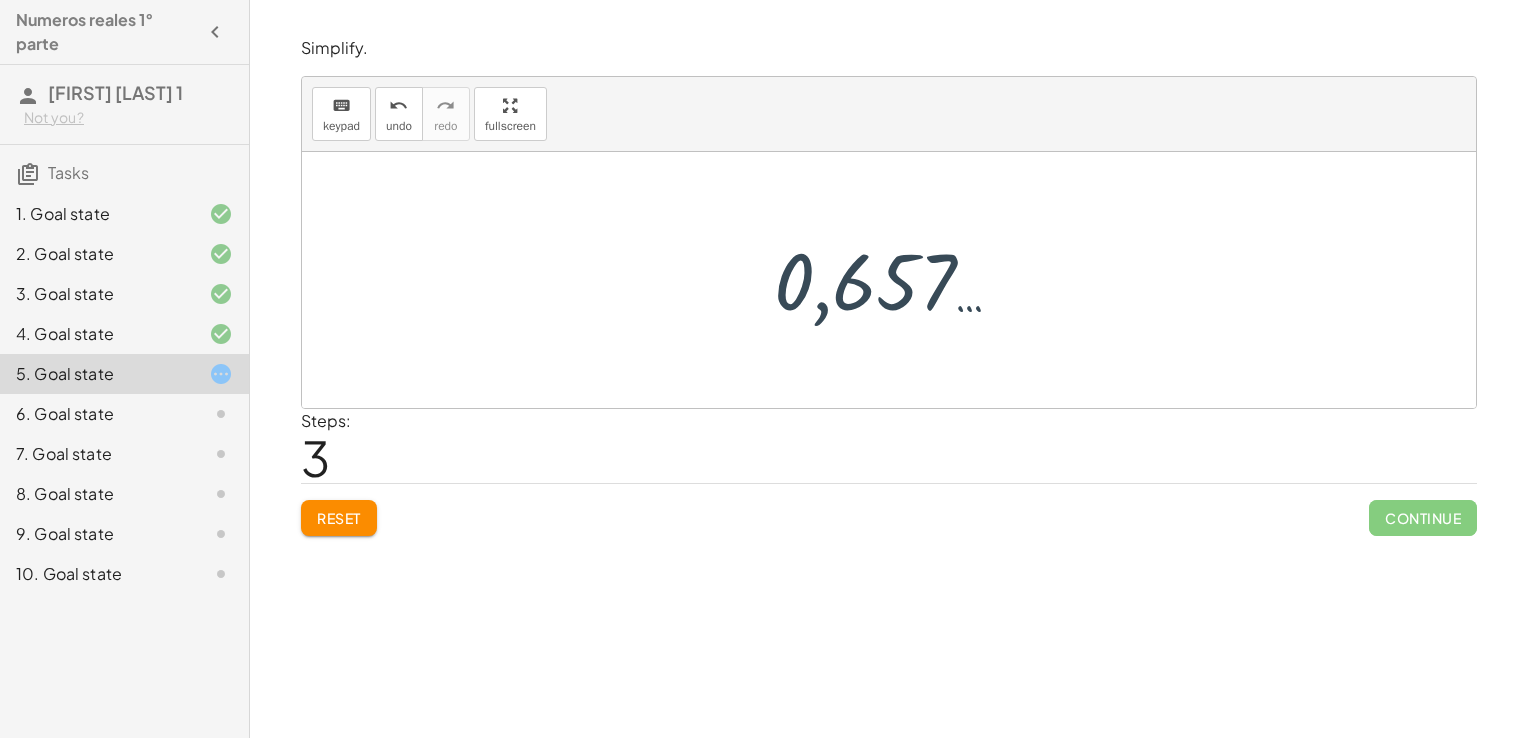 click at bounding box center (896, 280) 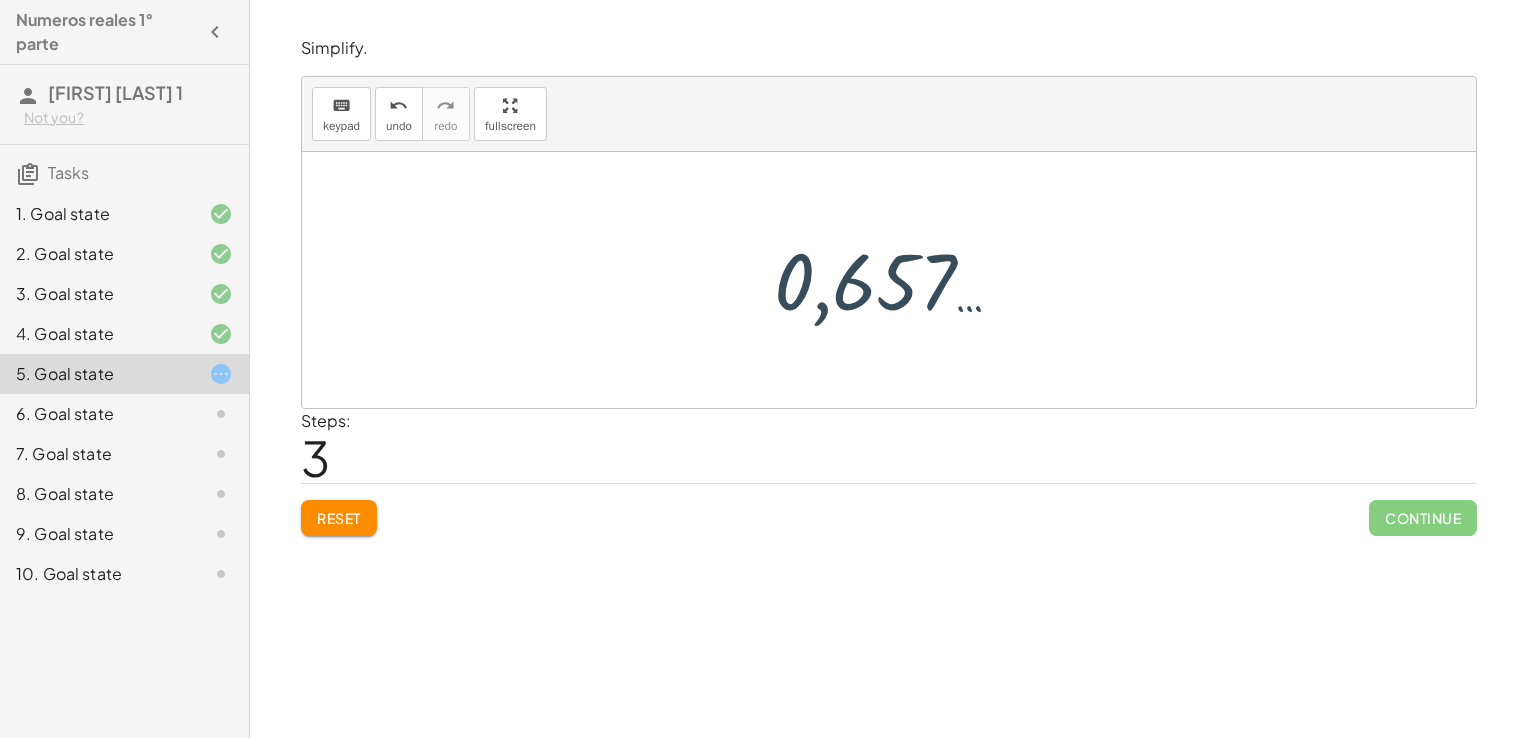 click at bounding box center [896, 280] 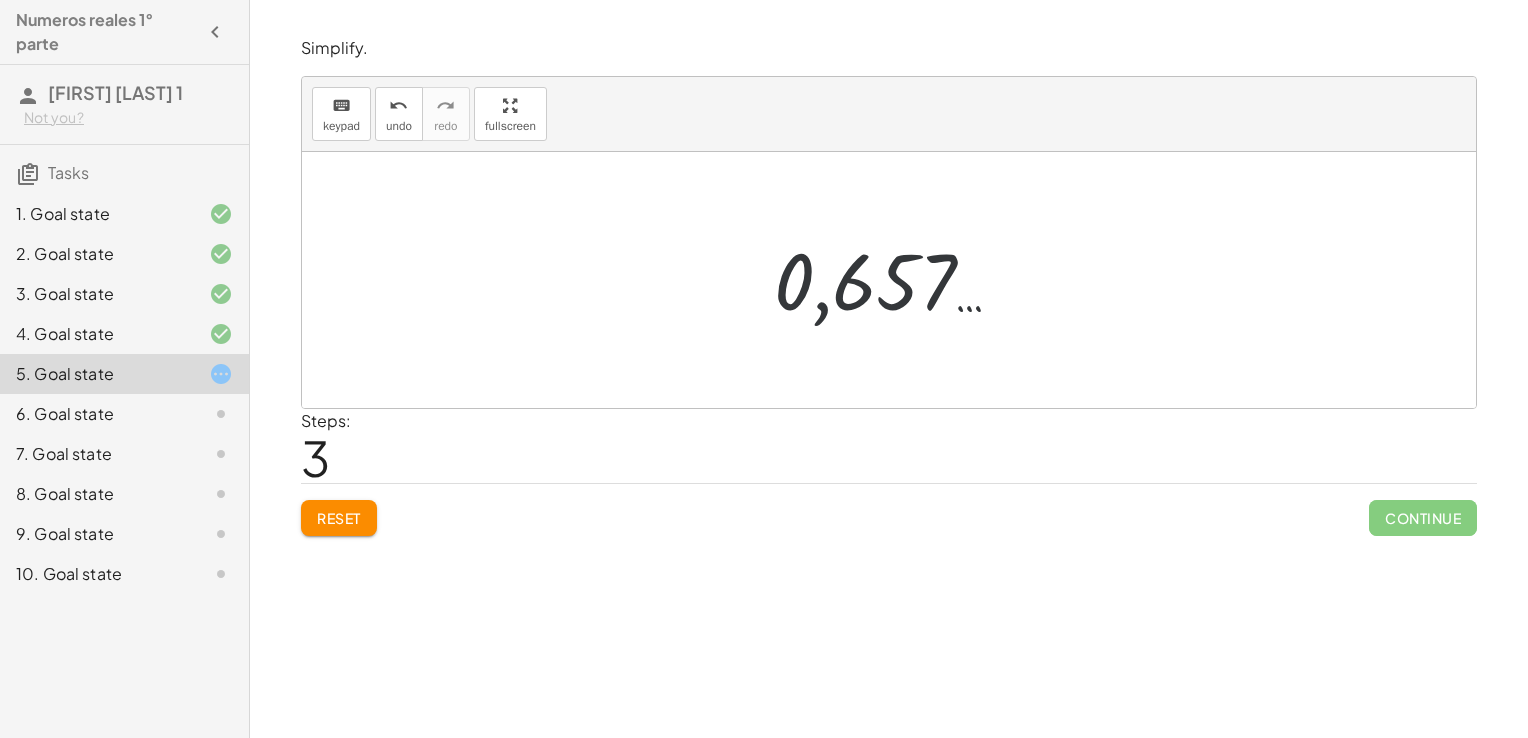 click at bounding box center [896, 280] 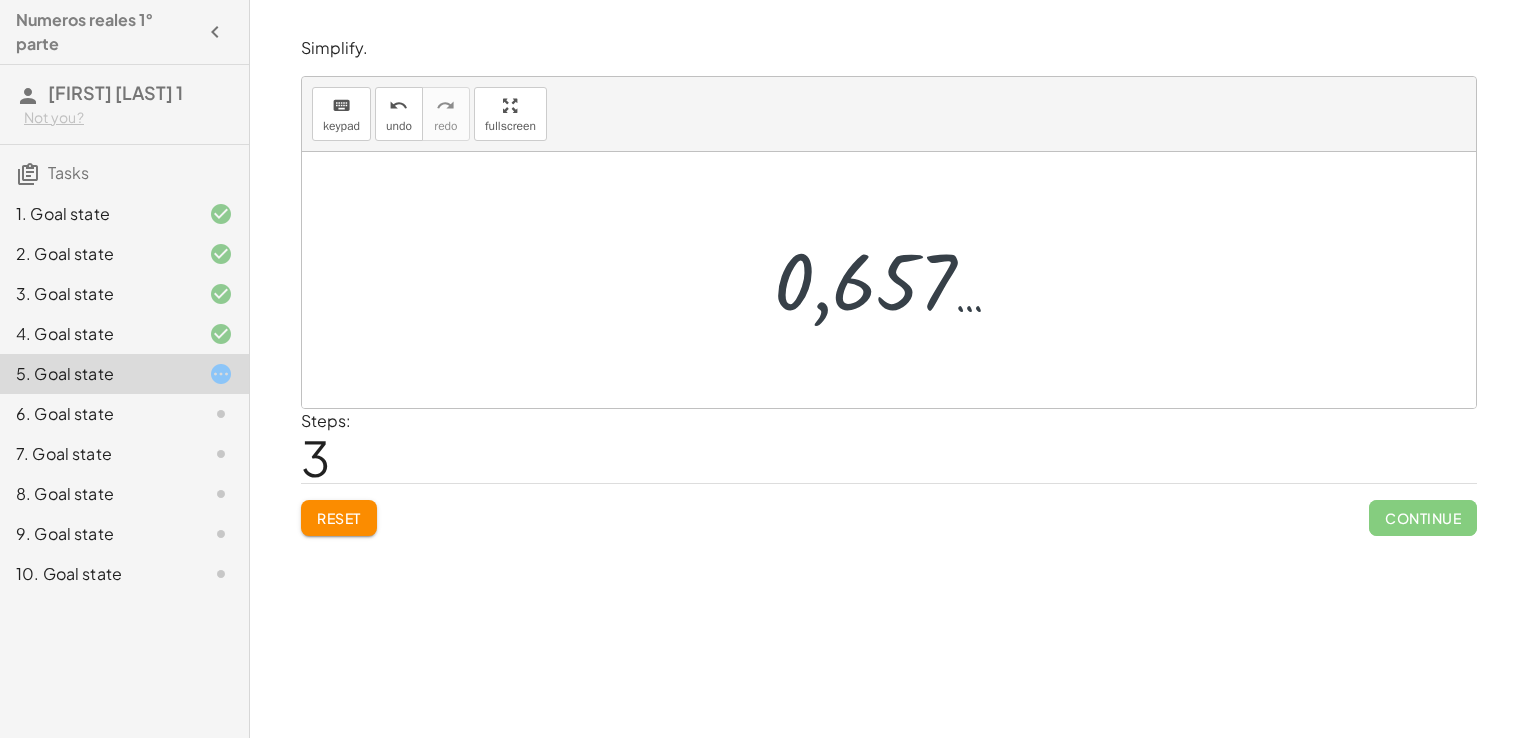 click at bounding box center [896, 280] 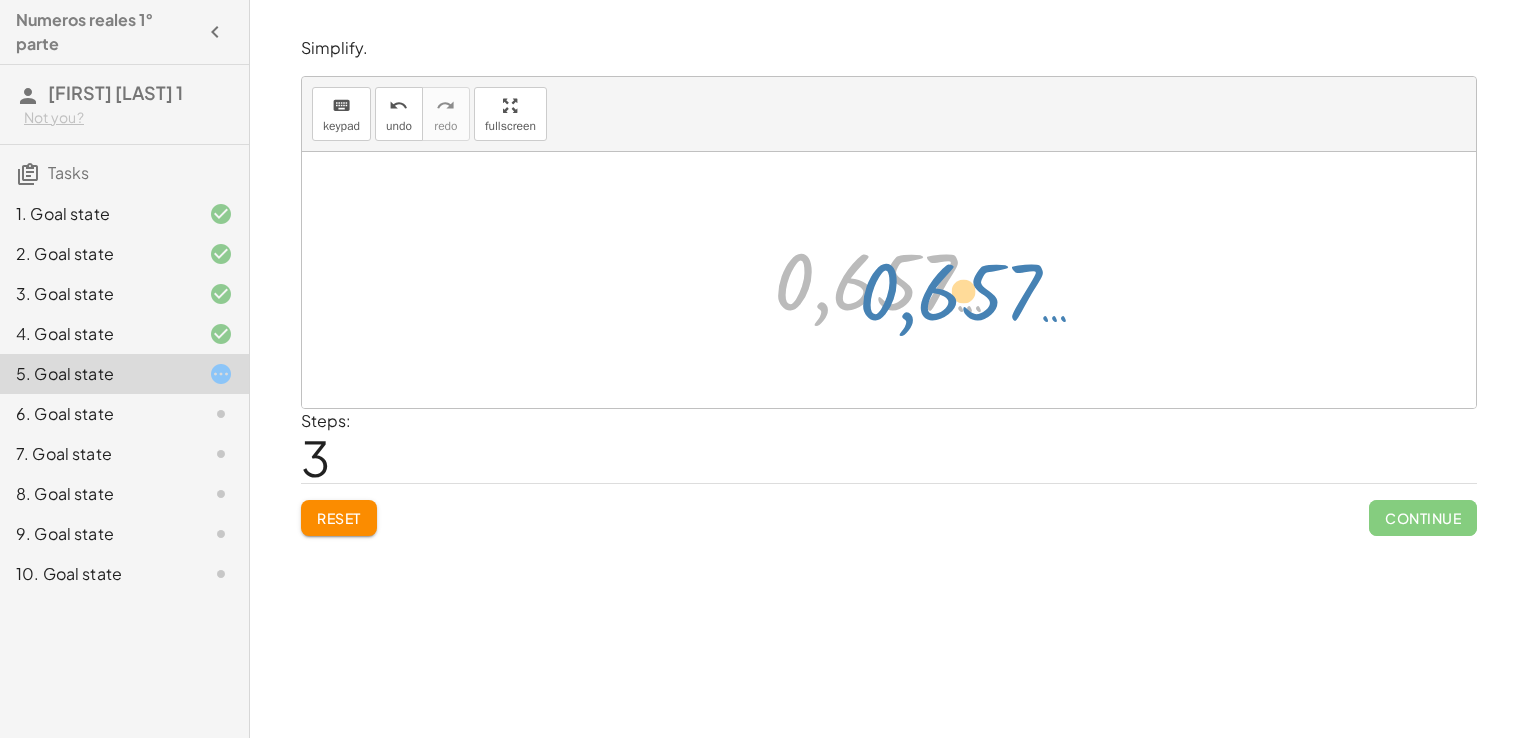 drag, startPoint x: 807, startPoint y: 274, endPoint x: 828, endPoint y: 281, distance: 22.135944 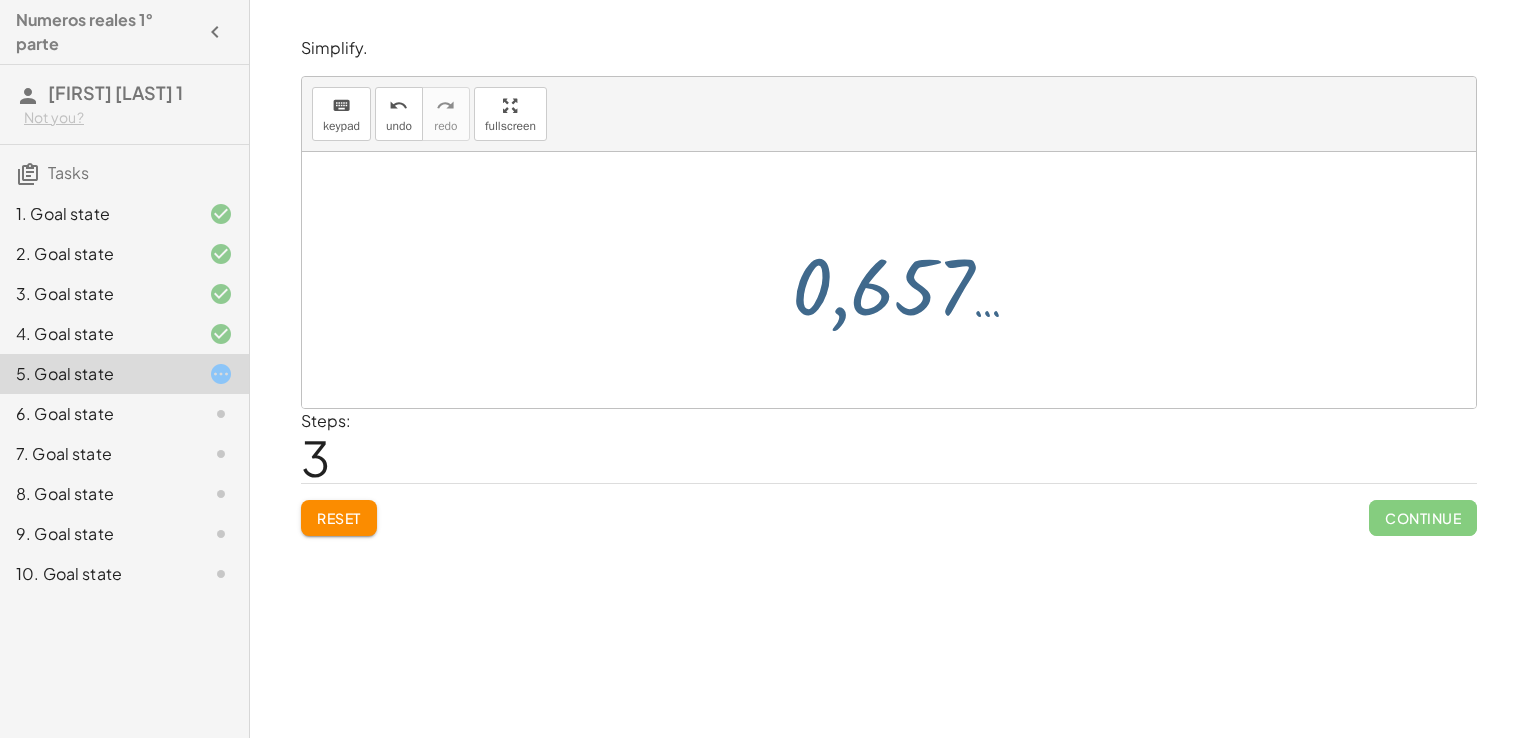 click at bounding box center (896, 280) 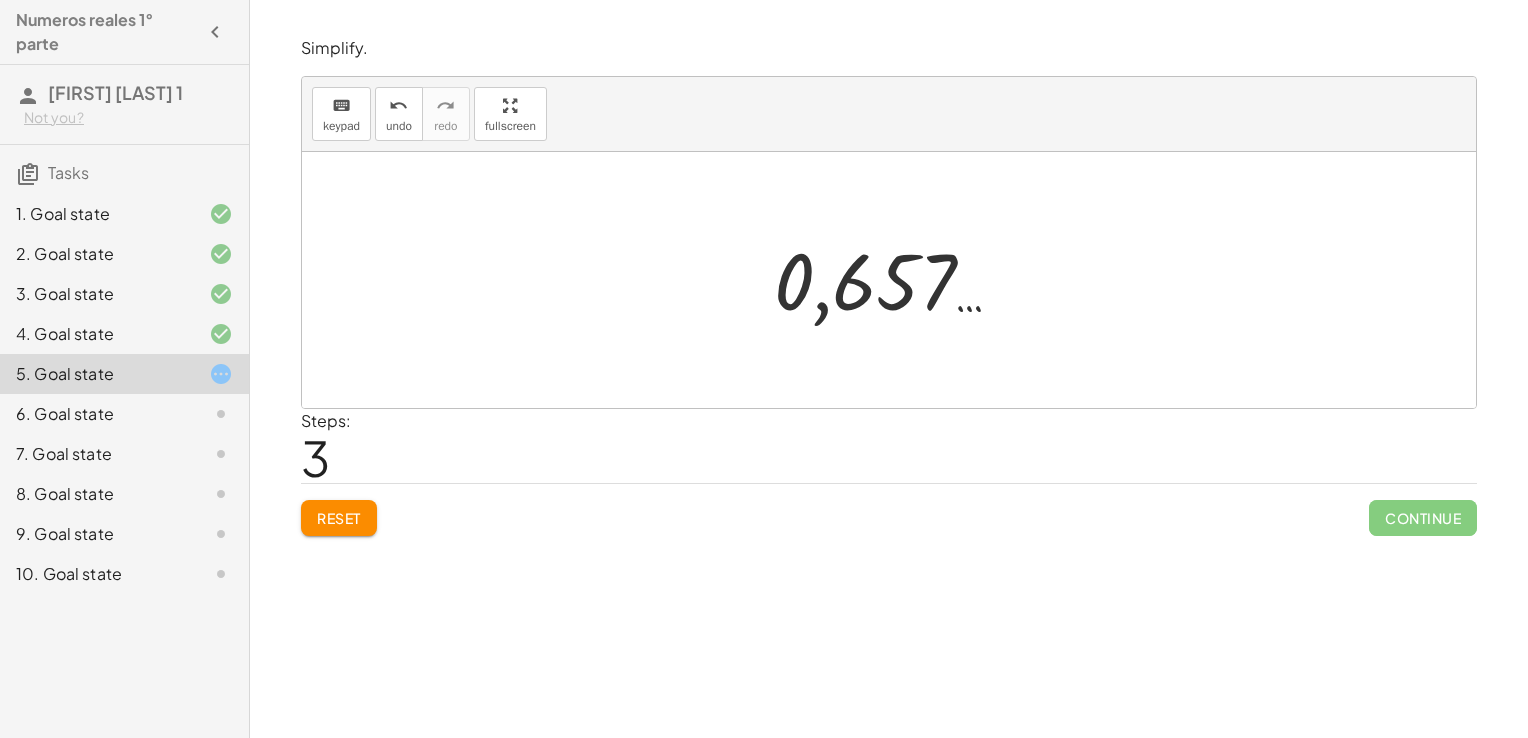 click at bounding box center [896, 280] 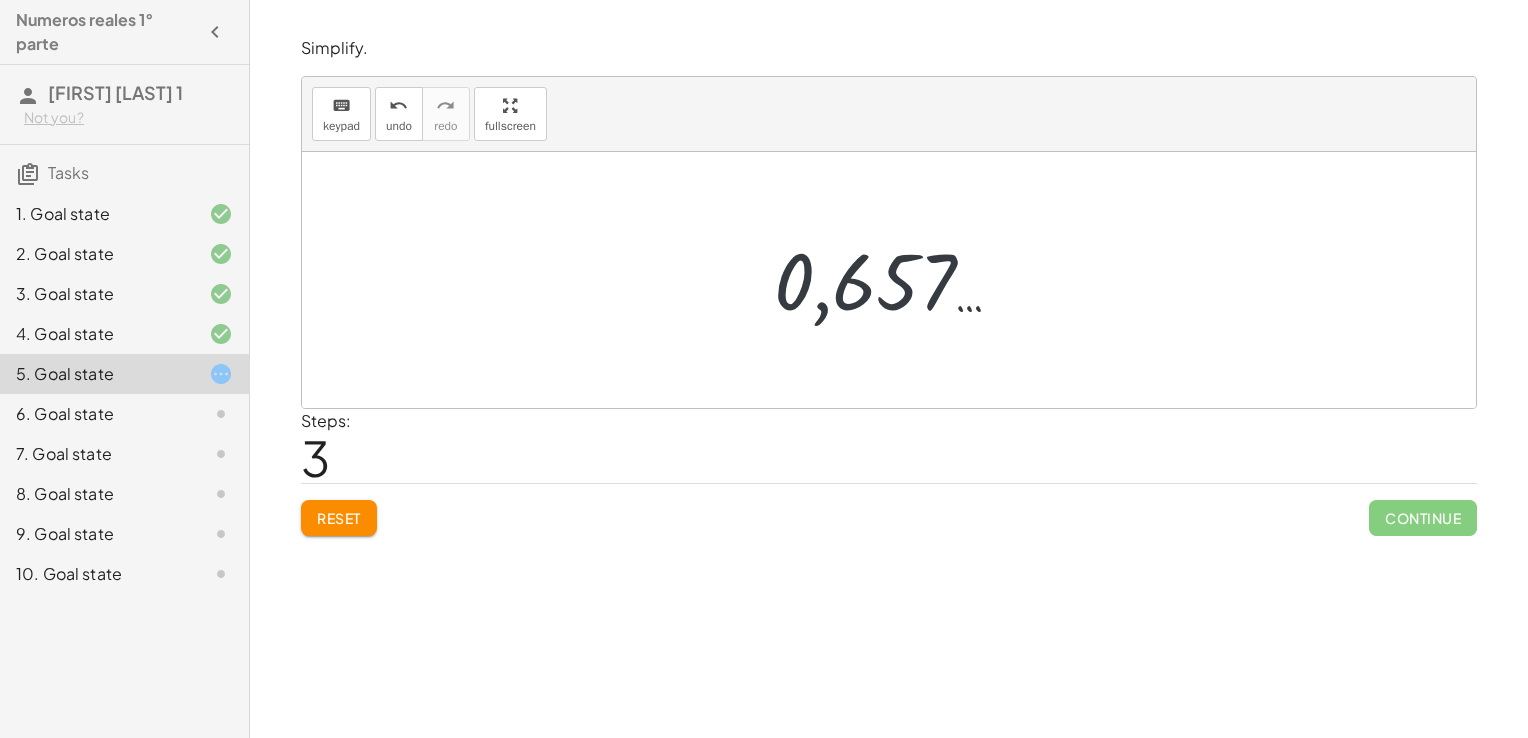 click at bounding box center [896, 280] 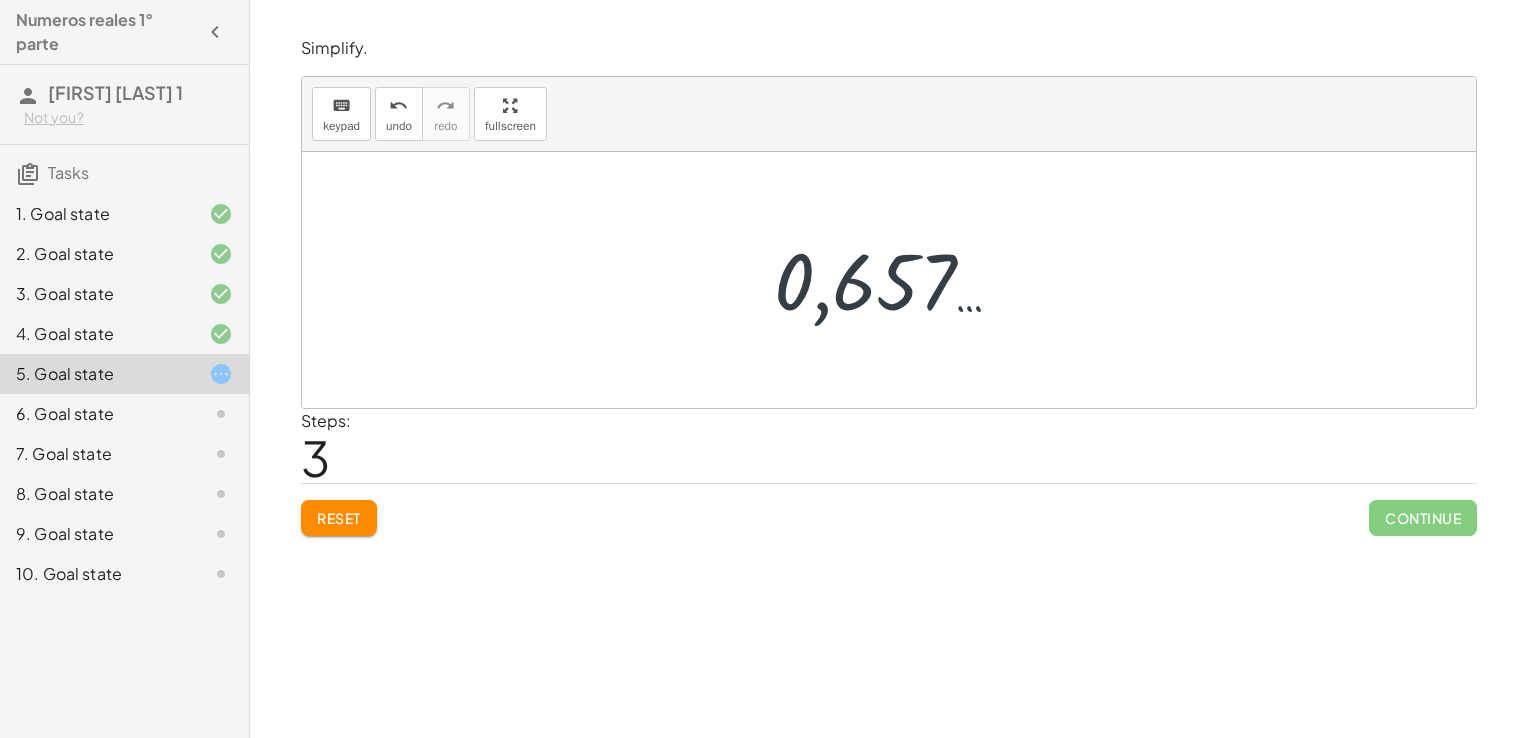 click at bounding box center [896, 280] 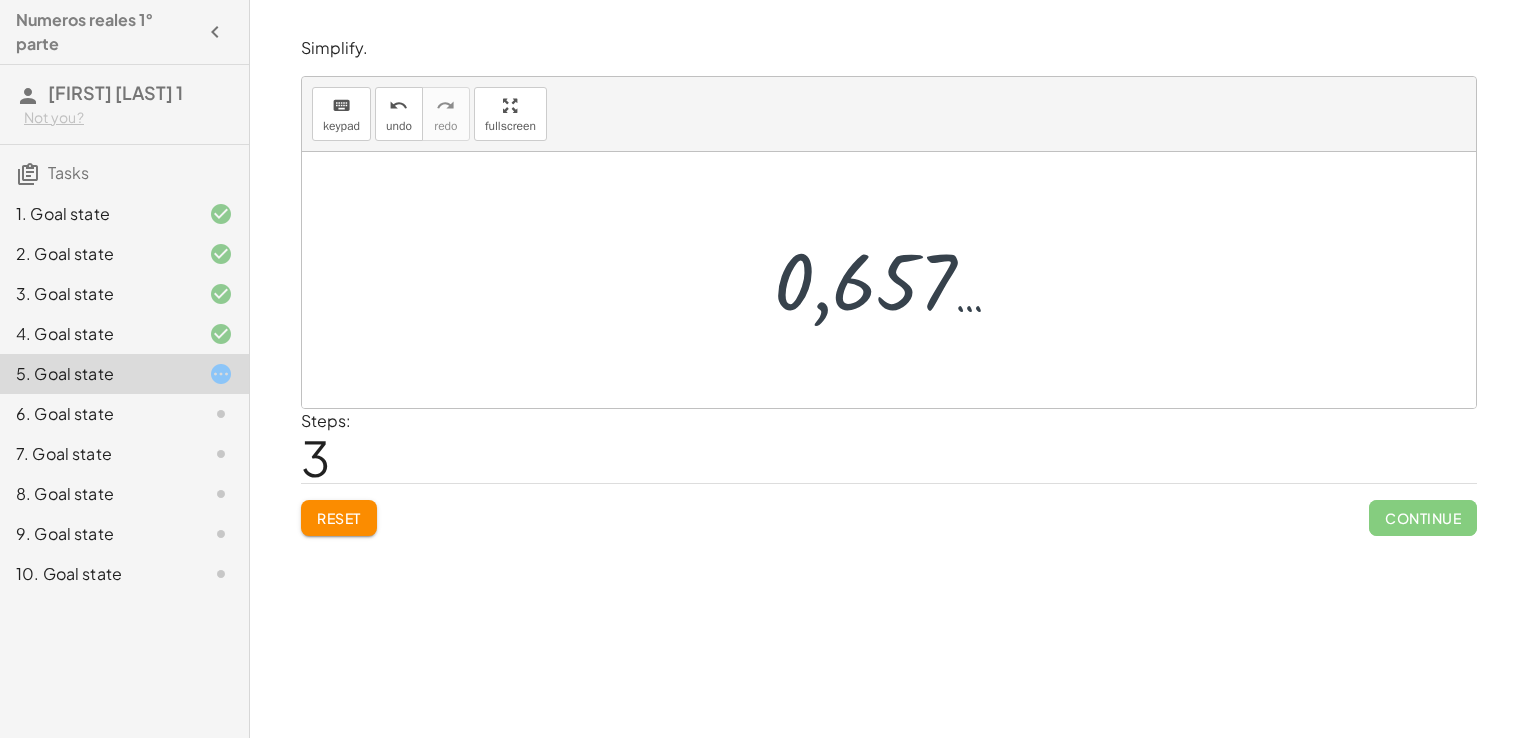 click at bounding box center [896, 280] 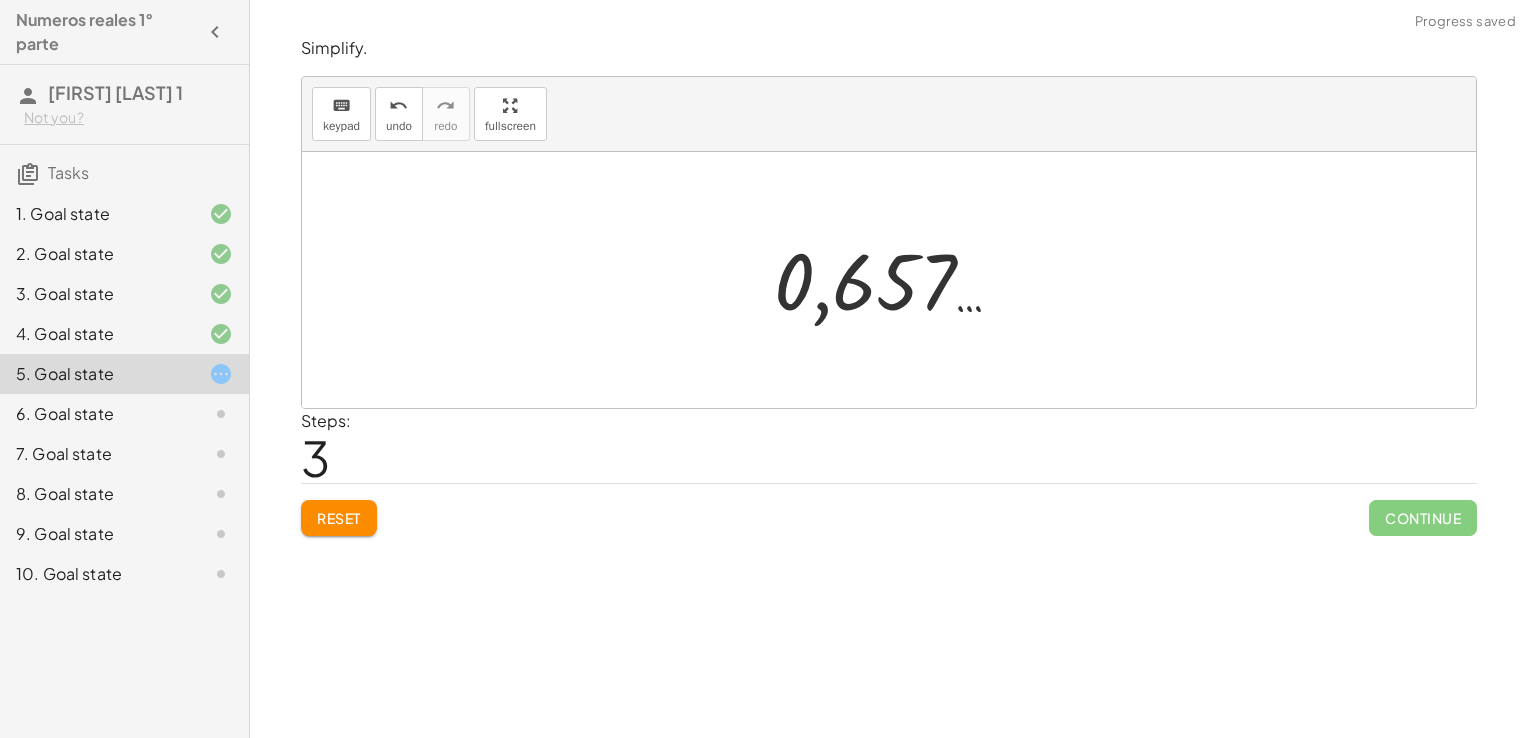 click at bounding box center [896, 280] 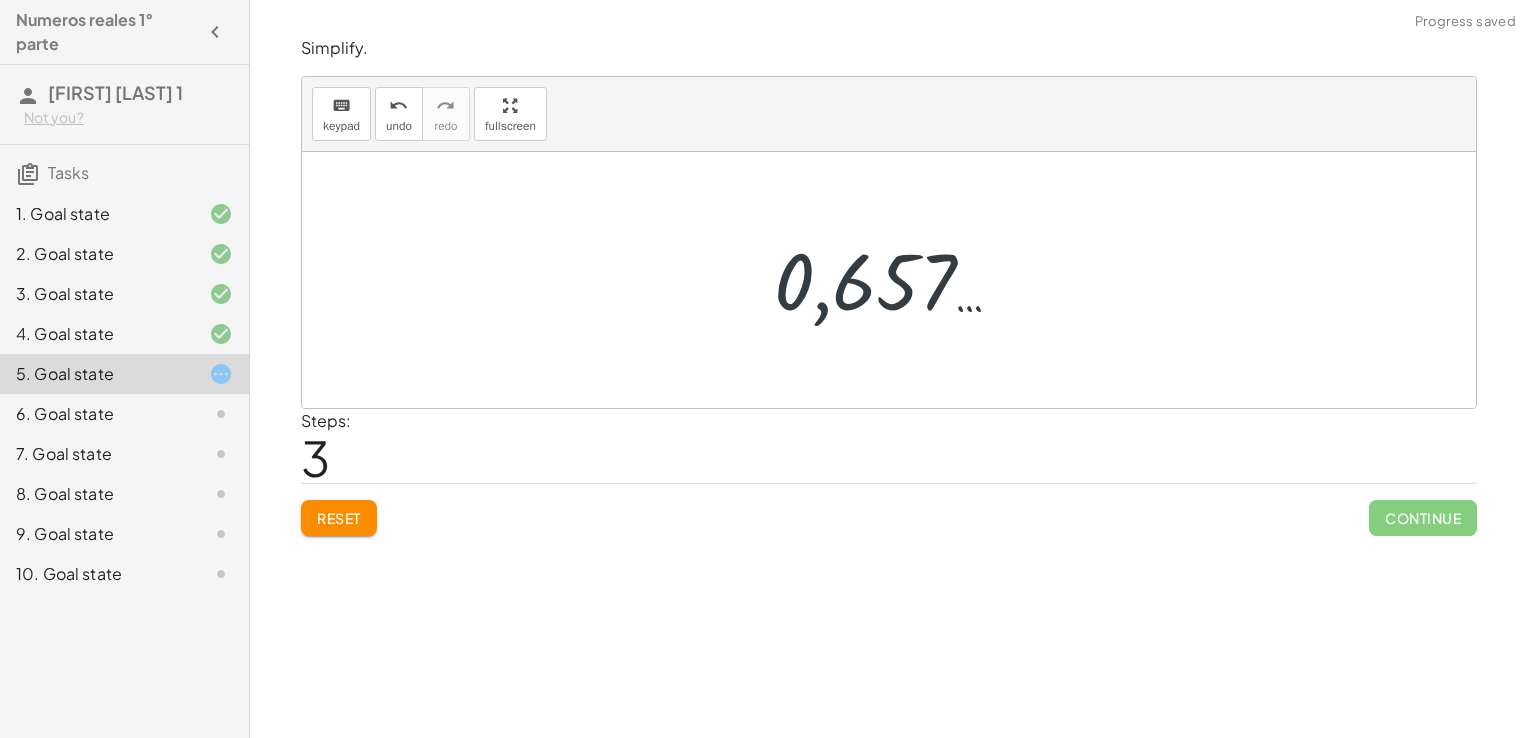 click at bounding box center [896, 280] 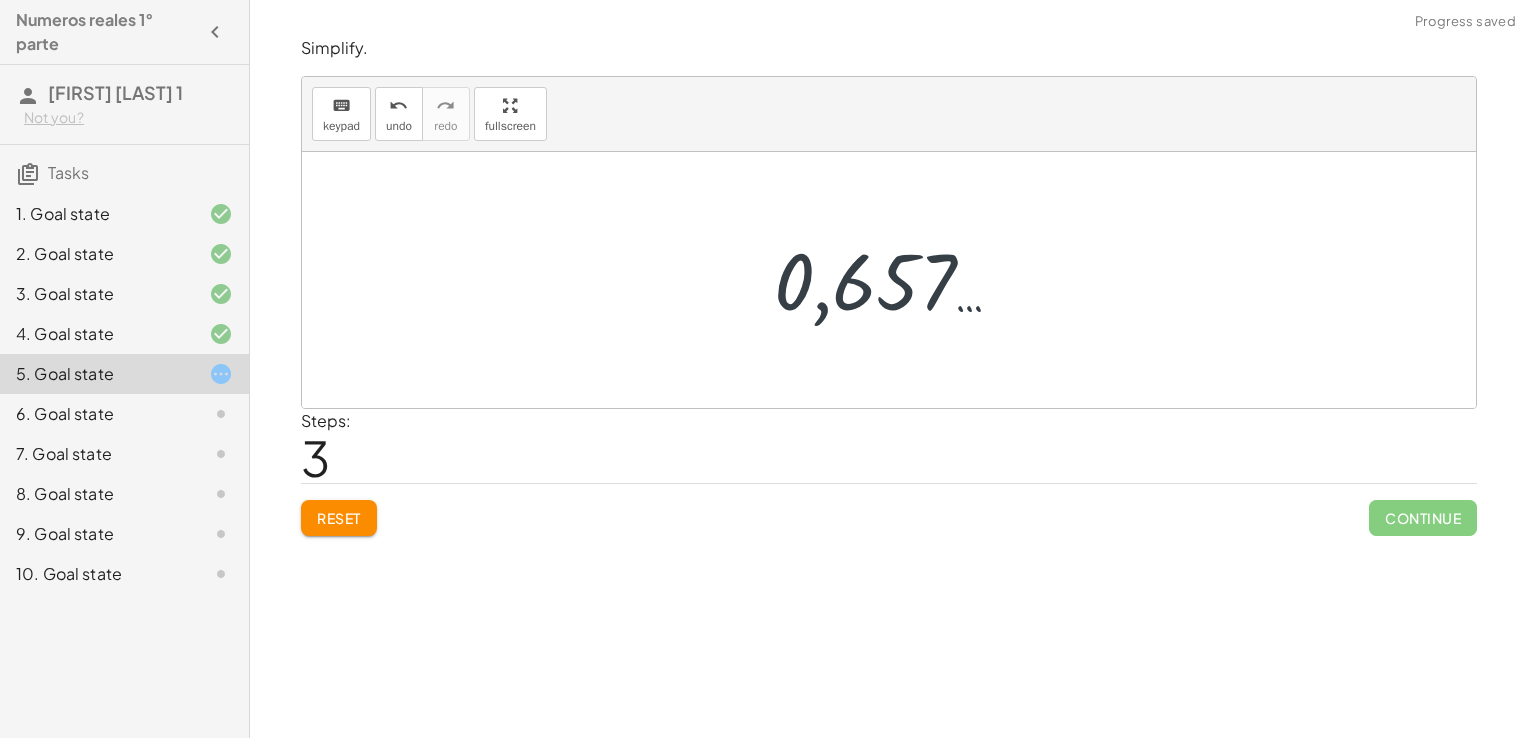 click at bounding box center (896, 280) 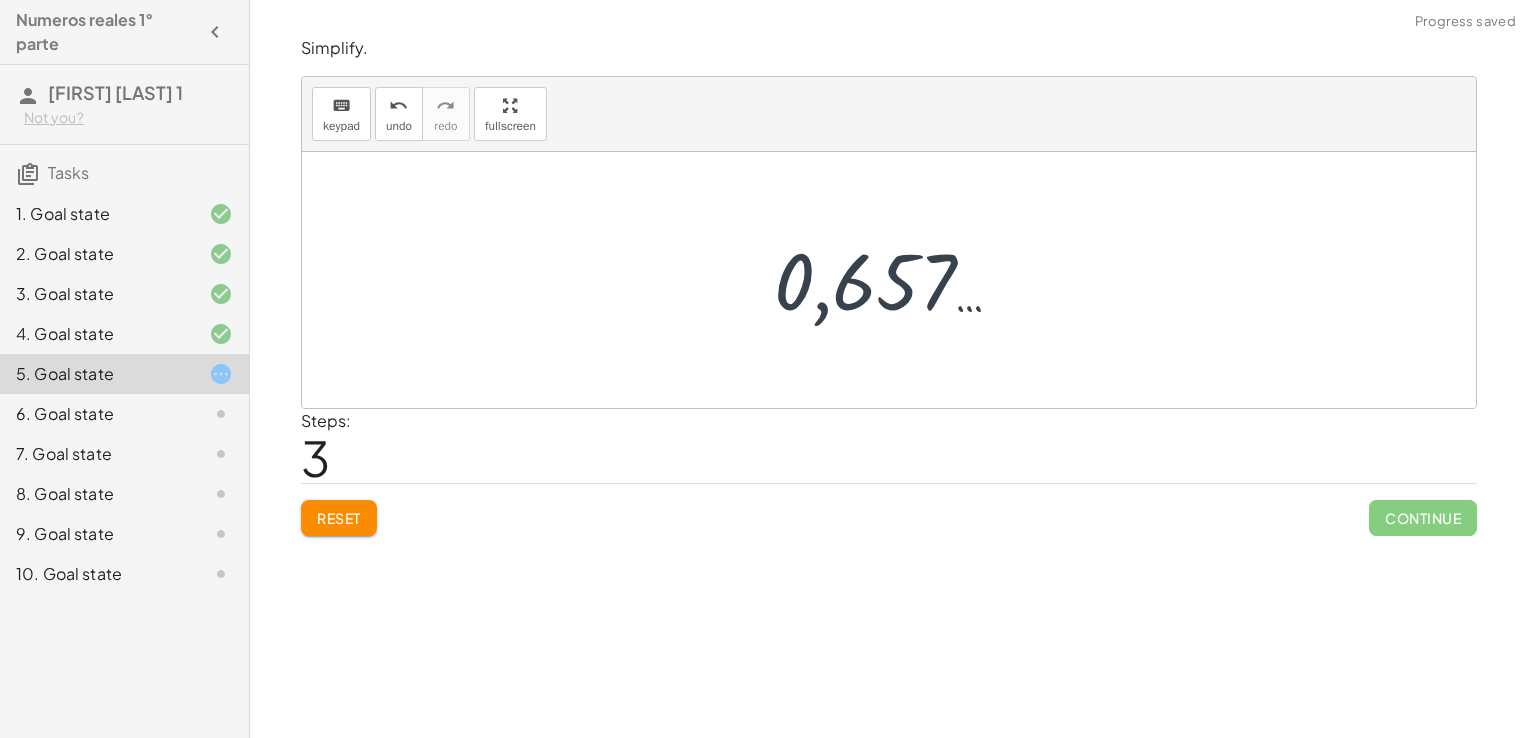 click at bounding box center (896, 280) 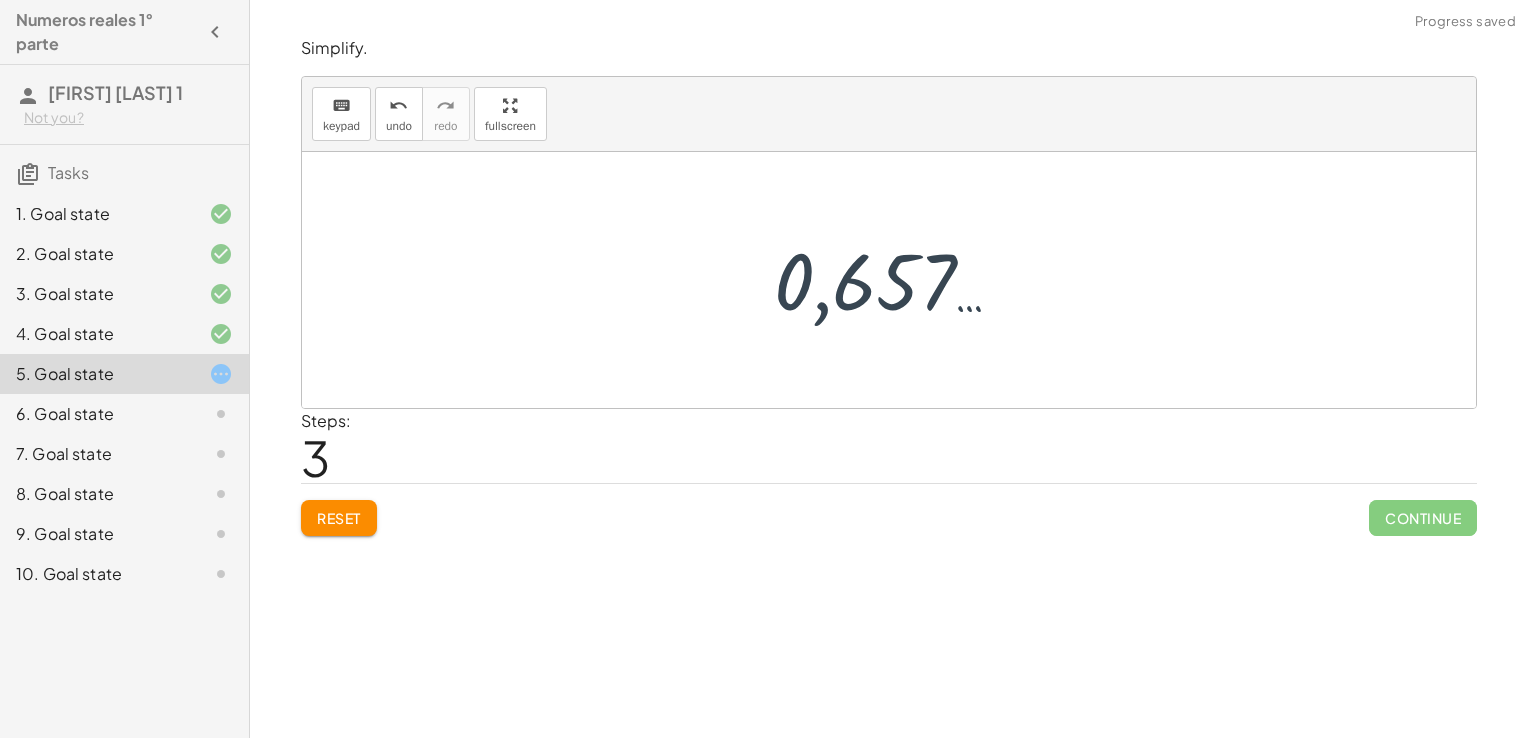 click at bounding box center [896, 280] 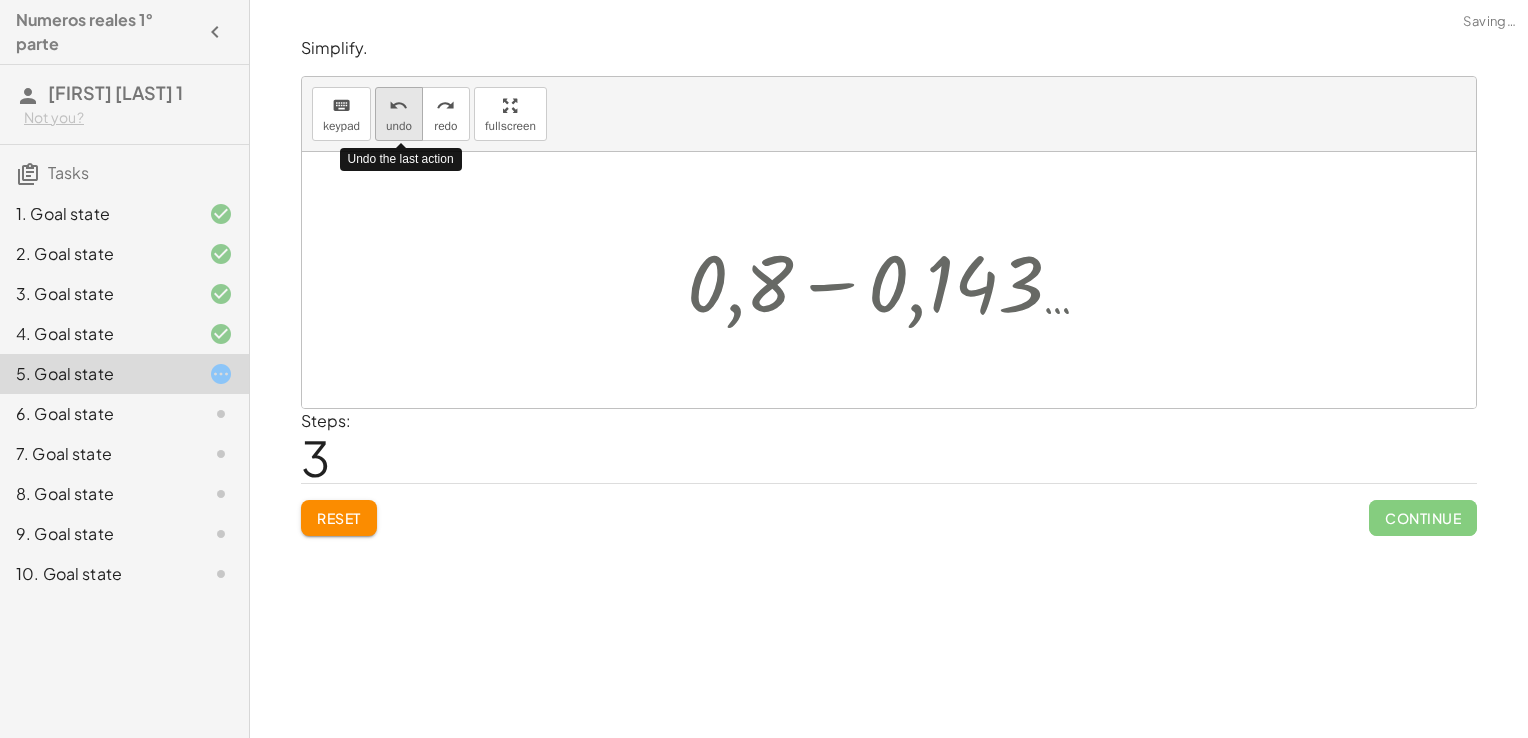 click on "undo" at bounding box center (398, 106) 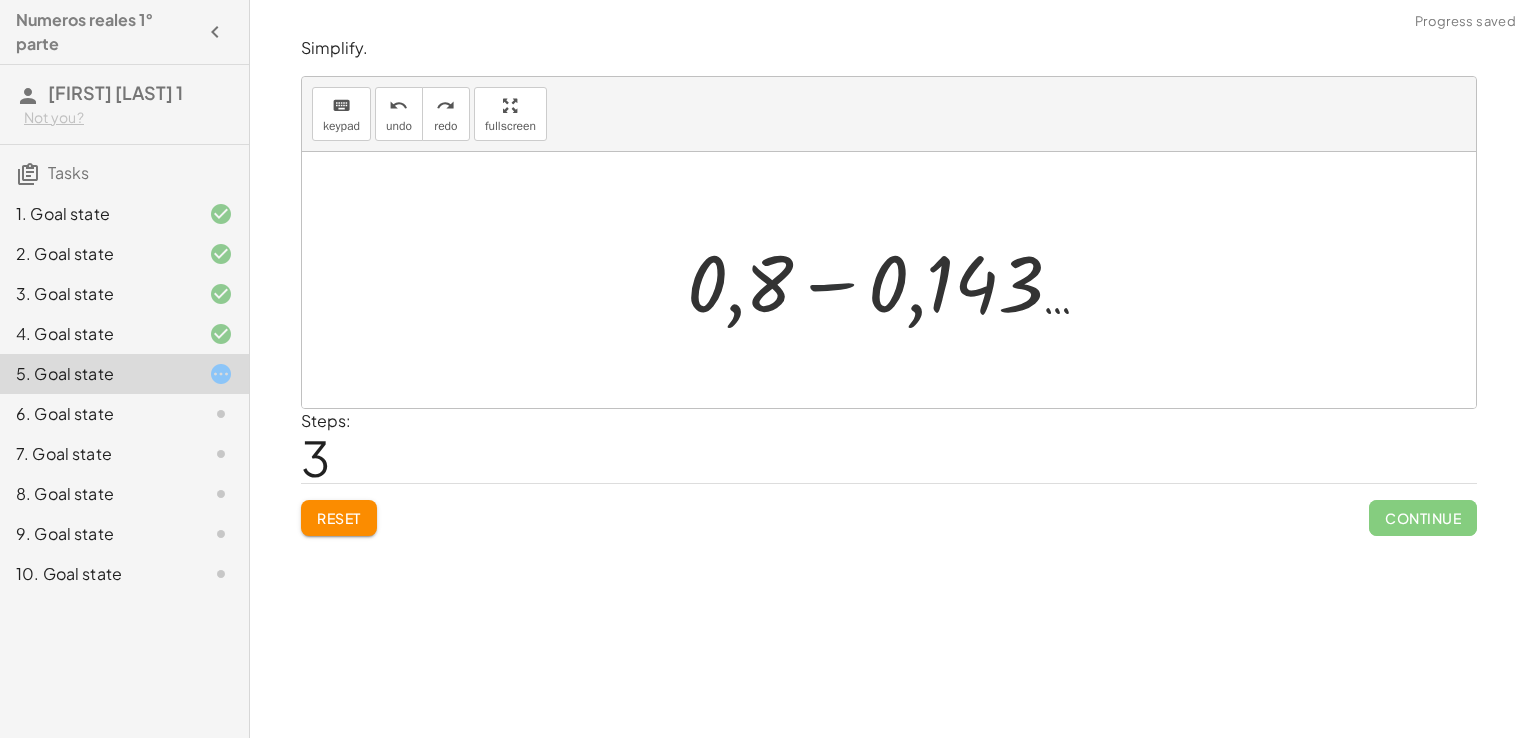 click at bounding box center [896, 280] 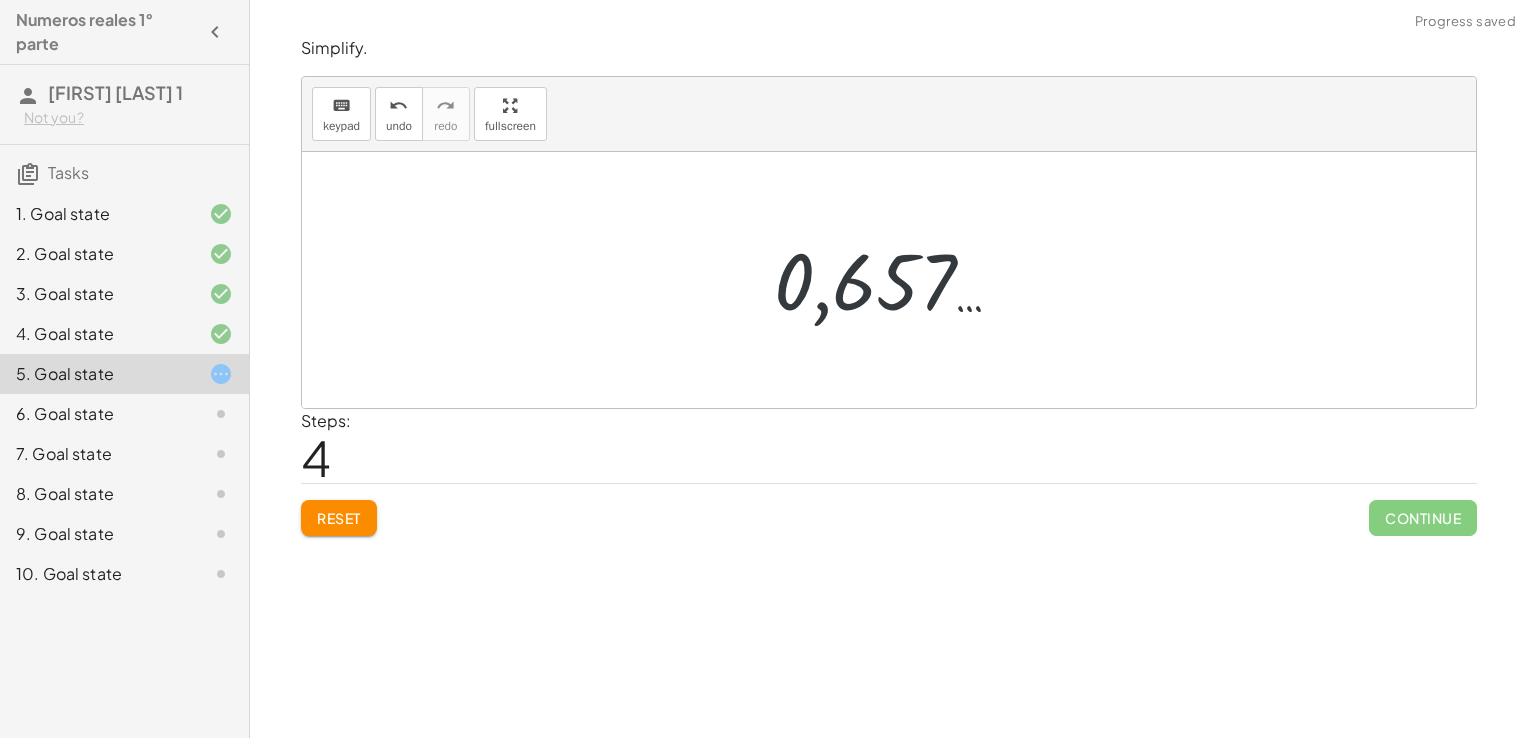 click at bounding box center (896, 280) 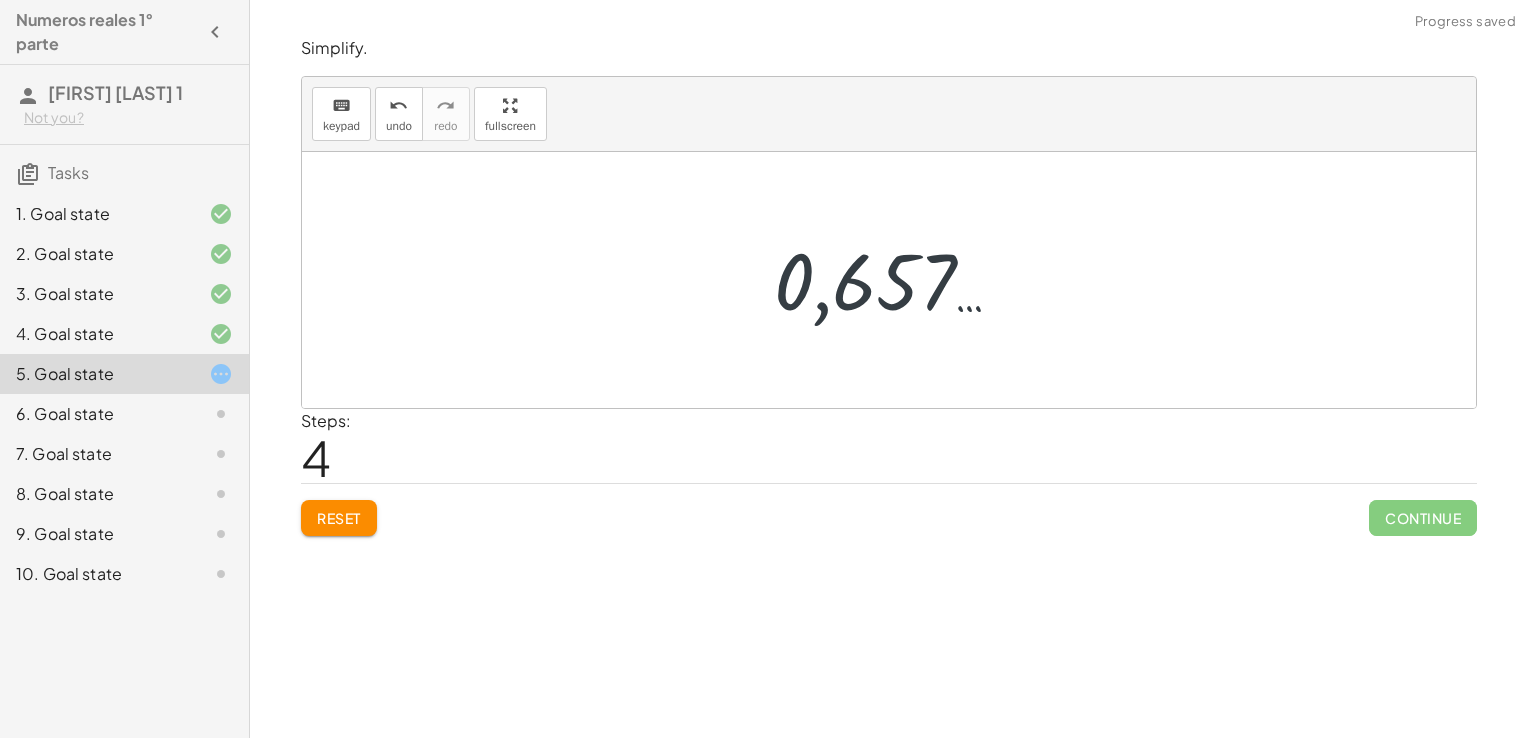 click at bounding box center [896, 280] 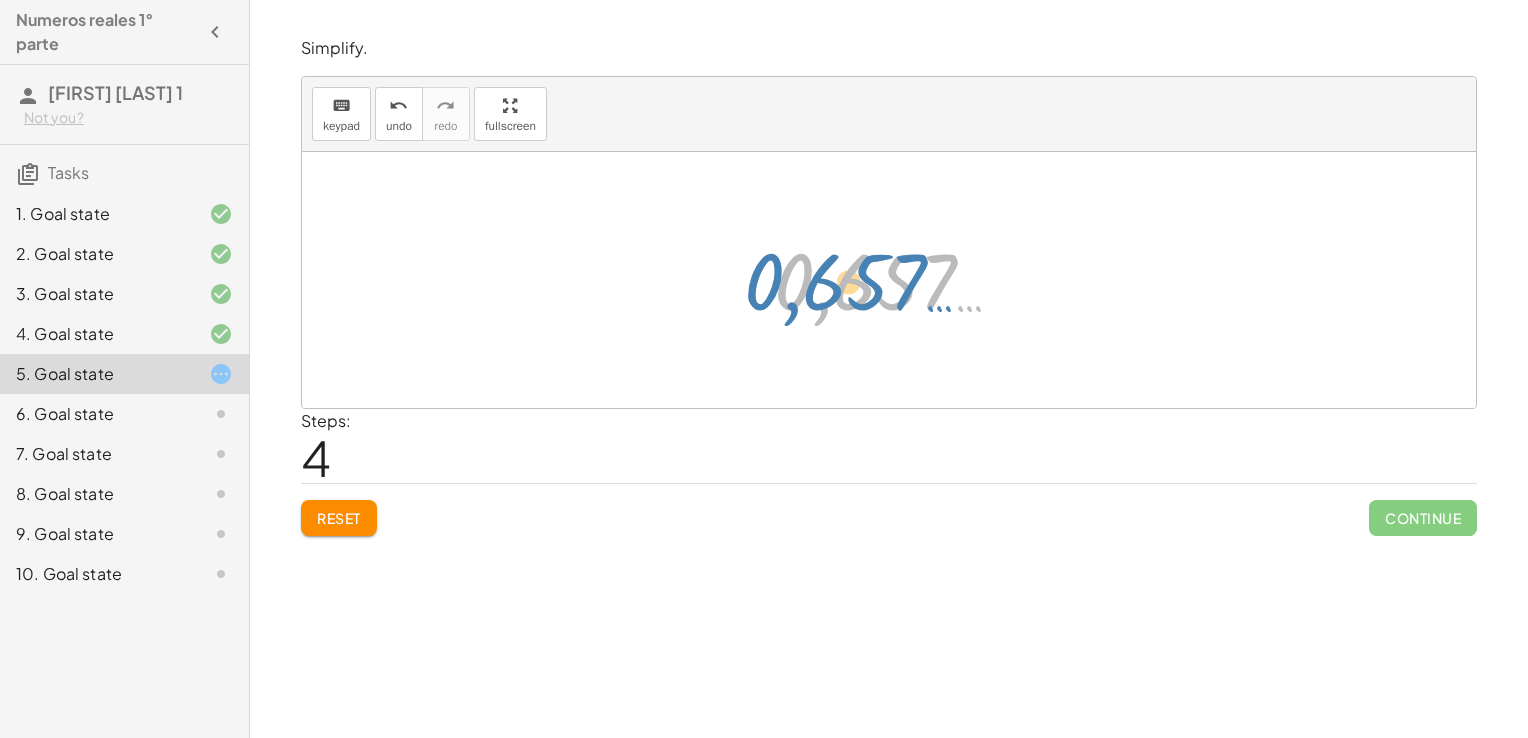 drag, startPoint x: 856, startPoint y: 294, endPoint x: 828, endPoint y: 291, distance: 28.160255 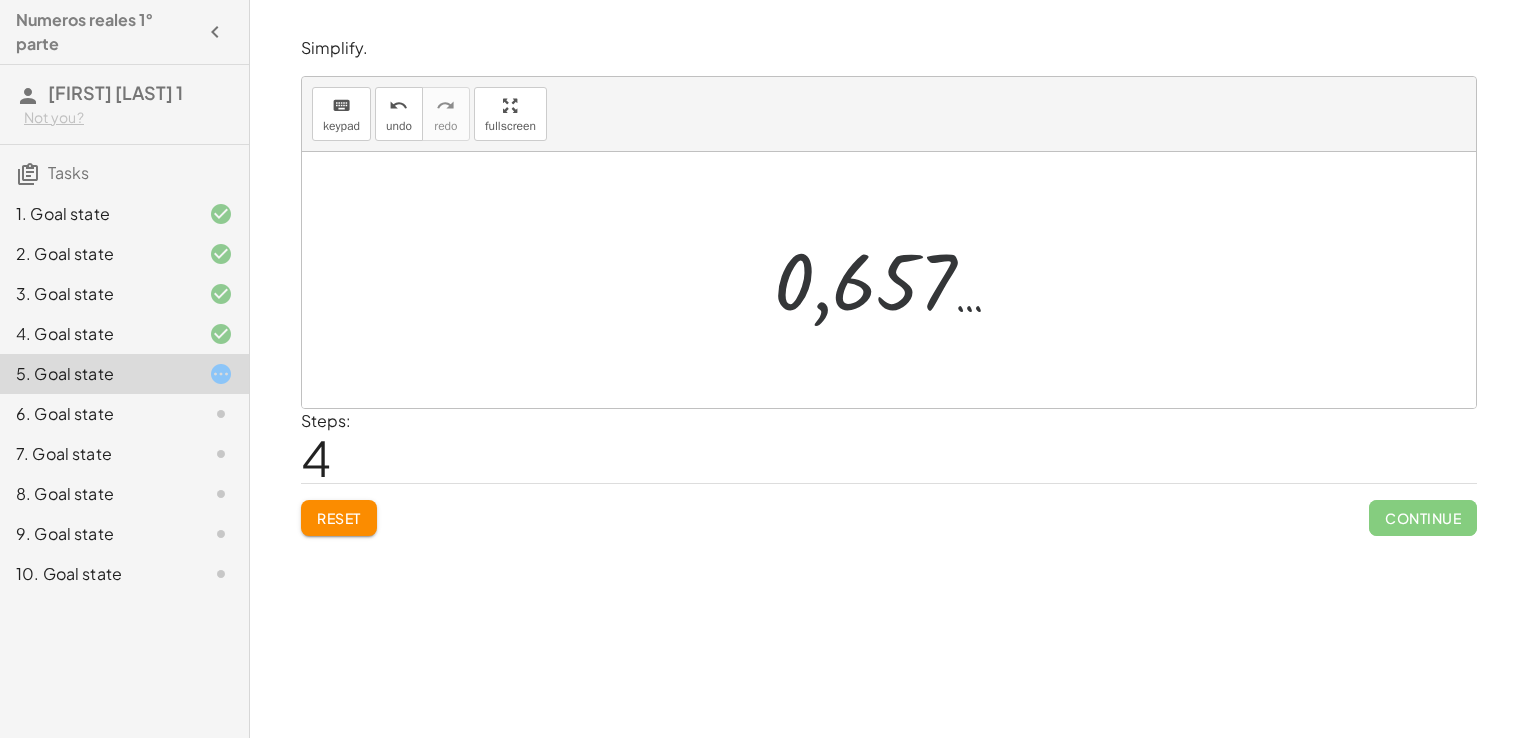 click at bounding box center [896, 280] 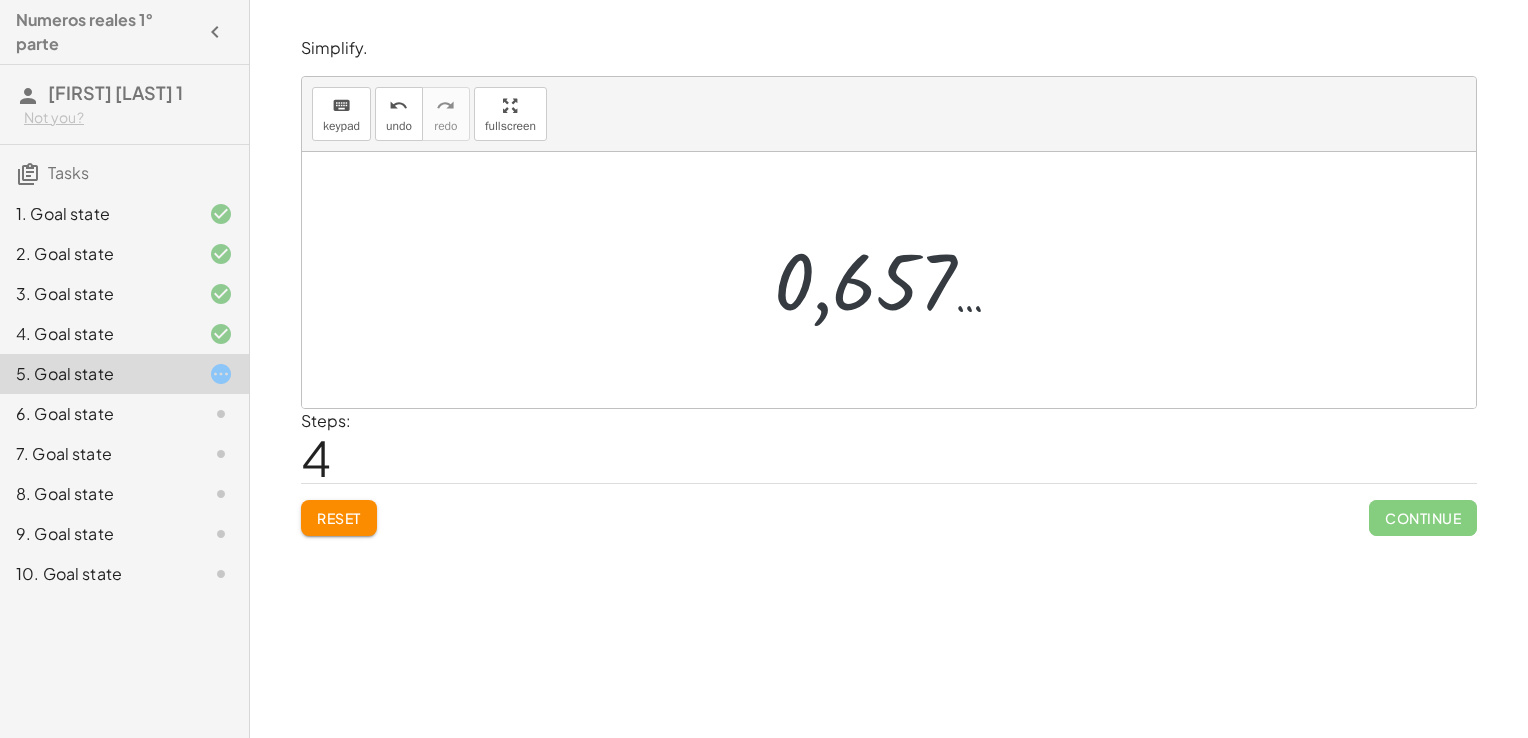 click at bounding box center [896, 280] 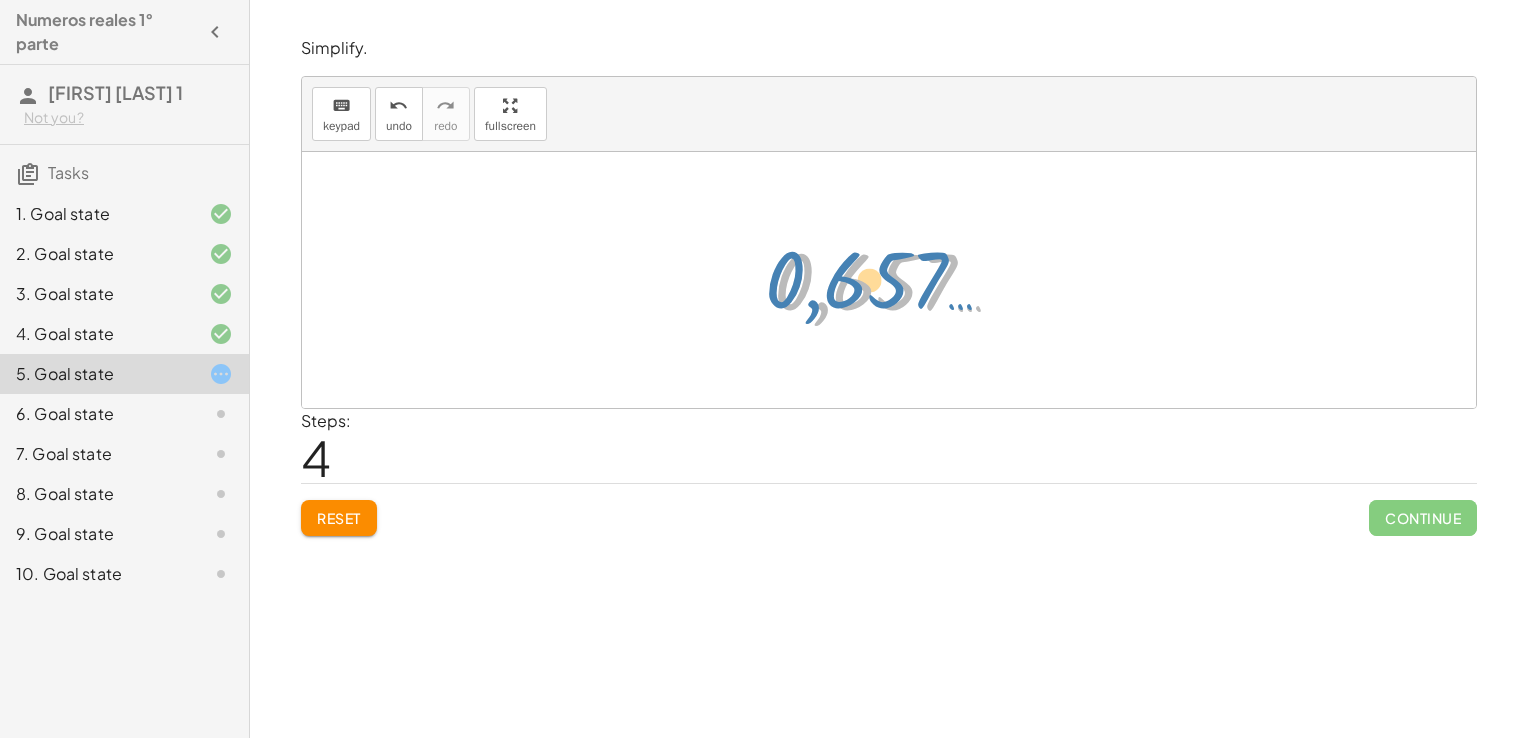 drag, startPoint x: 885, startPoint y: 299, endPoint x: 876, endPoint y: 294, distance: 10.29563 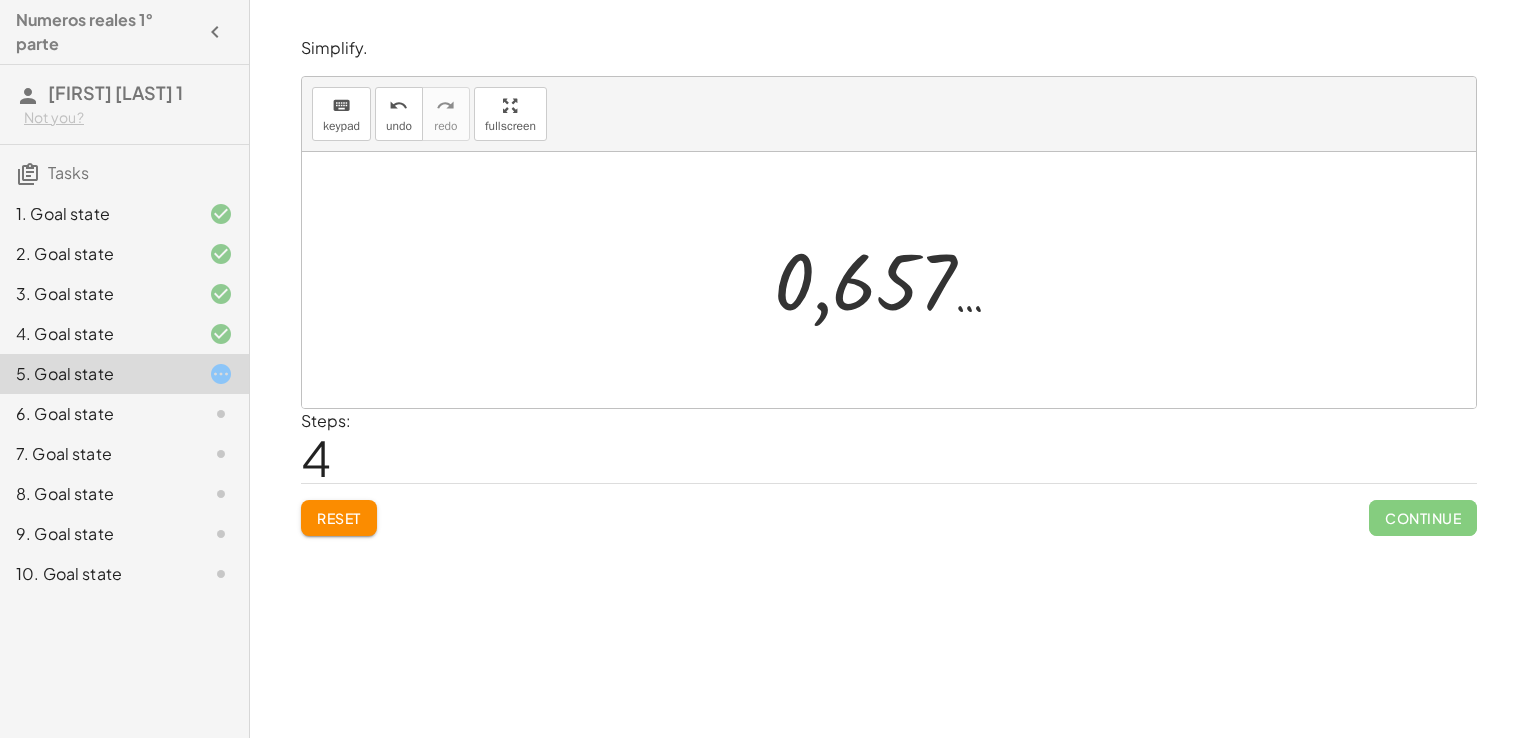 click at bounding box center (896, 280) 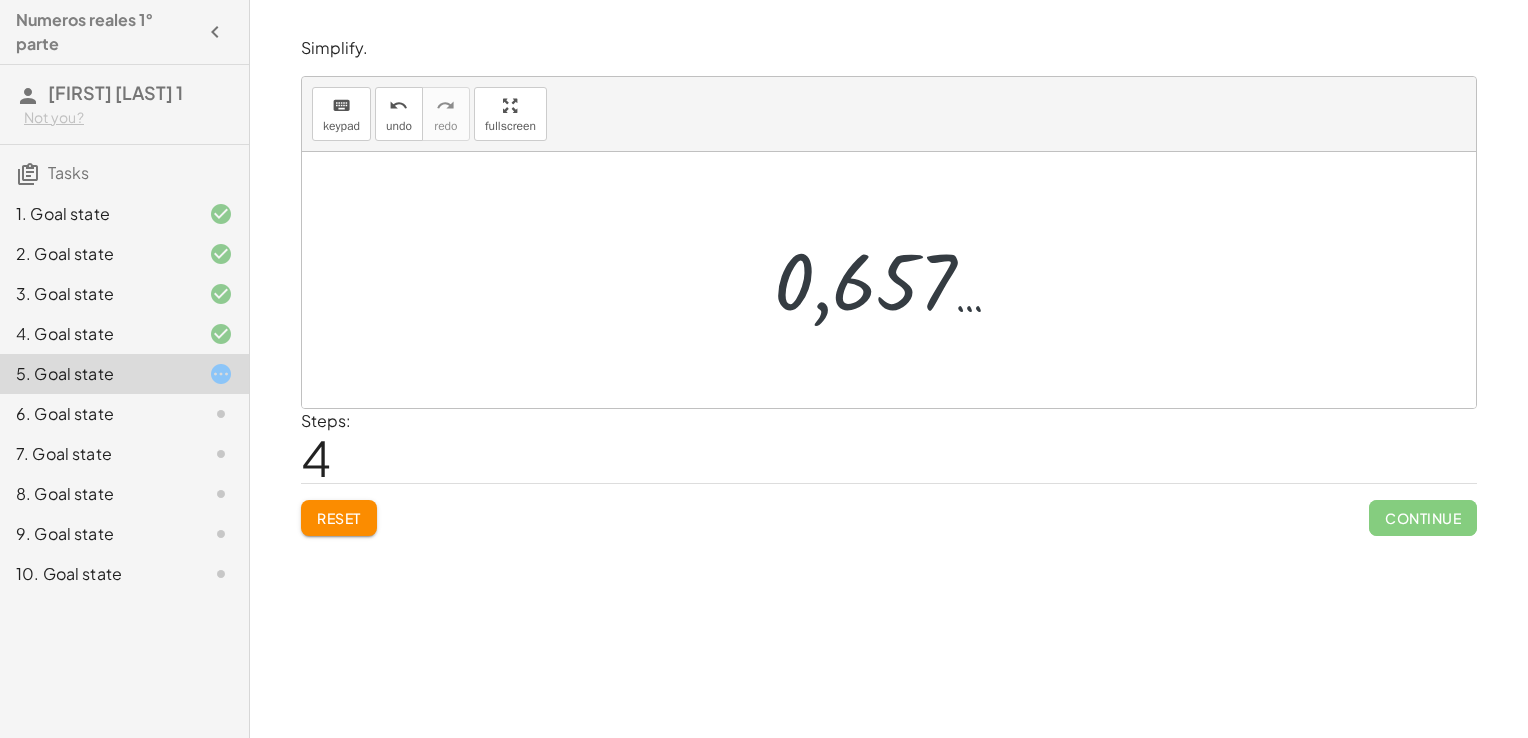 click at bounding box center (896, 280) 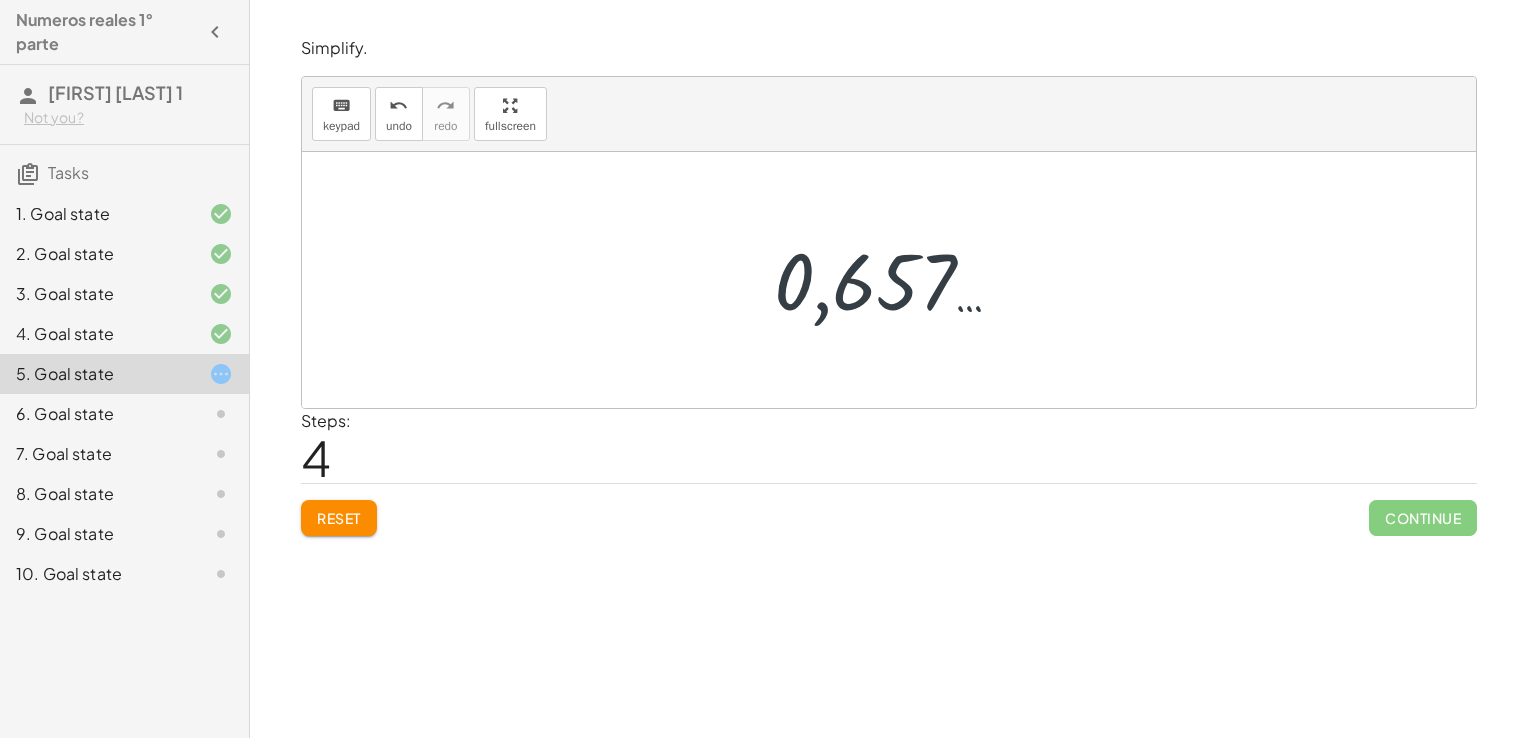click at bounding box center [896, 280] 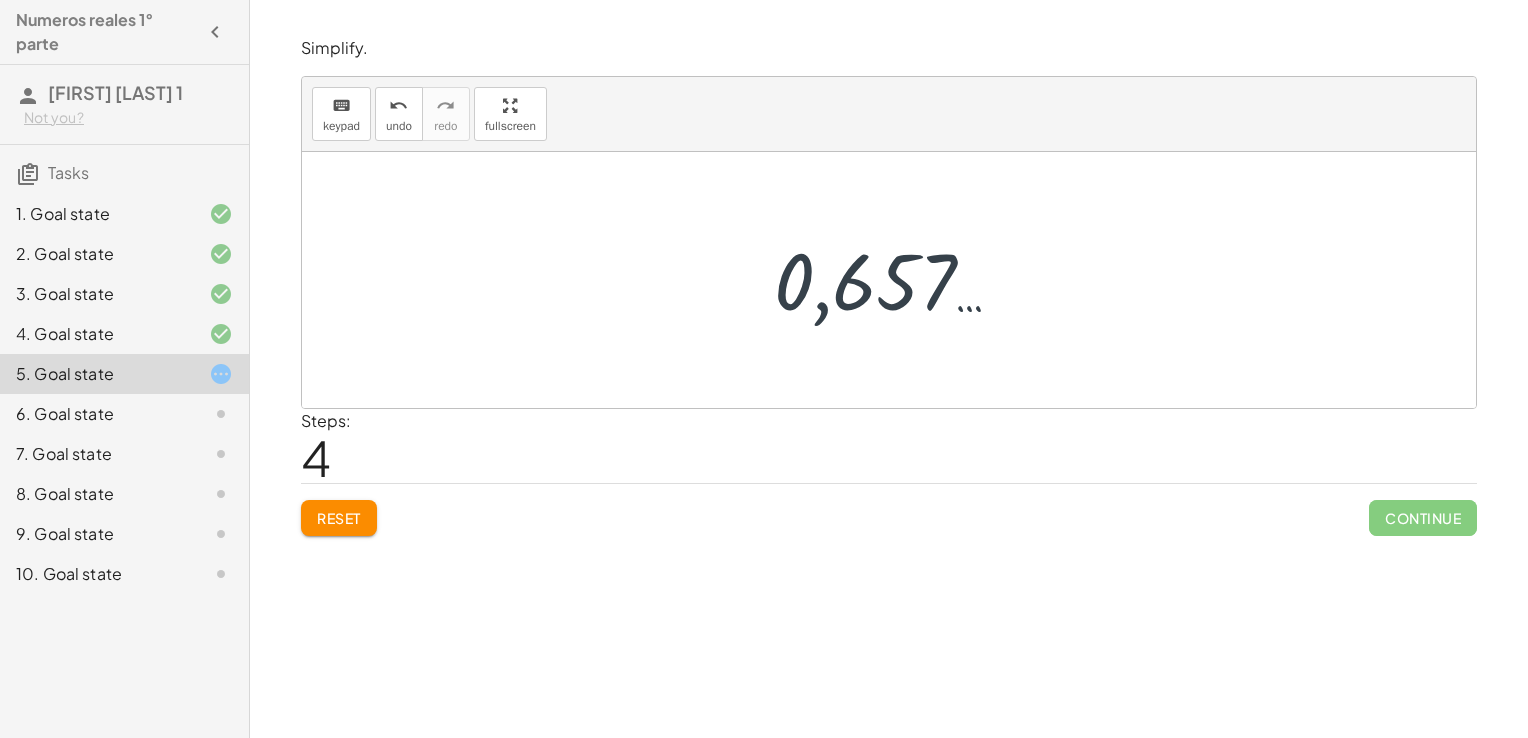 click at bounding box center [896, 280] 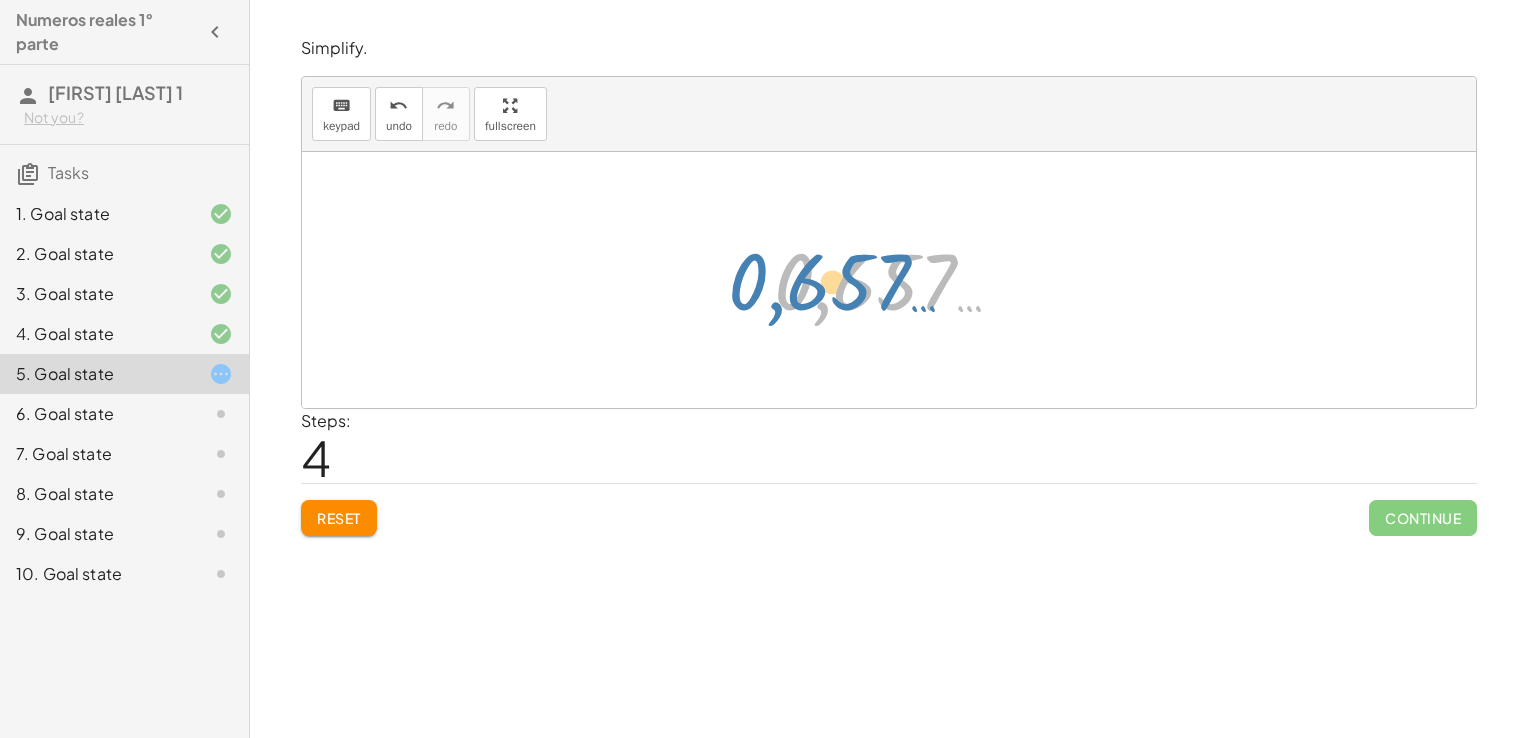 drag, startPoint x: 937, startPoint y: 281, endPoint x: 893, endPoint y: 281, distance: 44 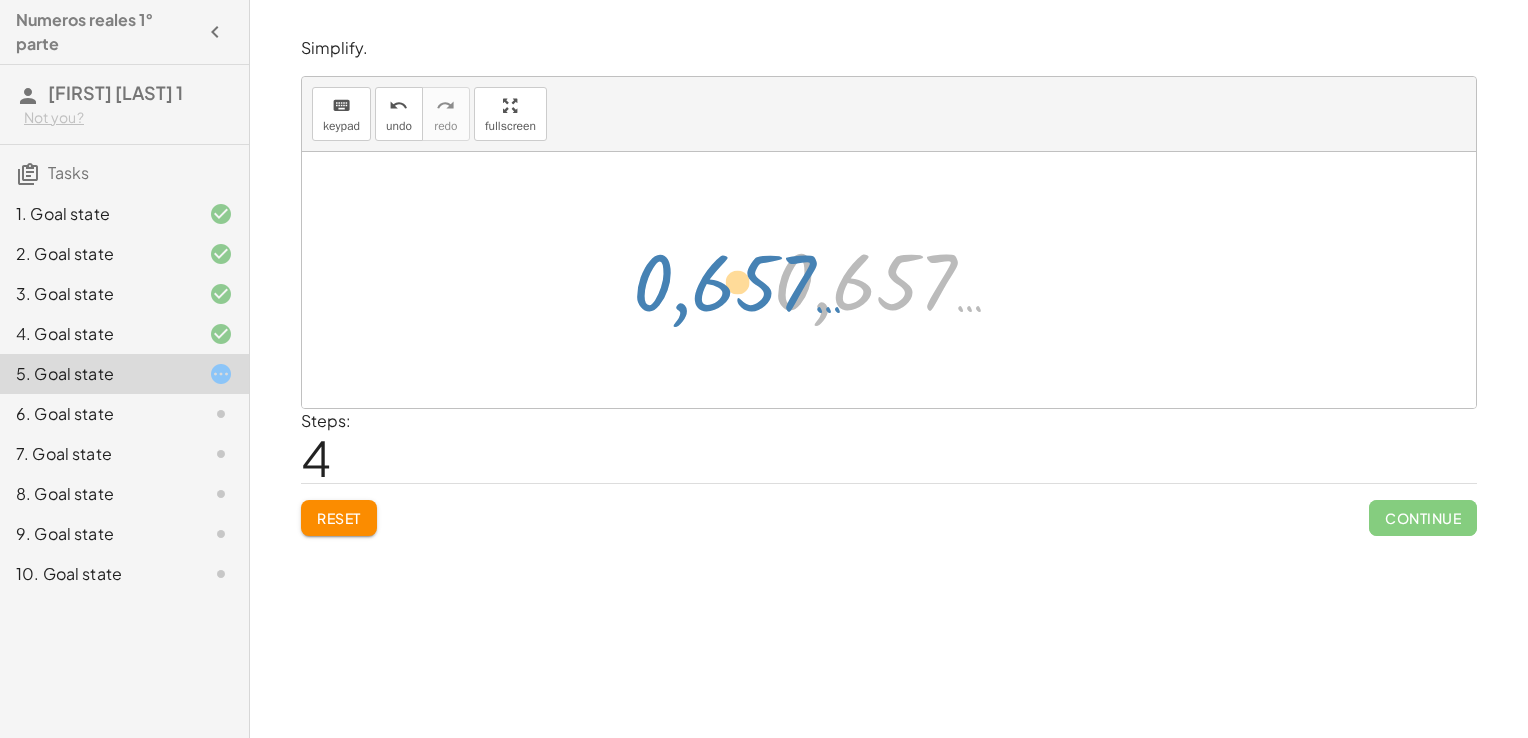 drag, startPoint x: 893, startPoint y: 281, endPoint x: 726, endPoint y: 281, distance: 167 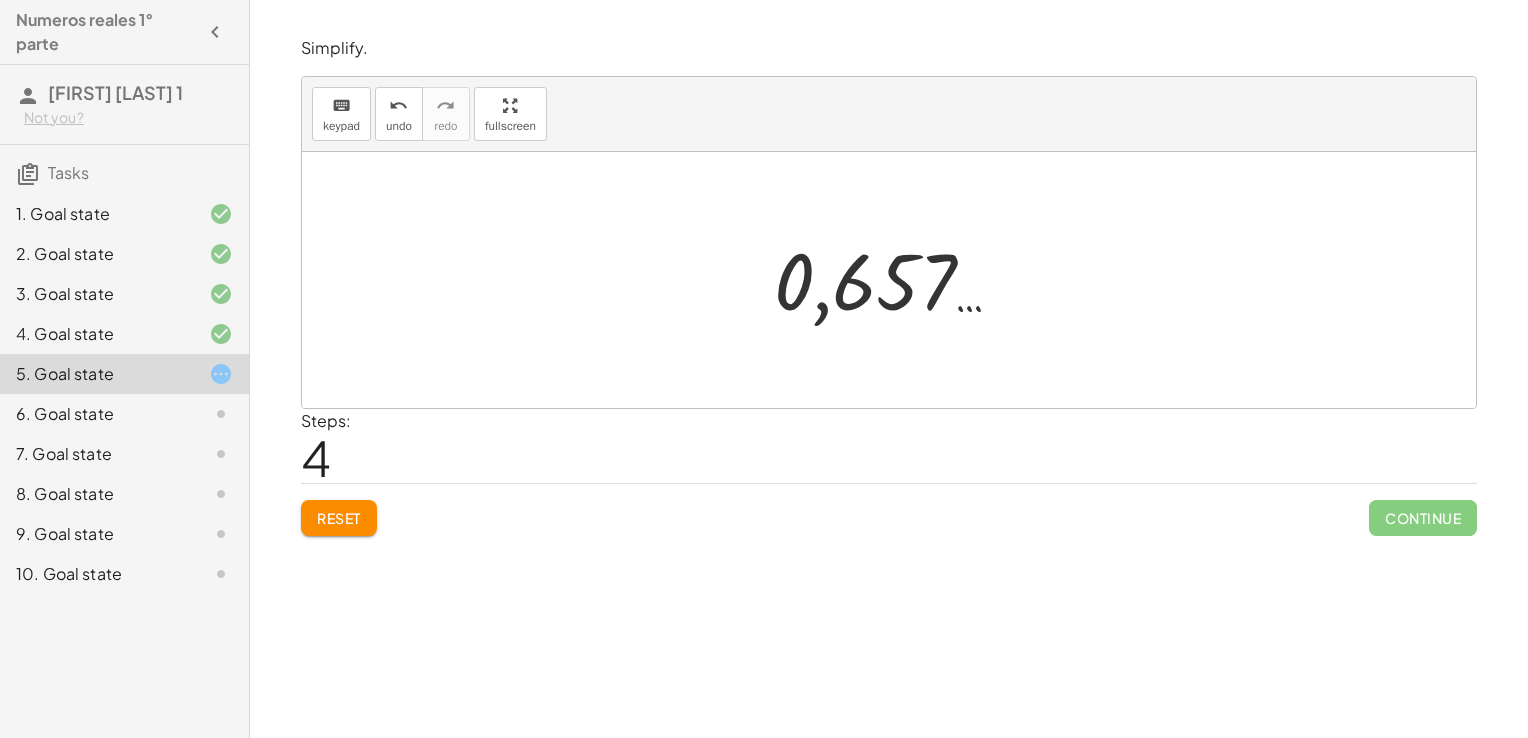 click at bounding box center (896, 280) 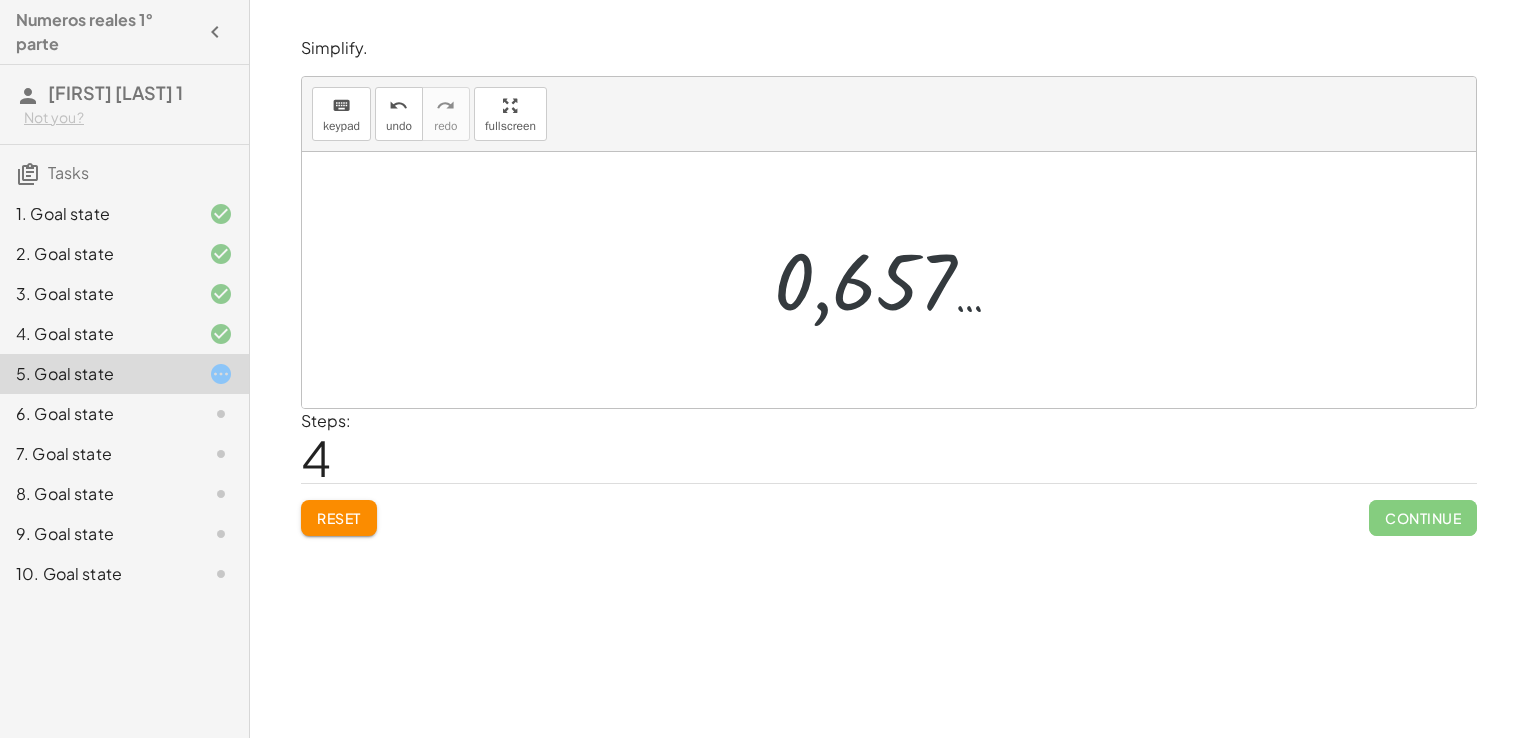 click at bounding box center [896, 280] 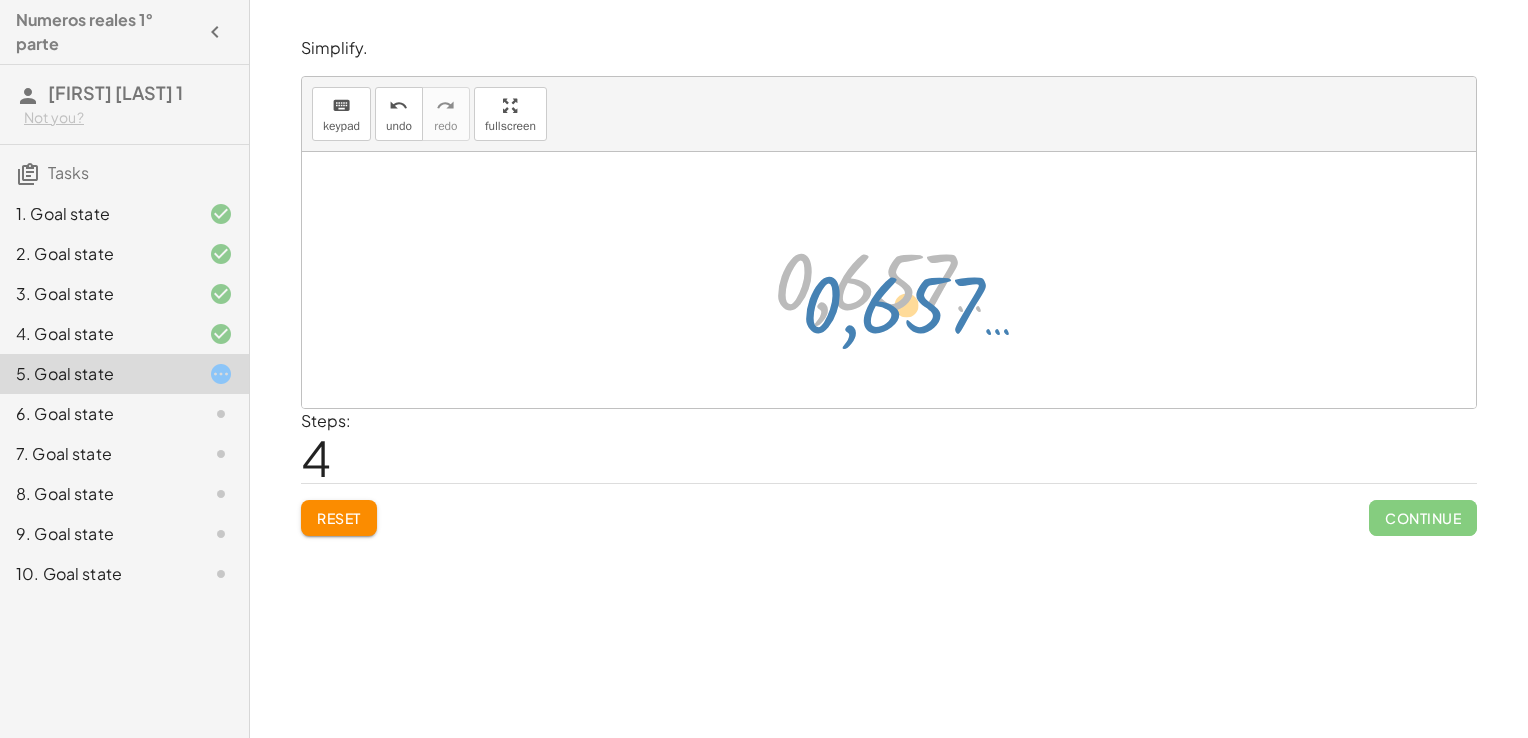drag, startPoint x: 806, startPoint y: 290, endPoint x: 832, endPoint y: 310, distance: 32.80244 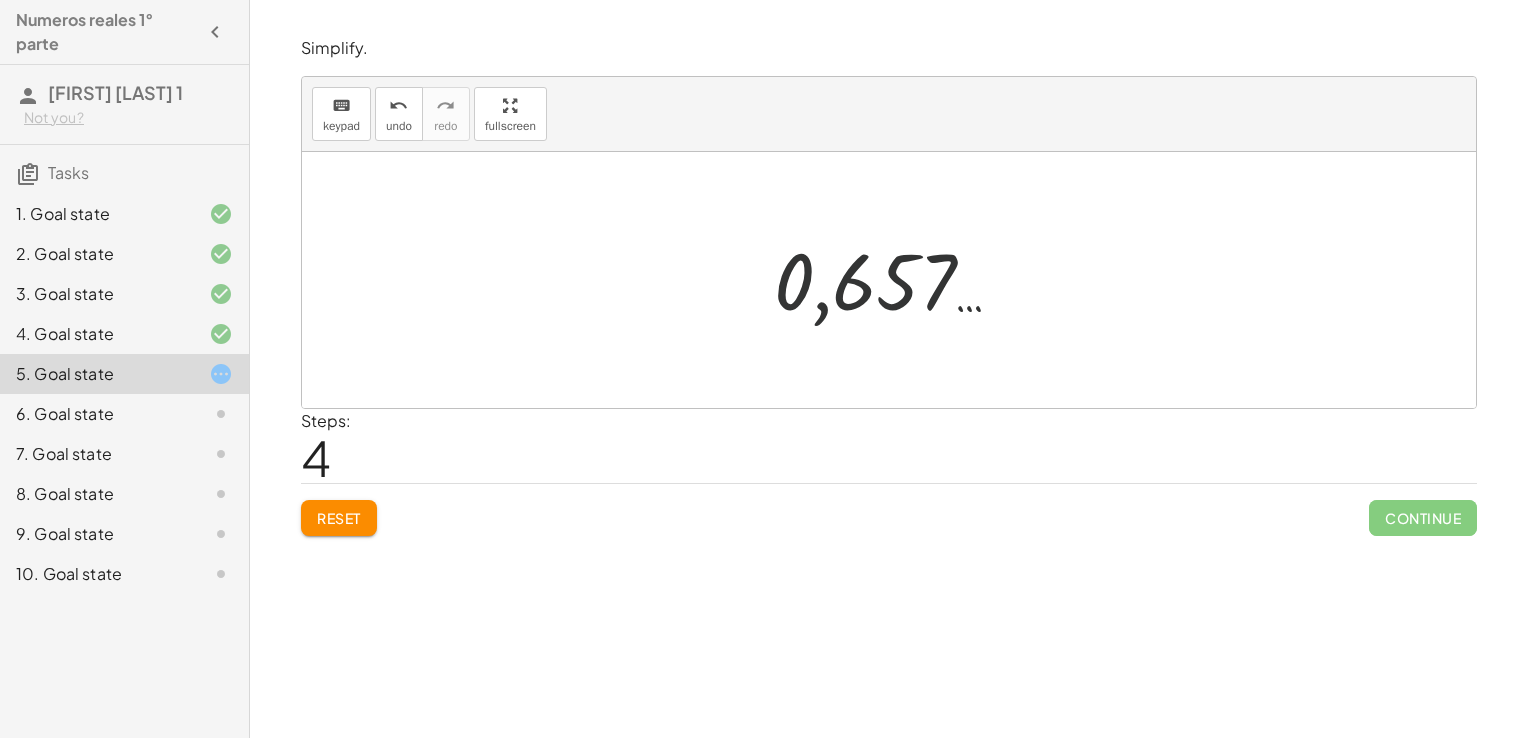 click at bounding box center (896, 280) 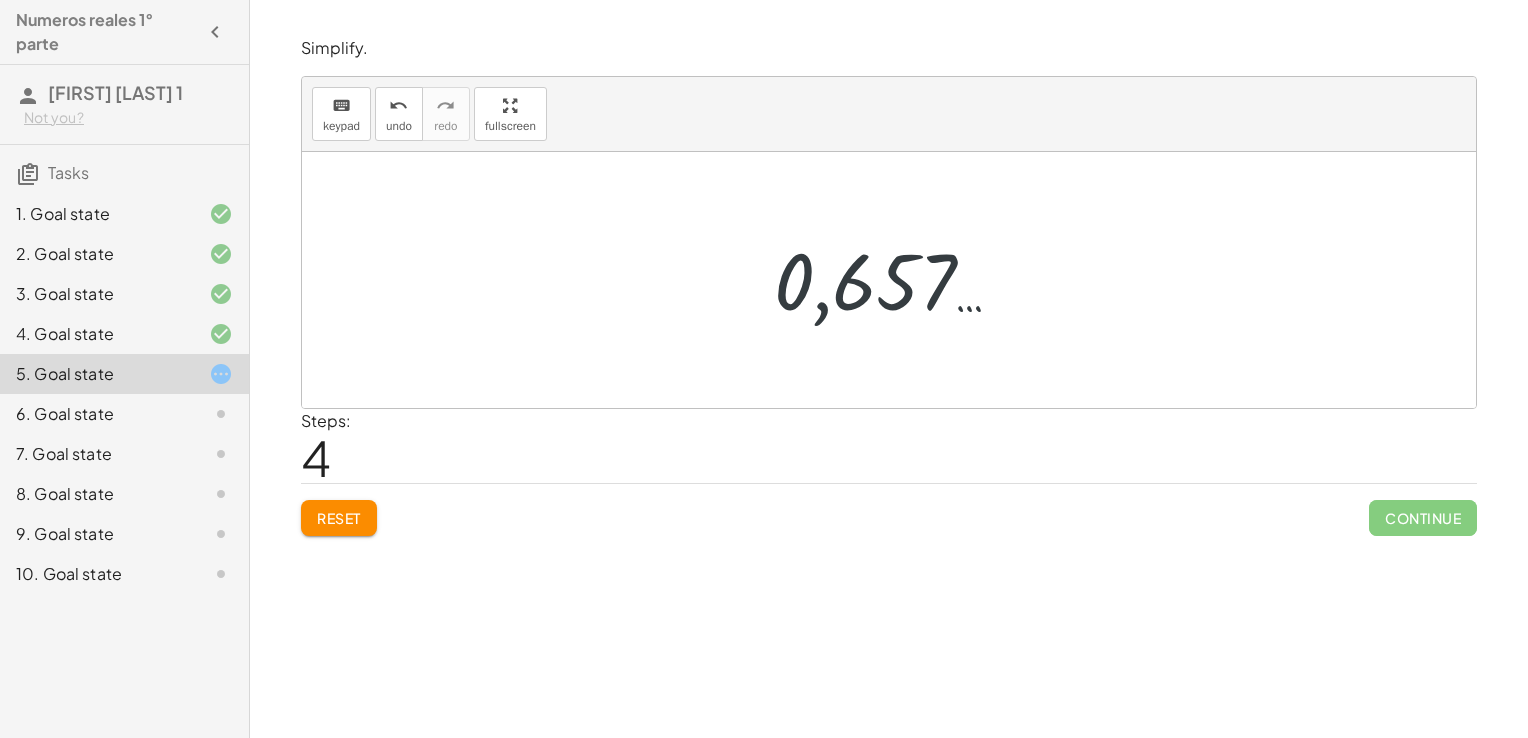 click at bounding box center [896, 280] 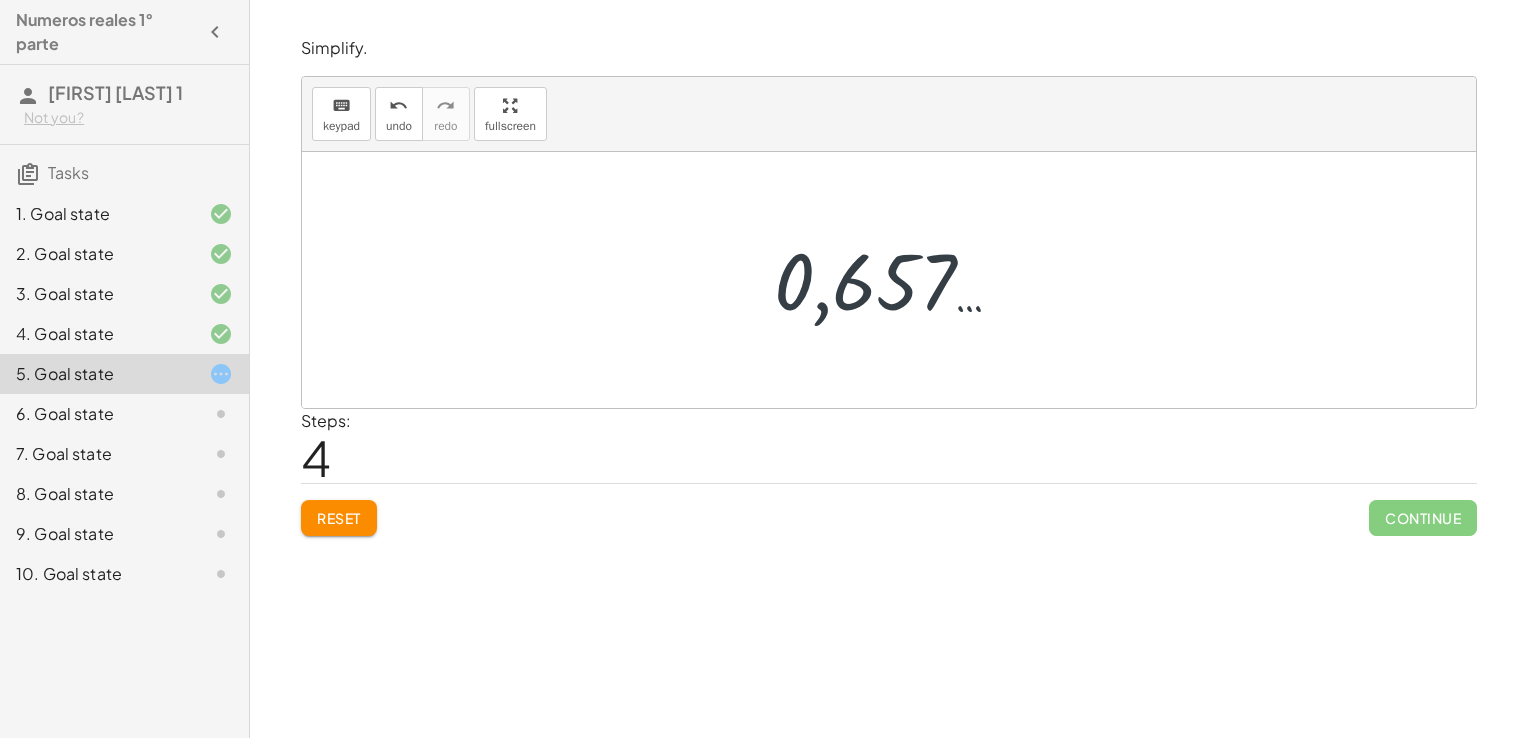 click at bounding box center [896, 280] 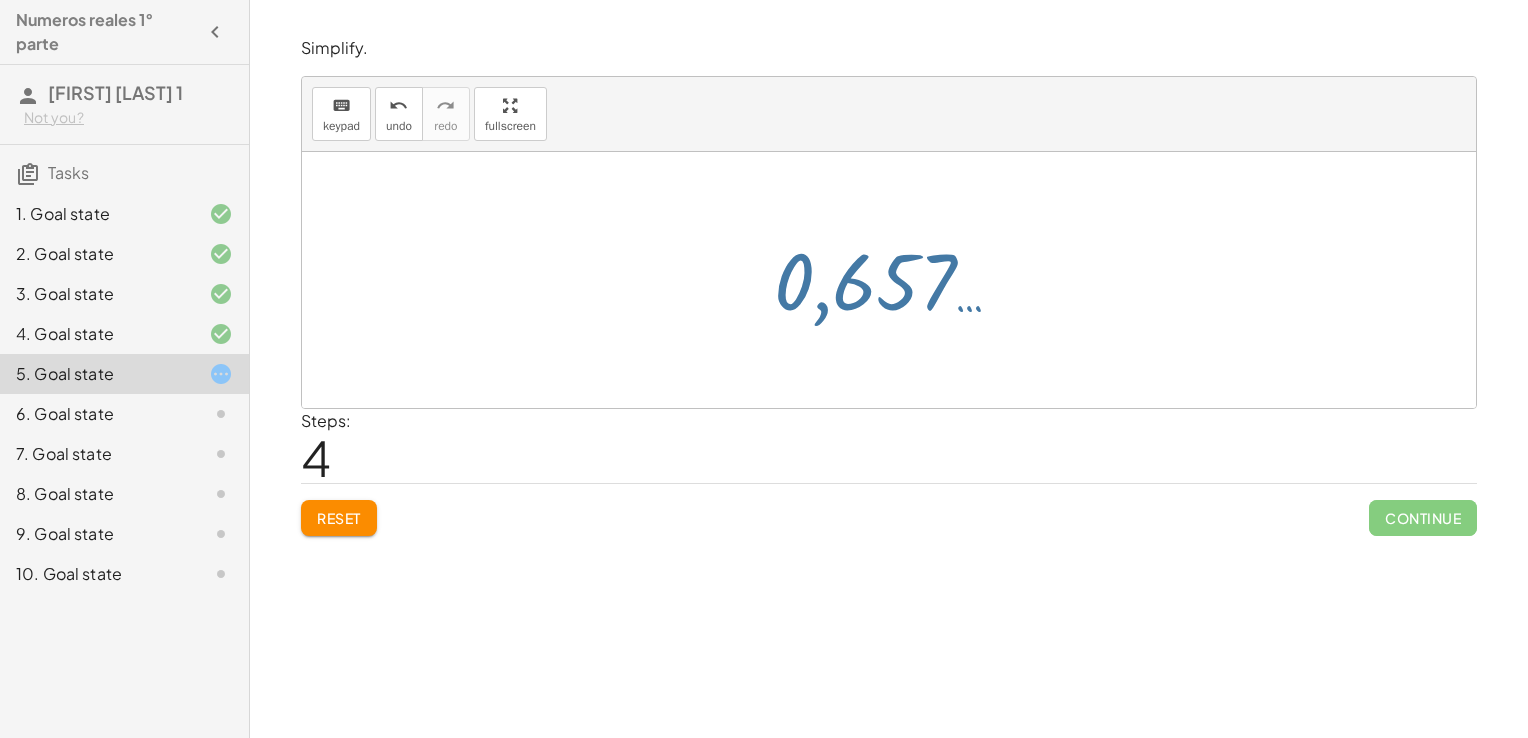 click at bounding box center [896, 280] 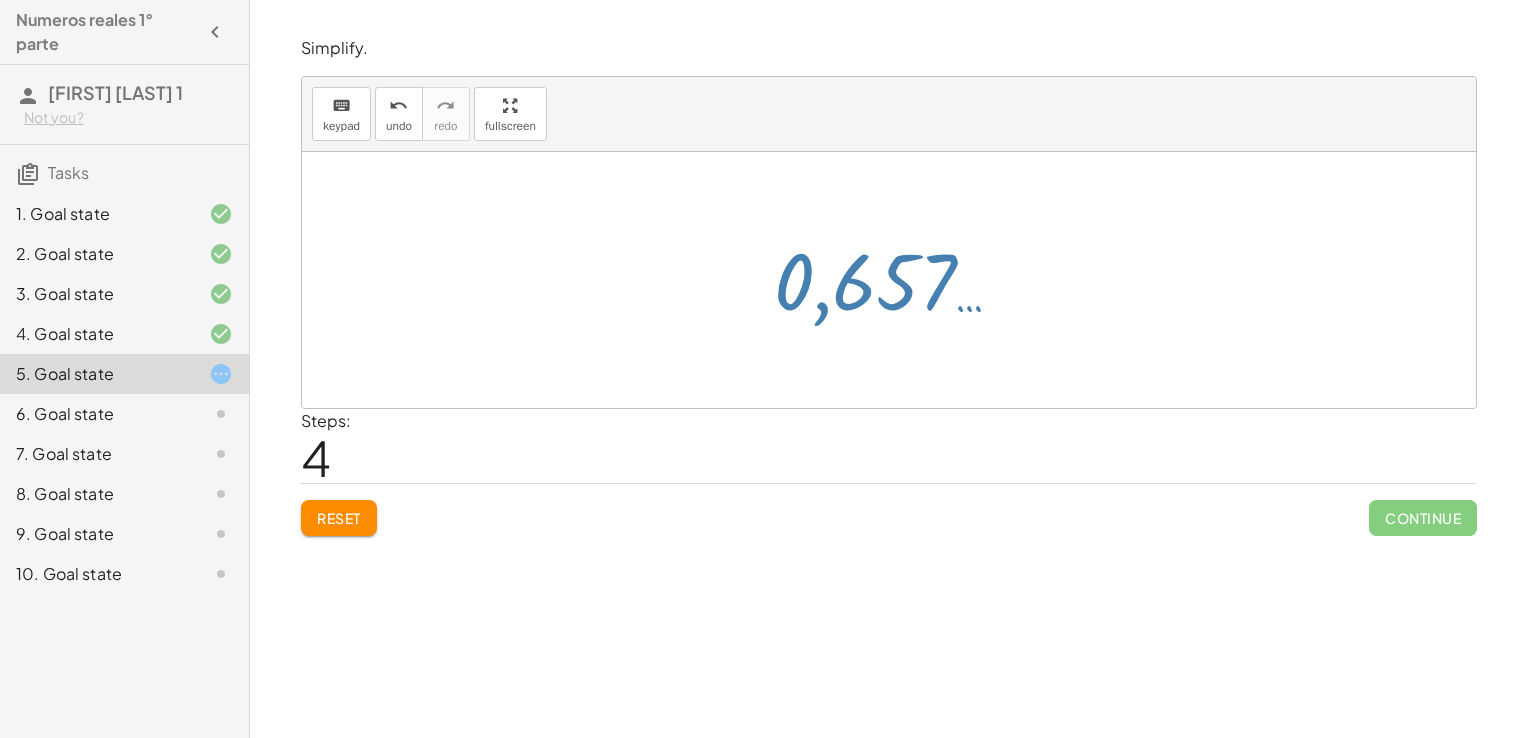 click at bounding box center (896, 280) 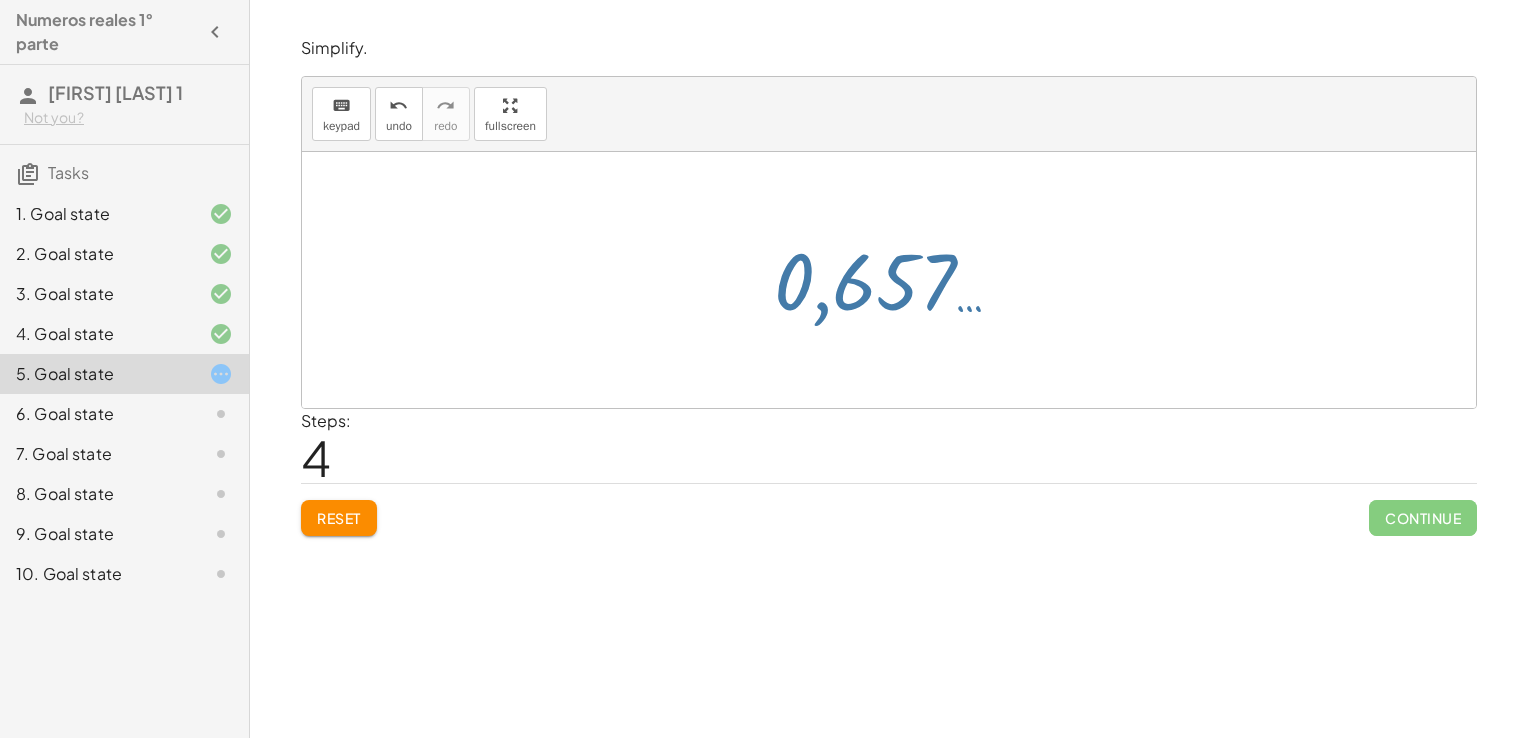 click at bounding box center [896, 280] 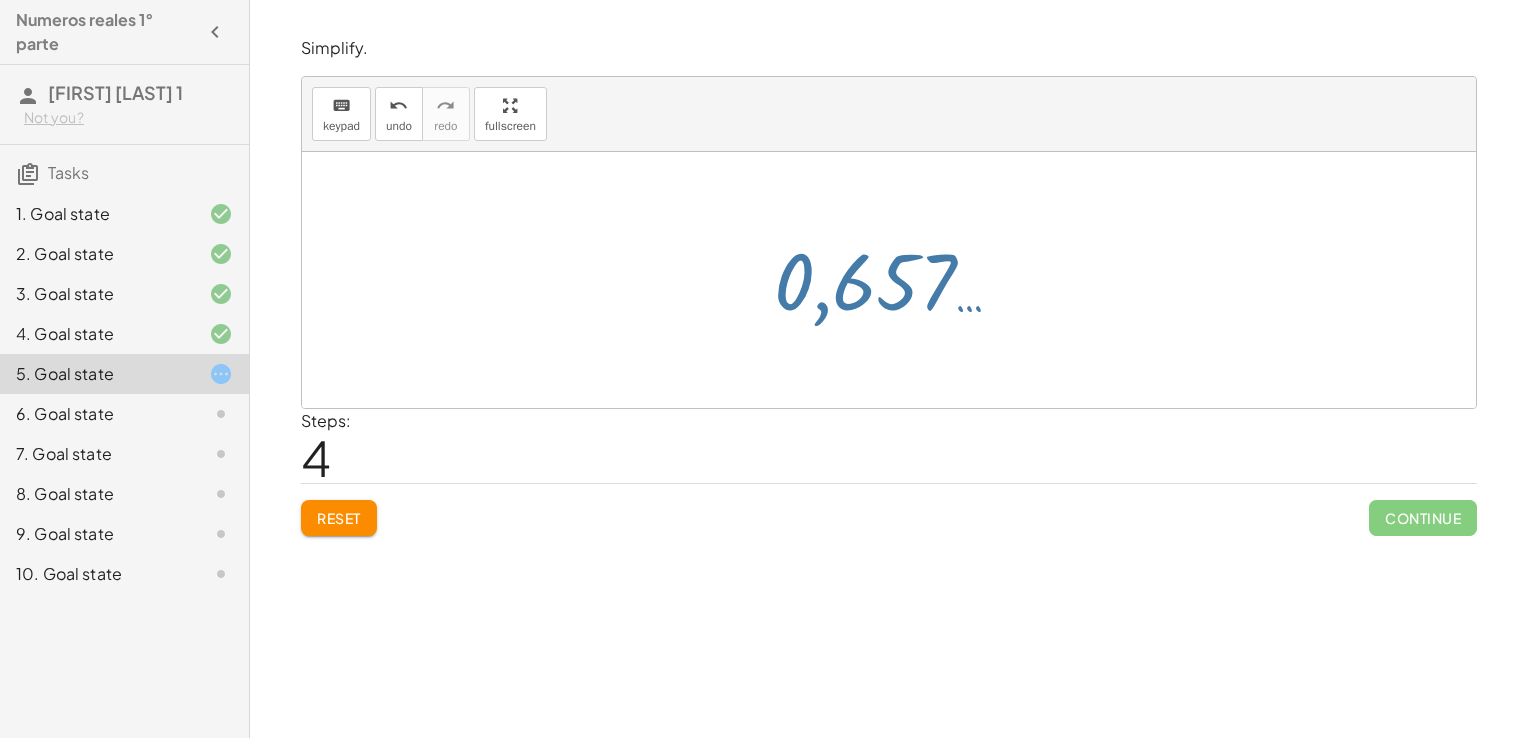 click at bounding box center [896, 280] 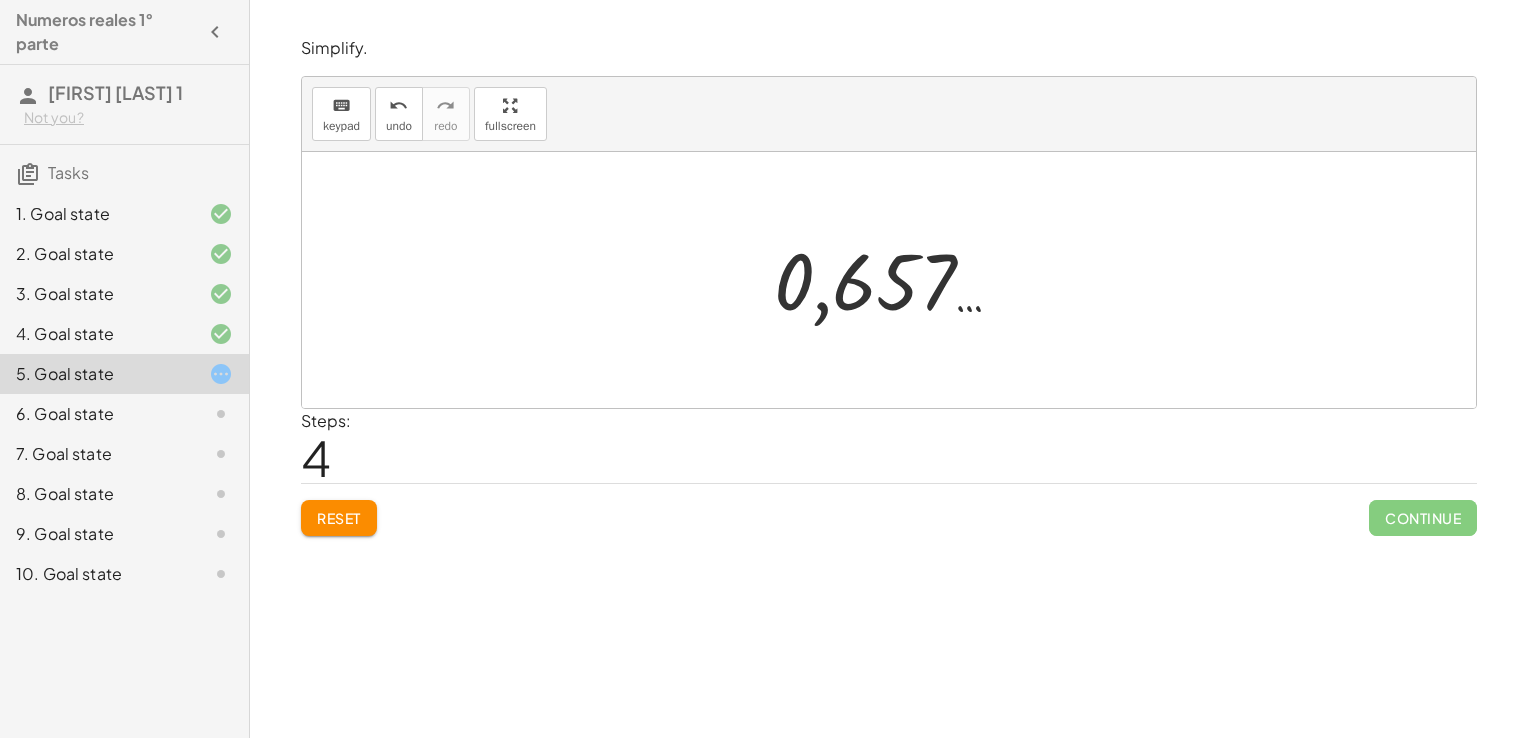 click at bounding box center (896, 280) 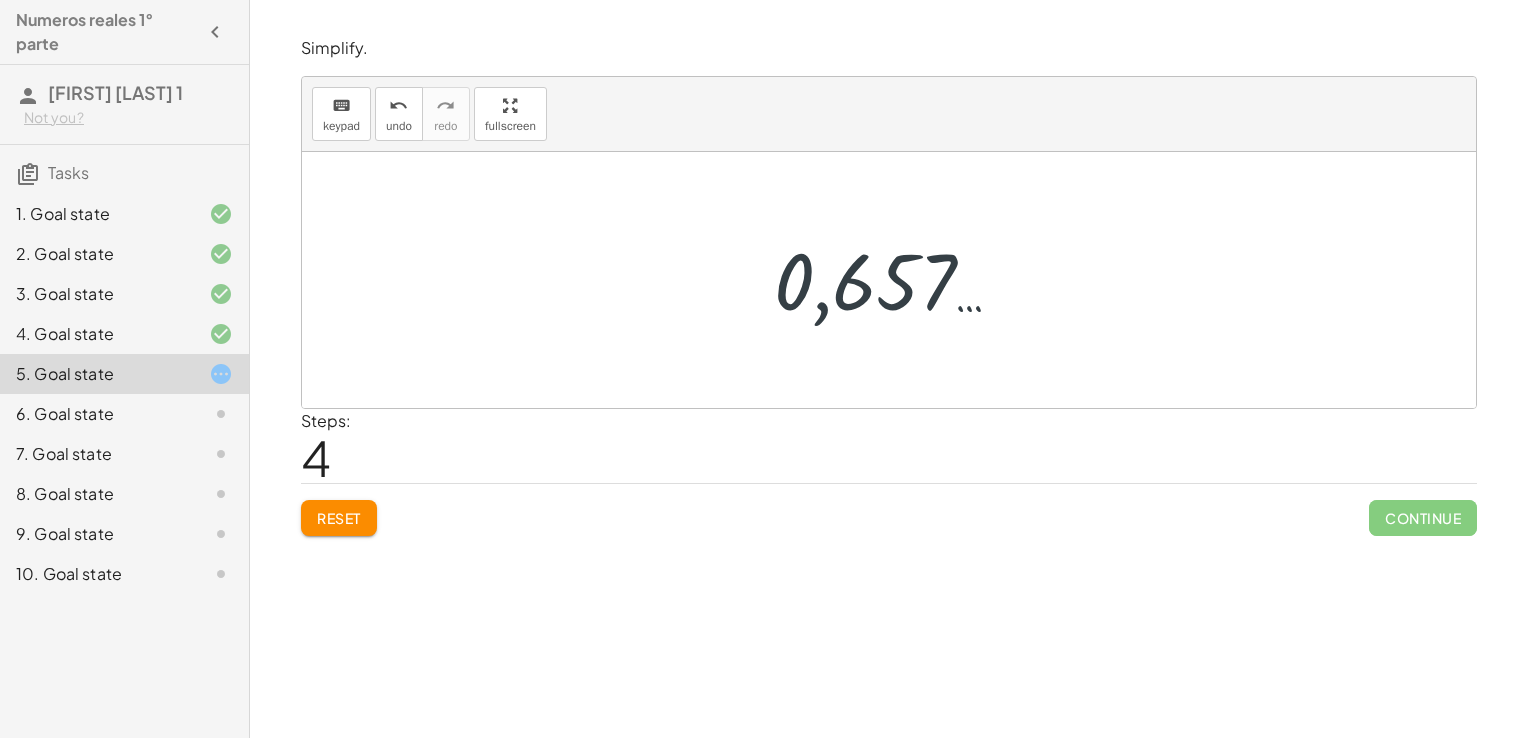click at bounding box center (896, 280) 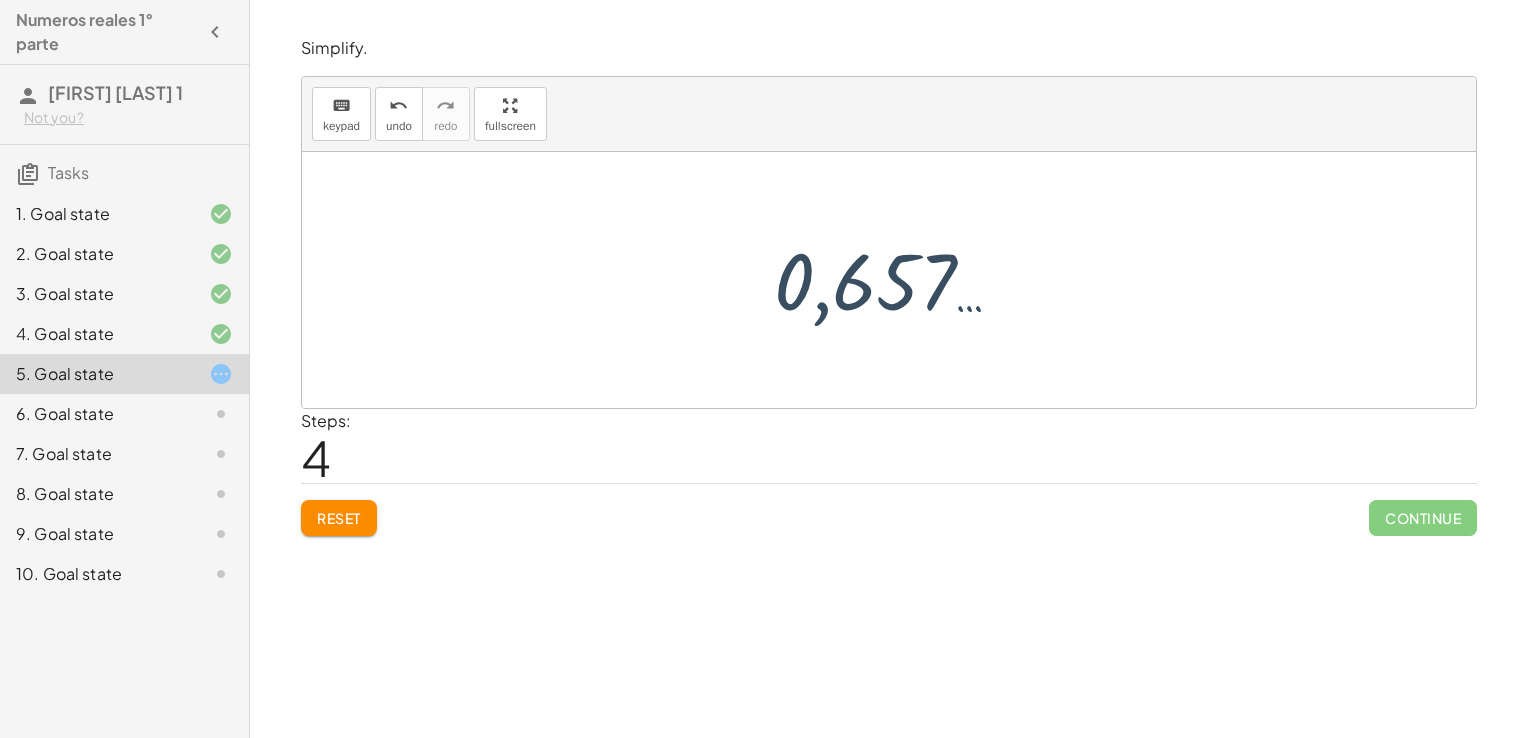 click at bounding box center (896, 280) 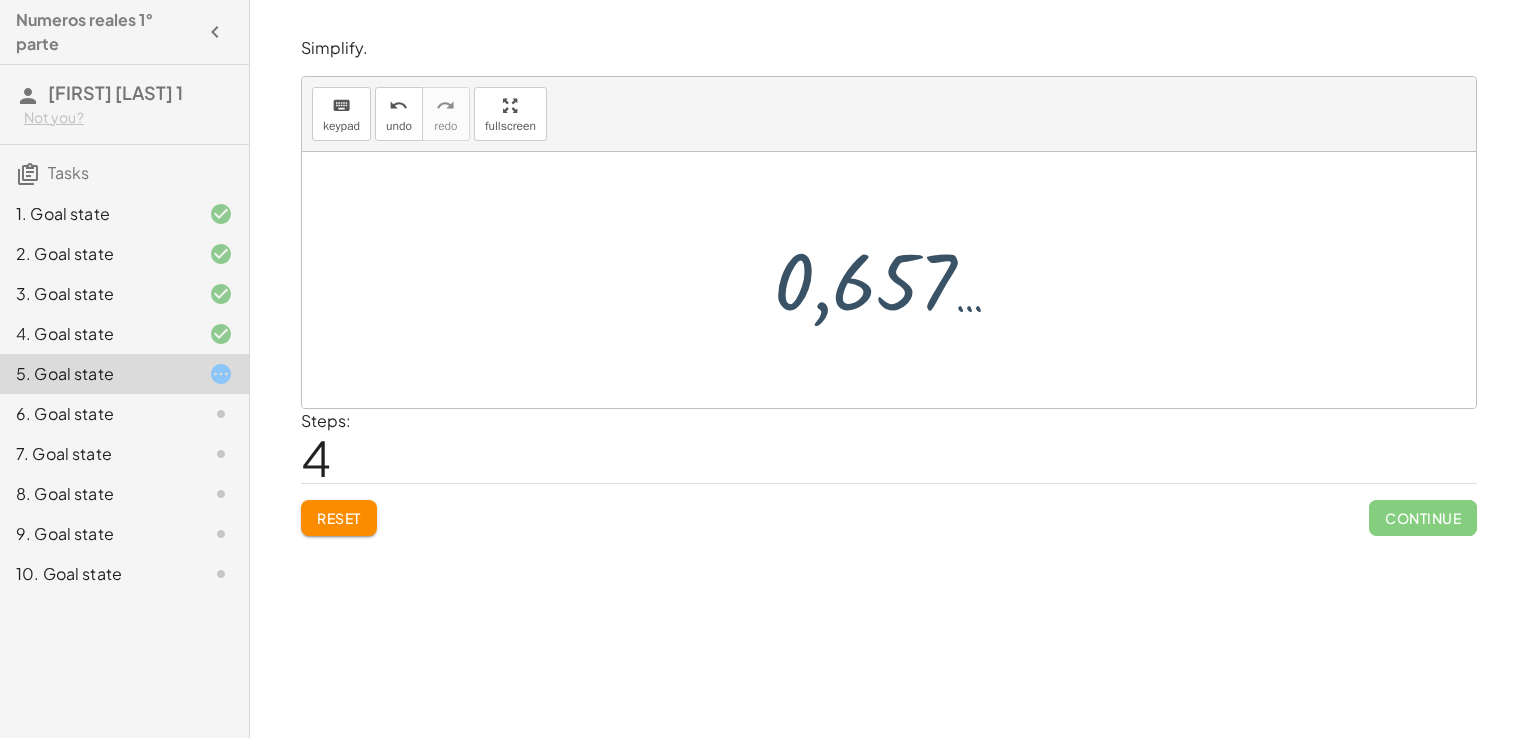 click at bounding box center (896, 280) 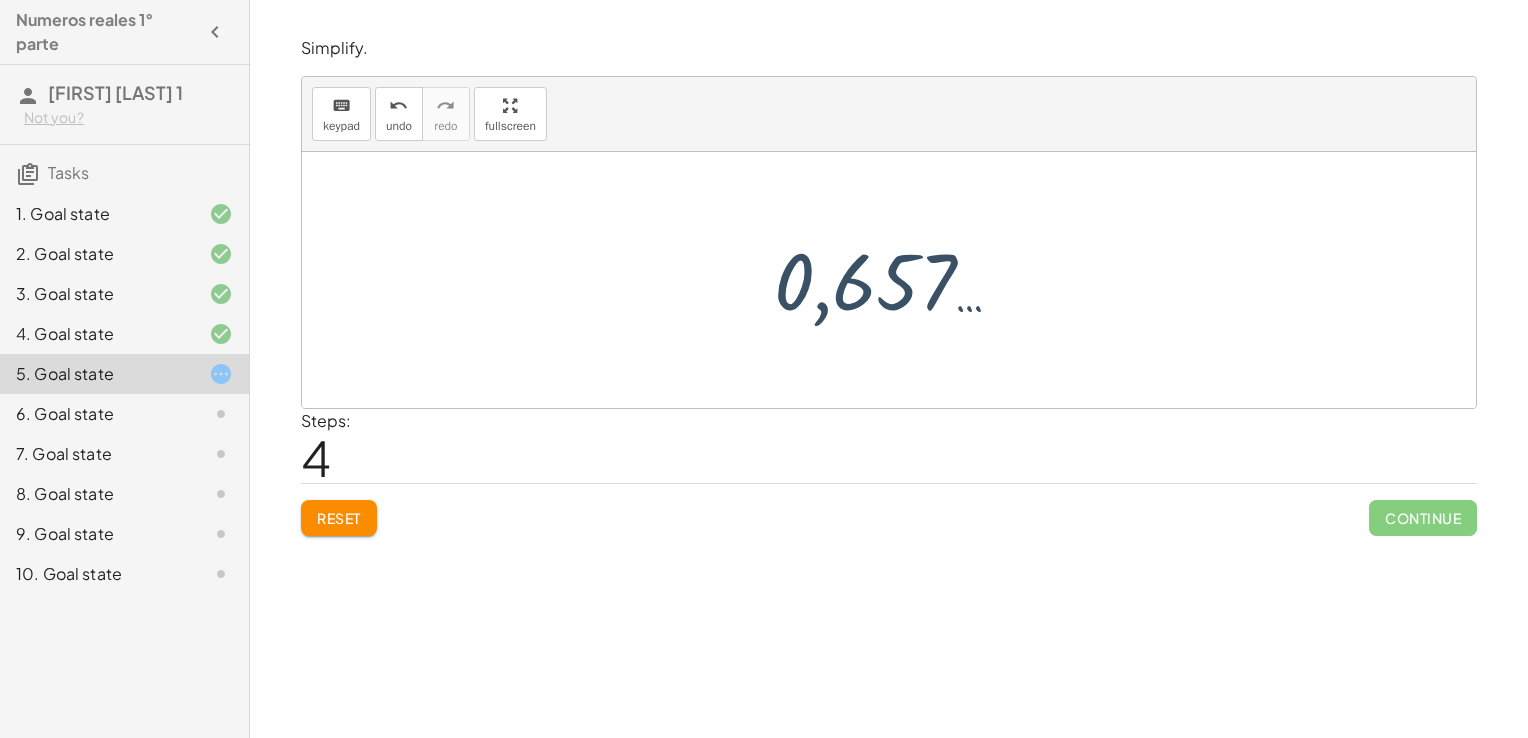 click at bounding box center [896, 280] 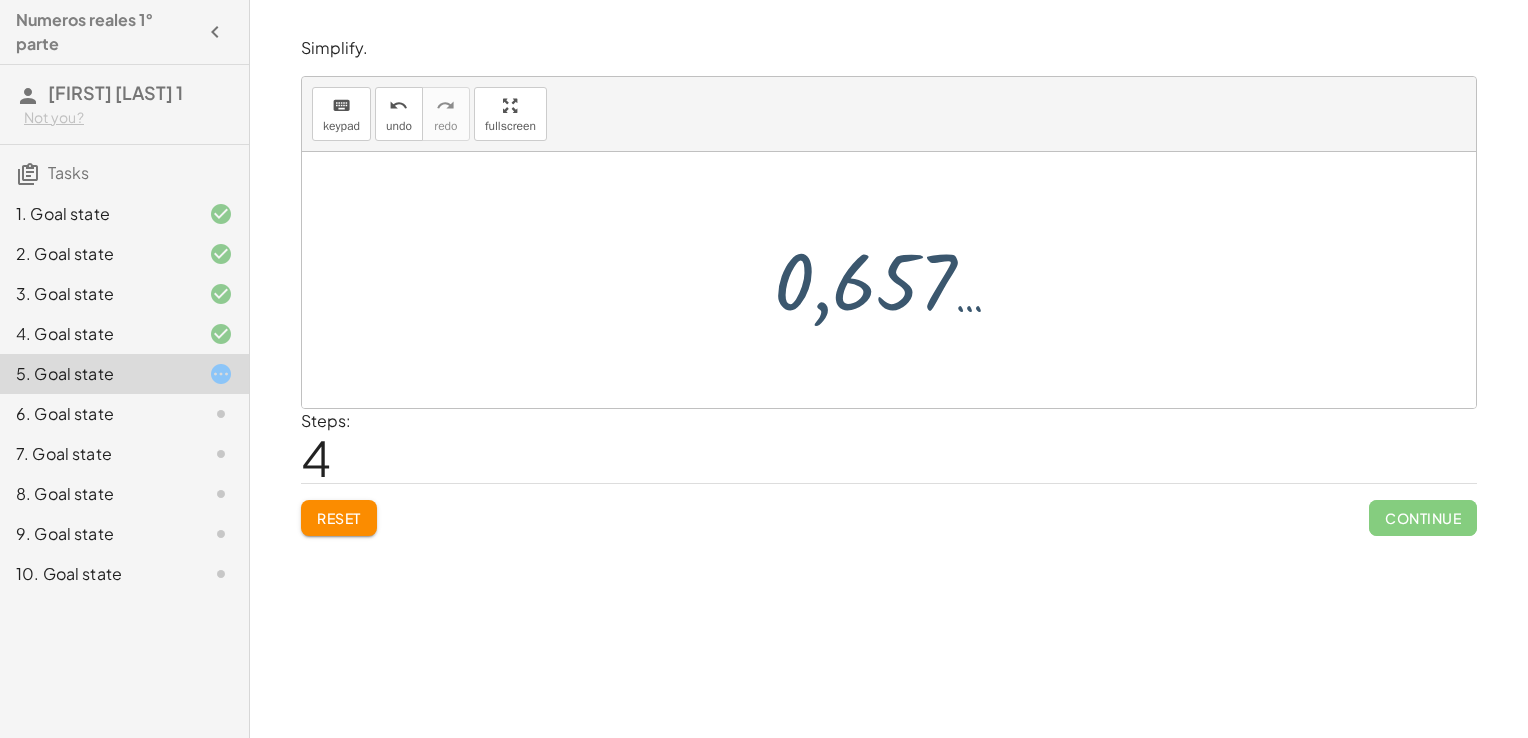 click at bounding box center [896, 280] 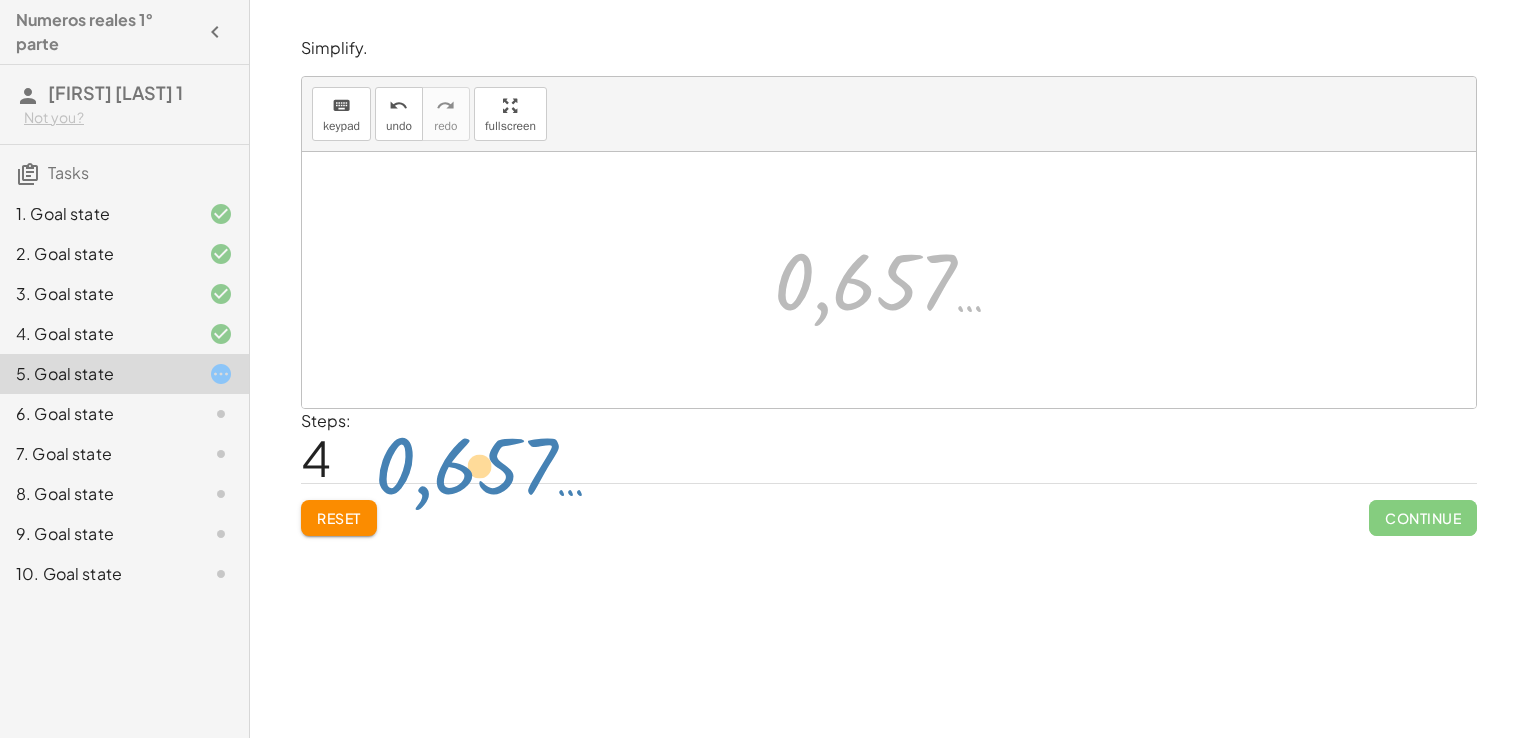 drag, startPoint x: 804, startPoint y: 280, endPoint x: 348, endPoint y: 478, distance: 497.13177 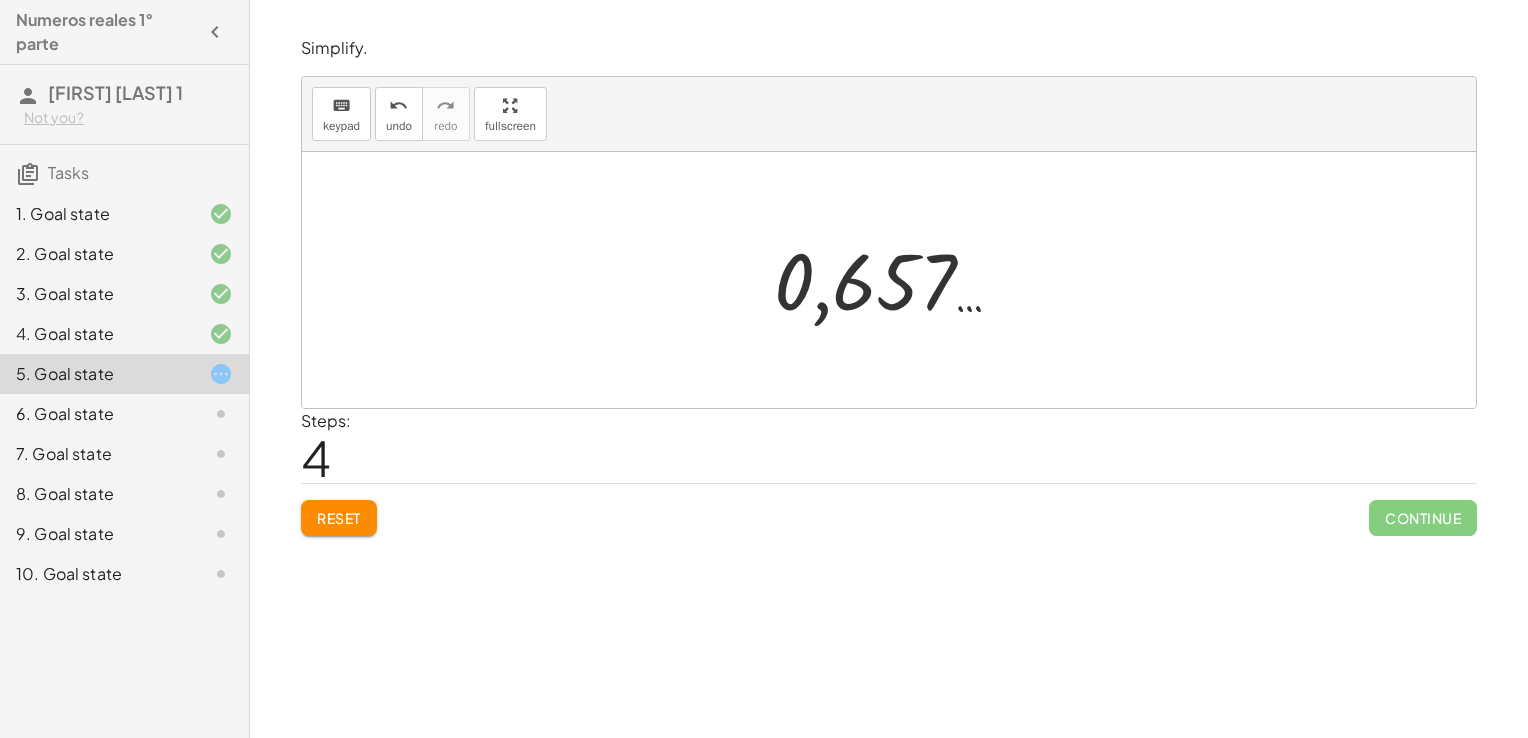 click on "Reset" 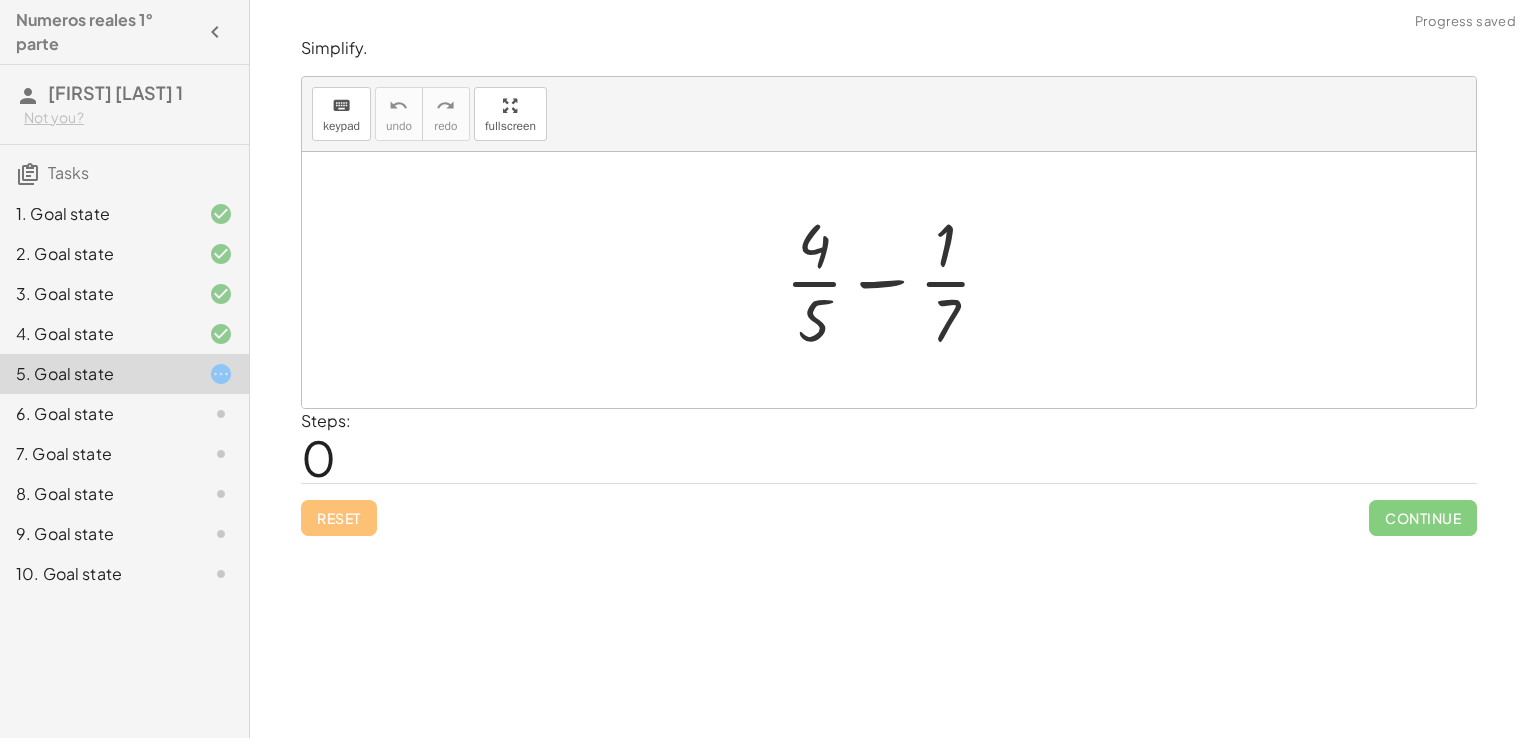 click at bounding box center [896, 280] 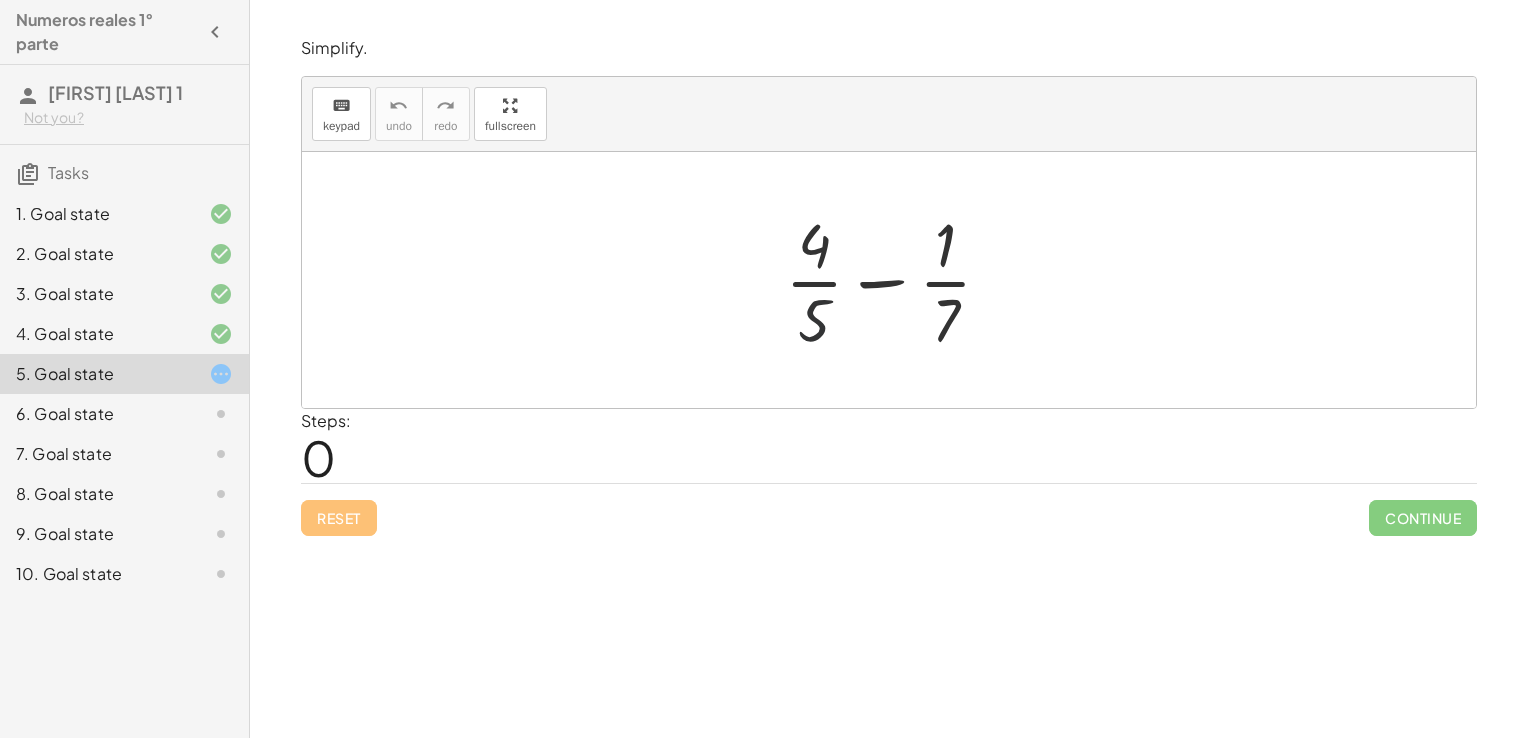 click at bounding box center (896, 280) 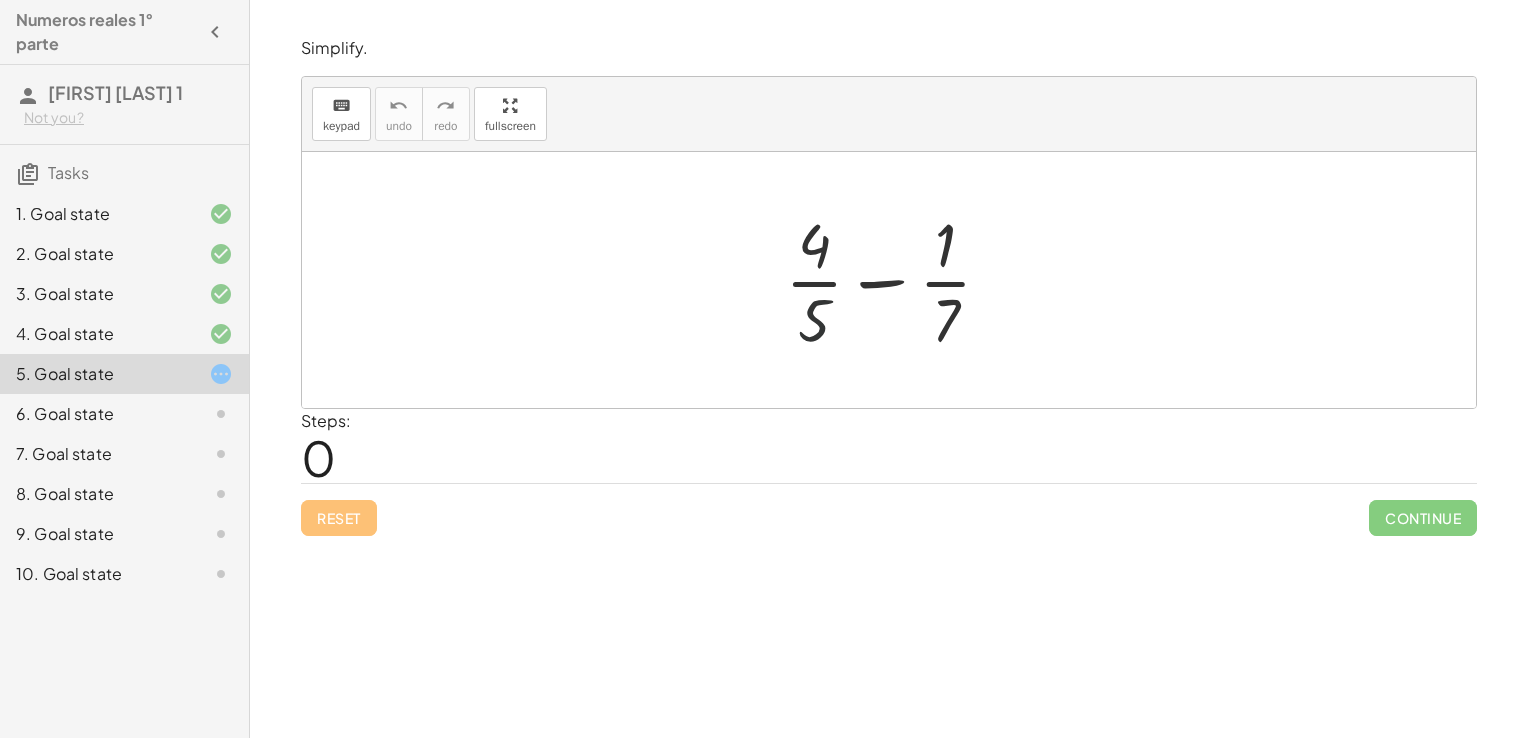 click at bounding box center (896, 280) 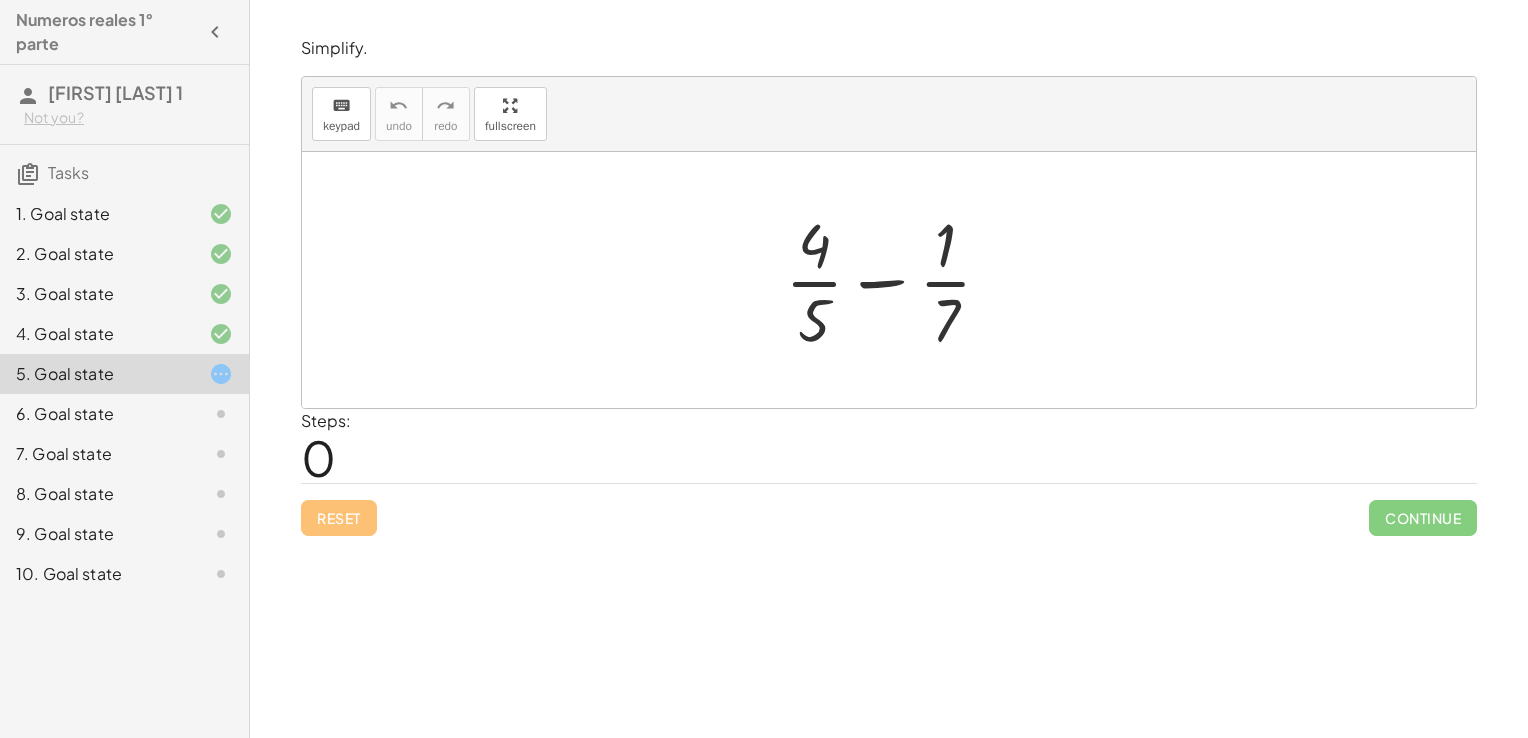 click at bounding box center [896, 280] 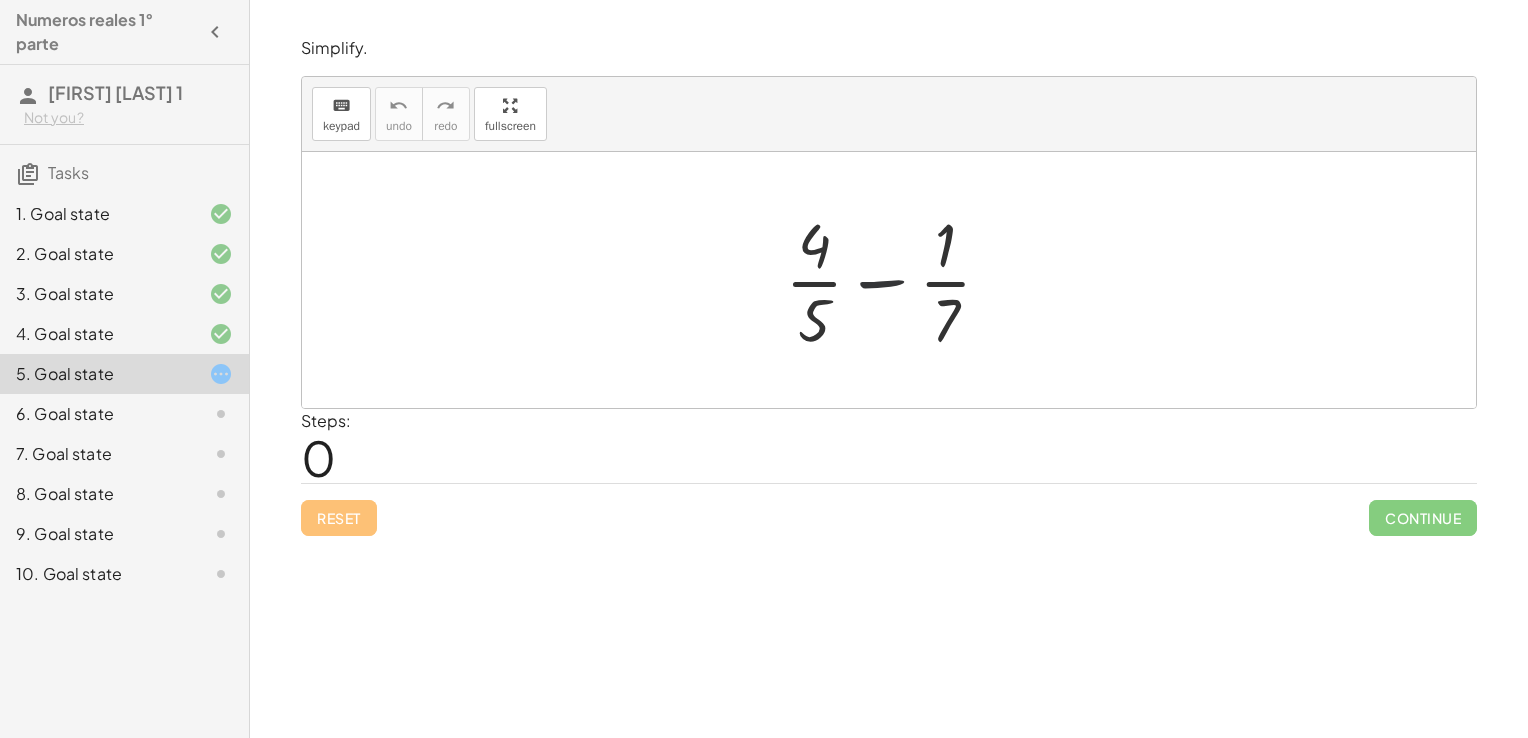 click at bounding box center (896, 280) 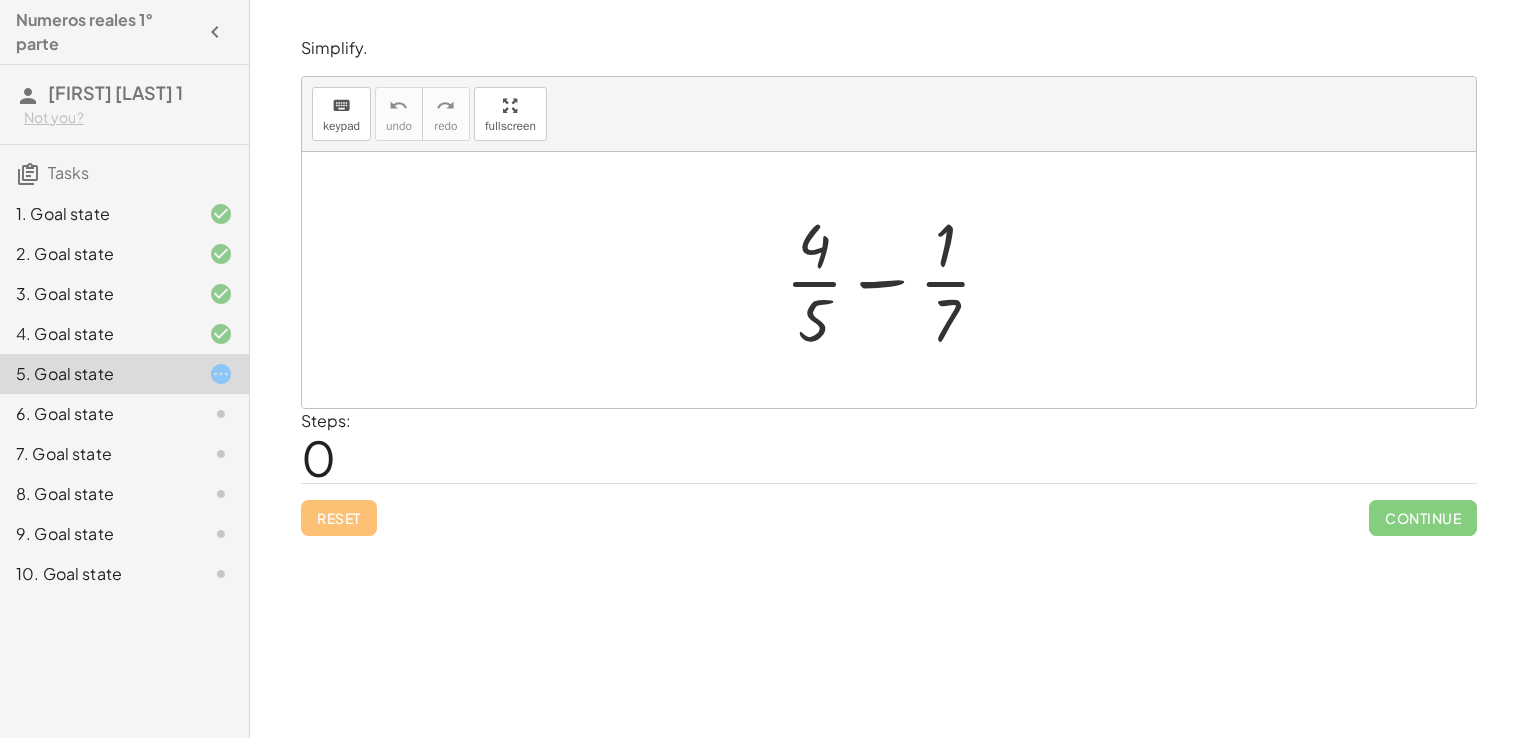 click at bounding box center [896, 280] 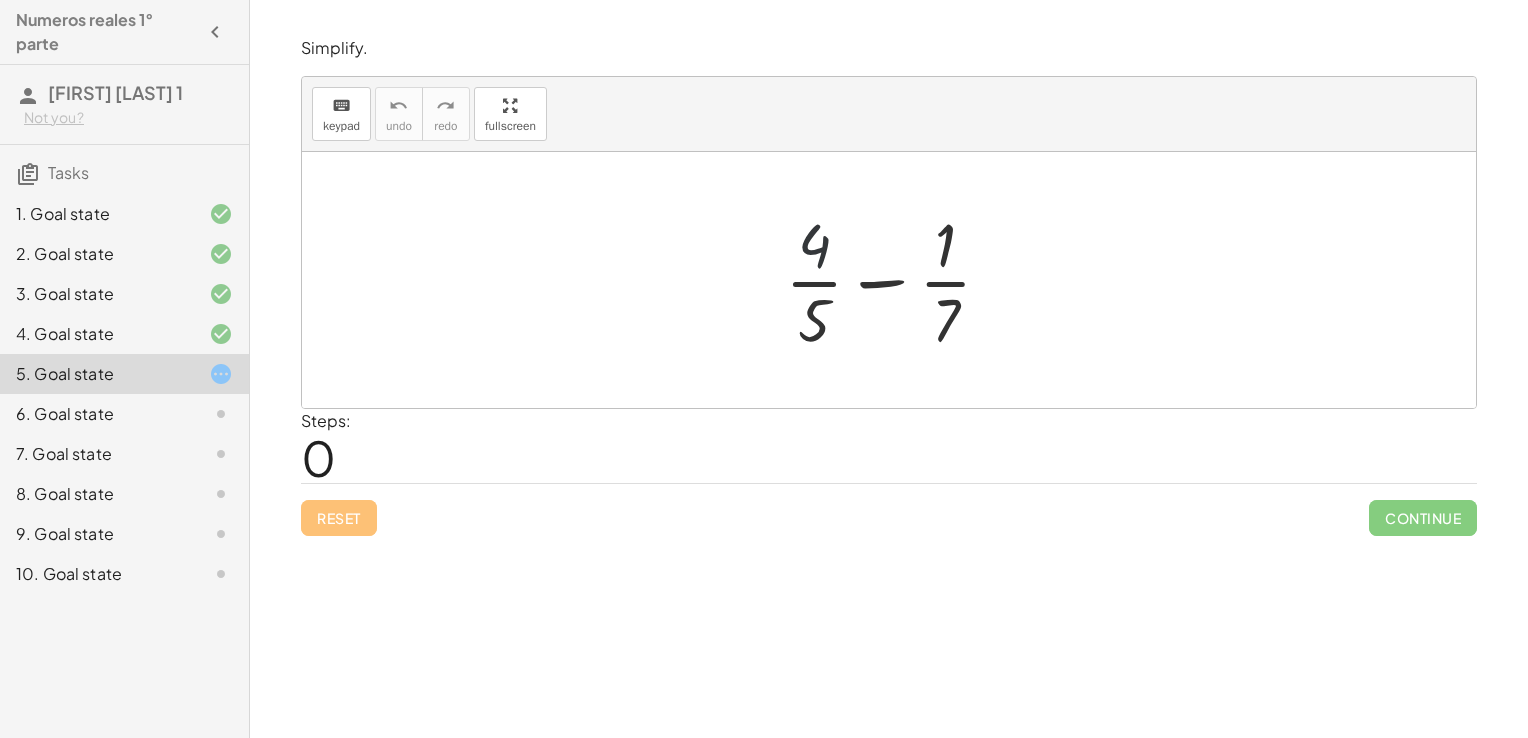 click at bounding box center (896, 280) 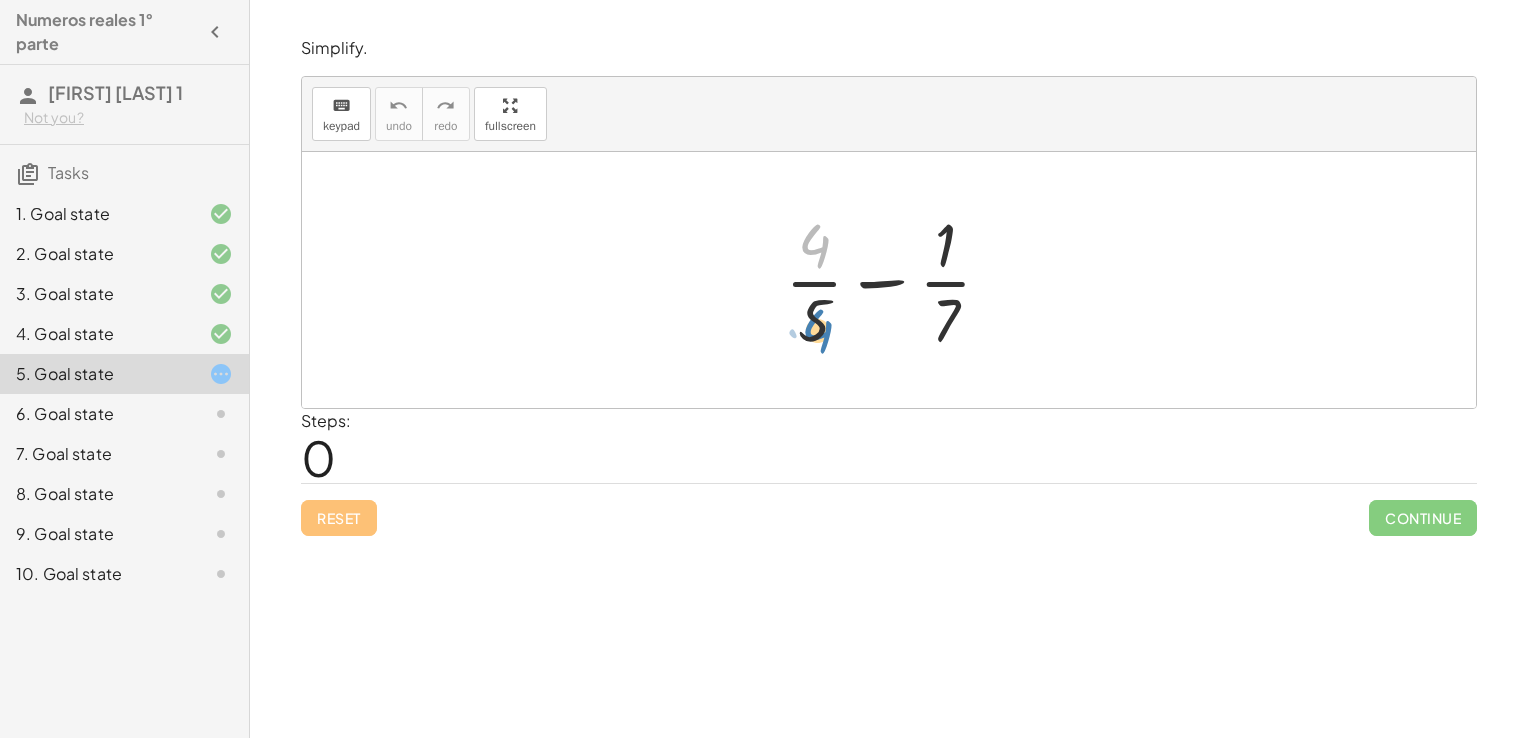 drag, startPoint x: 812, startPoint y: 247, endPoint x: 820, endPoint y: 335, distance: 88.362885 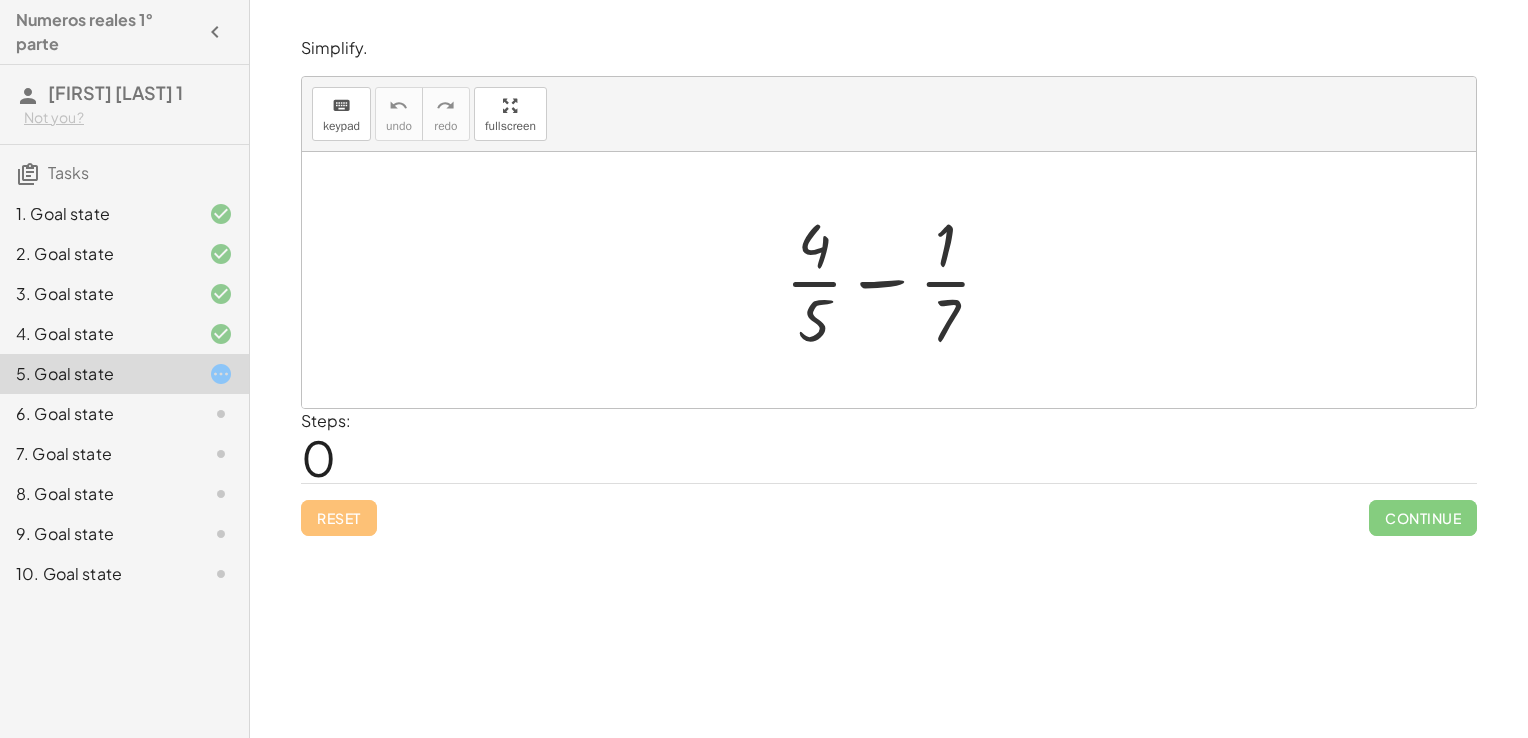 click at bounding box center (896, 280) 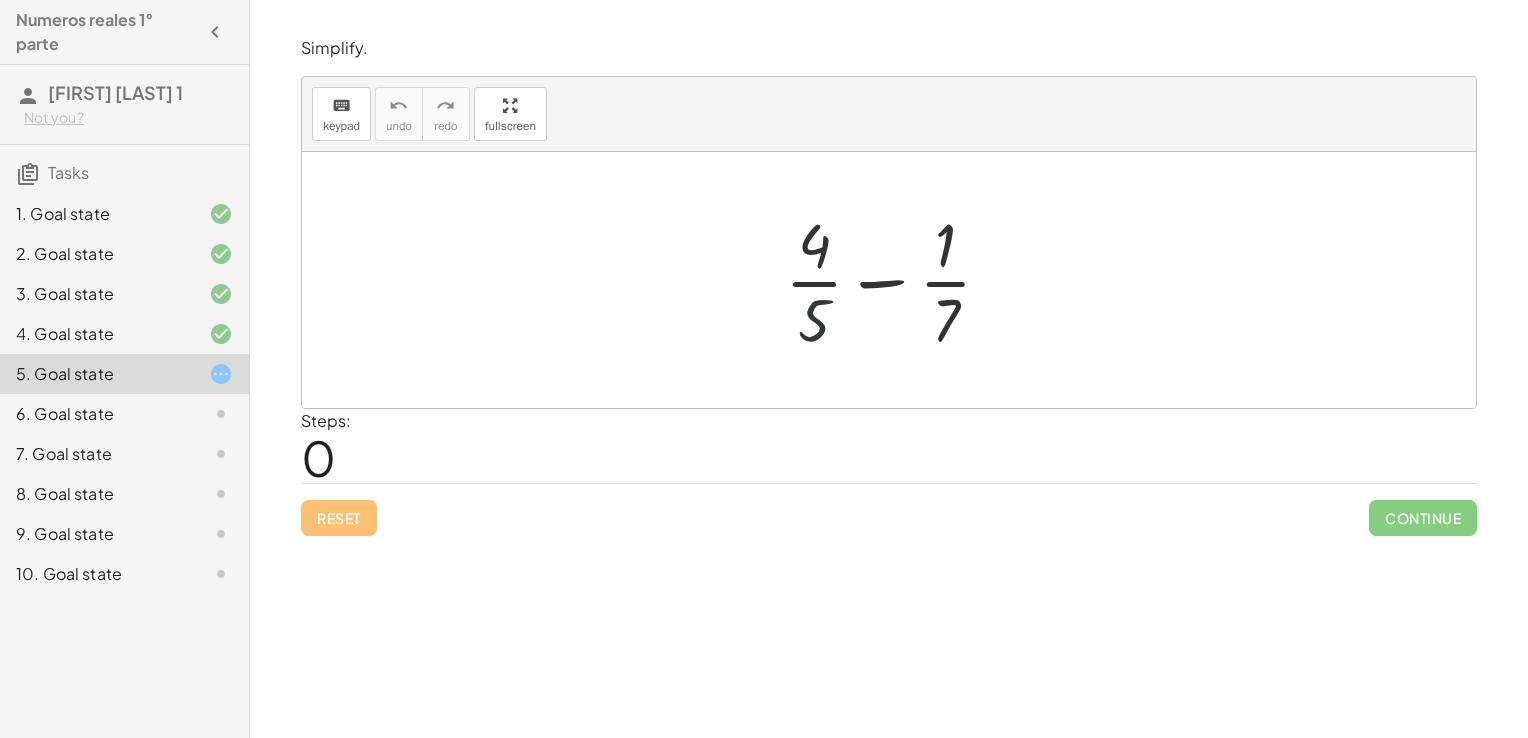 click at bounding box center (896, 280) 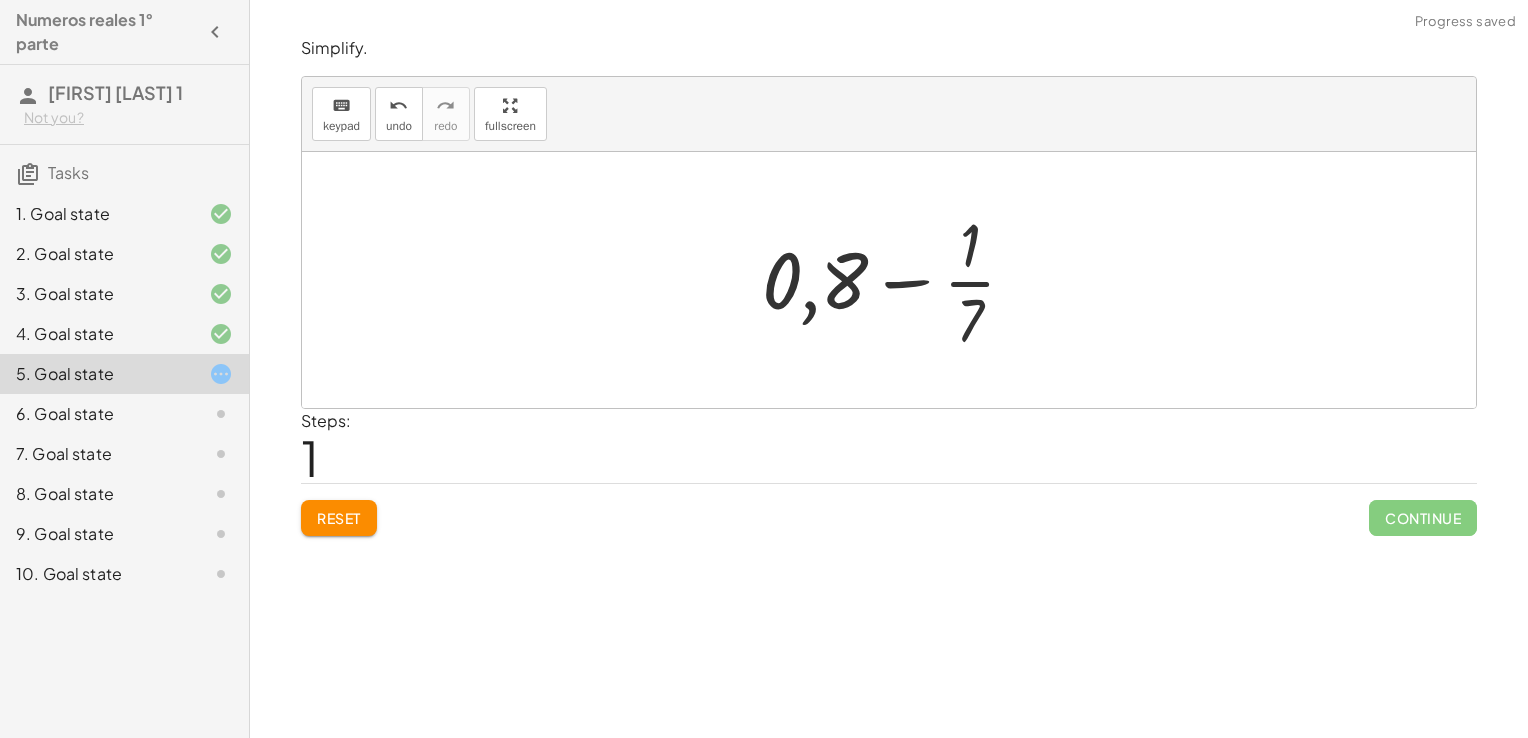 click at bounding box center (897, 280) 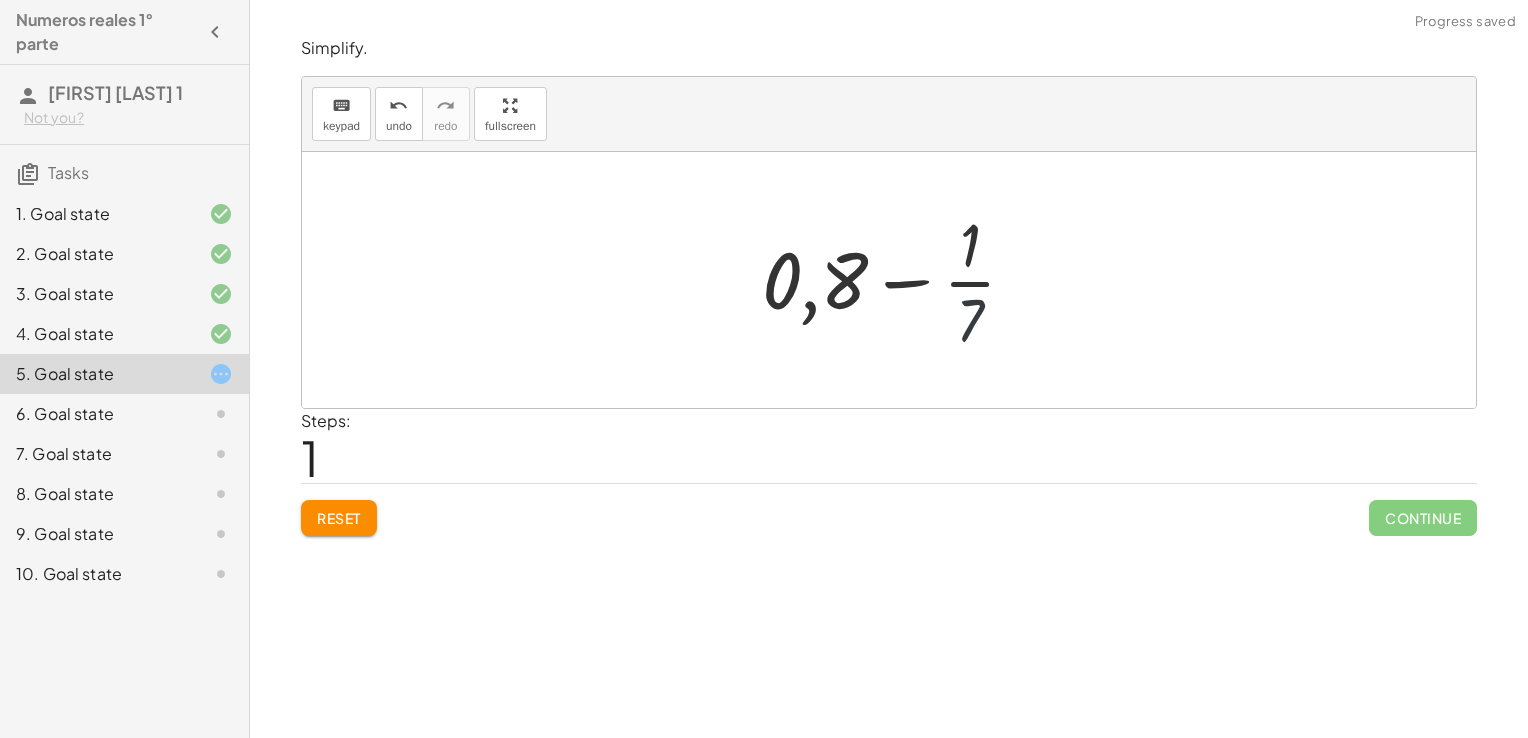 click at bounding box center [897, 280] 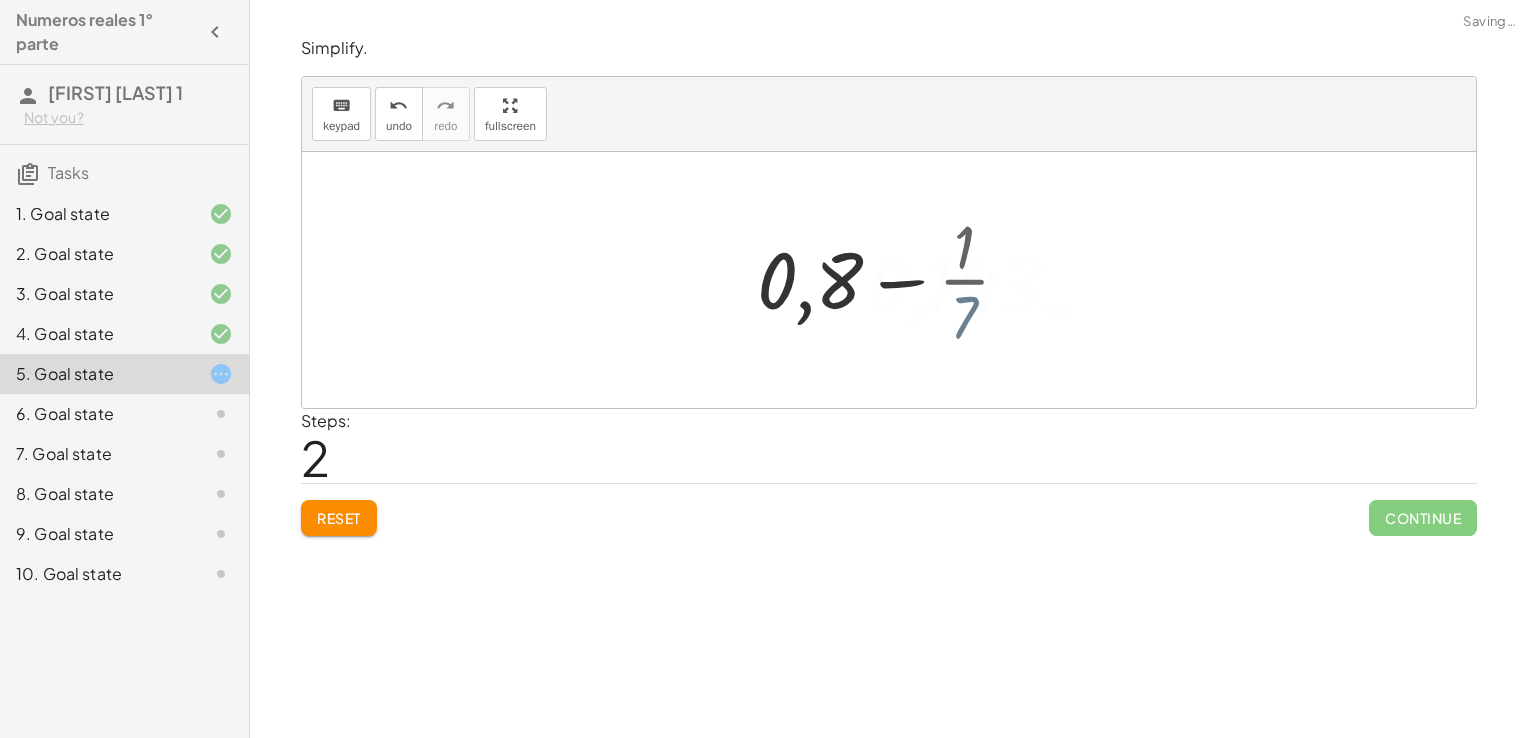 click at bounding box center [896, 280] 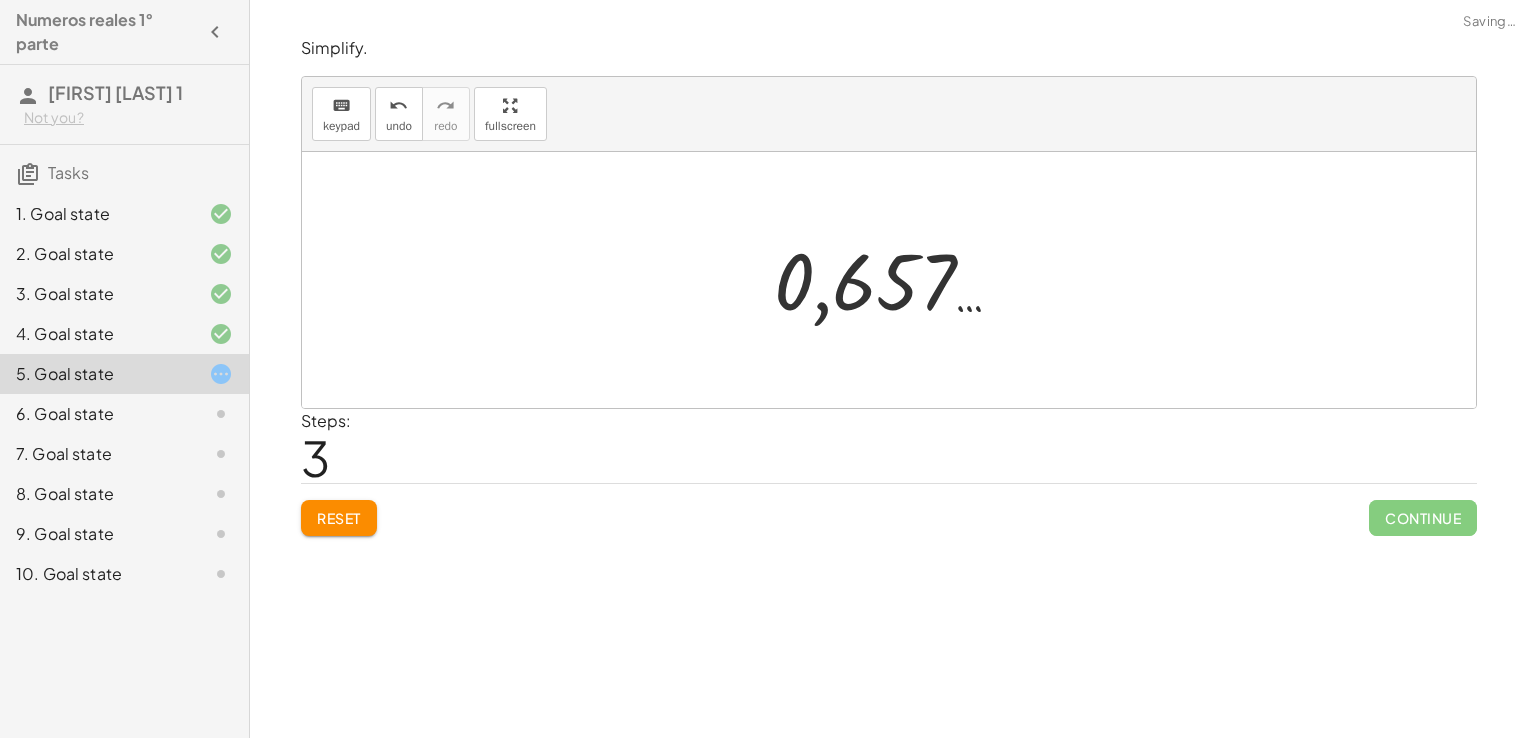 click at bounding box center (896, 280) 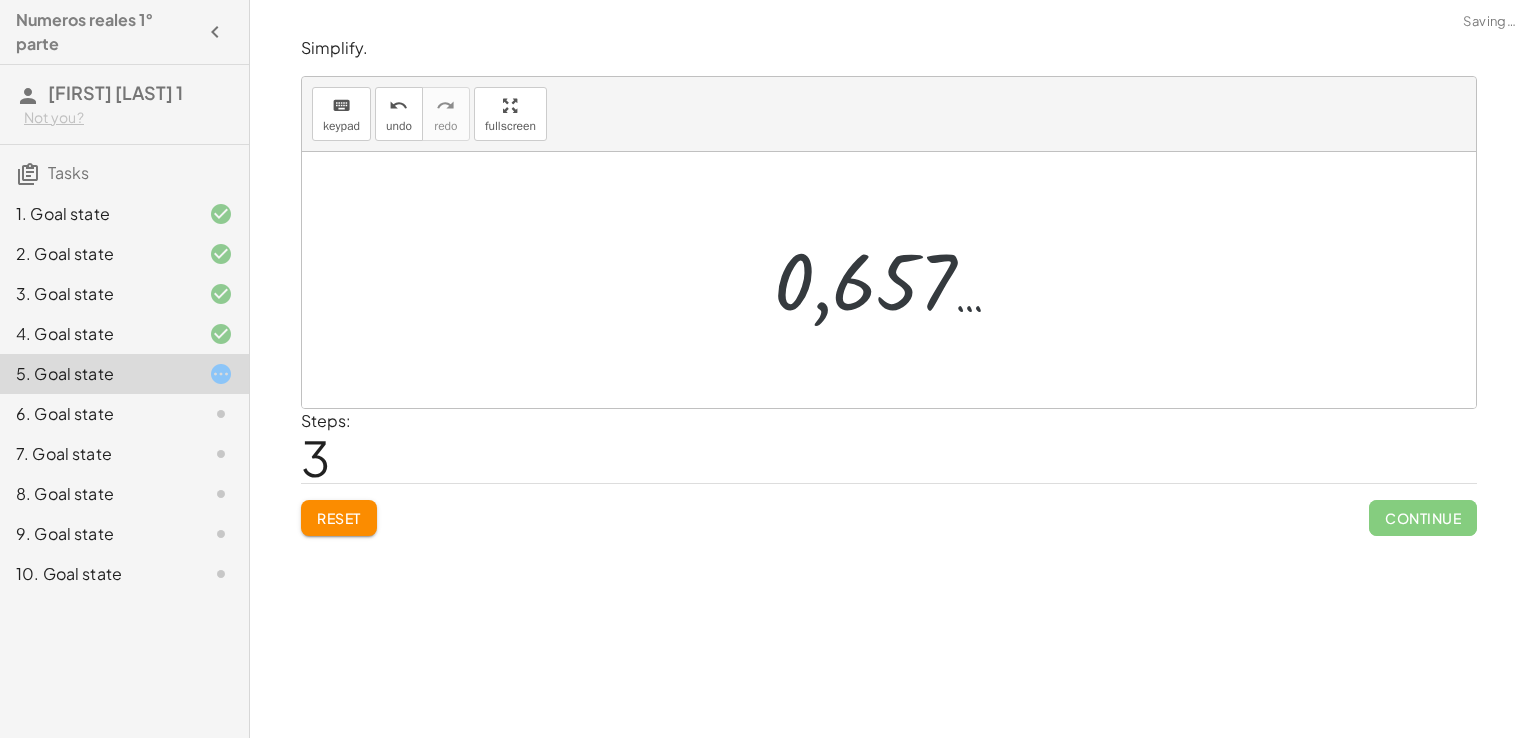 click at bounding box center (896, 280) 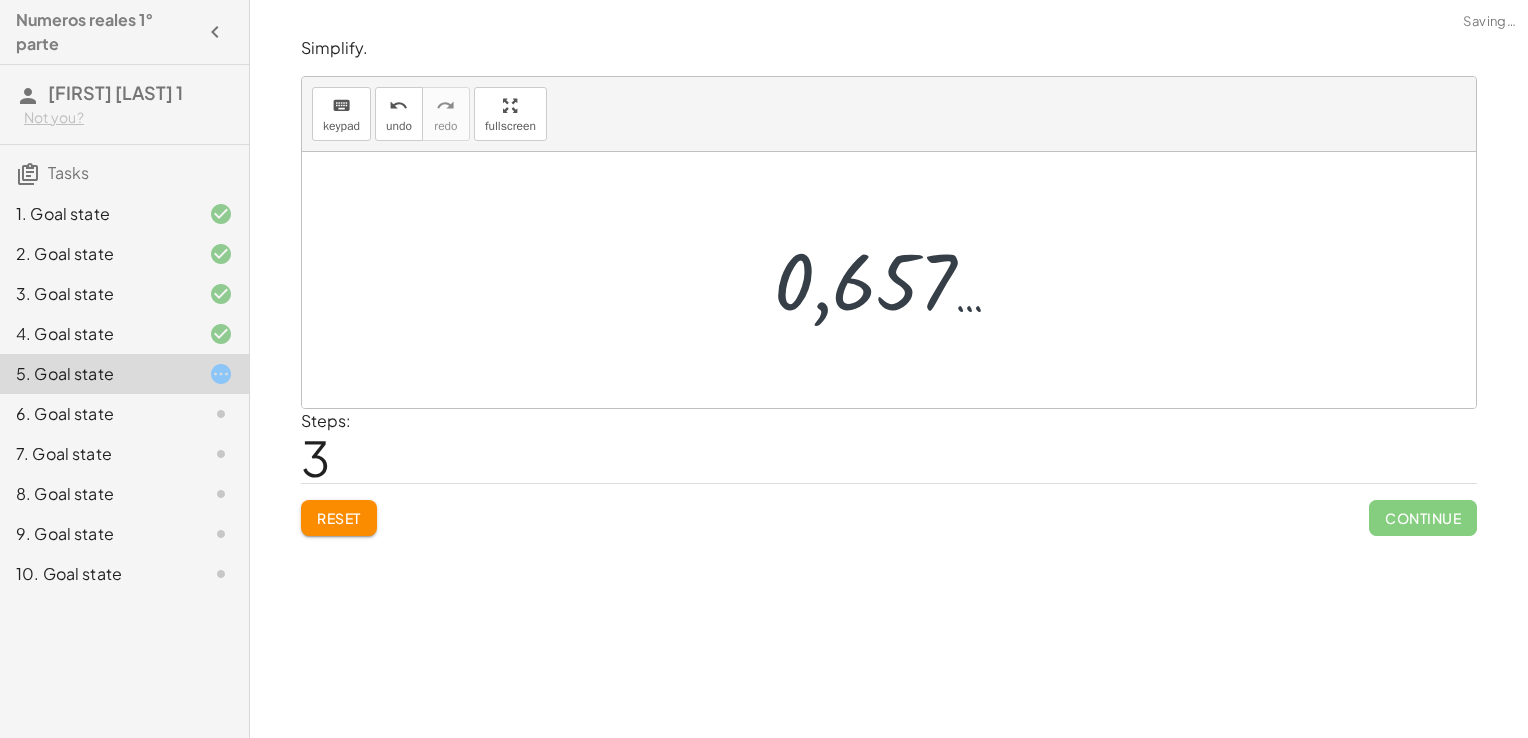 click at bounding box center [896, 280] 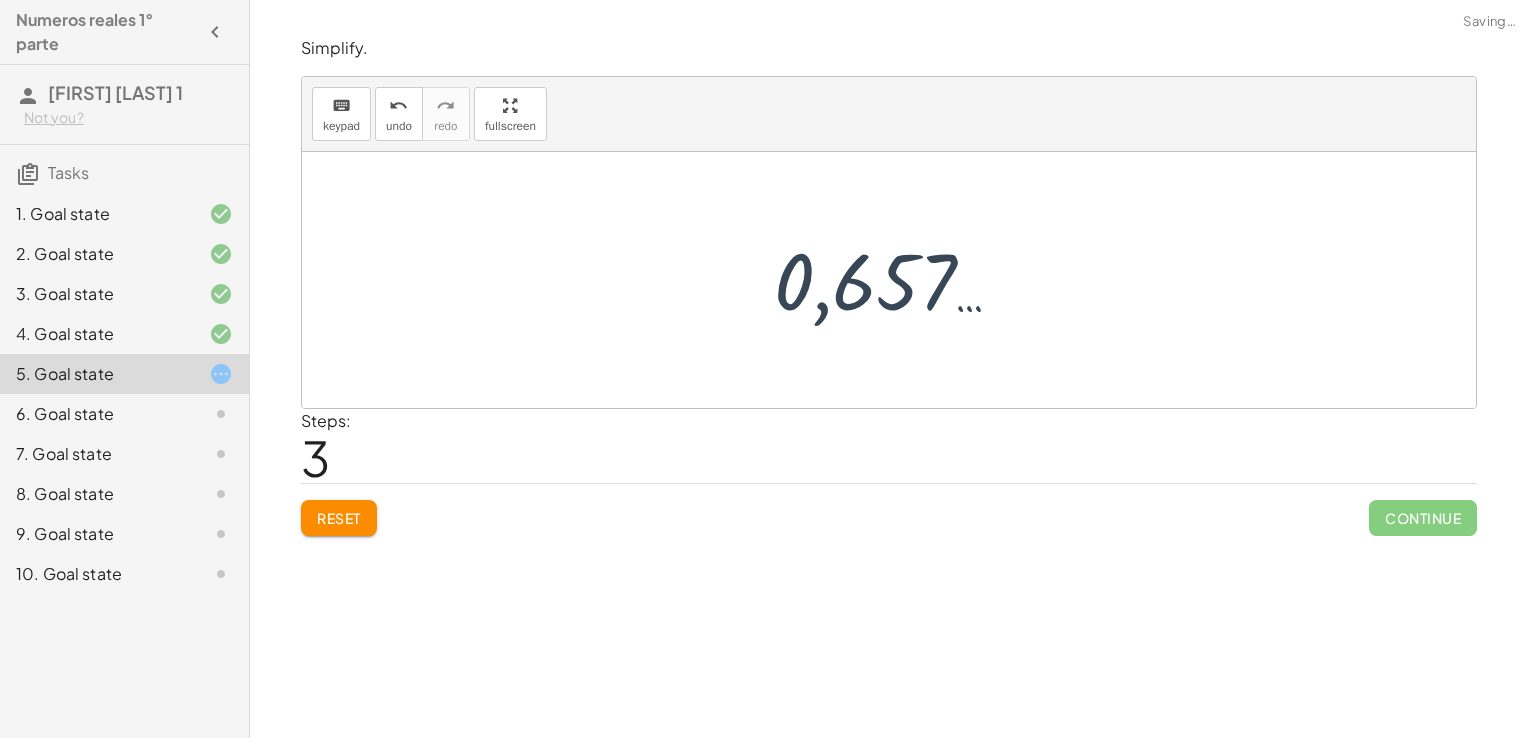 click at bounding box center [896, 280] 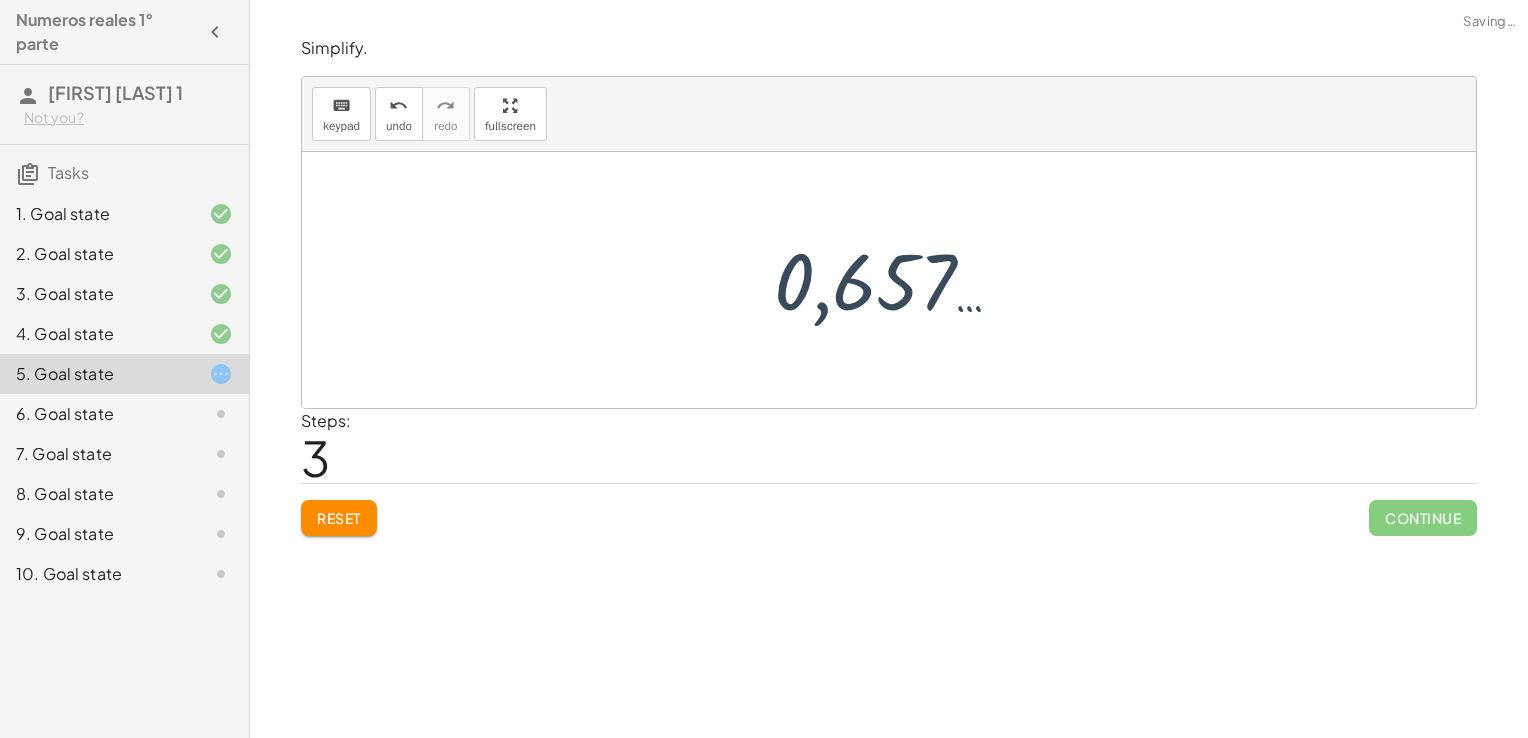 click at bounding box center [896, 280] 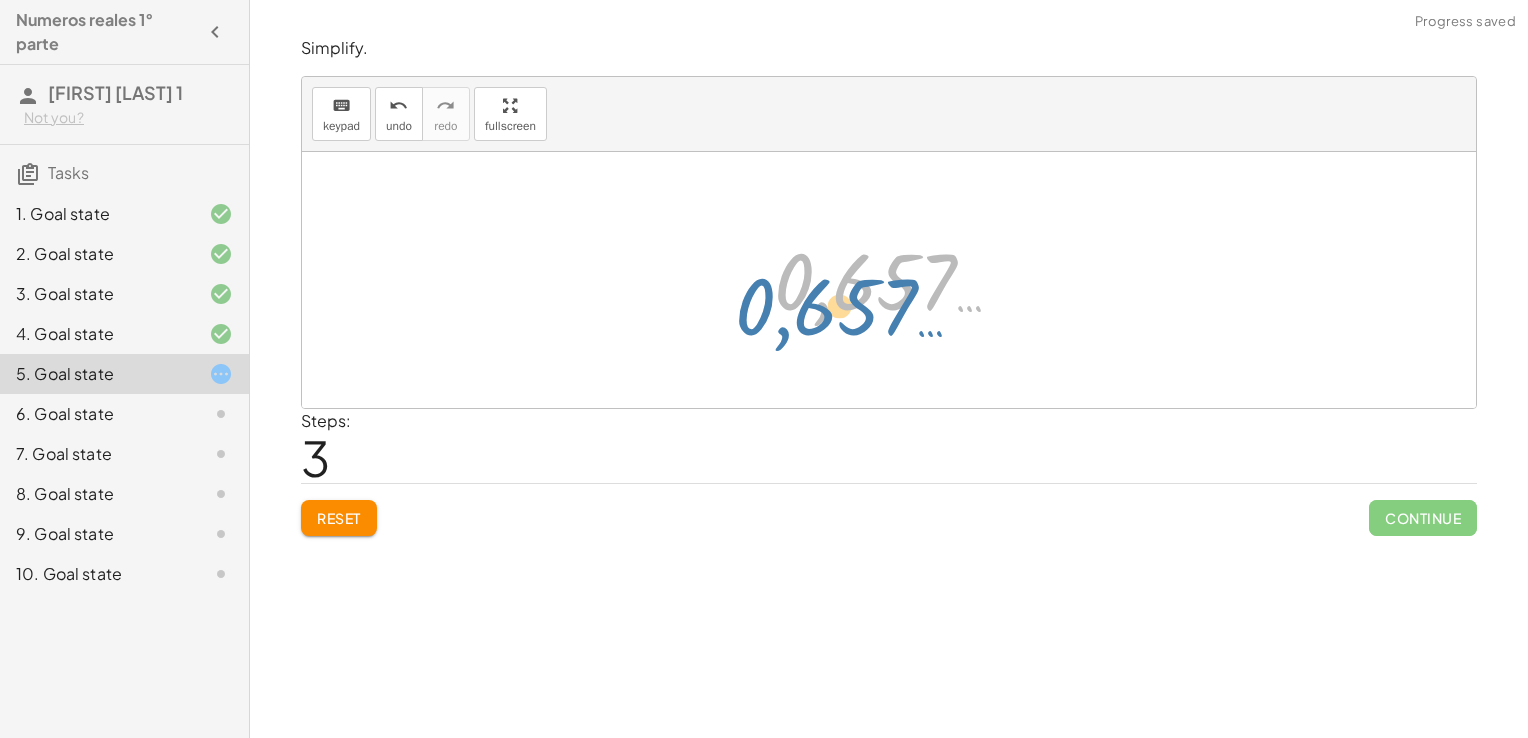 drag, startPoint x: 848, startPoint y: 282, endPoint x: 810, endPoint y: 305, distance: 44.418465 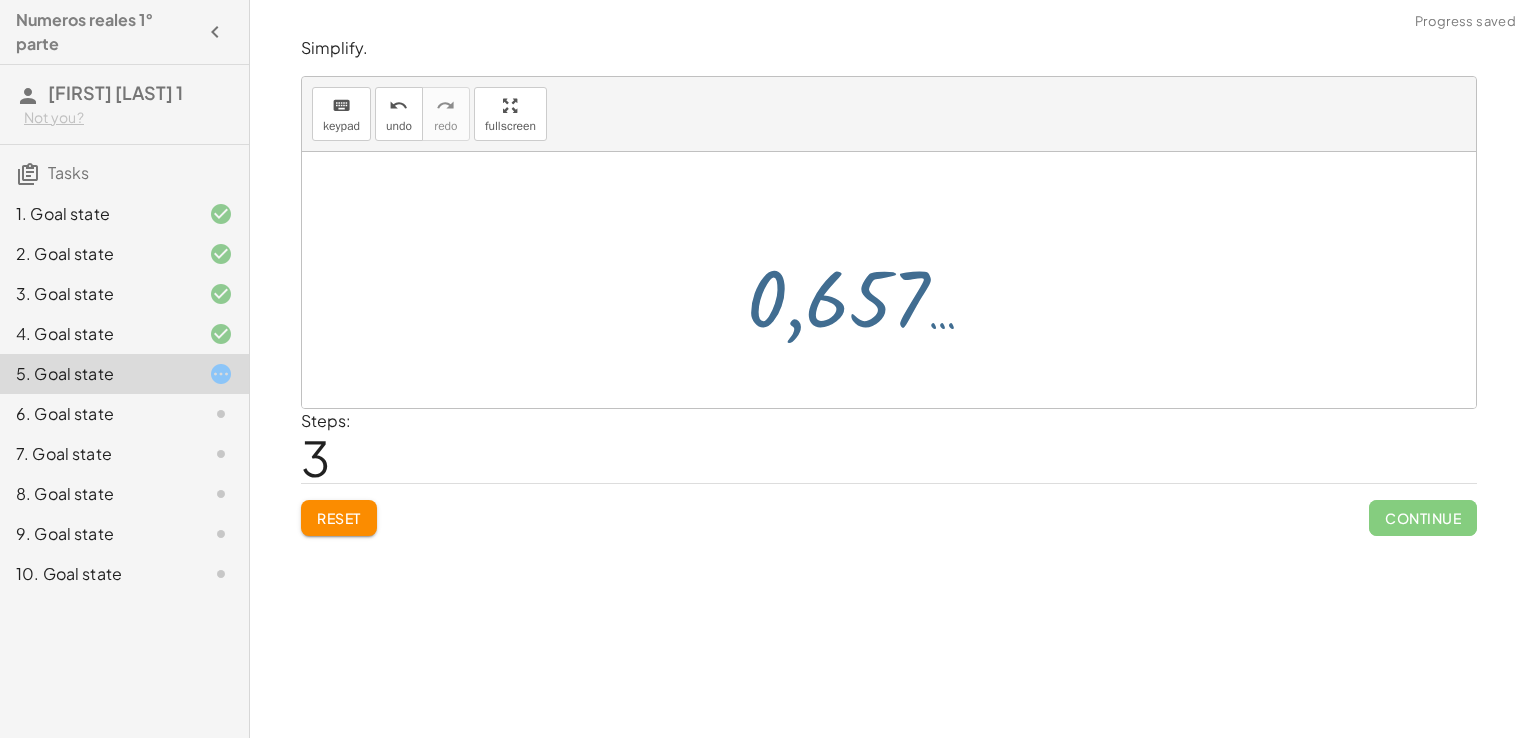 click at bounding box center (896, 280) 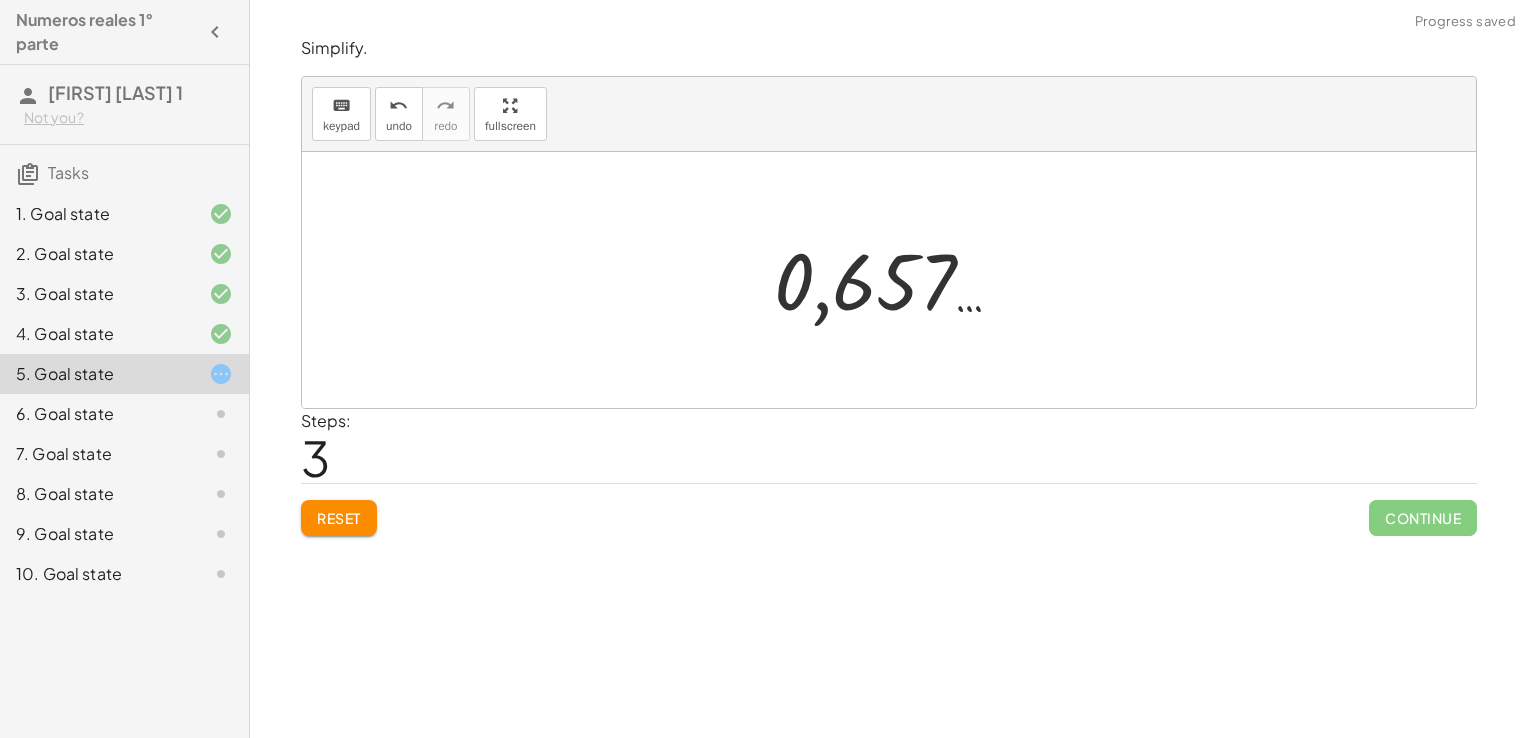 click at bounding box center (896, 280) 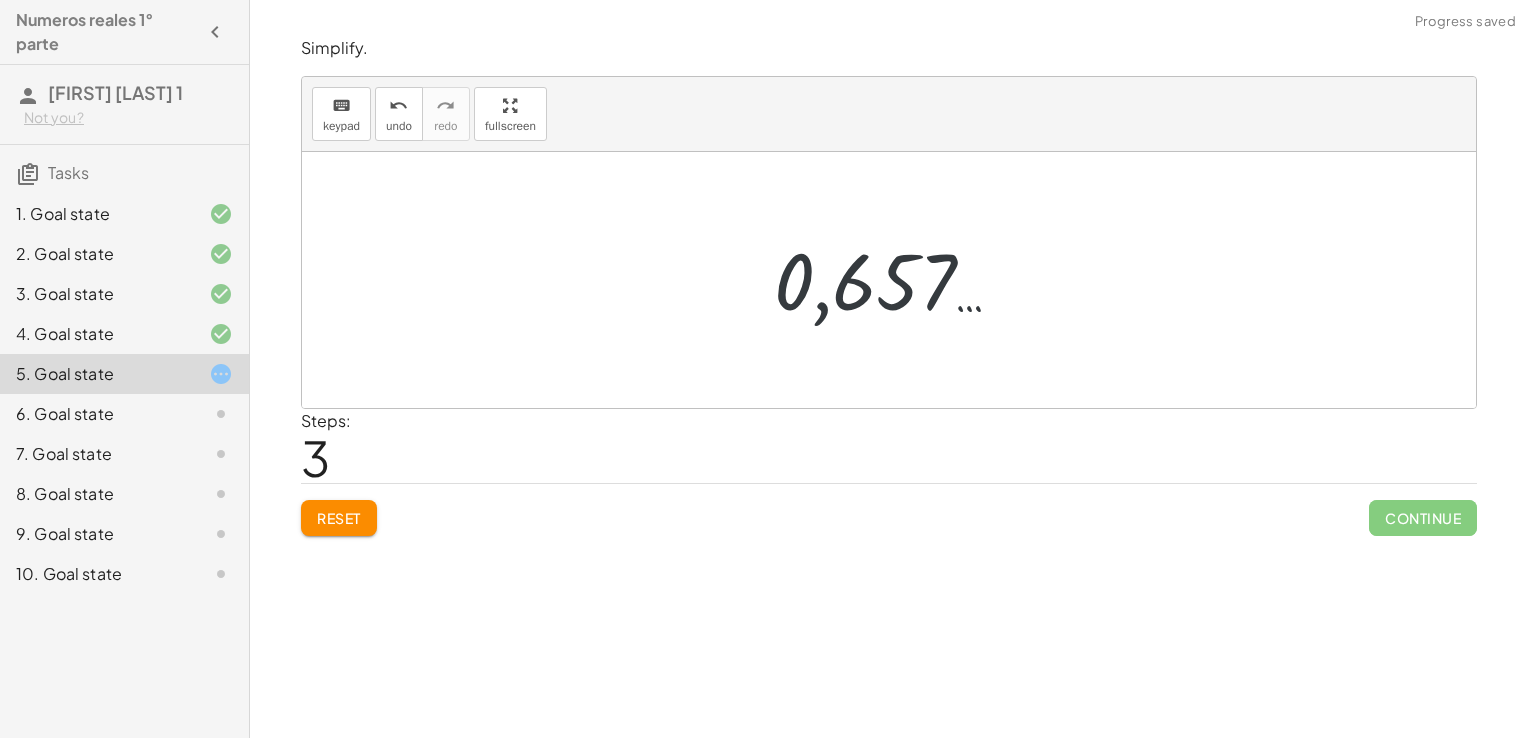 click at bounding box center (896, 280) 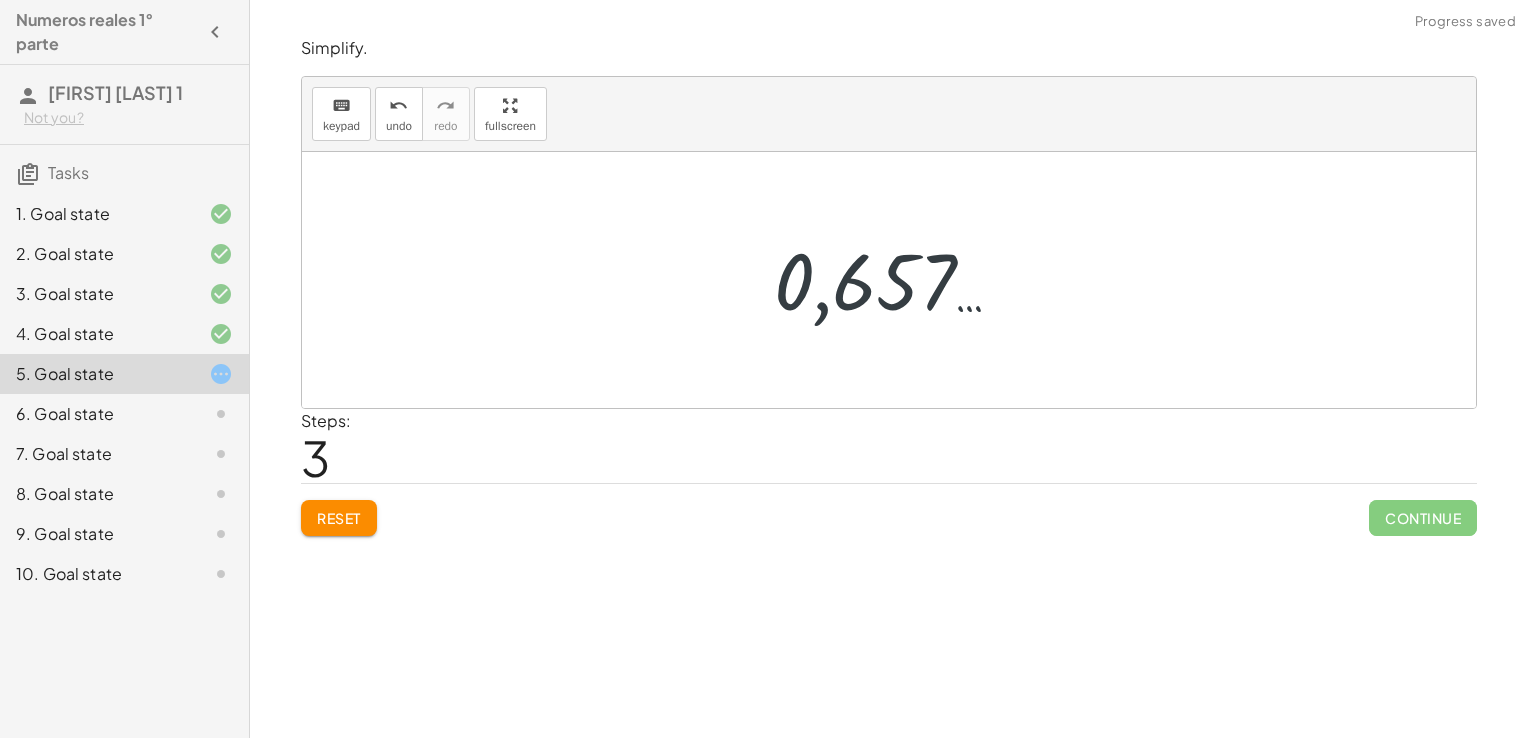 click at bounding box center (896, 280) 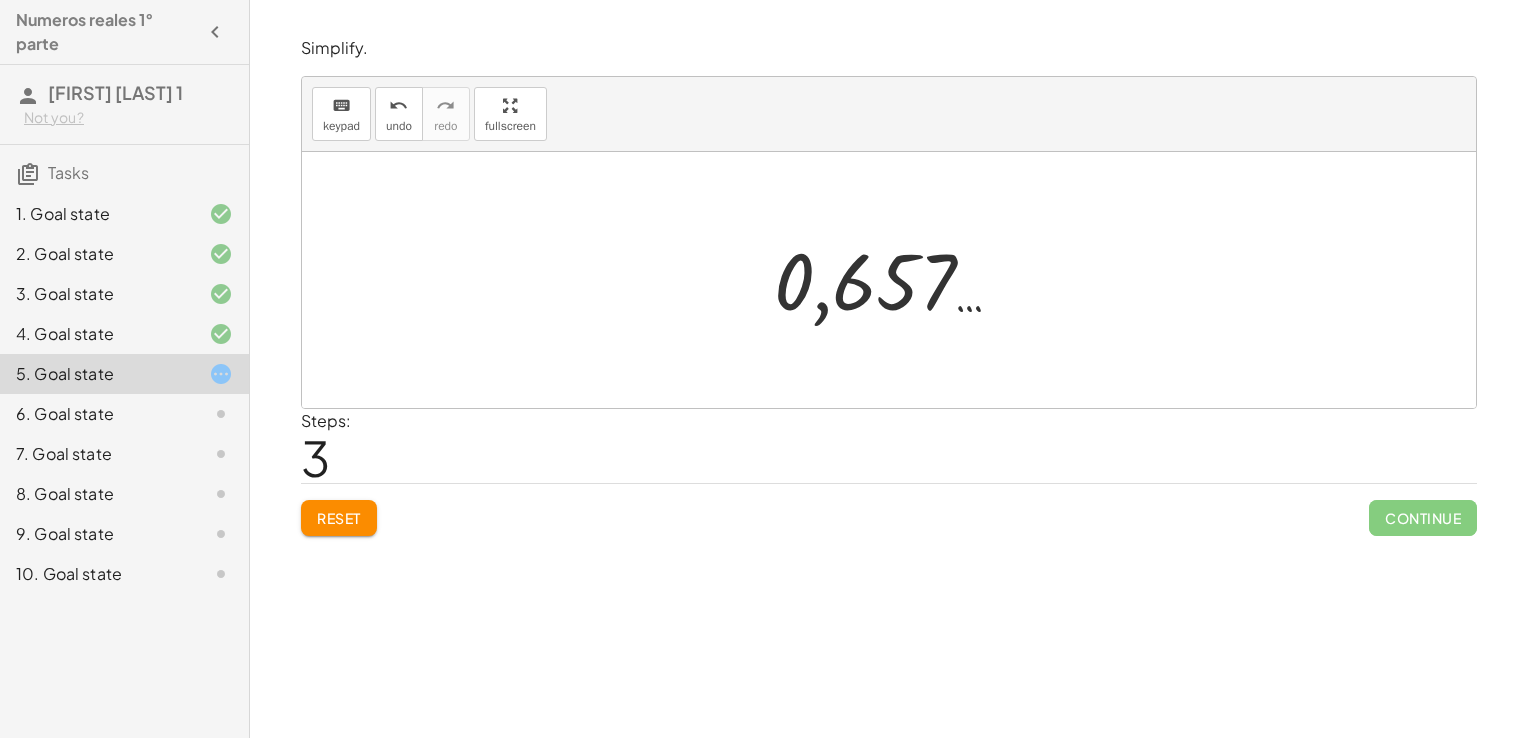 click at bounding box center [896, 280] 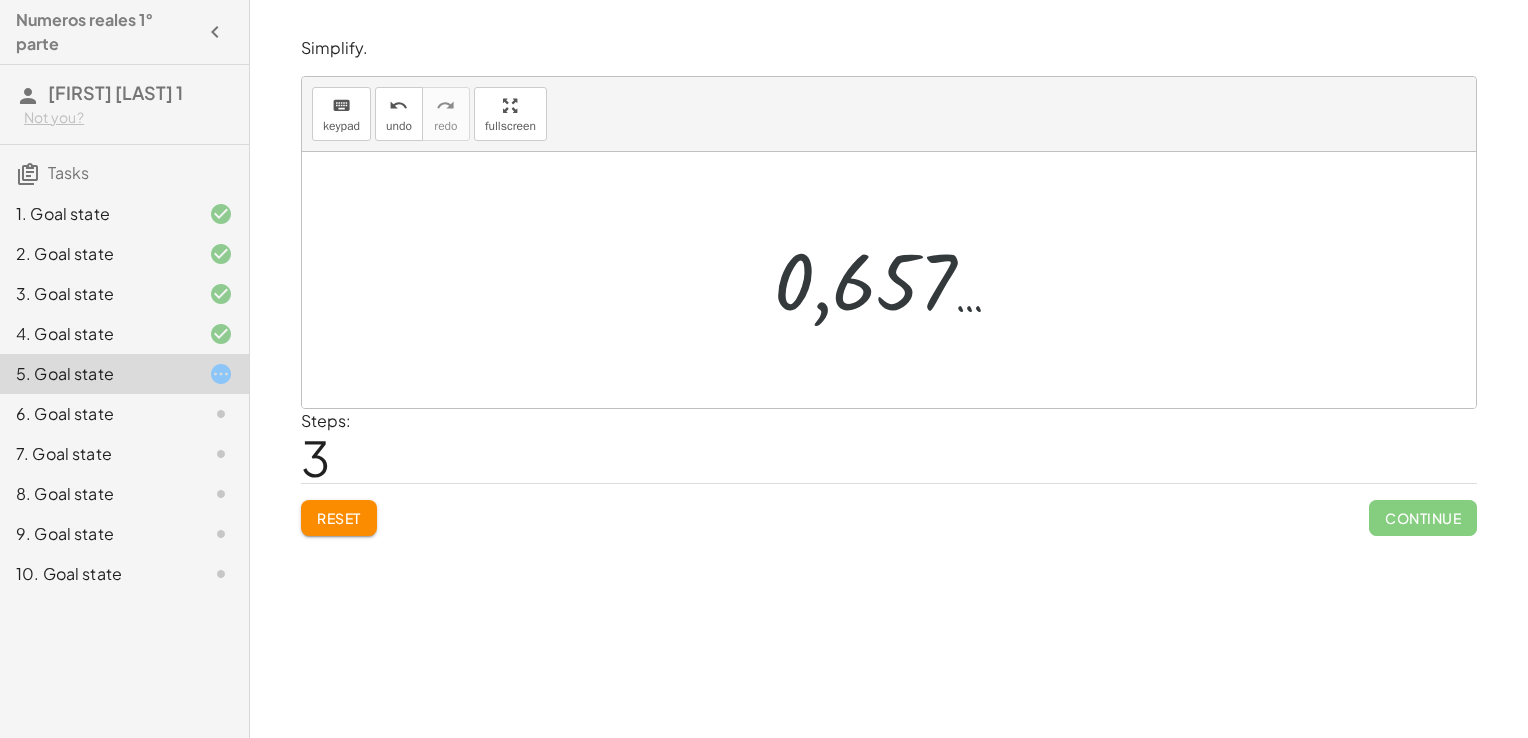 click at bounding box center [896, 280] 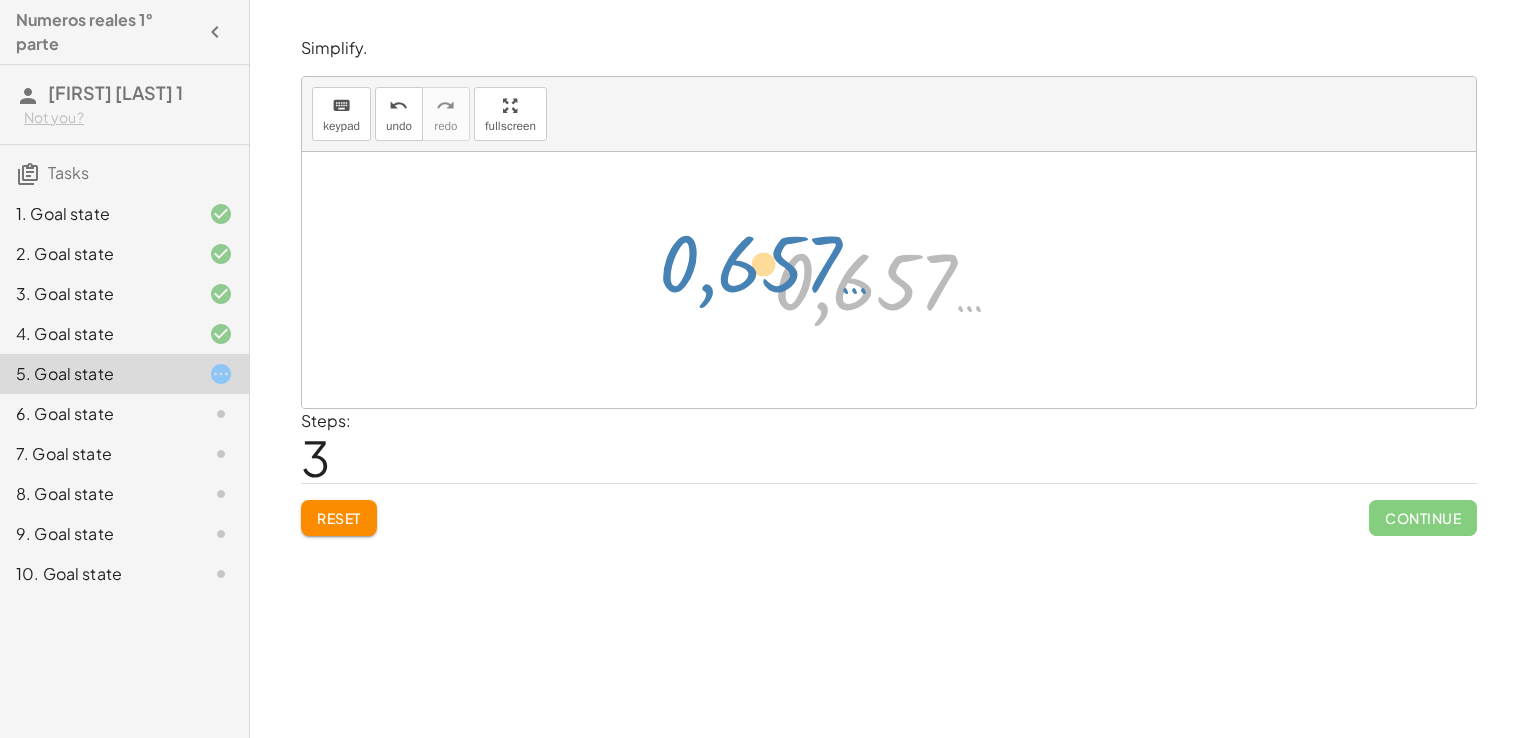 drag, startPoint x: 907, startPoint y: 271, endPoint x: 792, endPoint y: 253, distance: 116.40017 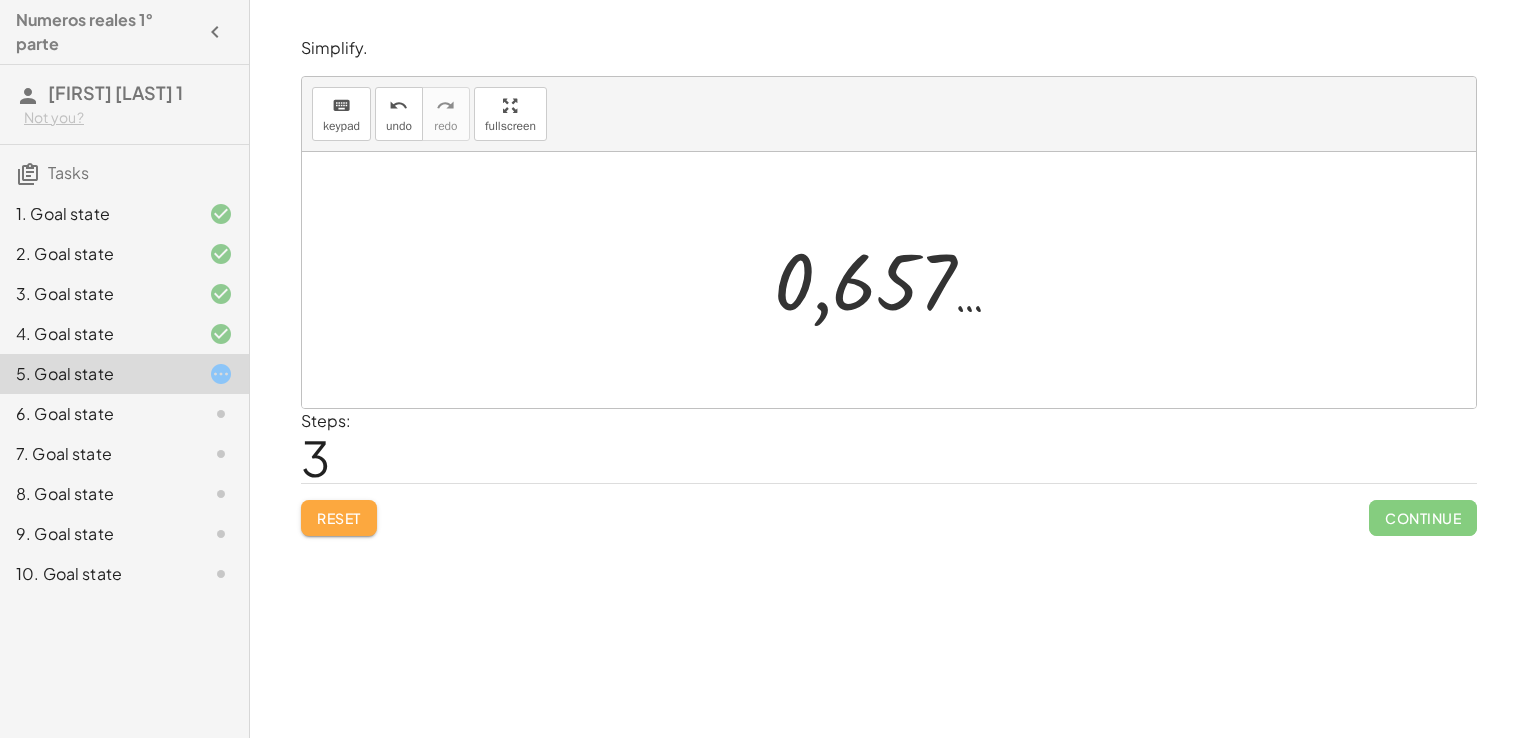 click on "Reset" 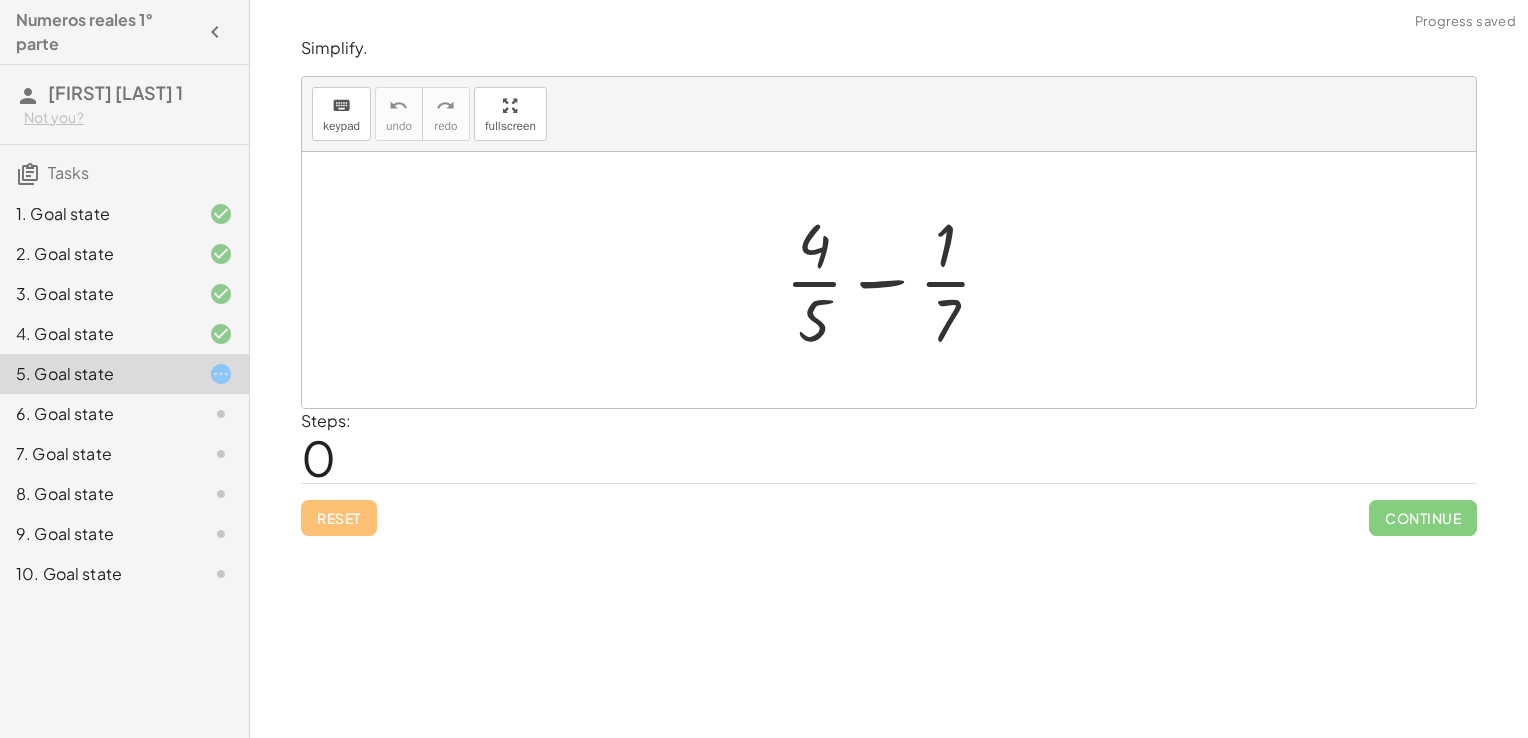 click at bounding box center (896, 280) 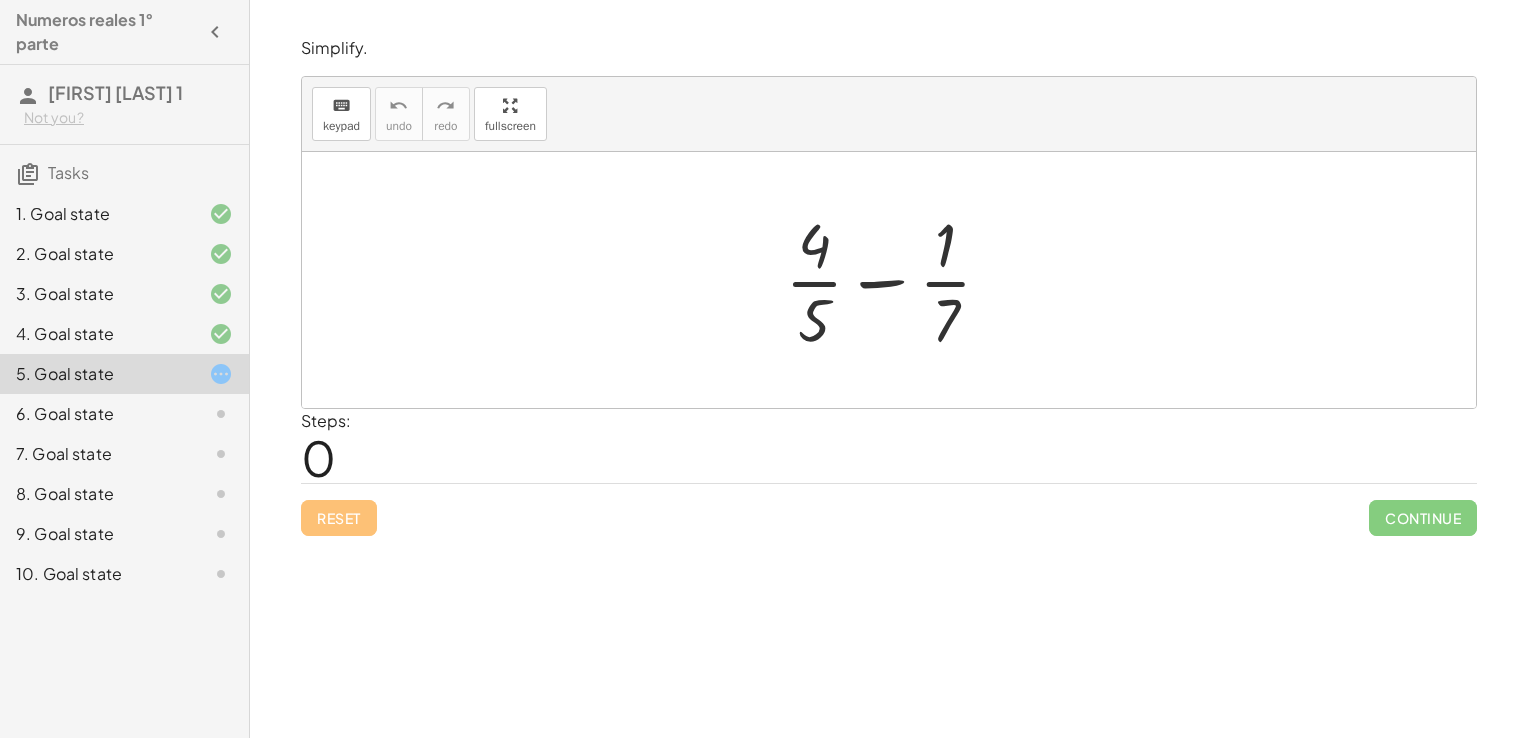 click at bounding box center (896, 280) 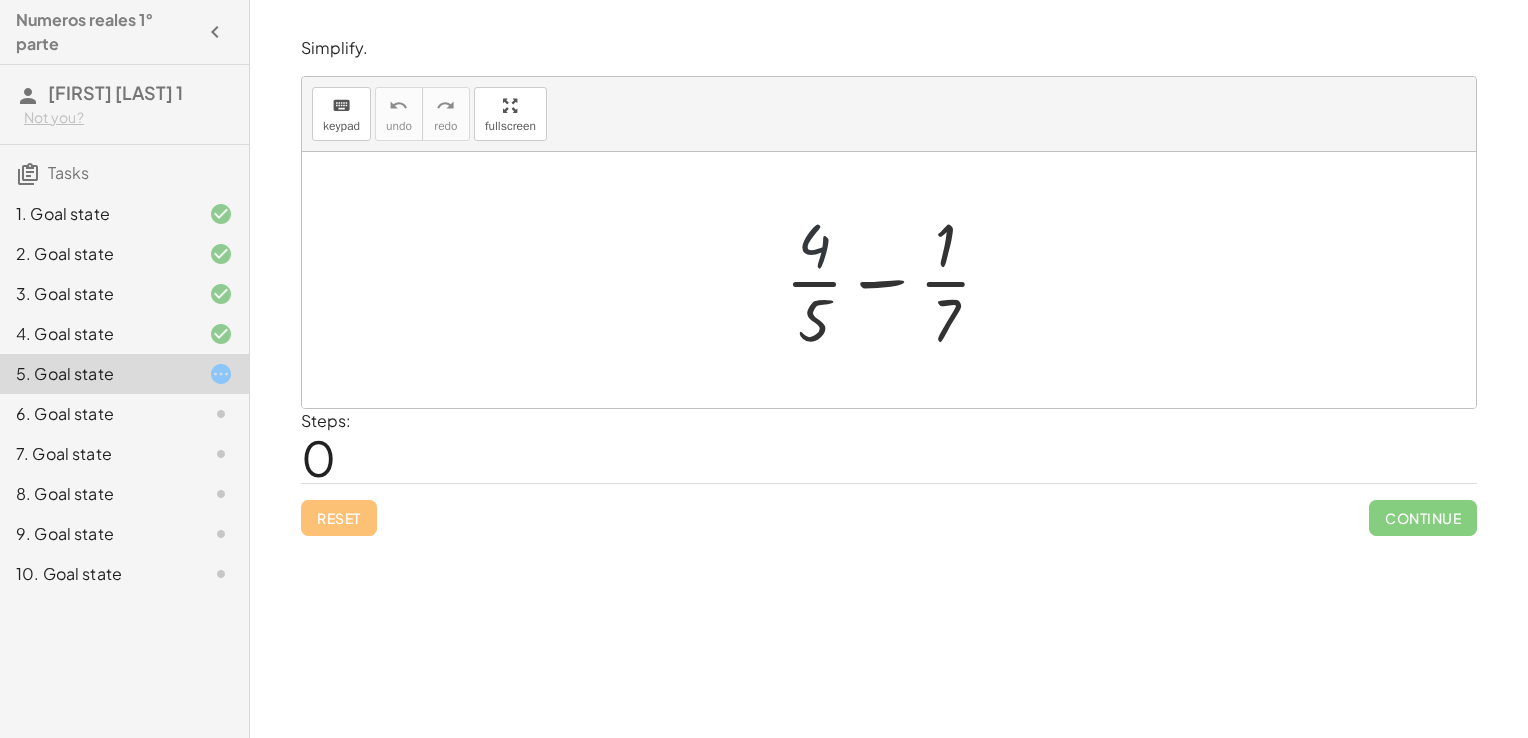click at bounding box center (896, 280) 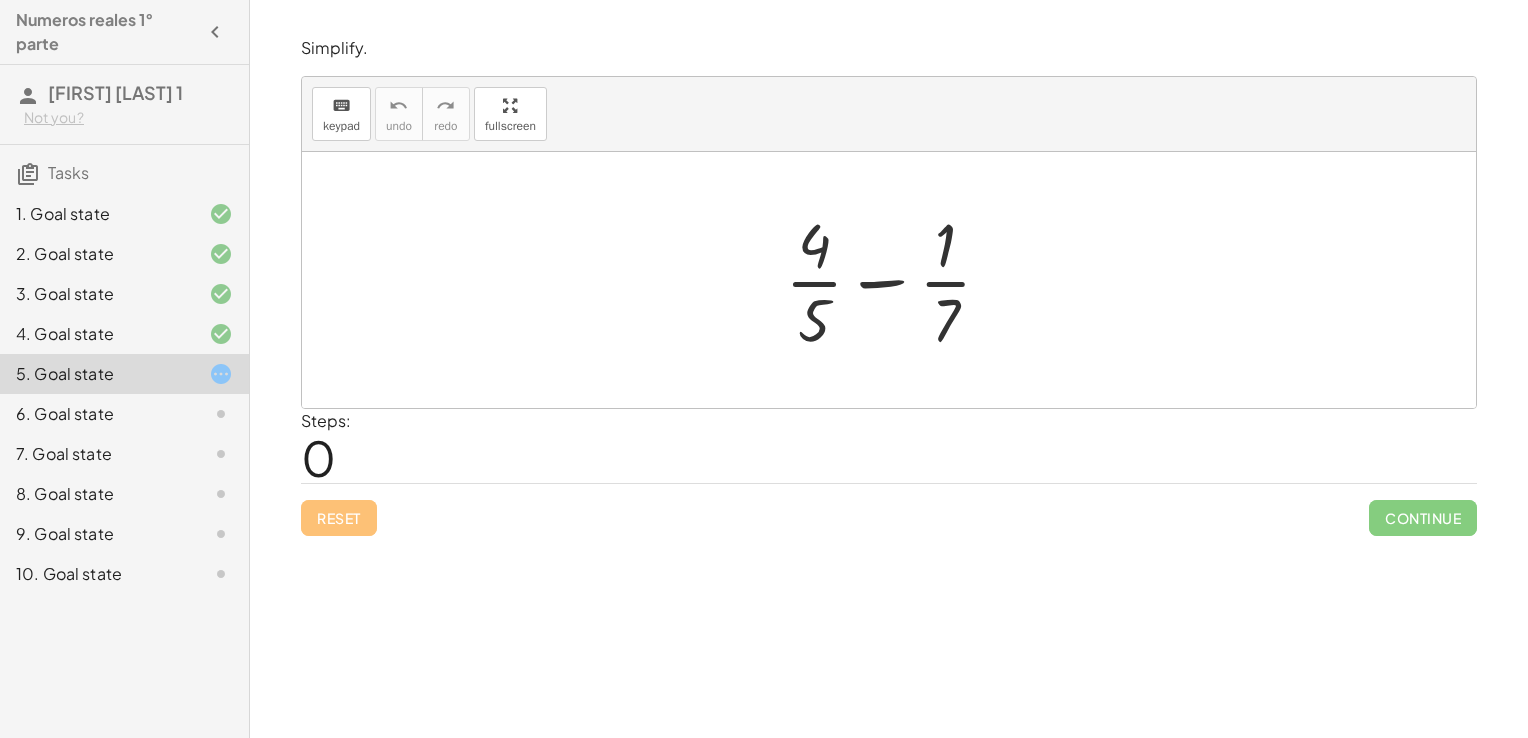 click at bounding box center [896, 280] 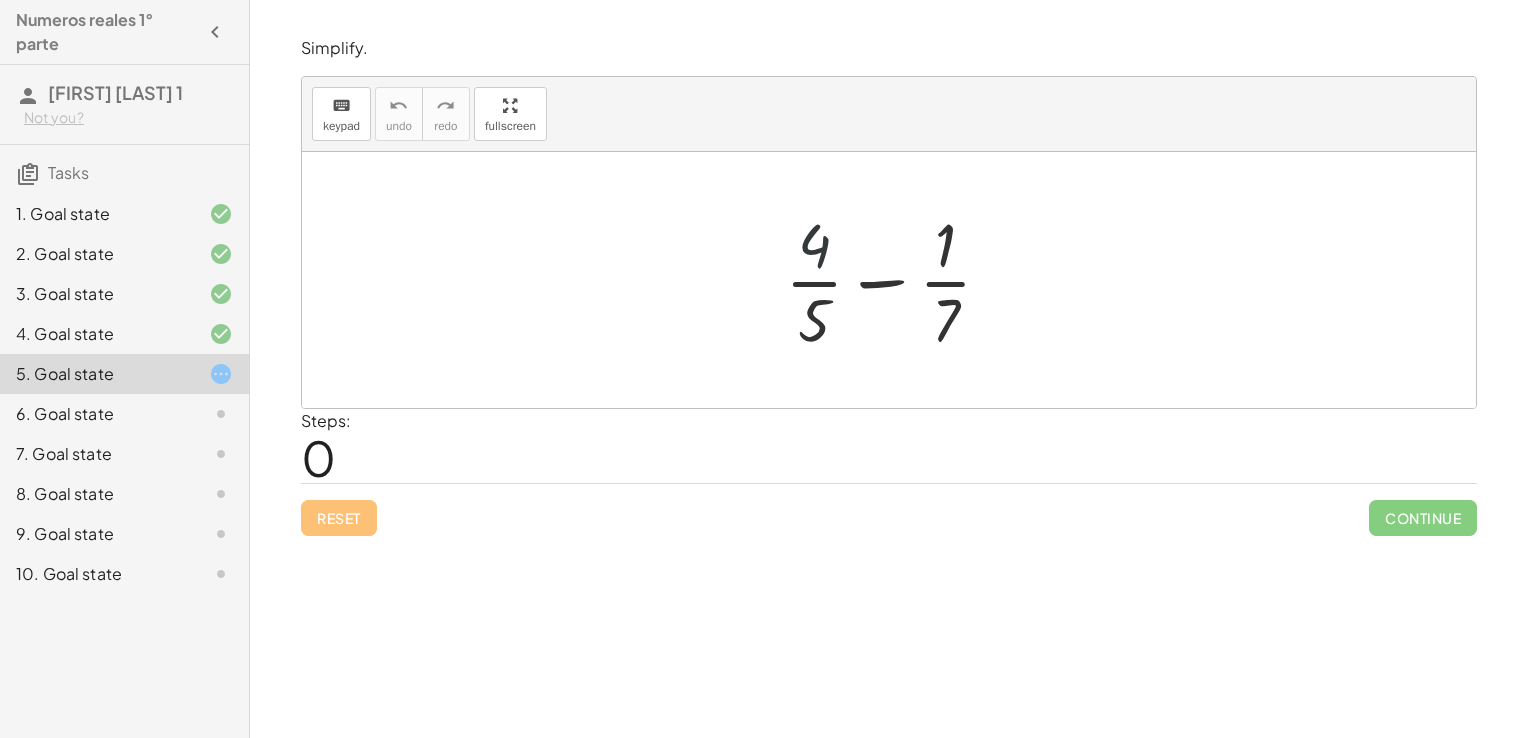 click at bounding box center [896, 280] 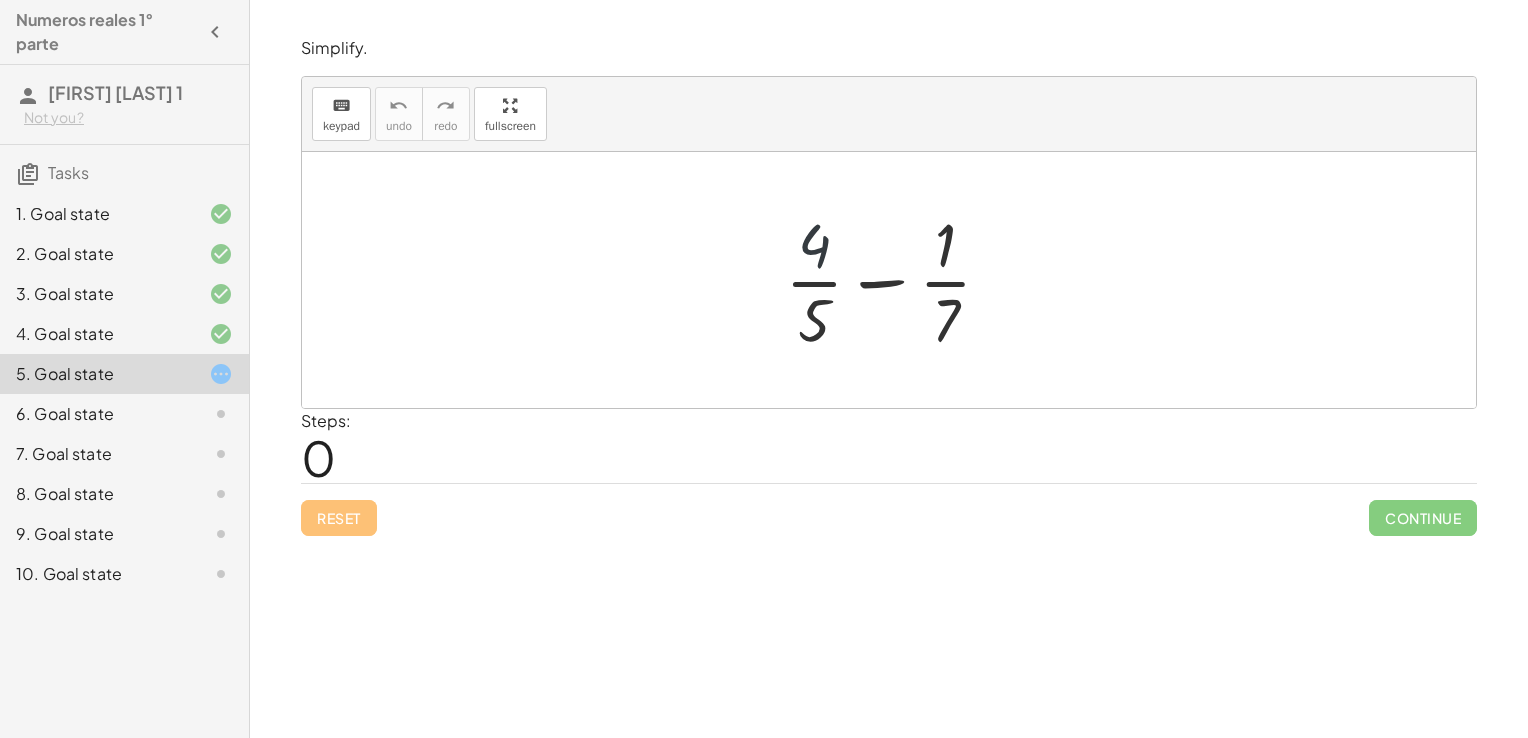 click at bounding box center [896, 280] 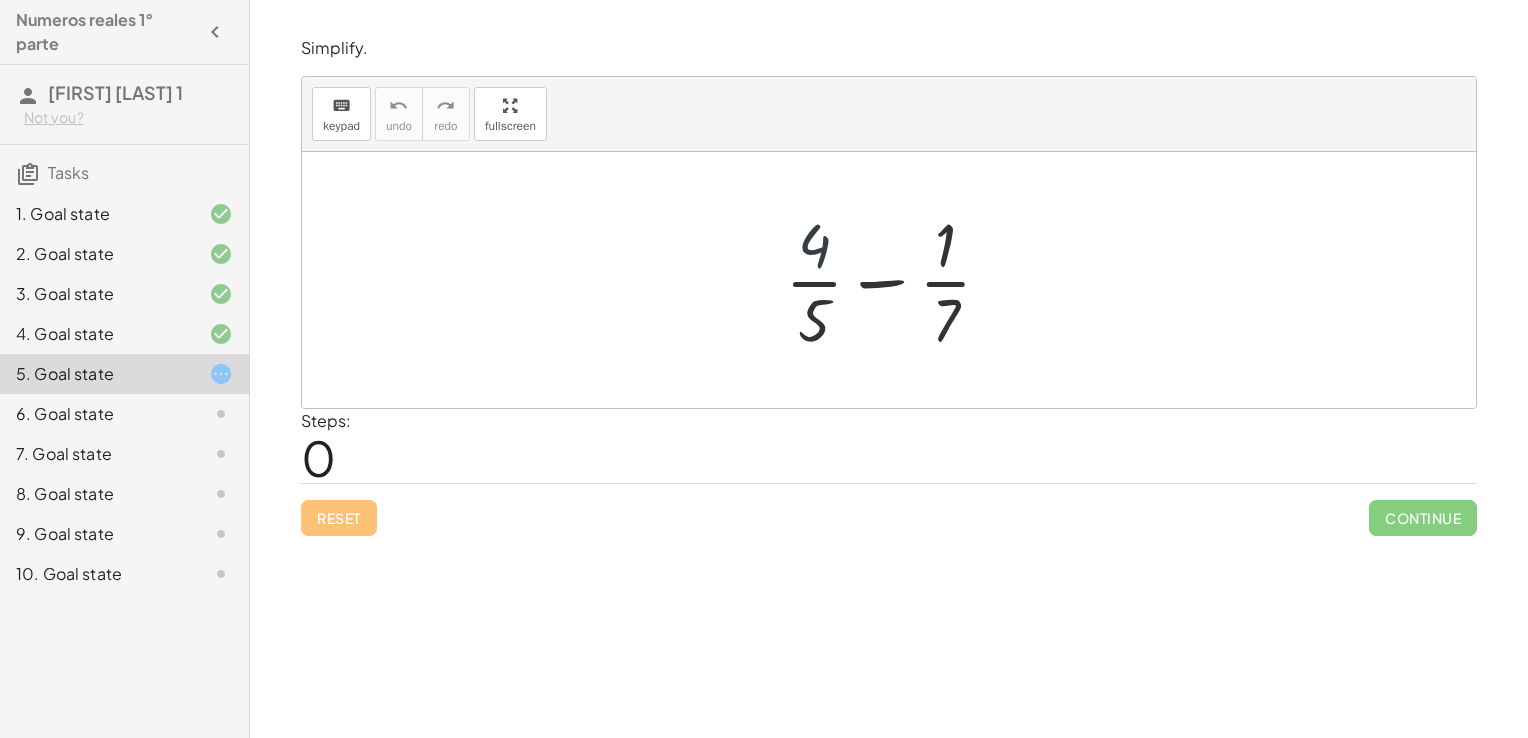 click at bounding box center (896, 280) 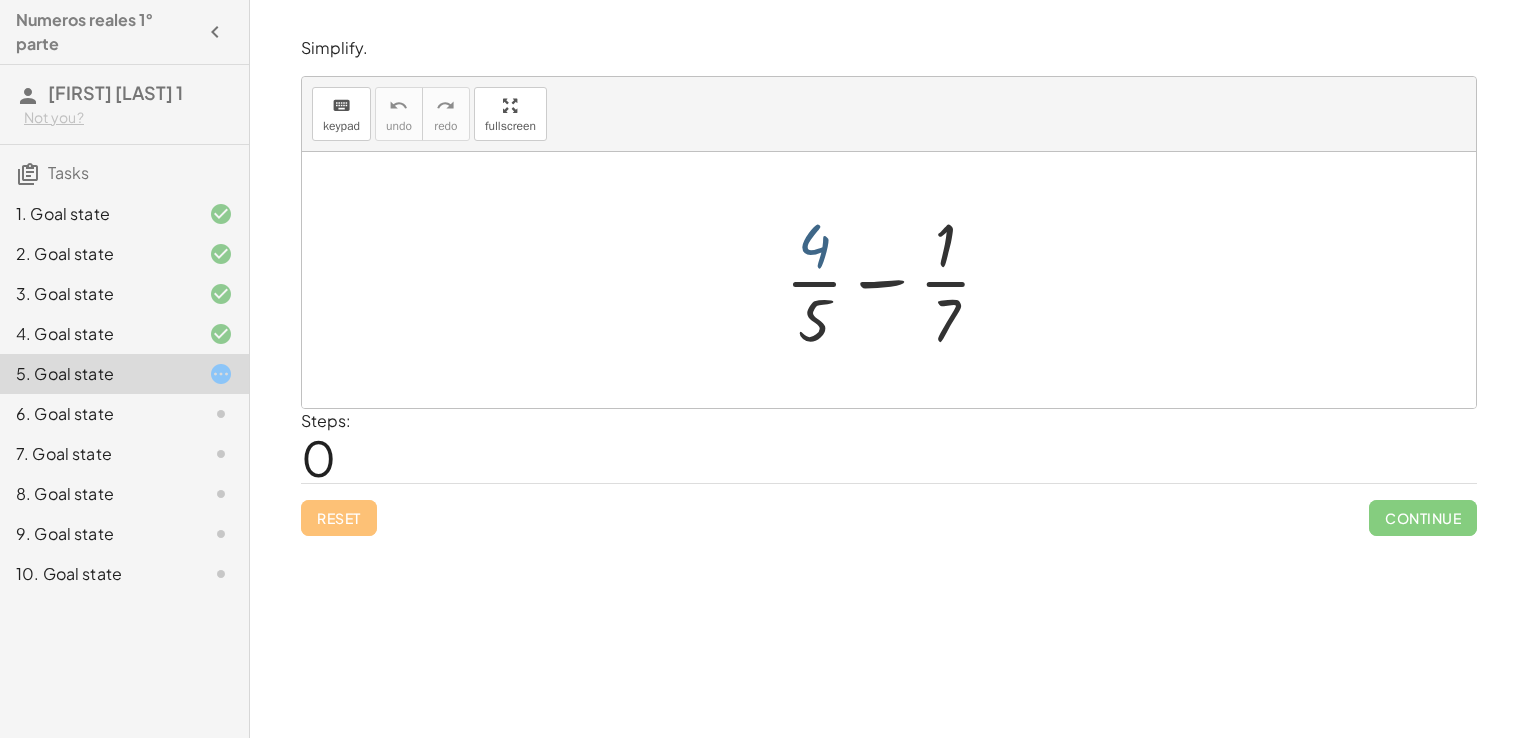 click at bounding box center [896, 280] 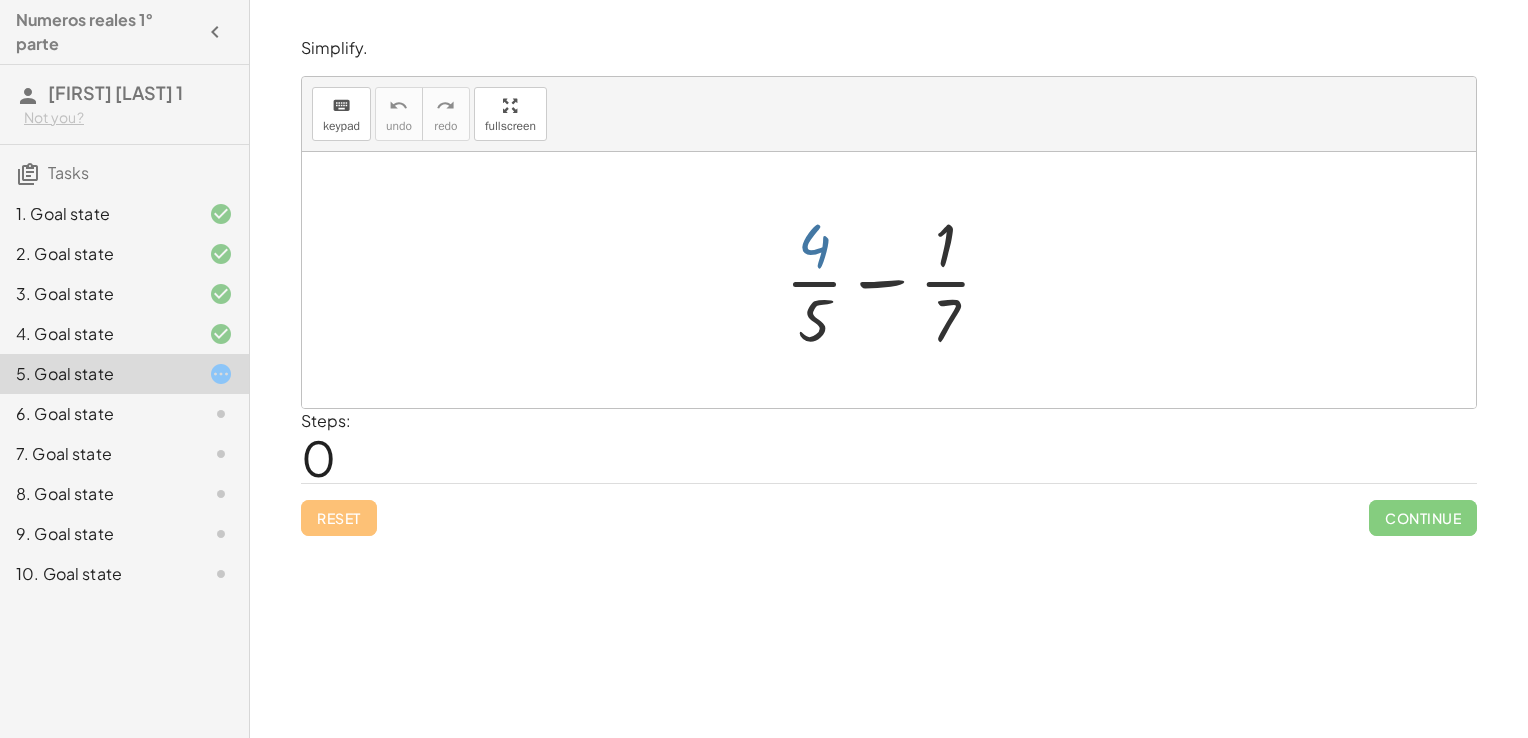 click at bounding box center [896, 280] 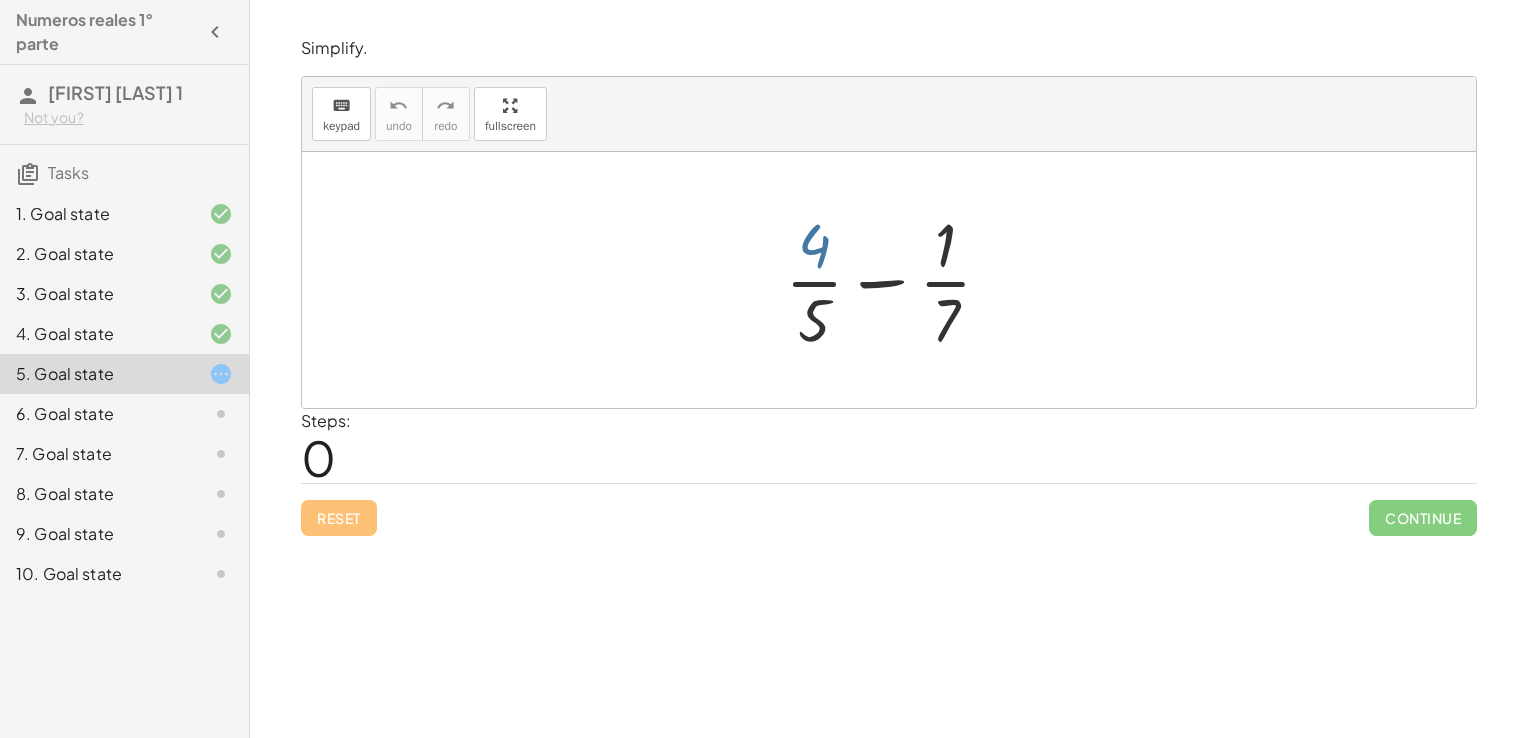 click at bounding box center (896, 280) 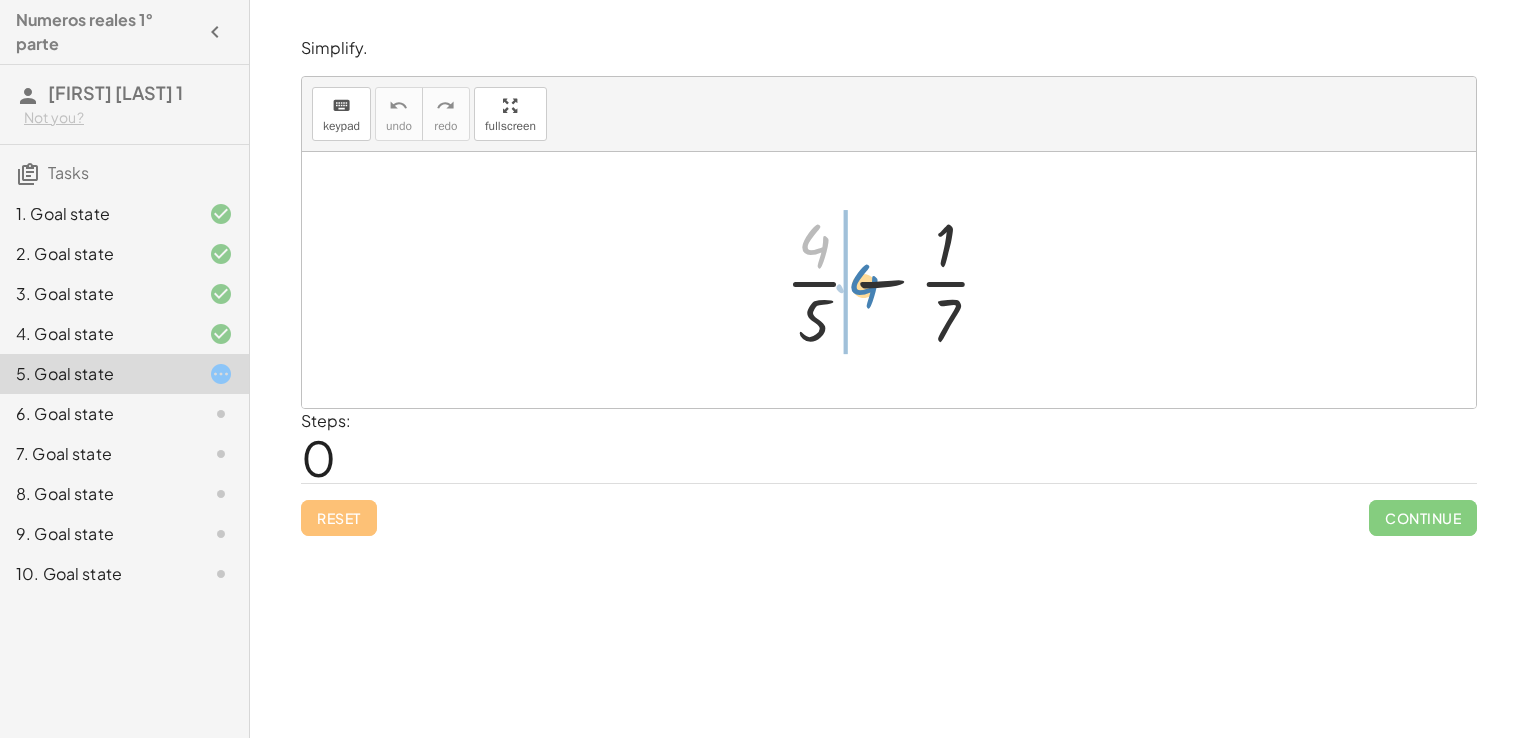 drag, startPoint x: 818, startPoint y: 249, endPoint x: 868, endPoint y: 289, distance: 64.03124 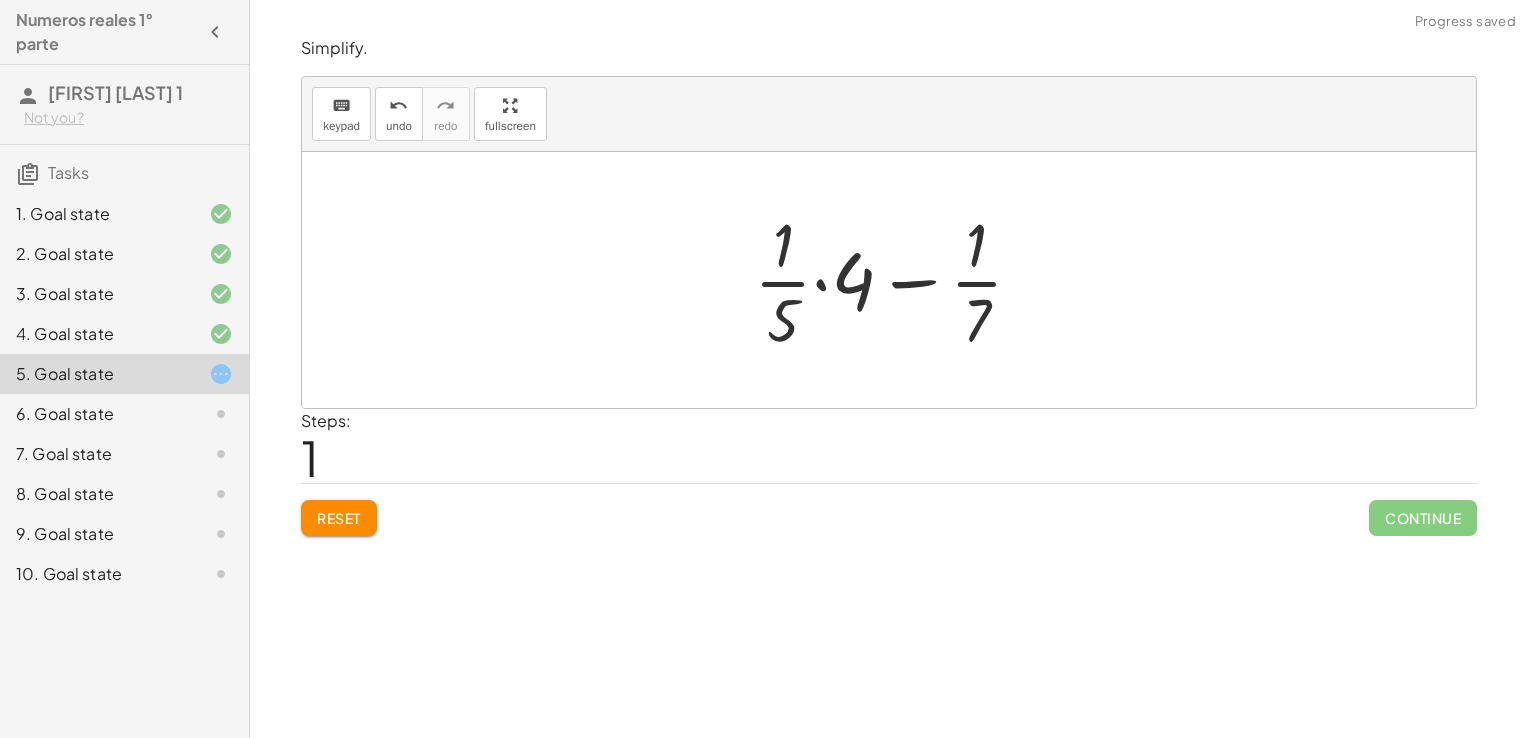 click at bounding box center [896, 280] 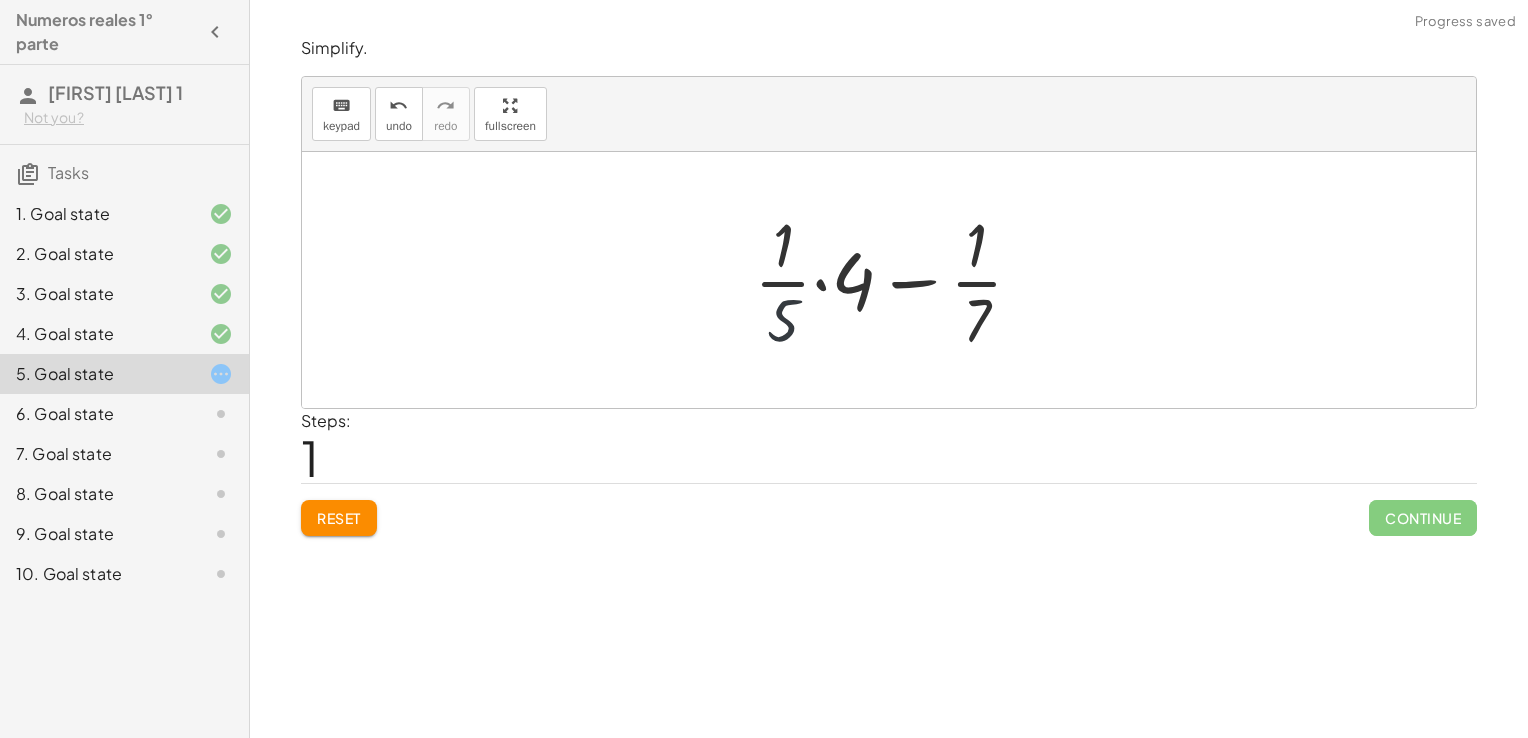 click at bounding box center (896, 280) 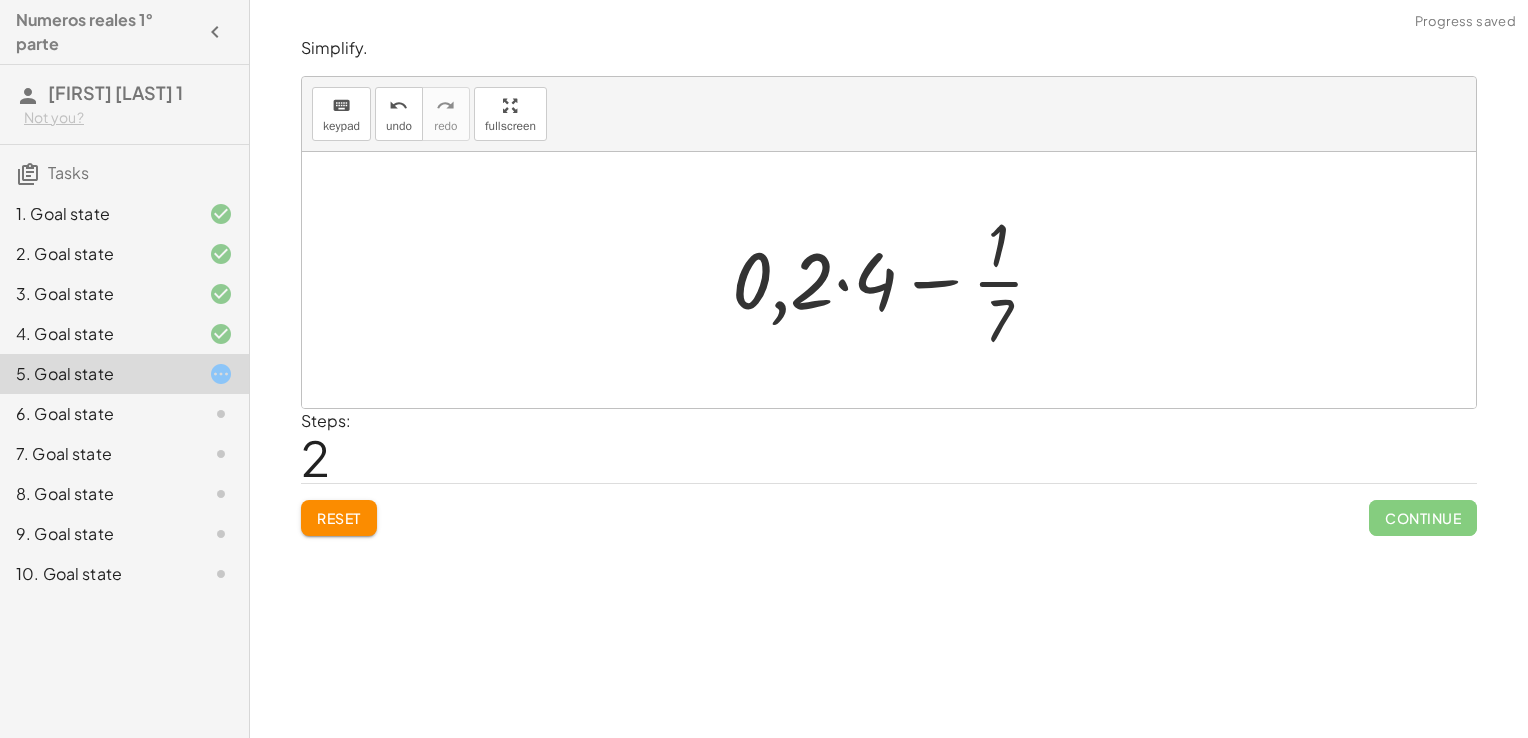 click at bounding box center [896, 280] 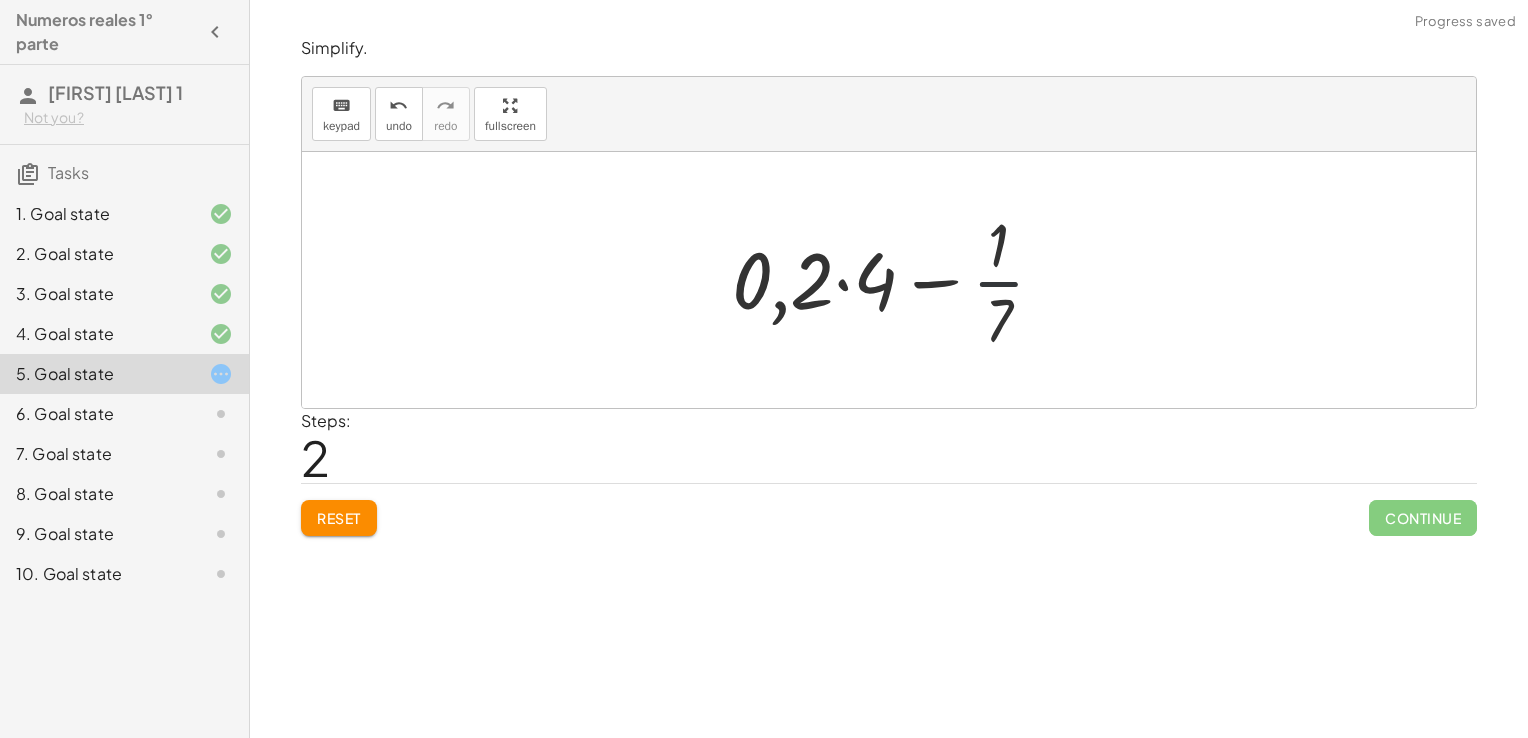 click at bounding box center [896, 280] 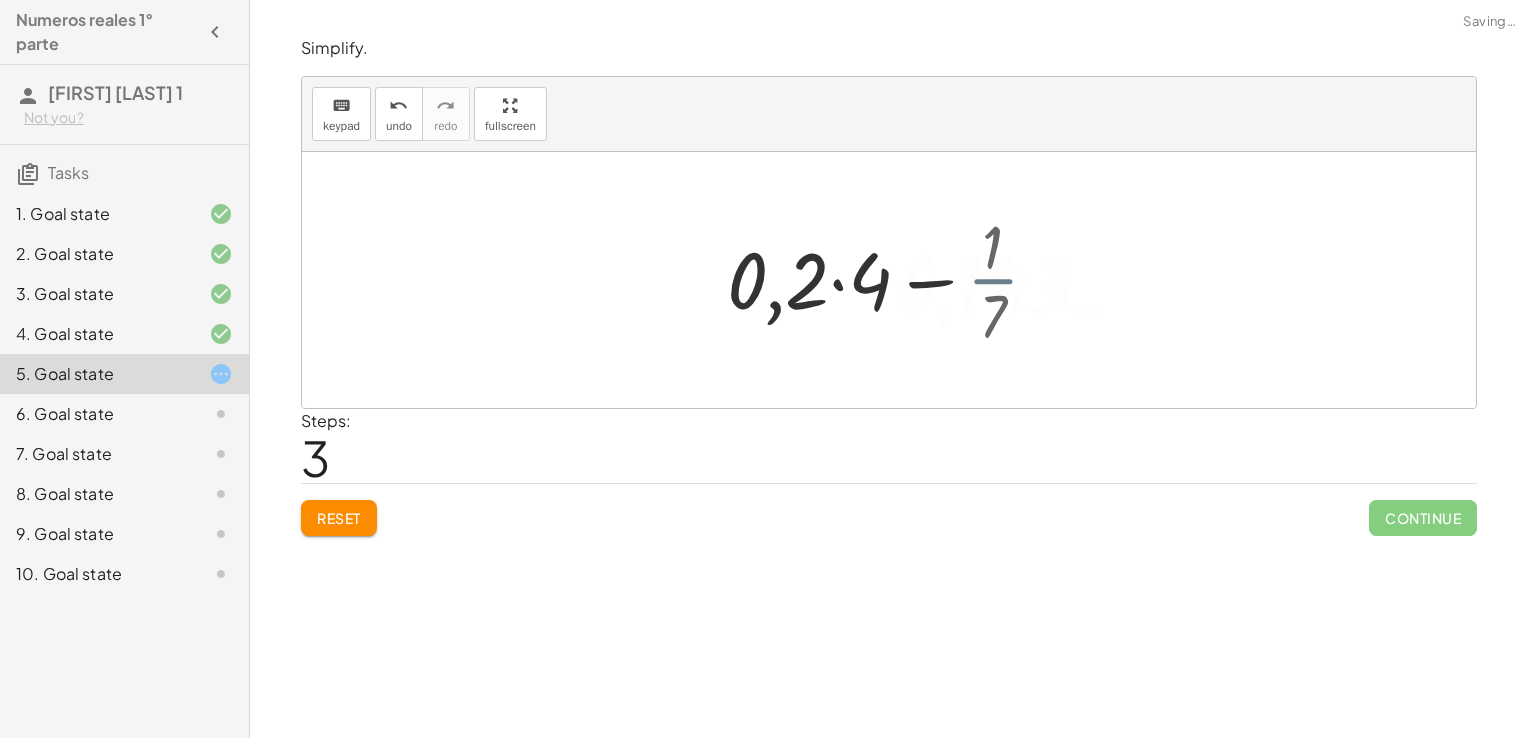 click at bounding box center [896, 280] 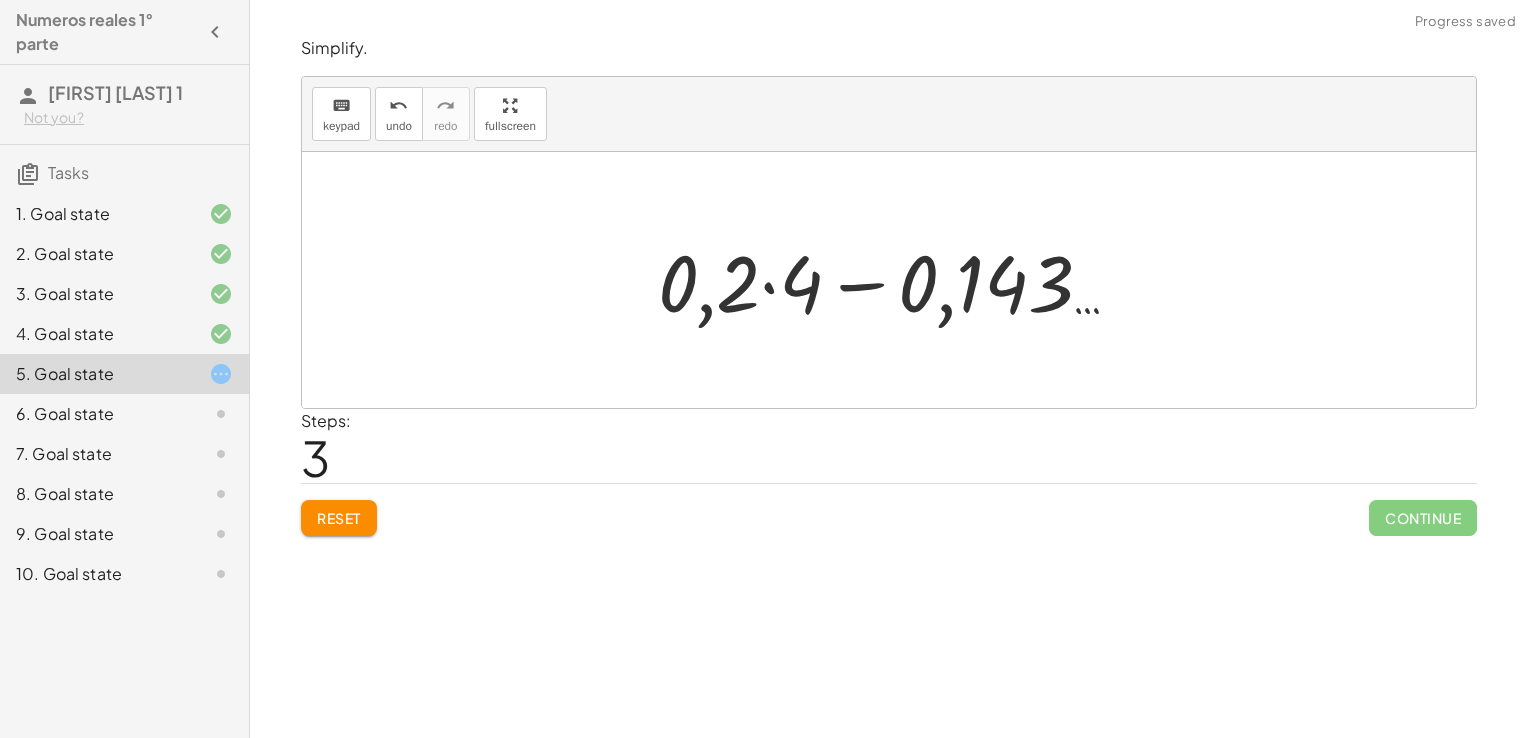 click at bounding box center (896, 280) 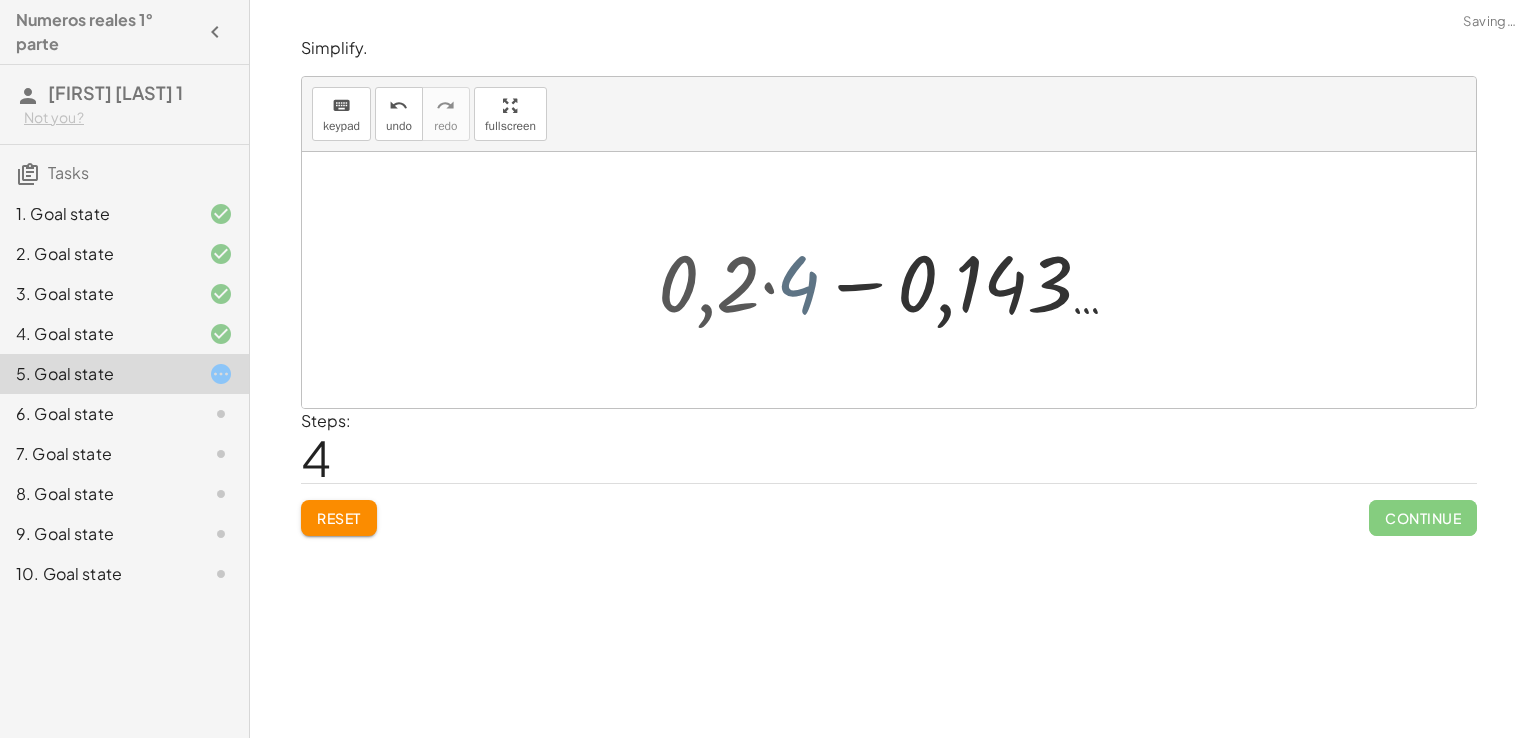 click at bounding box center [896, 280] 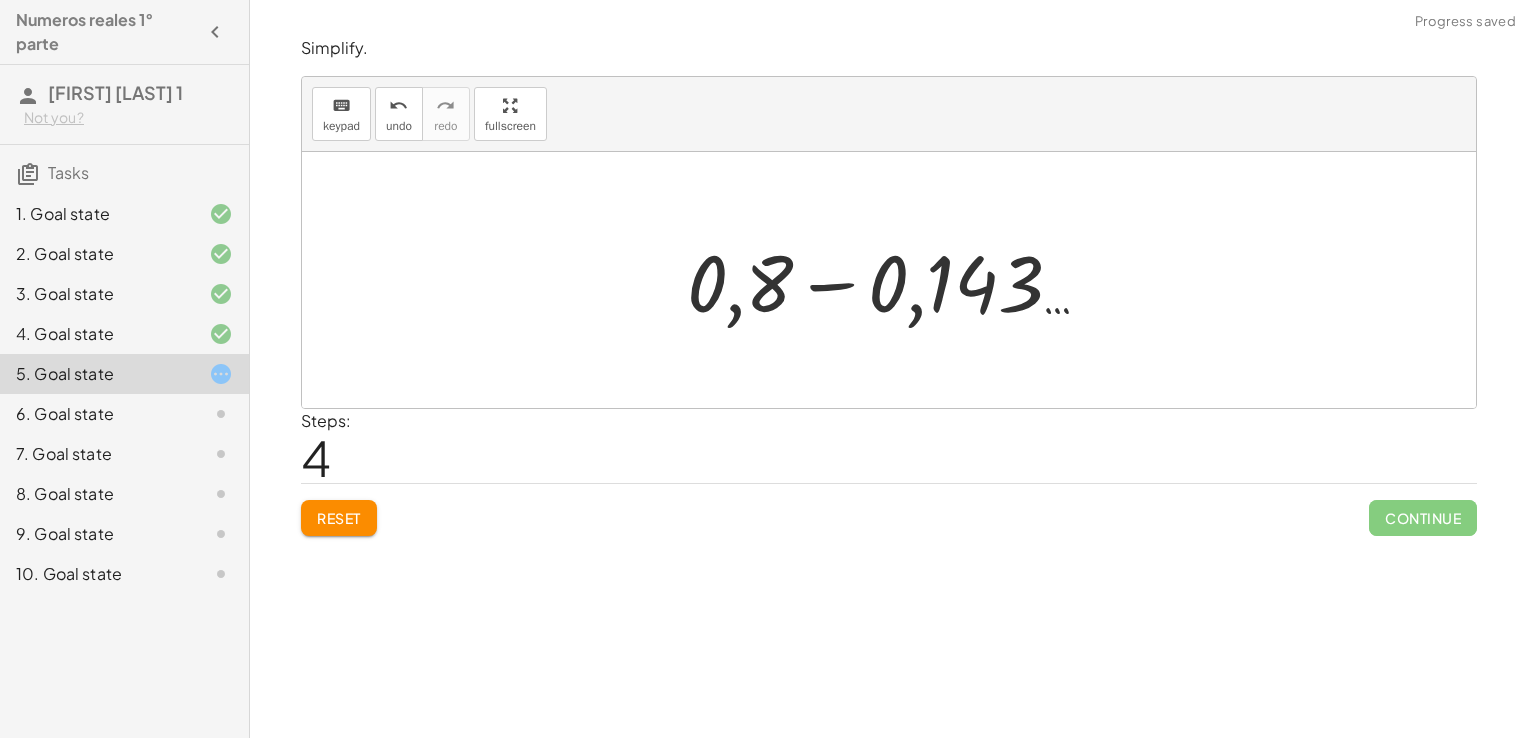 click at bounding box center (896, 280) 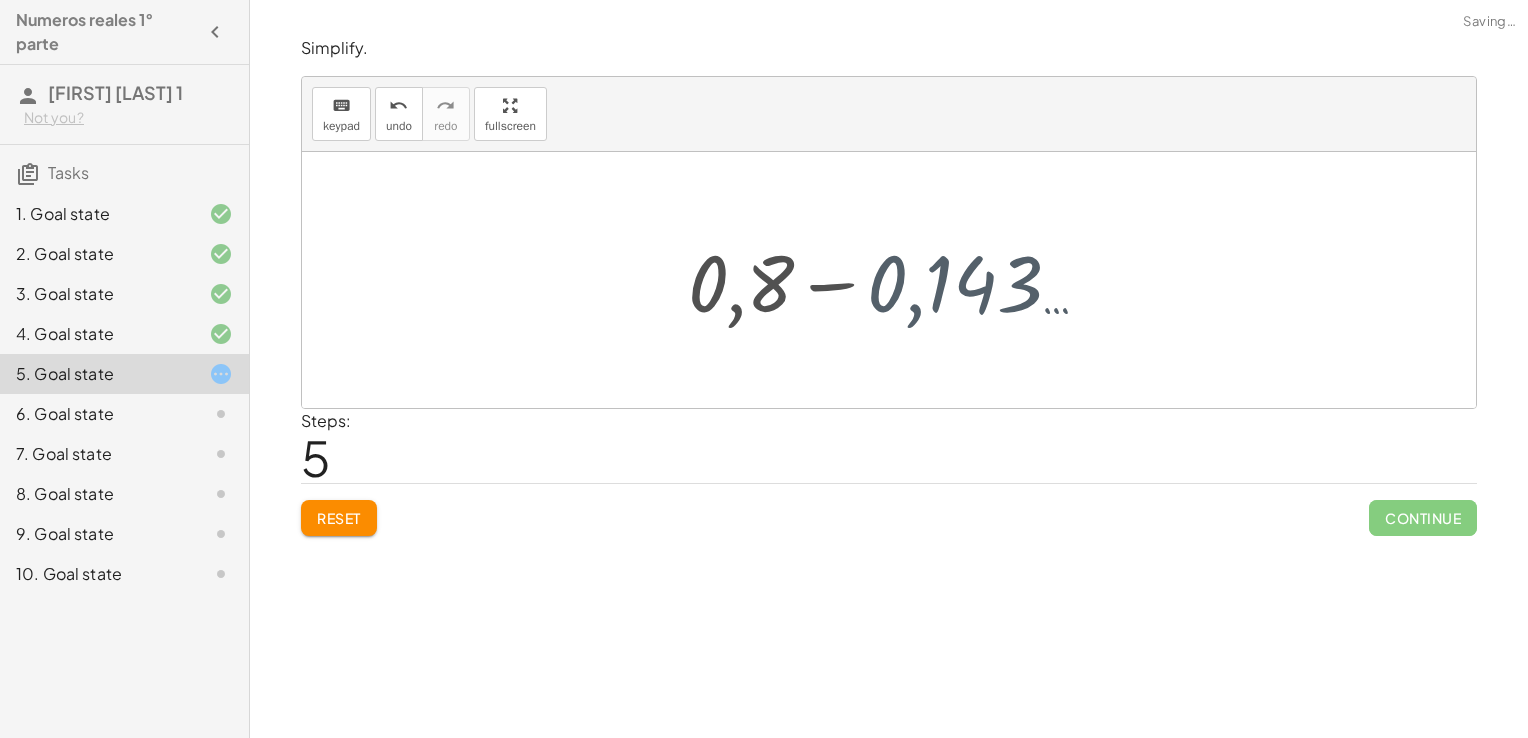 click at bounding box center (896, 280) 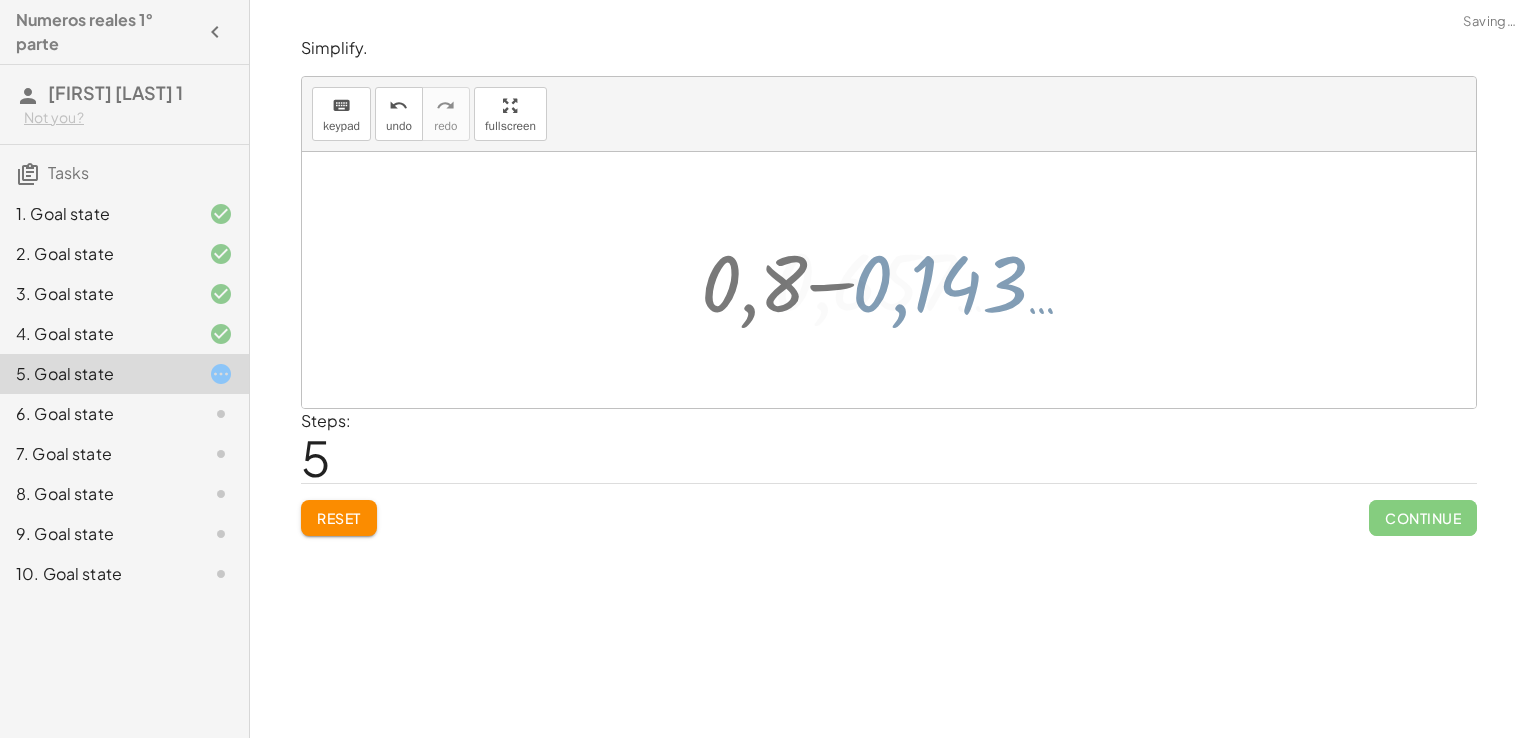click at bounding box center (896, 280) 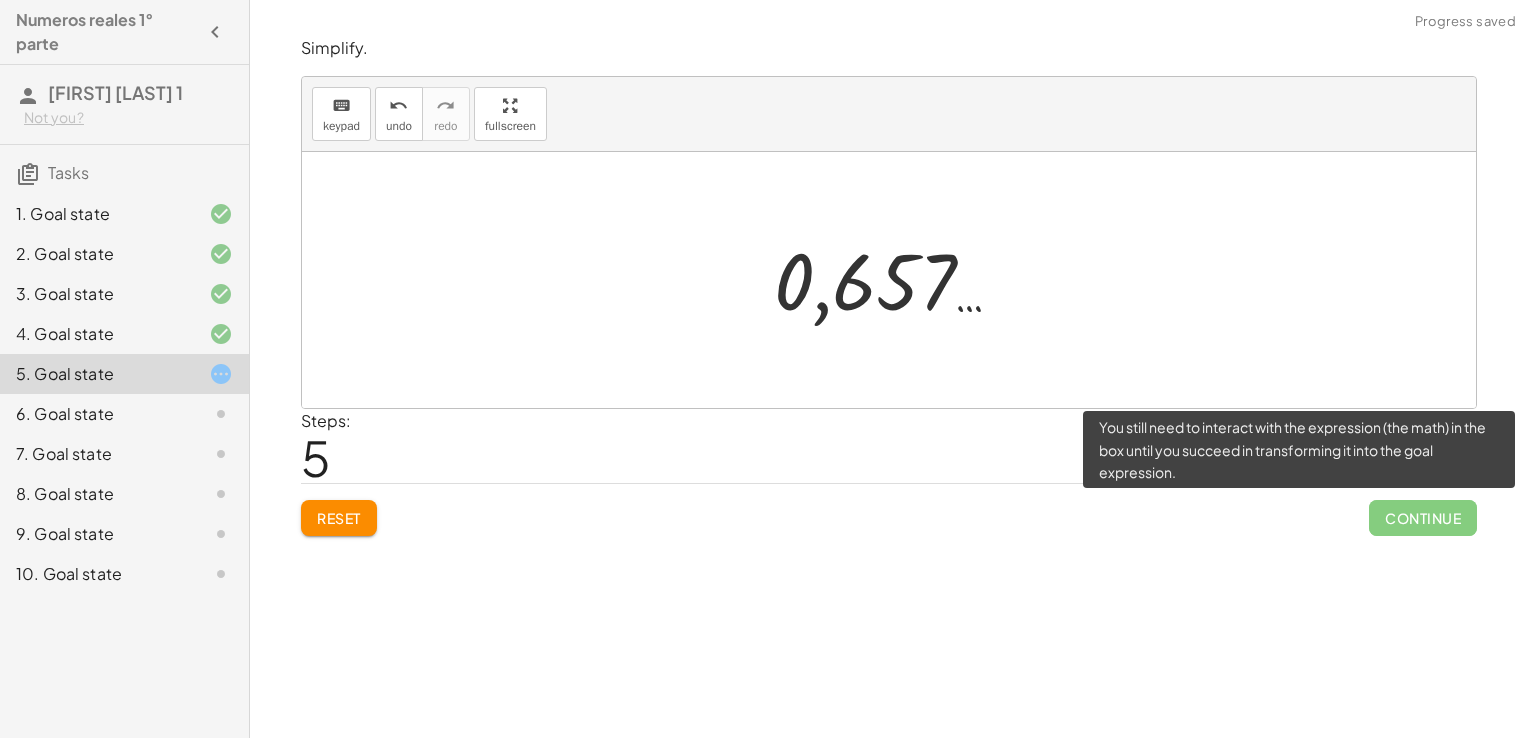 click on "Continue" 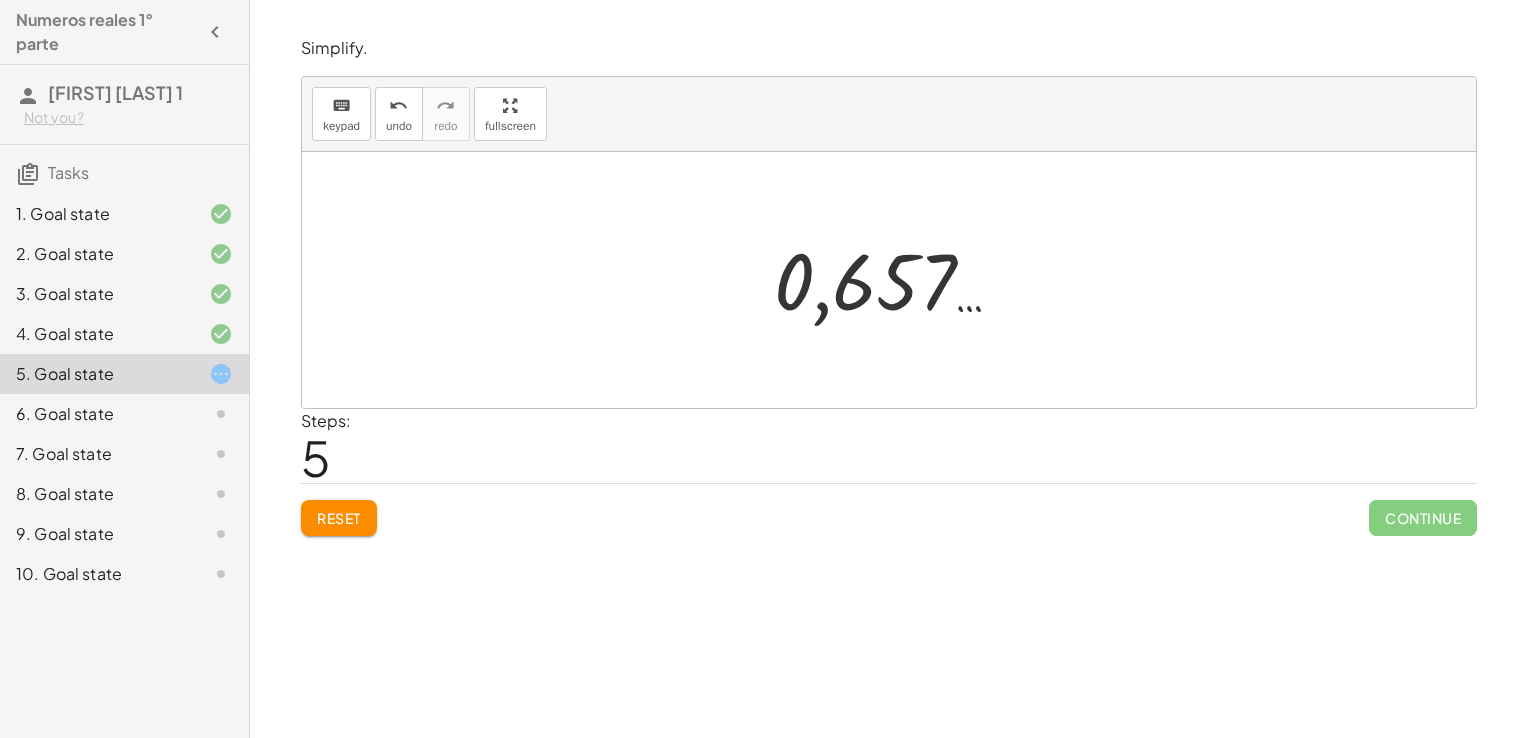click at bounding box center (896, 280) 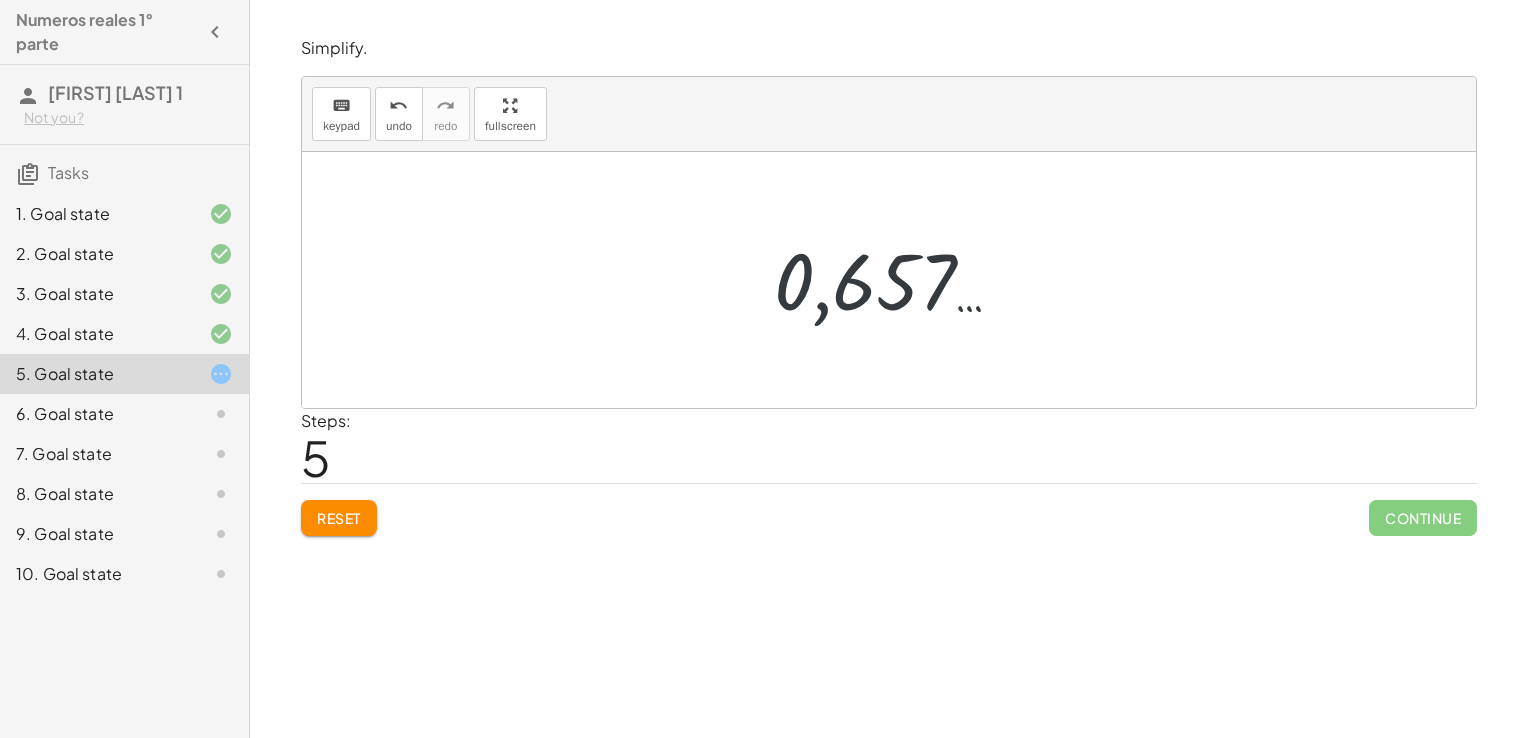 click at bounding box center (896, 280) 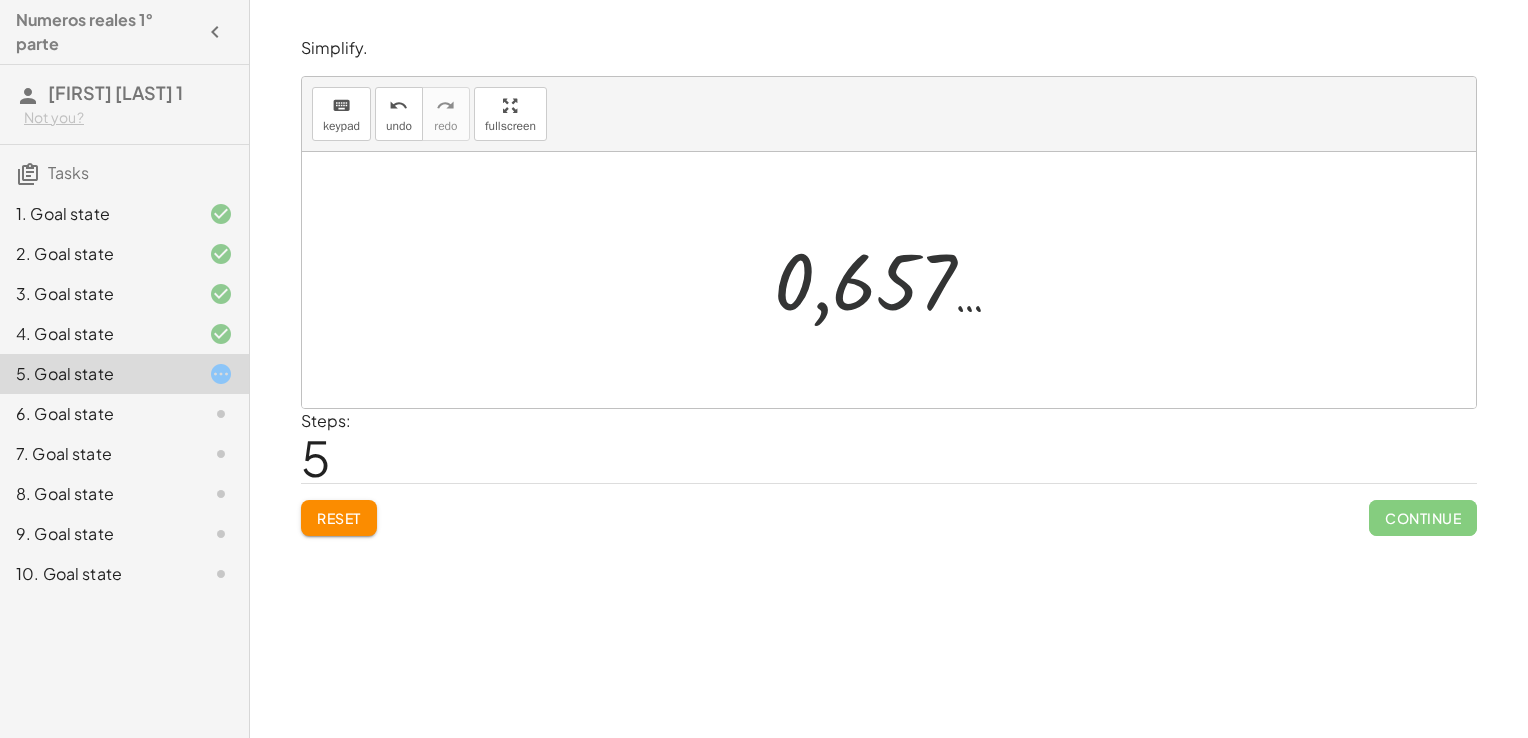 click at bounding box center [896, 280] 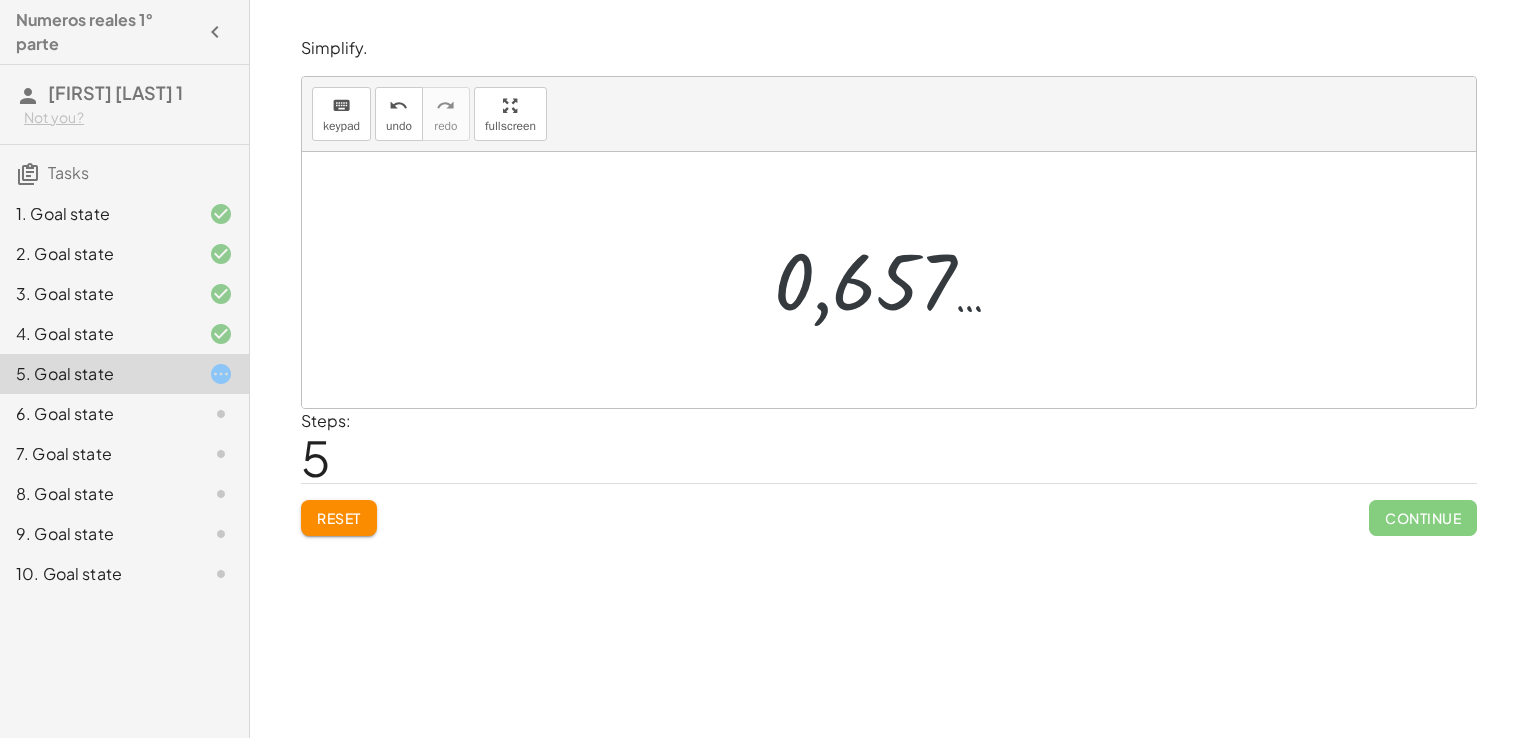 click at bounding box center [896, 280] 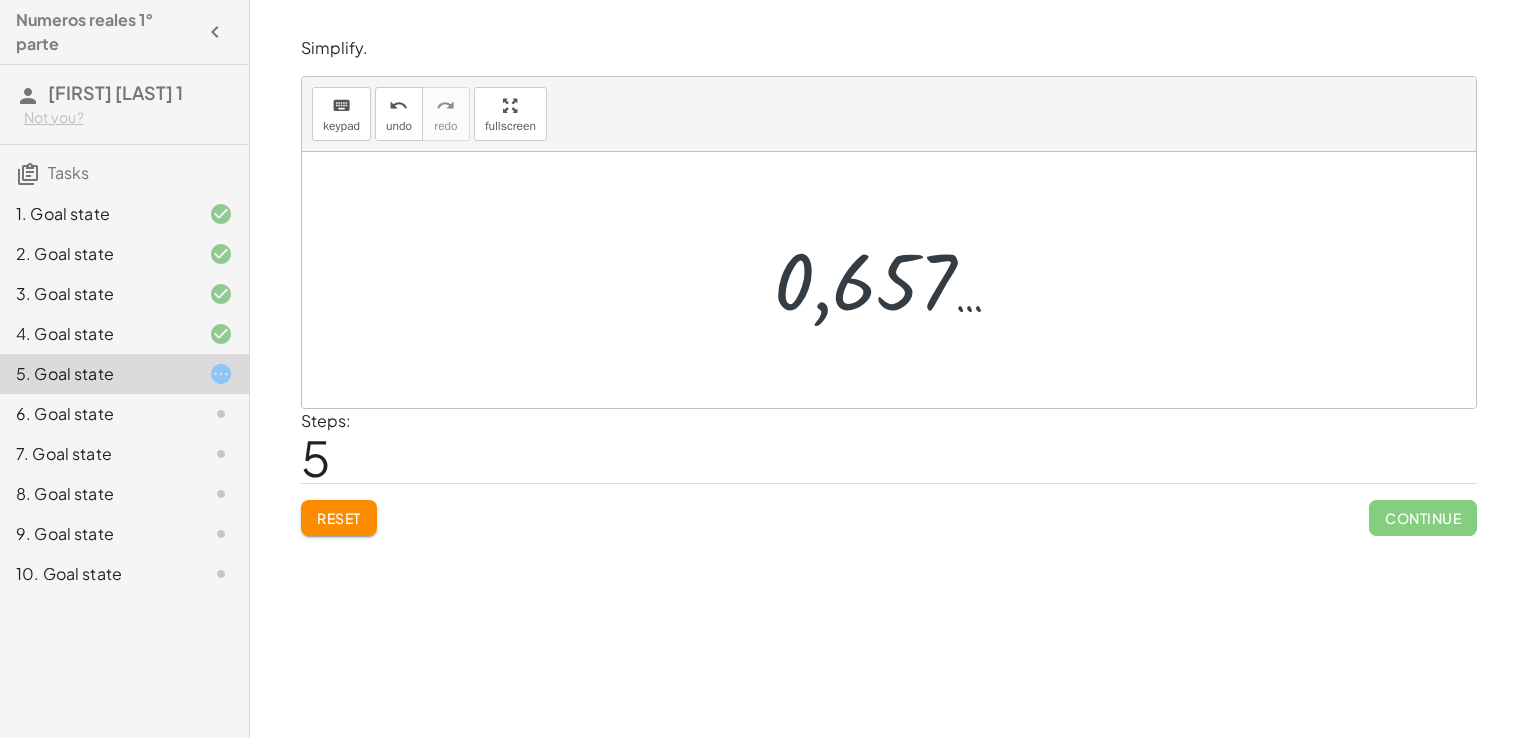 click at bounding box center [896, 280] 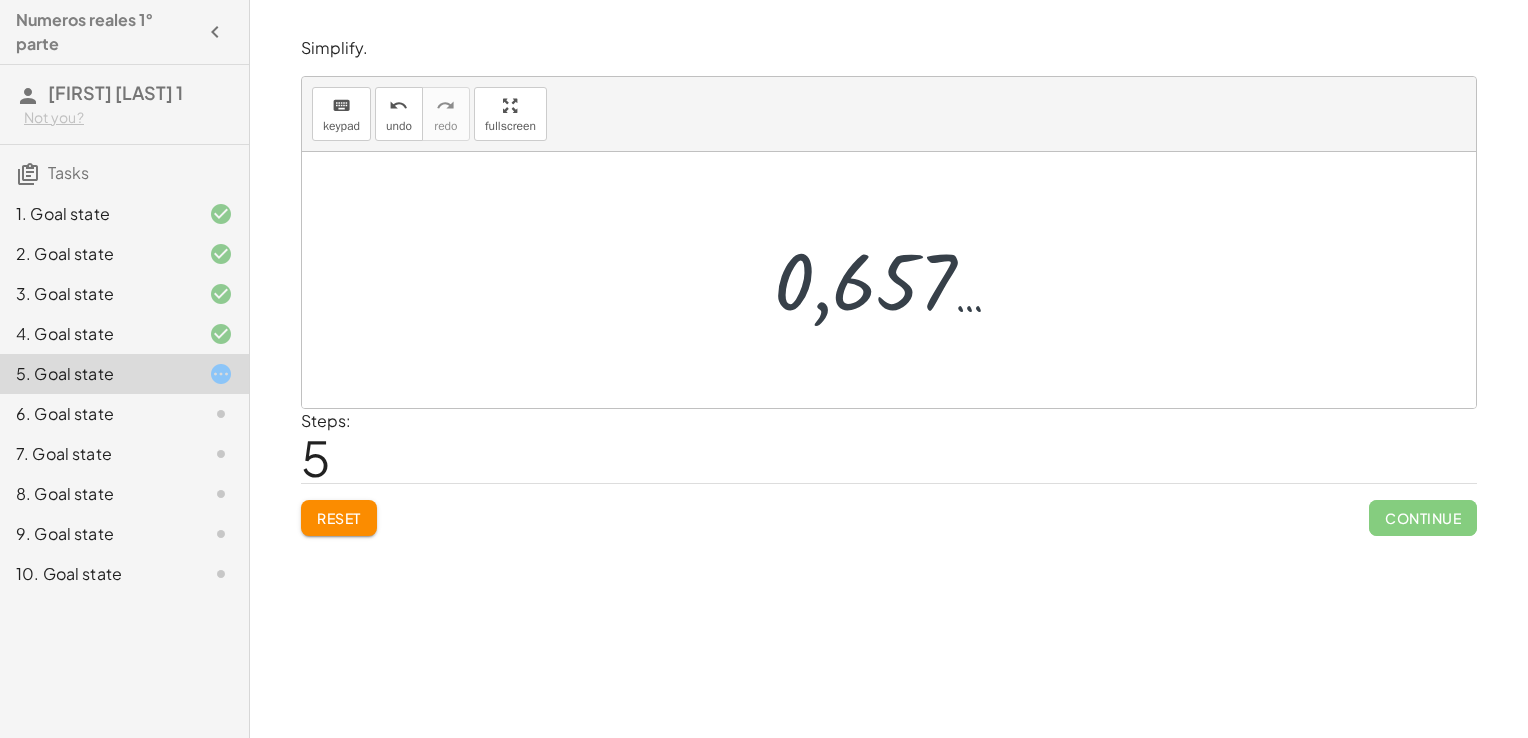 click at bounding box center (896, 280) 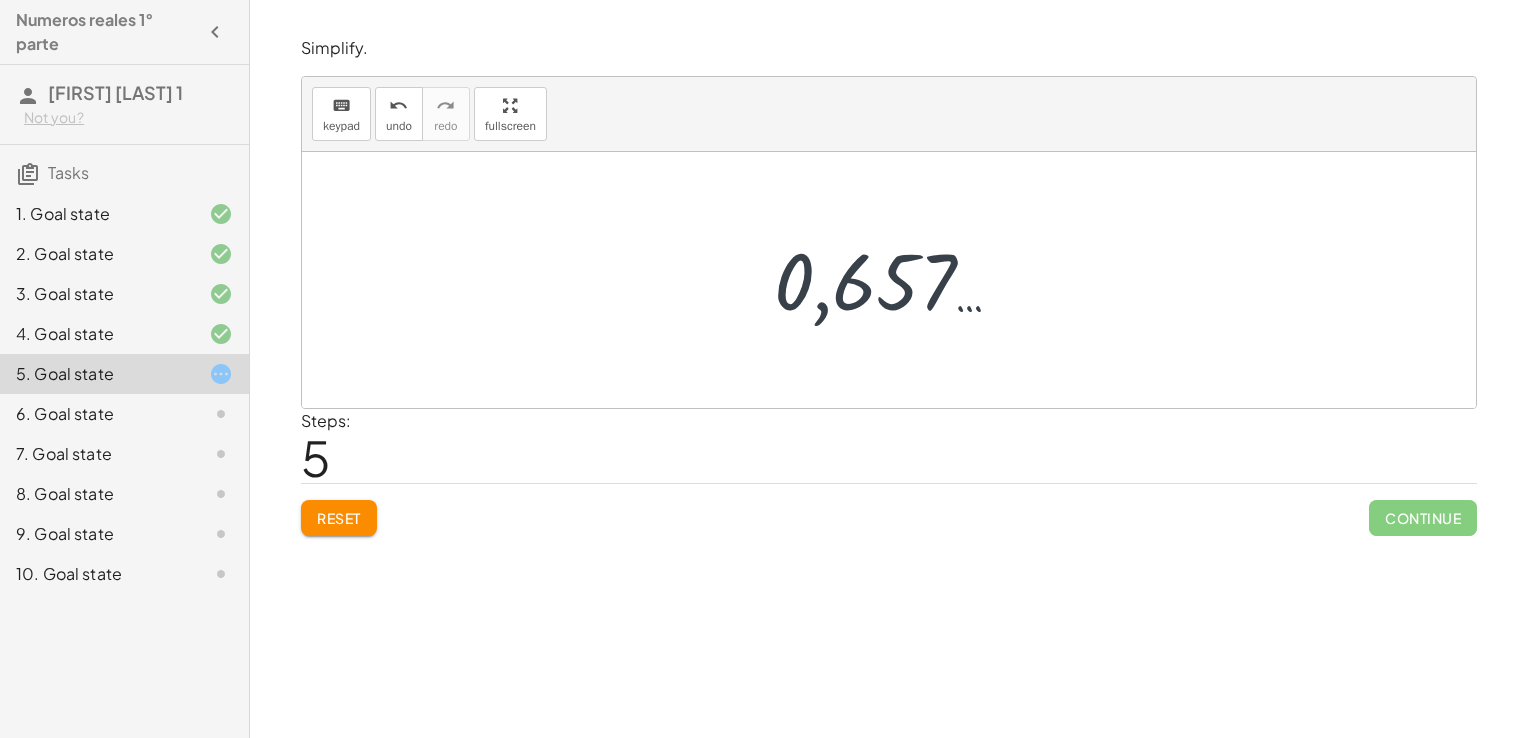 click at bounding box center [896, 280] 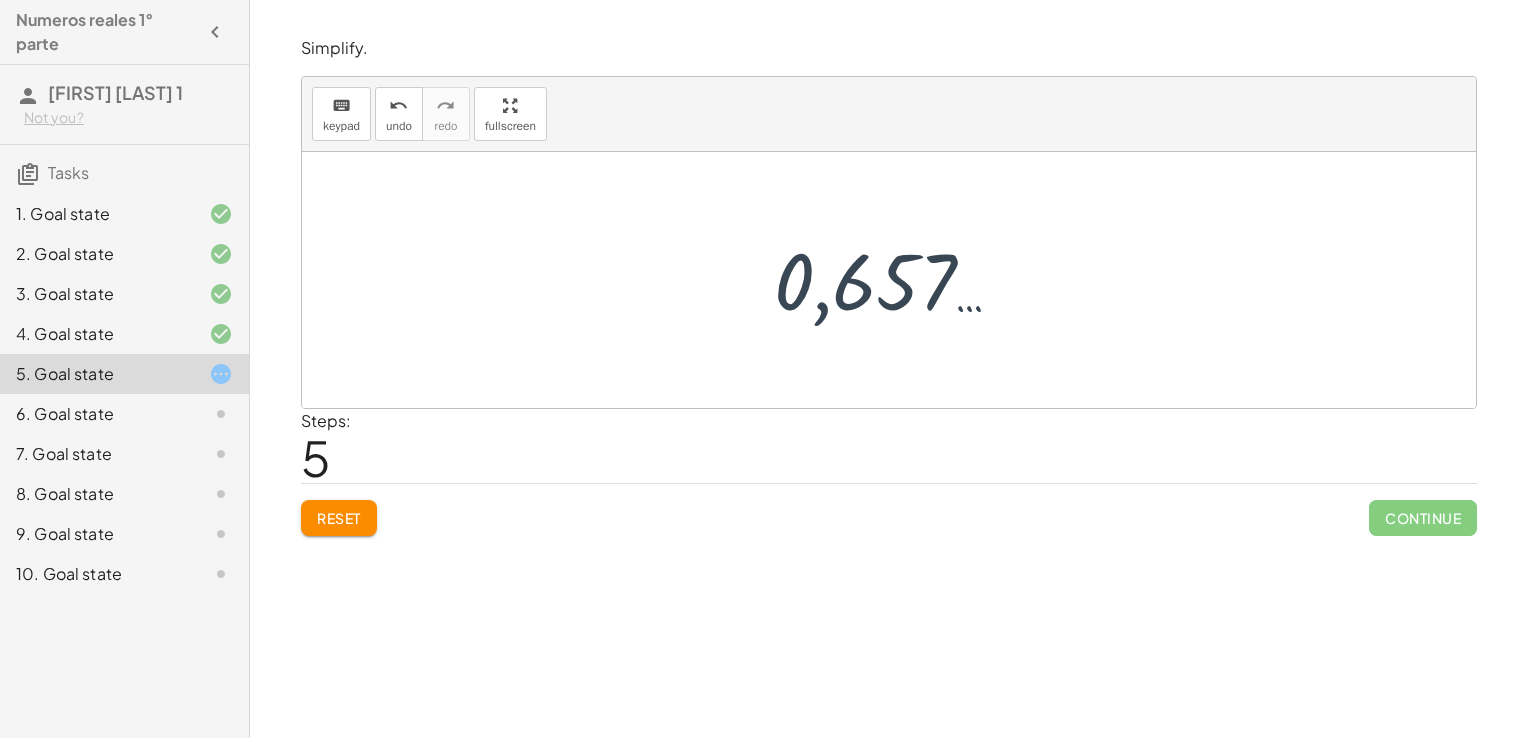 click at bounding box center (896, 280) 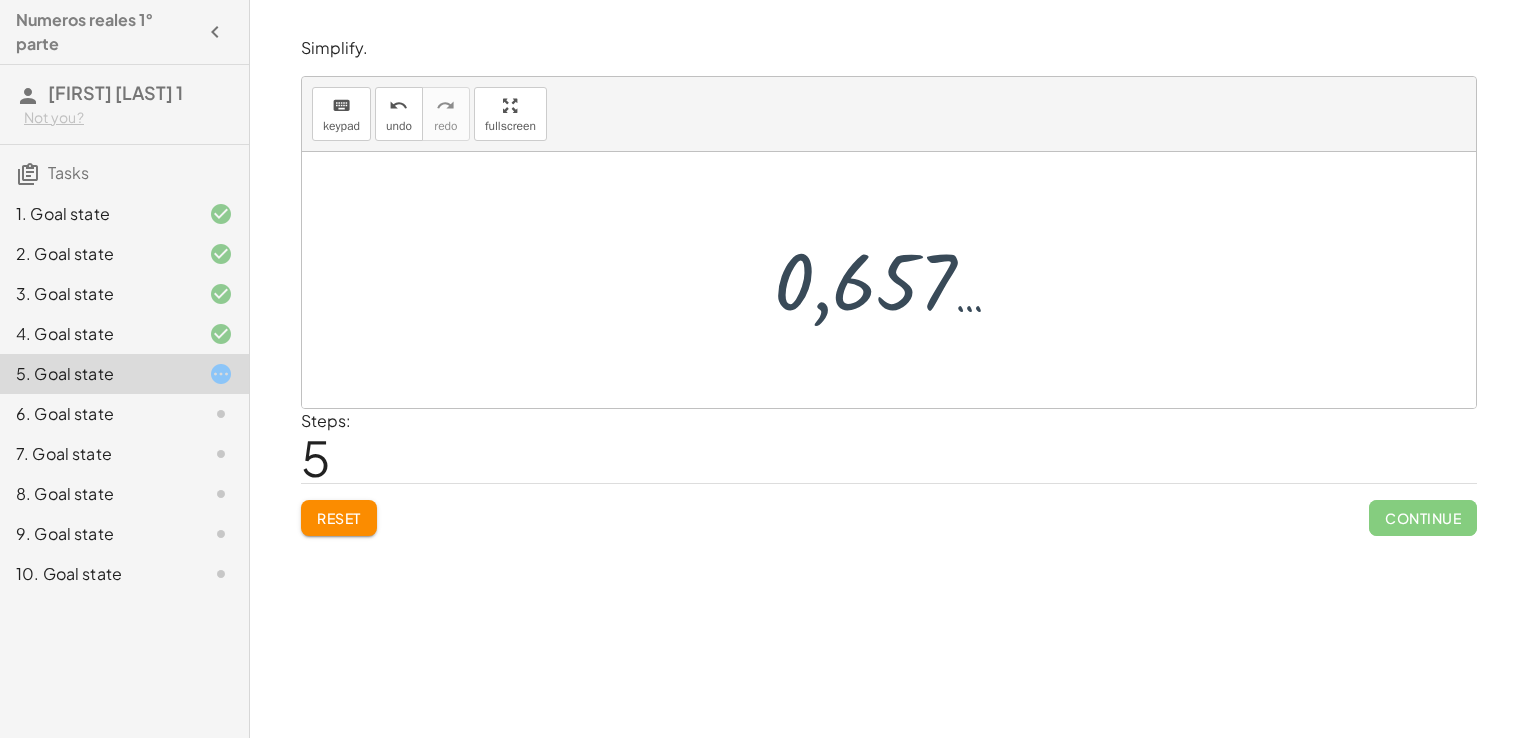 click at bounding box center [896, 280] 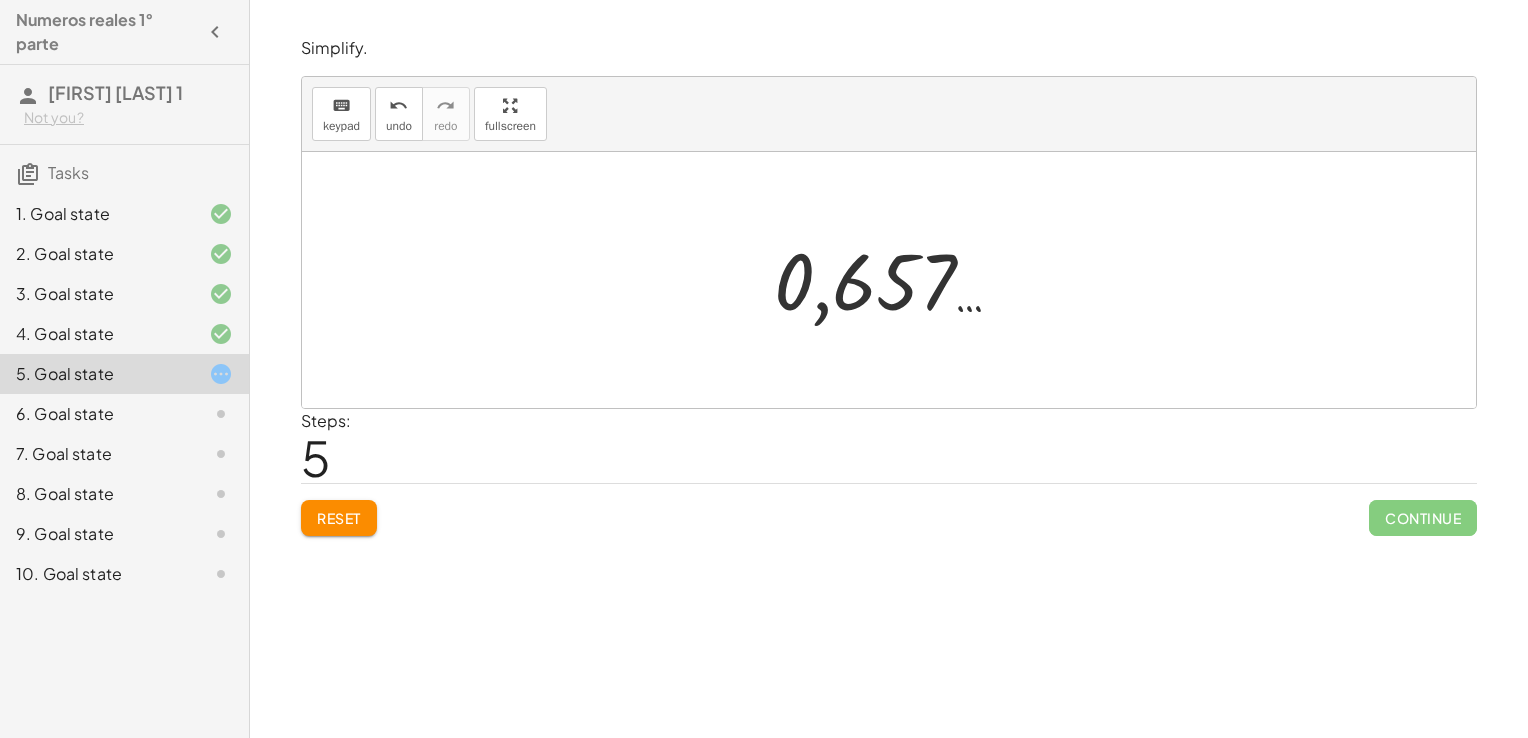 click at bounding box center [896, 280] 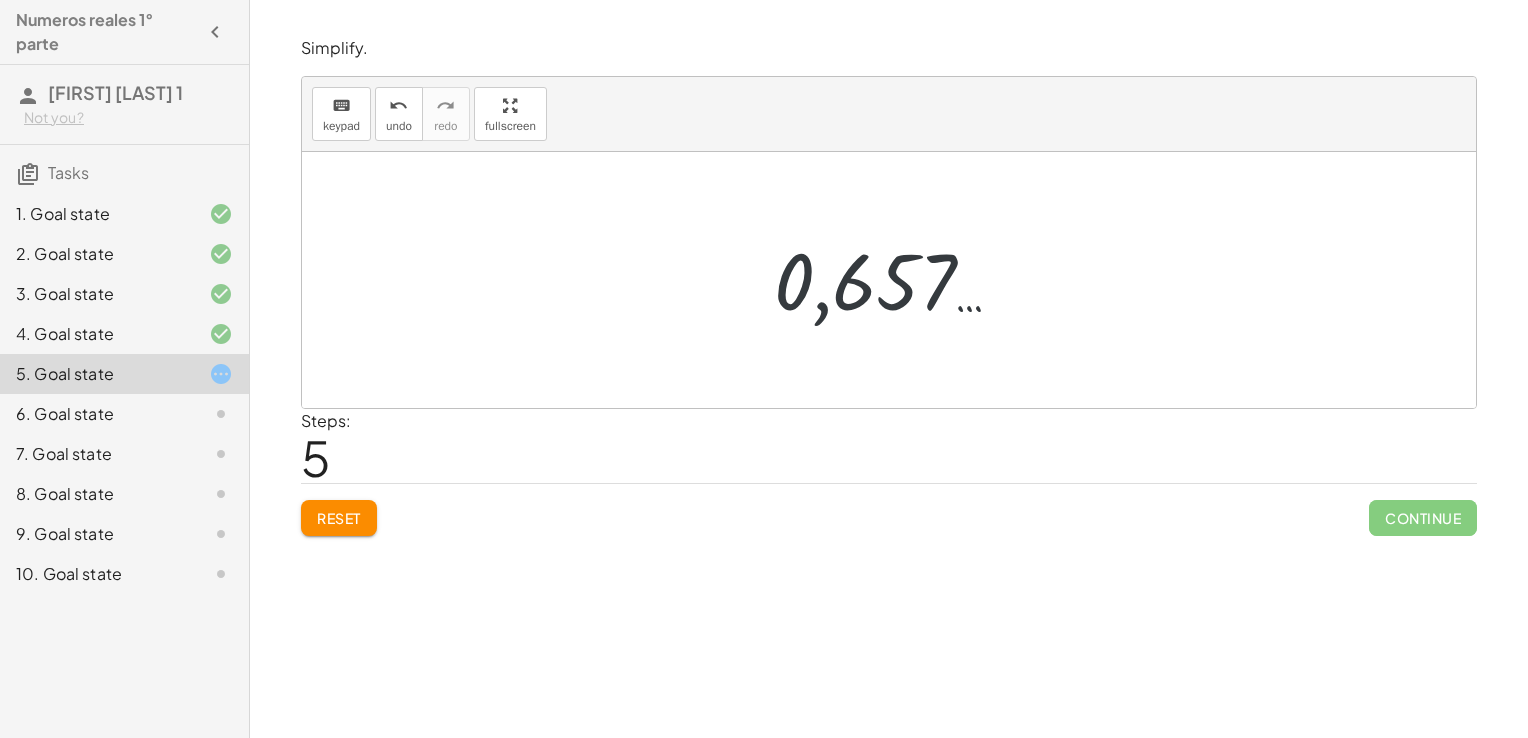 click at bounding box center (896, 280) 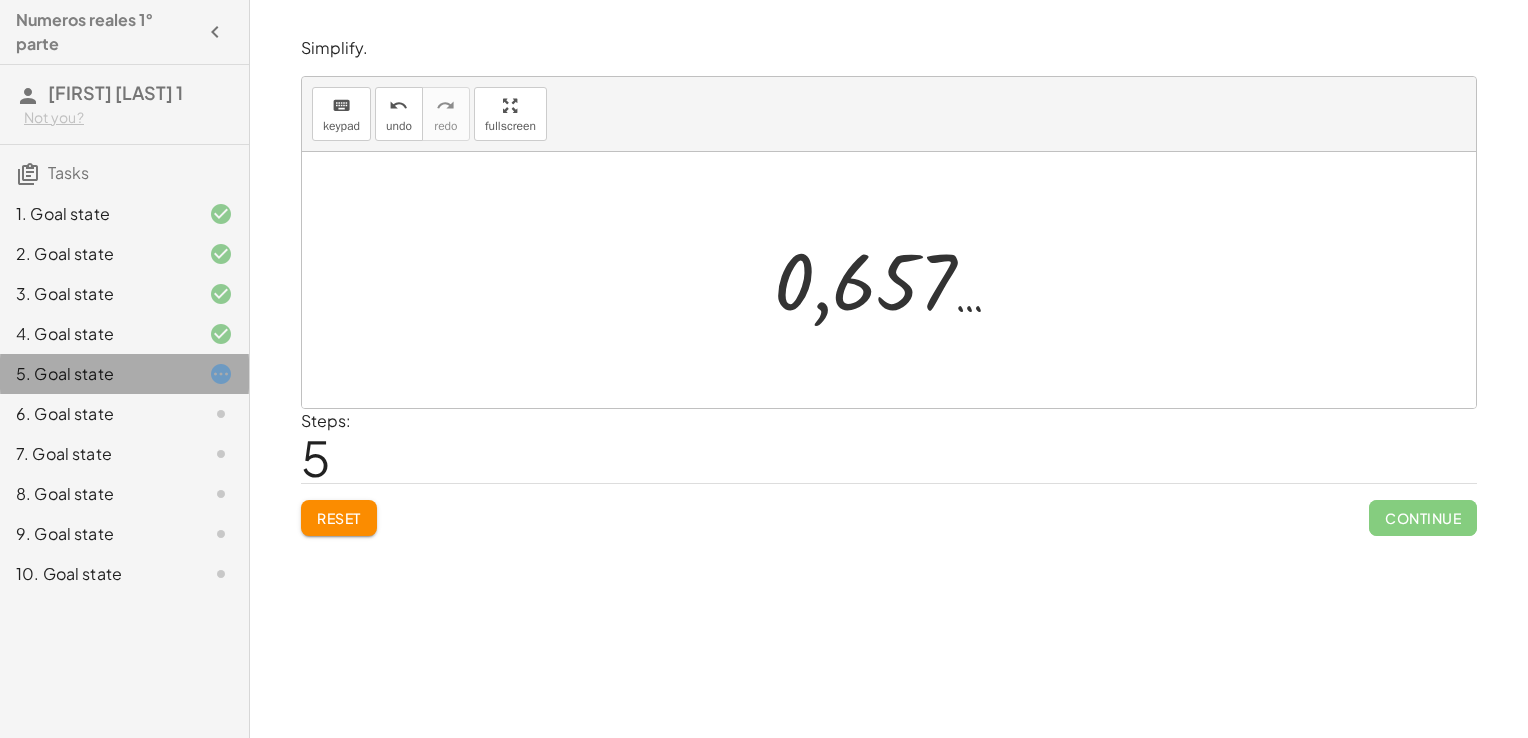 click 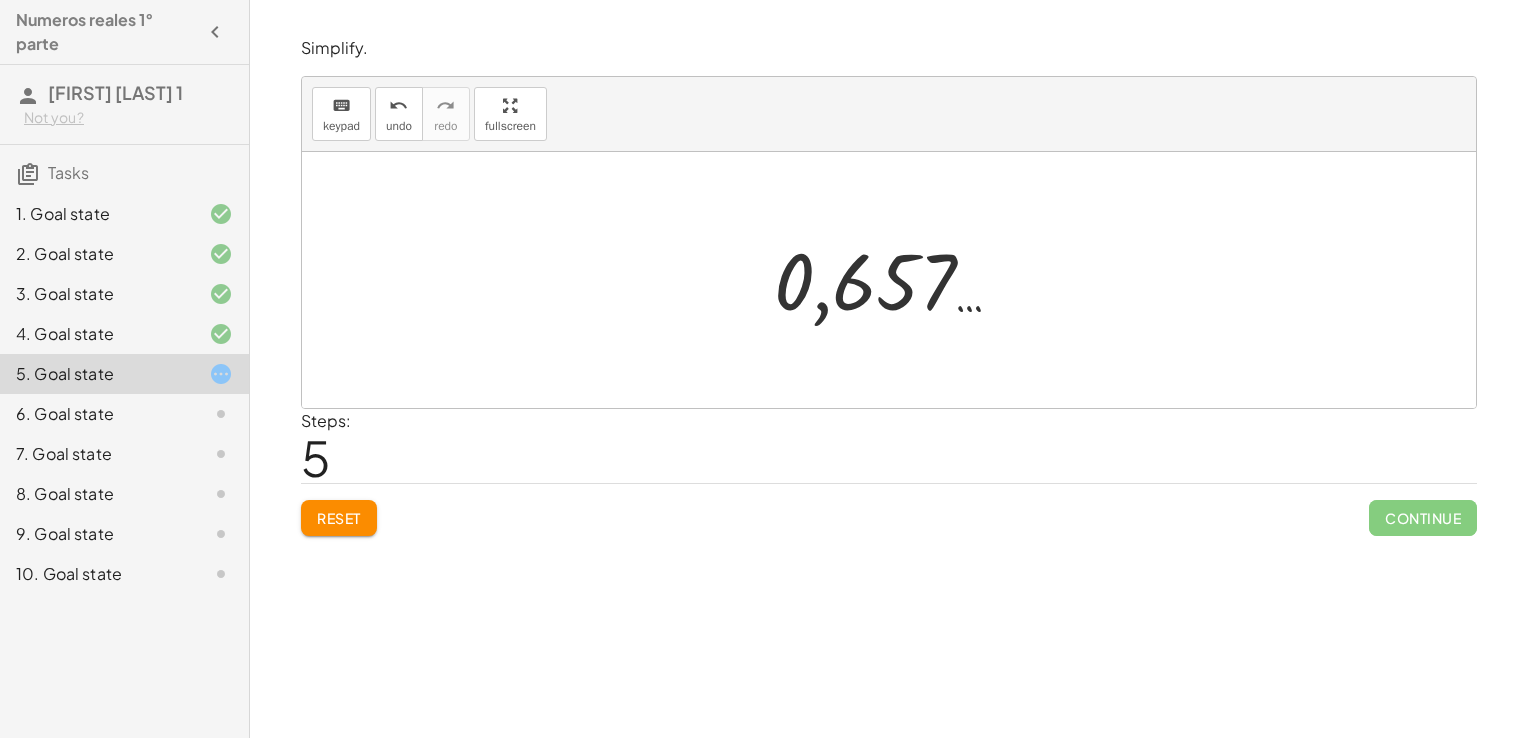 click at bounding box center [896, 280] 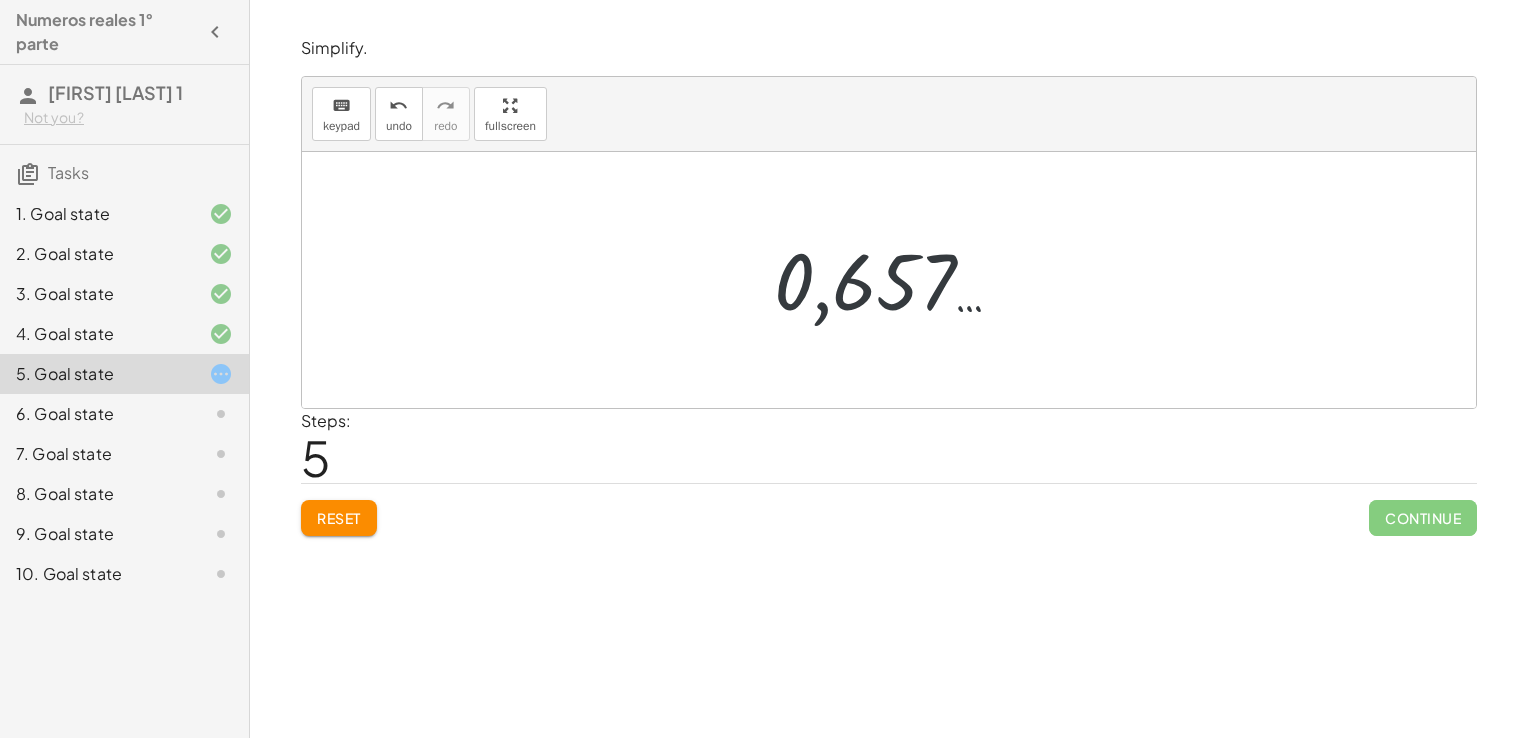 click at bounding box center [896, 280] 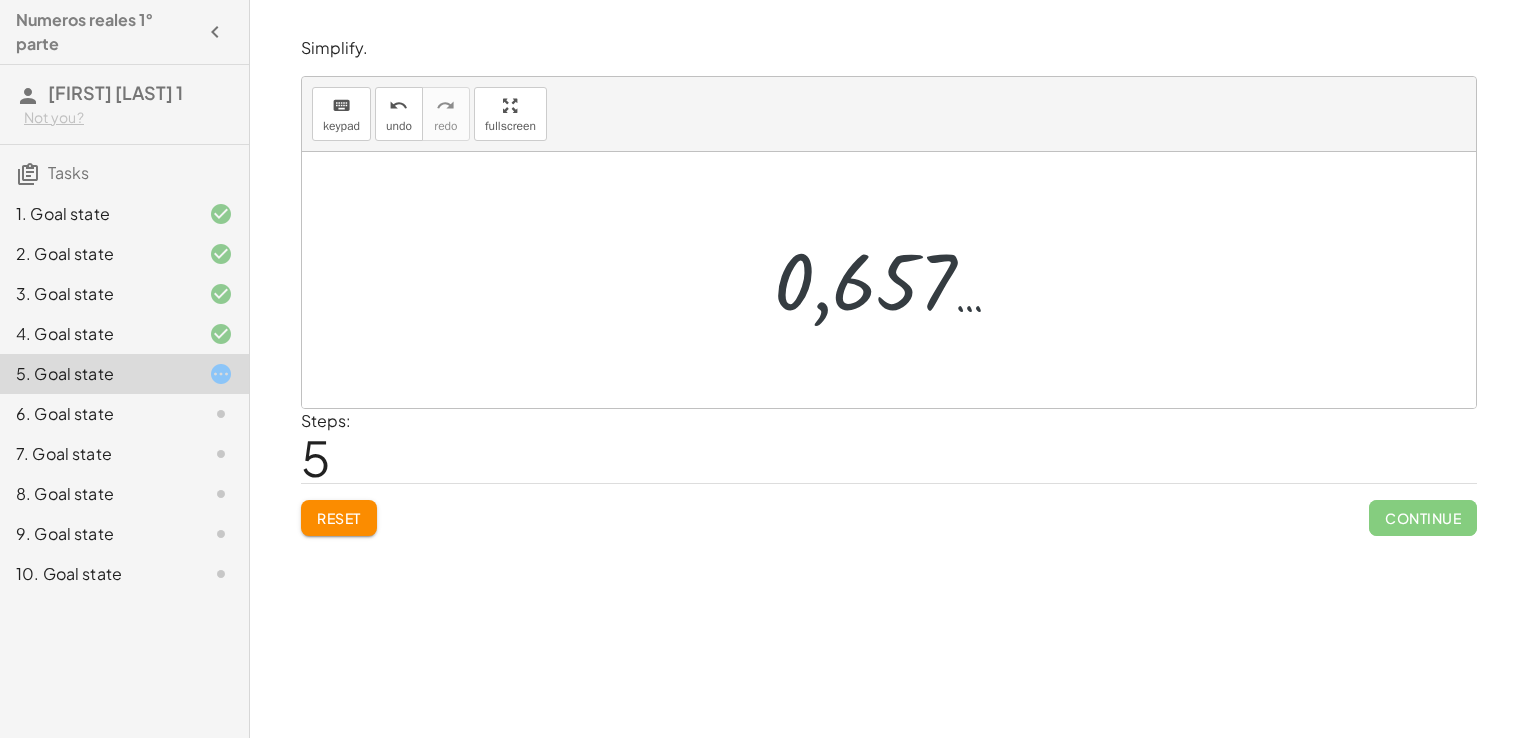 click at bounding box center (896, 280) 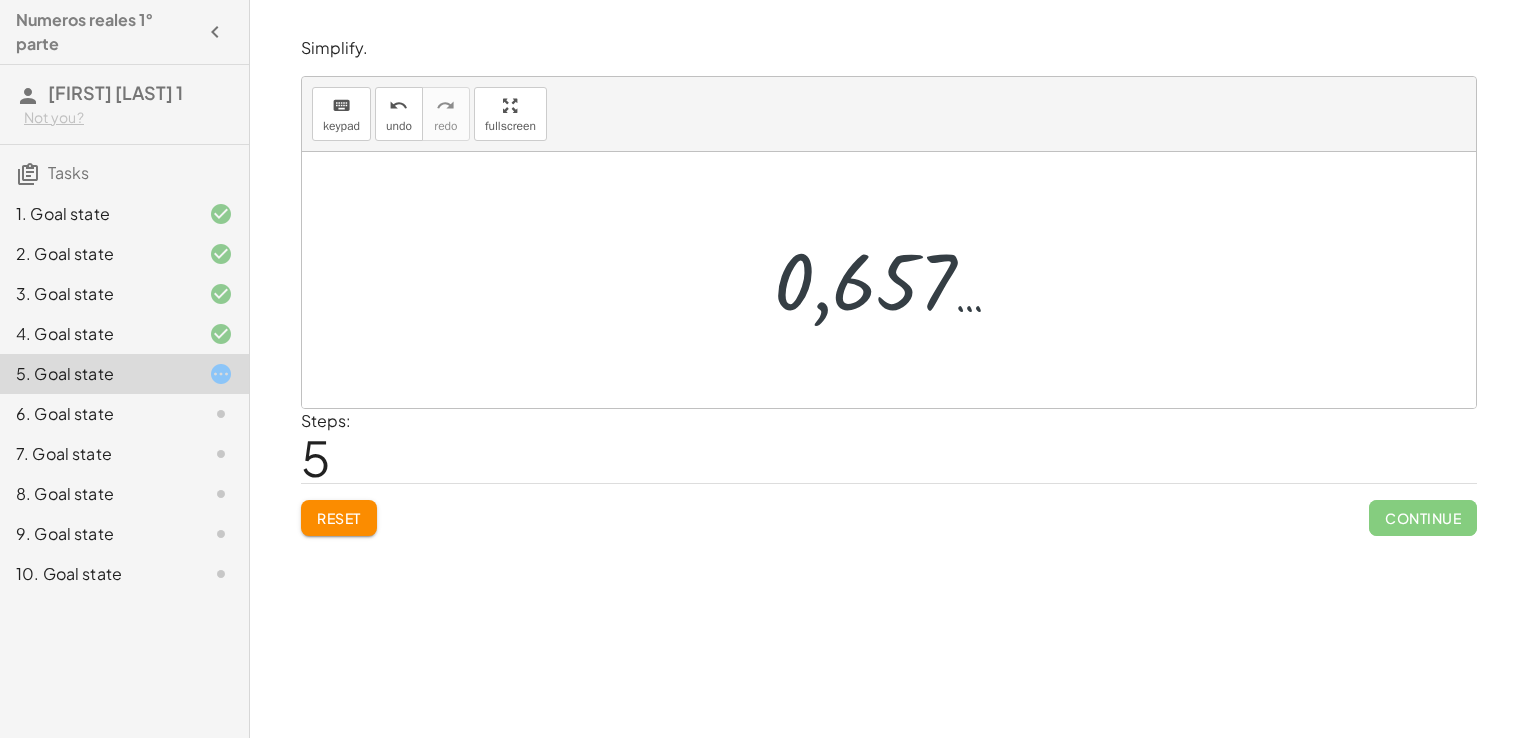 click at bounding box center (896, 280) 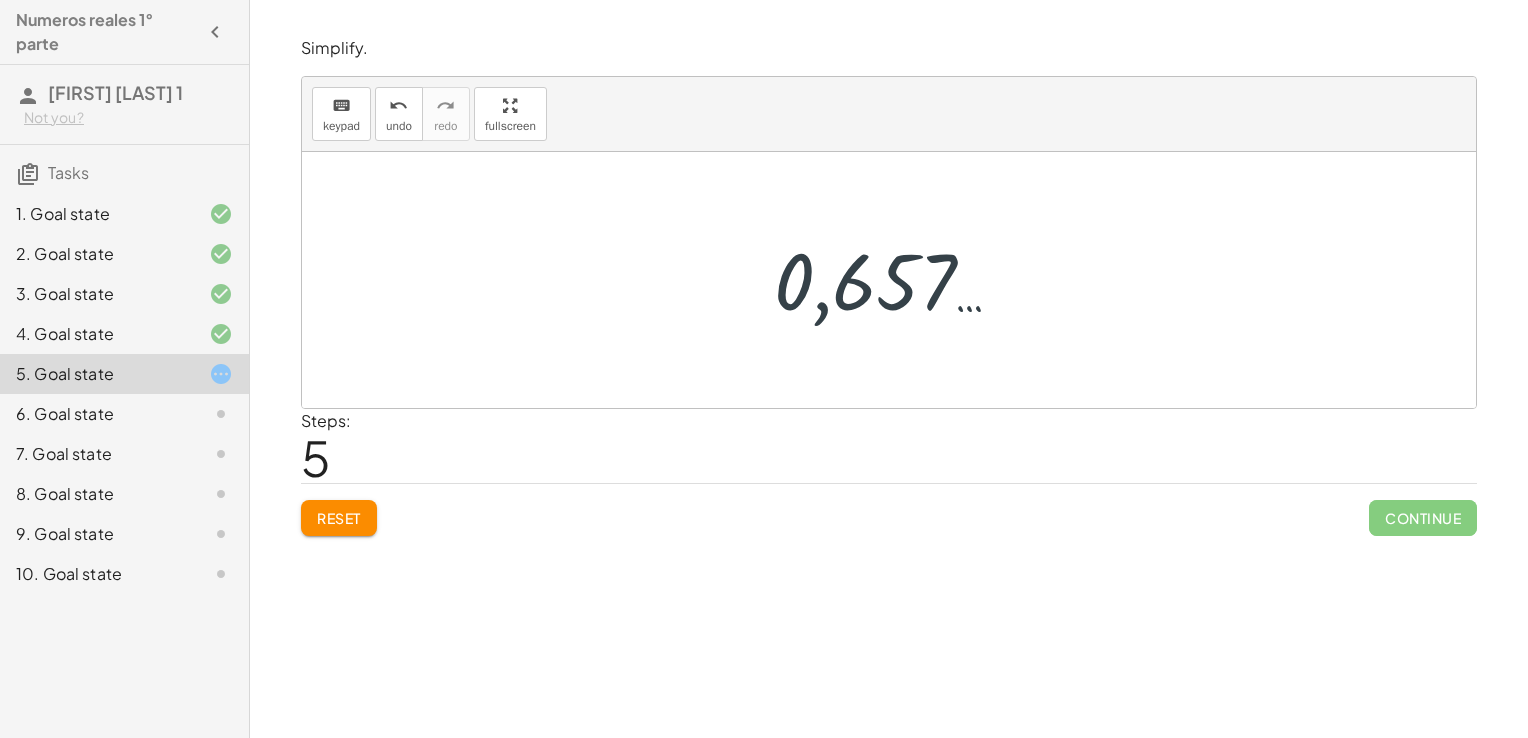 click at bounding box center [896, 280] 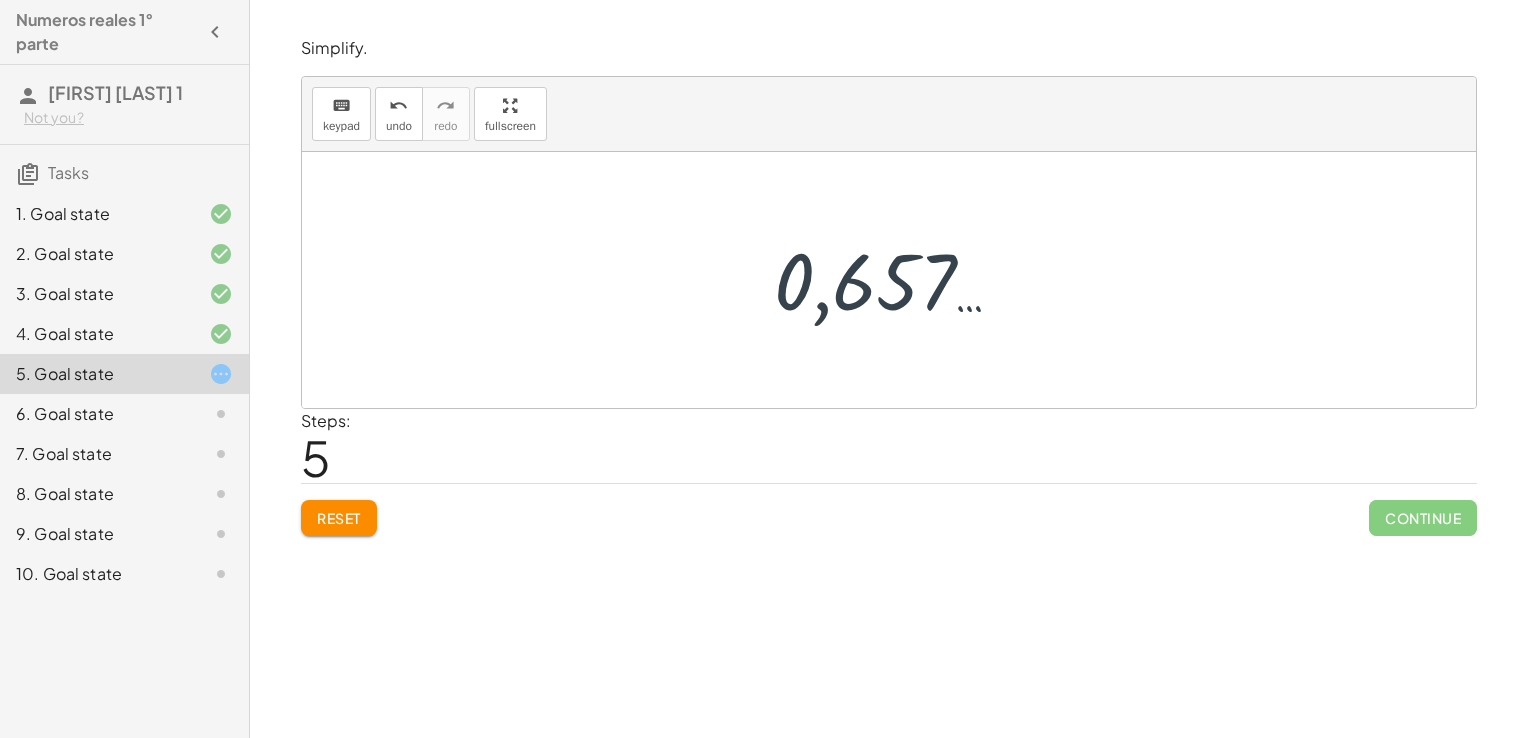 click at bounding box center [896, 280] 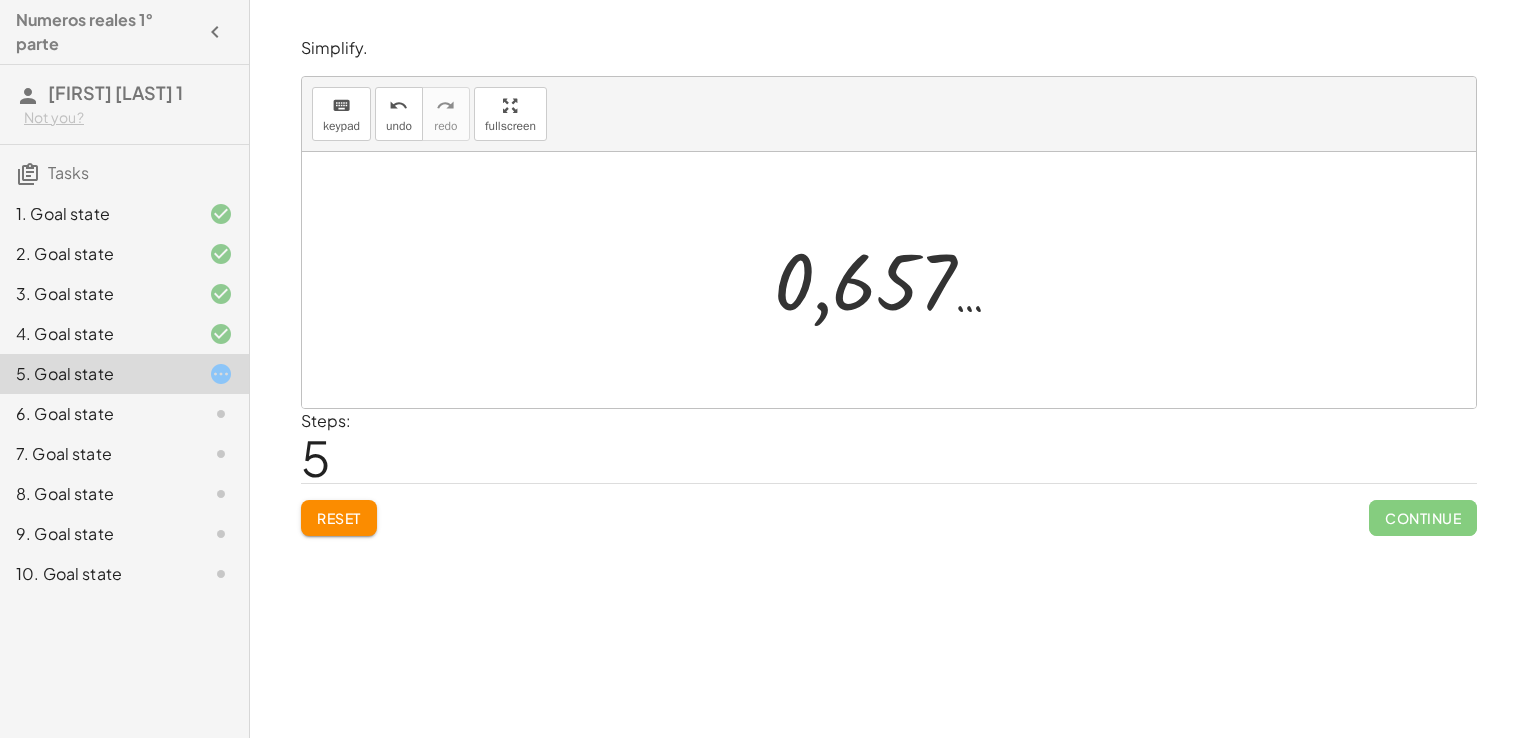 click on "6. Goal state" 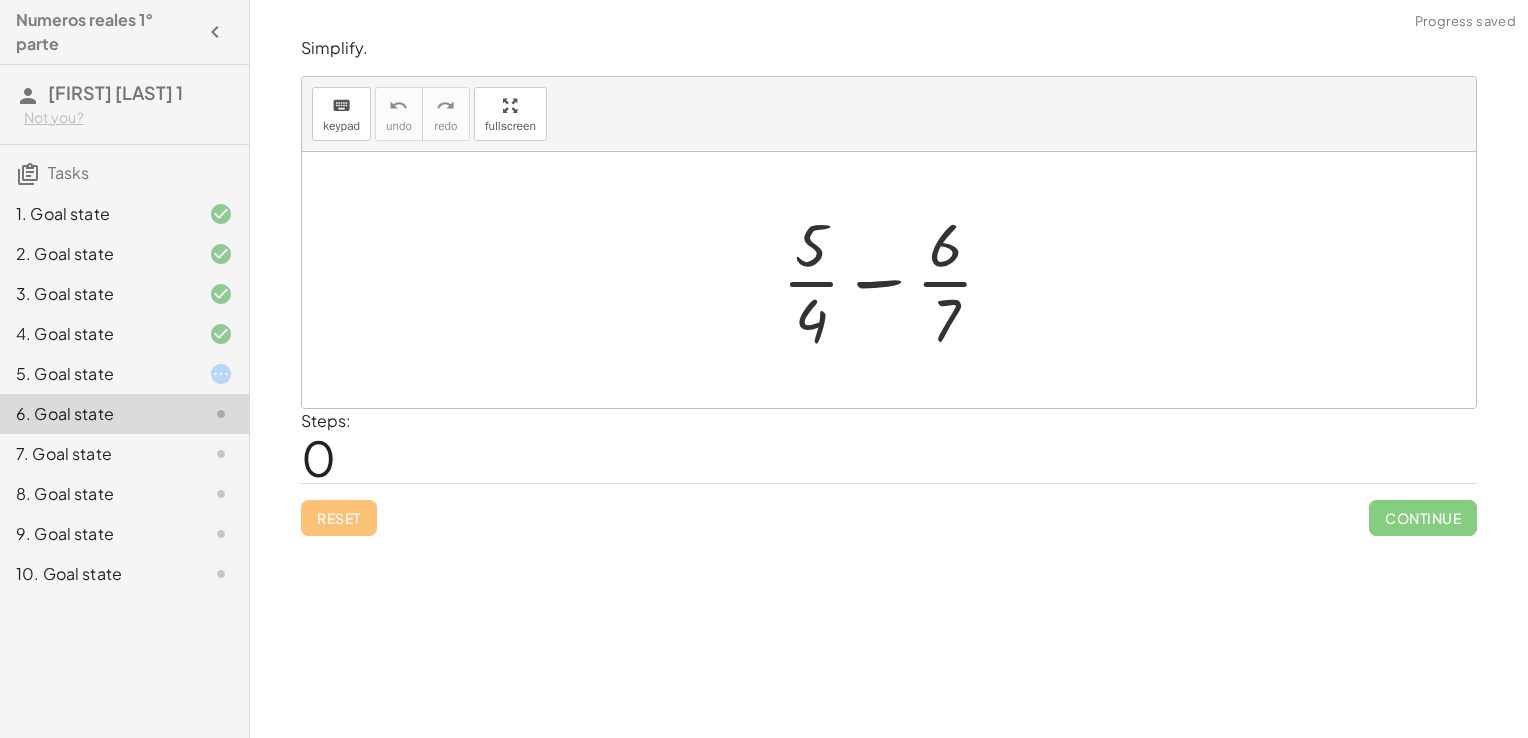 click at bounding box center [896, 280] 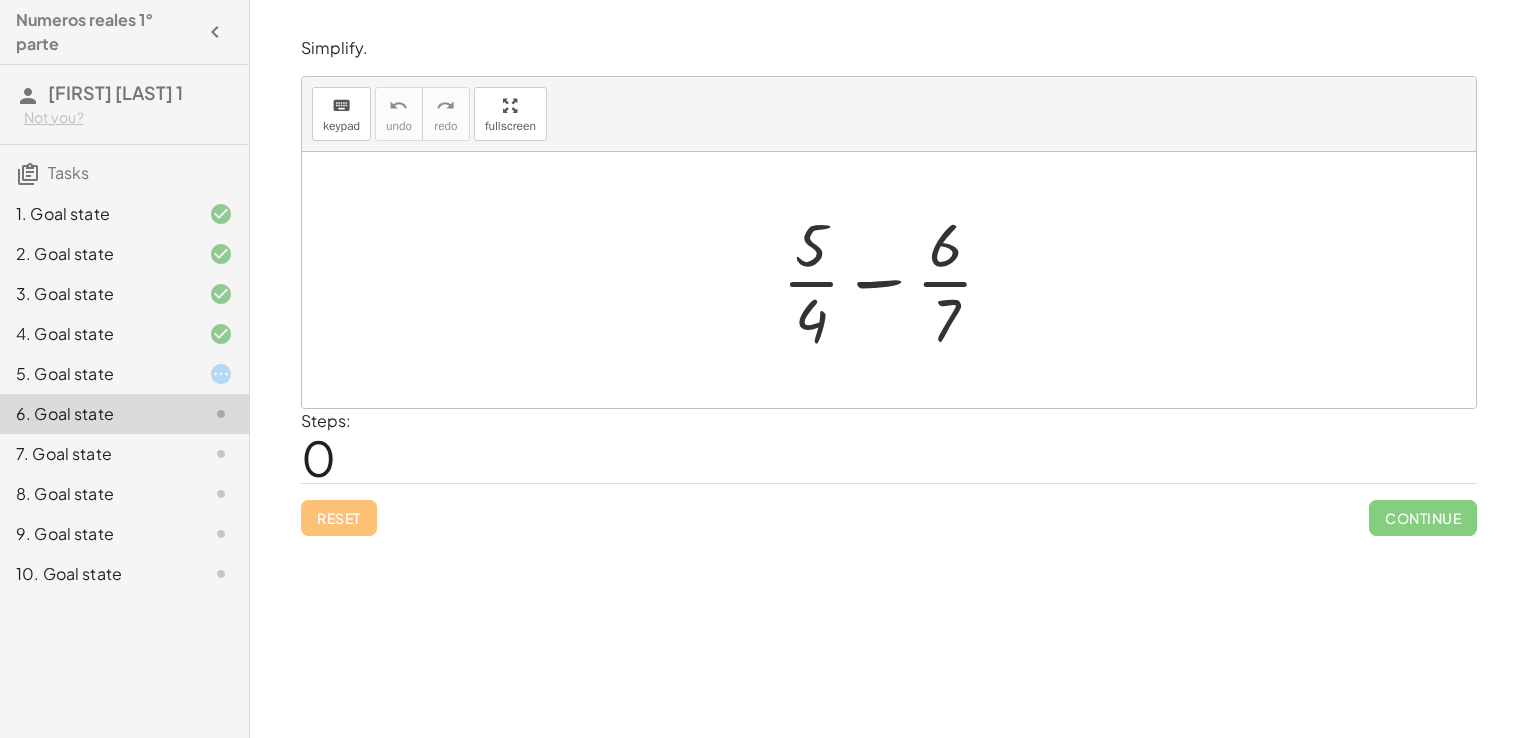 click at bounding box center [896, 280] 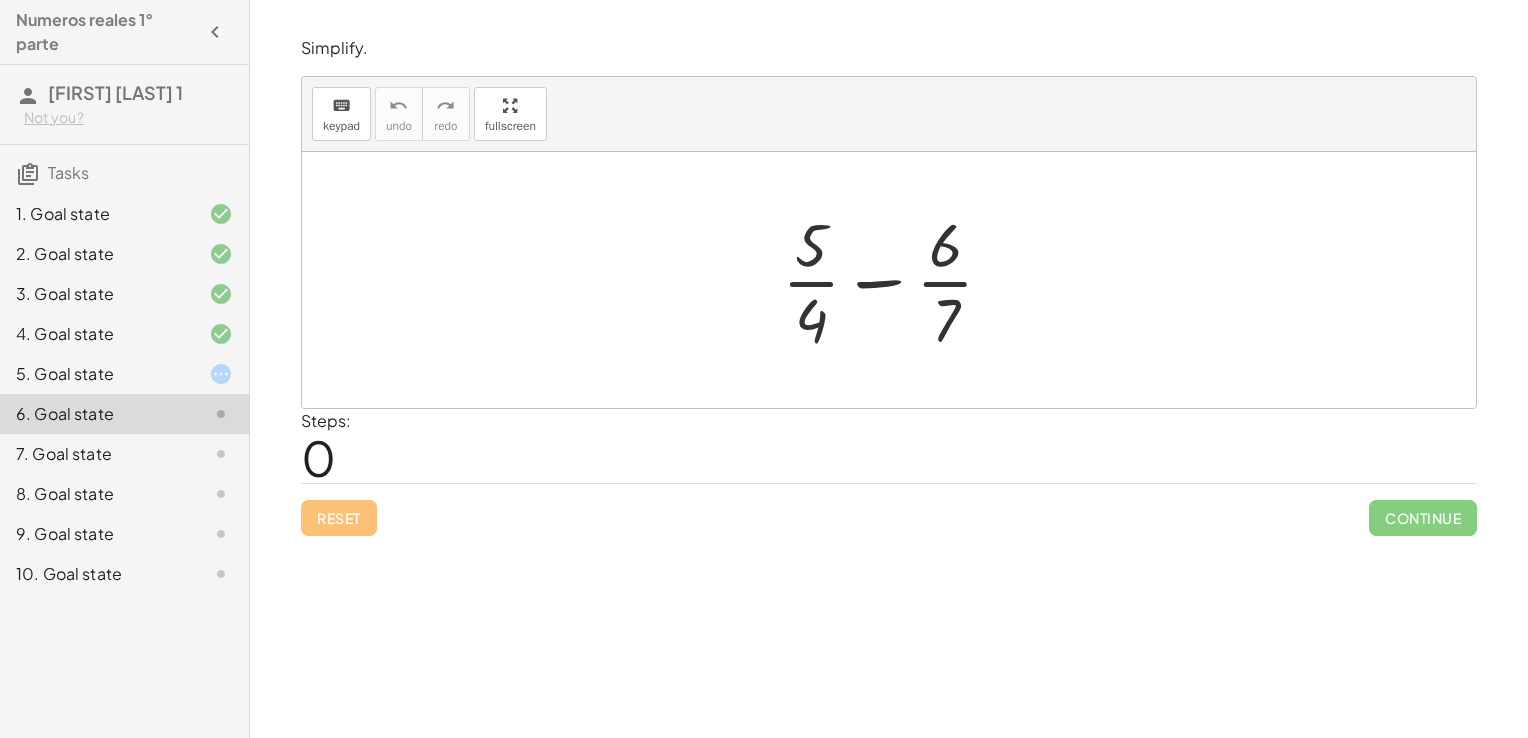 click at bounding box center [896, 280] 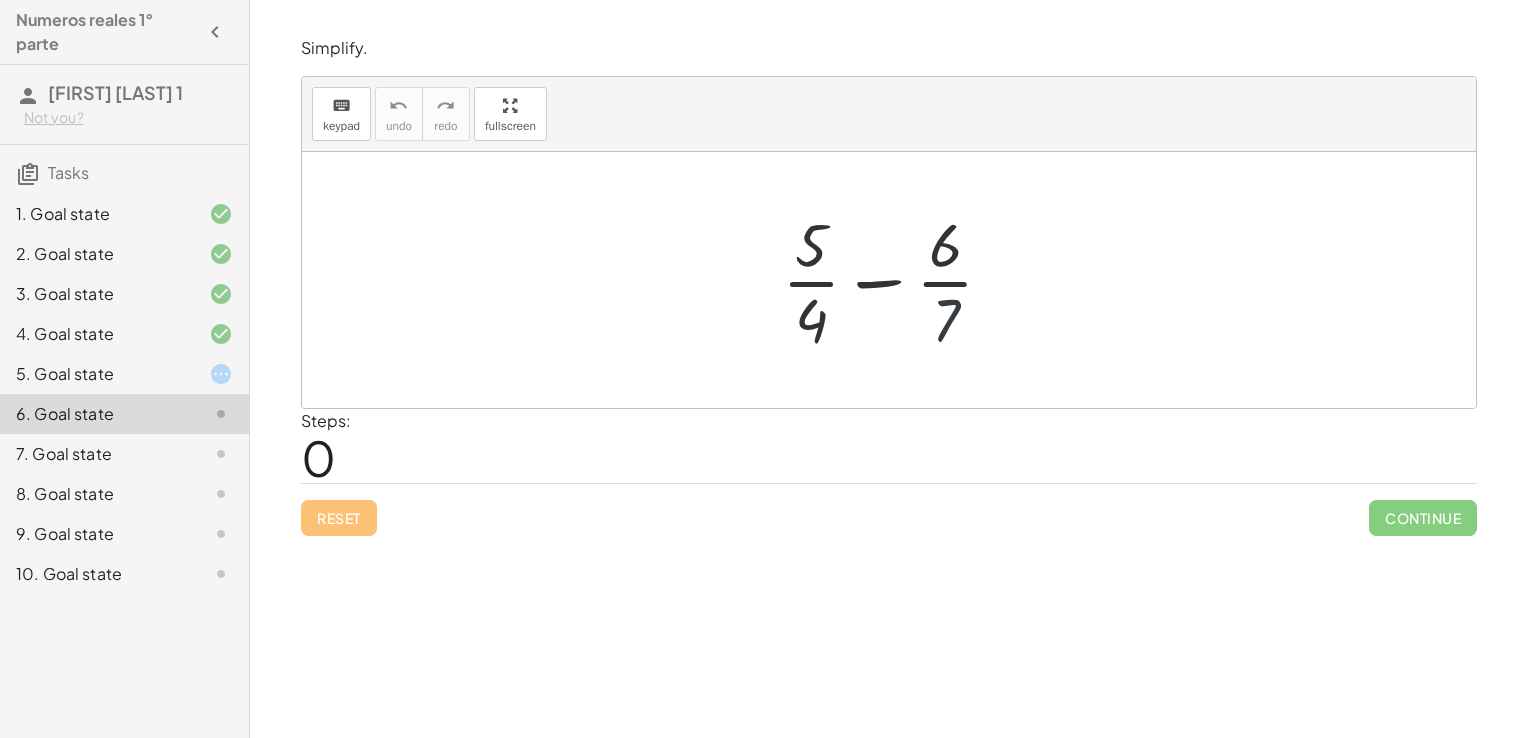 click at bounding box center (896, 280) 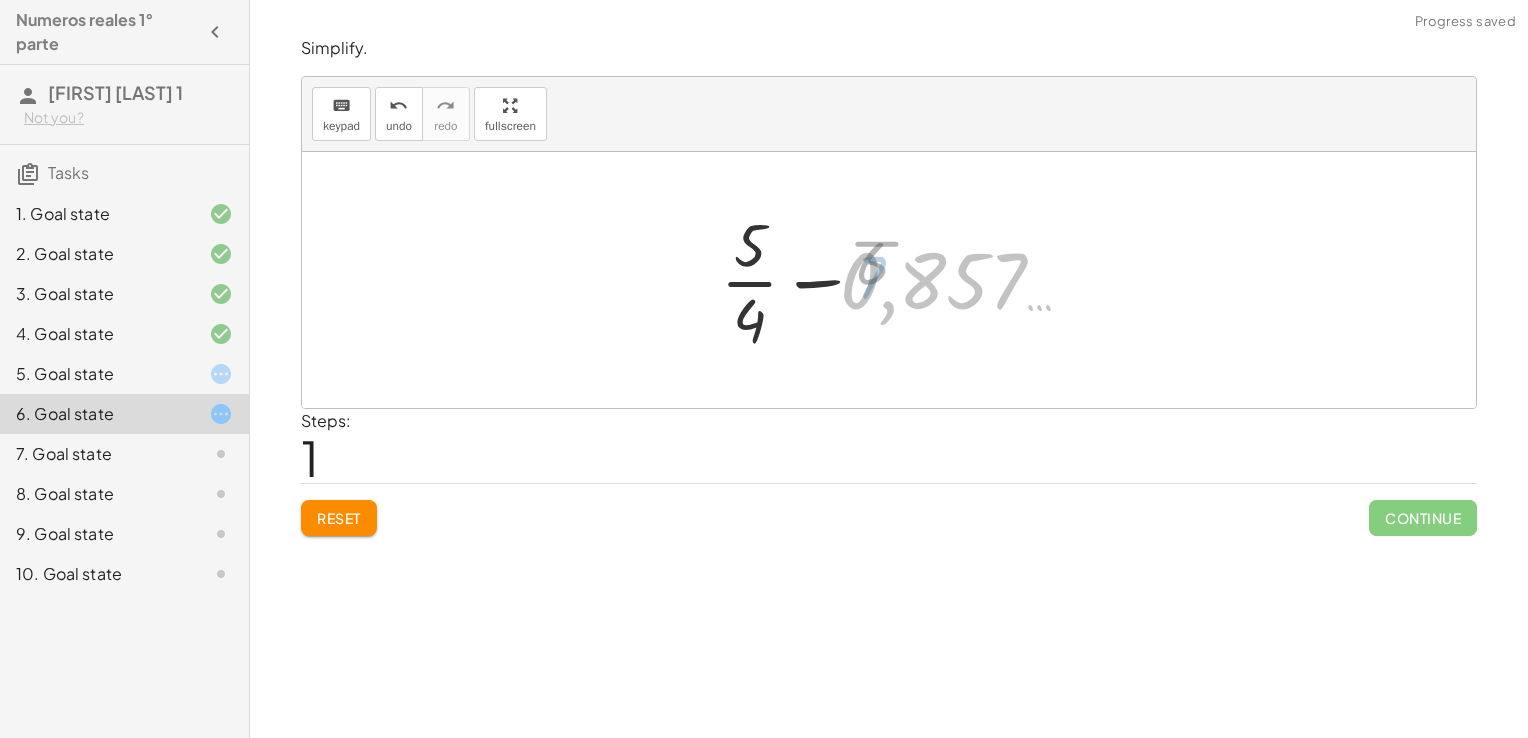 click at bounding box center (897, 280) 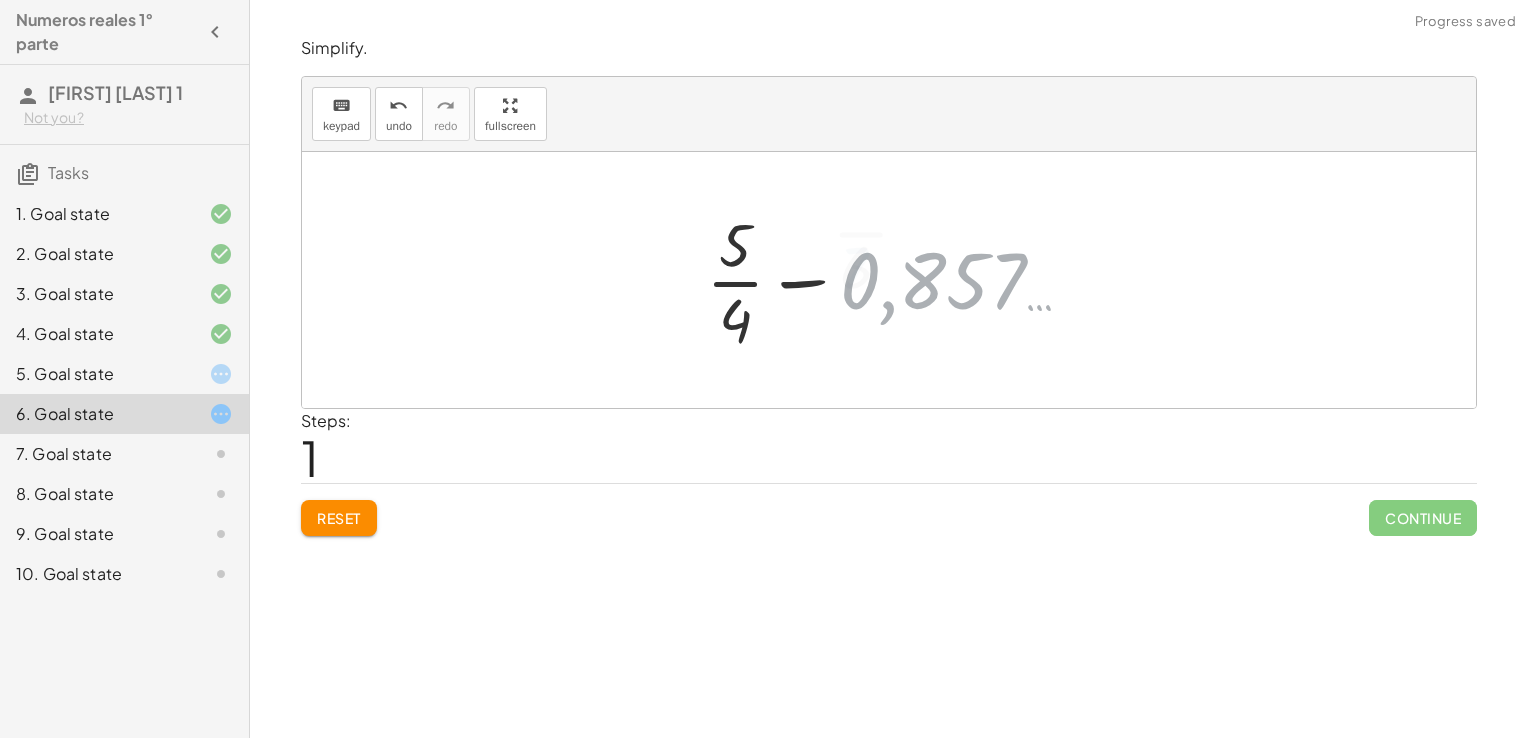 click at bounding box center [897, 280] 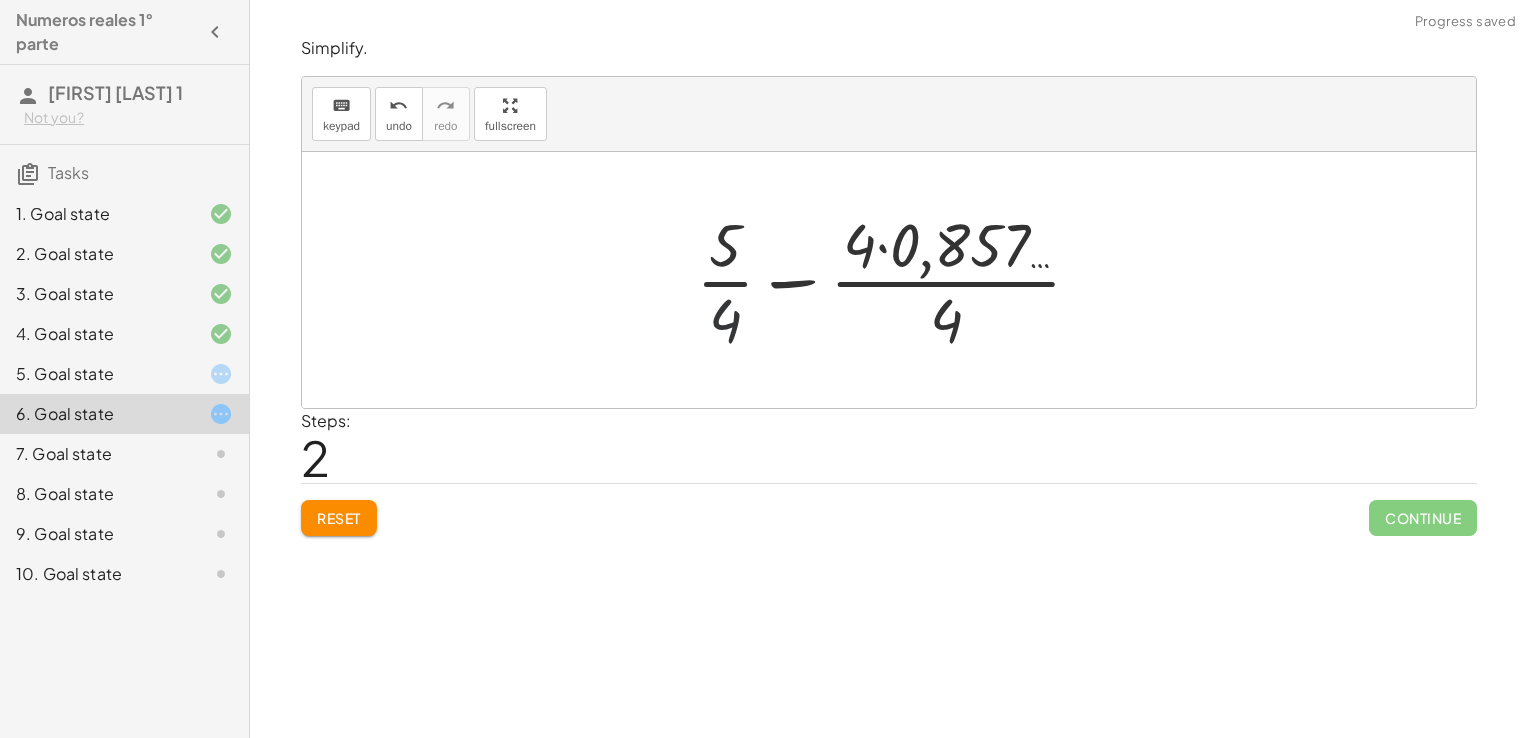 click at bounding box center (897, 280) 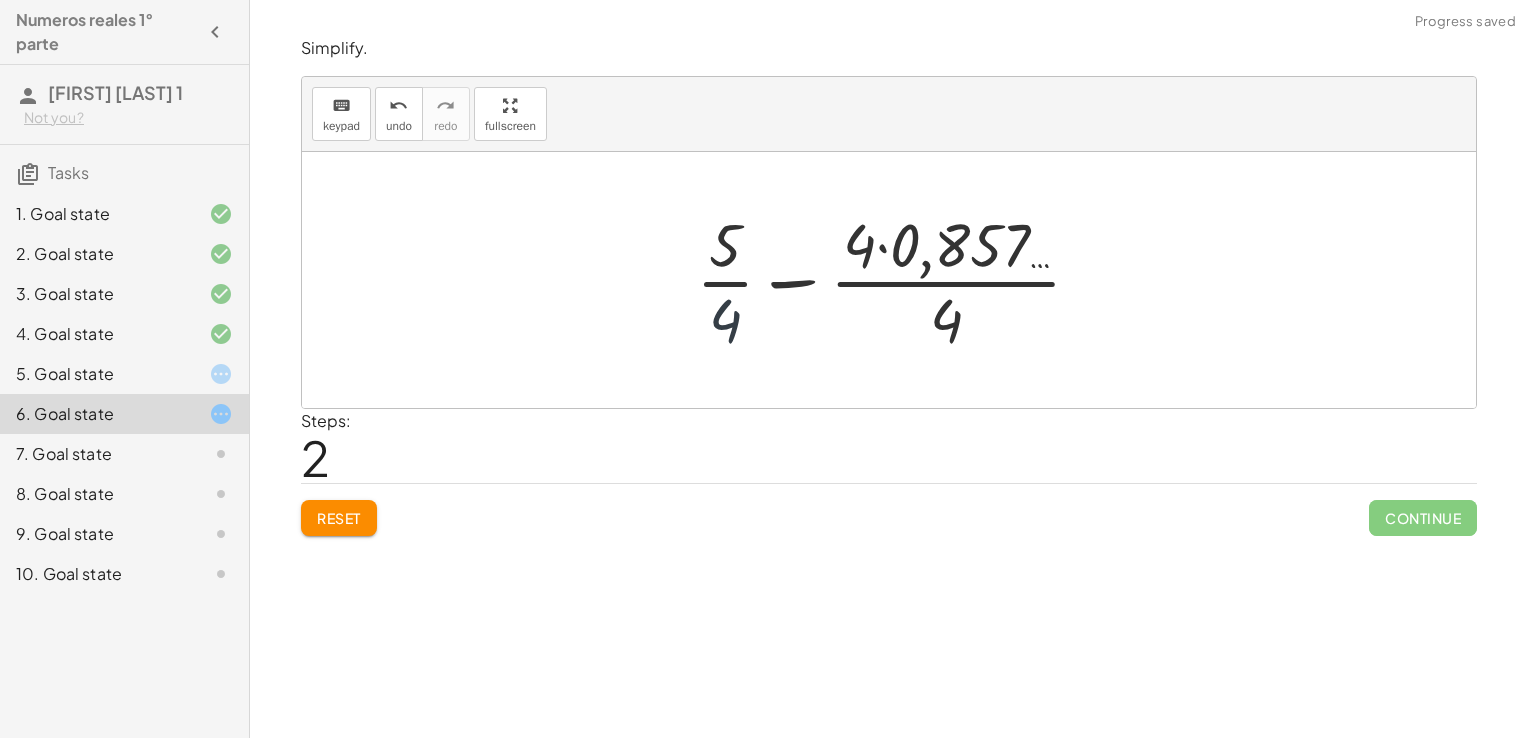 click at bounding box center [897, 280] 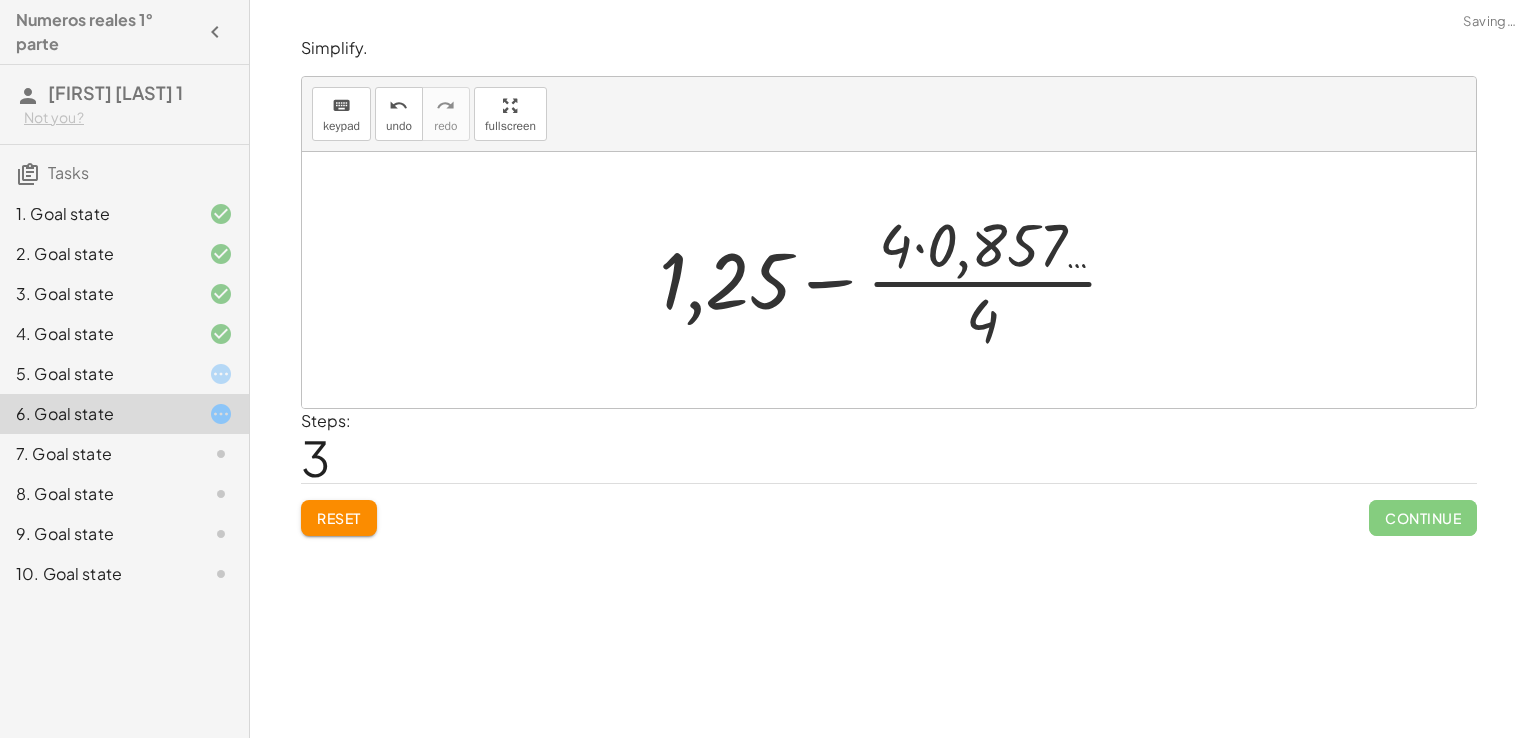 click at bounding box center [896, 280] 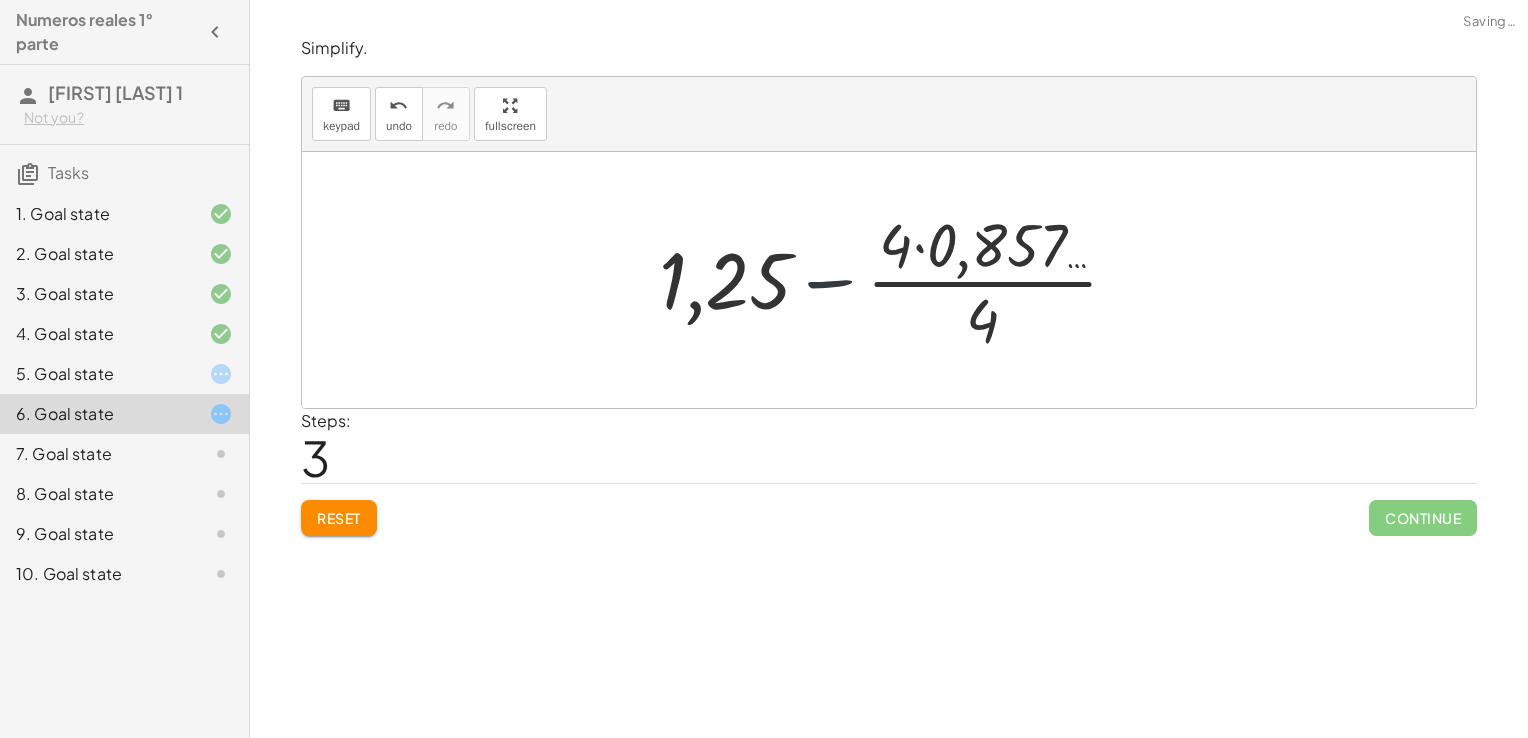 click at bounding box center [896, 280] 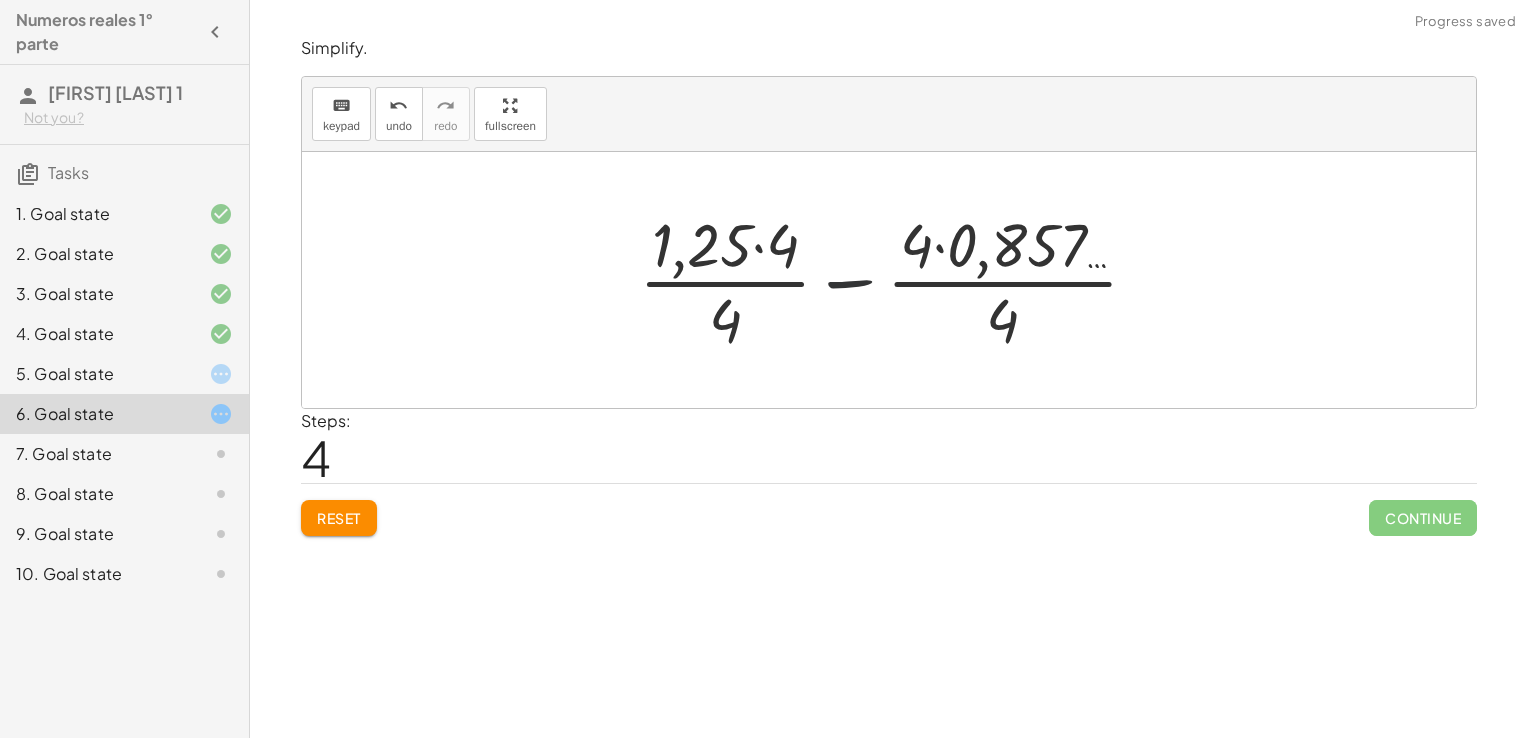 click at bounding box center [896, 280] 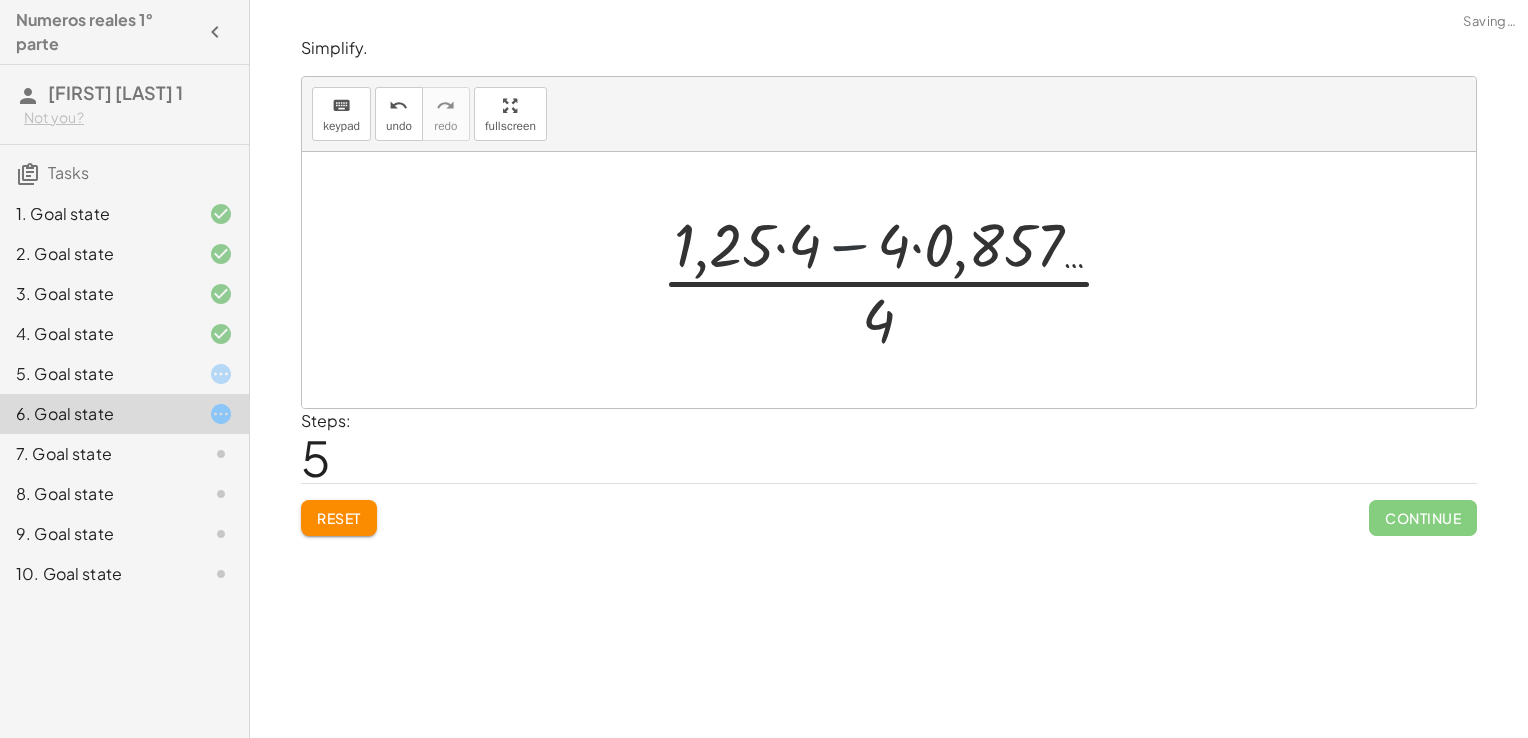 click at bounding box center [896, 280] 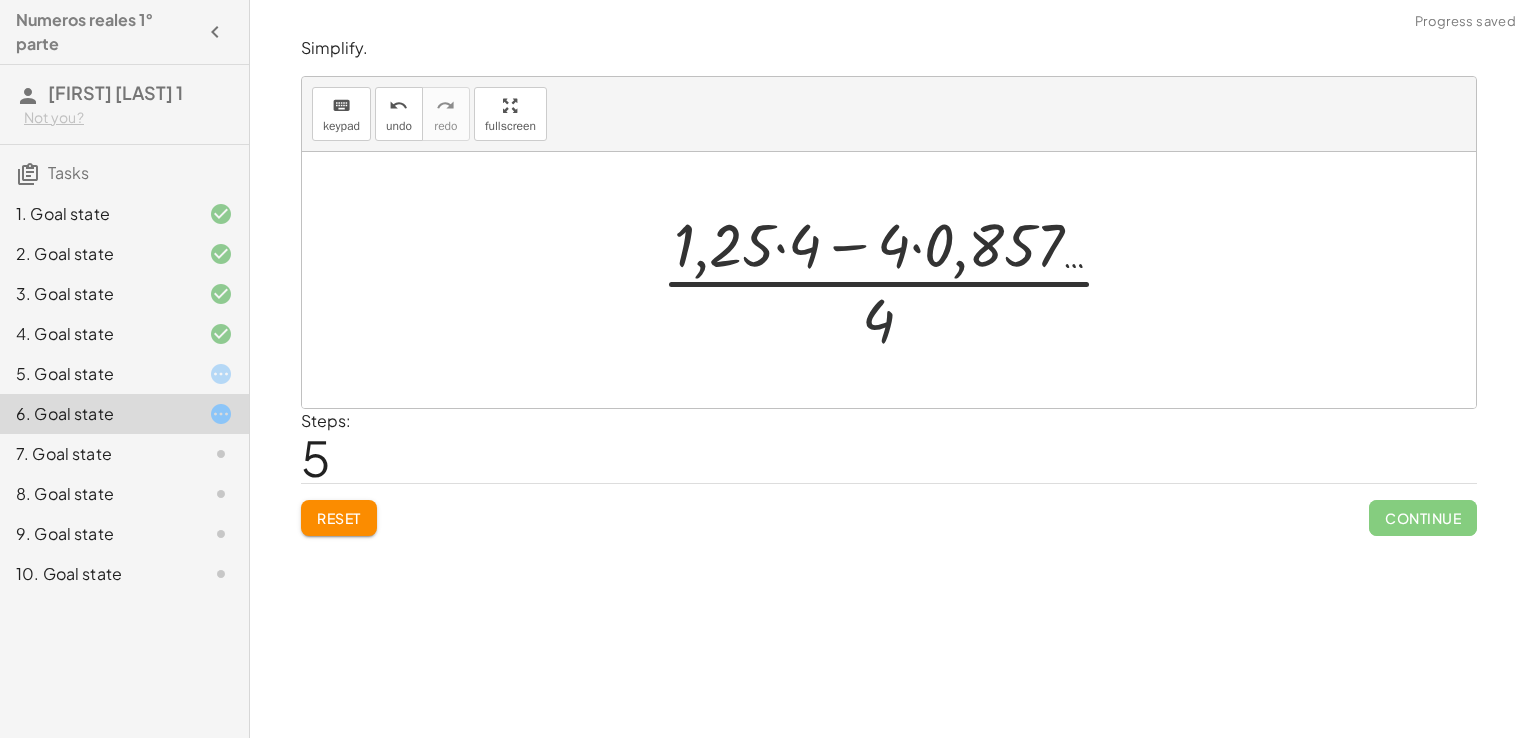 click at bounding box center [896, 280] 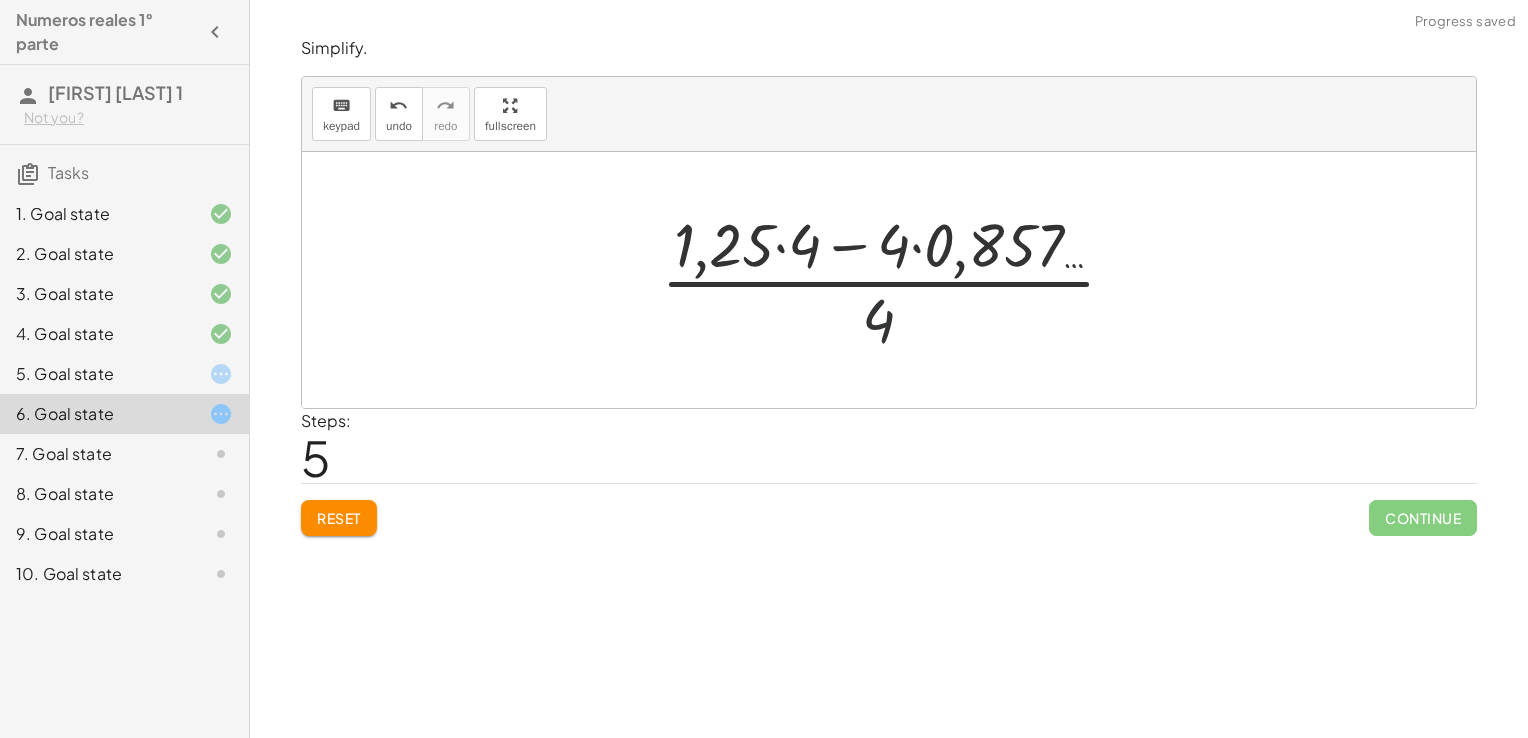 click at bounding box center (896, 280) 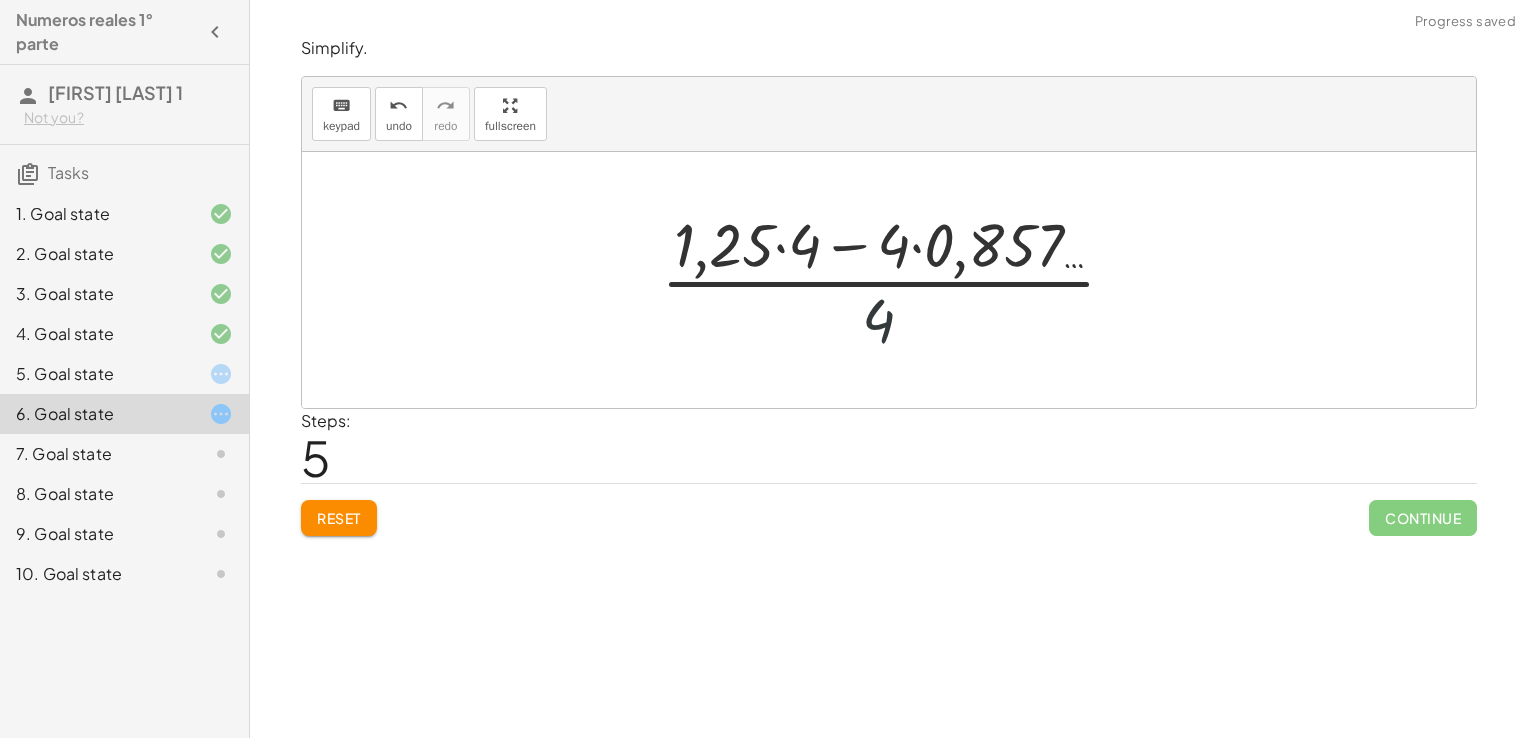 click at bounding box center (896, 280) 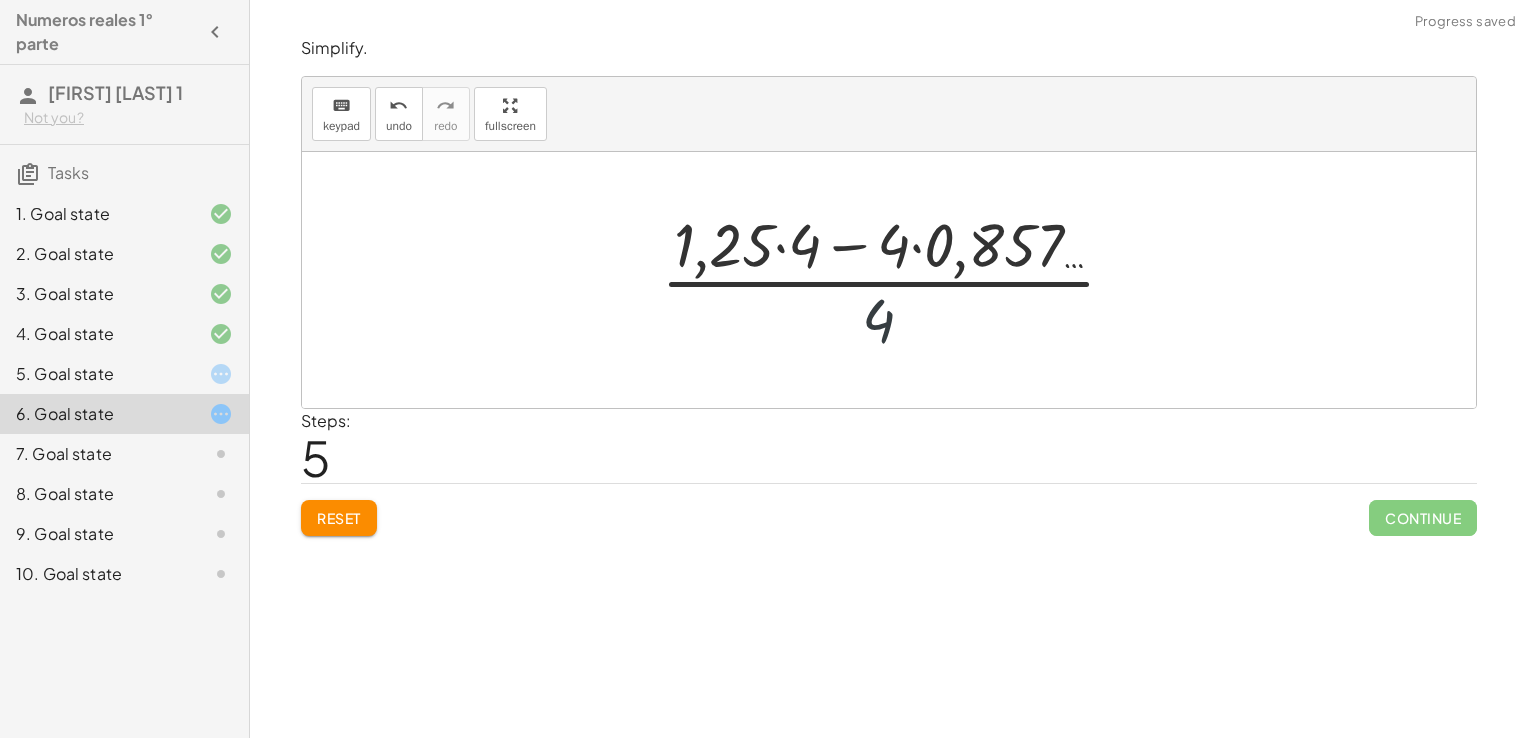 click at bounding box center [896, 280] 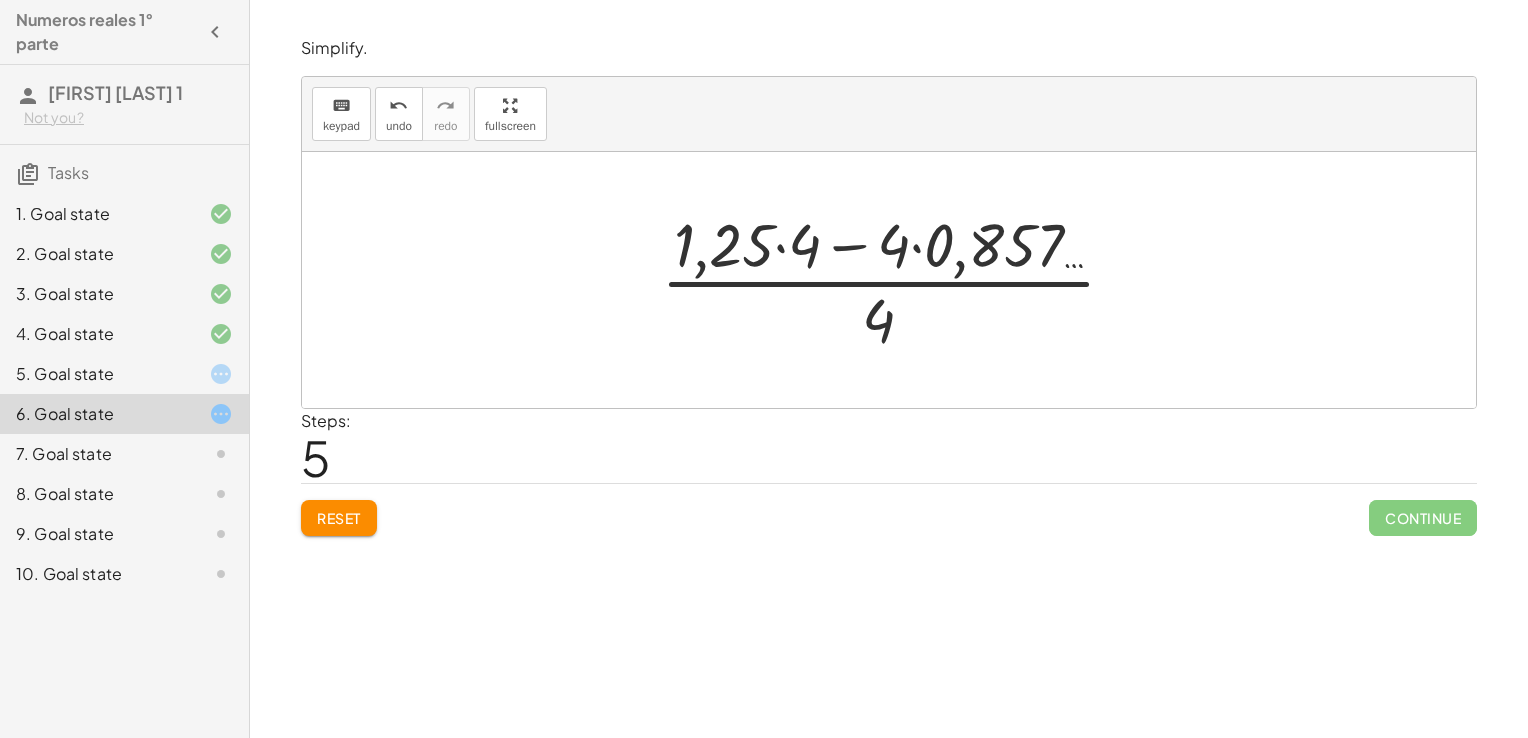click at bounding box center [896, 280] 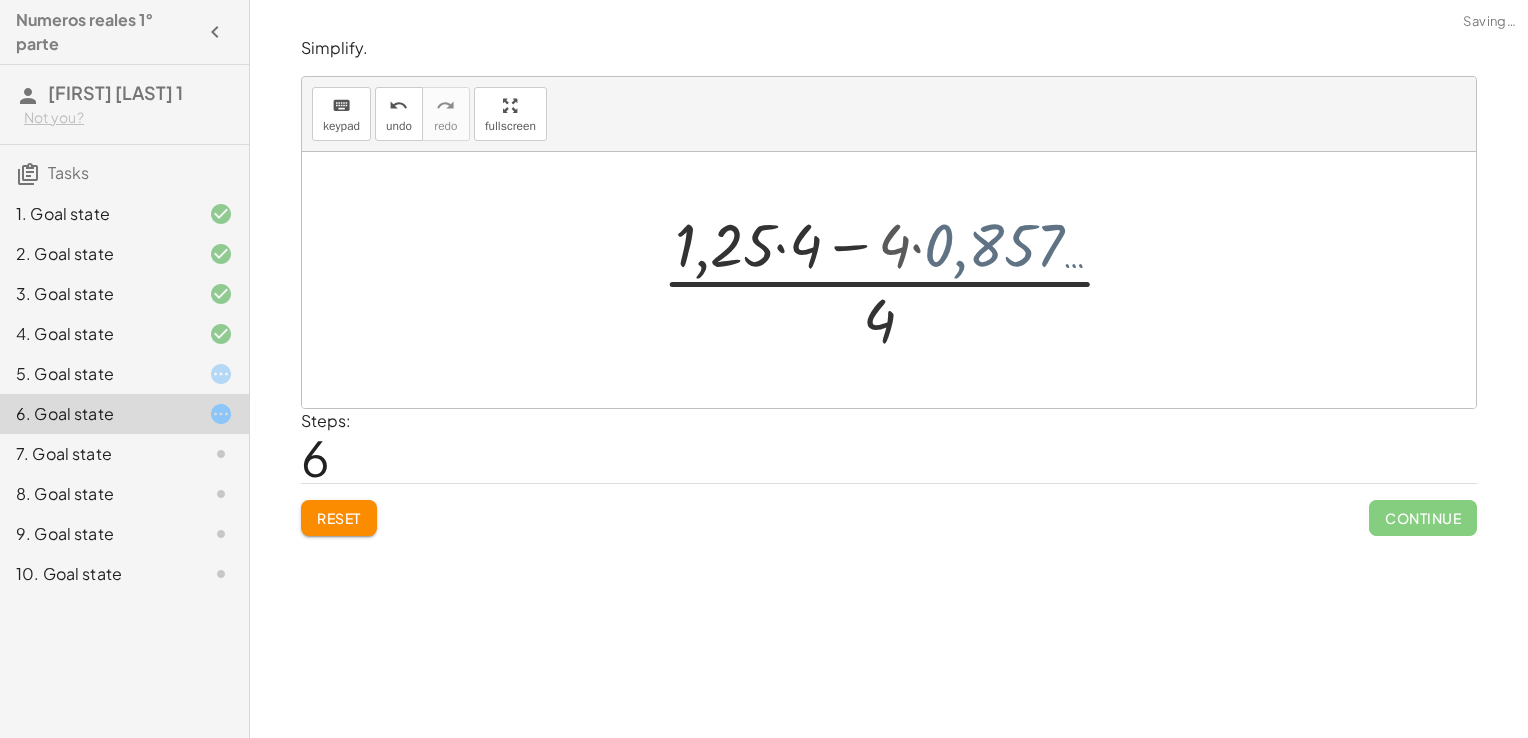 click at bounding box center [896, 280] 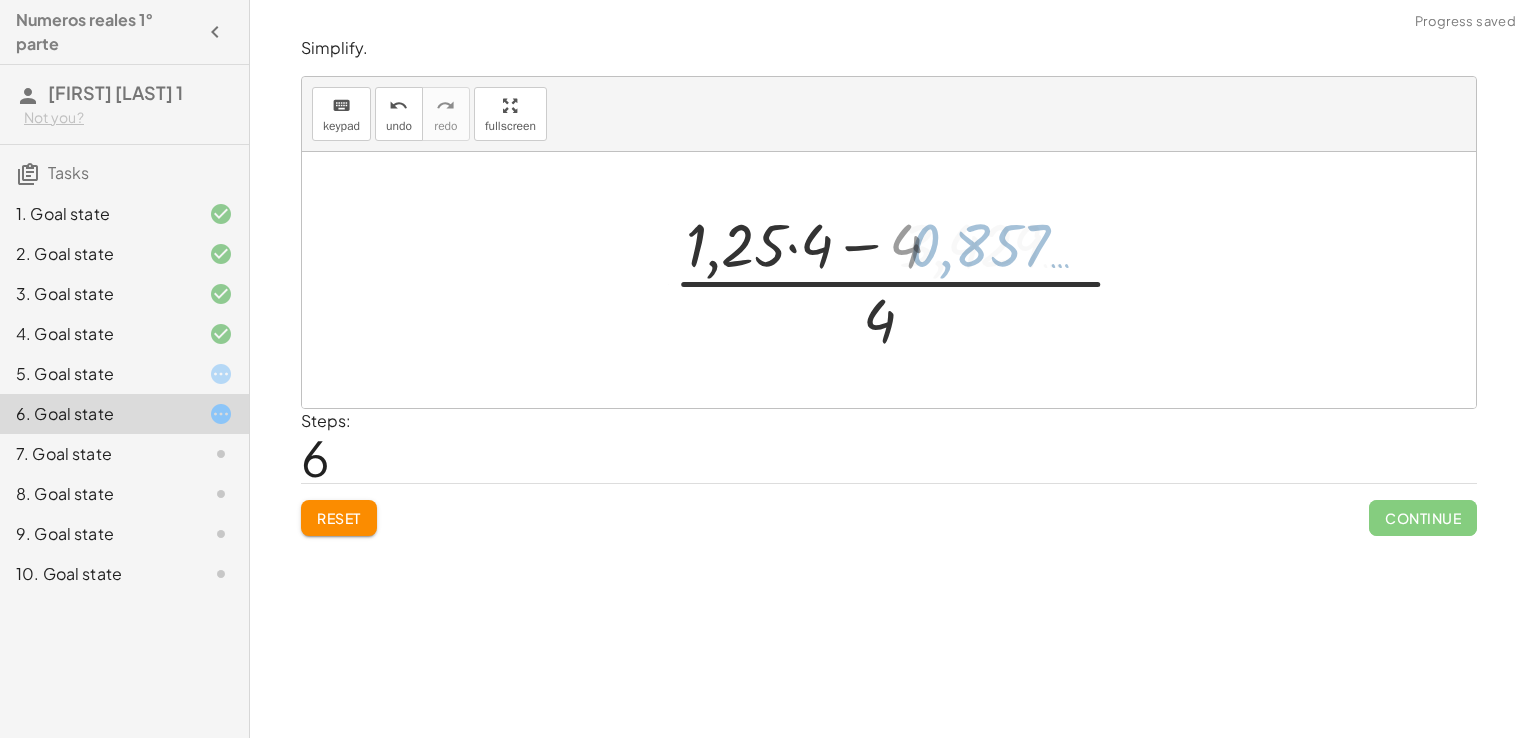 click at bounding box center [896, 280] 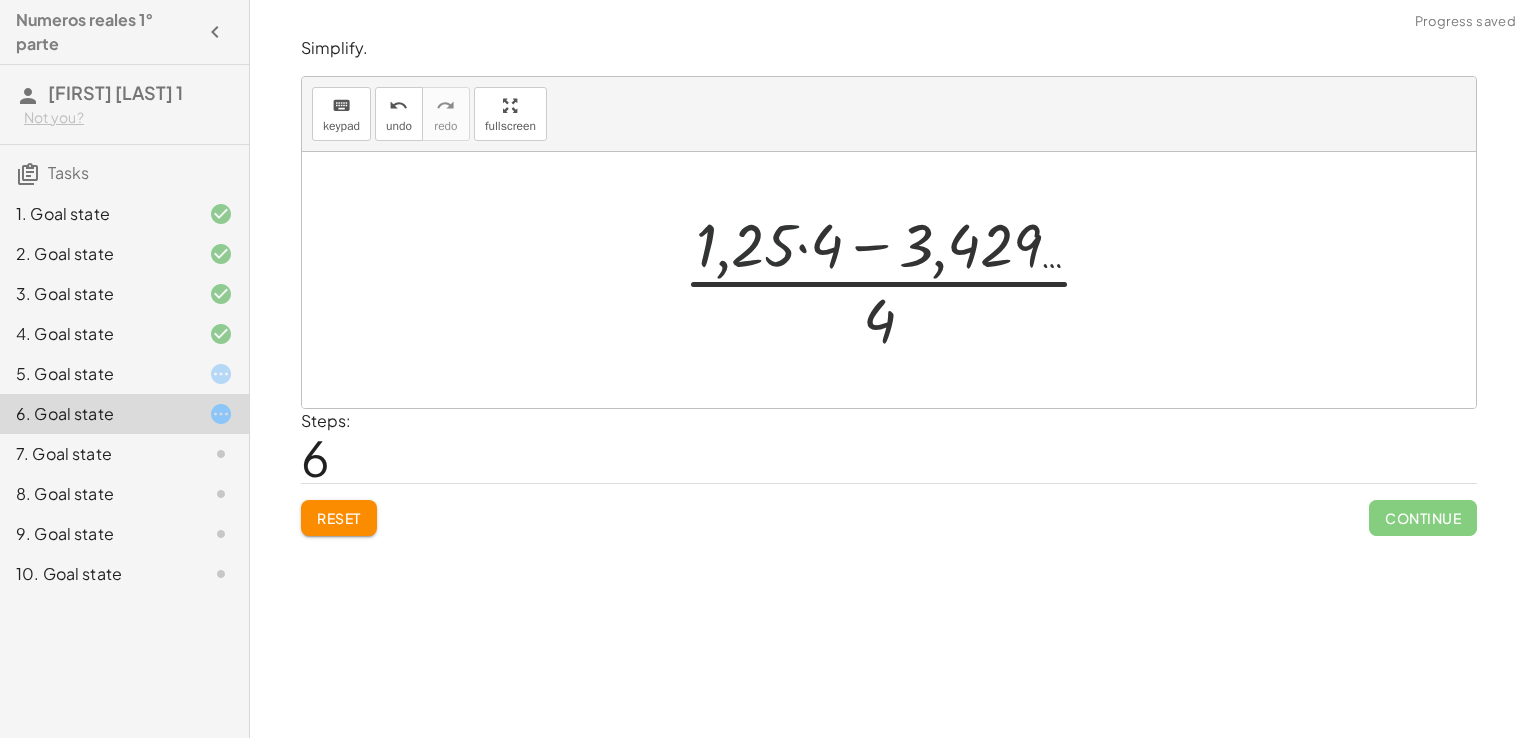click at bounding box center (896, 280) 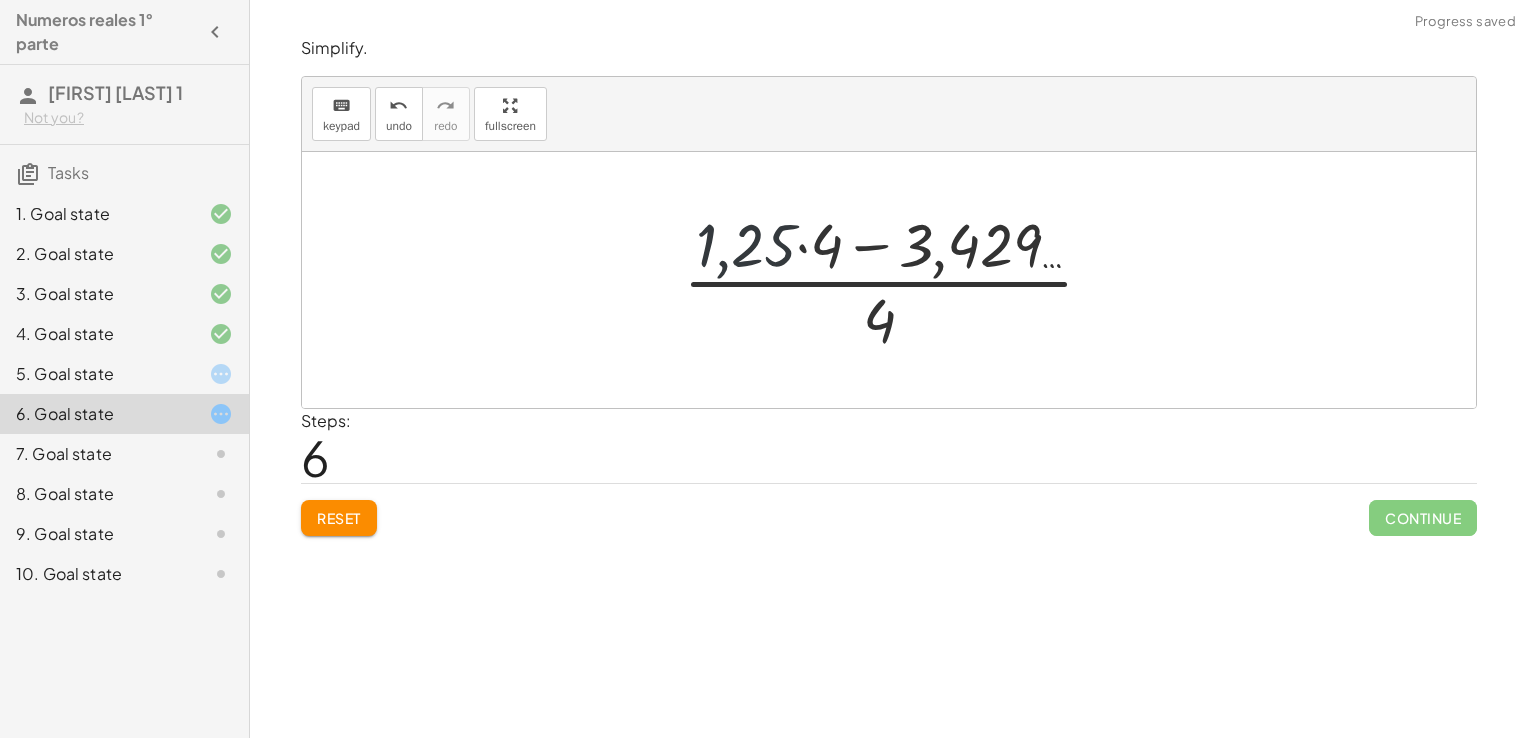 click at bounding box center (896, 280) 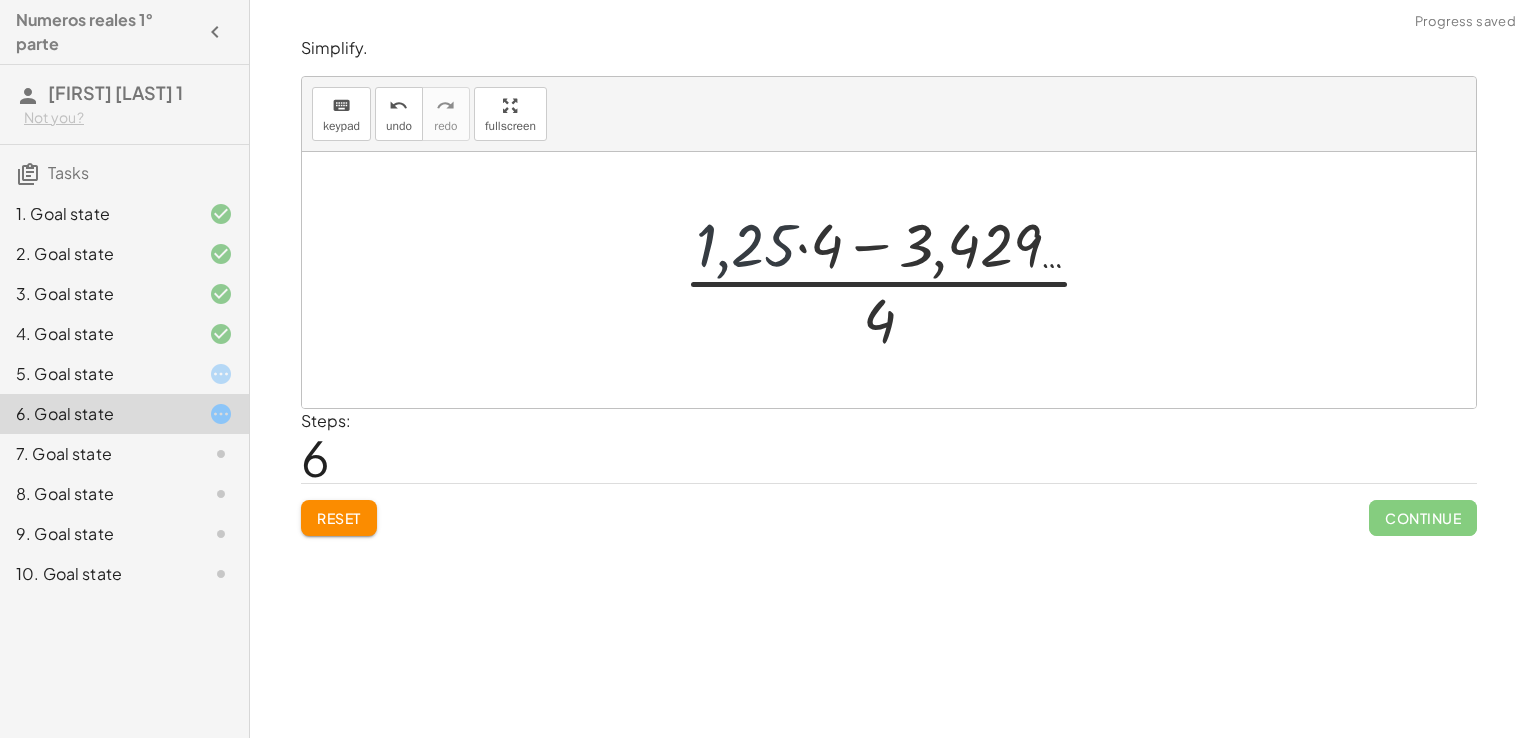 click at bounding box center (896, 280) 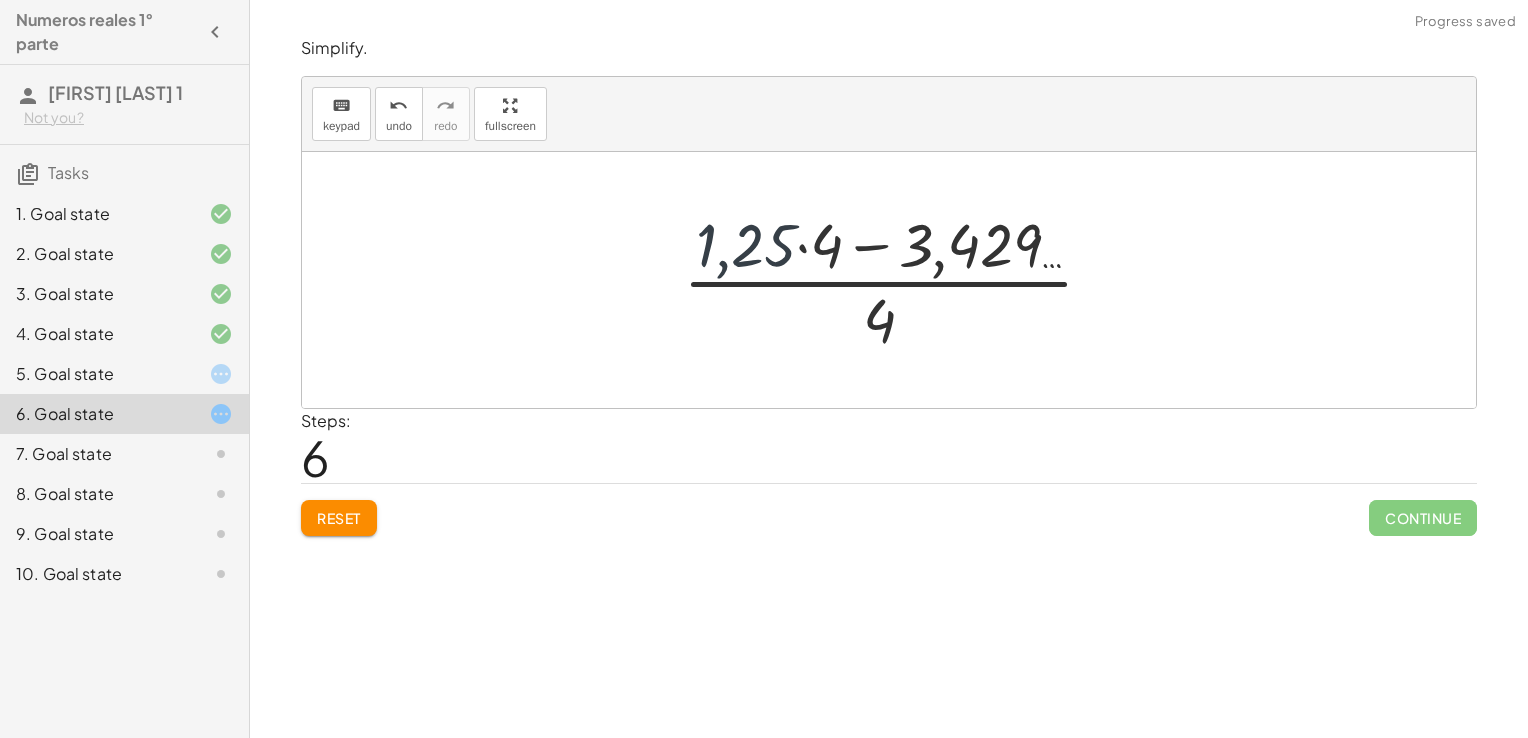 click at bounding box center (896, 280) 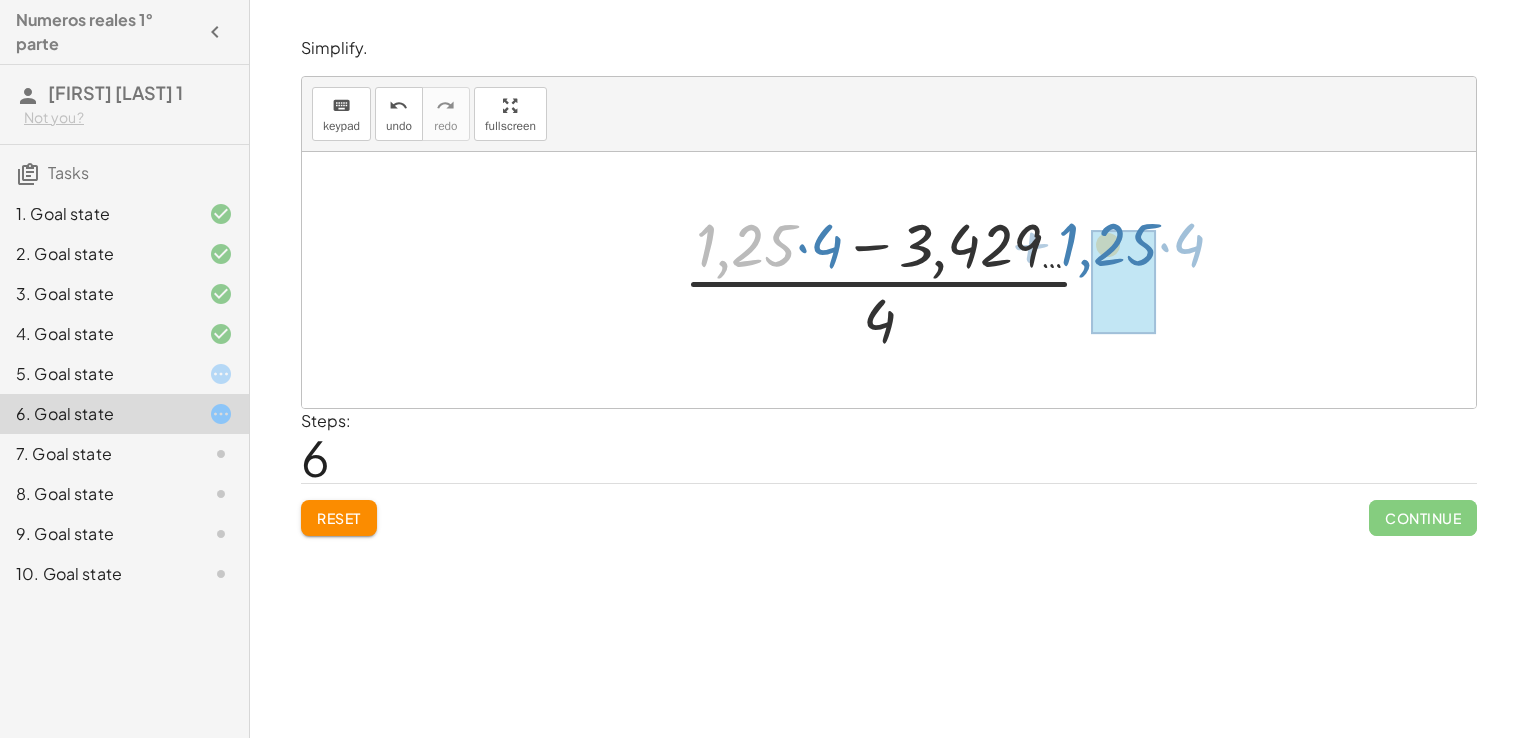 drag, startPoint x: 778, startPoint y: 243, endPoint x: 1169, endPoint y: 242, distance: 391.00128 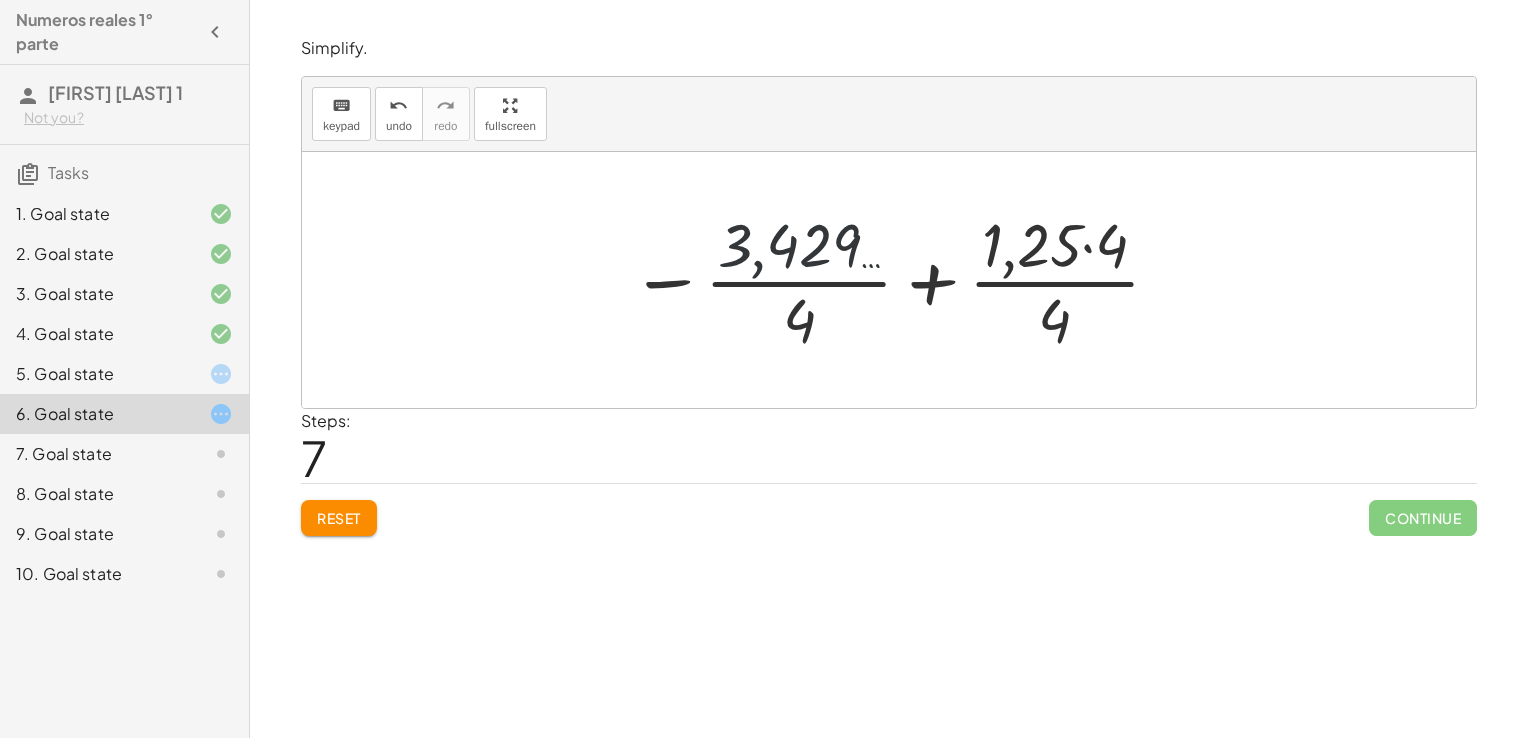 click at bounding box center (896, 280) 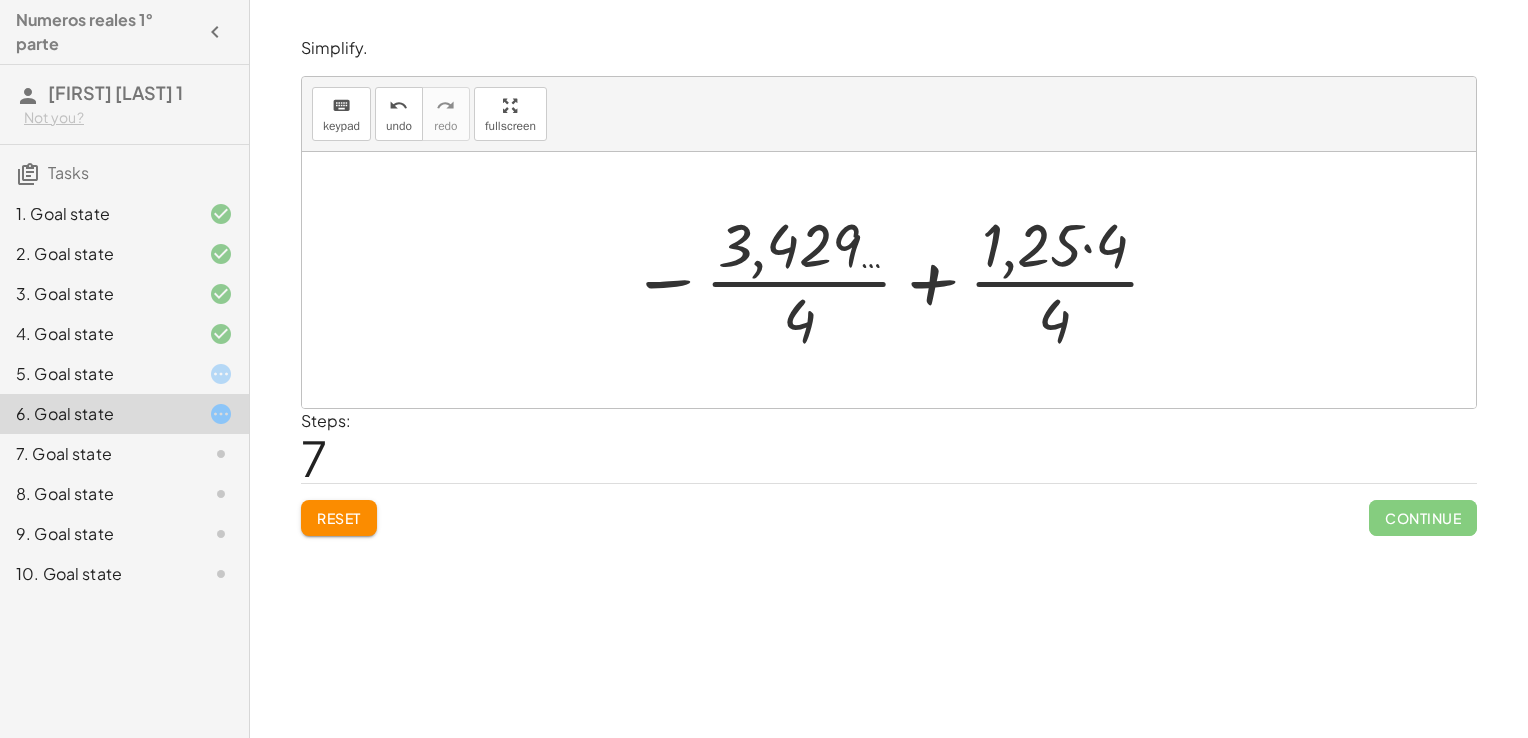 click at bounding box center (896, 280) 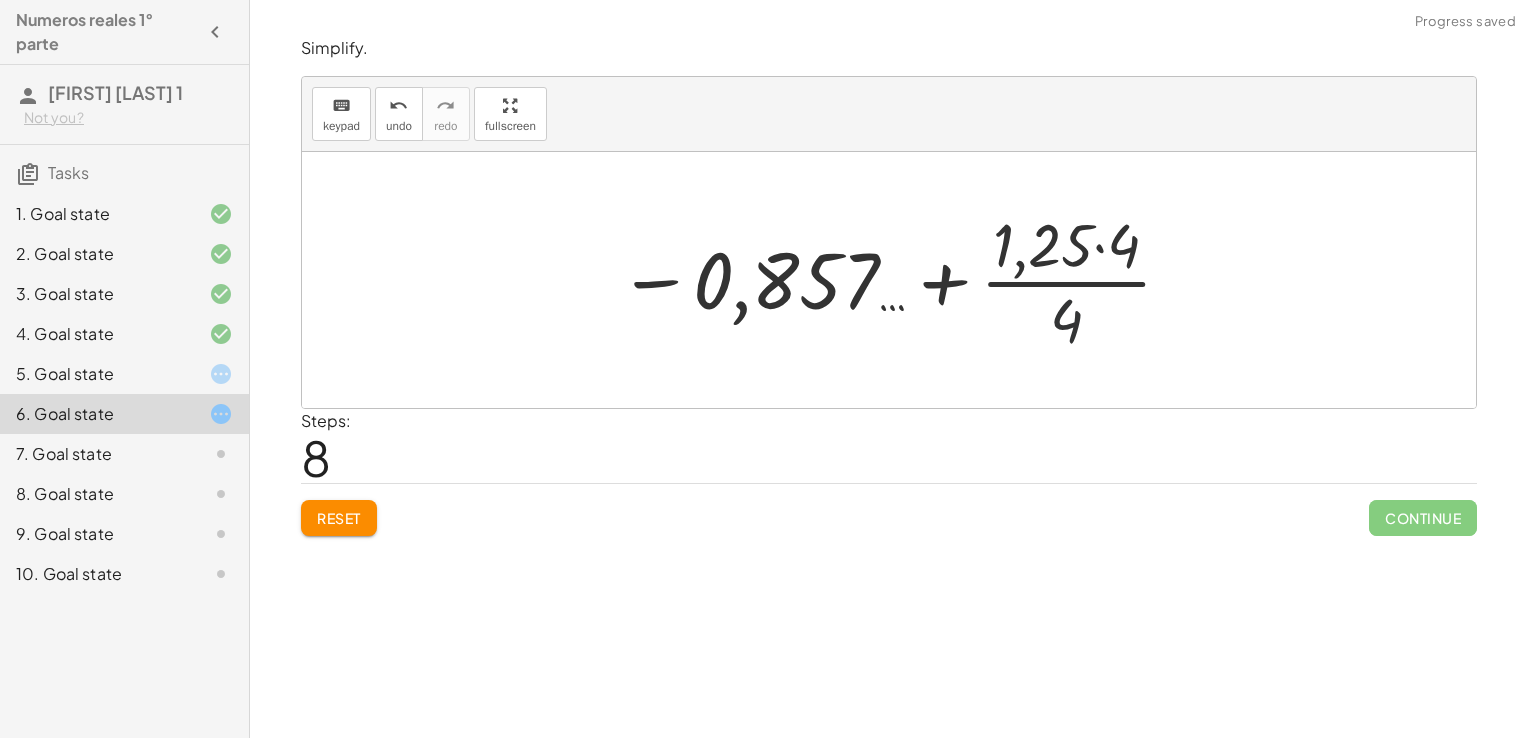 click at bounding box center [896, 280] 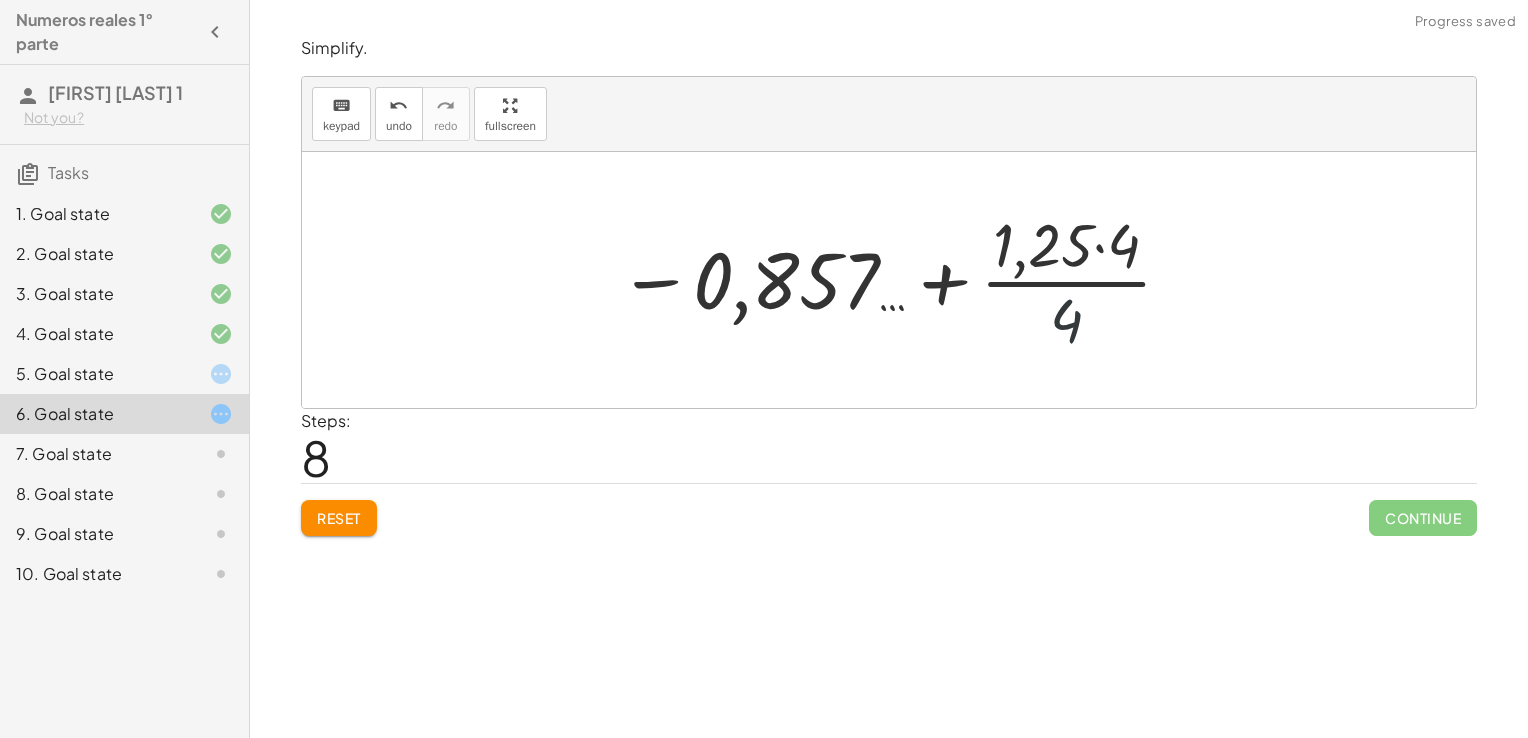 click at bounding box center [896, 280] 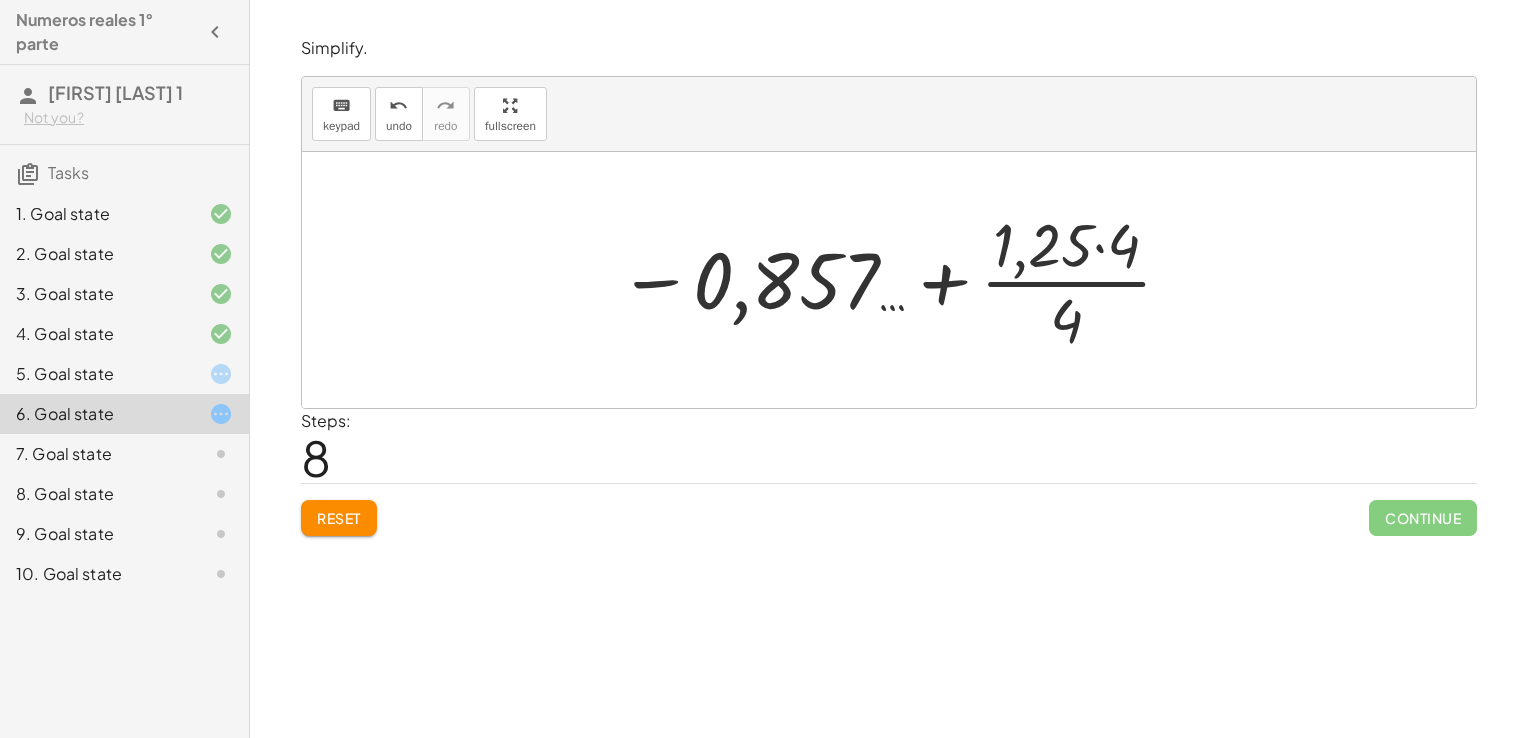 click at bounding box center (896, 280) 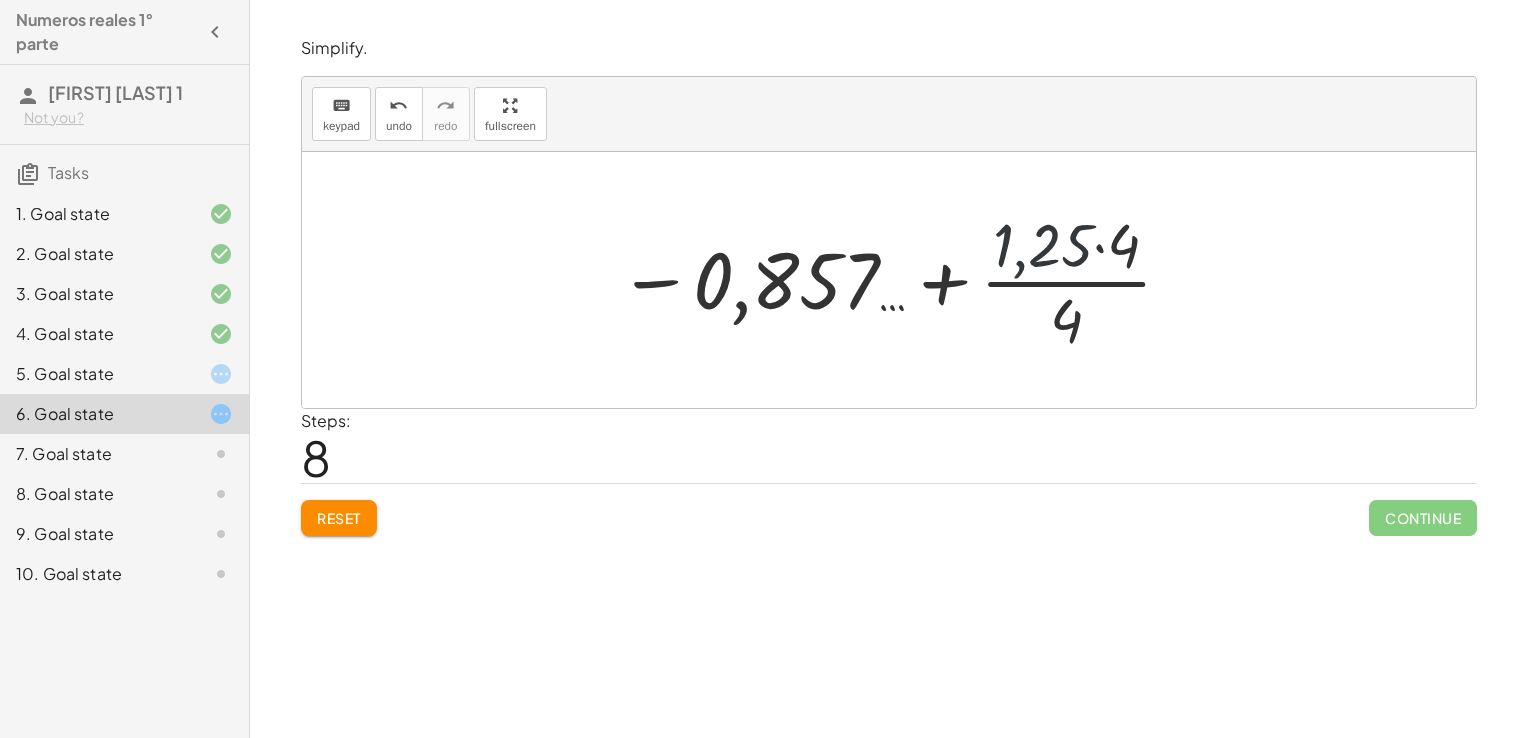 click at bounding box center [896, 280] 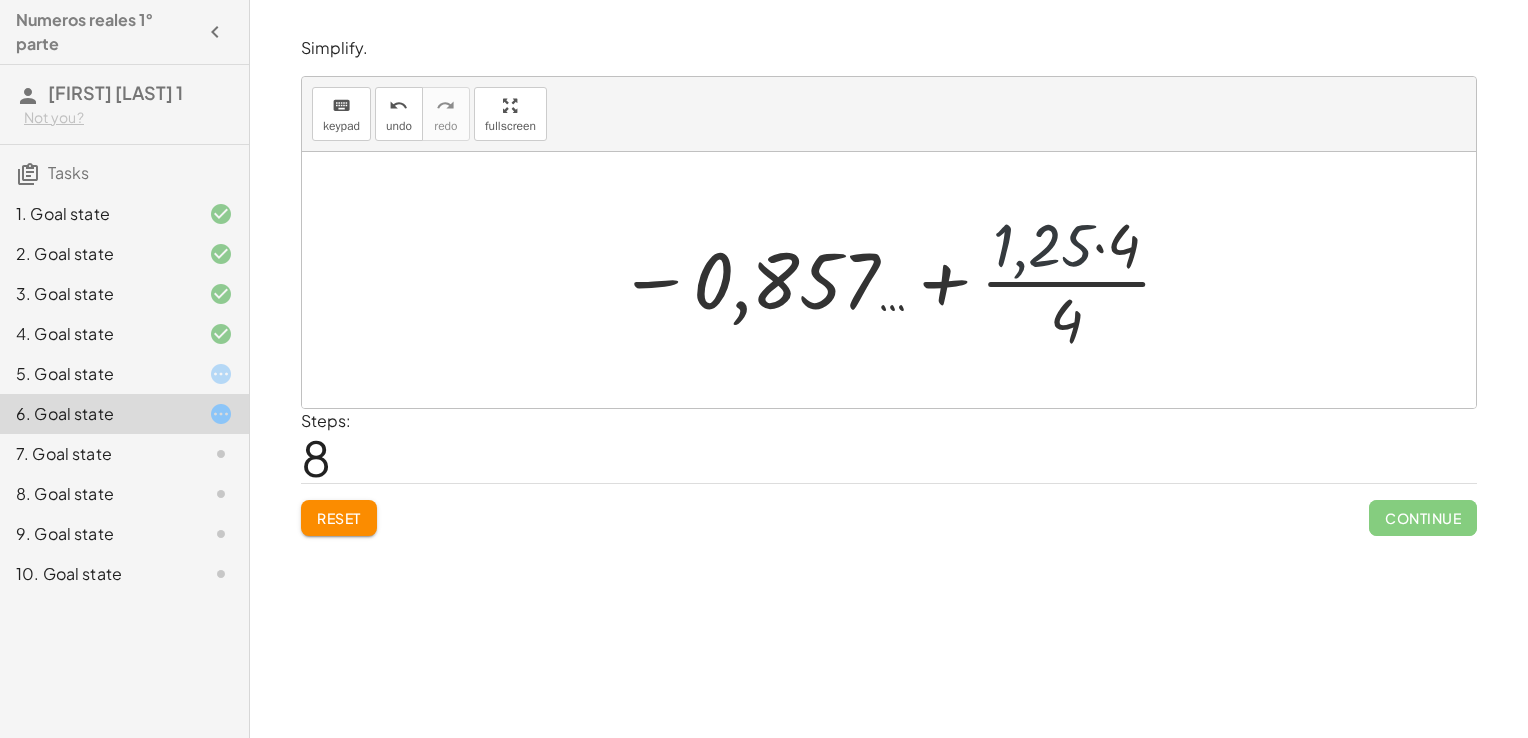 click at bounding box center (896, 280) 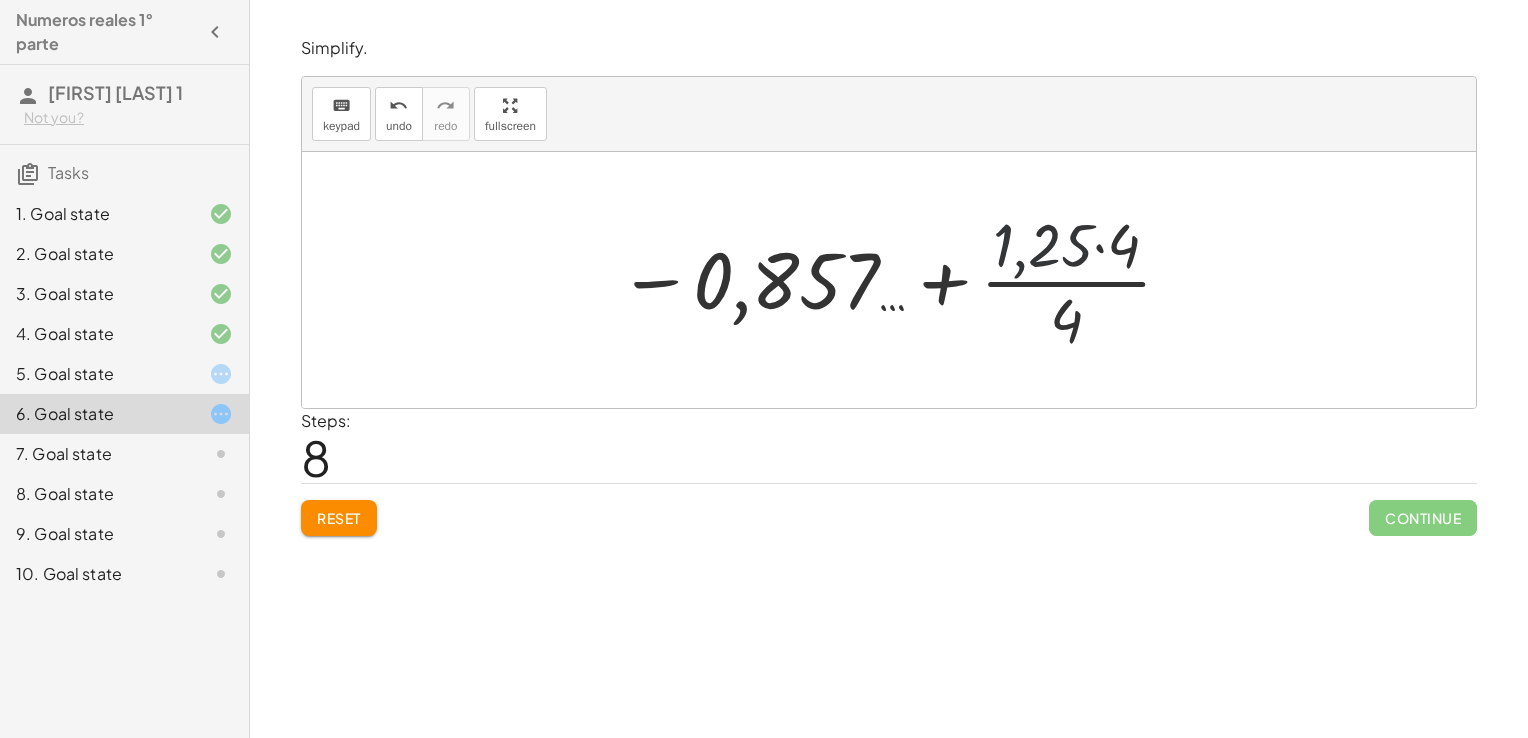 click at bounding box center [896, 280] 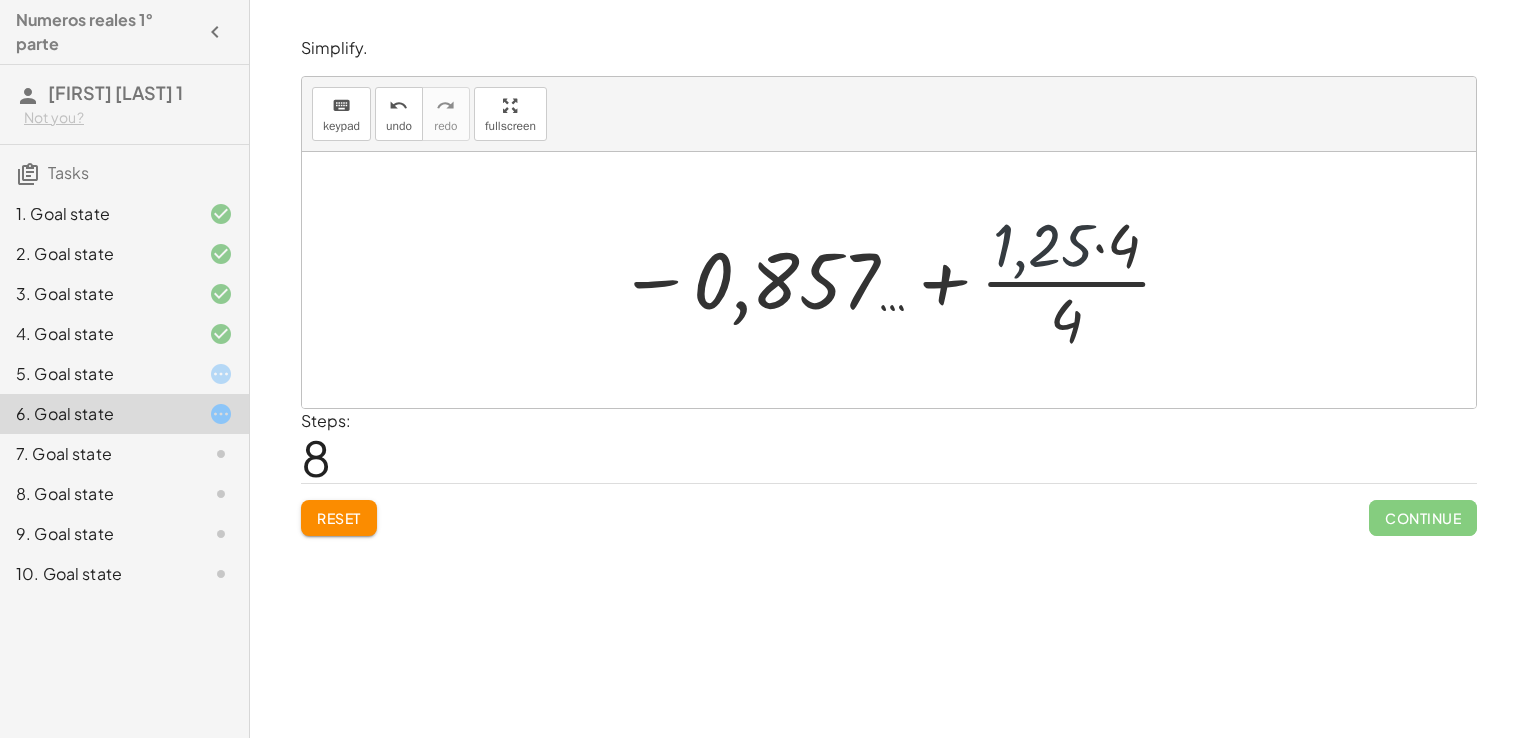click at bounding box center [896, 280] 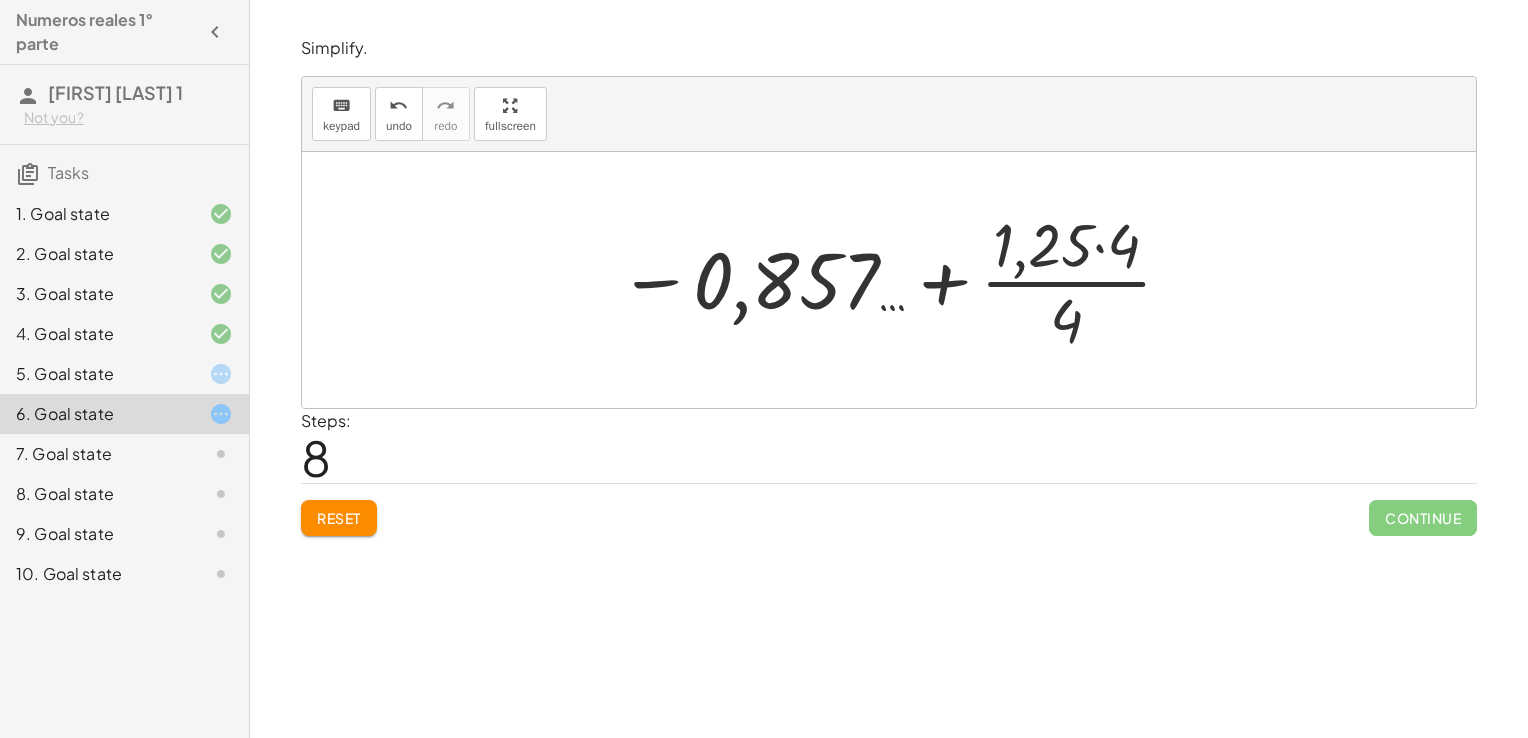 click at bounding box center (896, 280) 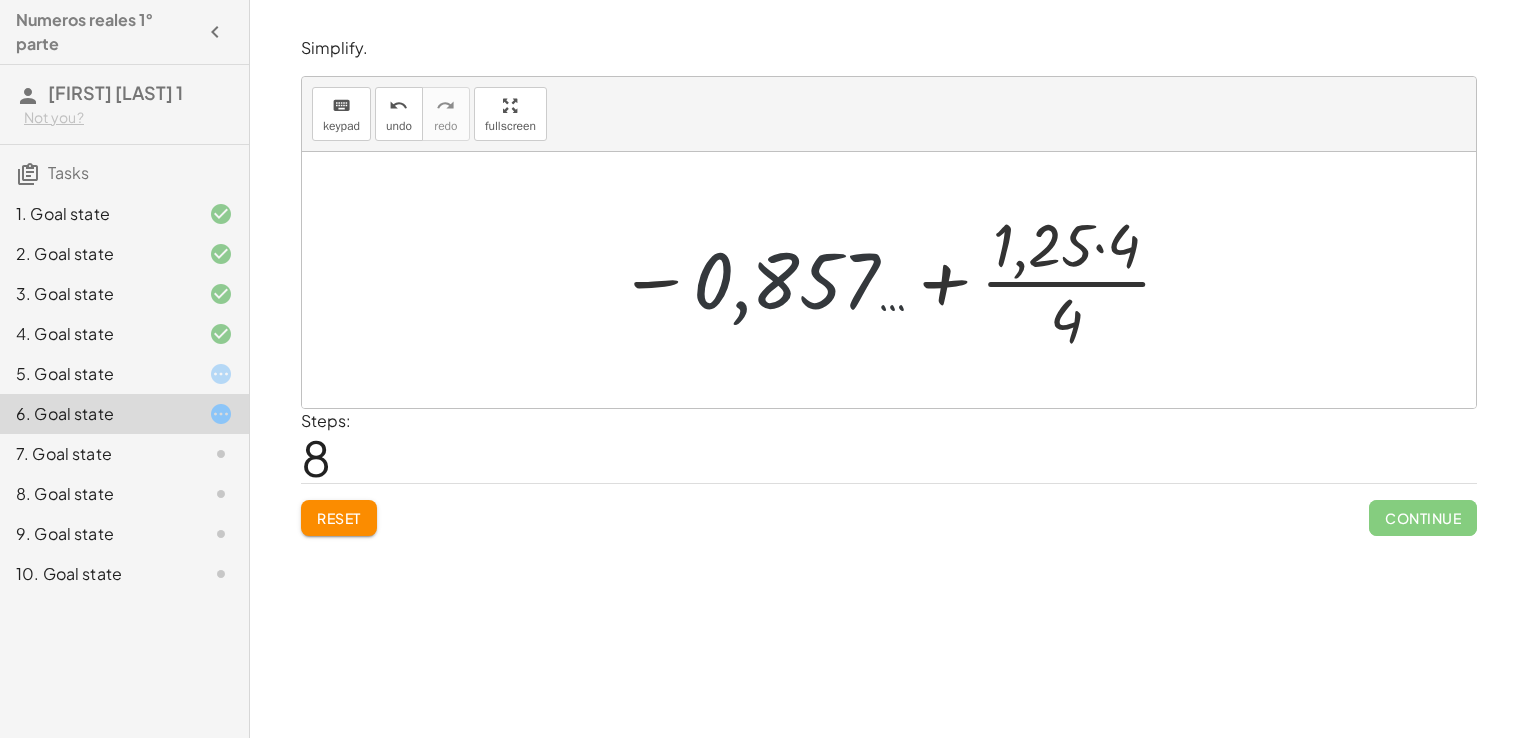 click at bounding box center [896, 280] 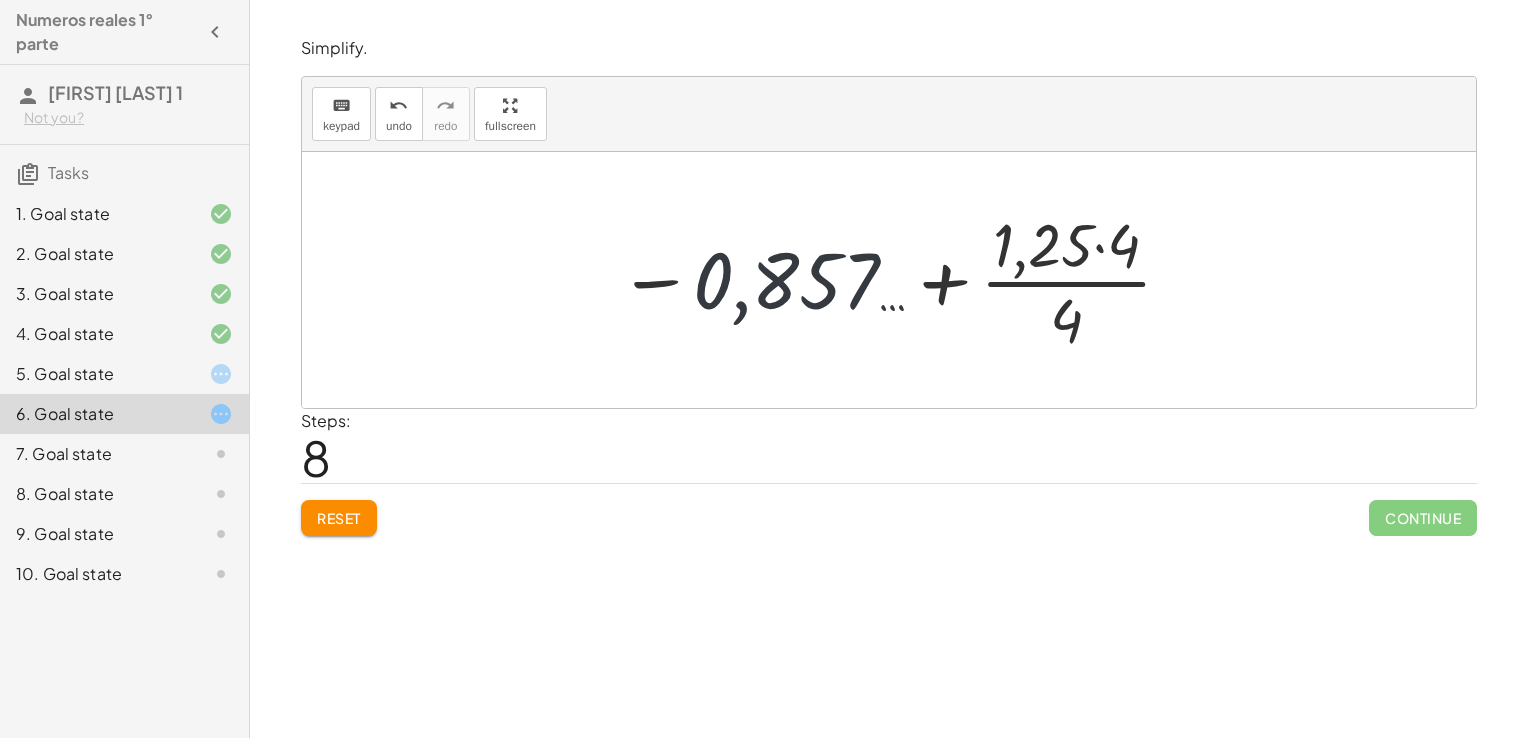 click at bounding box center [896, 280] 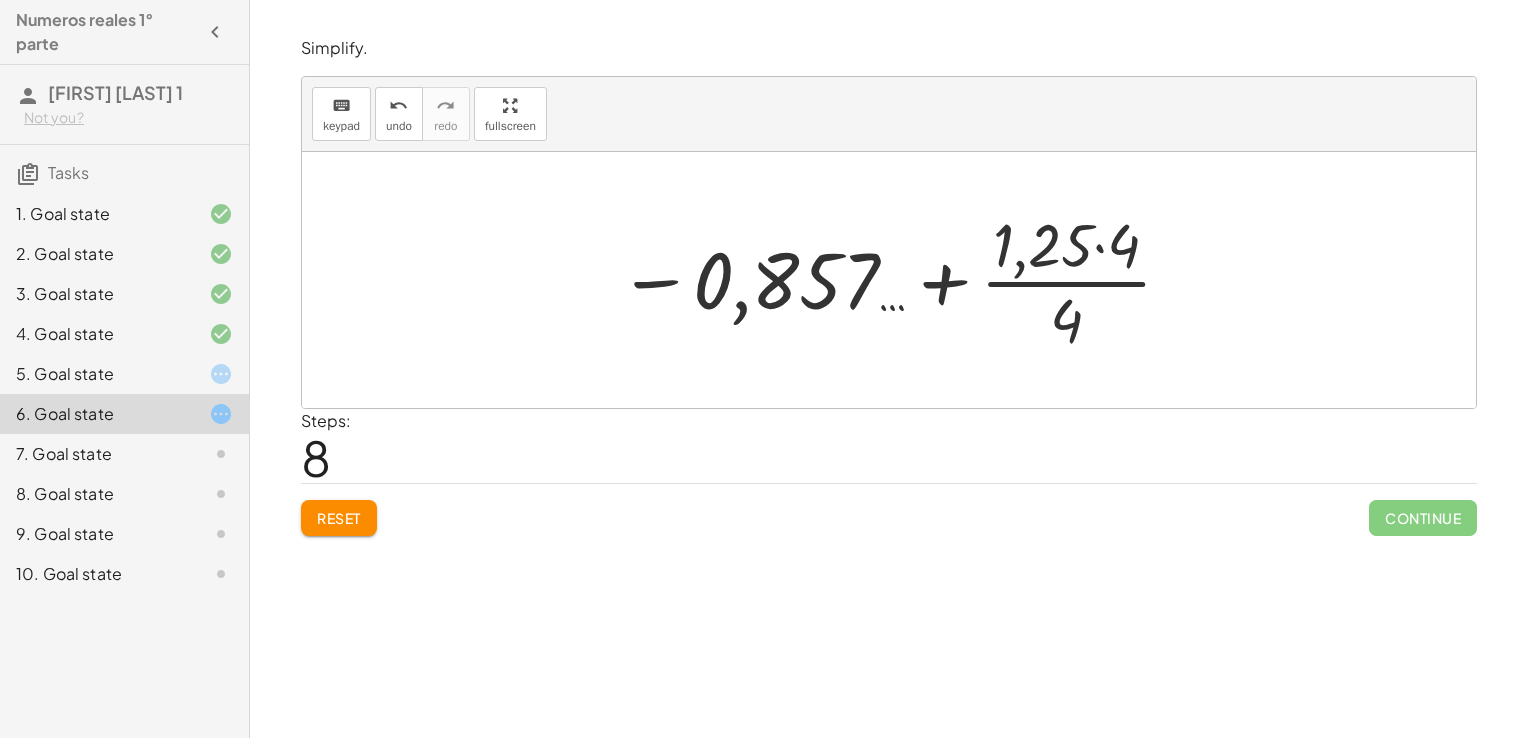 click at bounding box center [896, 280] 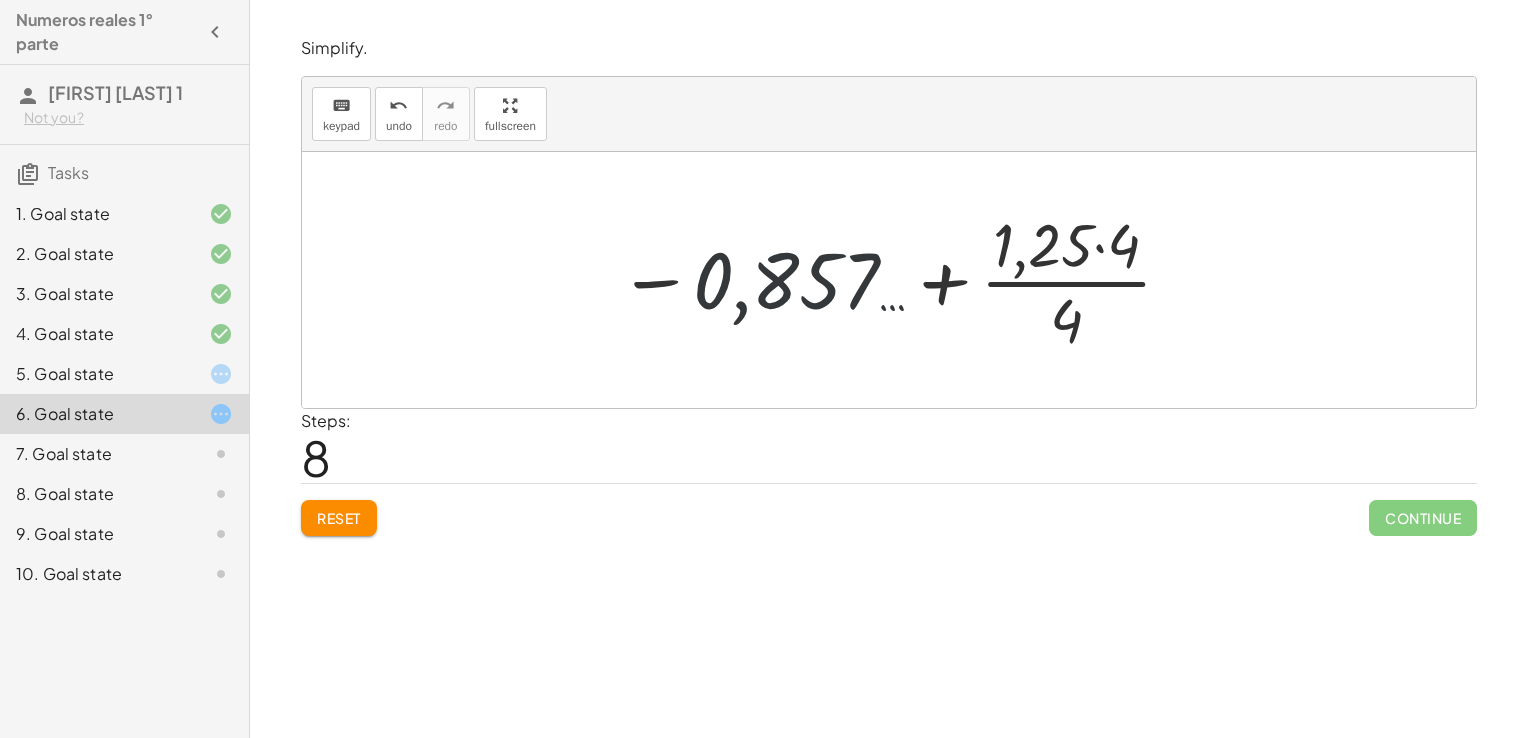click at bounding box center (896, 280) 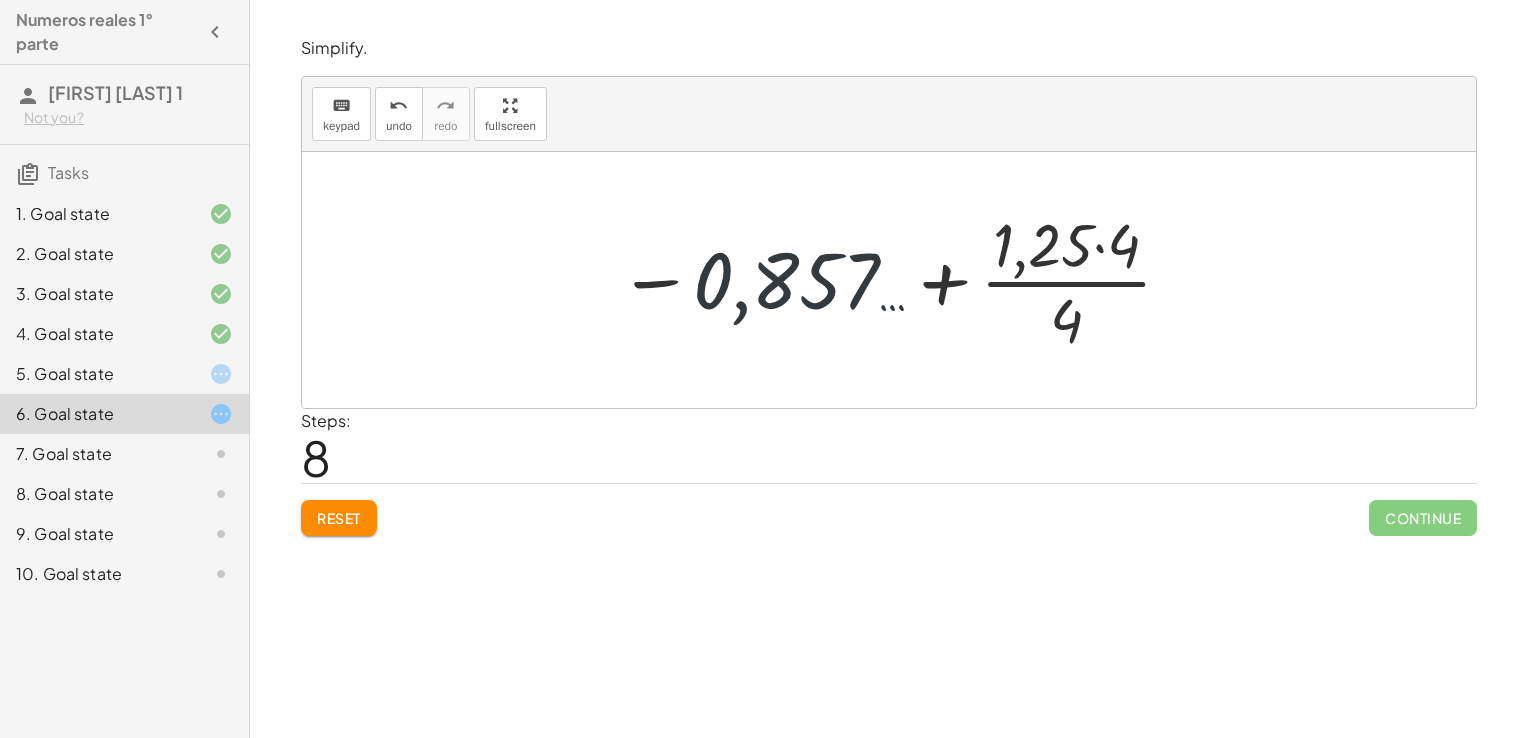 click at bounding box center [896, 280] 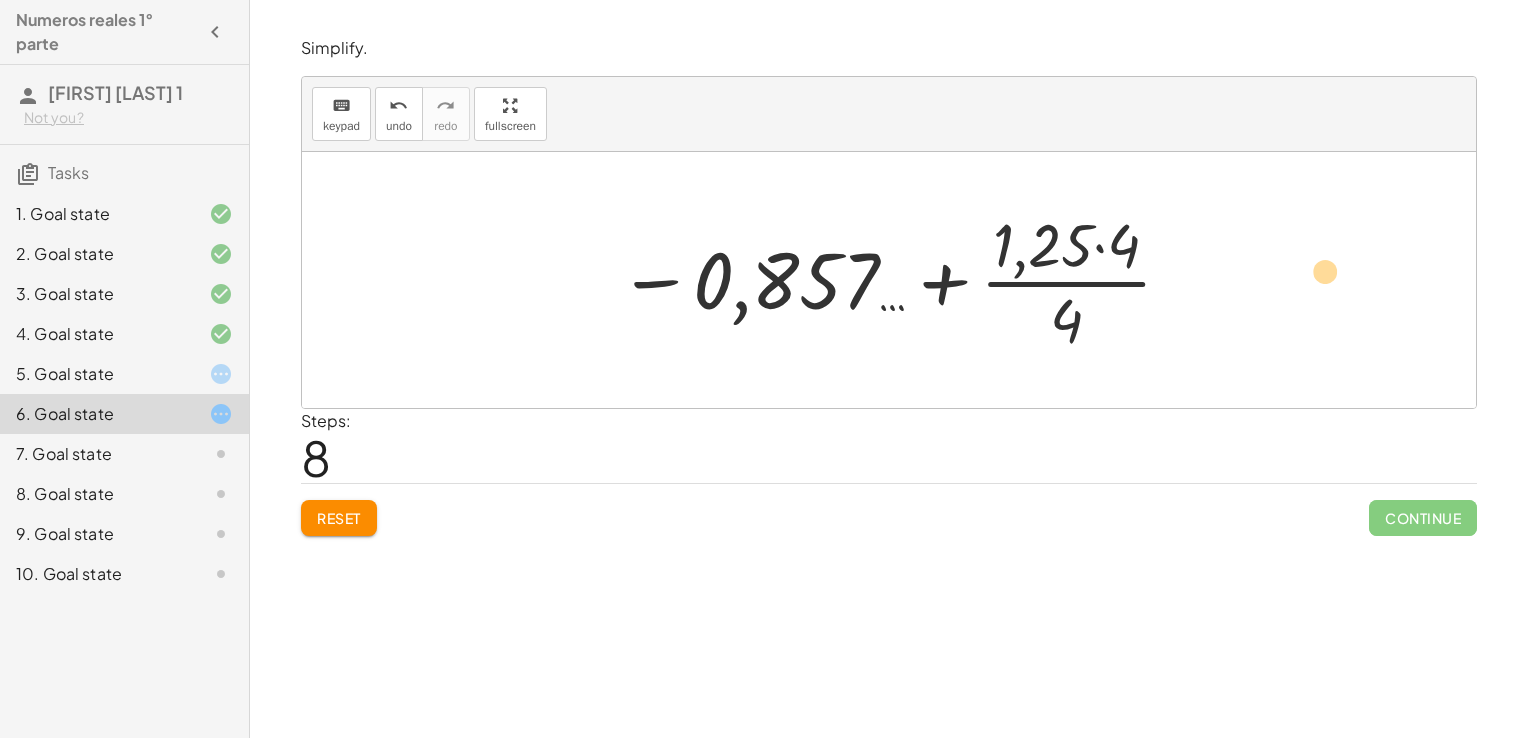 drag, startPoint x: 825, startPoint y: 270, endPoint x: 1363, endPoint y: 266, distance: 538.0149 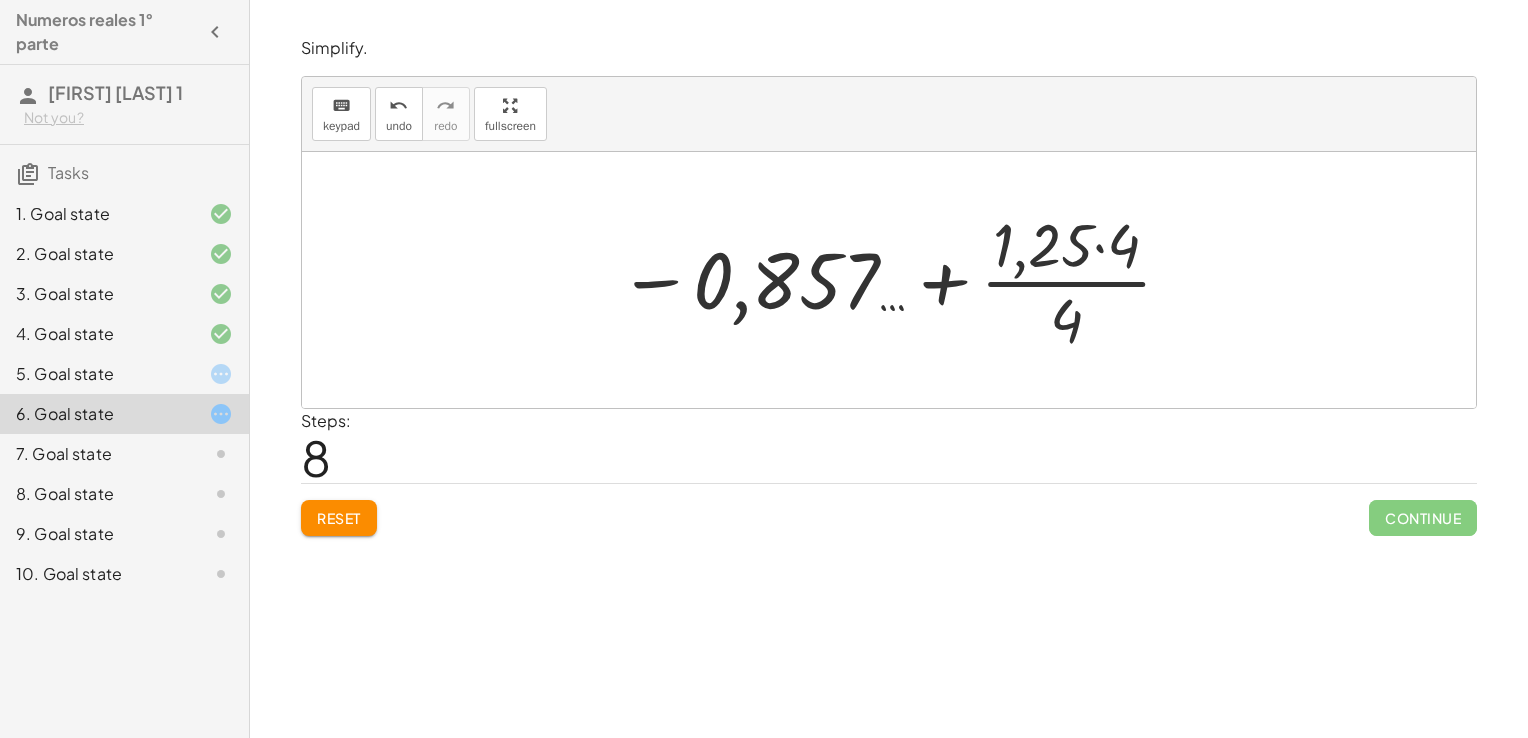click at bounding box center (896, 280) 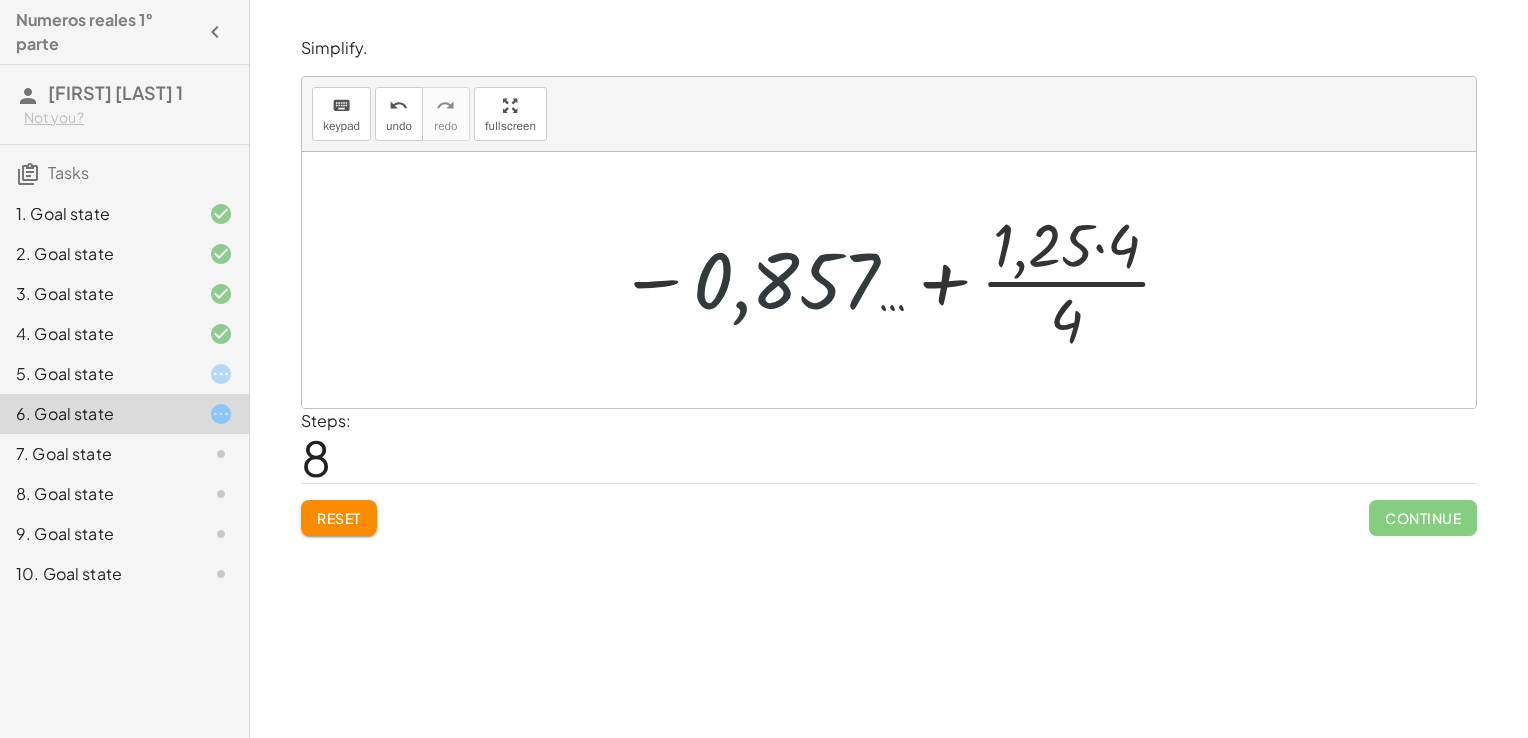 click at bounding box center [896, 280] 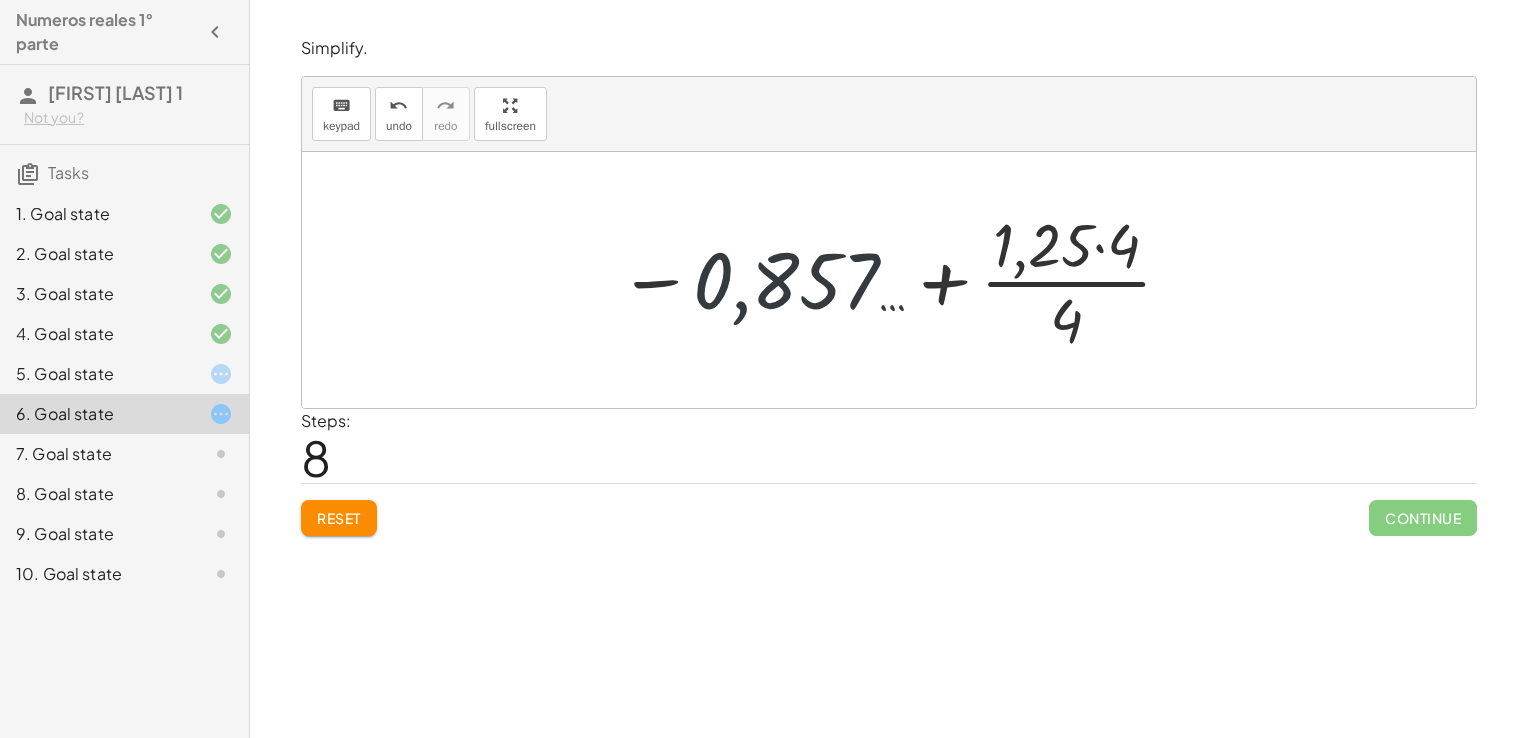 click at bounding box center (896, 280) 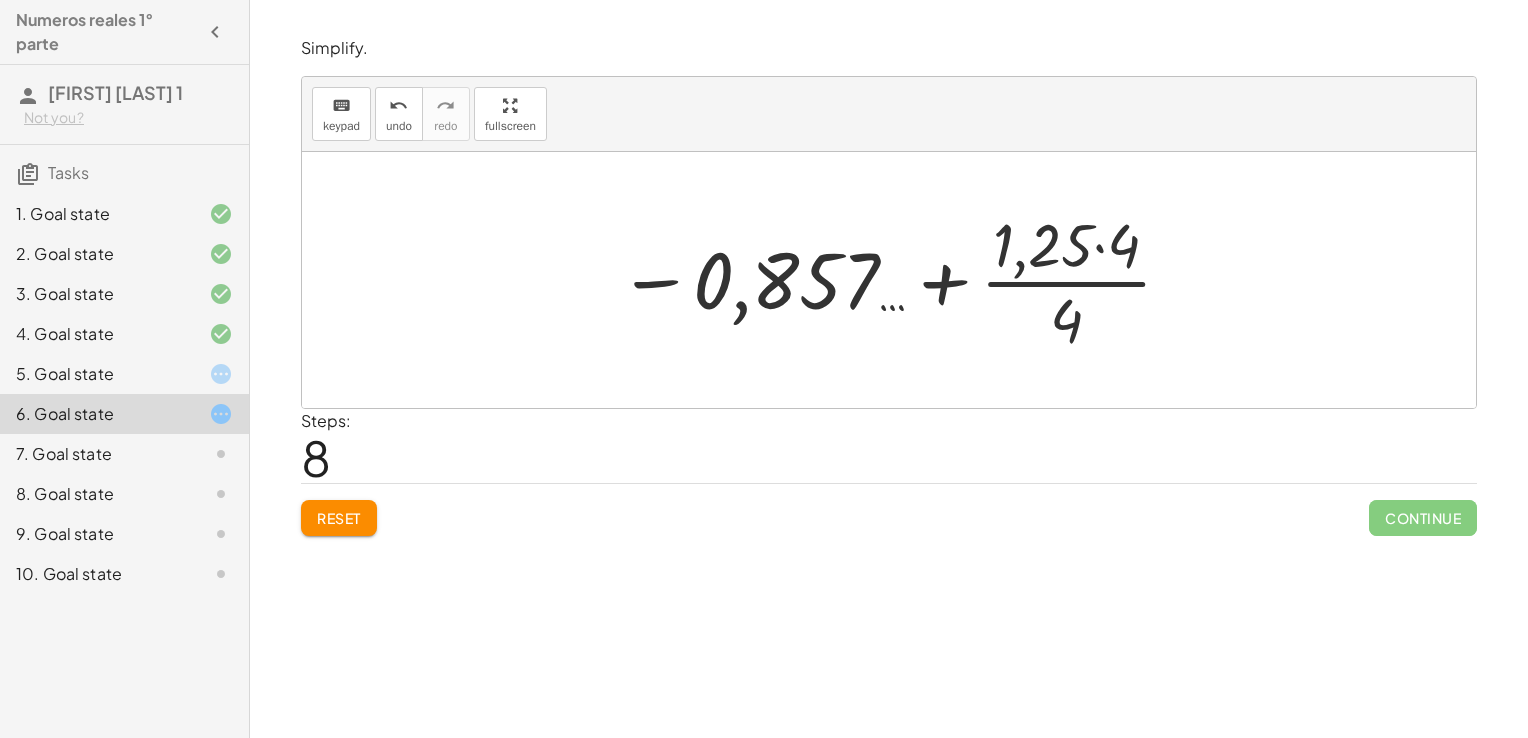 click at bounding box center [896, 280] 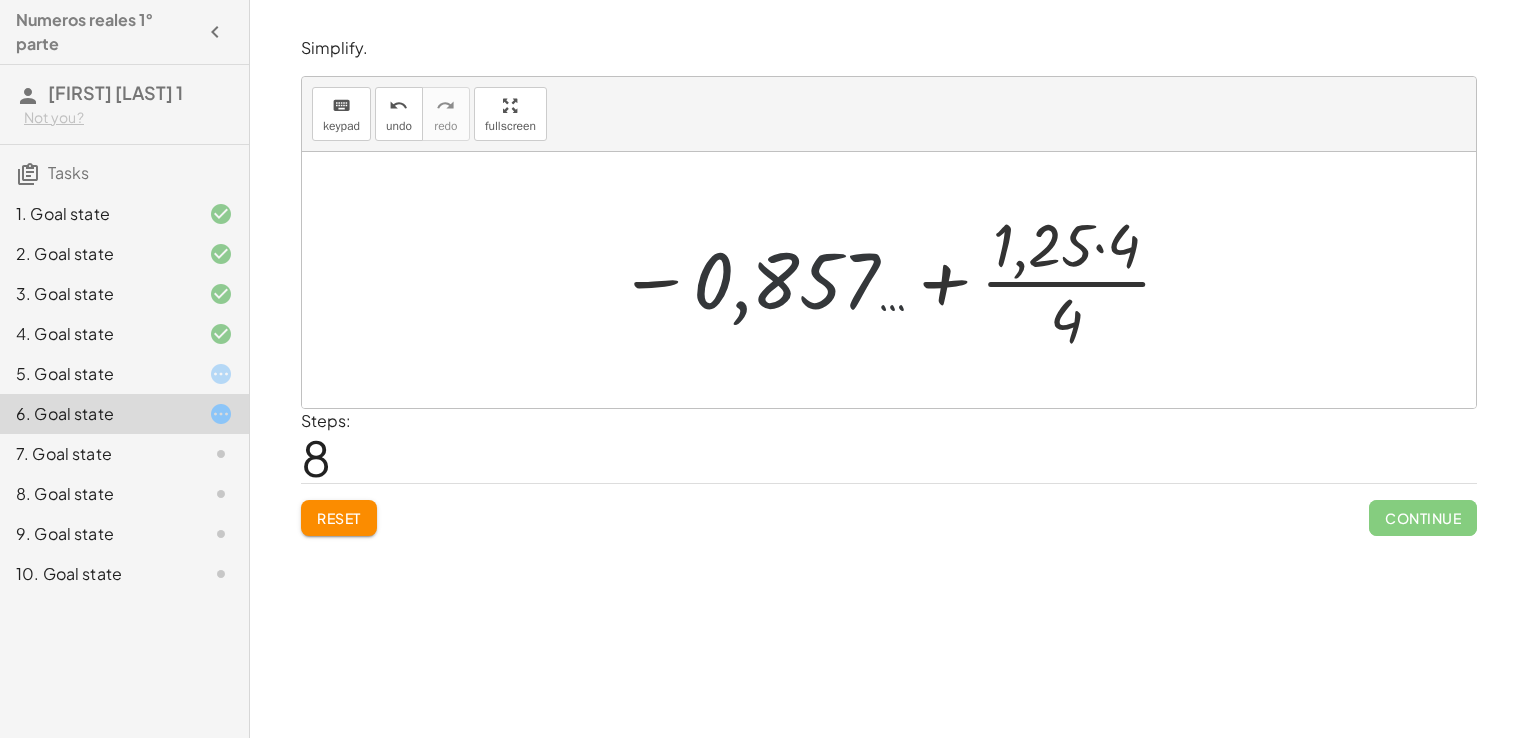 click at bounding box center (896, 280) 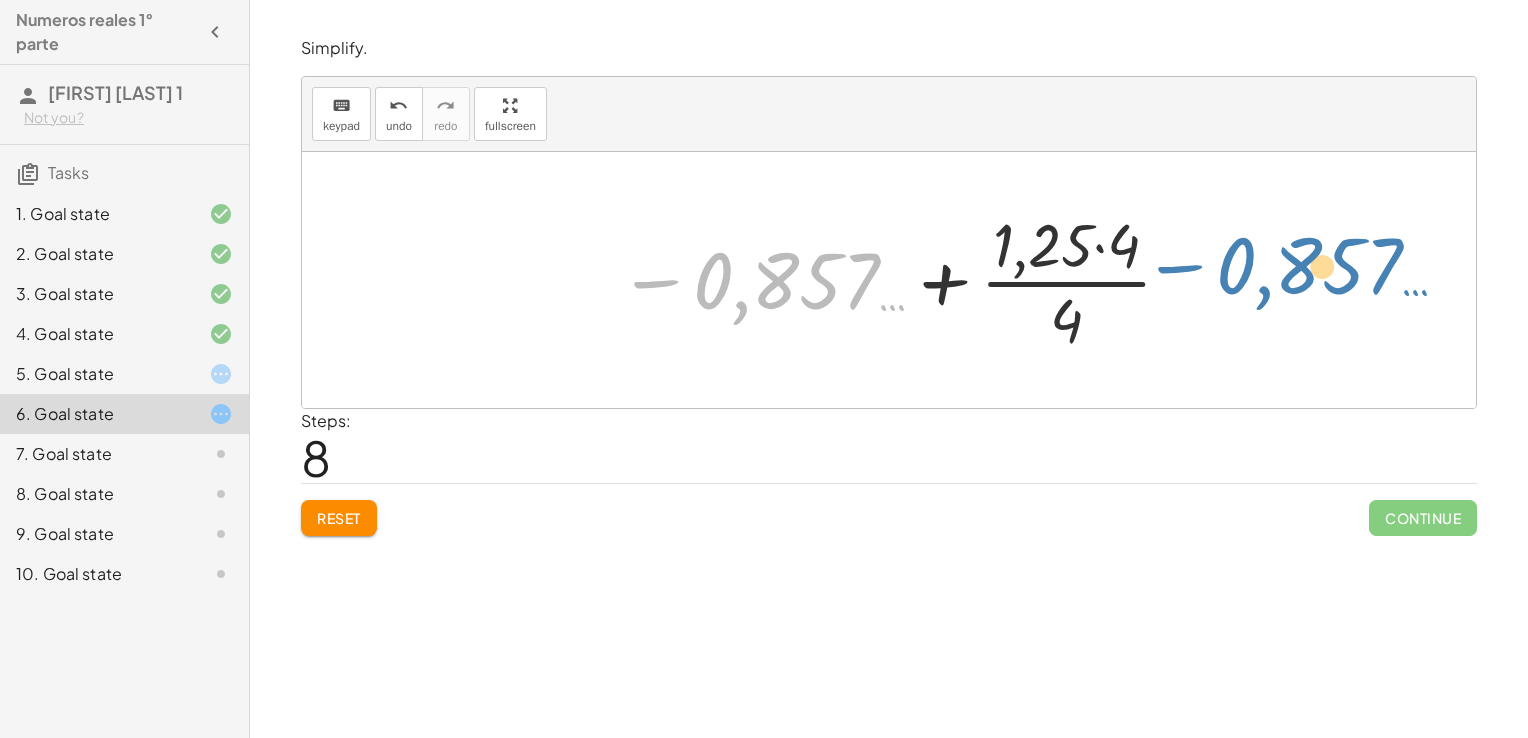 drag, startPoint x: 817, startPoint y: 278, endPoint x: 1340, endPoint y: 264, distance: 523.1873 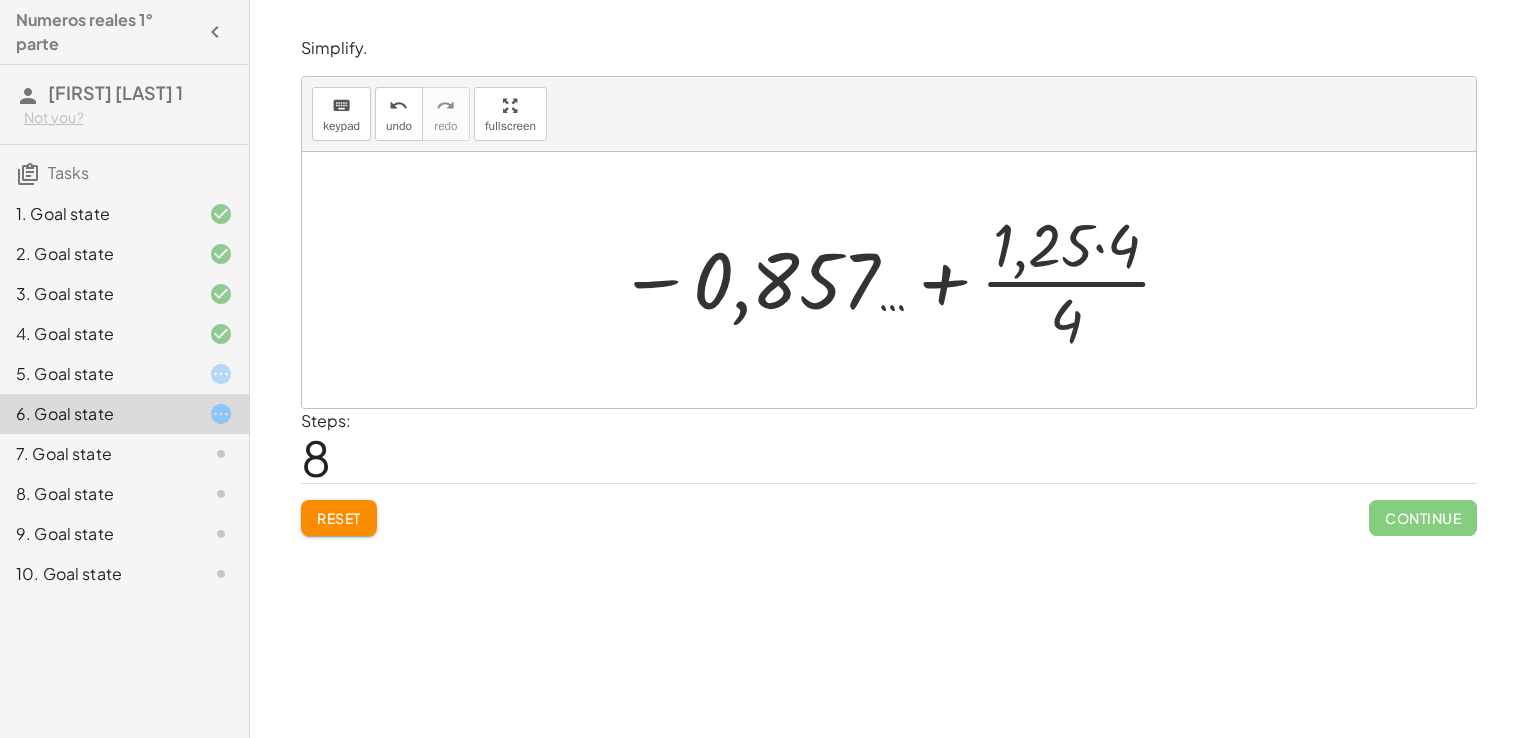 click at bounding box center [896, 280] 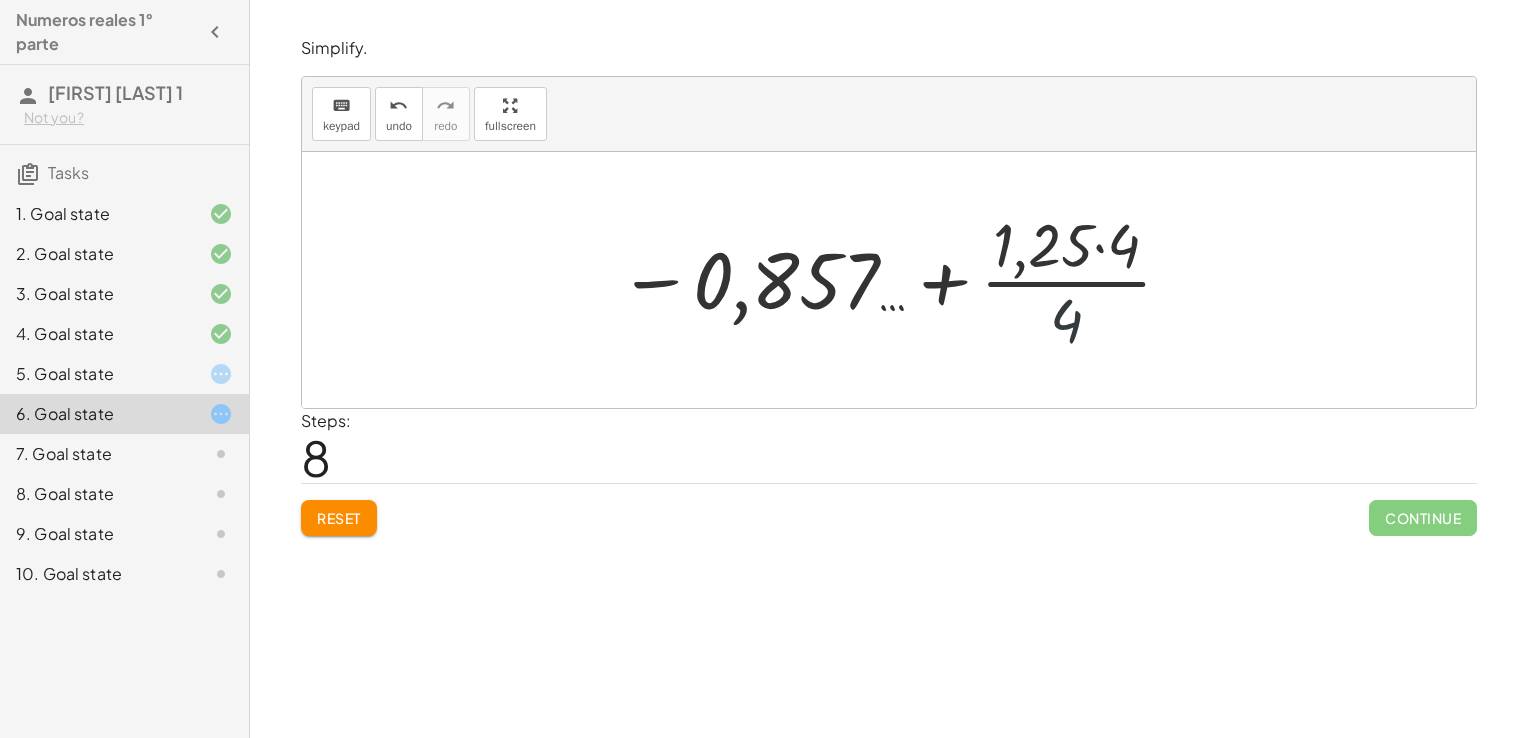click at bounding box center (896, 280) 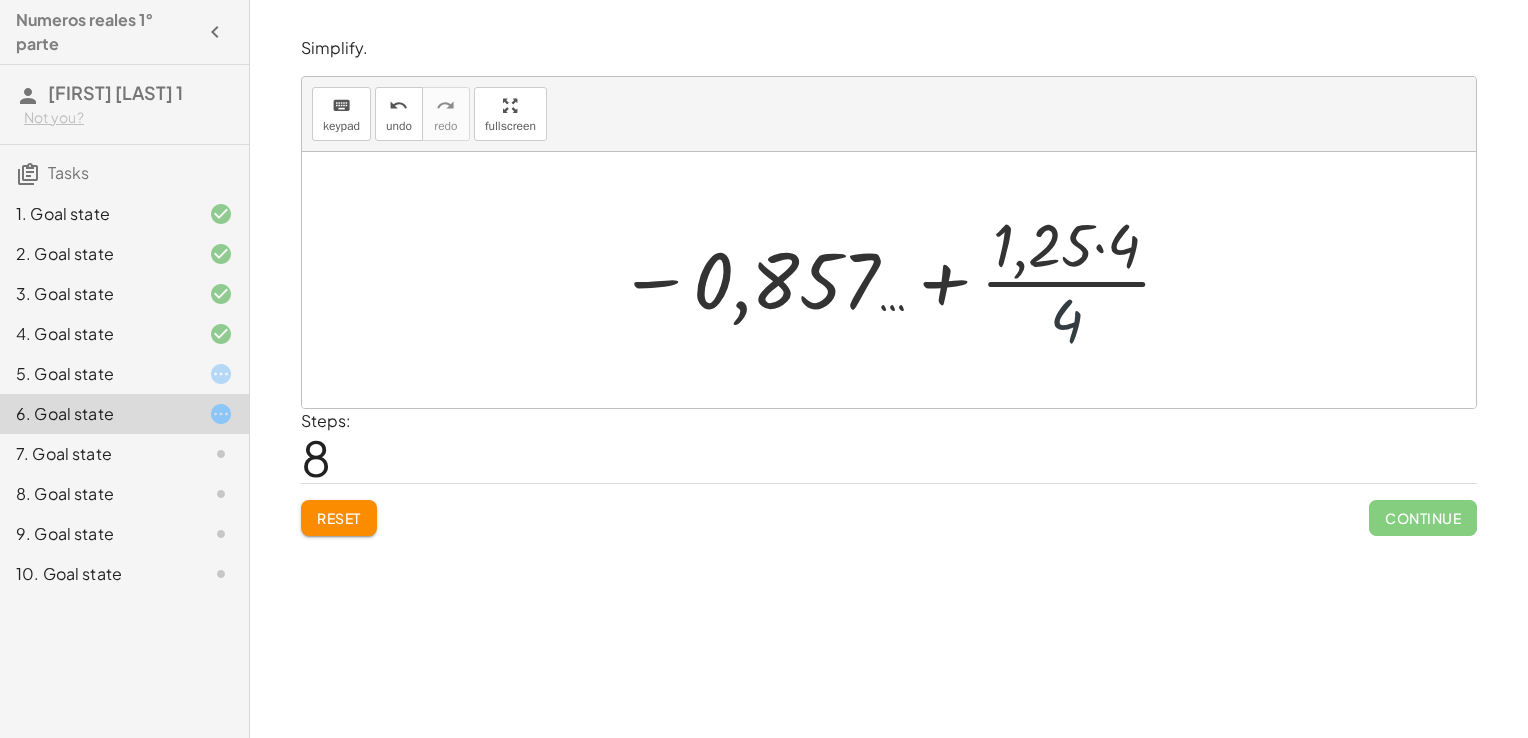 click at bounding box center (896, 280) 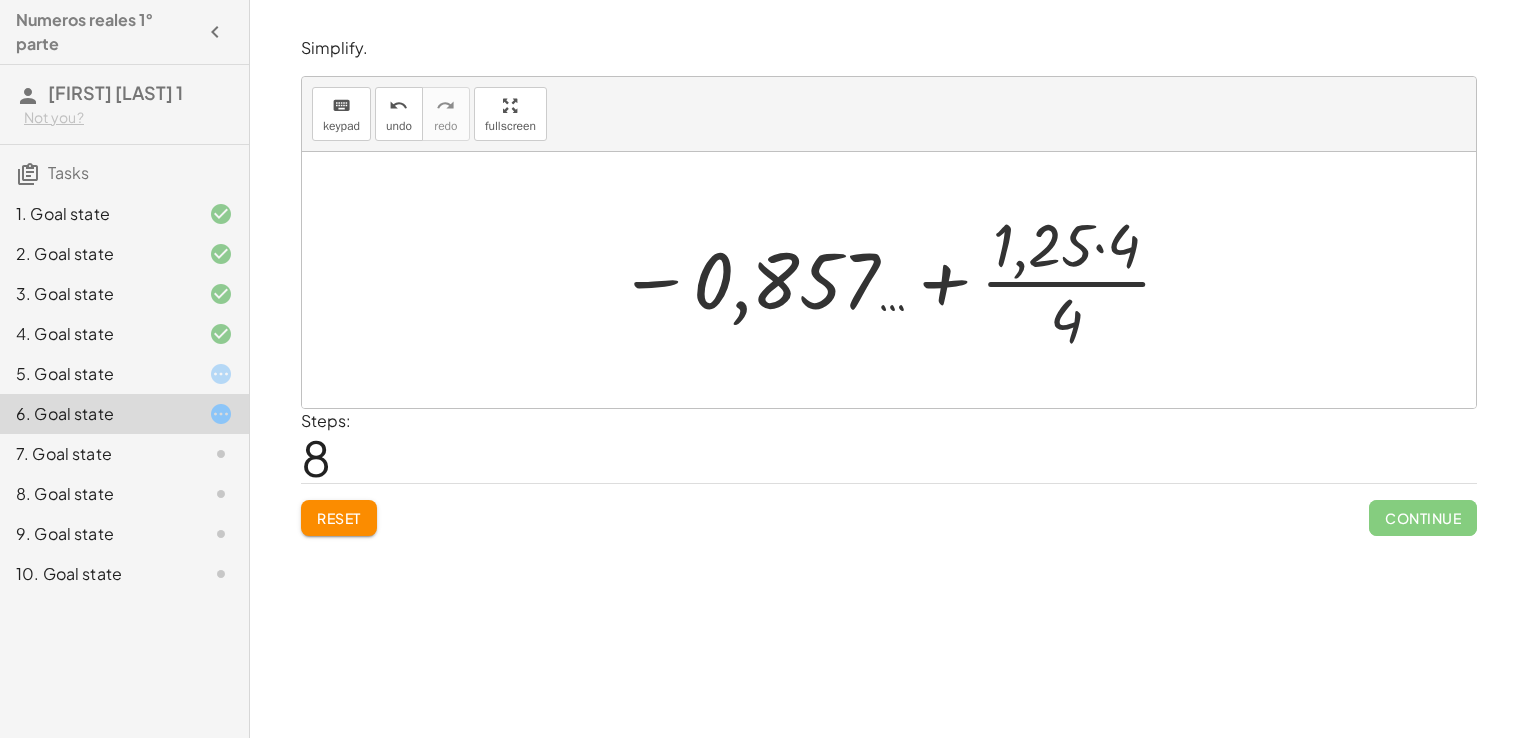 click at bounding box center [896, 280] 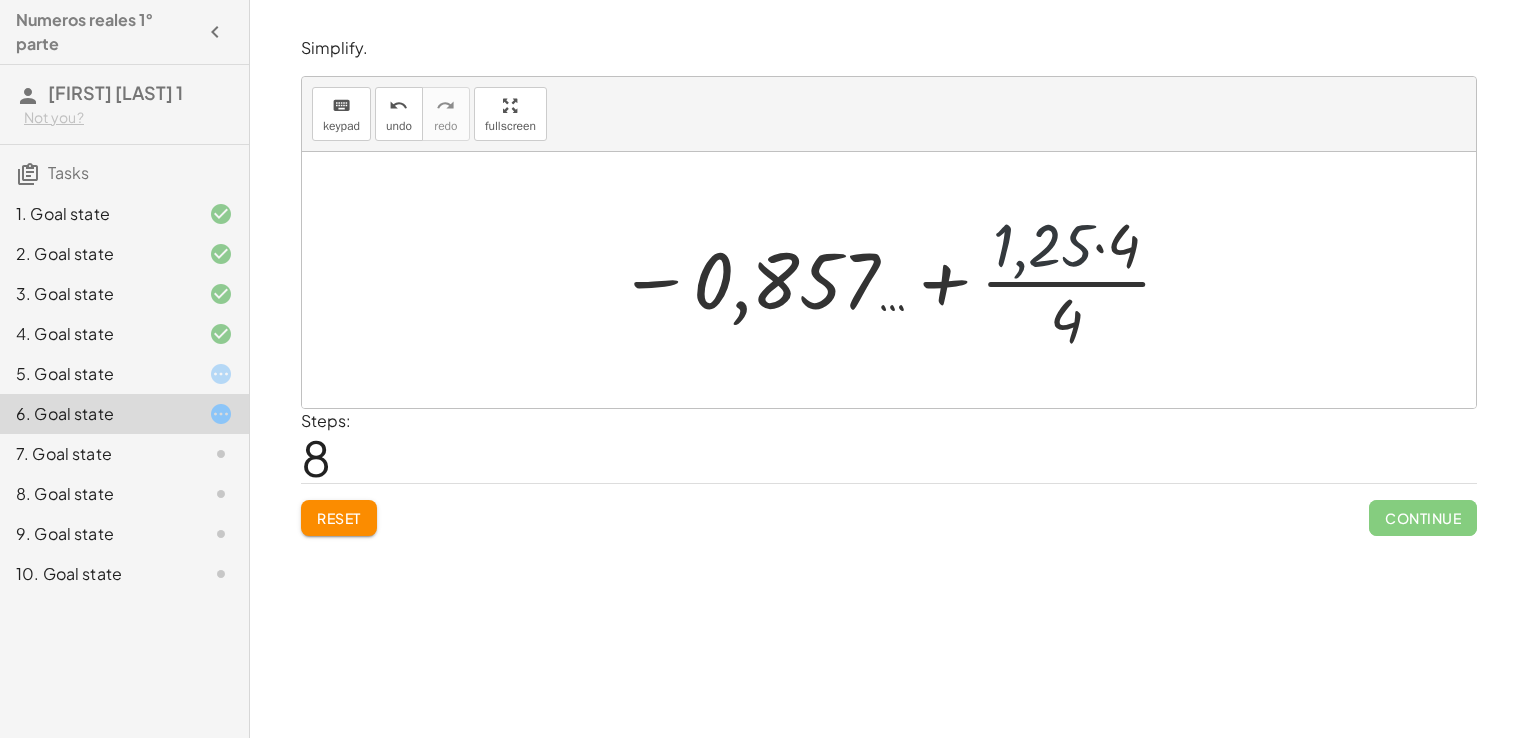 click at bounding box center (896, 280) 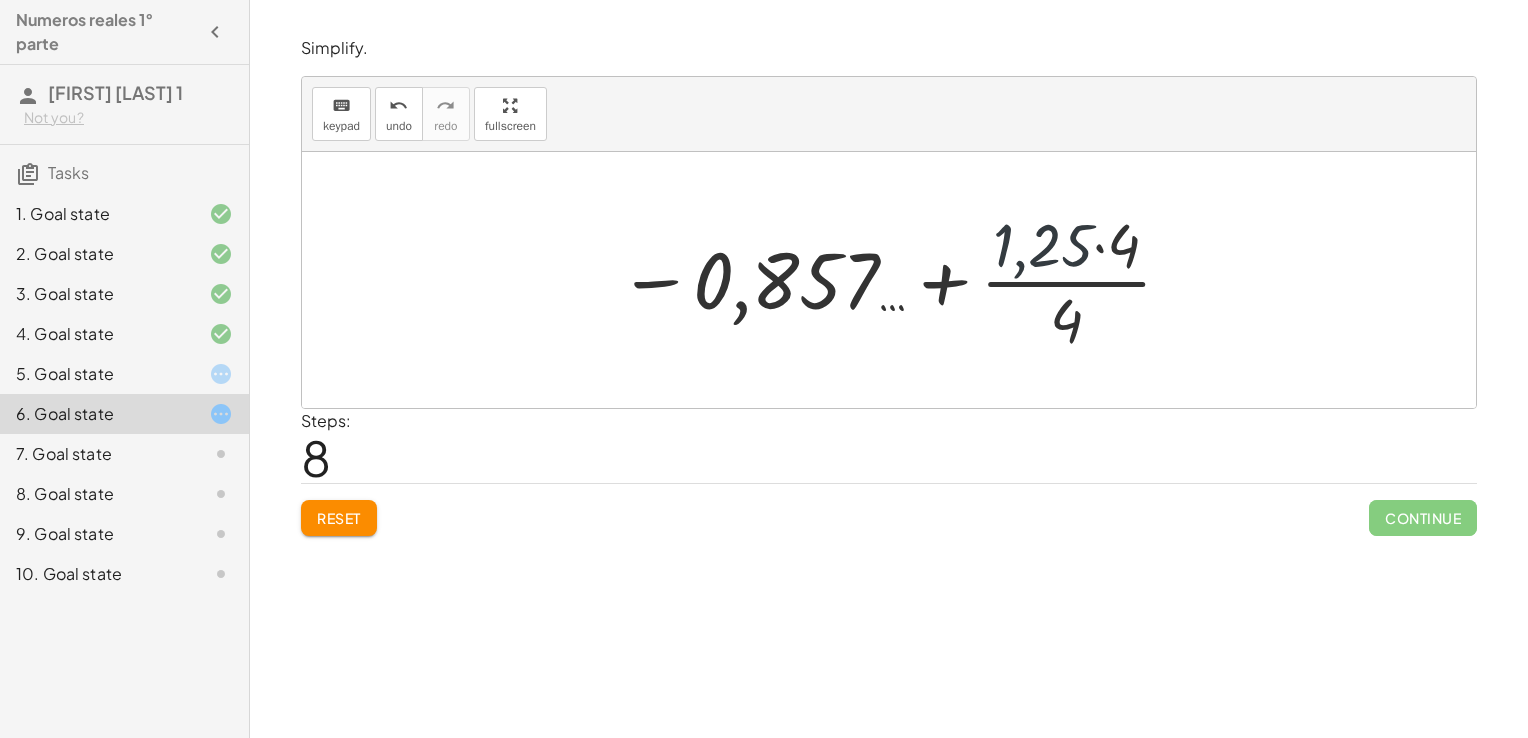 click at bounding box center (896, 280) 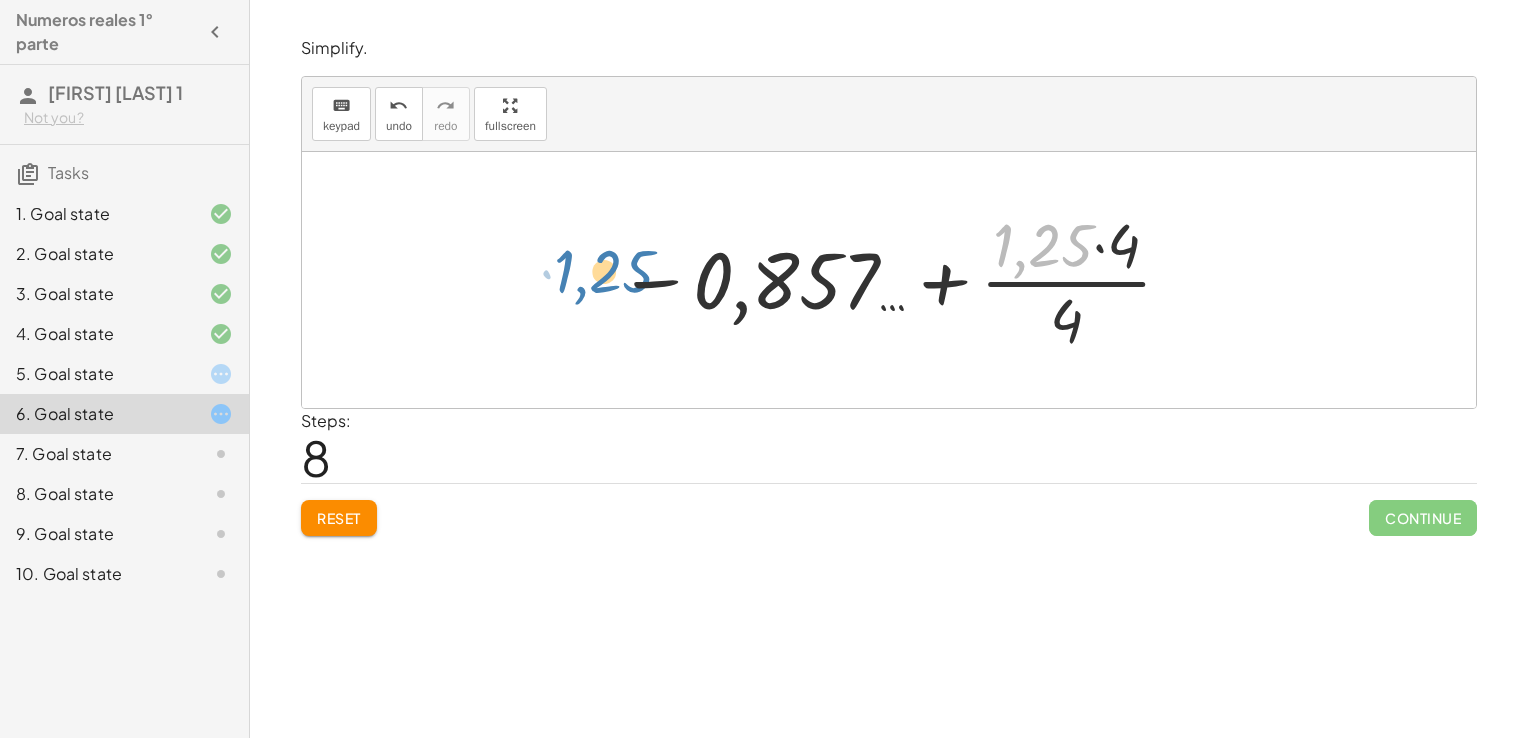 drag, startPoint x: 1072, startPoint y: 249, endPoint x: 619, endPoint y: 273, distance: 453.6353 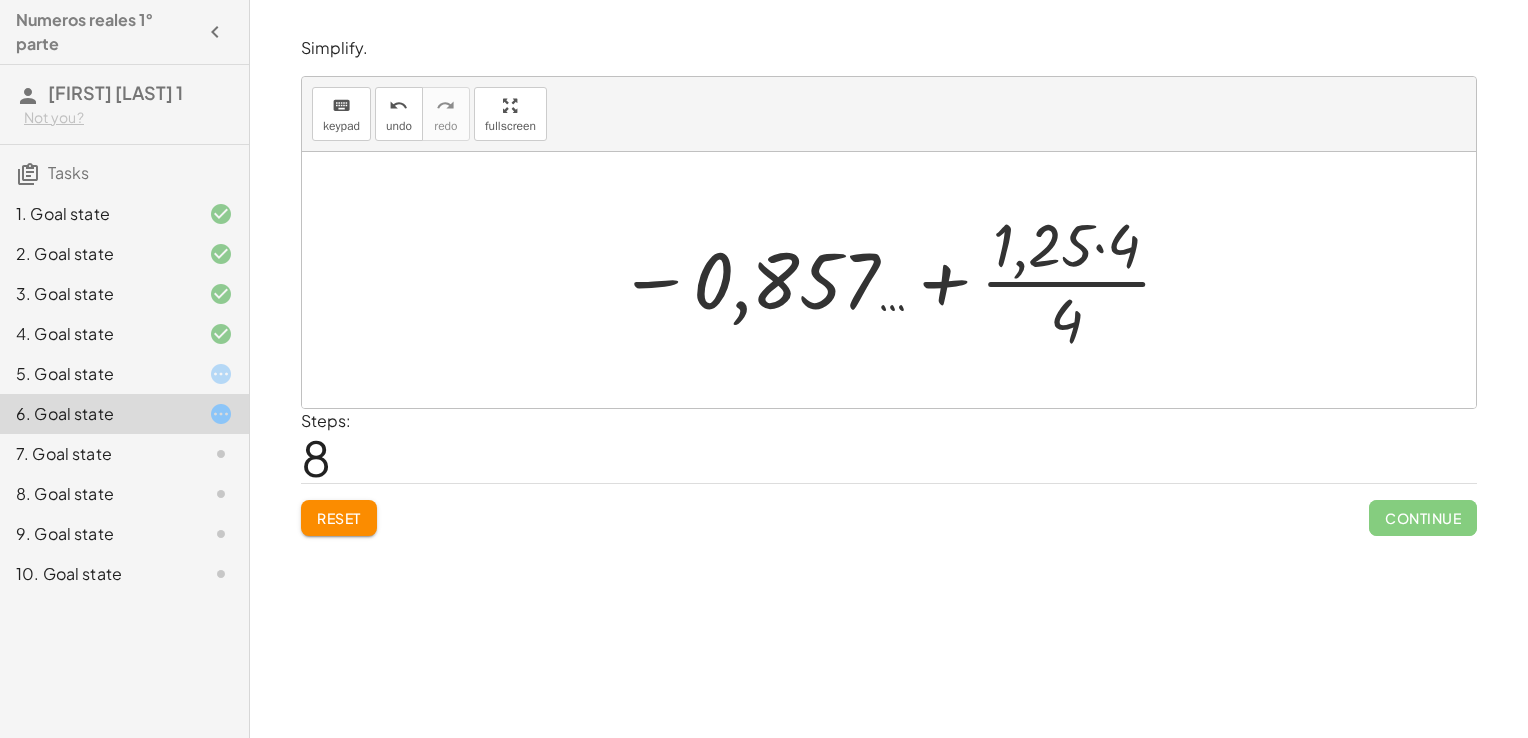 click at bounding box center [896, 280] 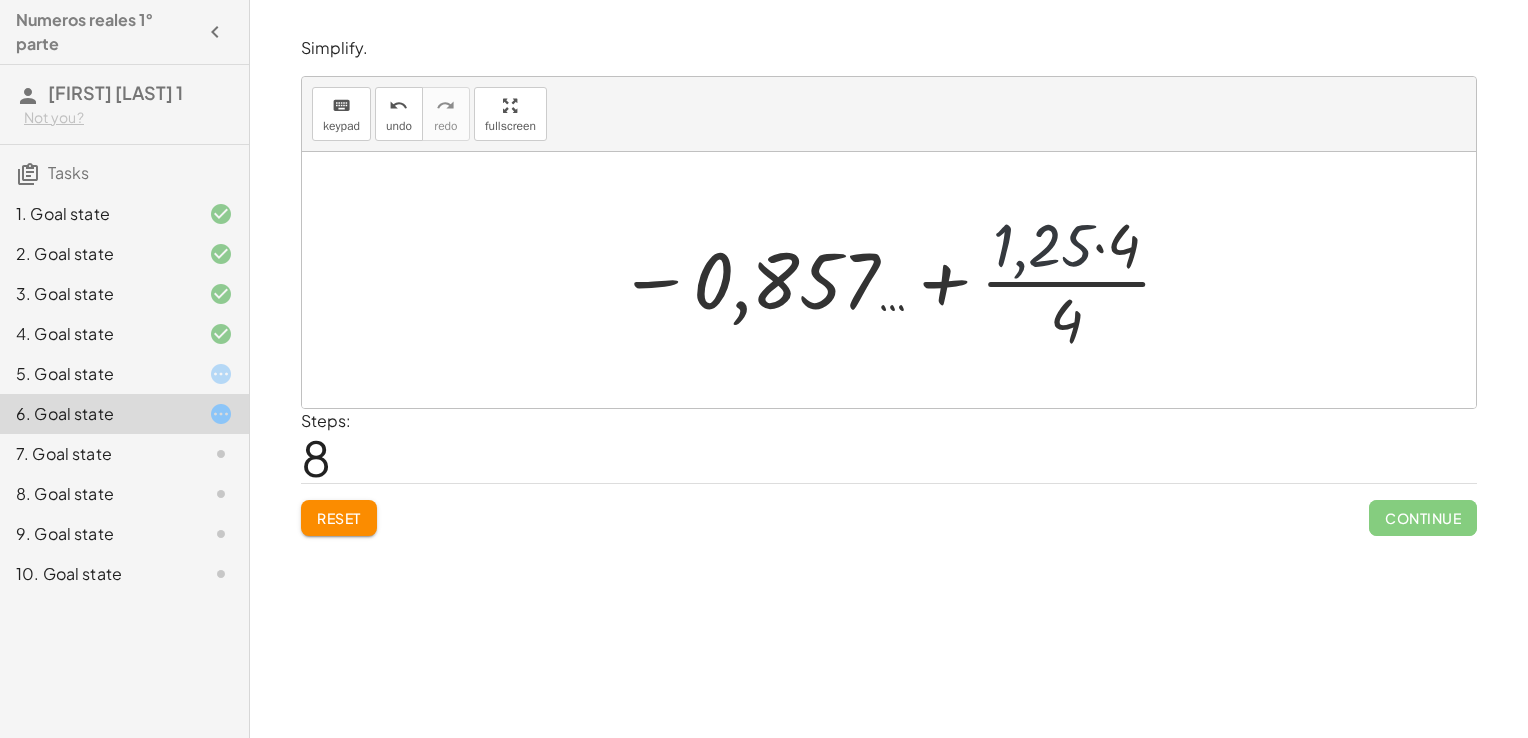 click at bounding box center (896, 280) 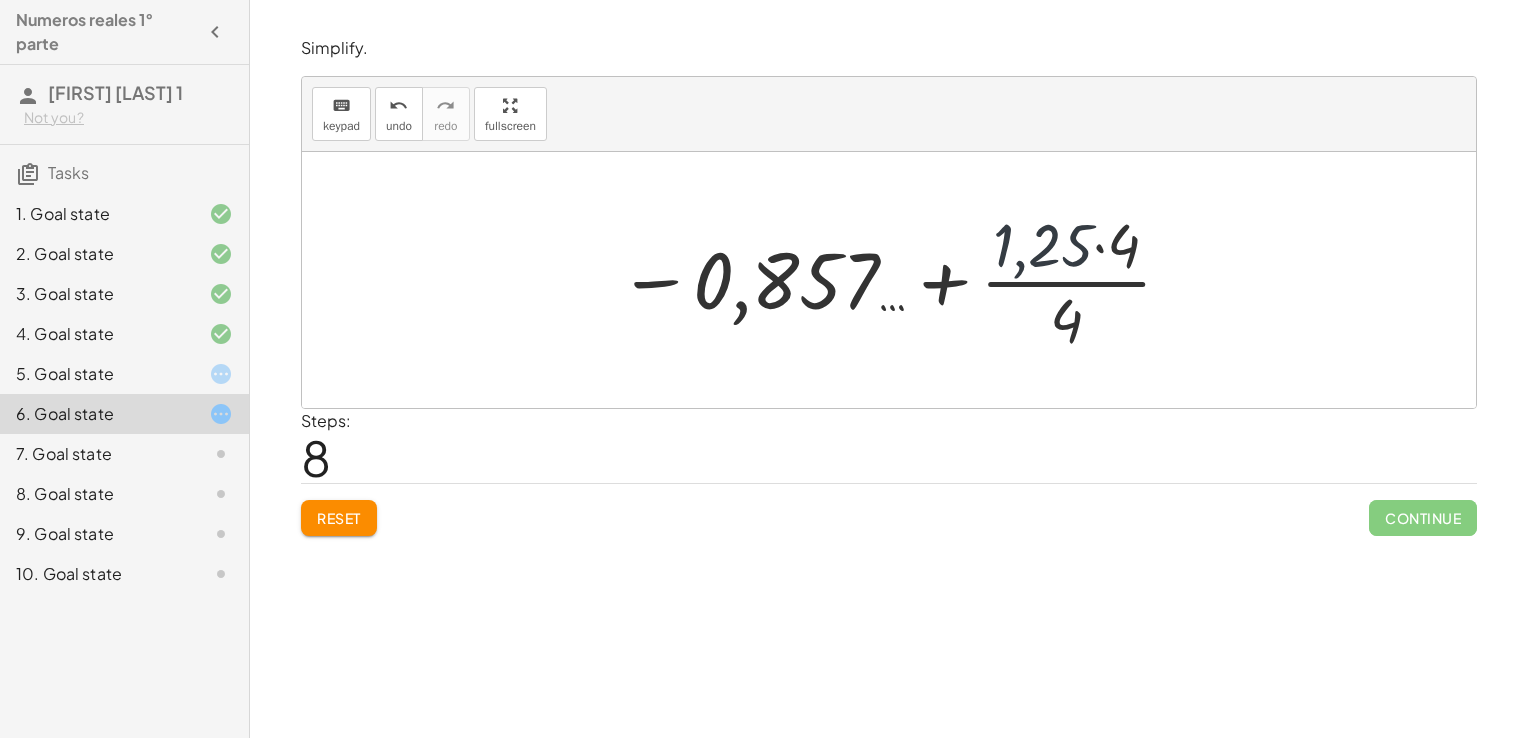 click at bounding box center [896, 280] 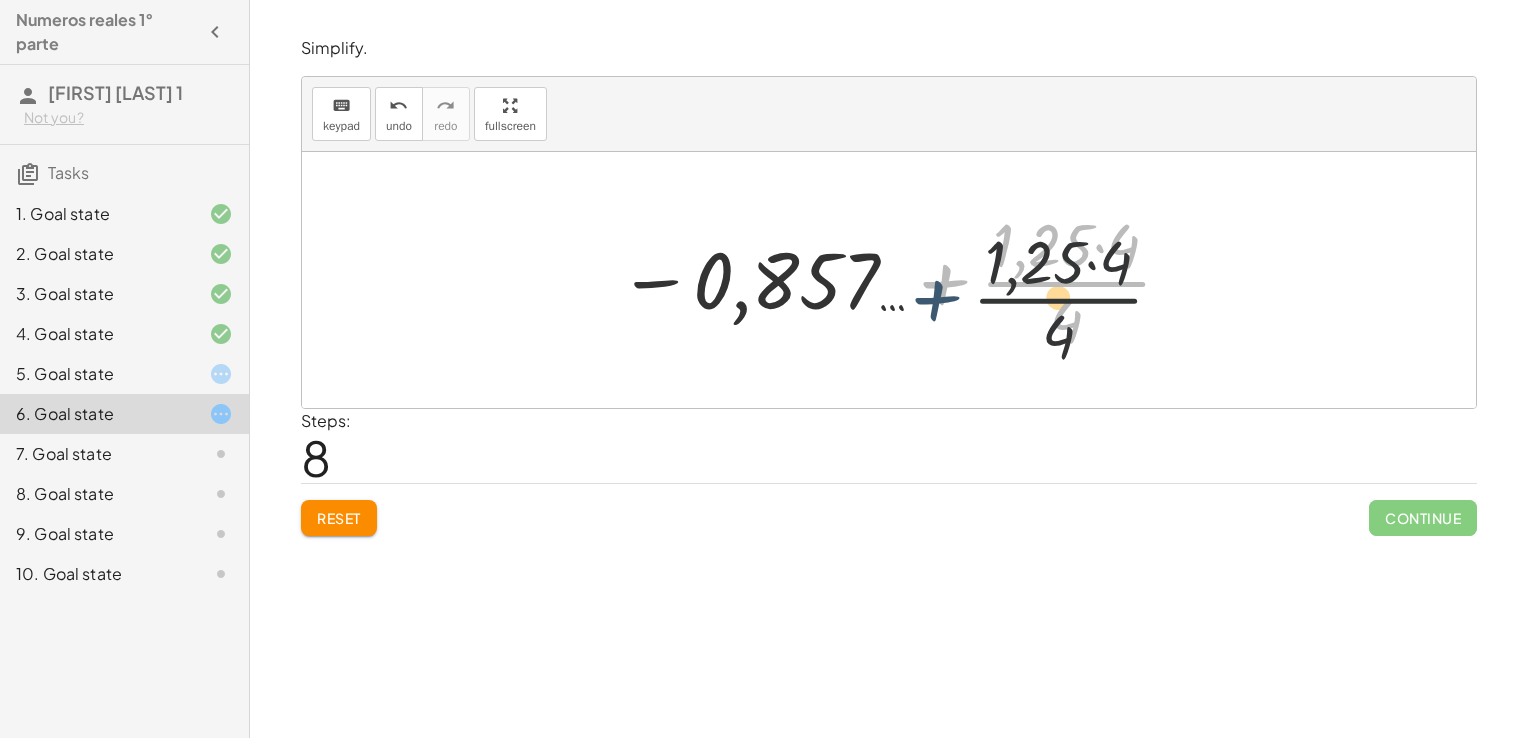 drag, startPoint x: 956, startPoint y: 263, endPoint x: 944, endPoint y: 285, distance: 25.059929 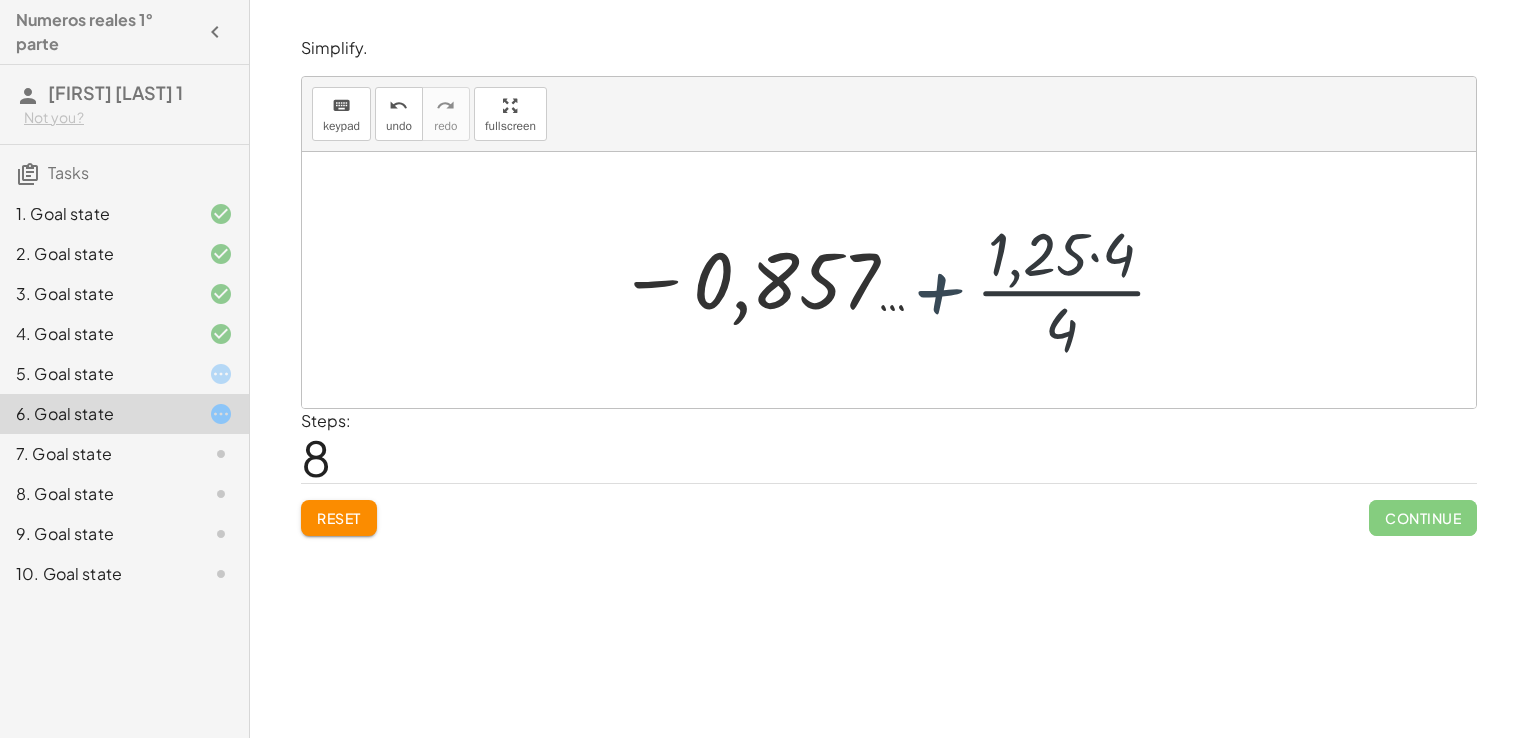 click at bounding box center (896, 280) 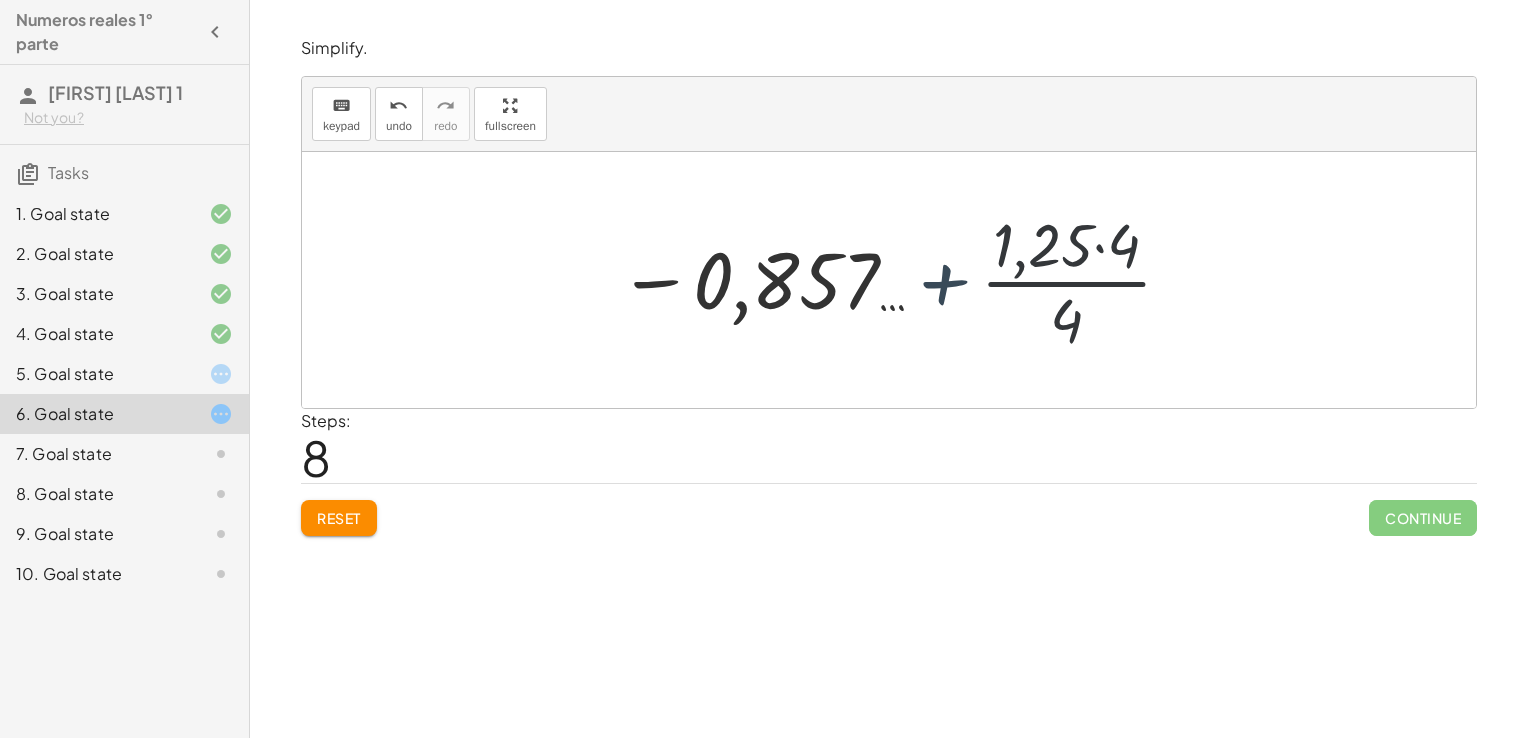 click at bounding box center [896, 280] 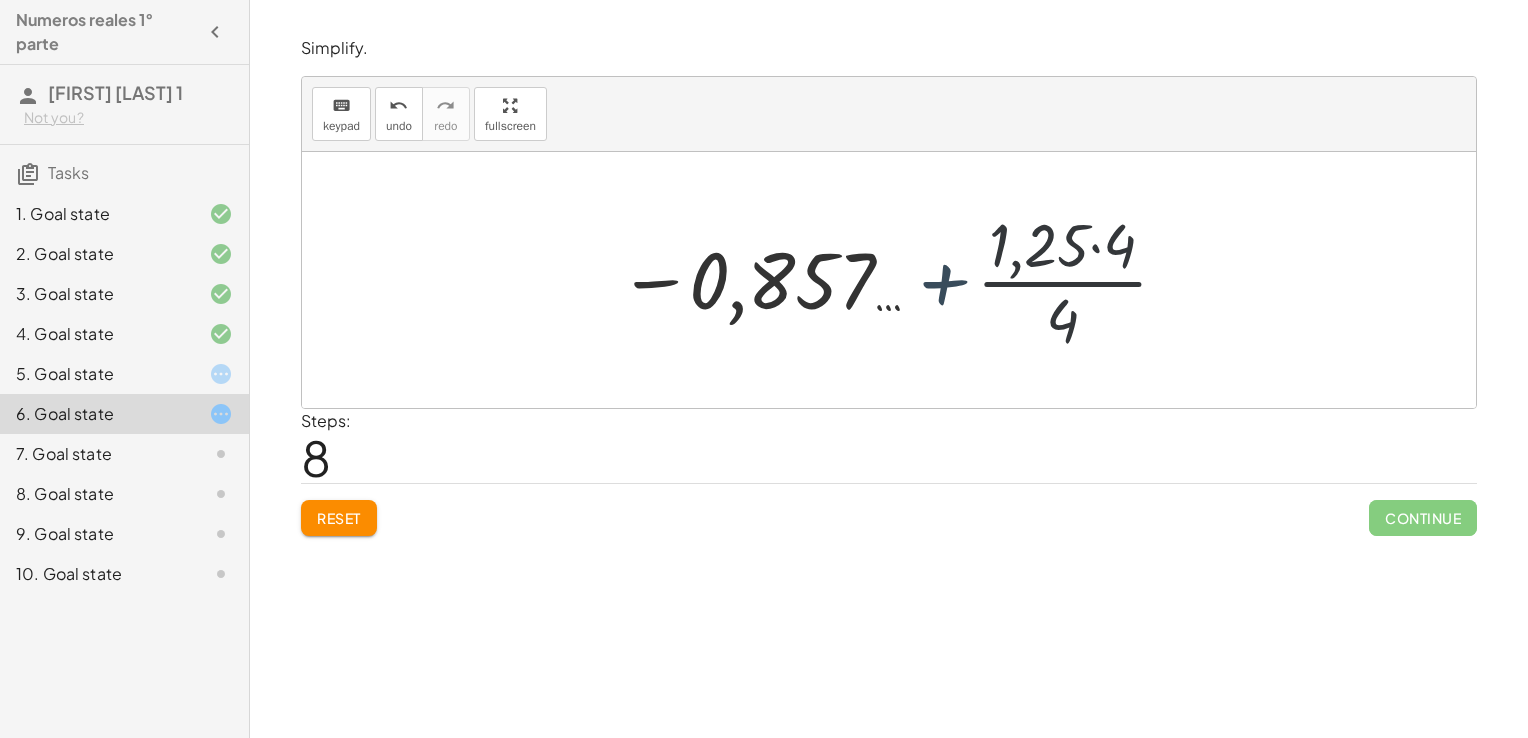click at bounding box center (896, 280) 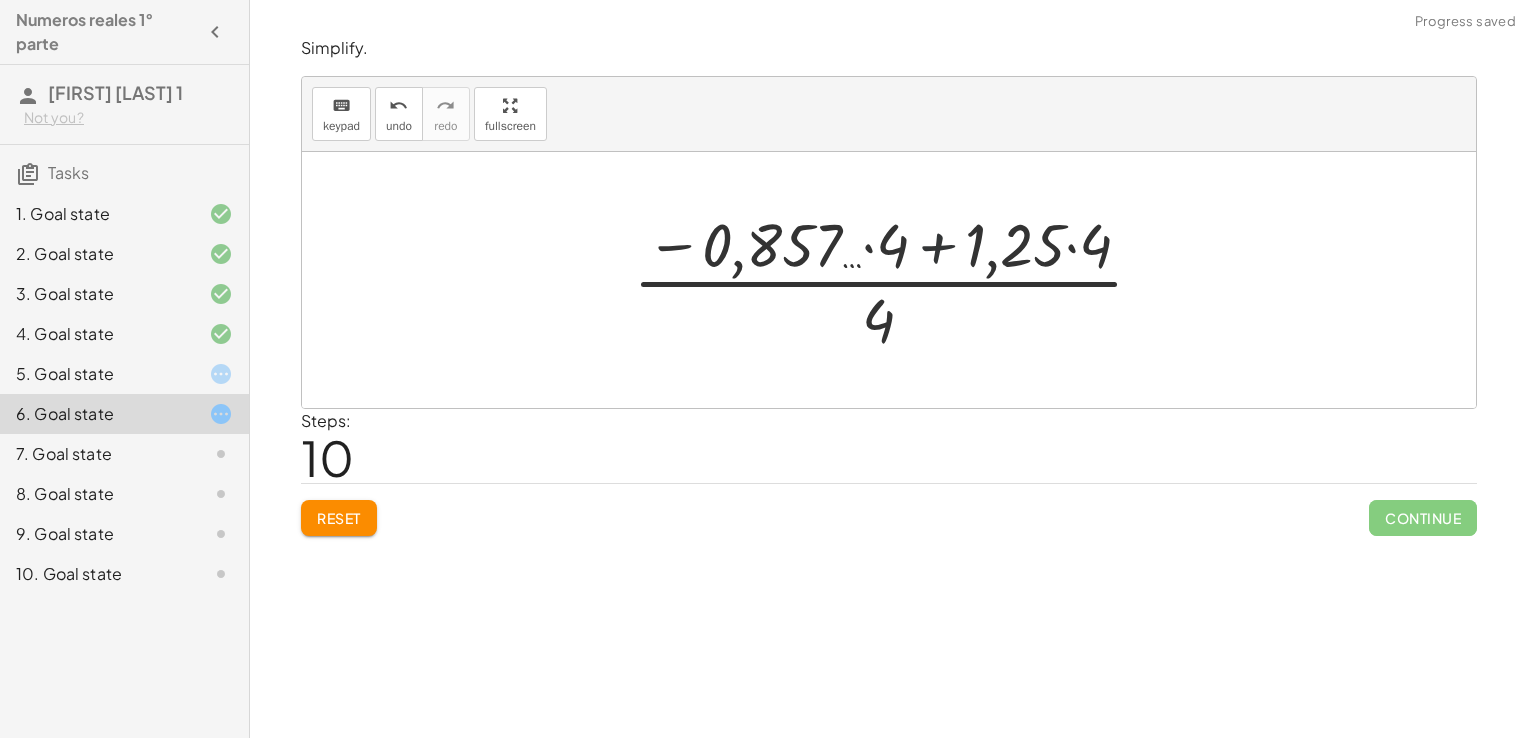 click at bounding box center (896, 280) 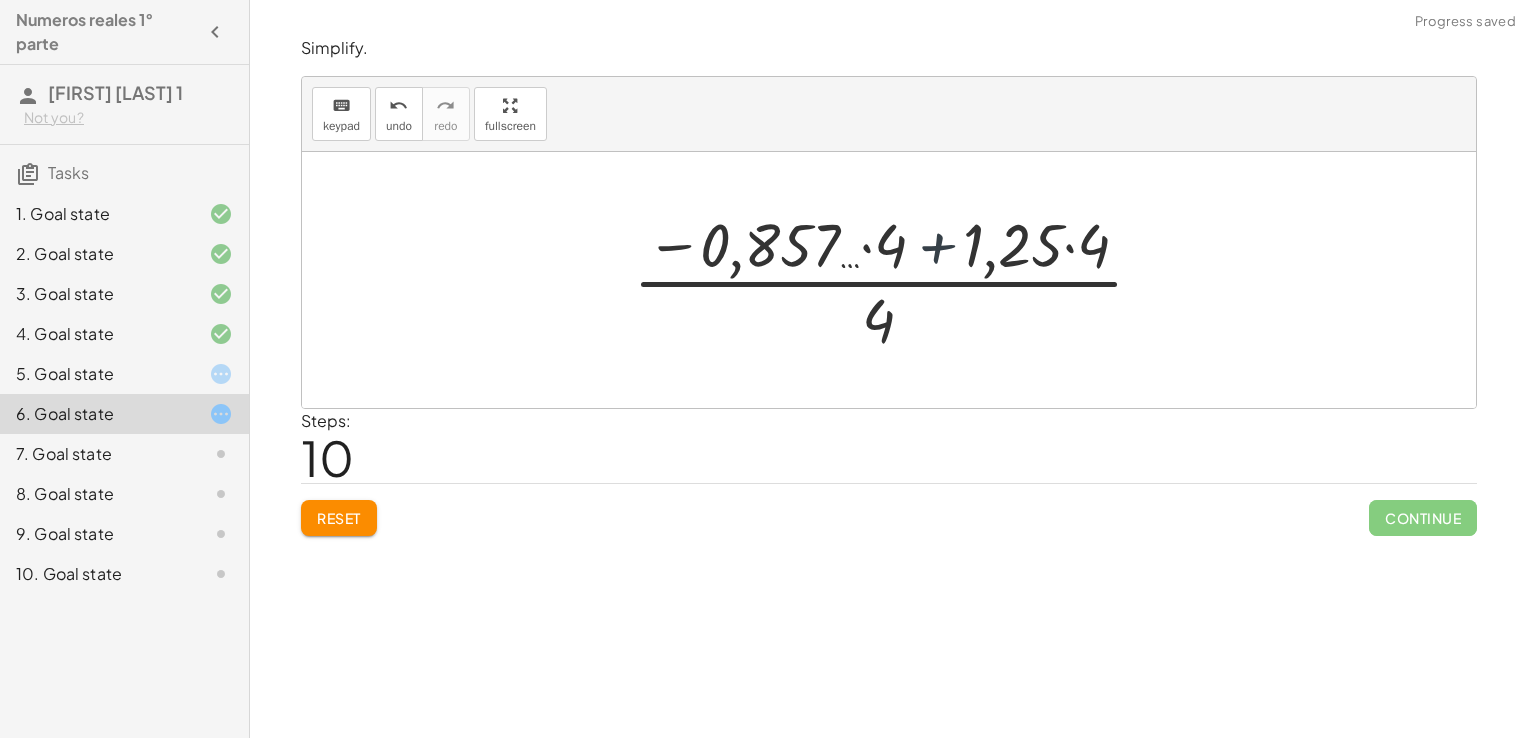 click at bounding box center [896, 280] 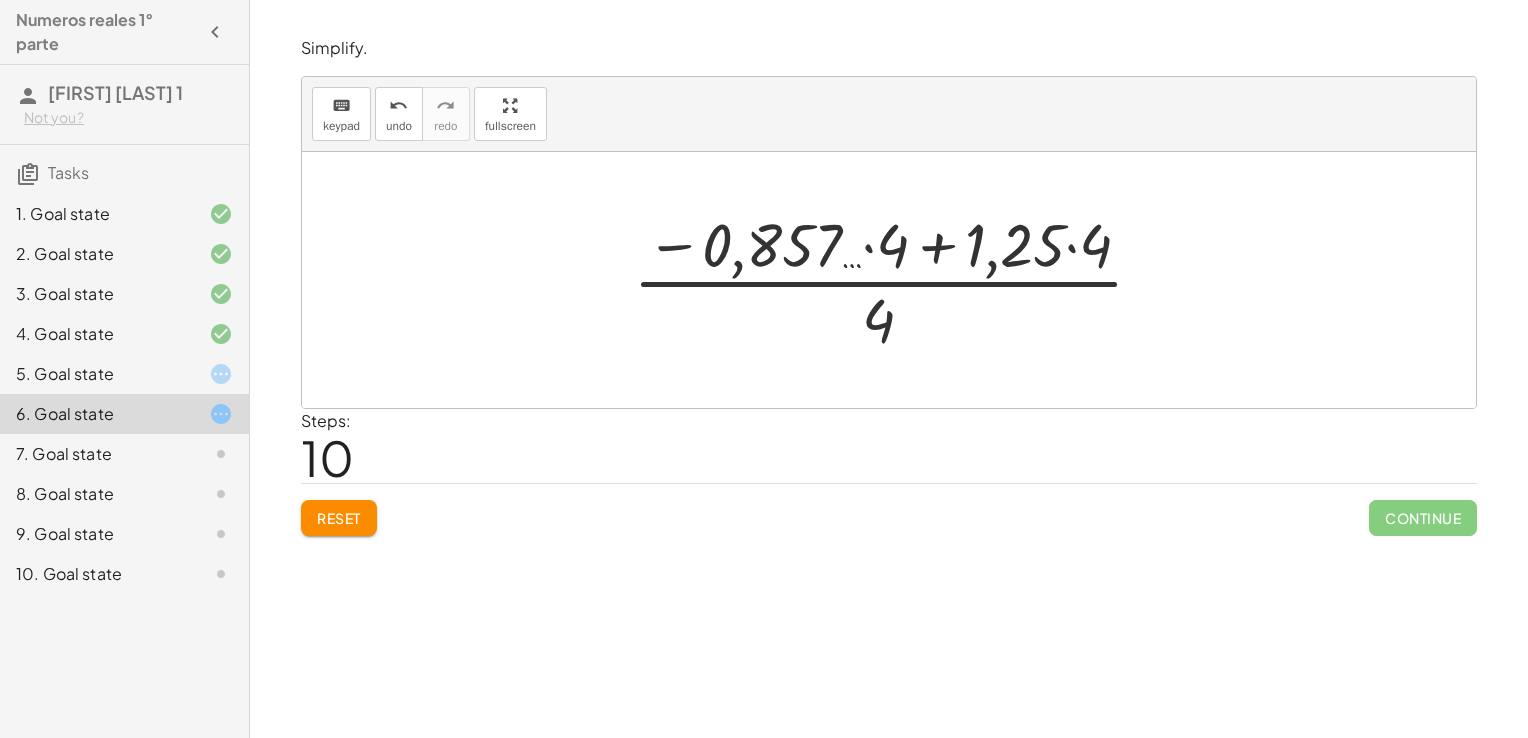 click at bounding box center (896, 280) 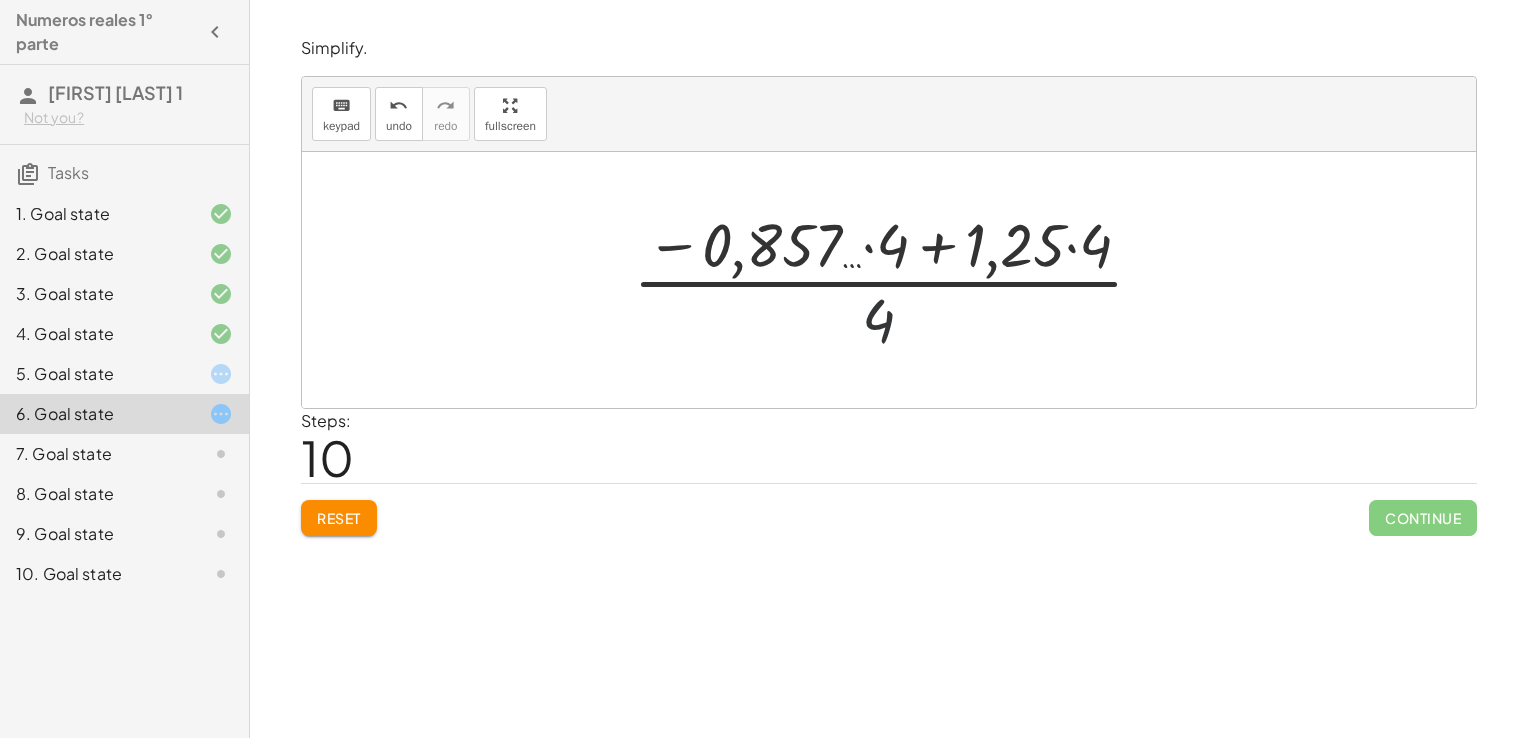 click at bounding box center (896, 280) 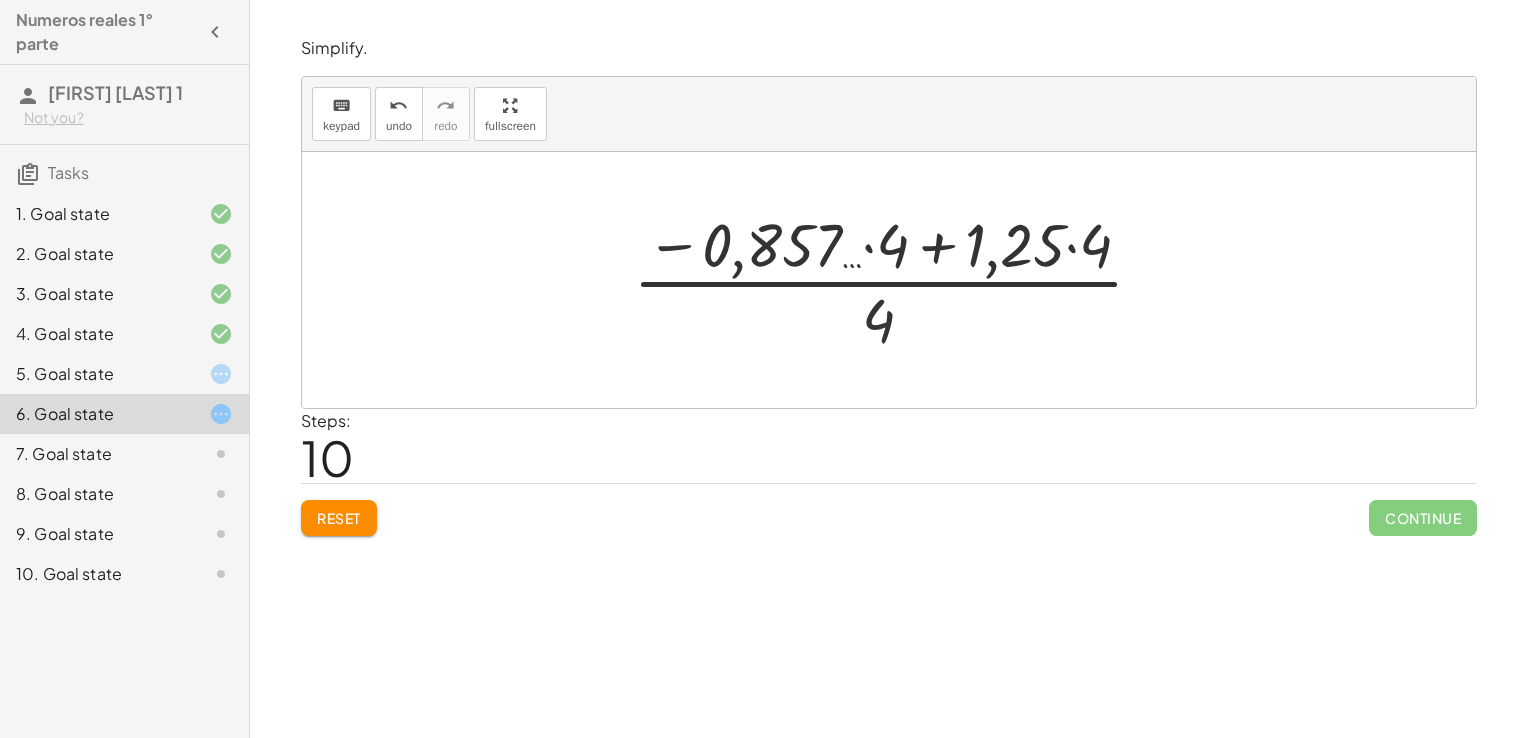 click at bounding box center (896, 280) 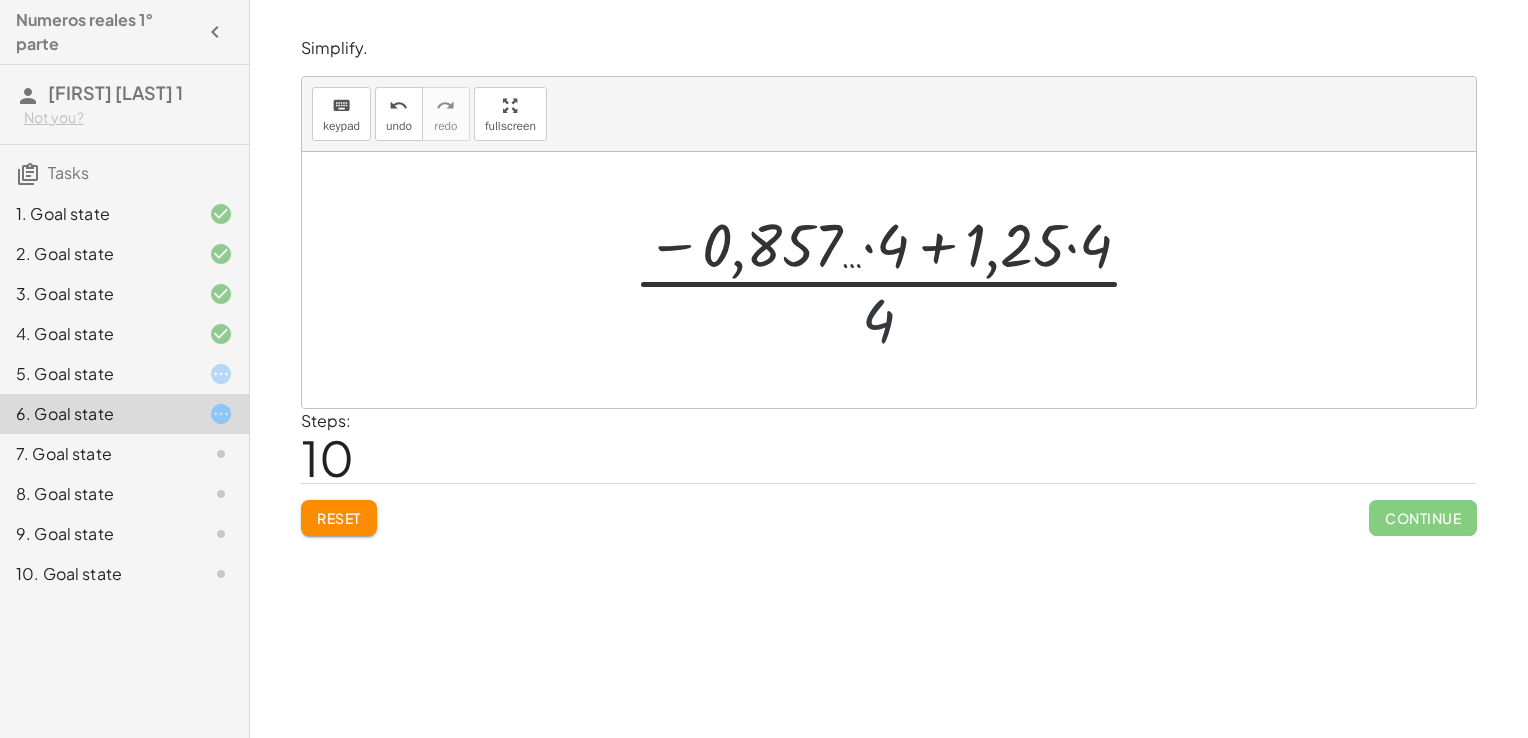 click at bounding box center [896, 280] 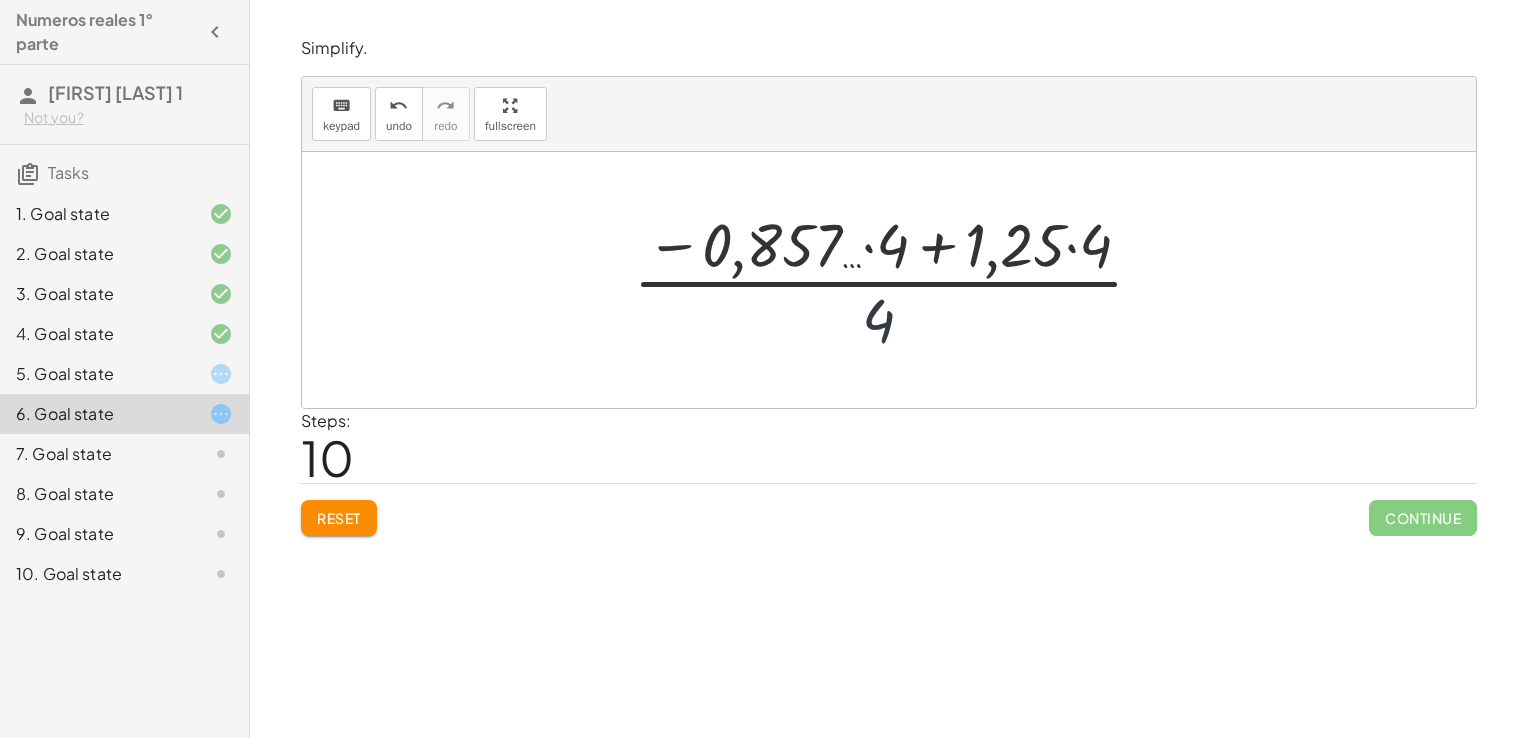 click at bounding box center [896, 280] 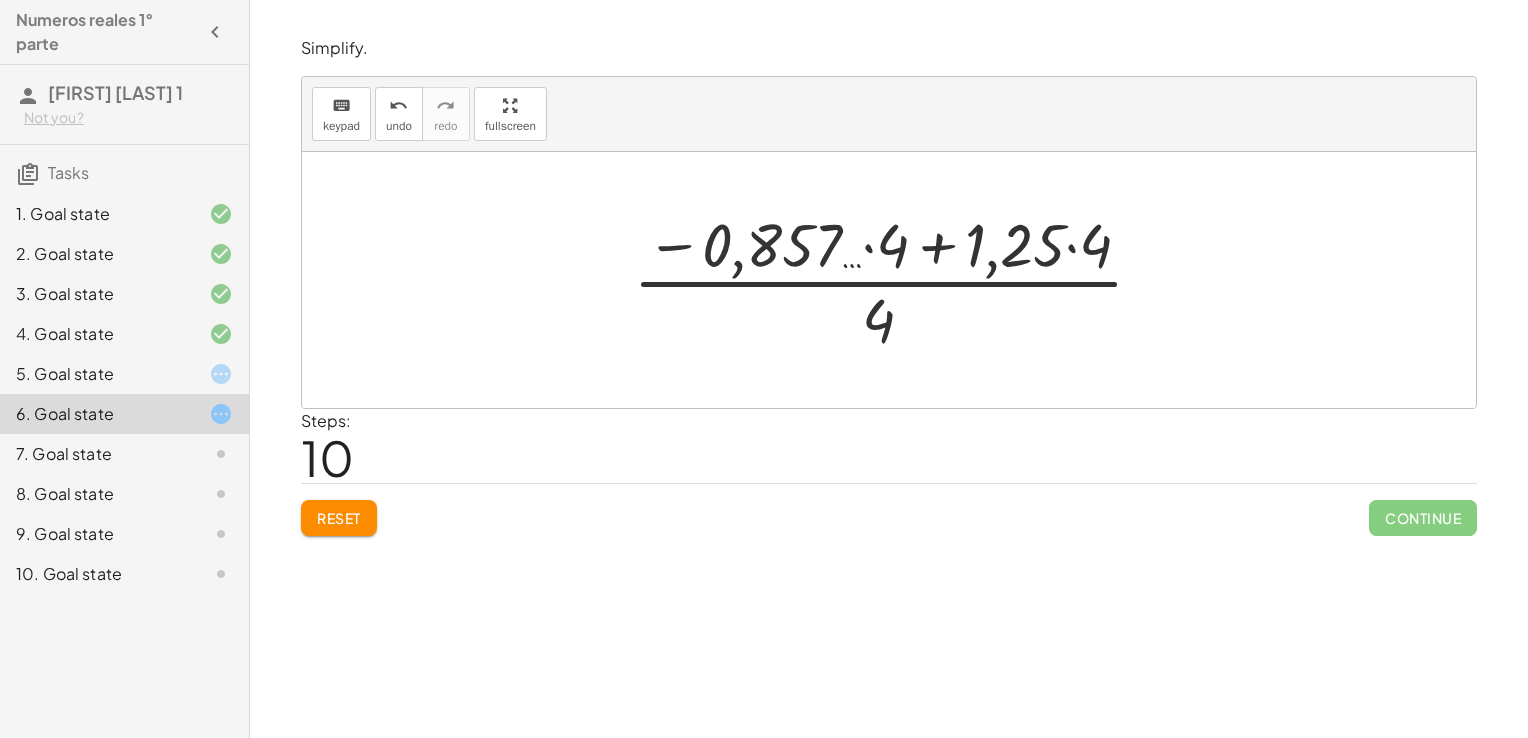 click at bounding box center [896, 280] 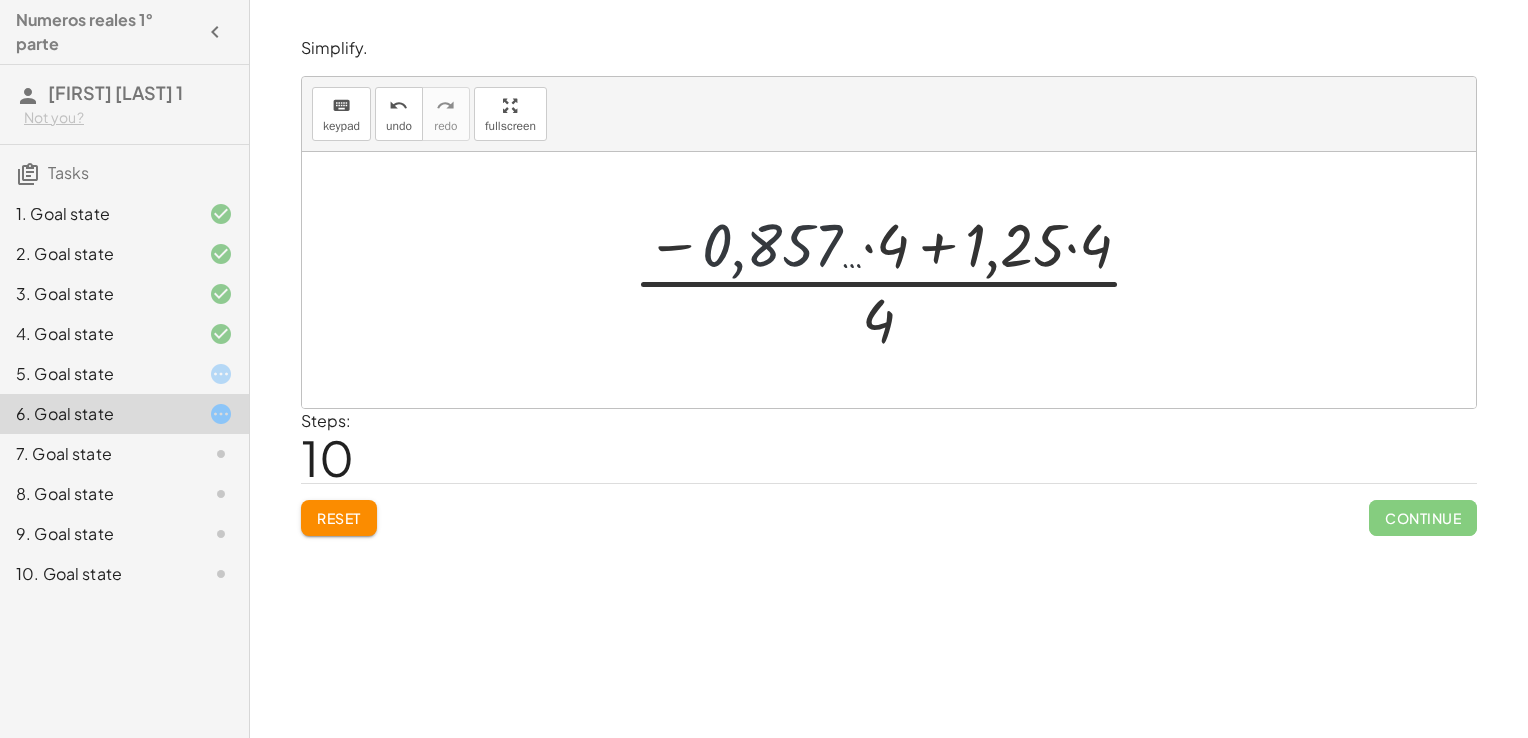 click at bounding box center [896, 280] 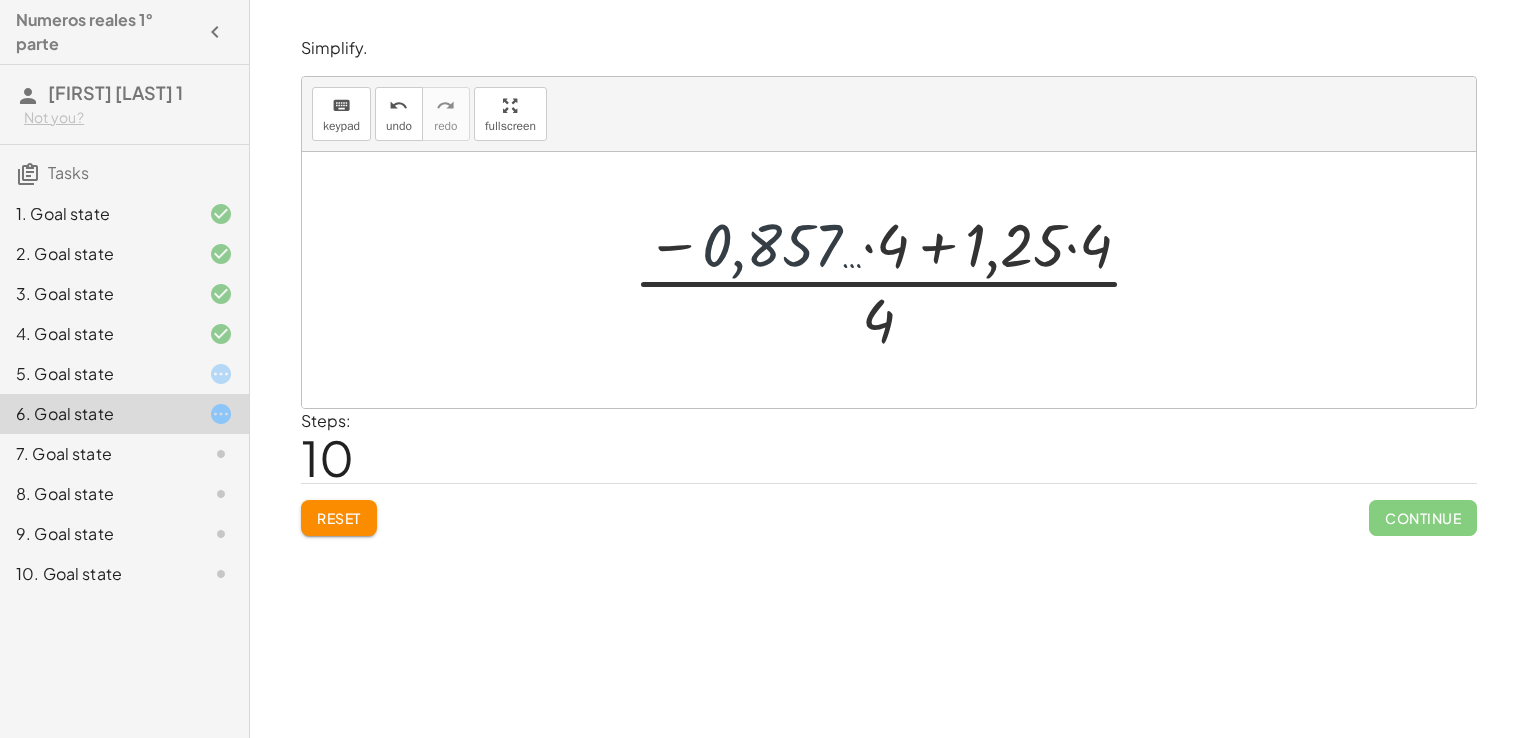 click at bounding box center [896, 280] 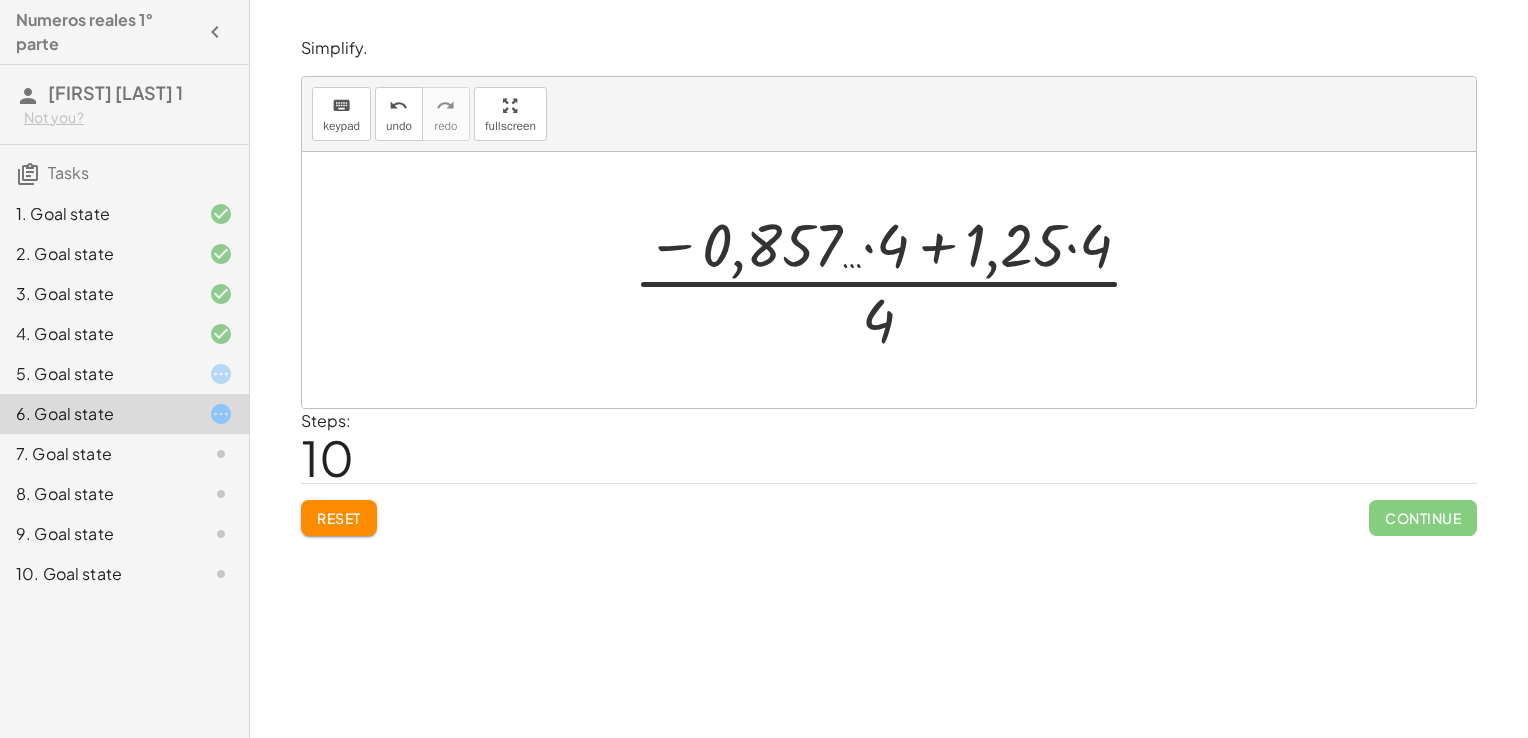 click at bounding box center [896, 280] 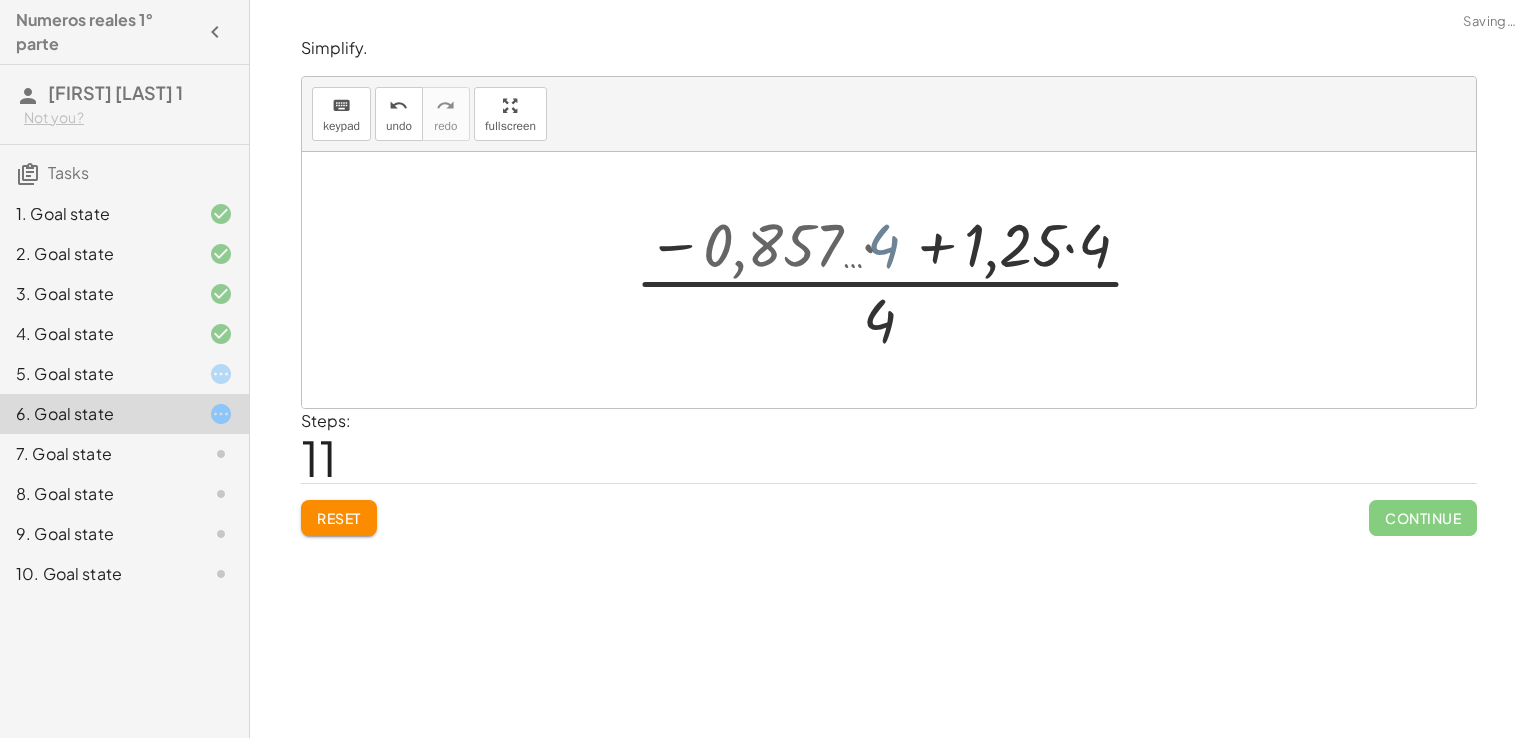 click at bounding box center [896, 280] 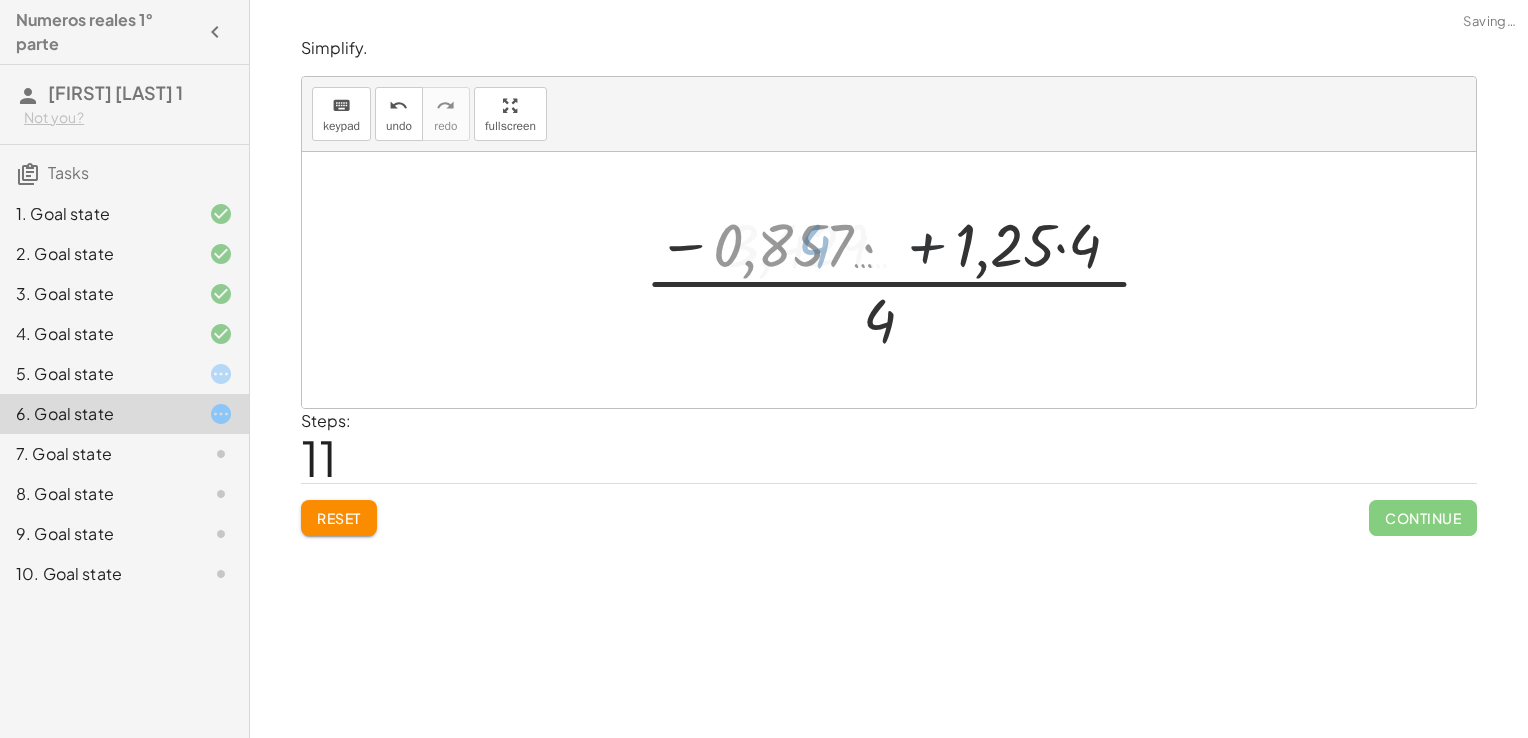 click at bounding box center [896, 280] 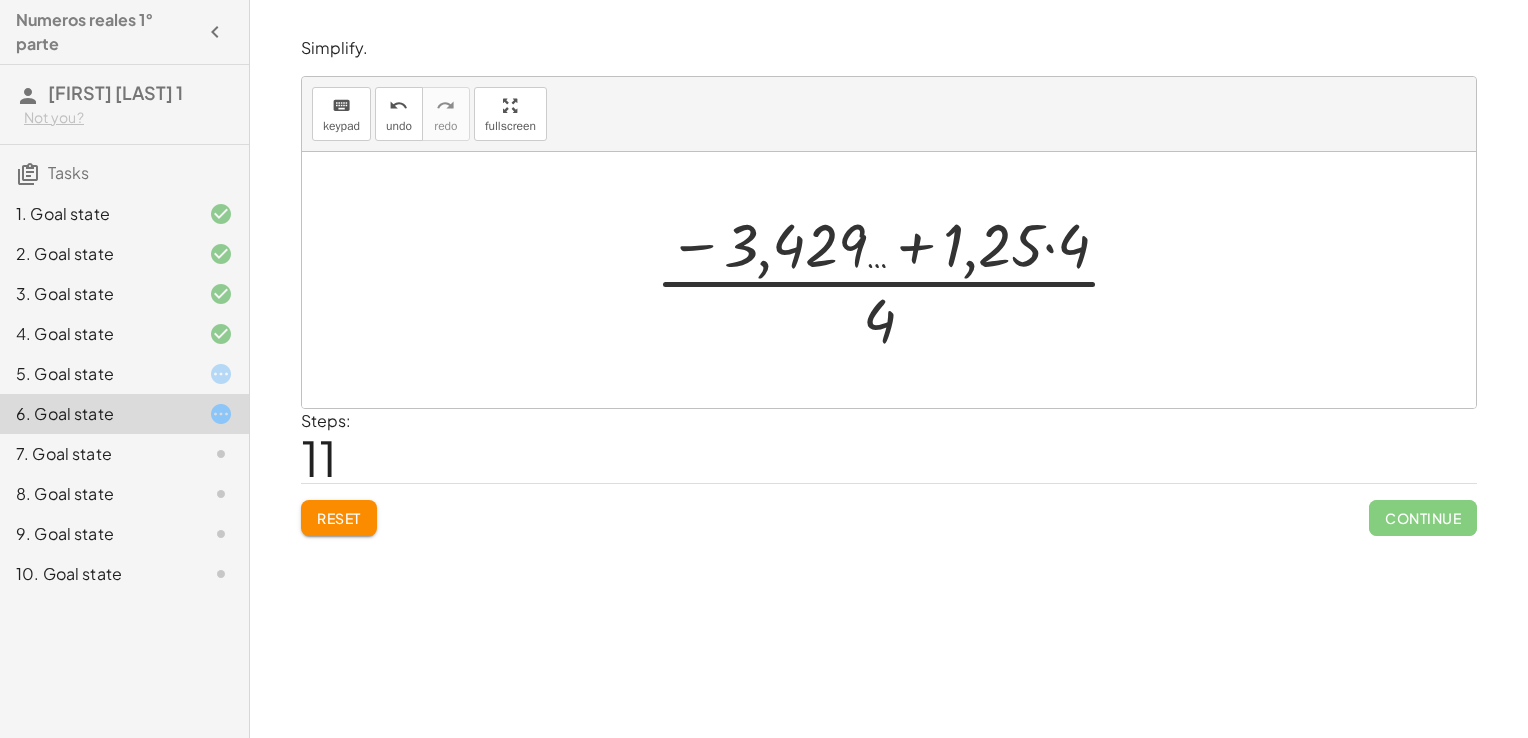 click at bounding box center [896, 280] 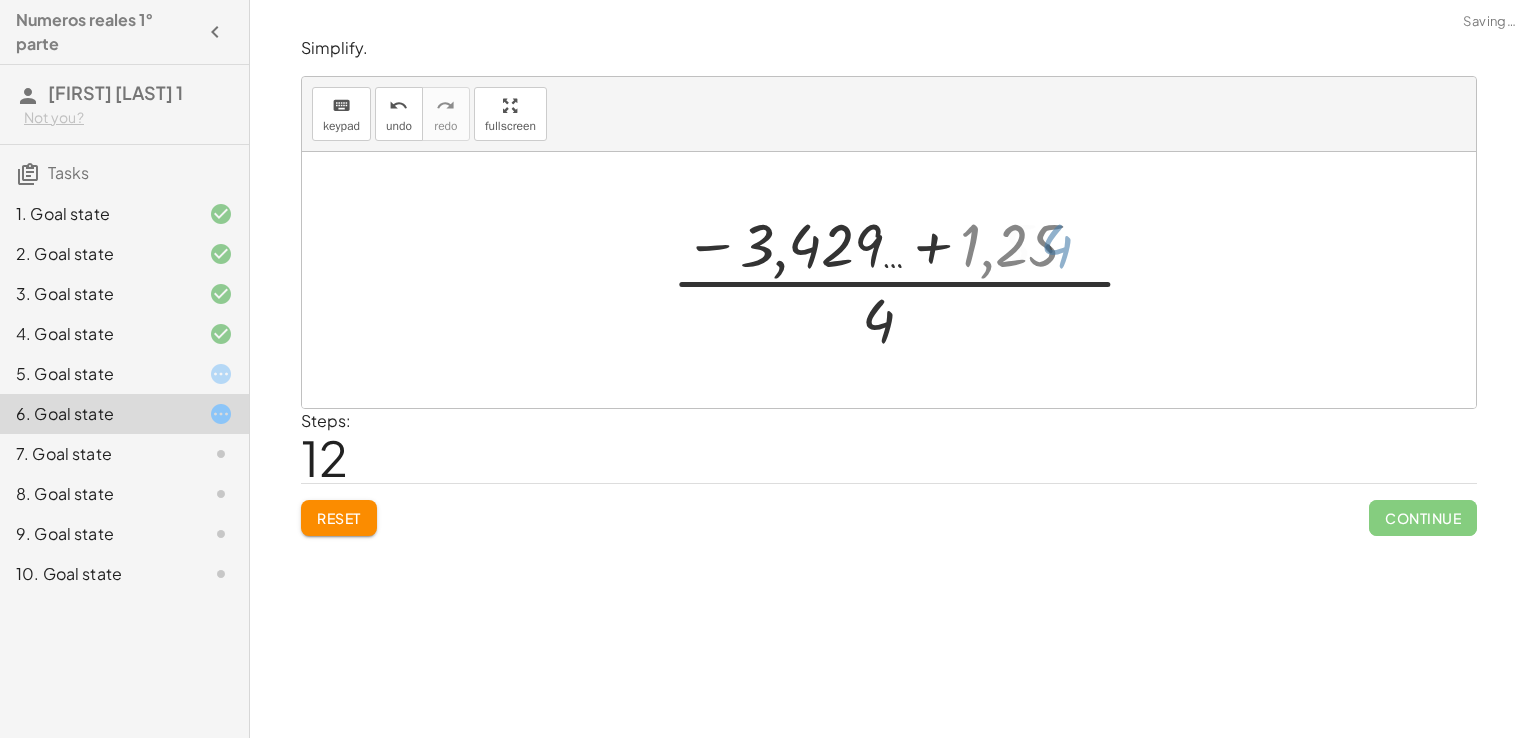 click at bounding box center [896, 280] 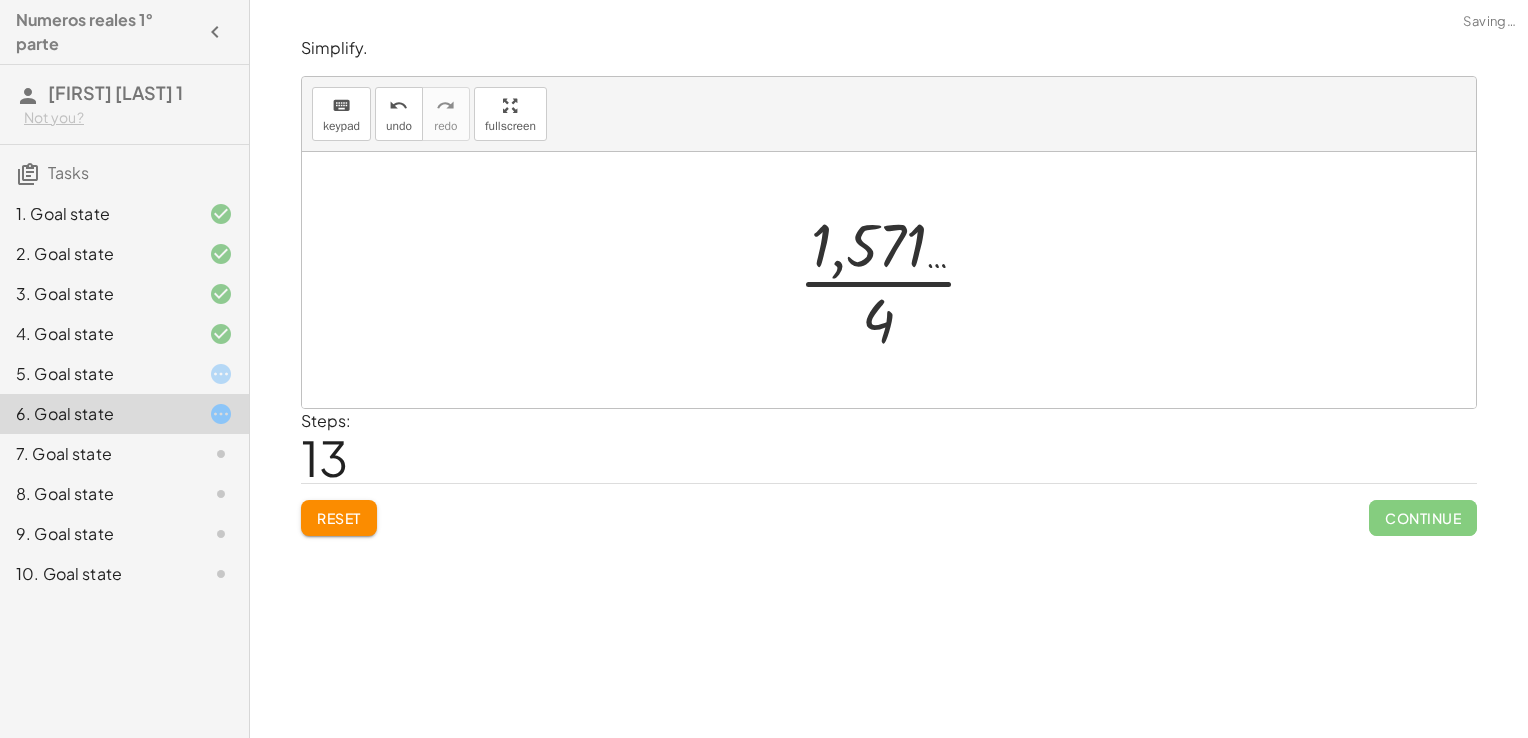 click at bounding box center [896, 280] 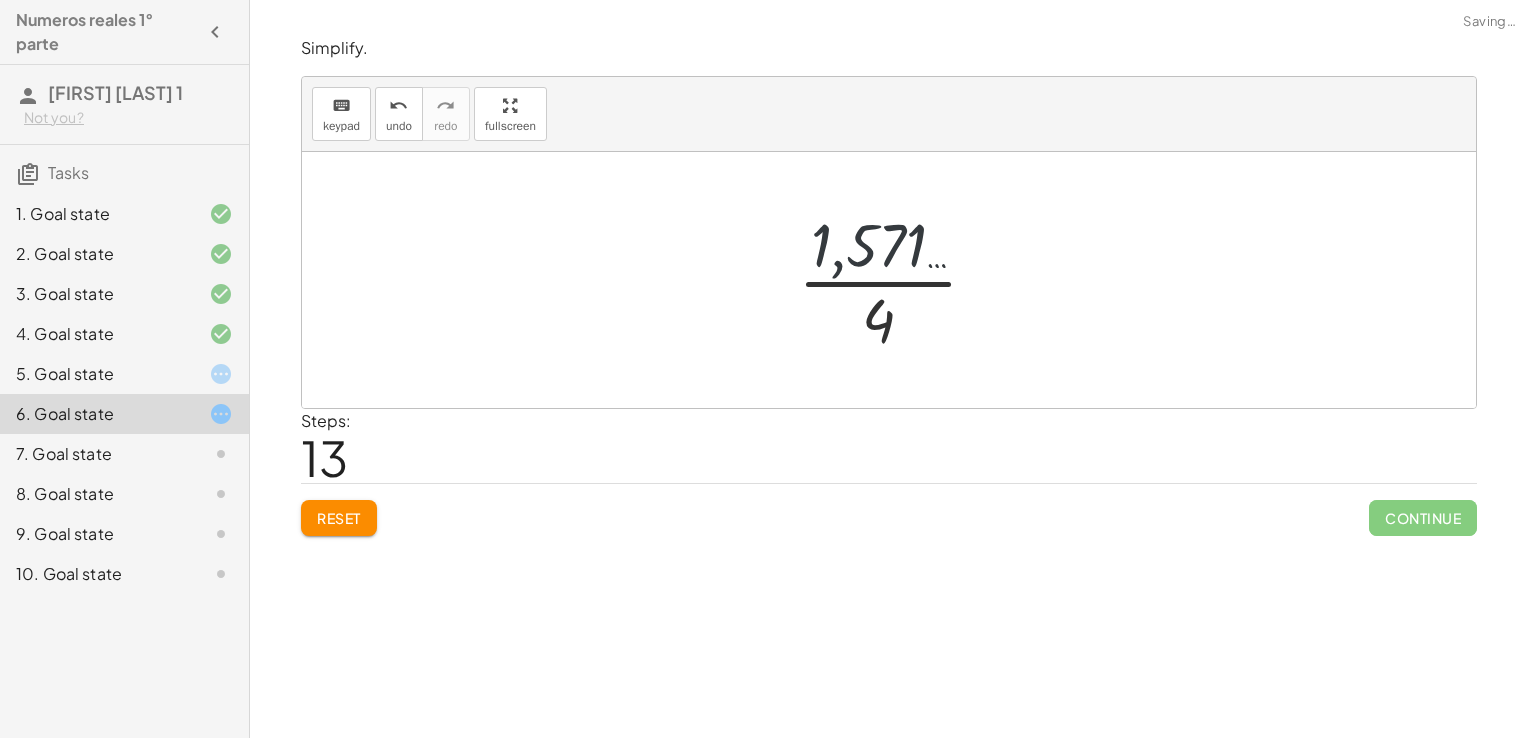 click at bounding box center (896, 280) 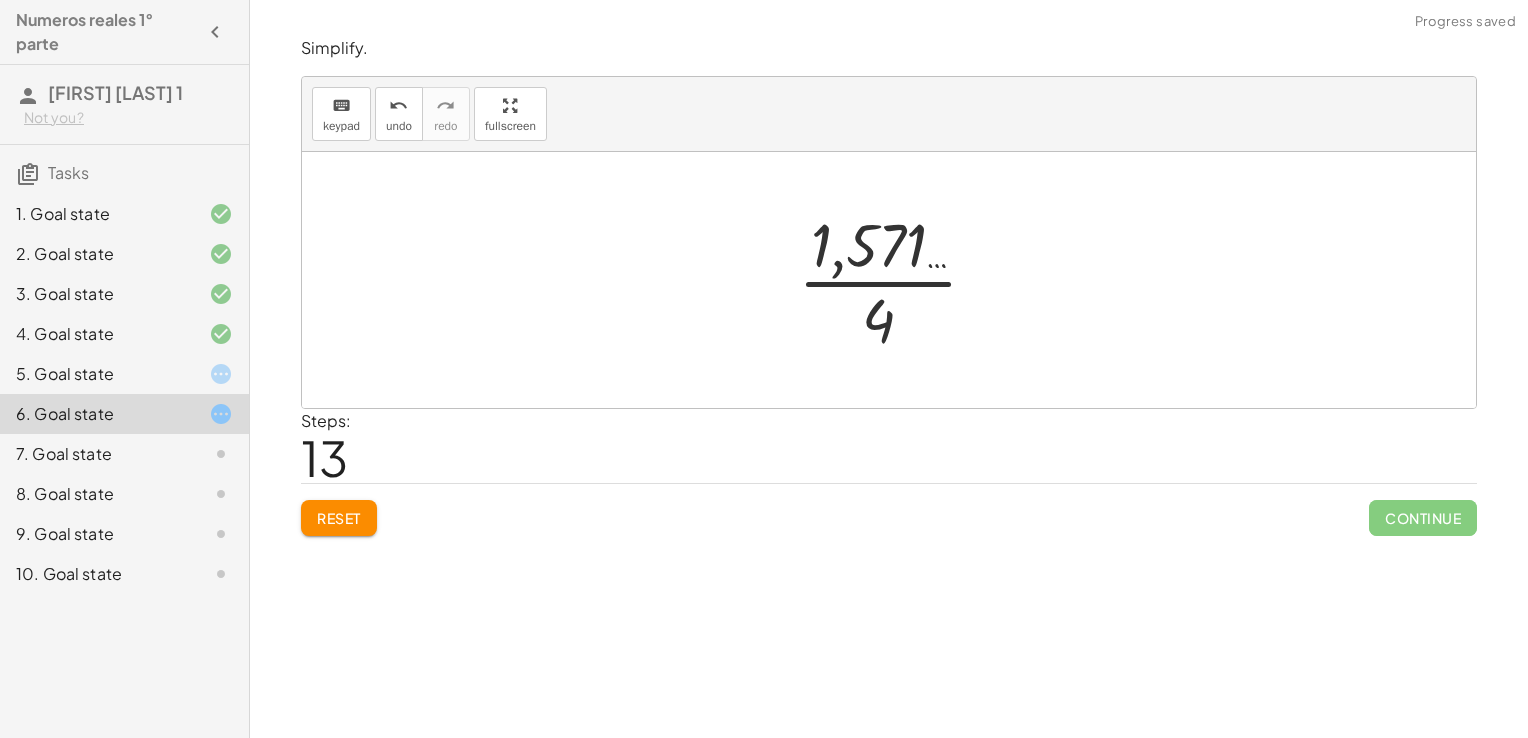click at bounding box center [896, 280] 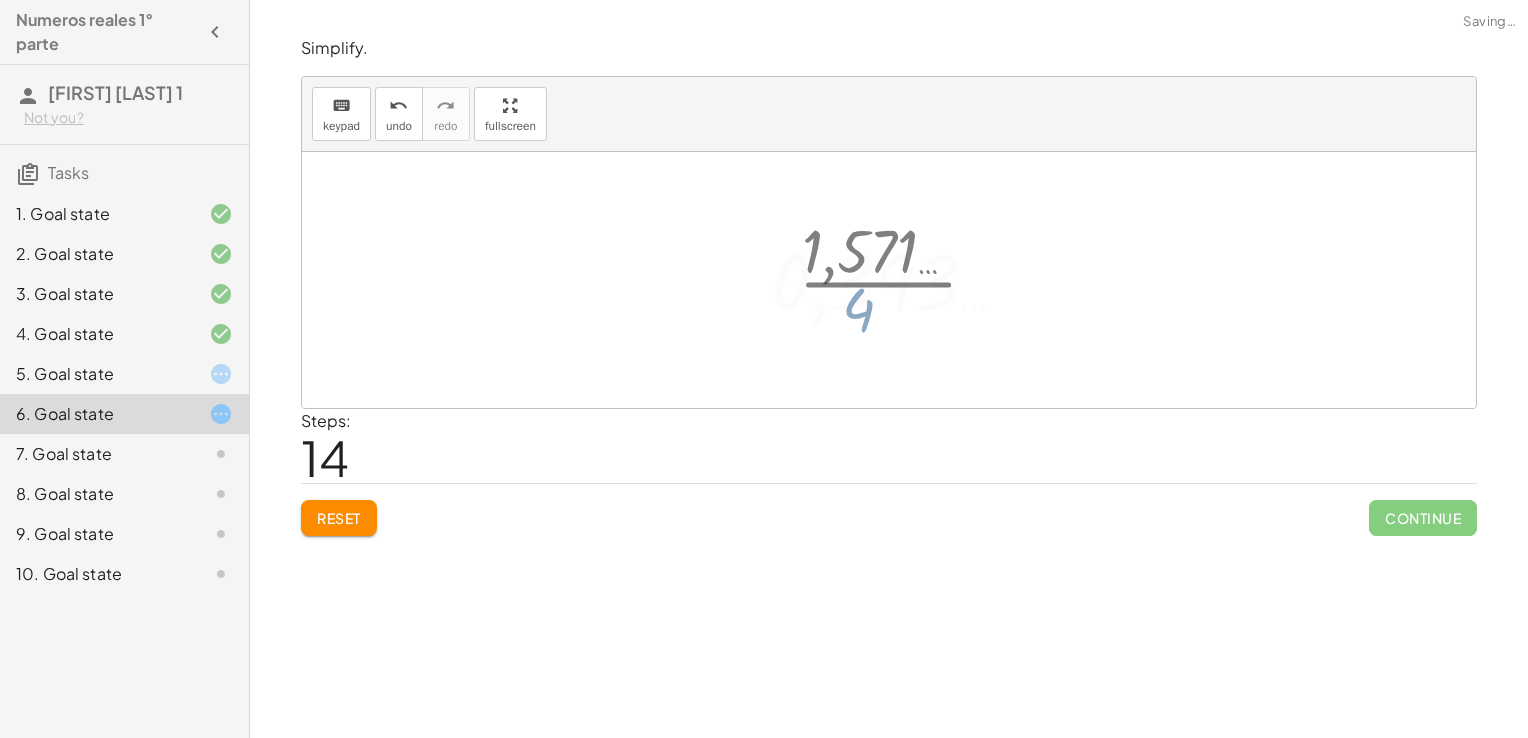 click at bounding box center (896, 280) 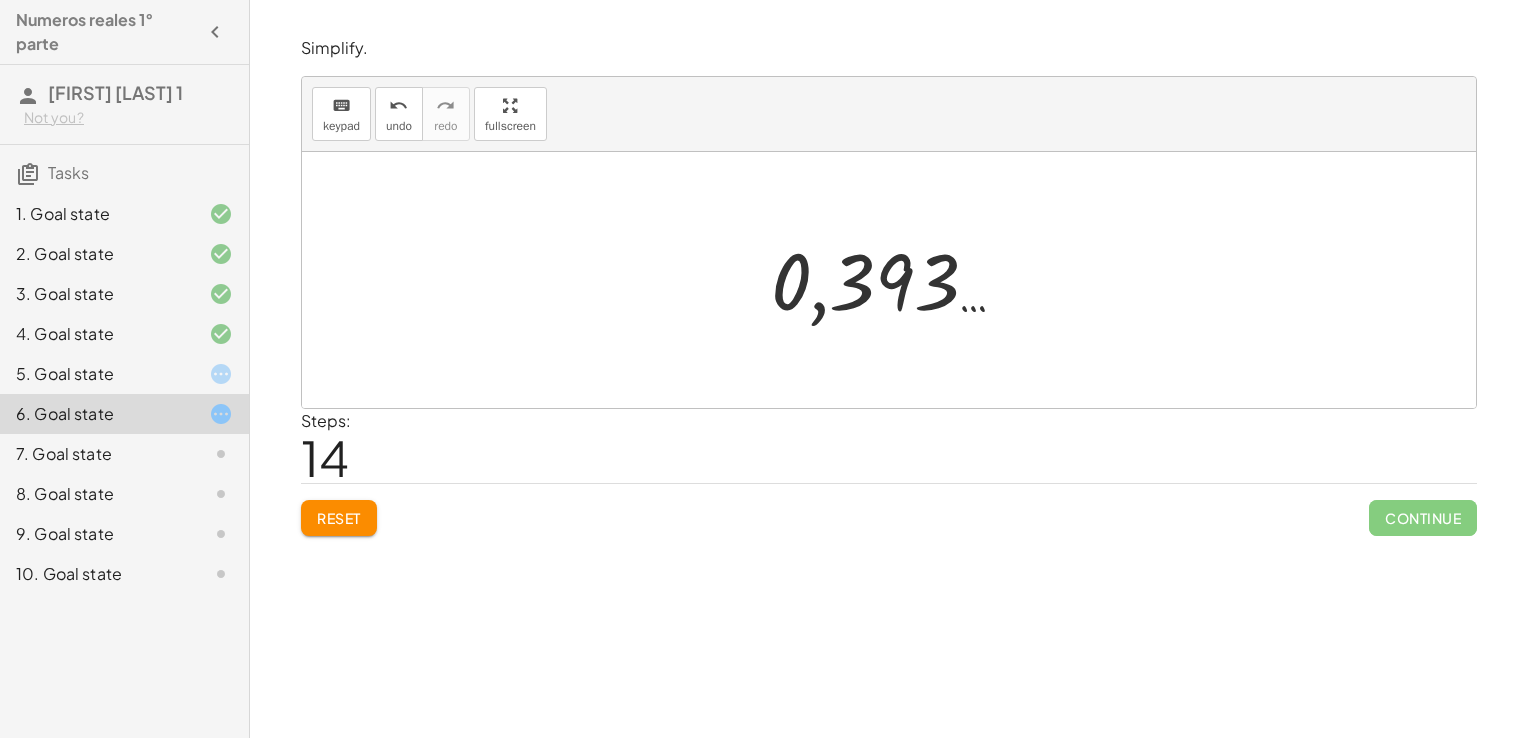 click at bounding box center (896, 280) 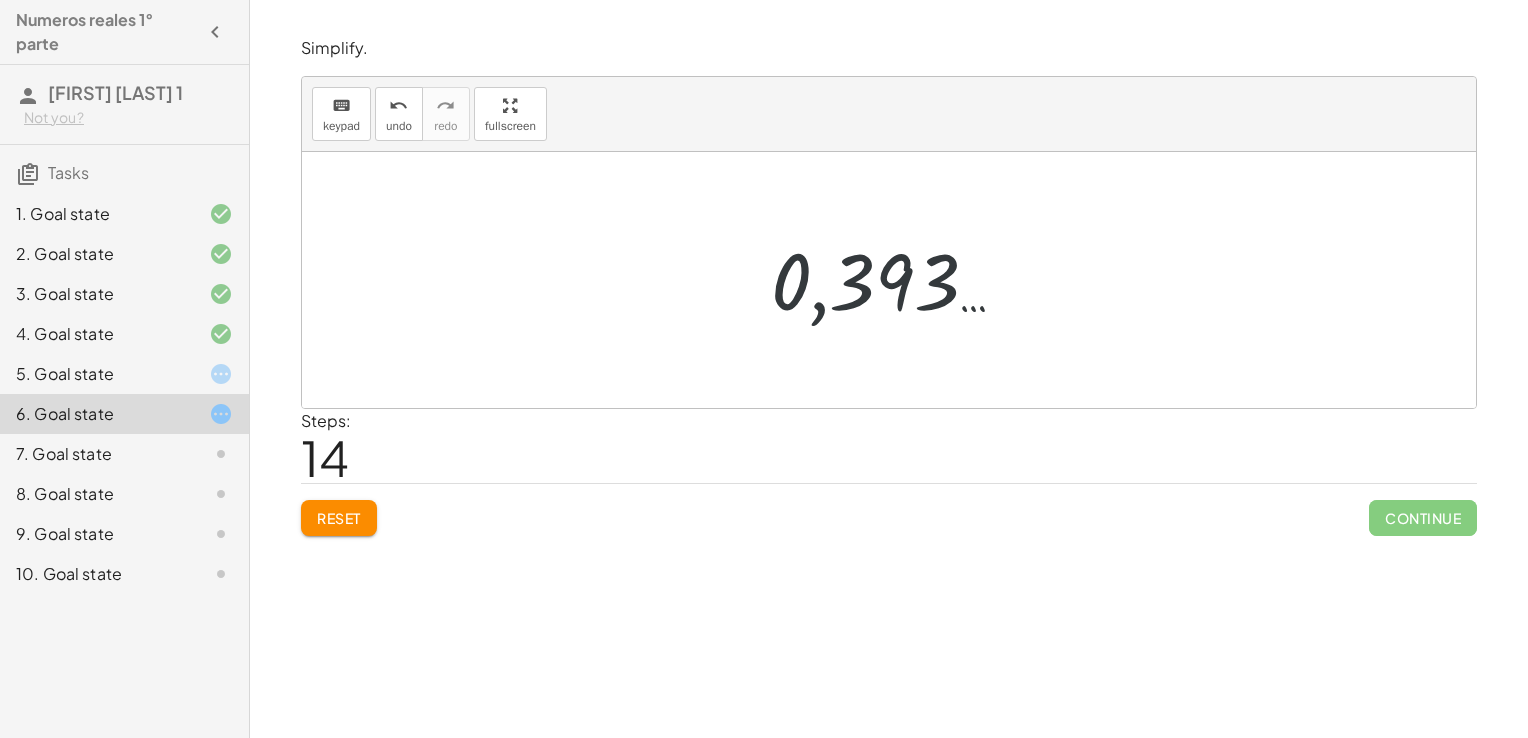 click at bounding box center [896, 280] 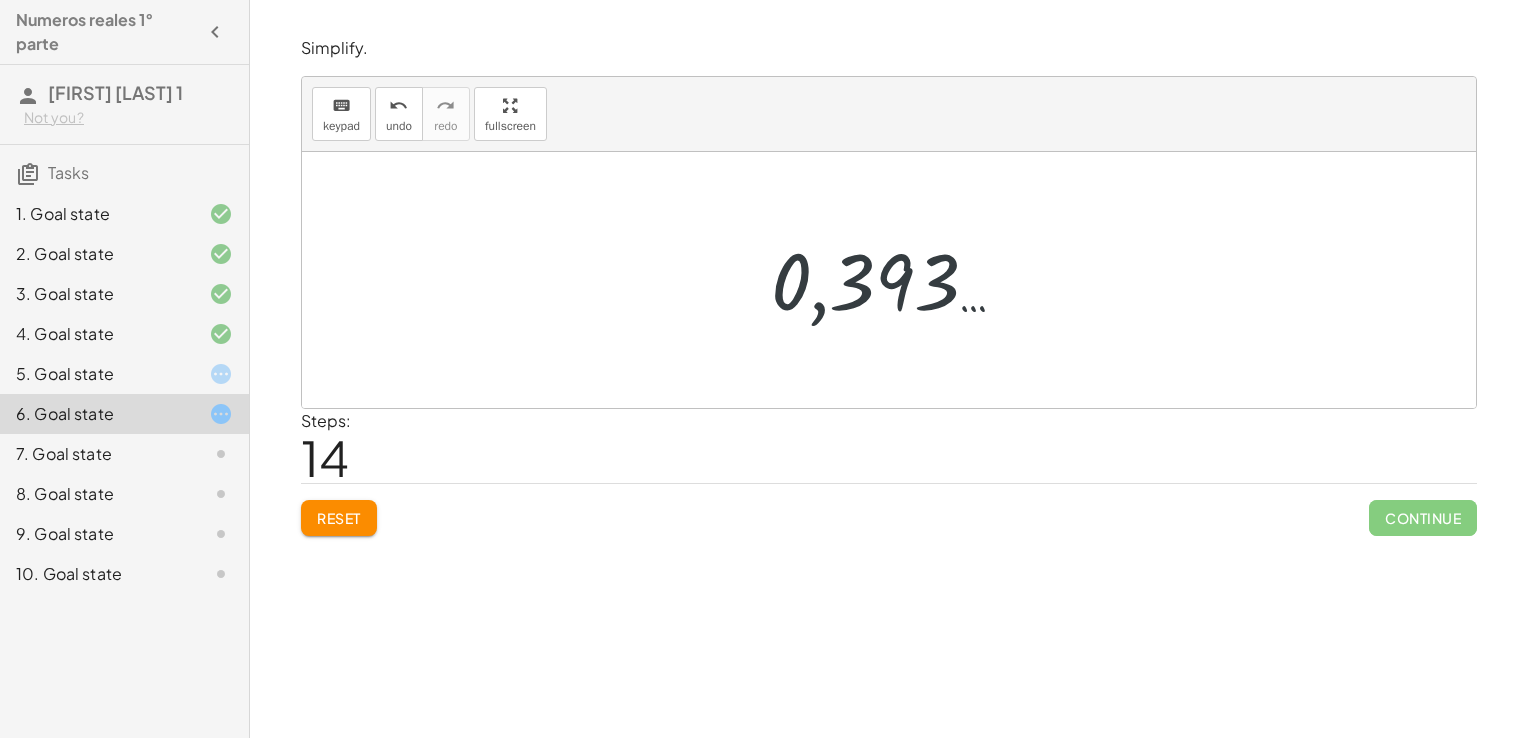 click at bounding box center (896, 280) 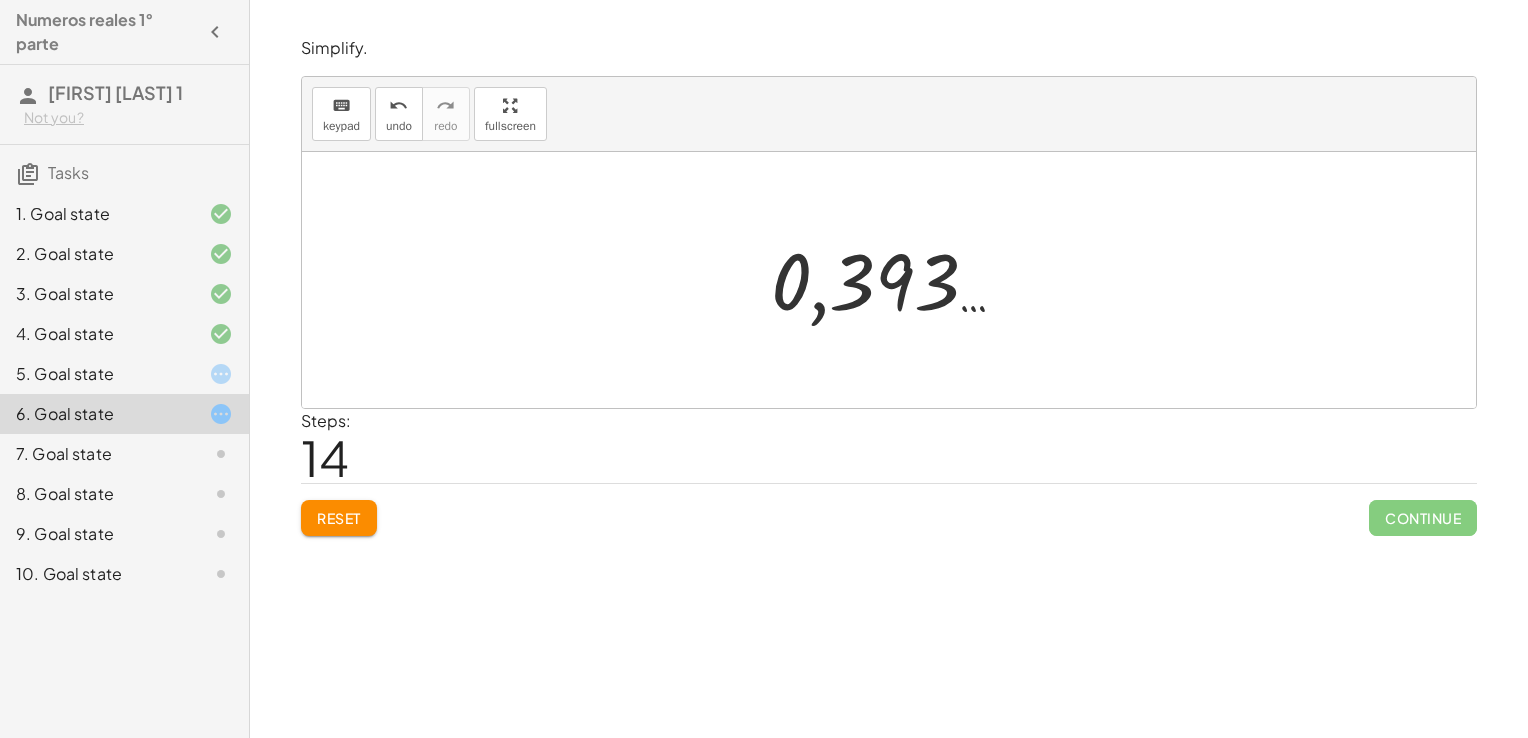 click at bounding box center (896, 280) 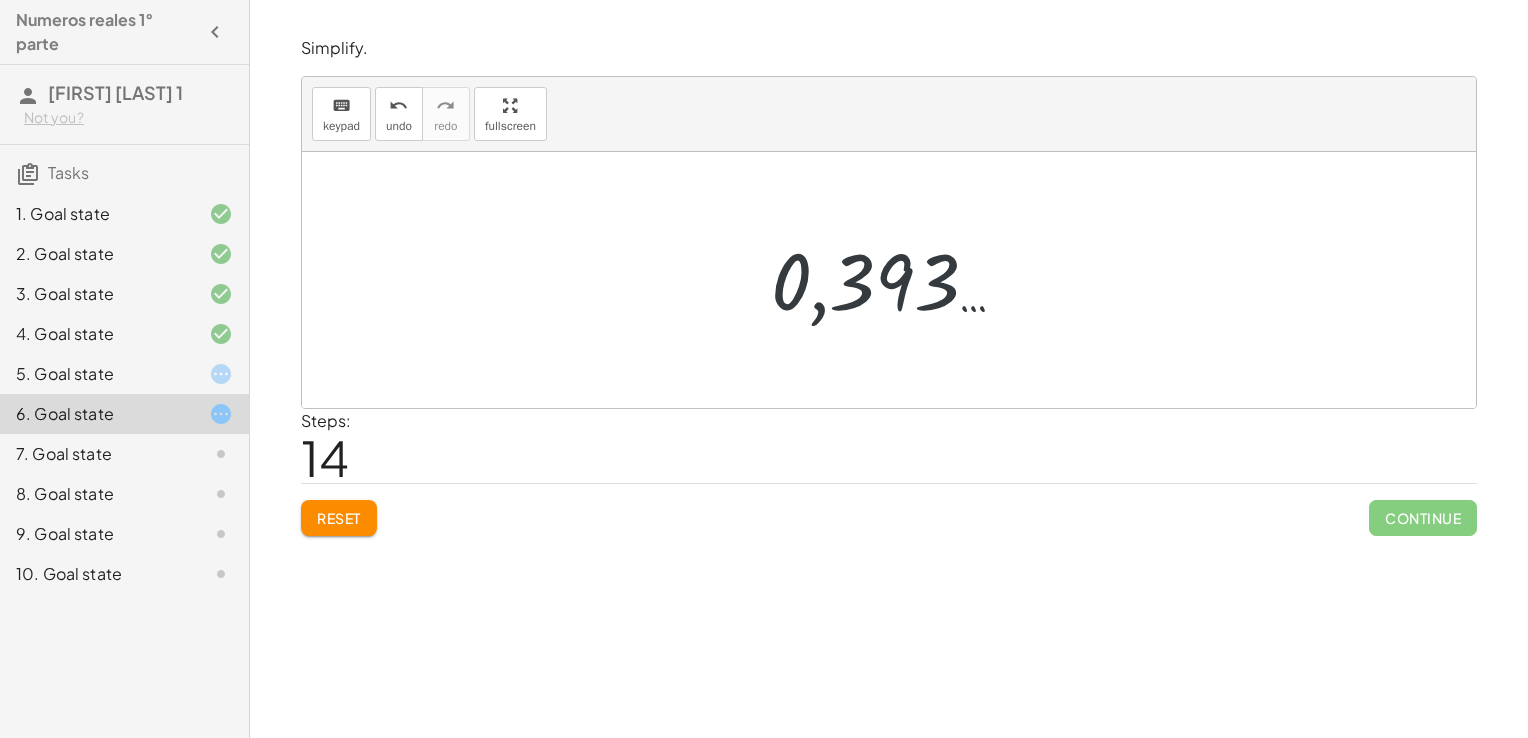 click at bounding box center (896, 280) 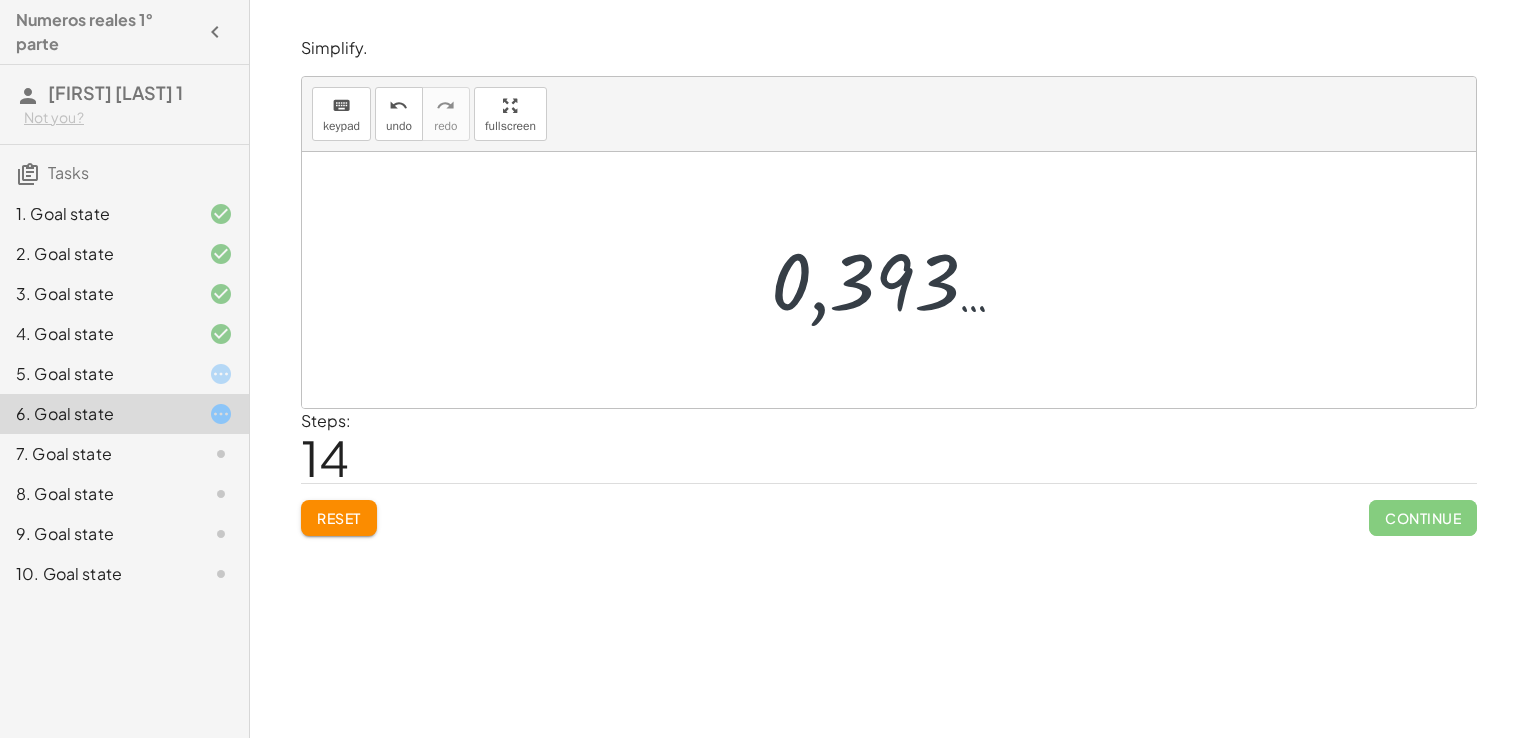 click at bounding box center (896, 280) 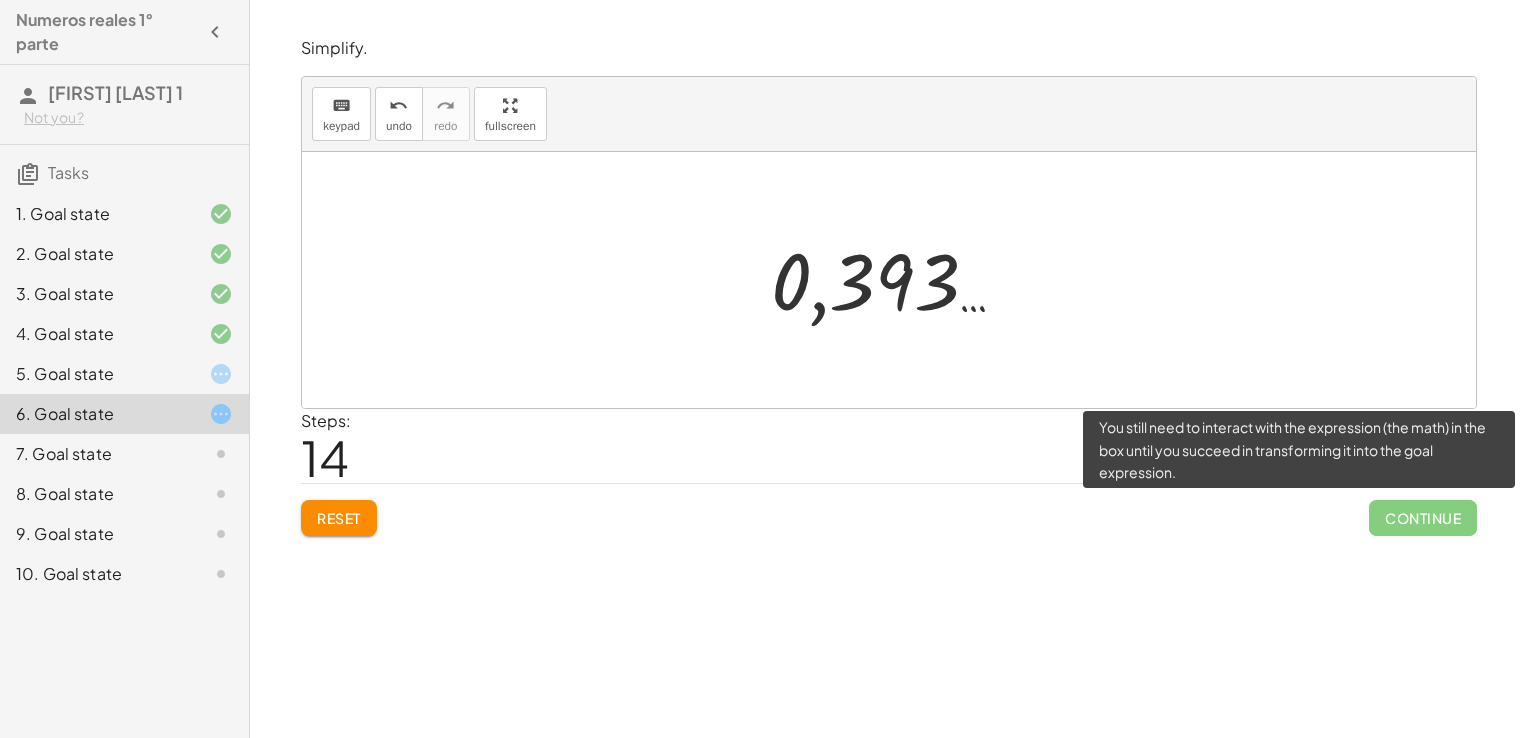 click on "Continue" 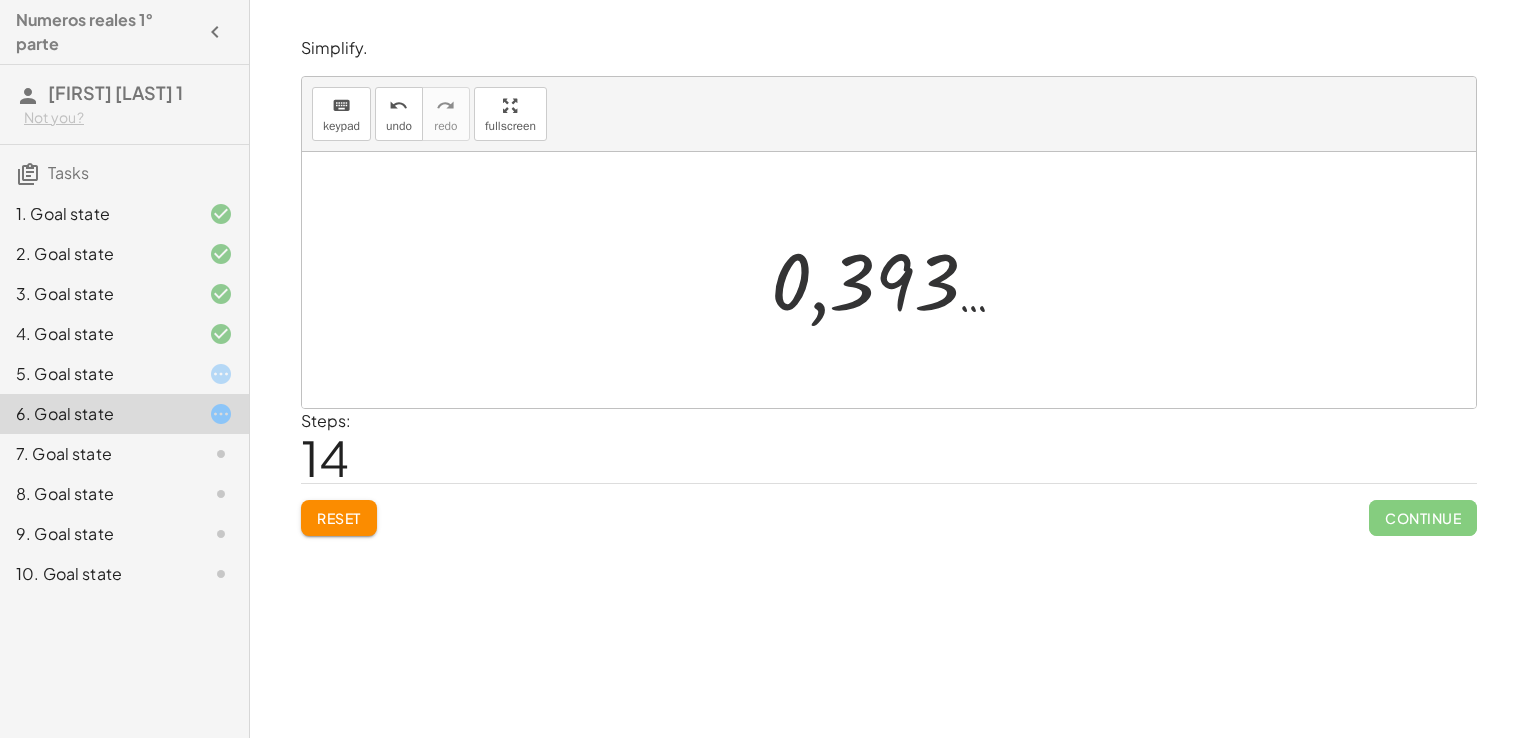 click at bounding box center (896, 280) 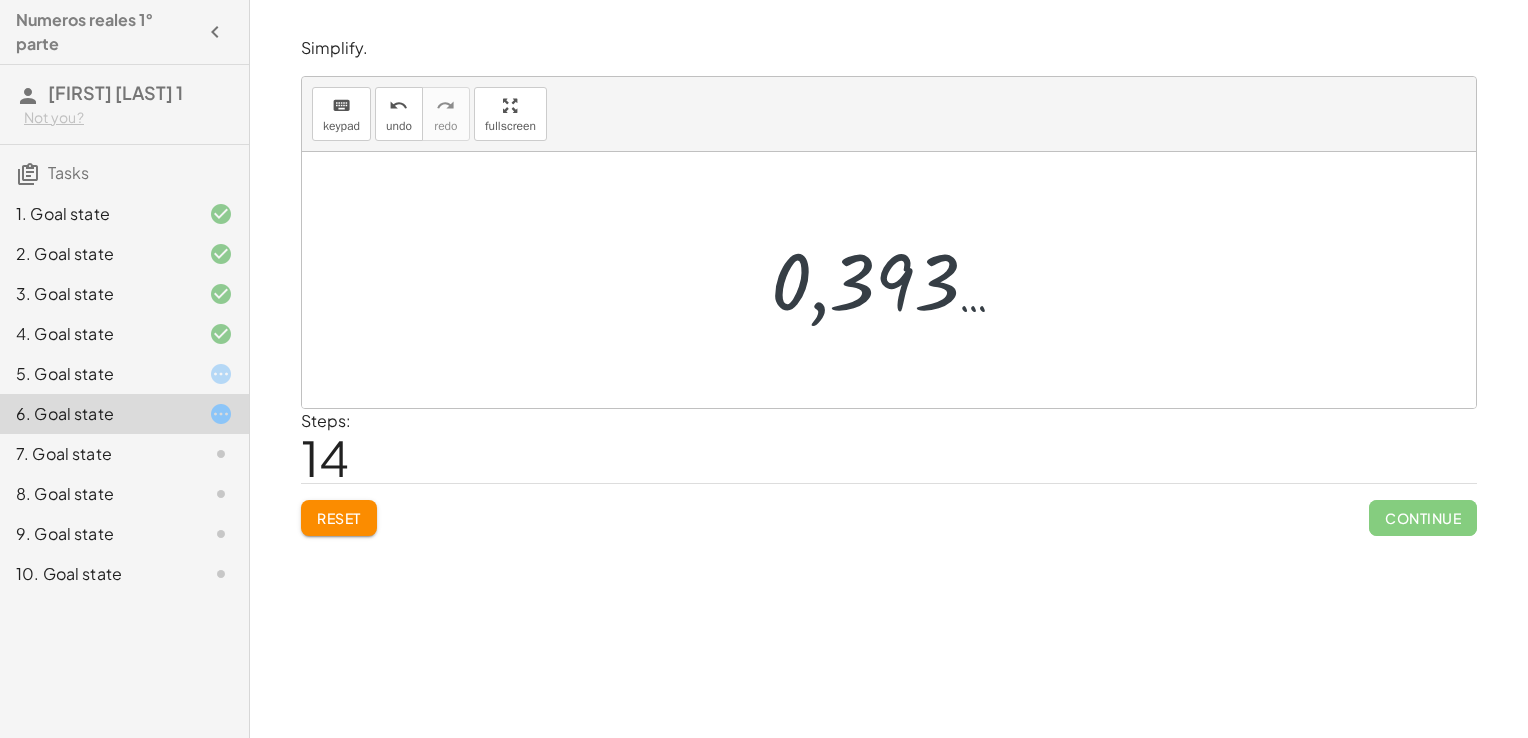 click at bounding box center (896, 280) 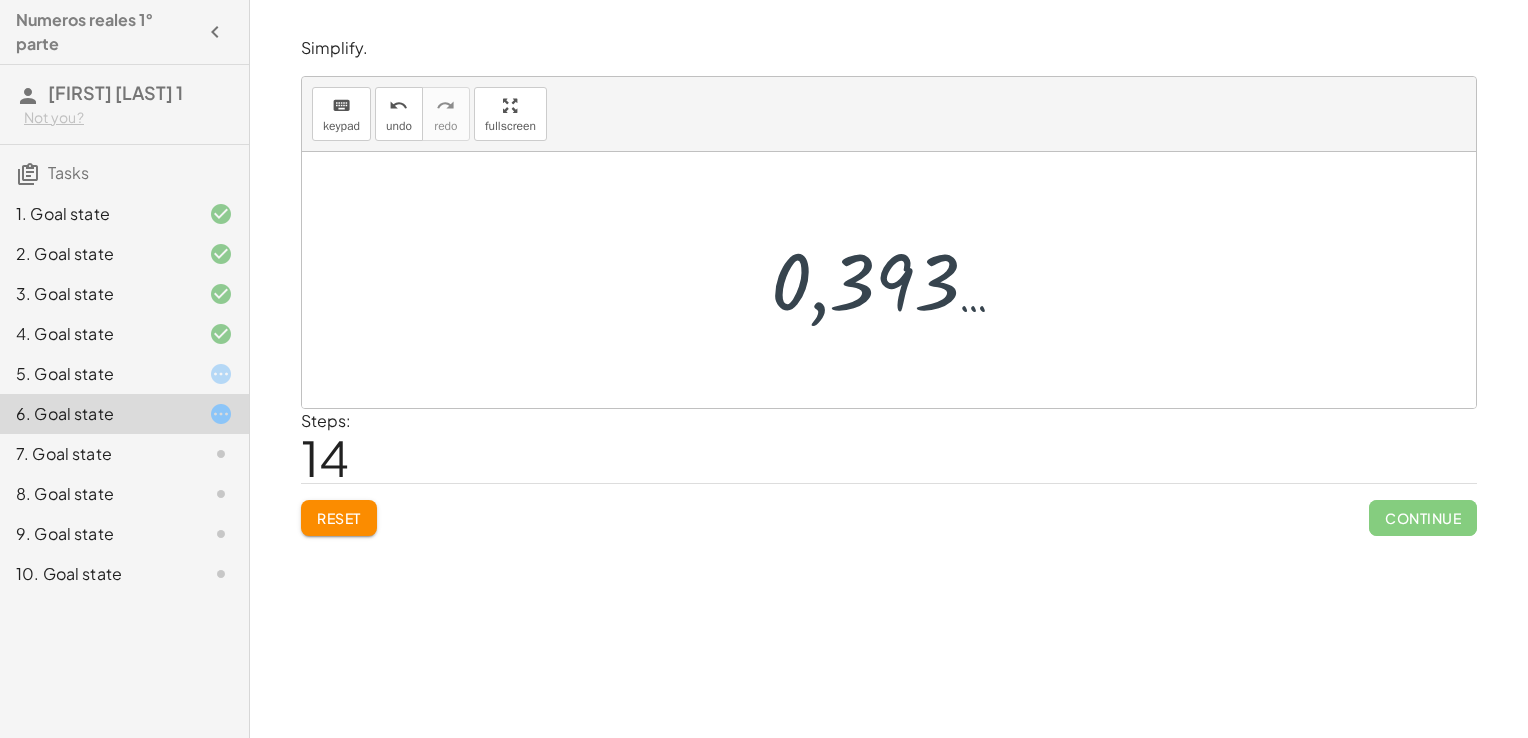 click at bounding box center [896, 280] 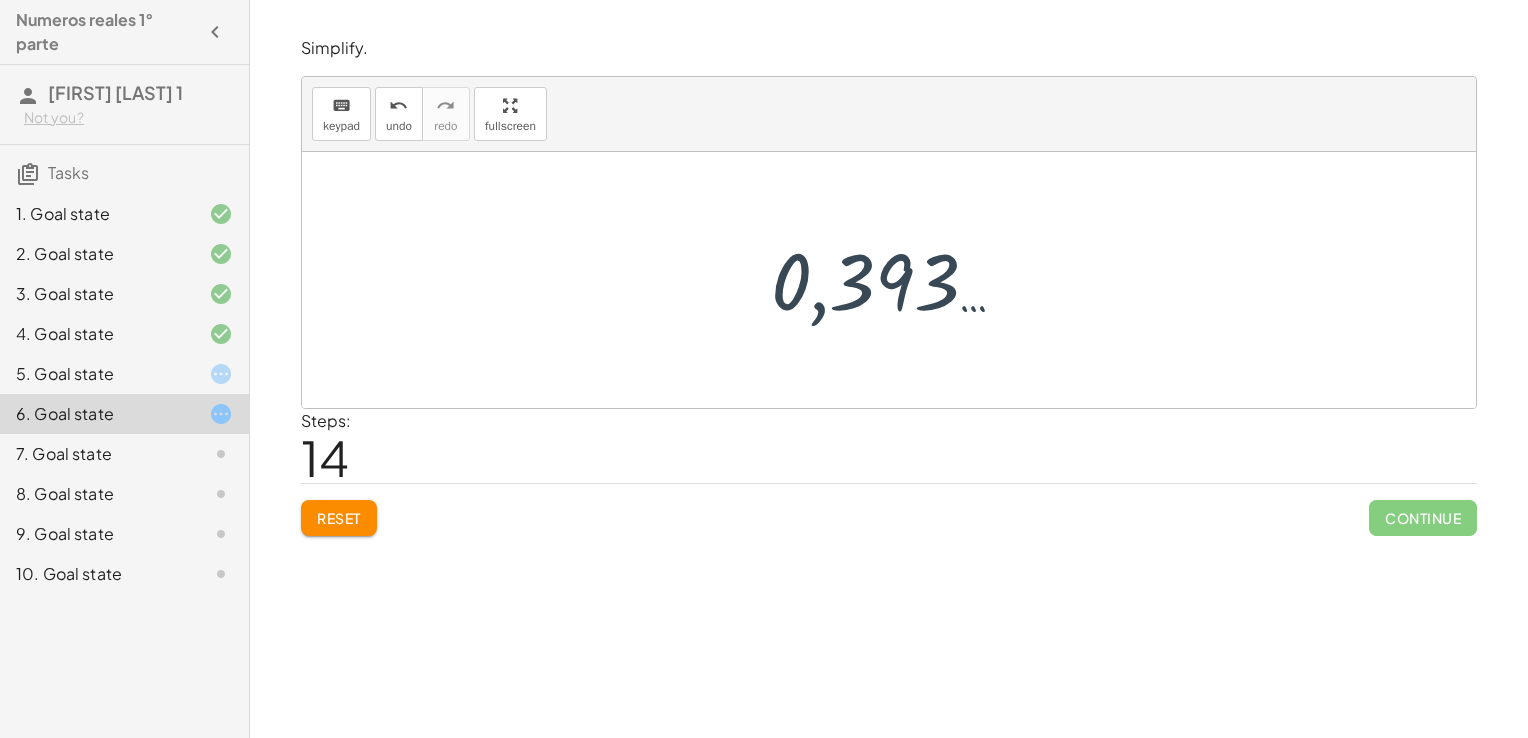 click at bounding box center (896, 280) 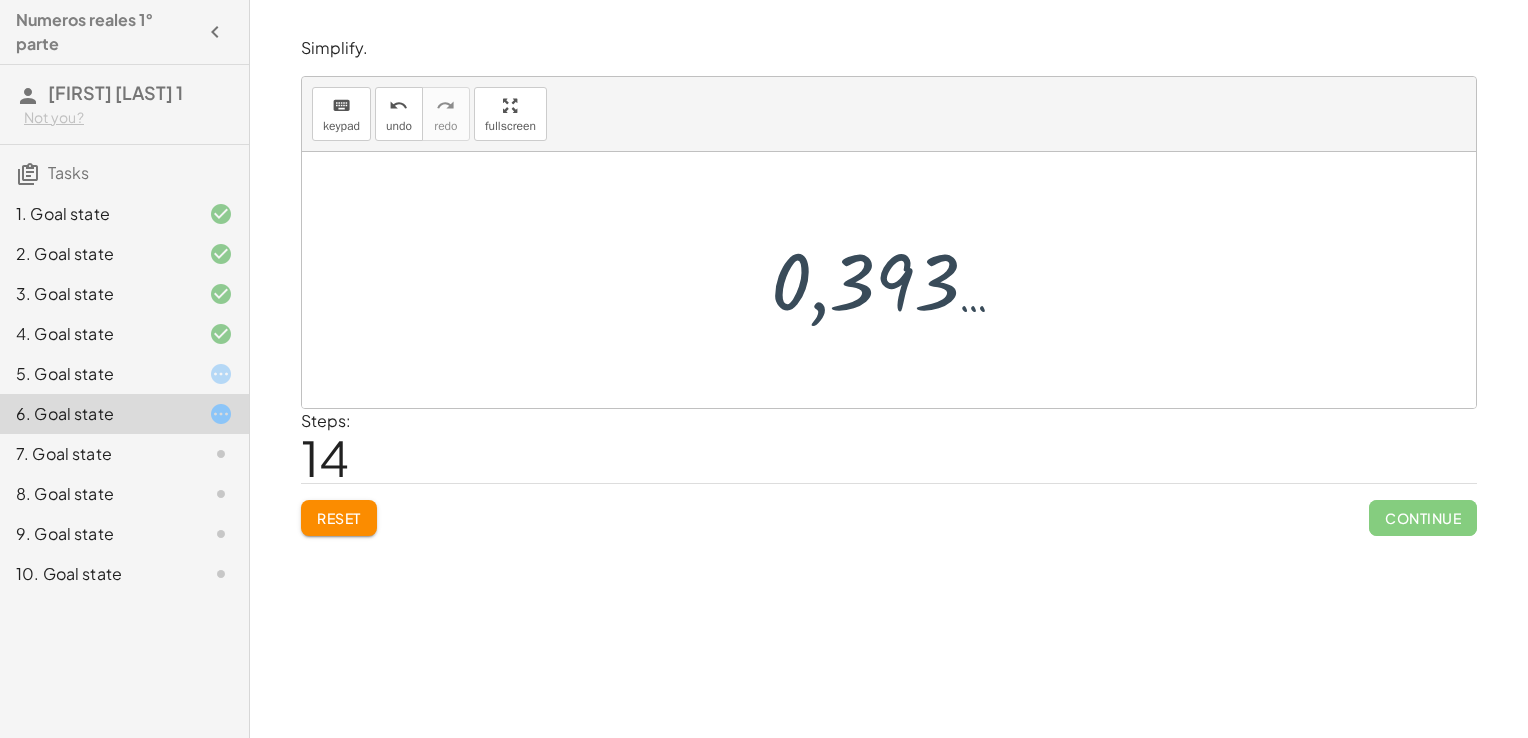 click at bounding box center (896, 280) 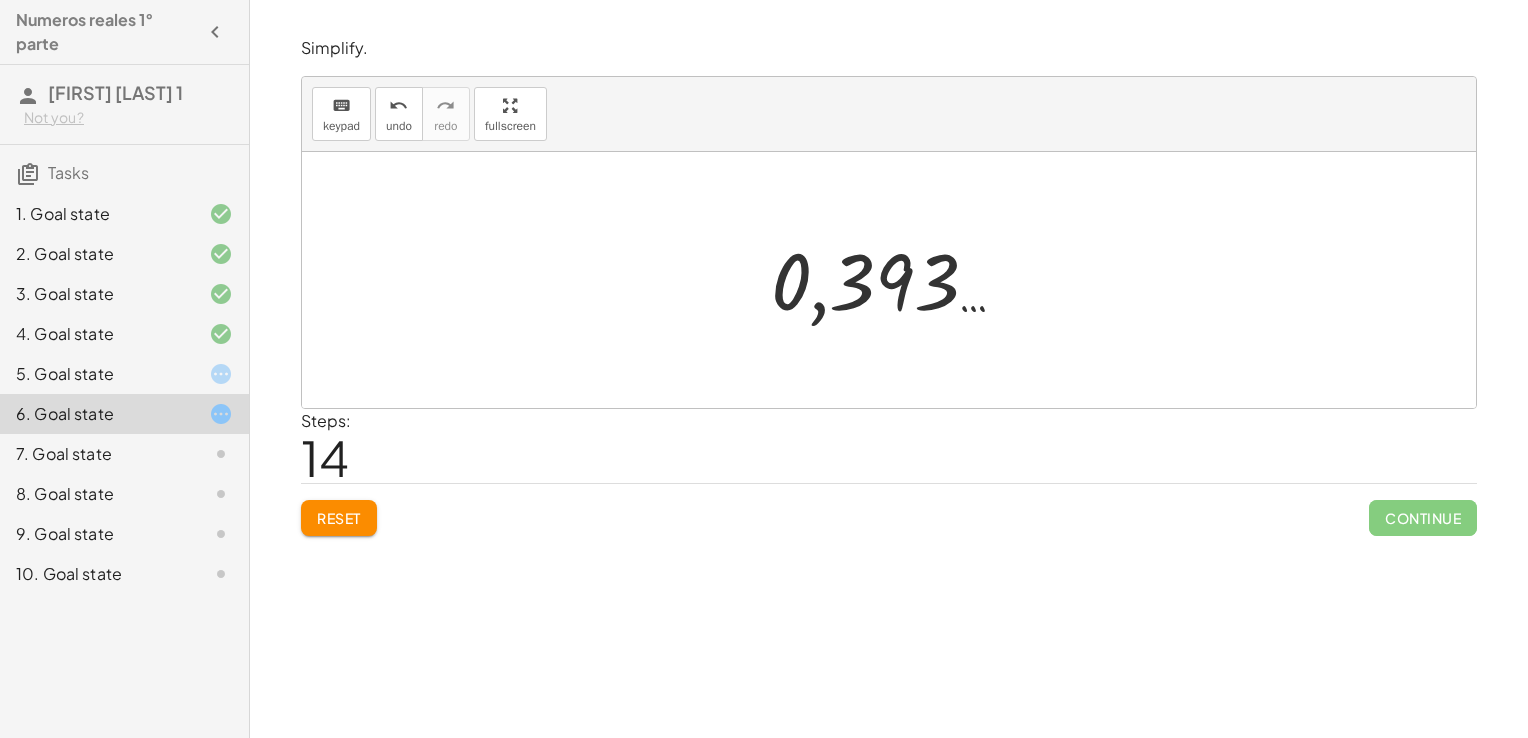 click at bounding box center (896, 280) 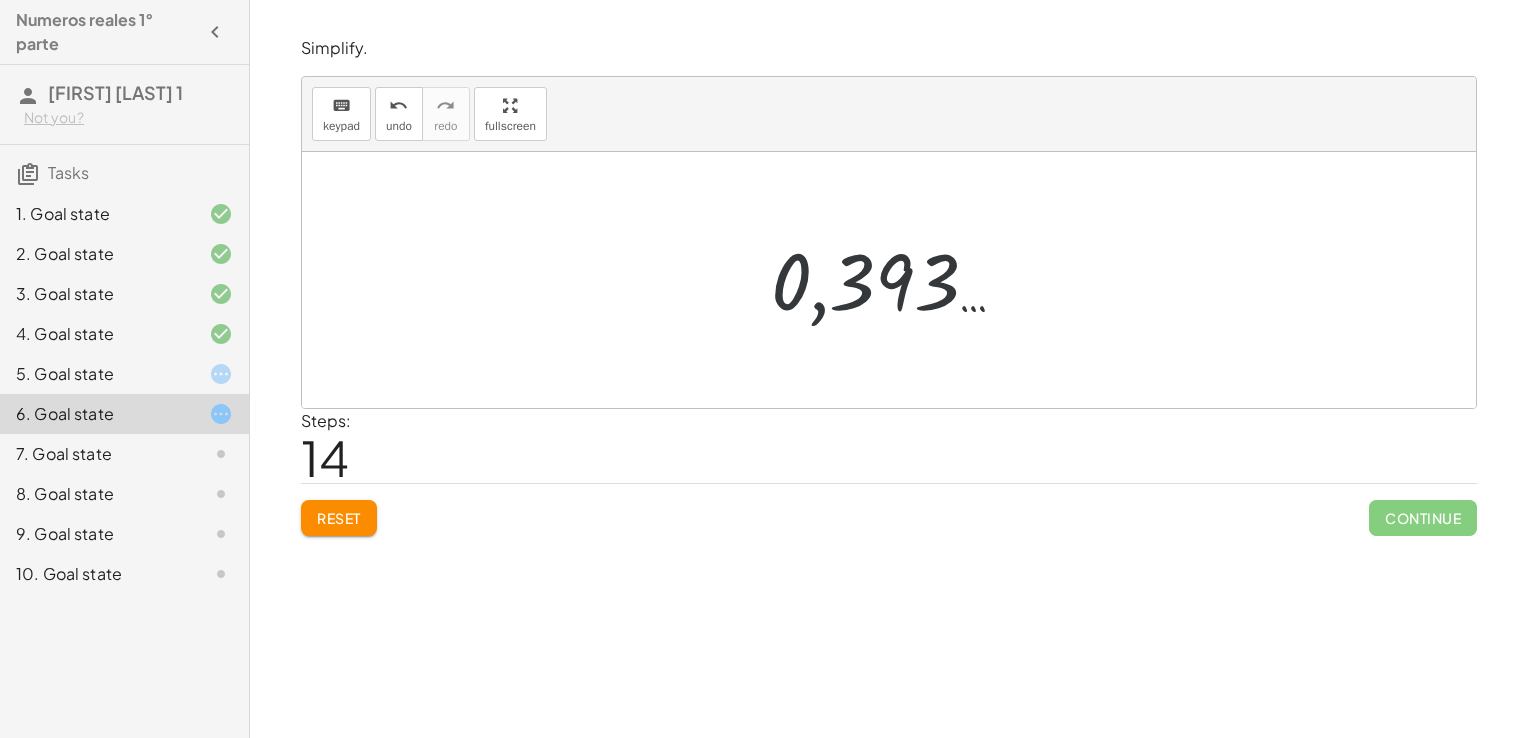 click at bounding box center (896, 280) 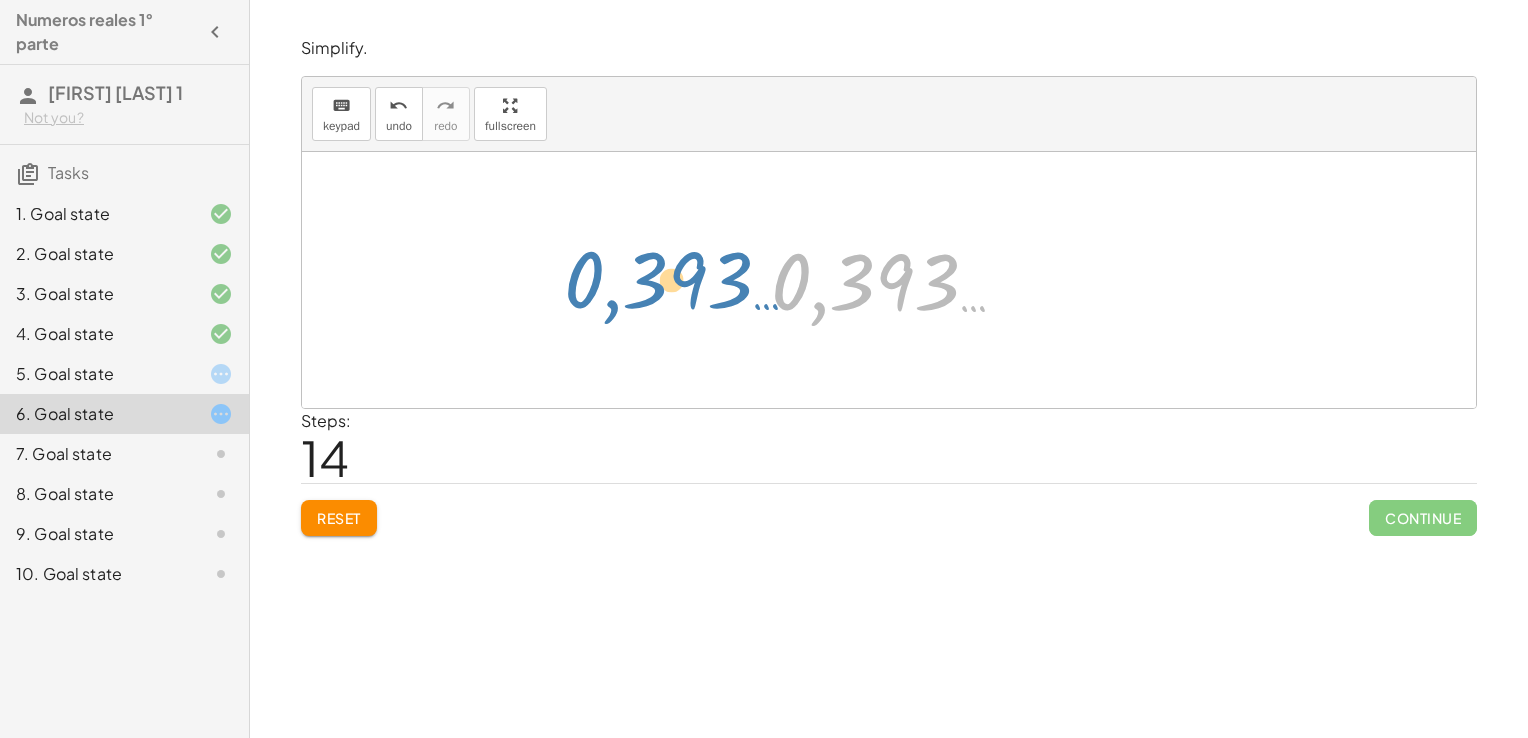 drag, startPoint x: 852, startPoint y: 274, endPoint x: 588, endPoint y: 295, distance: 264.83392 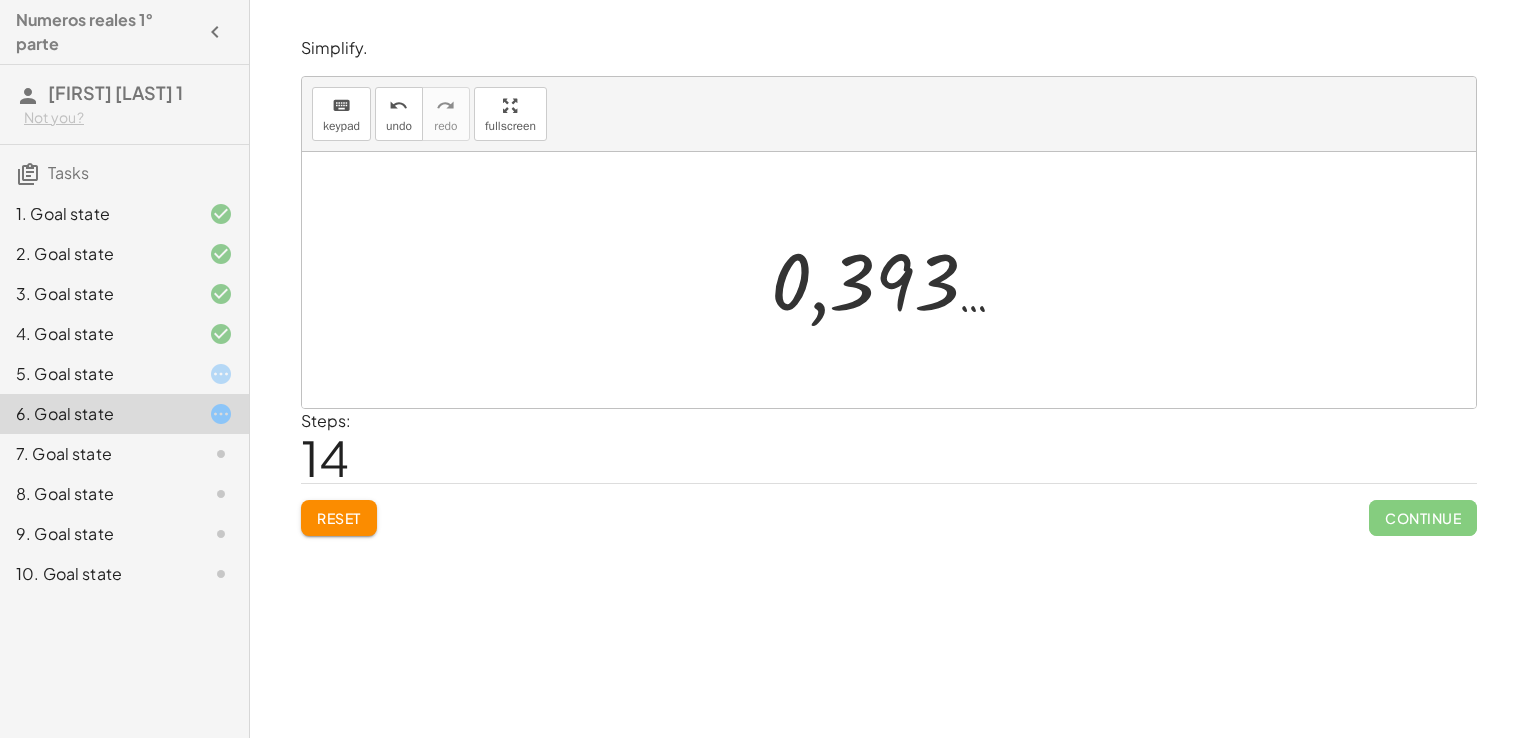 drag, startPoint x: 588, startPoint y: 295, endPoint x: 531, endPoint y: 240, distance: 79.20859 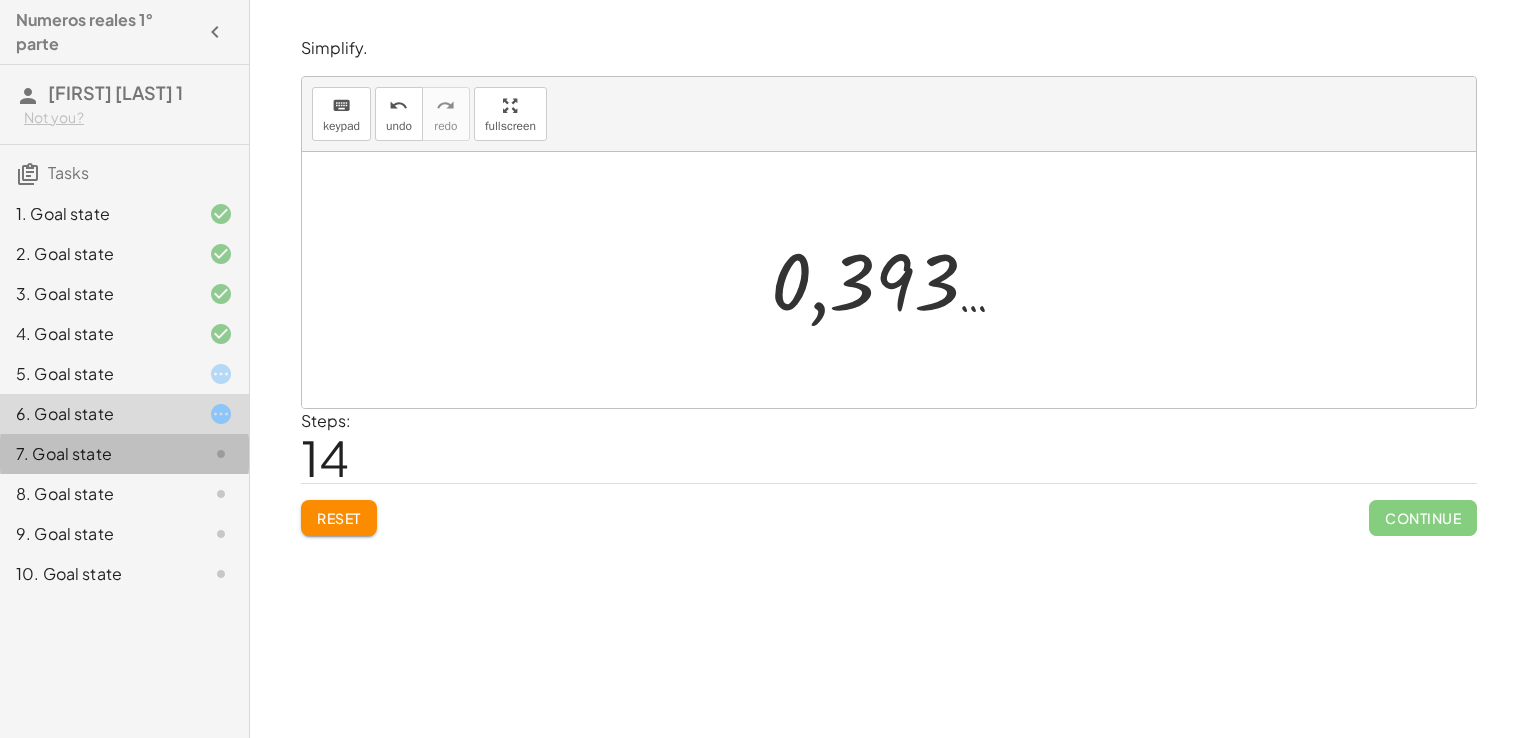 click on "7. Goal state" 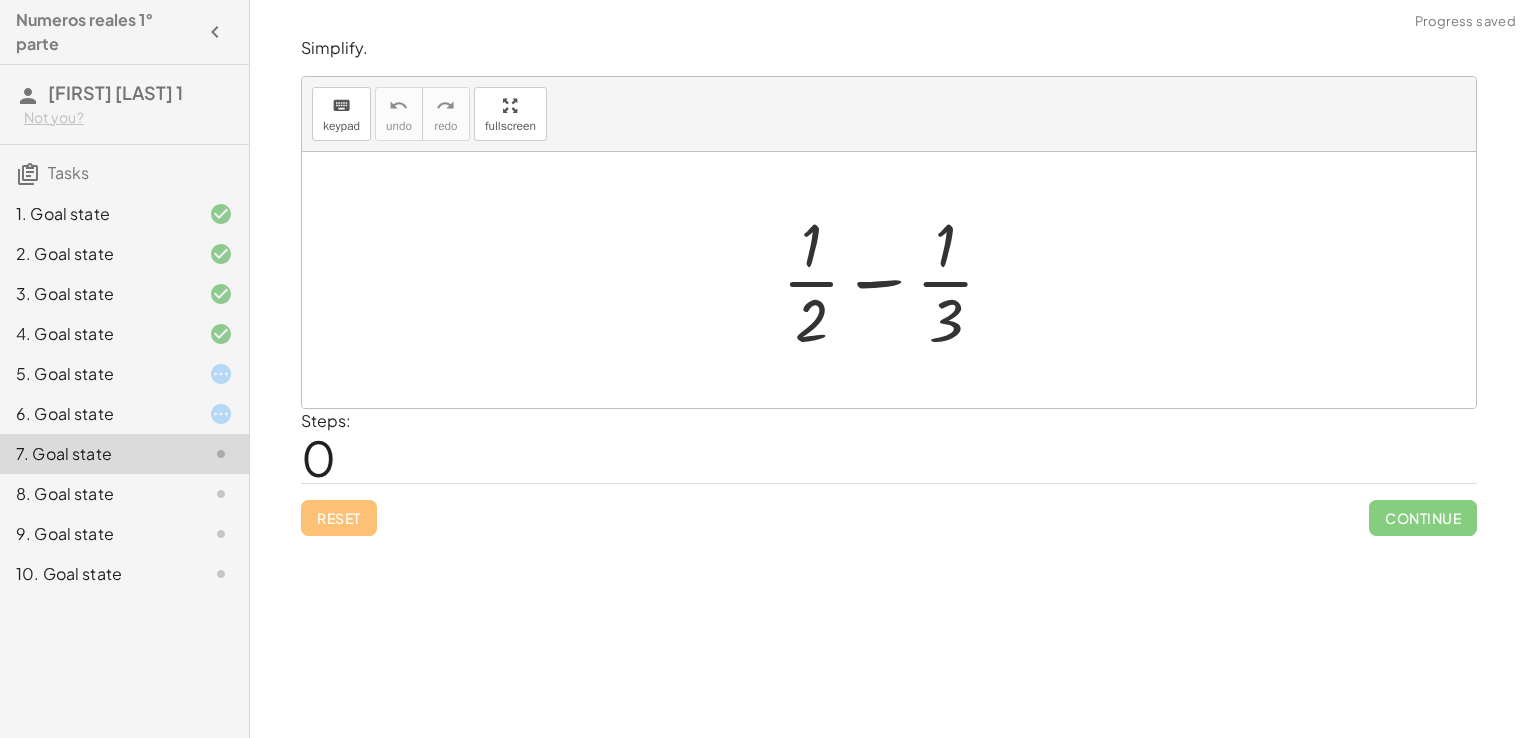 click at bounding box center (896, 280) 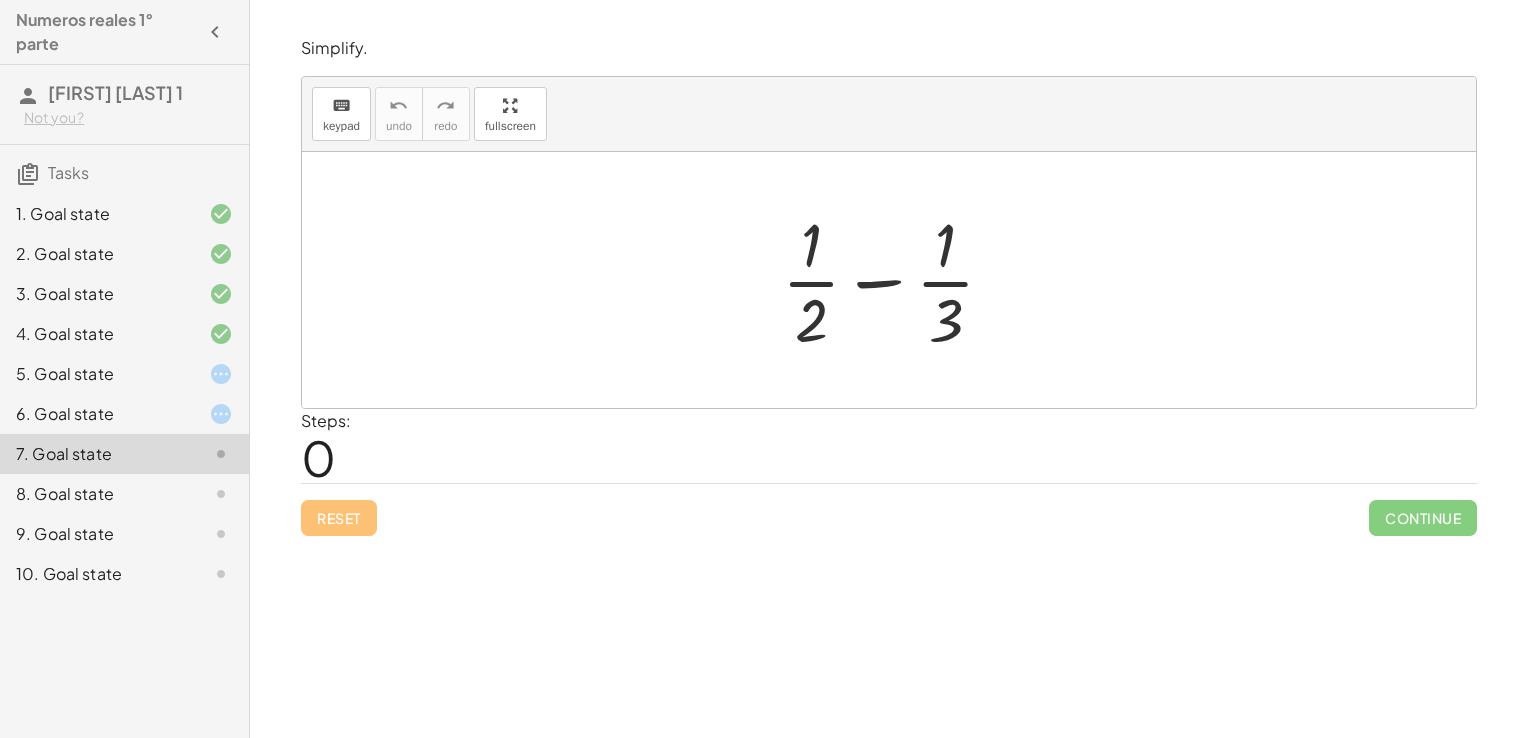 click at bounding box center (896, 280) 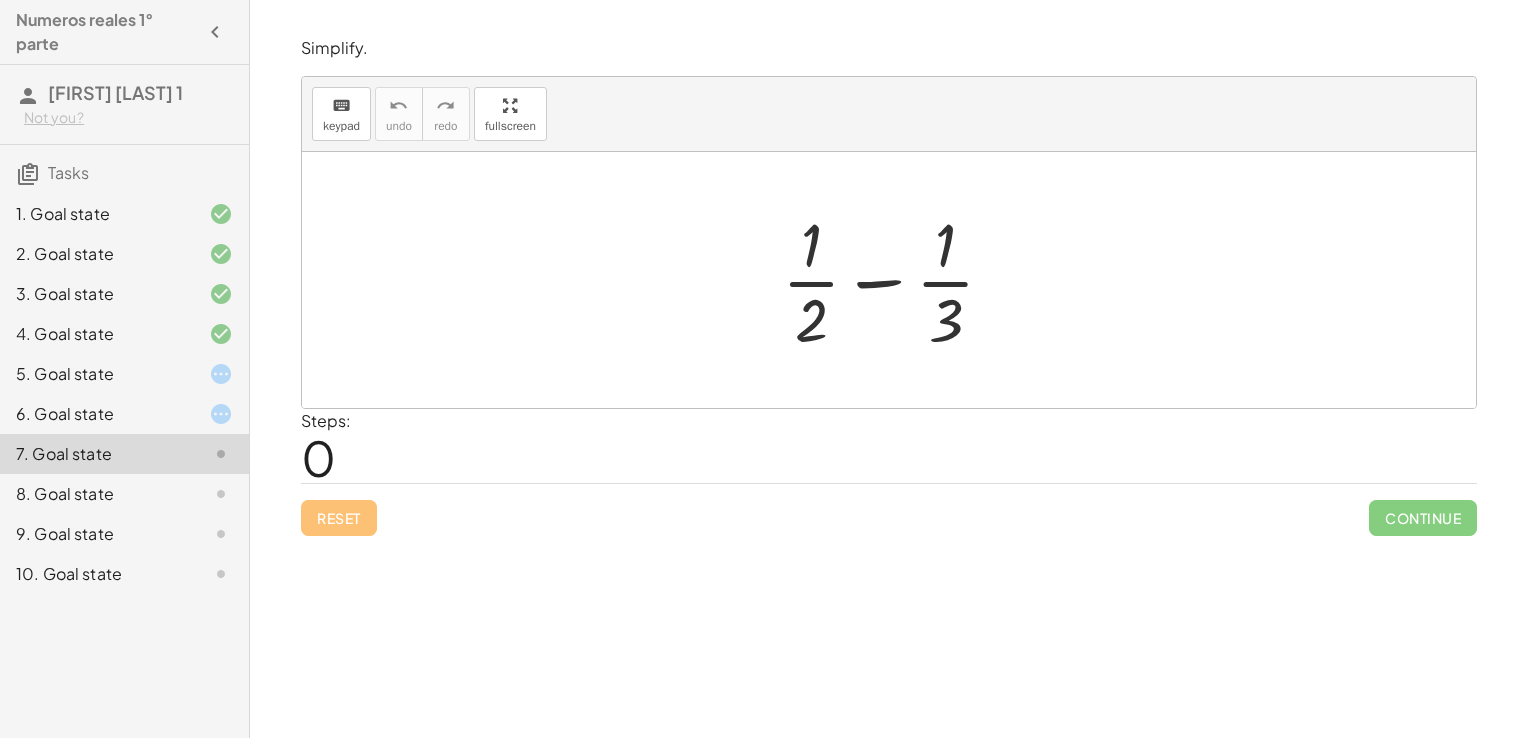 click at bounding box center (896, 280) 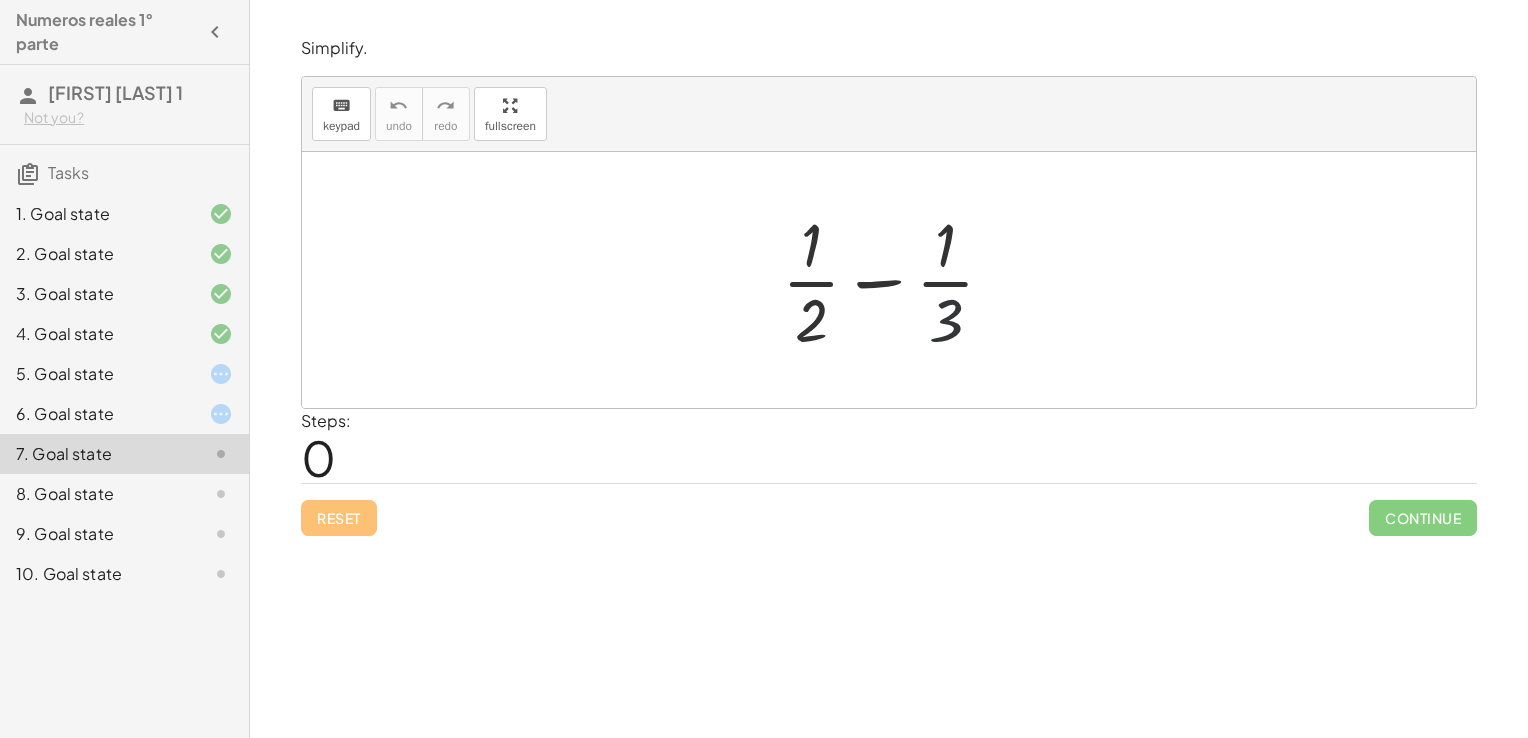 click at bounding box center [896, 280] 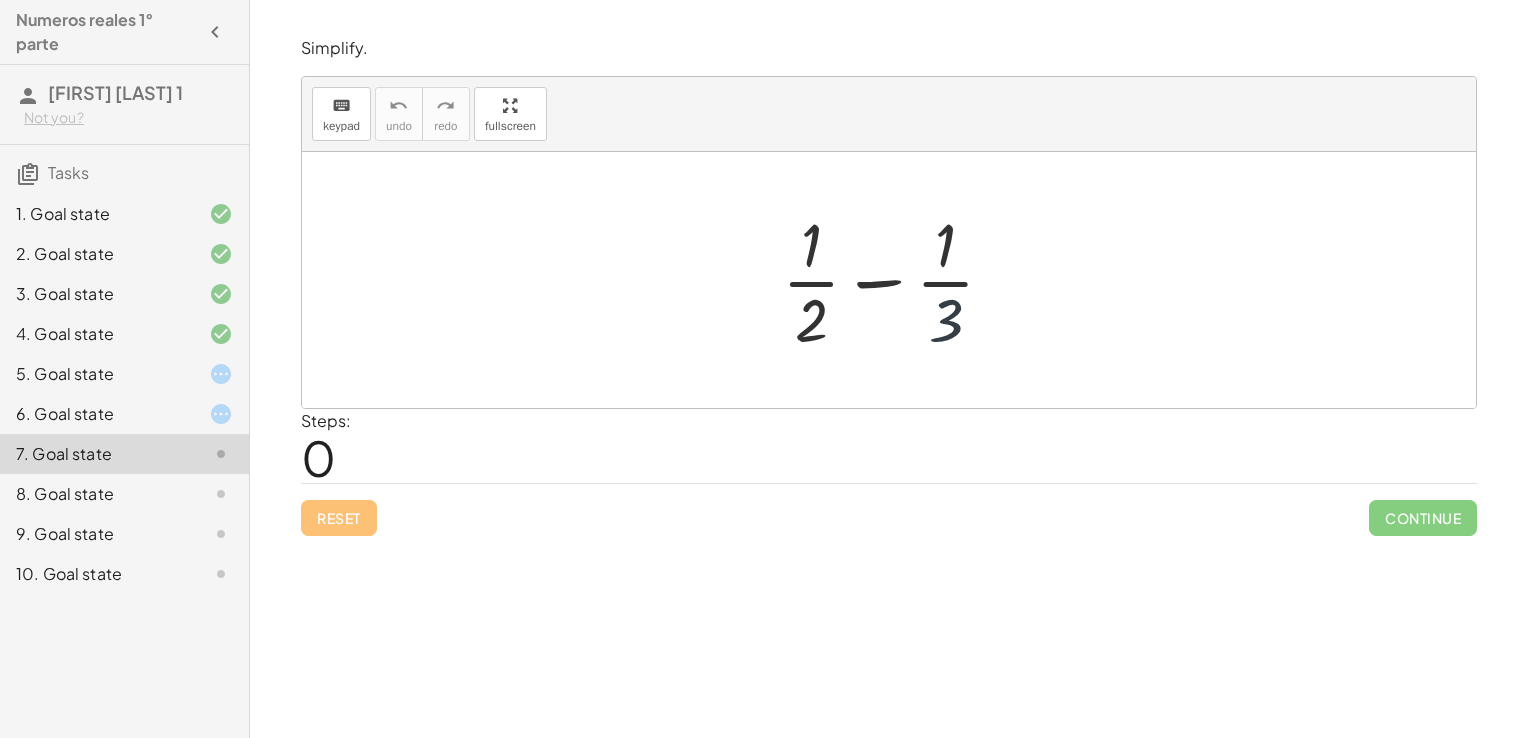 click at bounding box center (896, 280) 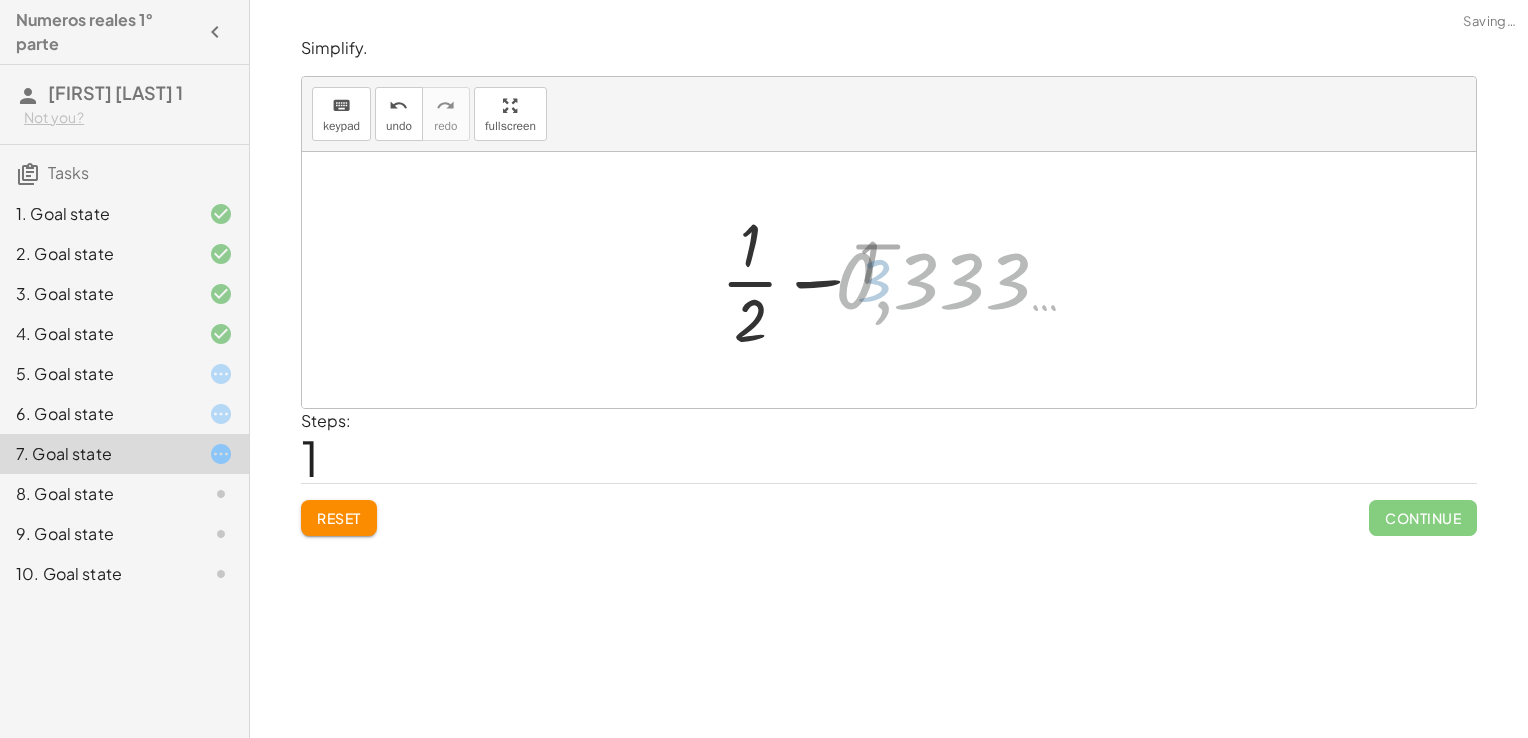 click at bounding box center [896, 280] 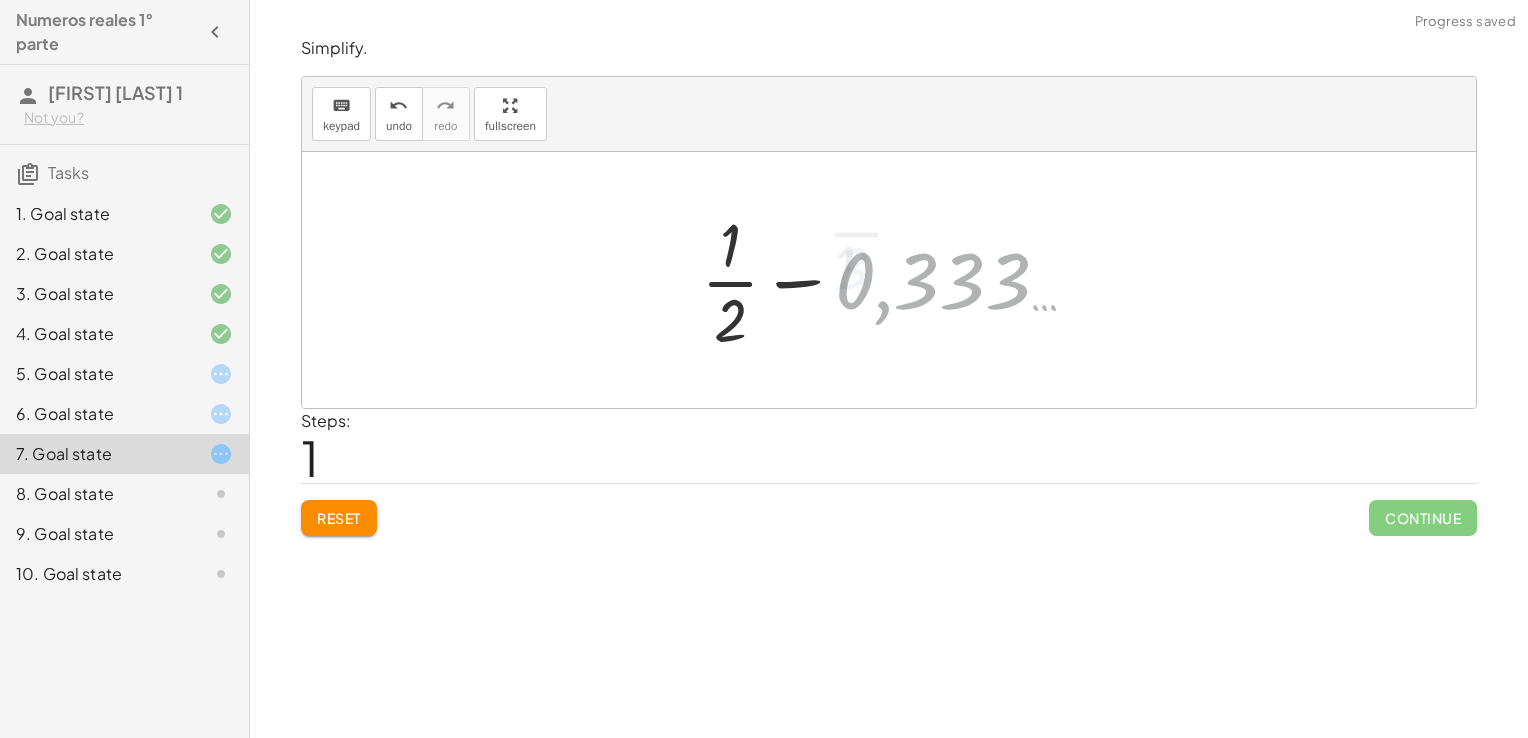 click at bounding box center (896, 280) 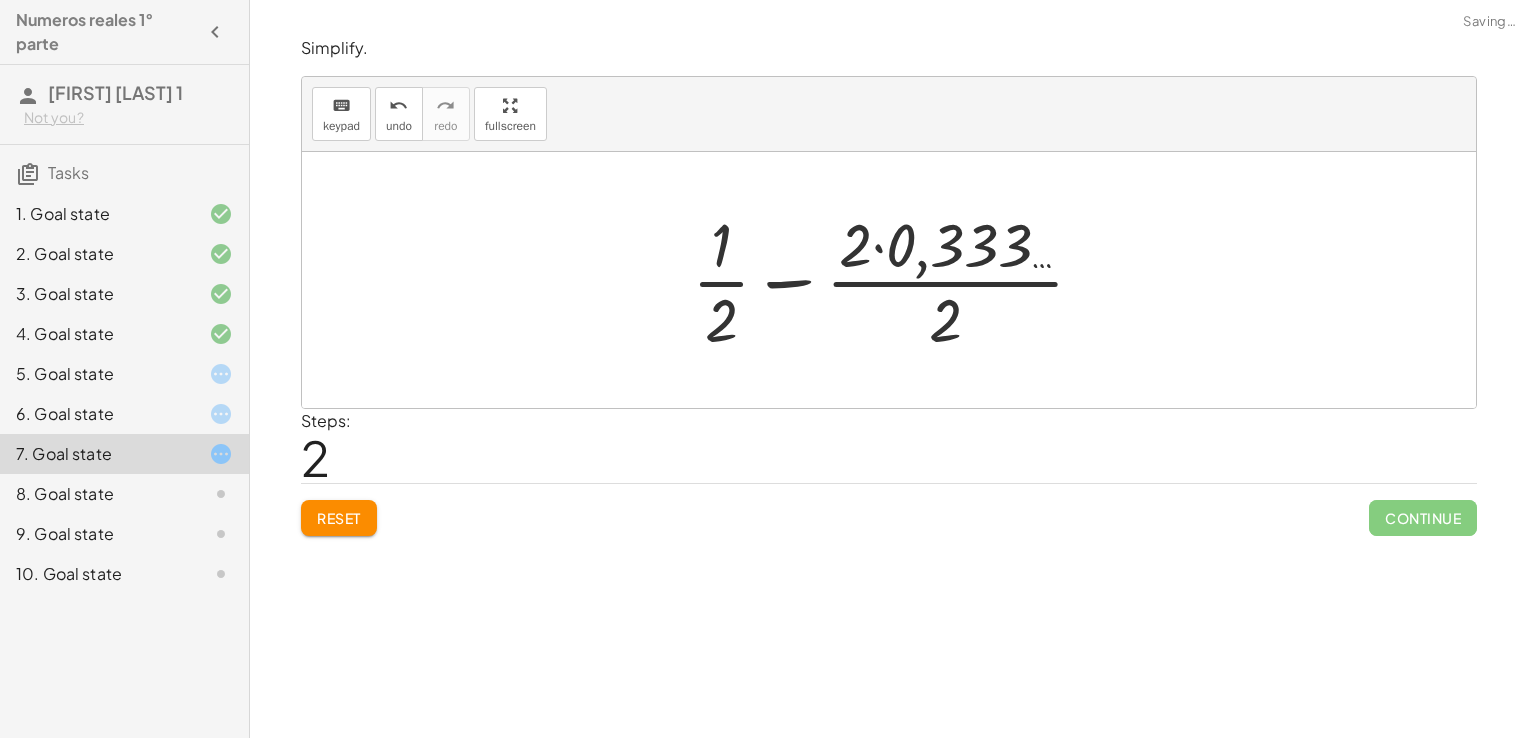 click at bounding box center (896, 280) 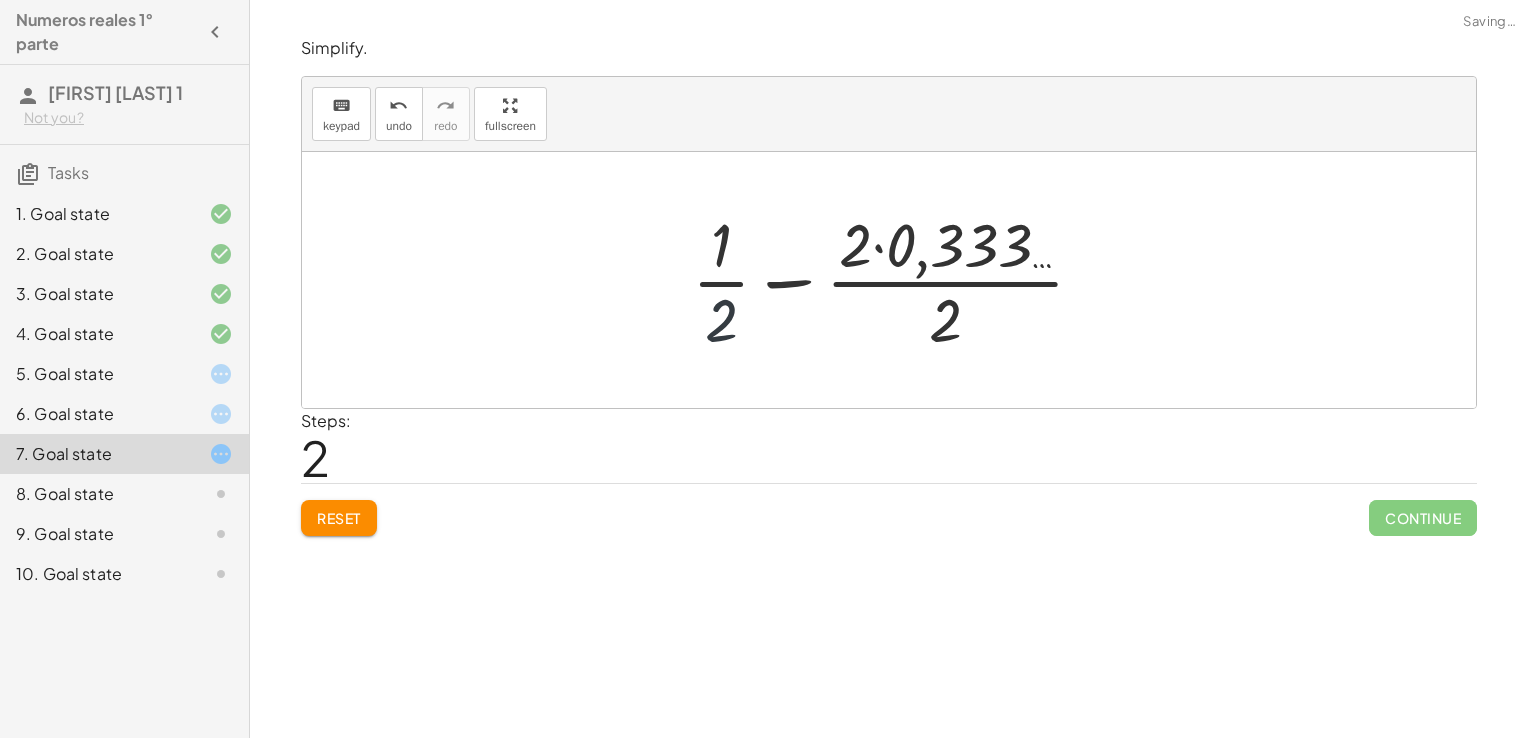 click at bounding box center (896, 280) 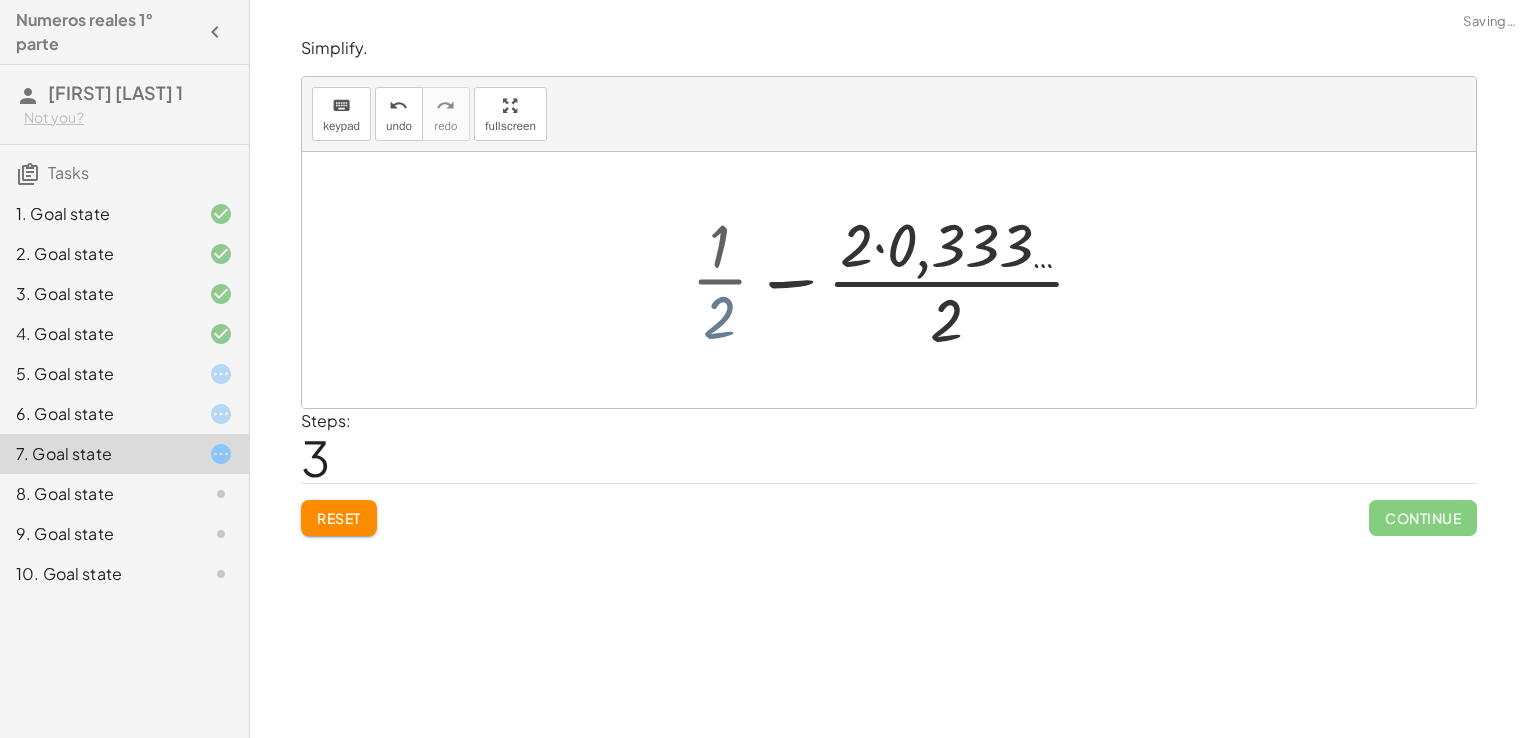 click at bounding box center (896, 280) 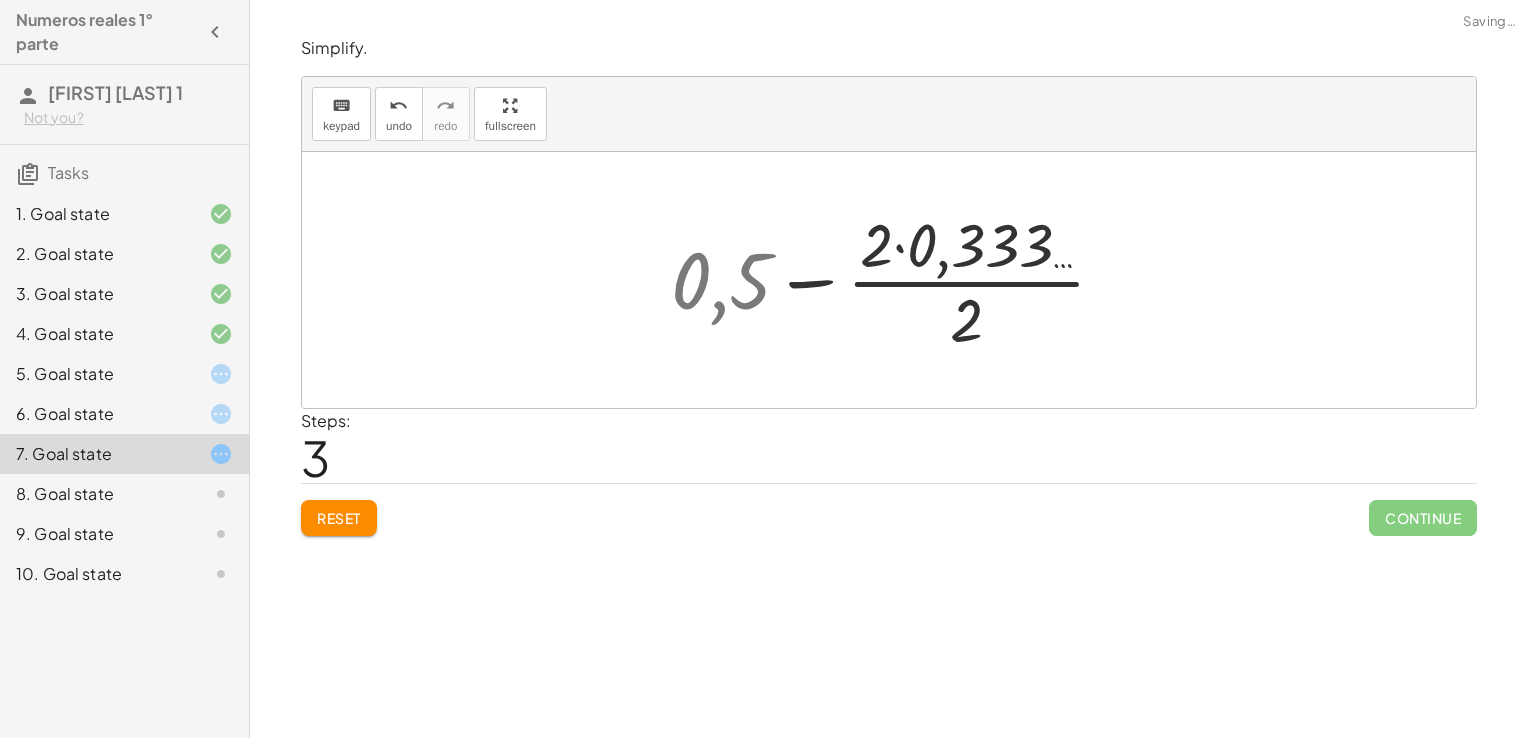 click at bounding box center (896, 280) 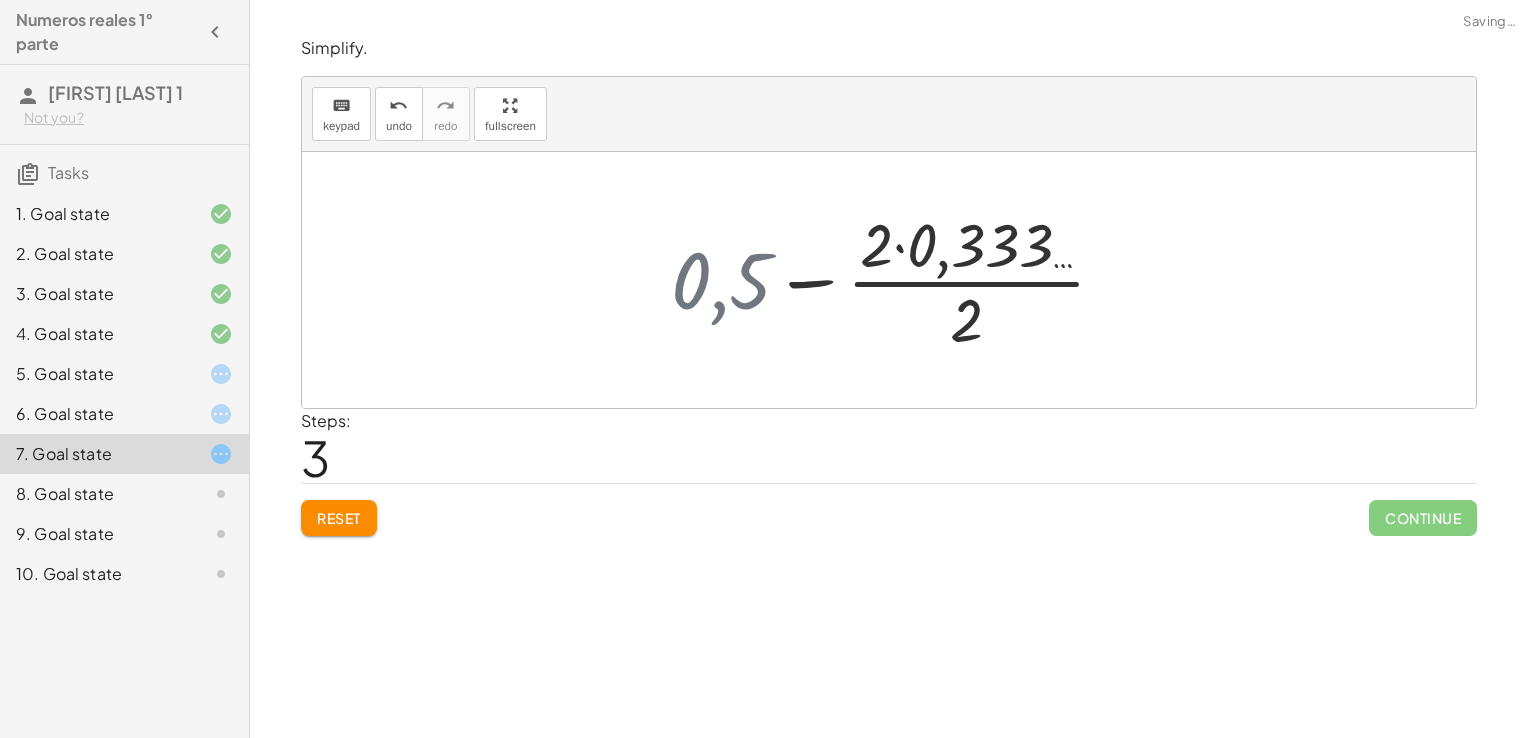 click at bounding box center [896, 280] 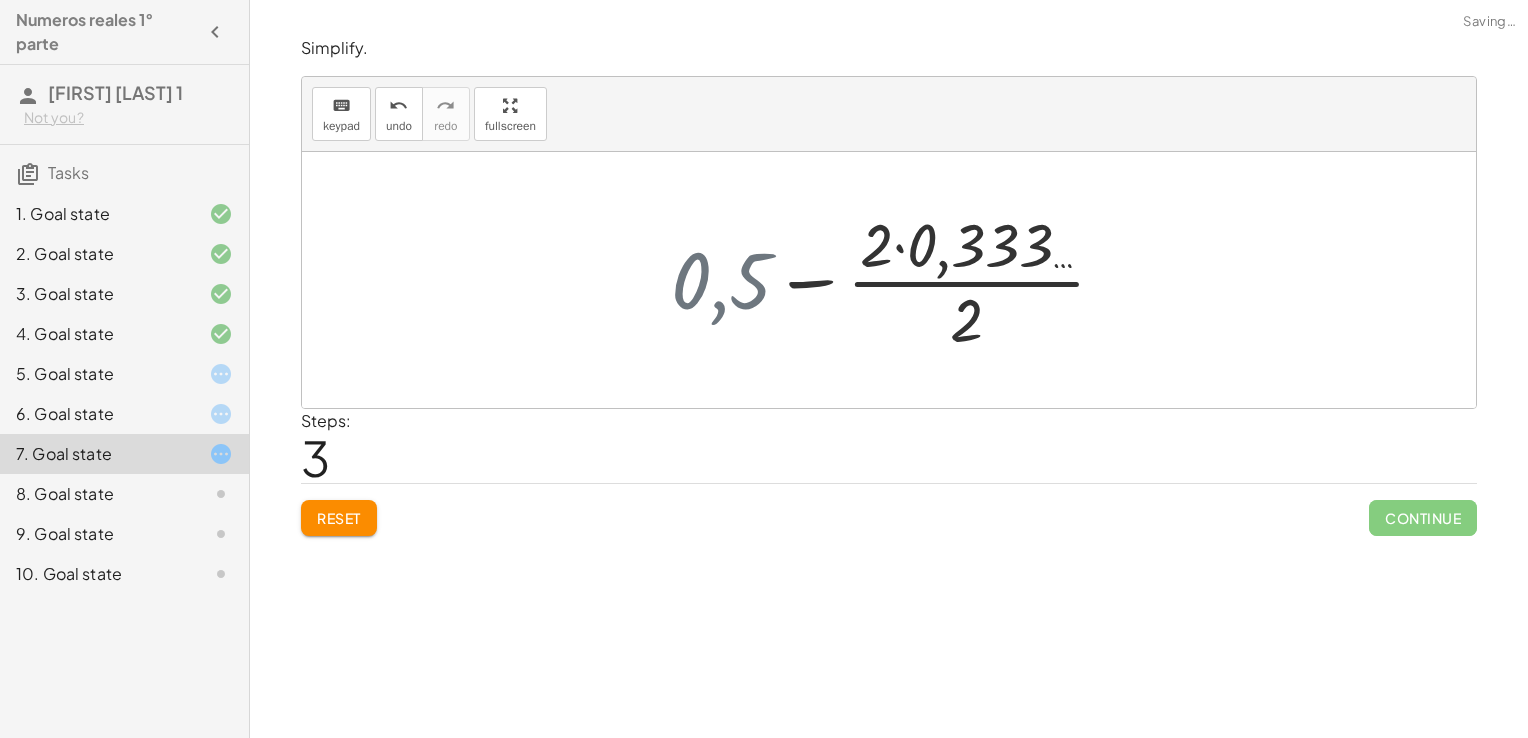 click at bounding box center (896, 280) 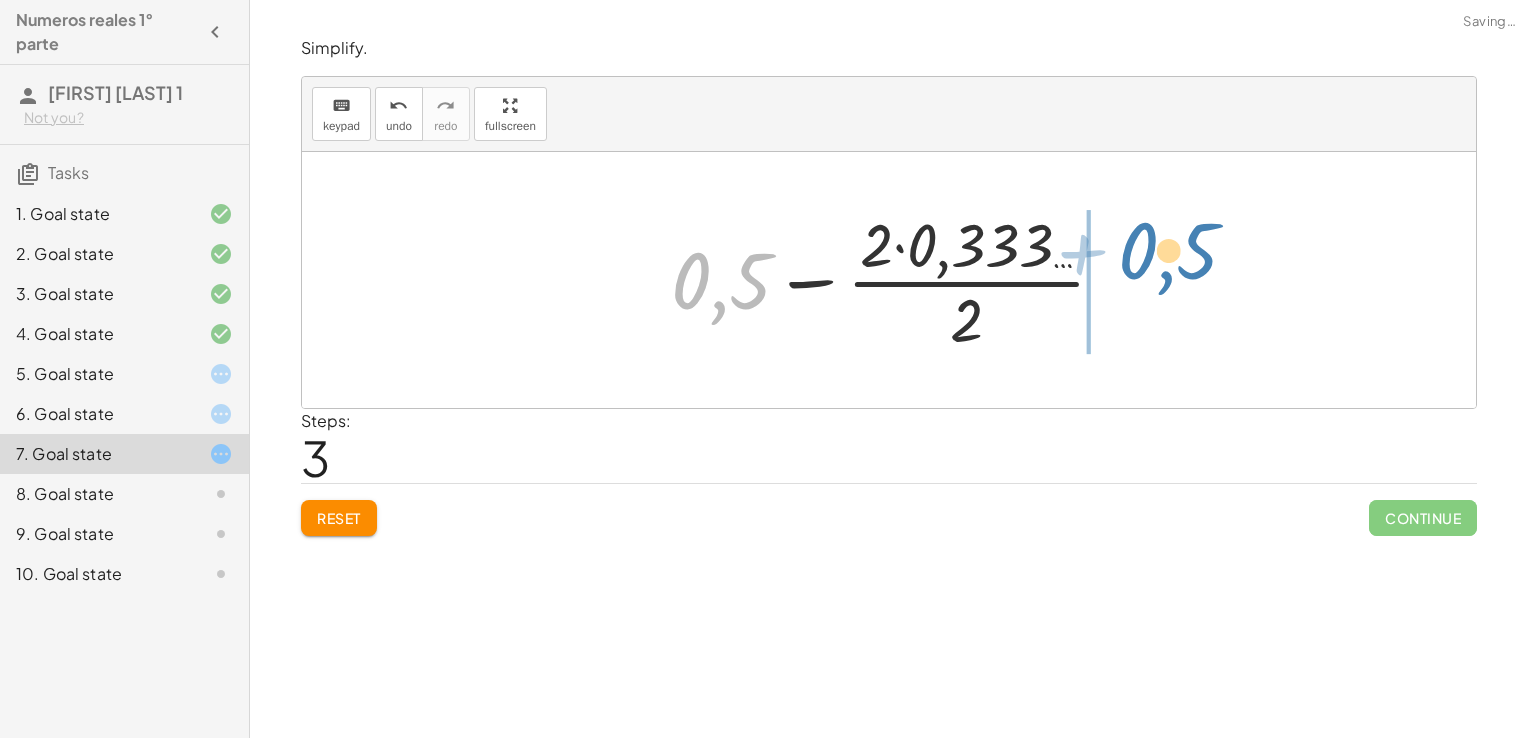 drag, startPoint x: 728, startPoint y: 318, endPoint x: 1174, endPoint y: 286, distance: 447.1465 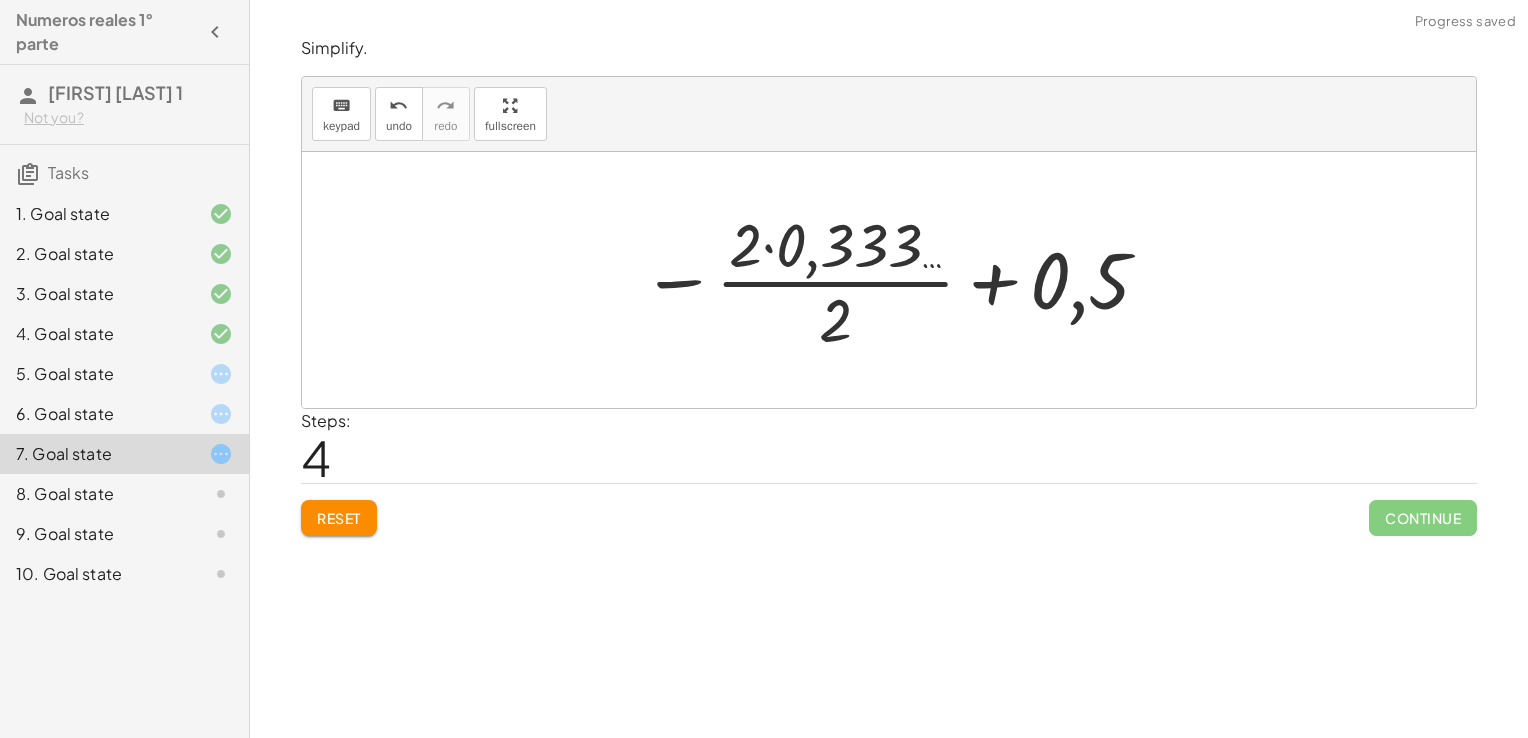 click at bounding box center (897, 280) 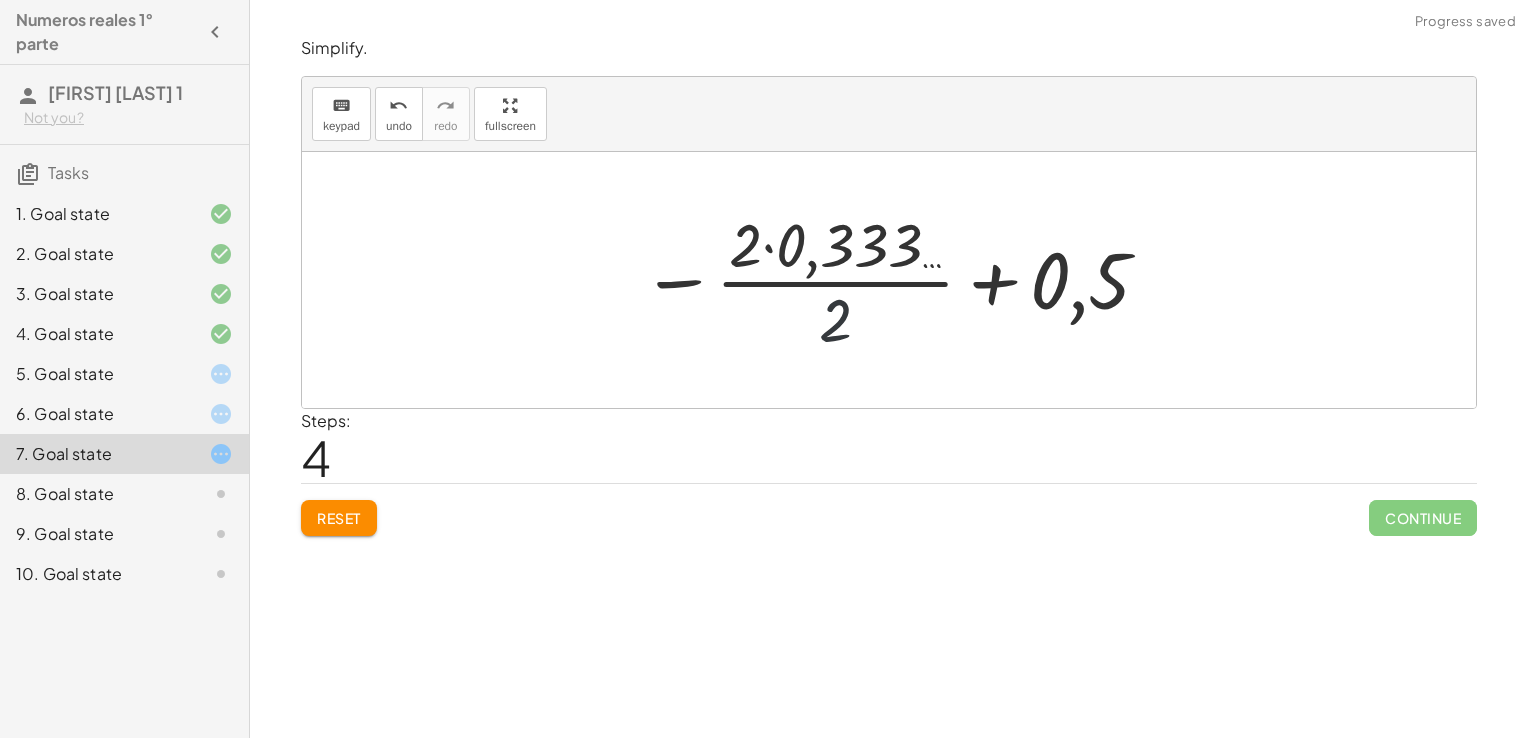 click at bounding box center [897, 280] 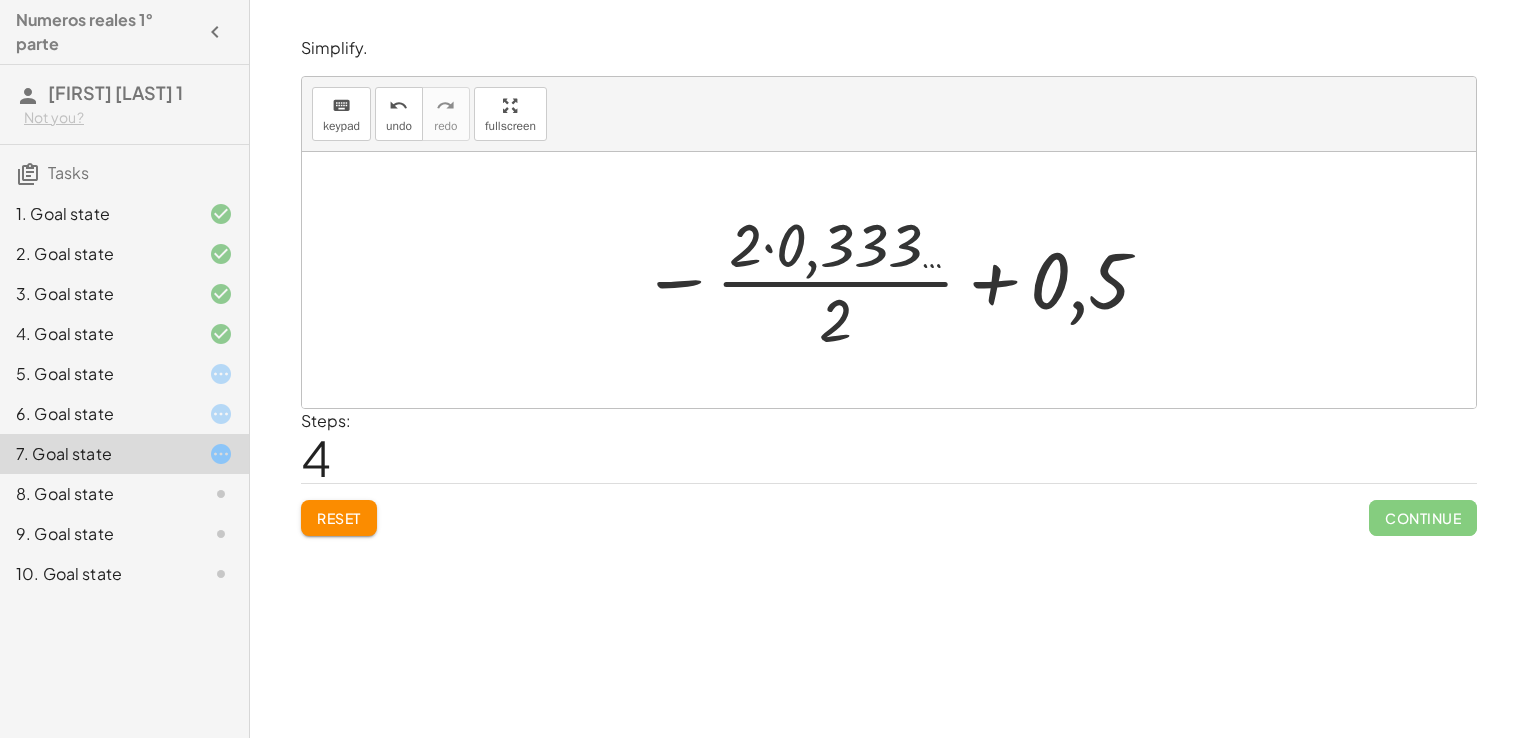 click at bounding box center [897, 280] 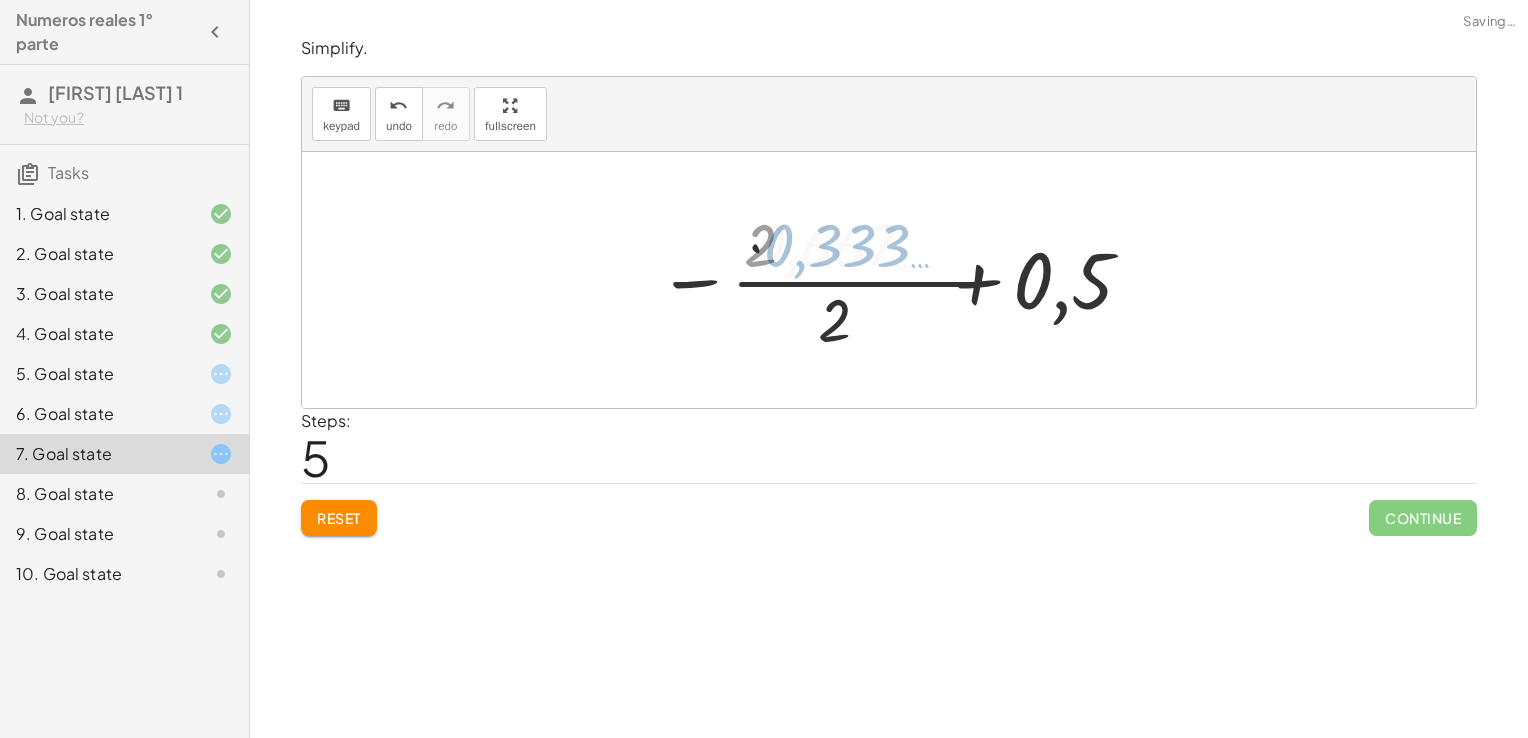 click at bounding box center (896, 280) 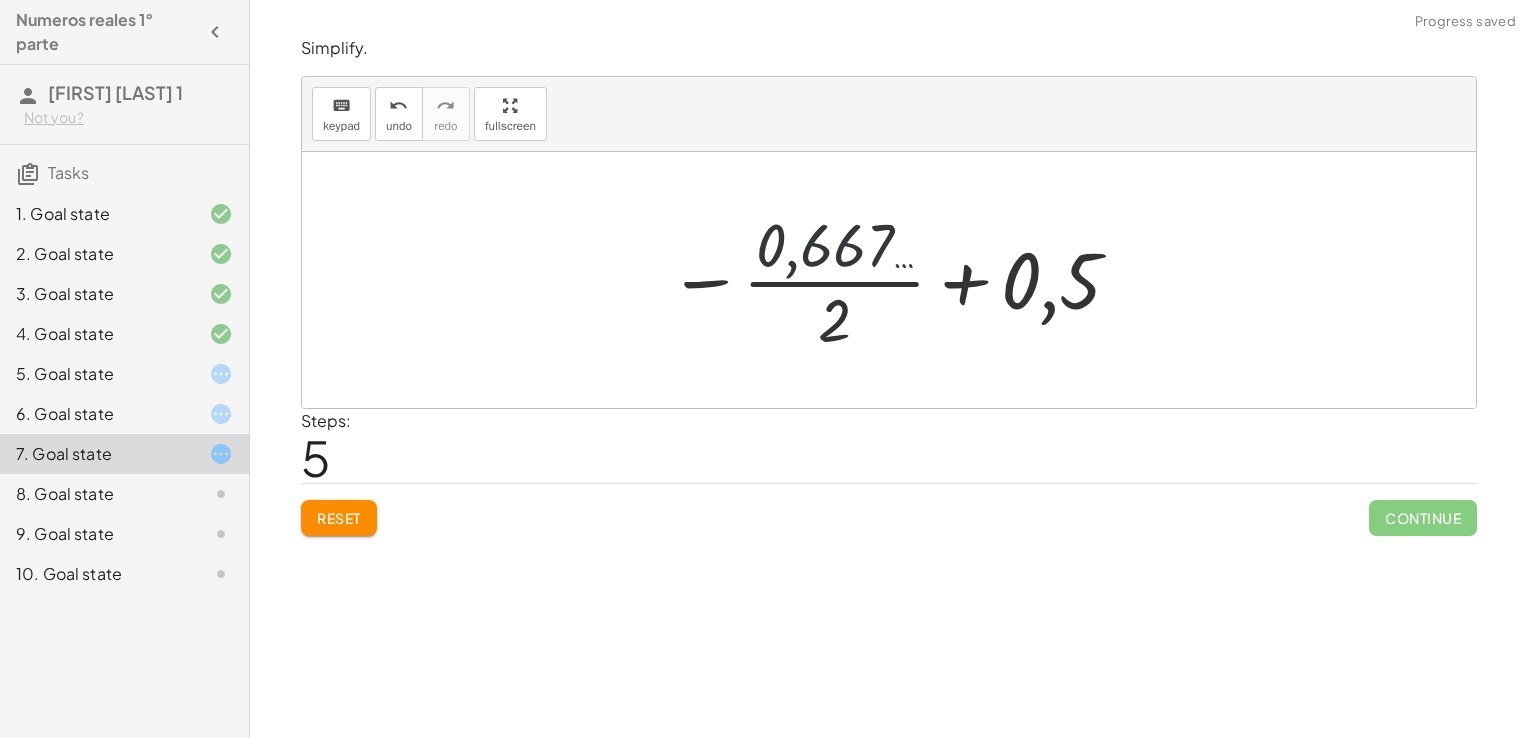 click at bounding box center [896, 280] 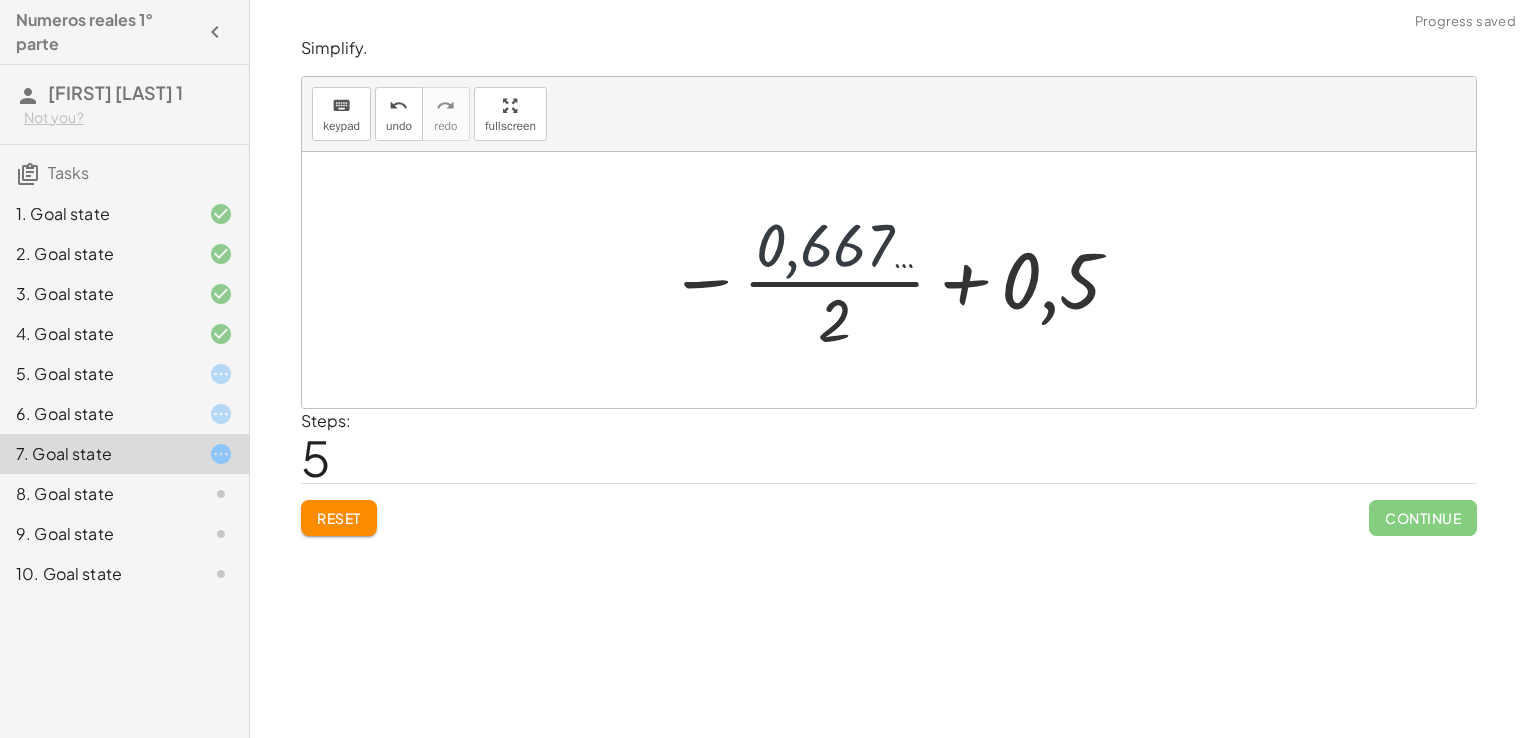 click at bounding box center (896, 280) 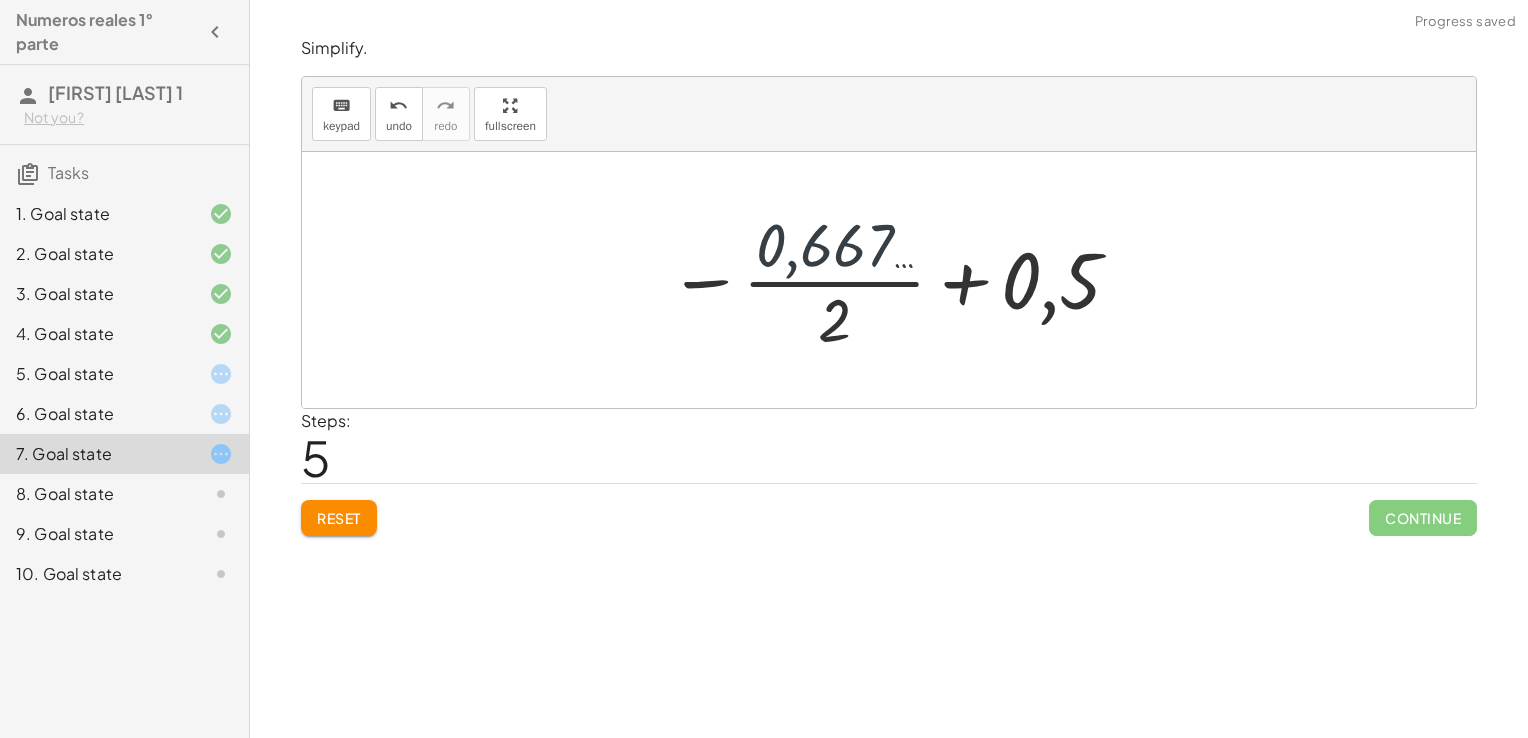 click at bounding box center (896, 280) 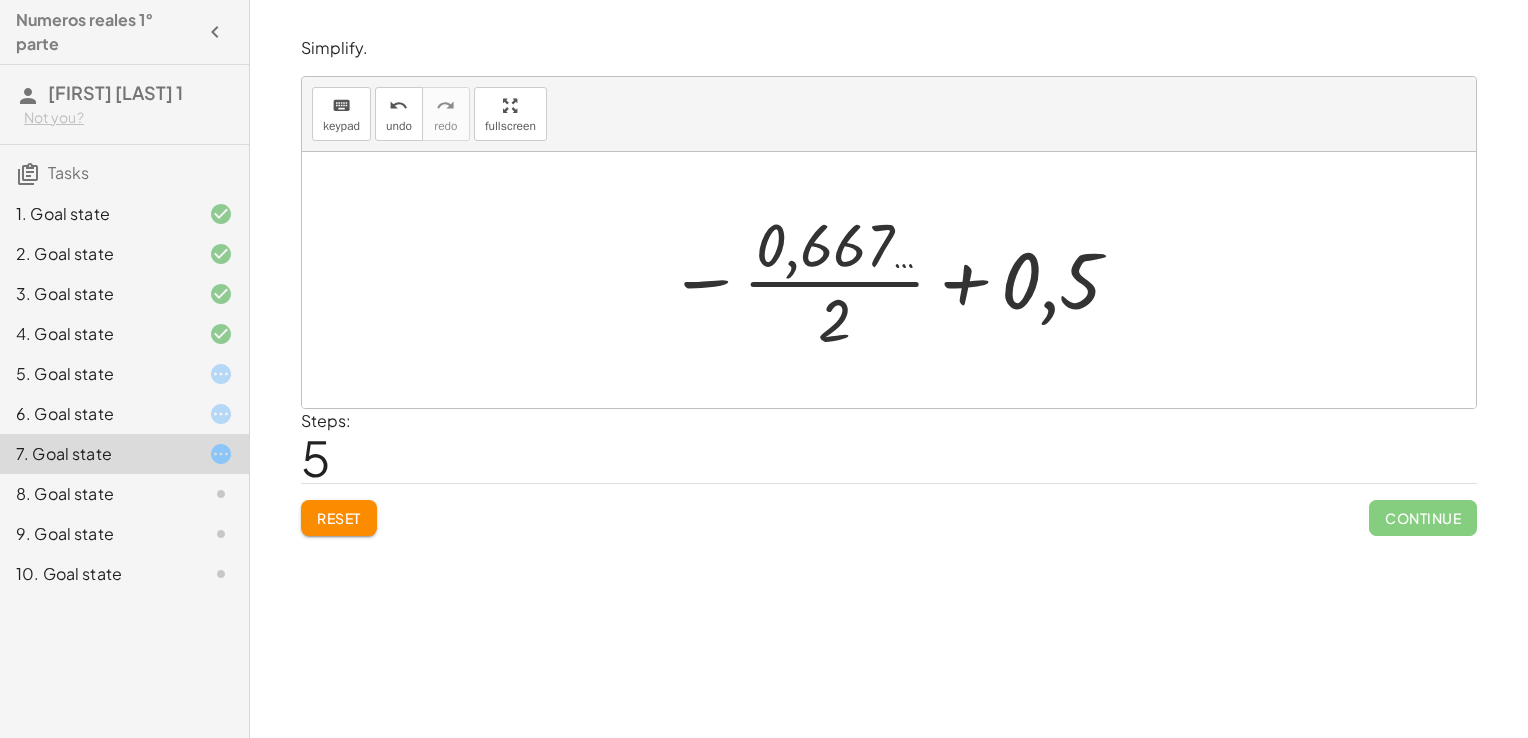 click at bounding box center (896, 280) 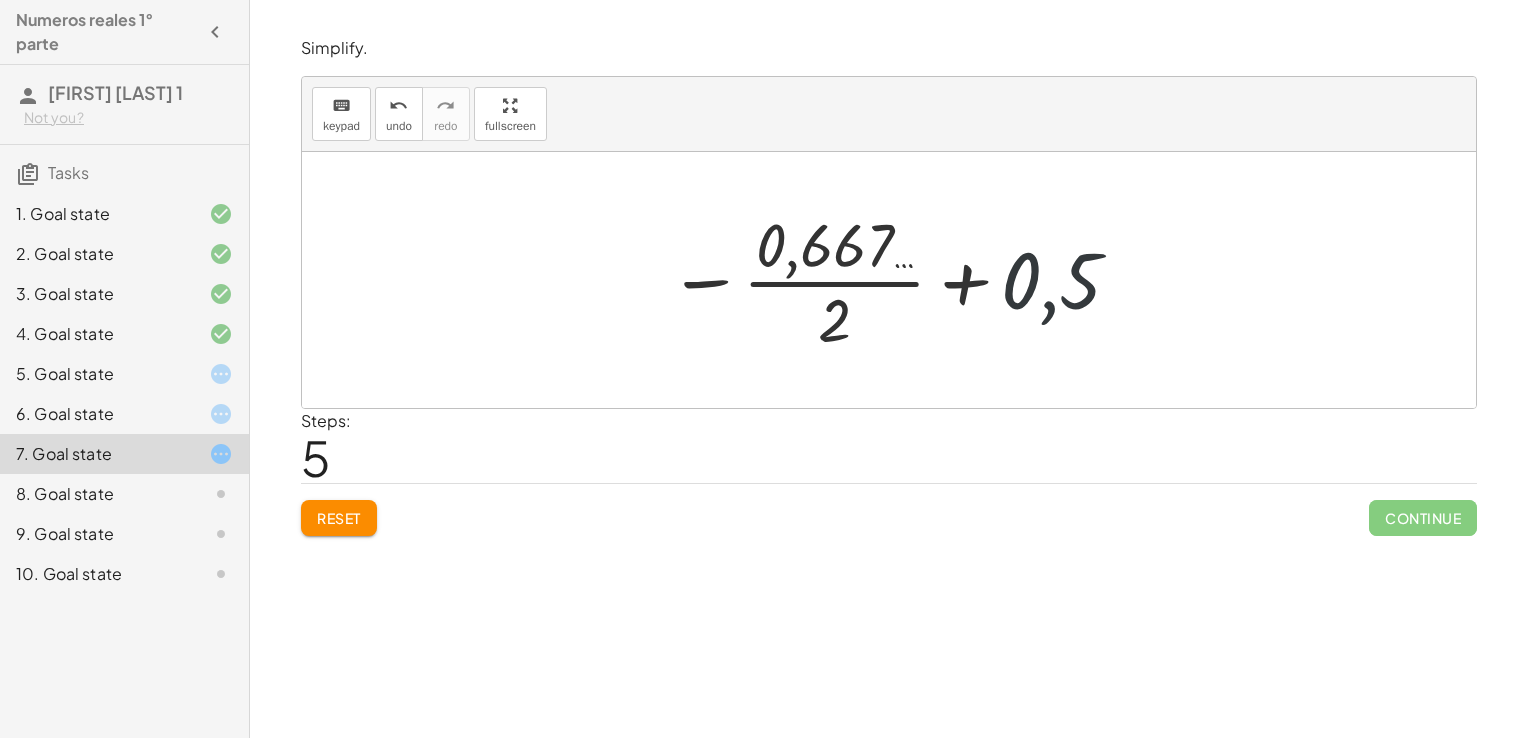 click at bounding box center [896, 280] 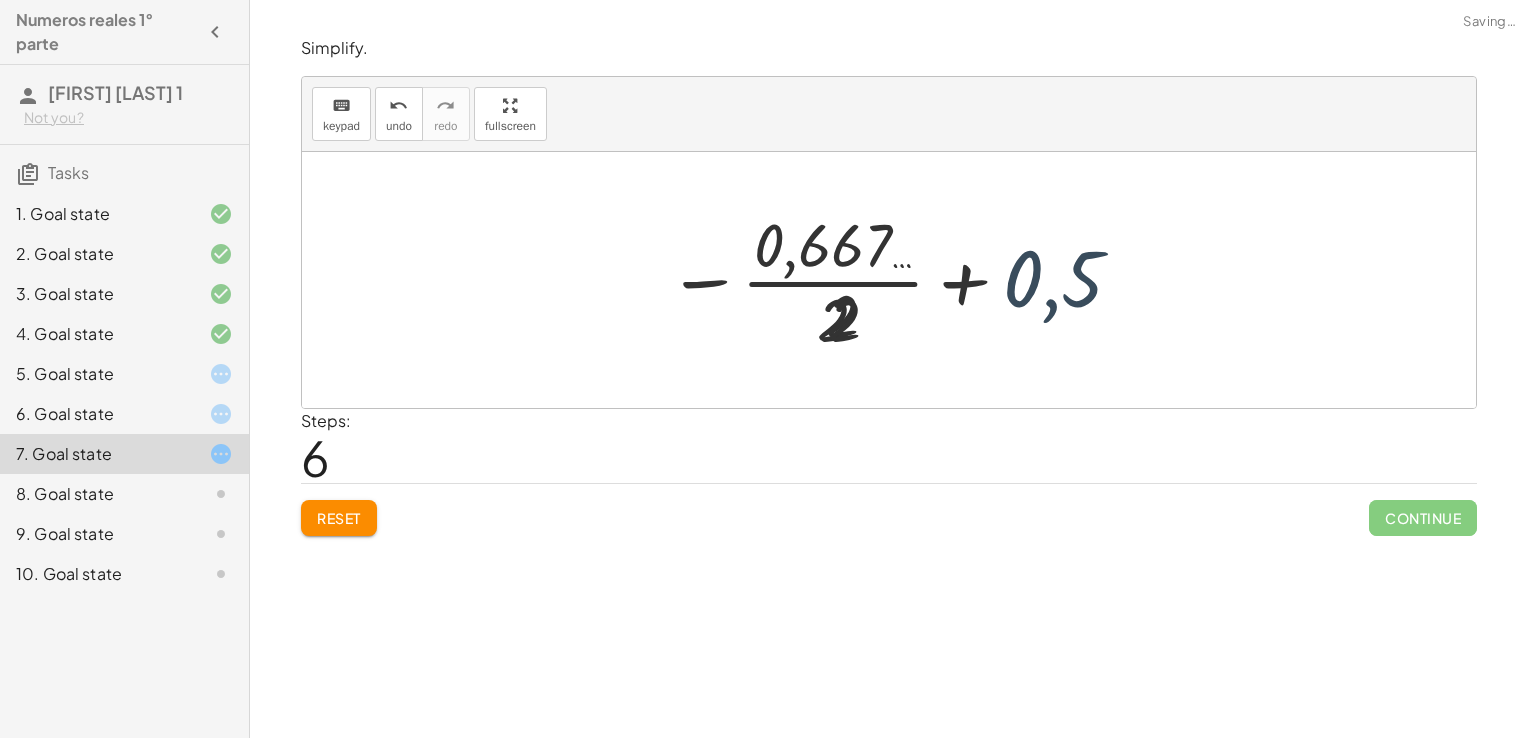 click at bounding box center (896, 280) 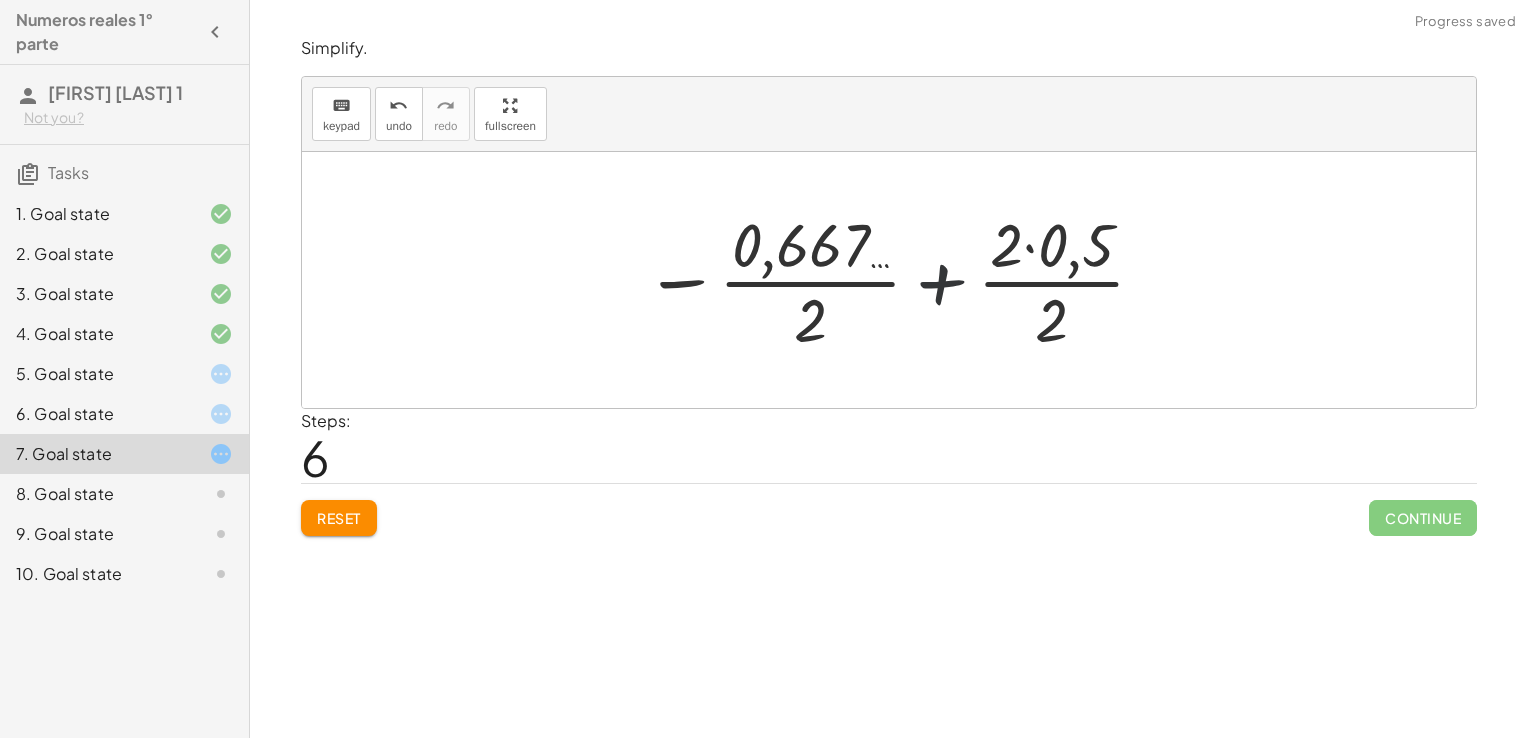 click at bounding box center [896, 280] 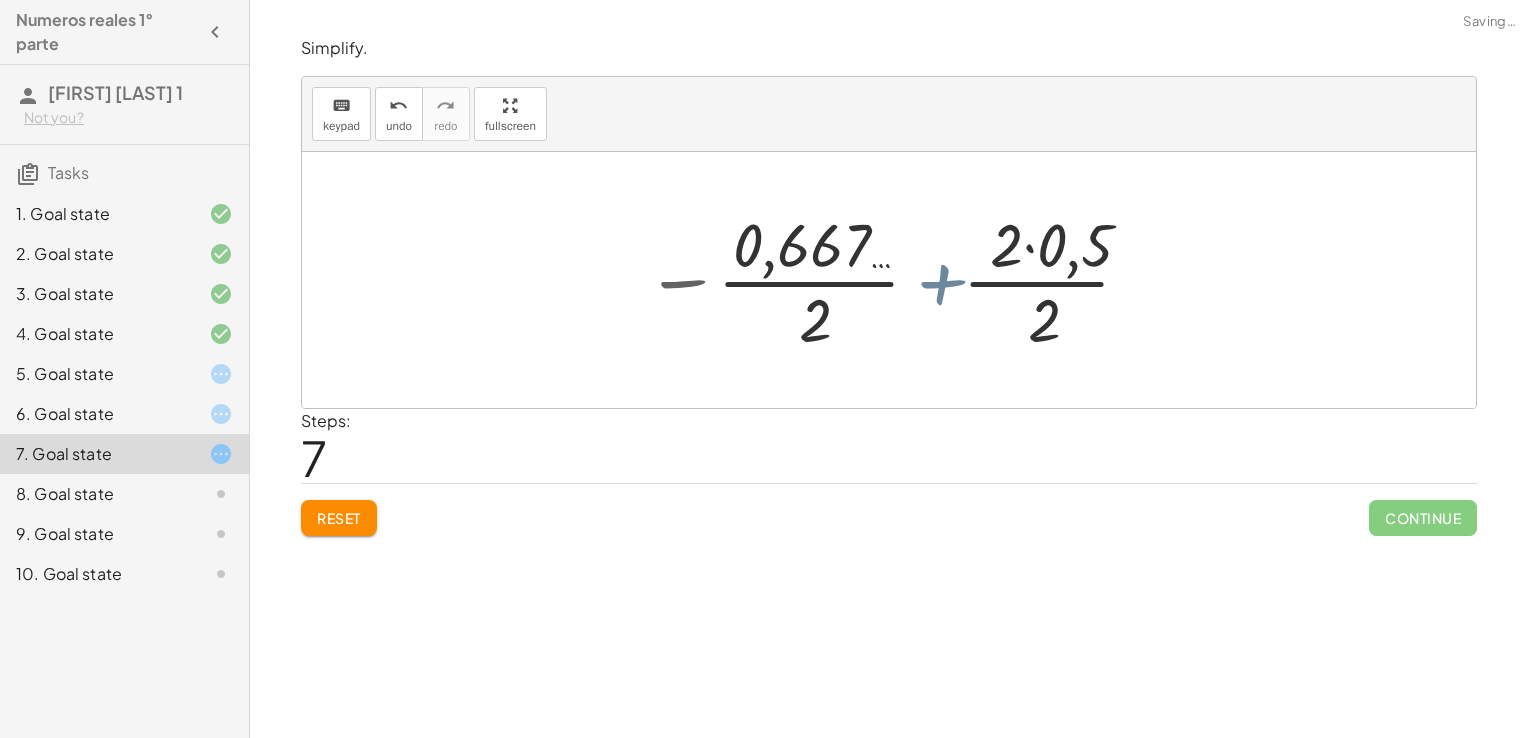 click at bounding box center (910, 280) 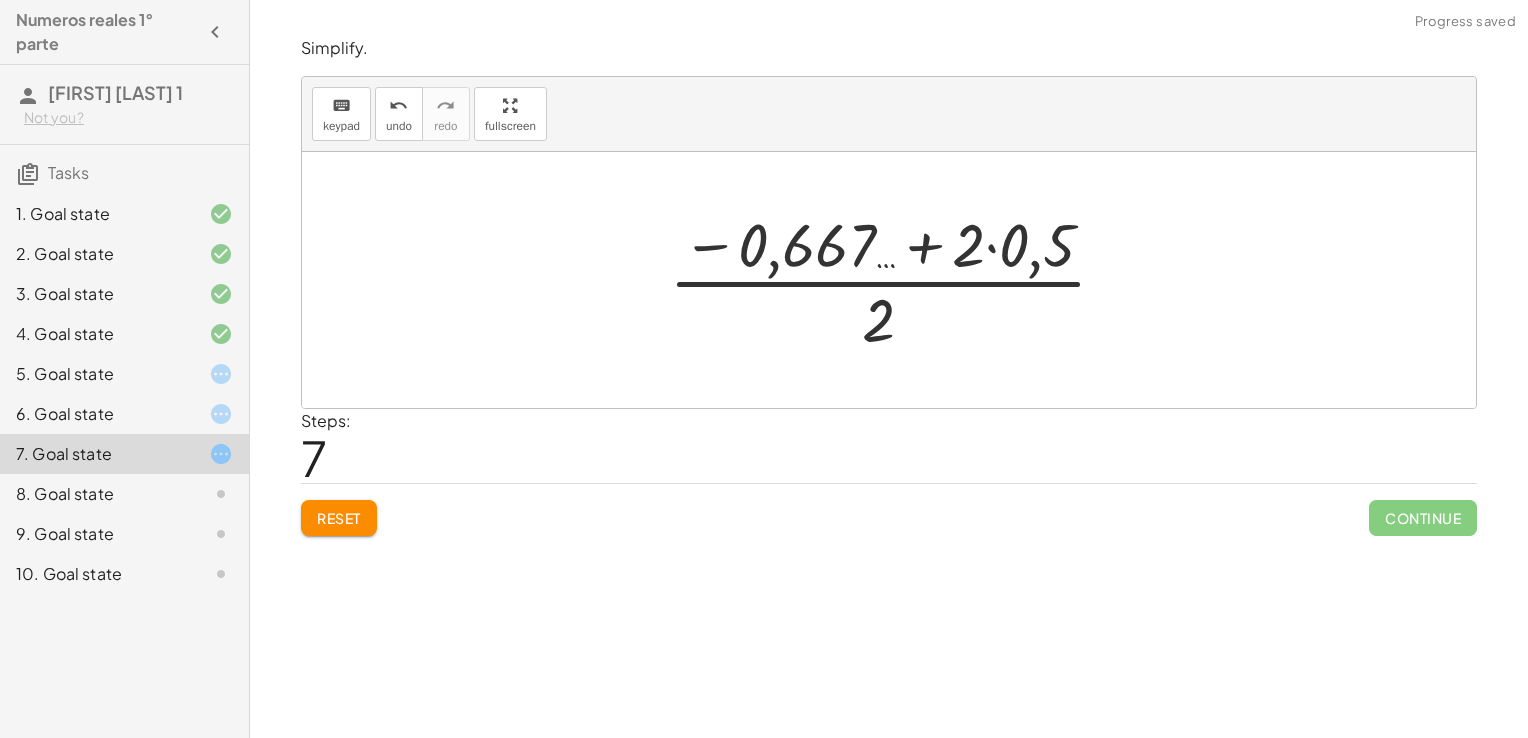 click at bounding box center [896, 280] 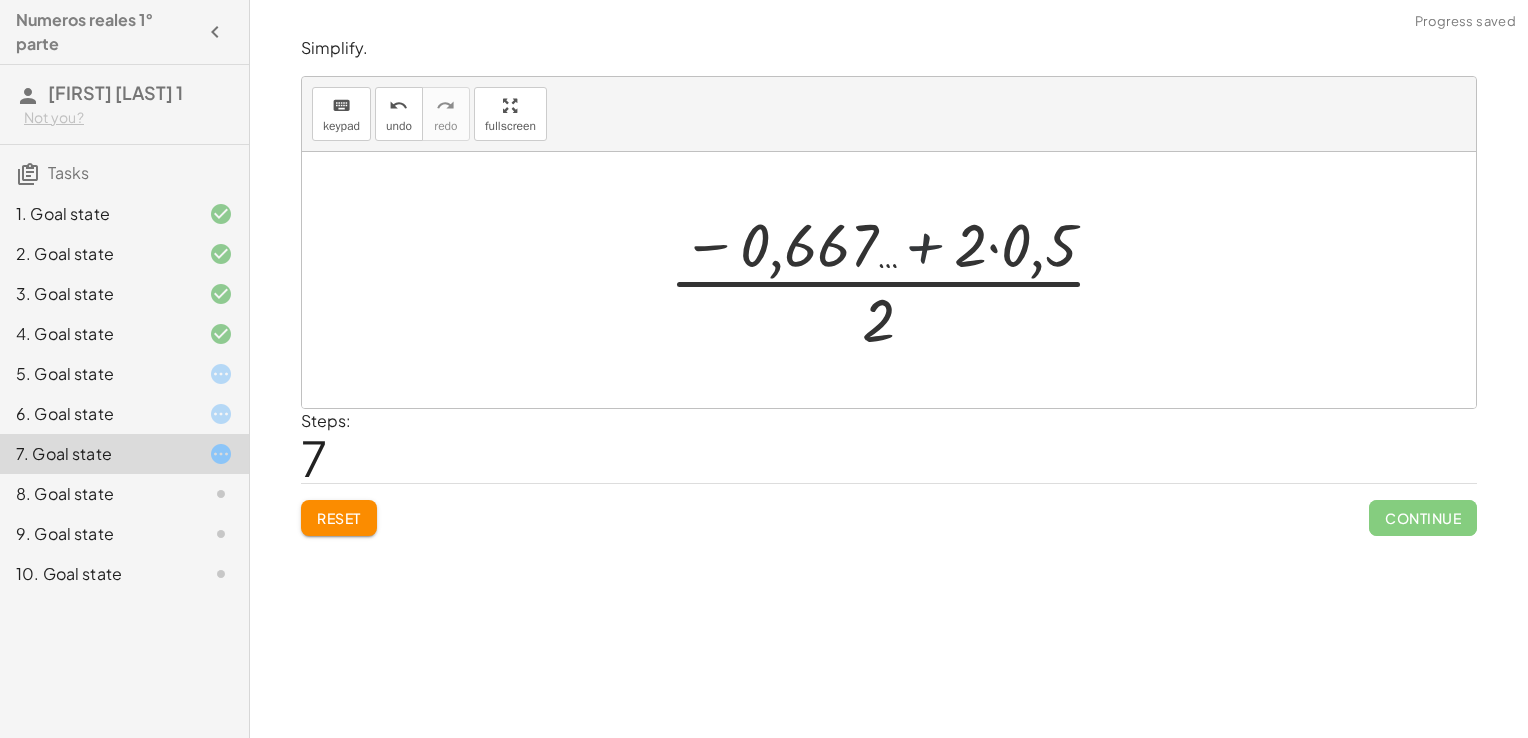 click at bounding box center [896, 280] 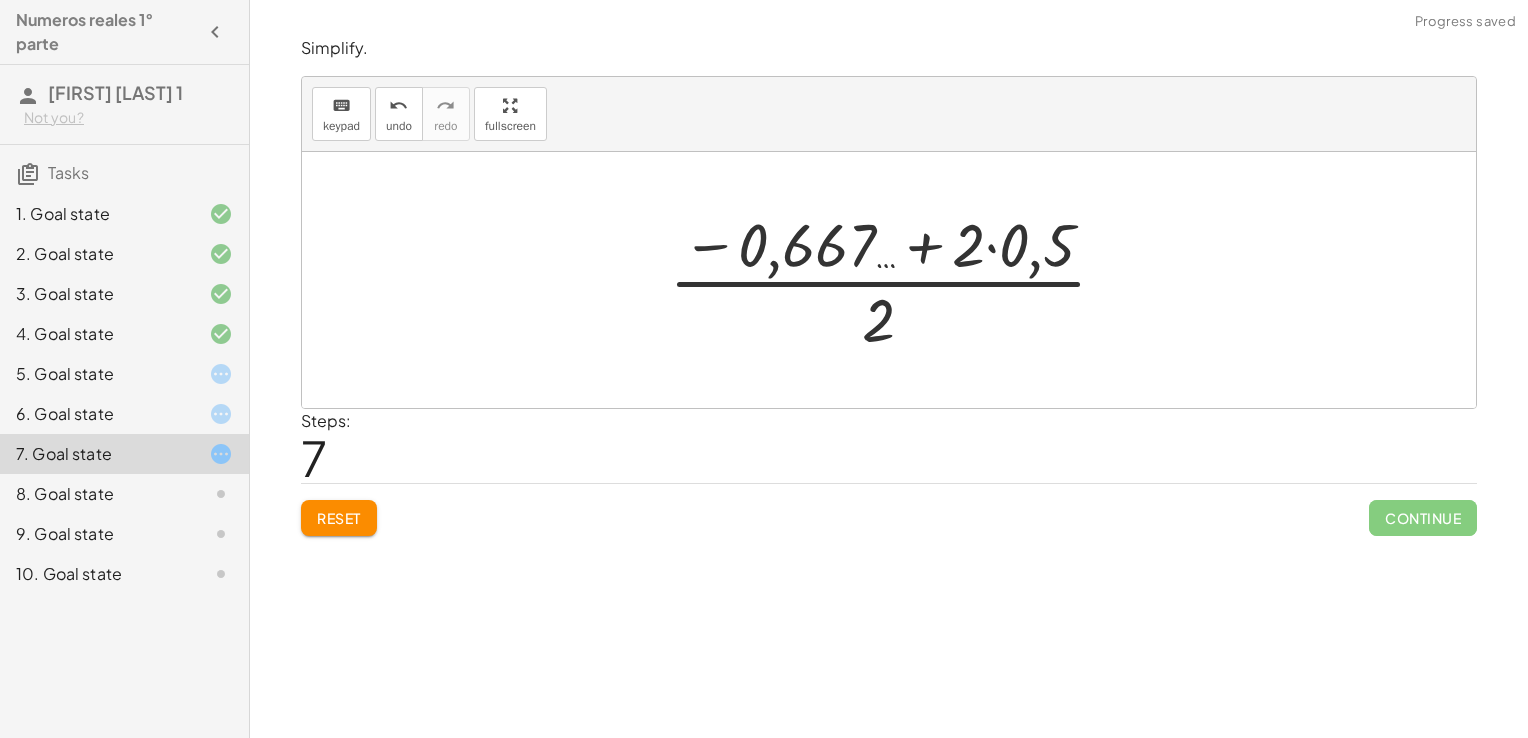 click at bounding box center [896, 280] 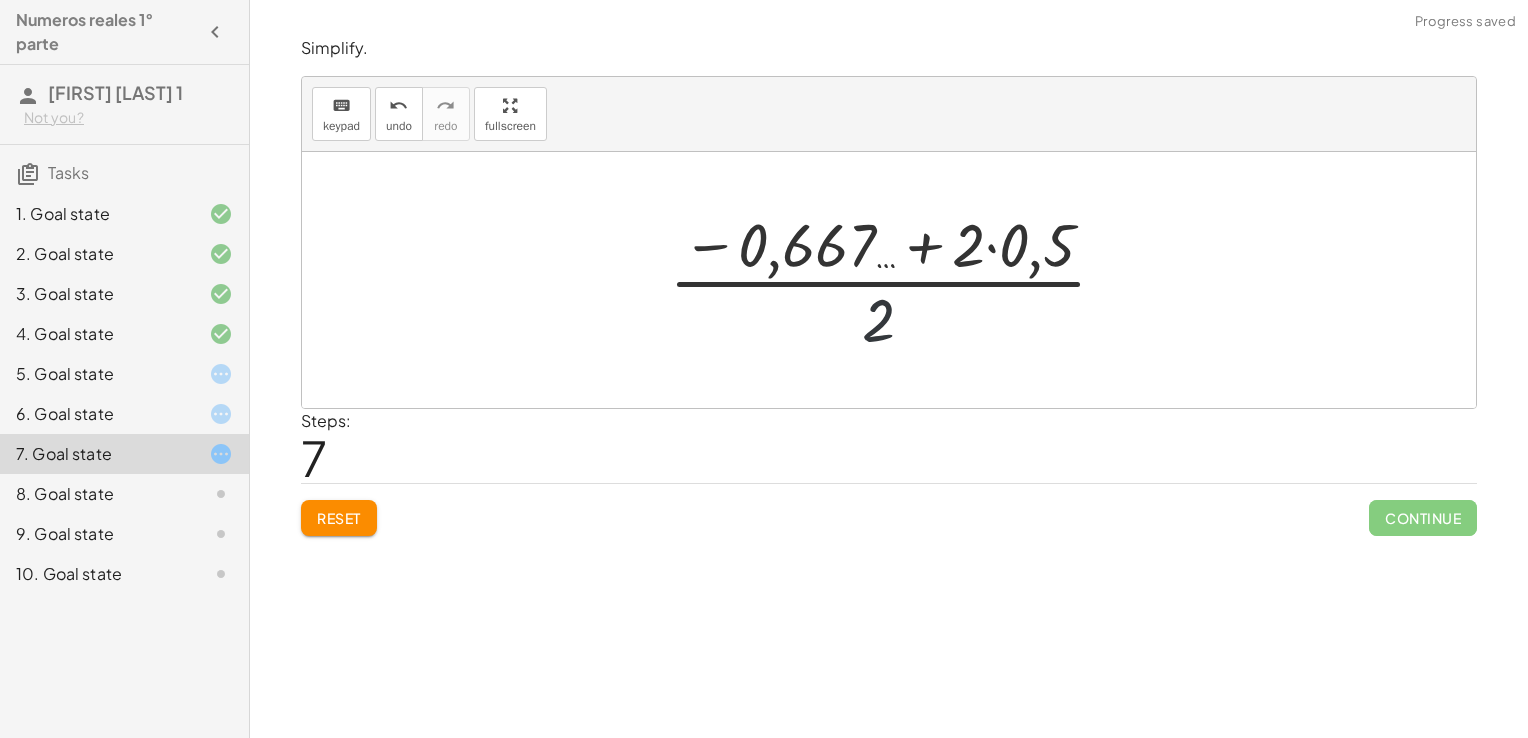 click at bounding box center [896, 280] 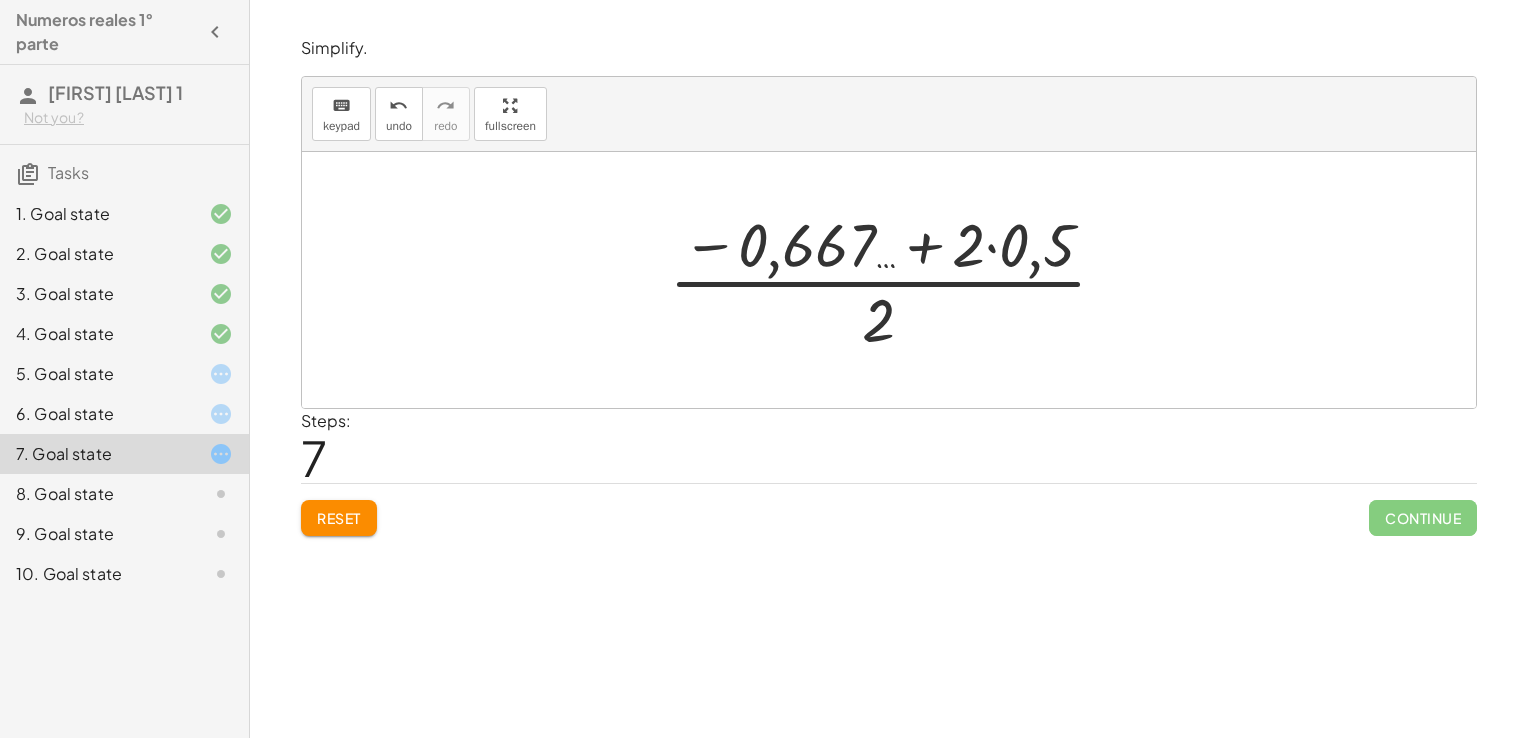 click at bounding box center [896, 280] 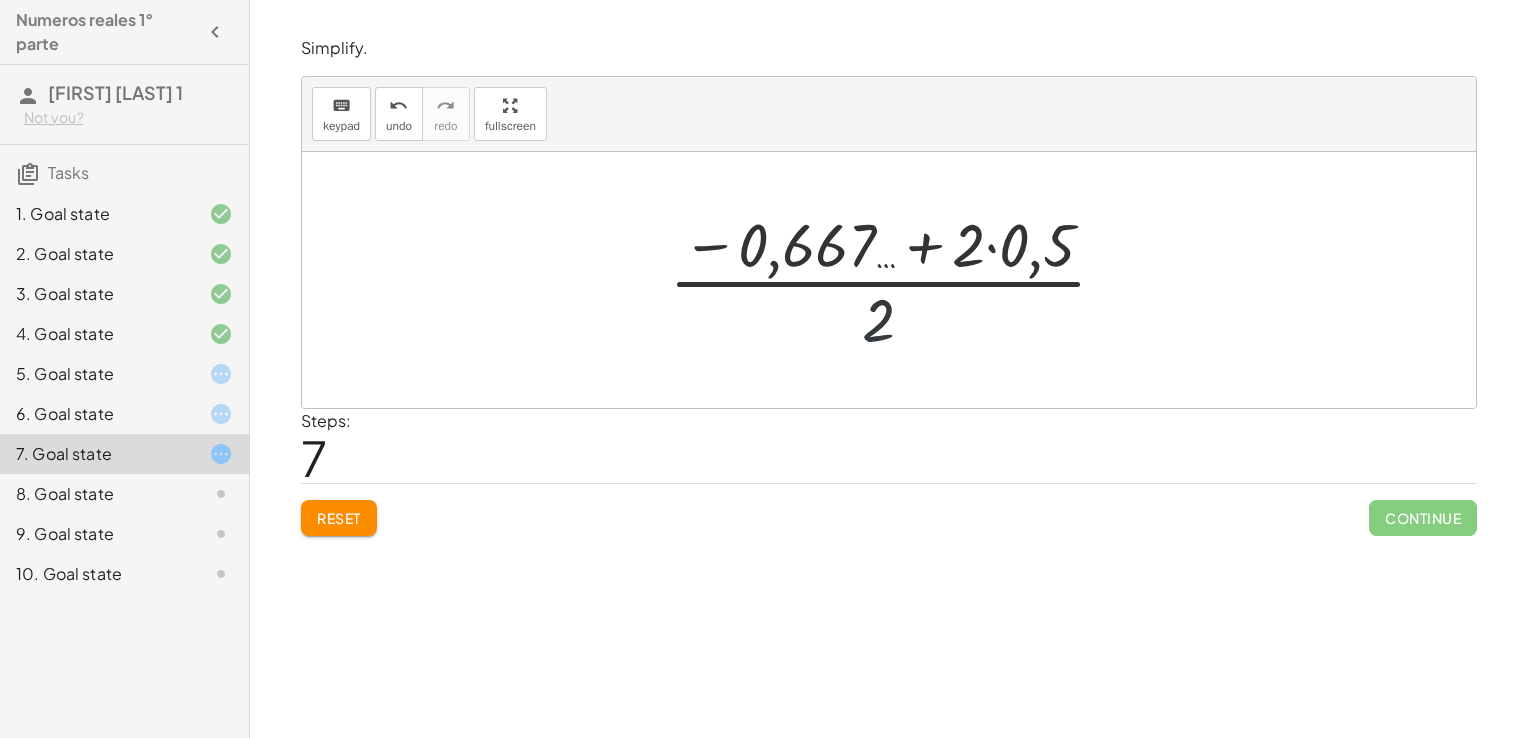 click at bounding box center (896, 280) 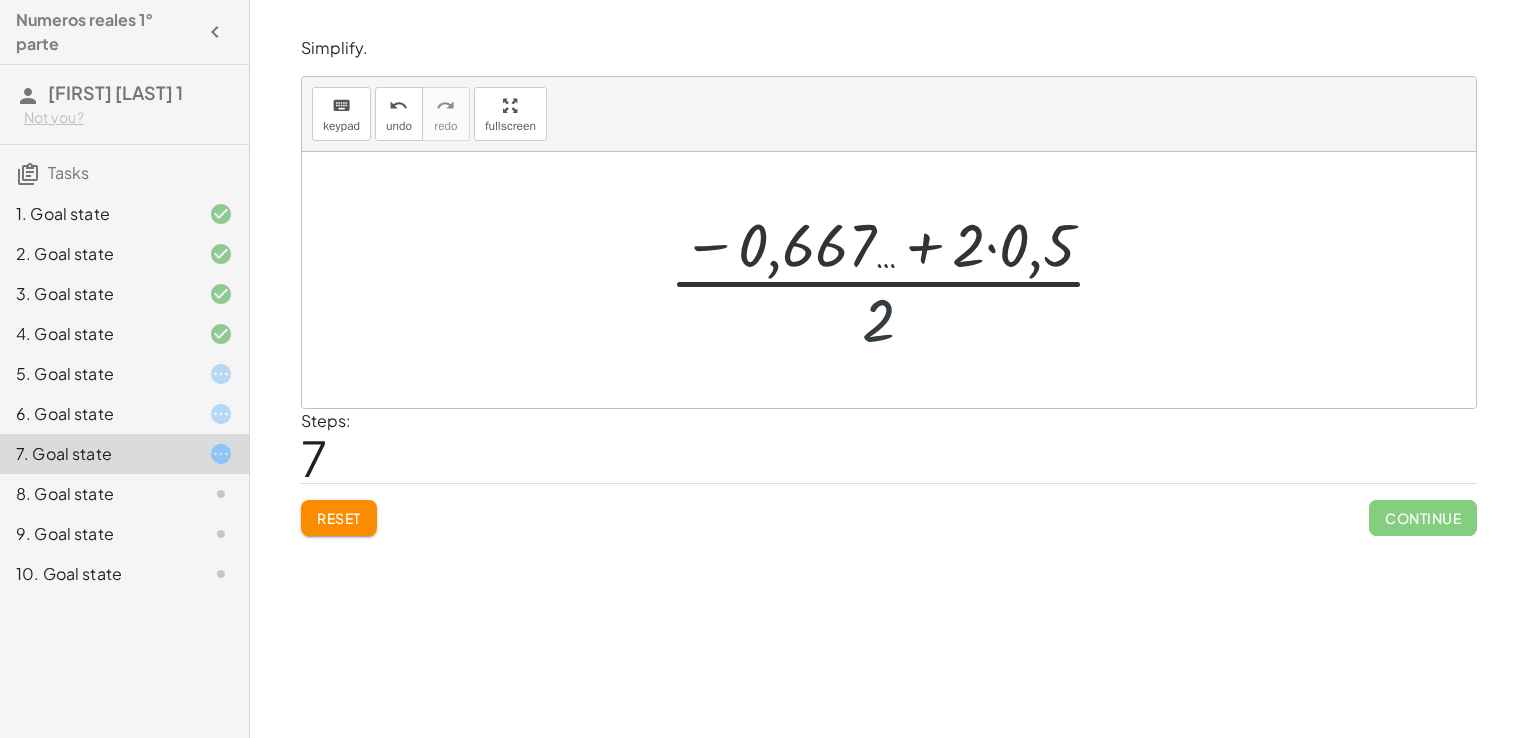 click at bounding box center [896, 280] 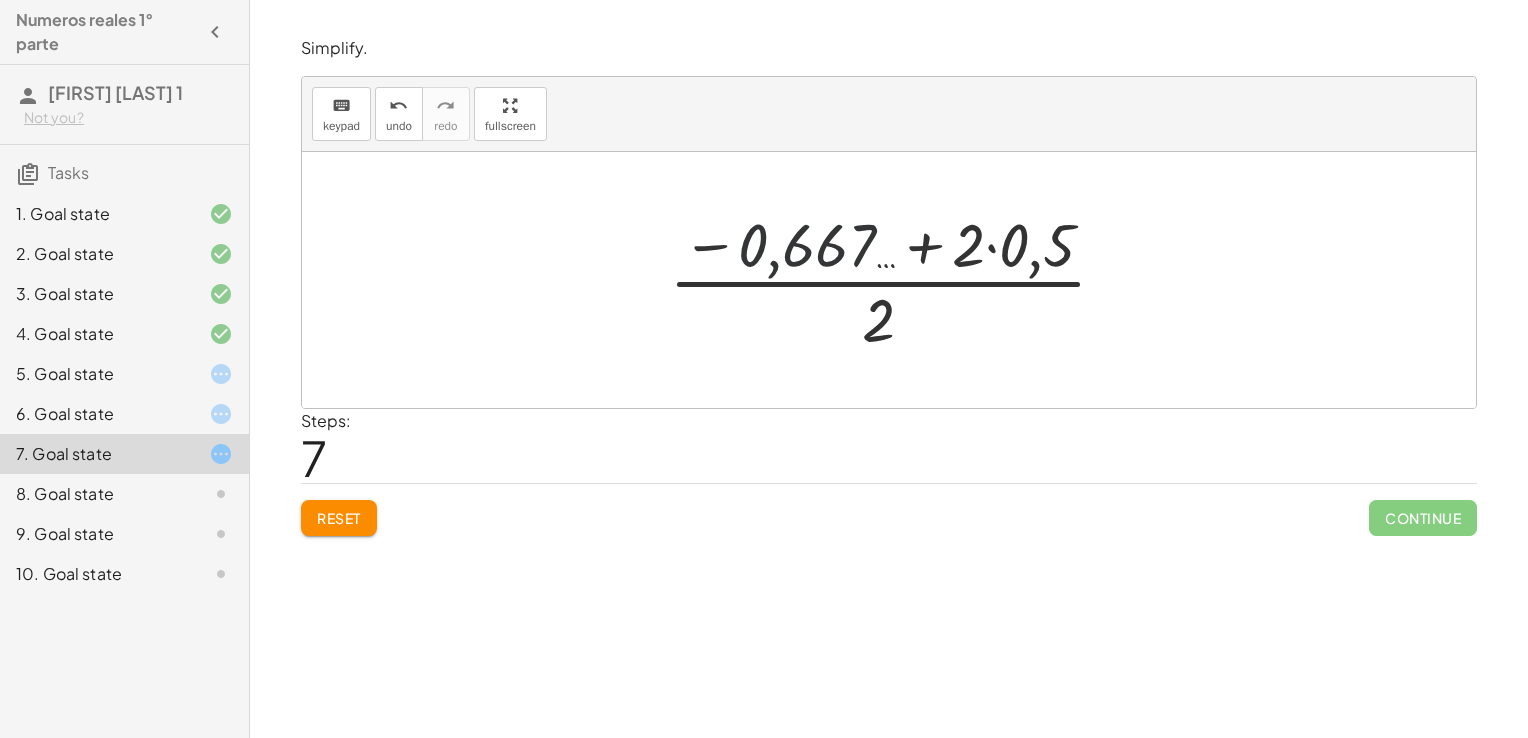 click at bounding box center [896, 280] 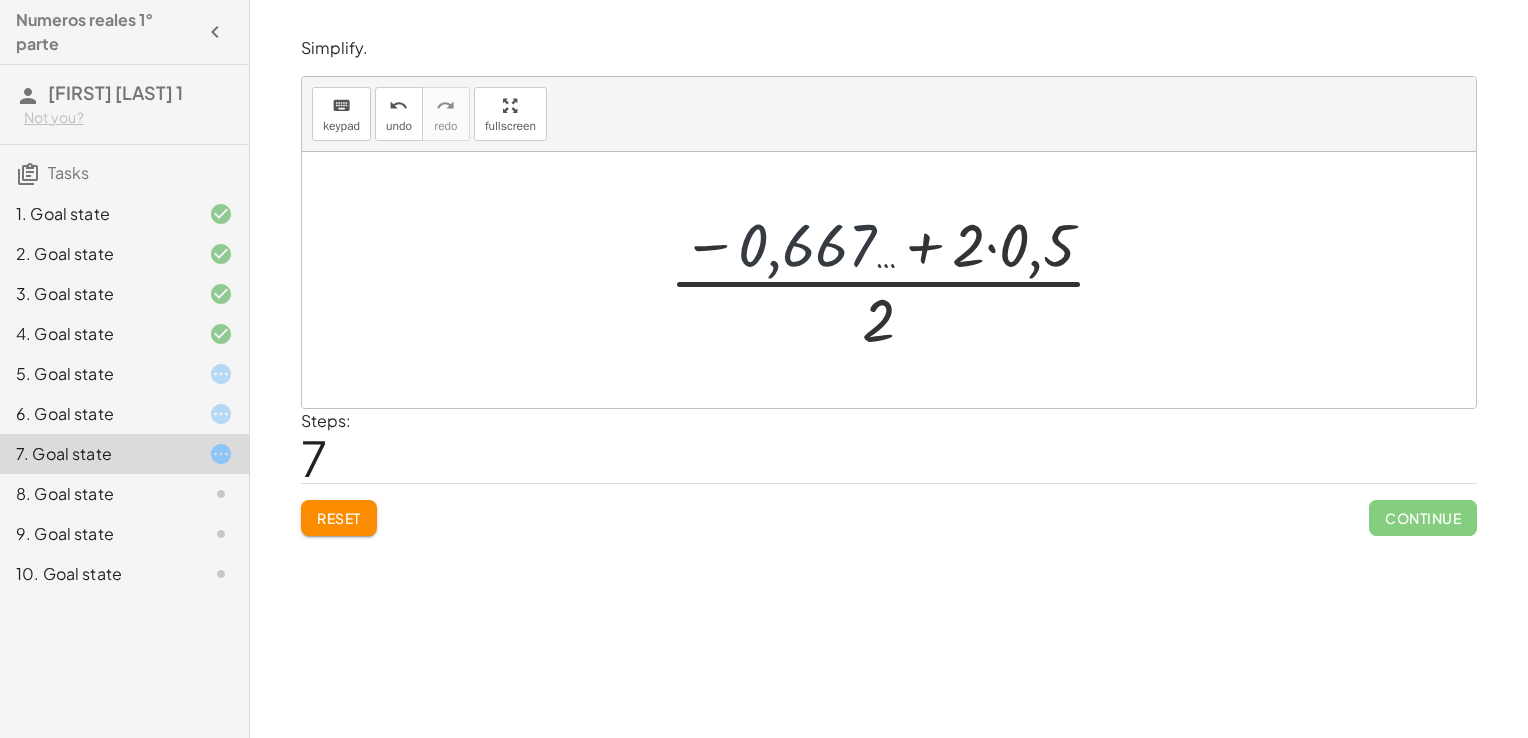 click at bounding box center (896, 280) 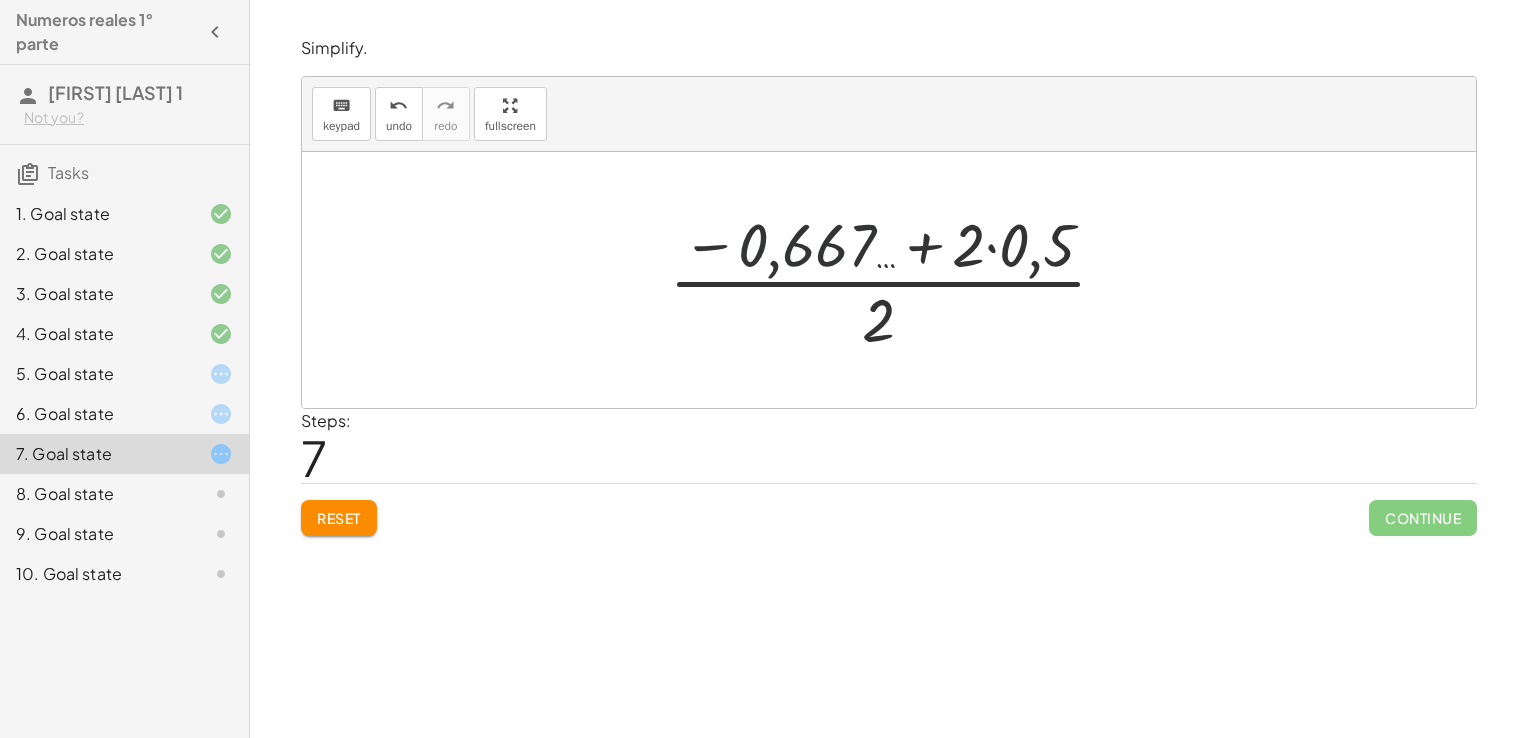 click at bounding box center (896, 280) 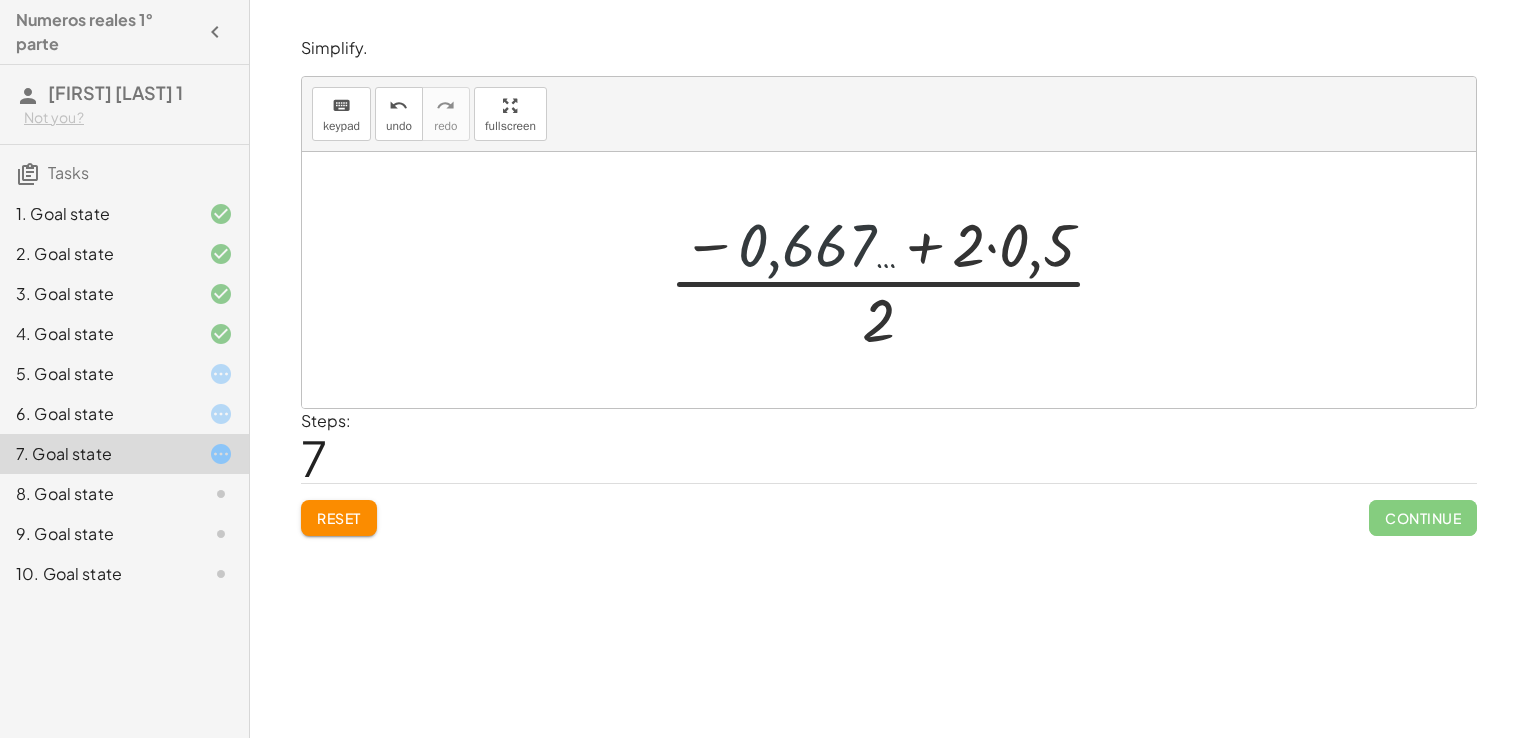 click at bounding box center (896, 280) 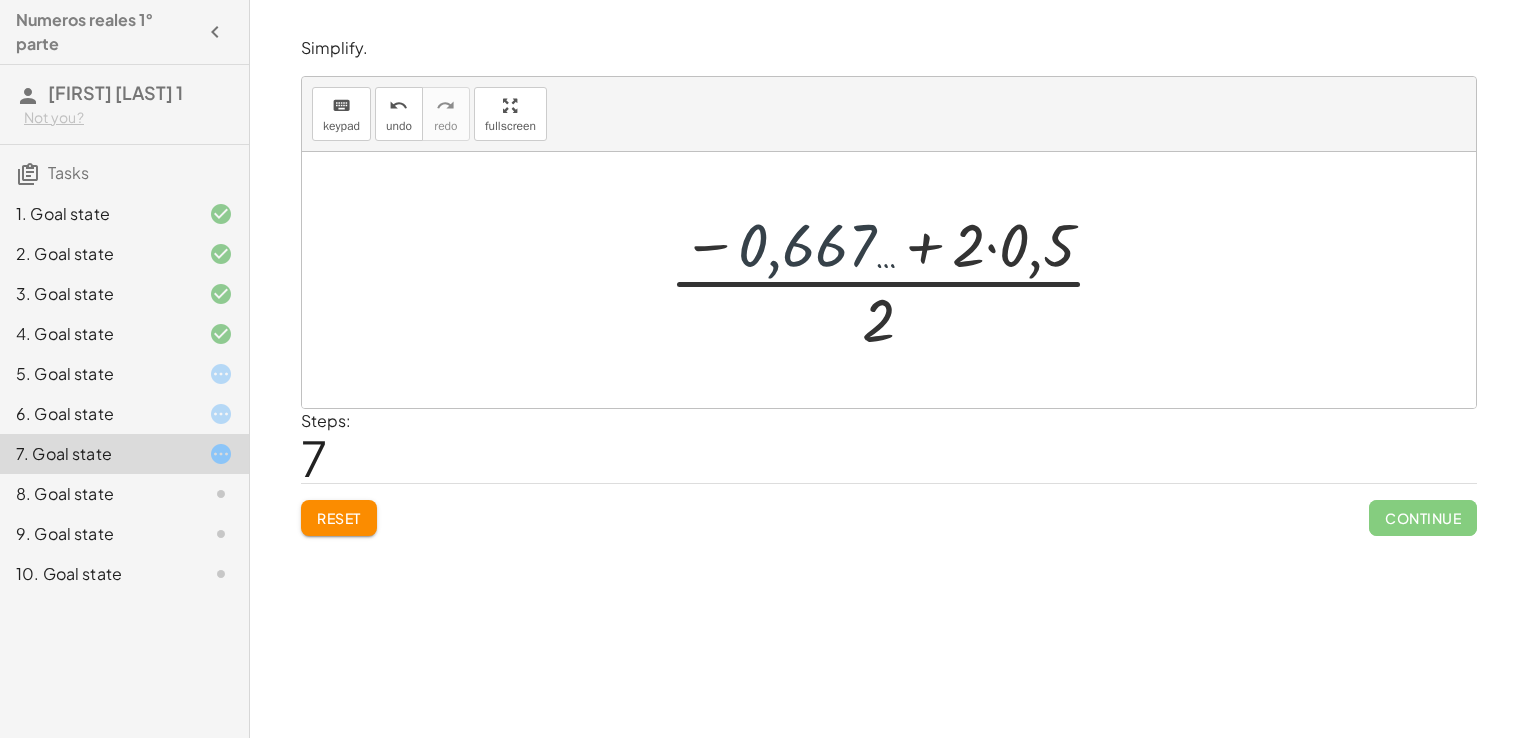 click at bounding box center [896, 280] 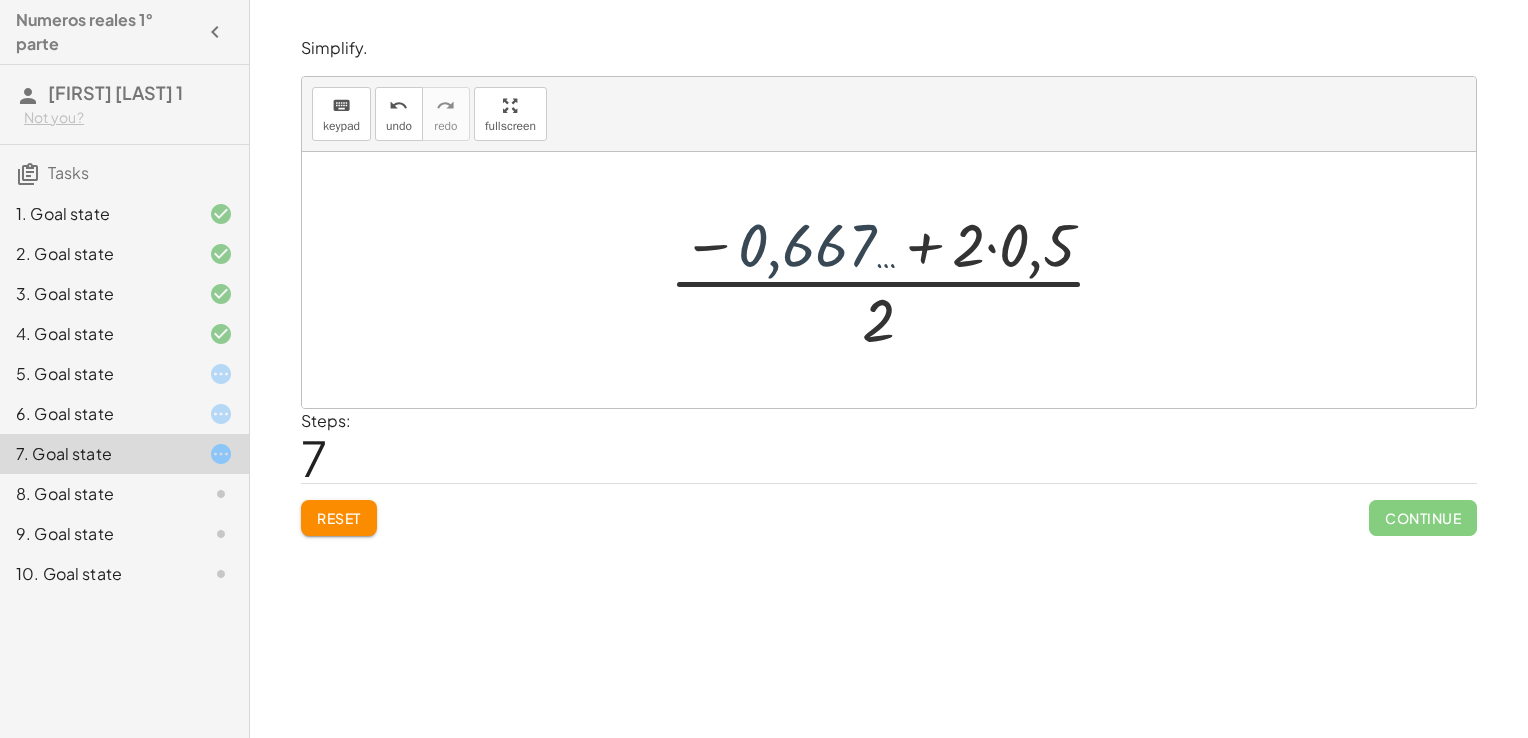 click at bounding box center (896, 280) 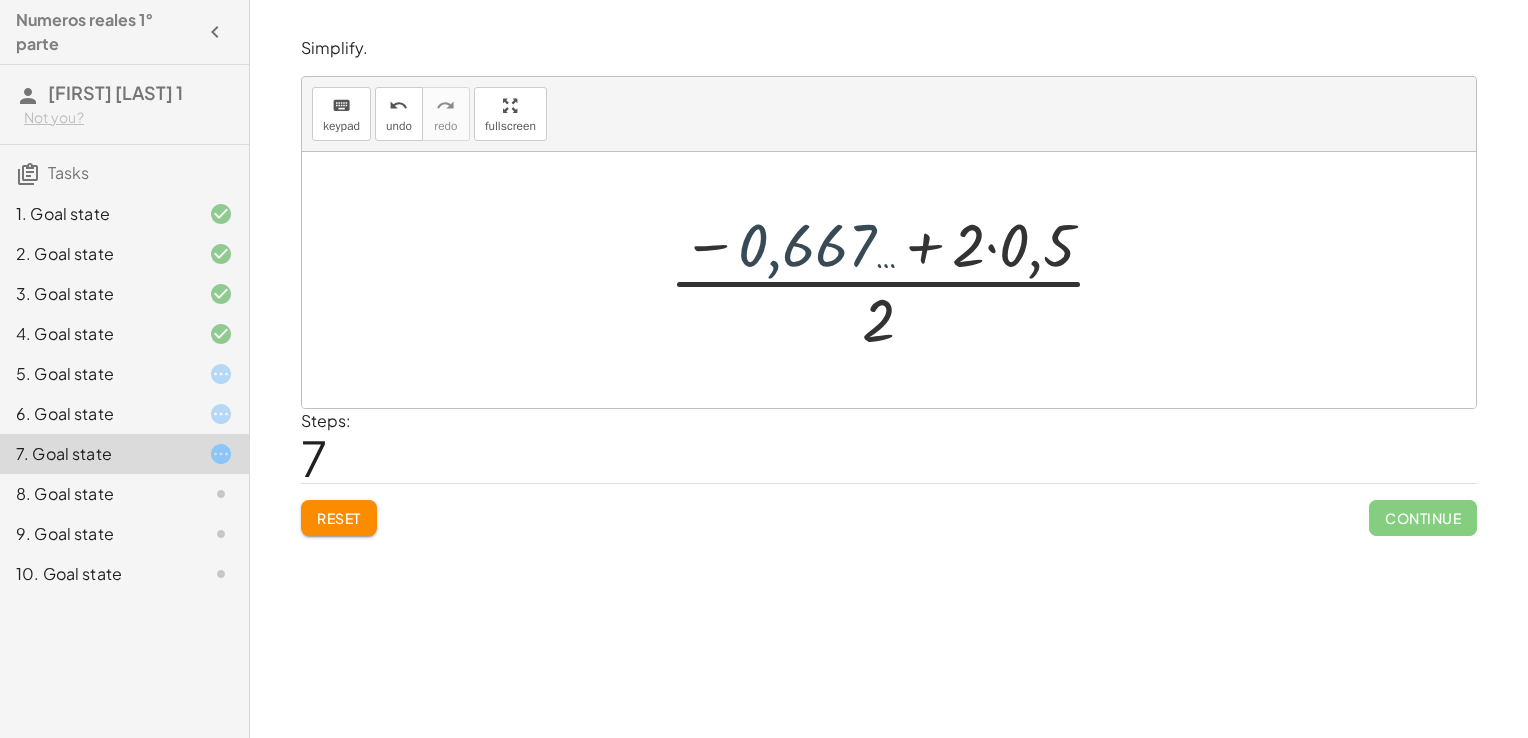 click at bounding box center [896, 280] 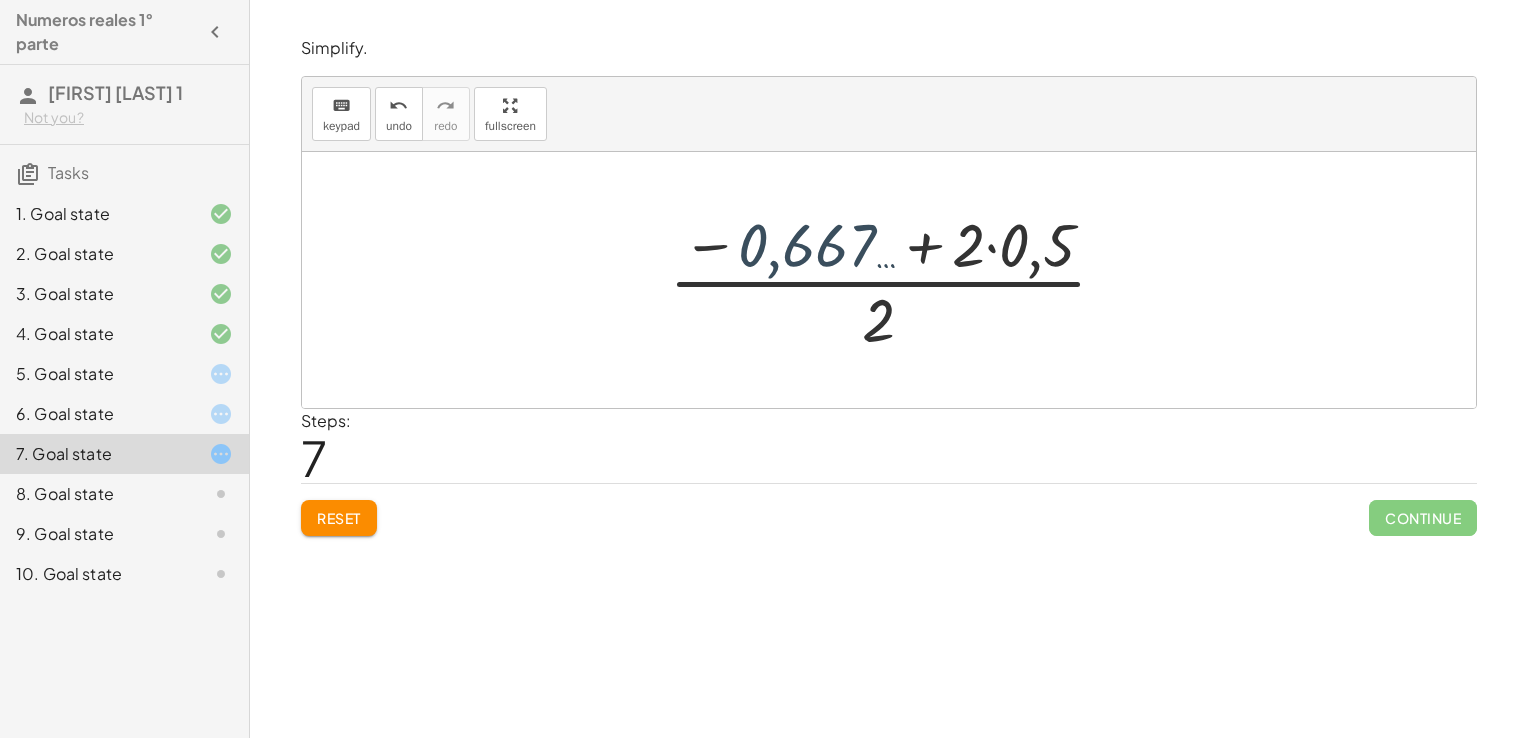 click at bounding box center (896, 280) 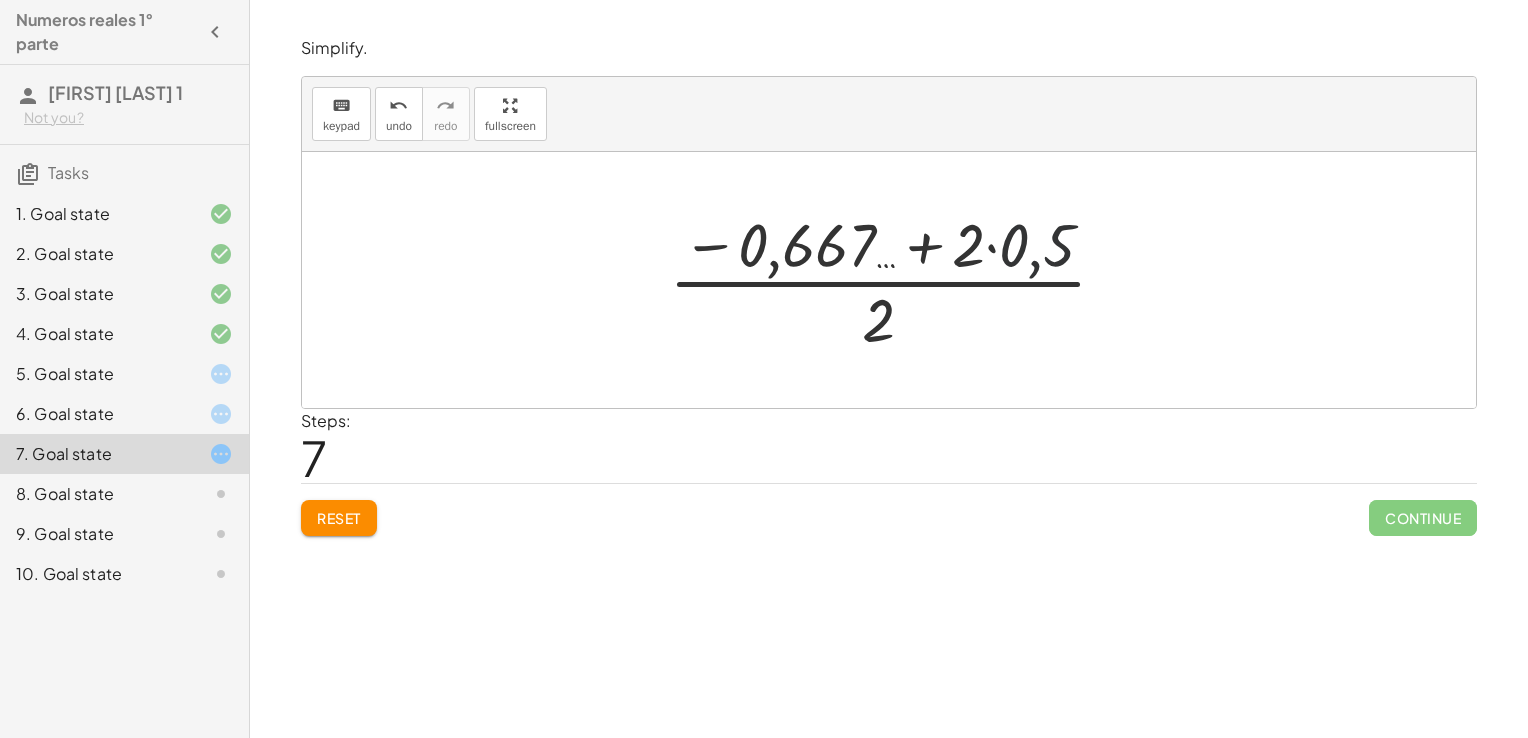 click at bounding box center (896, 280) 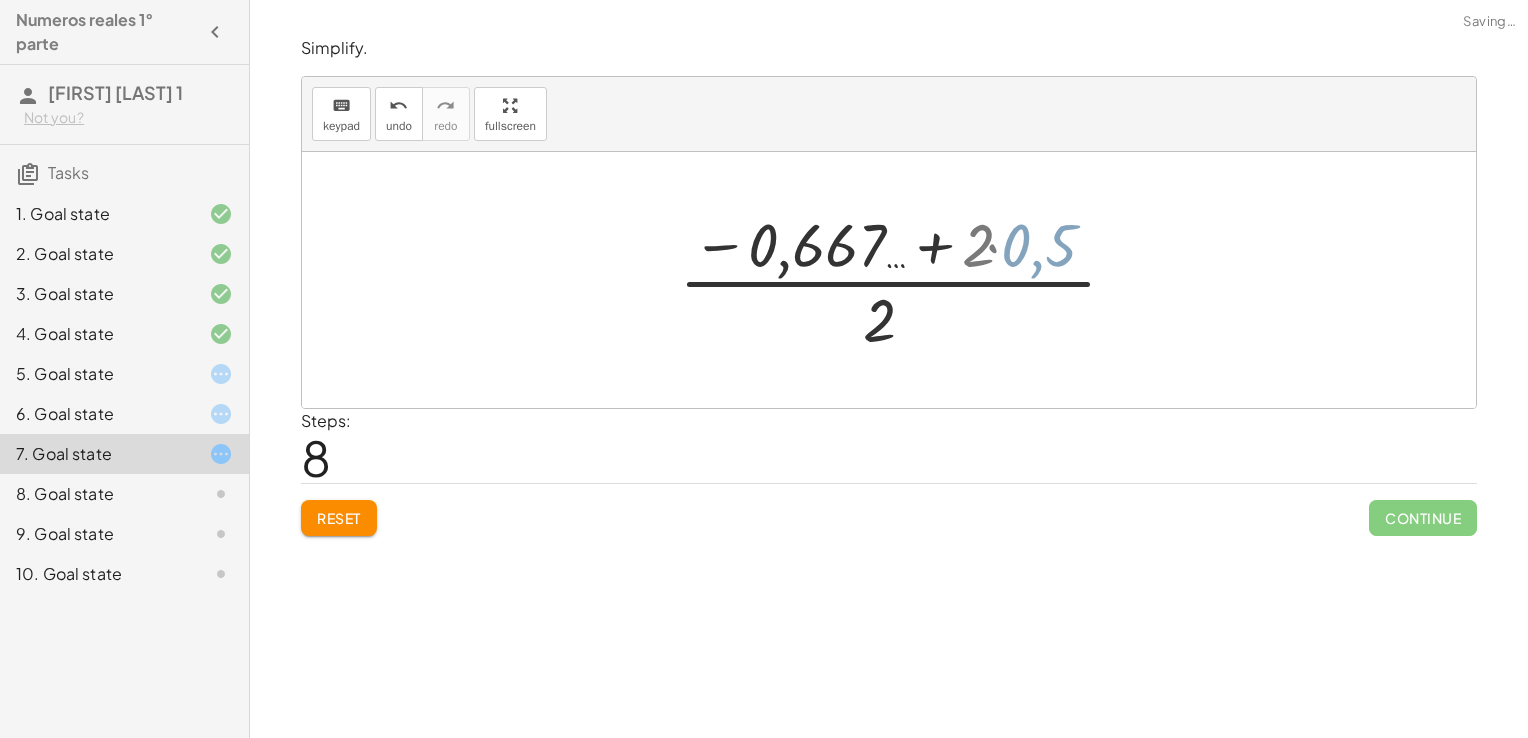click at bounding box center [897, 280] 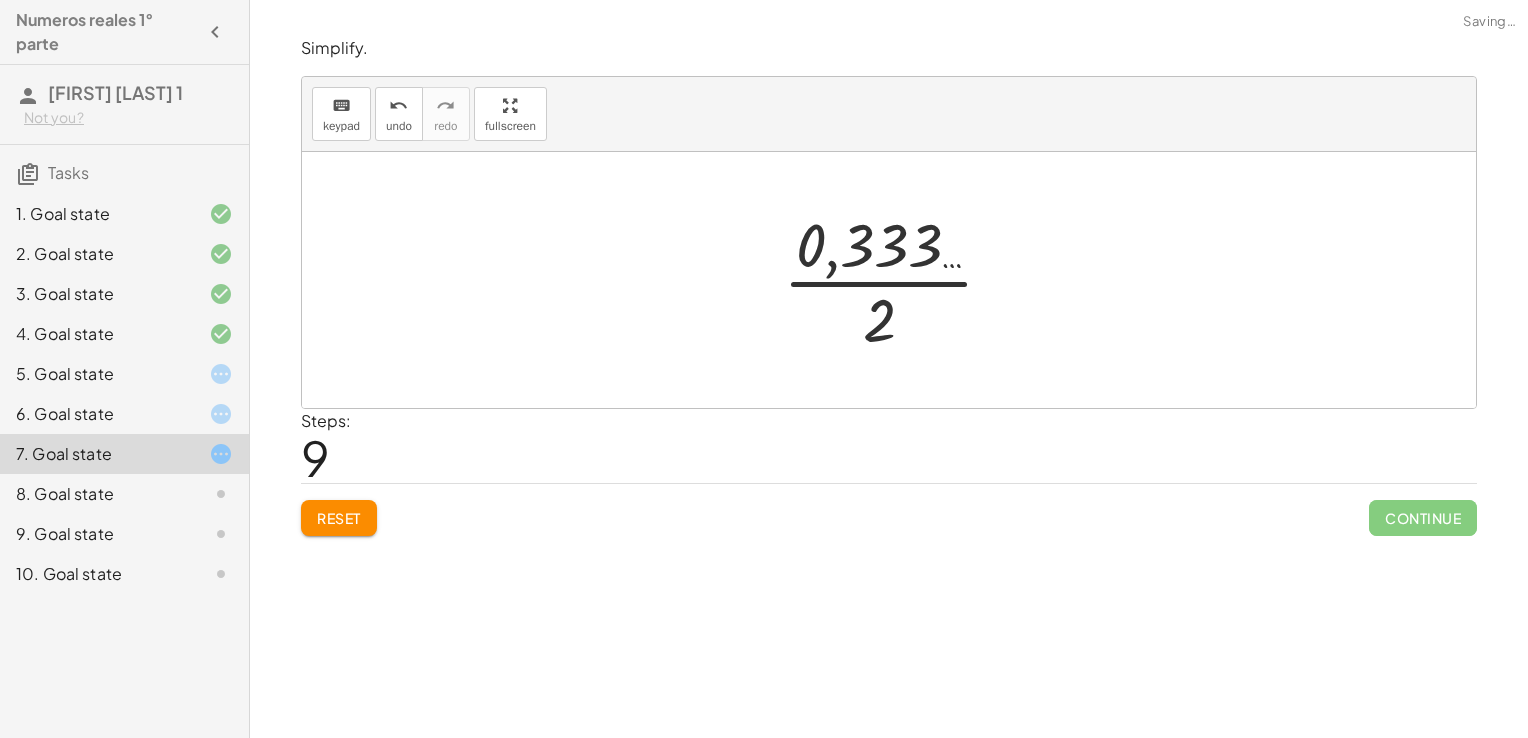 click at bounding box center (896, 280) 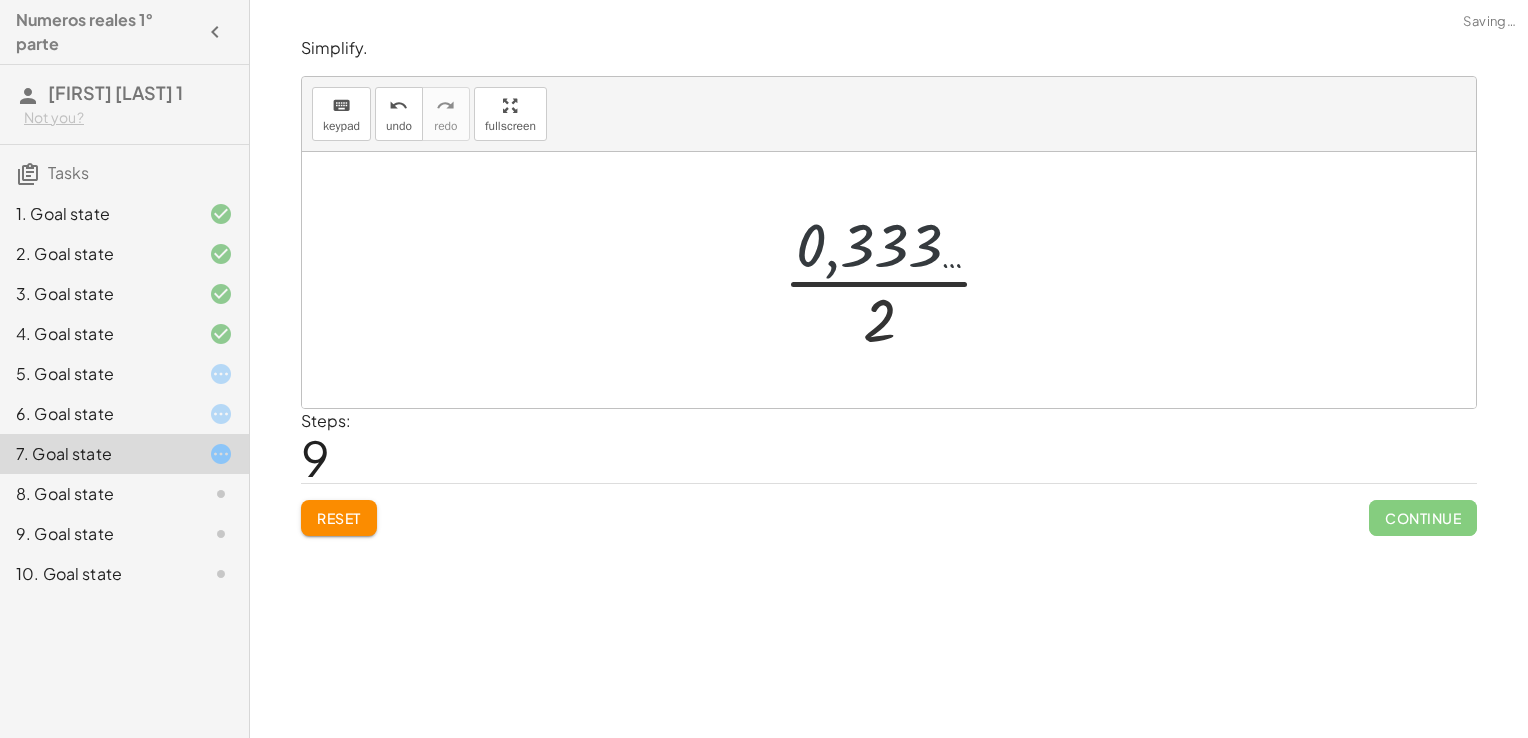 click at bounding box center (896, 280) 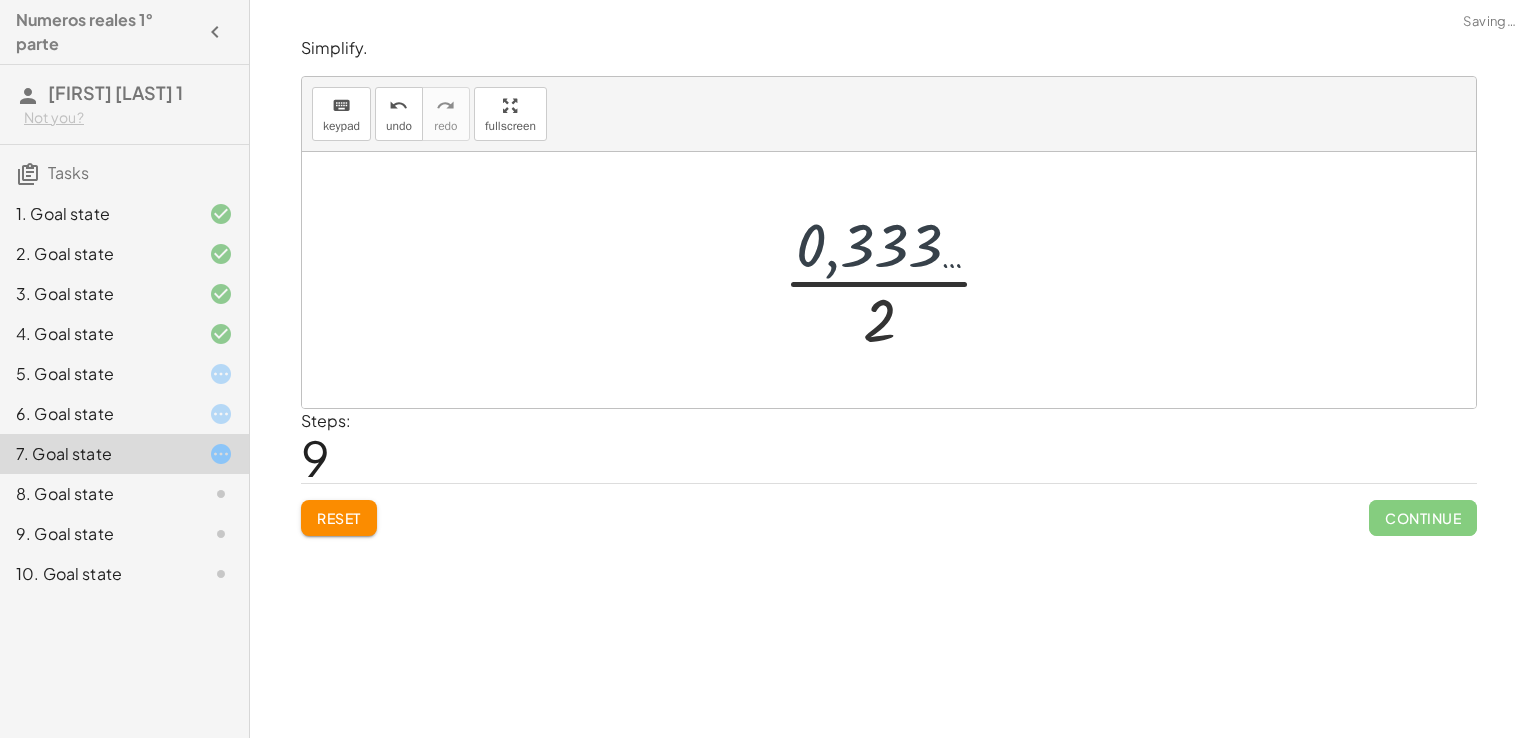click at bounding box center [896, 280] 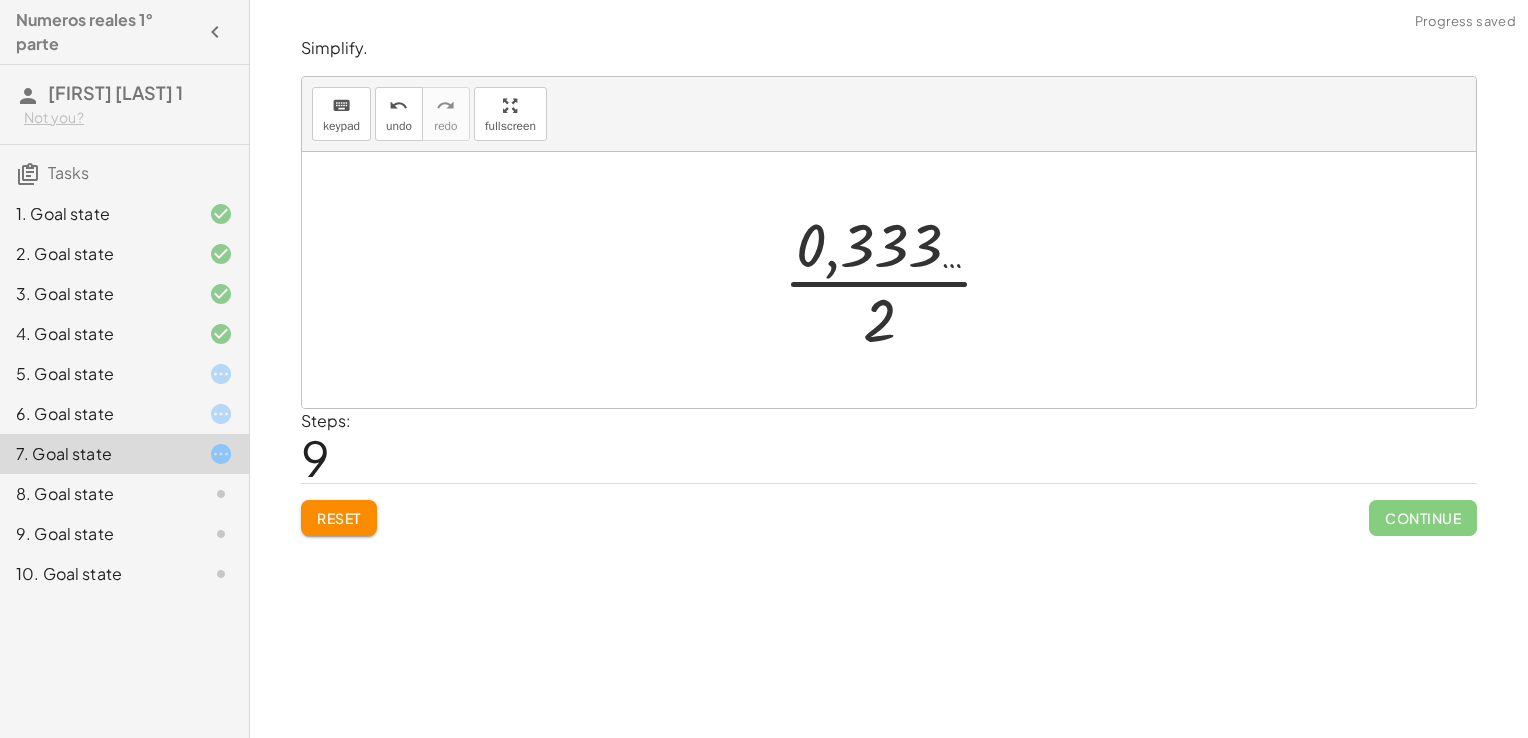 click at bounding box center [896, 280] 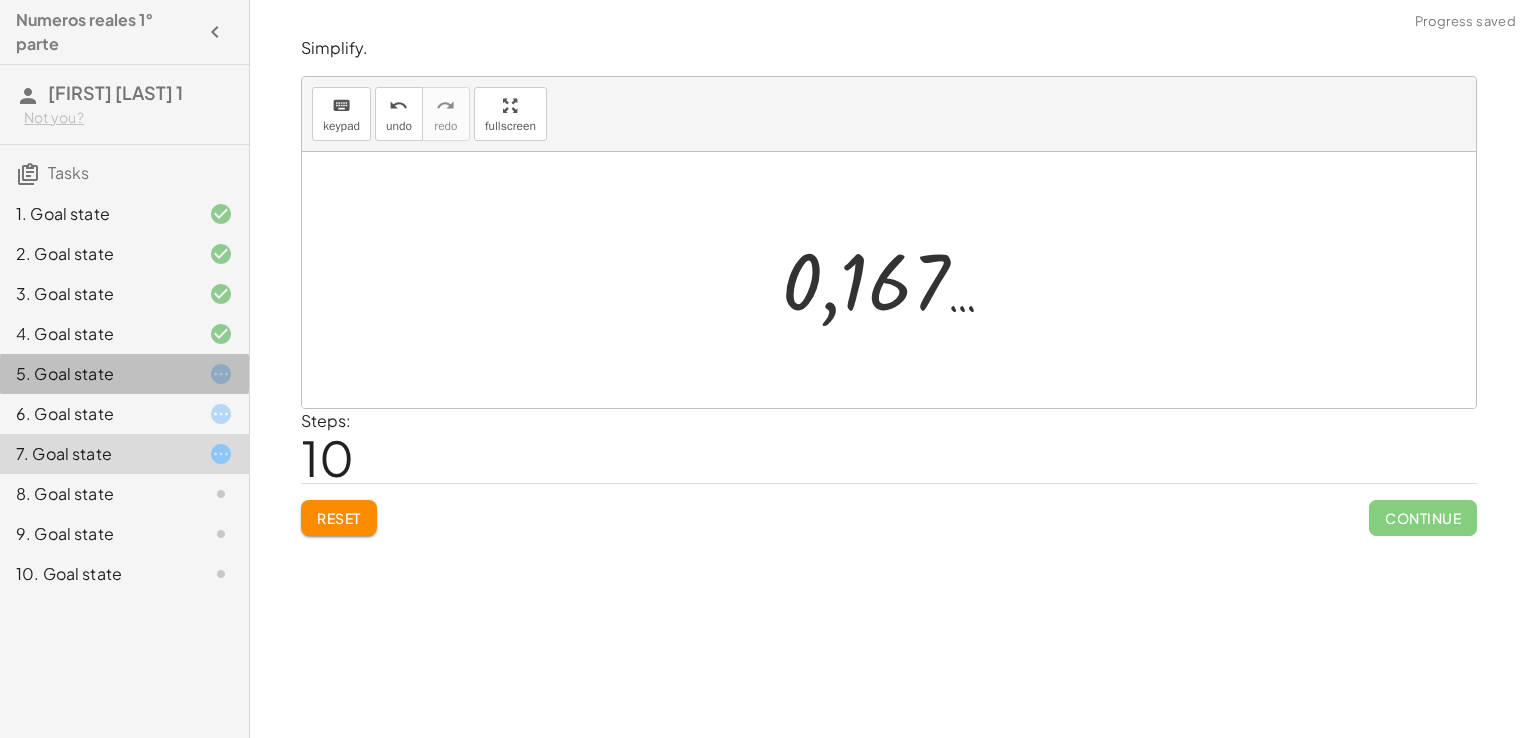 click 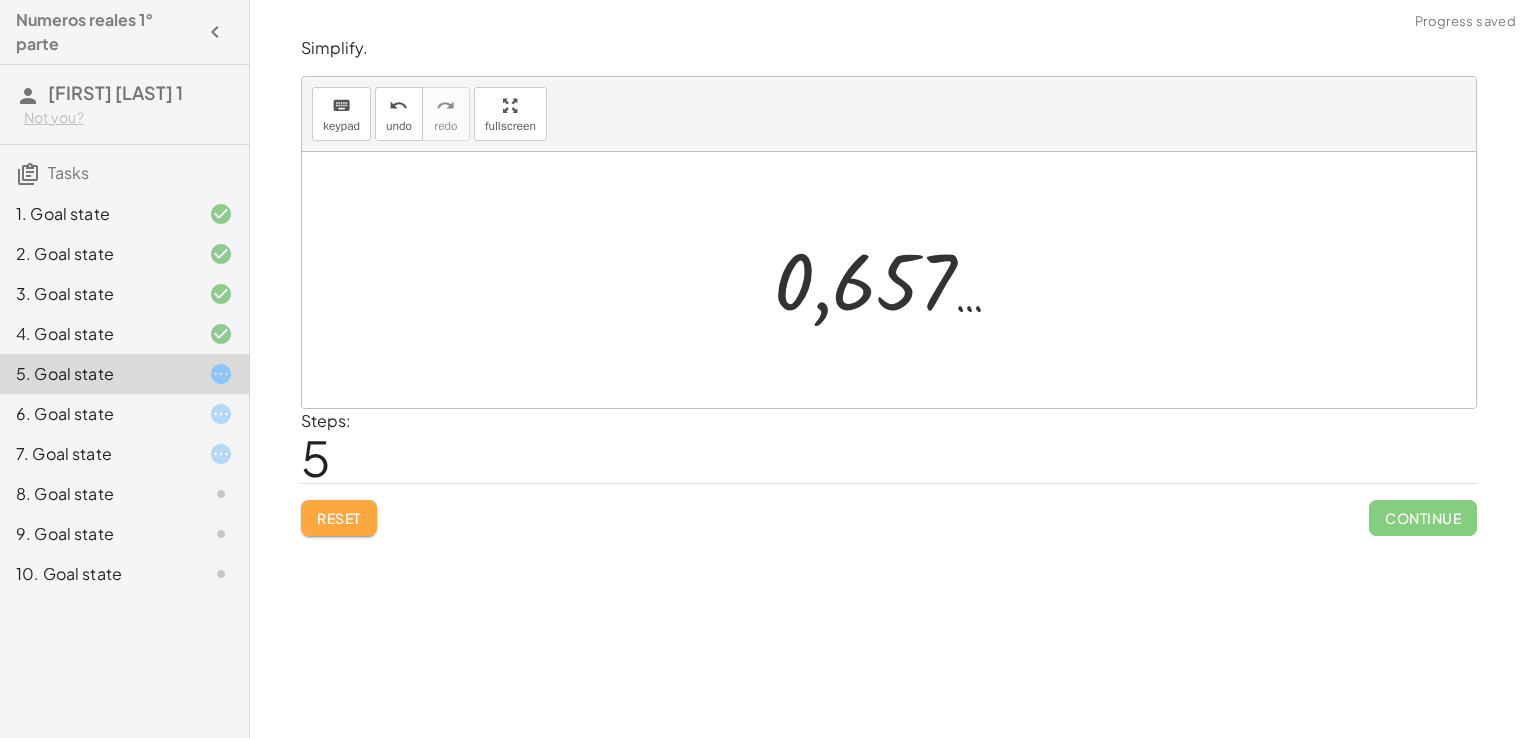 click on "Reset" 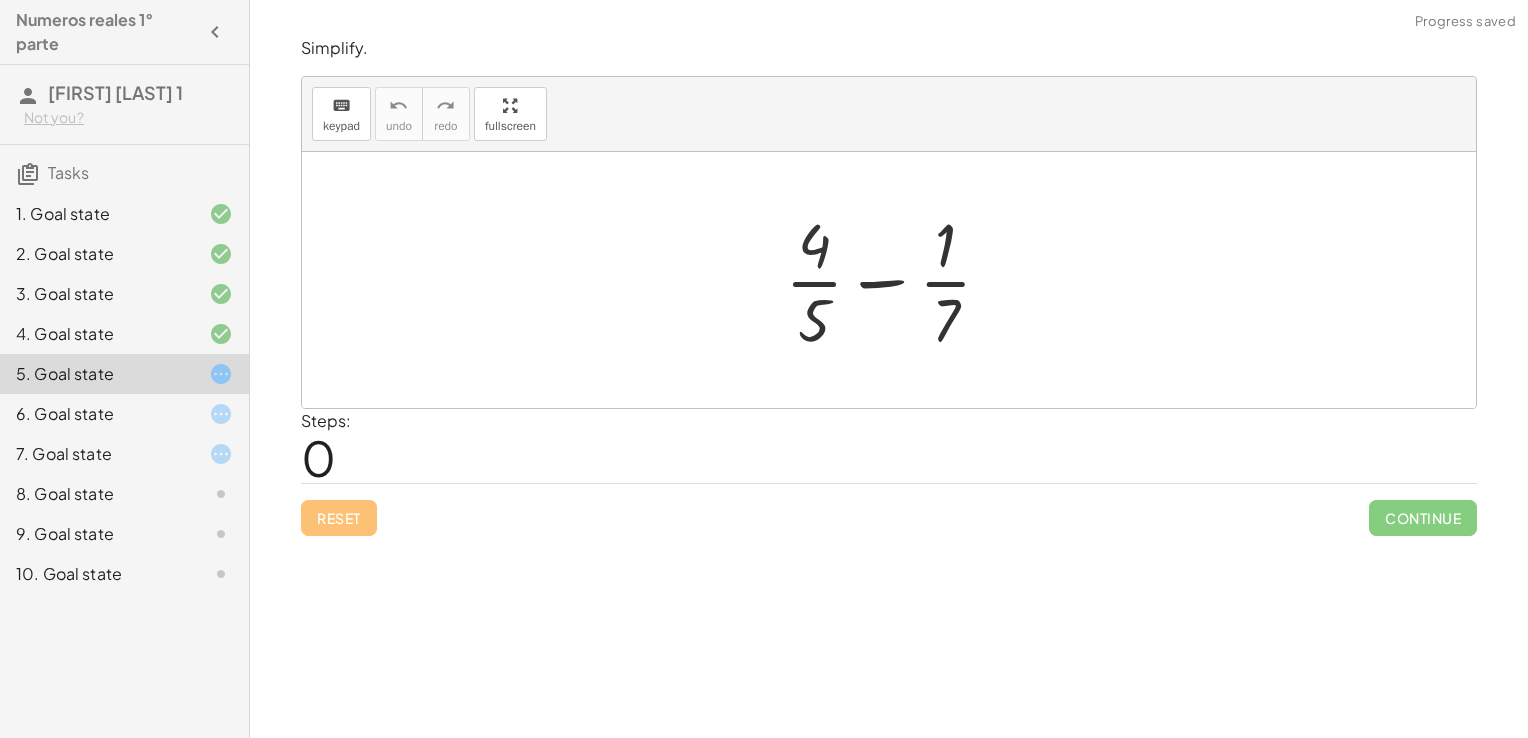 click at bounding box center (896, 280) 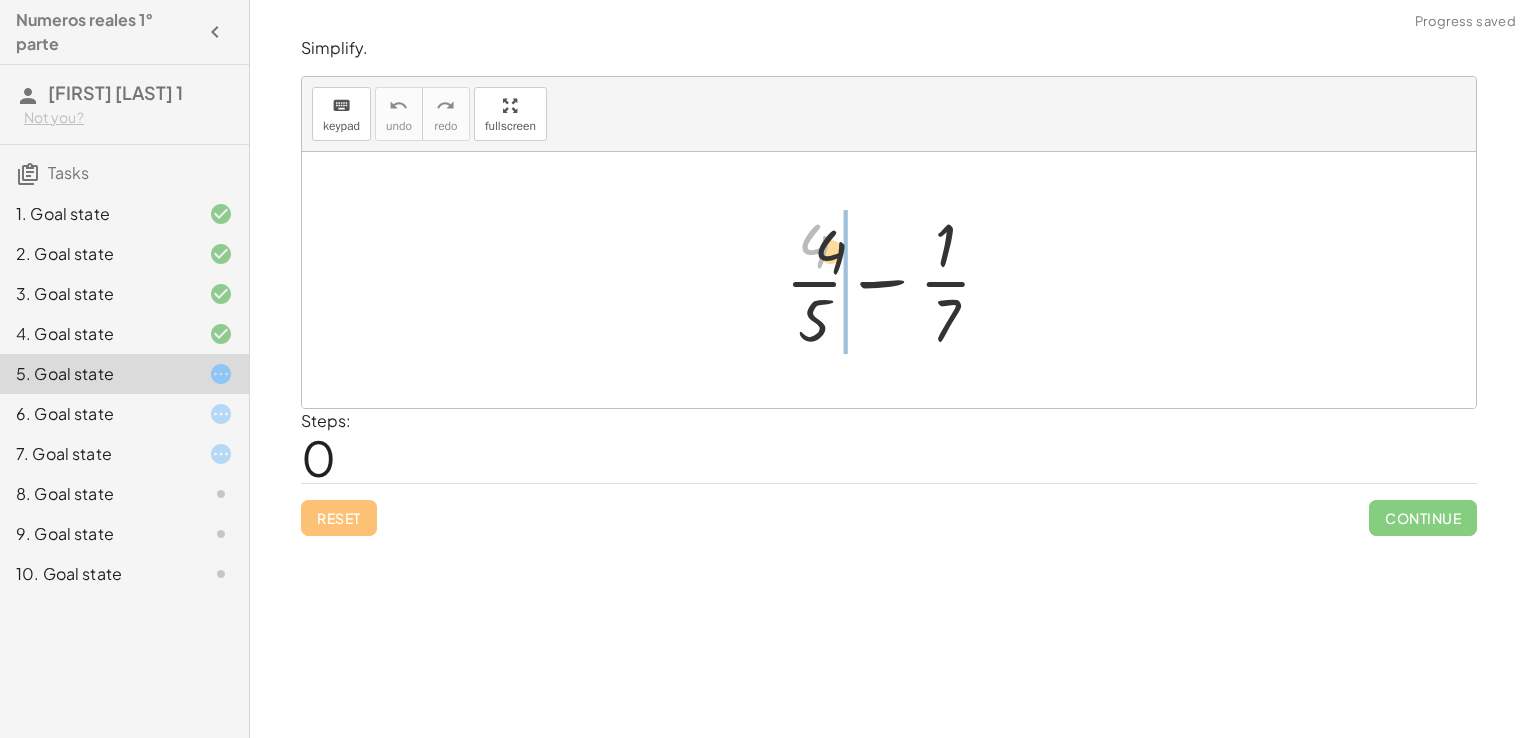 drag, startPoint x: 818, startPoint y: 255, endPoint x: 849, endPoint y: 268, distance: 33.61547 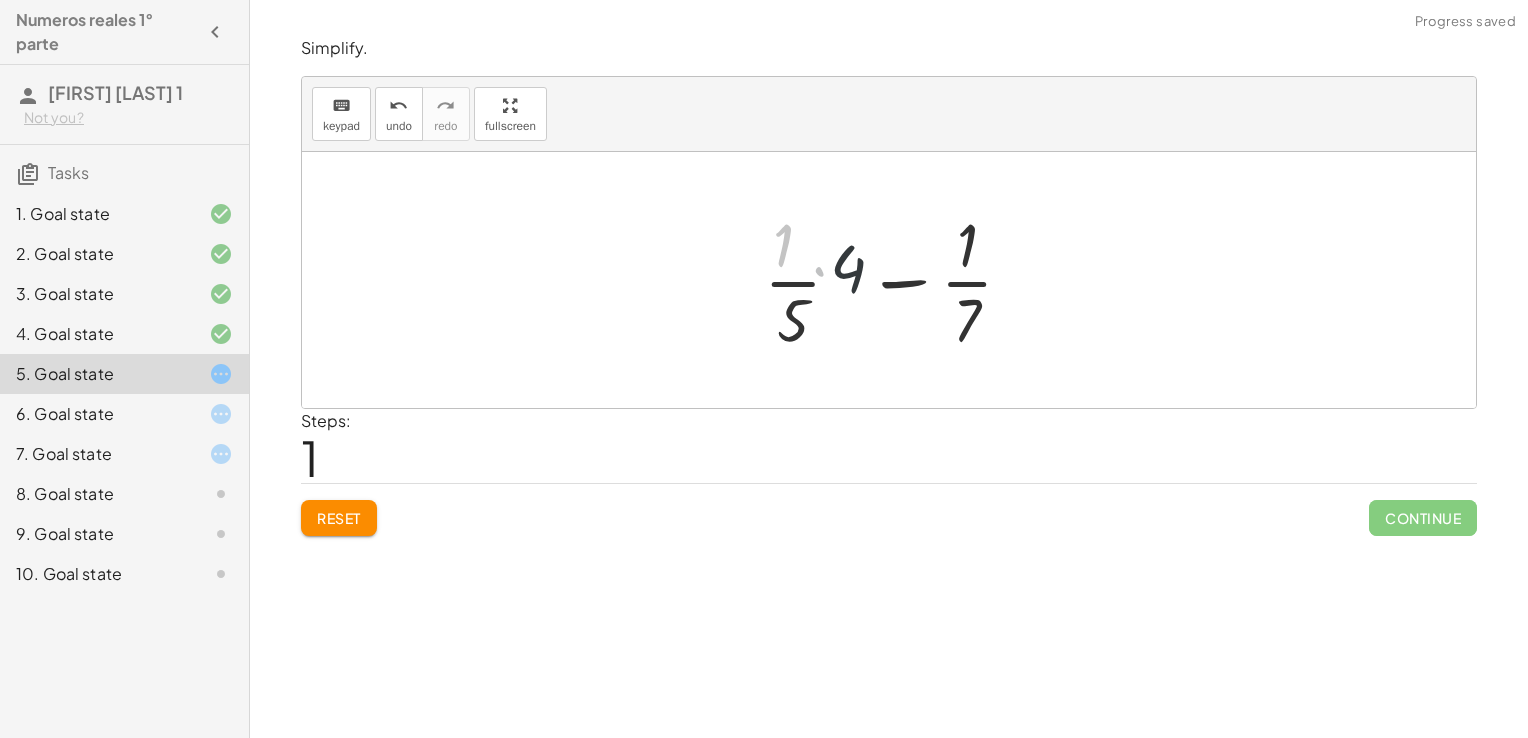 click at bounding box center [896, 280] 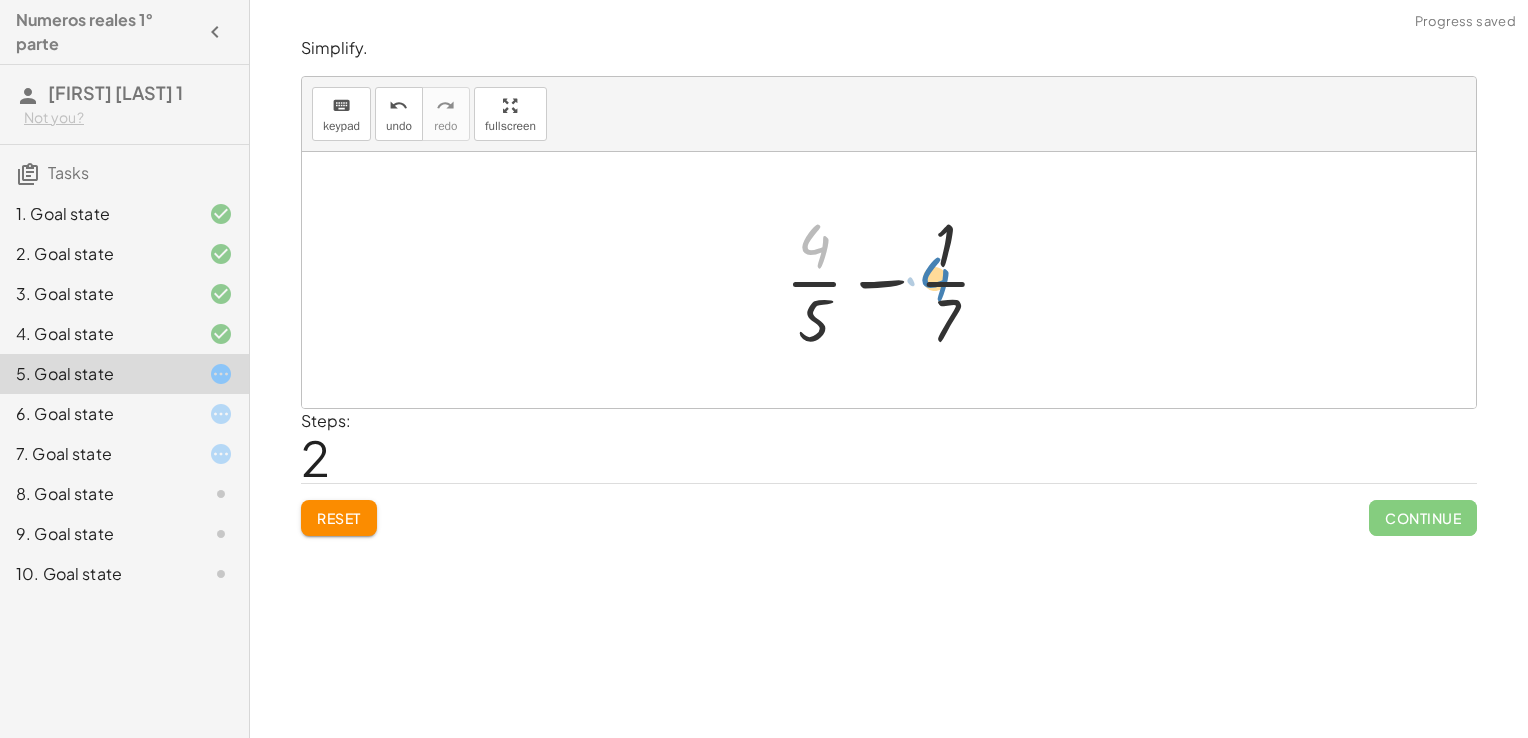 drag, startPoint x: 822, startPoint y: 250, endPoint x: 943, endPoint y: 282, distance: 125.1599 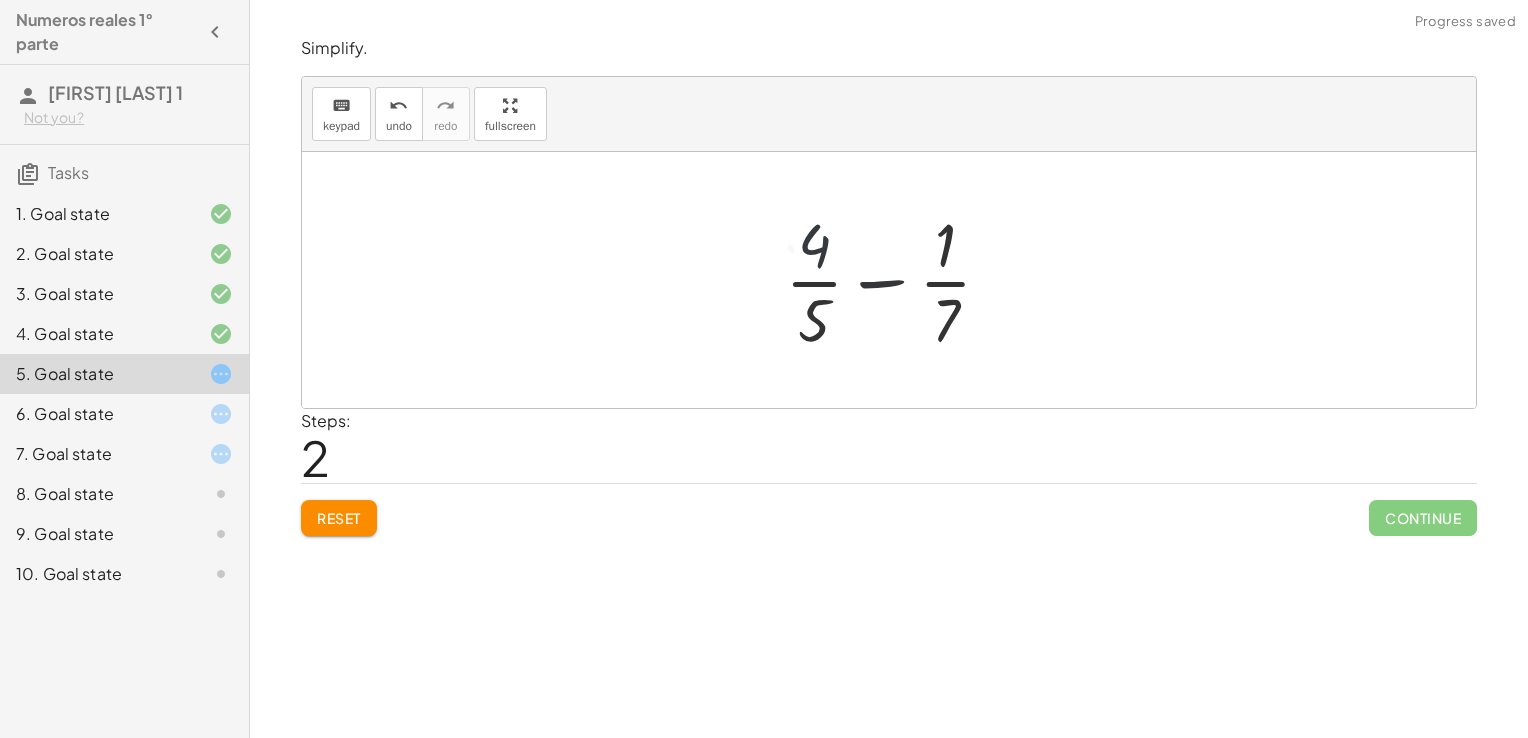 click at bounding box center [896, 280] 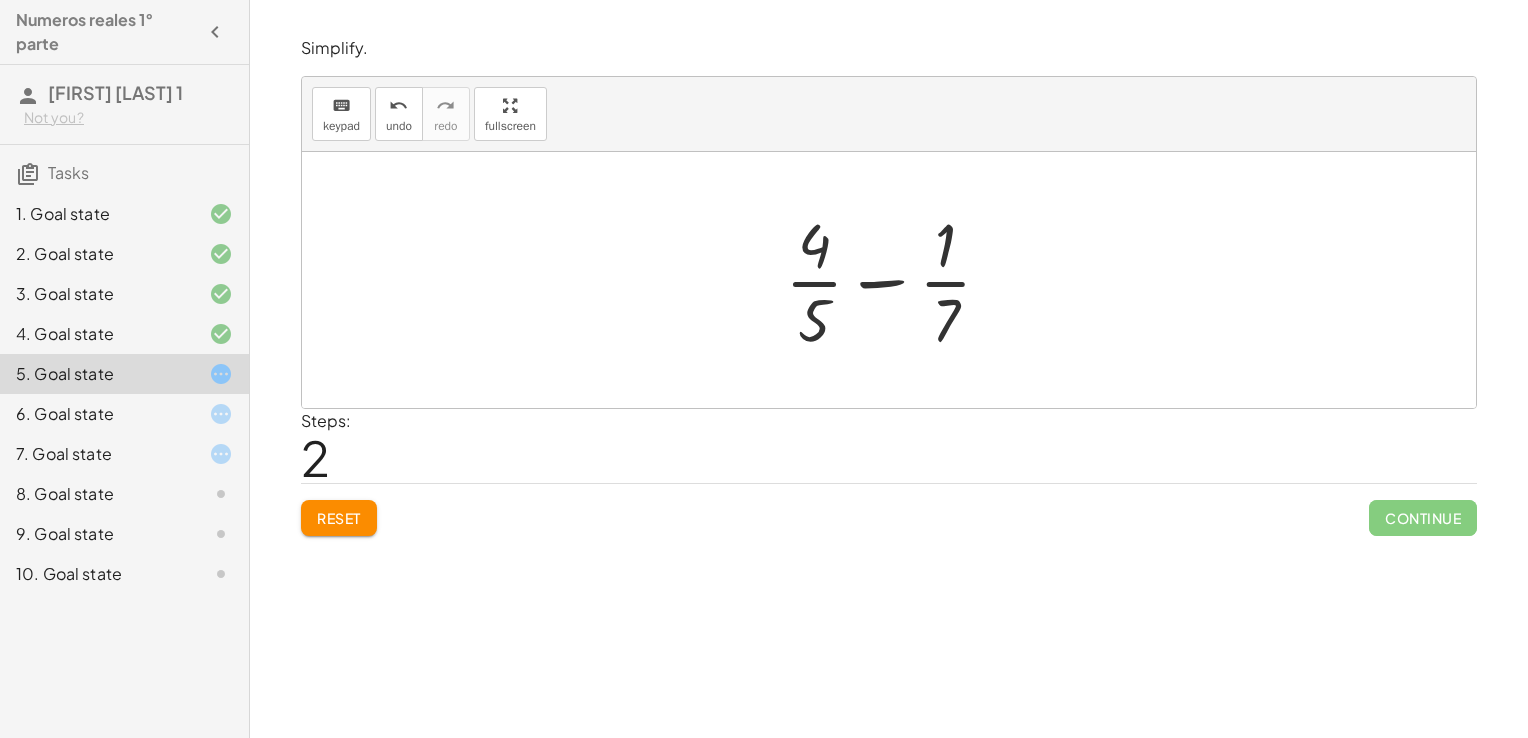 click at bounding box center [896, 280] 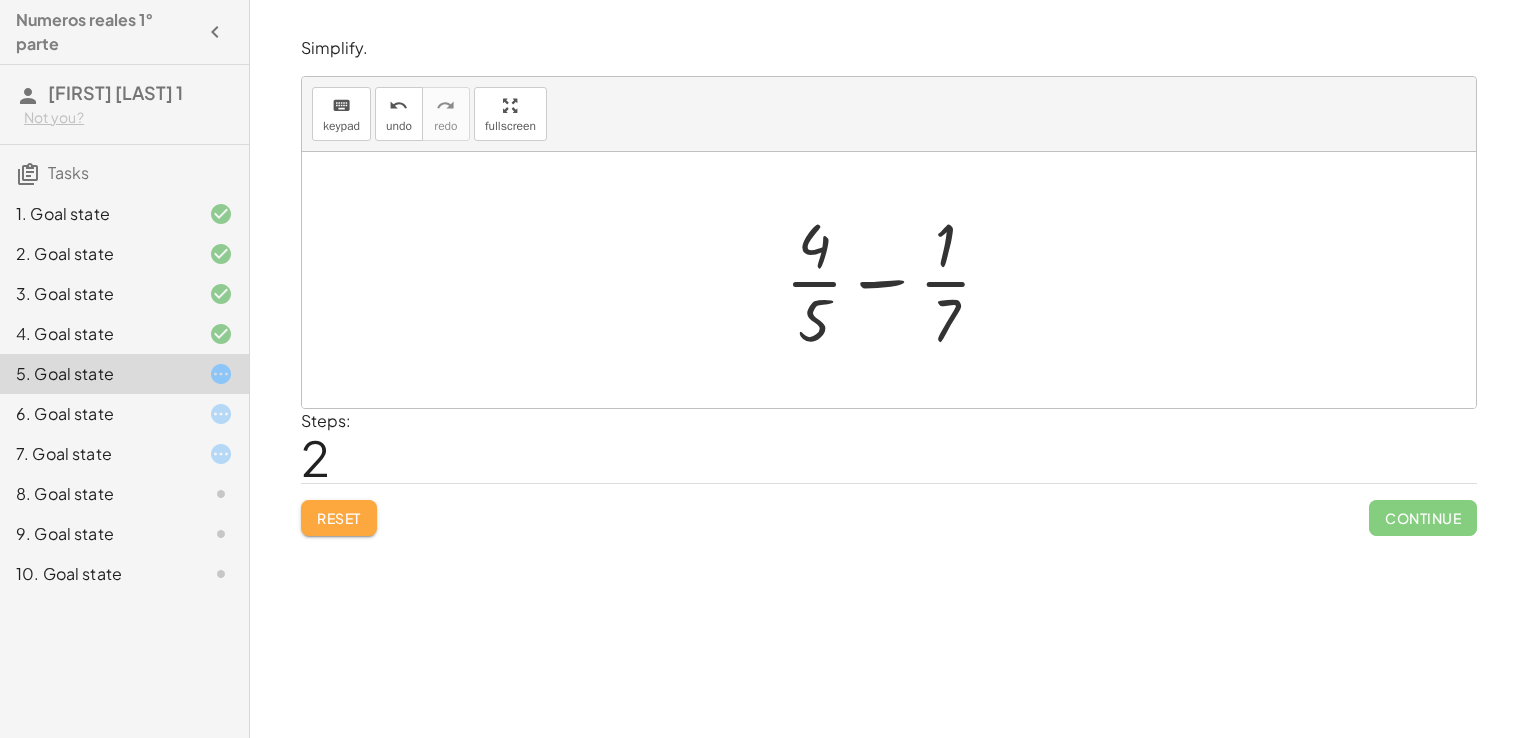 click on "Reset" 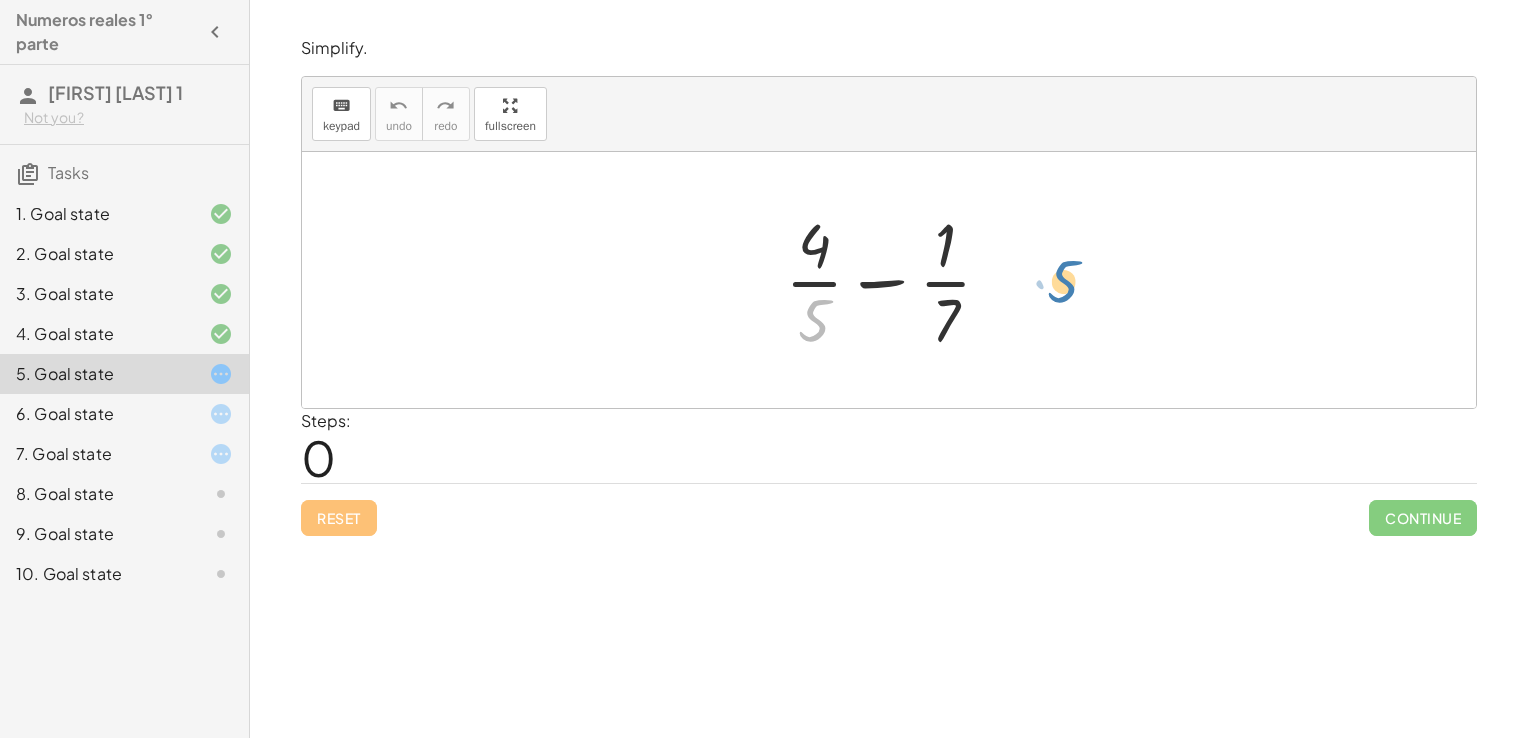 drag, startPoint x: 818, startPoint y: 314, endPoint x: 1063, endPoint y: 274, distance: 248.24384 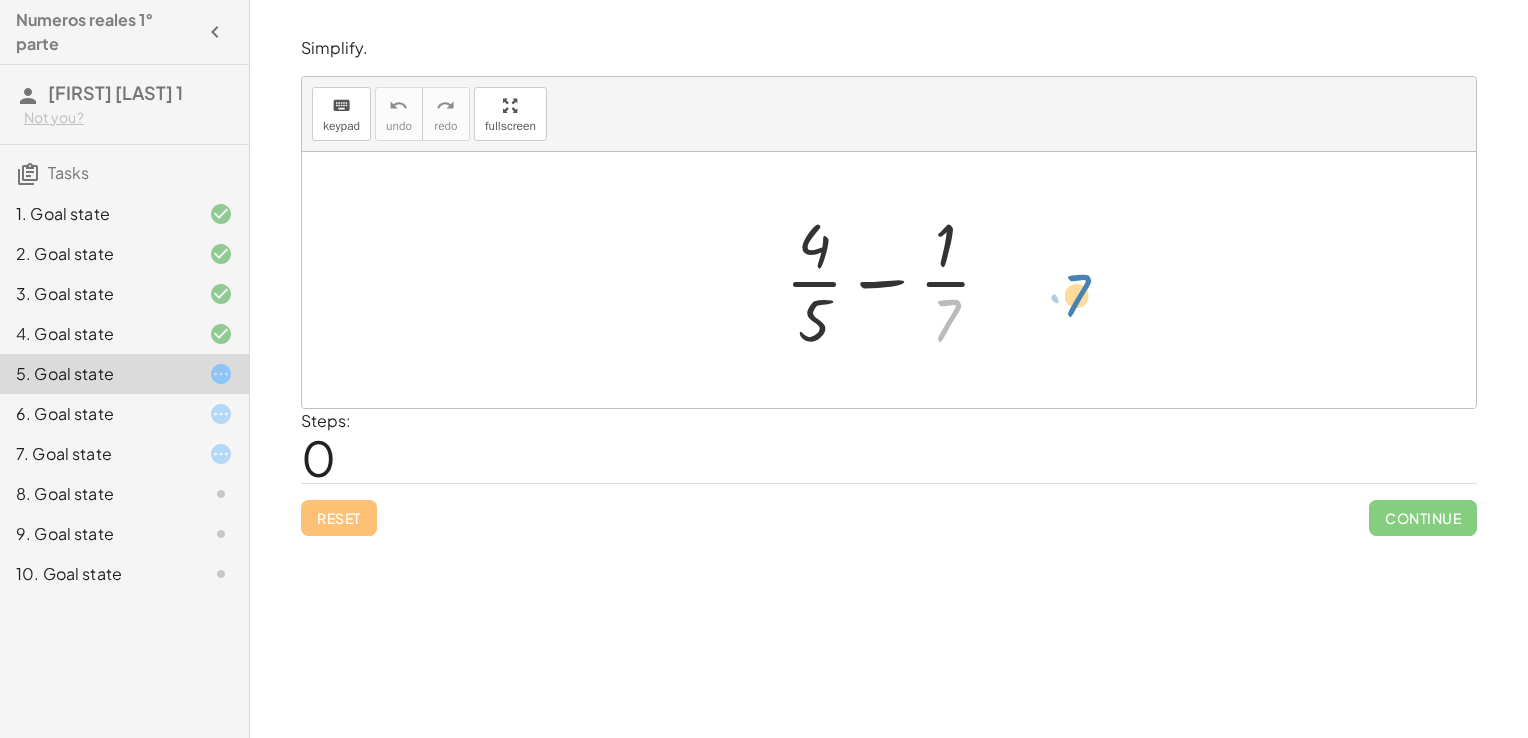 drag, startPoint x: 939, startPoint y: 314, endPoint x: 1084, endPoint y: 285, distance: 147.87157 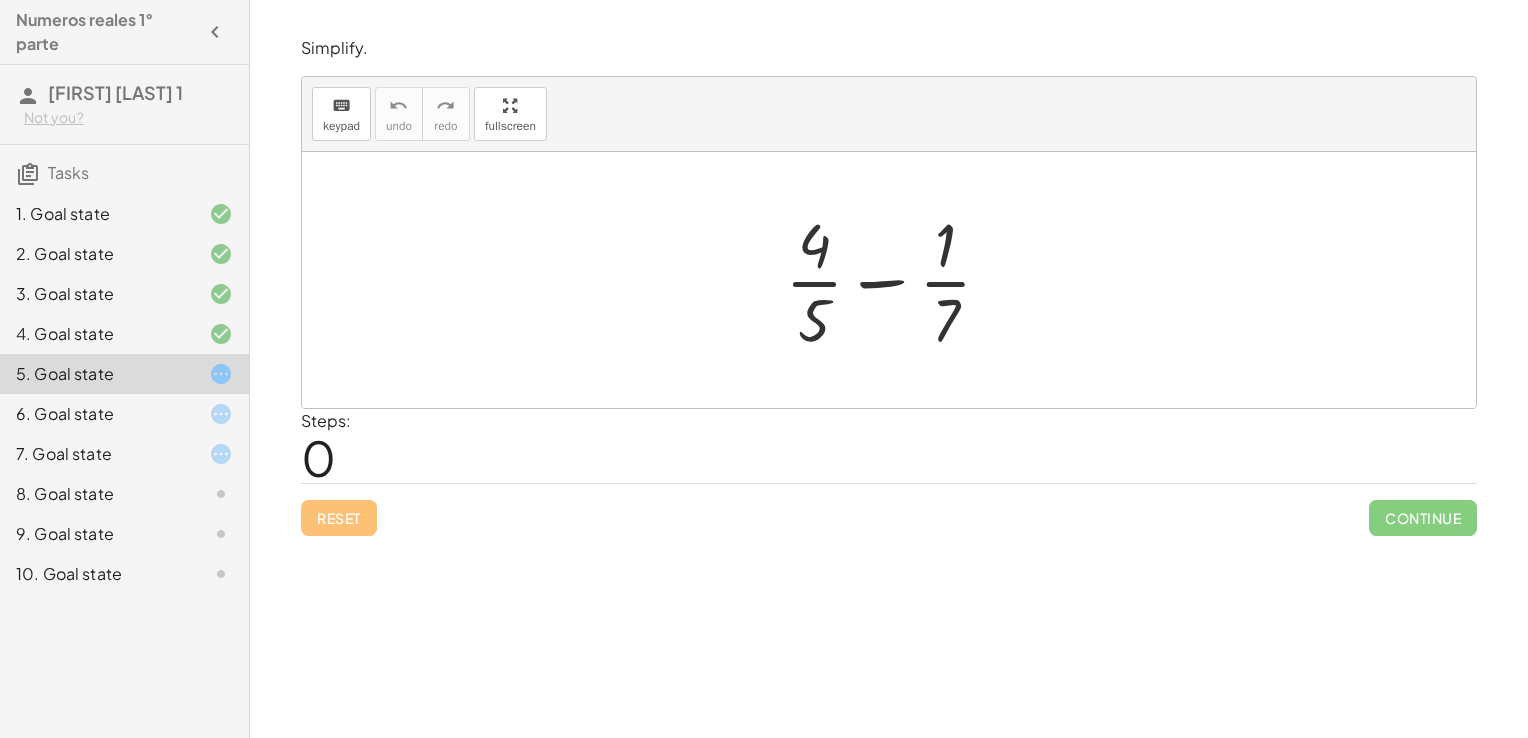 click at bounding box center [896, 280] 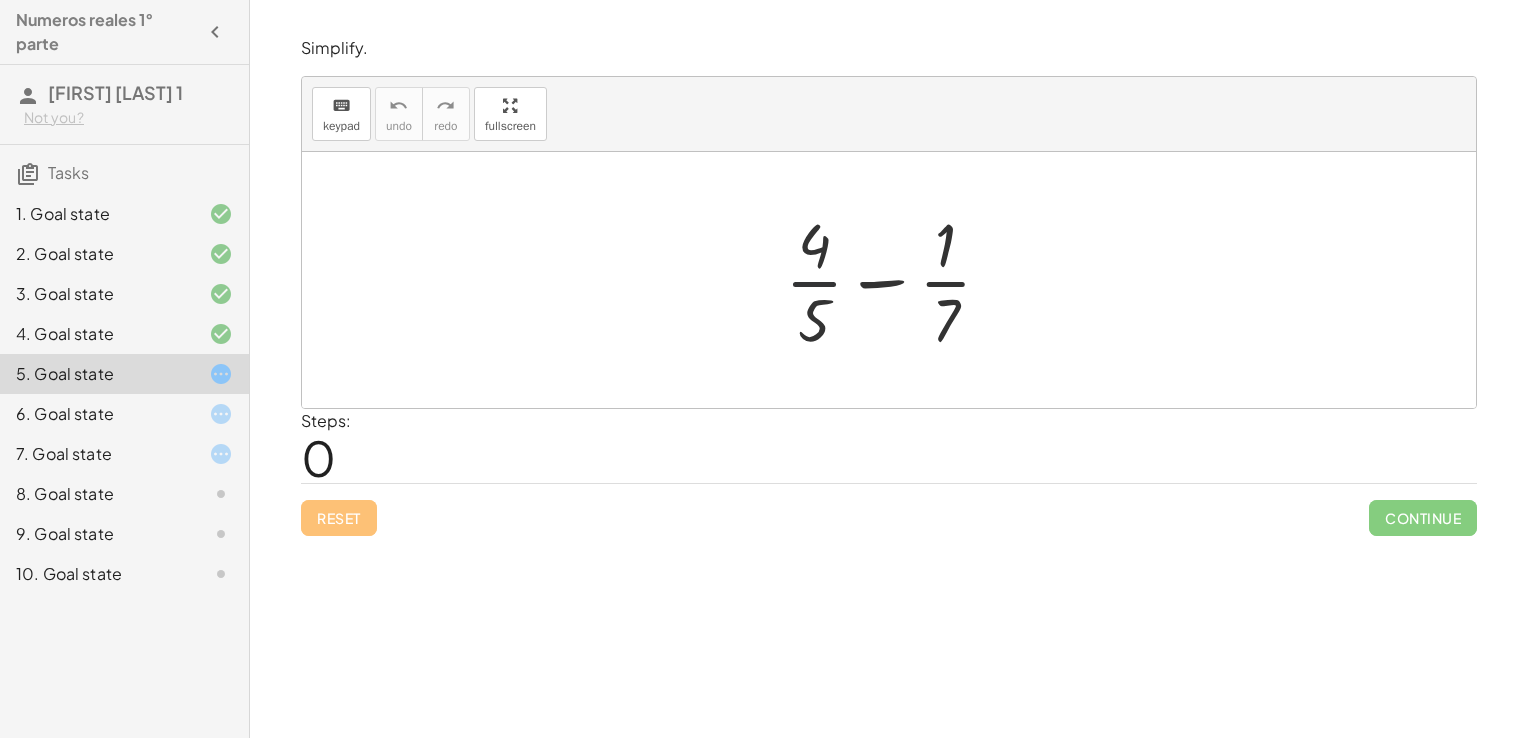 click at bounding box center [896, 280] 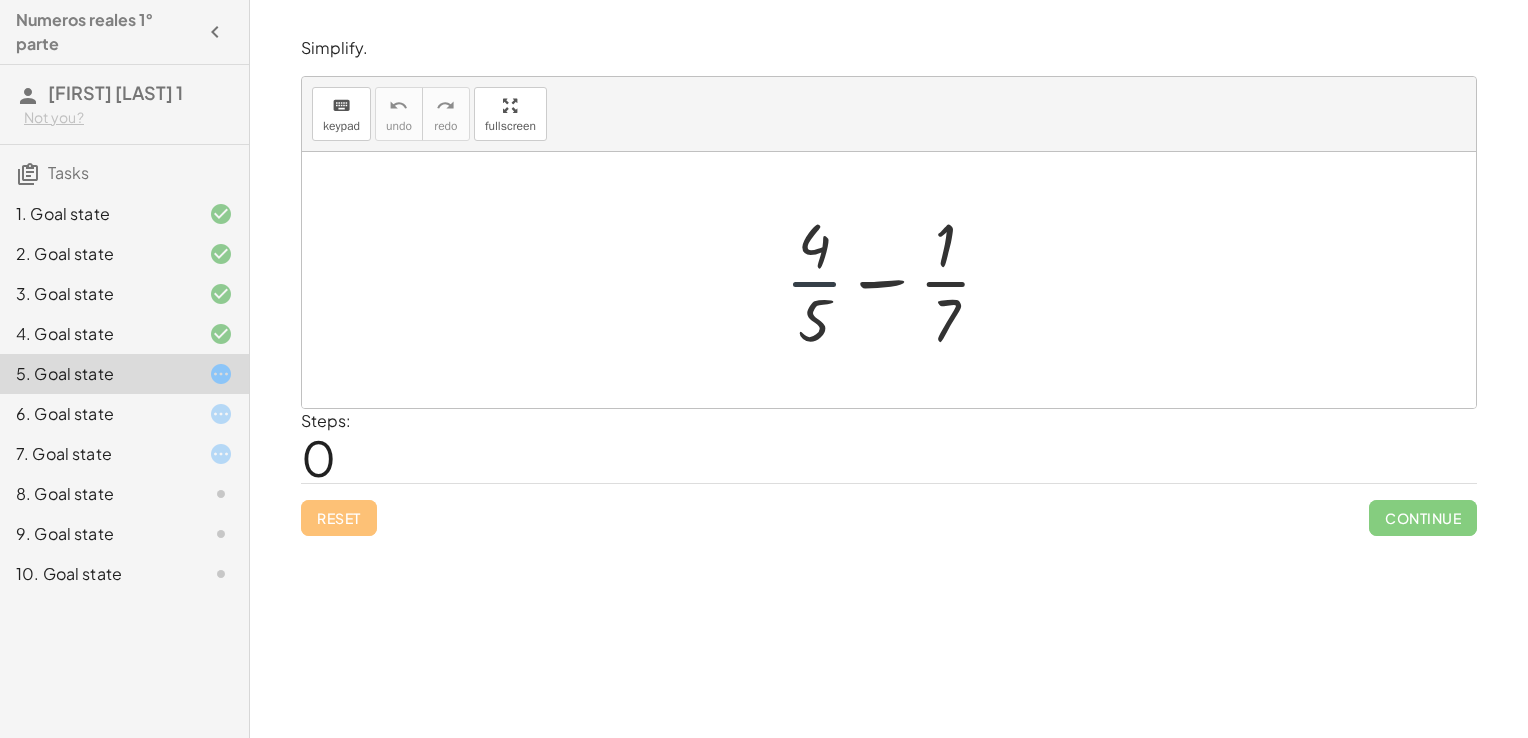 click at bounding box center [896, 280] 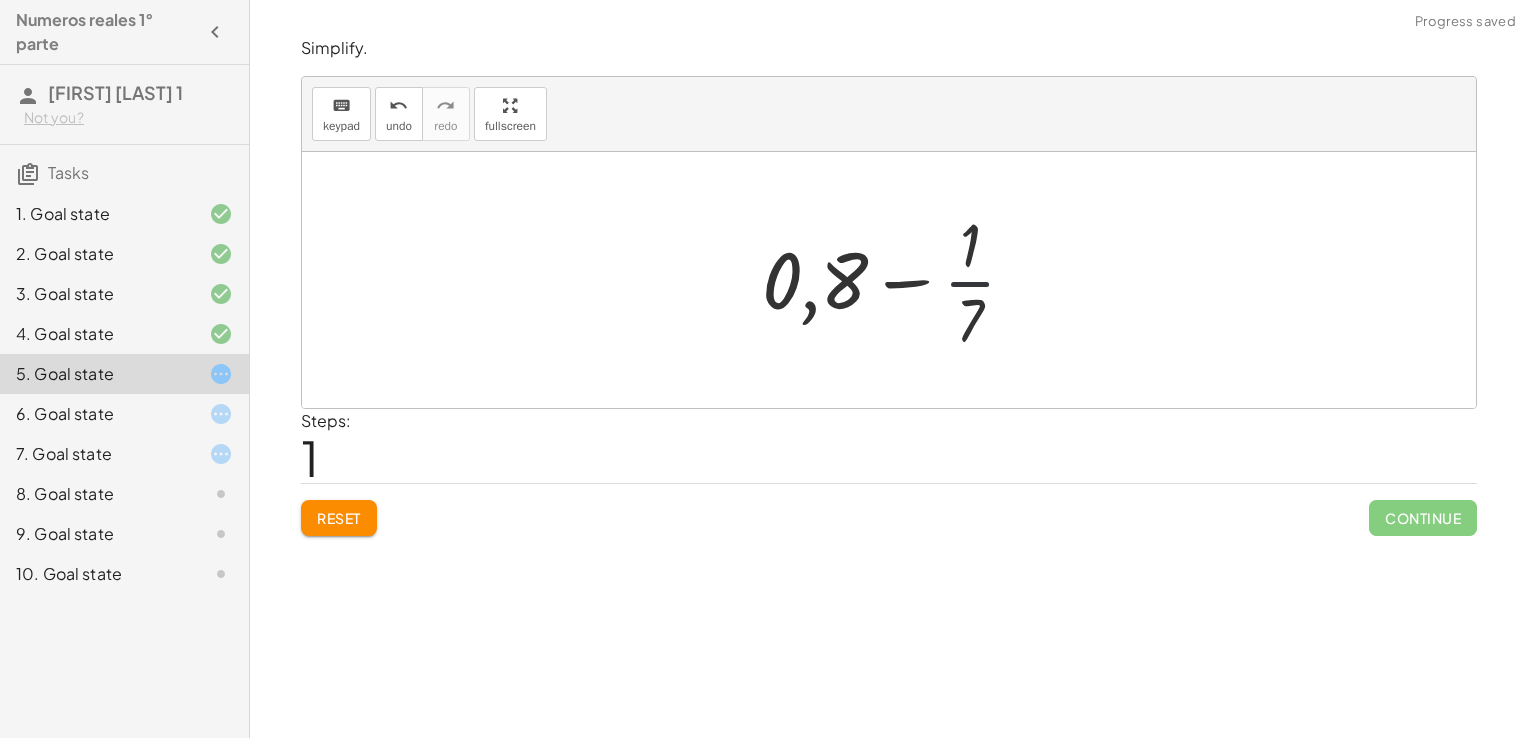 click at bounding box center [897, 280] 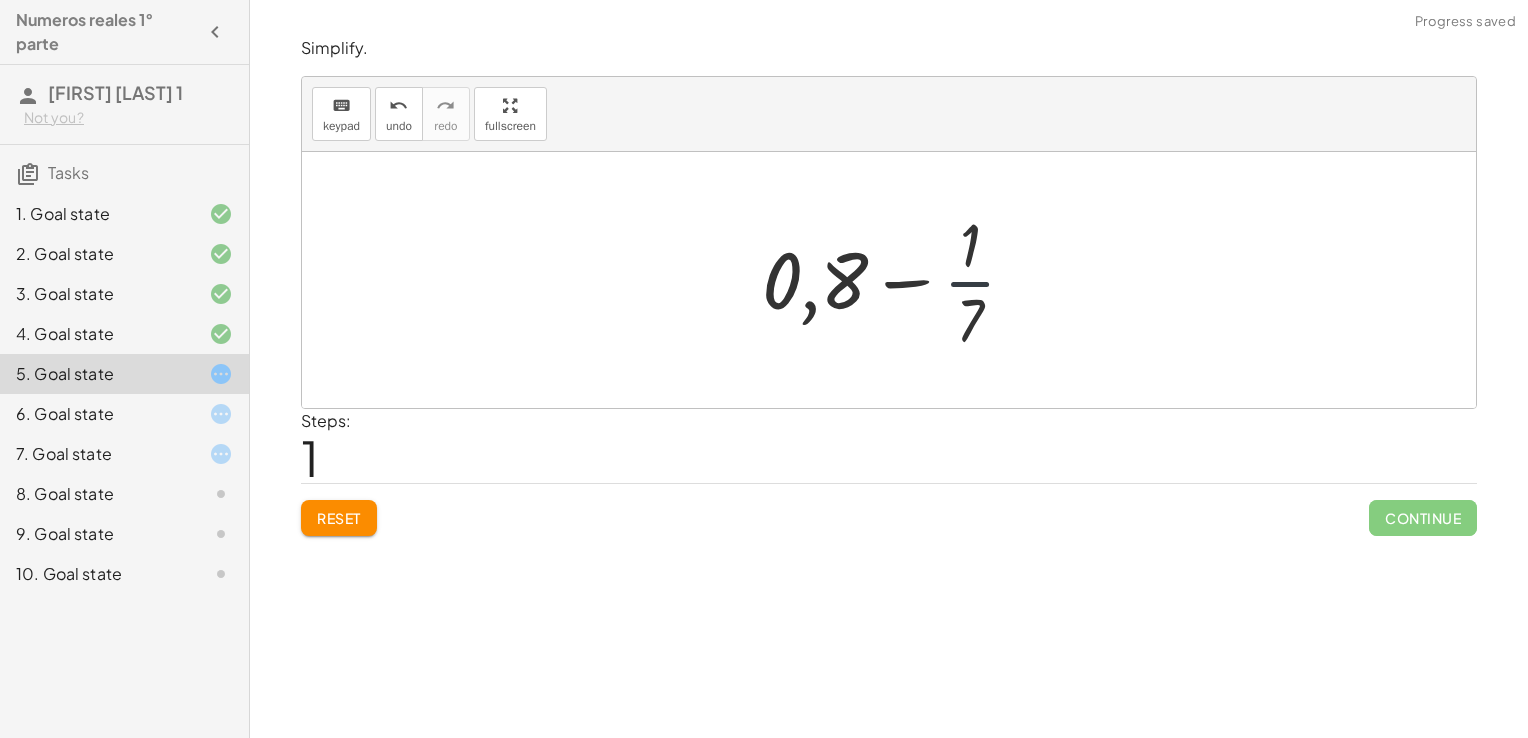 click at bounding box center [897, 280] 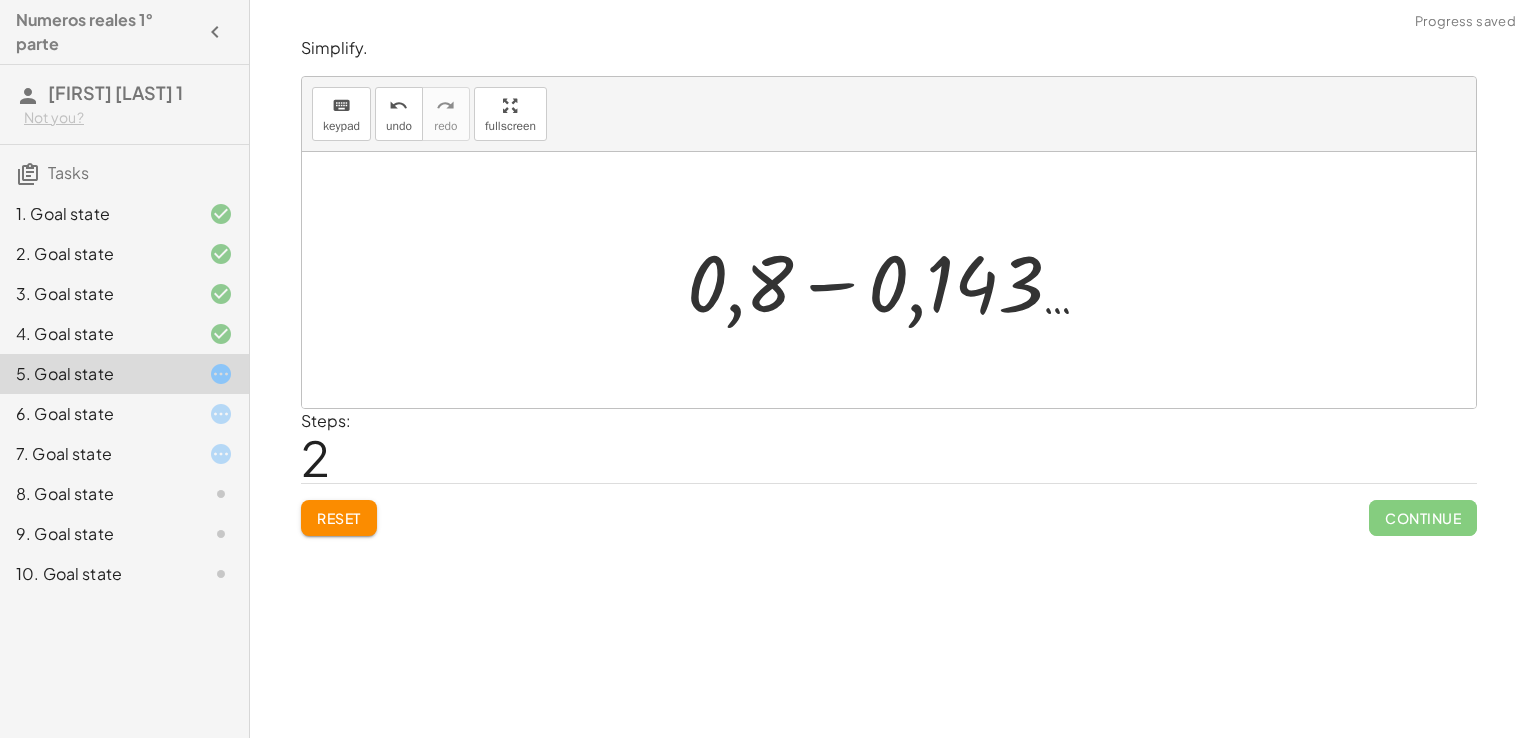 click at bounding box center (896, 280) 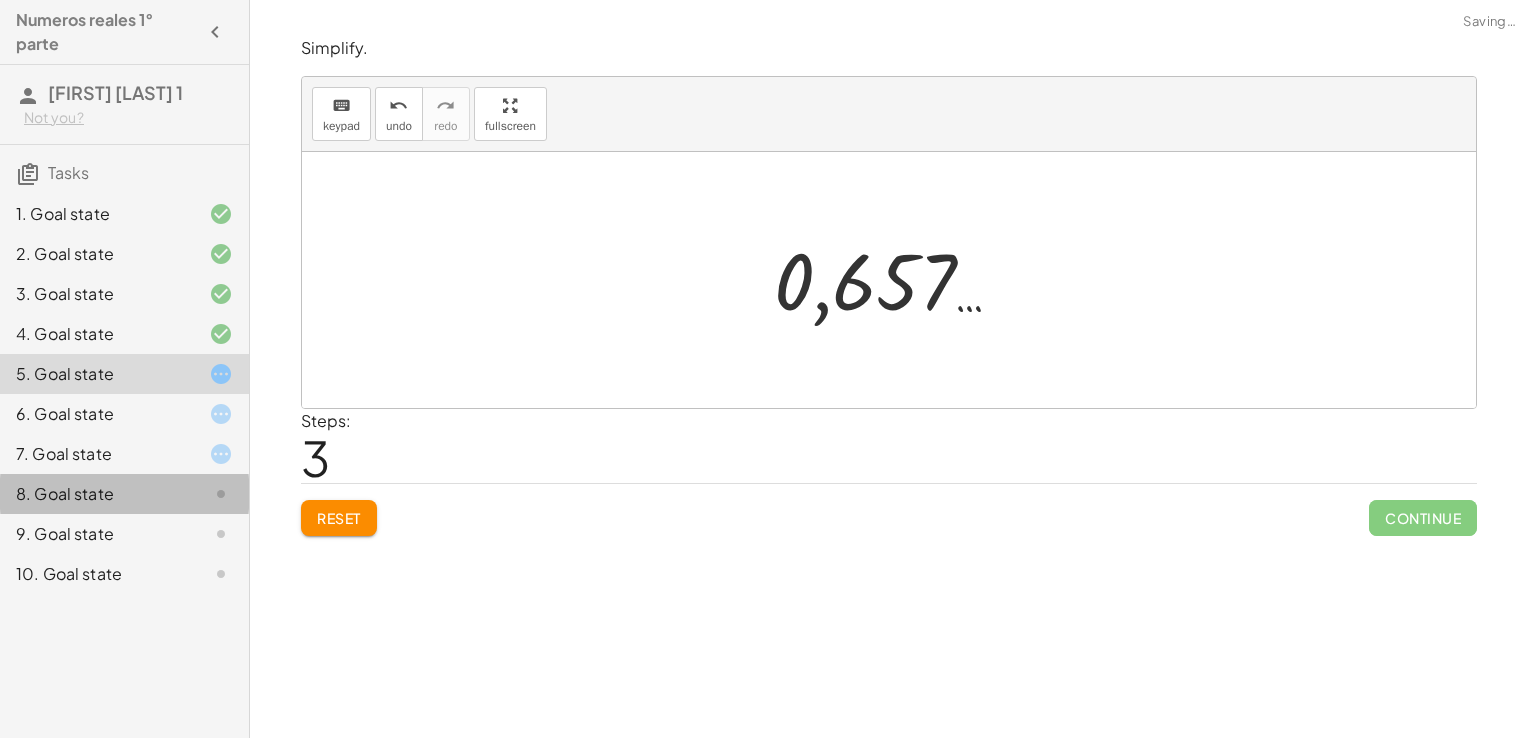 click on "8. Goal state" 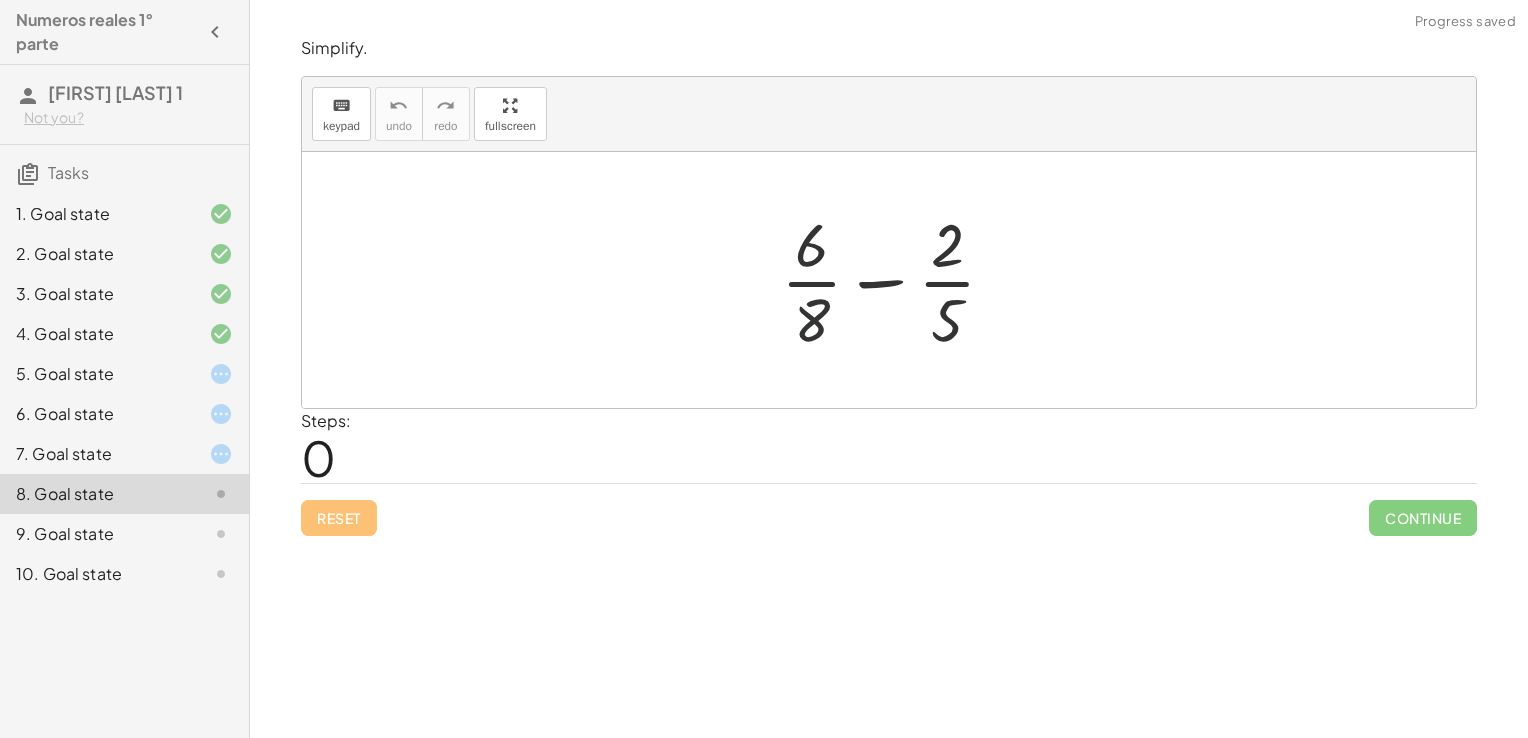 click at bounding box center (896, 280) 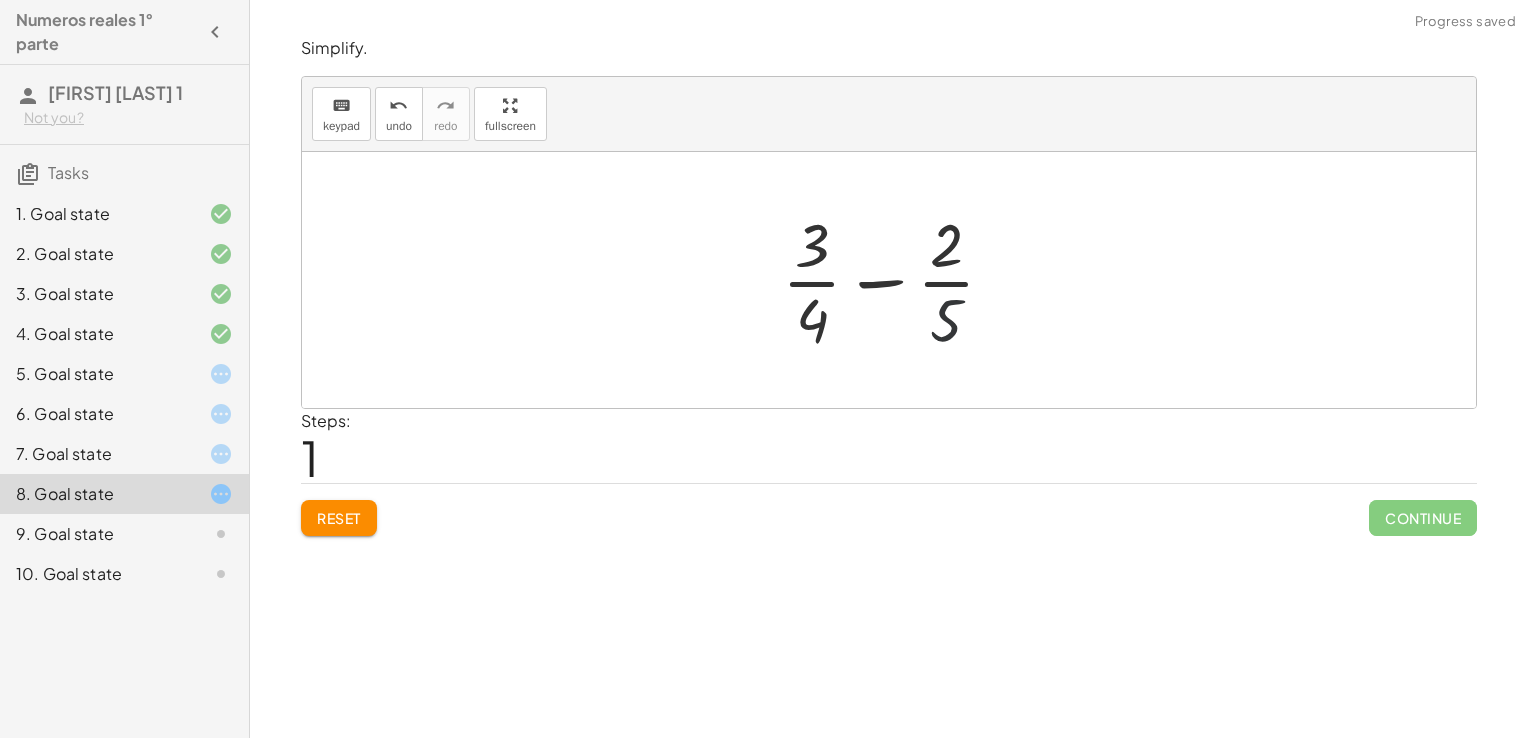 click at bounding box center (896, 280) 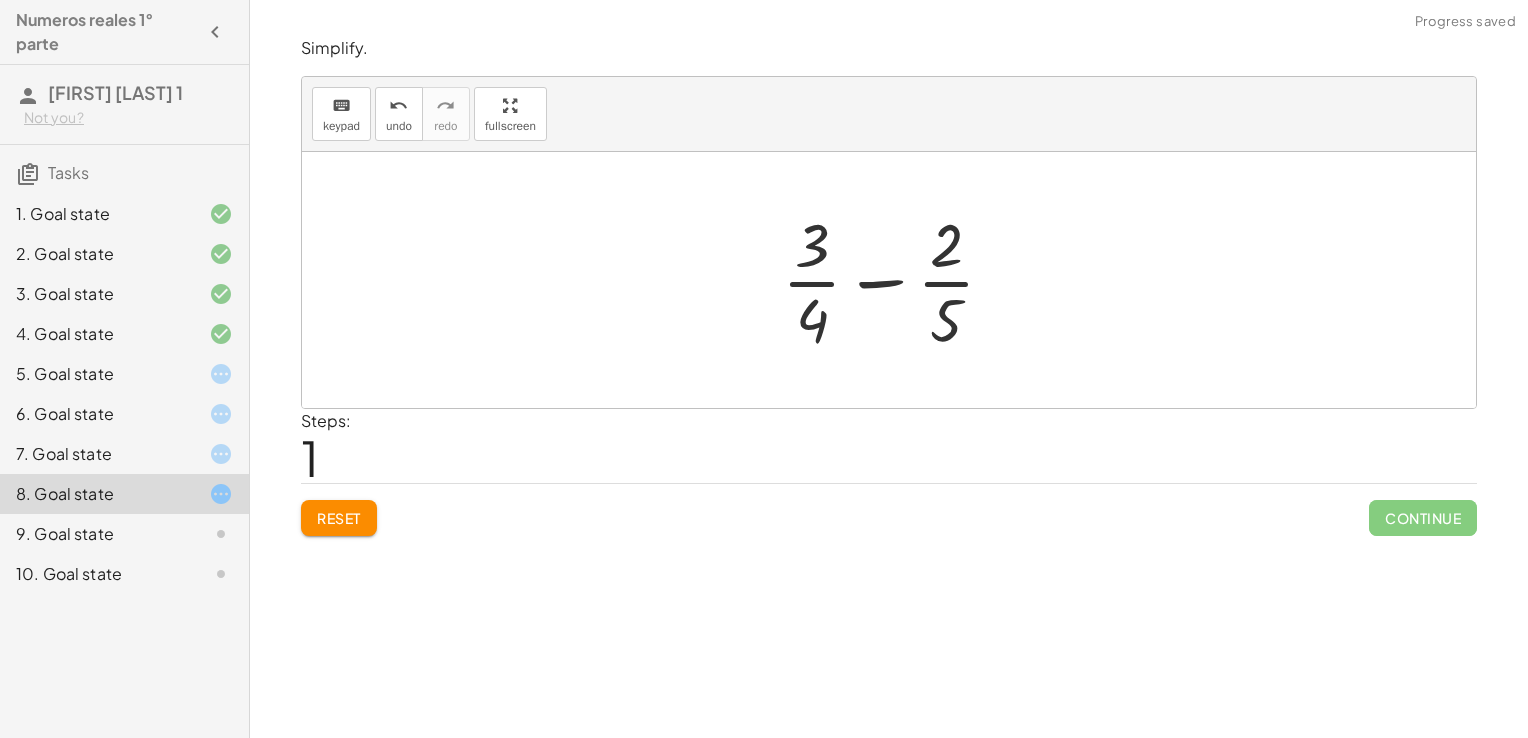 click at bounding box center [896, 280] 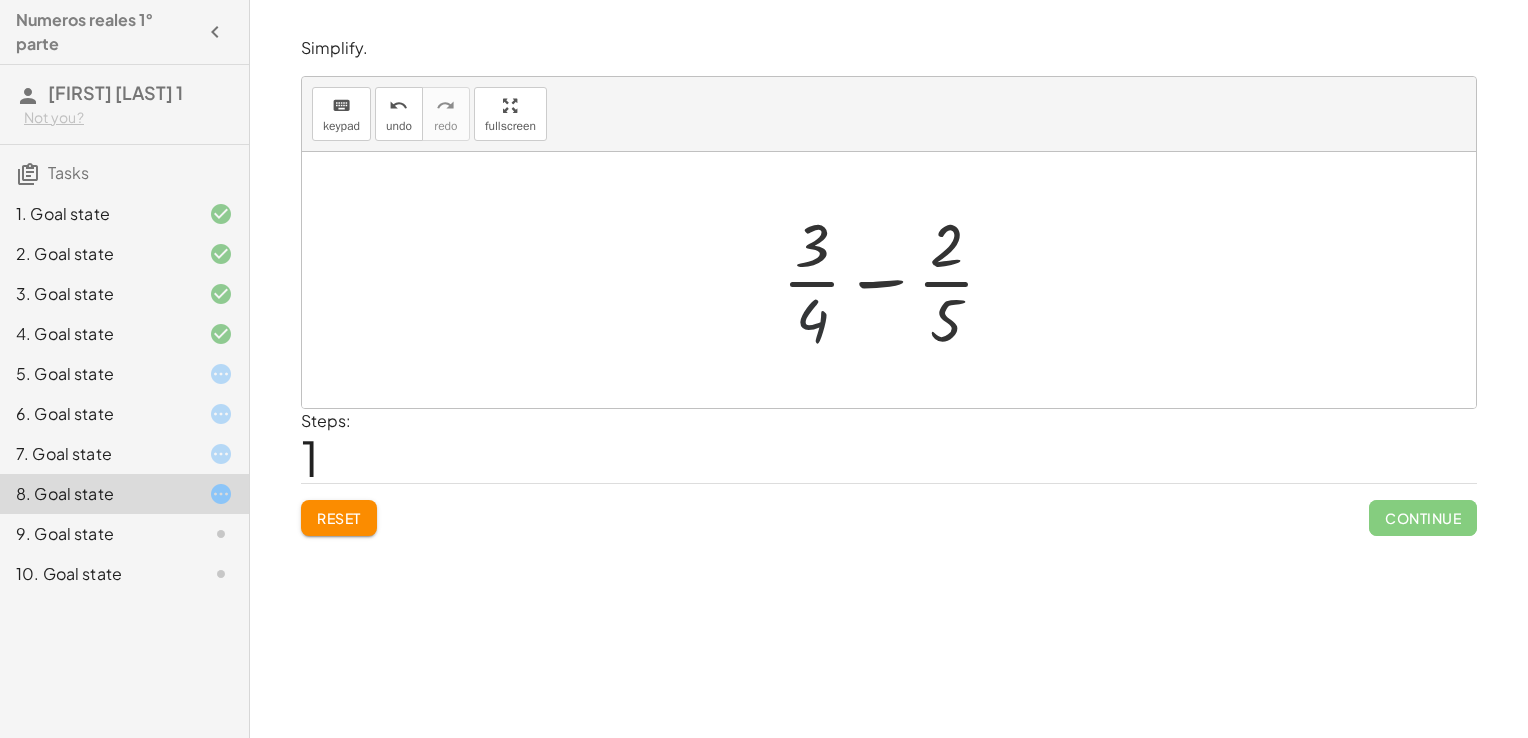 click at bounding box center [896, 280] 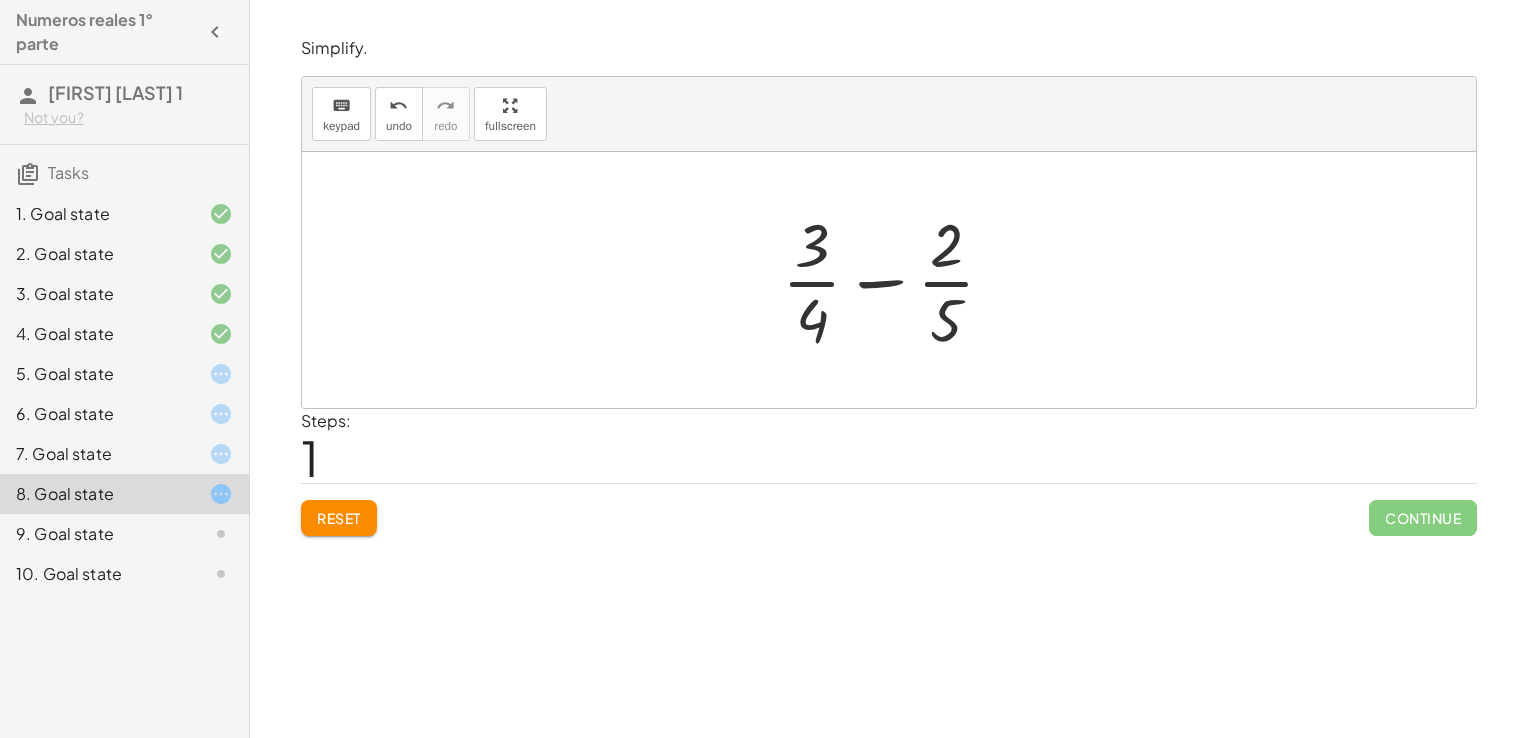 click at bounding box center (896, 280) 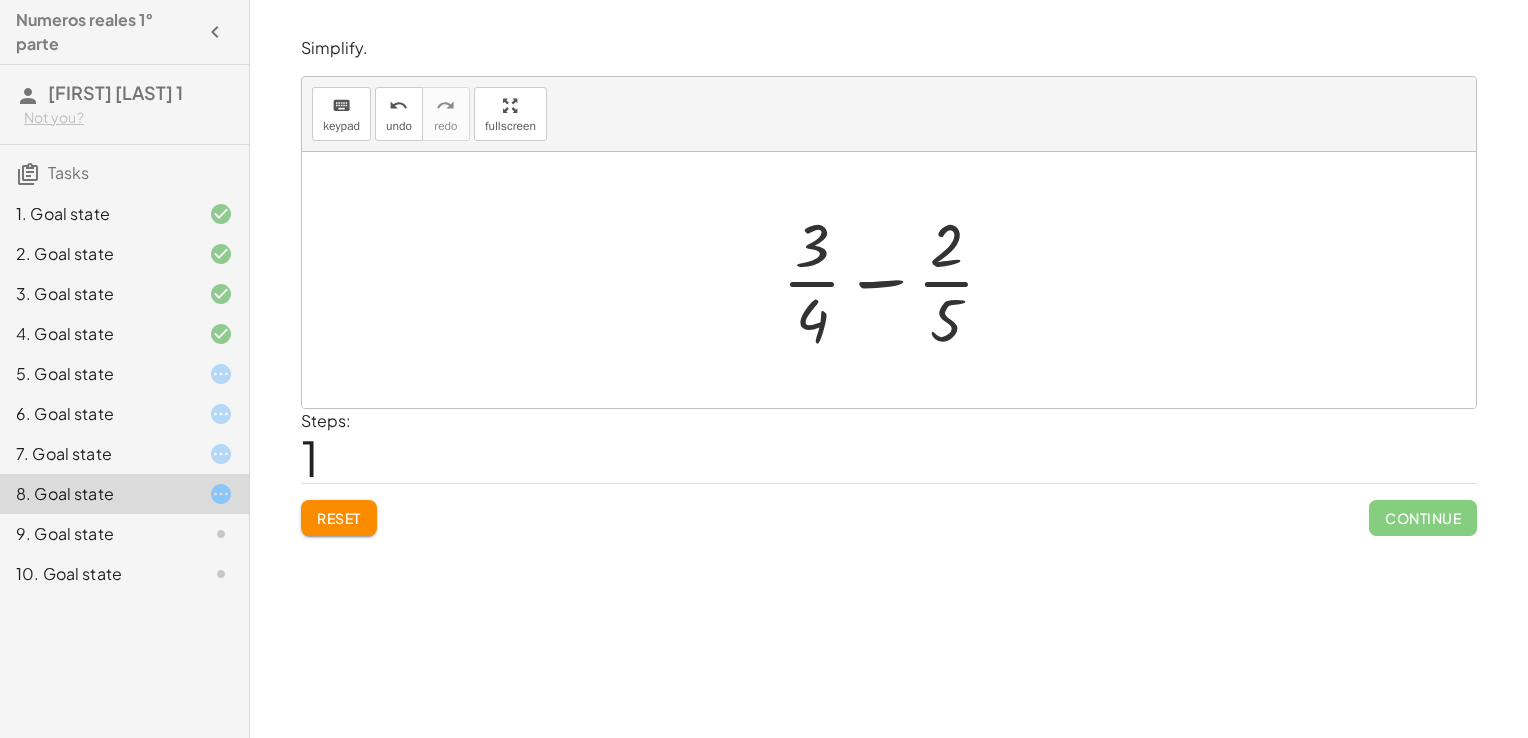click at bounding box center (896, 280) 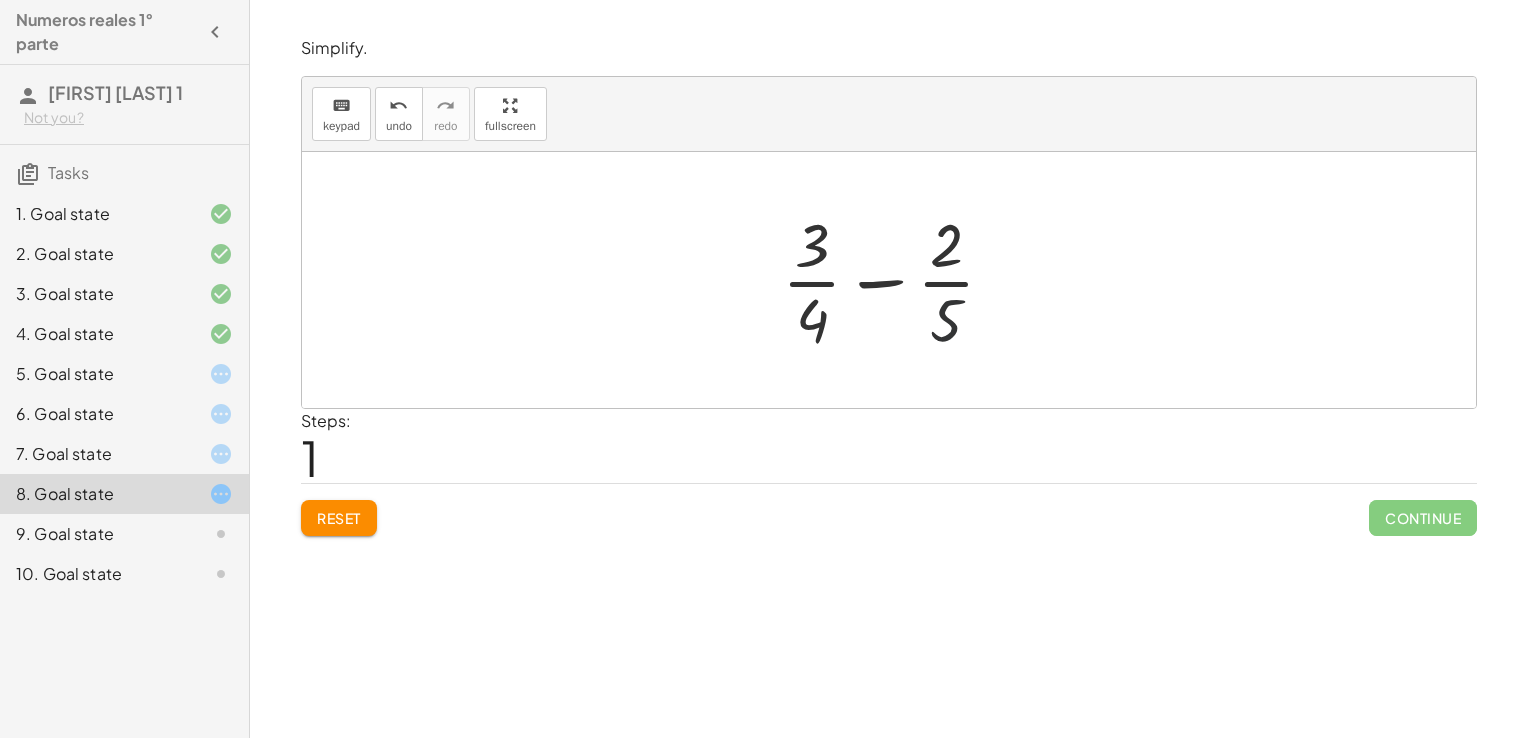 click at bounding box center (896, 280) 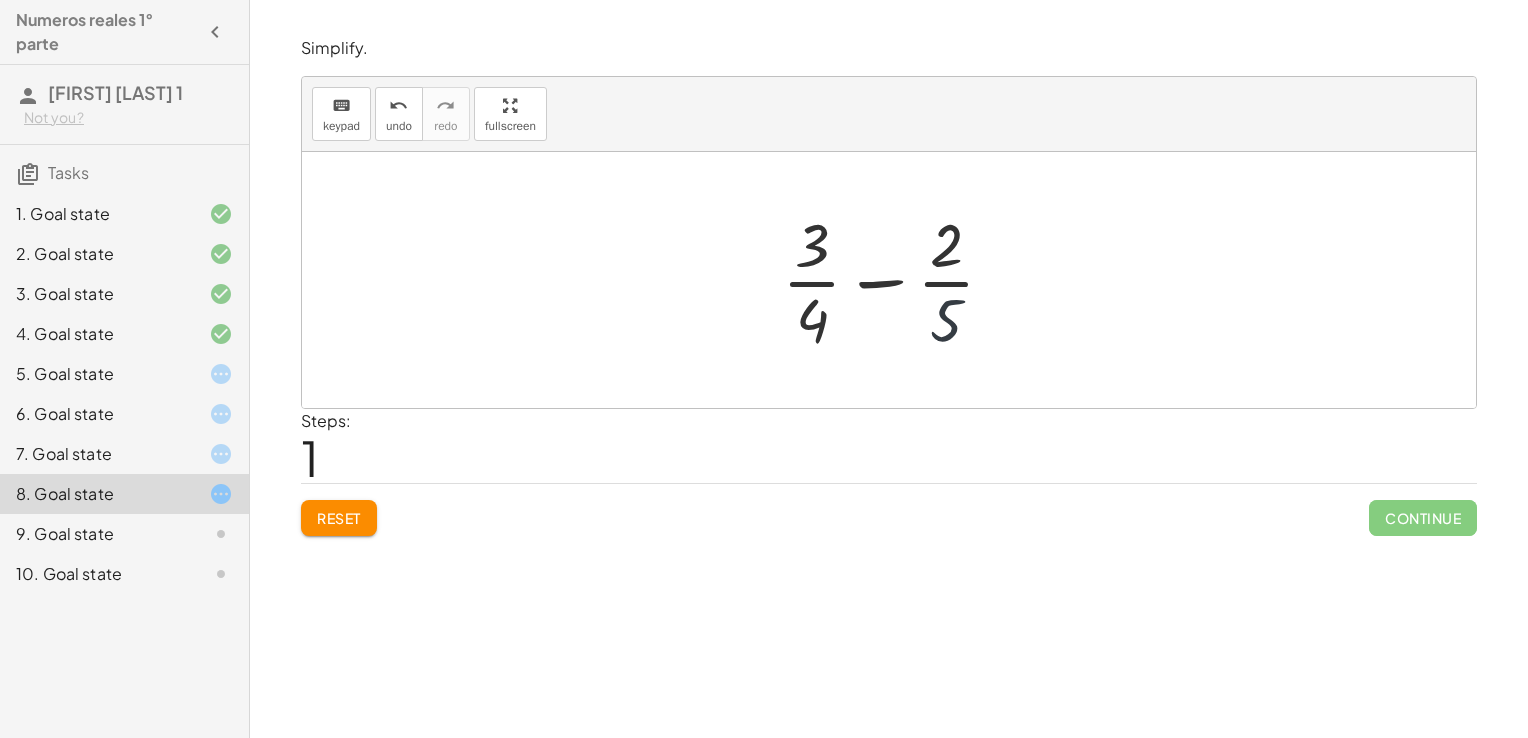 click at bounding box center (896, 280) 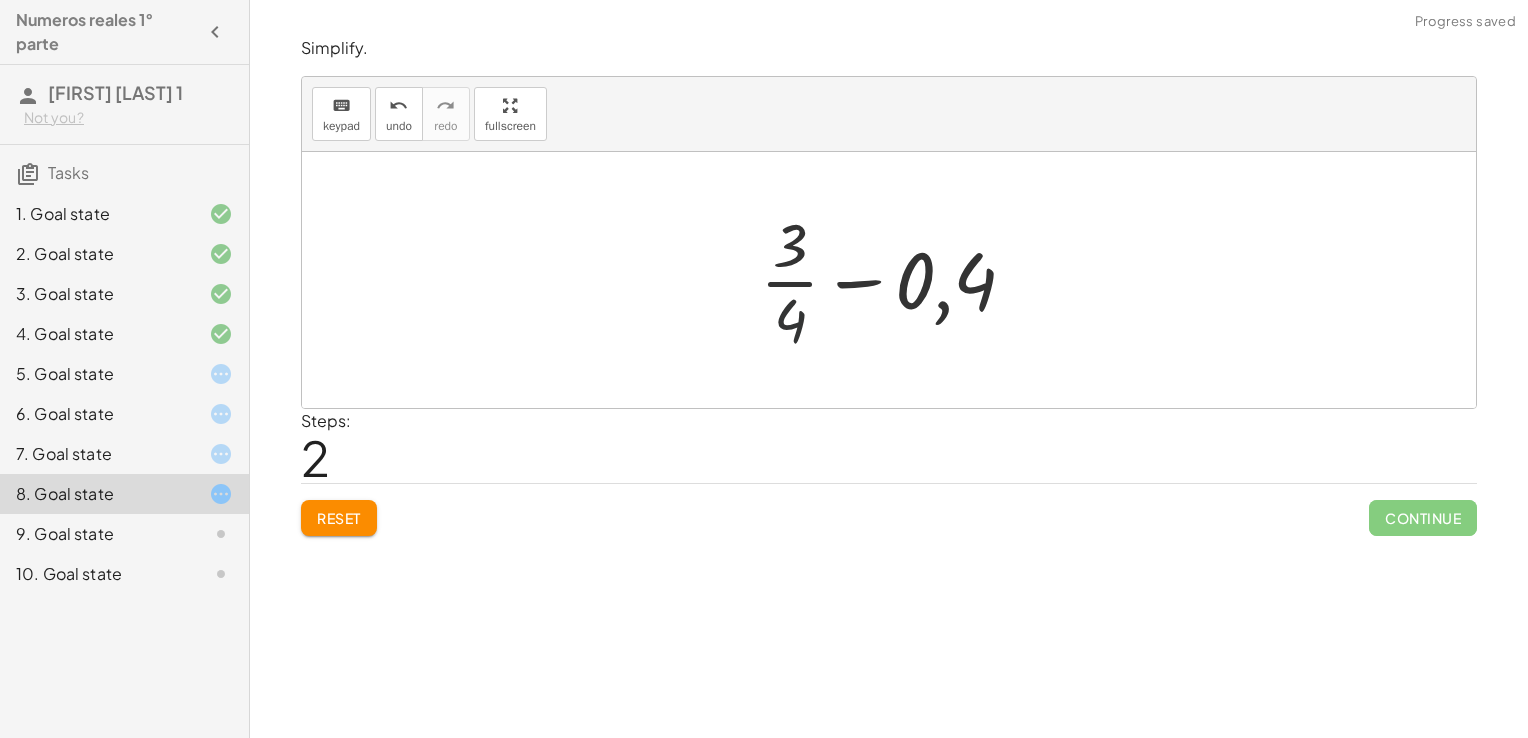 click at bounding box center (896, 280) 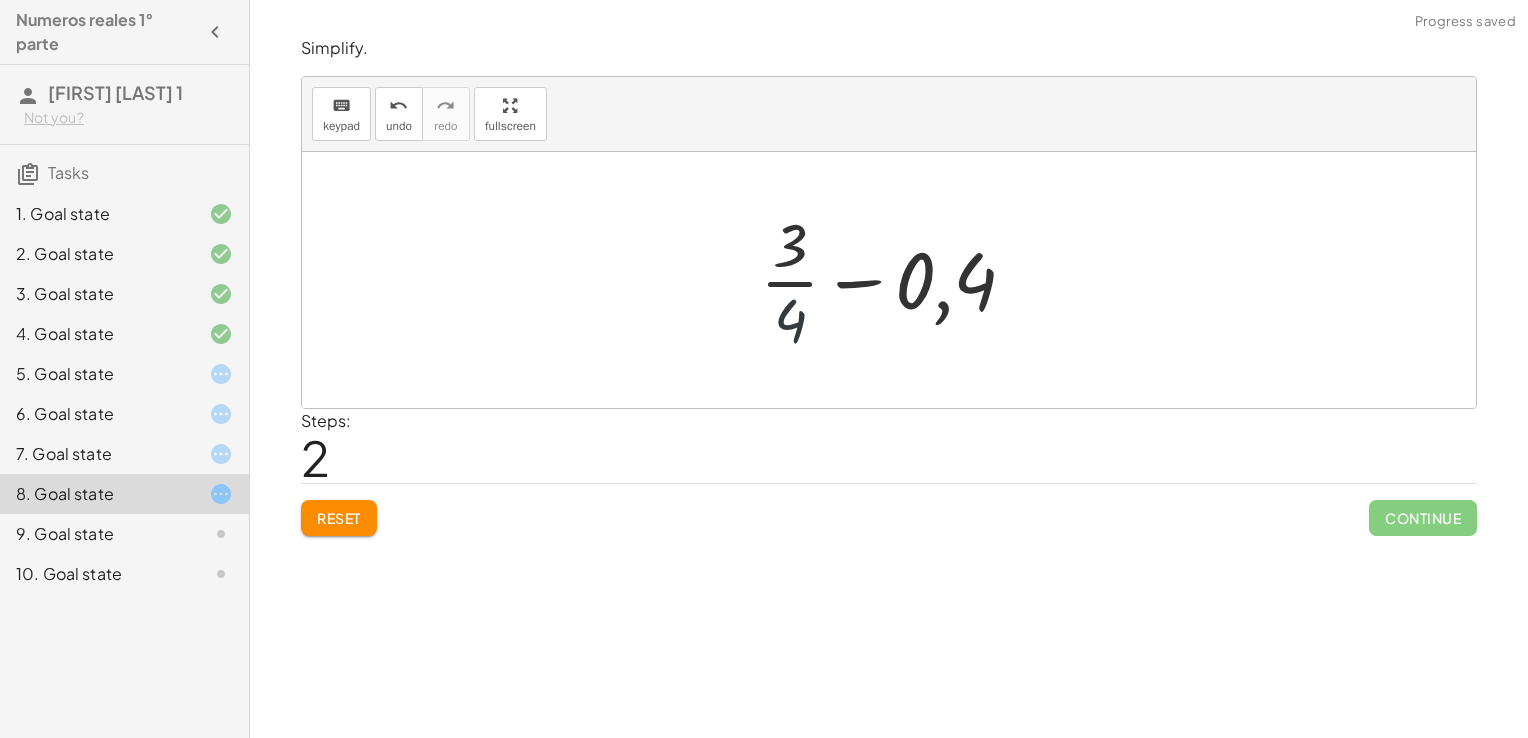 click at bounding box center (896, 280) 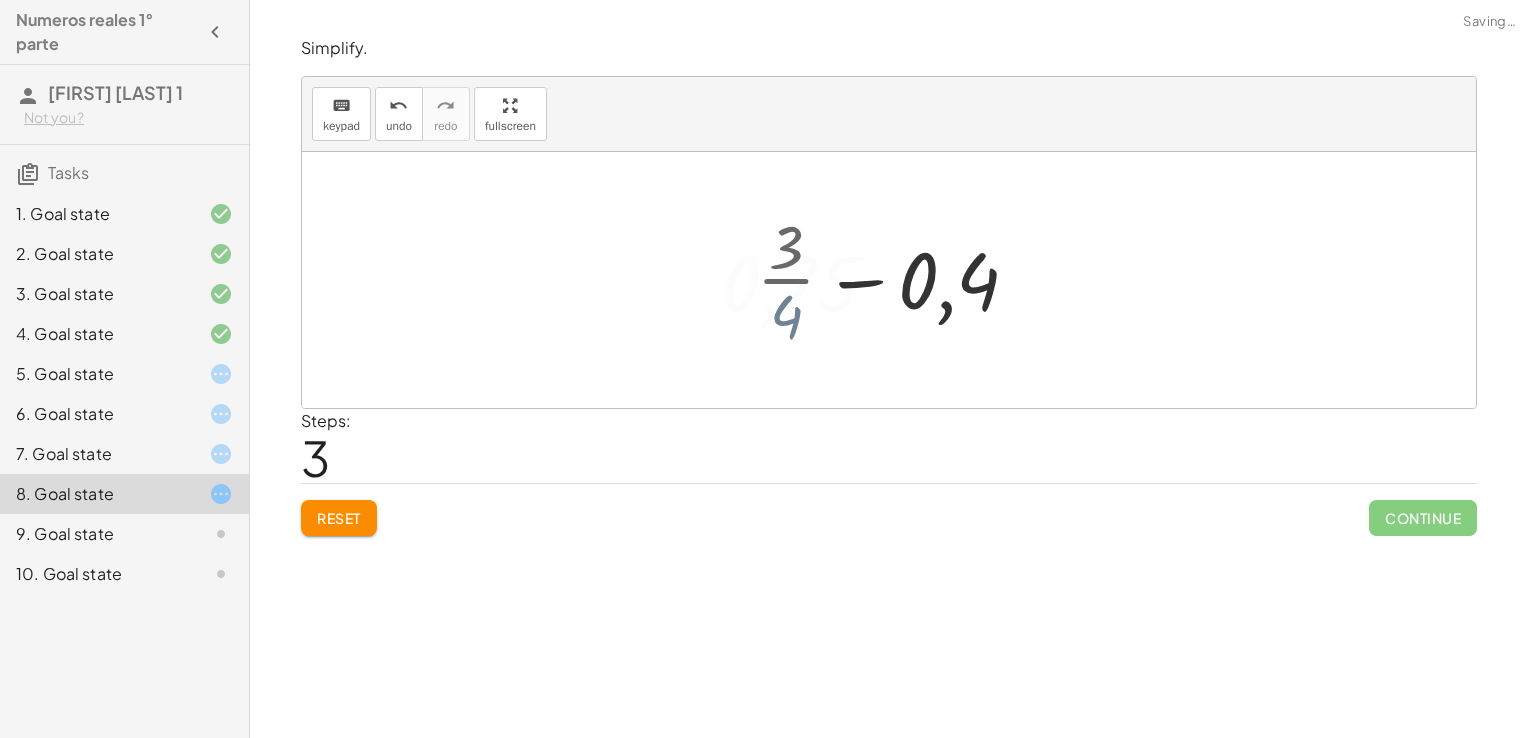 click at bounding box center [896, 280] 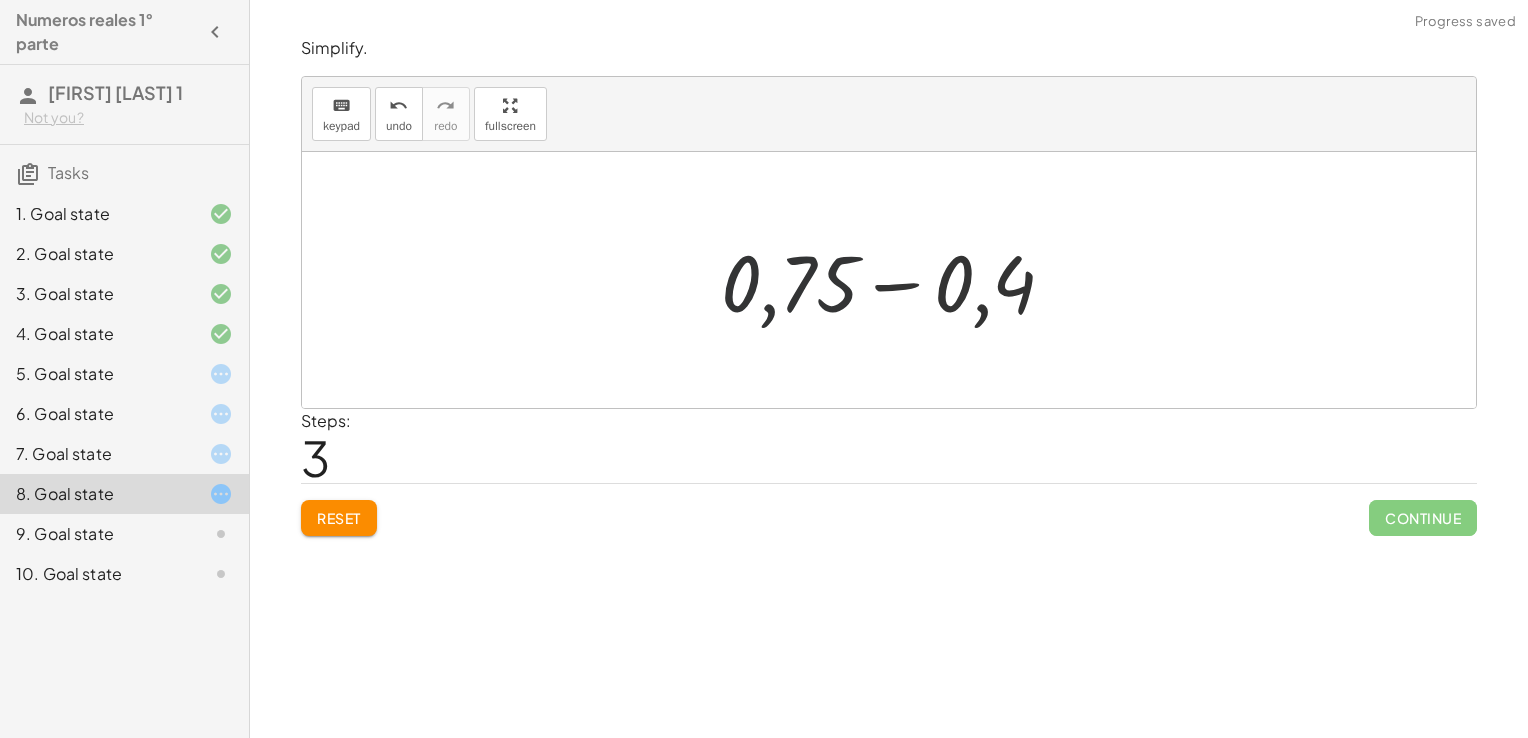 click at bounding box center [896, 280] 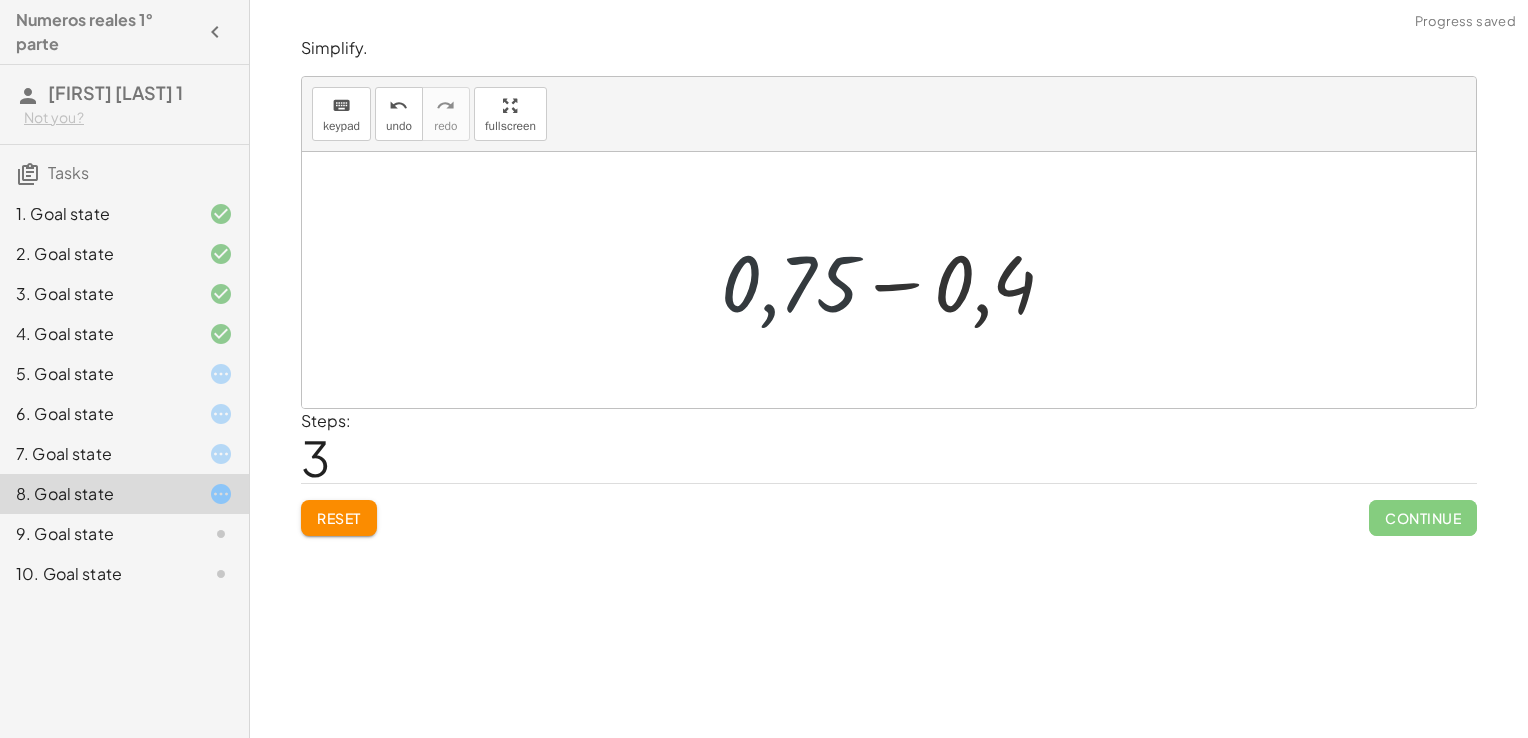 click at bounding box center (896, 280) 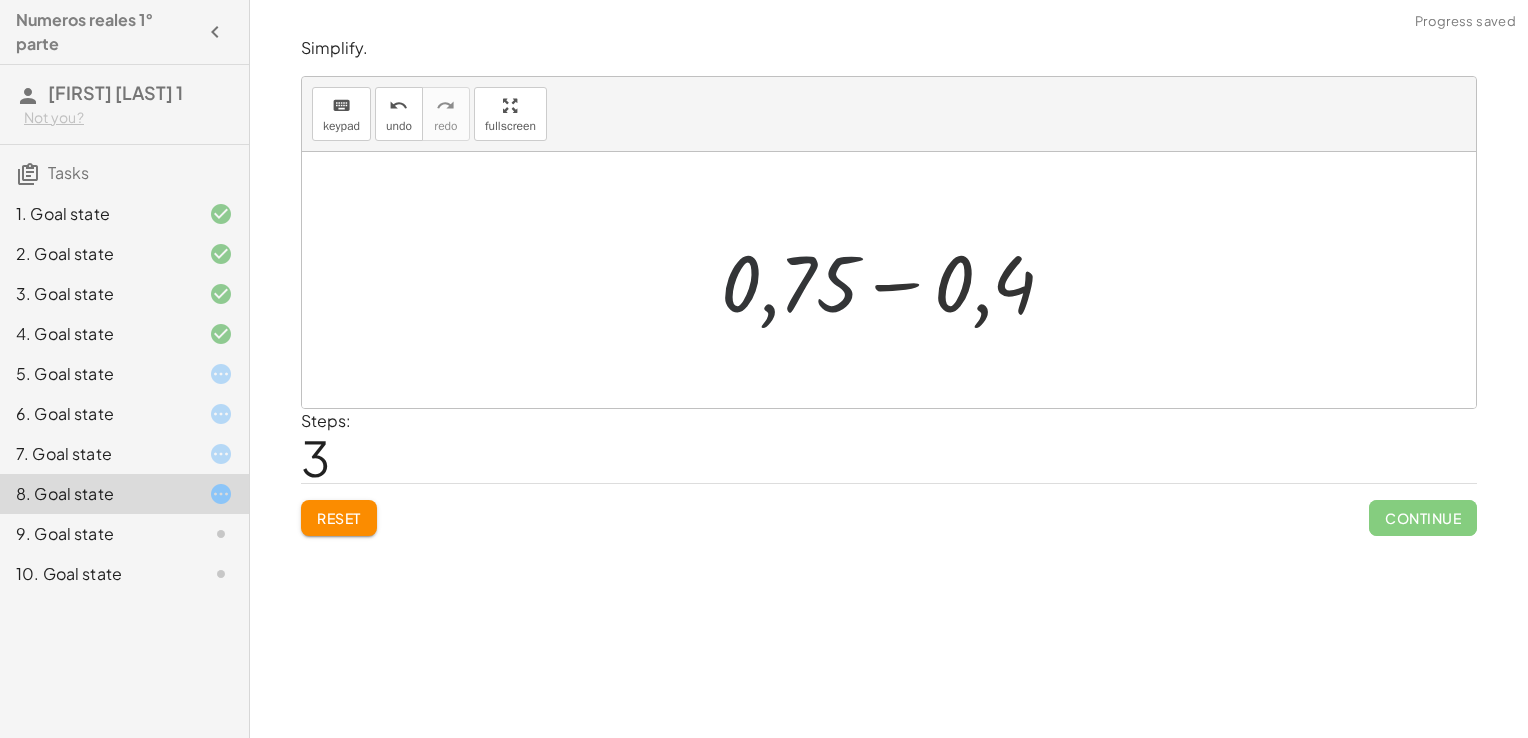 click at bounding box center [896, 280] 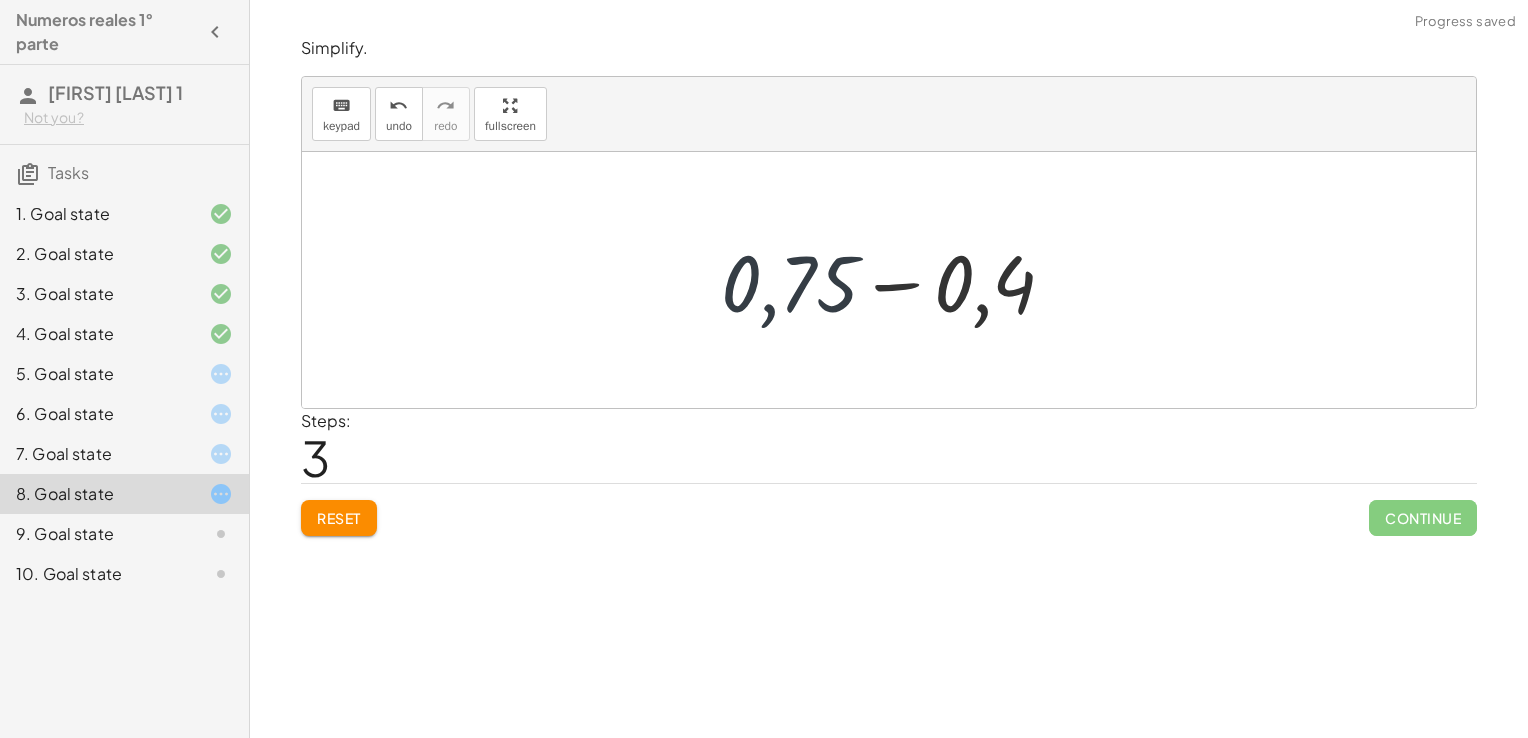 click at bounding box center [896, 280] 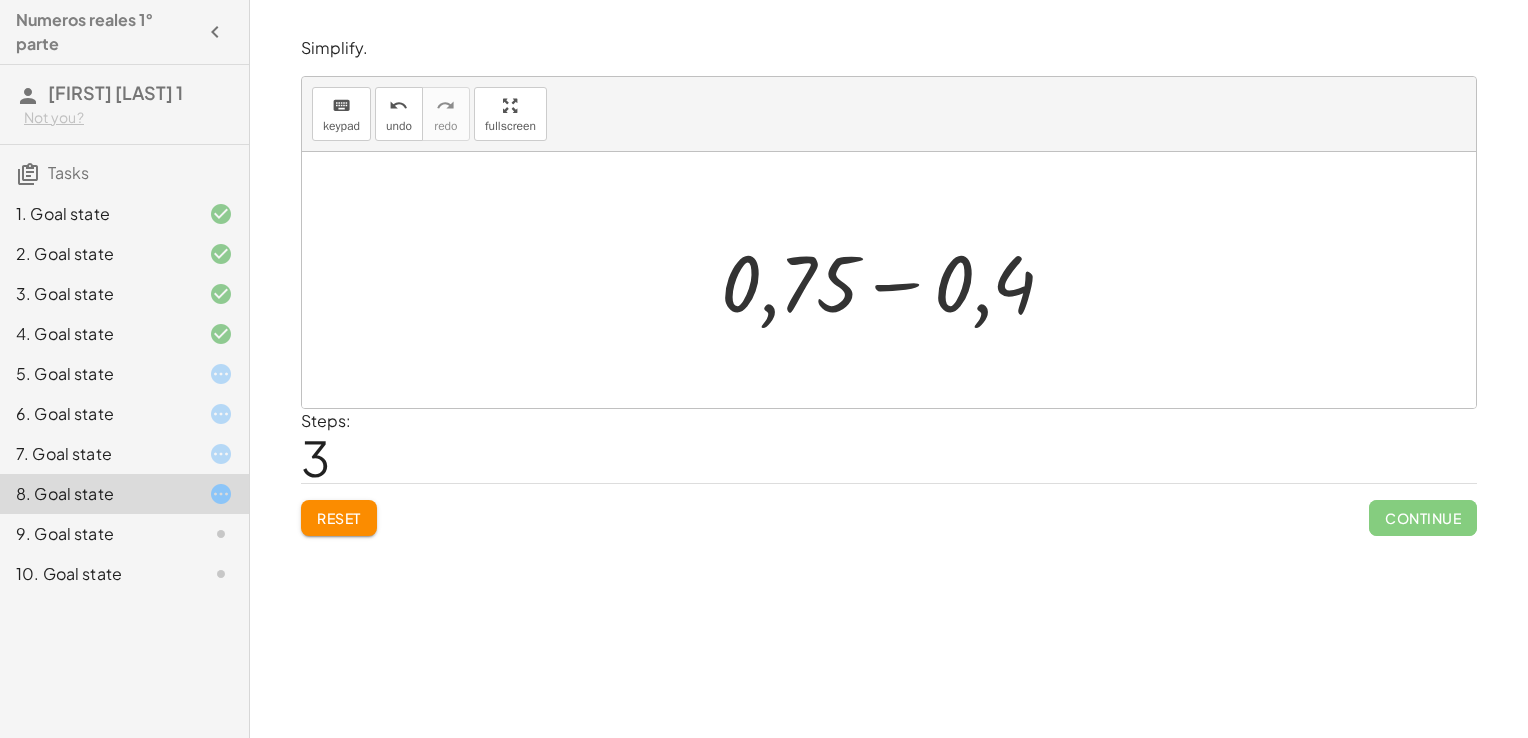click at bounding box center (896, 280) 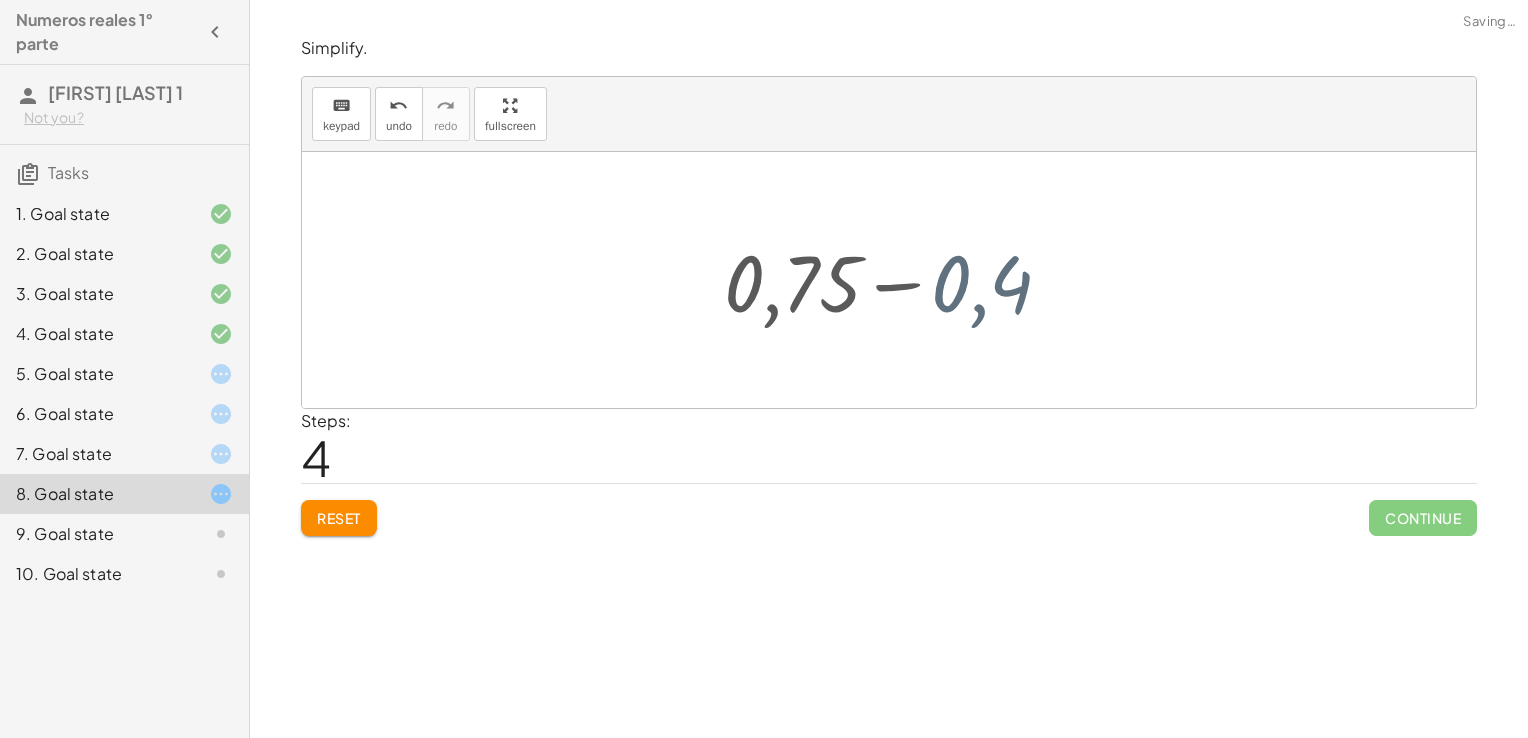 click at bounding box center [897, 280] 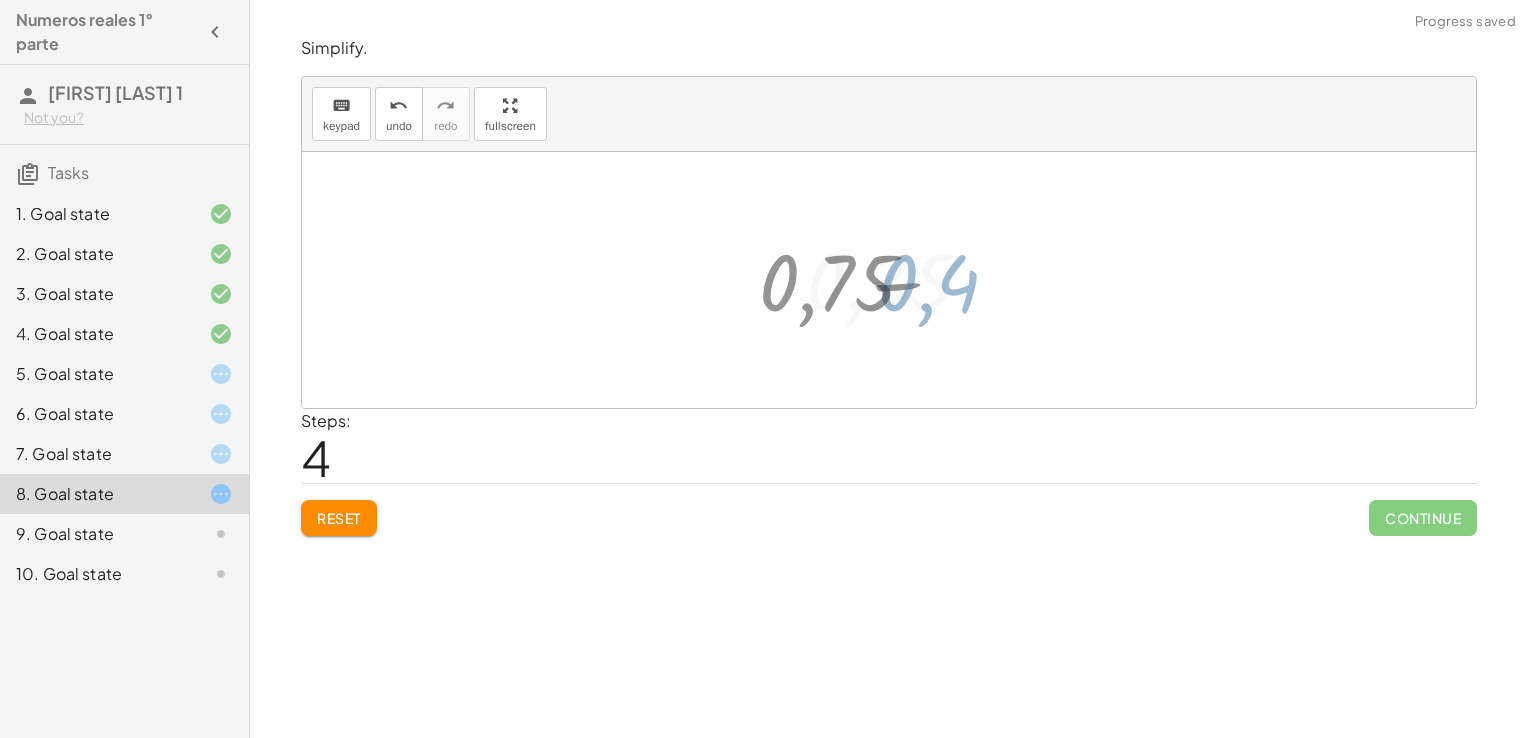 click at bounding box center (897, 280) 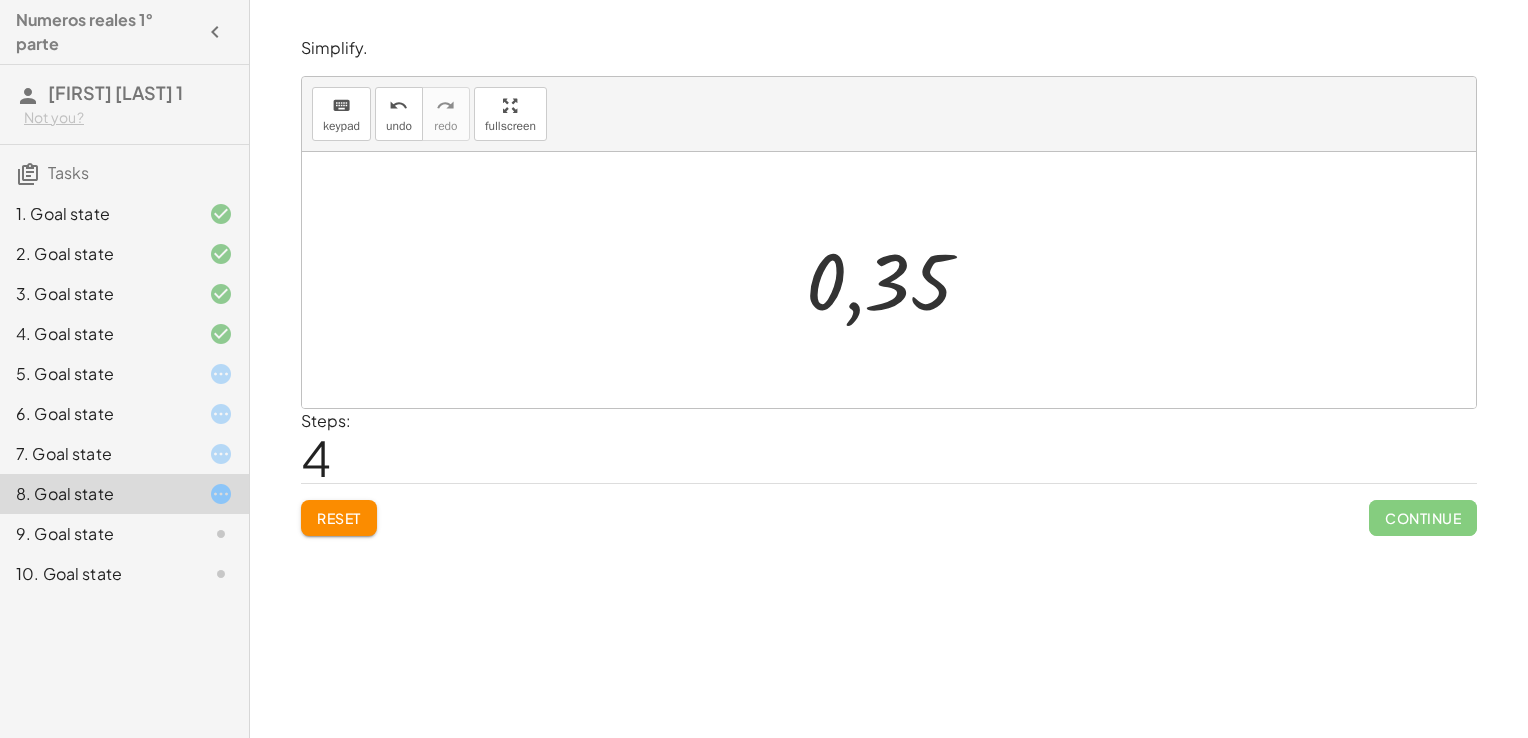 click at bounding box center [897, 280] 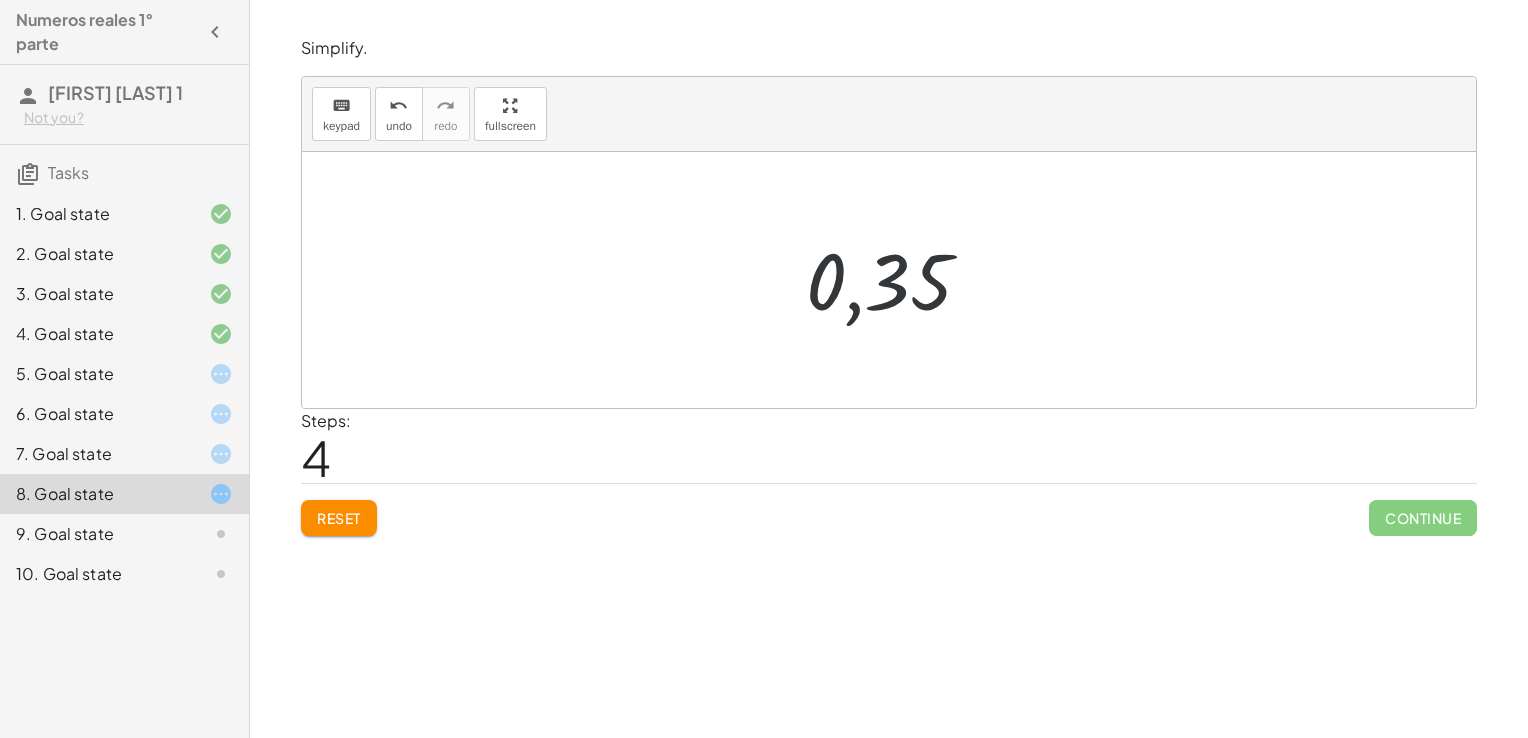 click at bounding box center (897, 280) 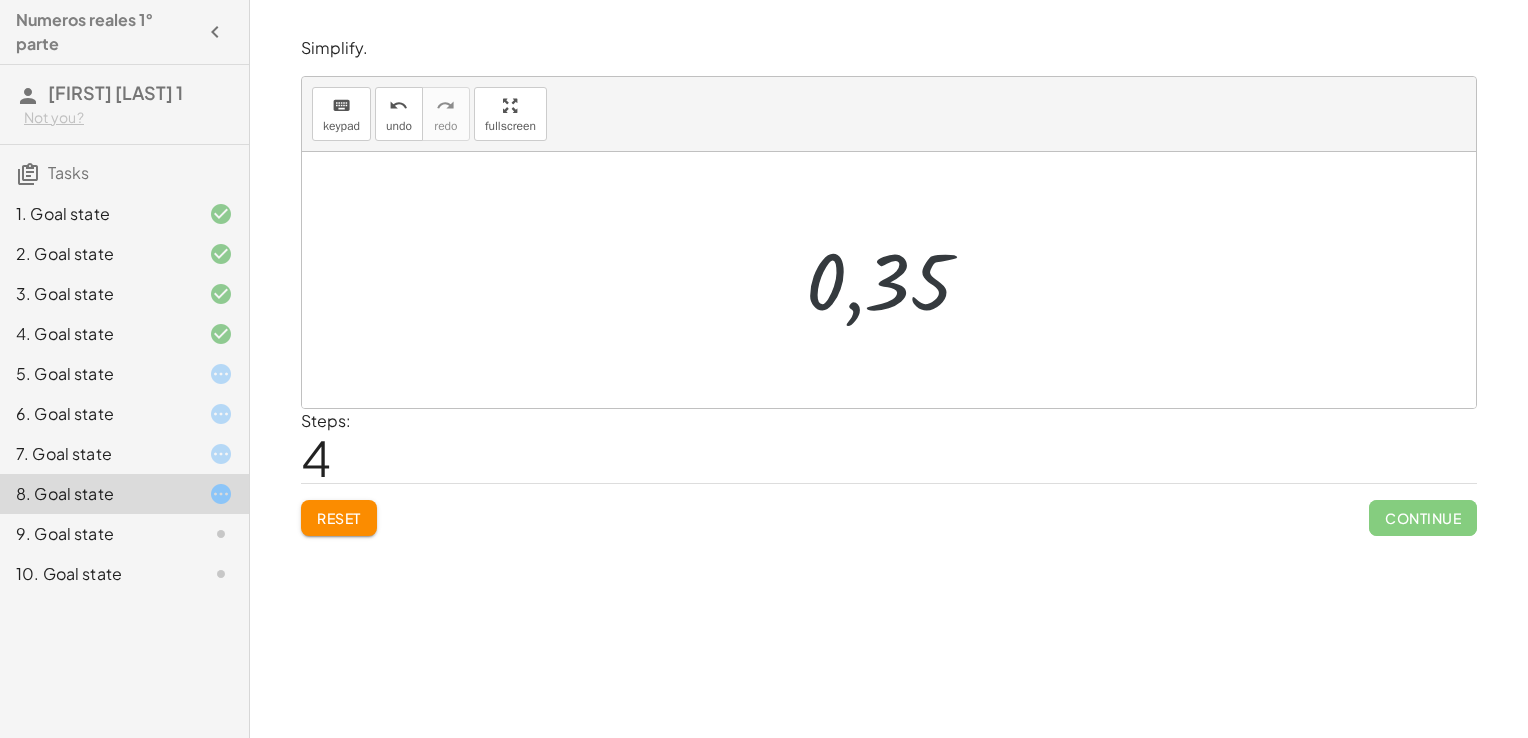 click at bounding box center [897, 280] 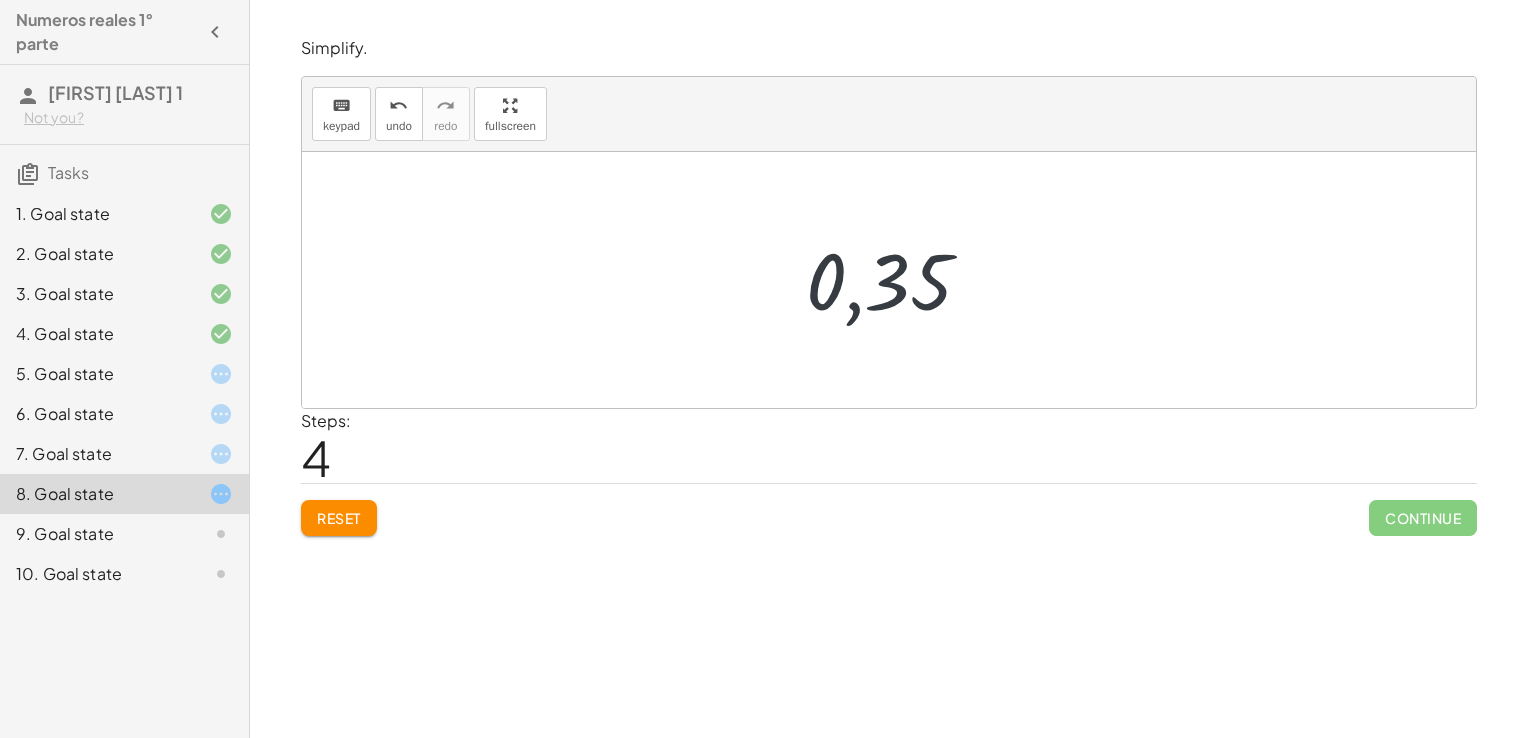 click at bounding box center (897, 280) 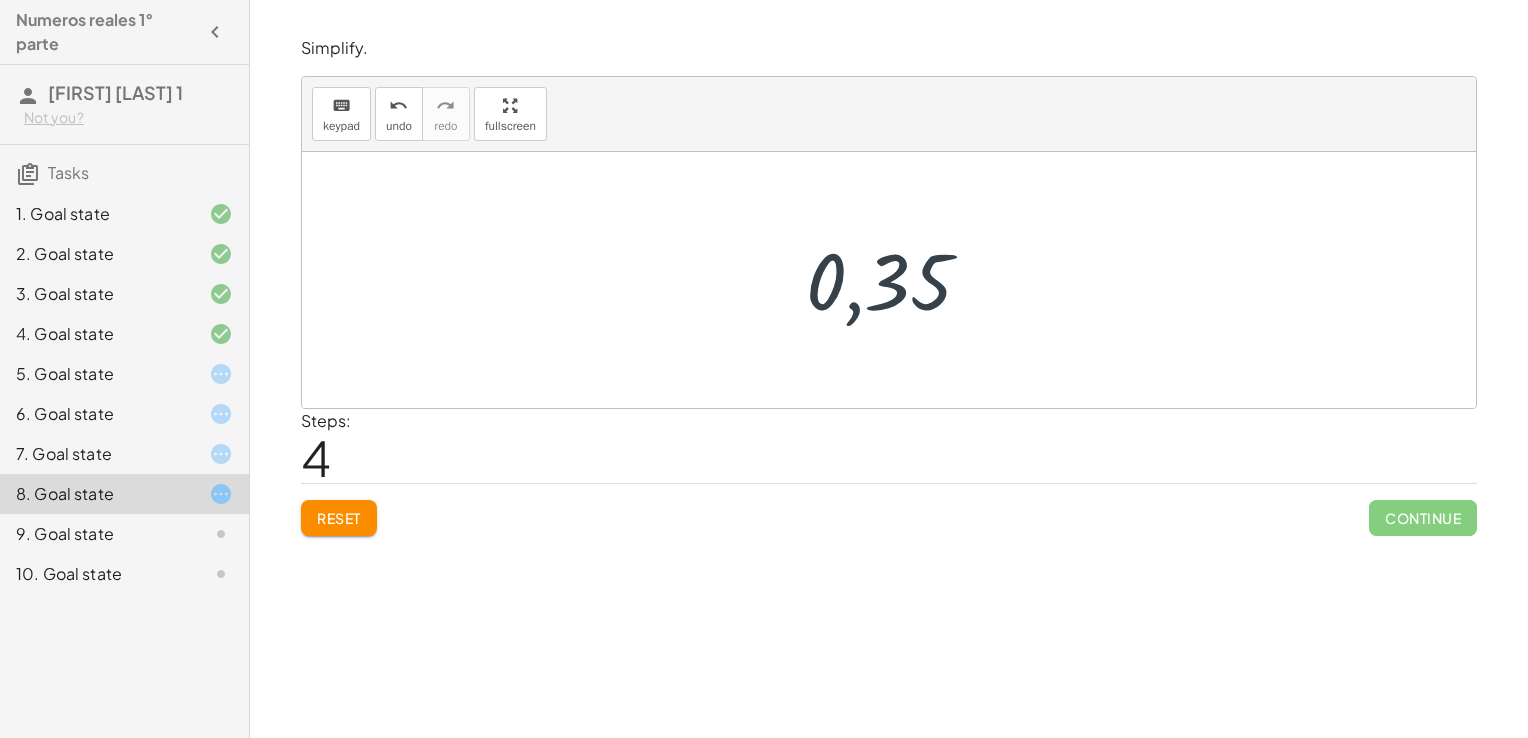 click at bounding box center (897, 280) 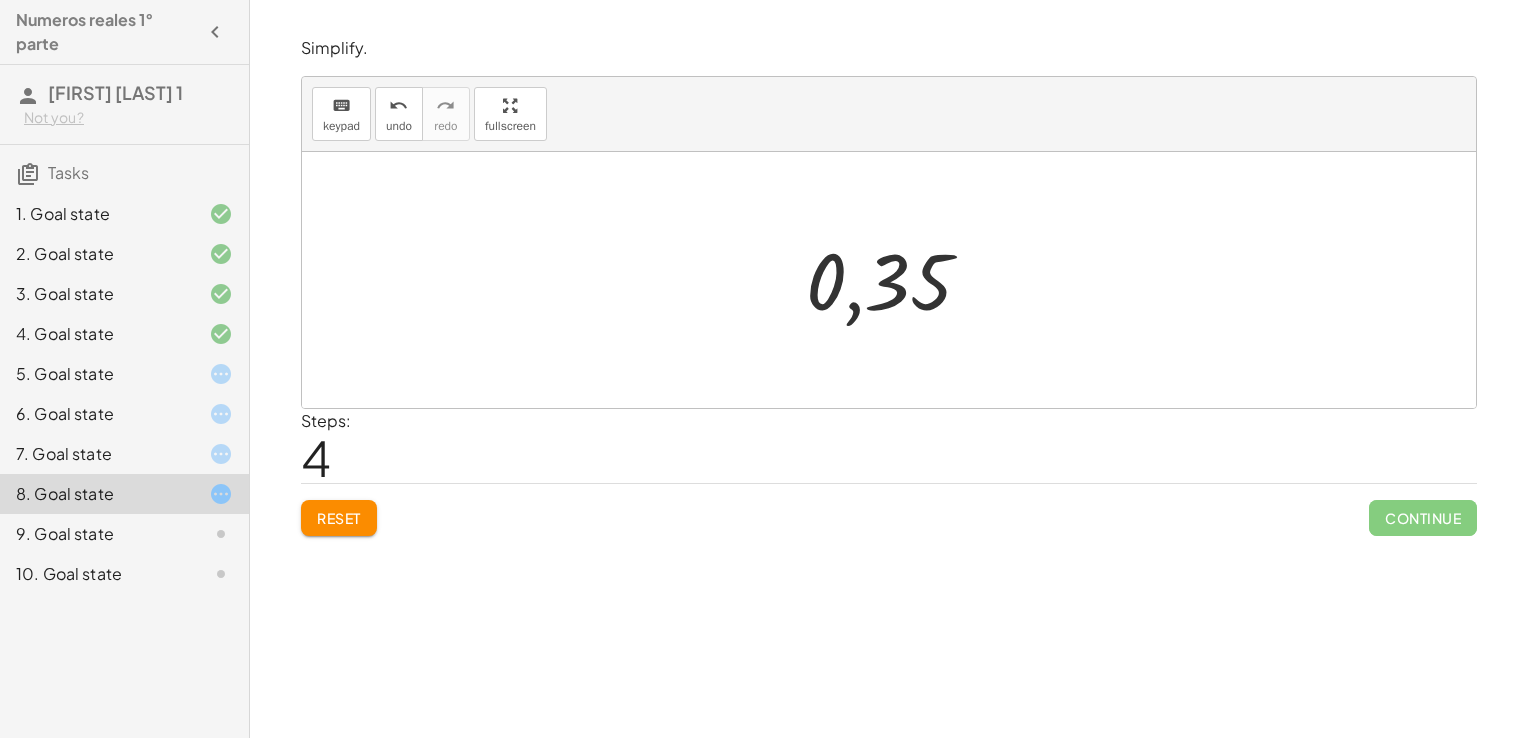 click 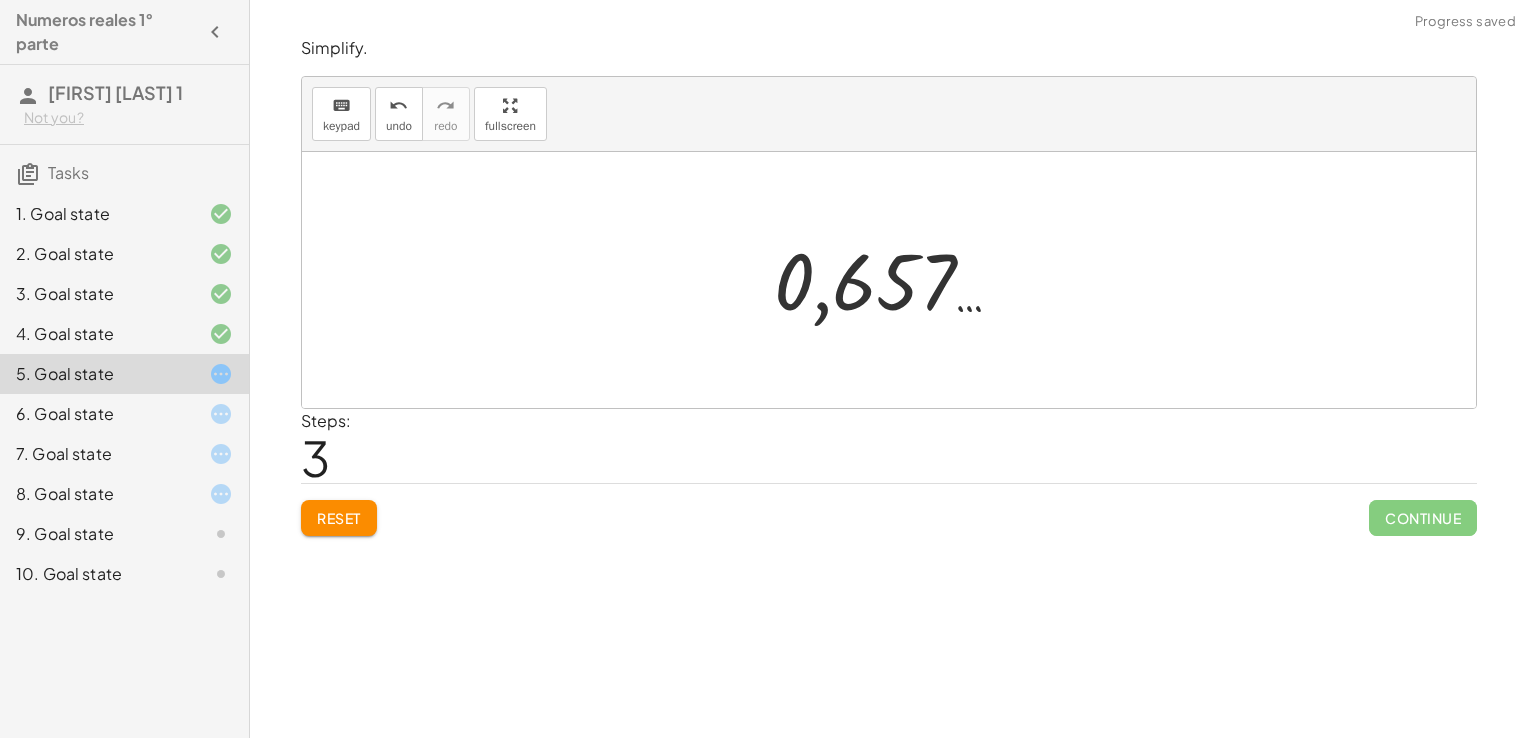 click on "9. Goal state" 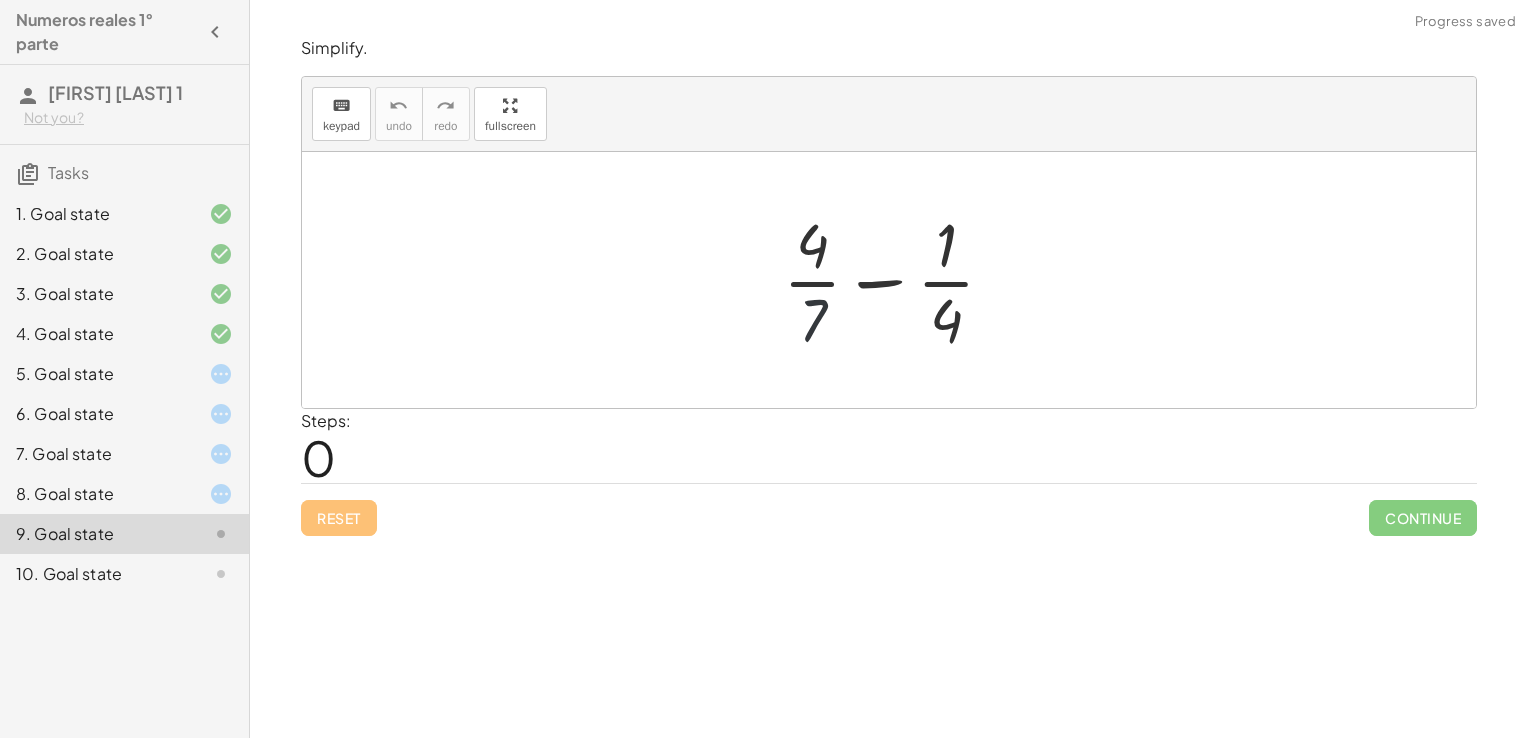 click at bounding box center [897, 280] 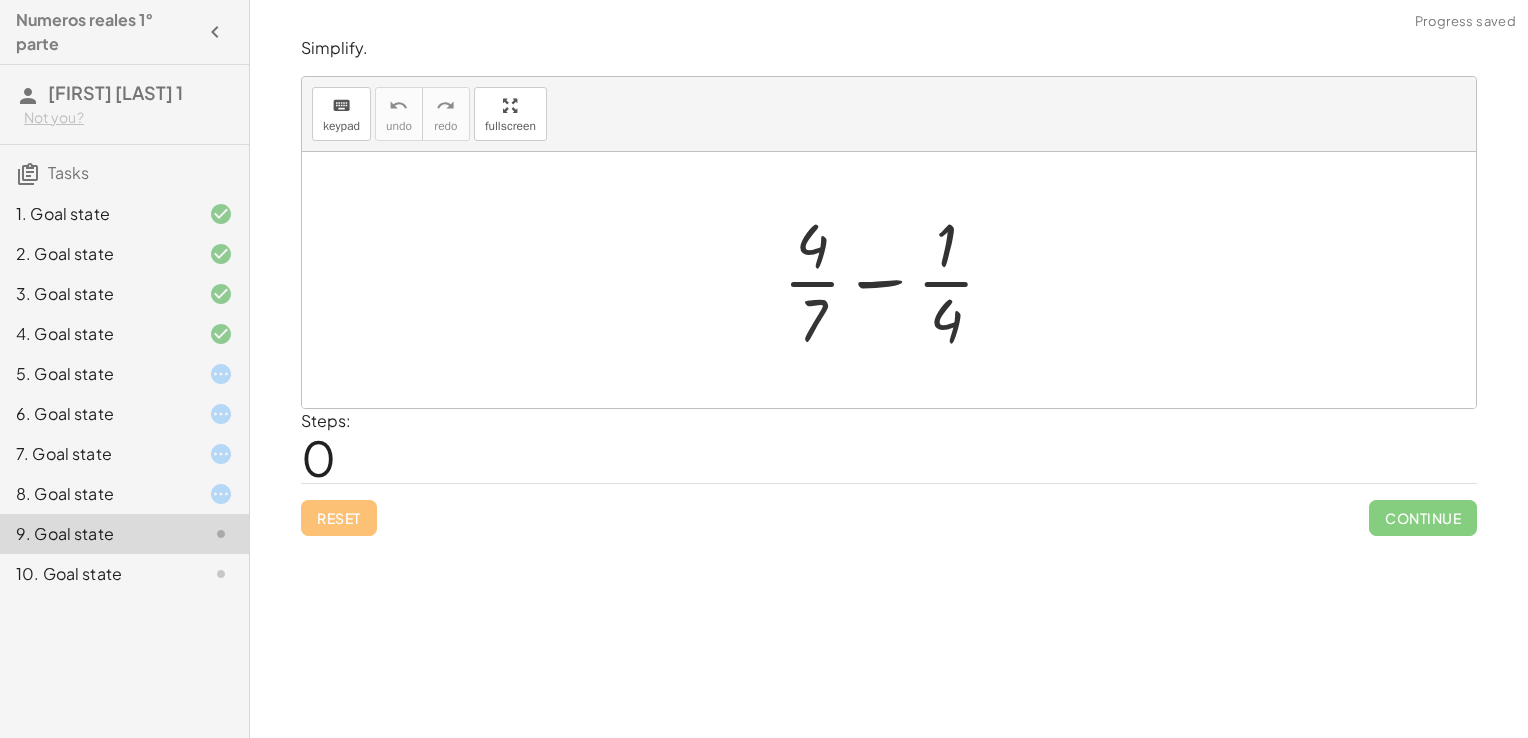 click at bounding box center [897, 280] 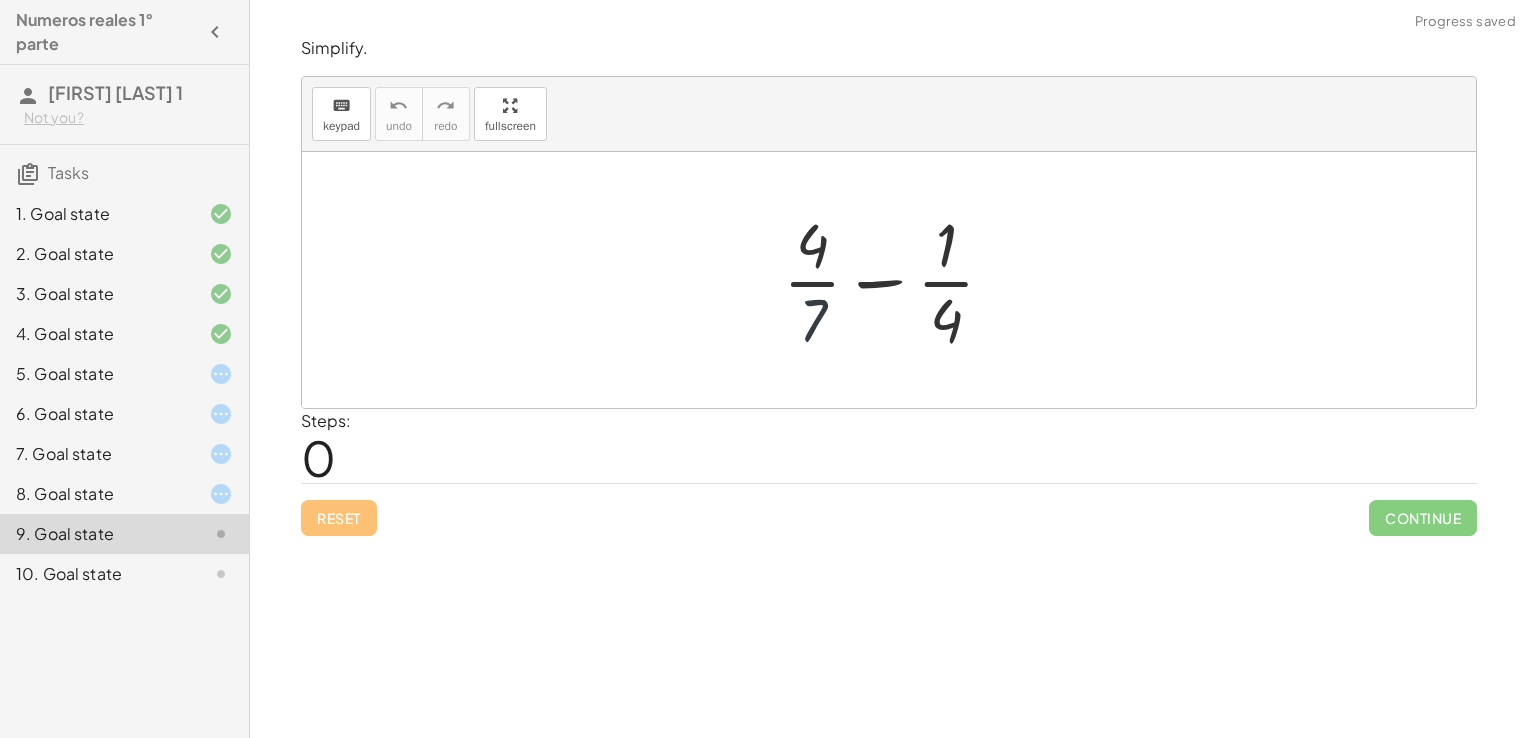 click at bounding box center (897, 280) 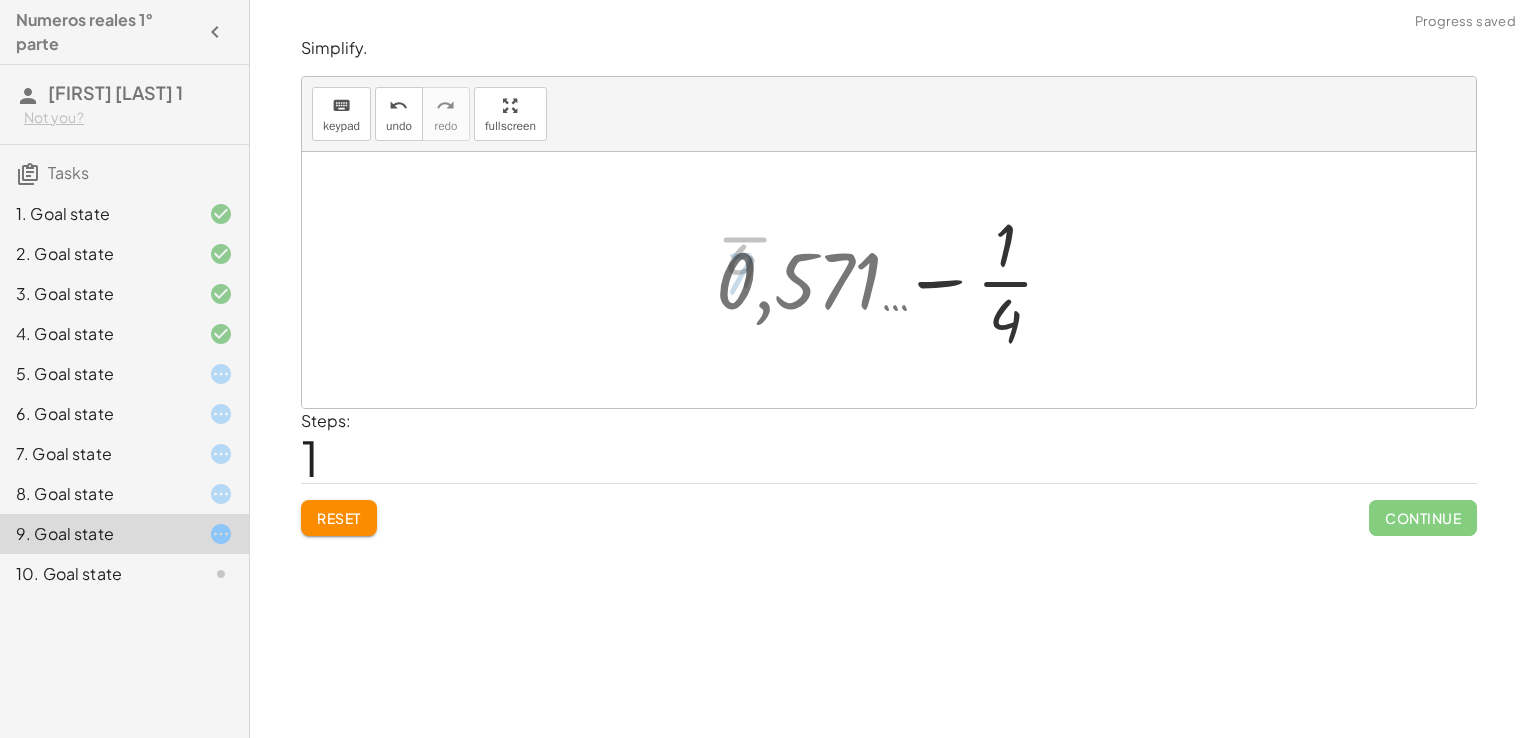 click at bounding box center [896, 280] 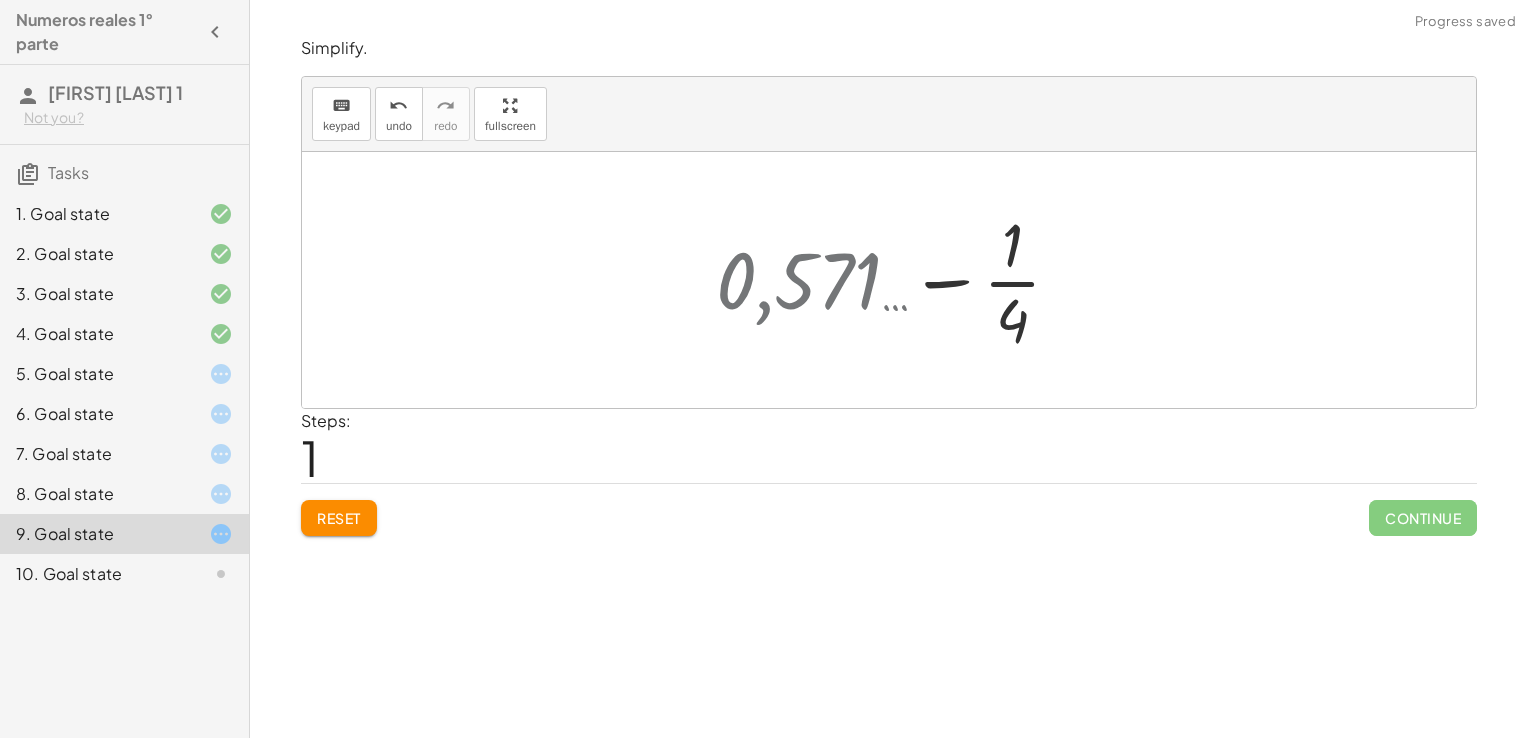 click at bounding box center [896, 280] 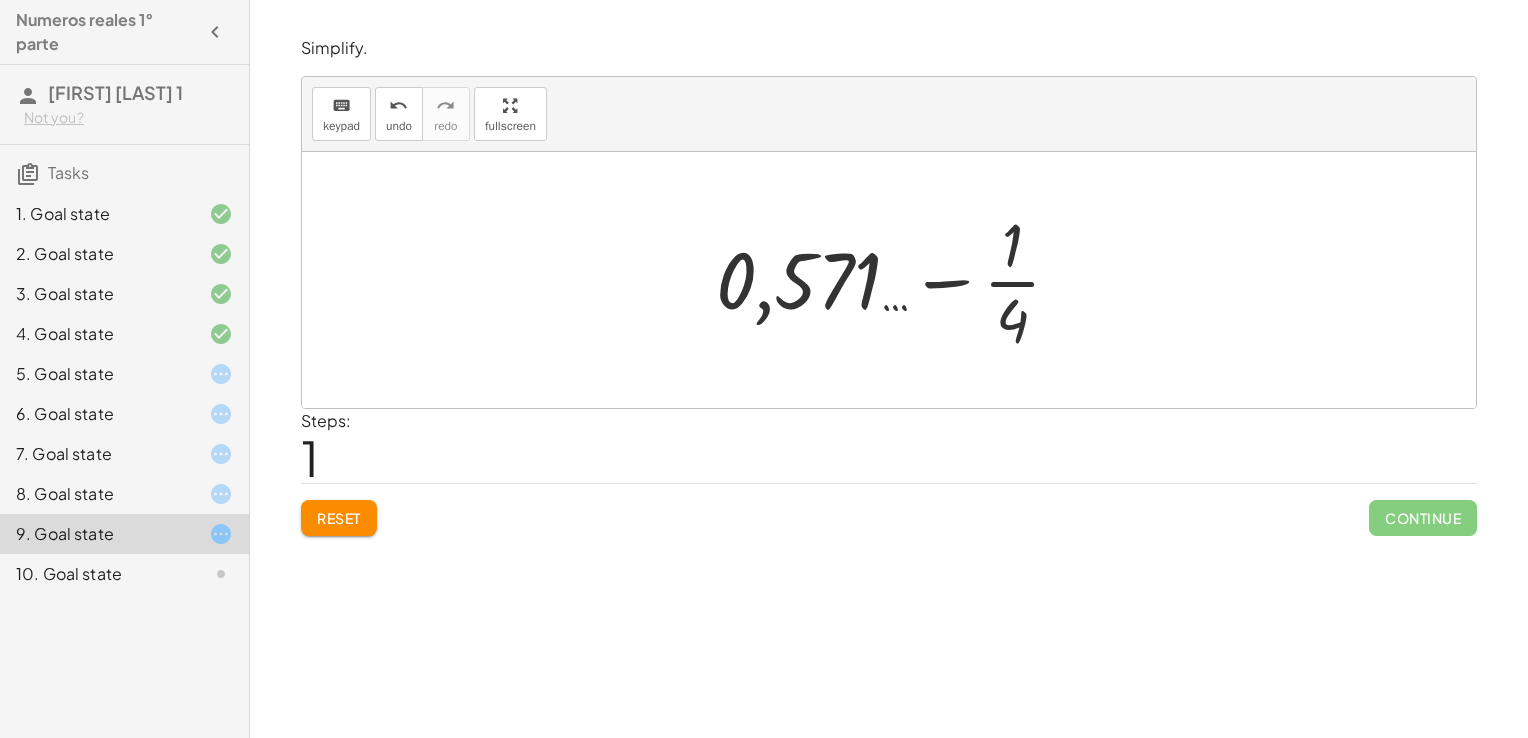 click at bounding box center (896, 280) 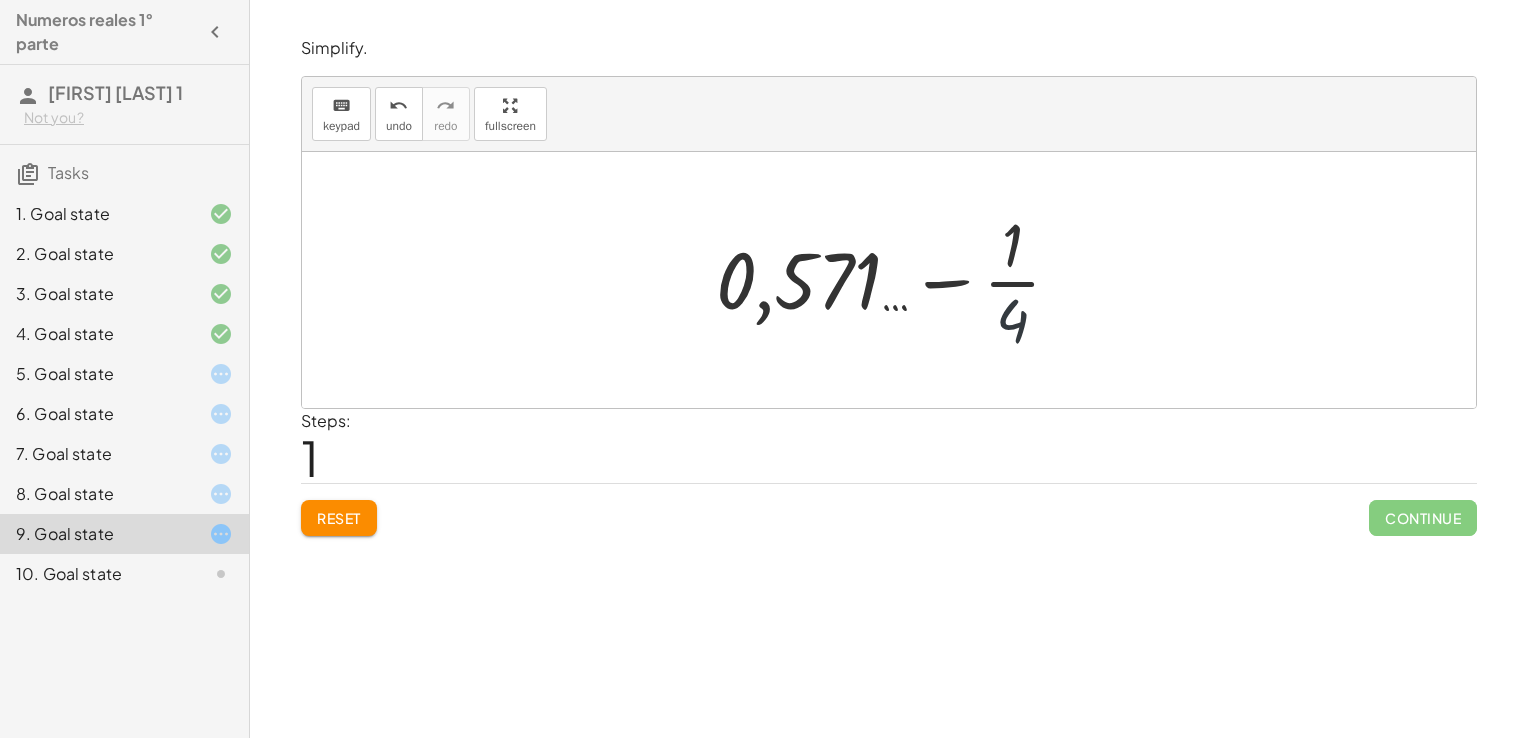 click at bounding box center [896, 280] 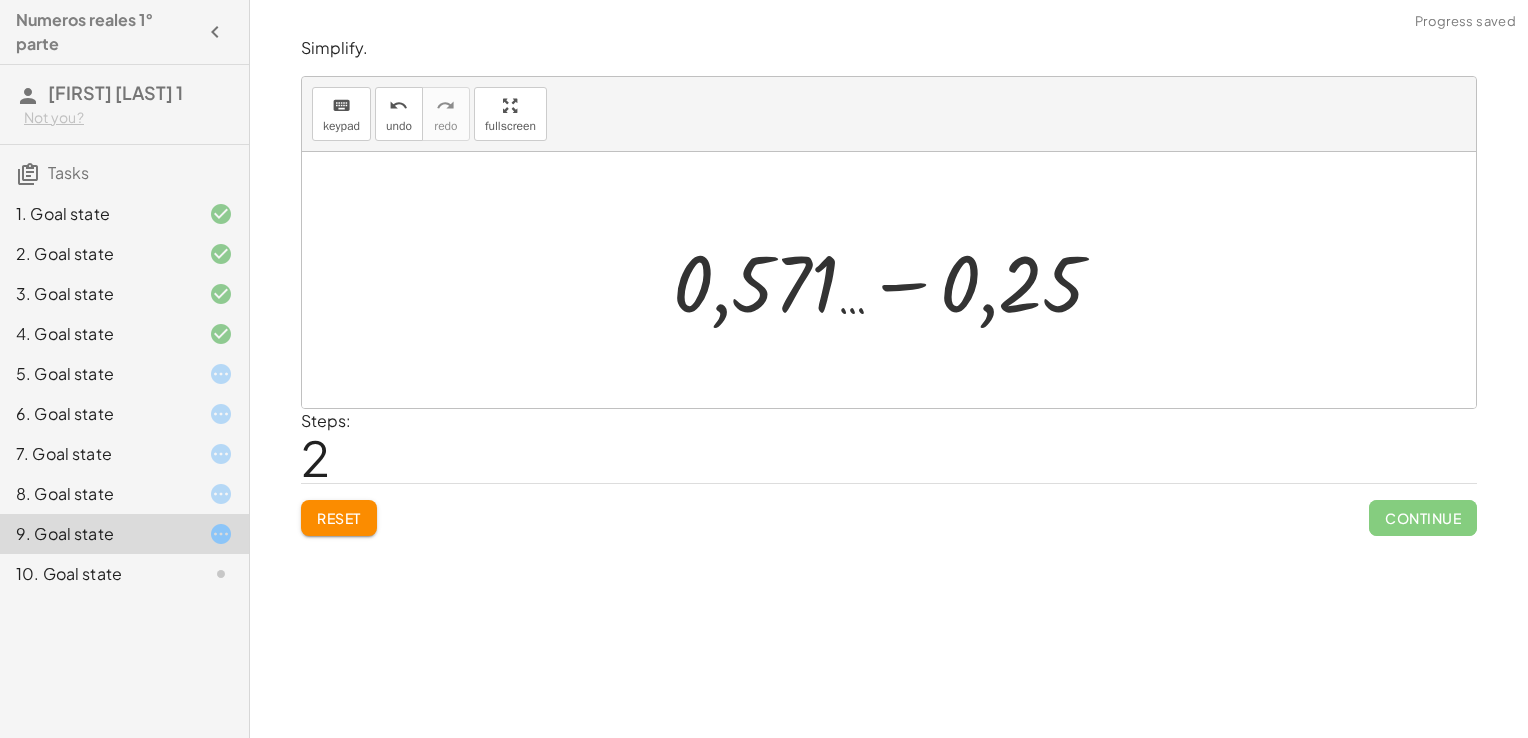 click at bounding box center (896, 280) 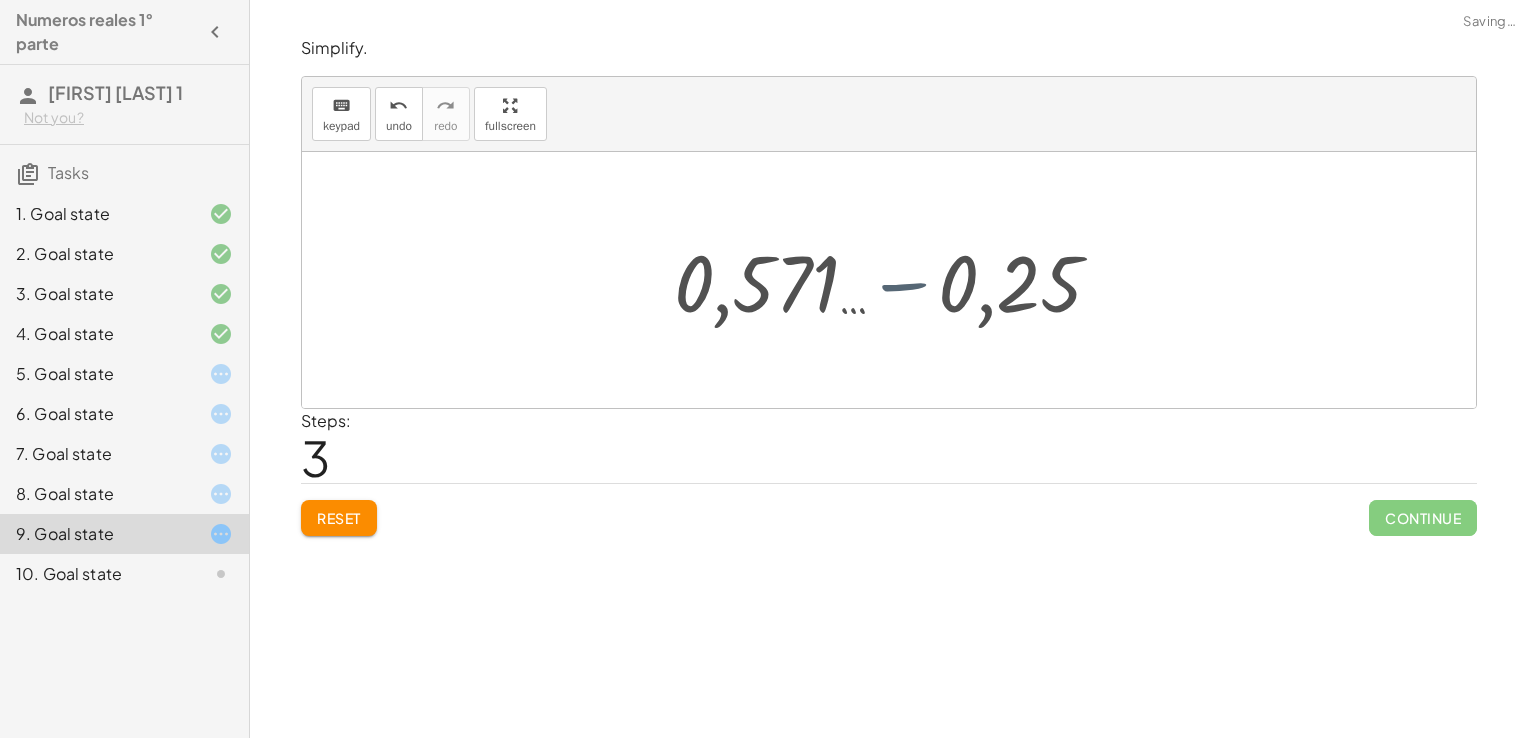 click at bounding box center (896, 280) 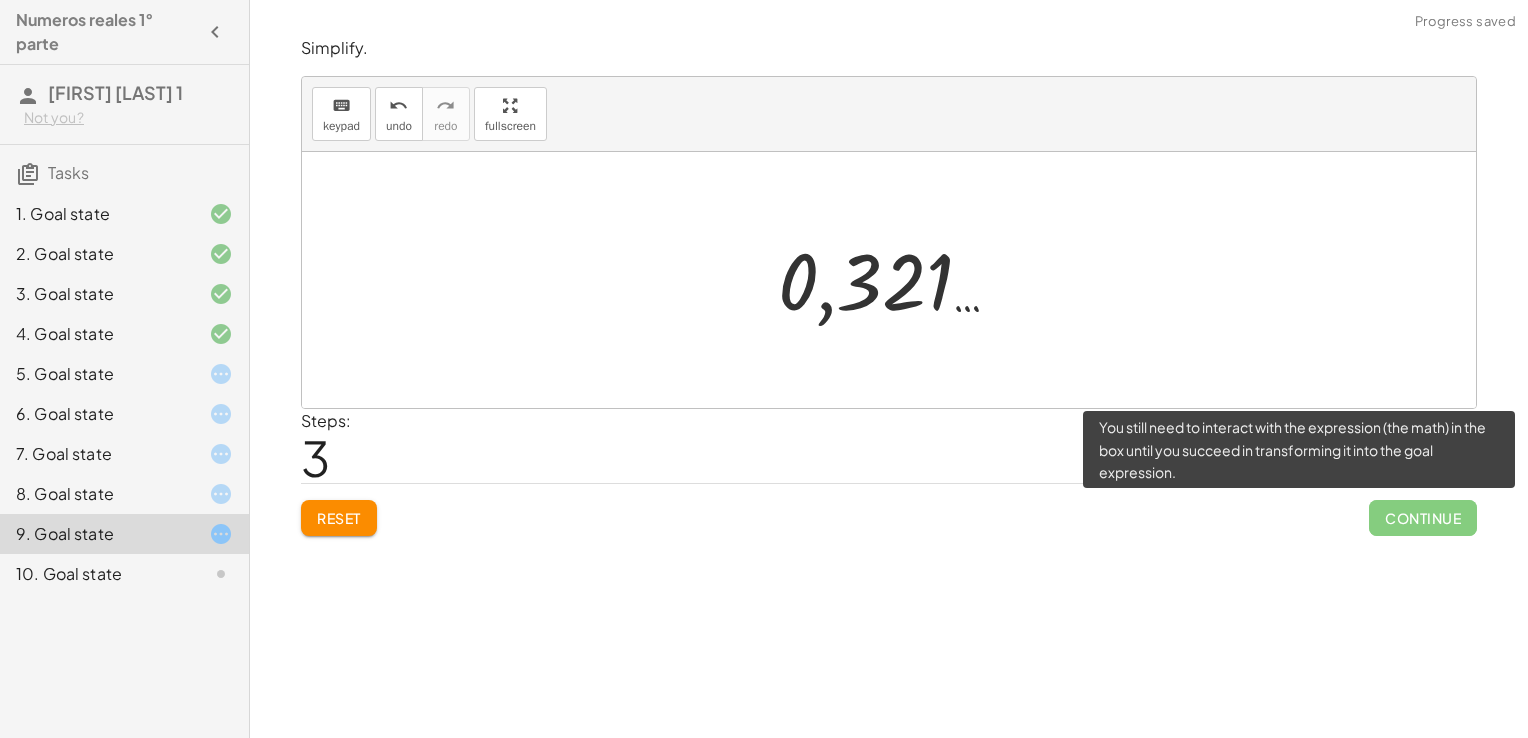 click on "Continue" 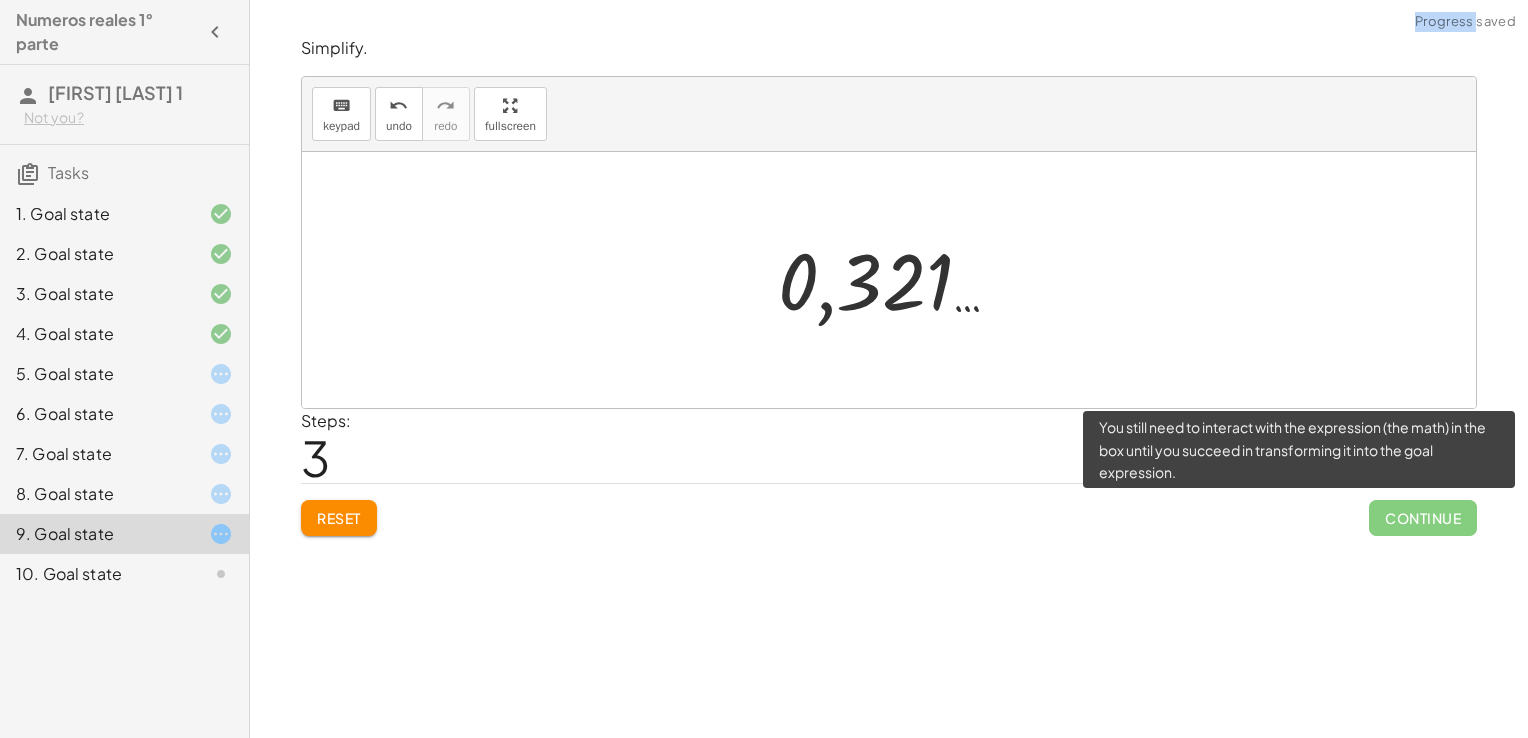 click on "Continue" 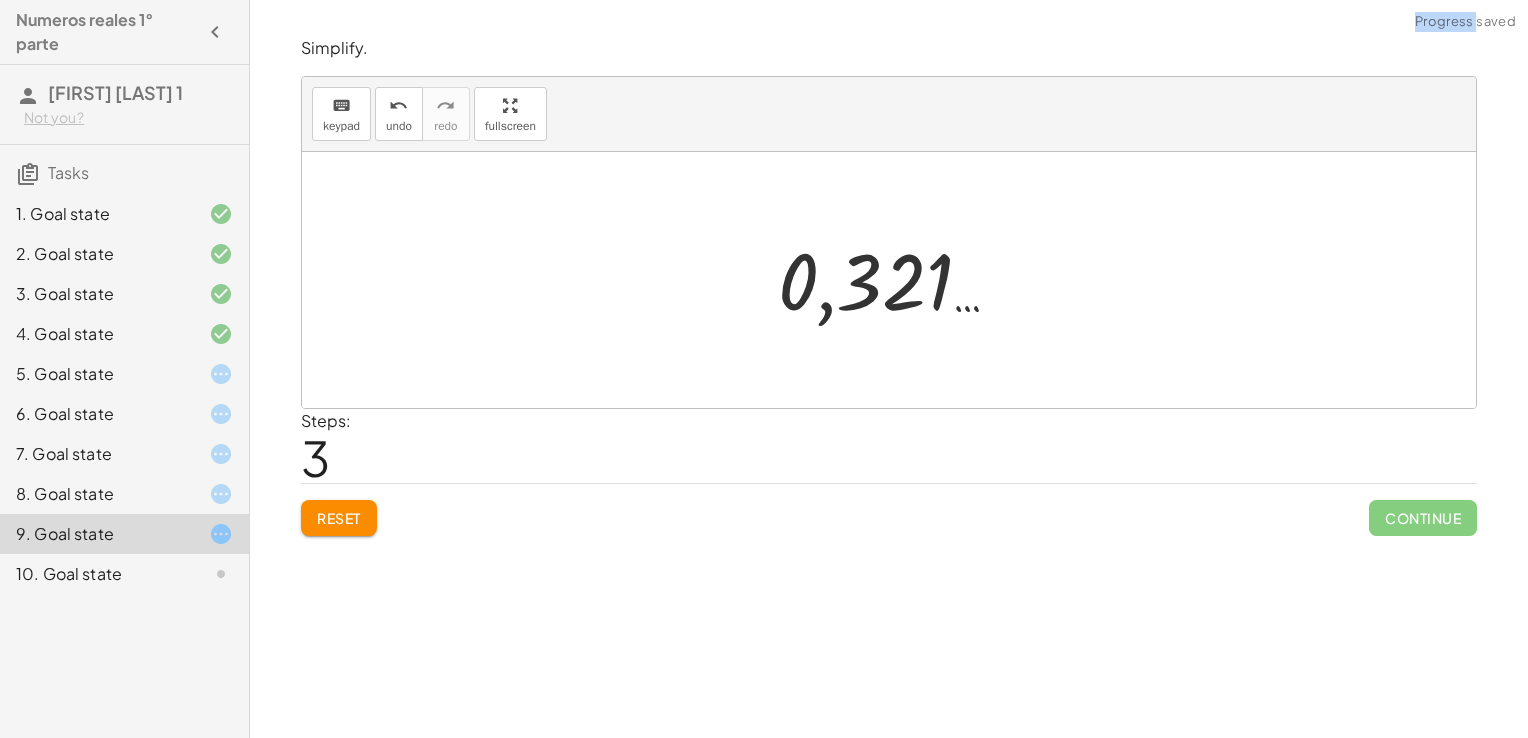 click at bounding box center [889, 280] 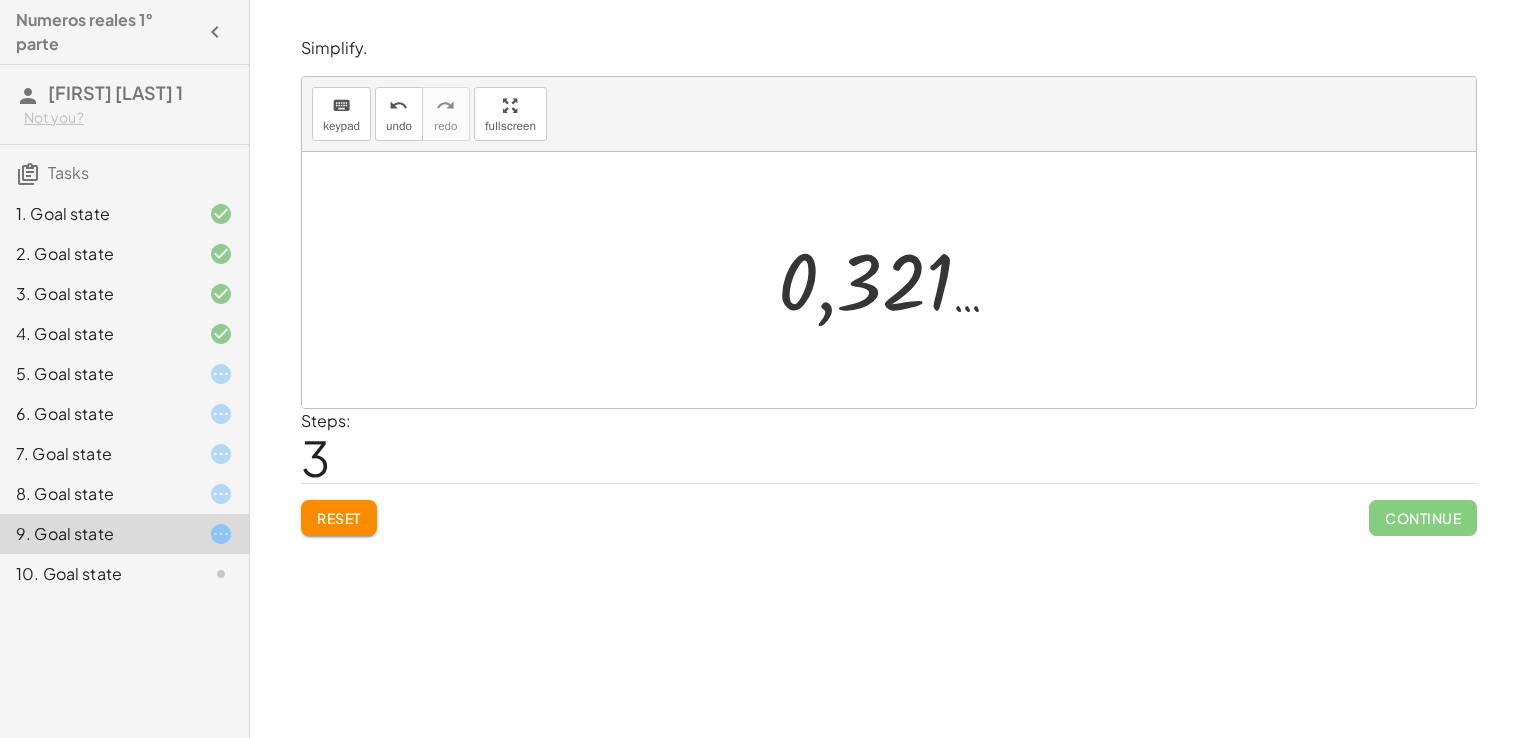 click at bounding box center [896, 280] 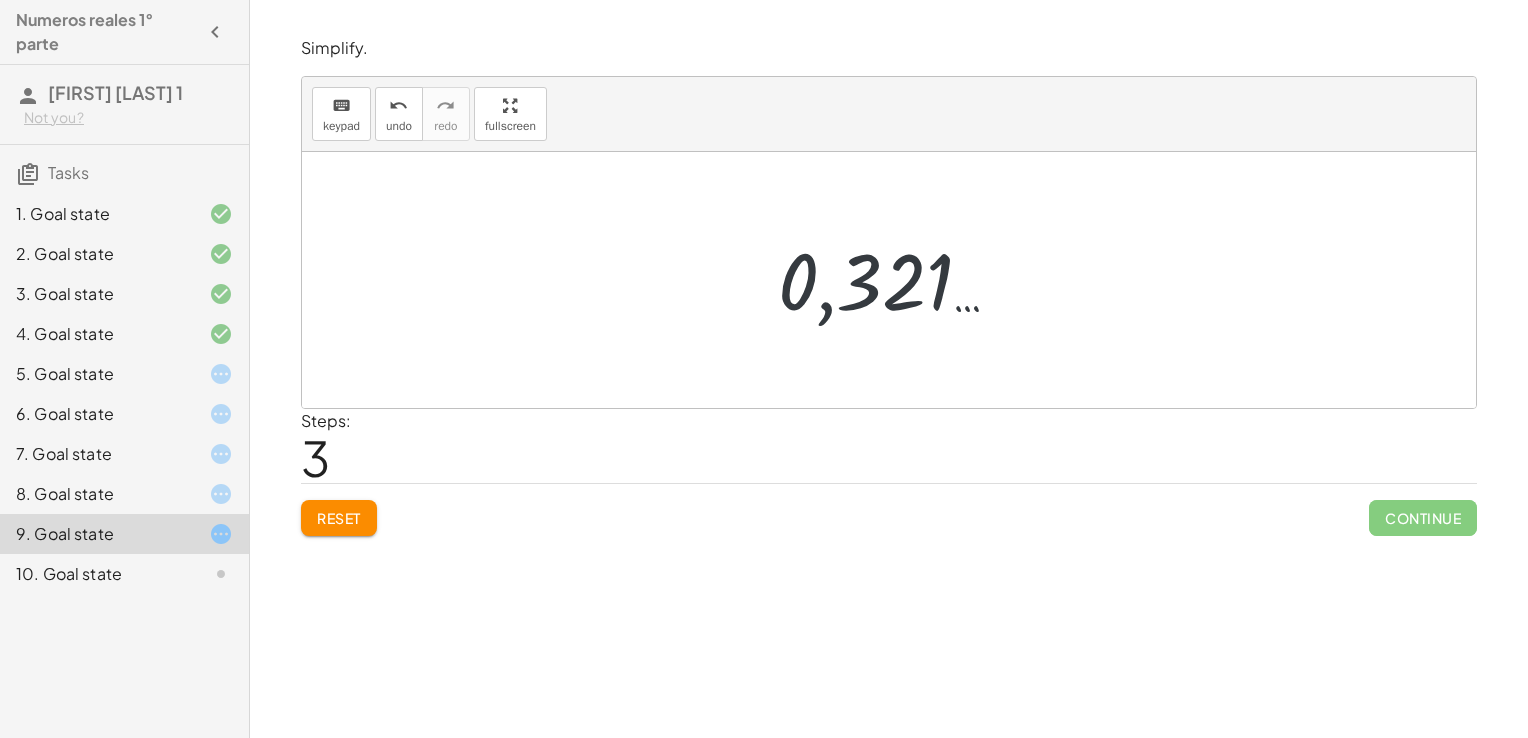 click at bounding box center [896, 280] 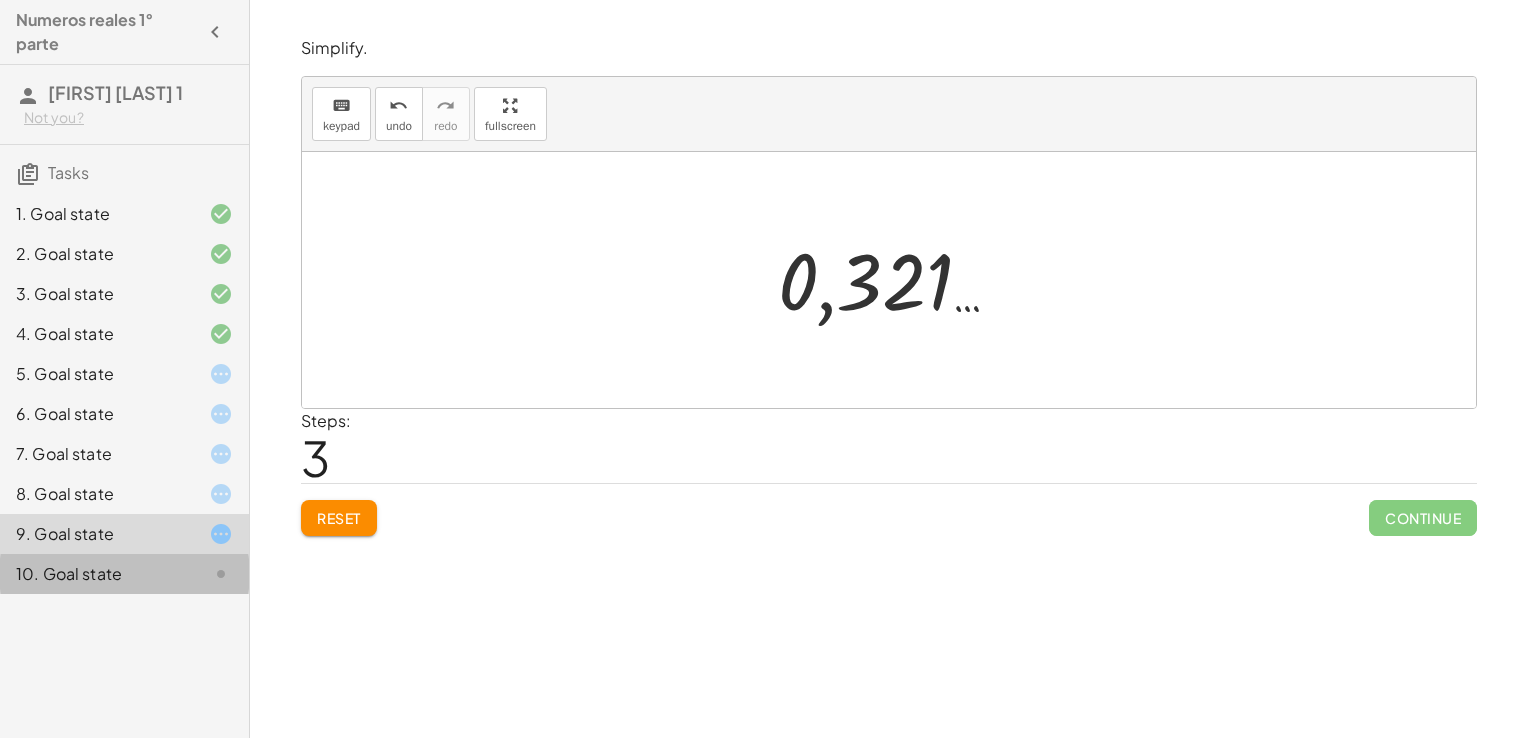 click 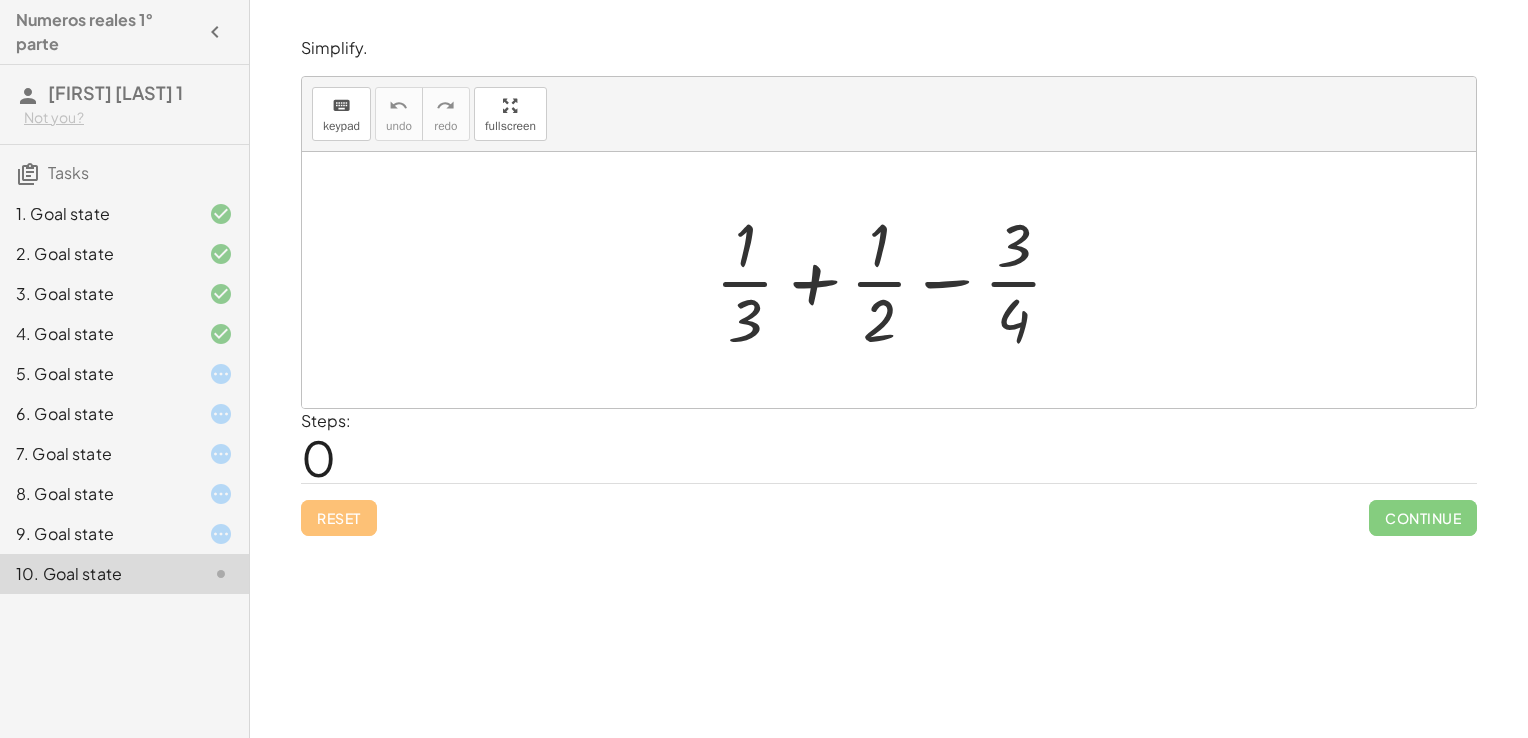 click at bounding box center (897, 280) 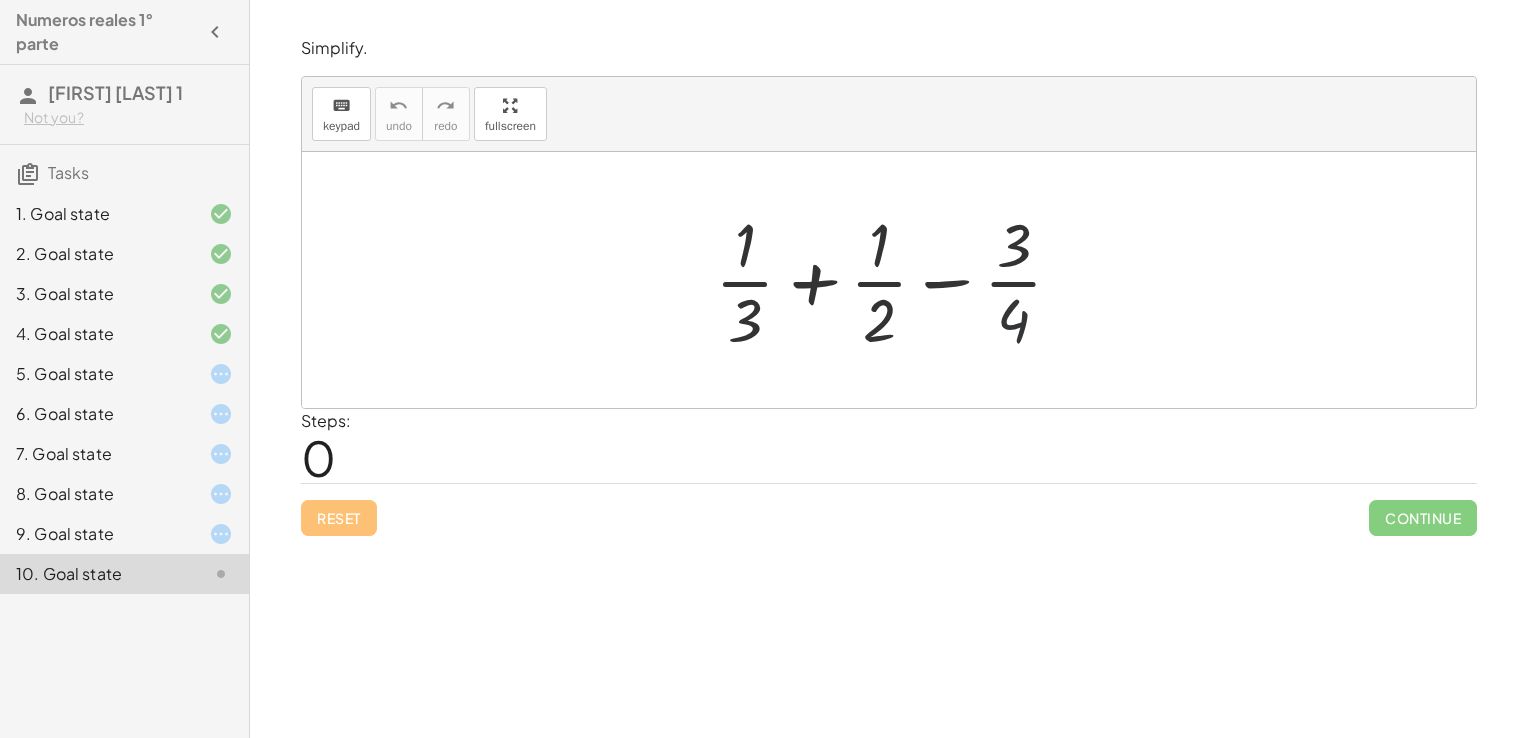 click at bounding box center (897, 280) 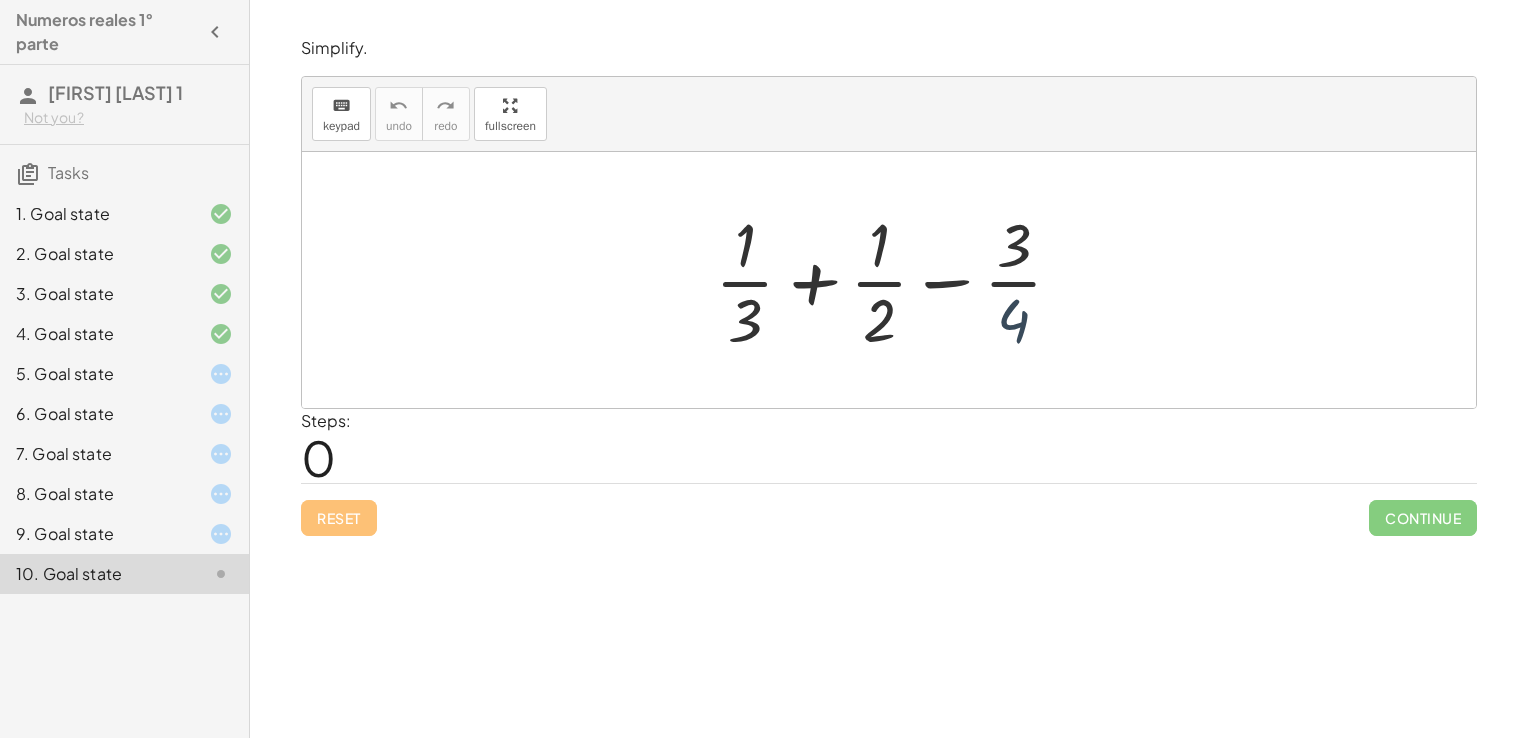 click at bounding box center [897, 280] 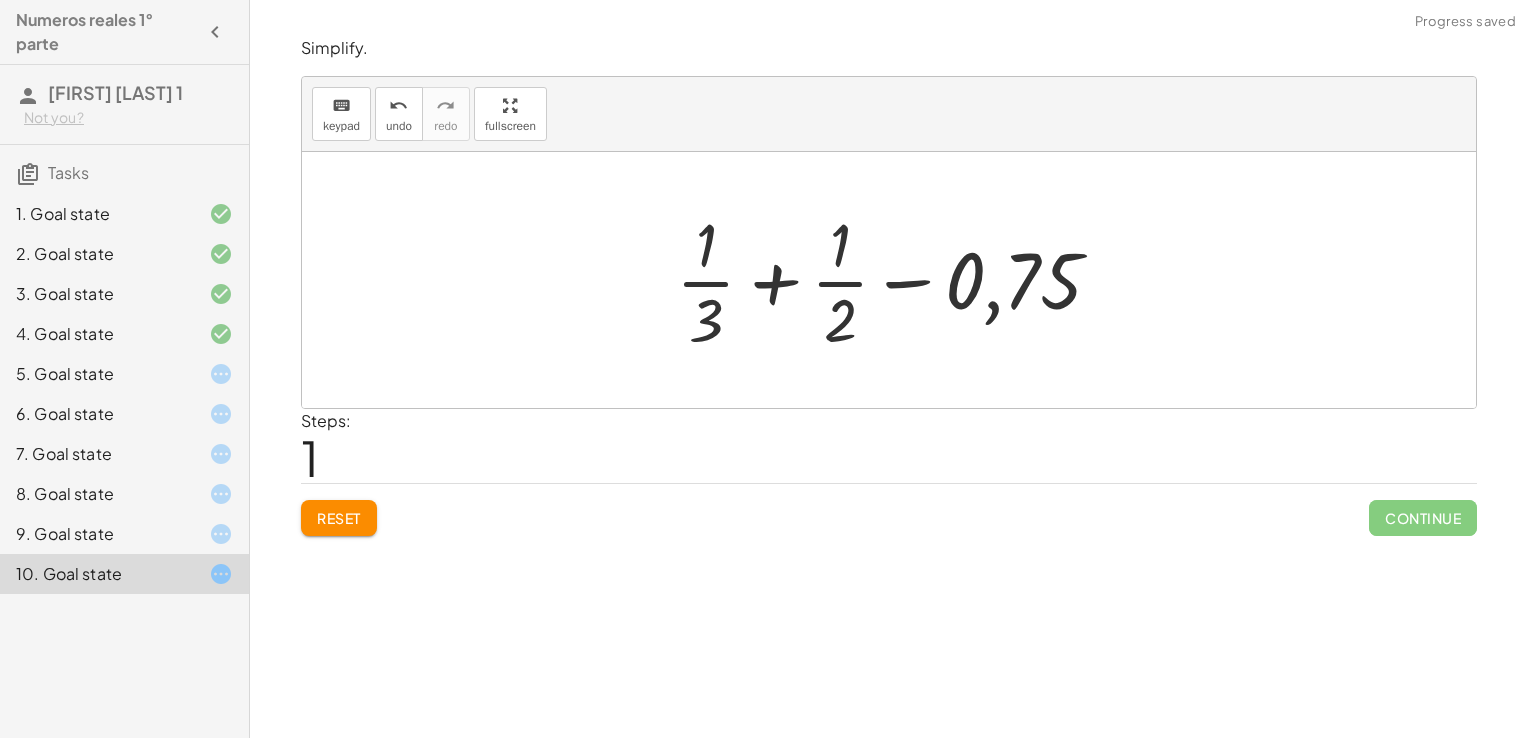 click at bounding box center (897, 280) 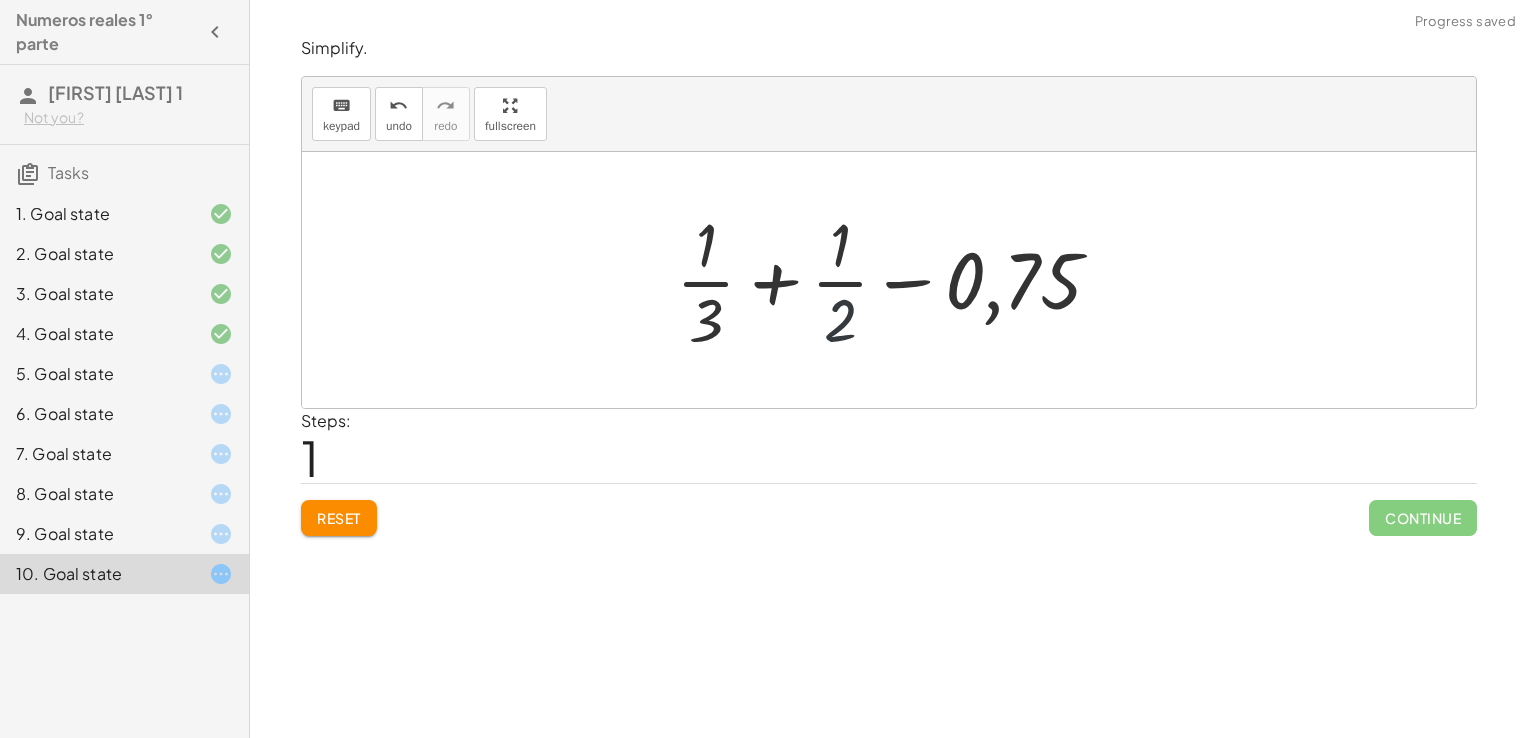 click at bounding box center (897, 280) 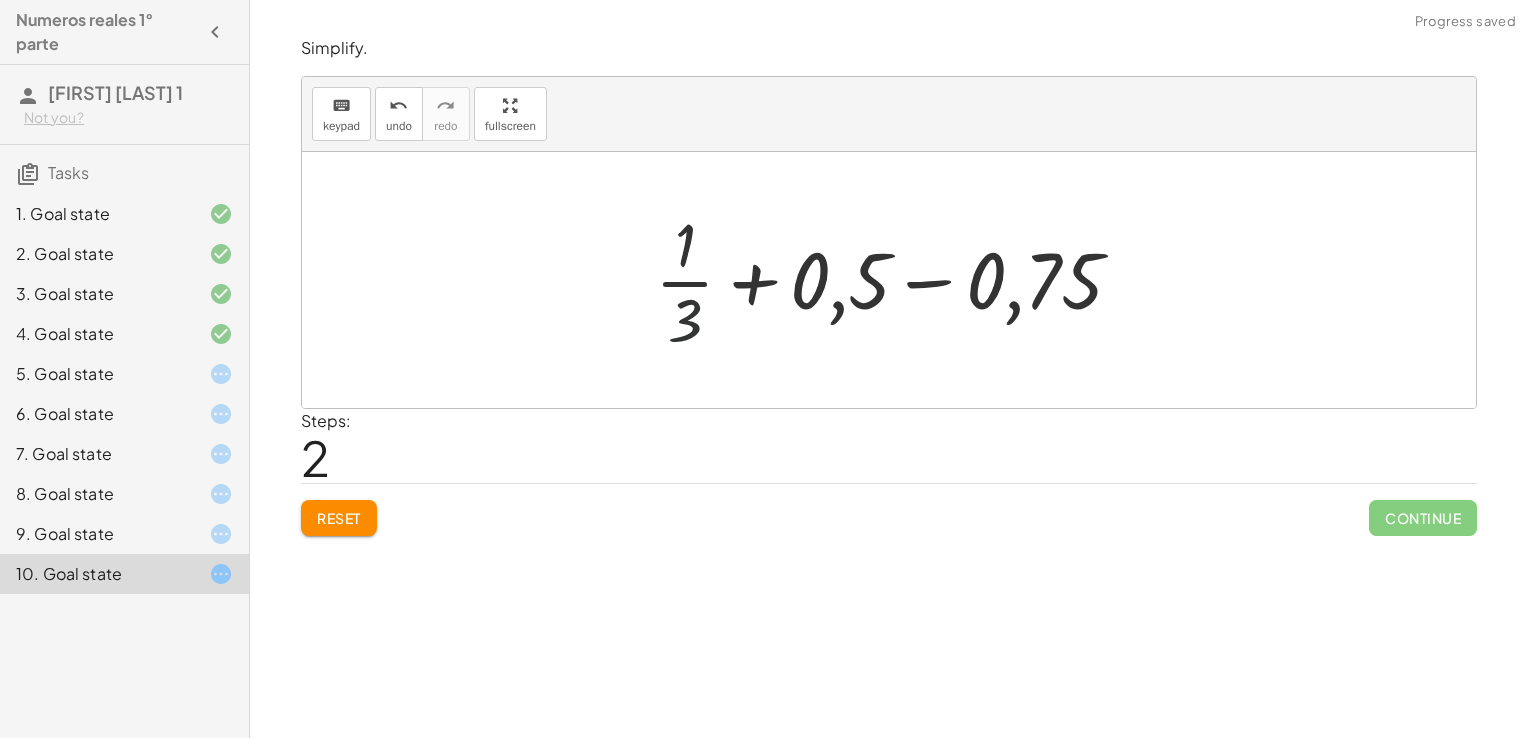 click at bounding box center [897, 280] 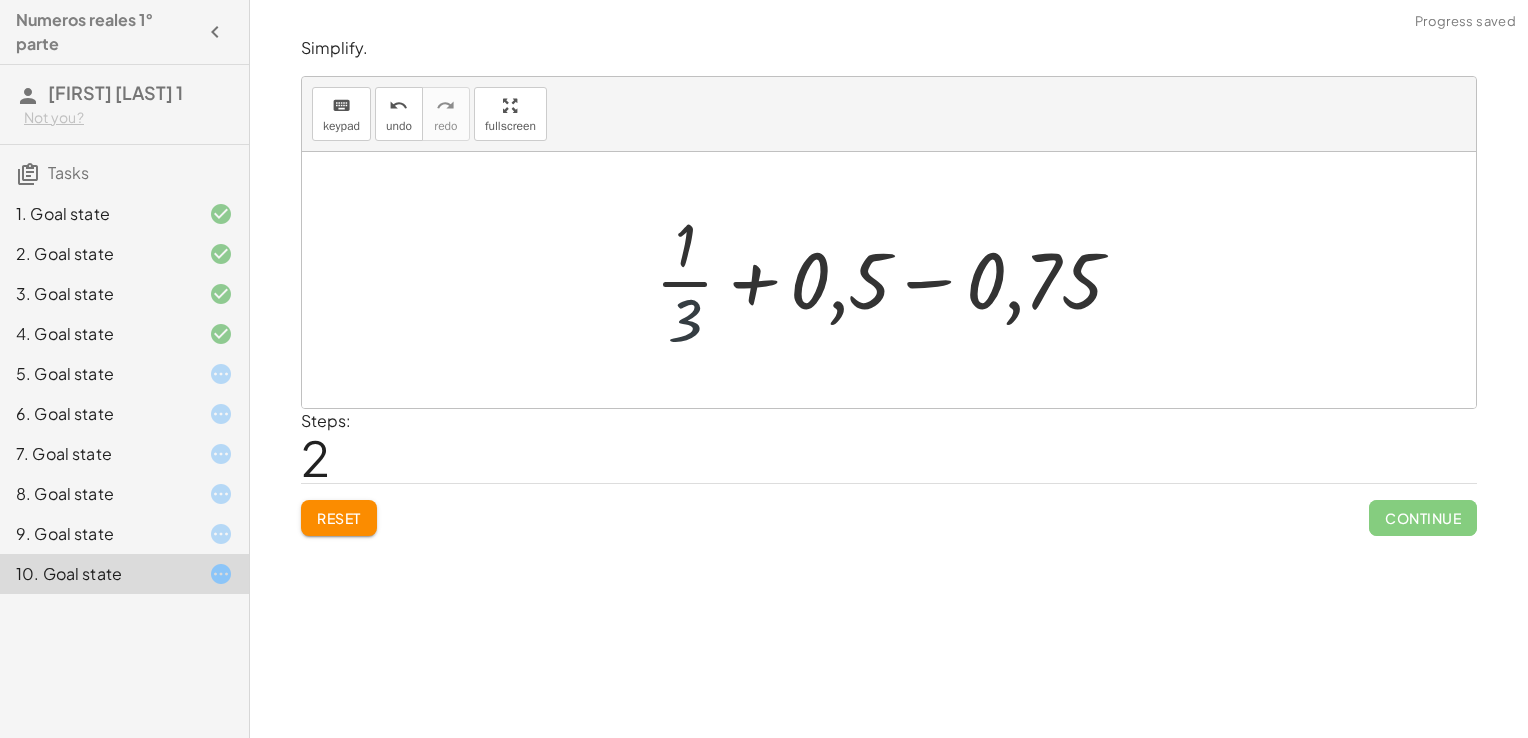 click at bounding box center (897, 280) 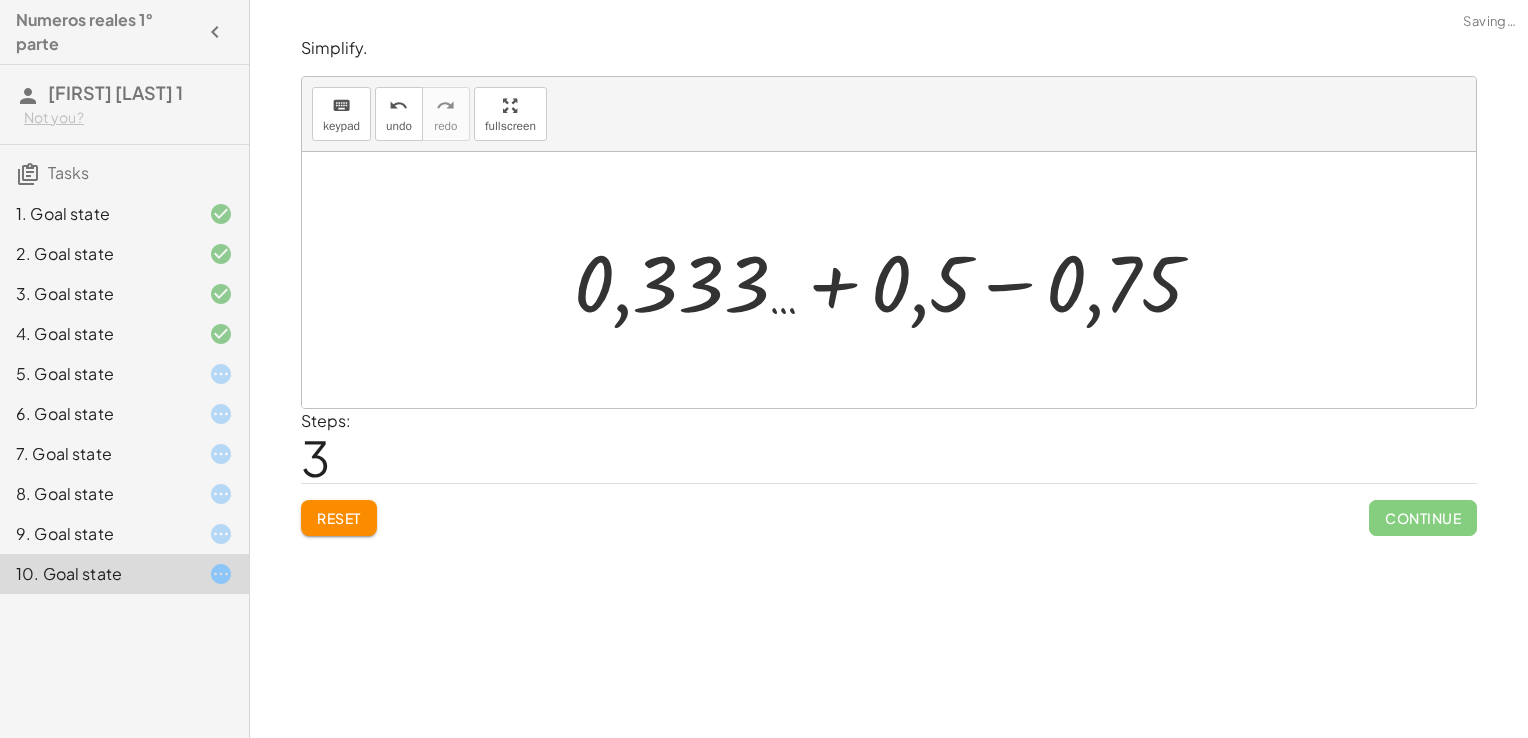 click at bounding box center [897, 280] 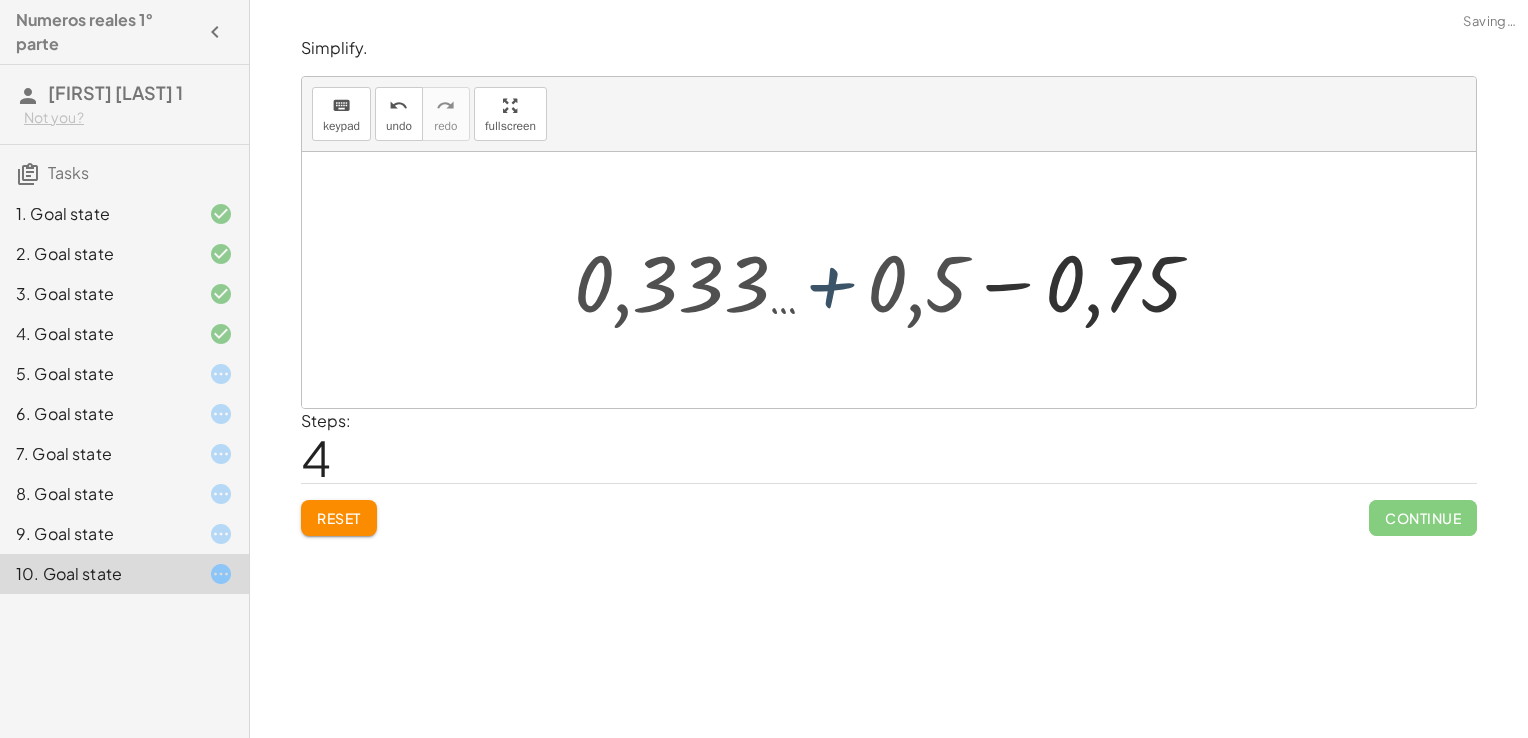 click at bounding box center (896, 280) 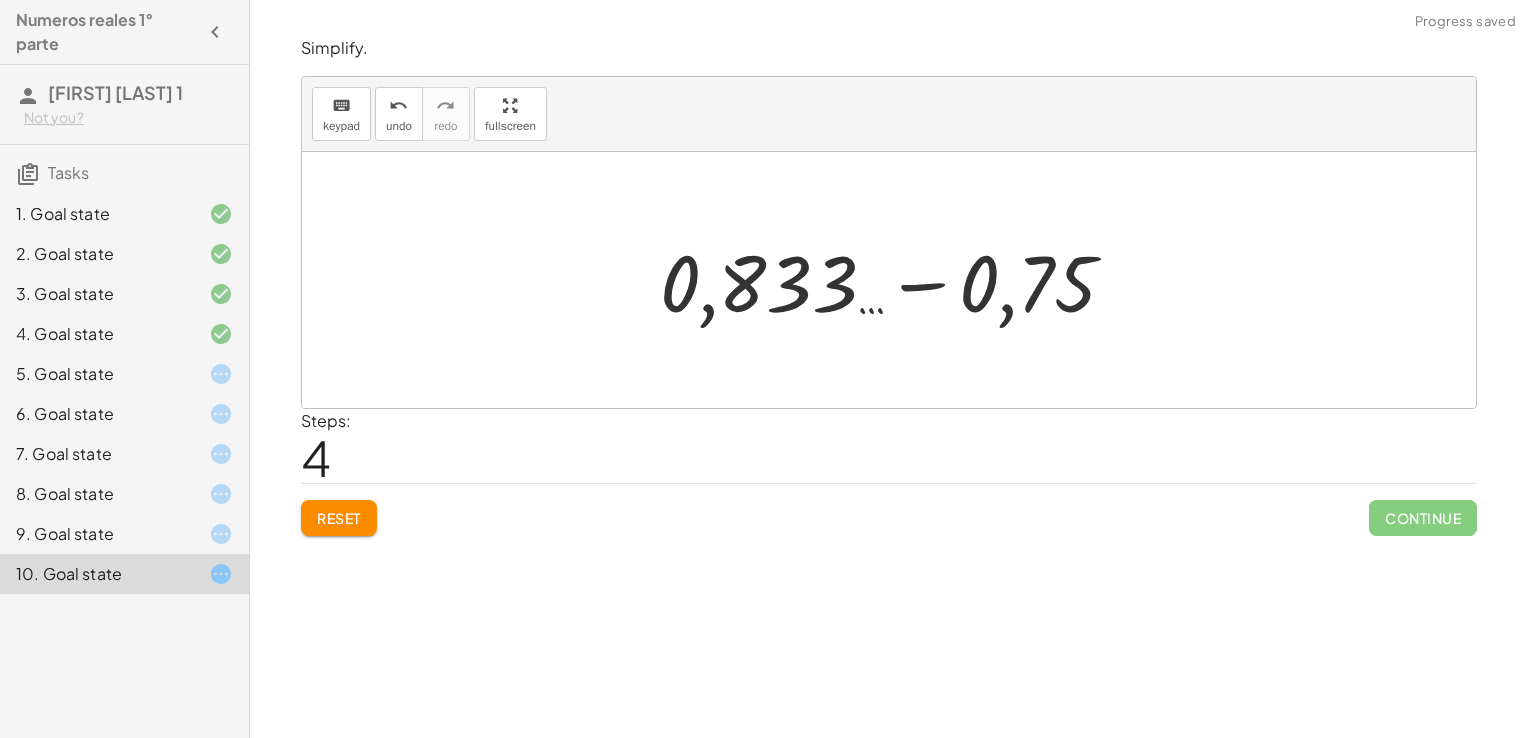 click at bounding box center [896, 280] 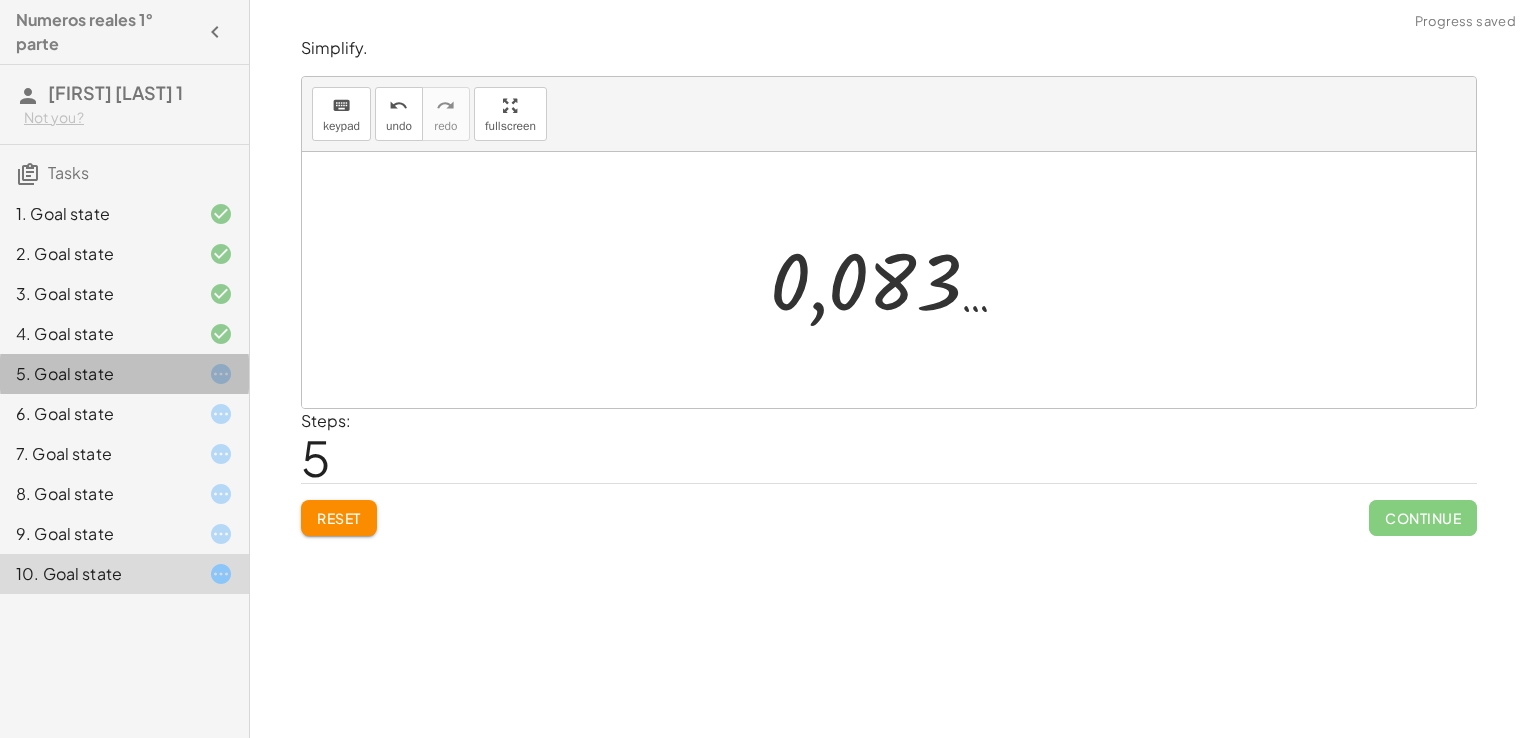 click 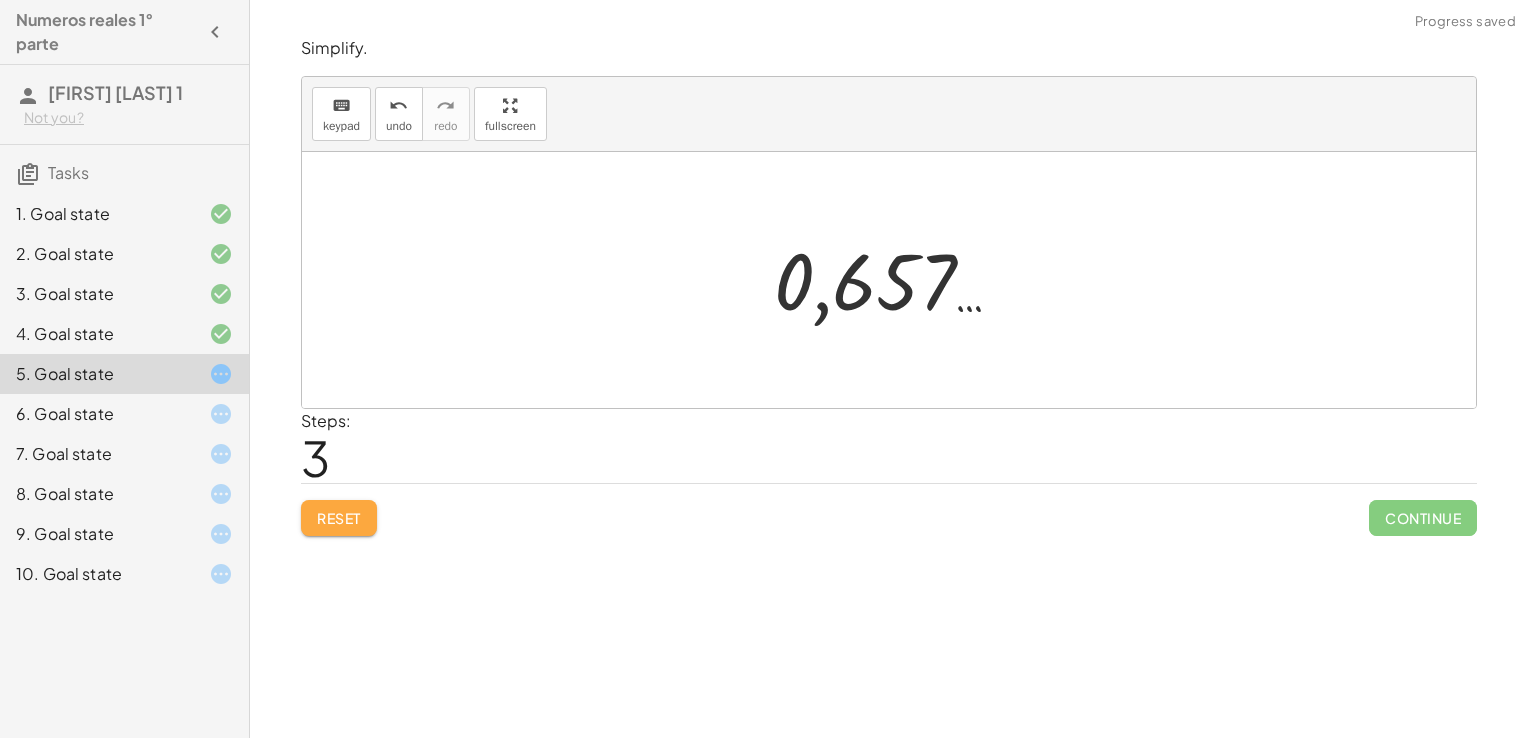 click on "Reset" 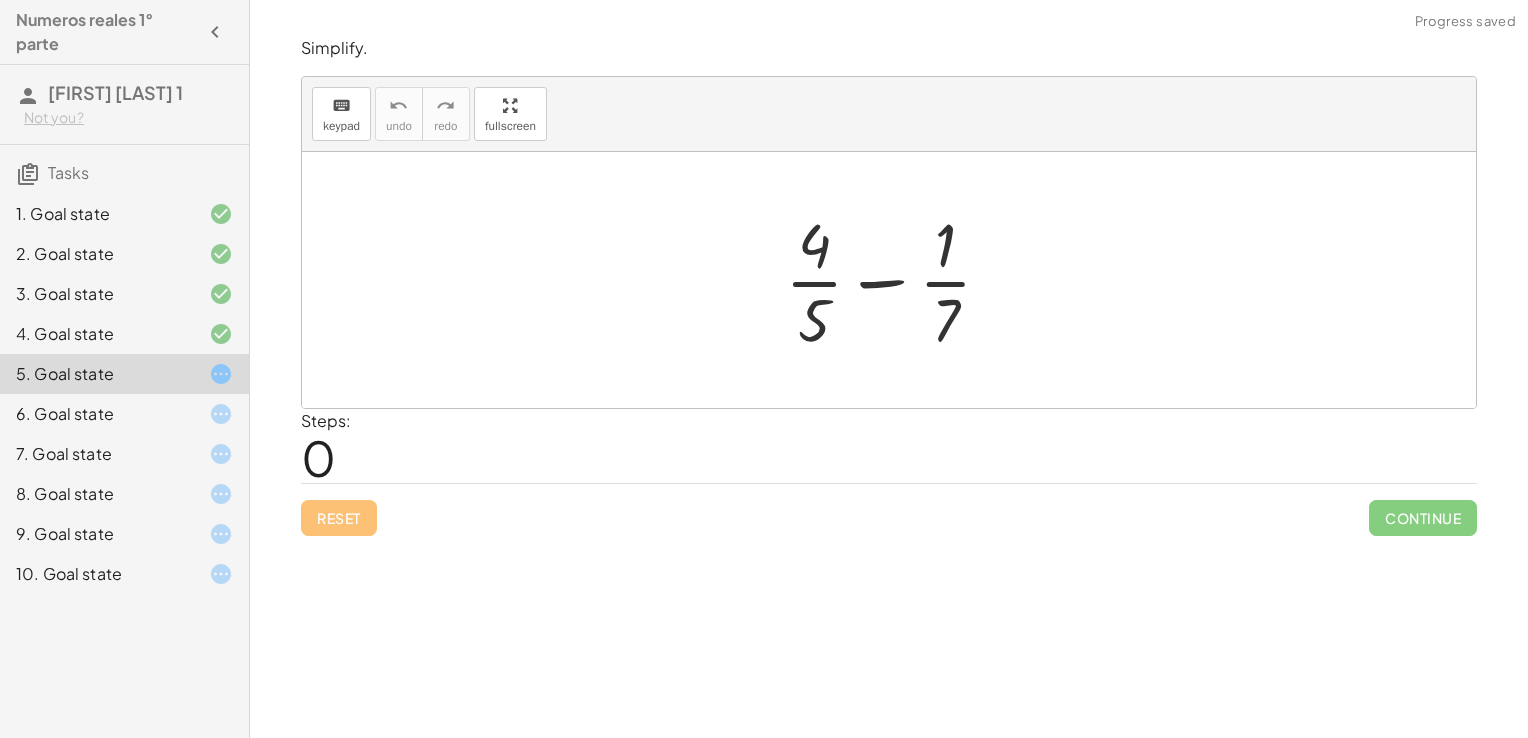 click at bounding box center [896, 280] 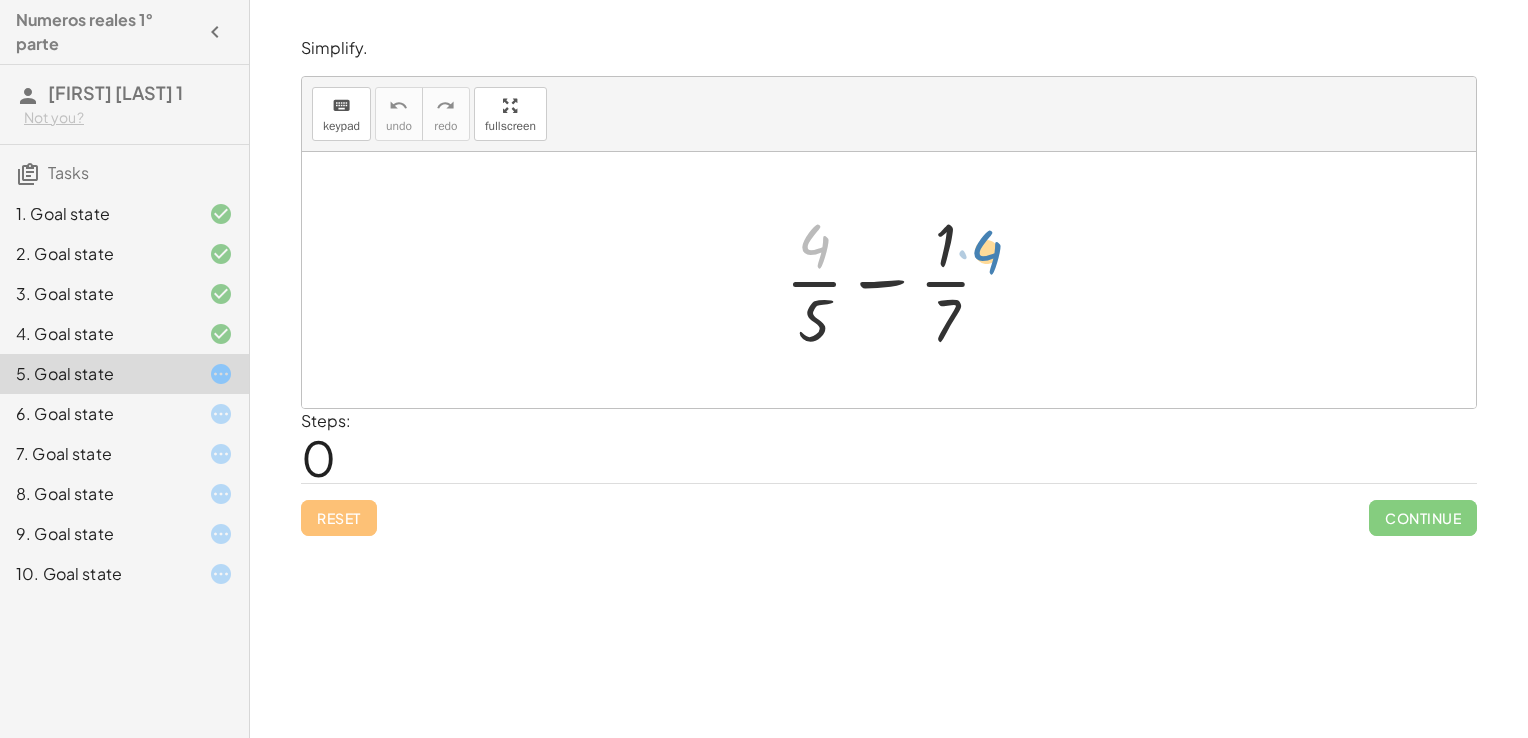 drag, startPoint x: 816, startPoint y: 240, endPoint x: 997, endPoint y: 246, distance: 181.09943 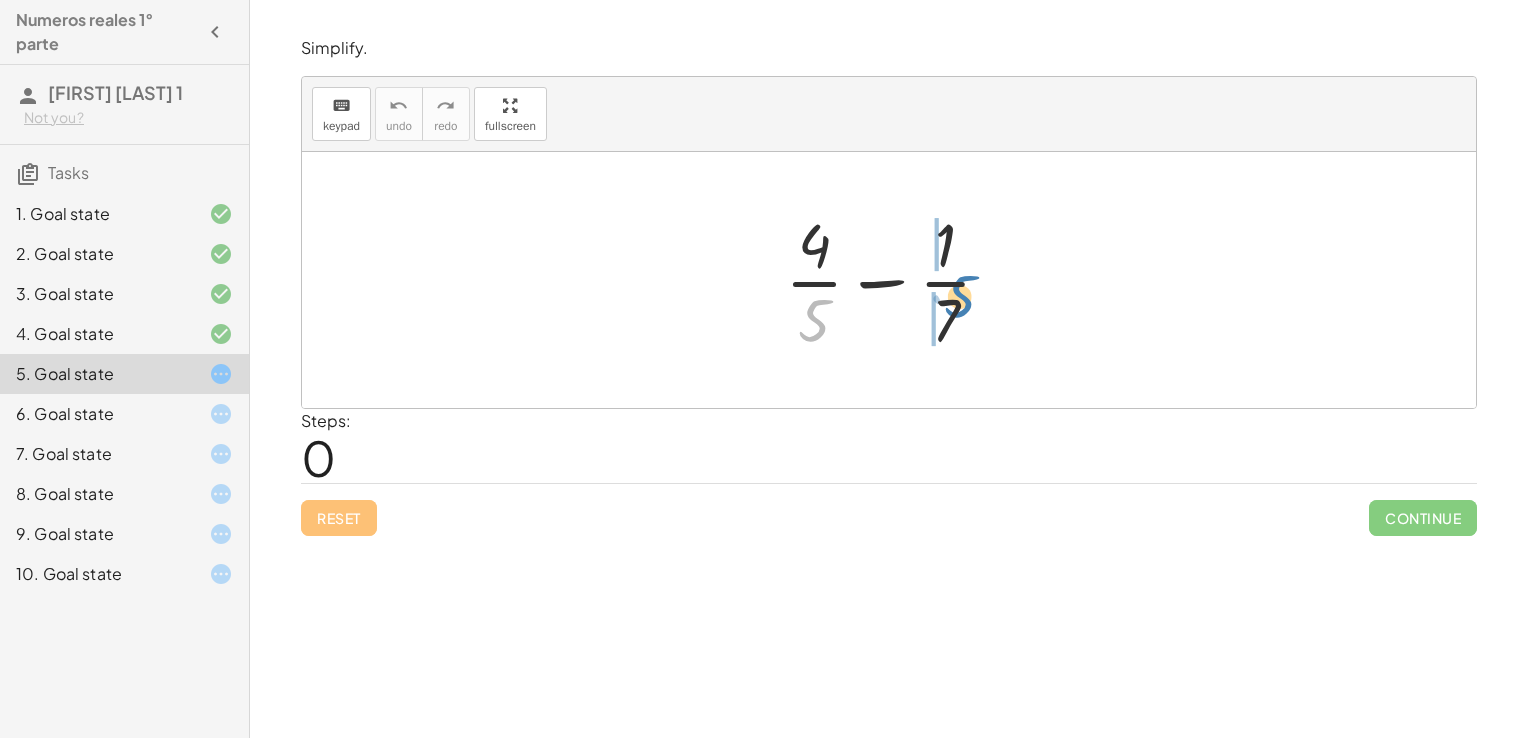 drag, startPoint x: 812, startPoint y: 307, endPoint x: 895, endPoint y: 283, distance: 86.40023 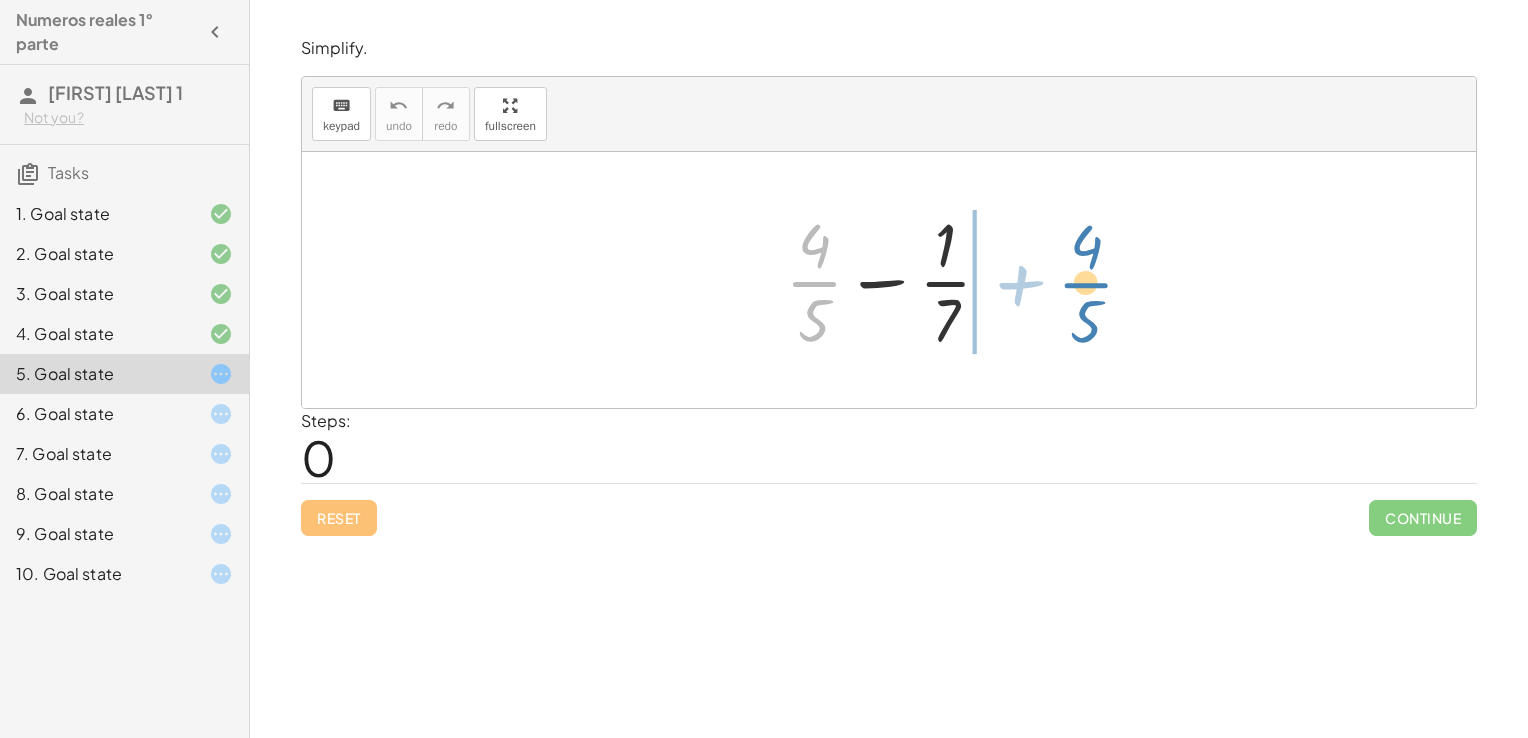drag, startPoint x: 809, startPoint y: 280, endPoint x: 1081, endPoint y: 280, distance: 272 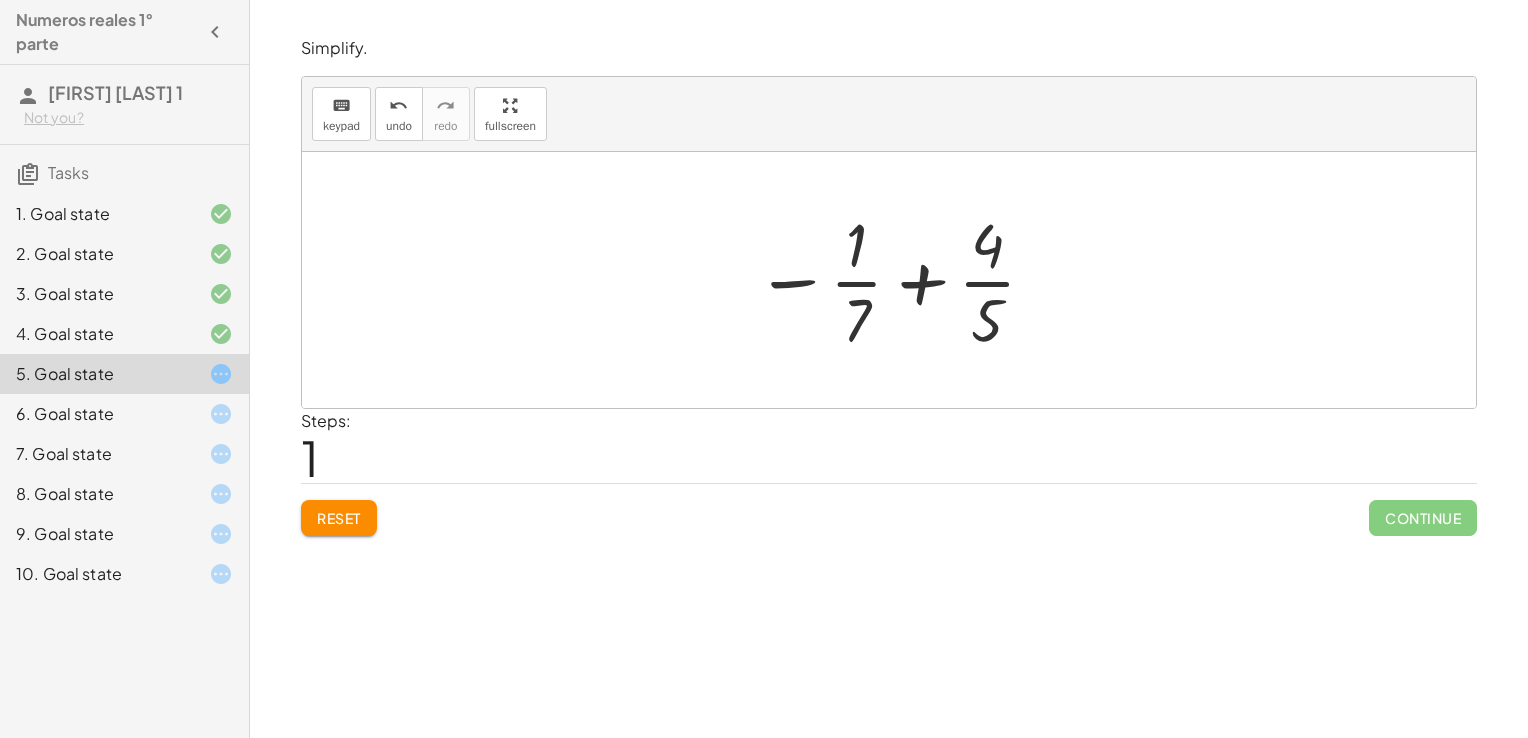 click at bounding box center [897, 280] 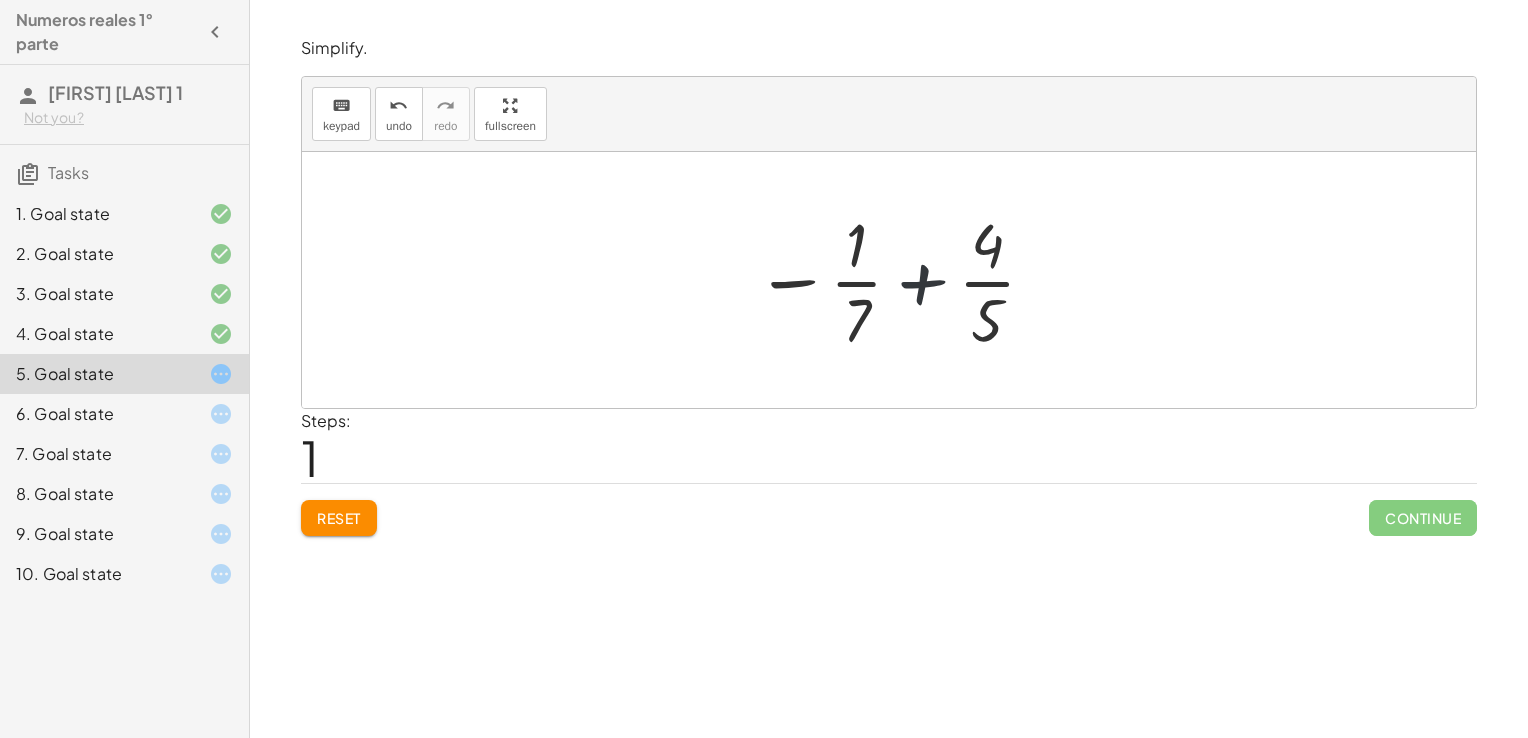 click at bounding box center (897, 280) 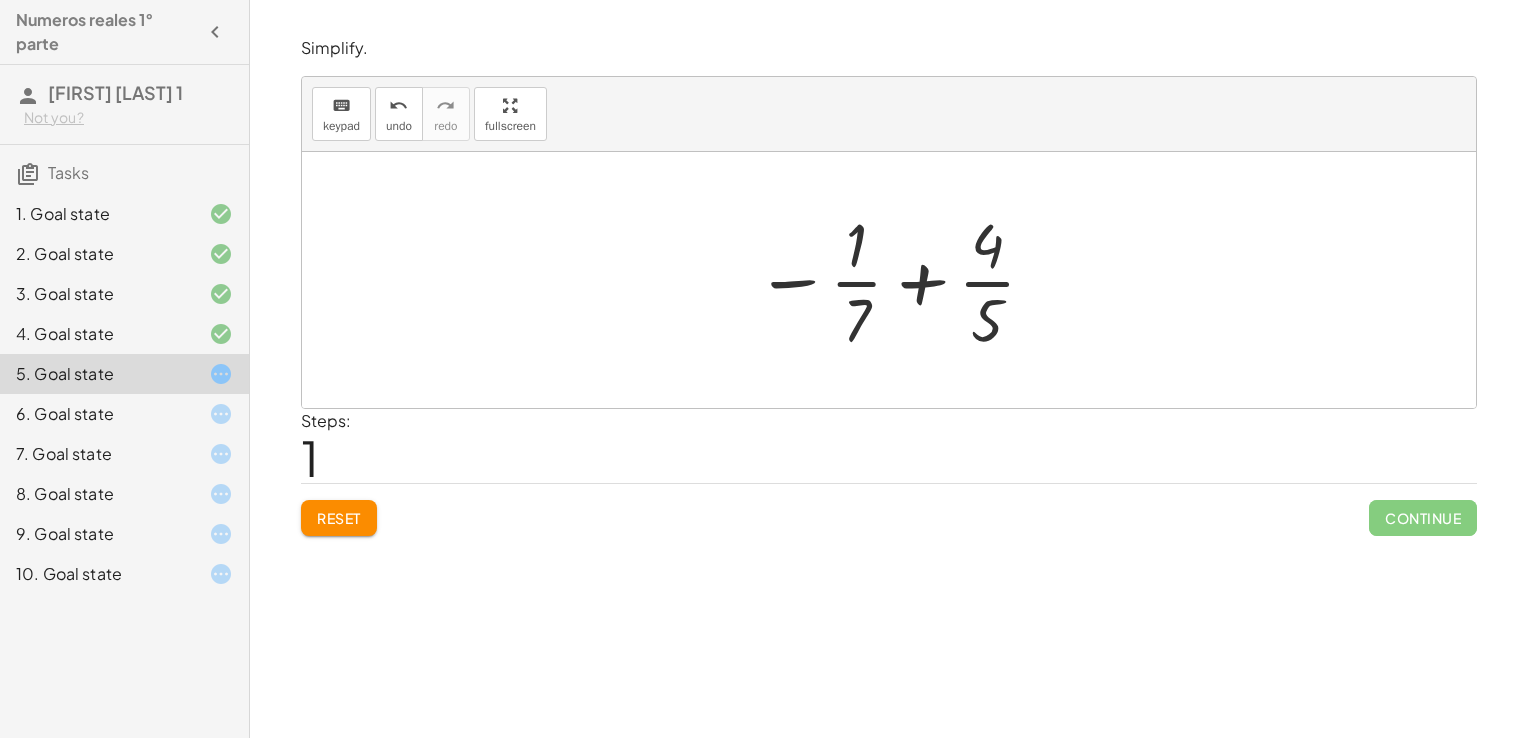click at bounding box center [897, 280] 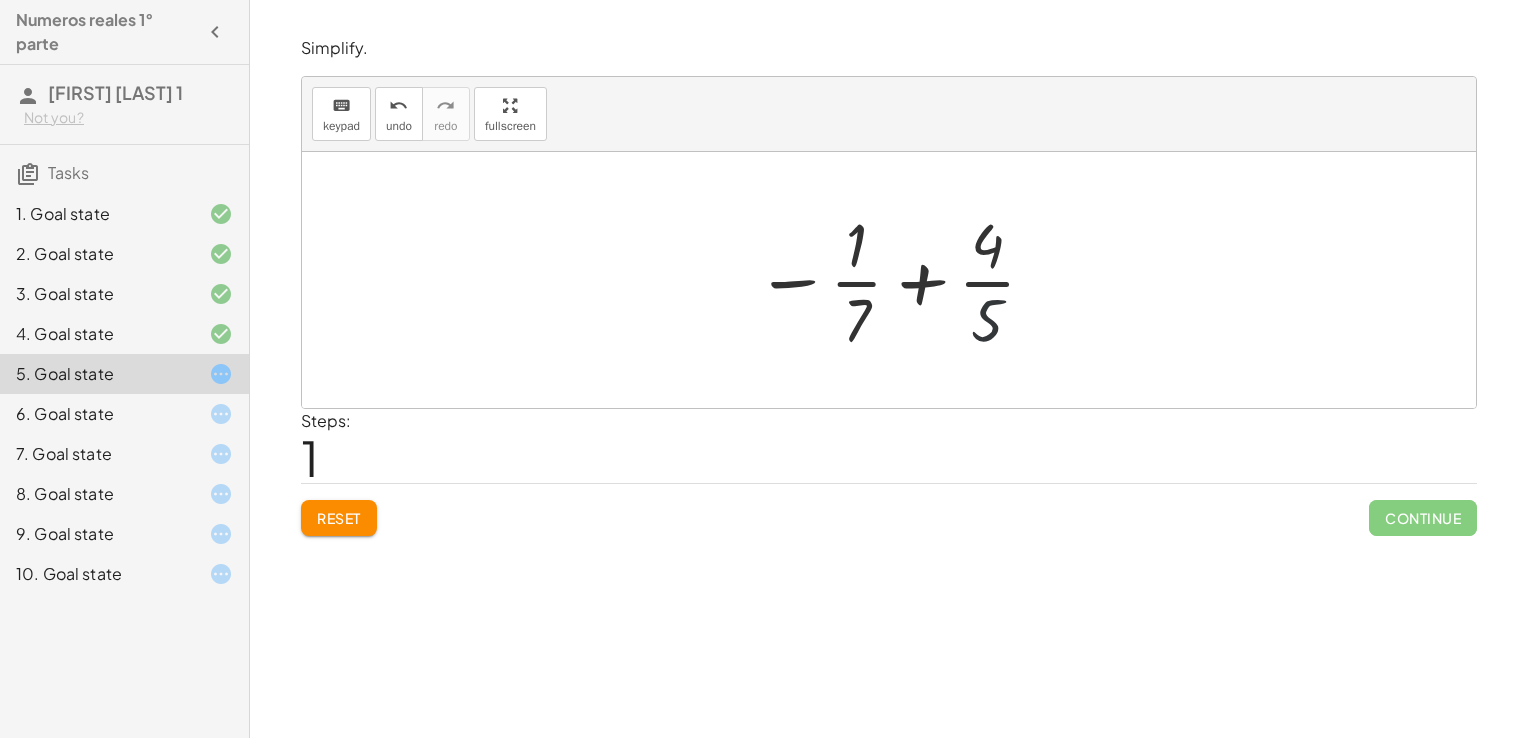 click at bounding box center [897, 280] 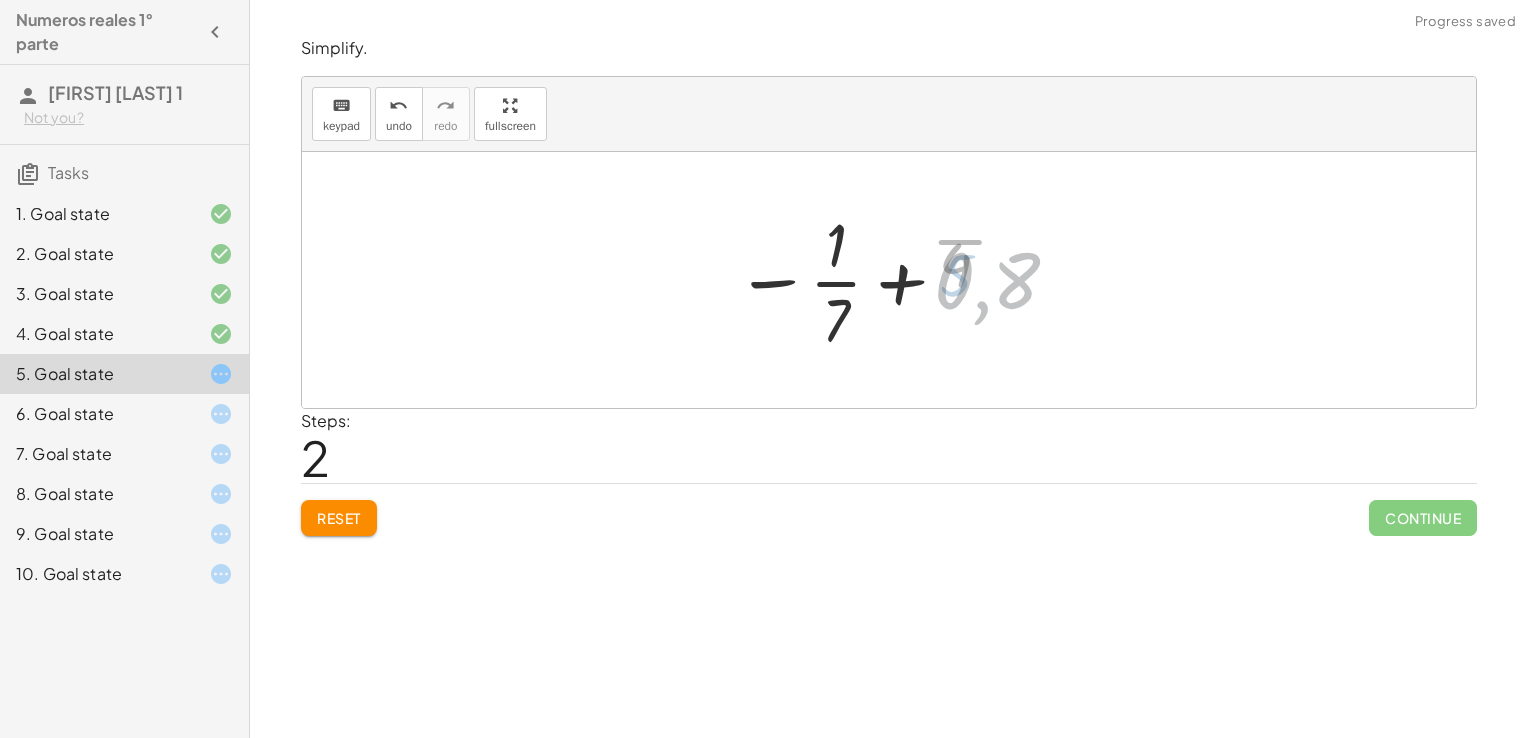 click at bounding box center (896, 280) 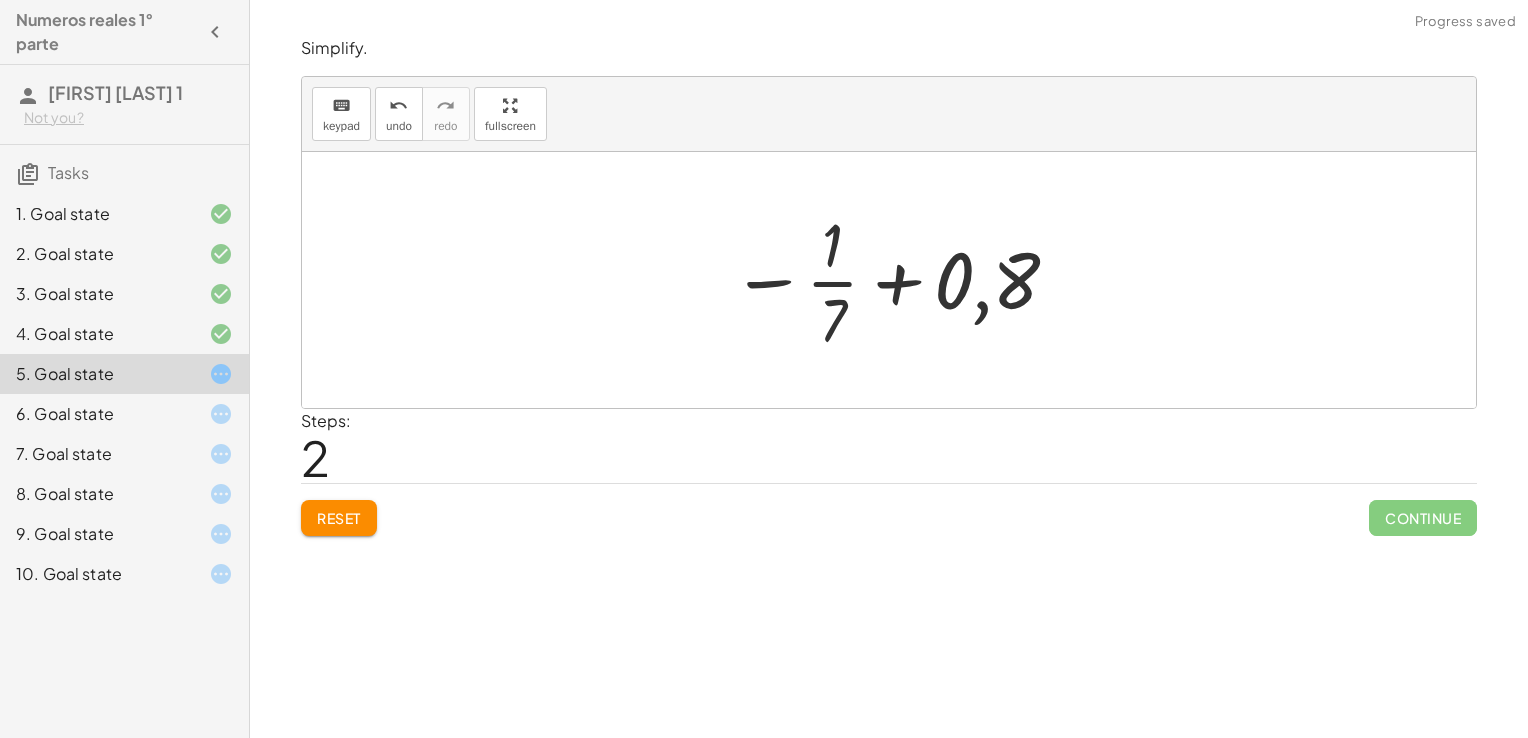 click at bounding box center (896, 280) 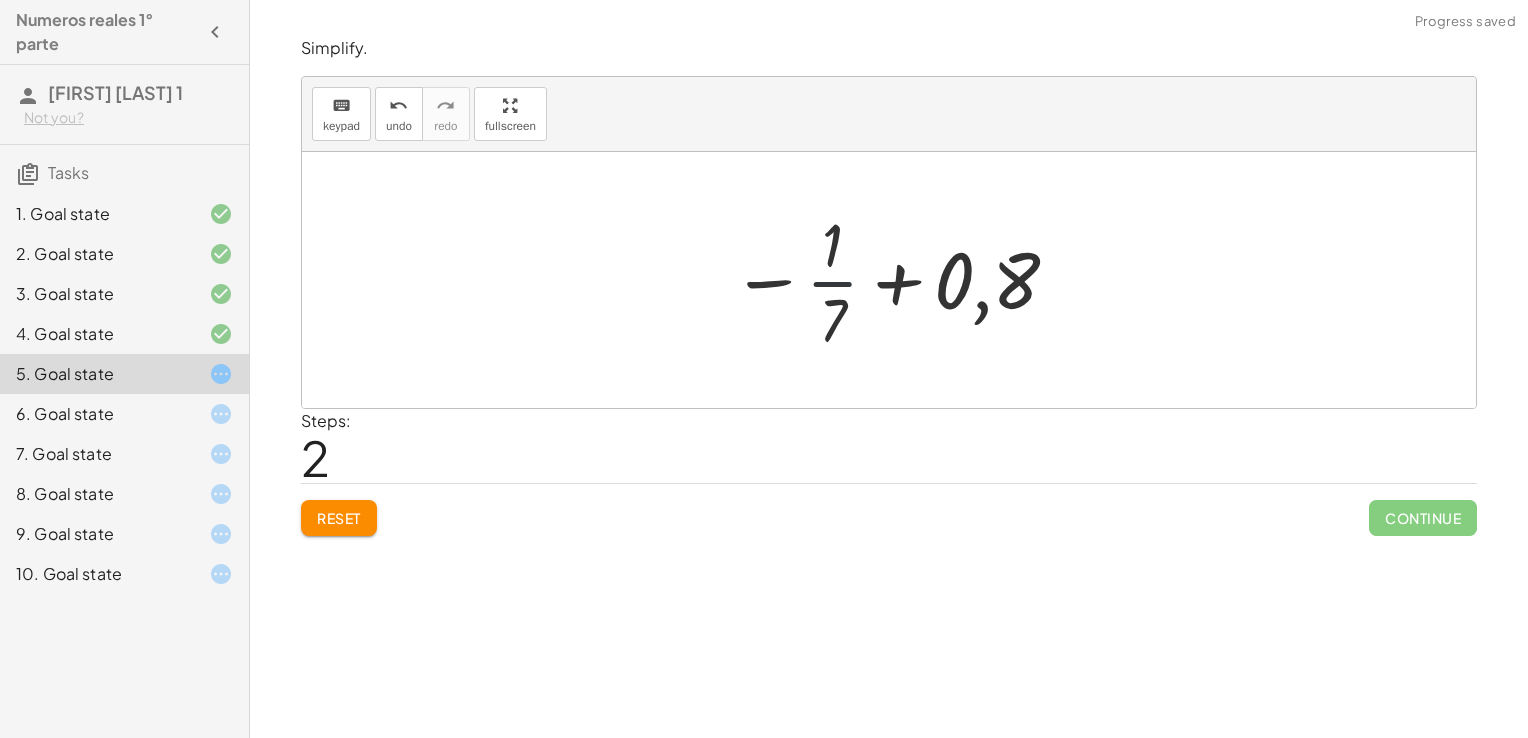 click at bounding box center (896, 280) 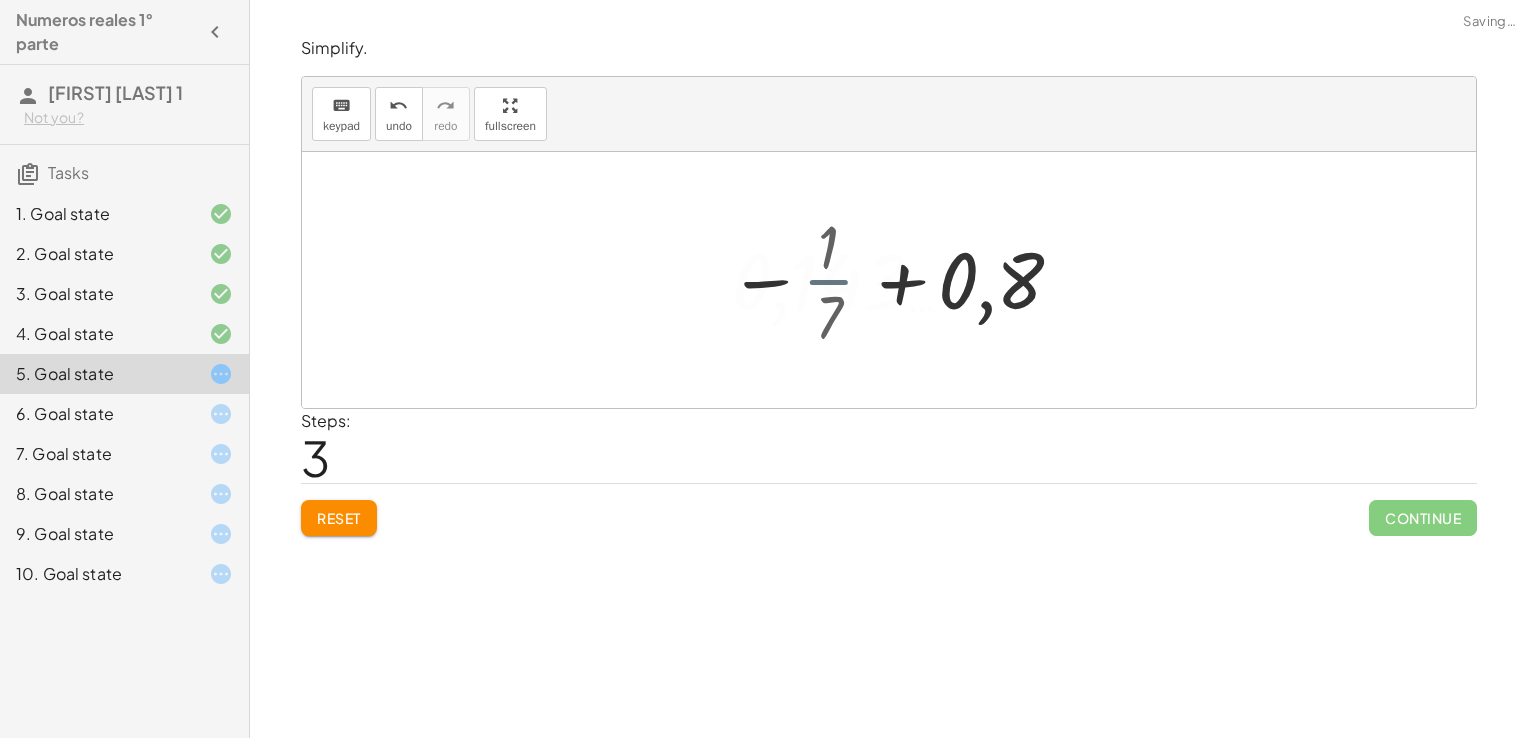 click at bounding box center [897, 280] 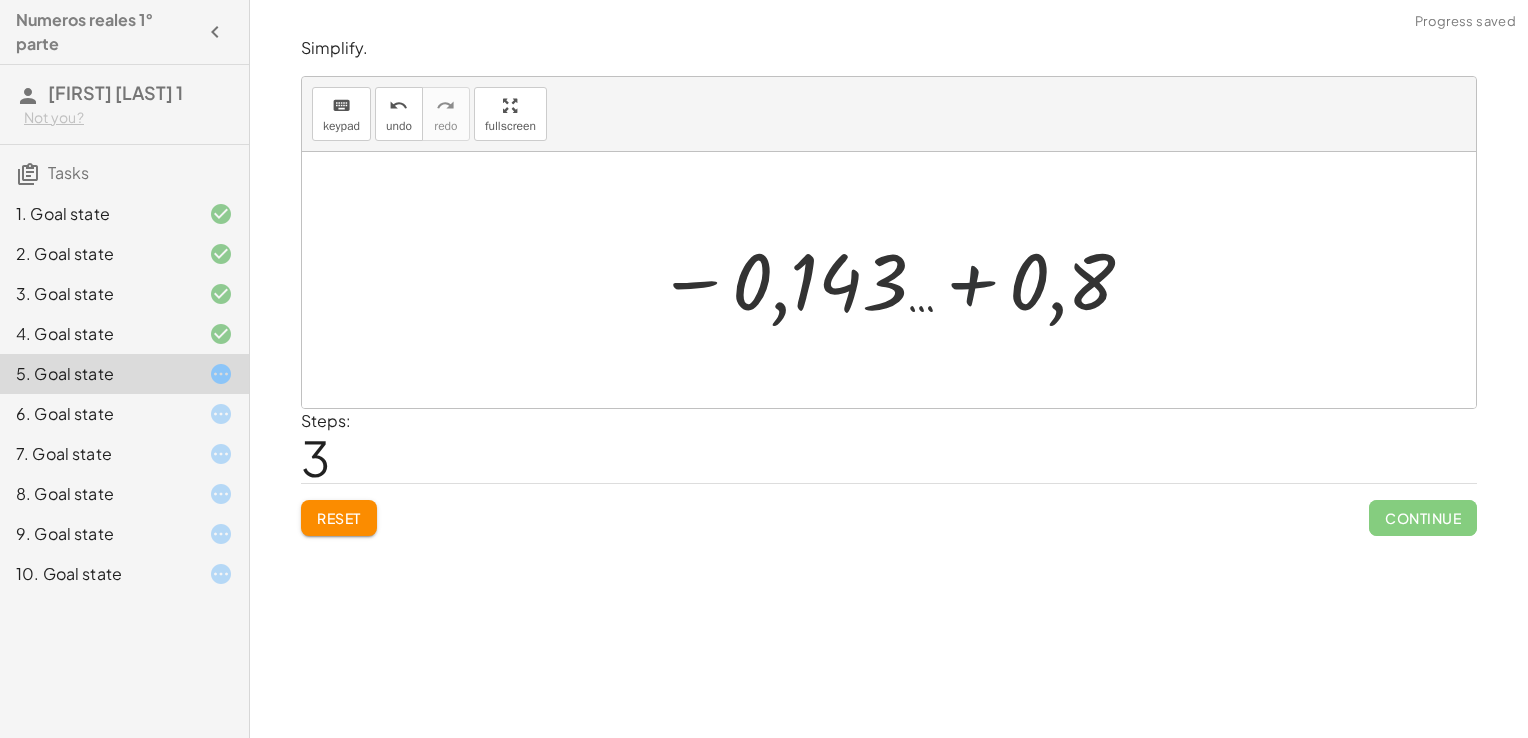 click at bounding box center [897, 280] 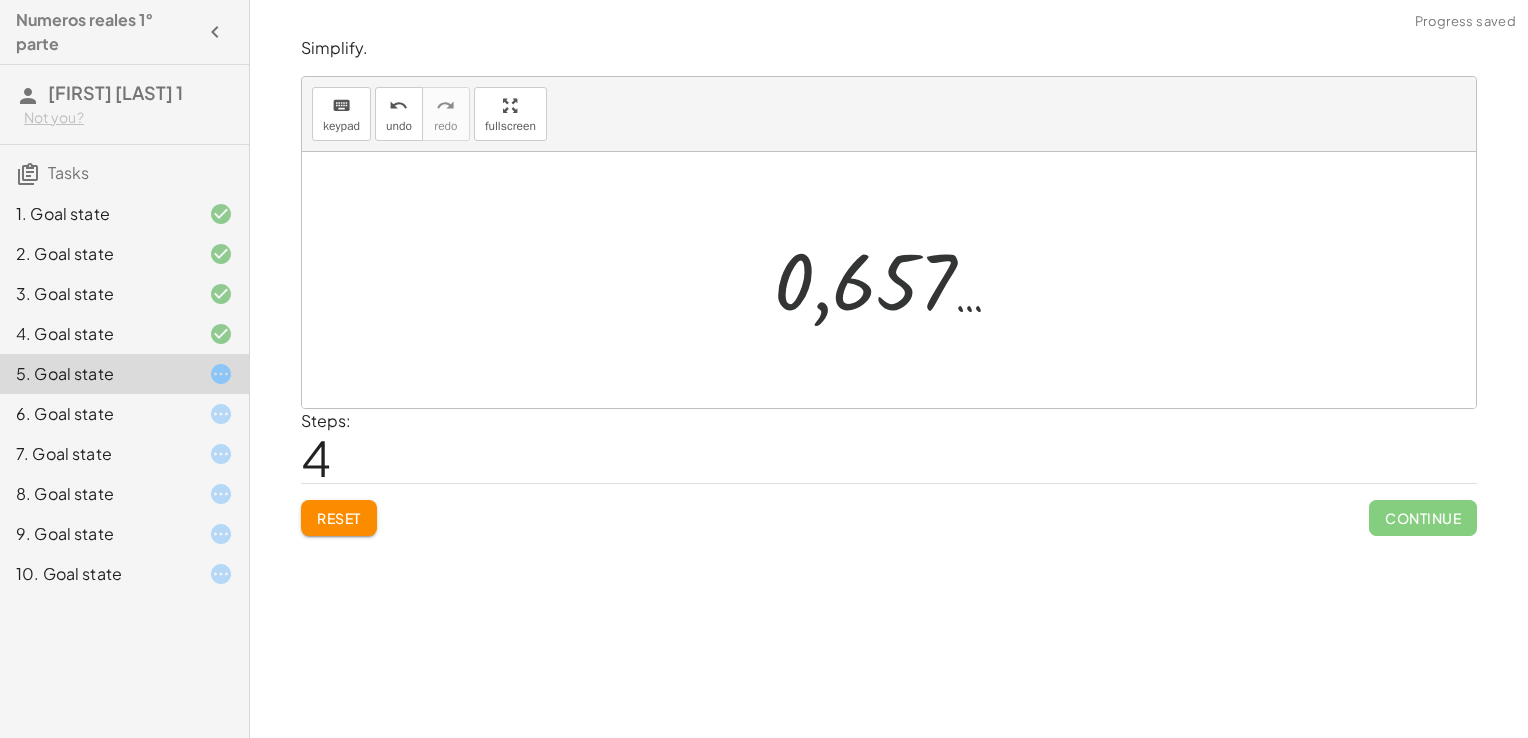 click at bounding box center [896, 280] 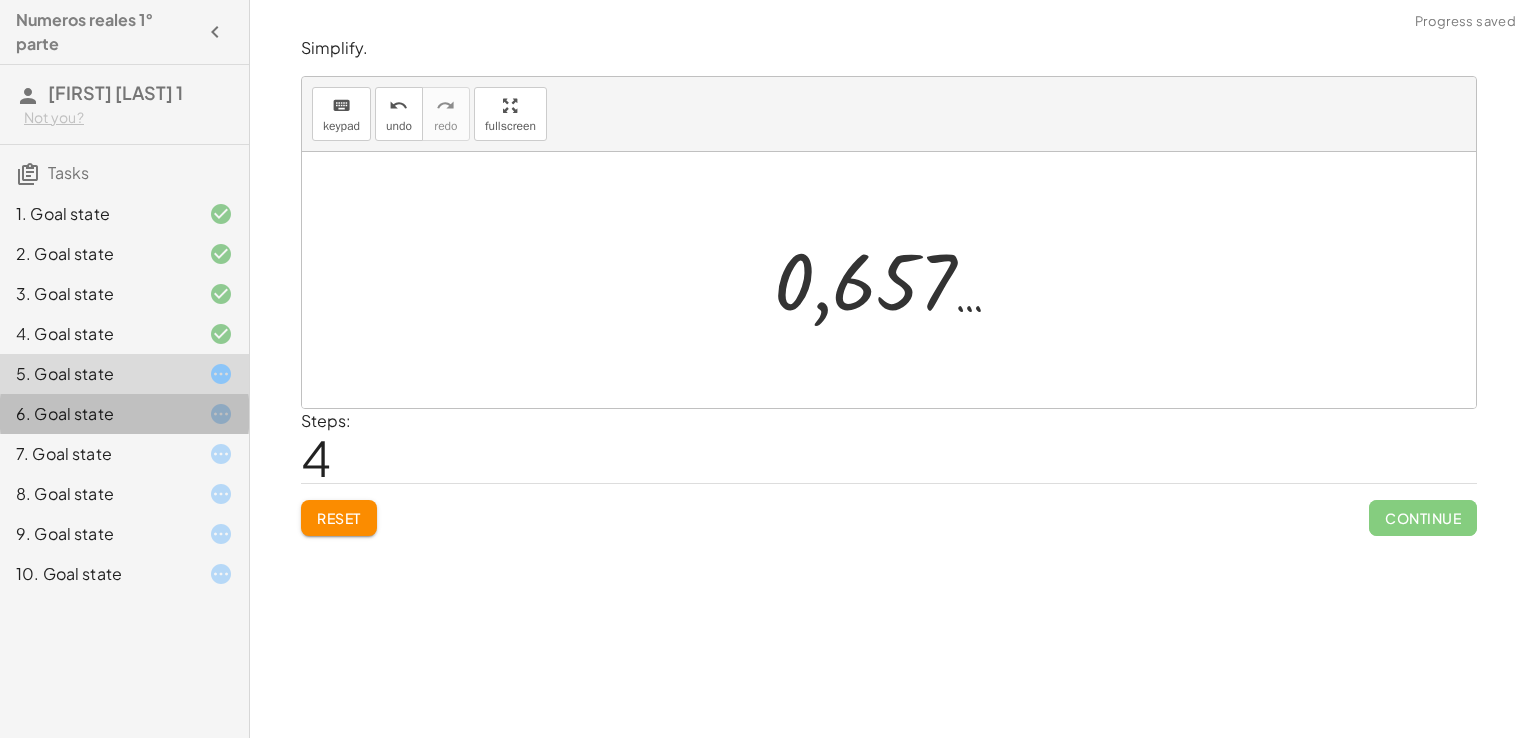 click on "6. Goal state" 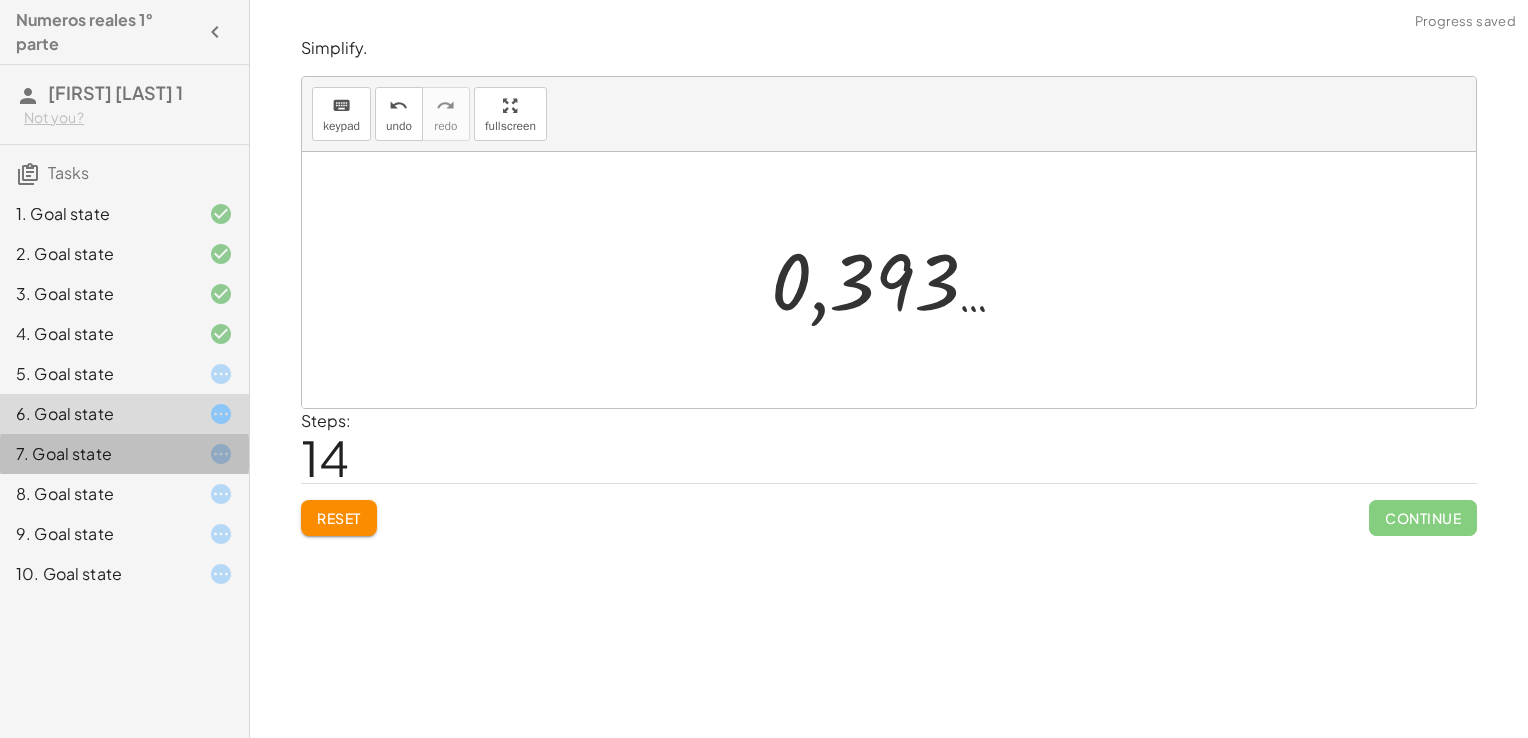 click on "7. Goal state" 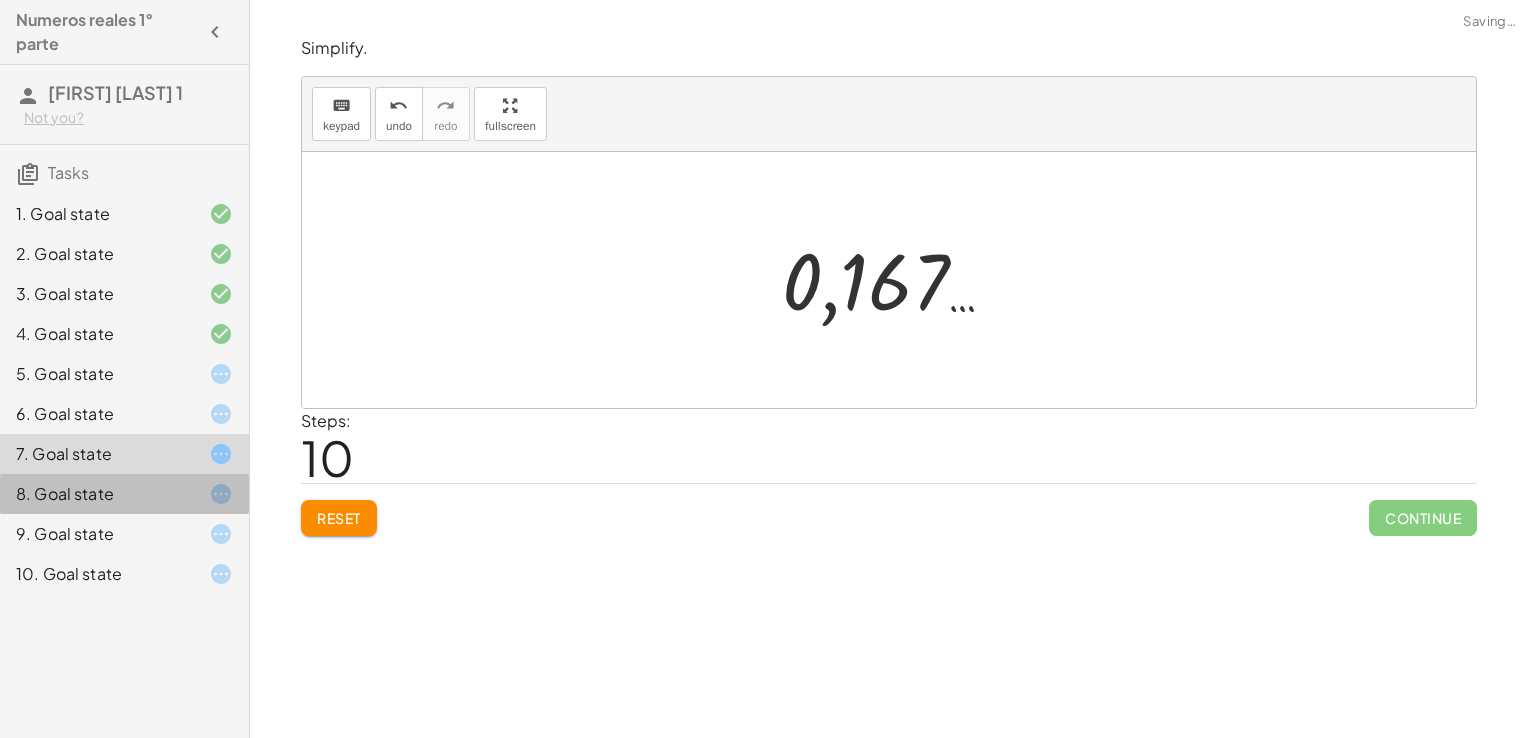 click on "8. Goal state" 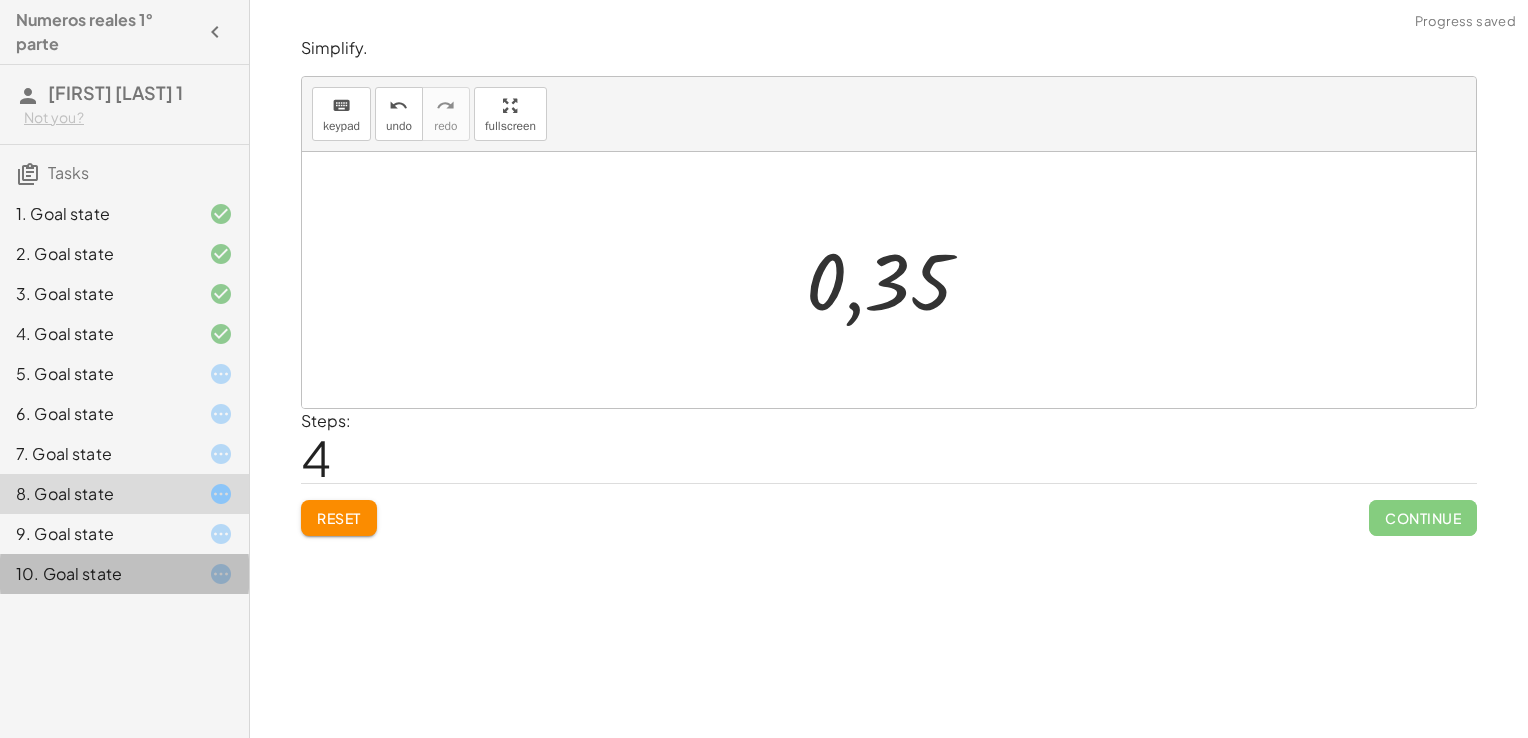 click 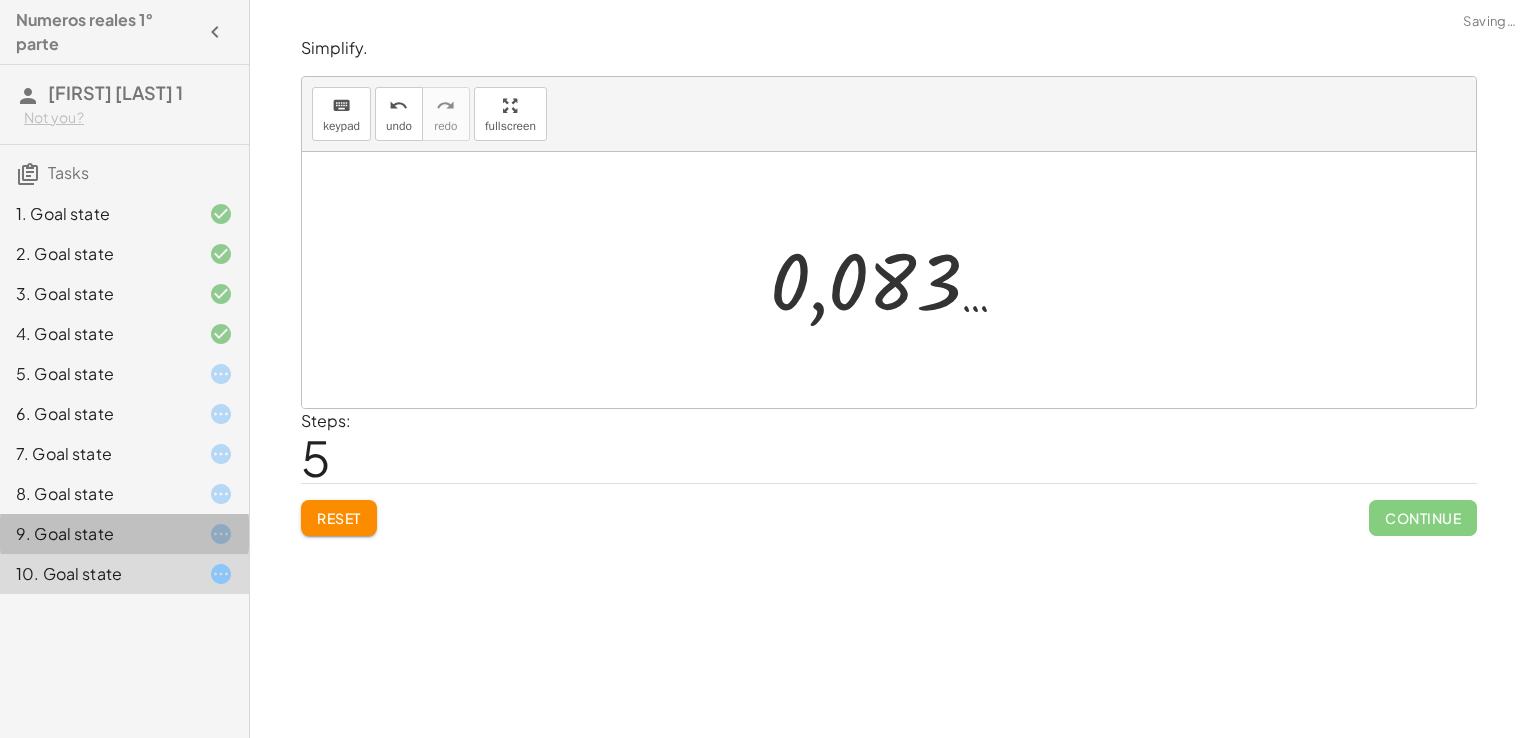 click on "9. Goal state" 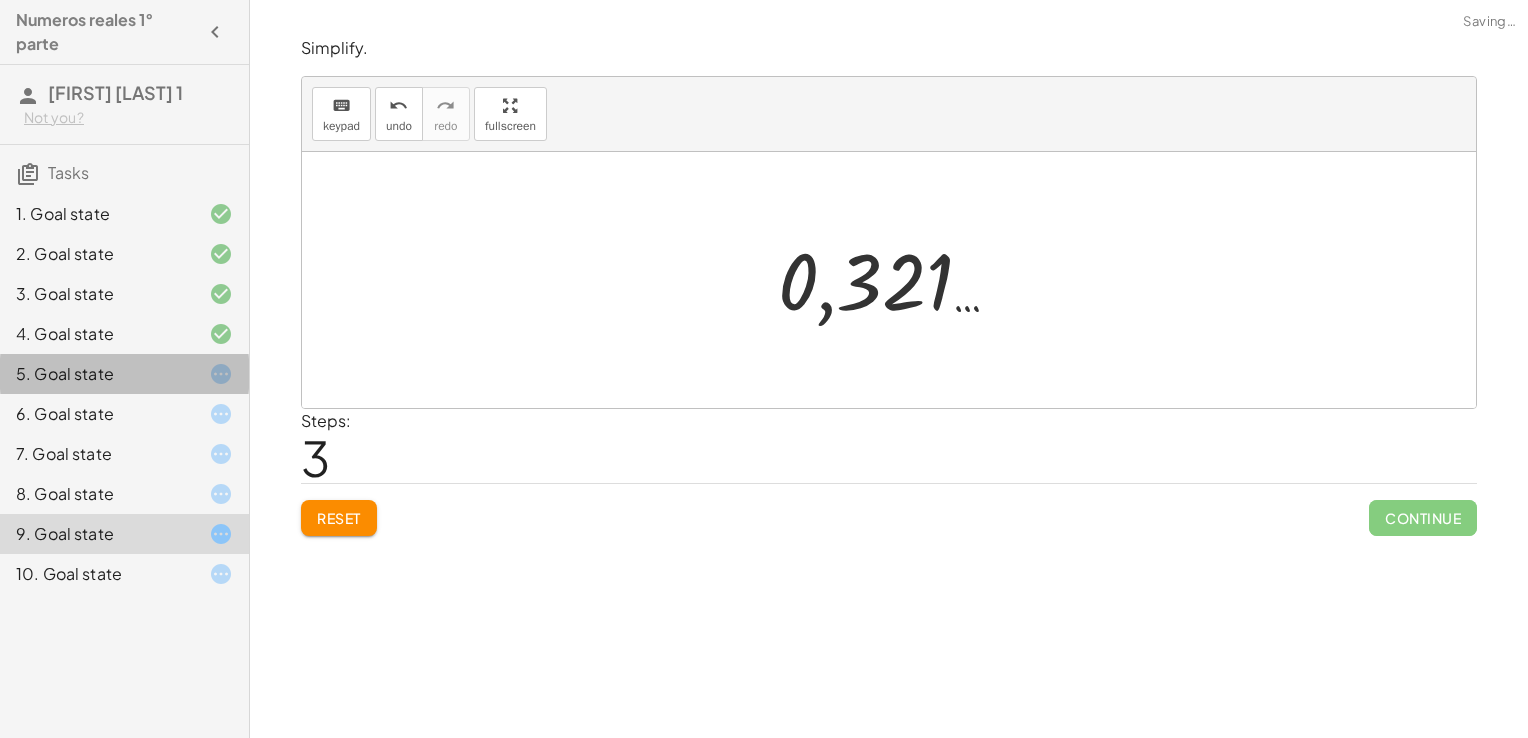 click 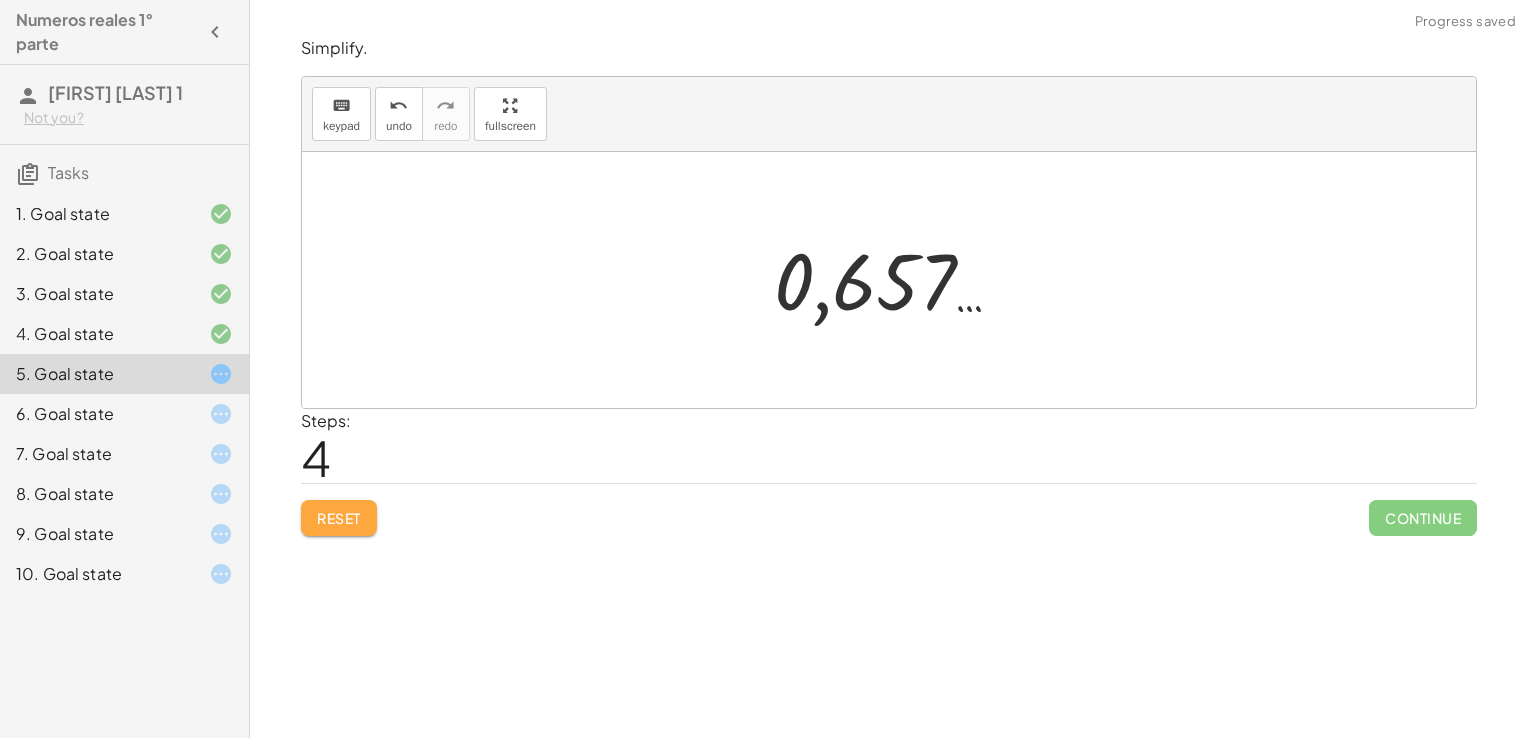 click on "Reset" at bounding box center (339, 518) 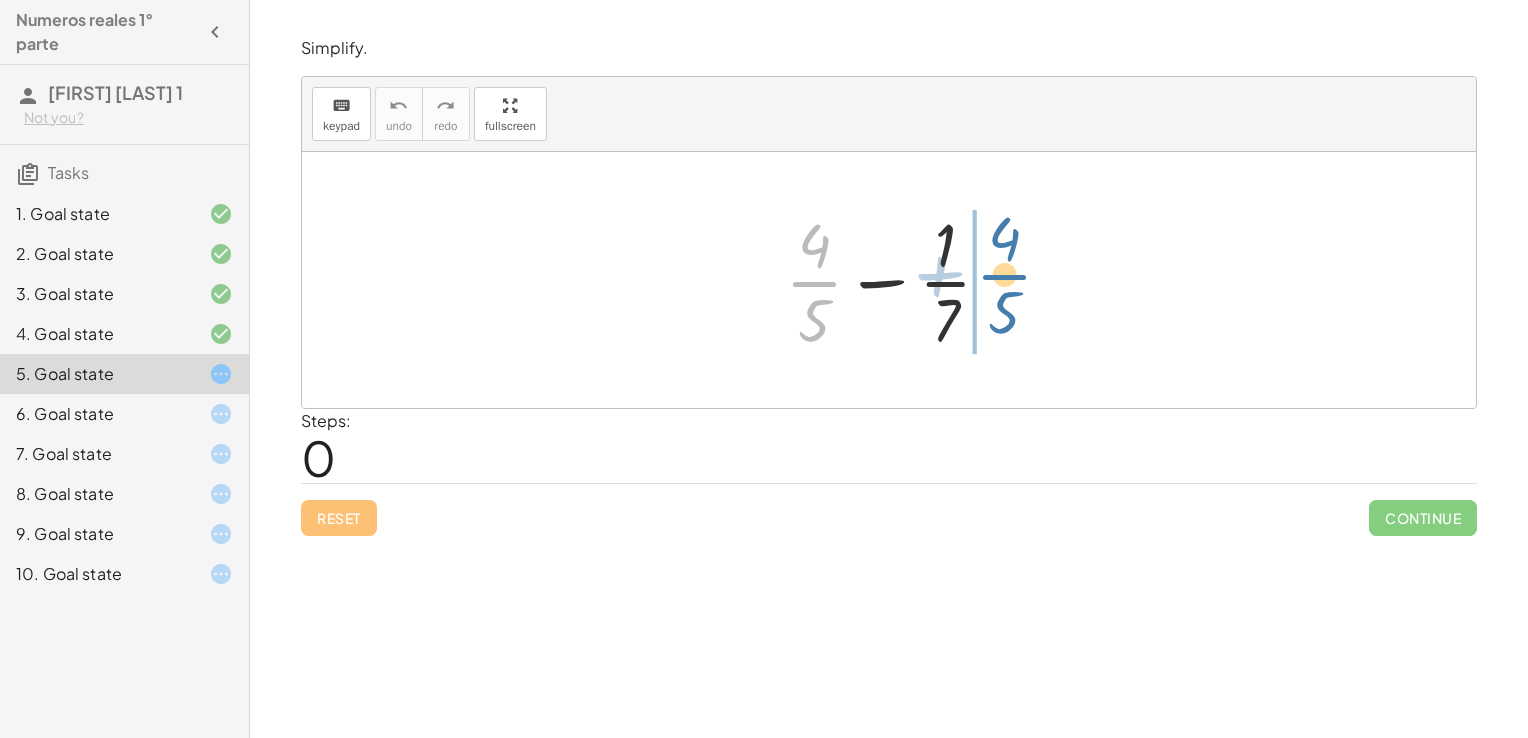 drag, startPoint x: 804, startPoint y: 277, endPoint x: 1074, endPoint y: 265, distance: 270.26654 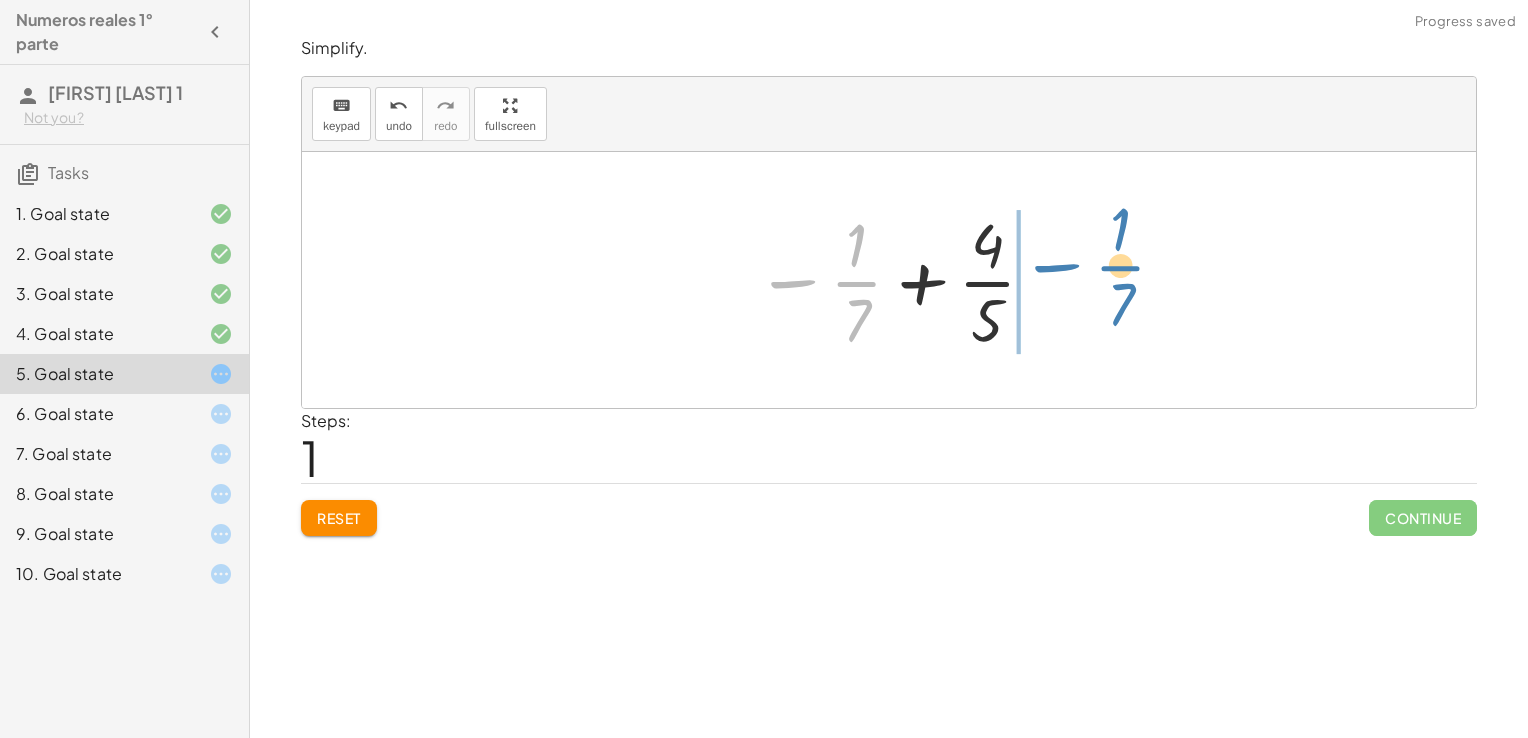 drag, startPoint x: 864, startPoint y: 280, endPoint x: 1148, endPoint y: 281, distance: 284.00177 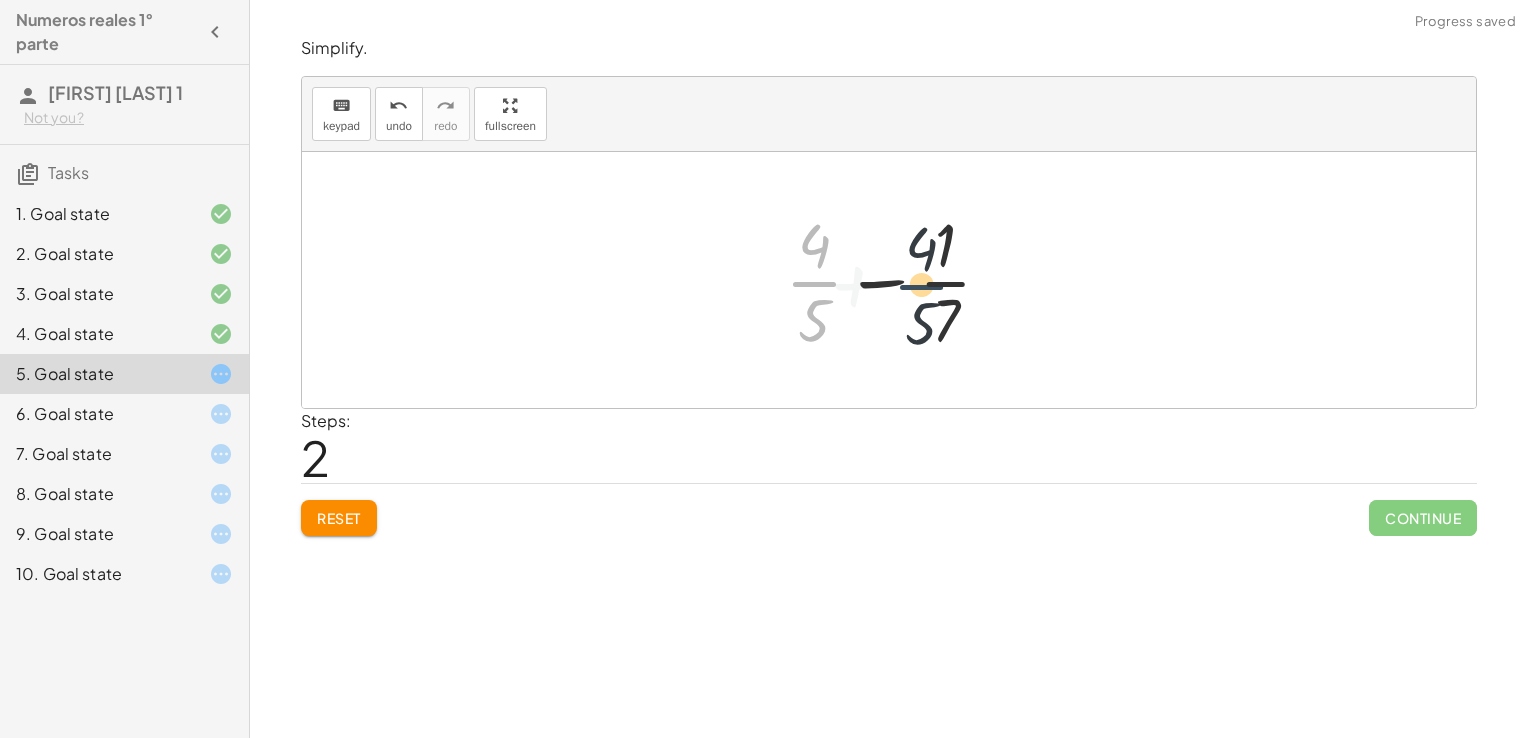 drag, startPoint x: 805, startPoint y: 275, endPoint x: 962, endPoint y: 276, distance: 157.00319 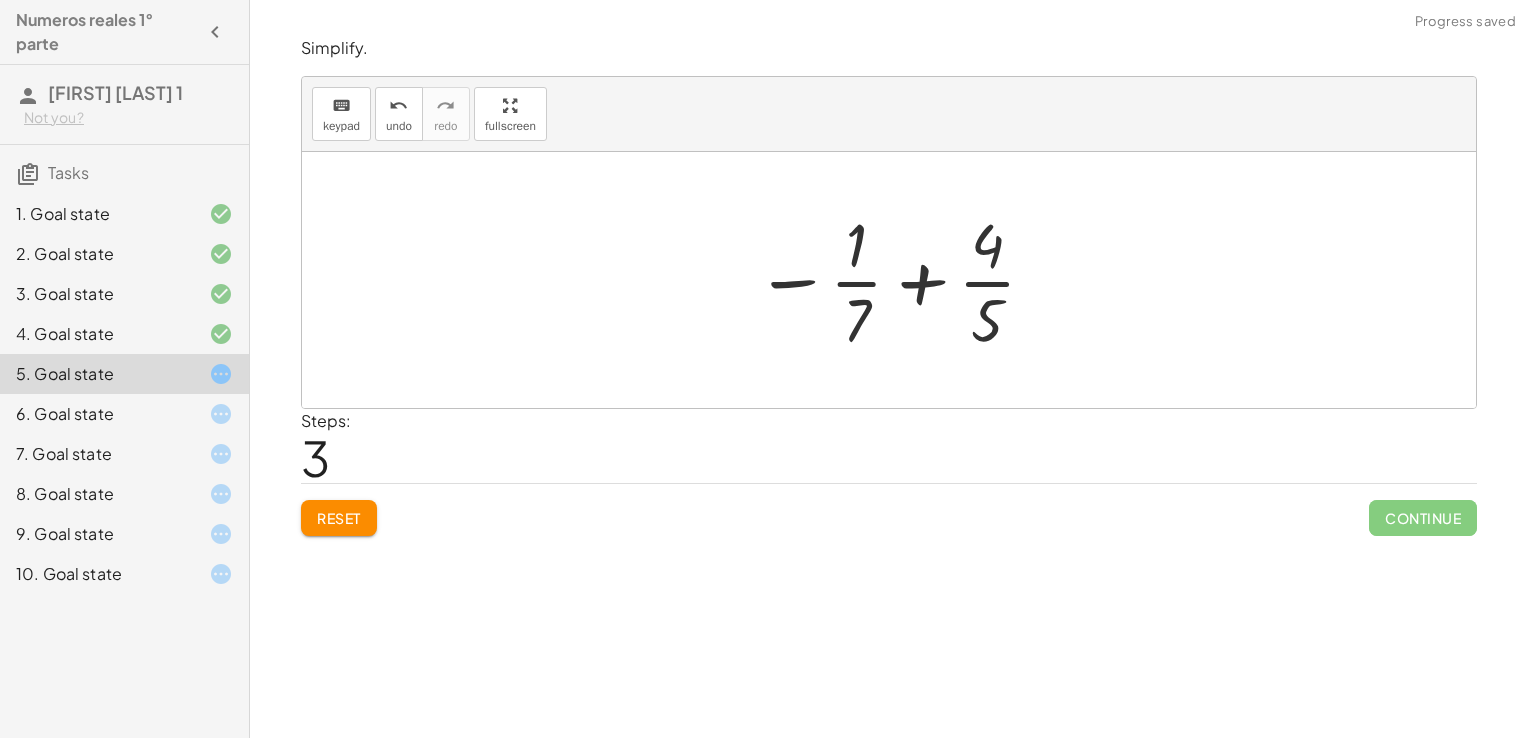 click at bounding box center [897, 280] 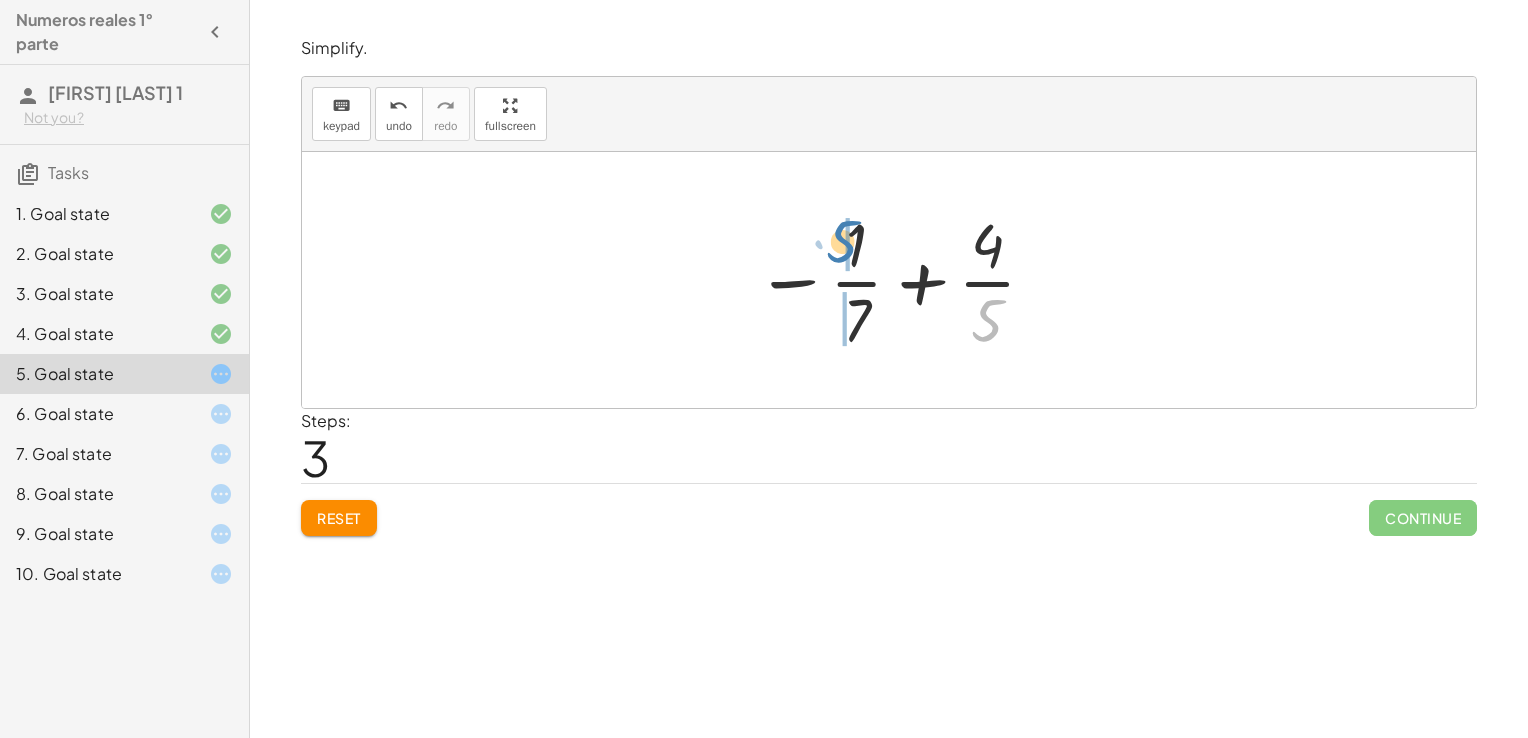 drag, startPoint x: 997, startPoint y: 317, endPoint x: 832, endPoint y: 240, distance: 182.0824 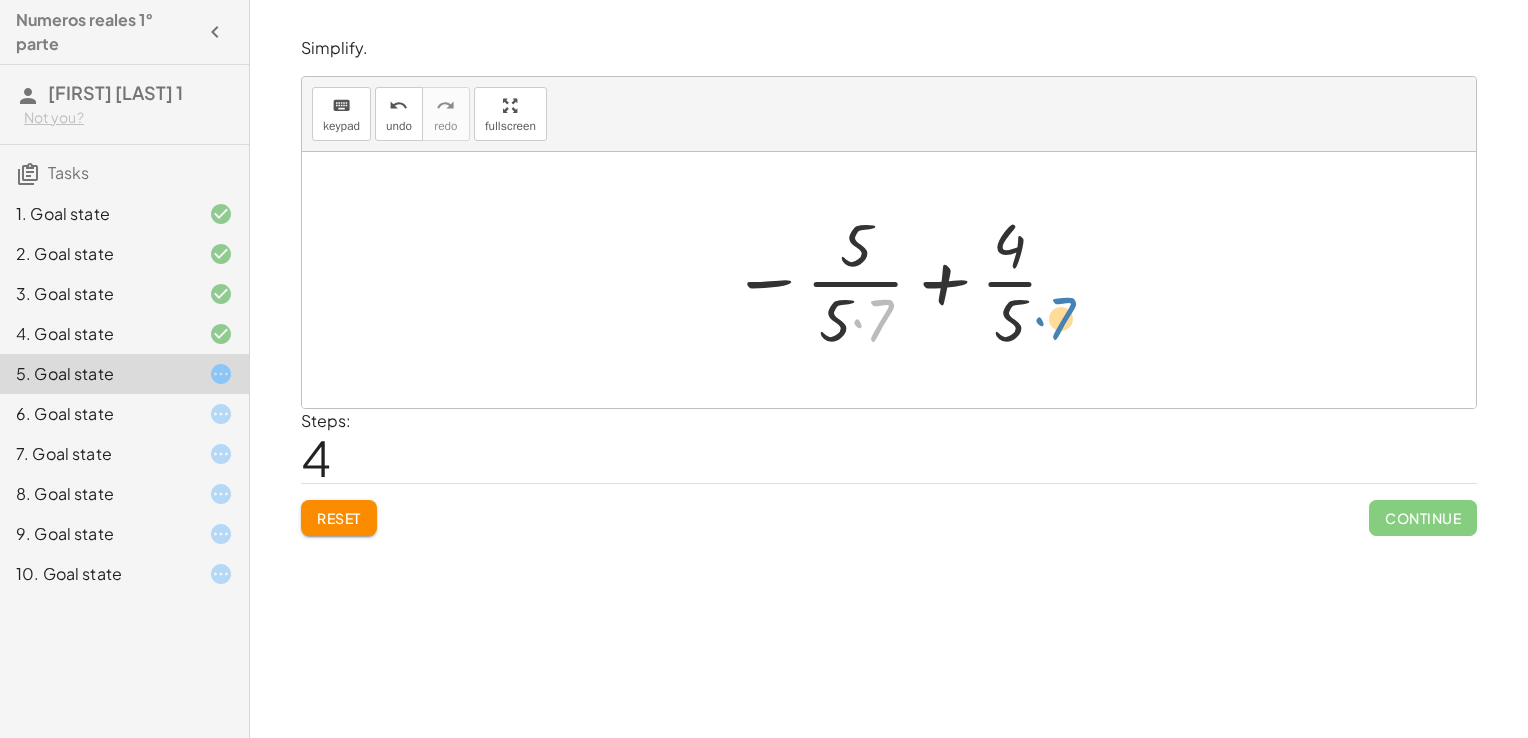 drag, startPoint x: 883, startPoint y: 314, endPoint x: 1064, endPoint y: 312, distance: 181.01105 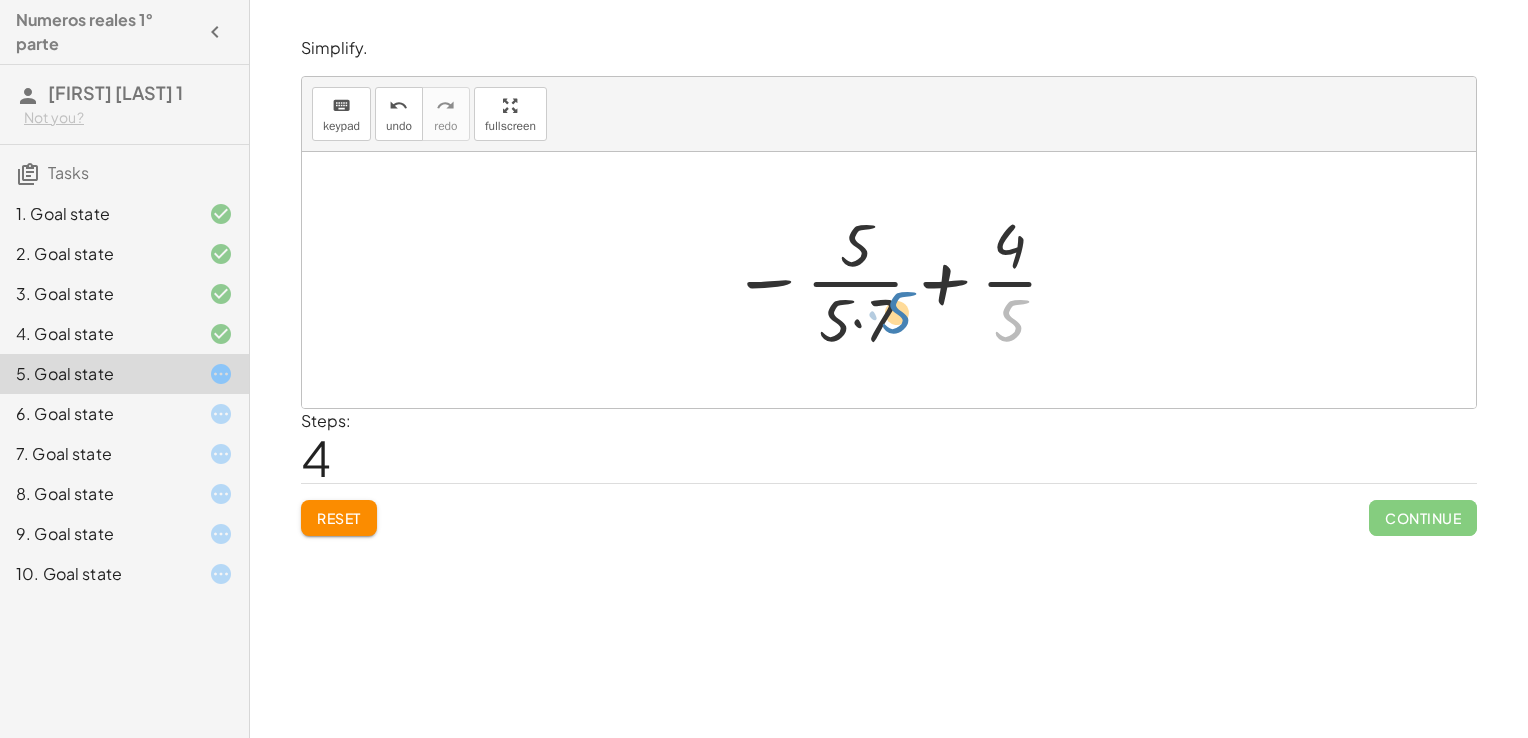 drag, startPoint x: 1008, startPoint y: 310, endPoint x: 857, endPoint y: 302, distance: 151.21178 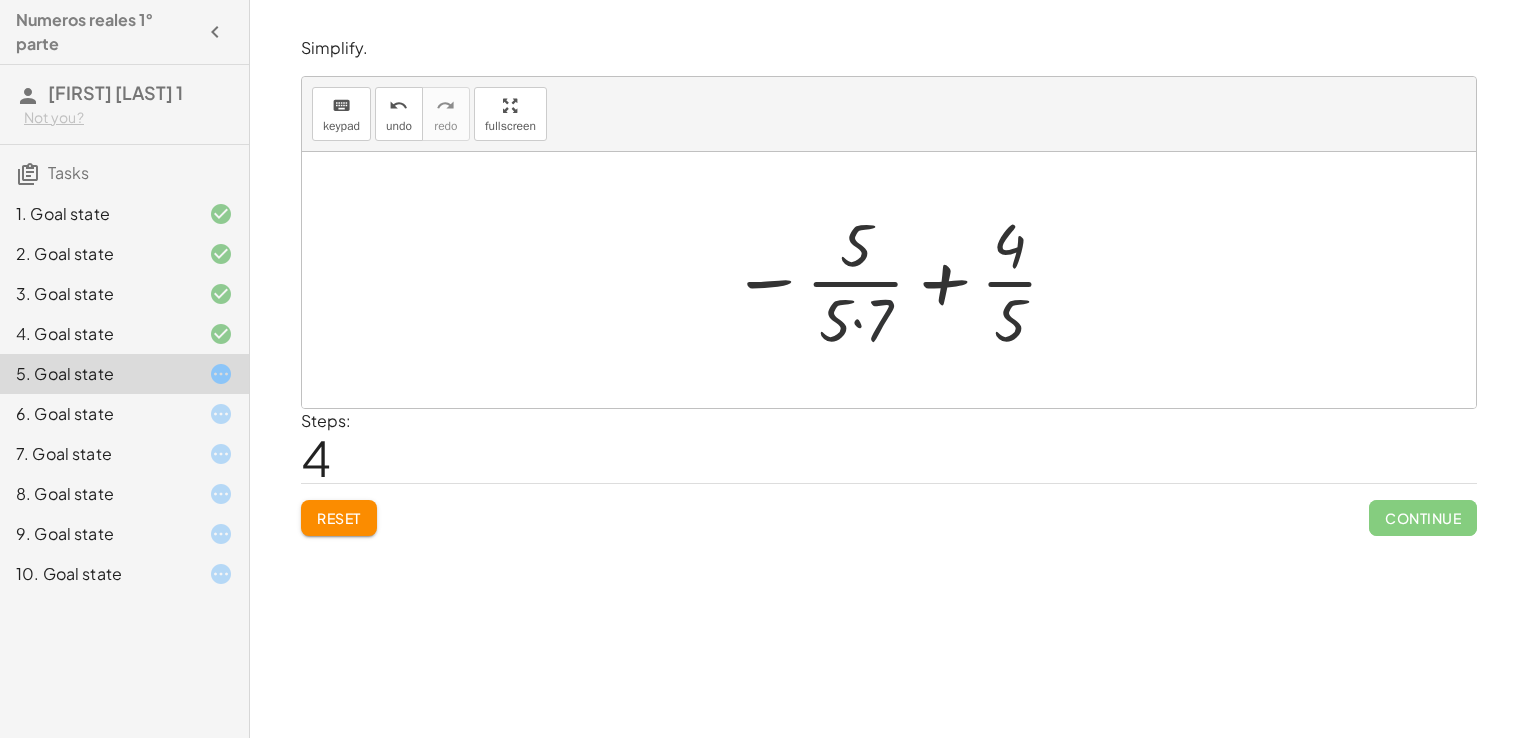 click at bounding box center [896, 280] 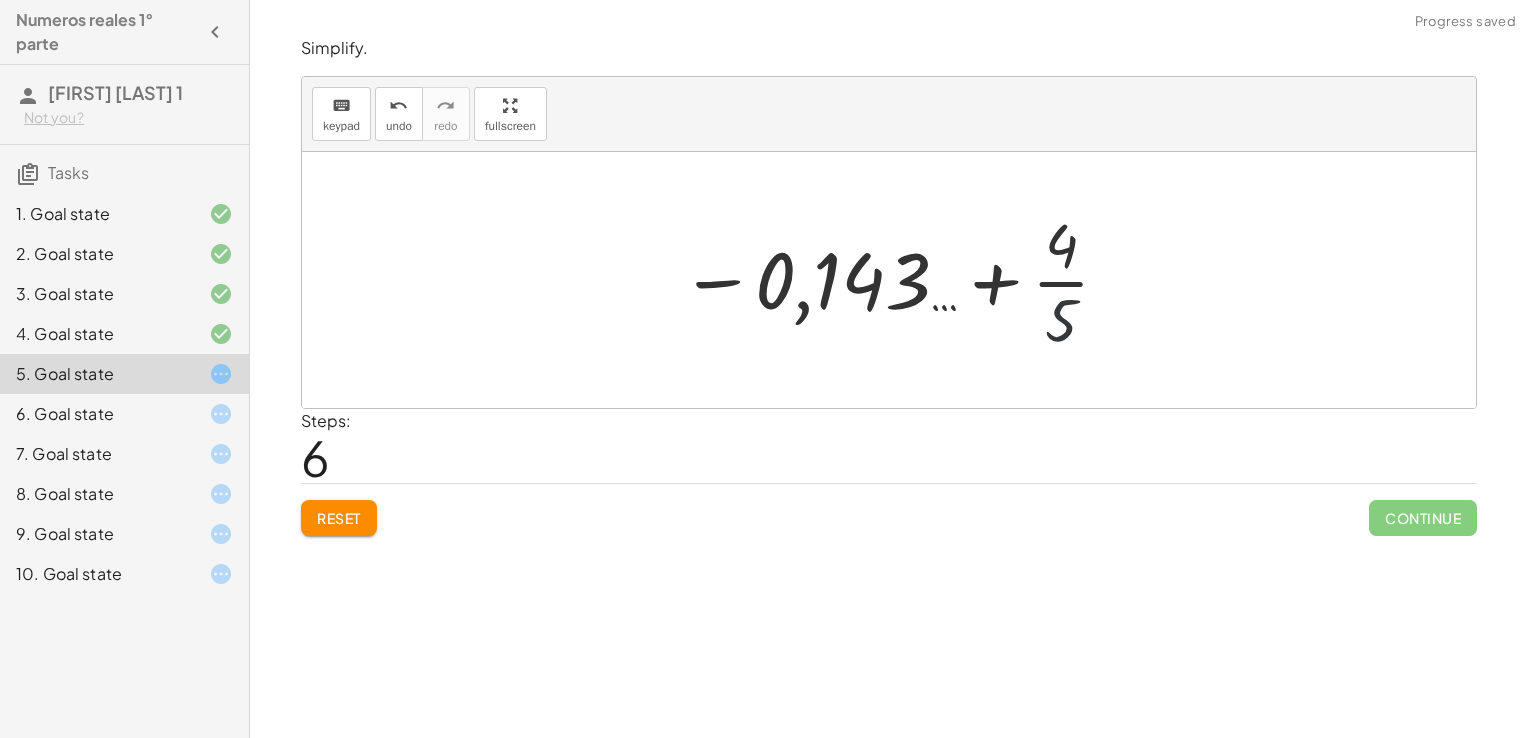 click at bounding box center [896, 280] 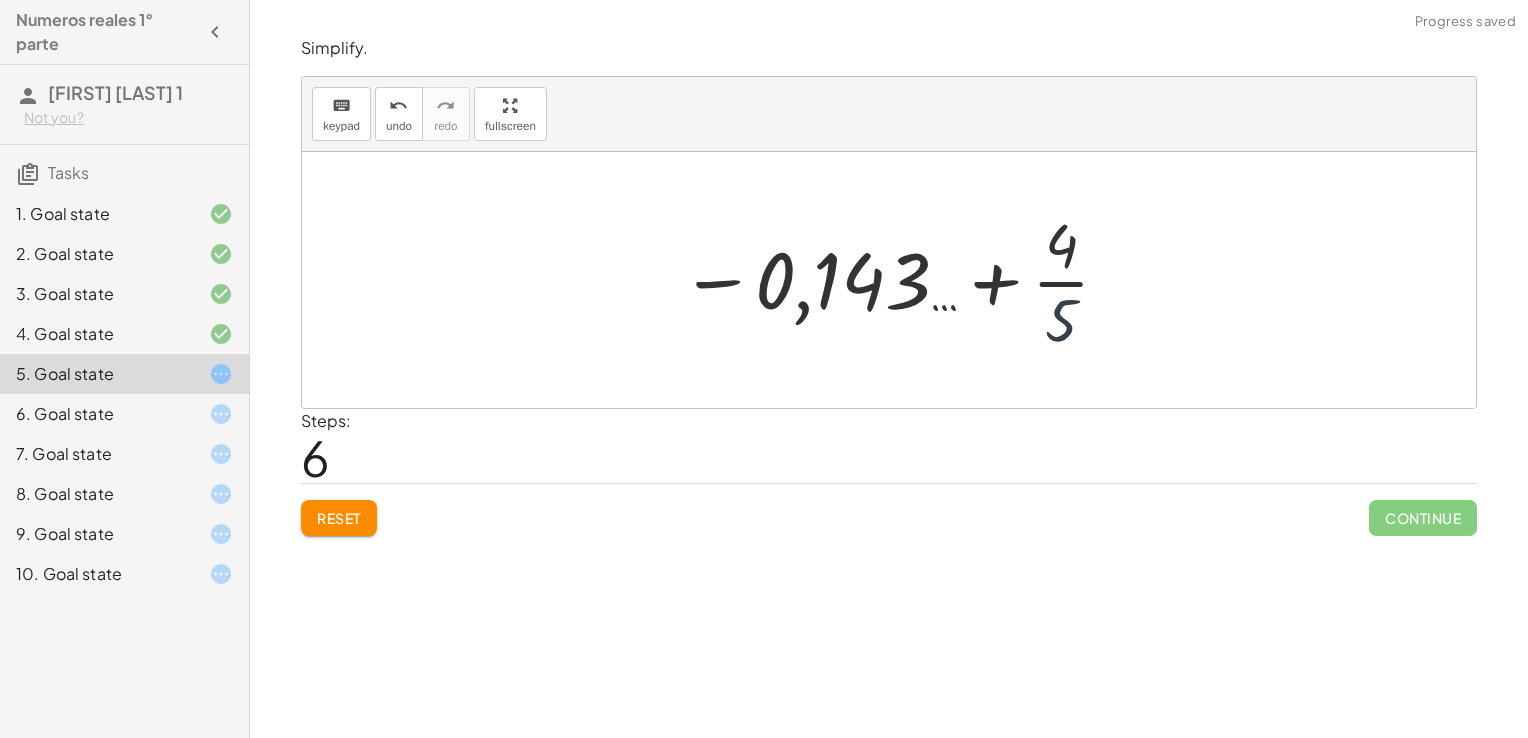 click at bounding box center [896, 280] 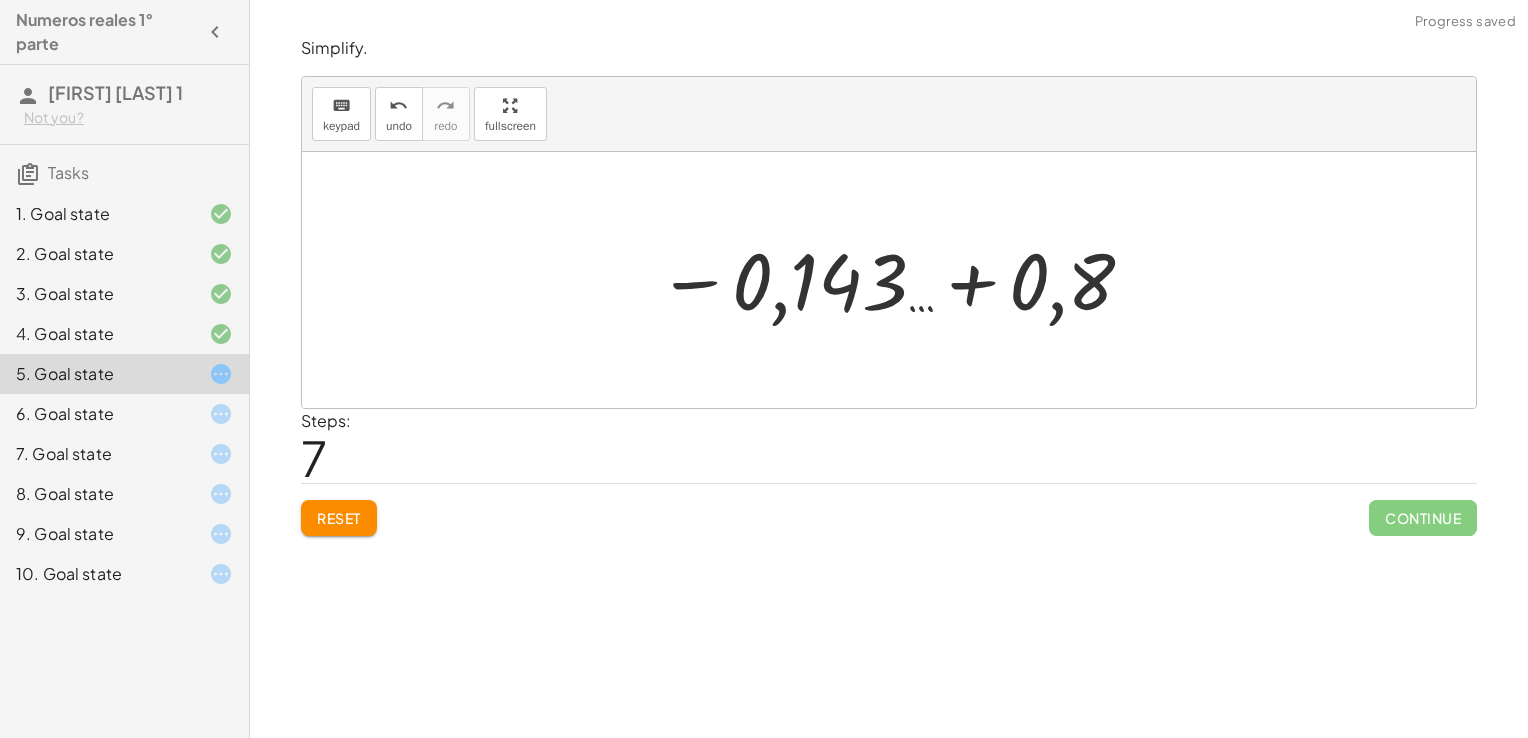 click at bounding box center (897, 280) 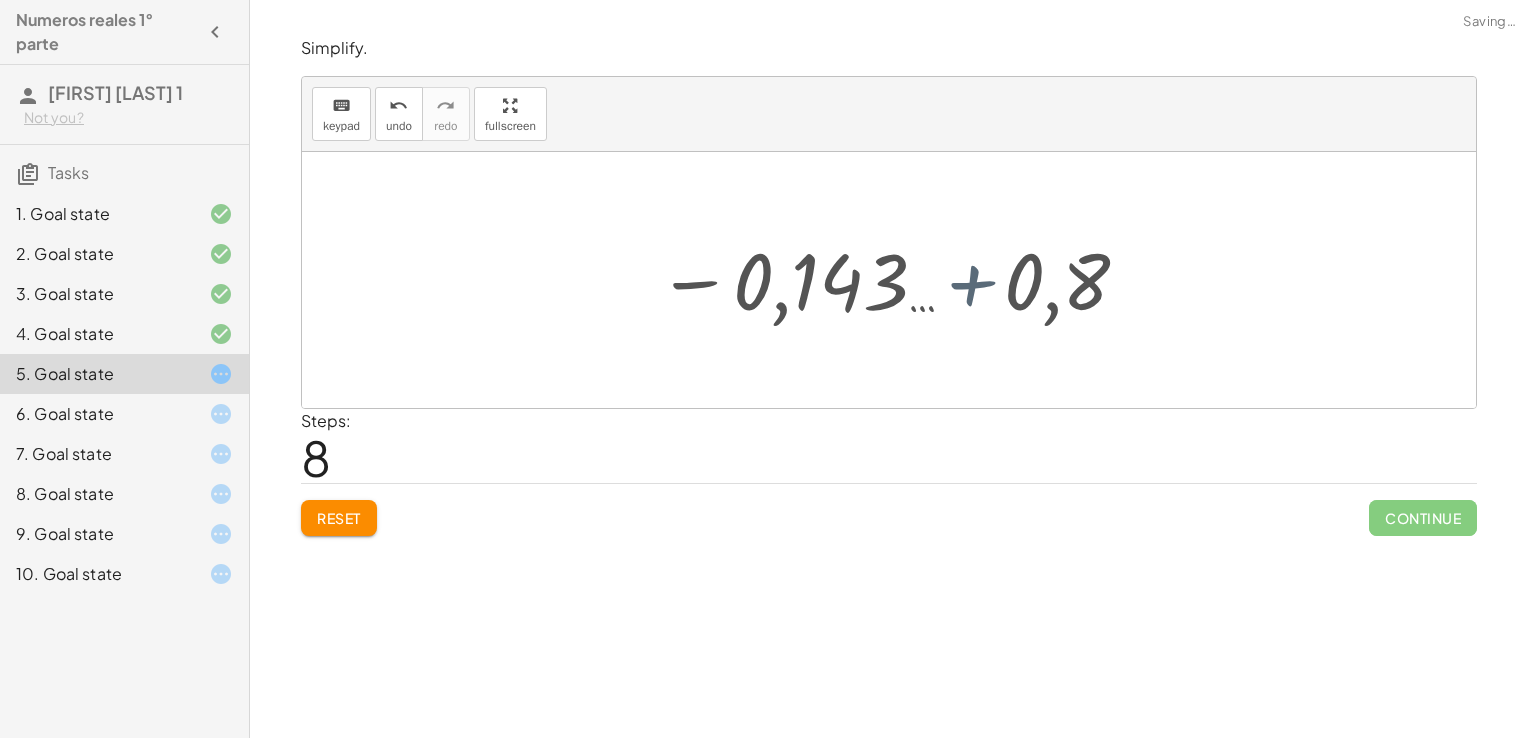 click at bounding box center (910, 280) 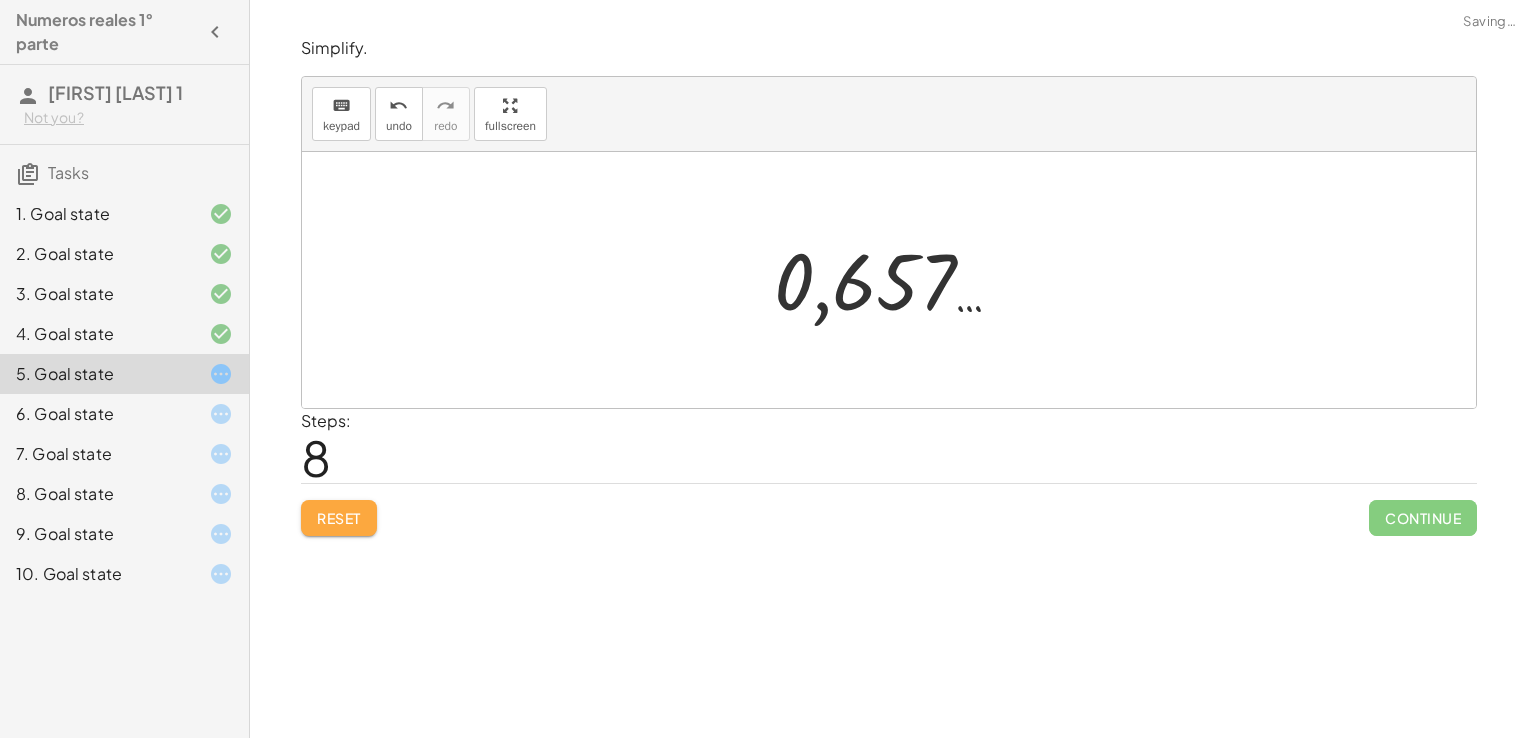 click on "Reset" 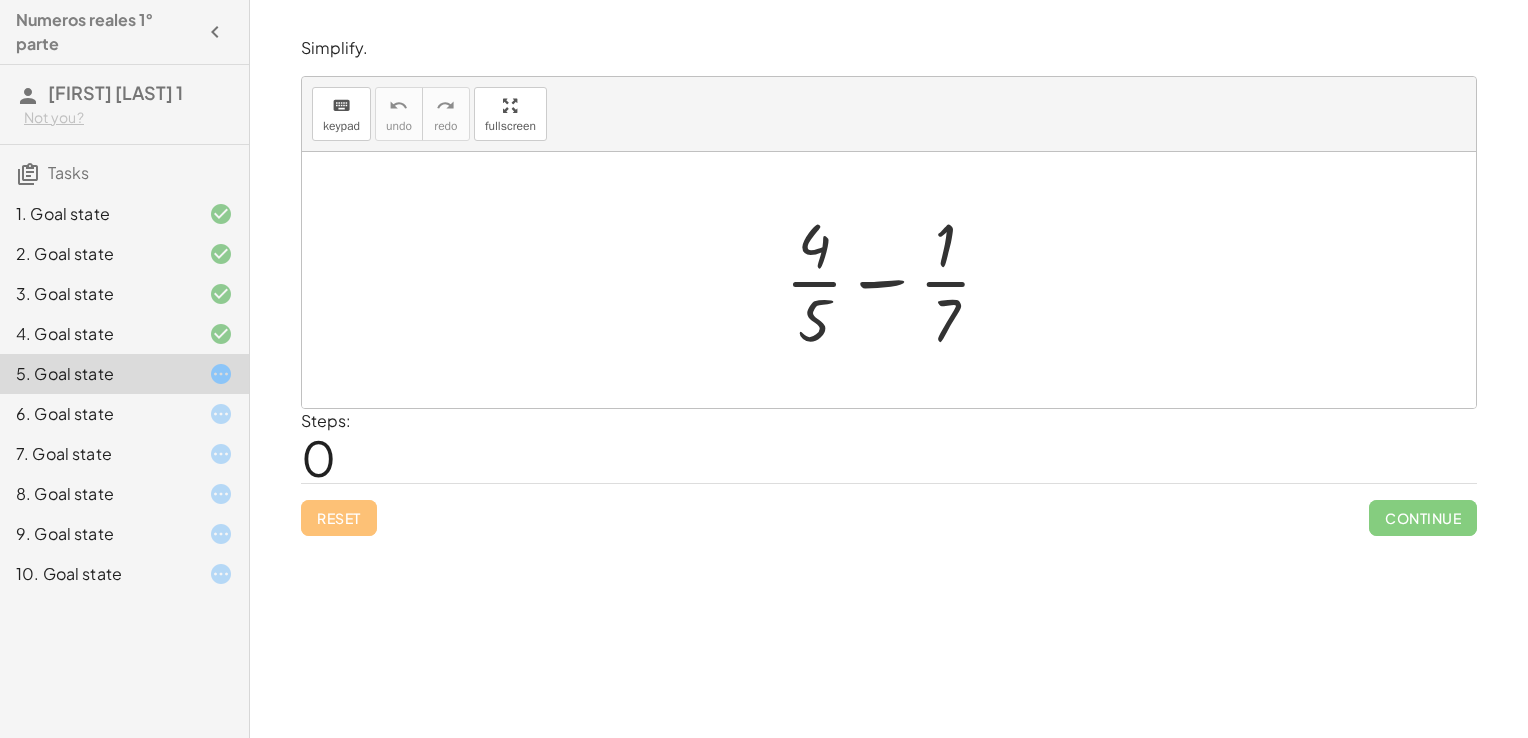click at bounding box center [896, 280] 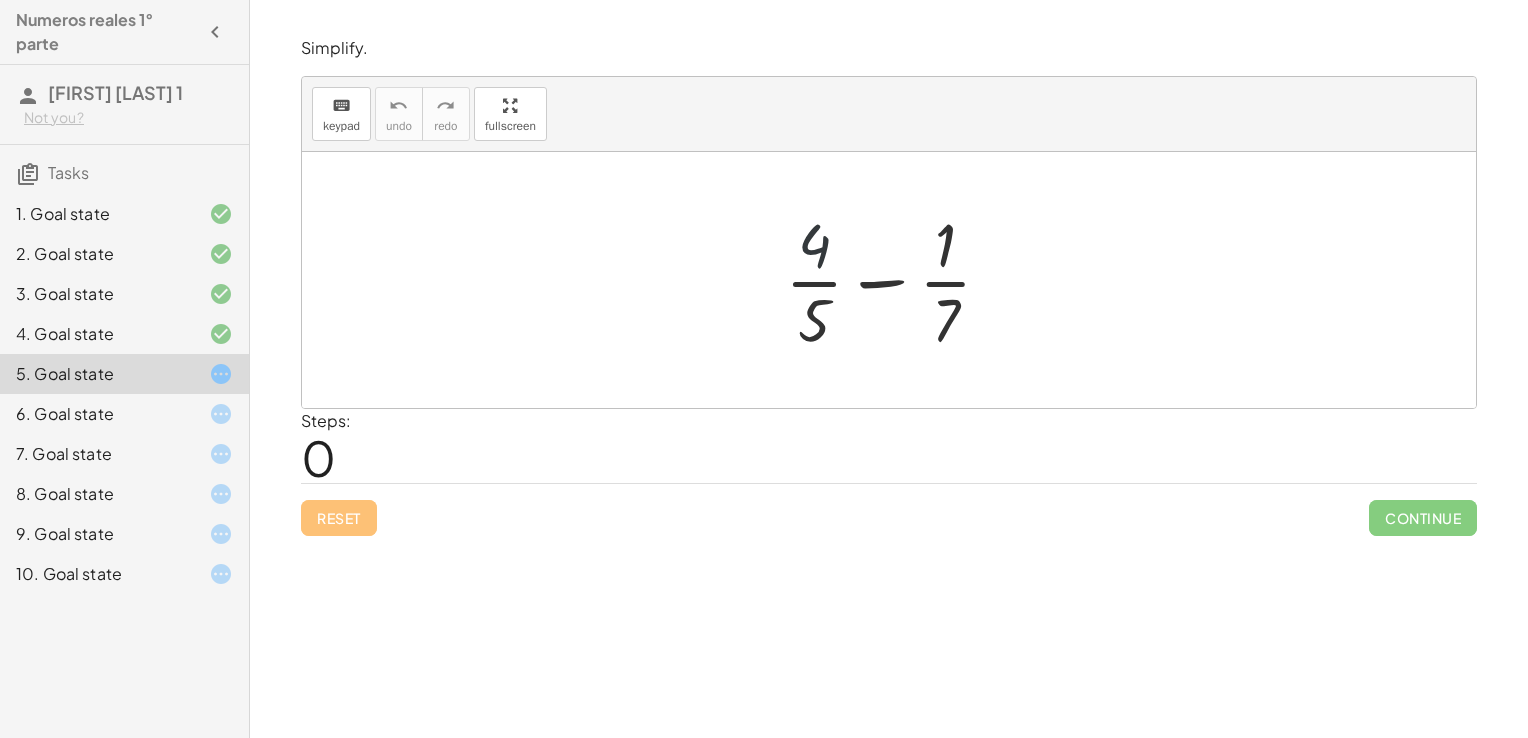 click at bounding box center (896, 280) 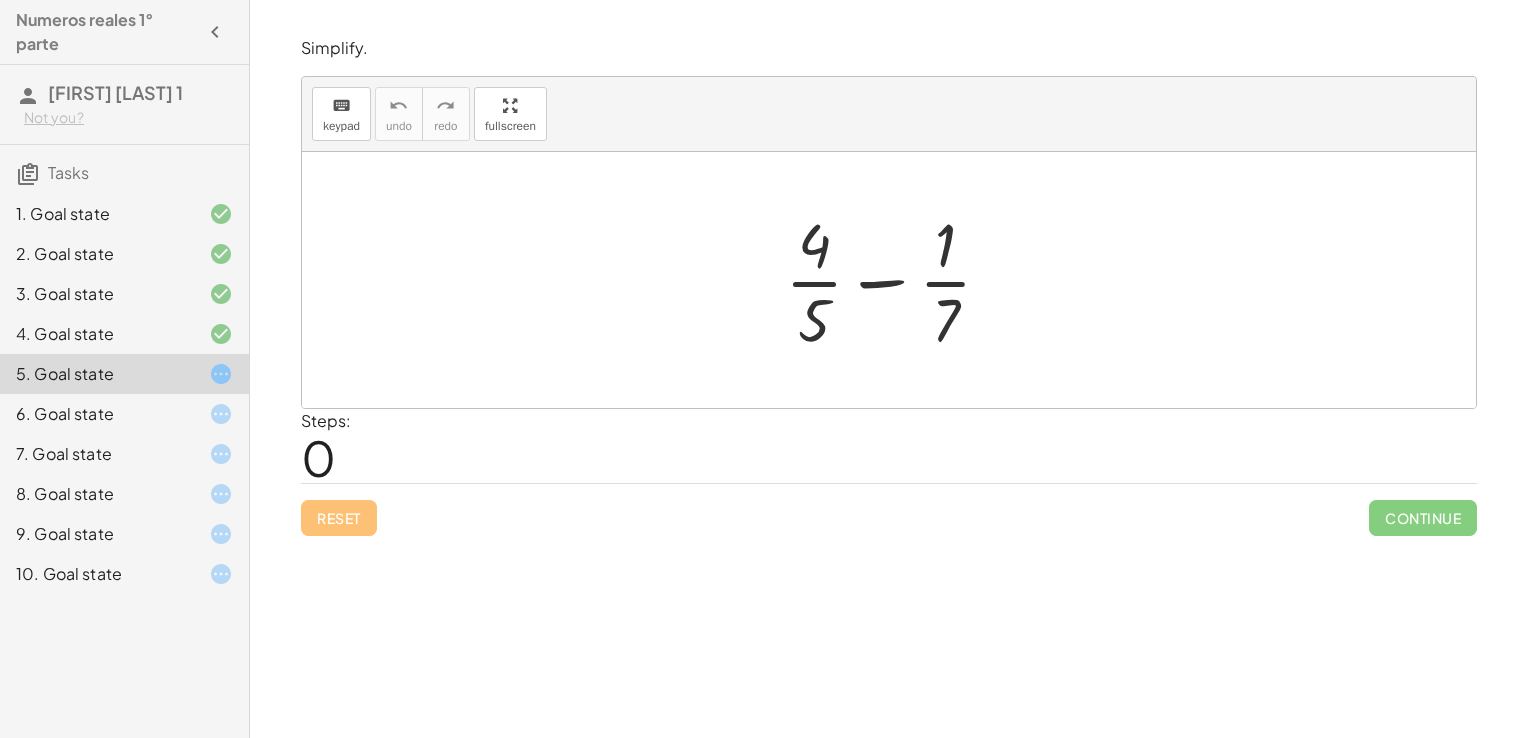 click at bounding box center (896, 280) 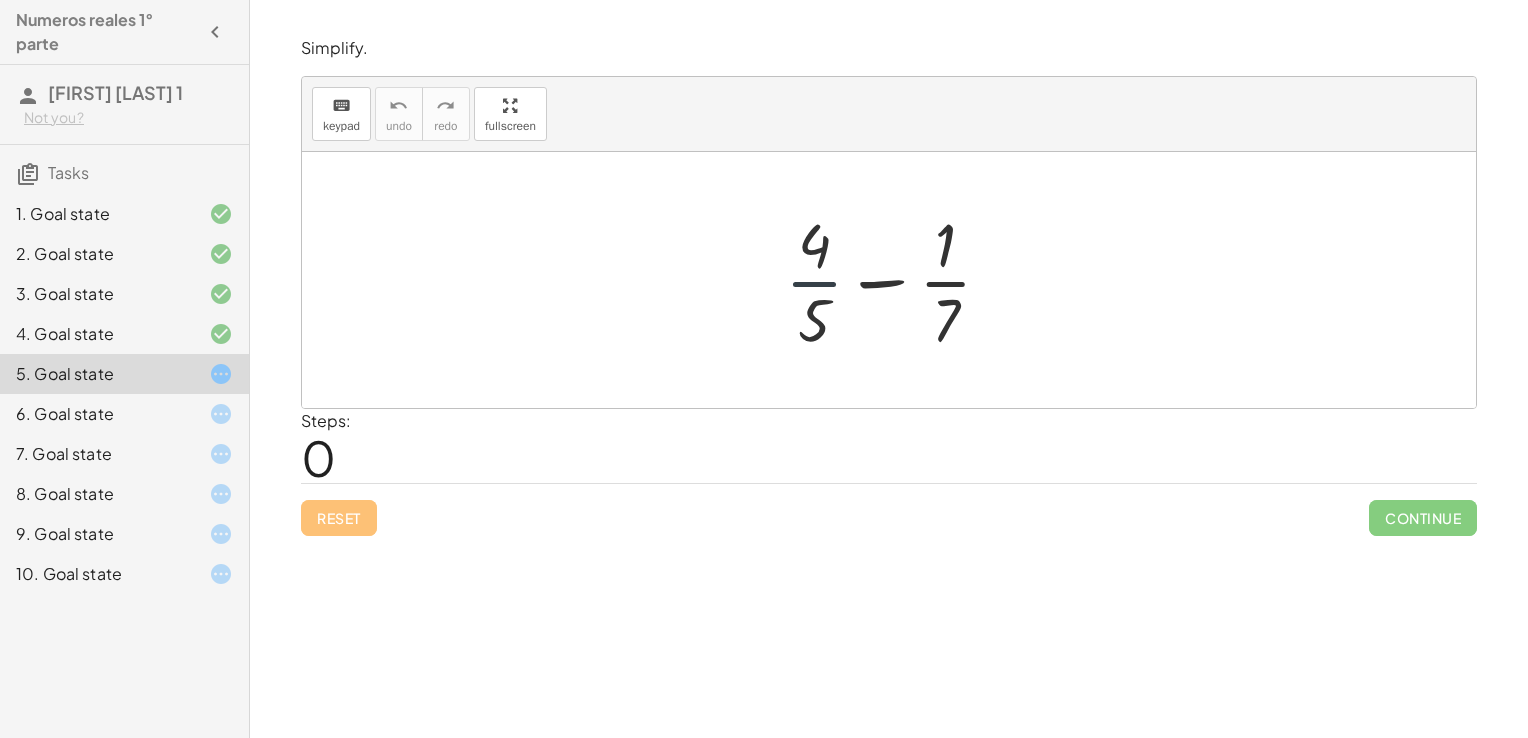 click at bounding box center (896, 280) 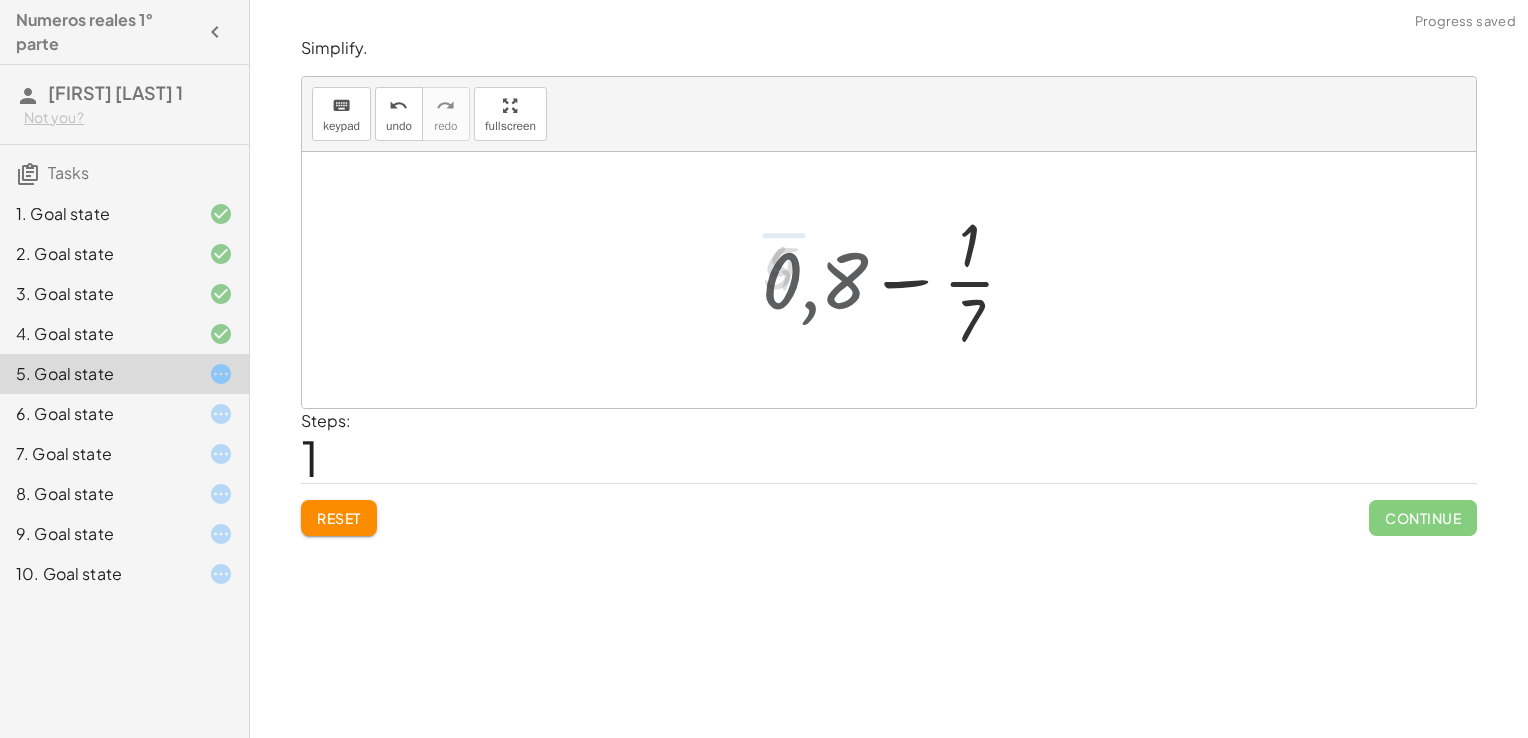 click at bounding box center (897, 280) 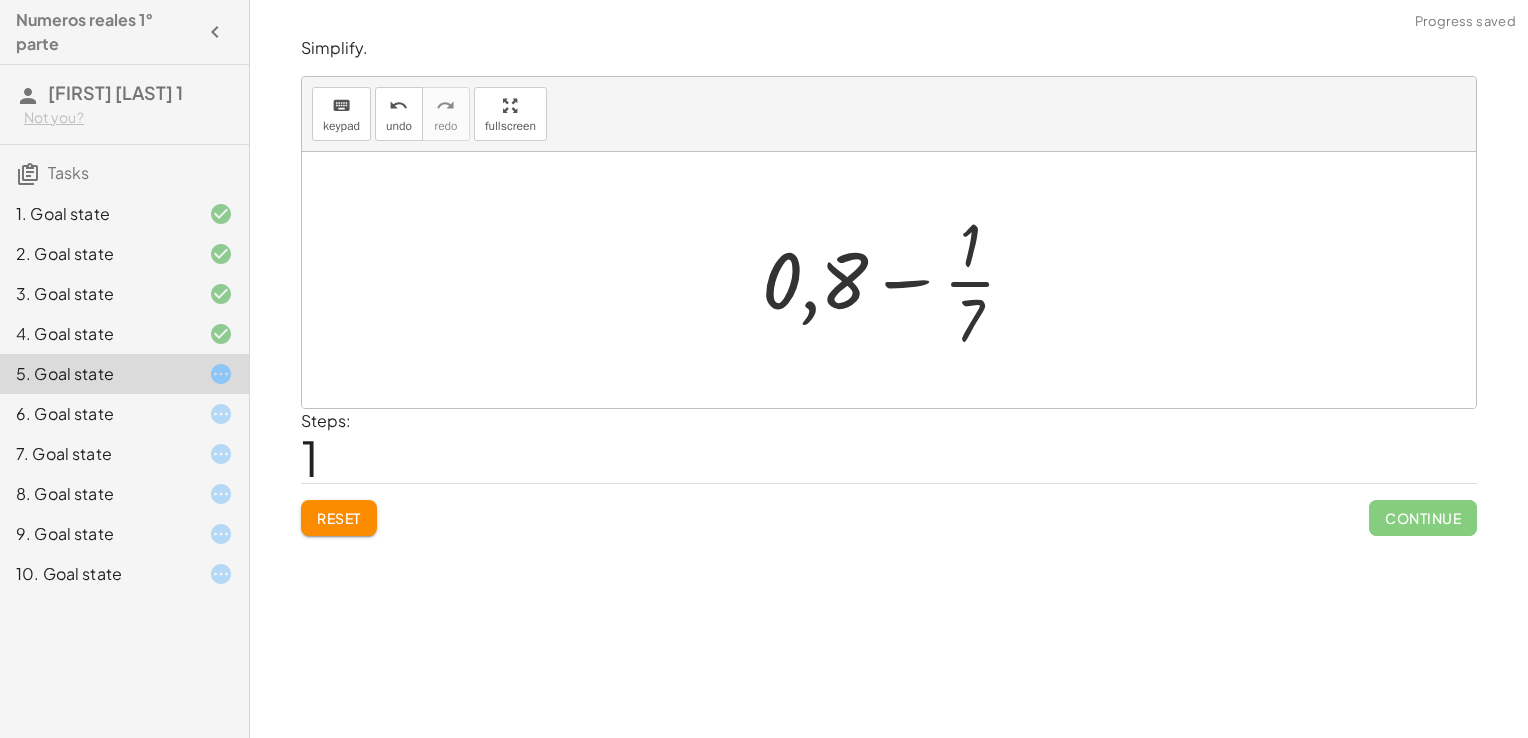 click at bounding box center (897, 280) 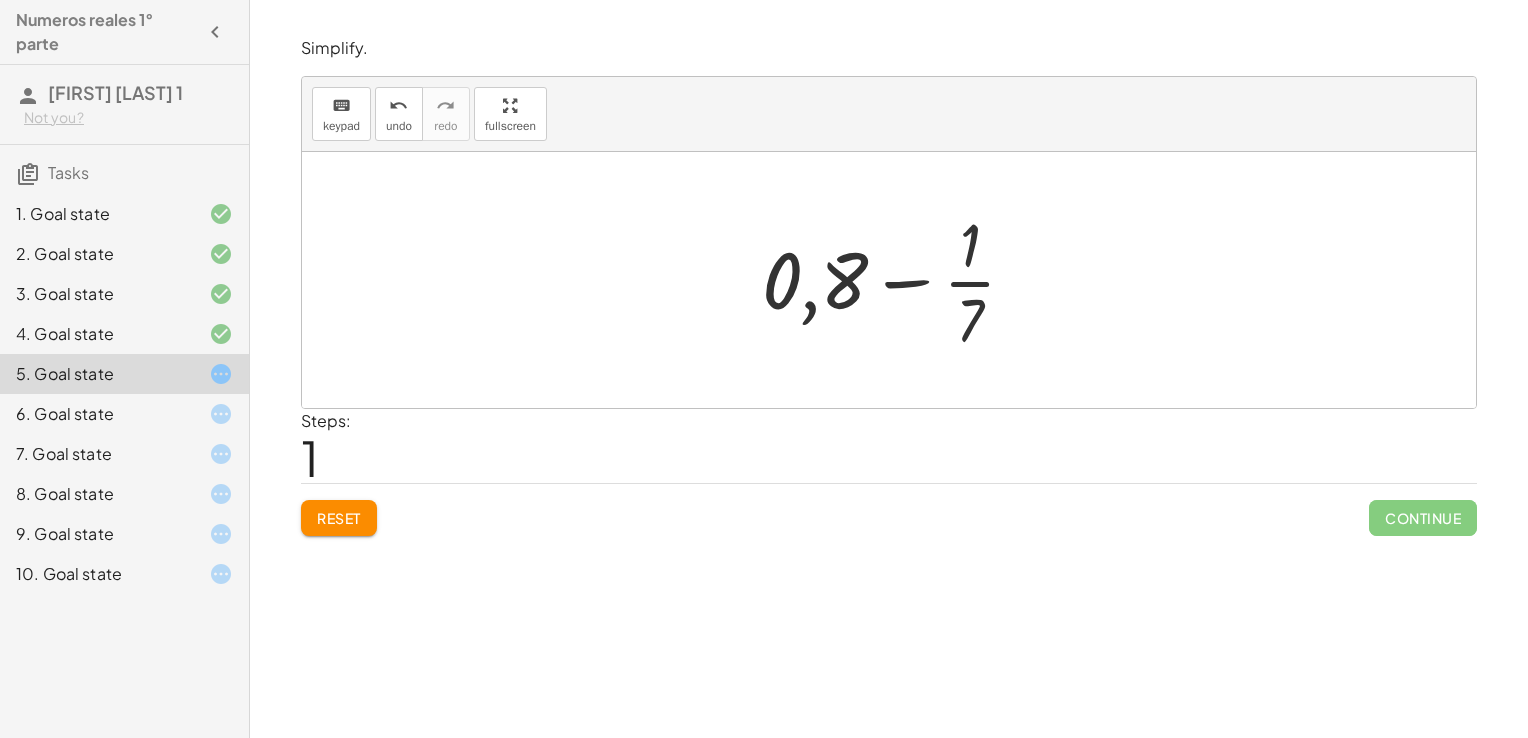 click at bounding box center [897, 280] 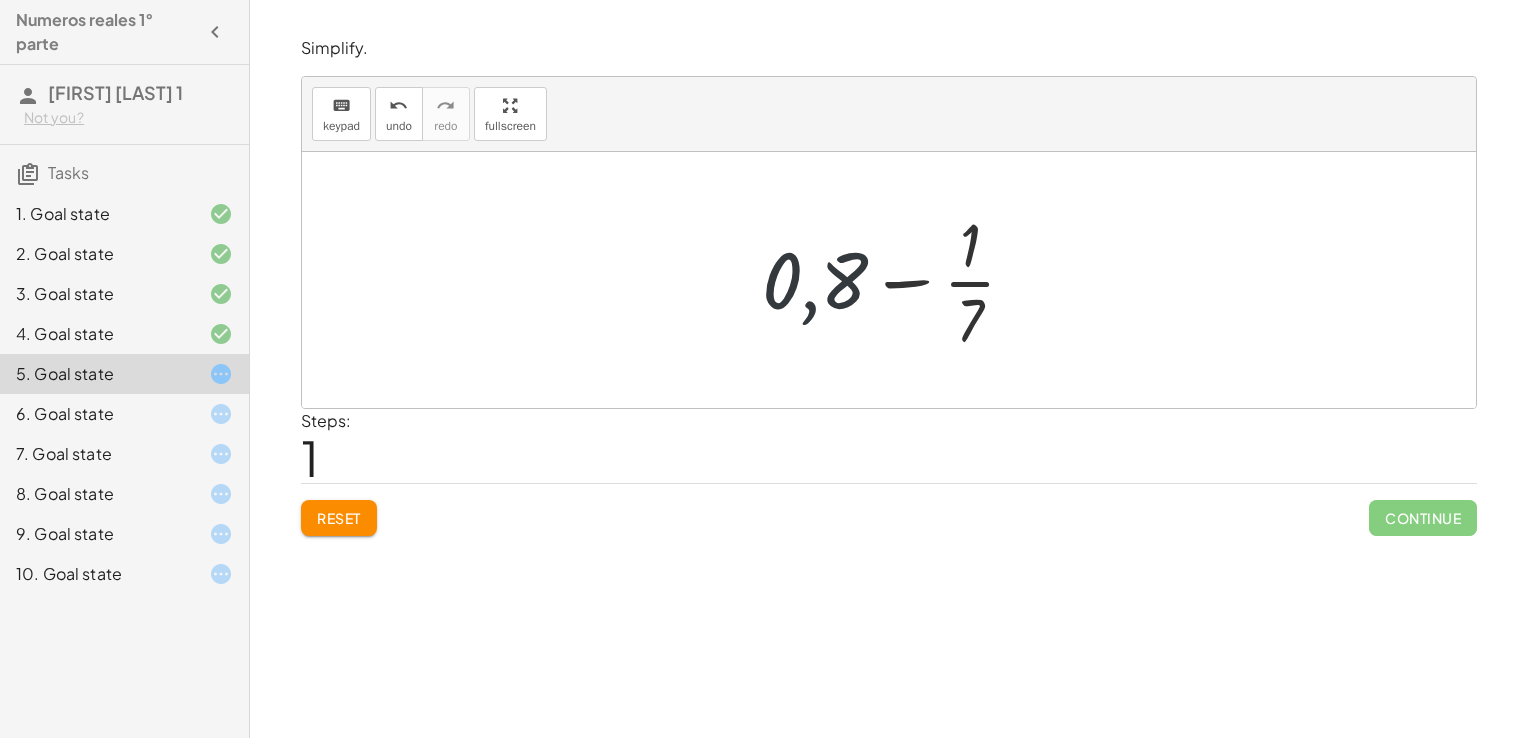 click at bounding box center [897, 280] 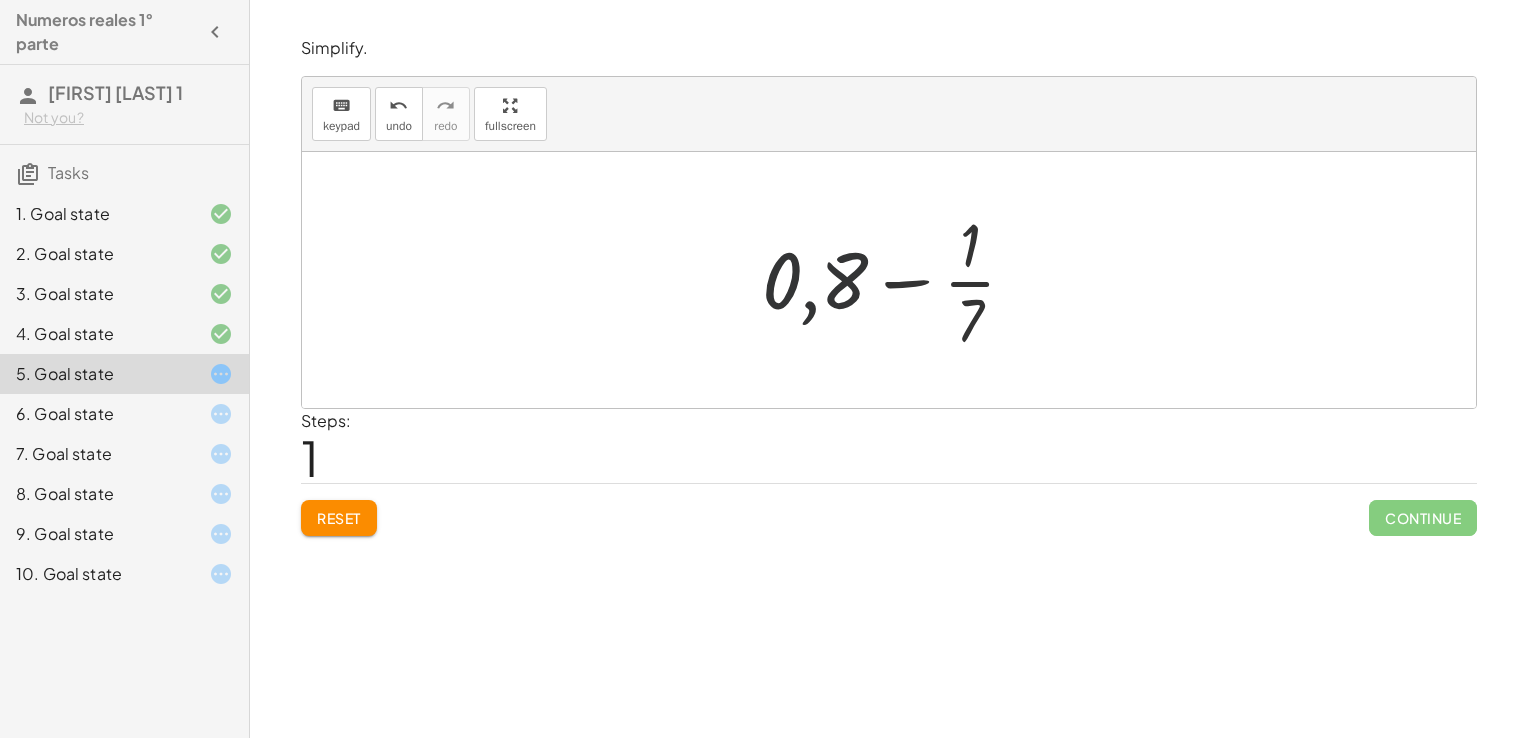 click at bounding box center (897, 280) 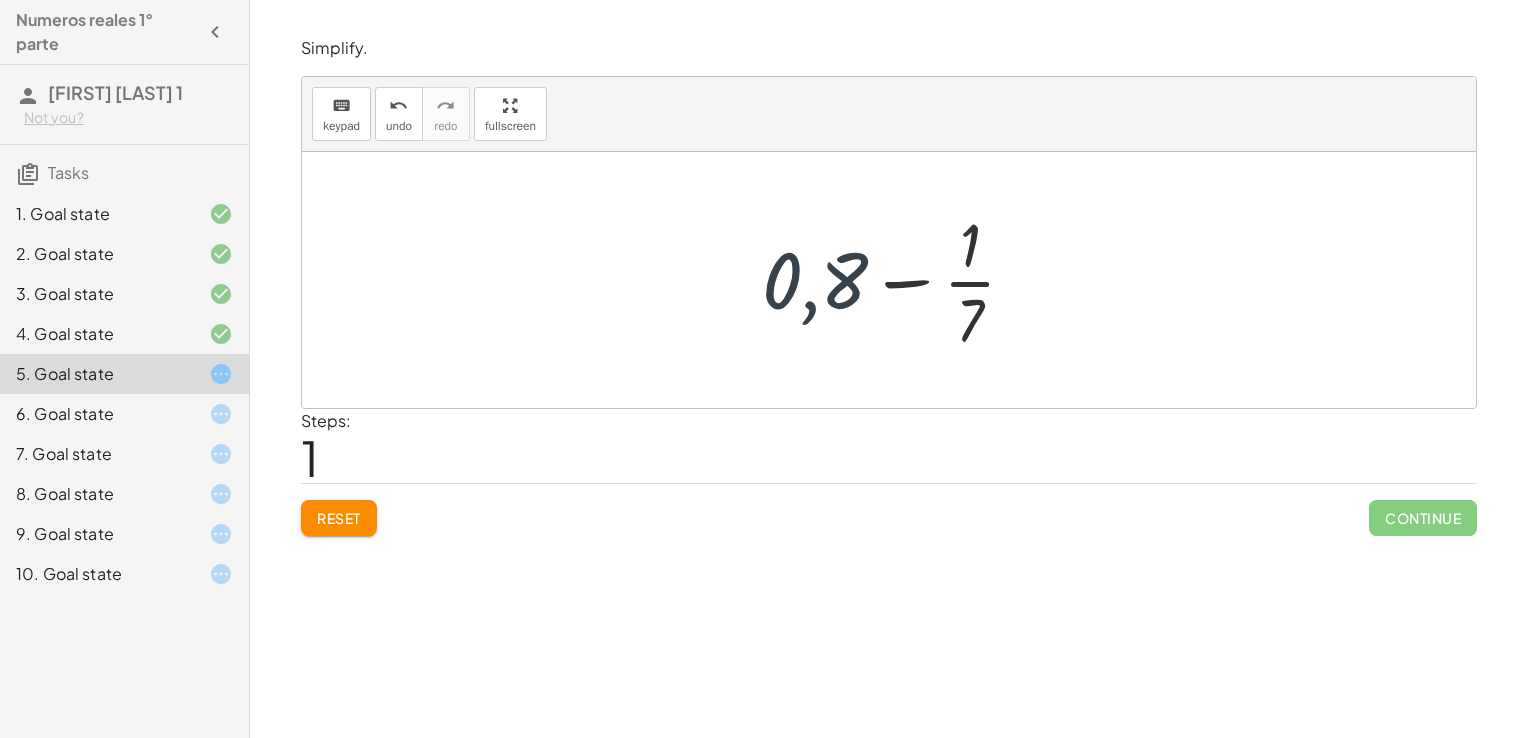 click at bounding box center [897, 280] 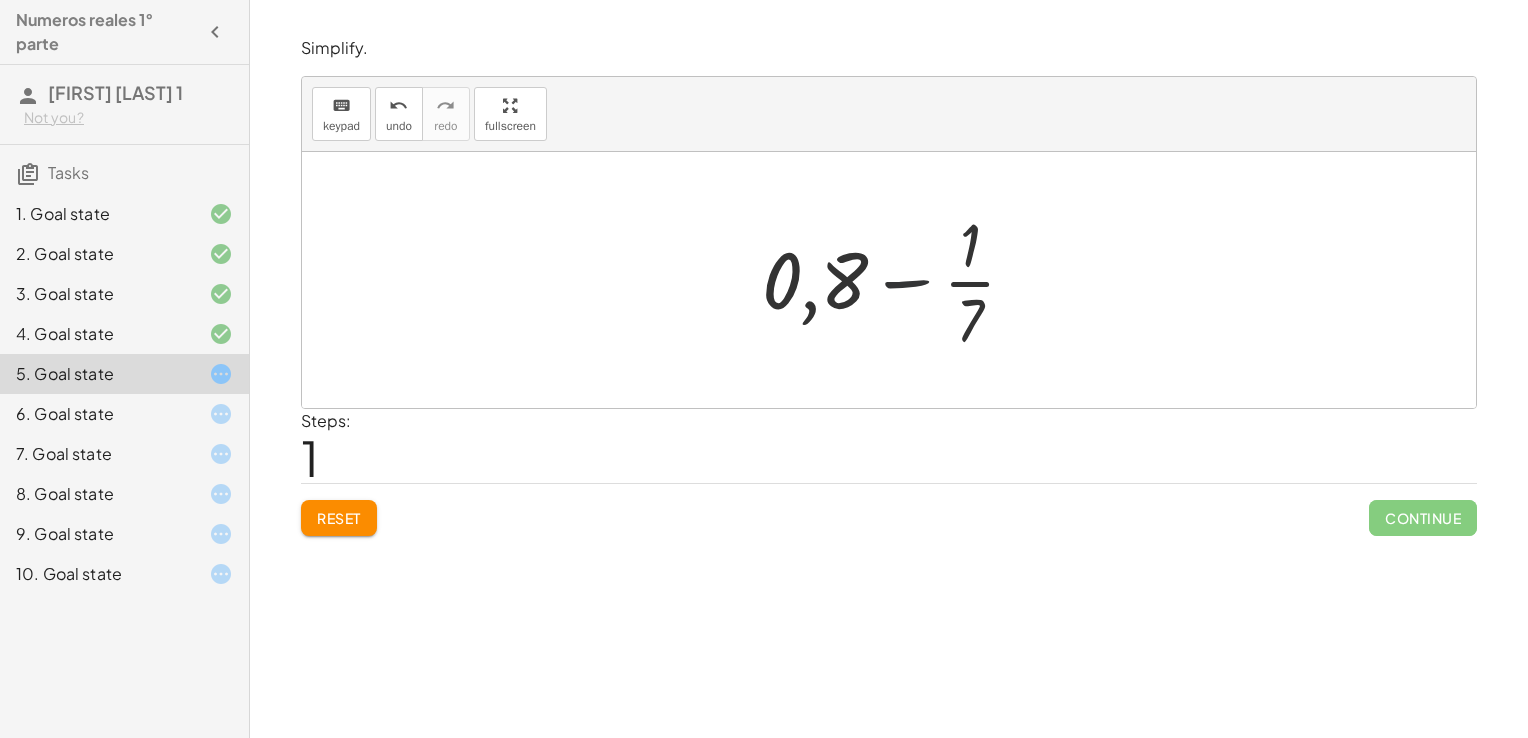 click at bounding box center (897, 280) 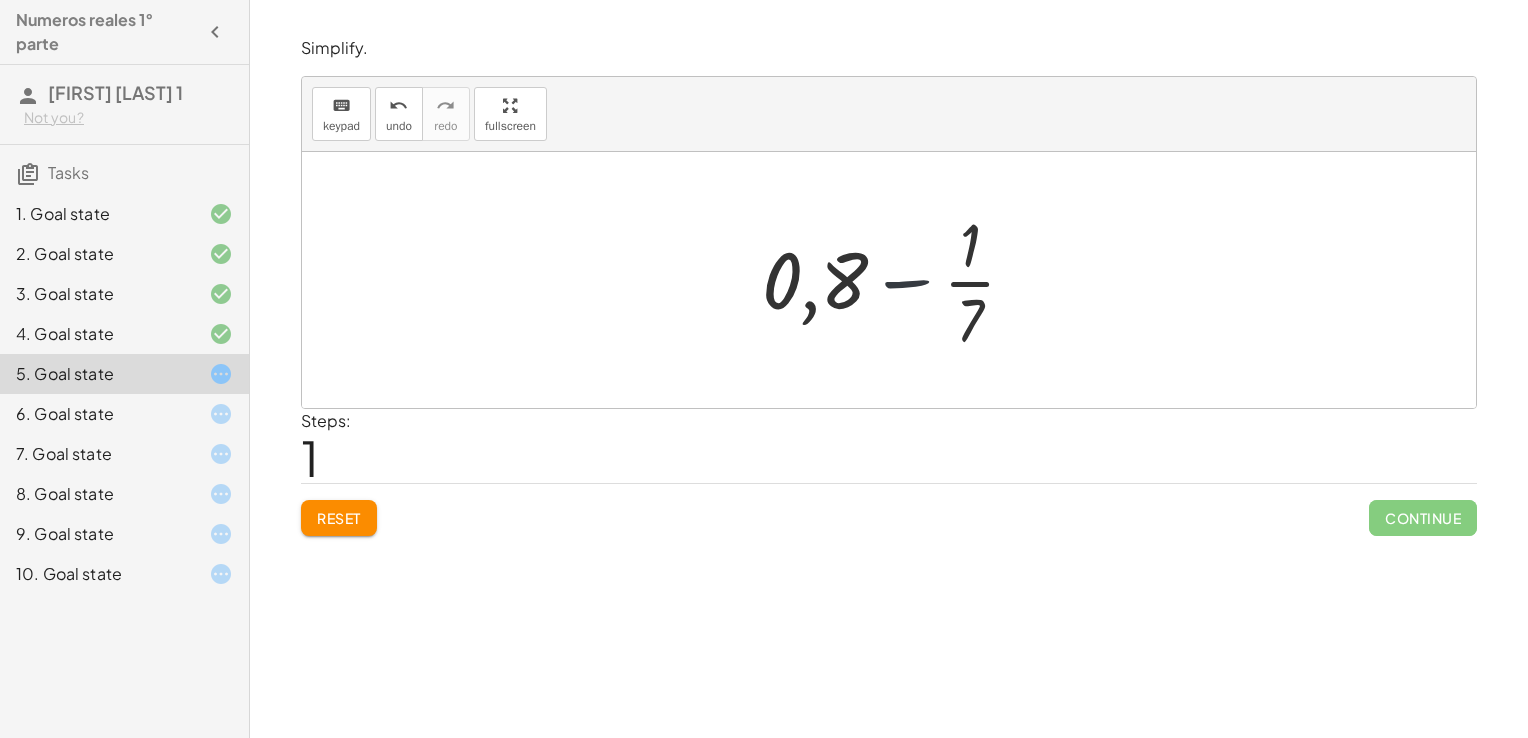 click at bounding box center (897, 280) 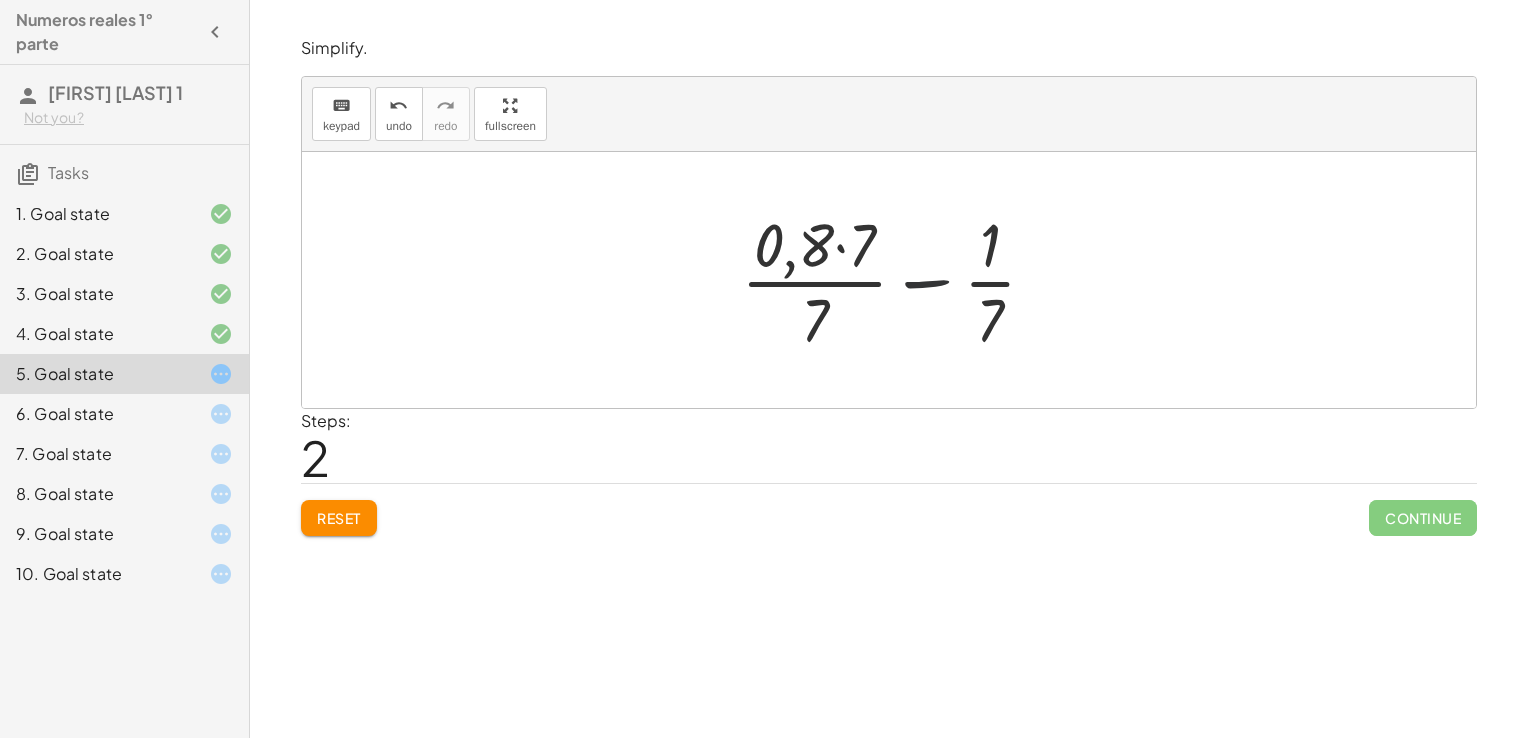 click at bounding box center [896, 280] 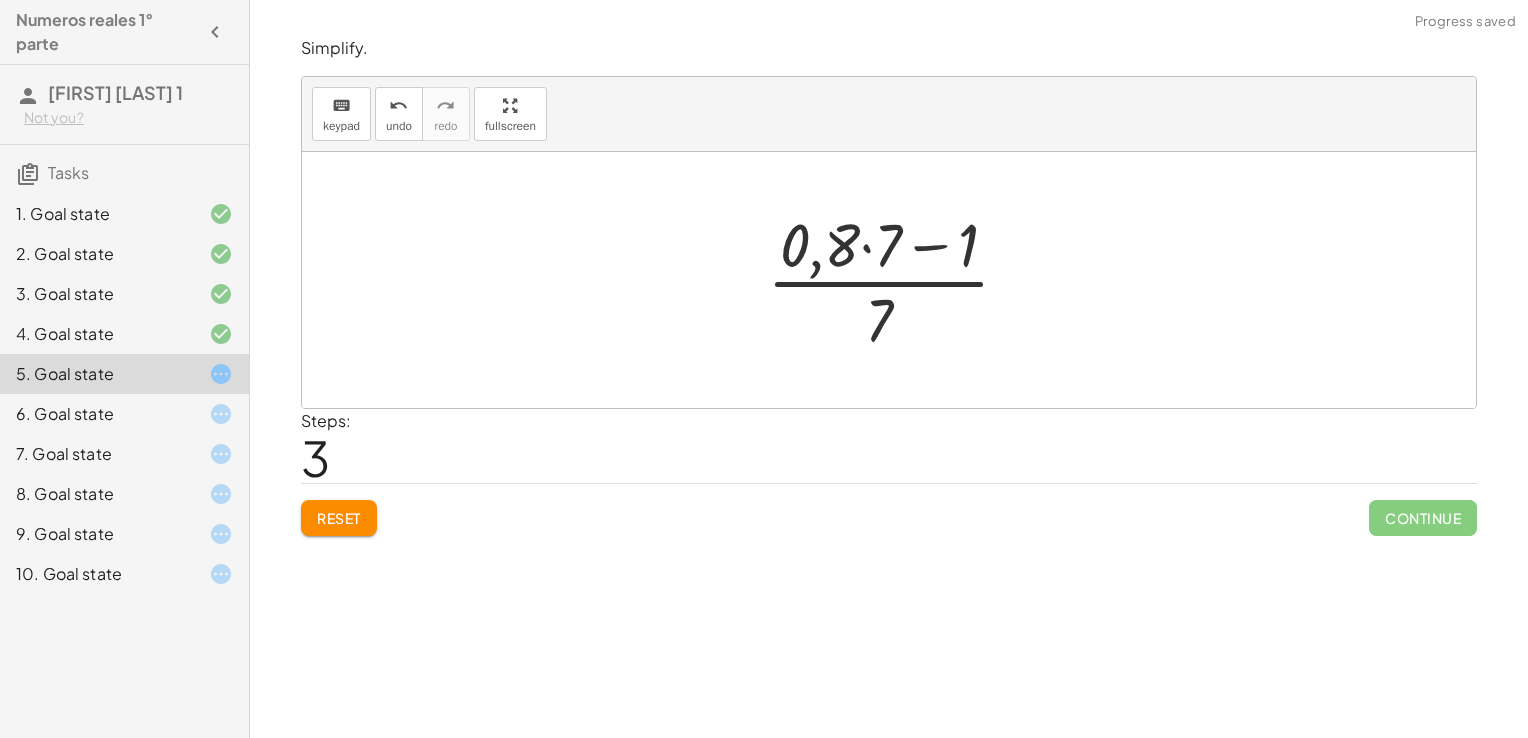 click at bounding box center [896, 280] 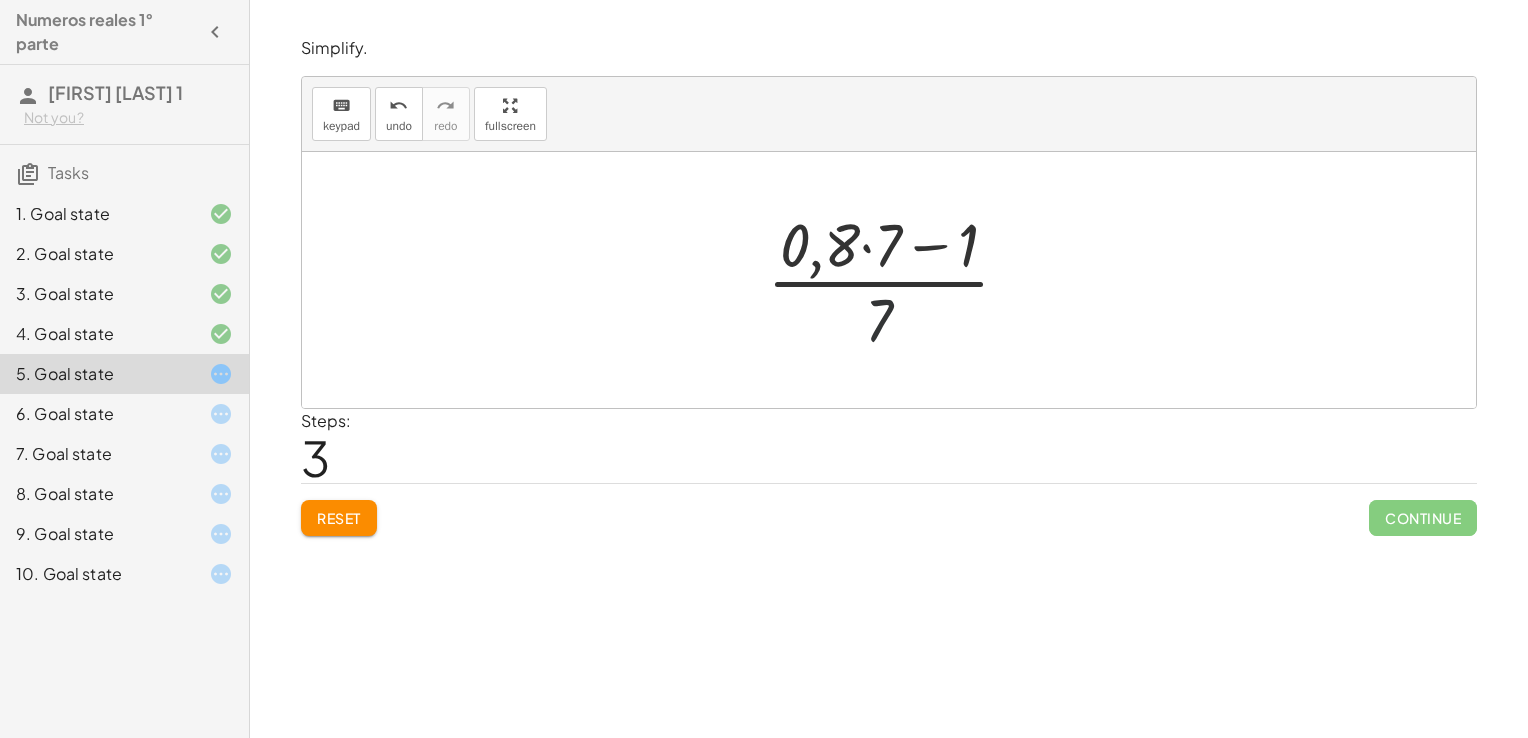 click at bounding box center (896, 280) 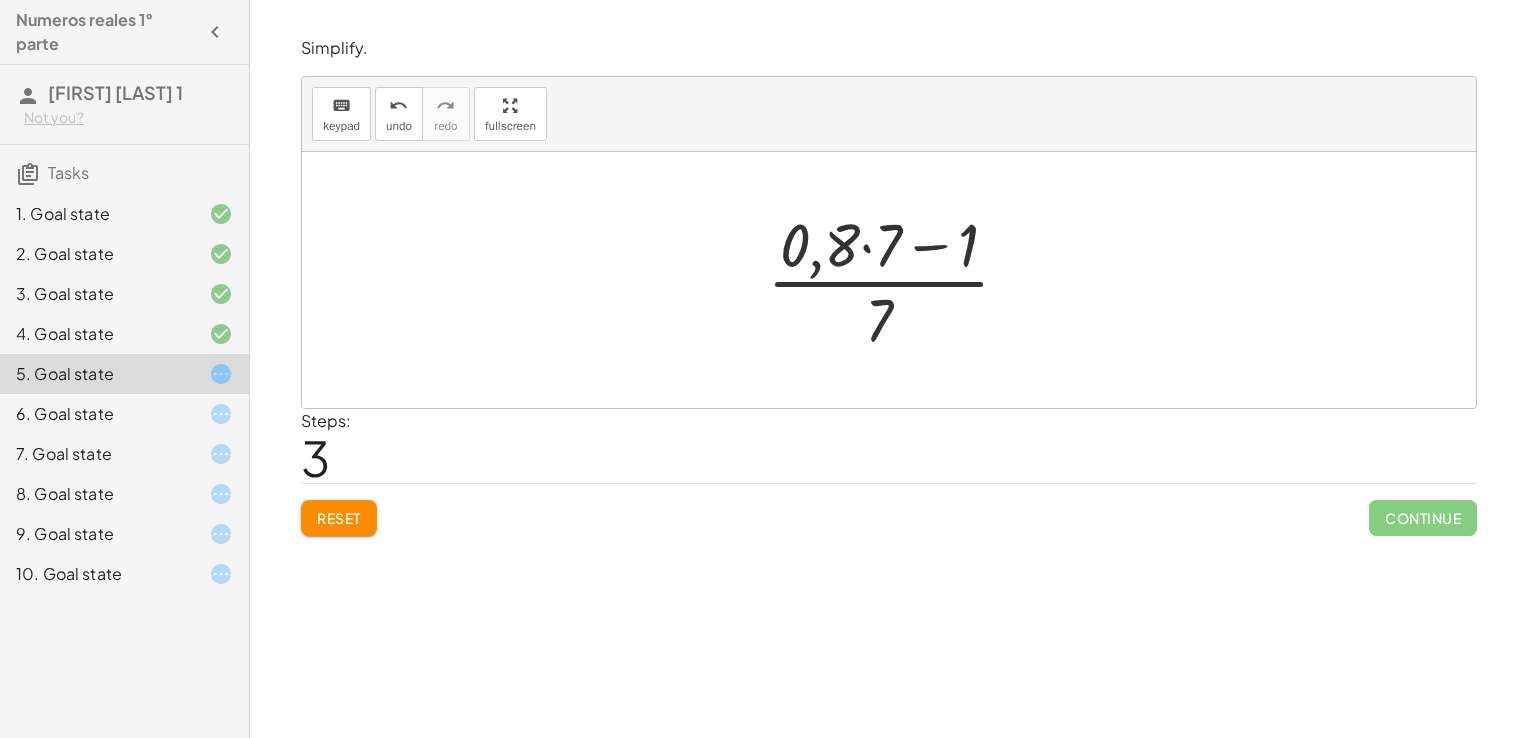 click at bounding box center [896, 280] 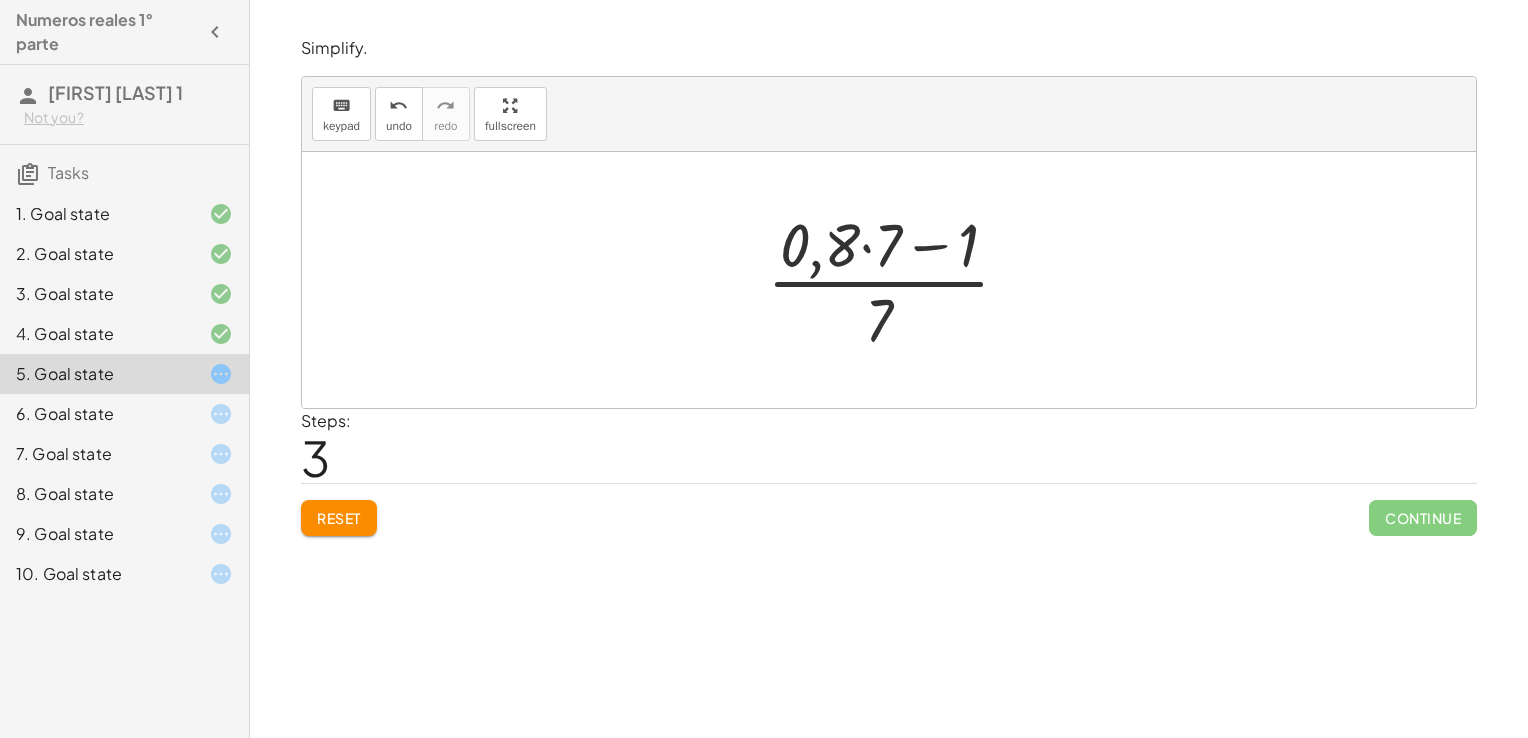 click at bounding box center [896, 280] 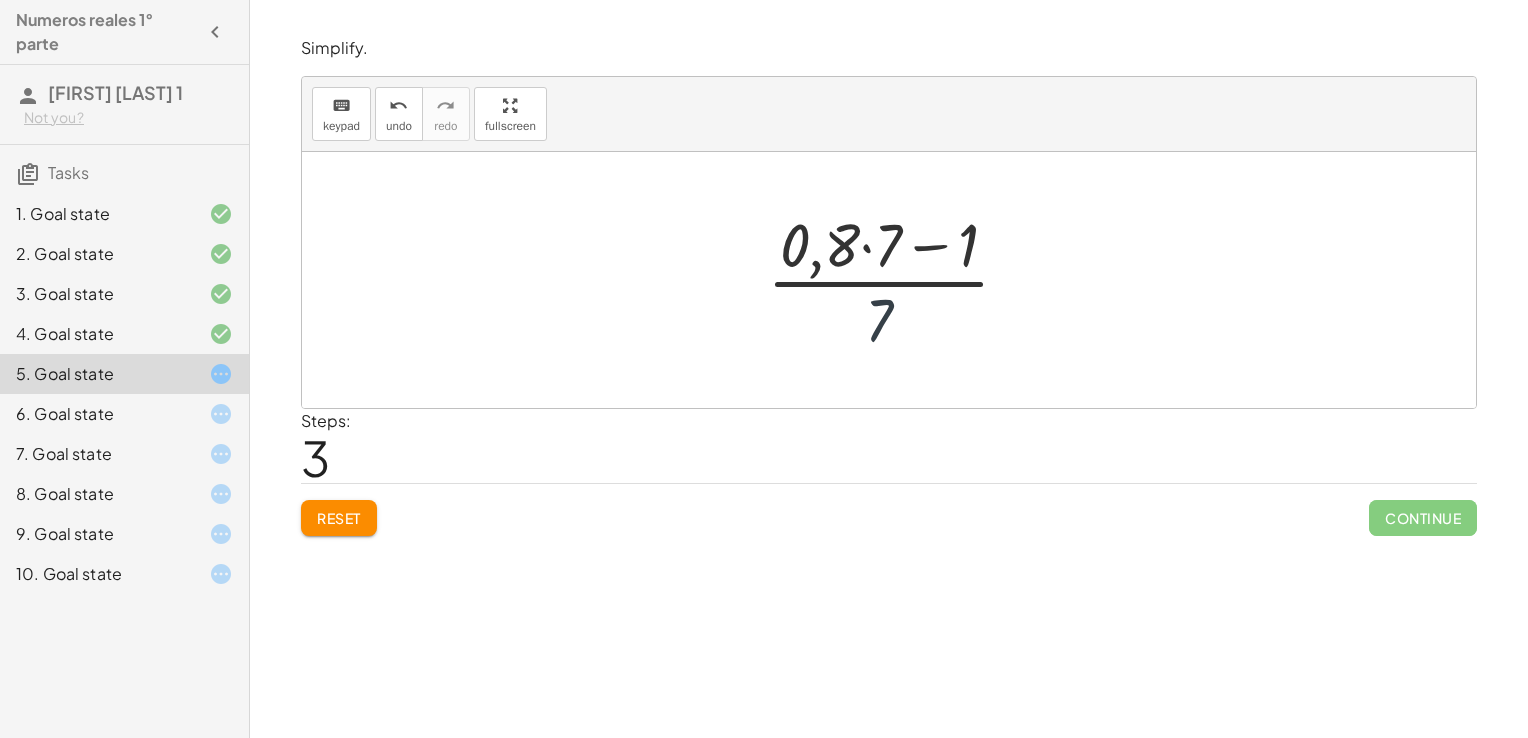click at bounding box center [896, 280] 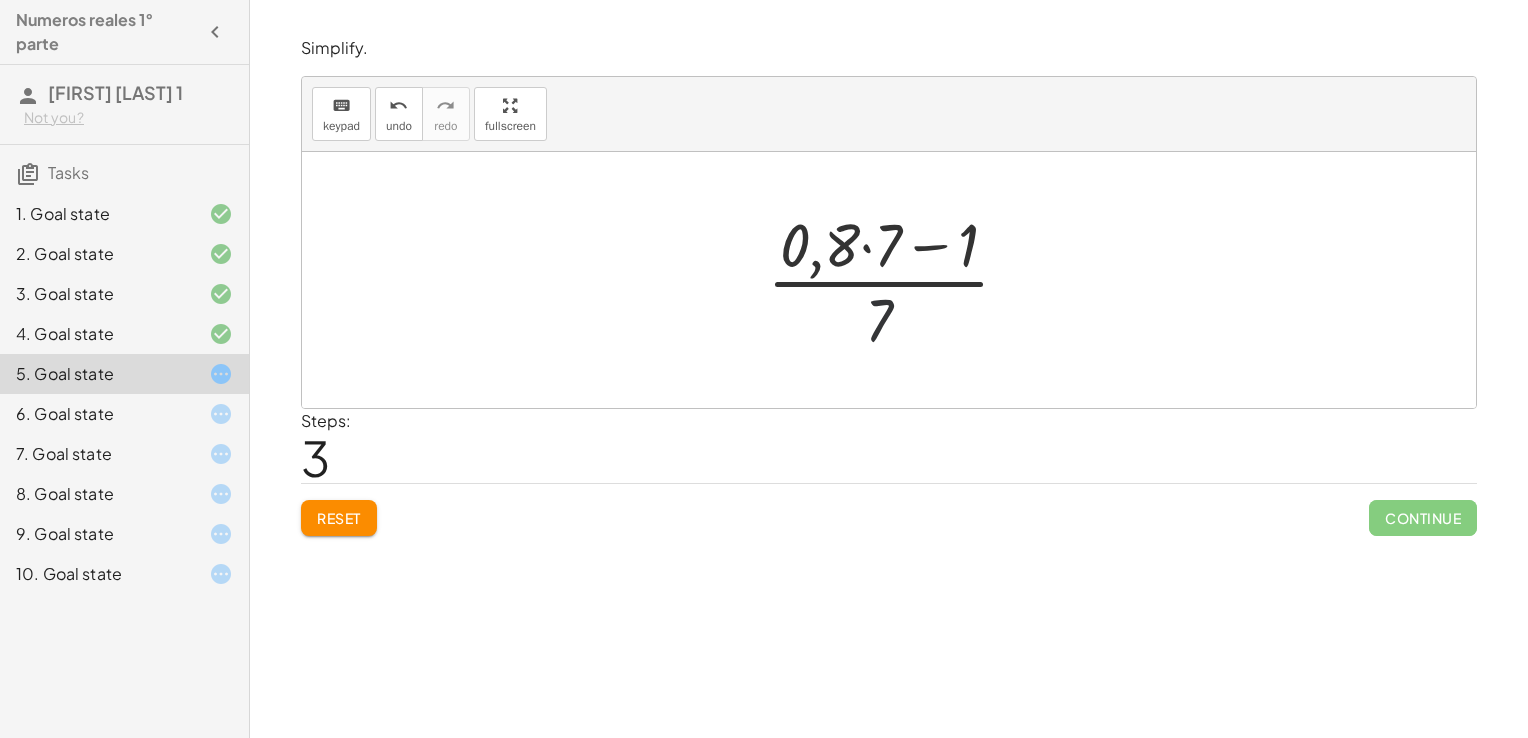 click at bounding box center (896, 280) 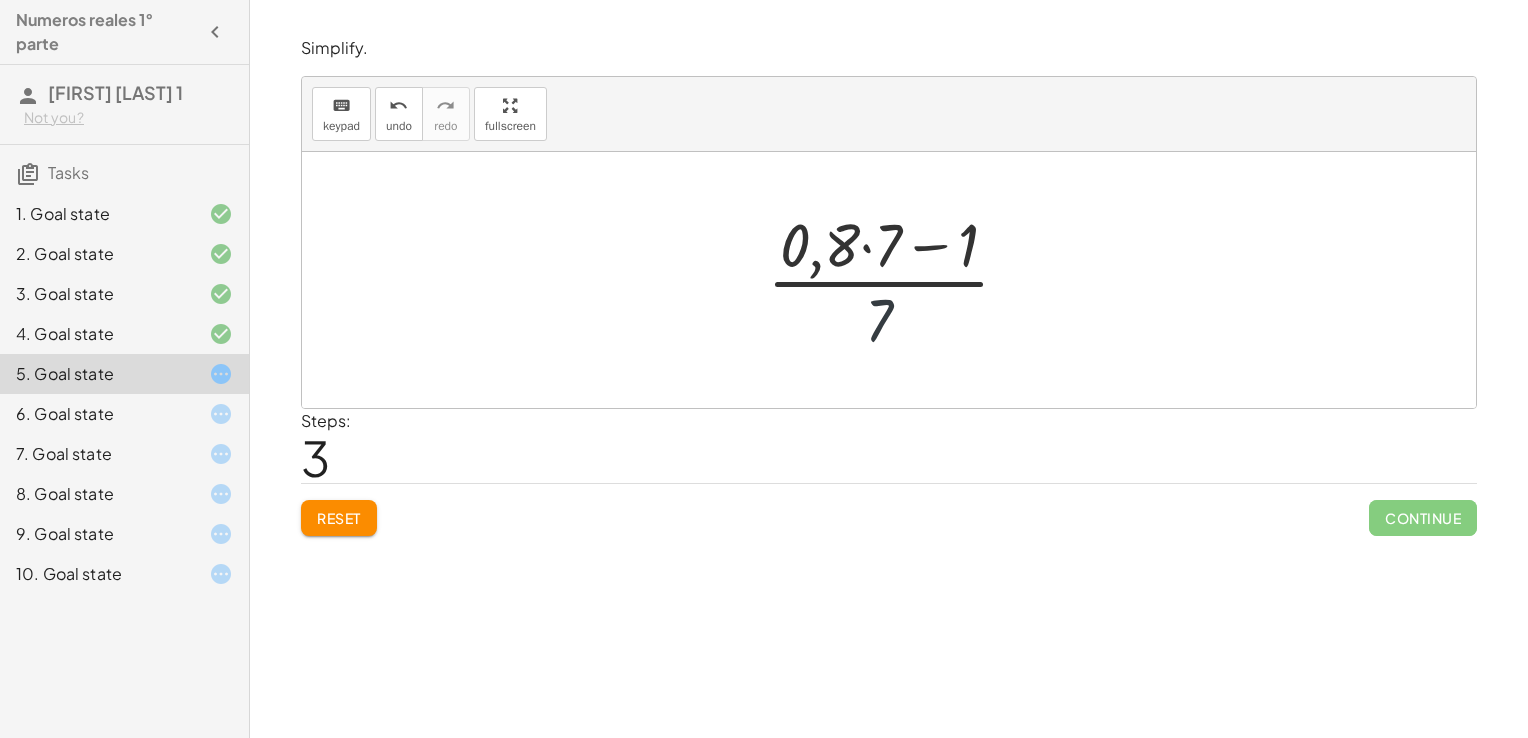 click at bounding box center (896, 280) 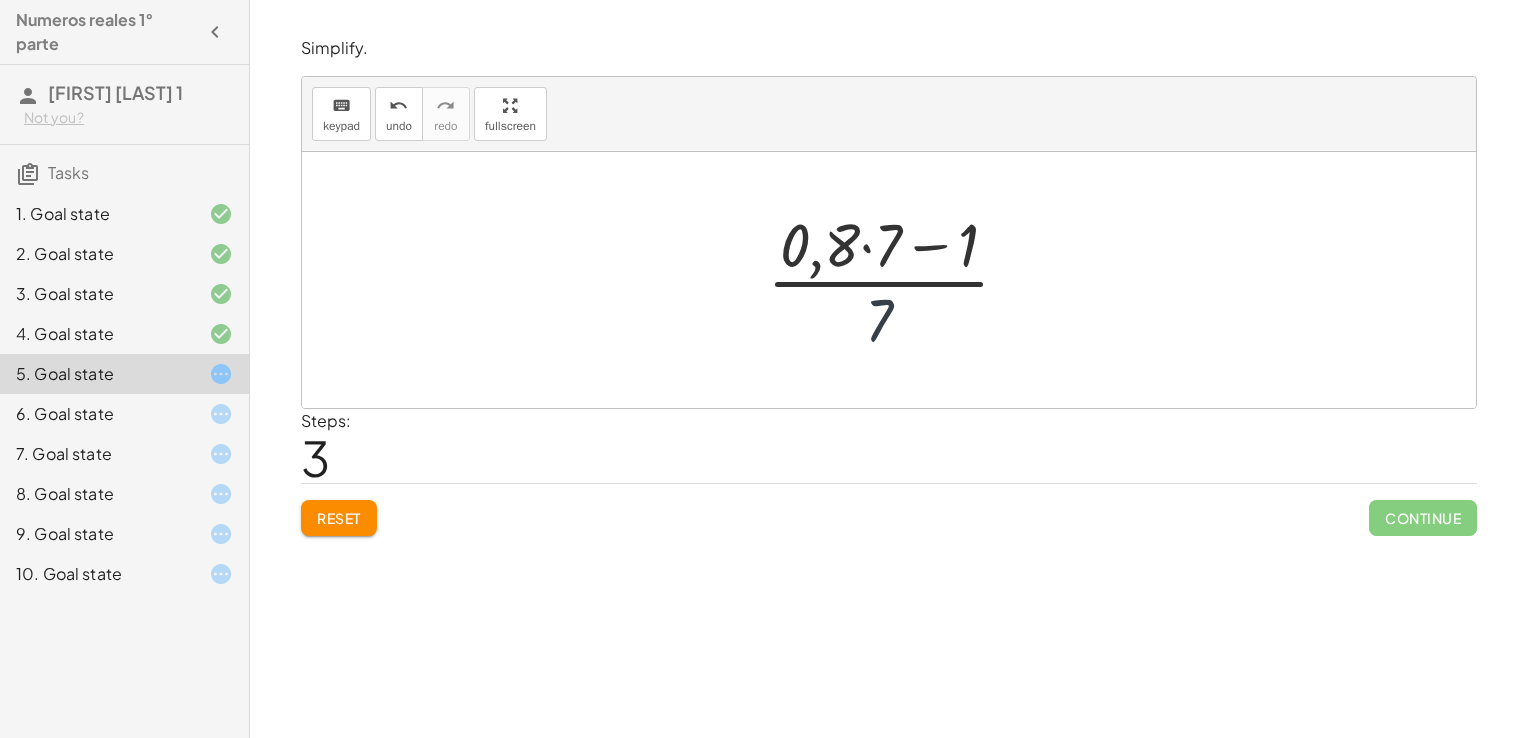 click at bounding box center [896, 280] 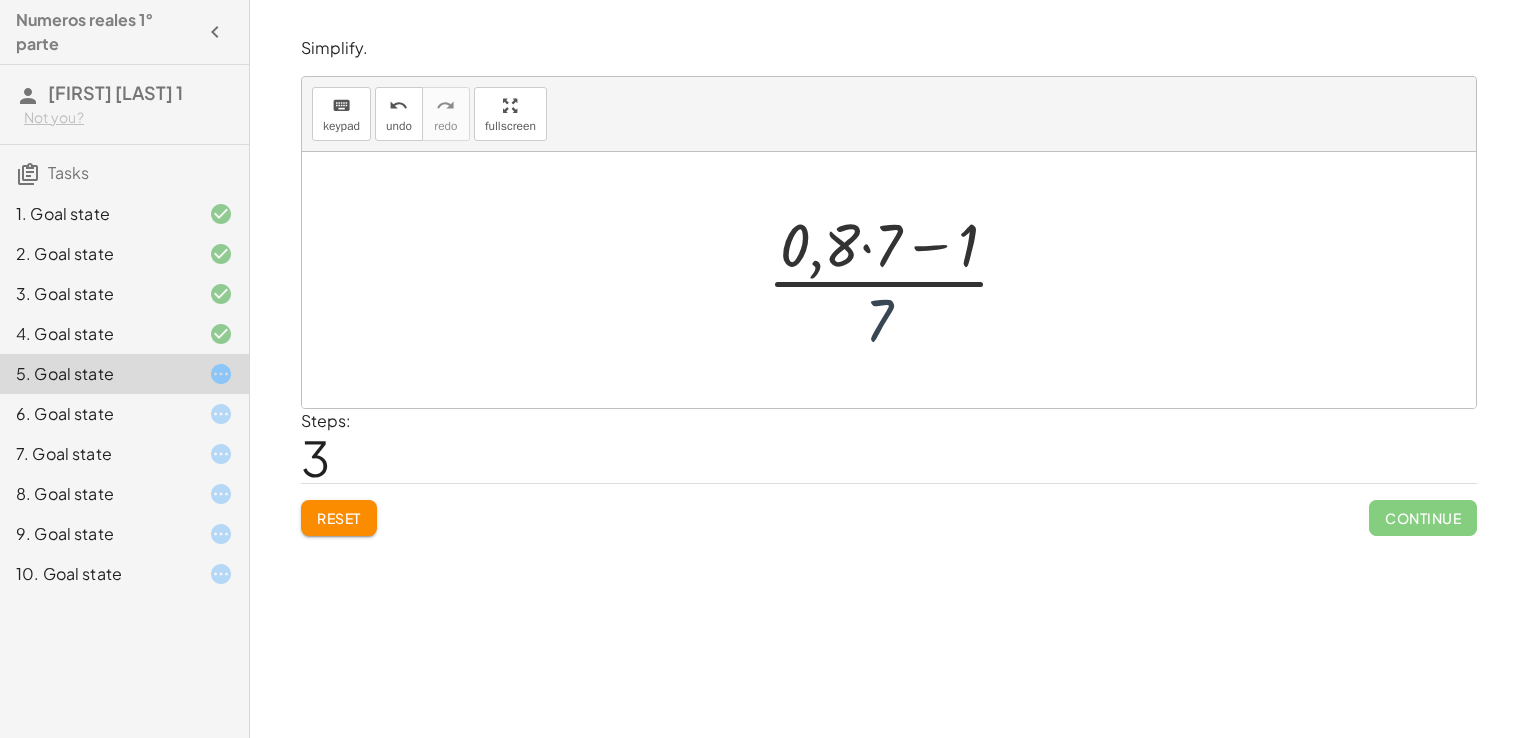 click at bounding box center (896, 280) 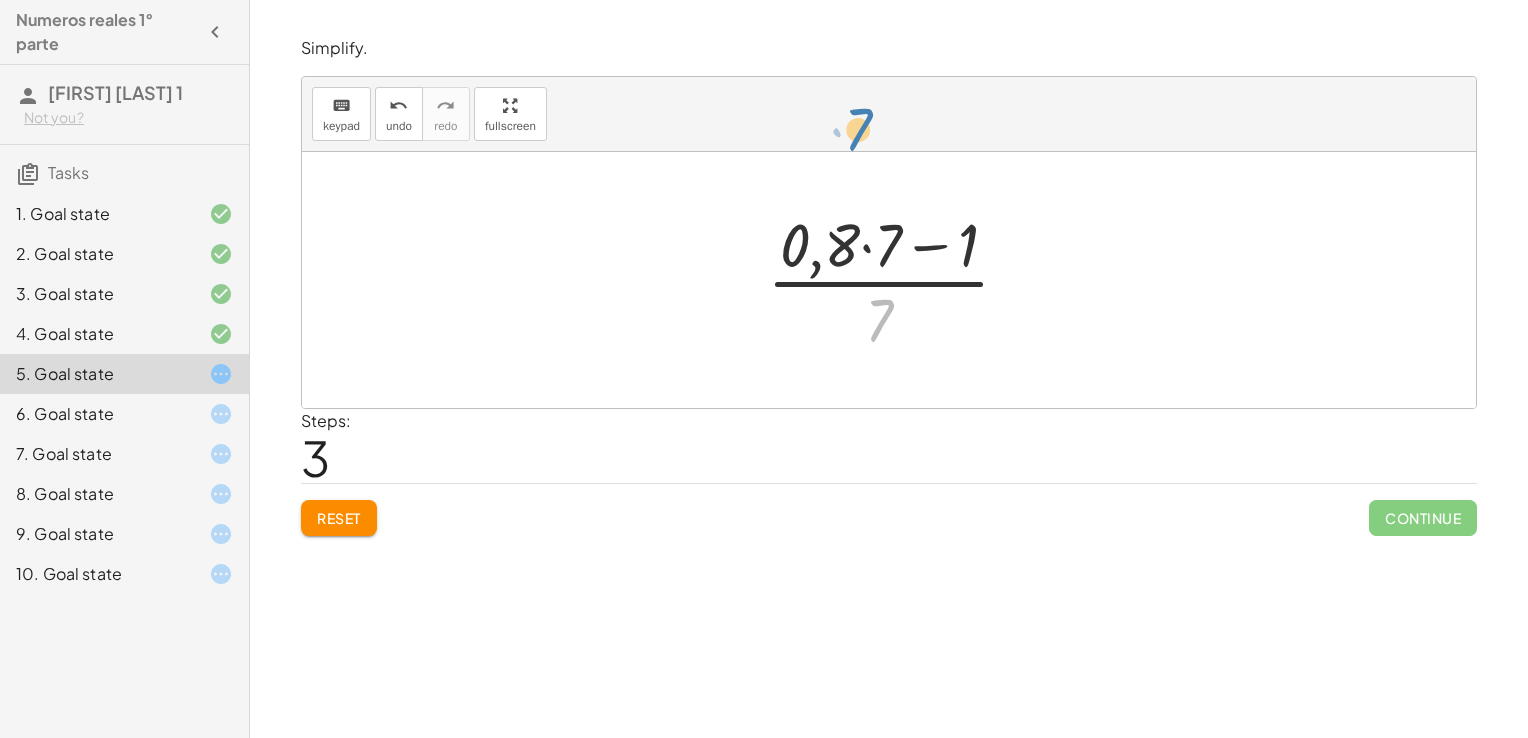 drag, startPoint x: 884, startPoint y: 306, endPoint x: 864, endPoint y: 120, distance: 187.07217 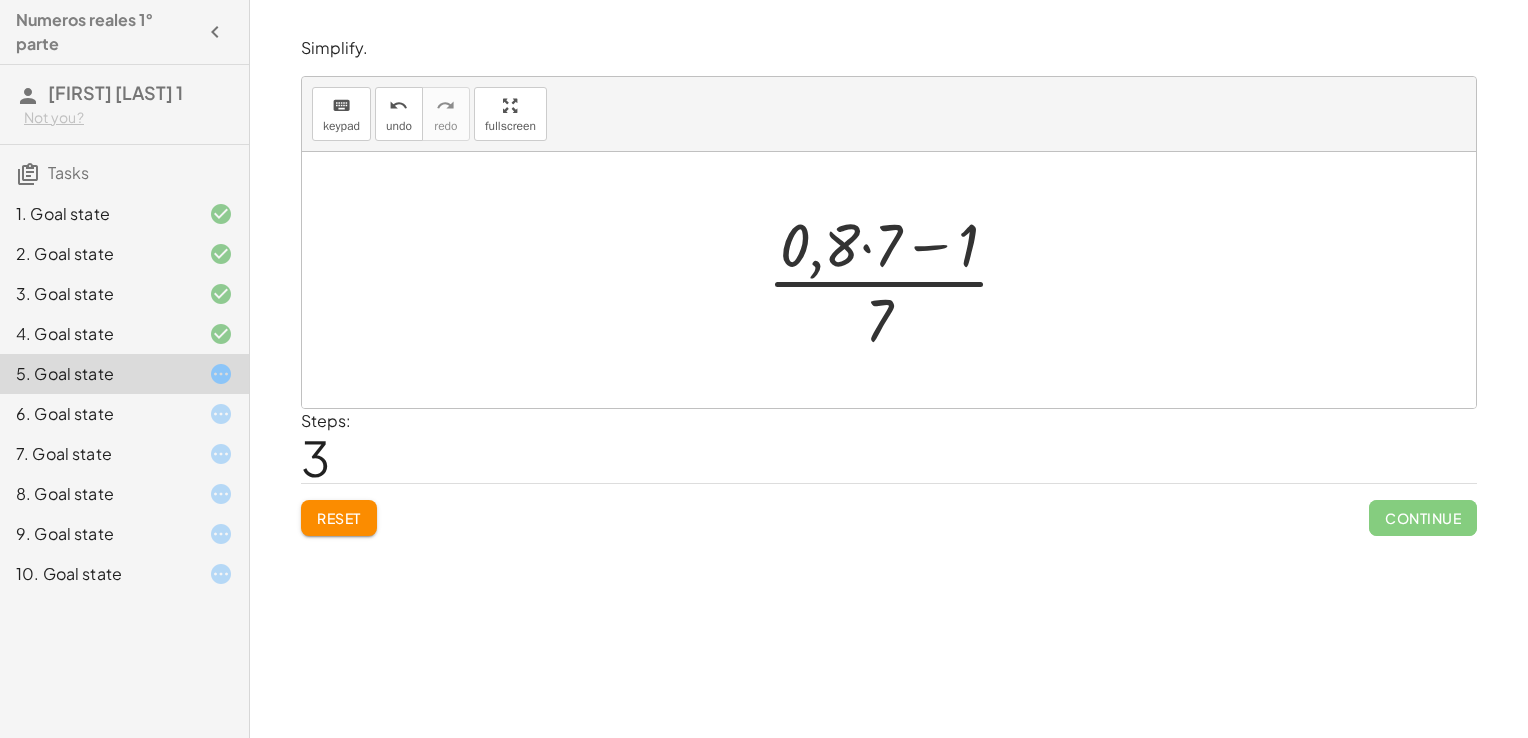 click at bounding box center [896, 280] 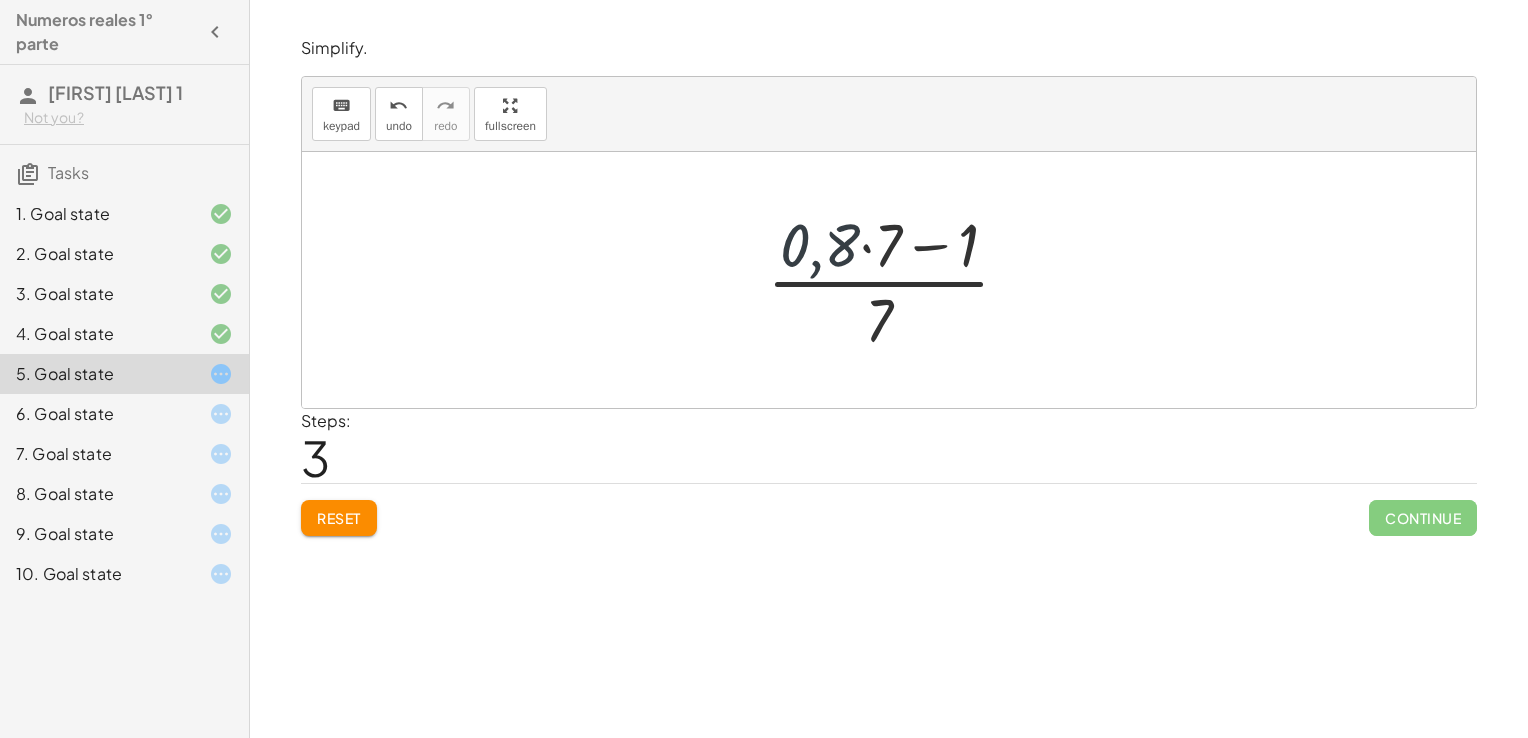 click at bounding box center [896, 280] 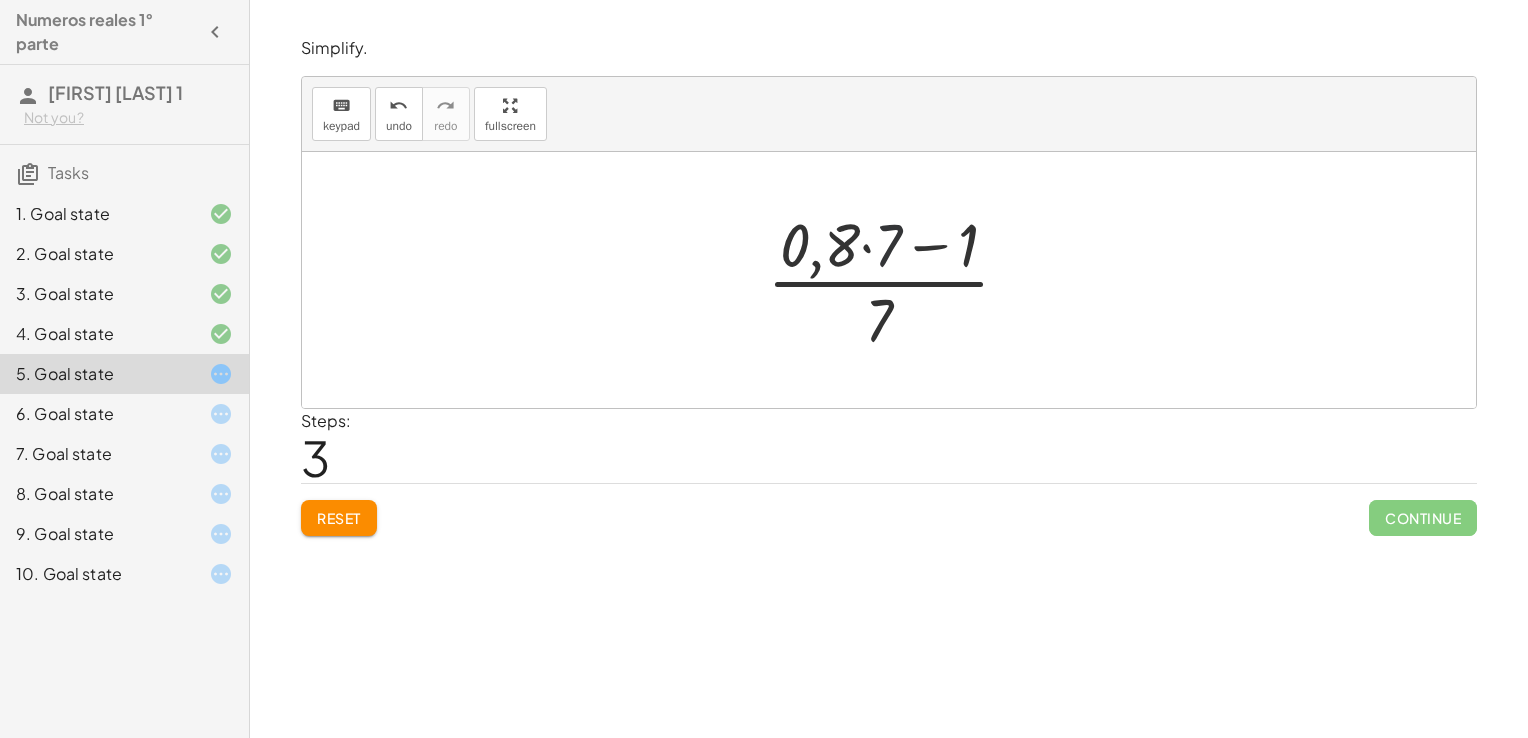 click at bounding box center [896, 280] 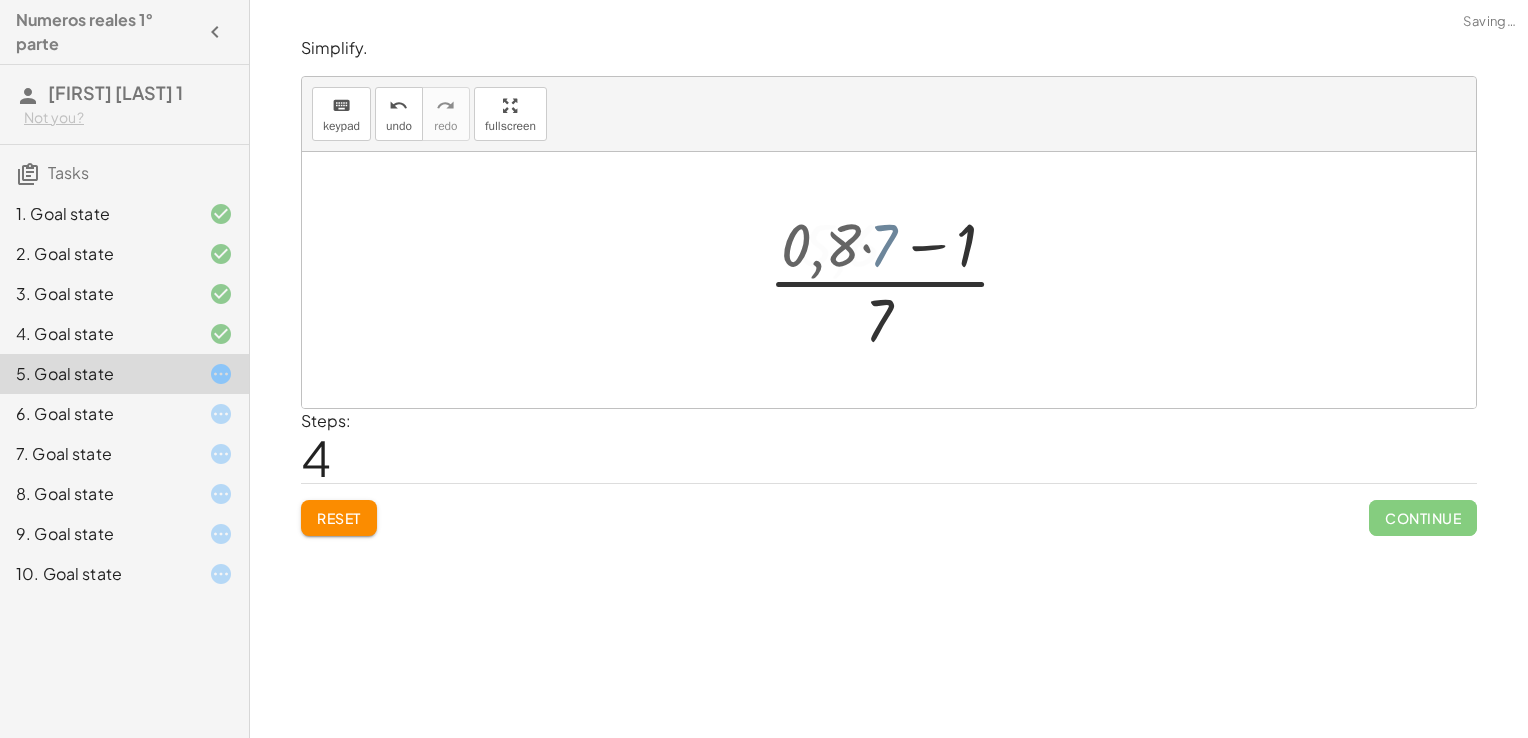 click at bounding box center [896, 280] 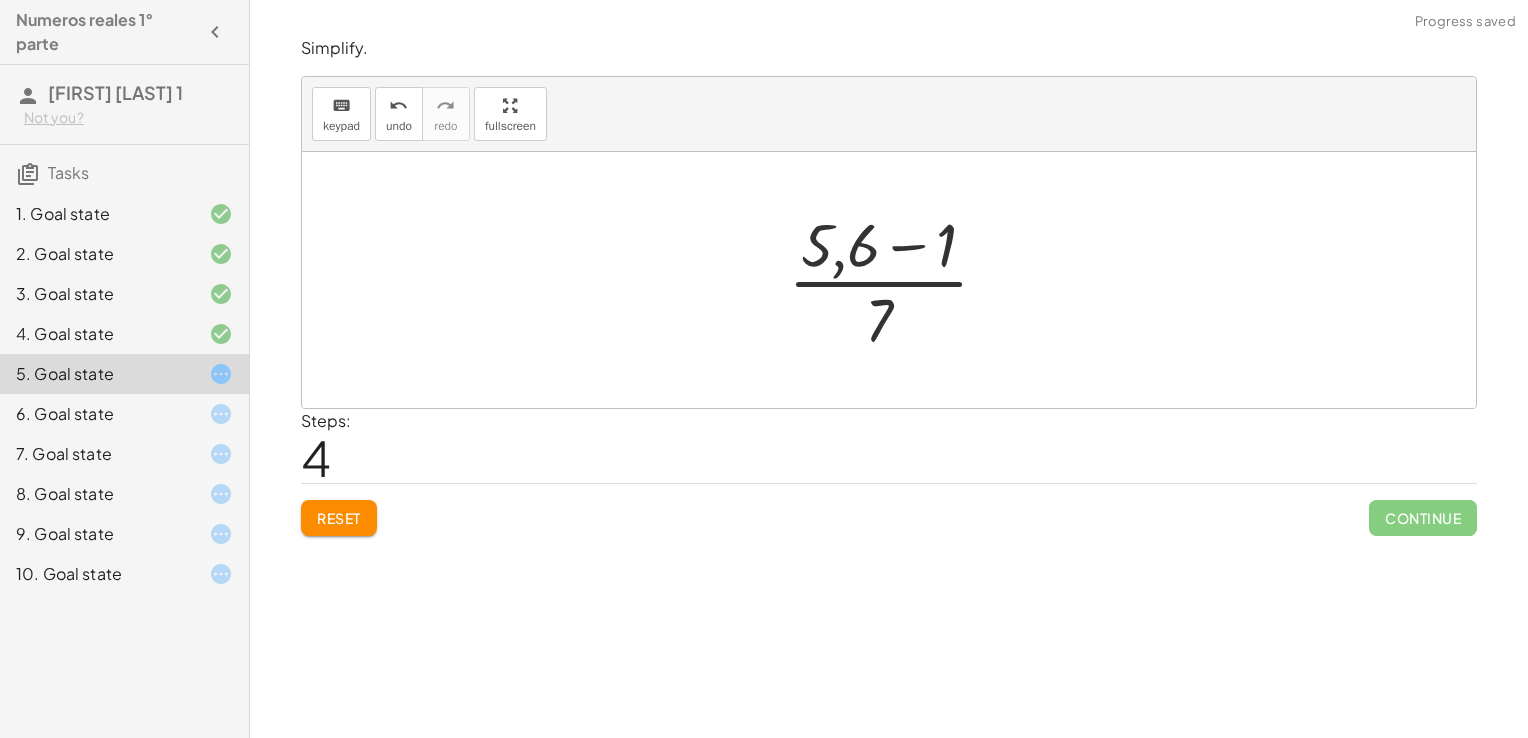 click at bounding box center (896, 280) 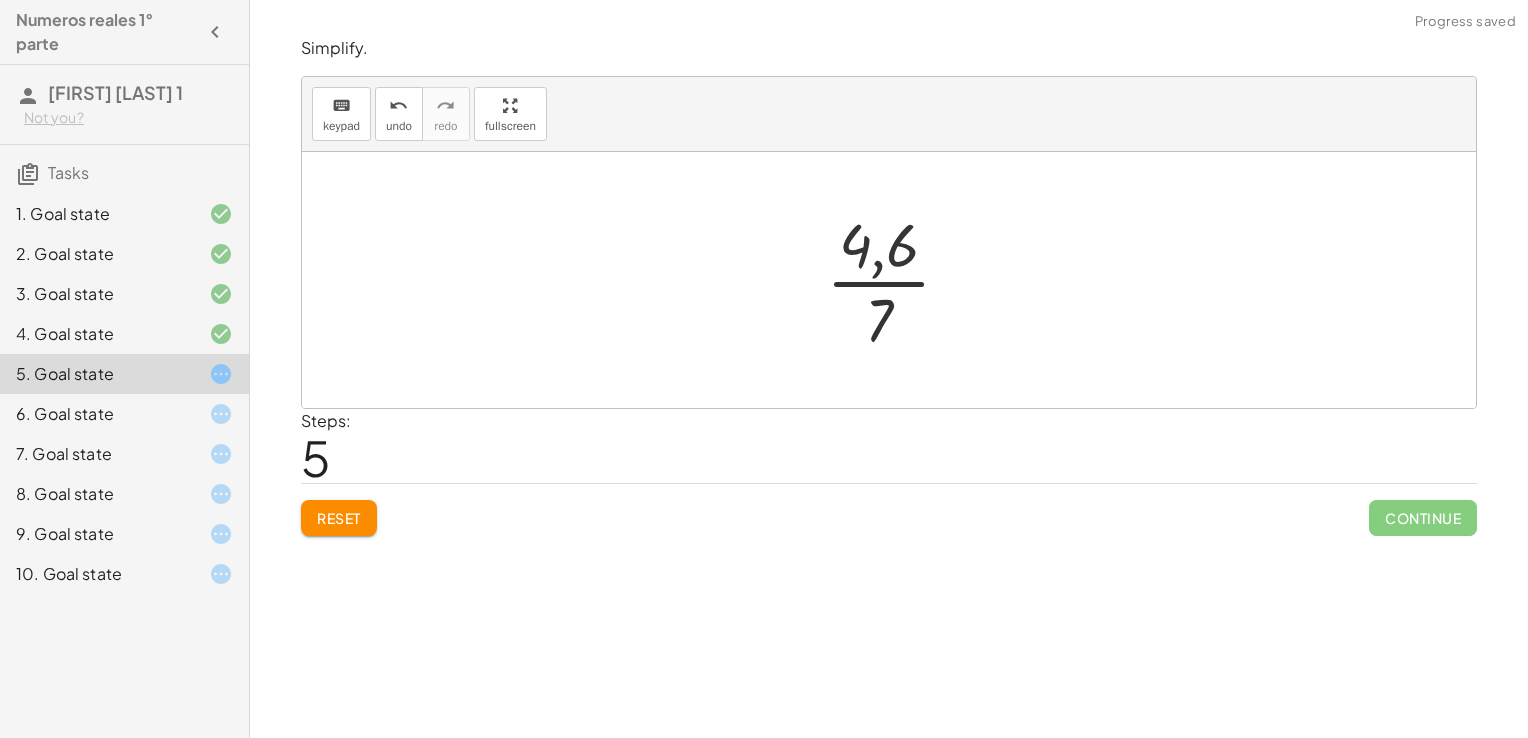 click at bounding box center [896, 280] 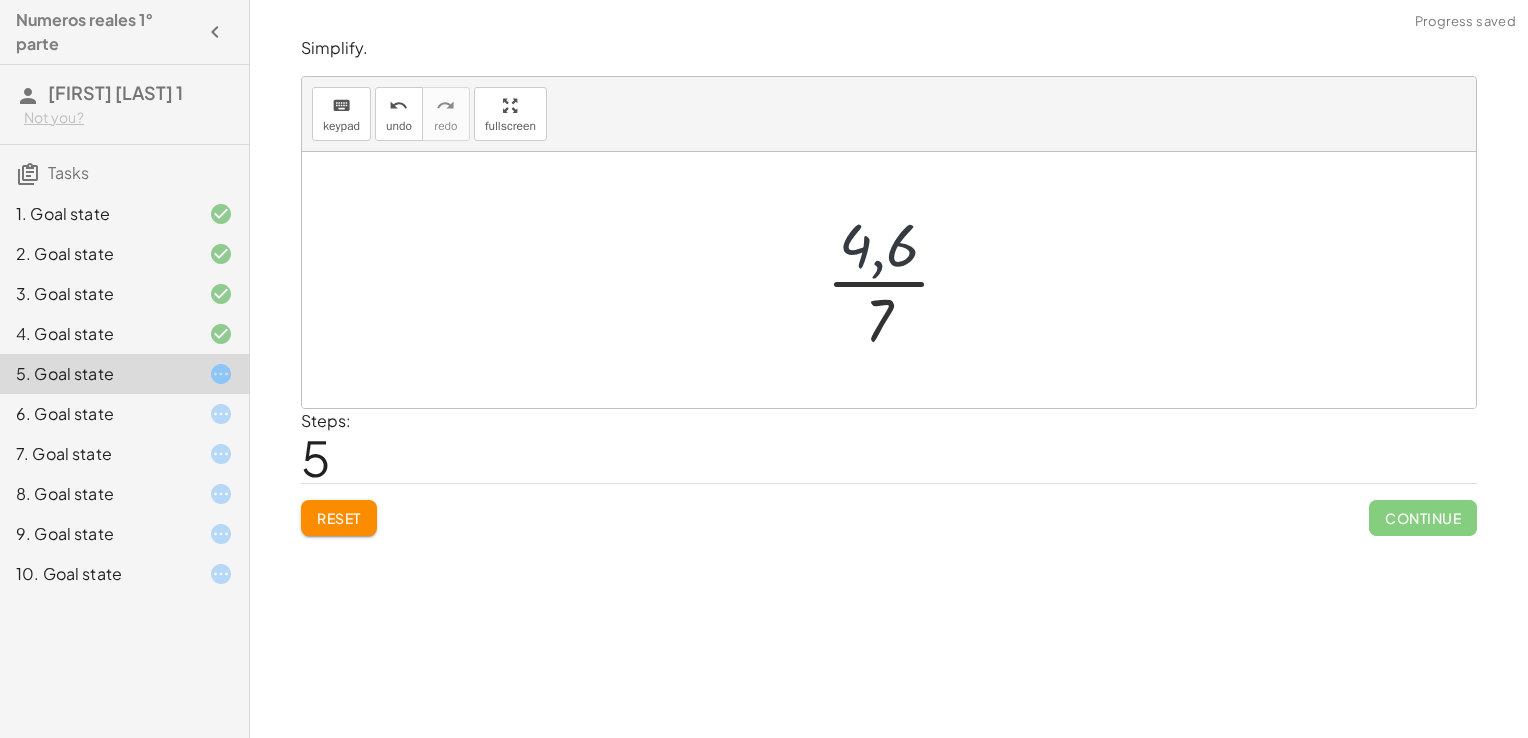 click at bounding box center (896, 280) 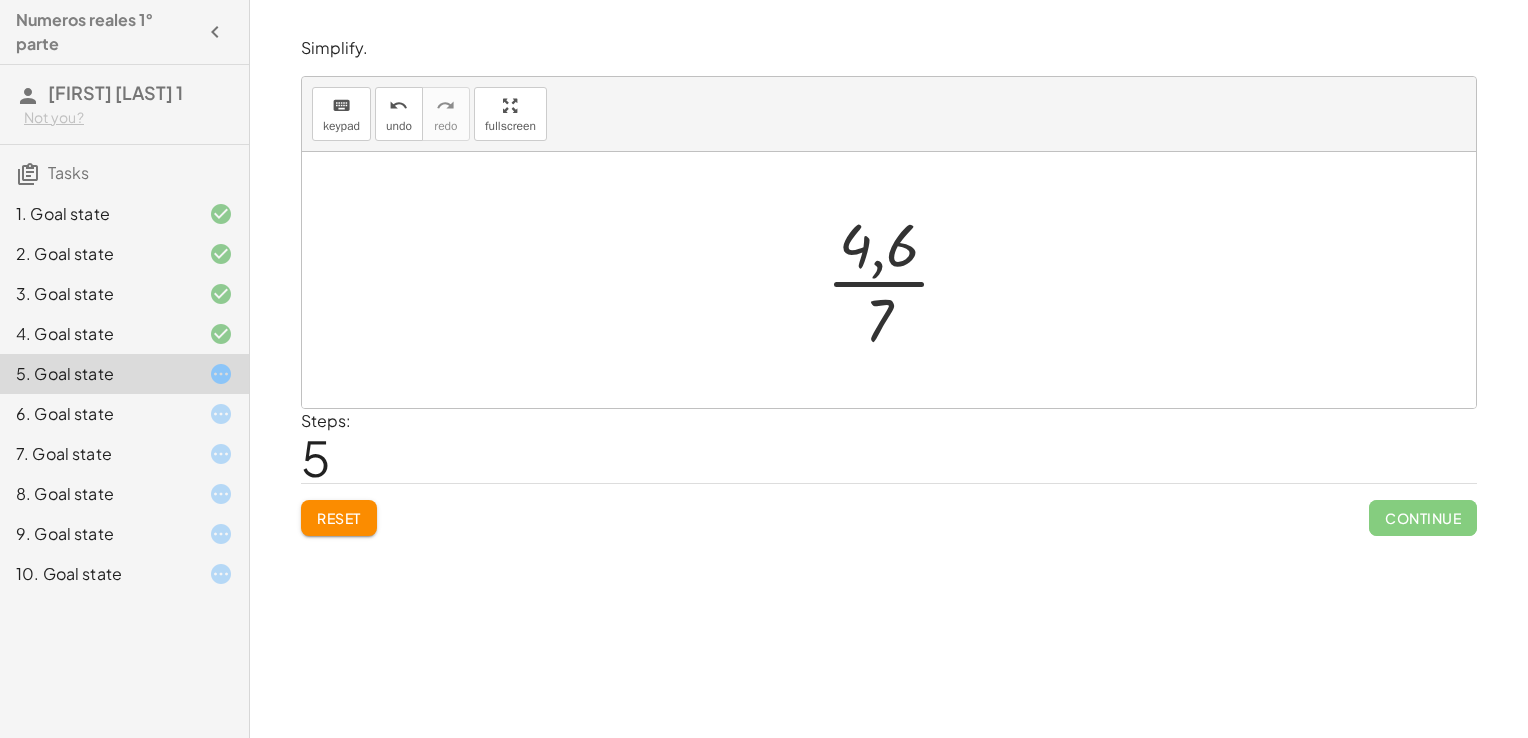 click at bounding box center [896, 280] 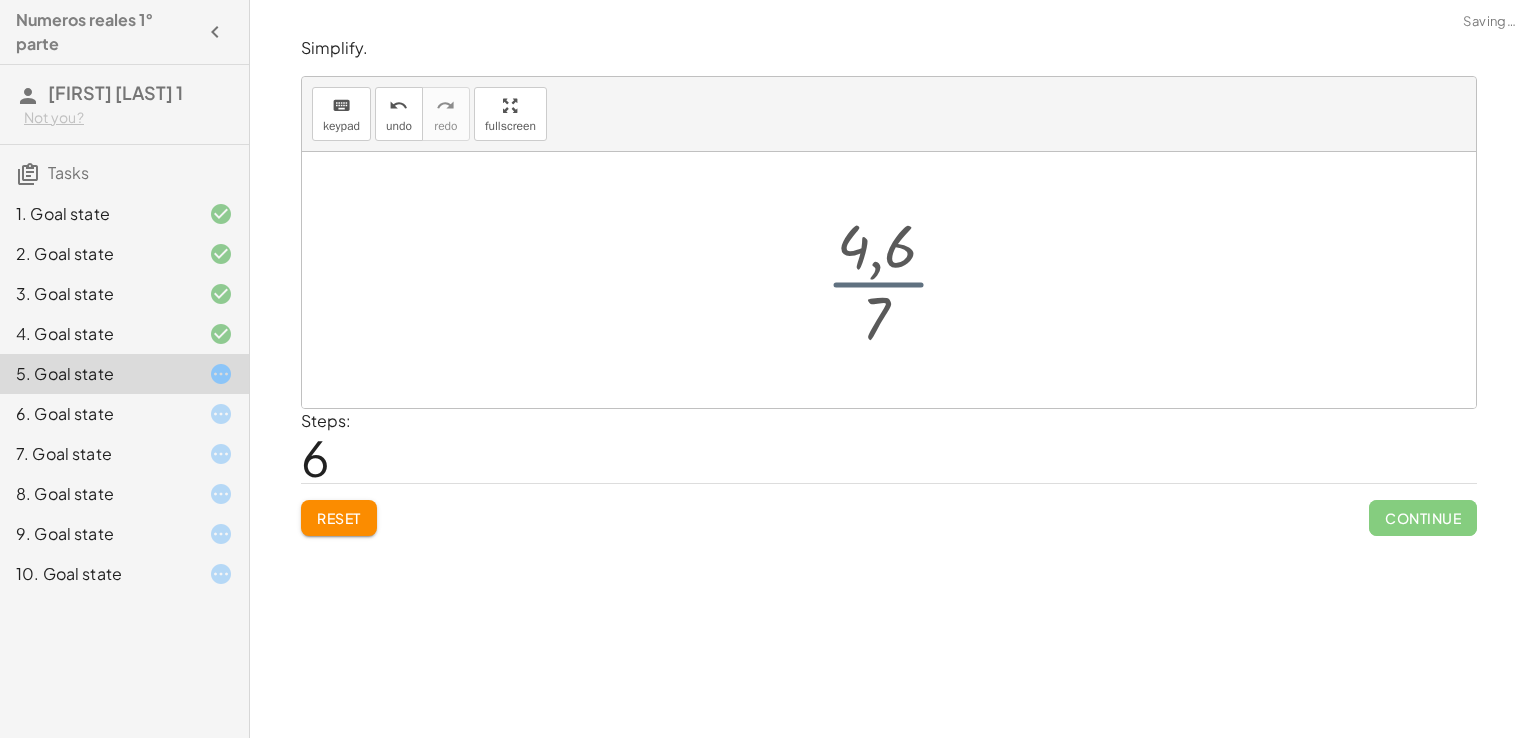 click at bounding box center (896, 280) 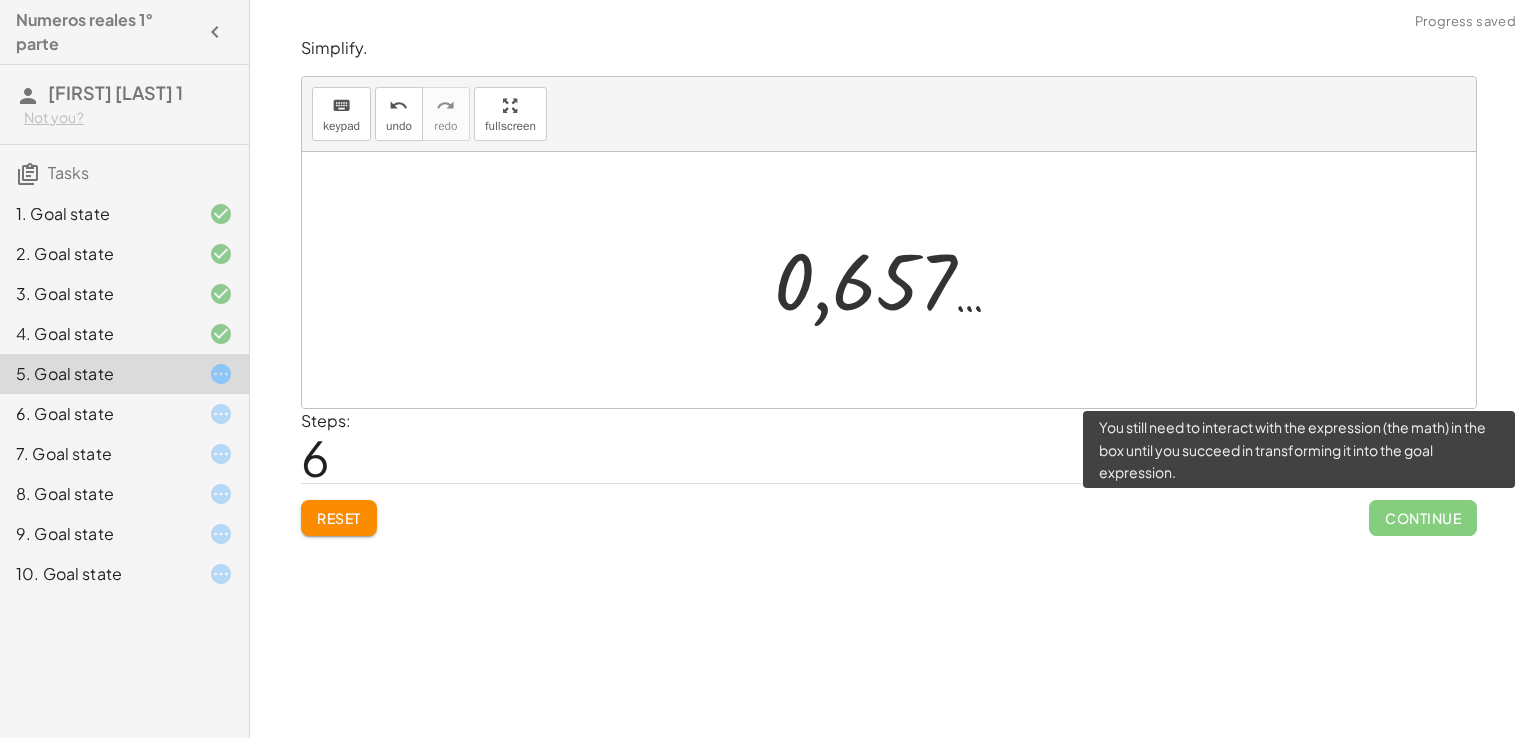 click on "Continue" 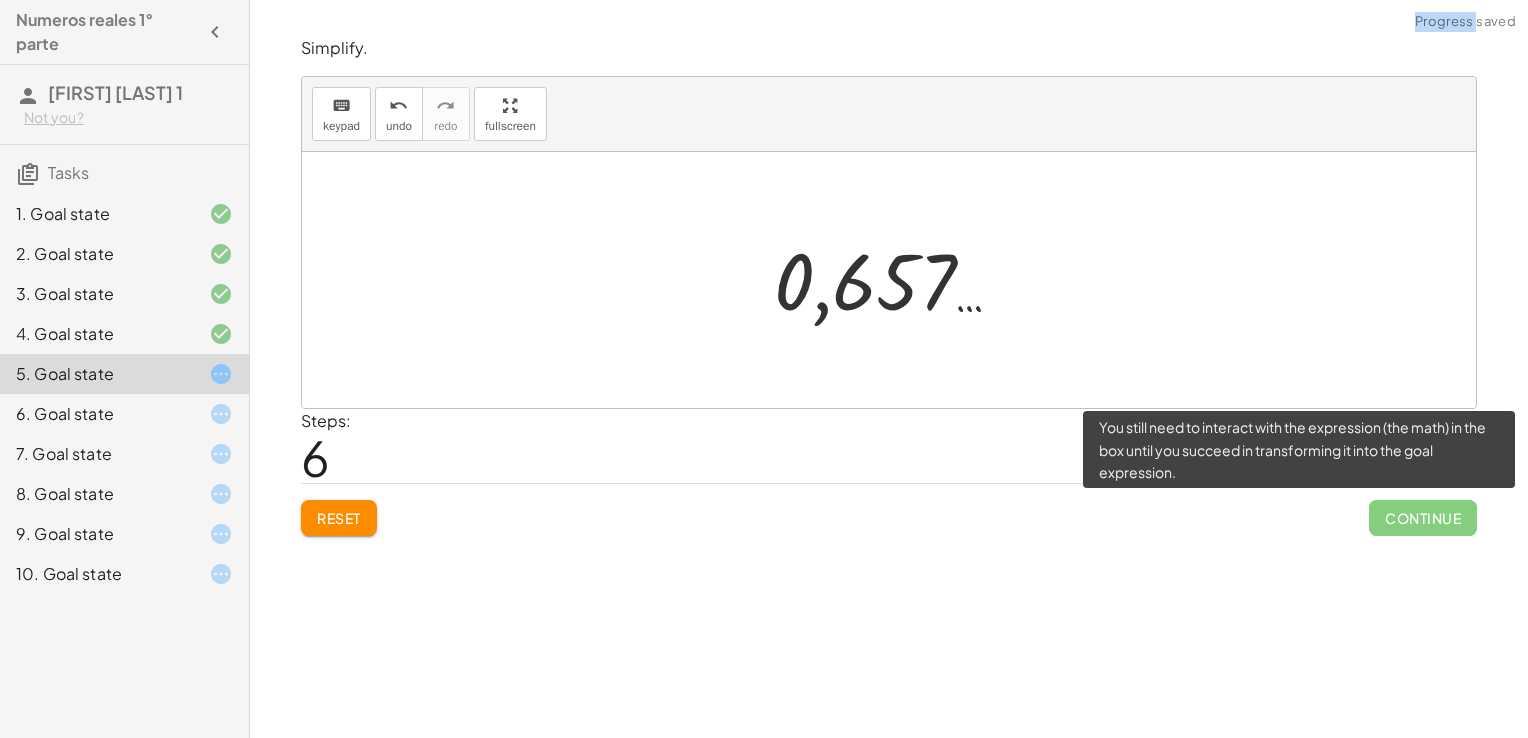 click on "Continue" 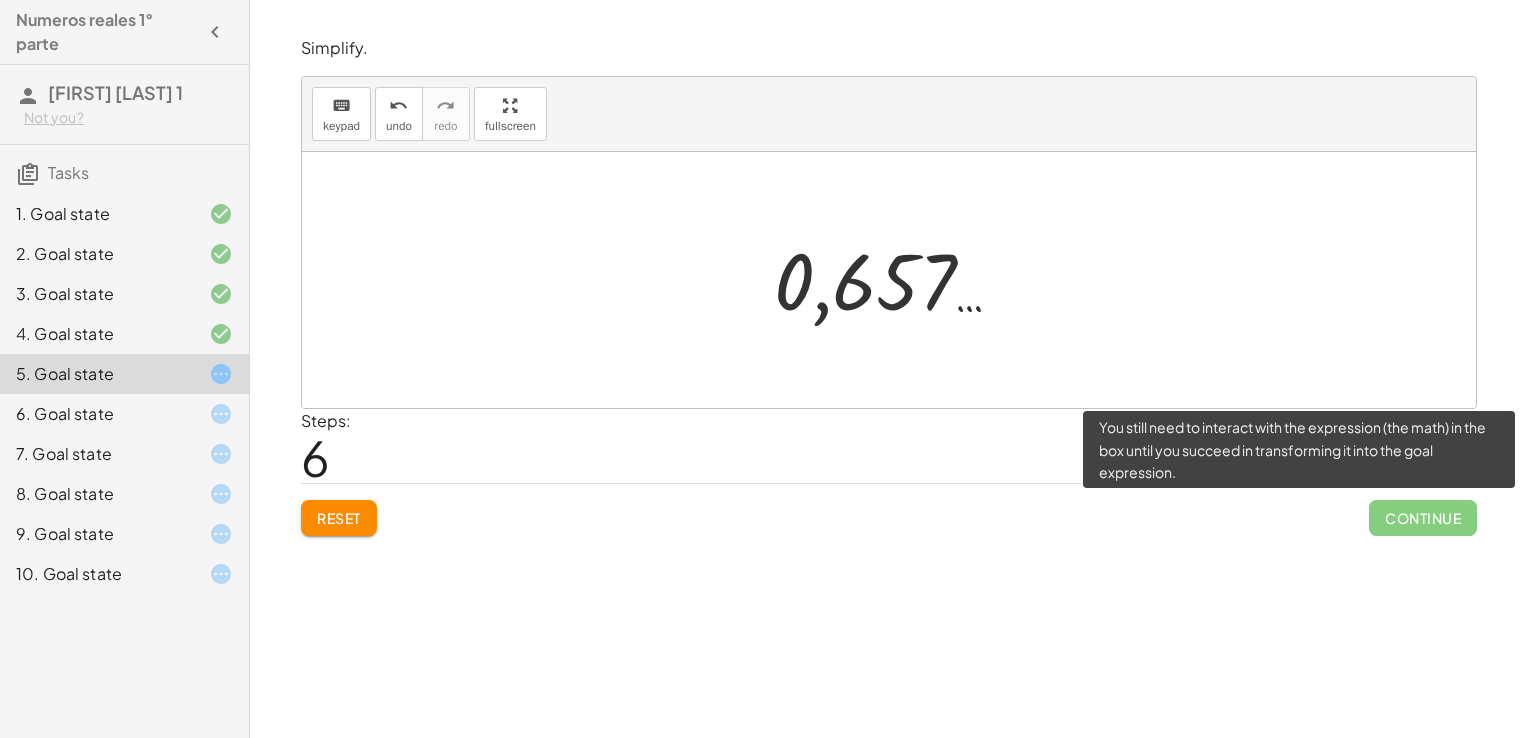 click on "Continue" 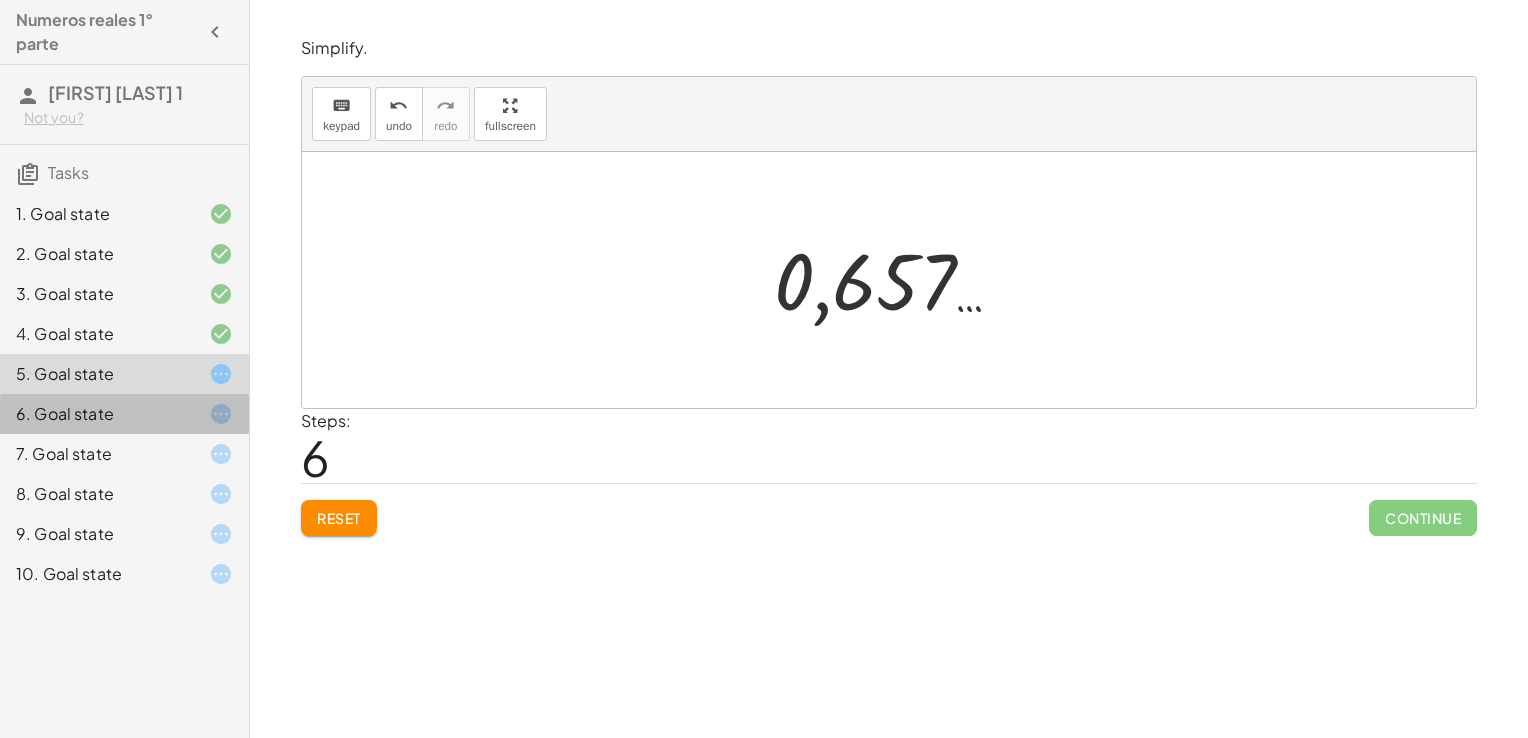 click 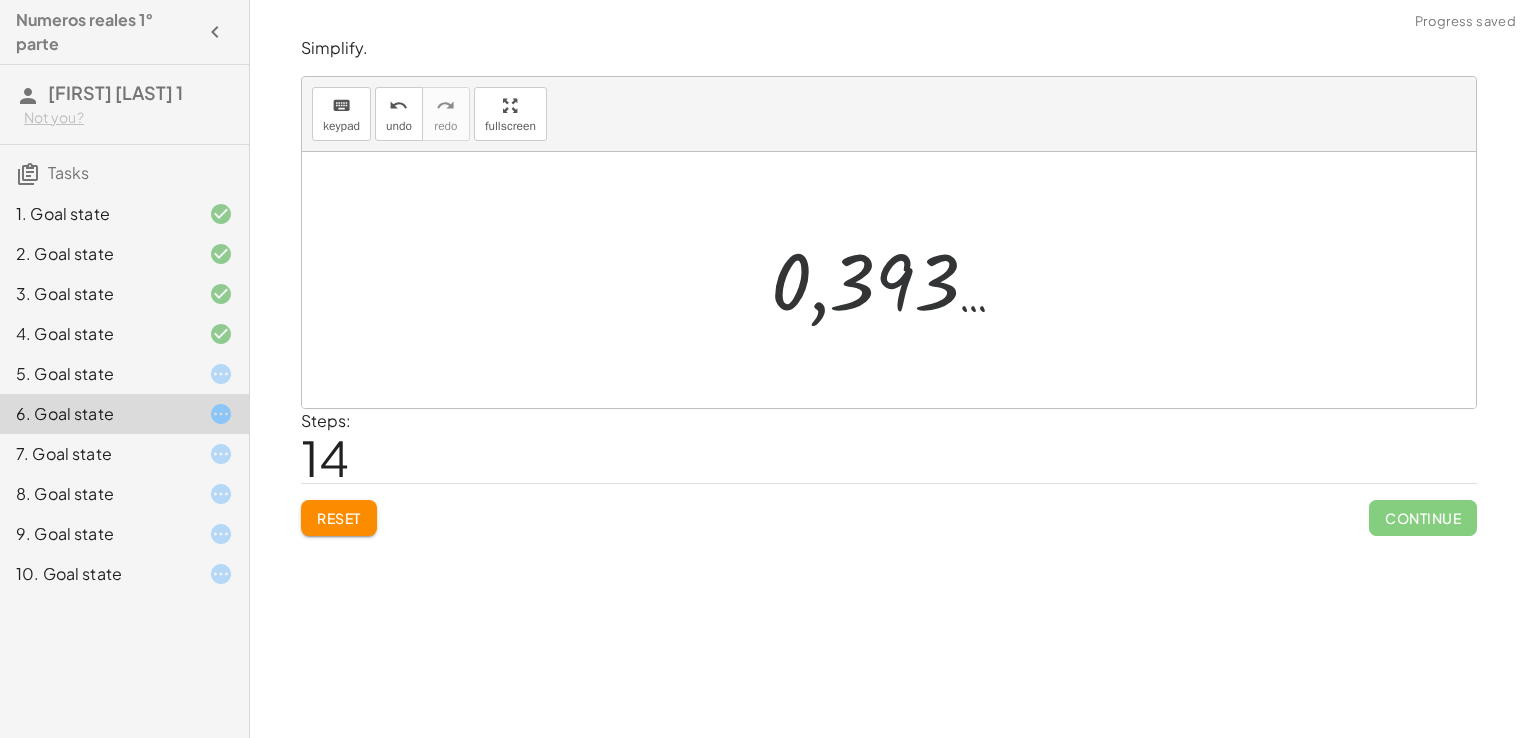 click at bounding box center (896, 280) 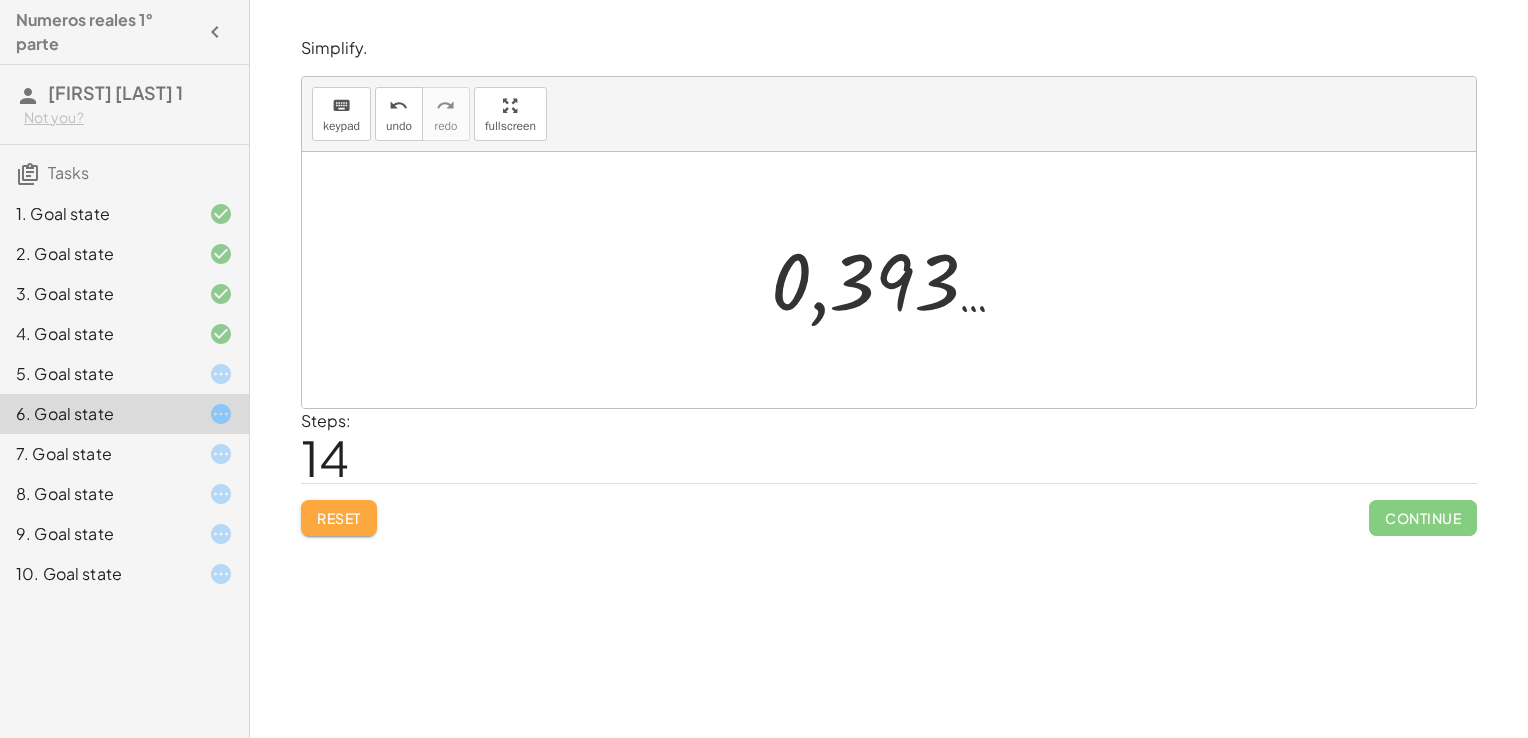 click on "Reset" 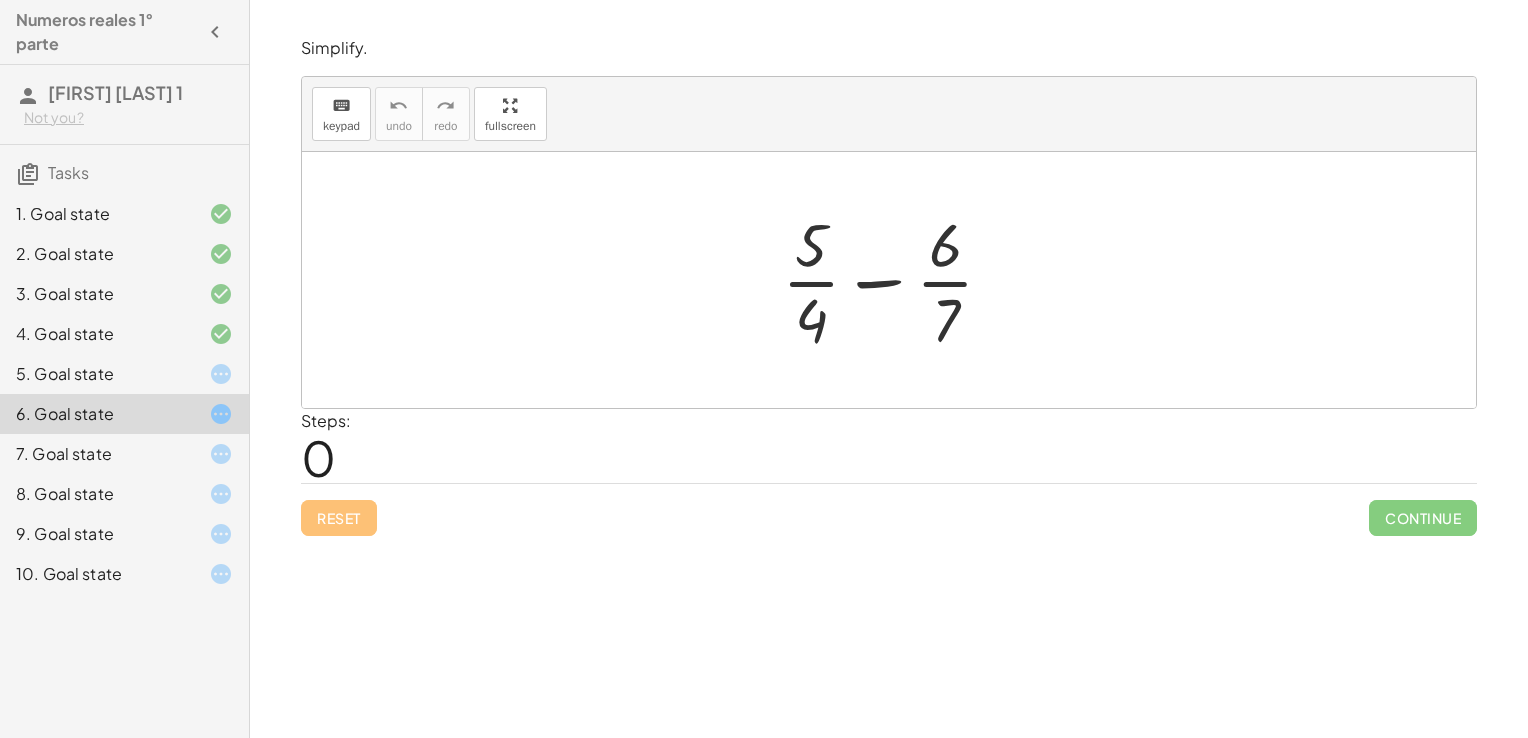 click at bounding box center (896, 280) 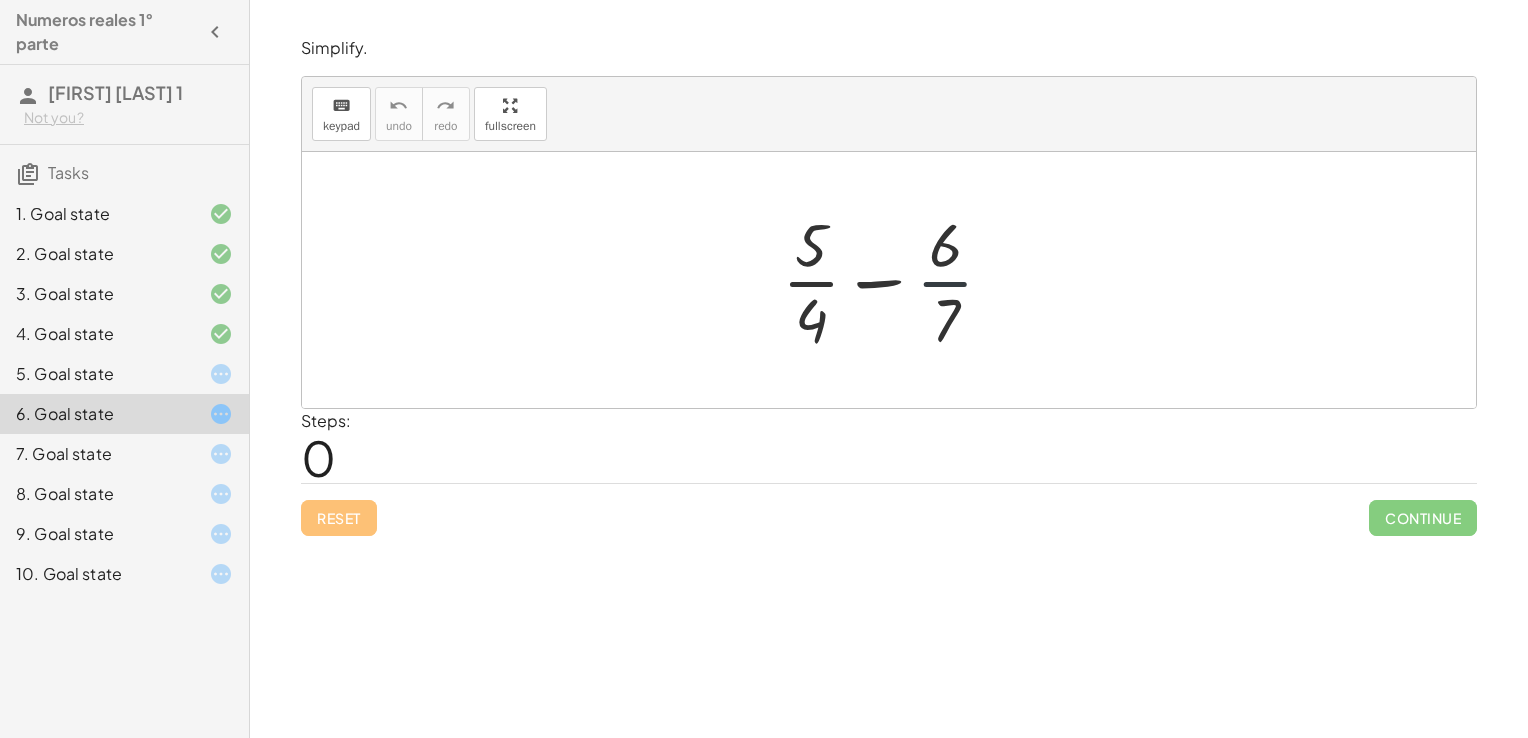 click at bounding box center [896, 280] 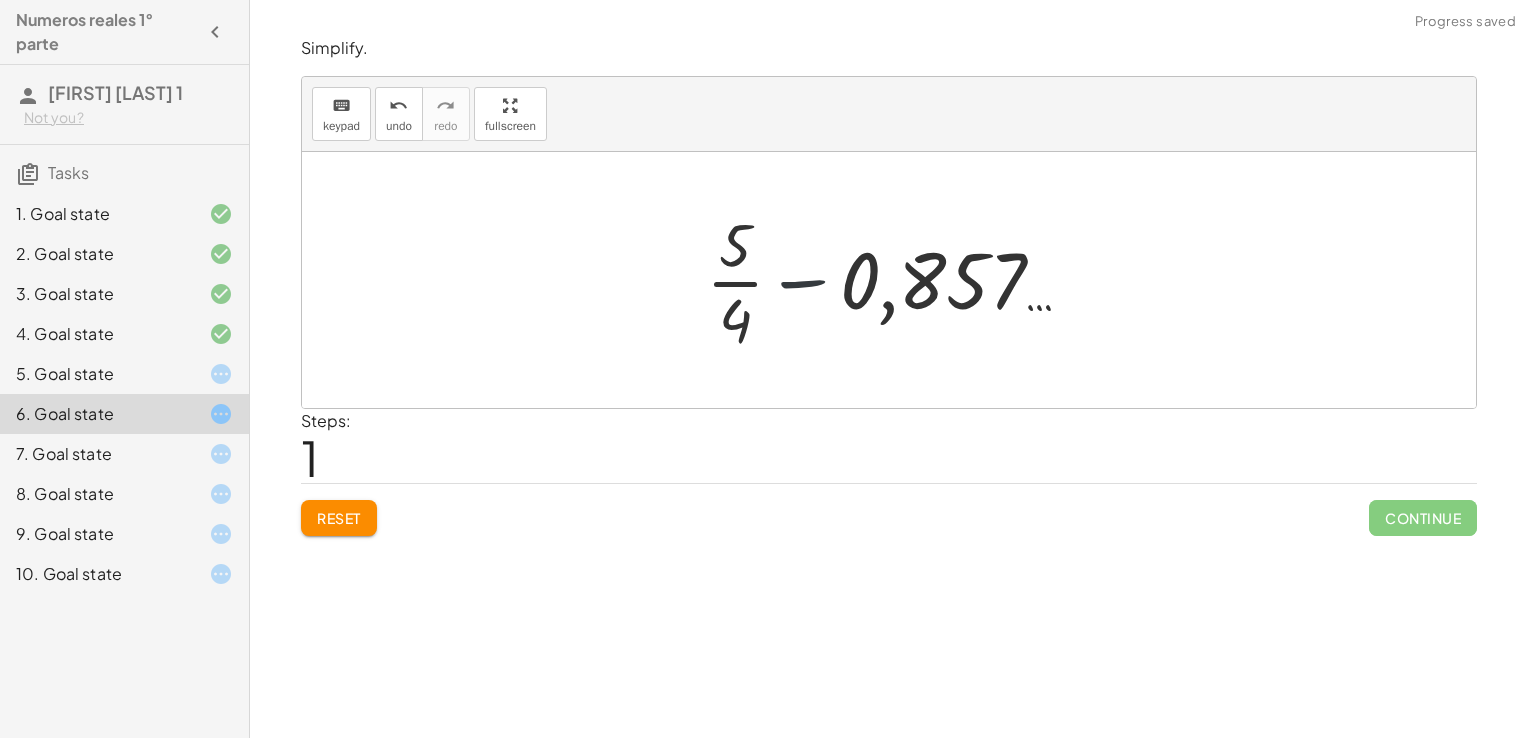 click at bounding box center (897, 280) 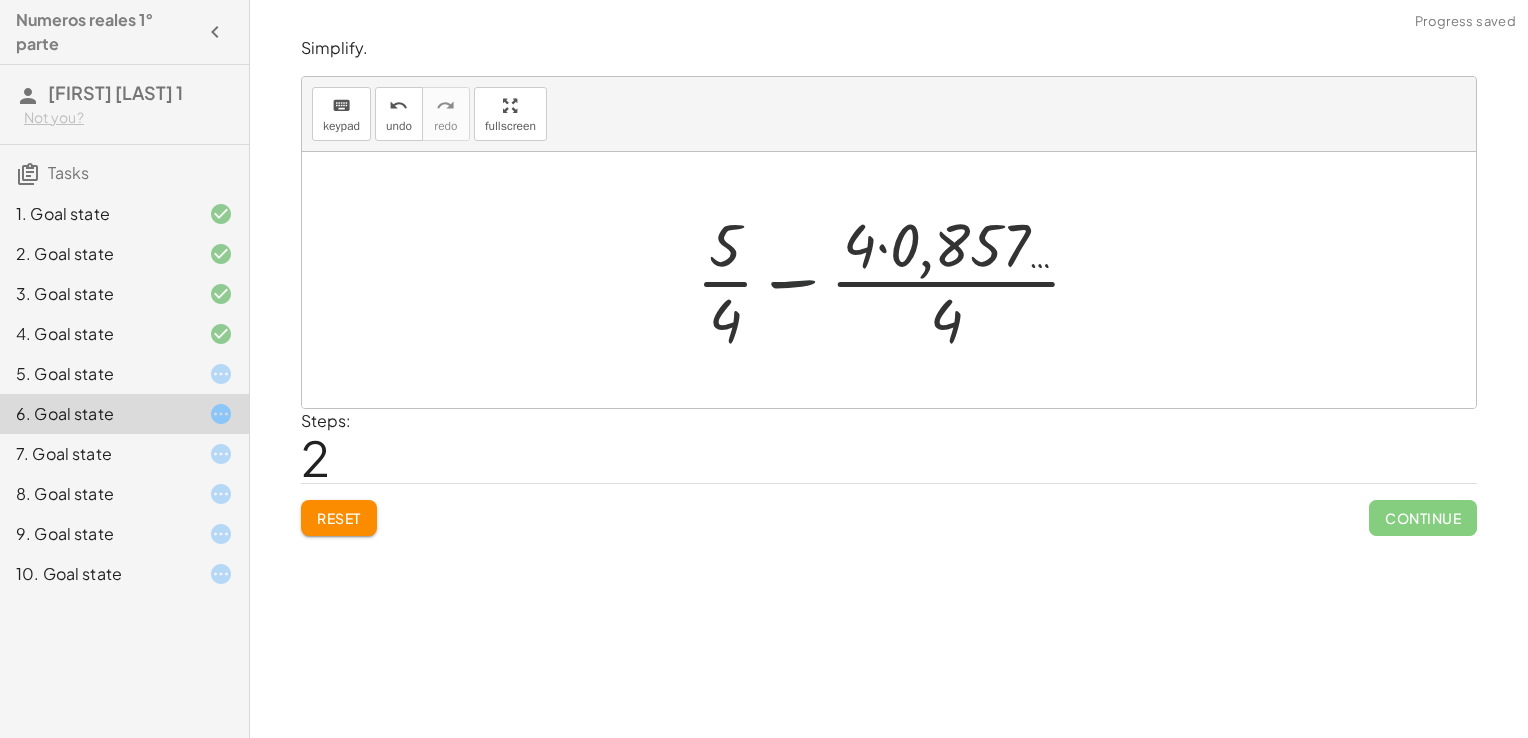 click at bounding box center (897, 280) 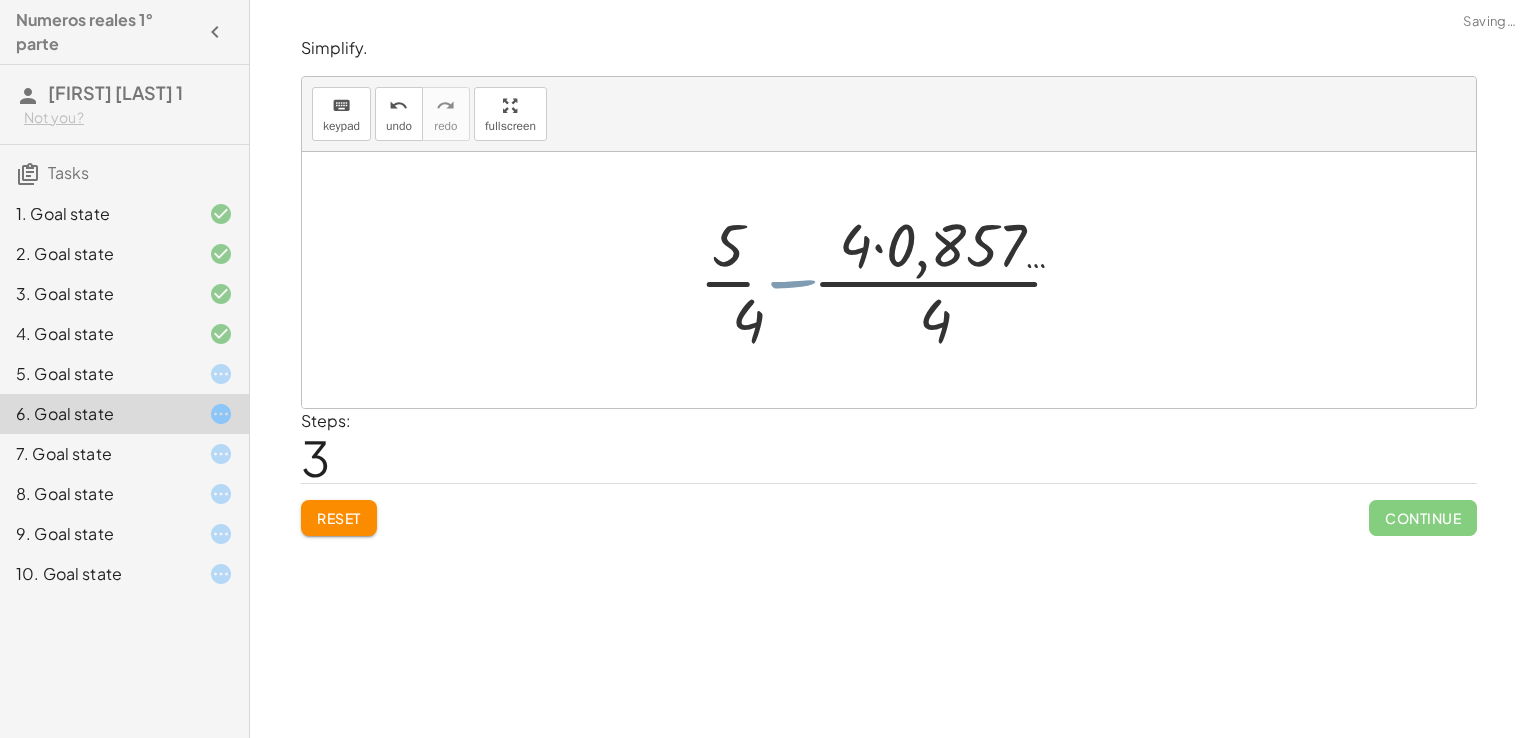 click at bounding box center (896, 280) 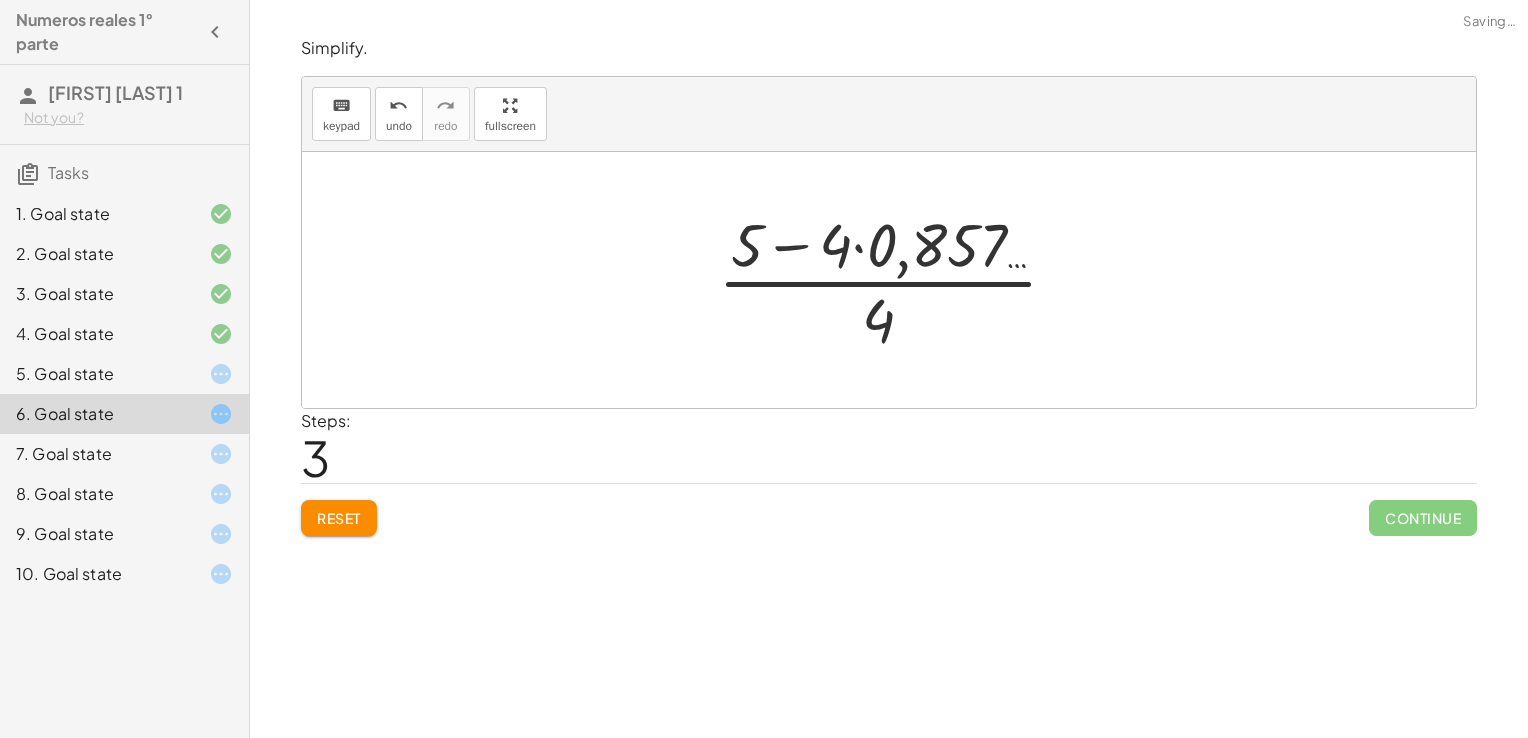 click at bounding box center (896, 280) 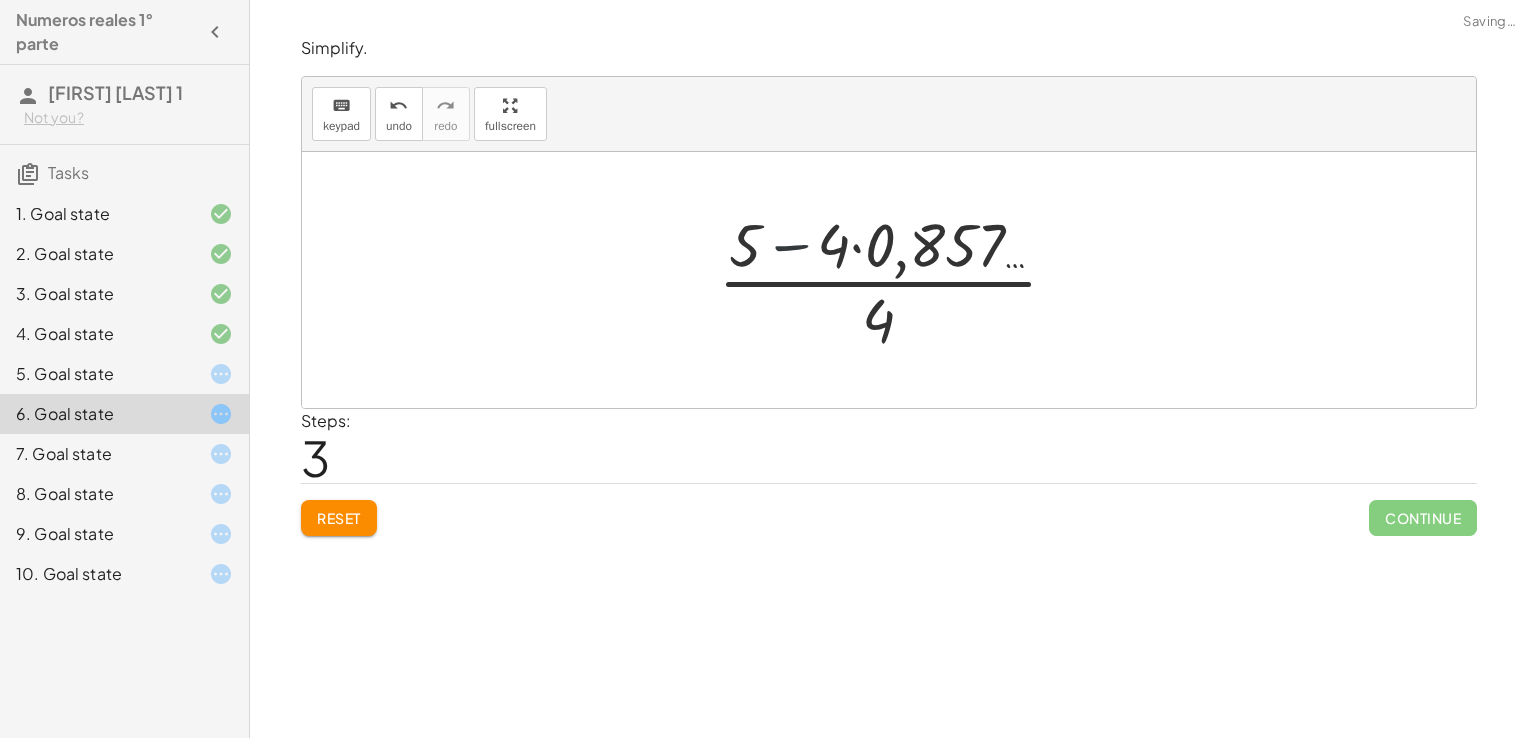 click at bounding box center (896, 280) 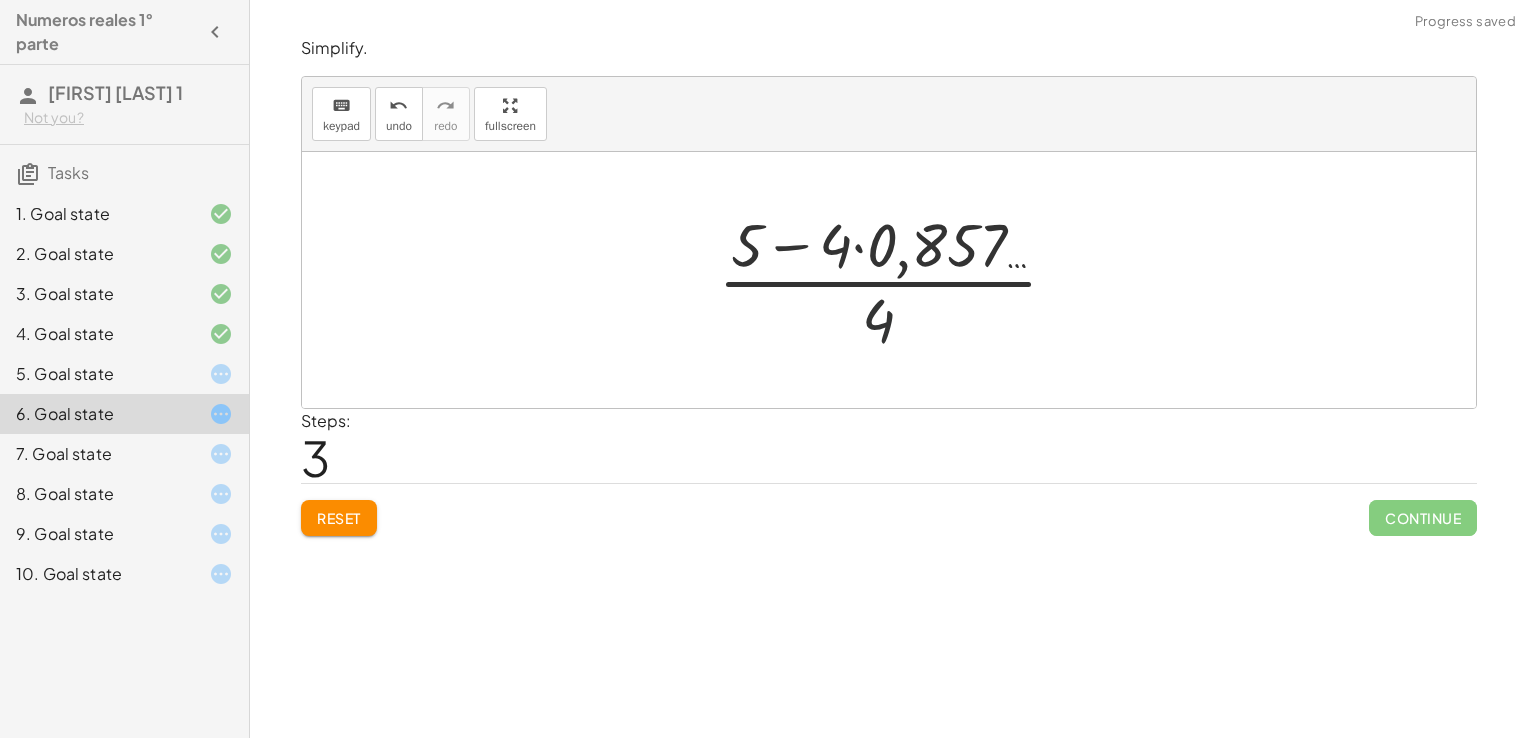 click at bounding box center (896, 280) 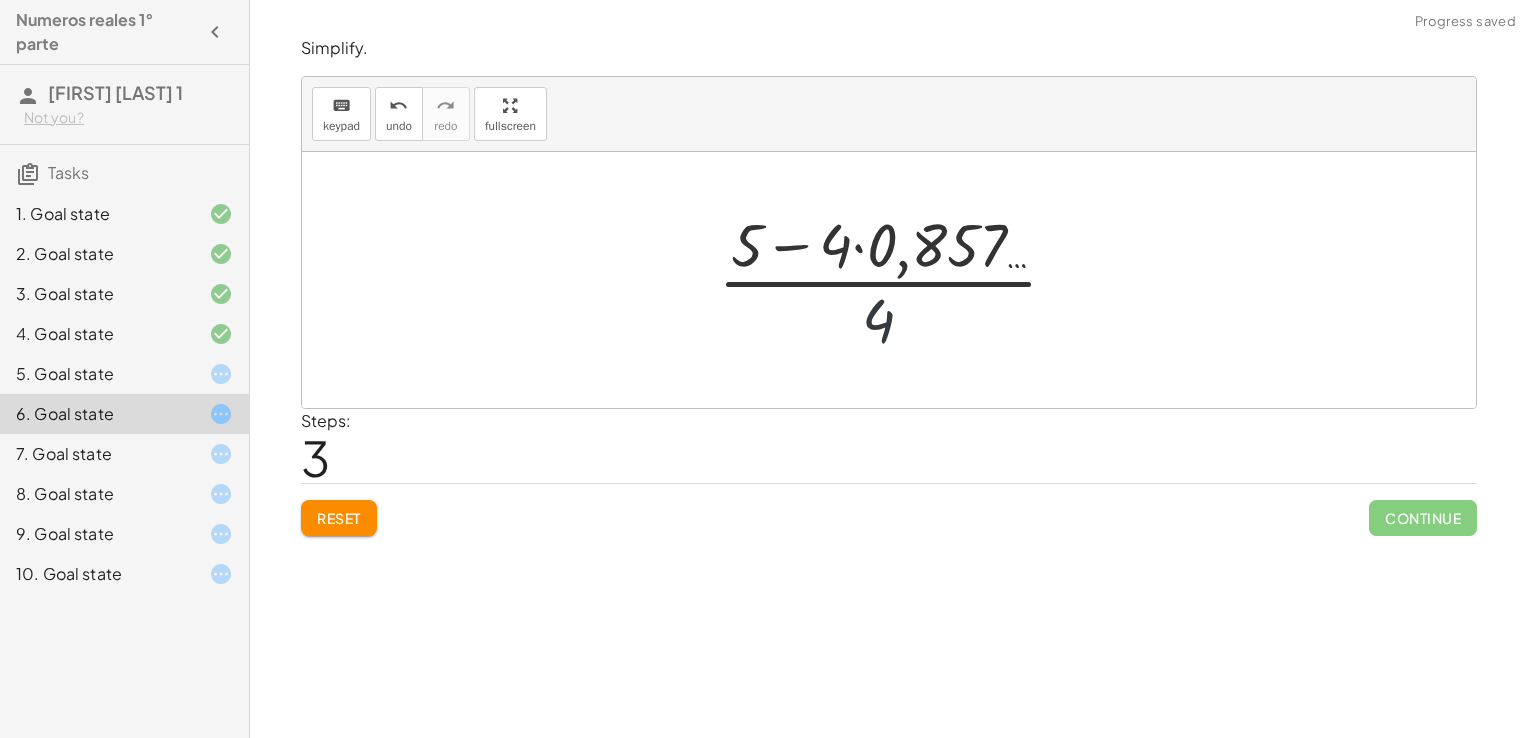 click at bounding box center (896, 280) 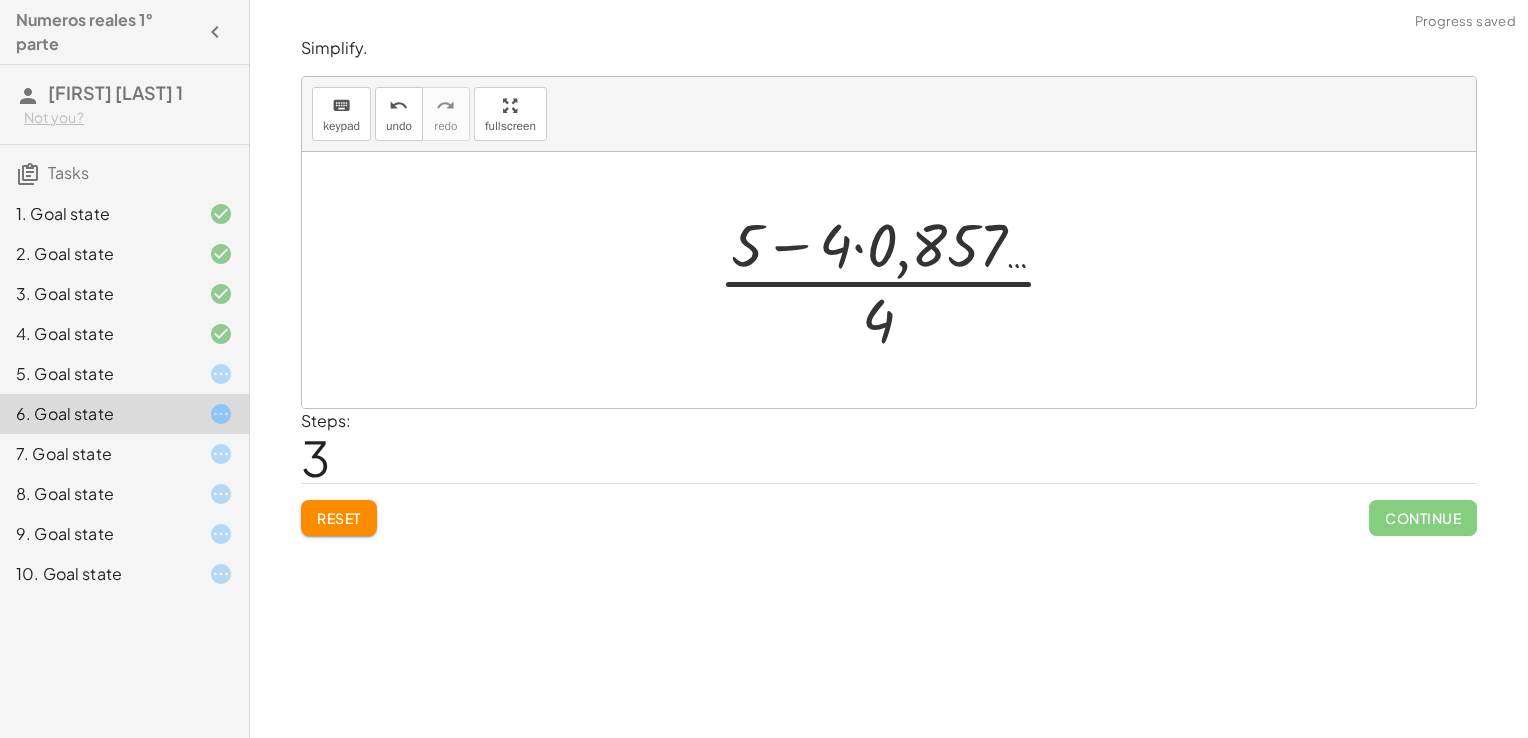 click at bounding box center [896, 280] 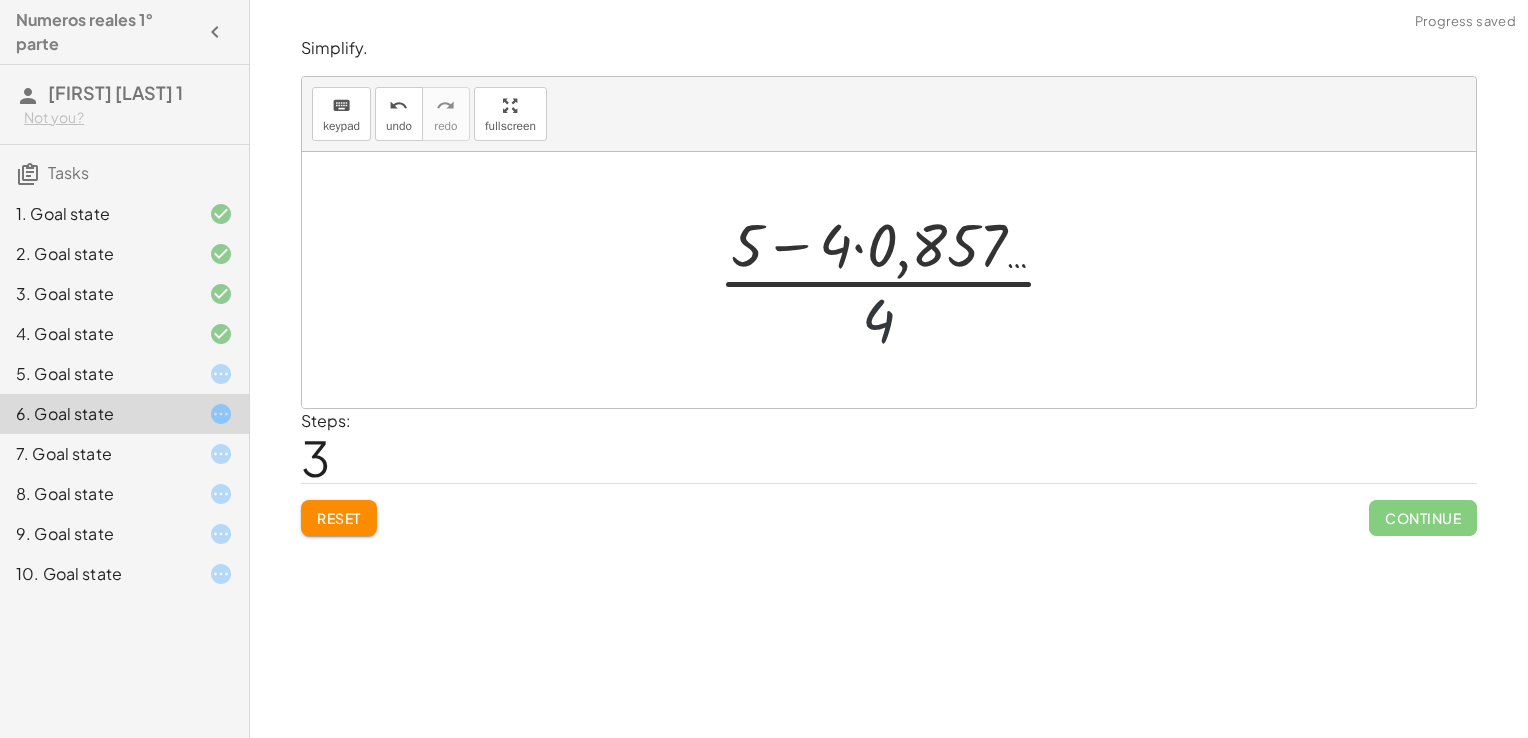 click at bounding box center (896, 280) 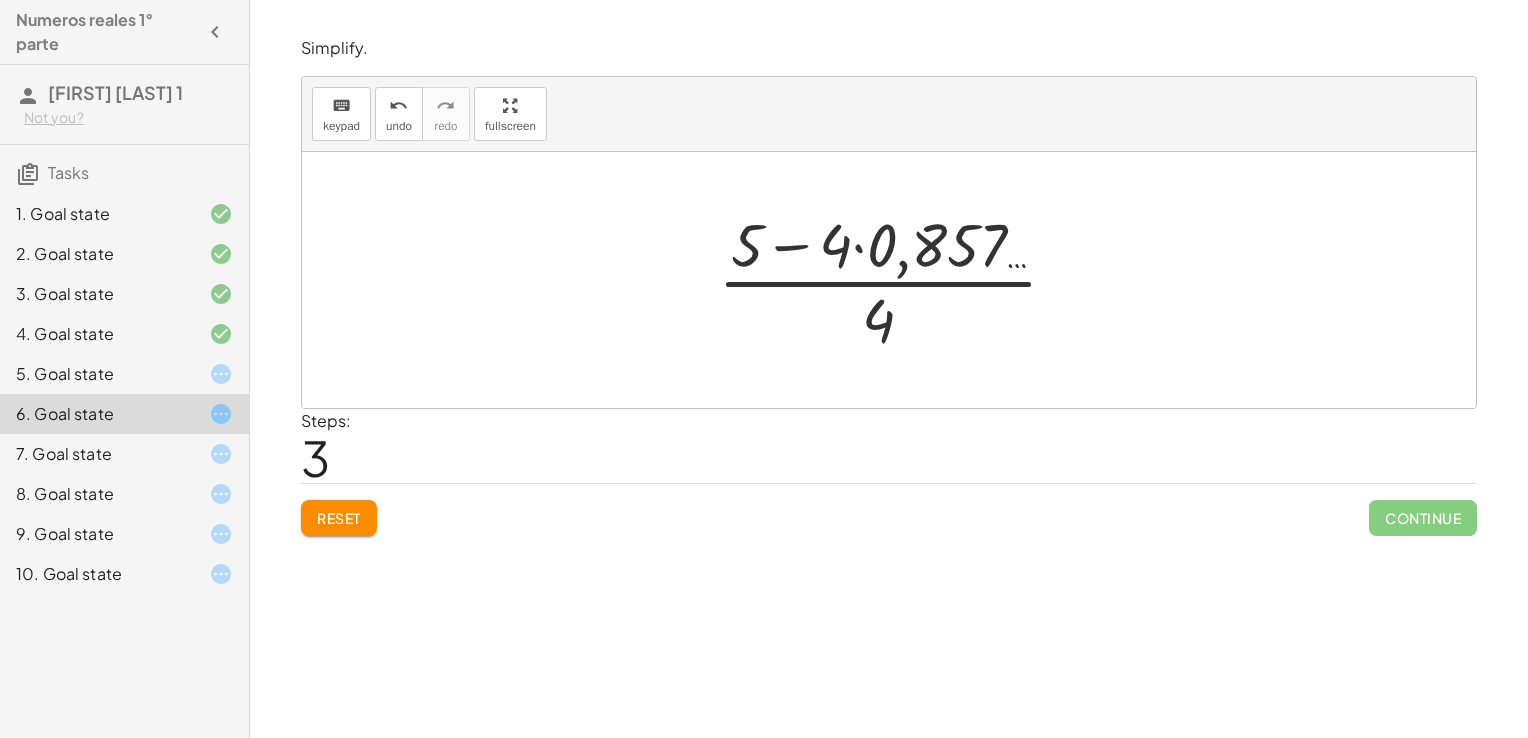 click at bounding box center (896, 280) 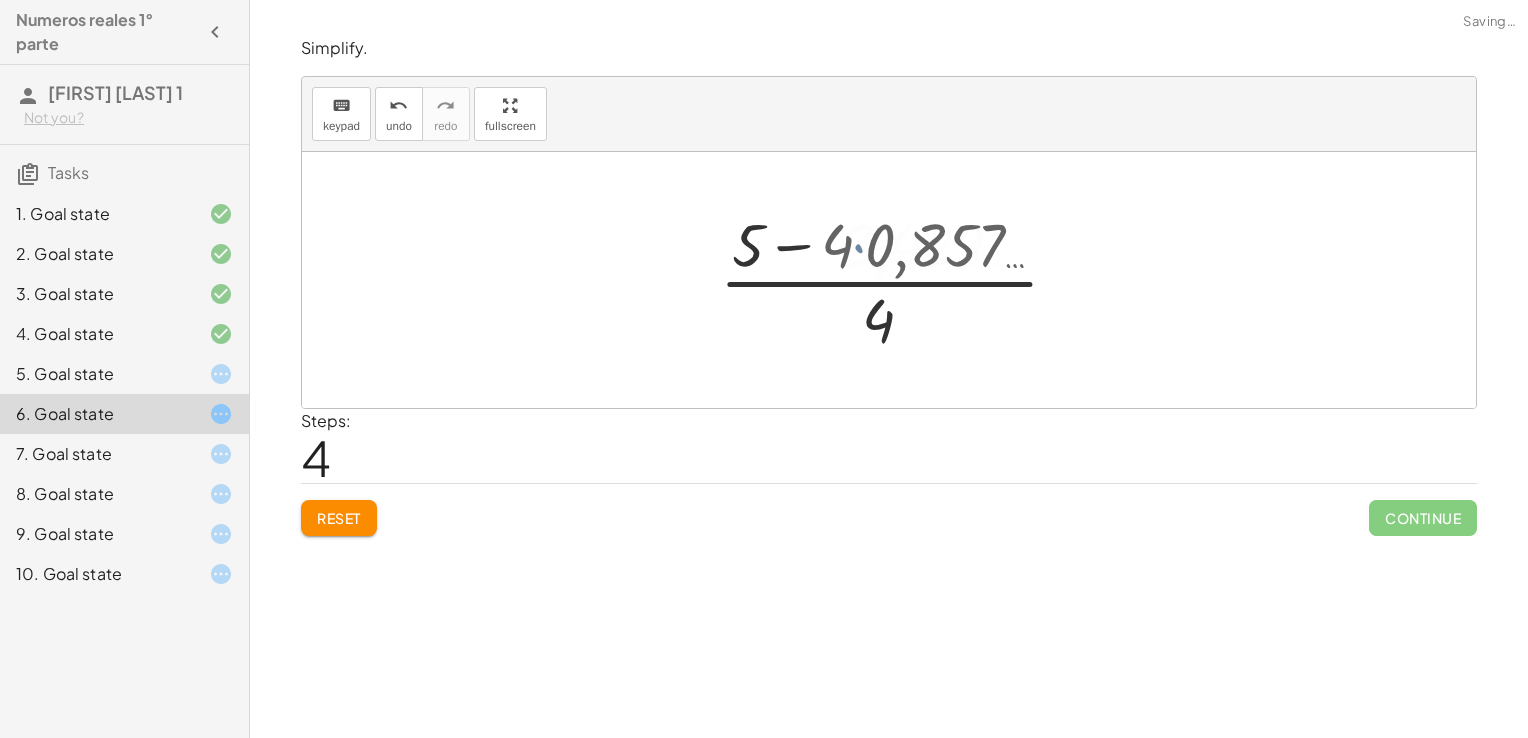 click at bounding box center [896, 280] 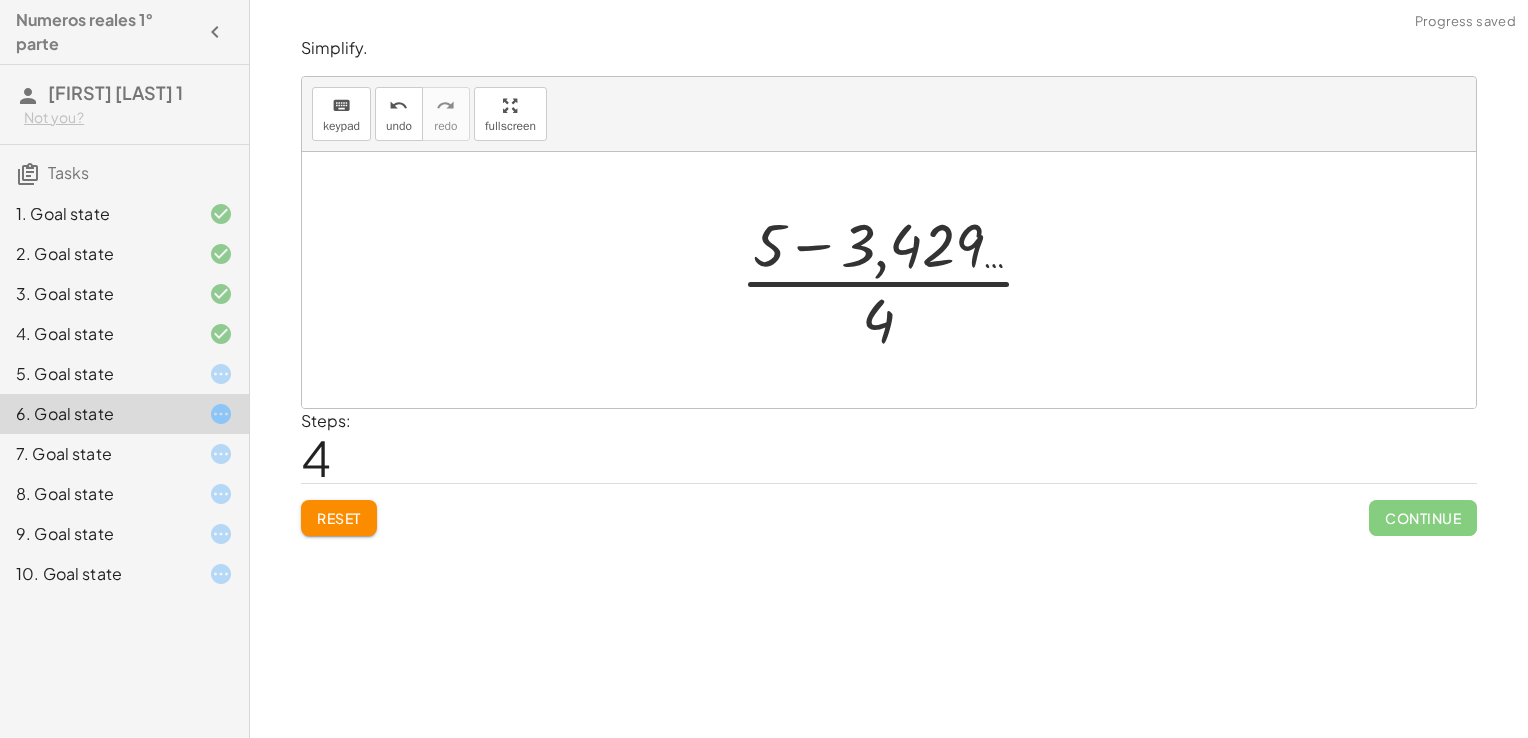 click at bounding box center (896, 280) 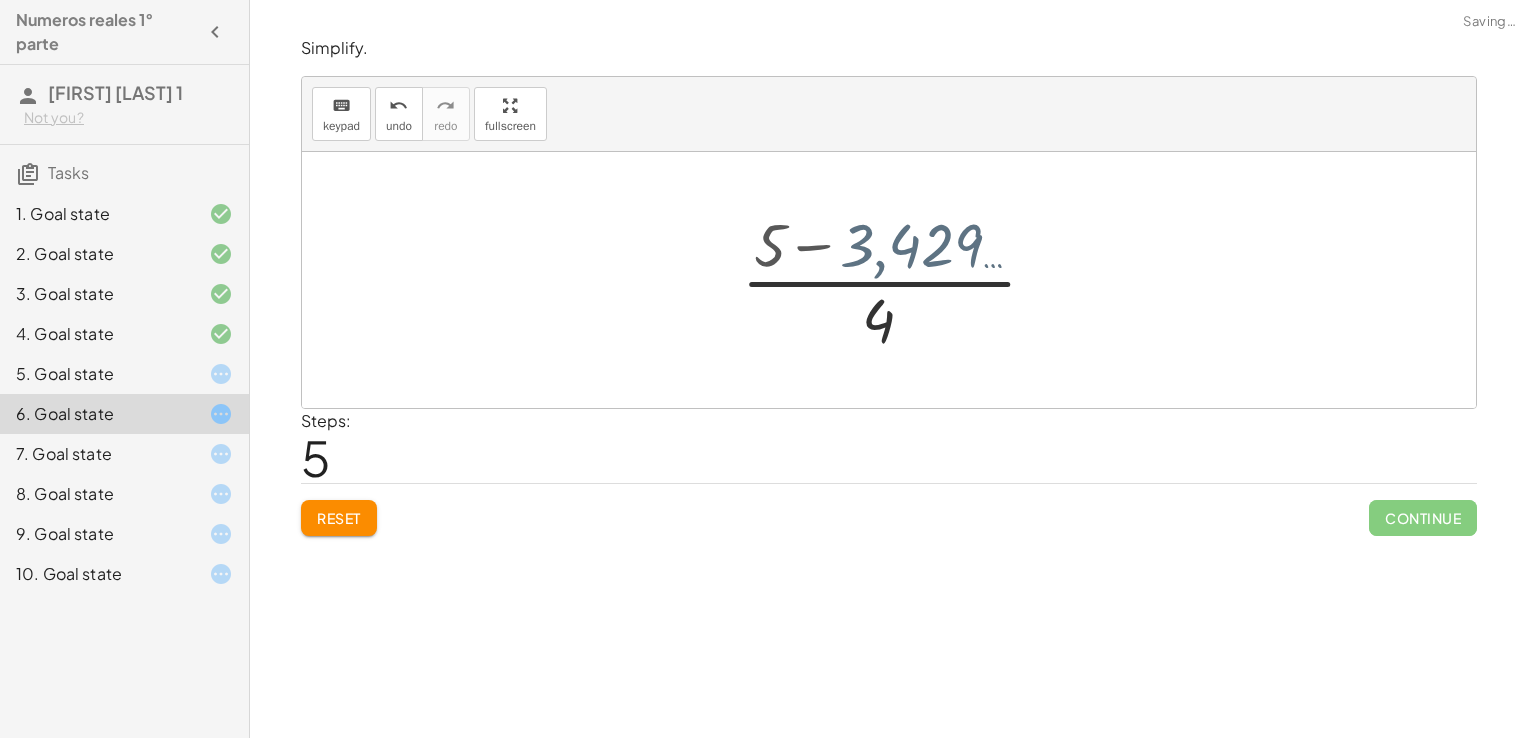 click at bounding box center [896, 280] 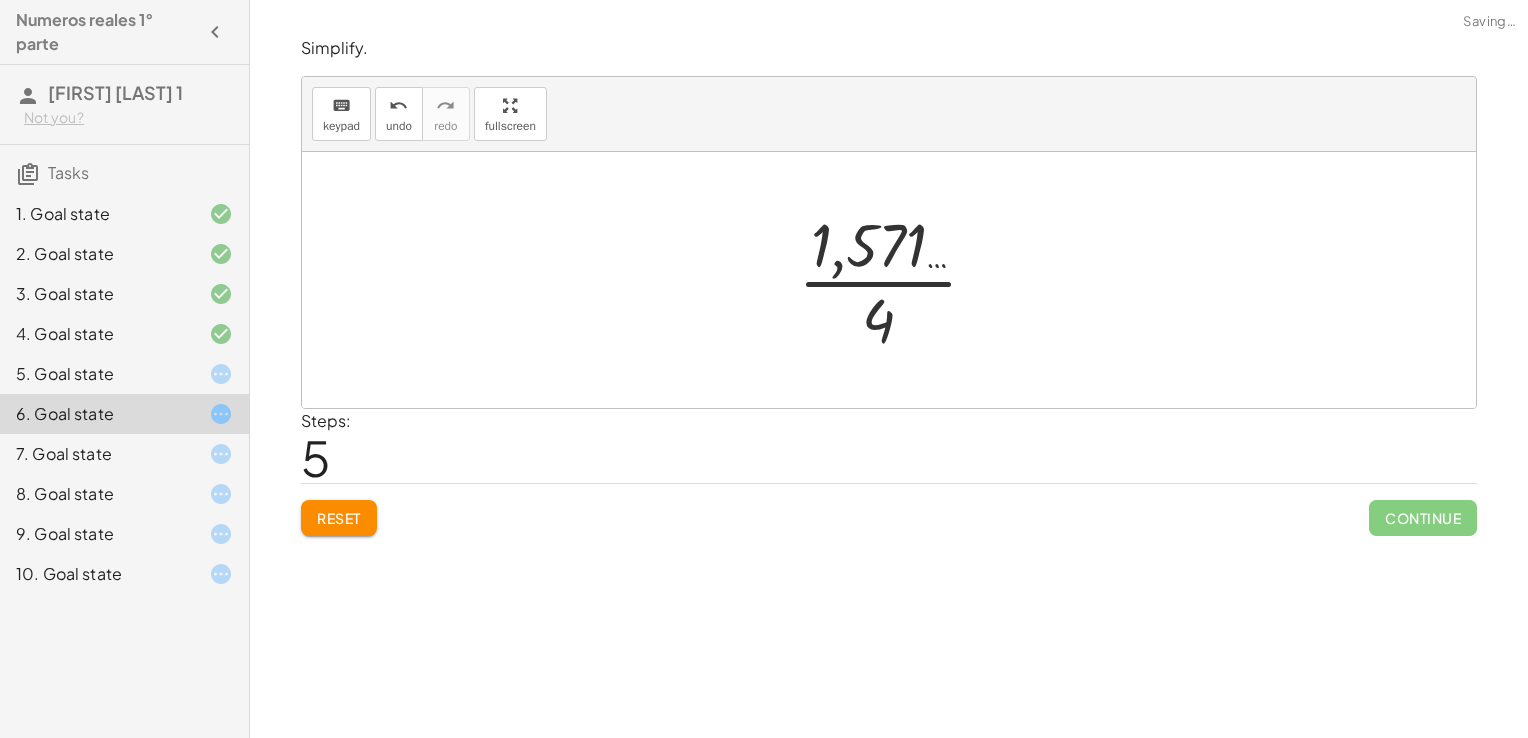 click at bounding box center (896, 280) 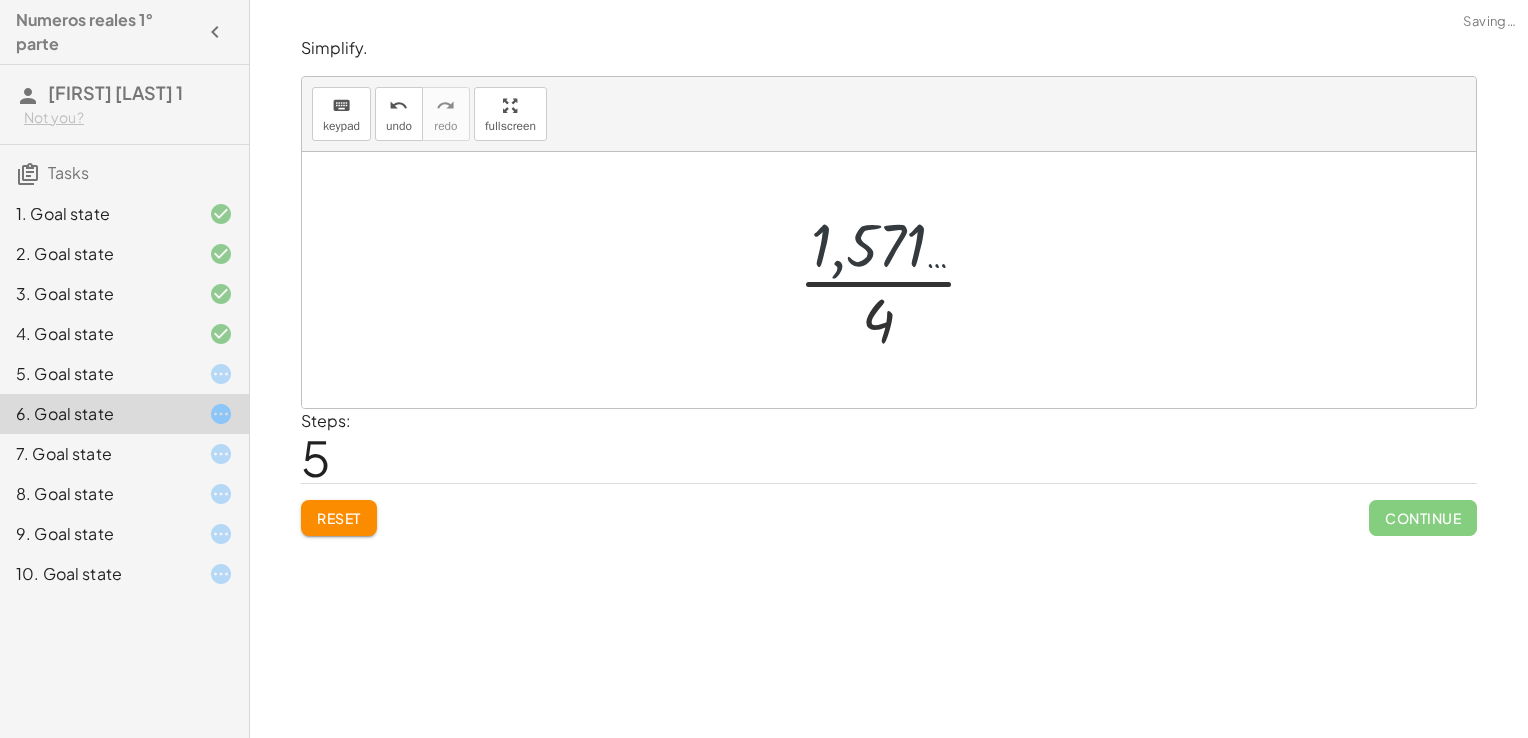 click at bounding box center [896, 280] 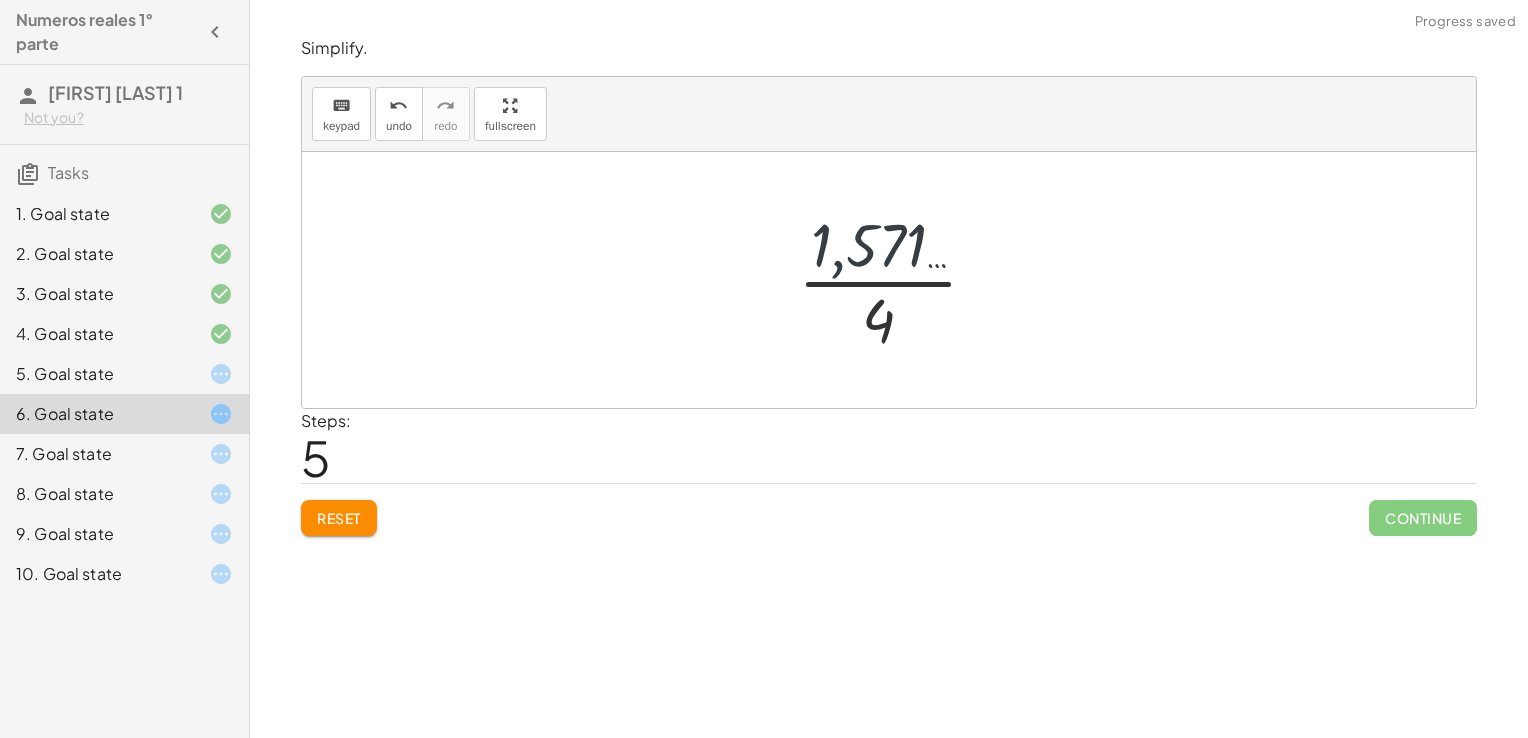 click at bounding box center (896, 280) 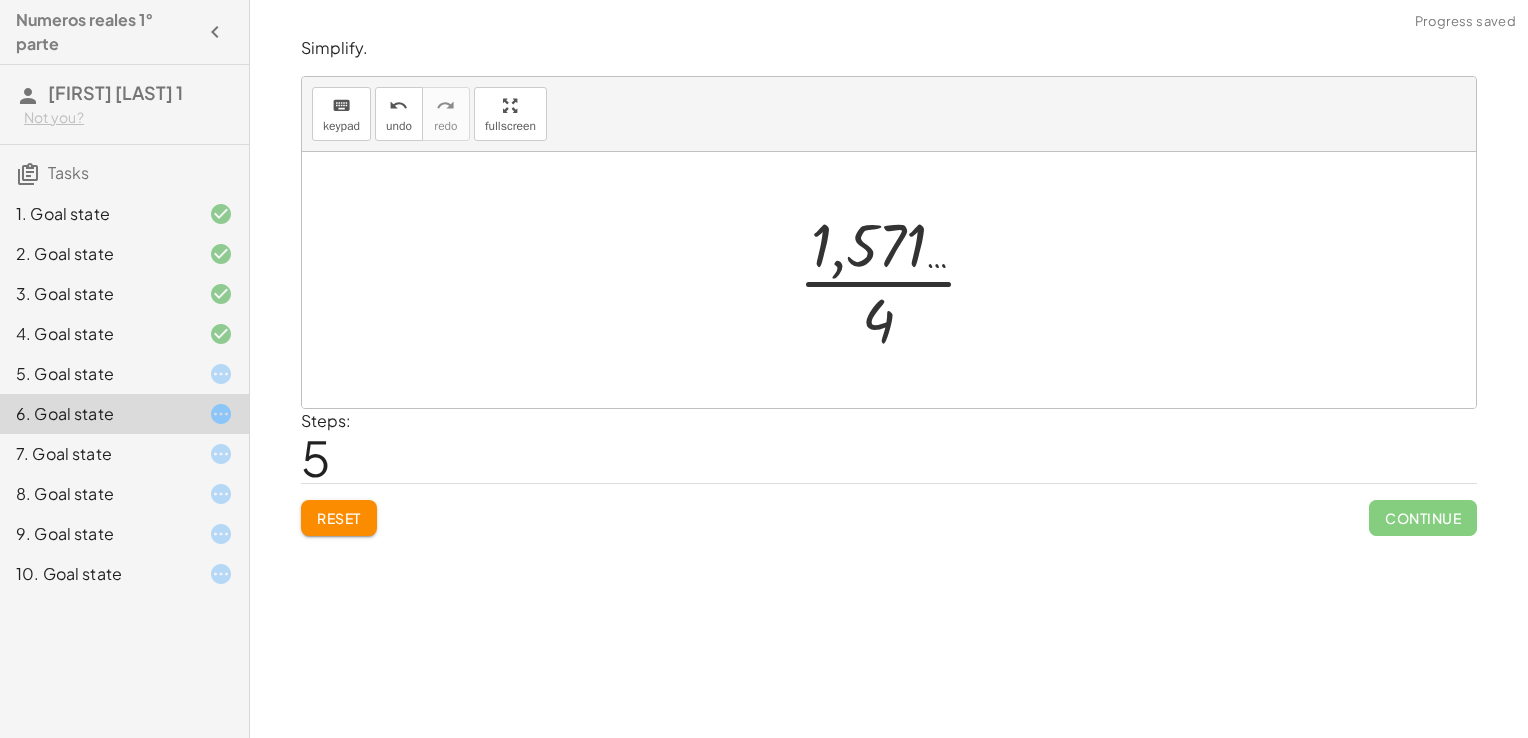 click at bounding box center [896, 280] 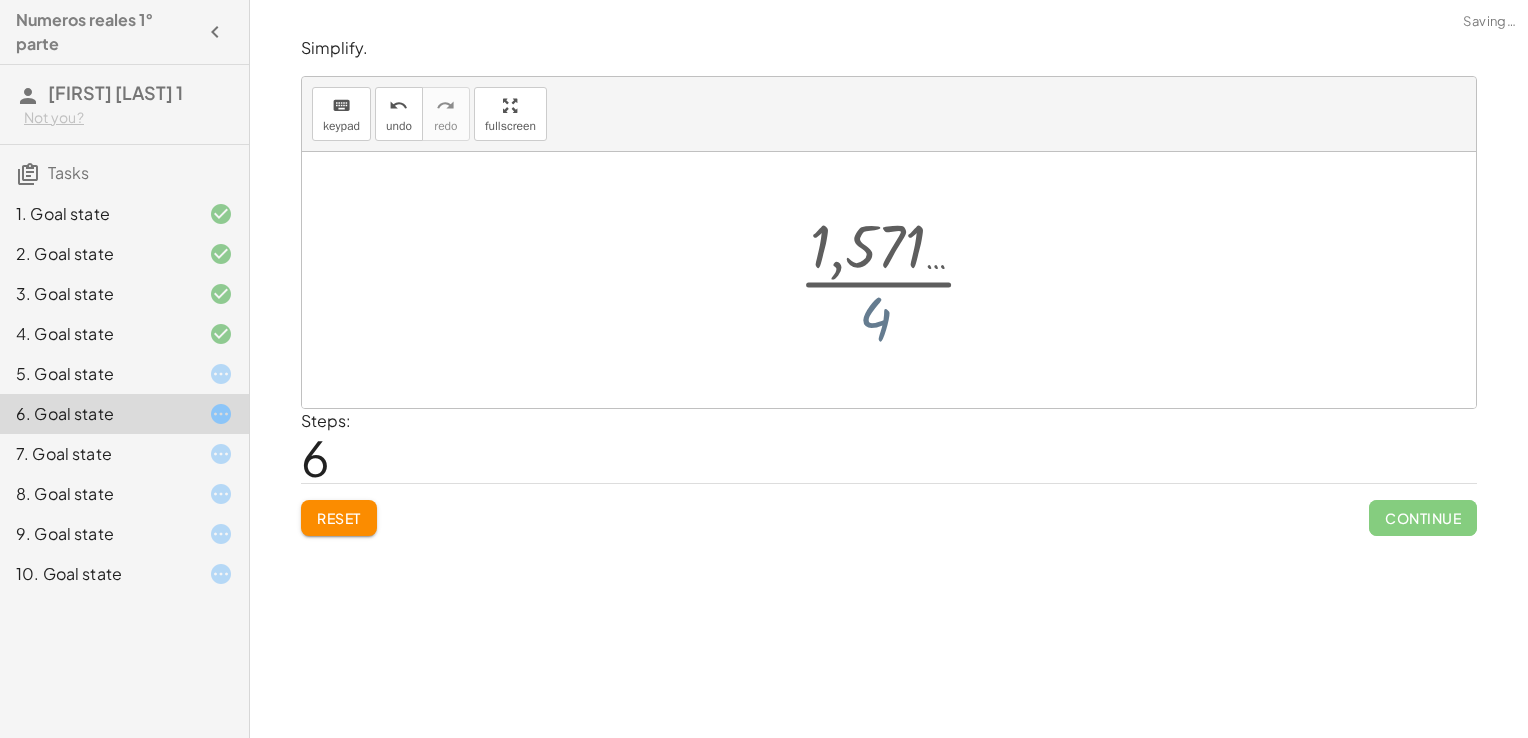 click at bounding box center (896, 280) 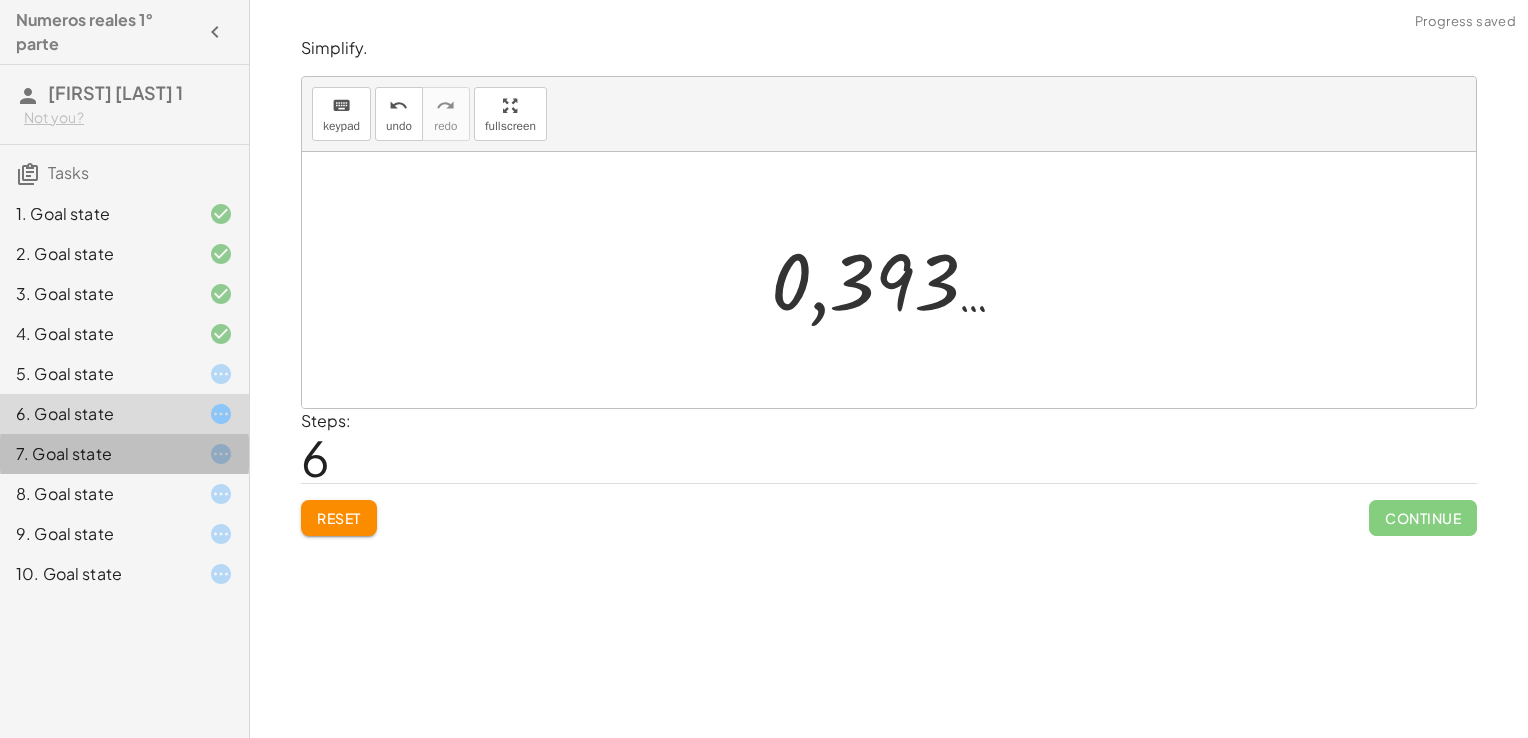 click 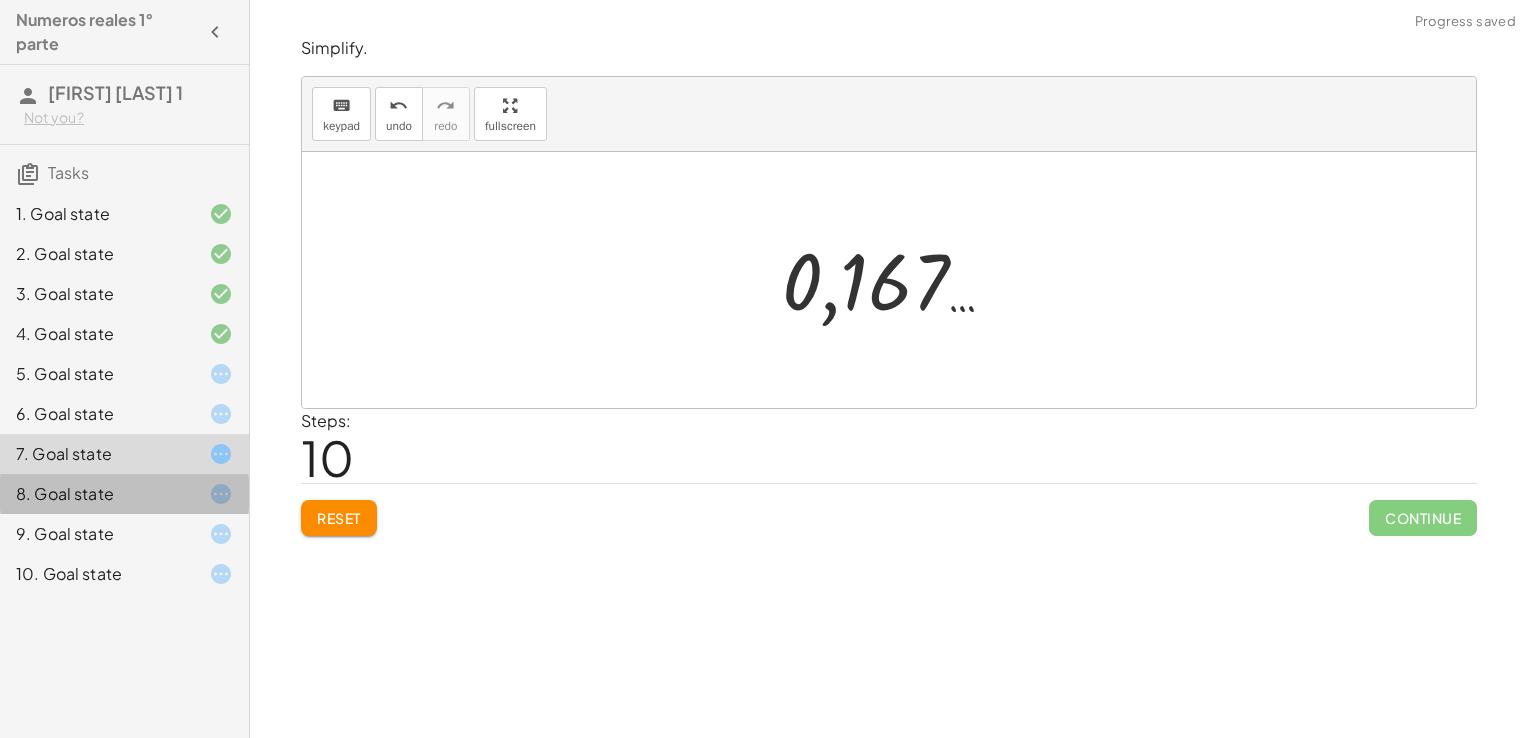 click 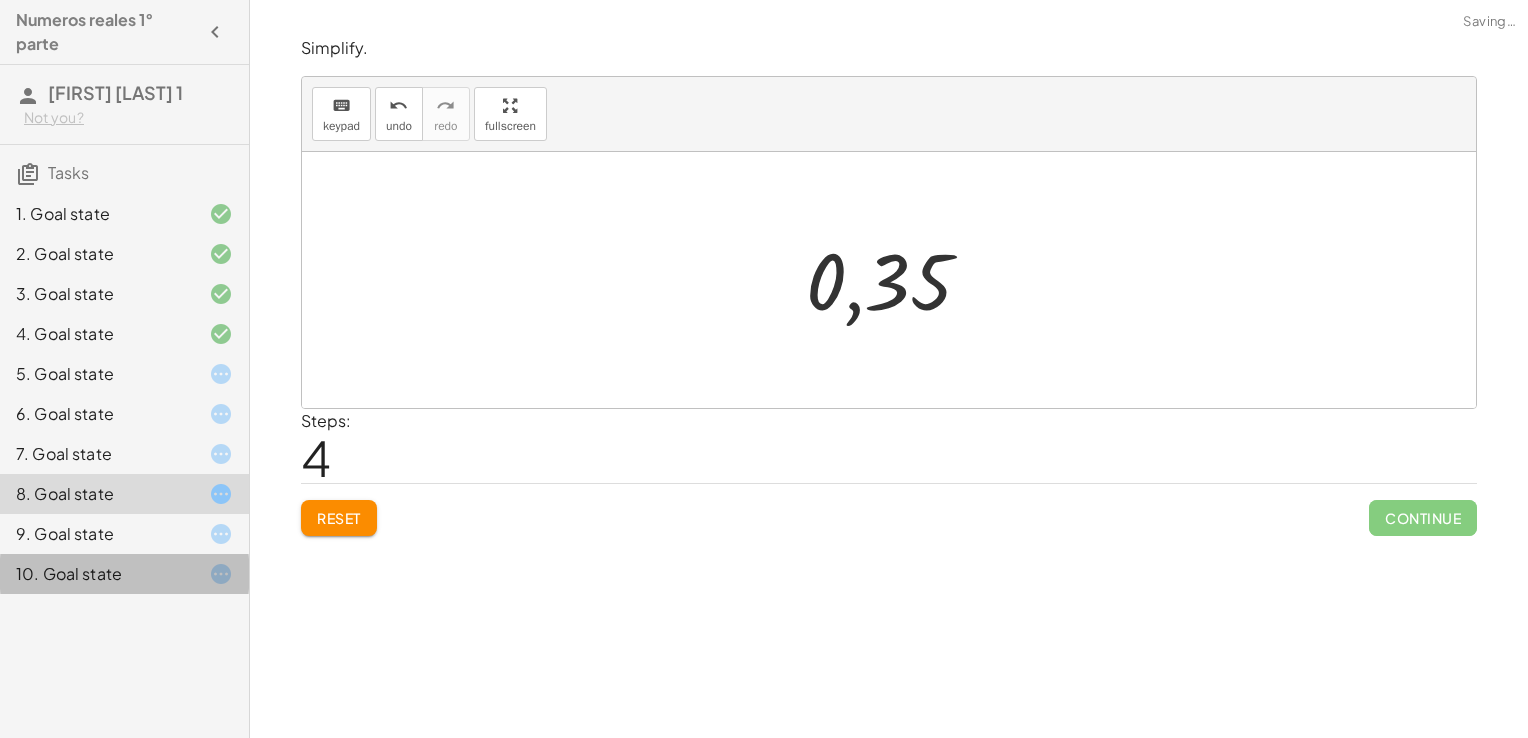 click 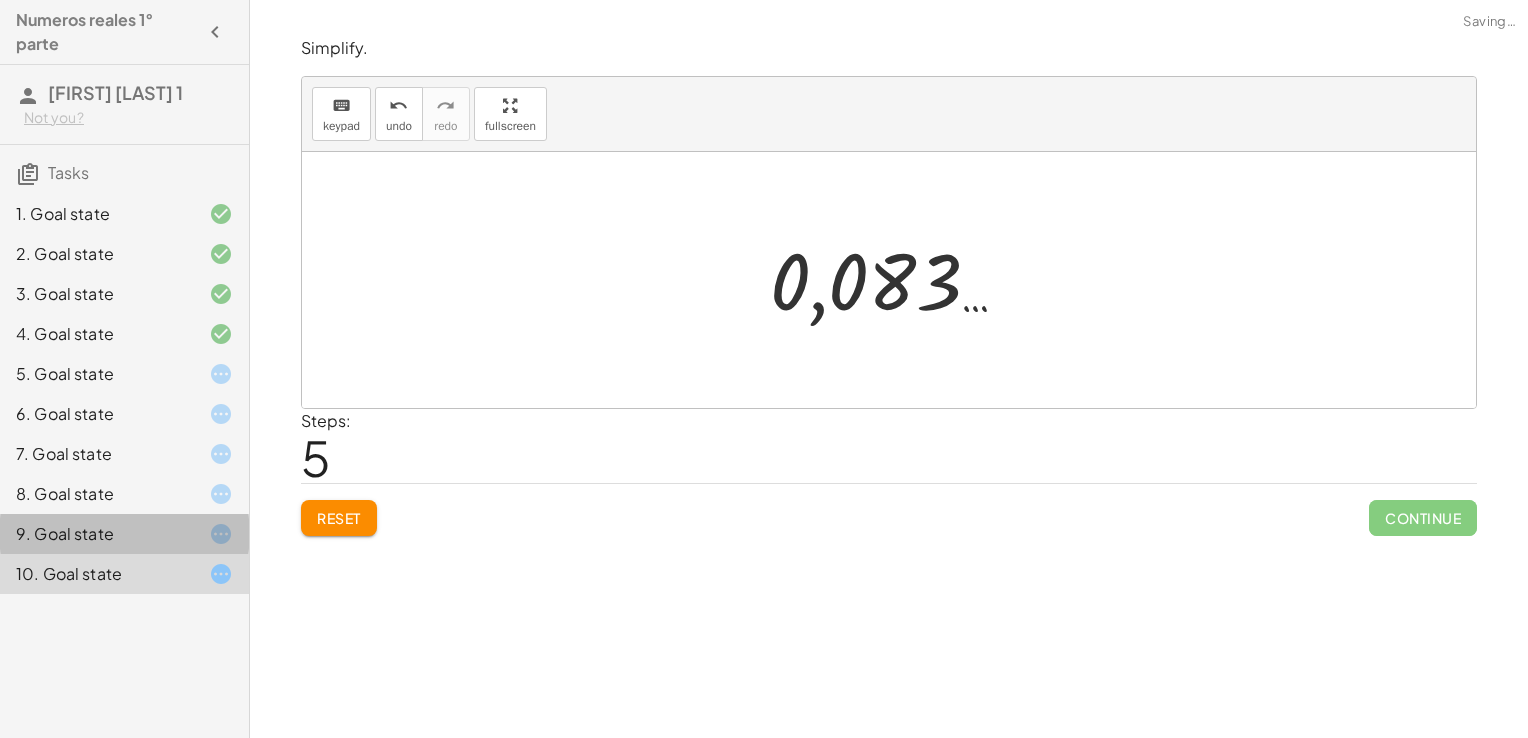 click 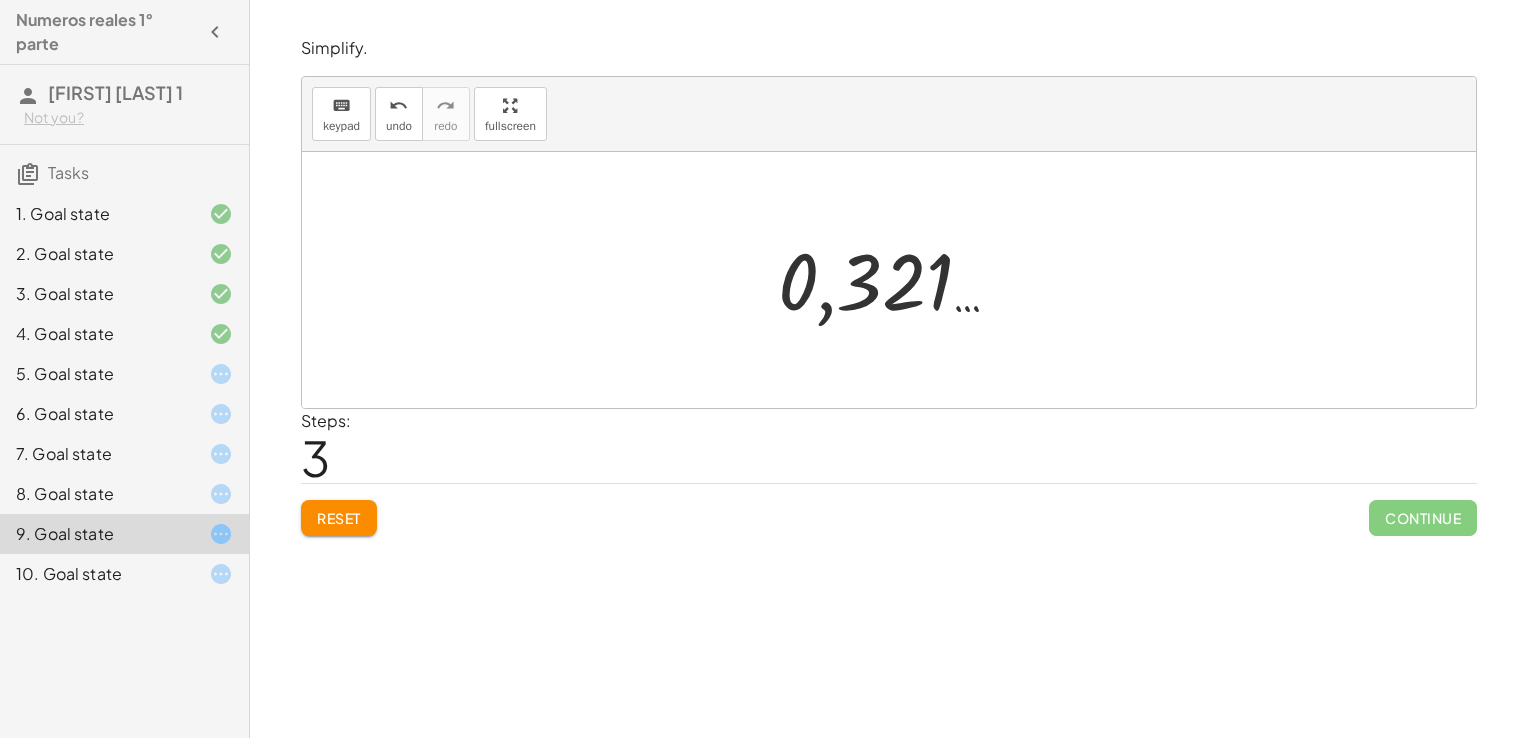 click on "Tasks" 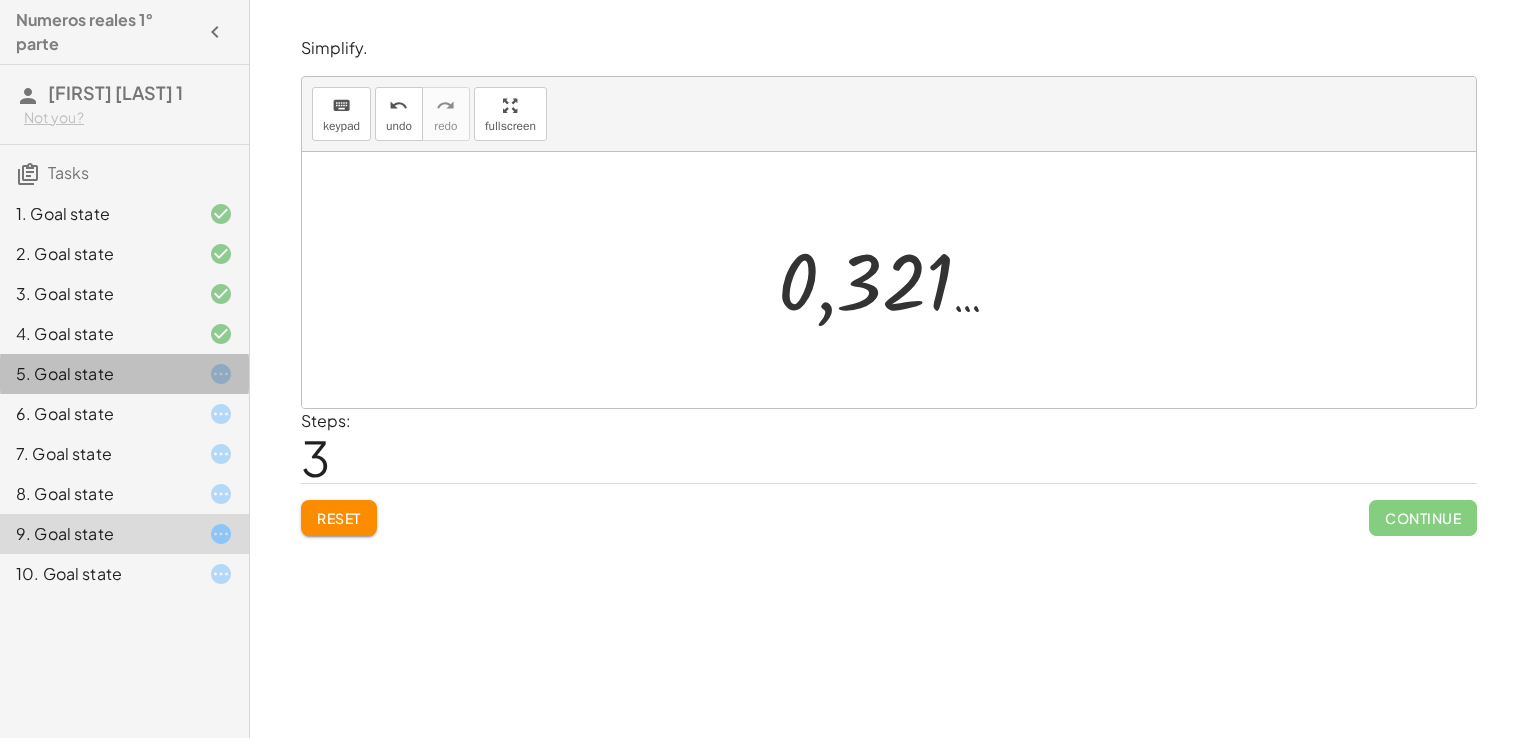 click on "5. Goal state" 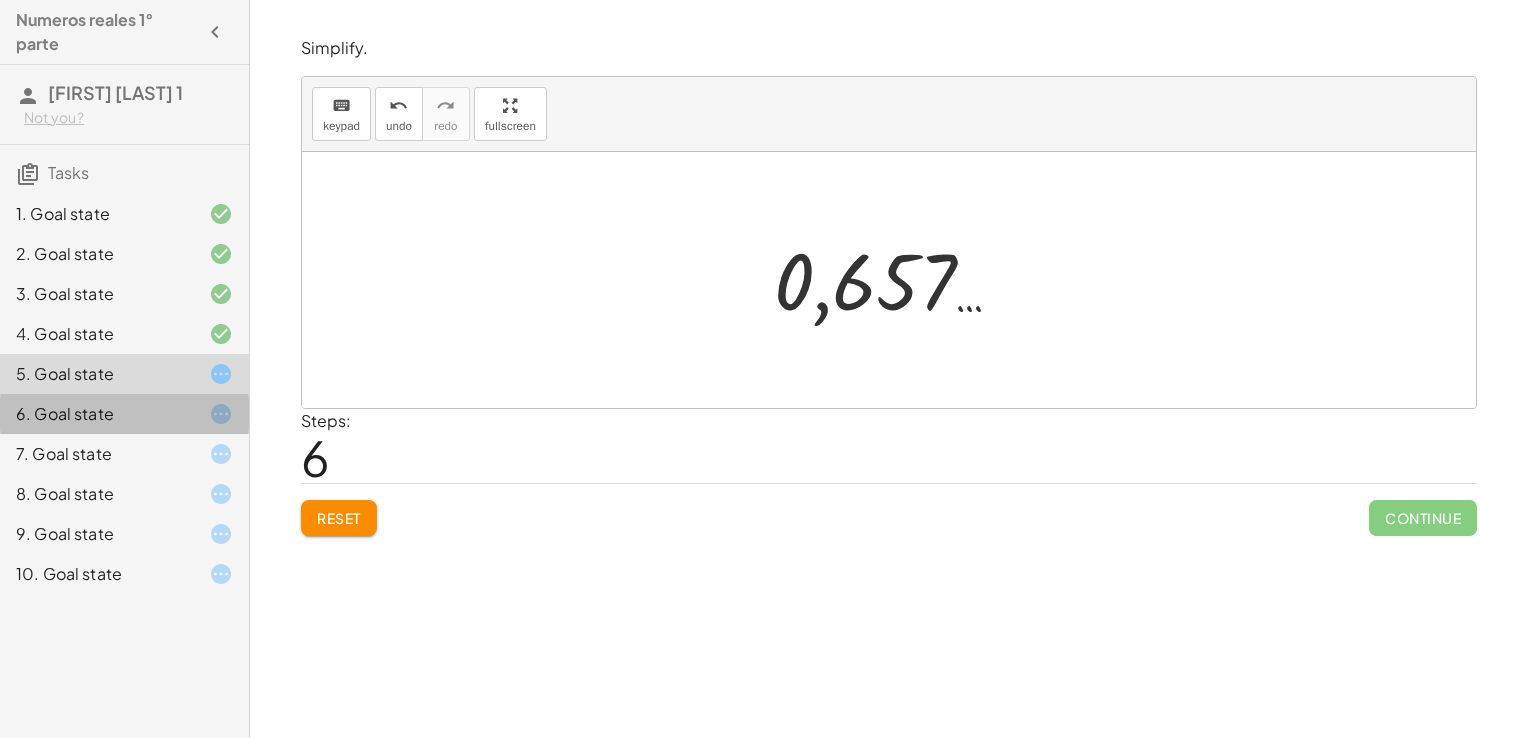click on "6. Goal state" 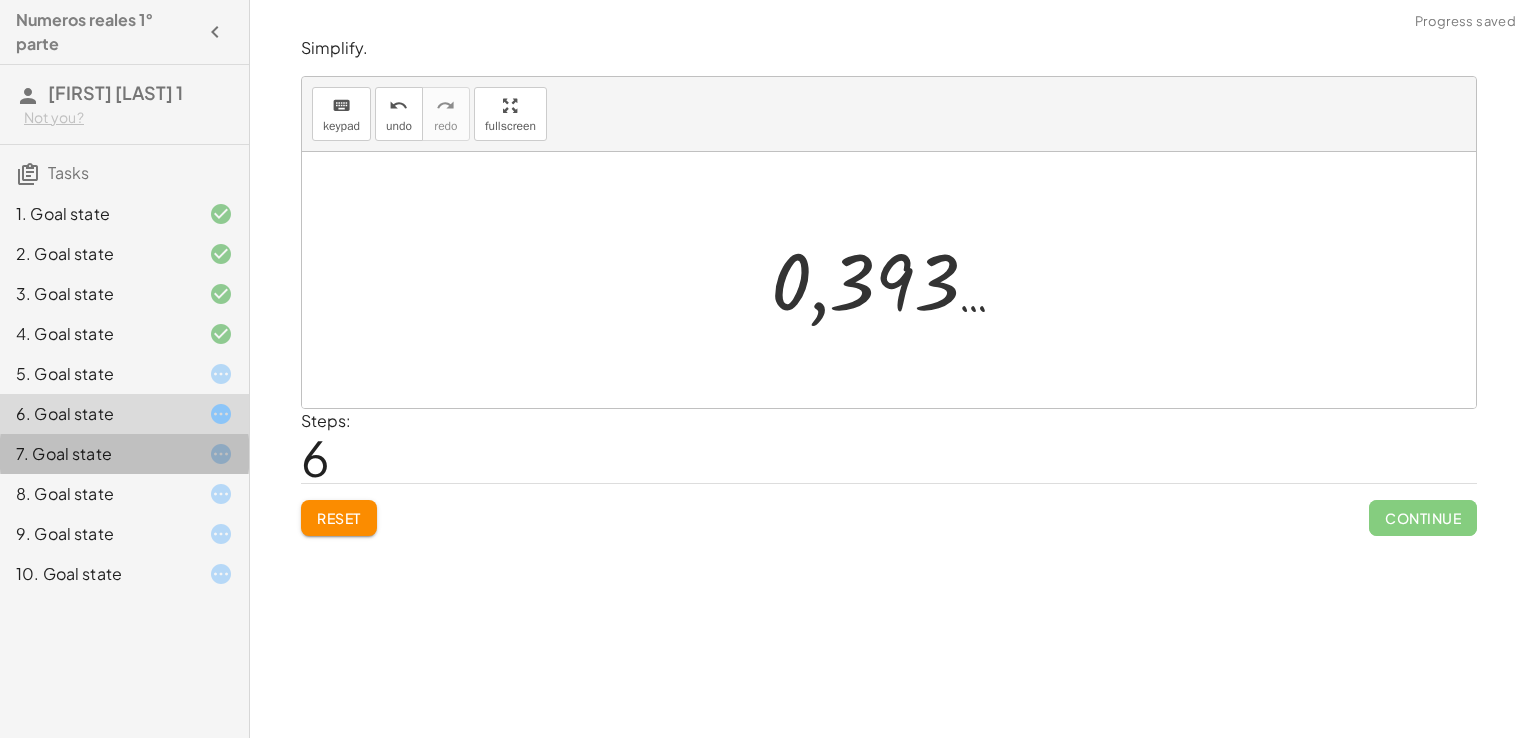 click on "7. Goal state" 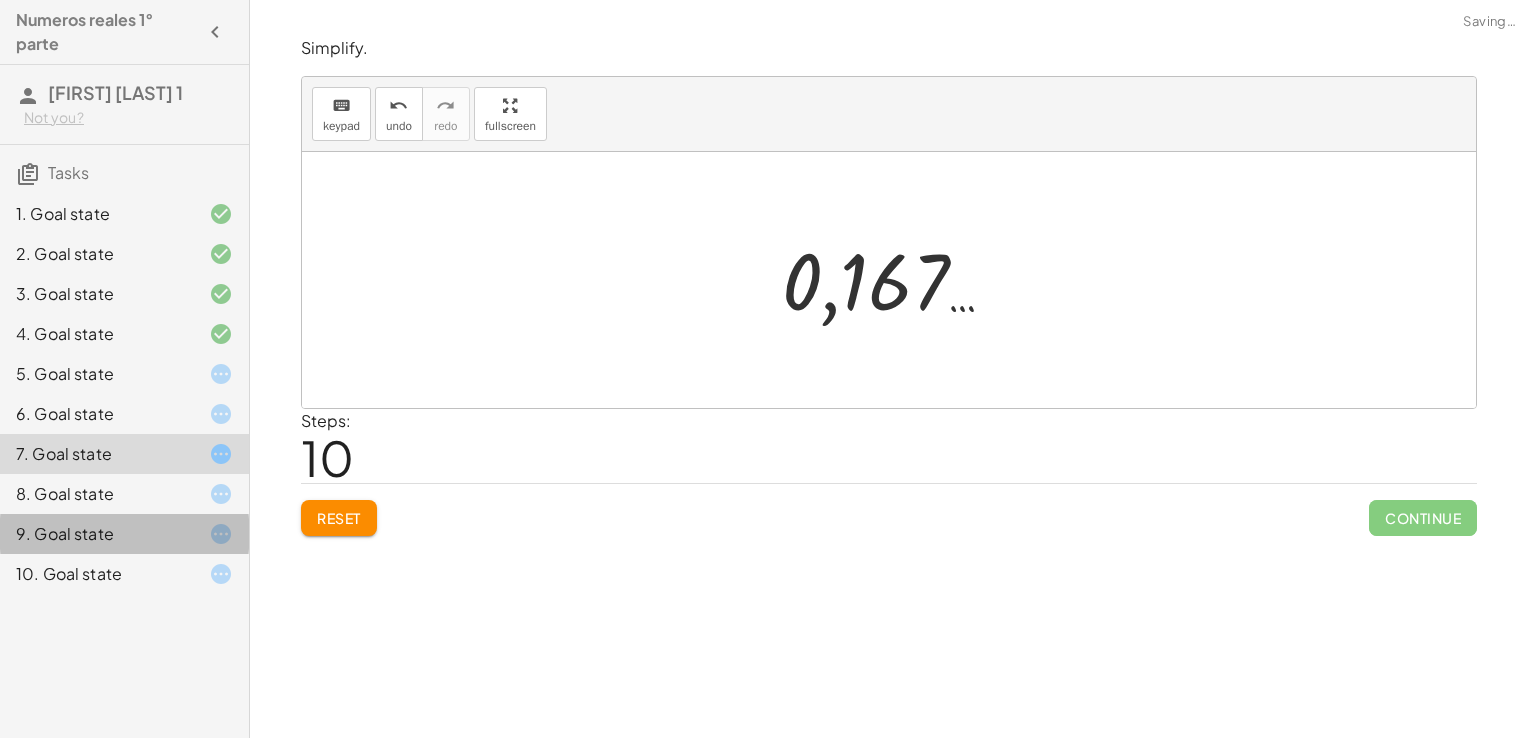 click on "9. Goal state" 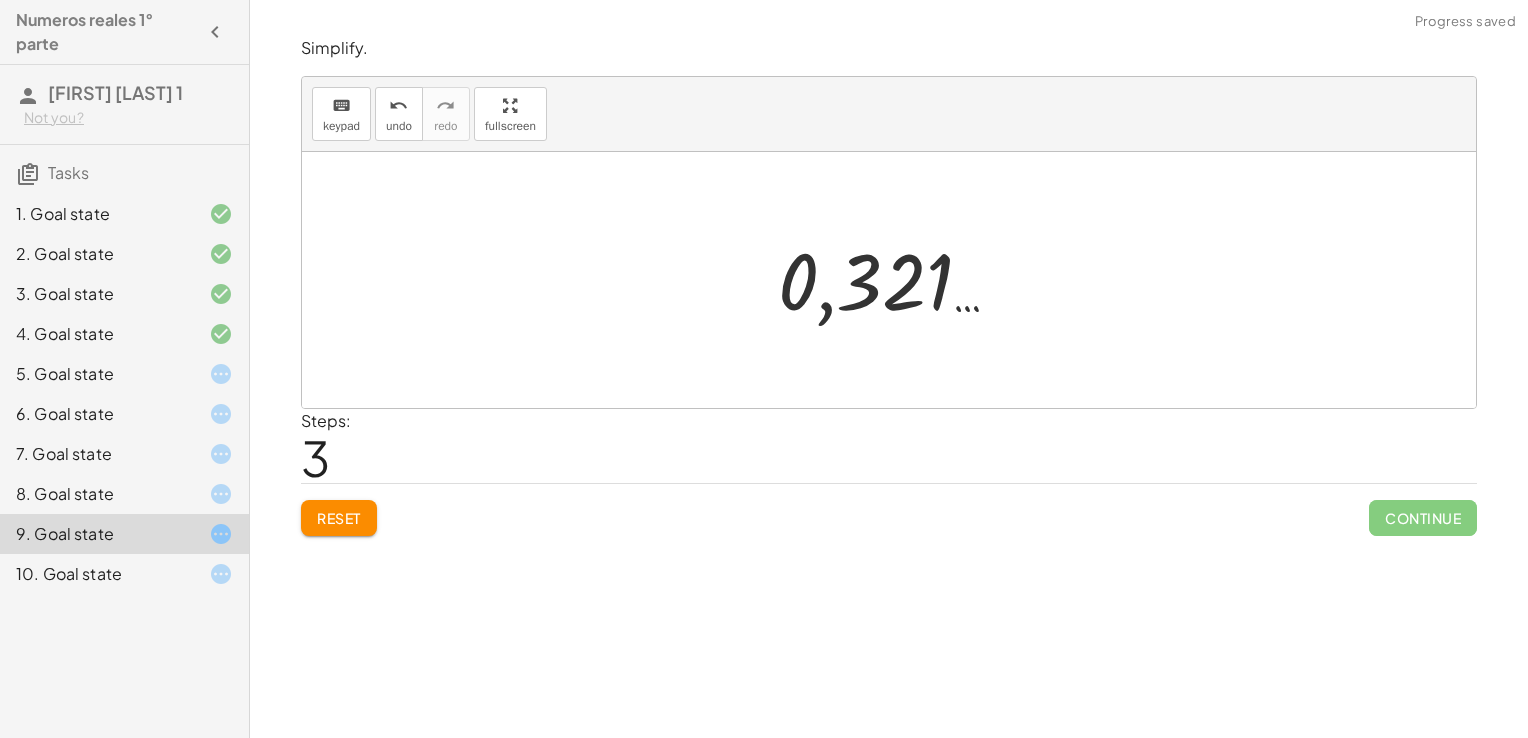 click on "10. Goal state" 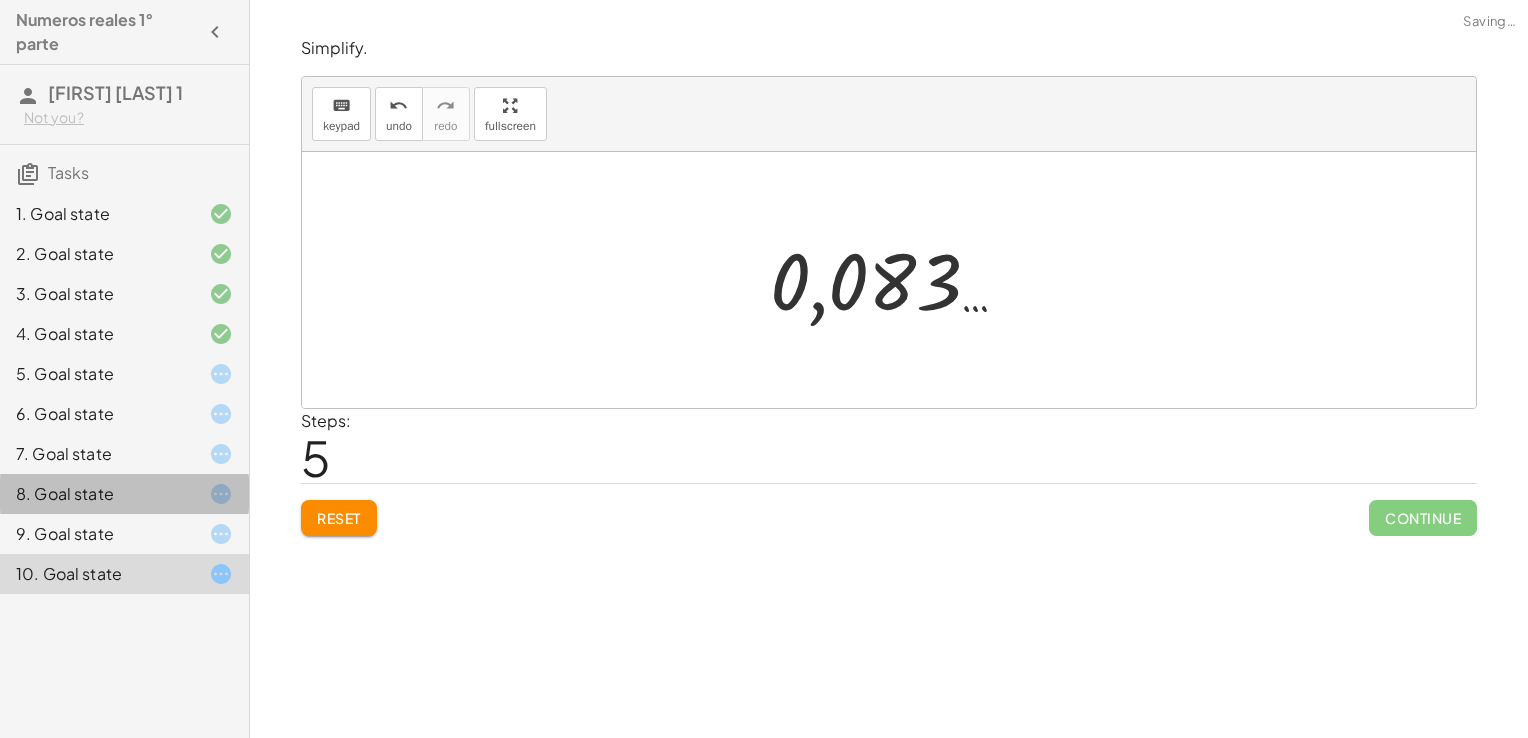 click on "8. Goal state" 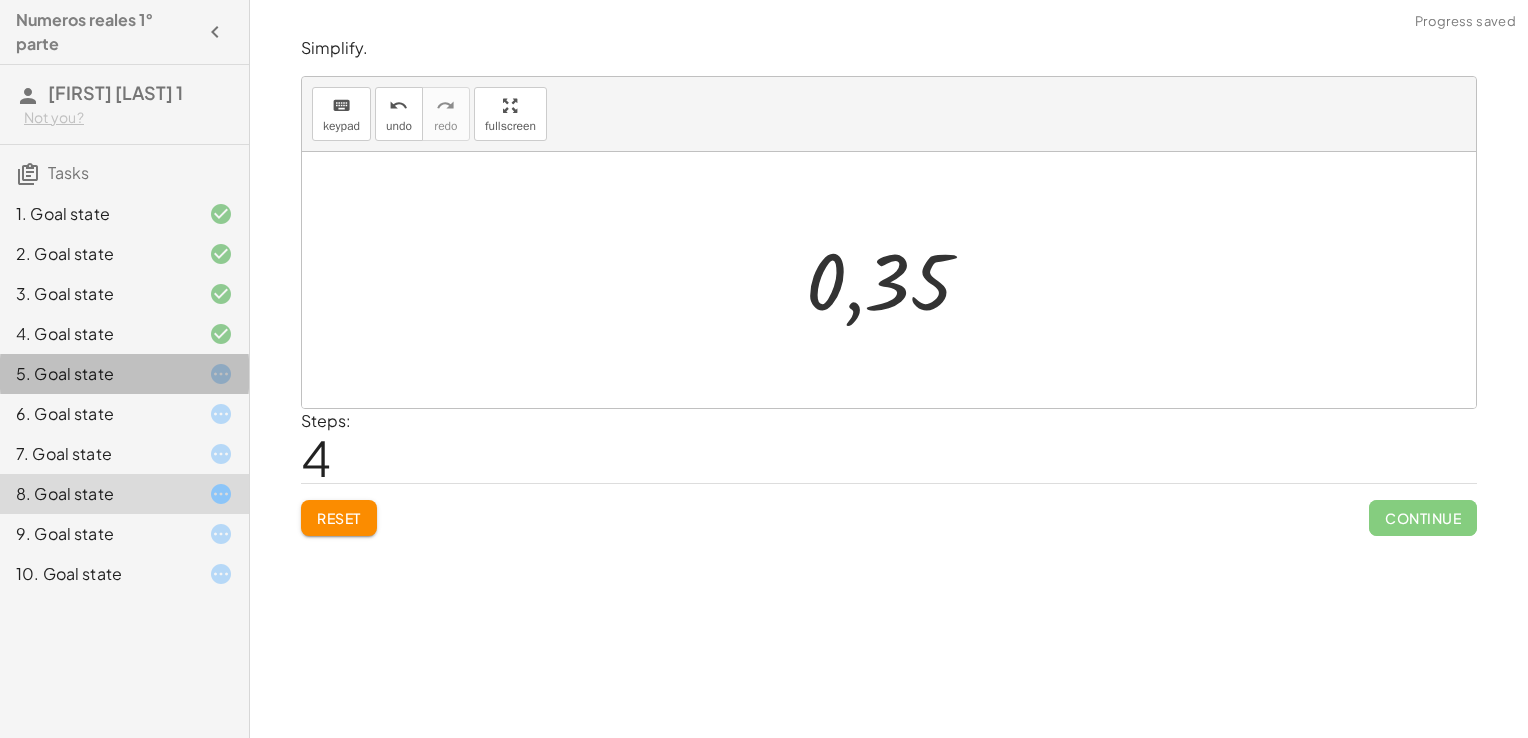 click on "5. Goal state" 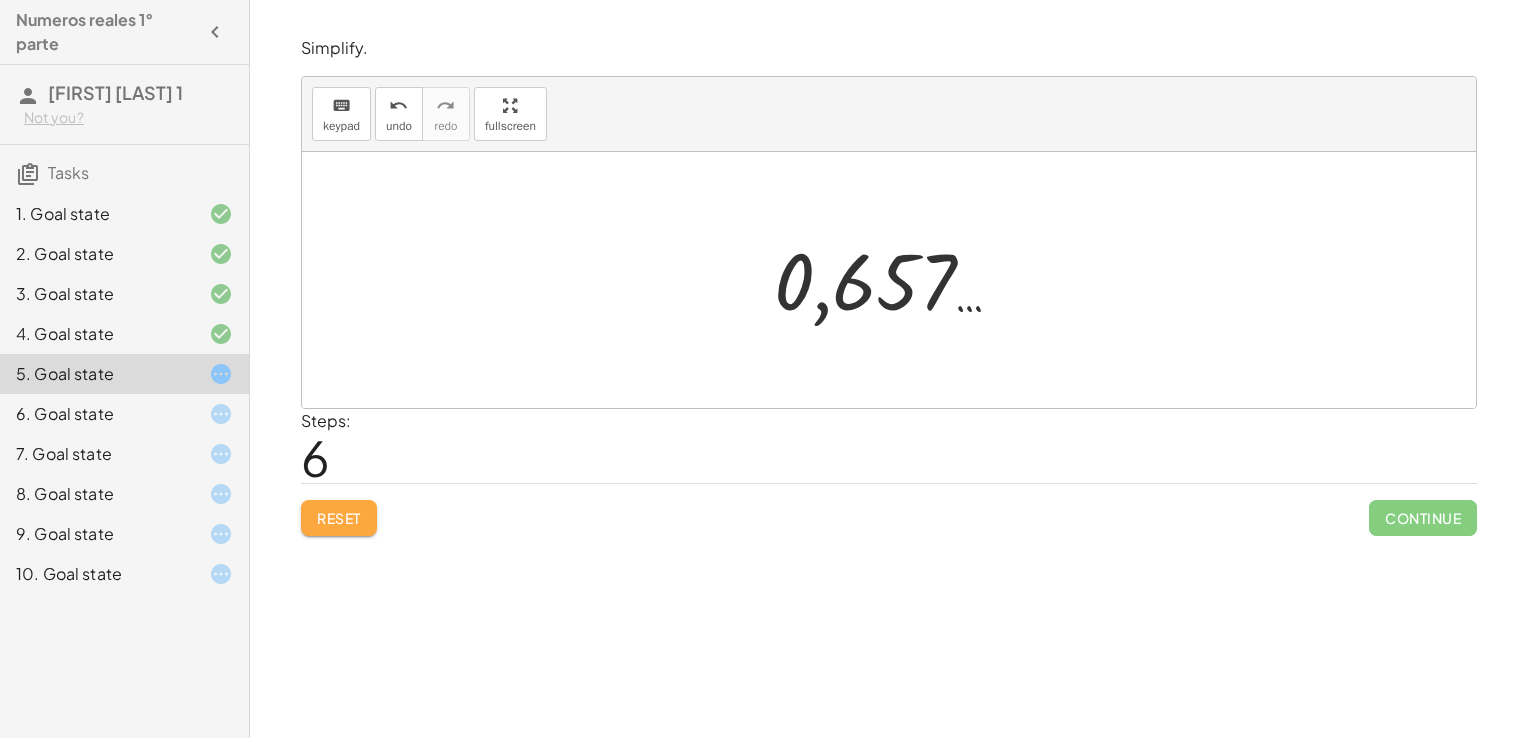 click on "Reset" 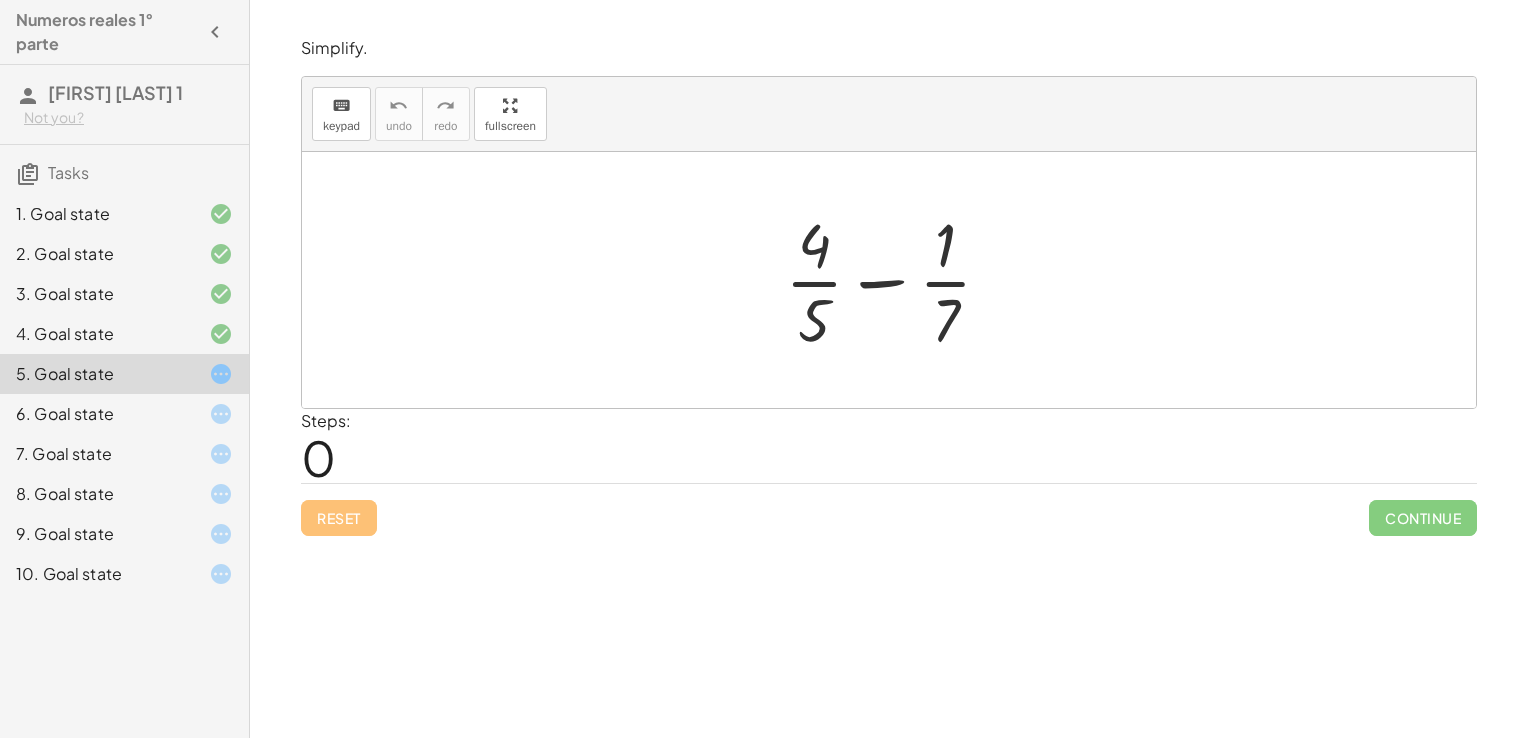 click at bounding box center (896, 280) 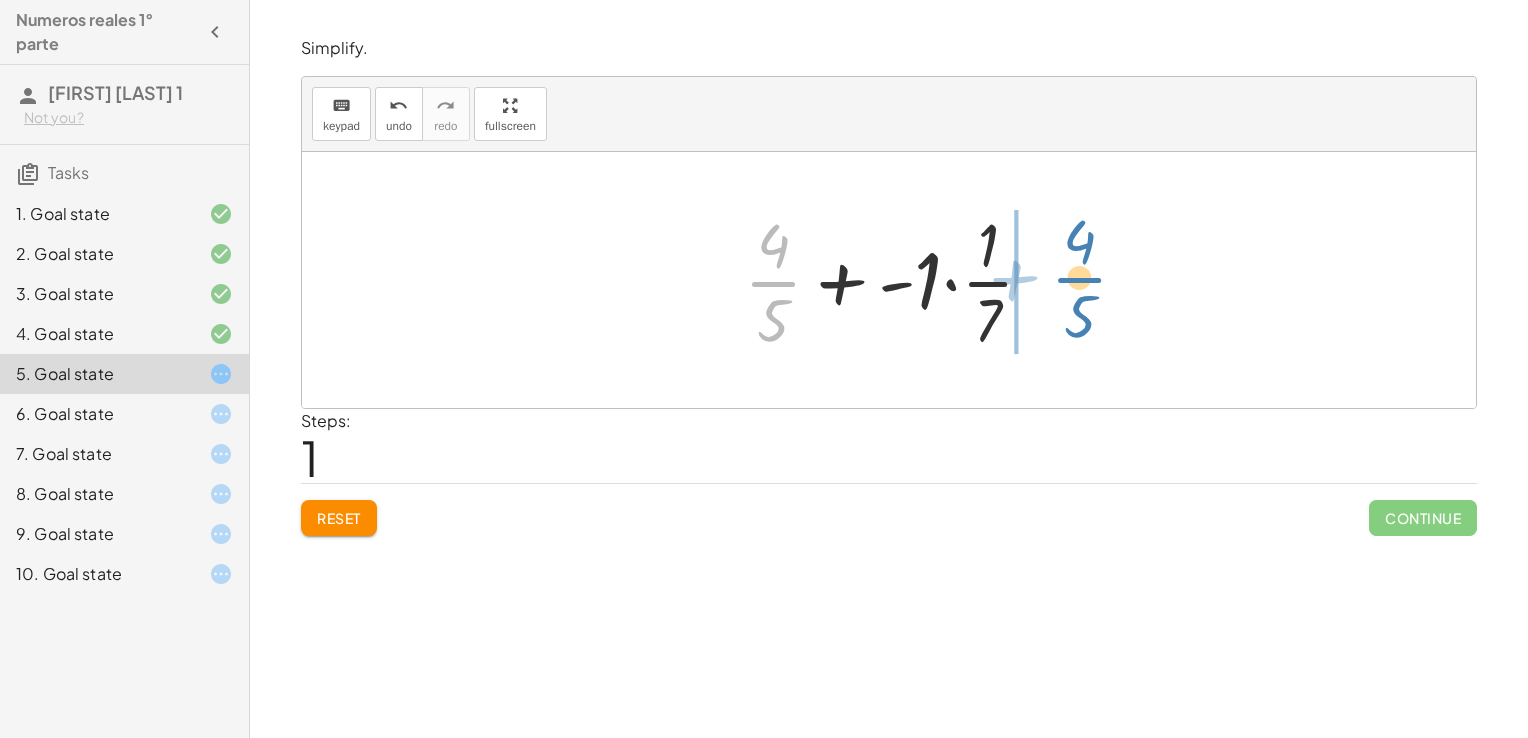drag, startPoint x: 779, startPoint y: 278, endPoint x: 1094, endPoint y: 274, distance: 315.0254 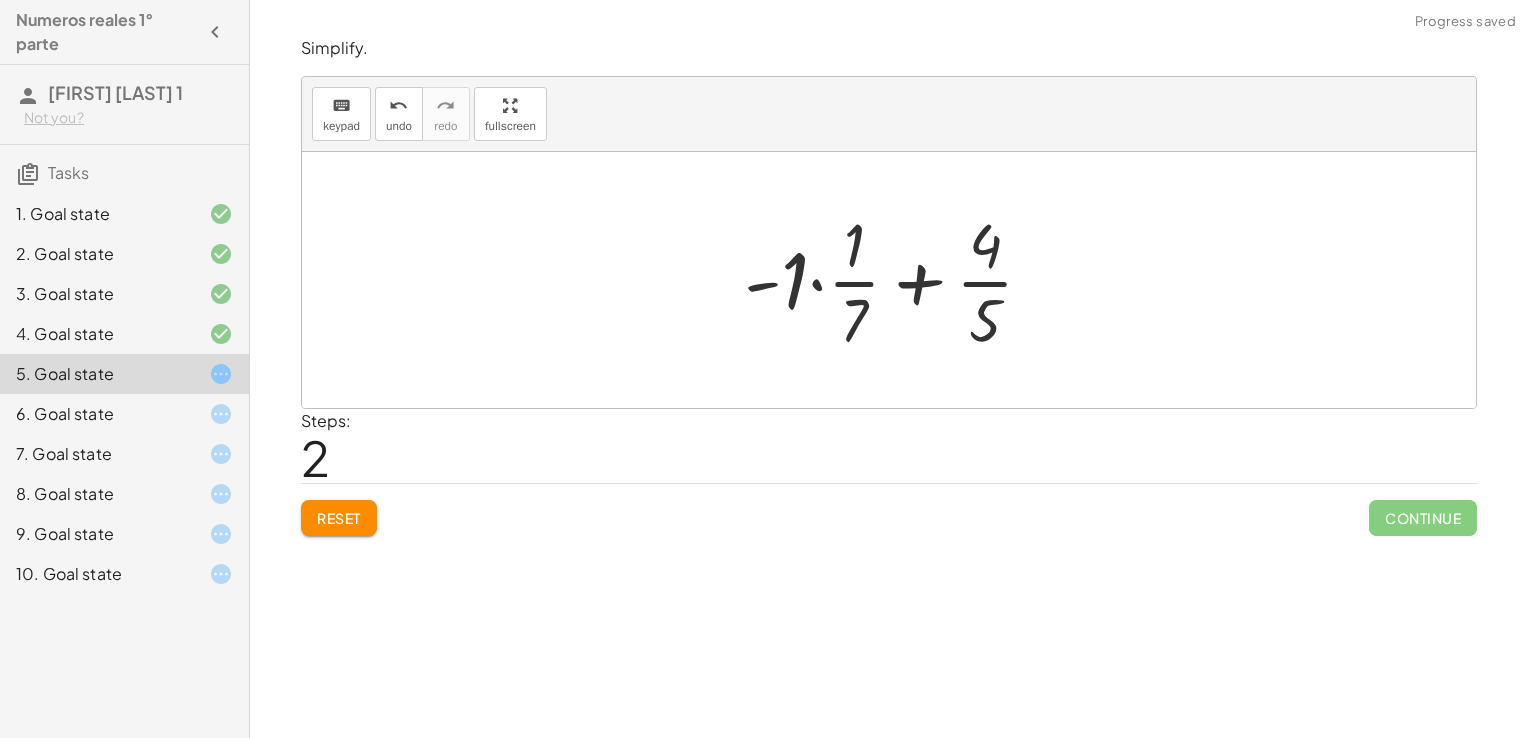 click on "Reset" 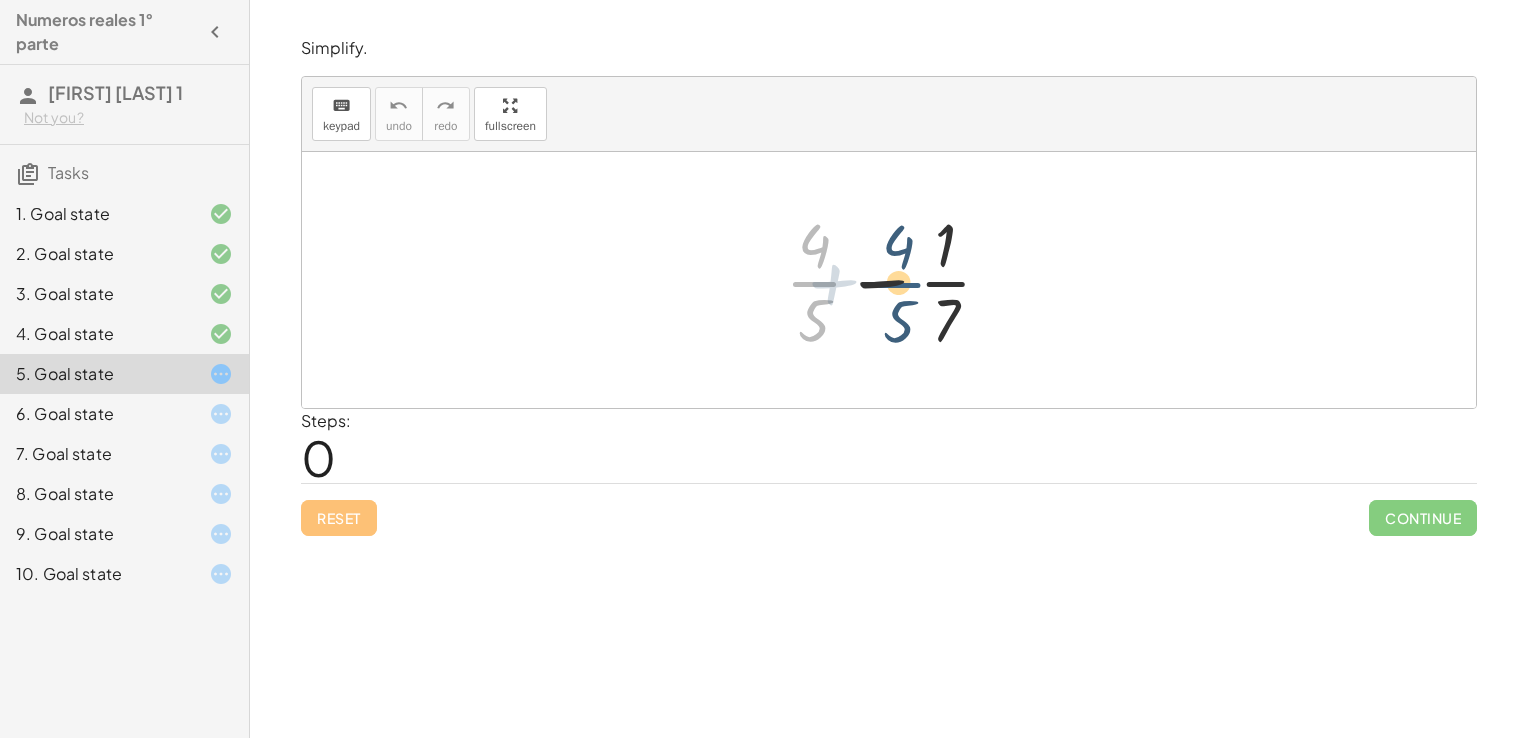 drag, startPoint x: 812, startPoint y: 277, endPoint x: 986, endPoint y: 274, distance: 174.02586 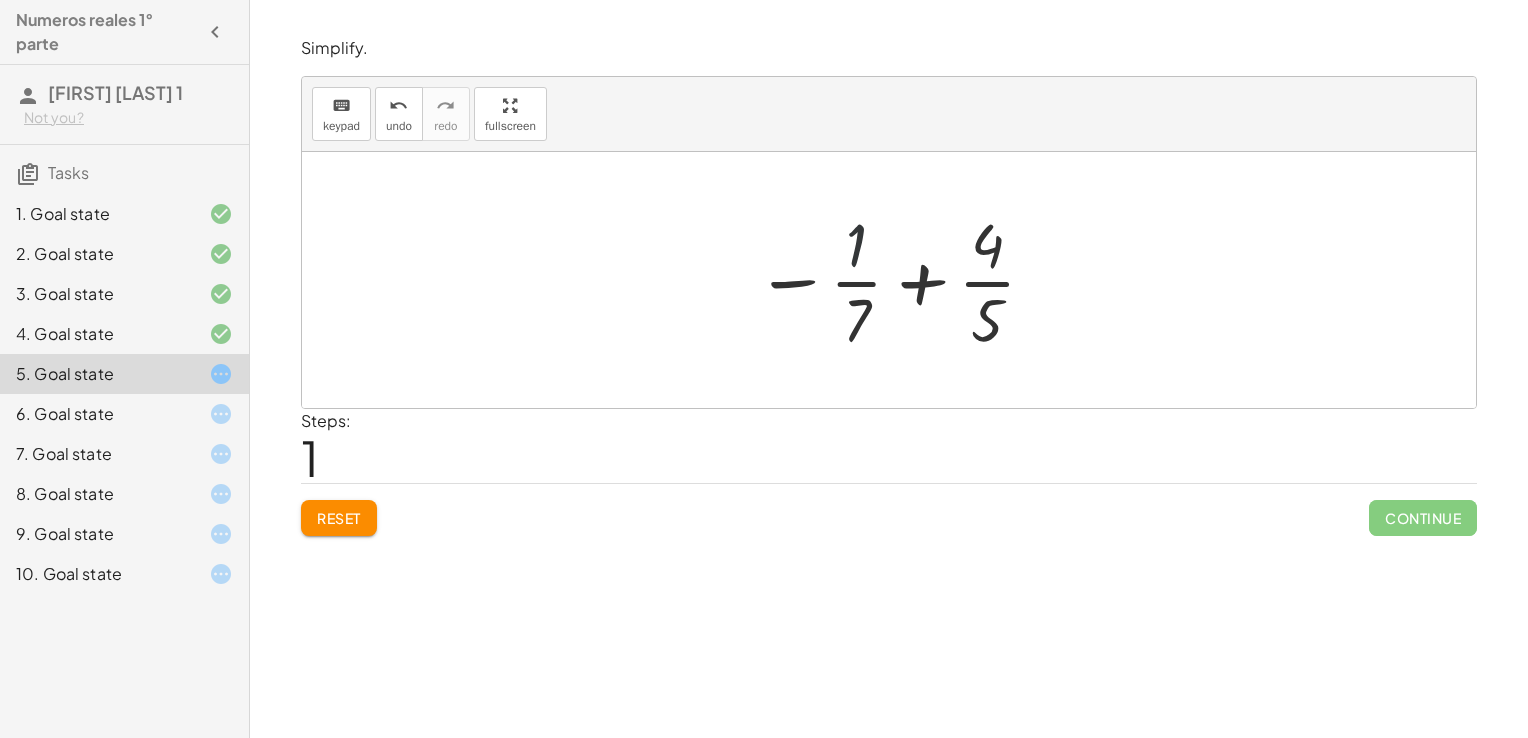 click at bounding box center [897, 280] 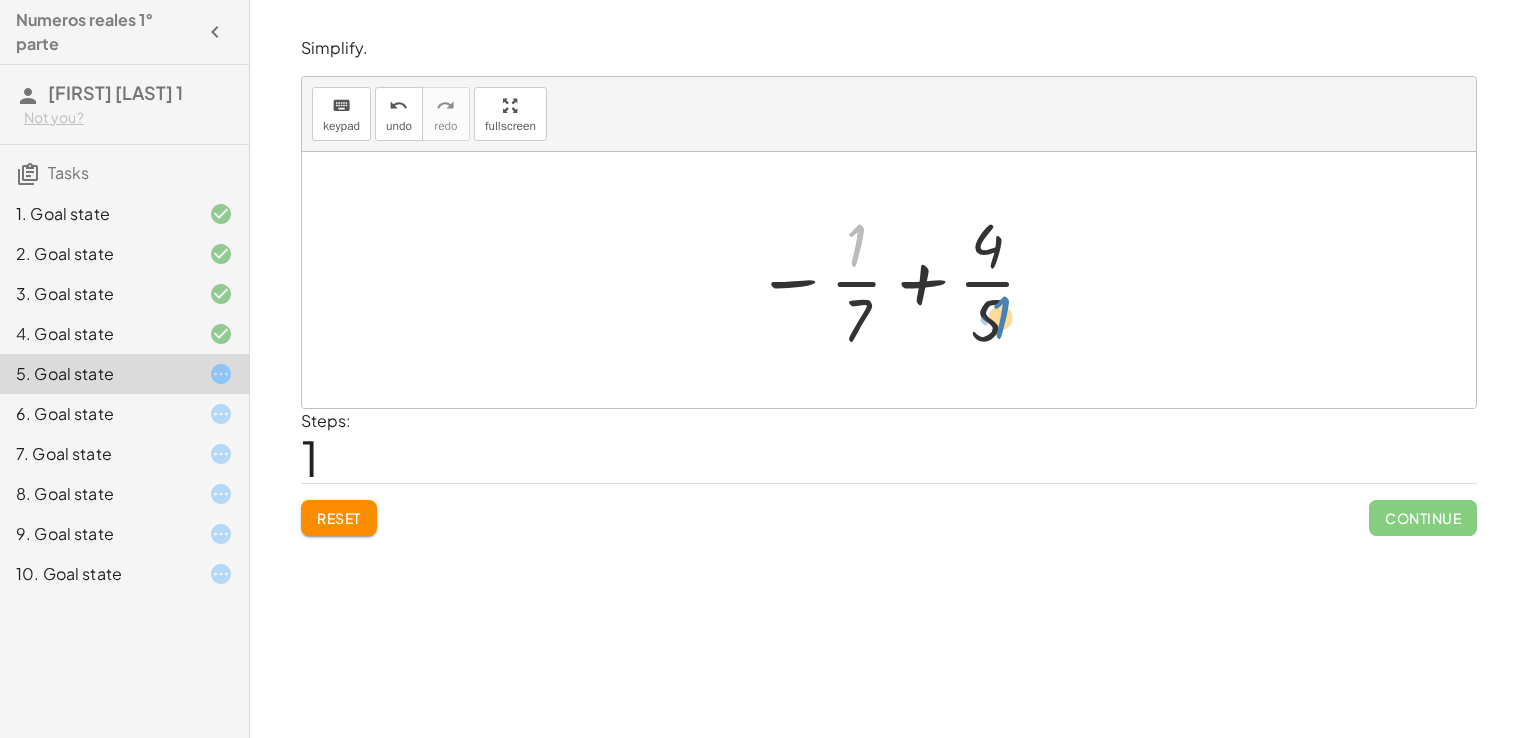 drag, startPoint x: 855, startPoint y: 234, endPoint x: 1001, endPoint y: 306, distance: 162.78821 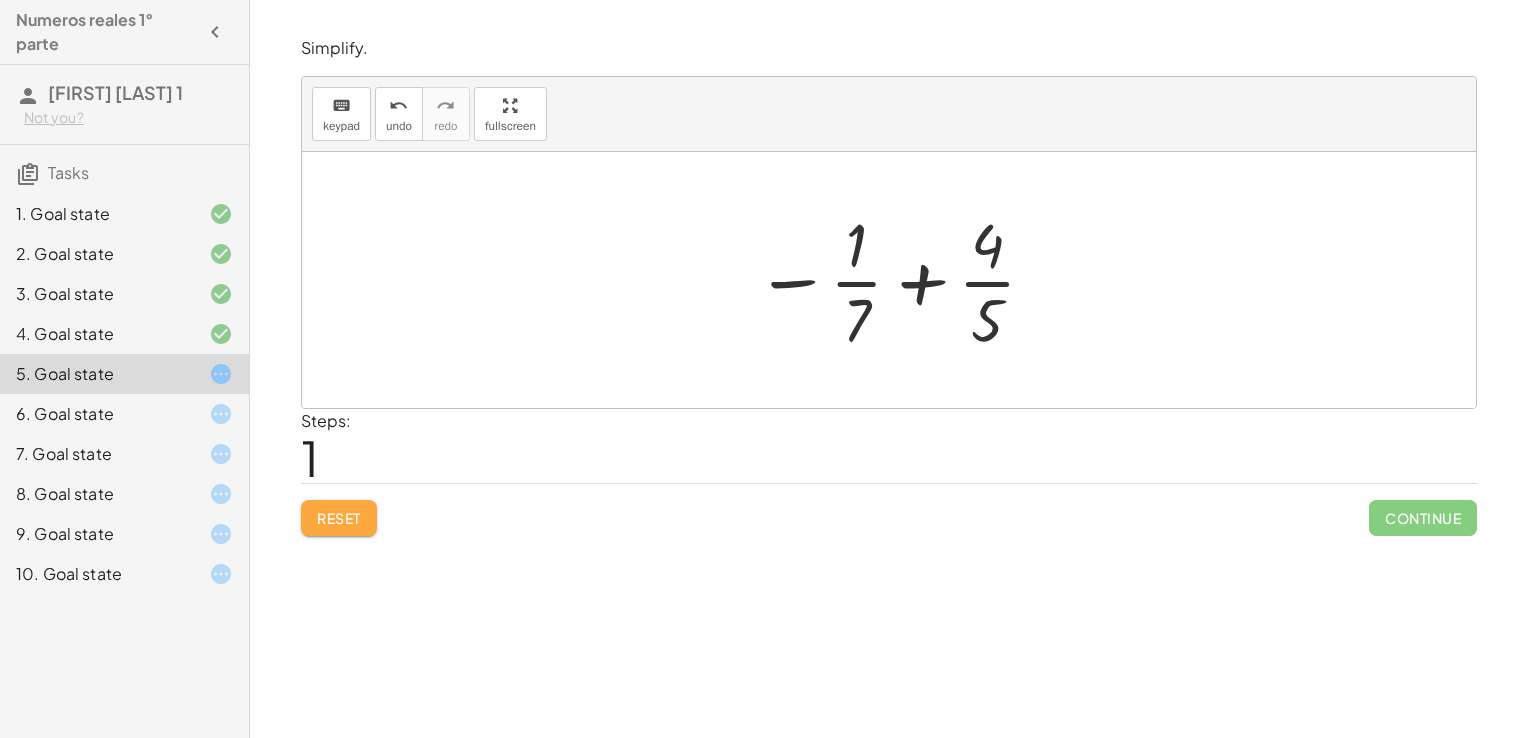 click on "Reset" at bounding box center [339, 518] 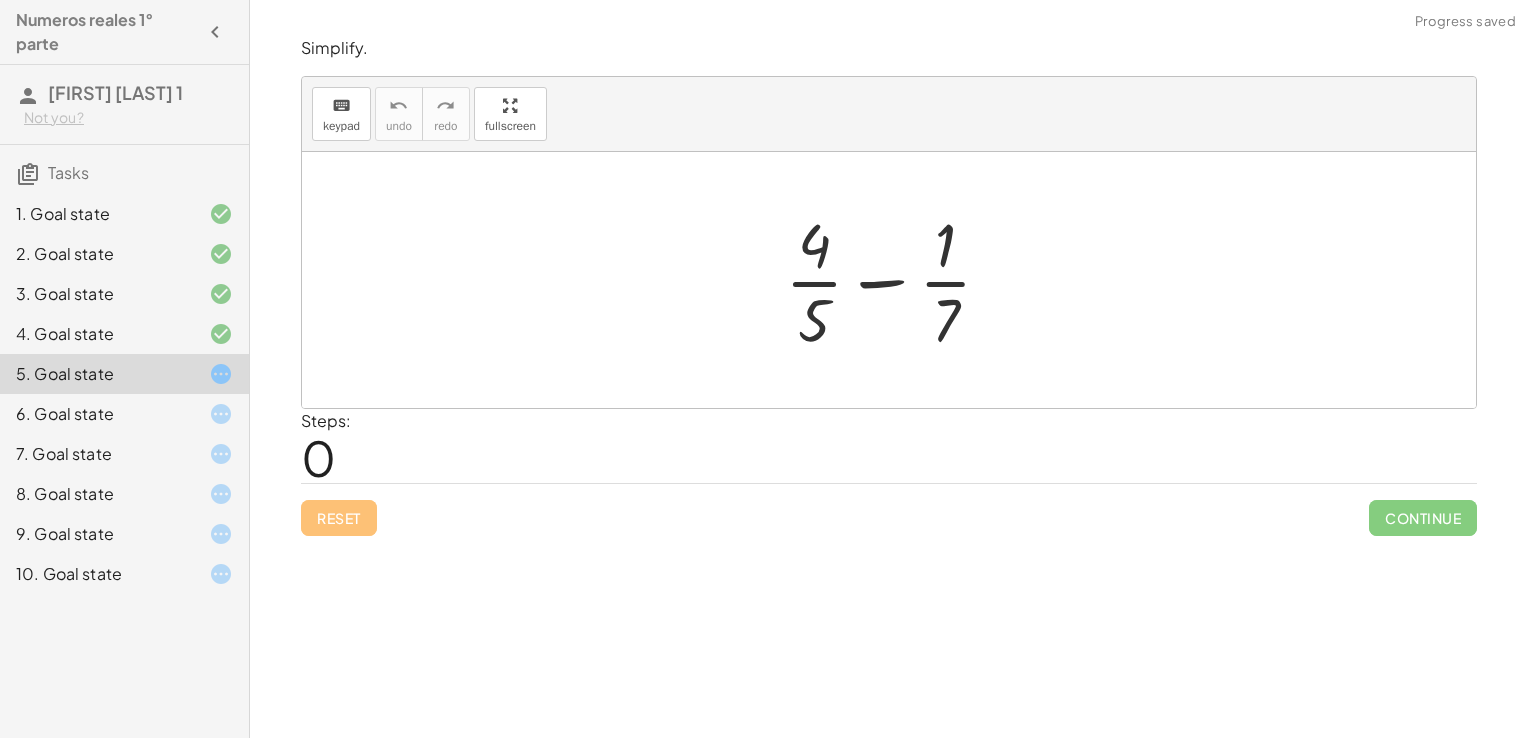 drag, startPoint x: 346, startPoint y: 531, endPoint x: 716, endPoint y: 388, distance: 396.6724 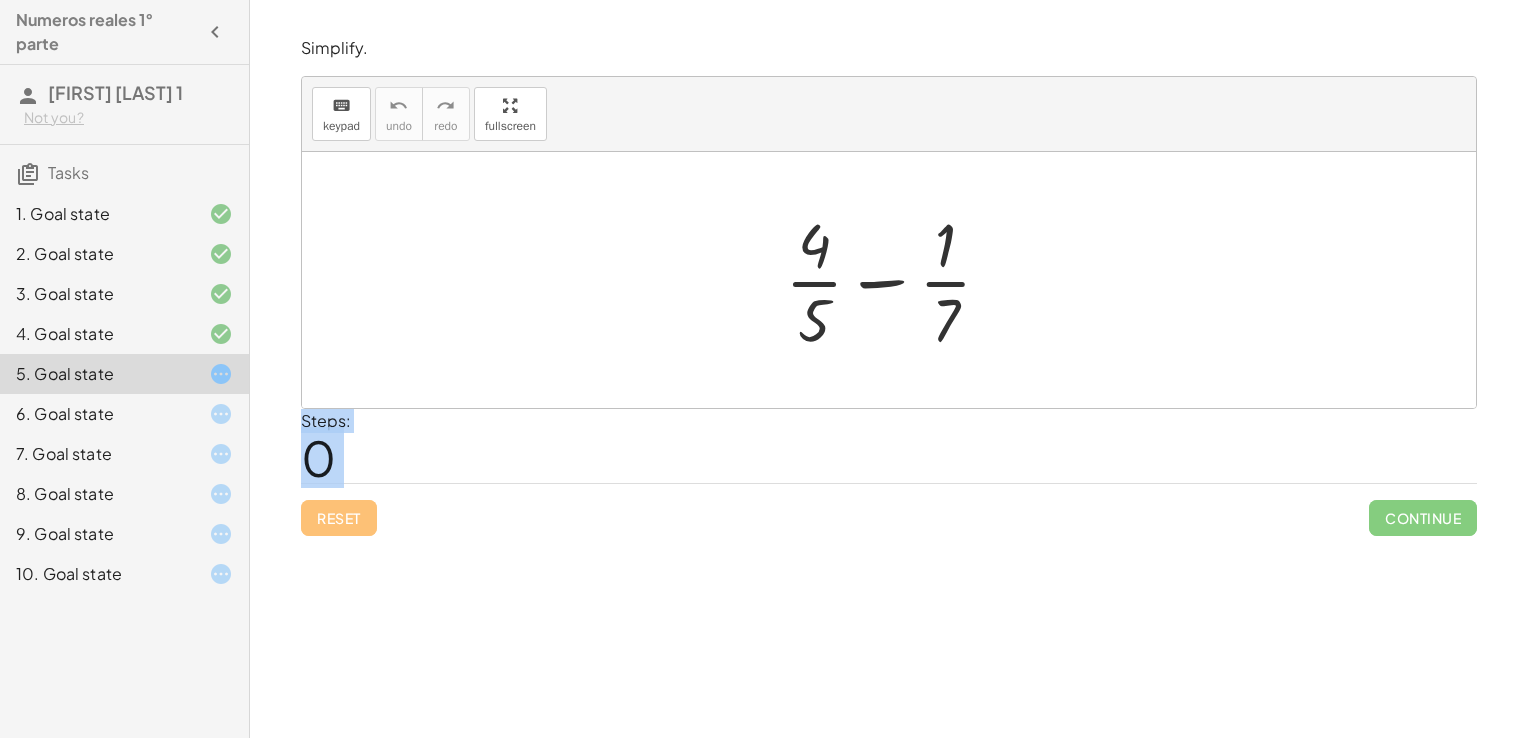 drag, startPoint x: 716, startPoint y: 388, endPoint x: 1001, endPoint y: 392, distance: 285.02808 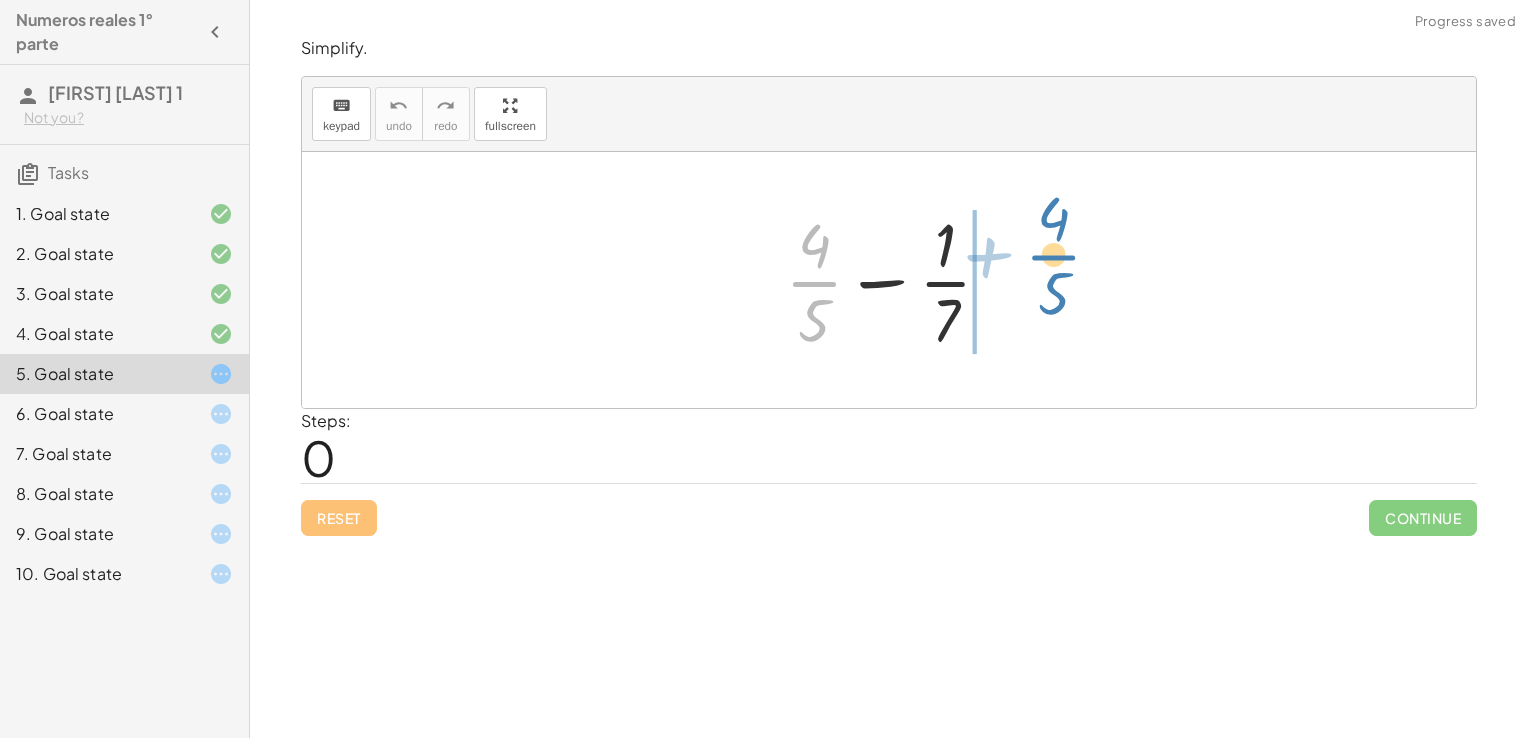 drag, startPoint x: 821, startPoint y: 274, endPoint x: 1060, endPoint y: 264, distance: 239.2091 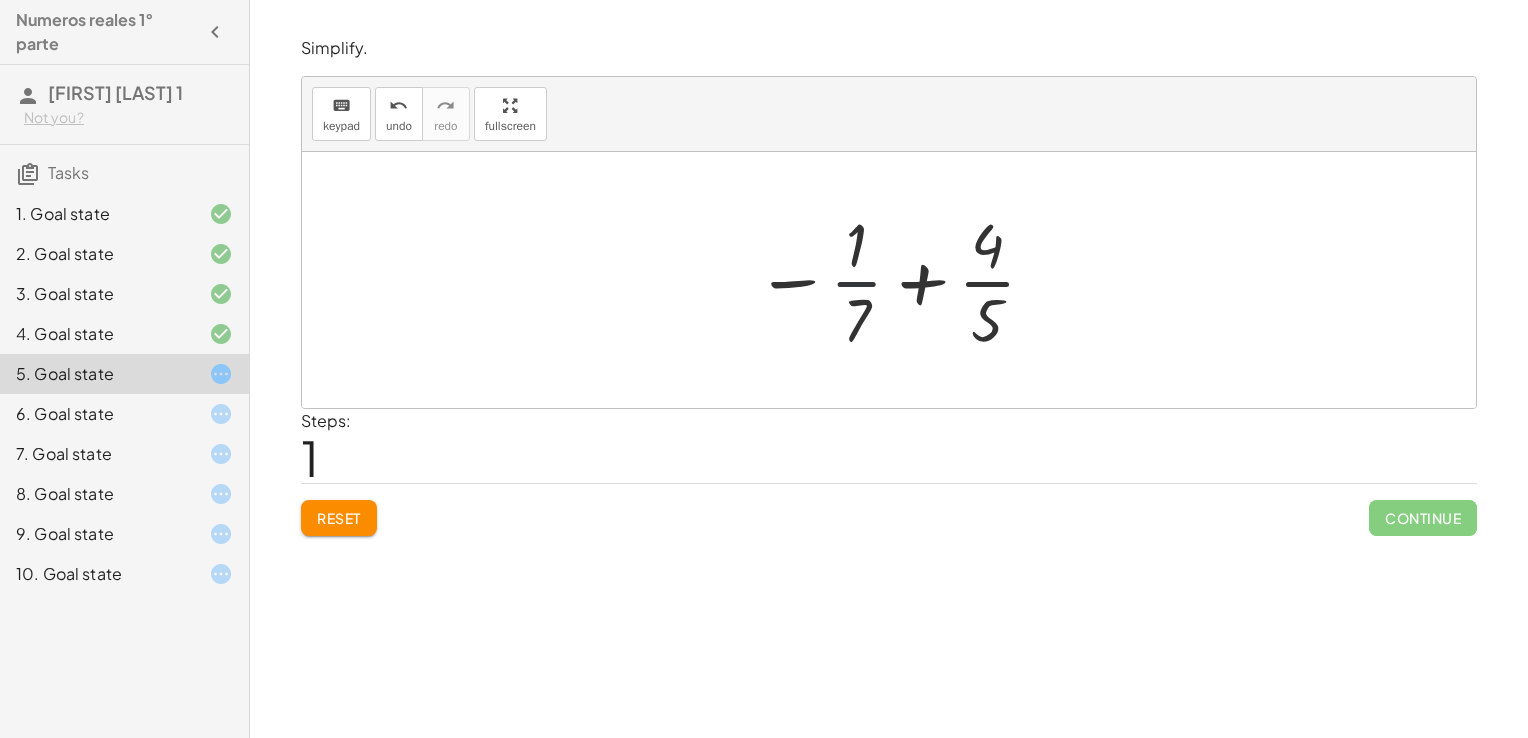 click at bounding box center (897, 280) 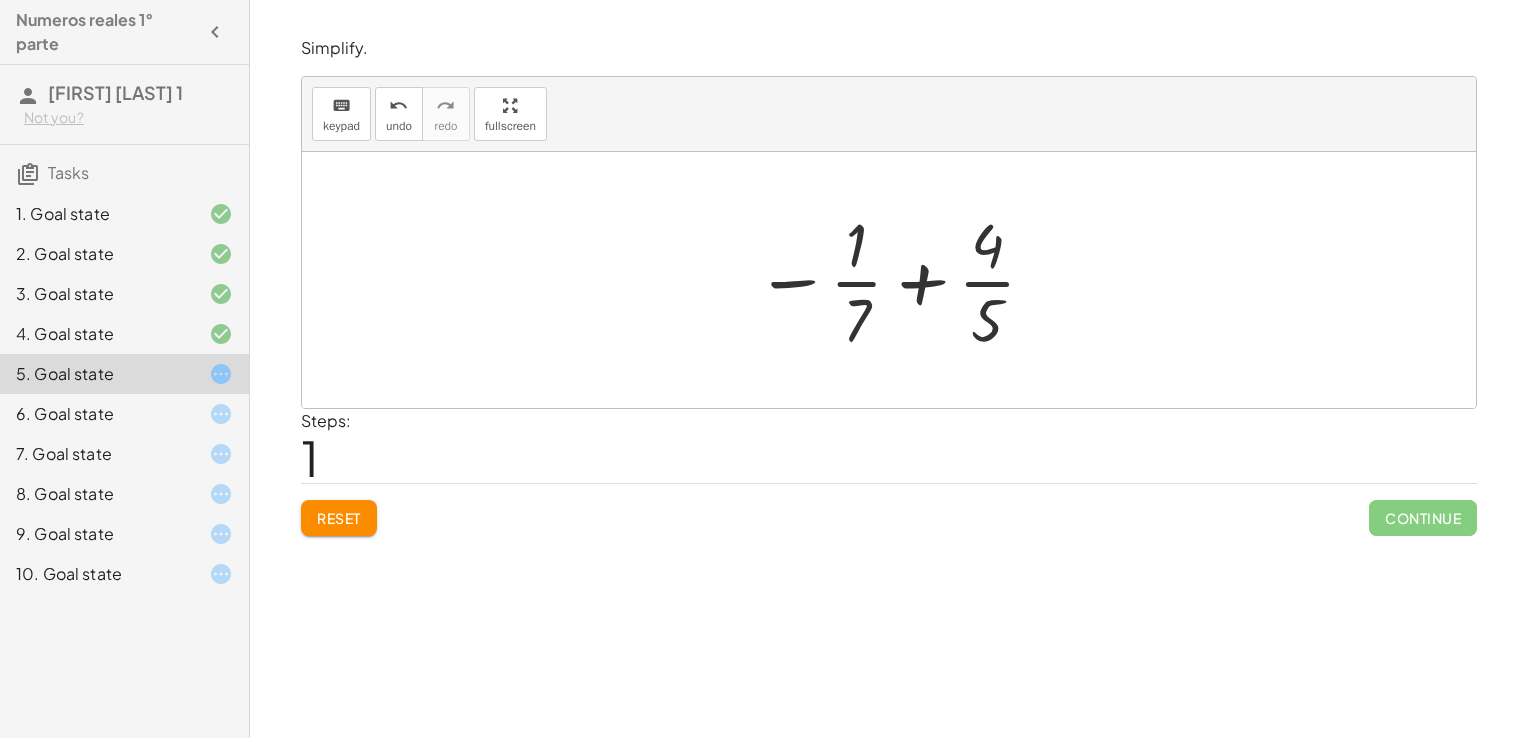 click at bounding box center [897, 280] 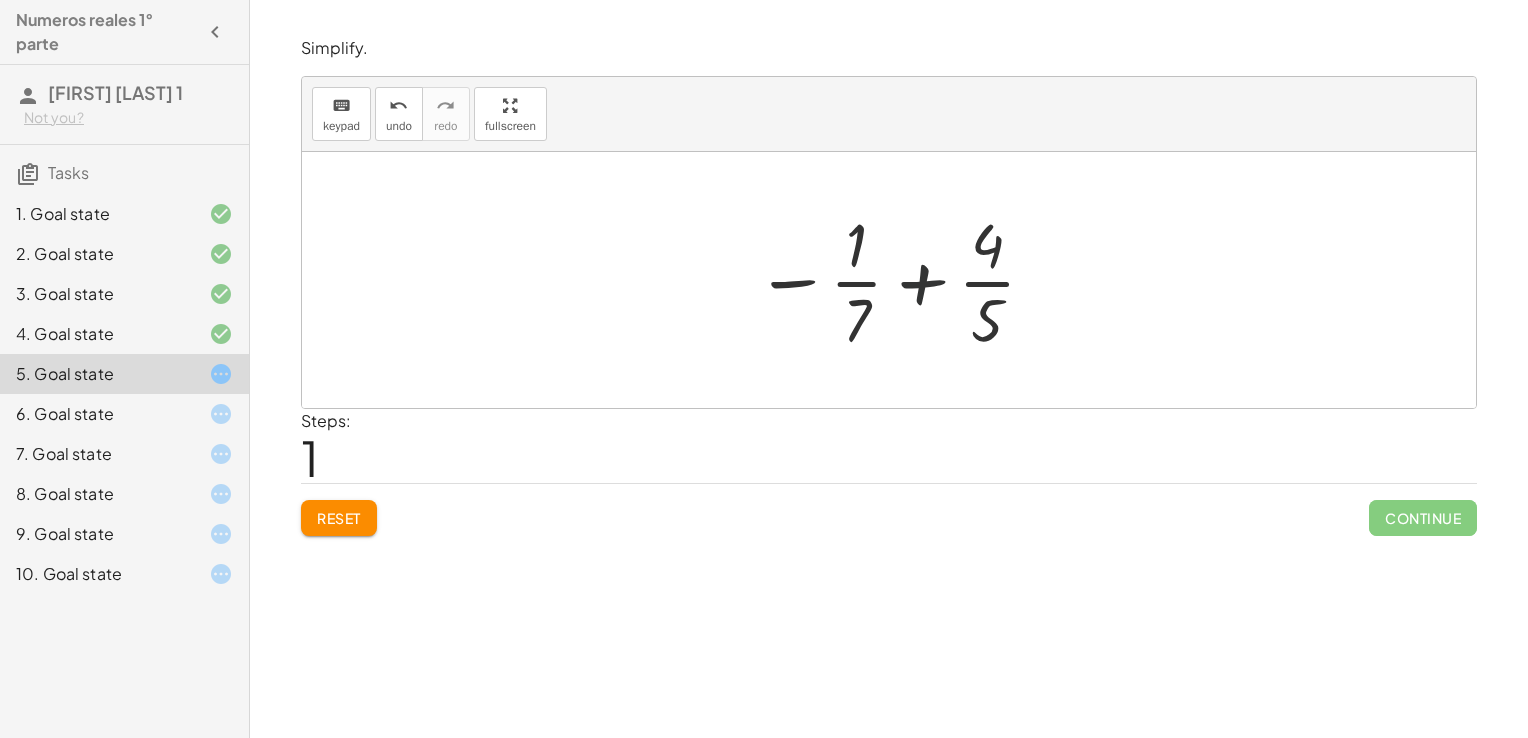 click at bounding box center (897, 280) 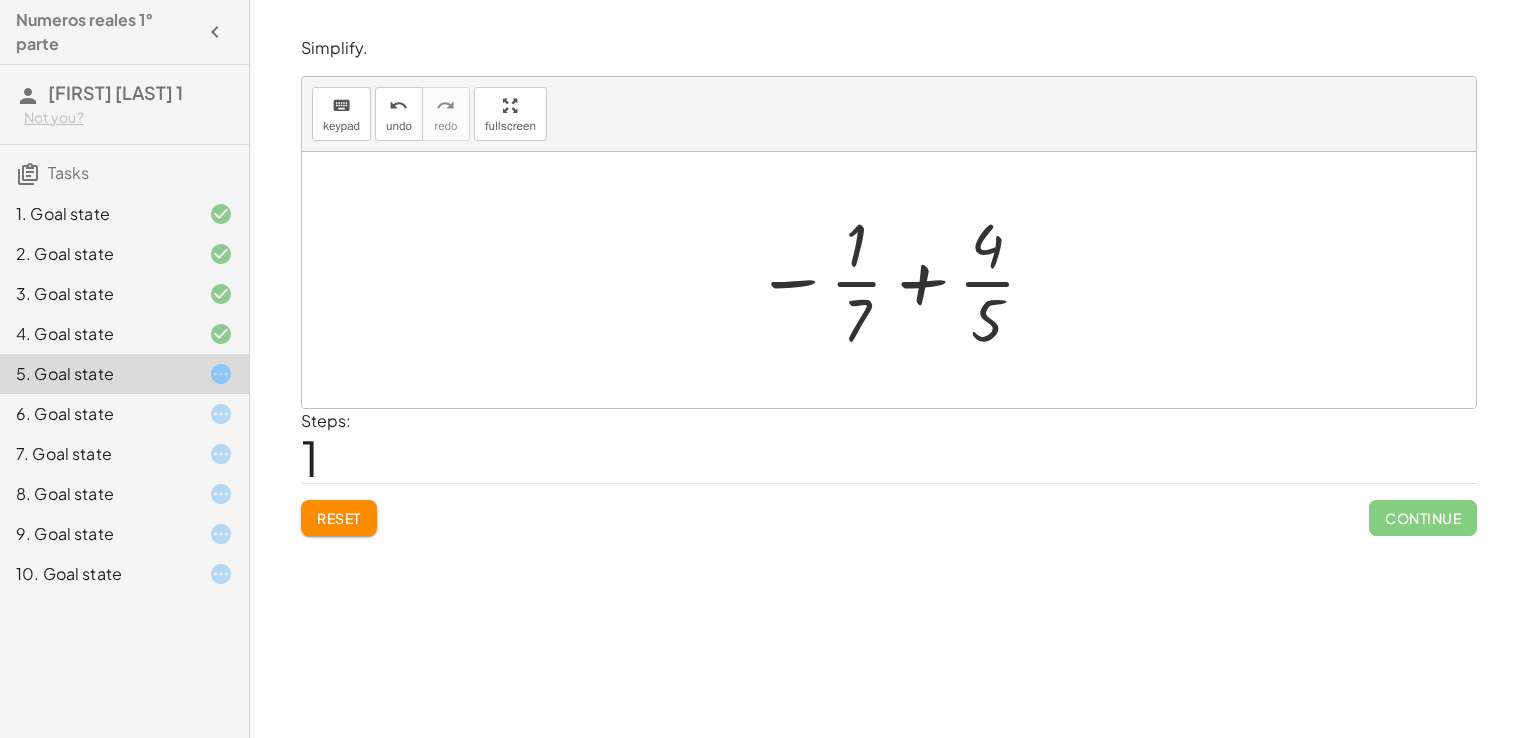 click at bounding box center (897, 280) 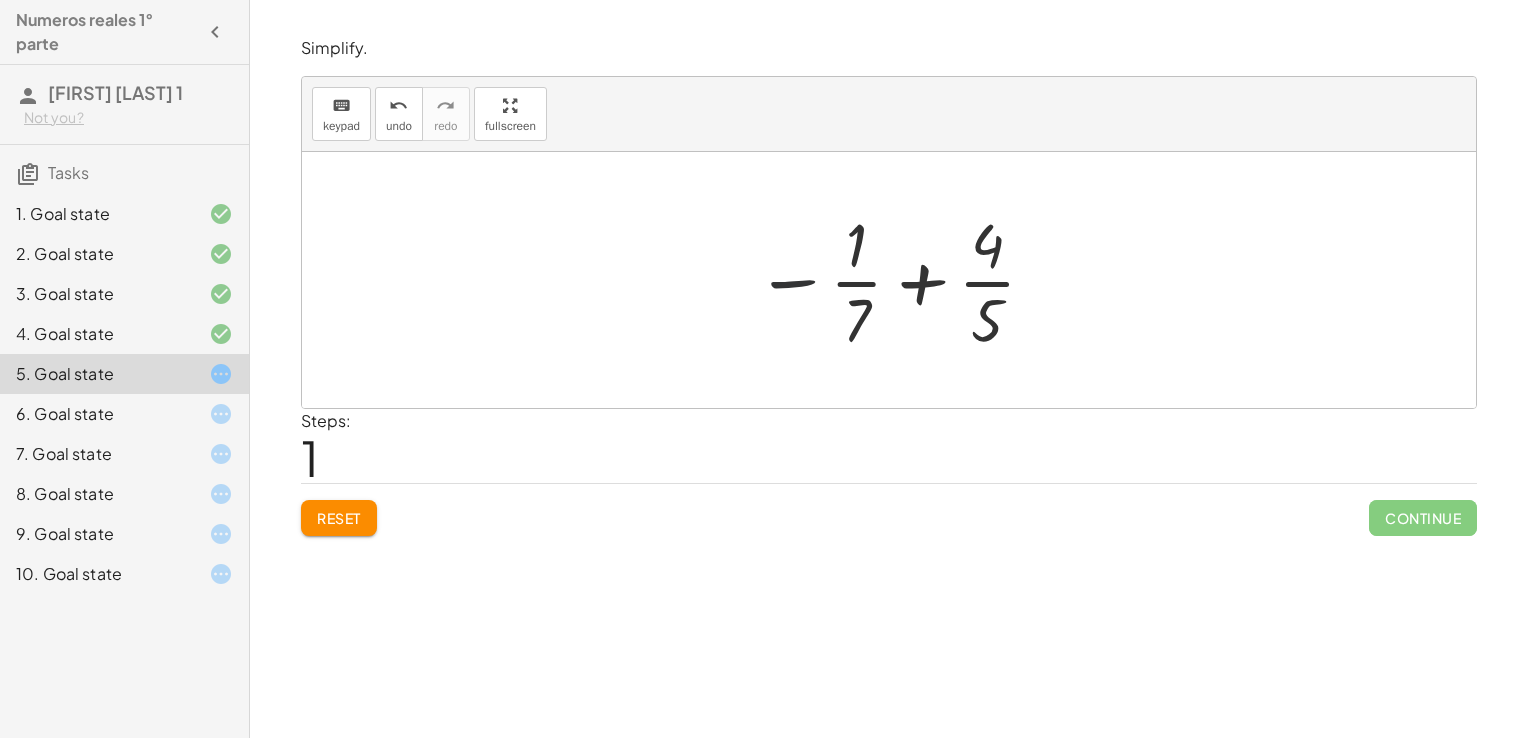 click at bounding box center [897, 280] 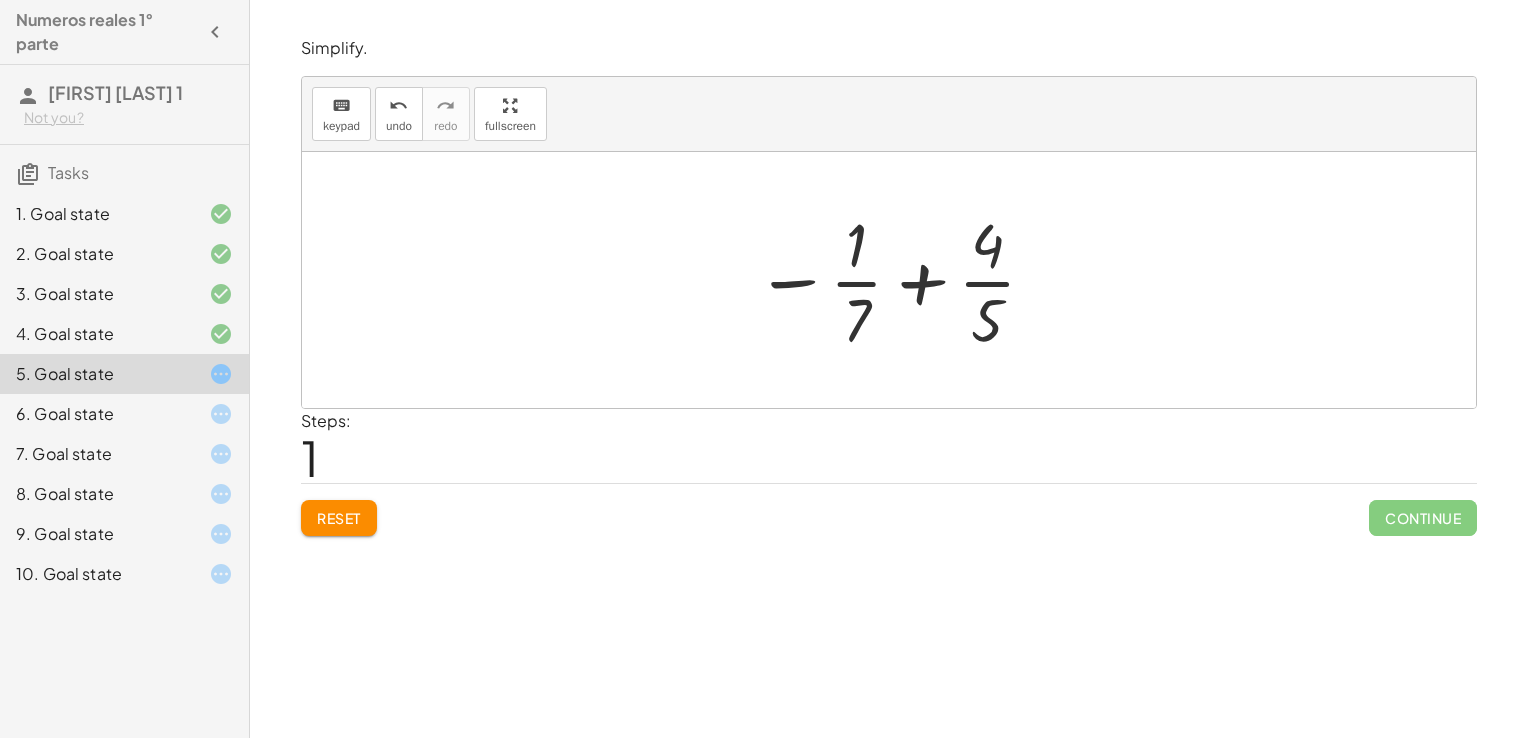 click at bounding box center (897, 280) 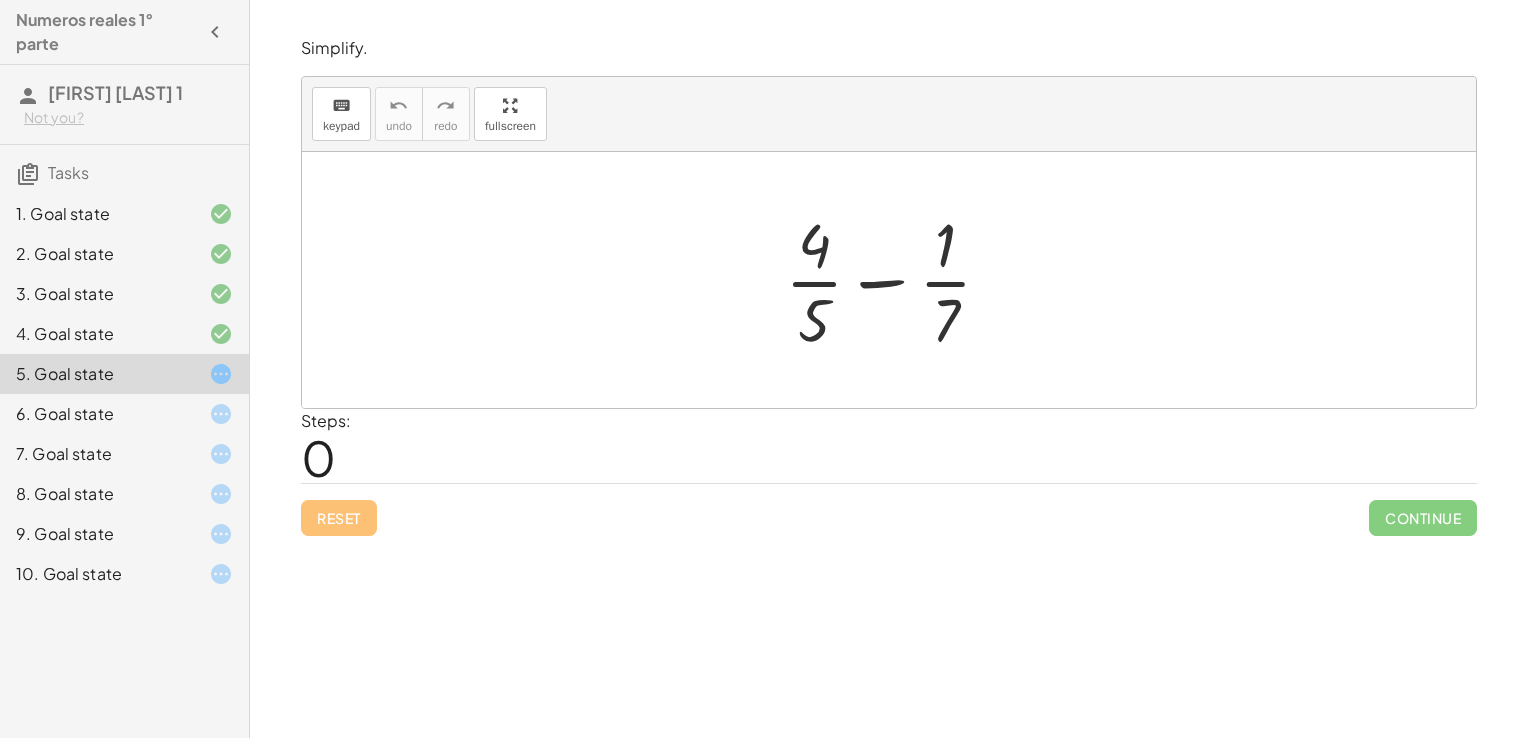 click at bounding box center [896, 280] 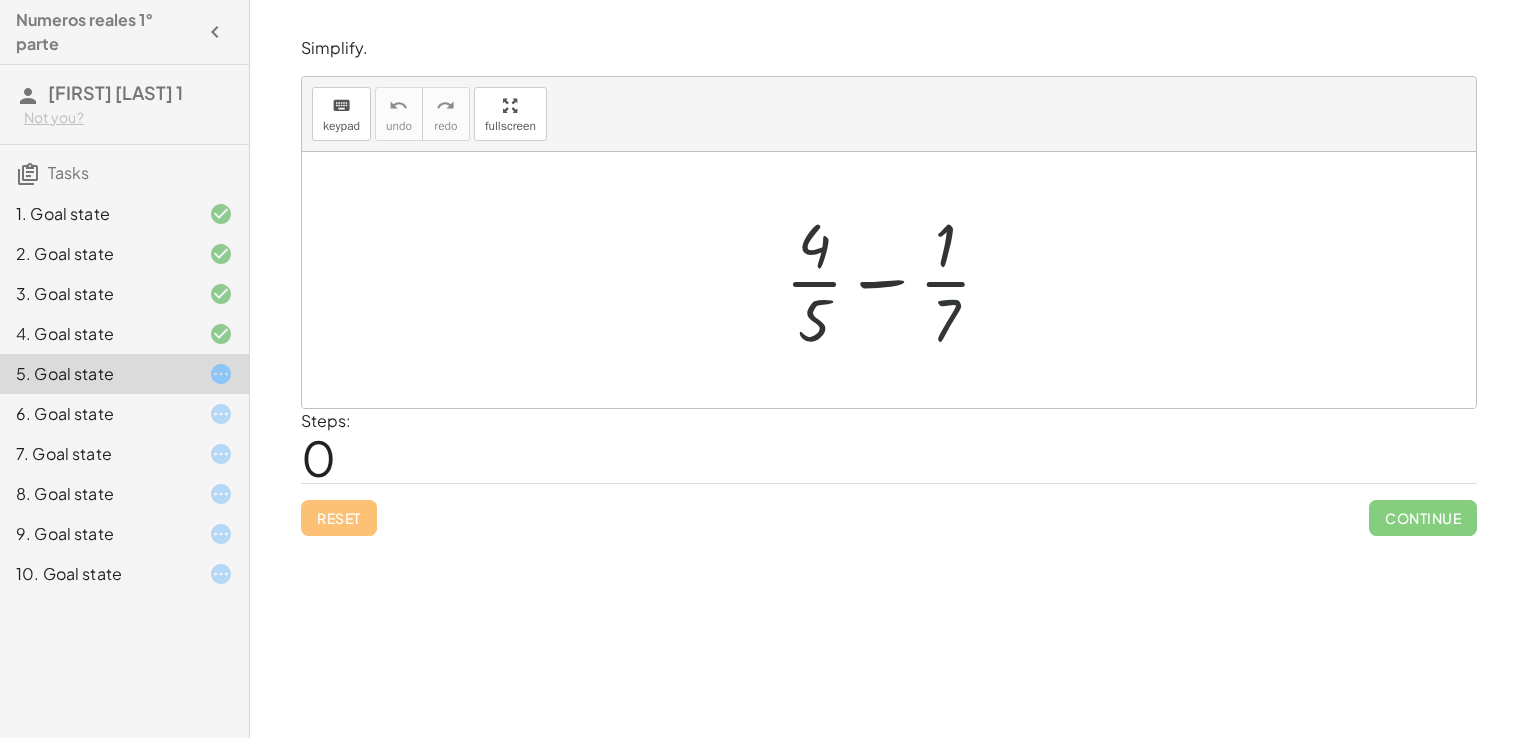 click at bounding box center [896, 280] 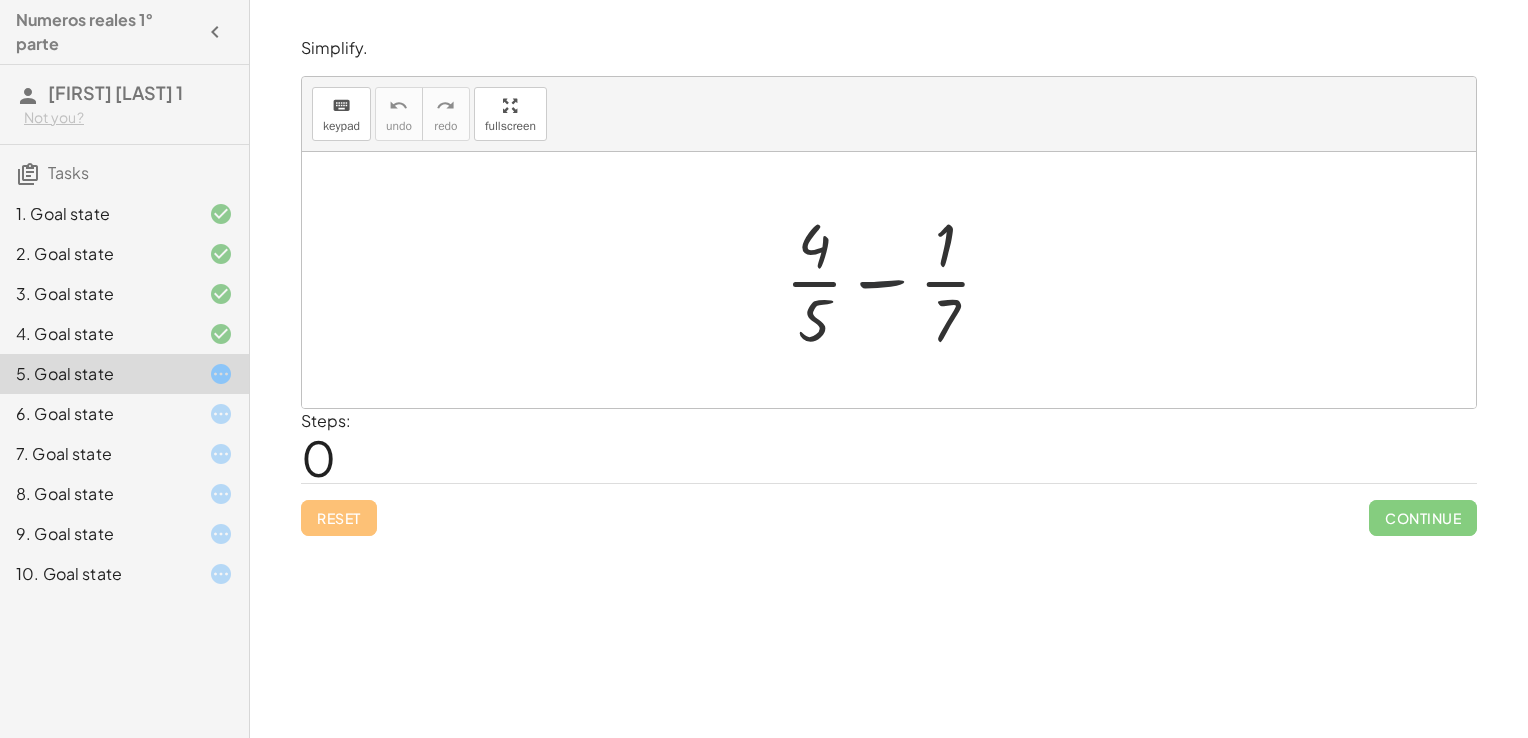 click at bounding box center (896, 280) 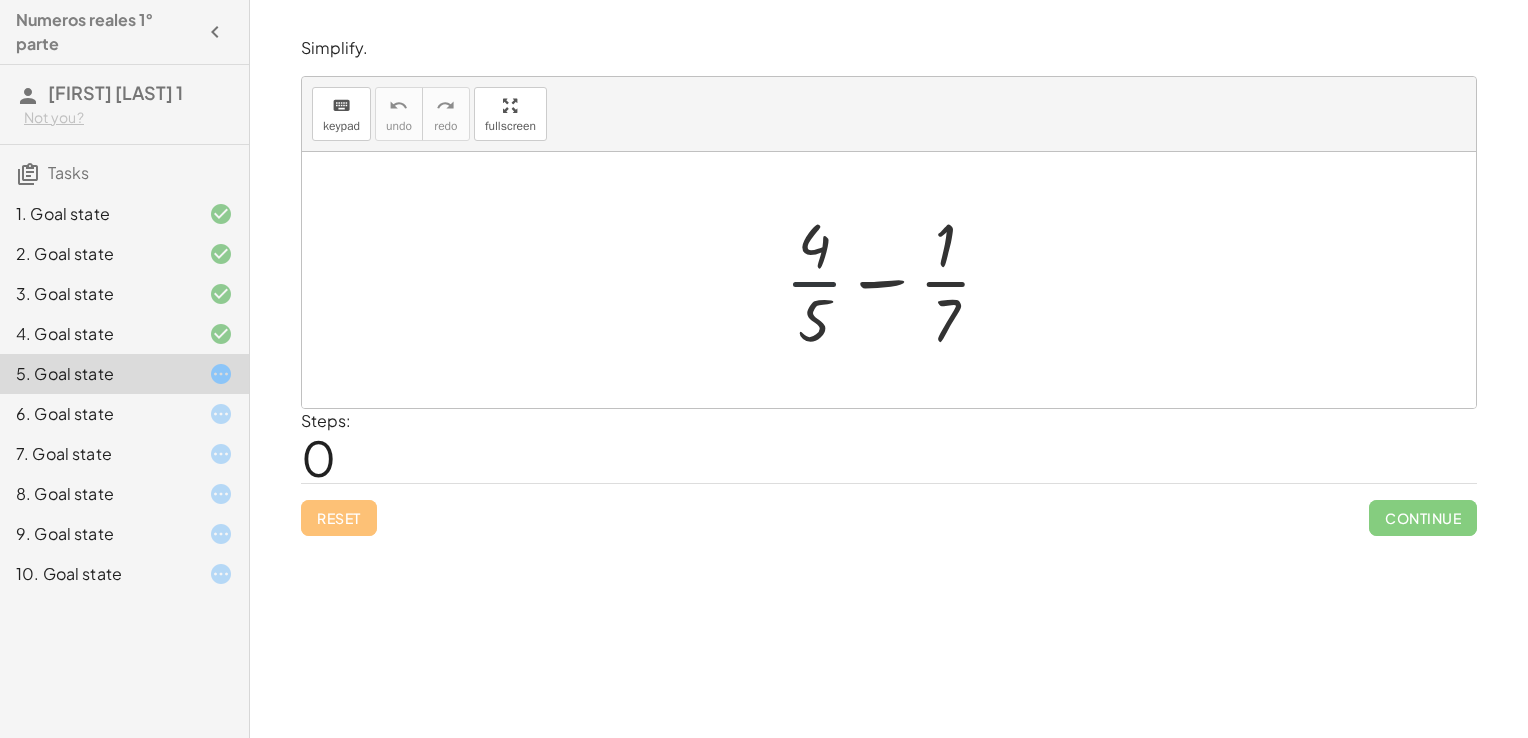 click at bounding box center (896, 280) 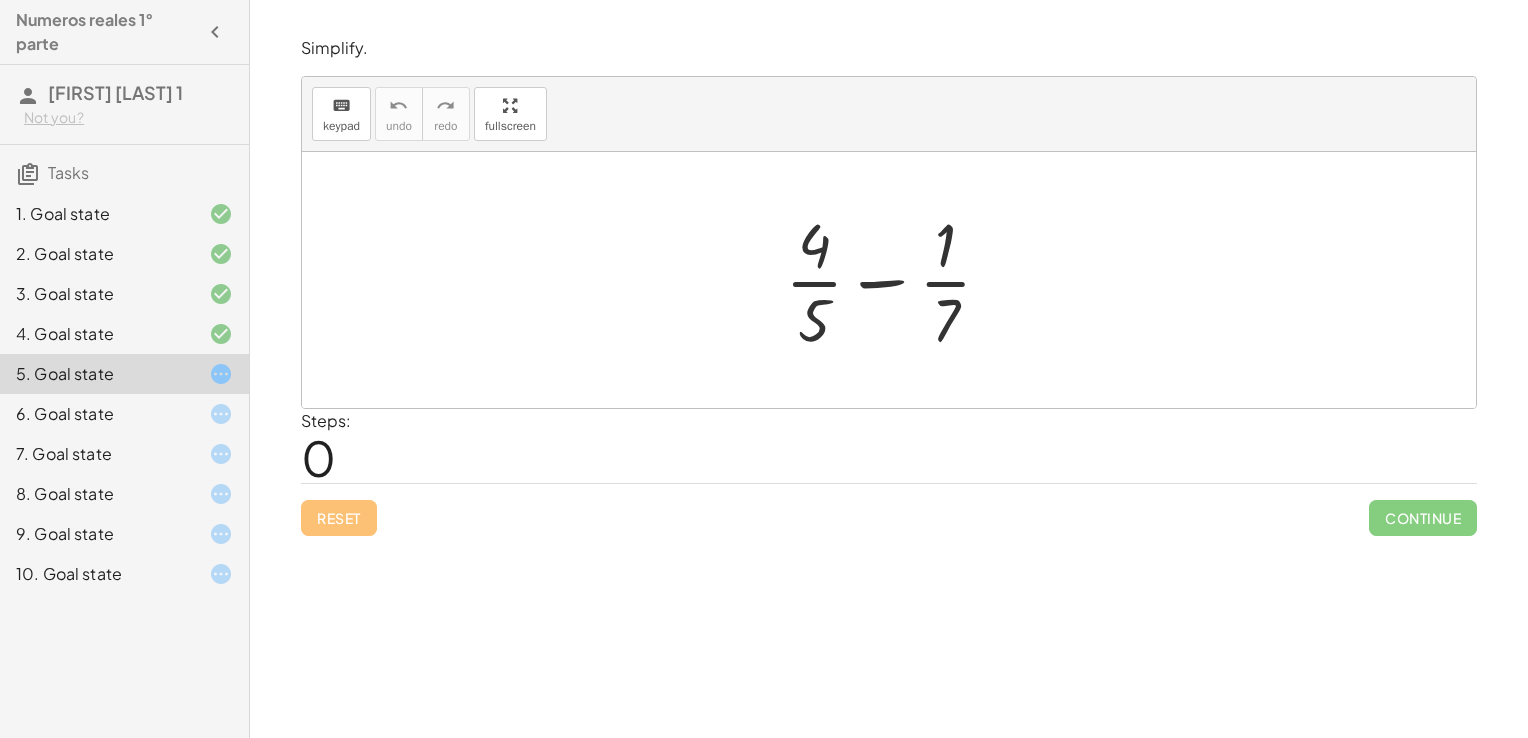 click at bounding box center (896, 280) 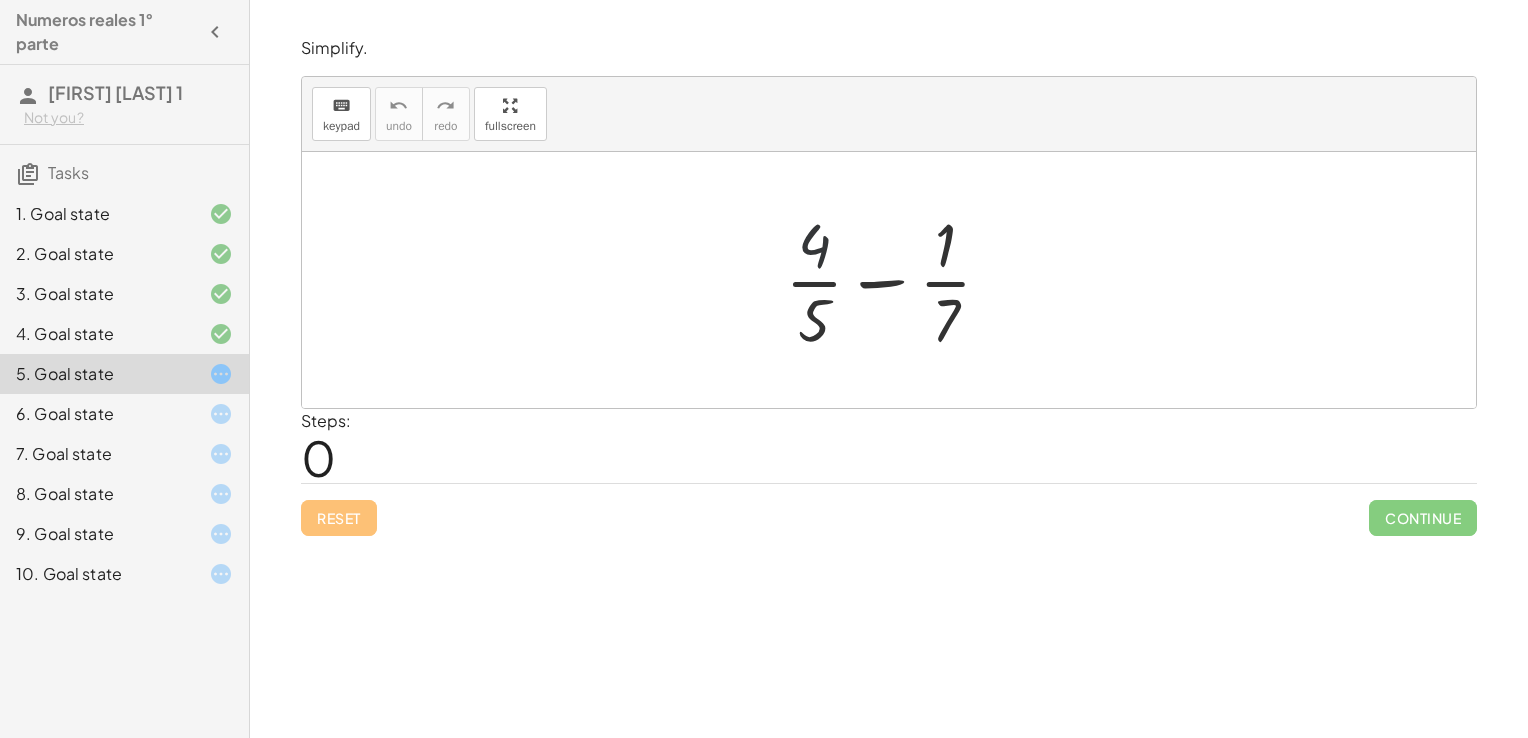 click at bounding box center [896, 280] 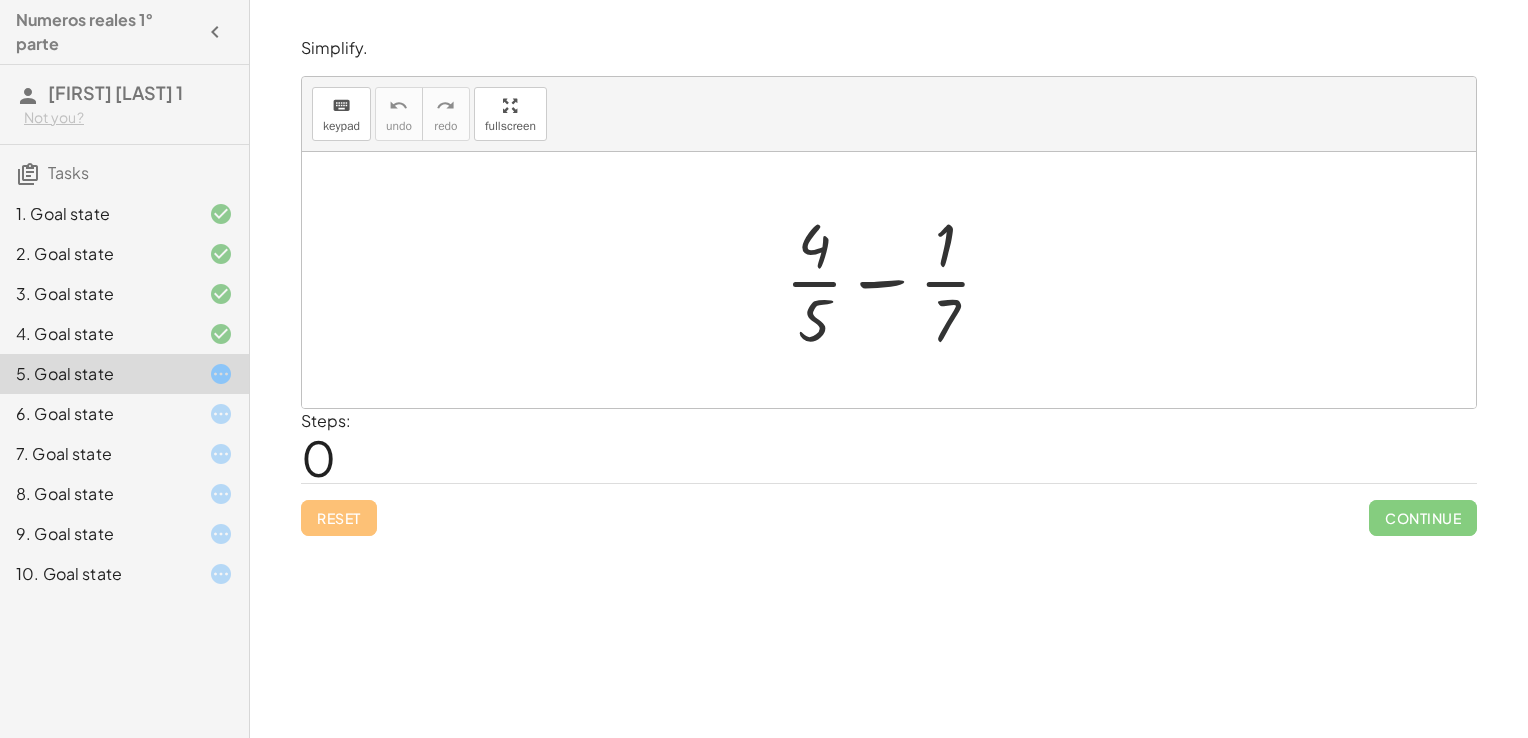 click at bounding box center [896, 280] 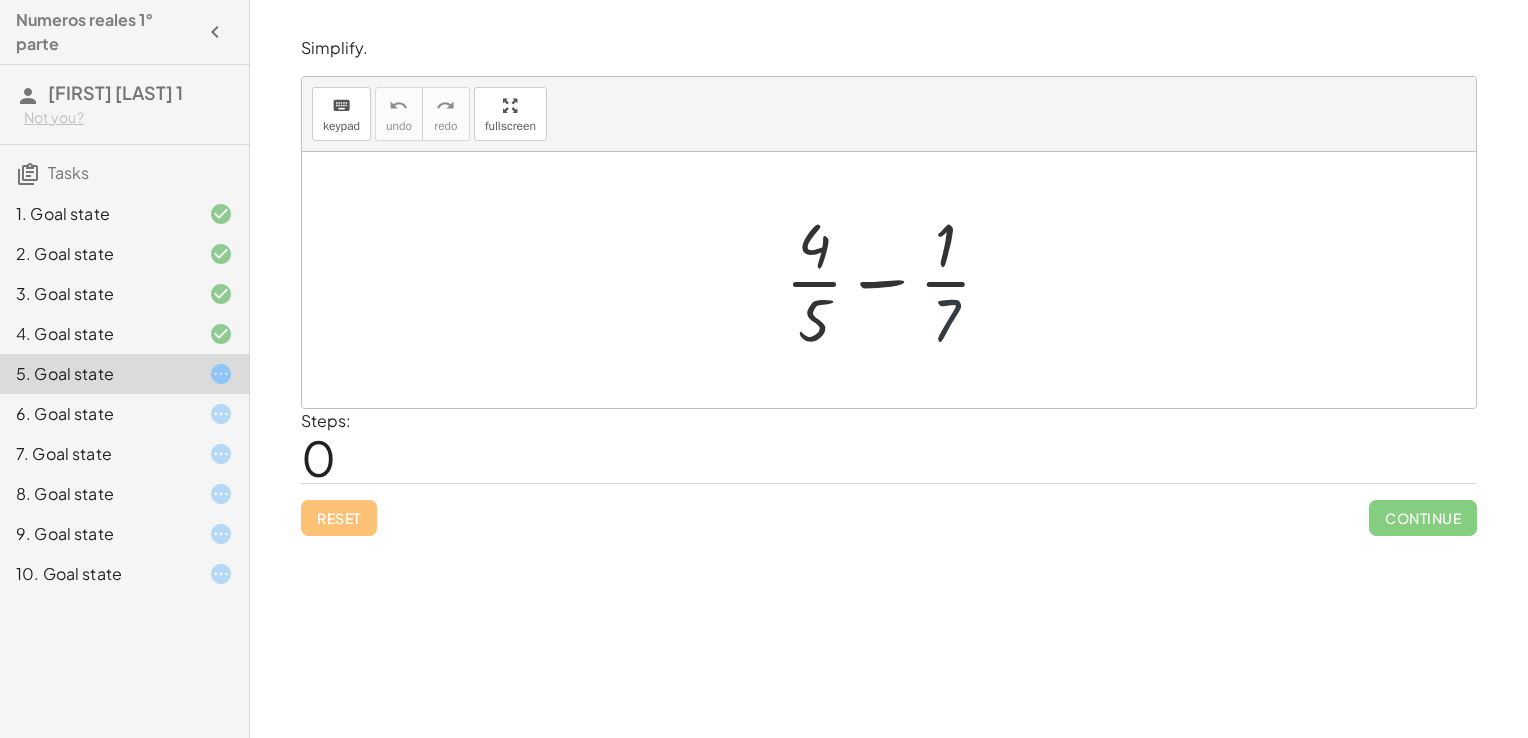 click at bounding box center (896, 280) 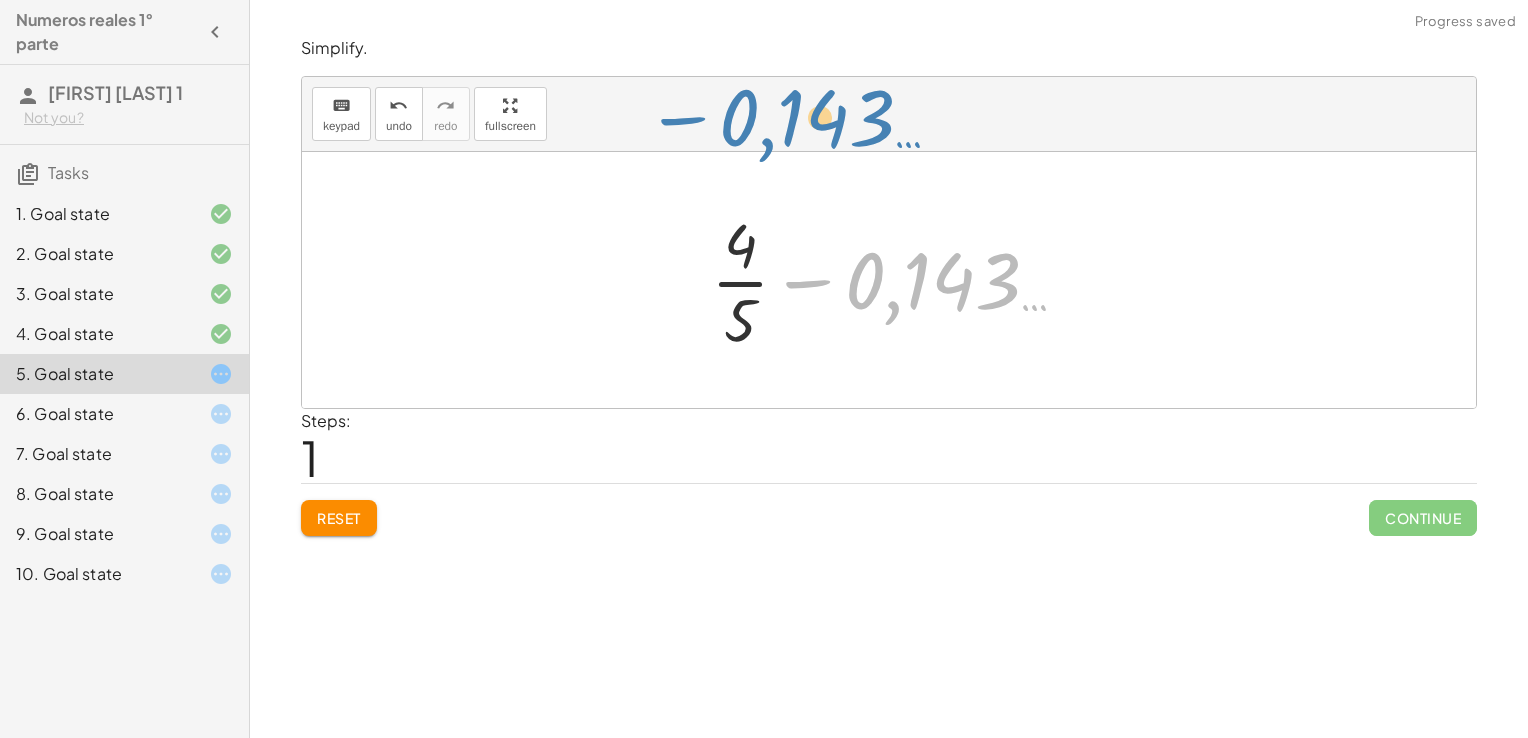 drag, startPoint x: 958, startPoint y: 318, endPoint x: 811, endPoint y: 135, distance: 234.72963 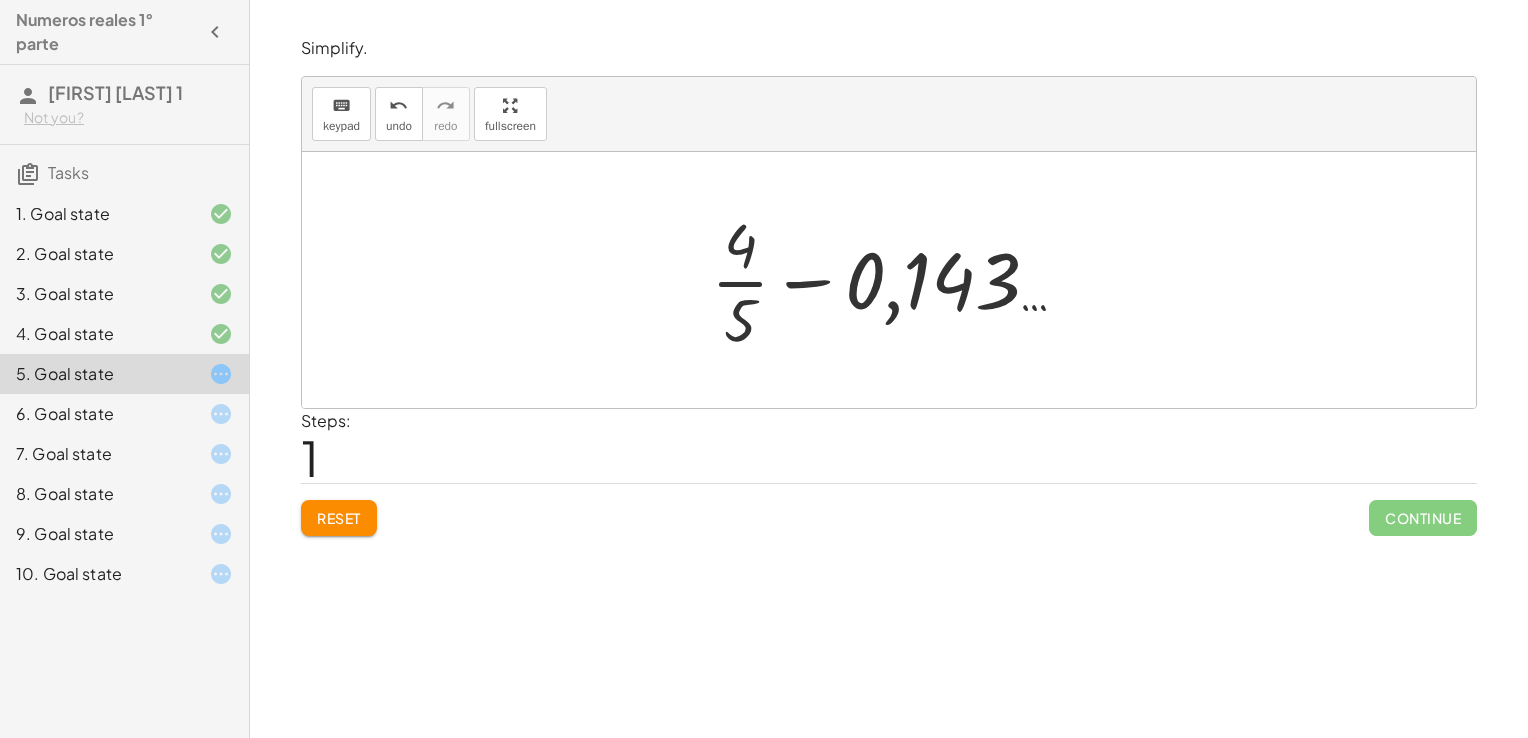 click at bounding box center [896, 280] 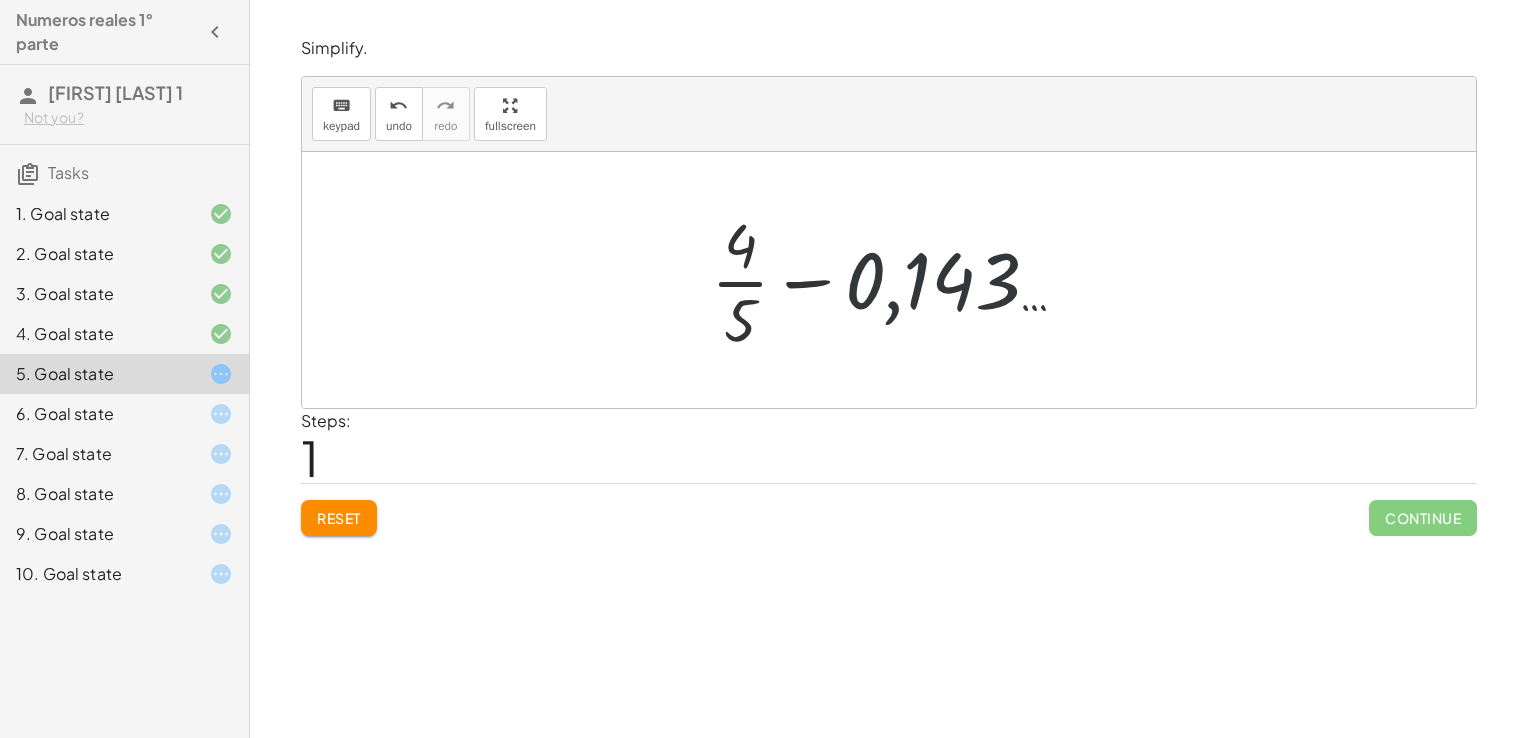 click at bounding box center [896, 280] 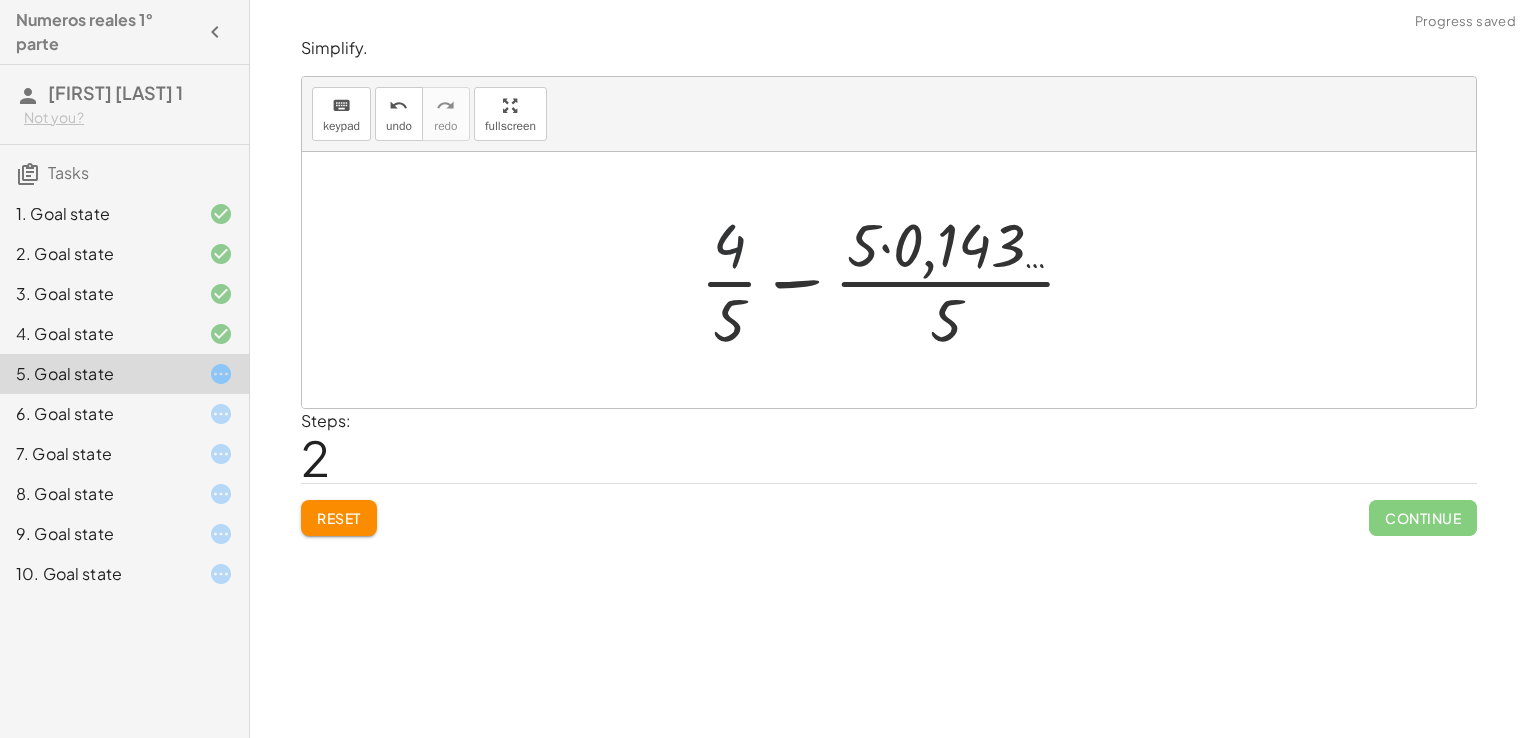 click at bounding box center (896, 280) 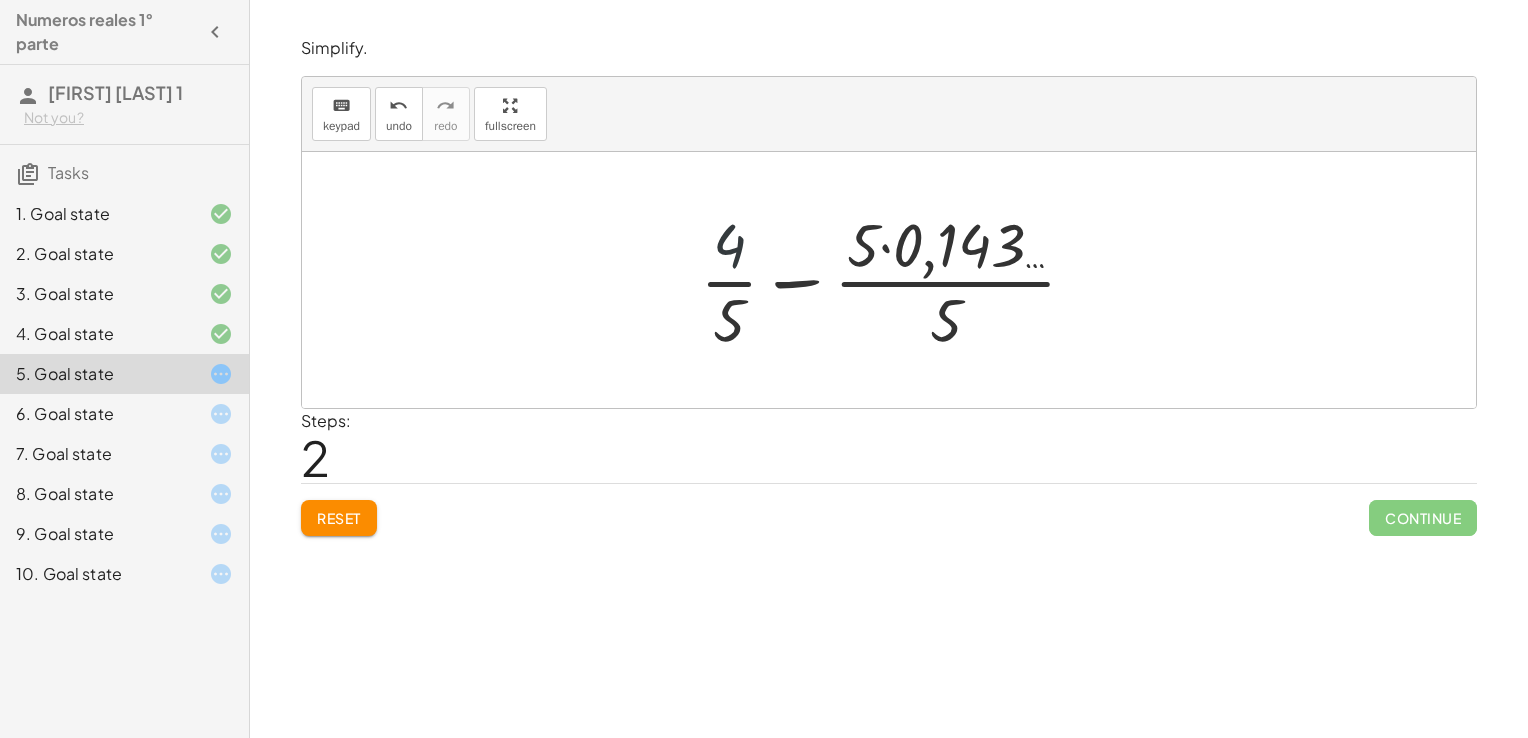 click at bounding box center [896, 280] 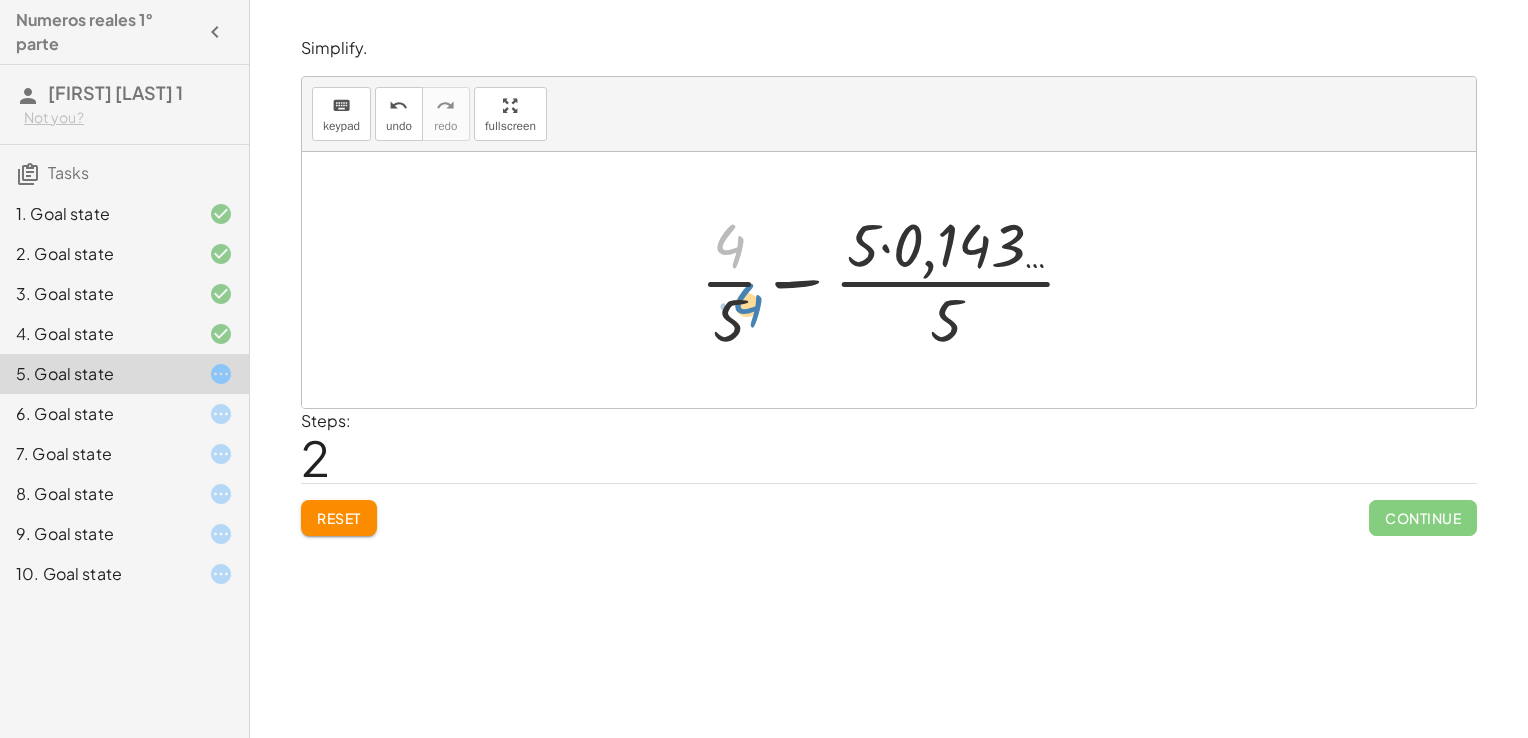 drag, startPoint x: 728, startPoint y: 256, endPoint x: 740, endPoint y: 311, distance: 56.293873 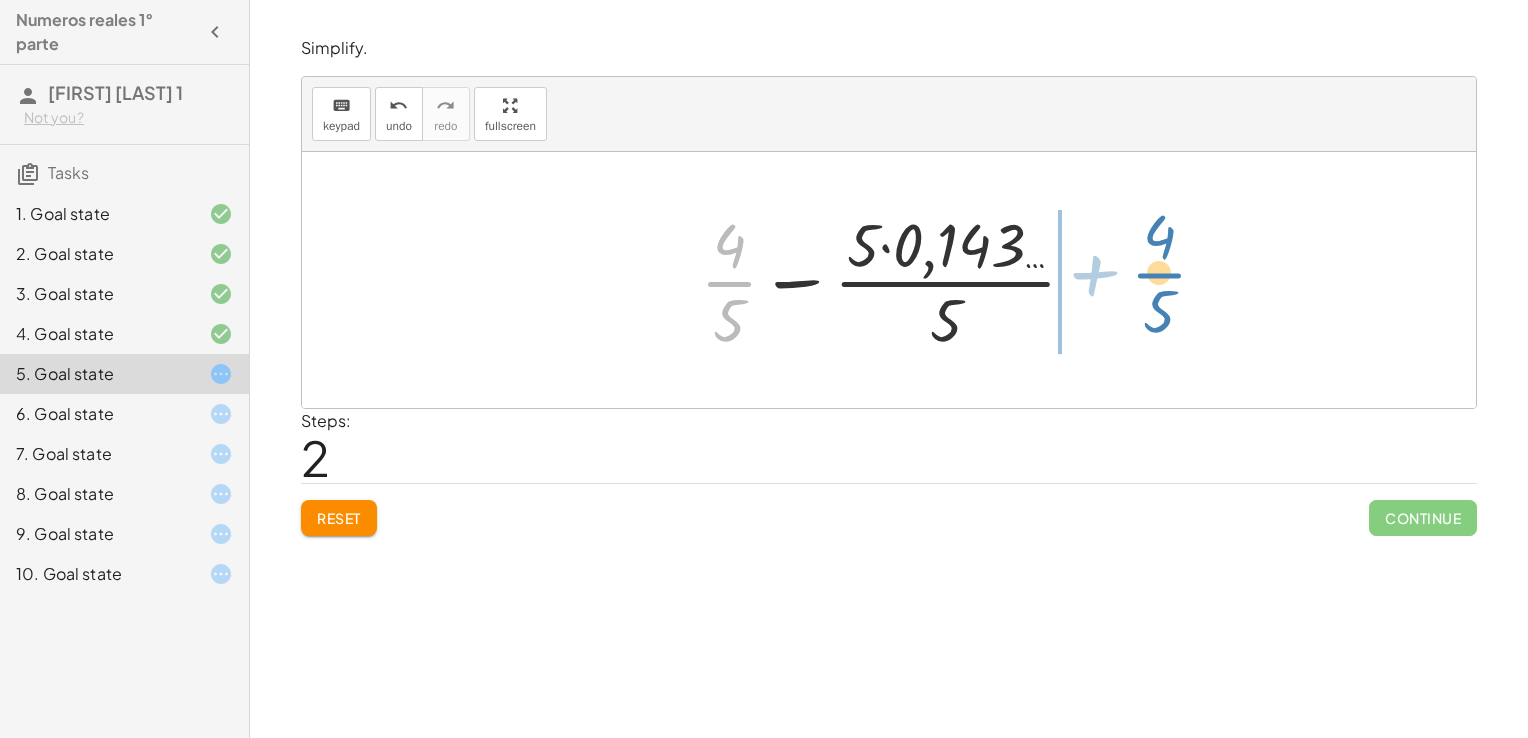 drag, startPoint x: 723, startPoint y: 290, endPoint x: 1151, endPoint y: 281, distance: 428.0946 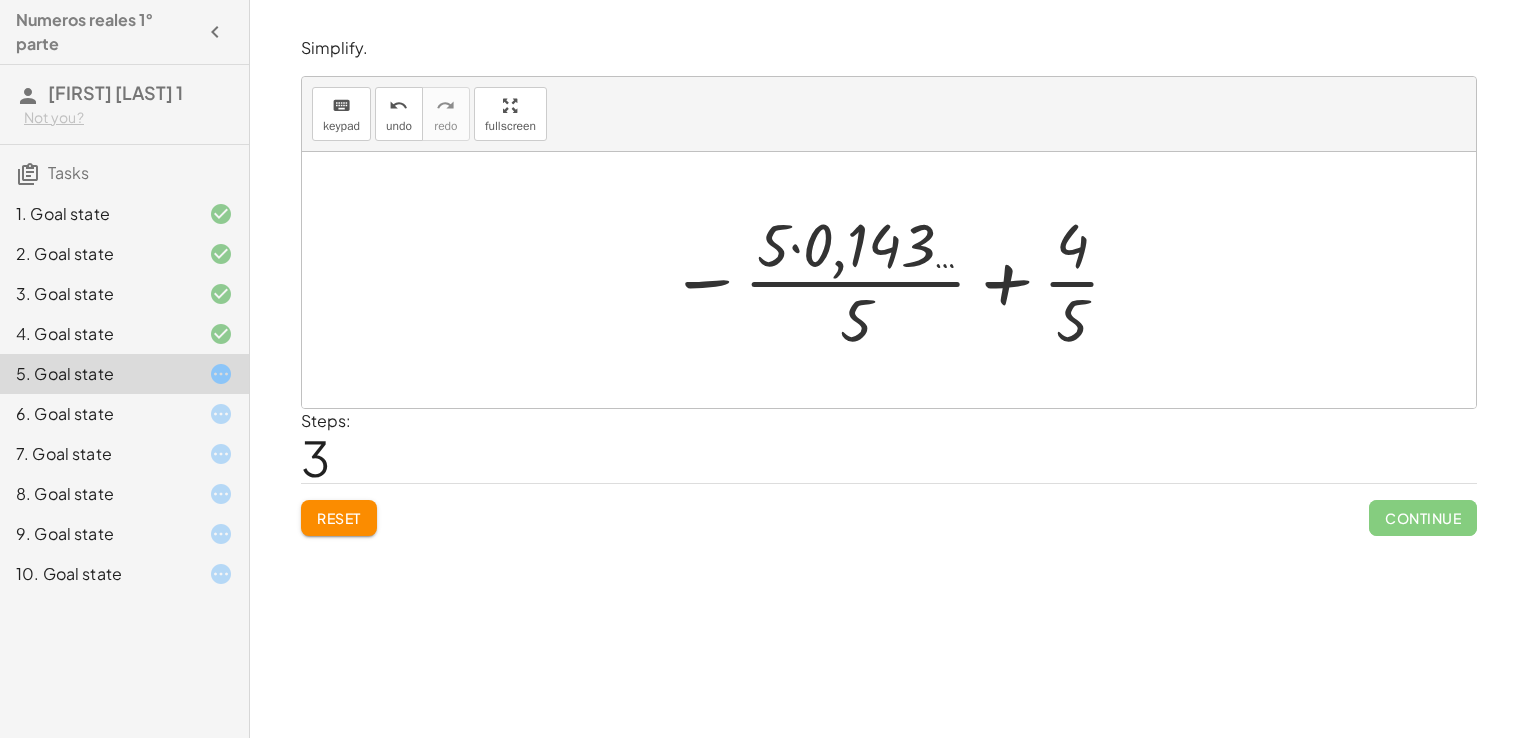 click at bounding box center [896, 280] 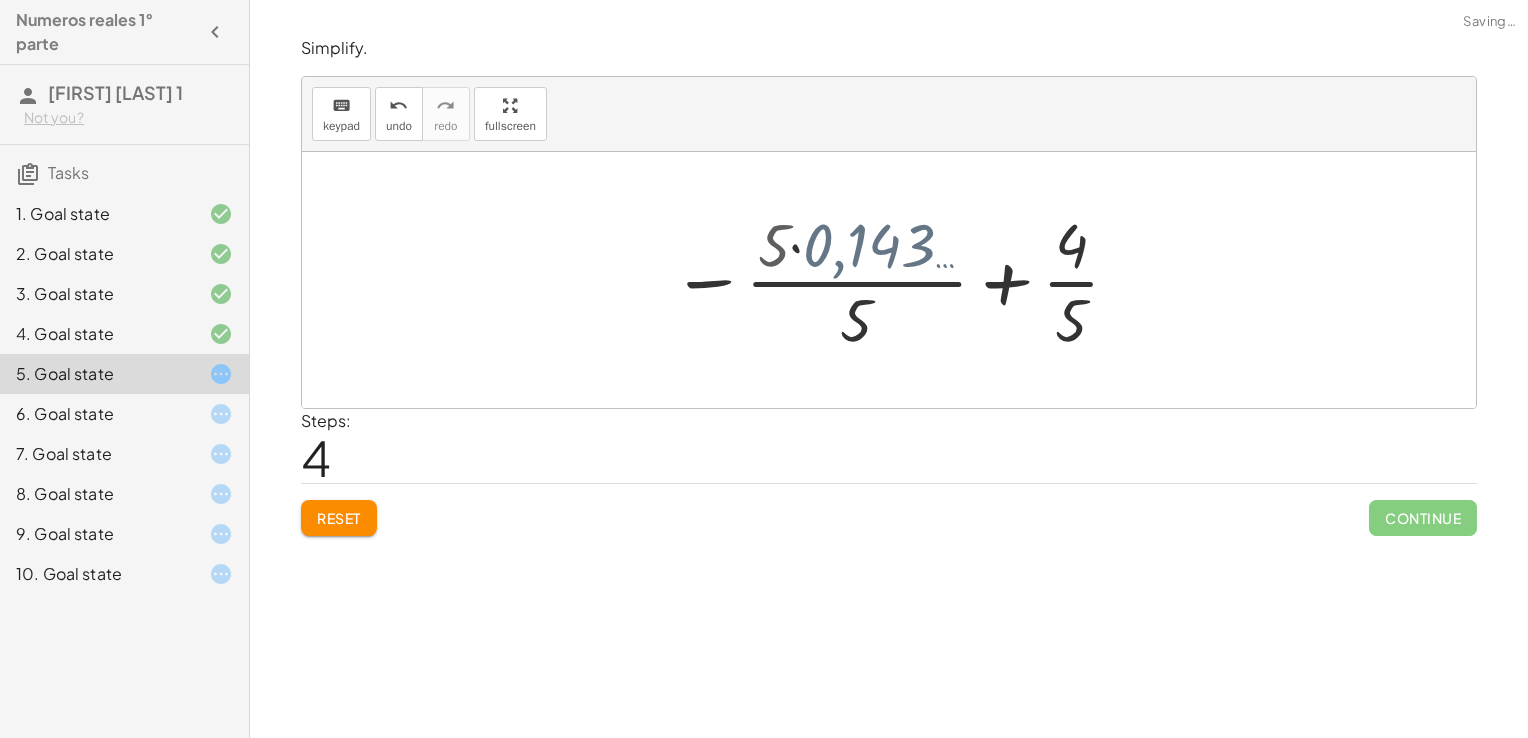 click at bounding box center (896, 280) 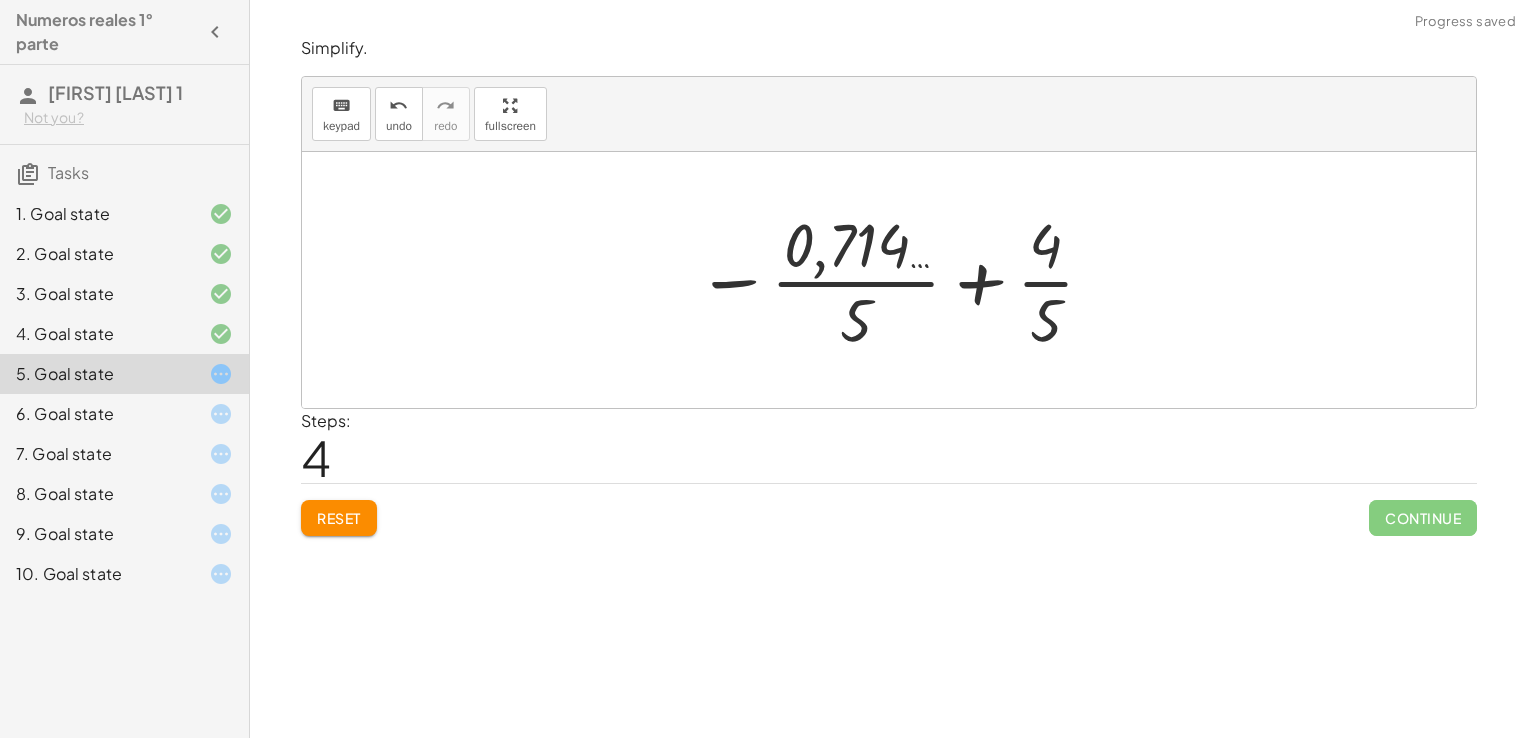 click at bounding box center [896, 280] 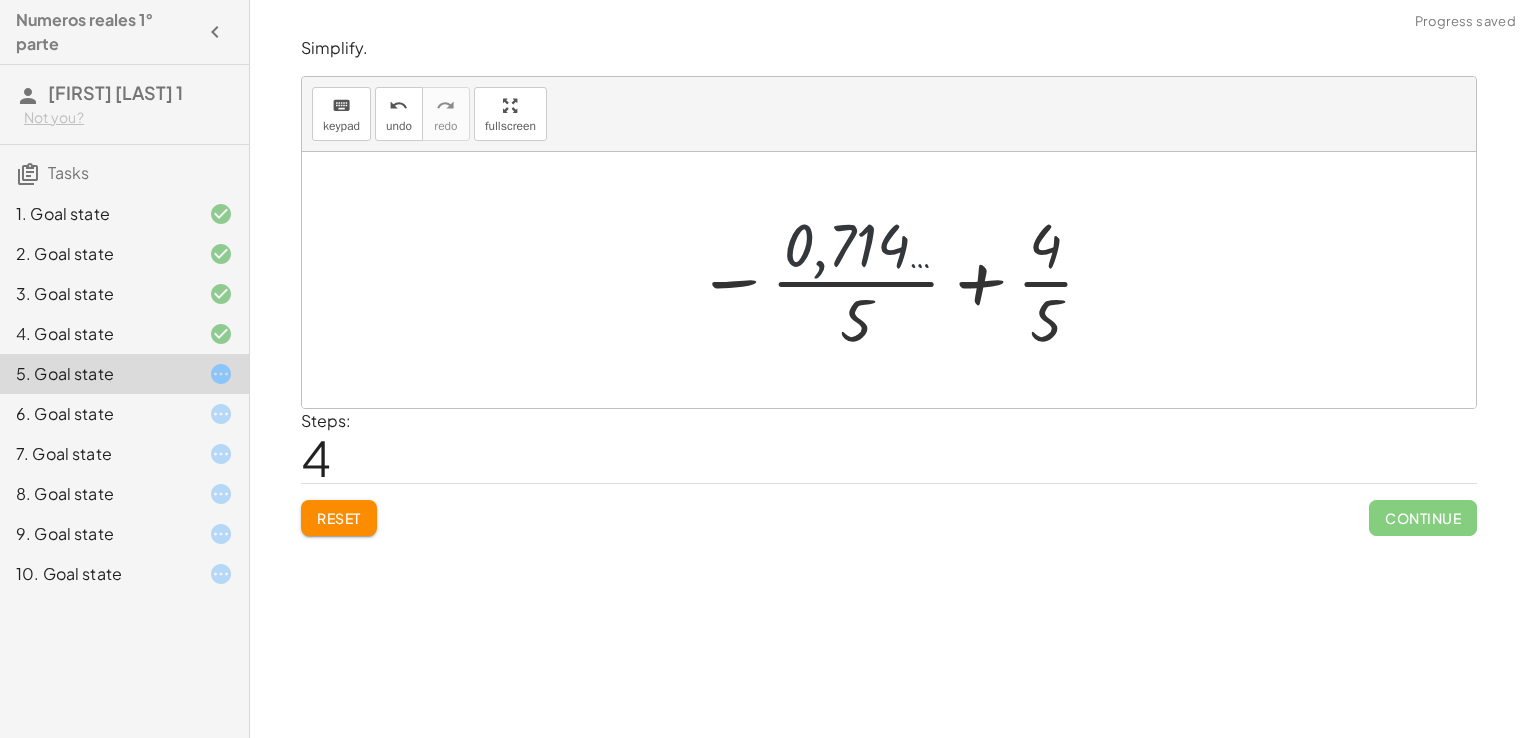 click at bounding box center (896, 280) 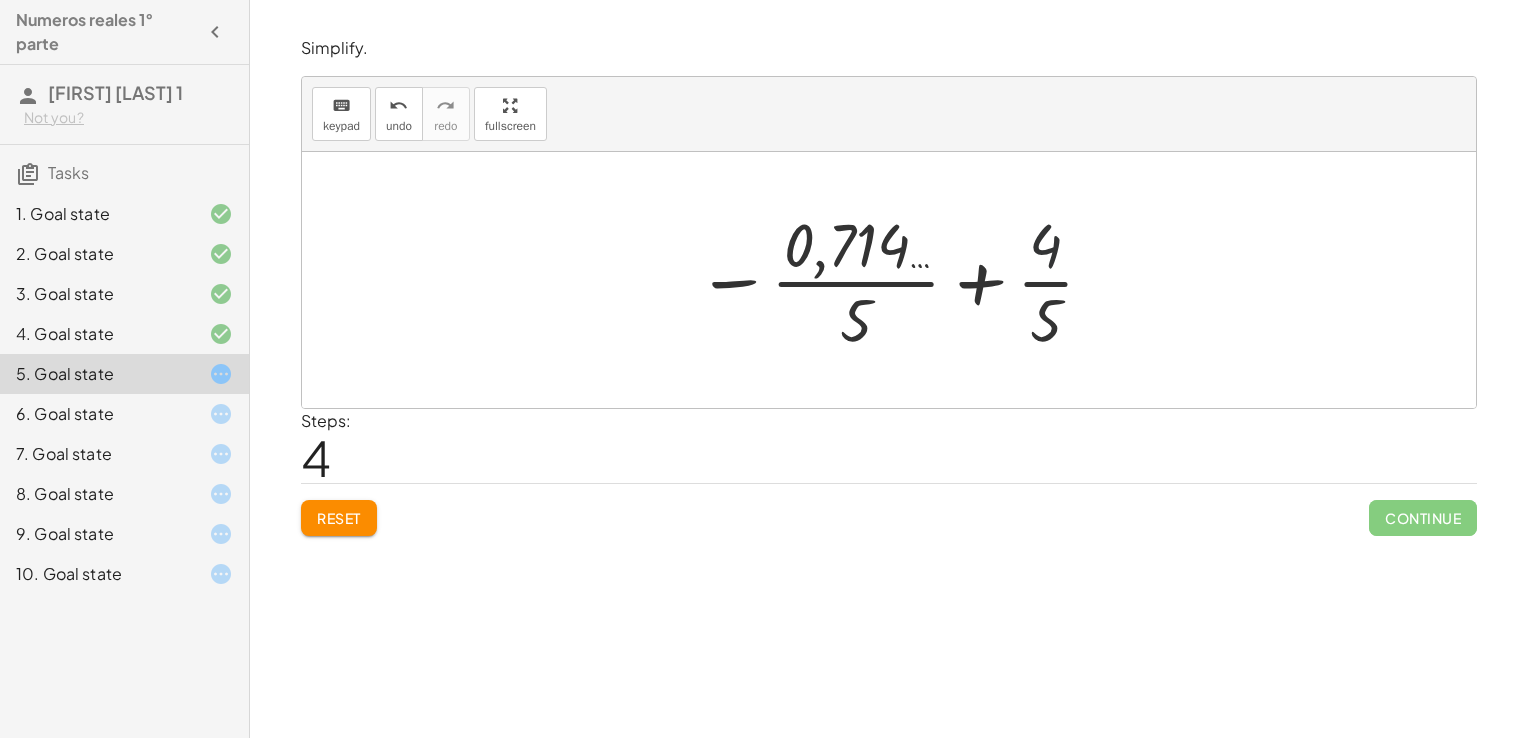 click at bounding box center (896, 280) 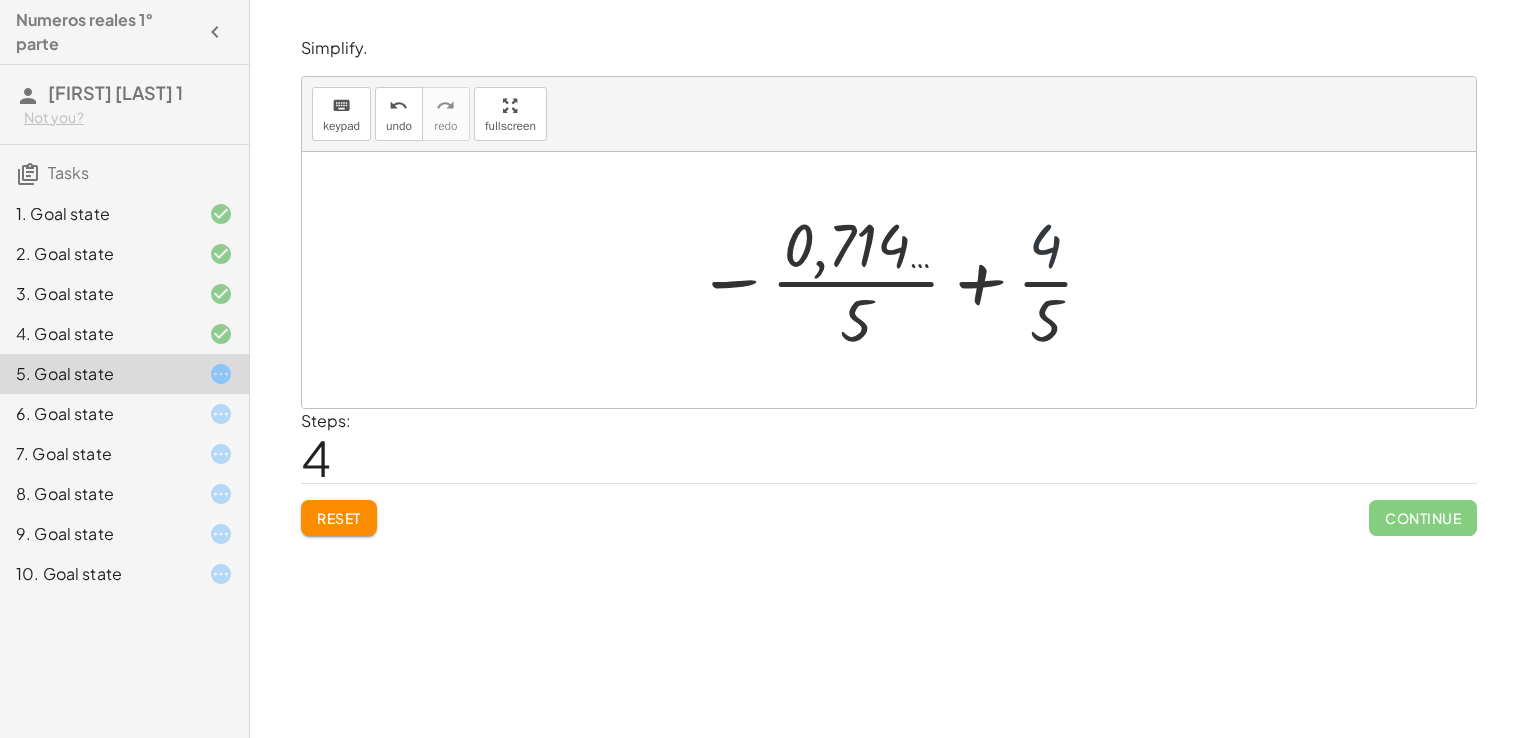 click at bounding box center [896, 280] 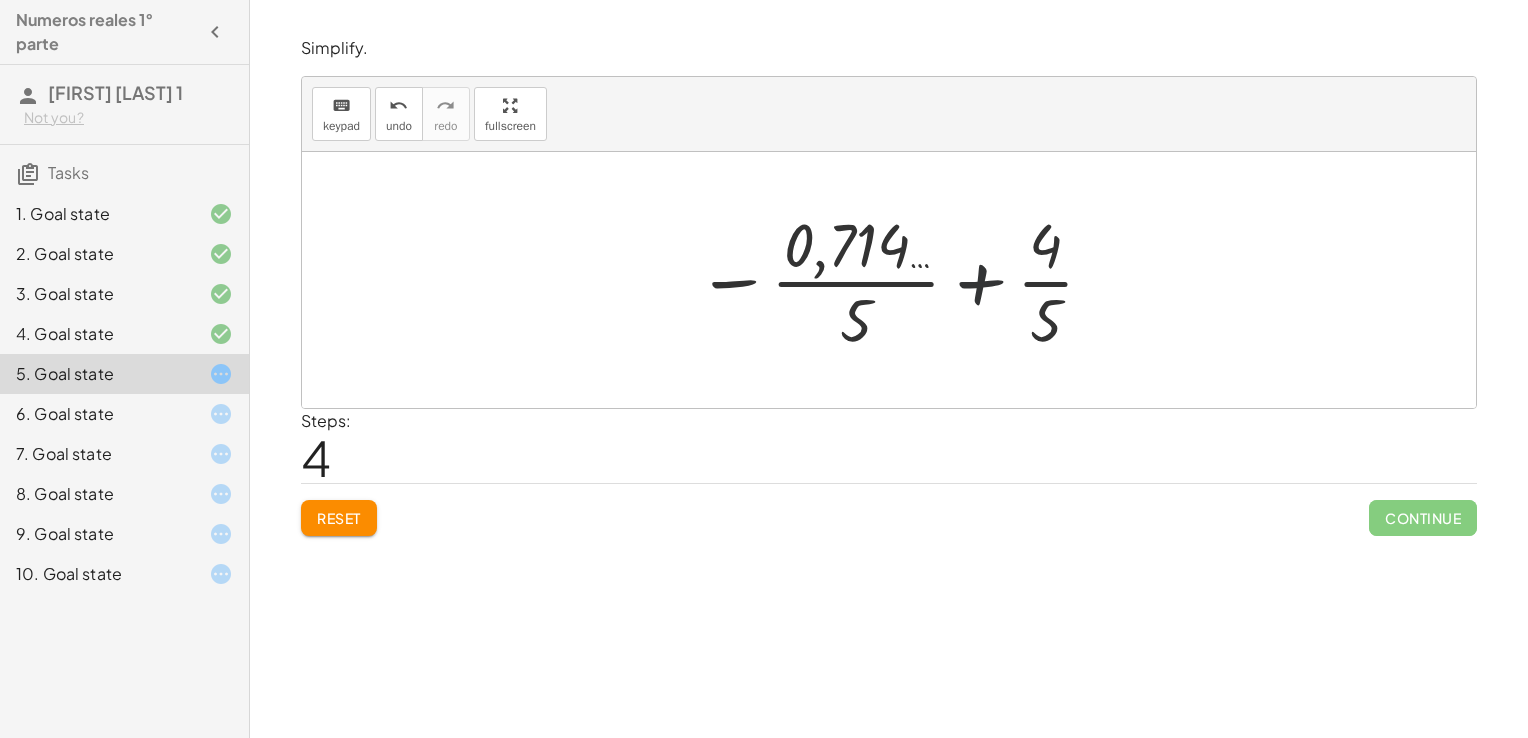 click at bounding box center (896, 280) 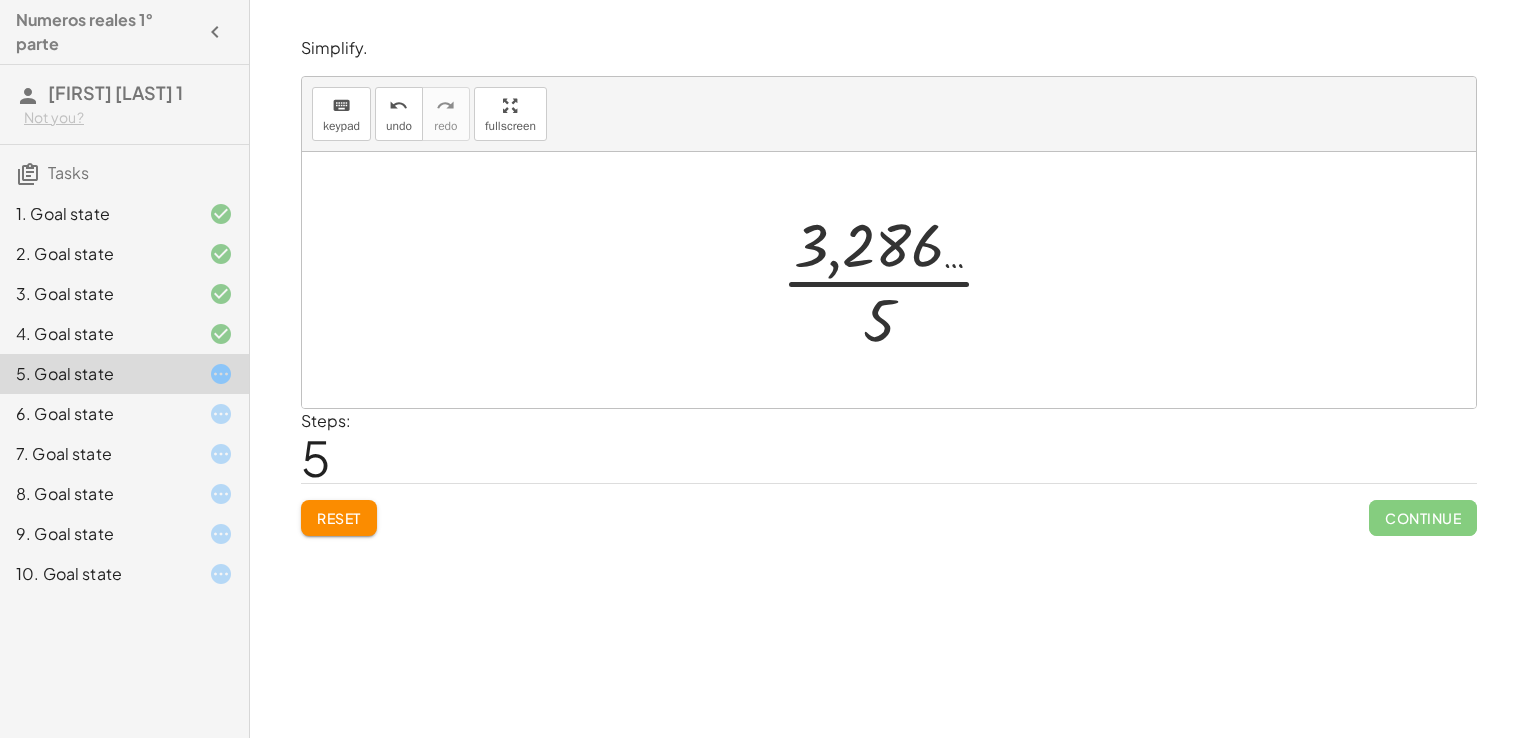 click at bounding box center [896, 280] 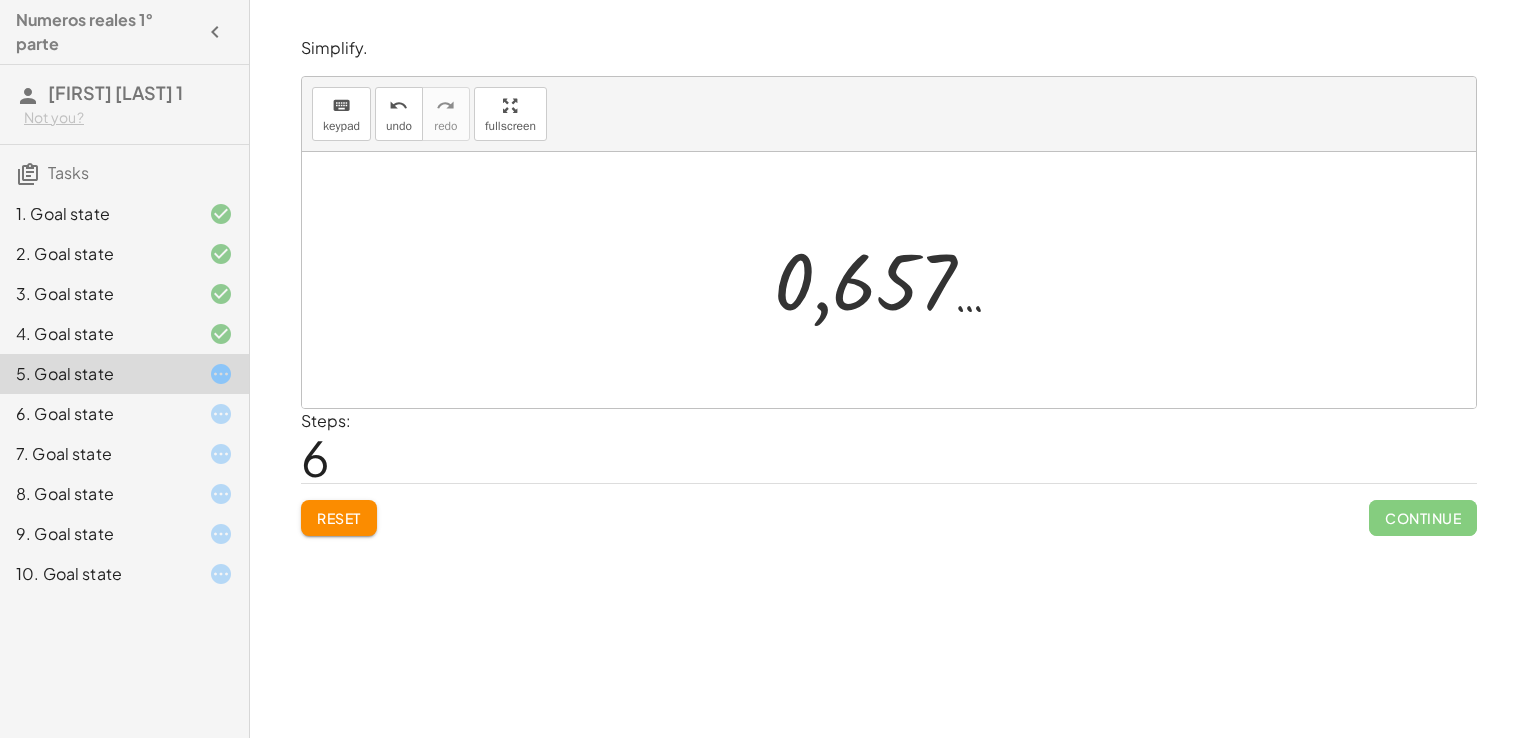 click at bounding box center (896, 280) 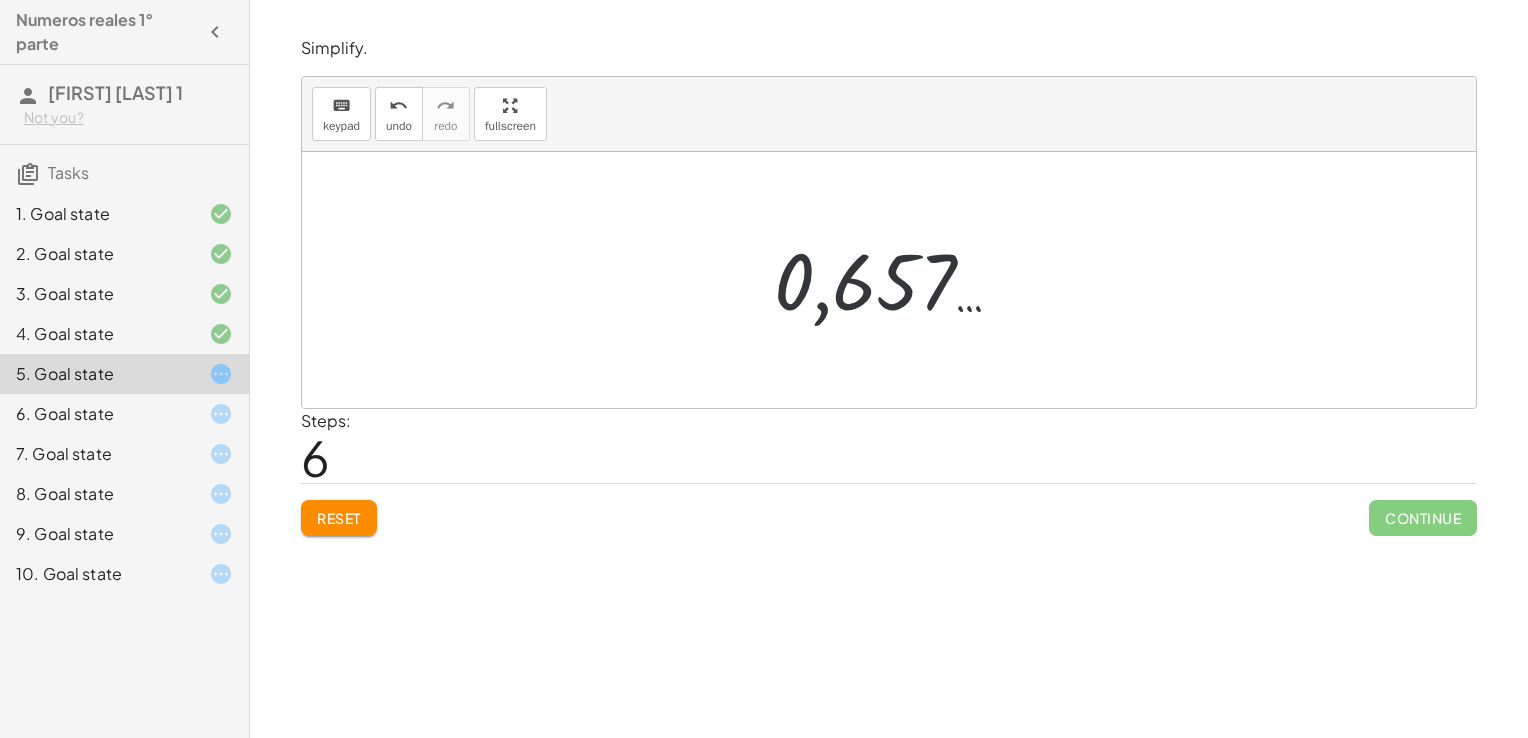 click at bounding box center (896, 280) 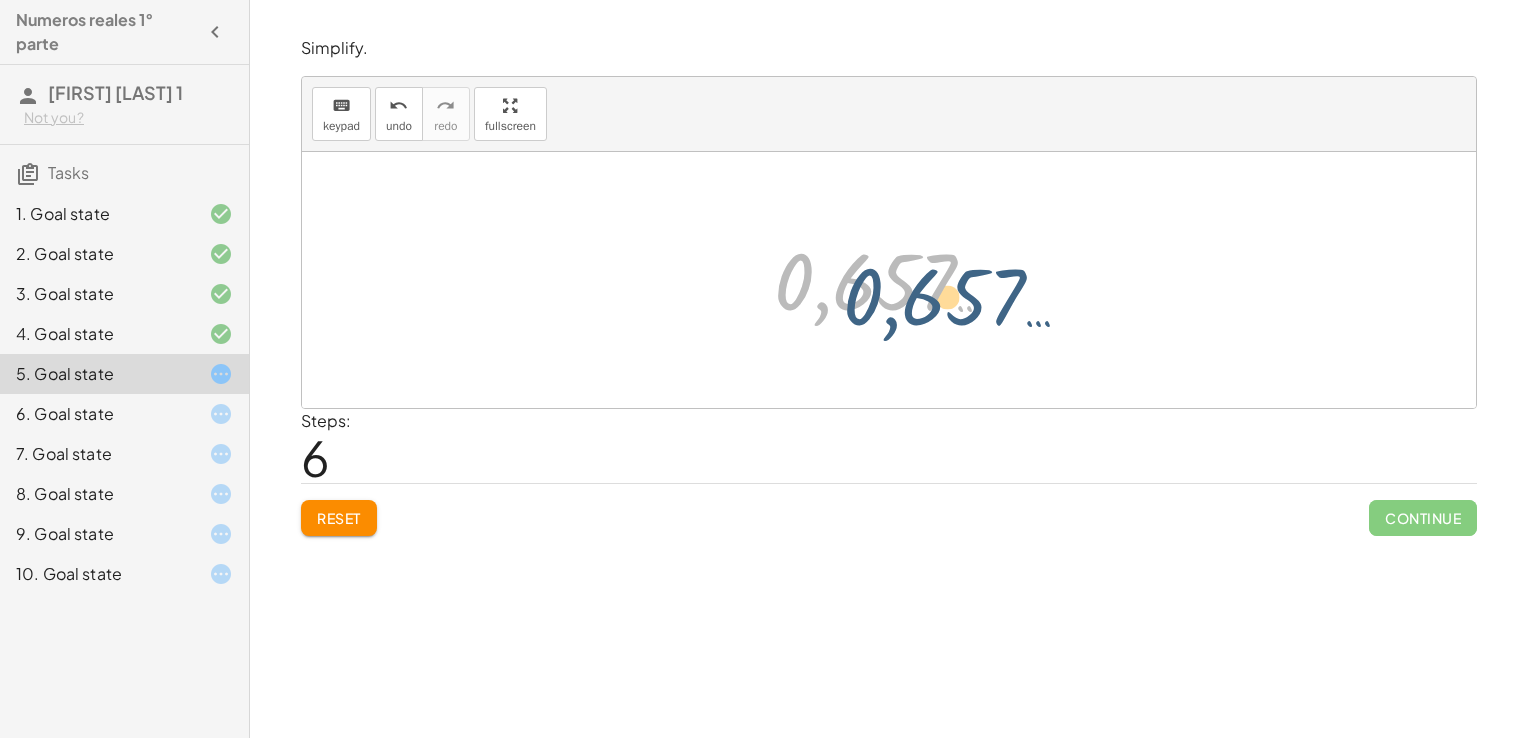 drag, startPoint x: 896, startPoint y: 306, endPoint x: 1424, endPoint y: 410, distance: 538.14496 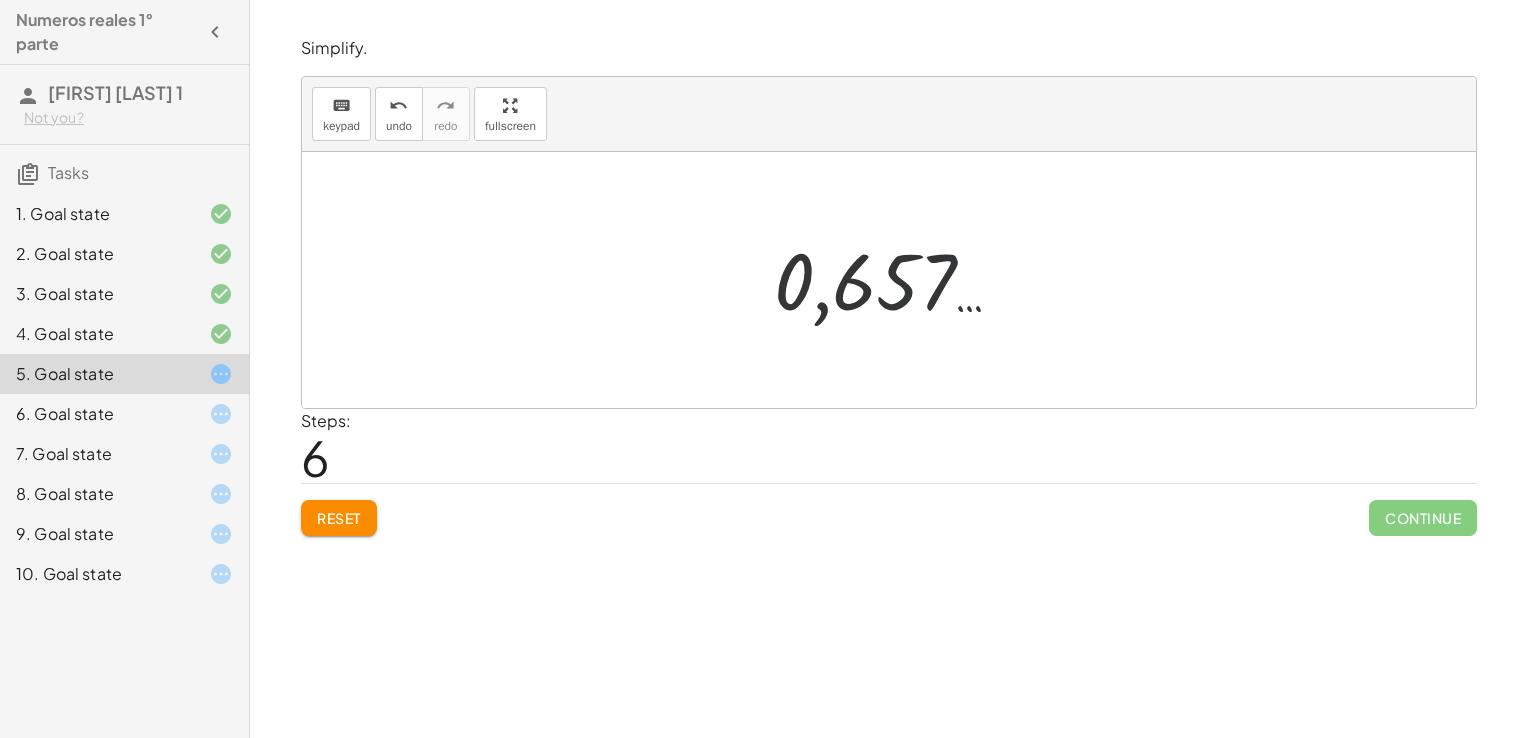click at bounding box center [896, 280] 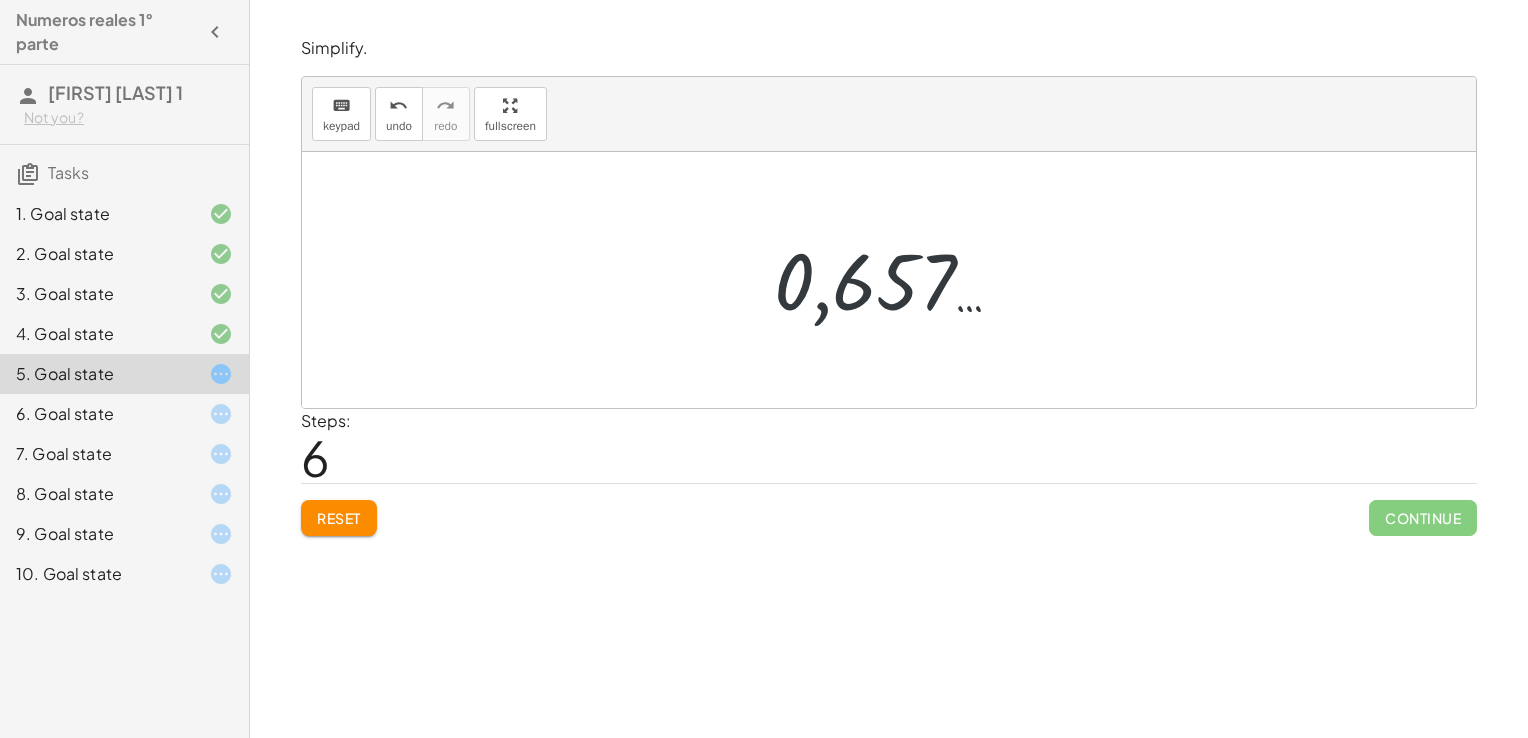 click at bounding box center [896, 280] 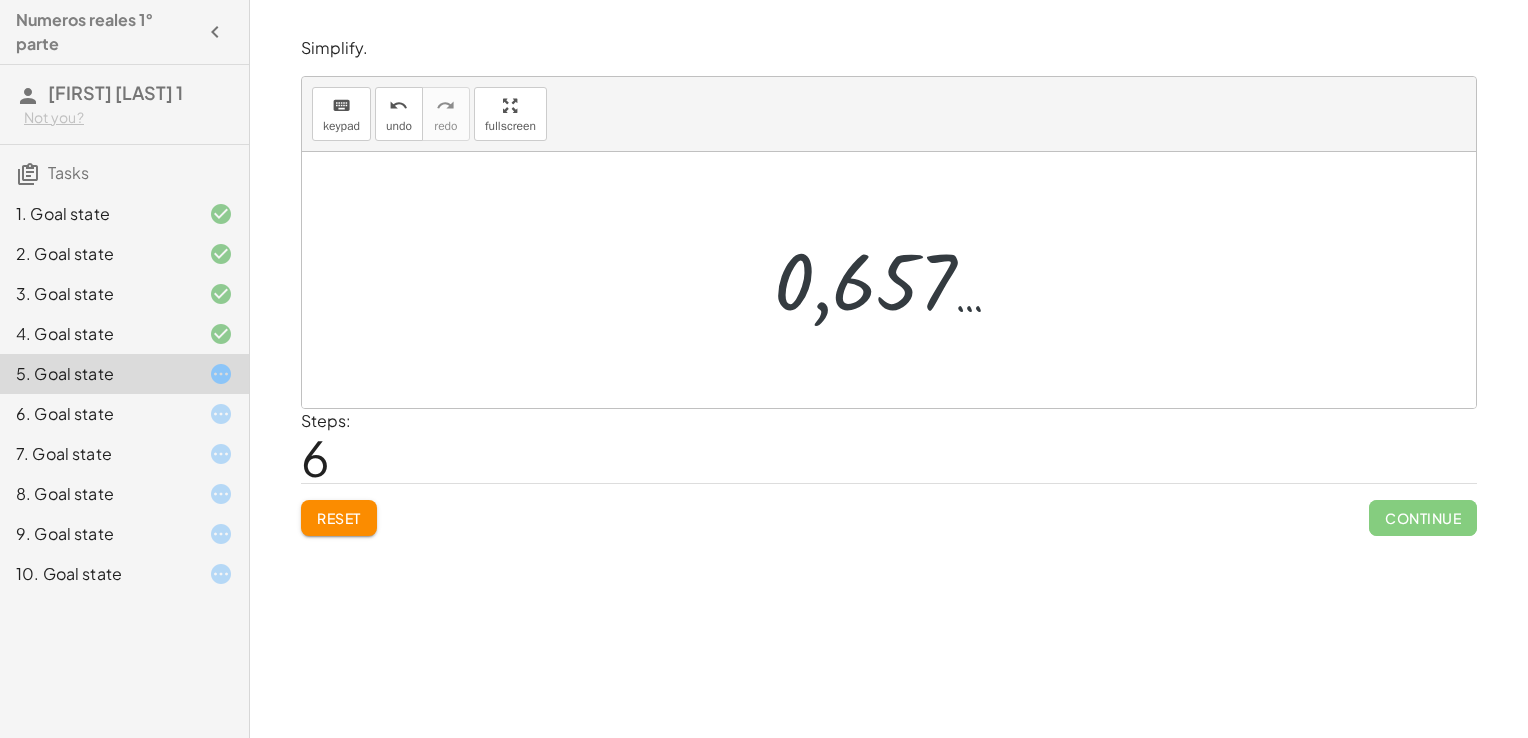 click at bounding box center (896, 280) 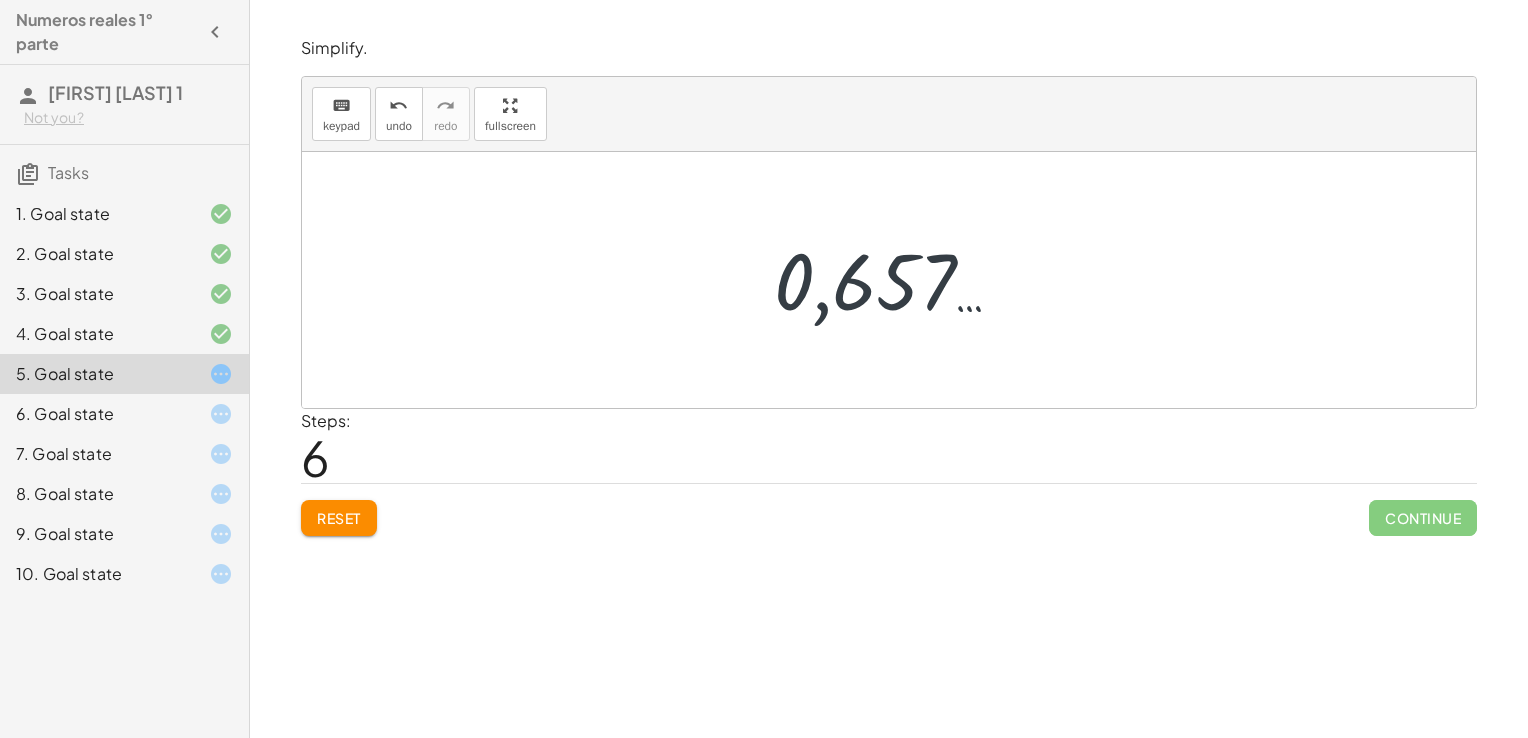 click at bounding box center (896, 280) 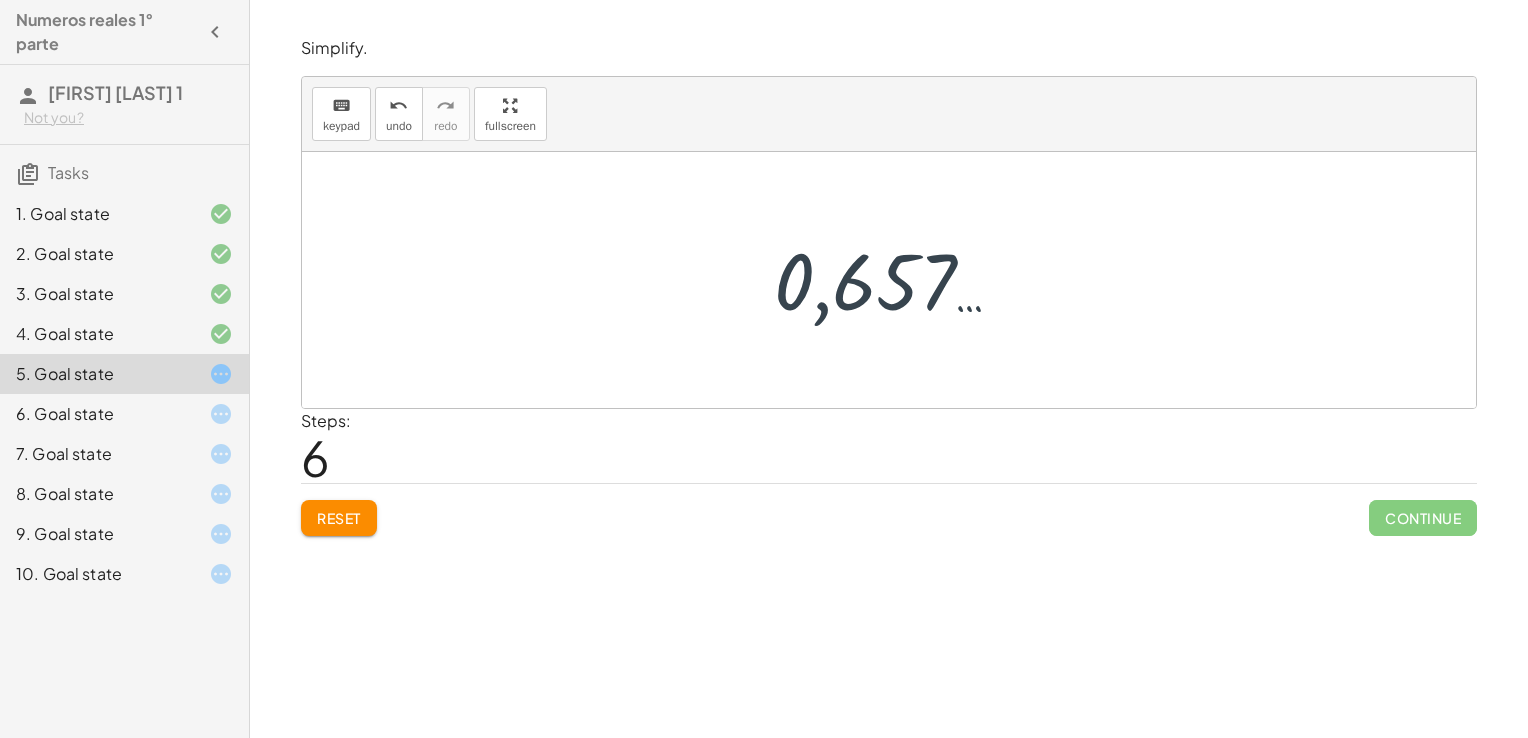 click at bounding box center (896, 280) 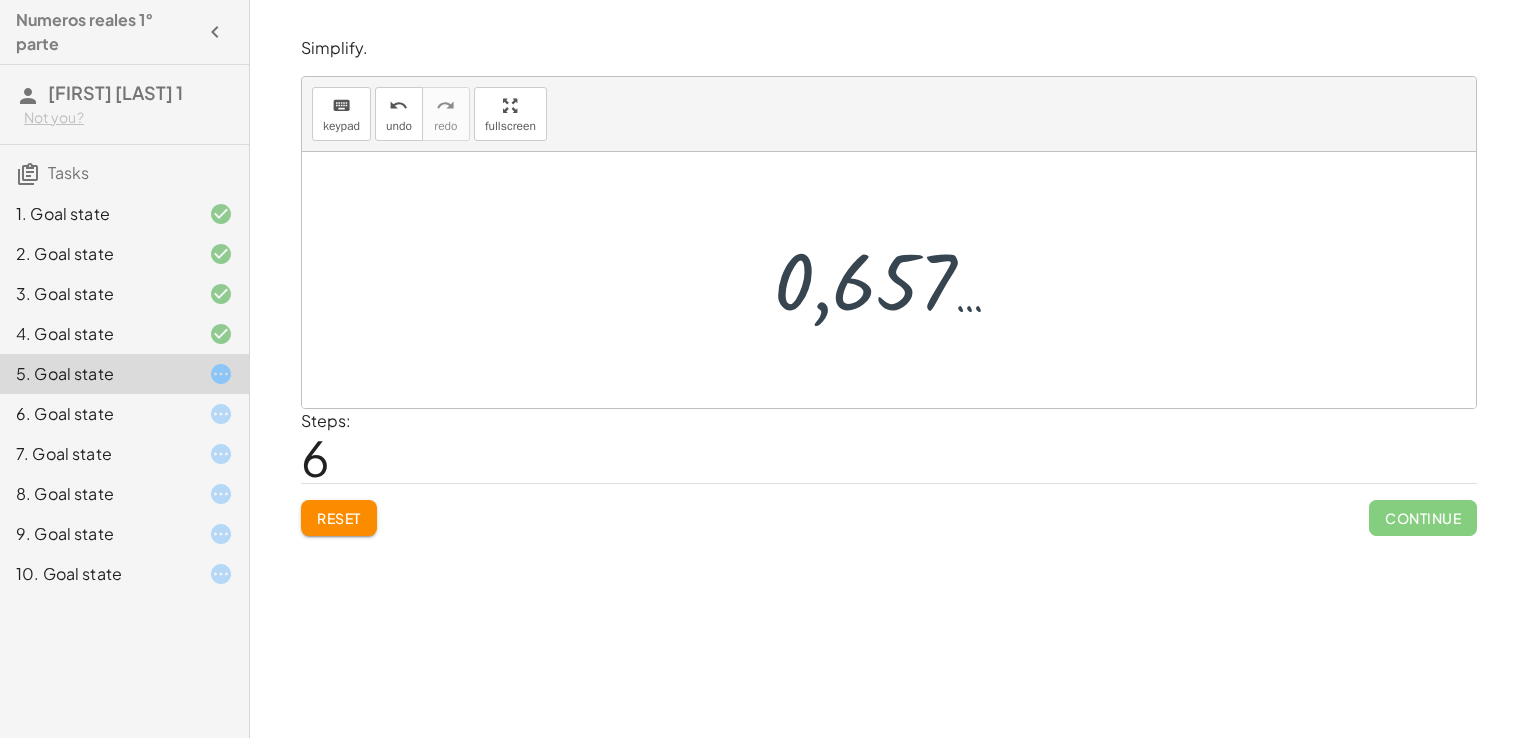 click at bounding box center (896, 280) 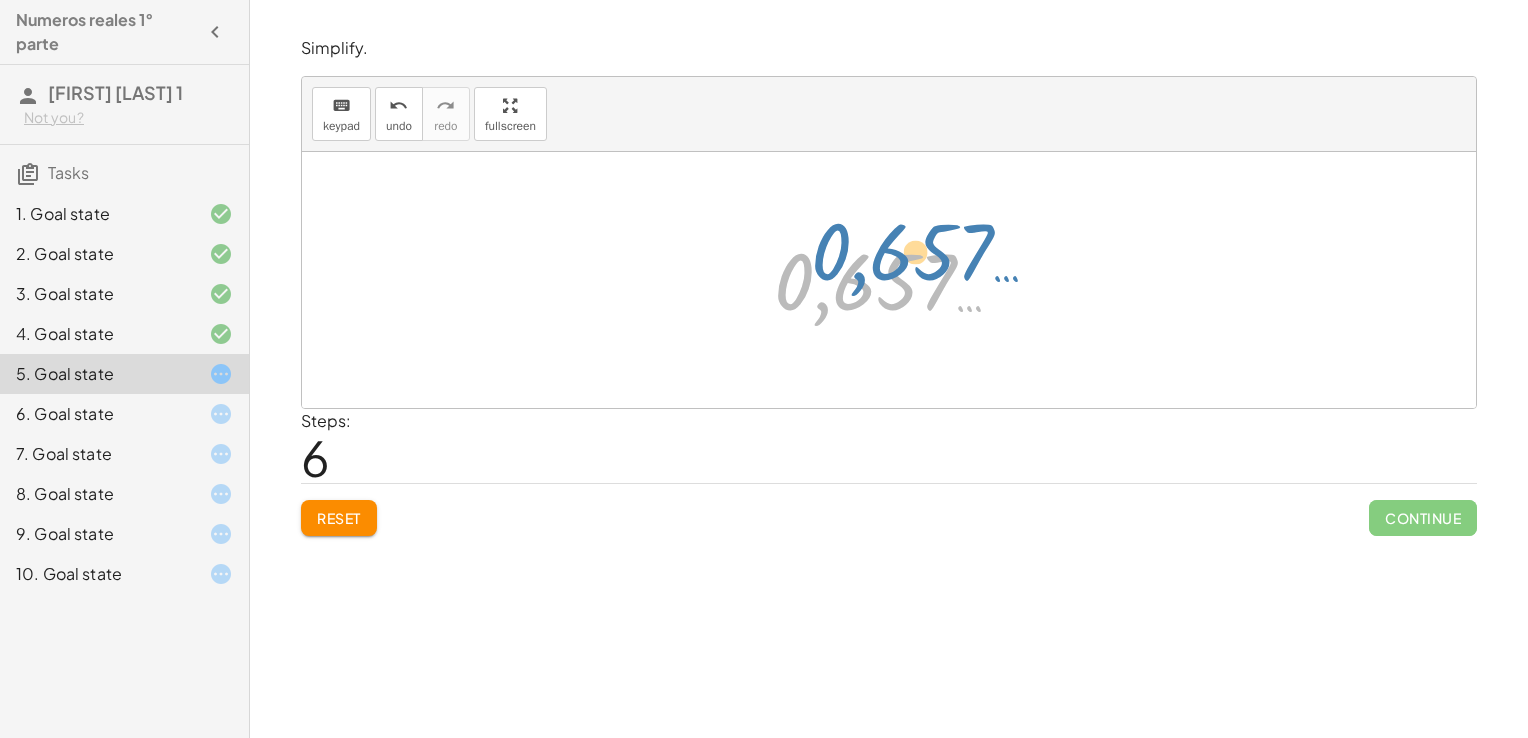drag, startPoint x: 882, startPoint y: 292, endPoint x: 919, endPoint y: 262, distance: 47.63402 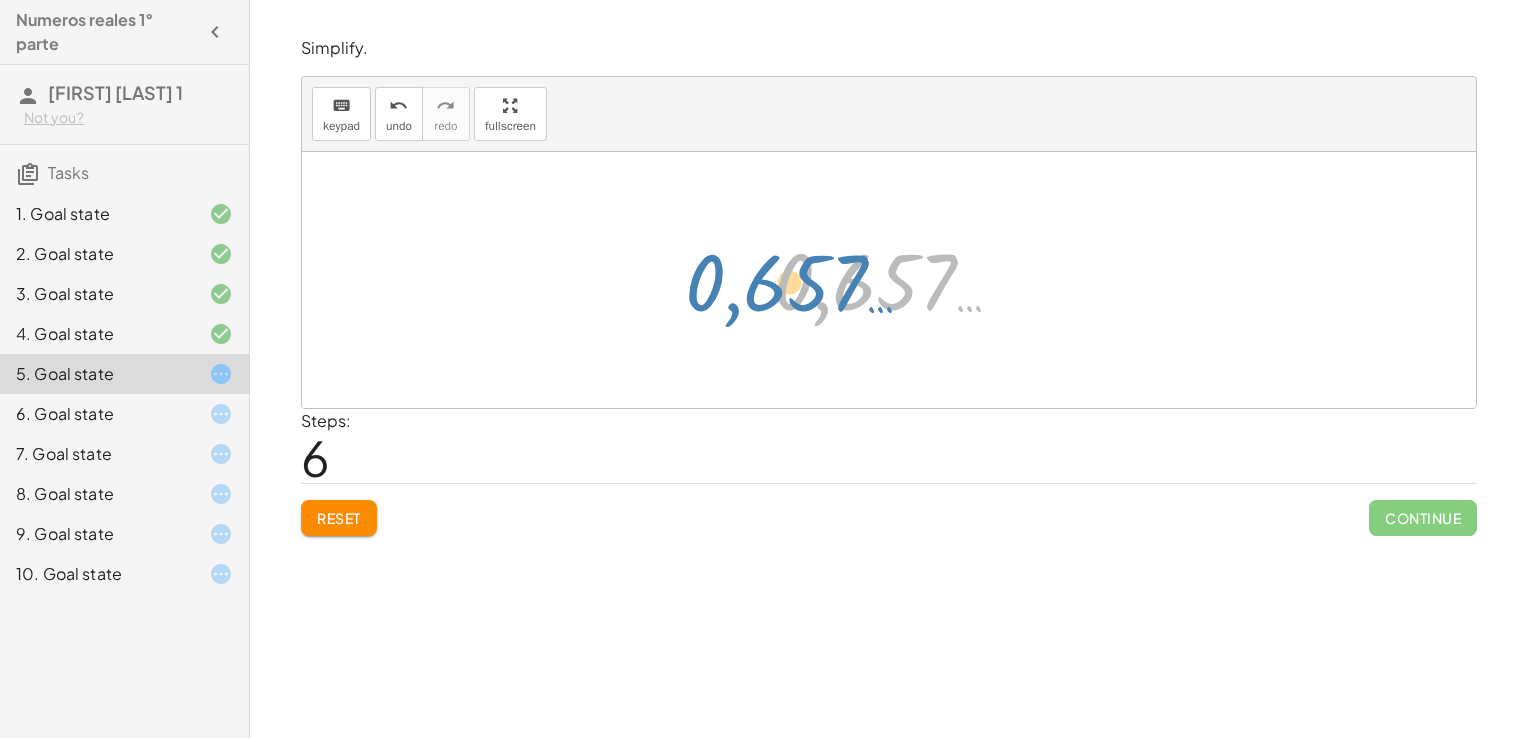 drag, startPoint x: 897, startPoint y: 283, endPoint x: 836, endPoint y: 282, distance: 61.008198 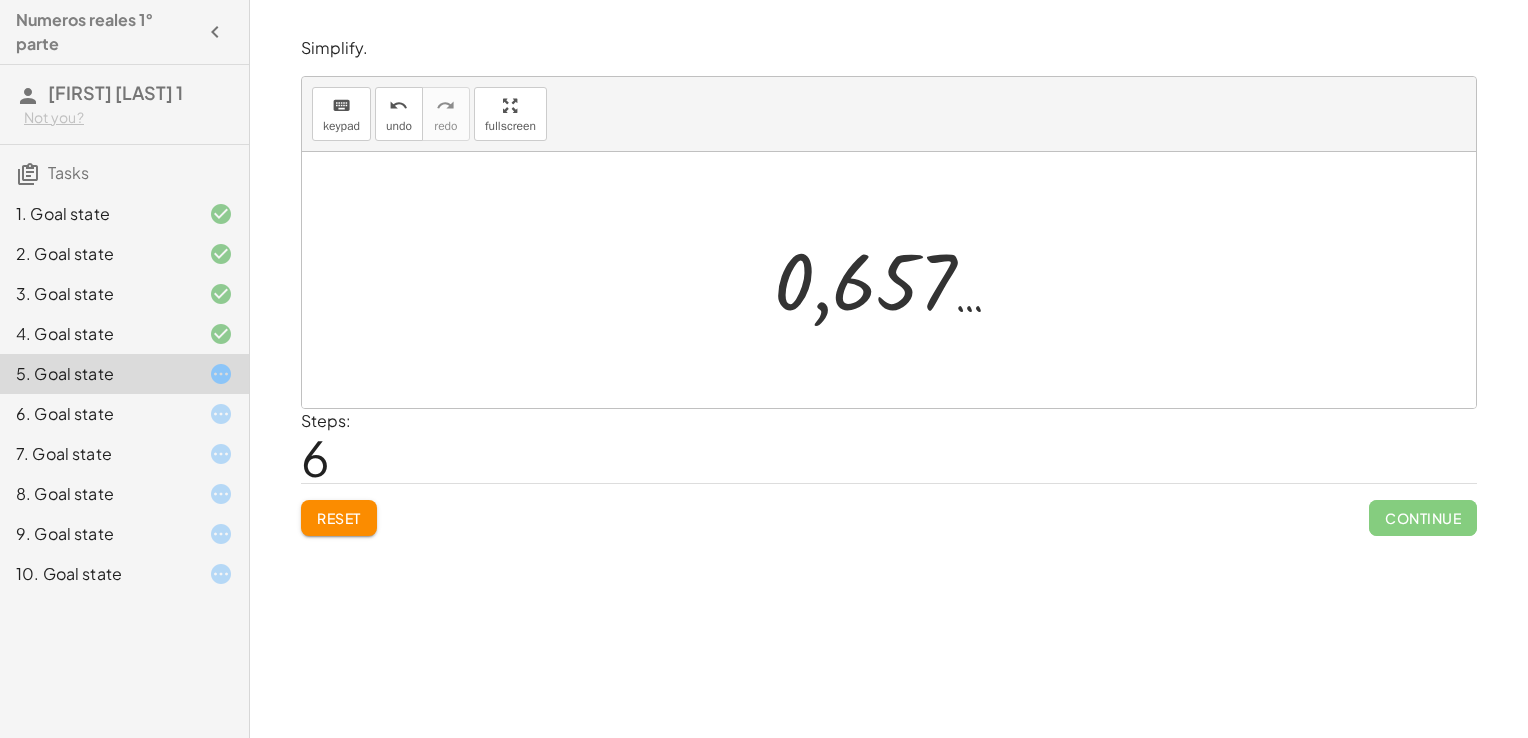 click at bounding box center [896, 280] 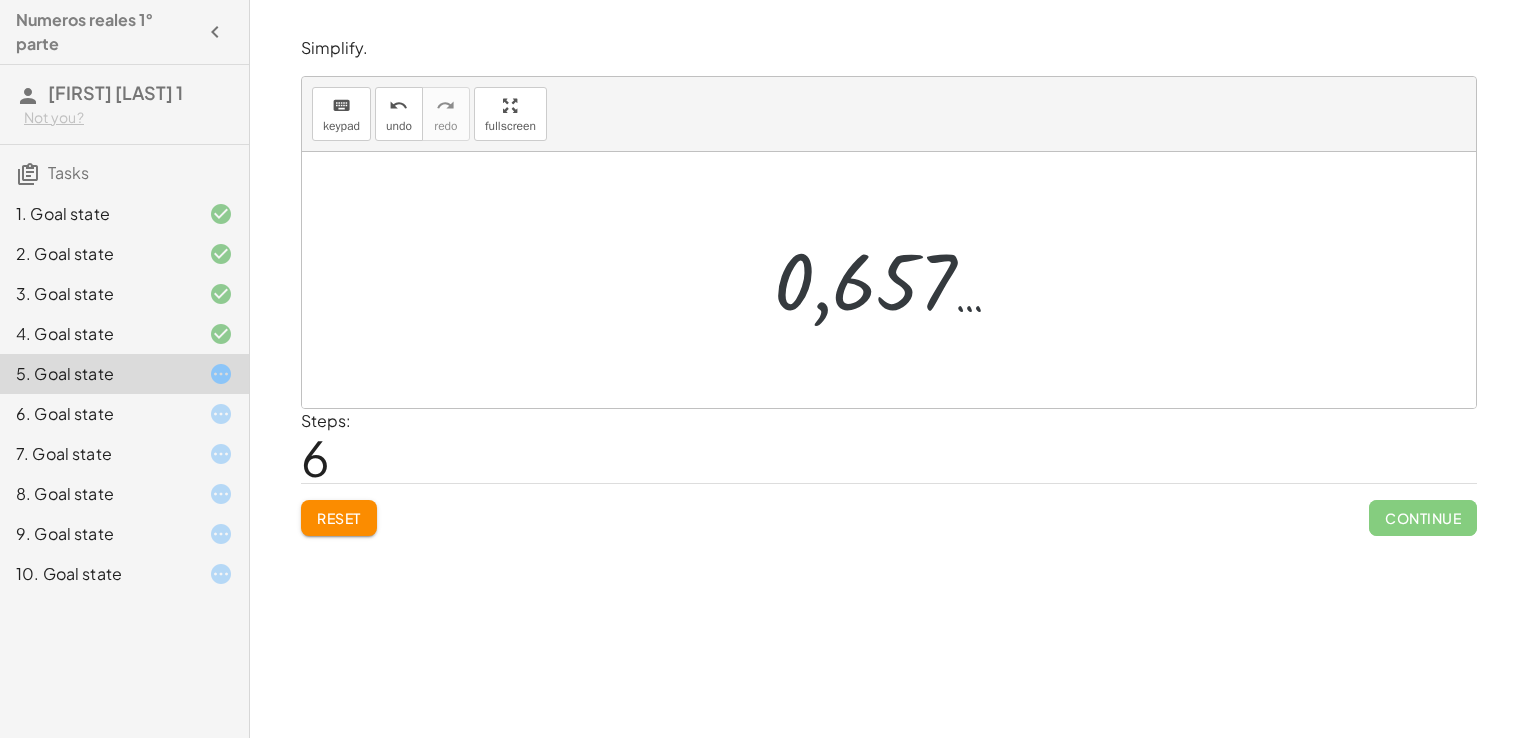 click at bounding box center (896, 280) 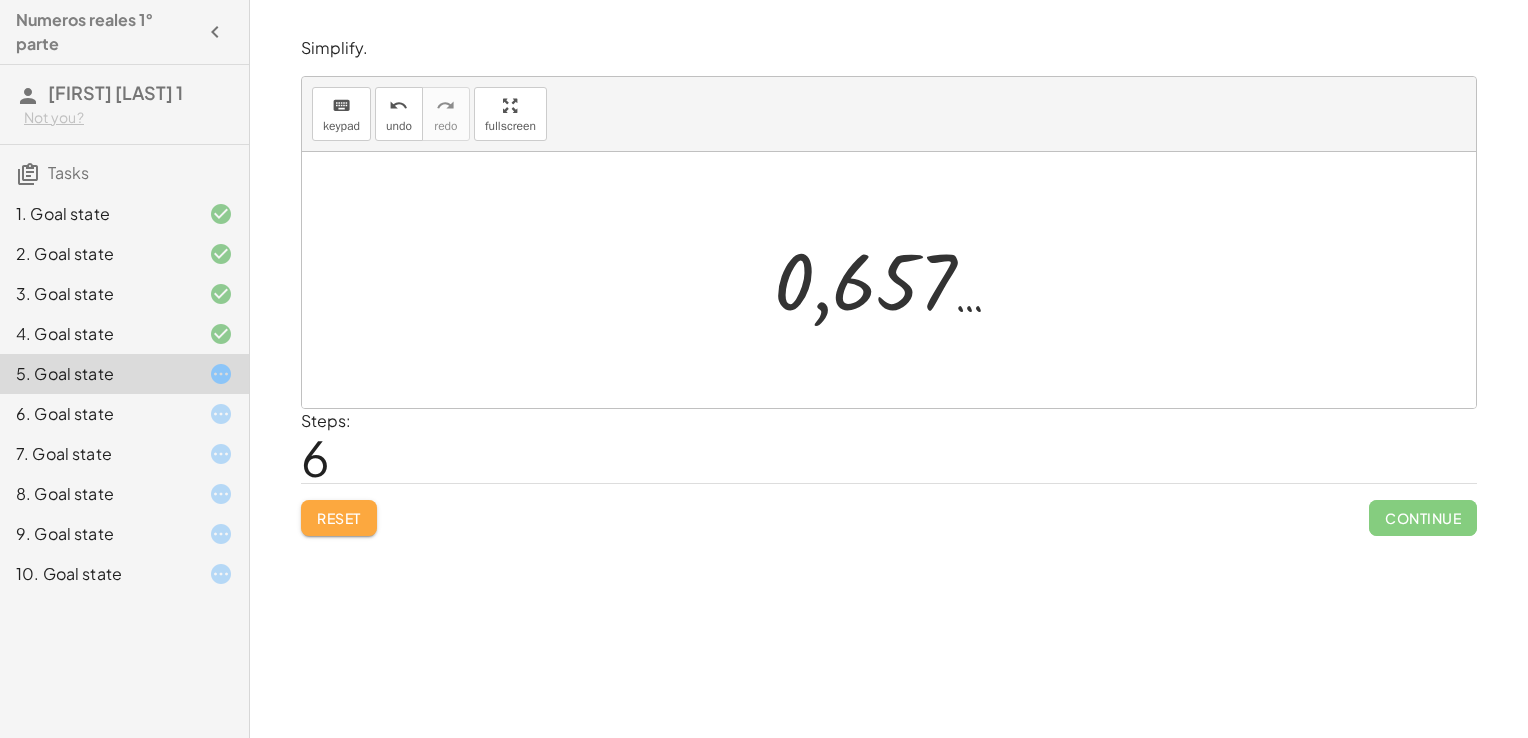click on "Reset" 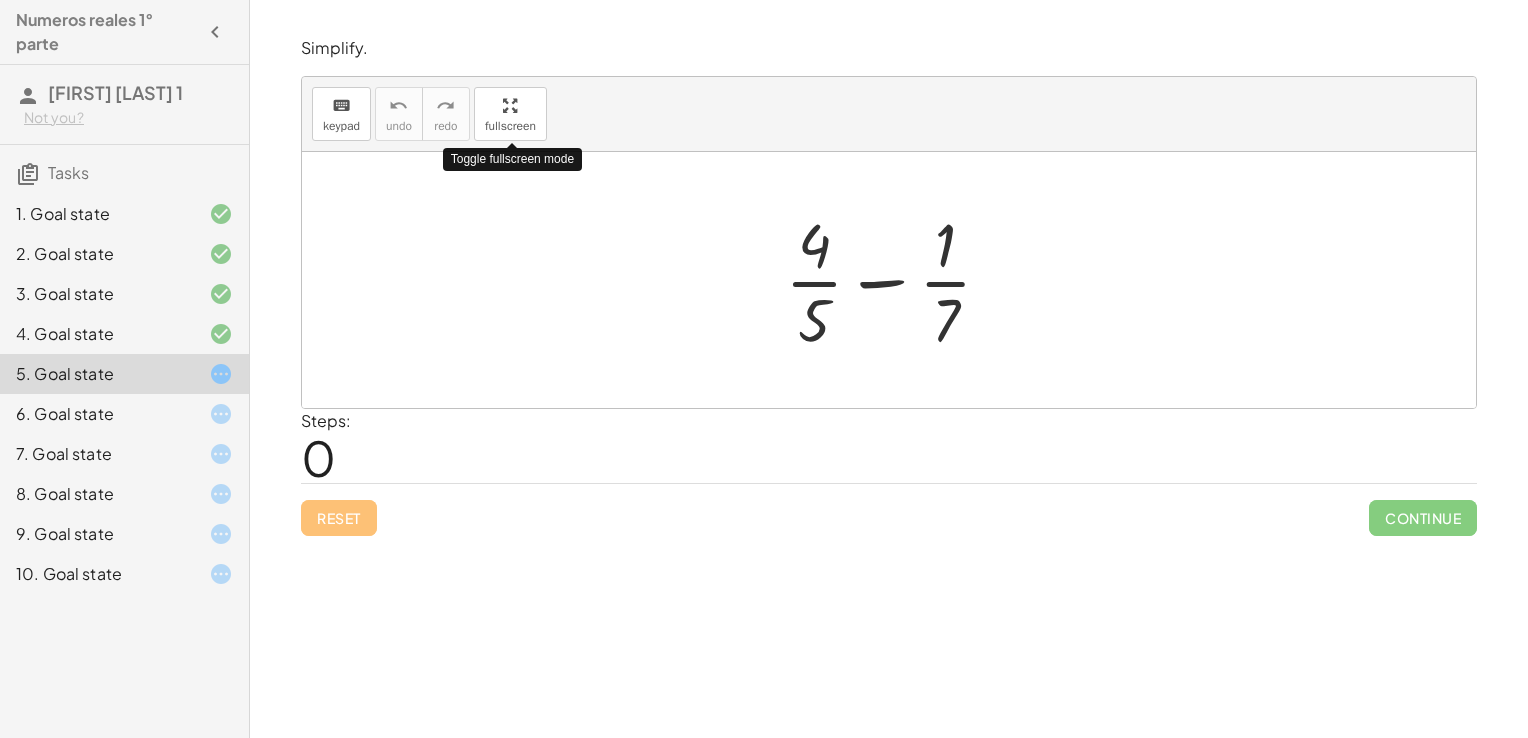drag, startPoint x: 520, startPoint y: 110, endPoint x: 524, endPoint y: 184, distance: 74.10803 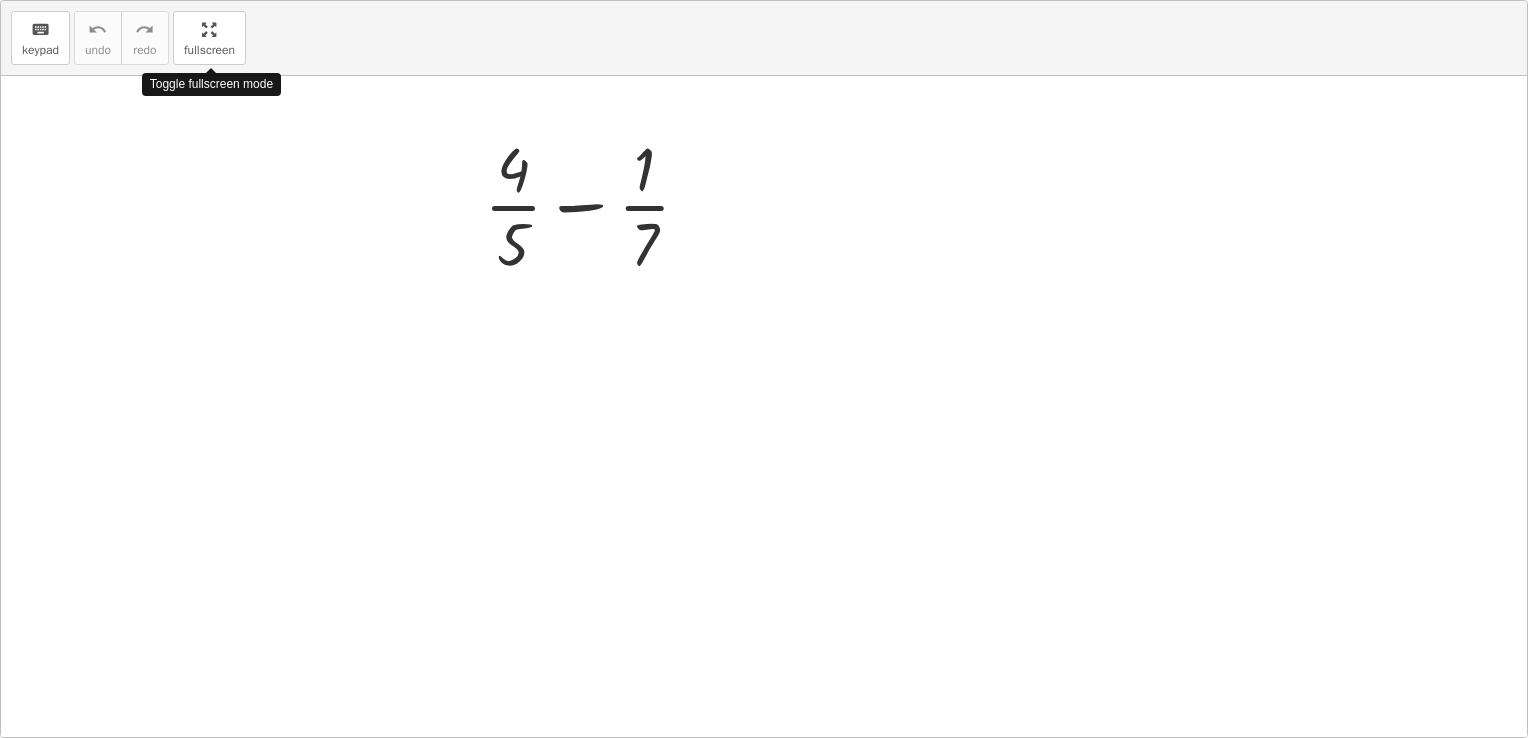 click on "keyboard keypad undo undo redo redo fullscreen Toggle fullscreen mode + · 4 · 5 − · 1 · 7 ×" at bounding box center [764, 369] 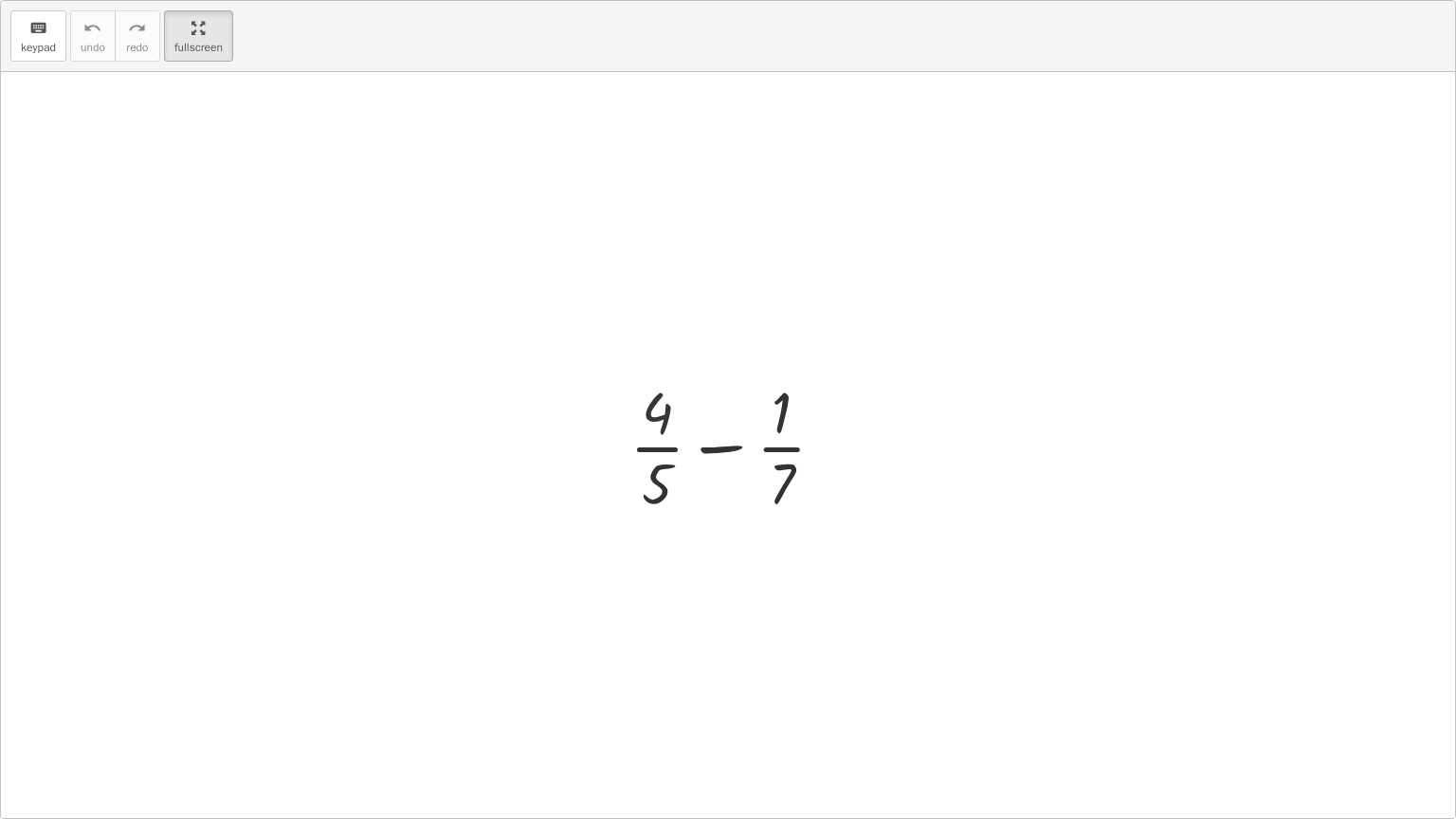 click at bounding box center (735, 446) 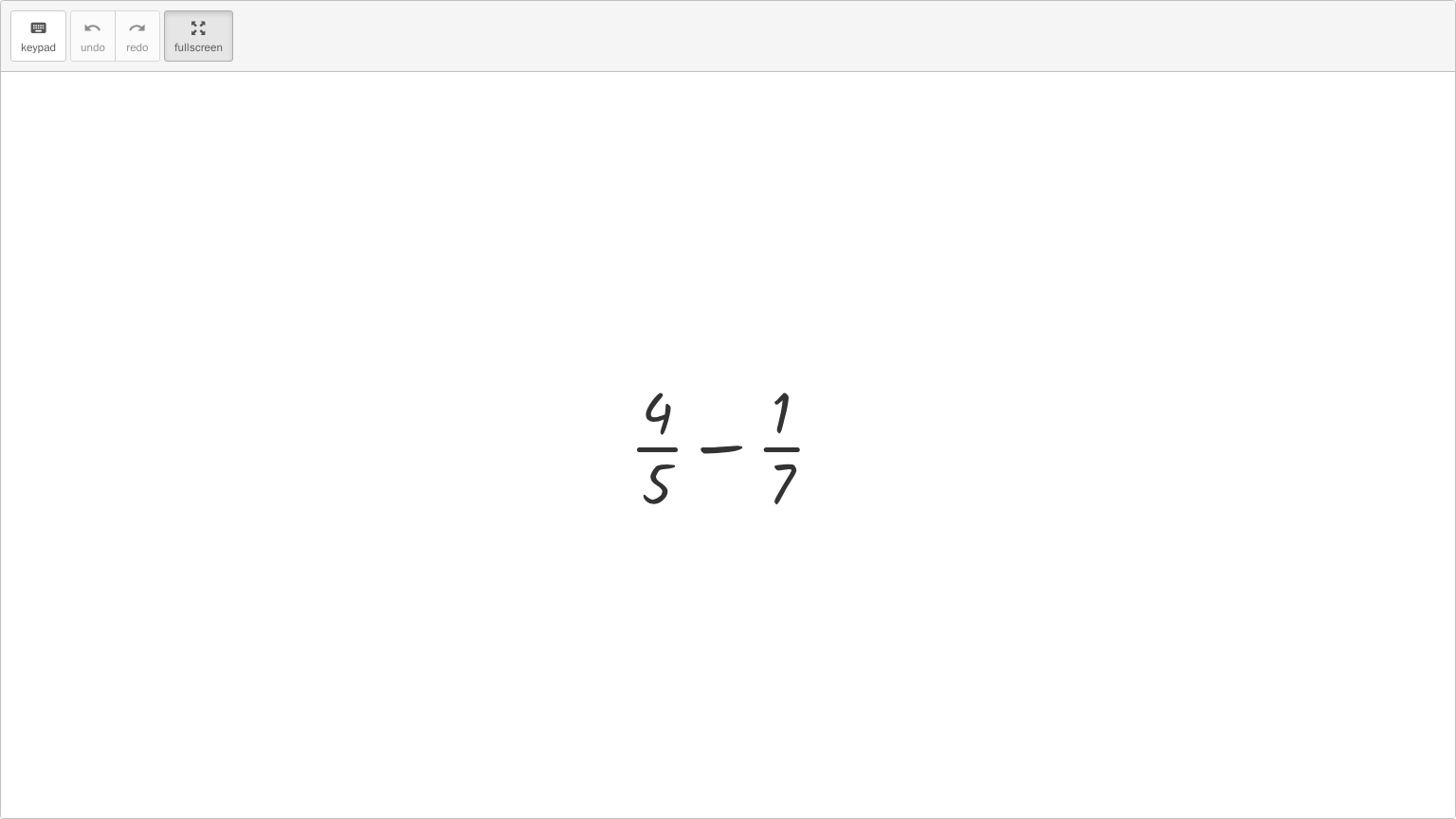 click at bounding box center (735, 446) 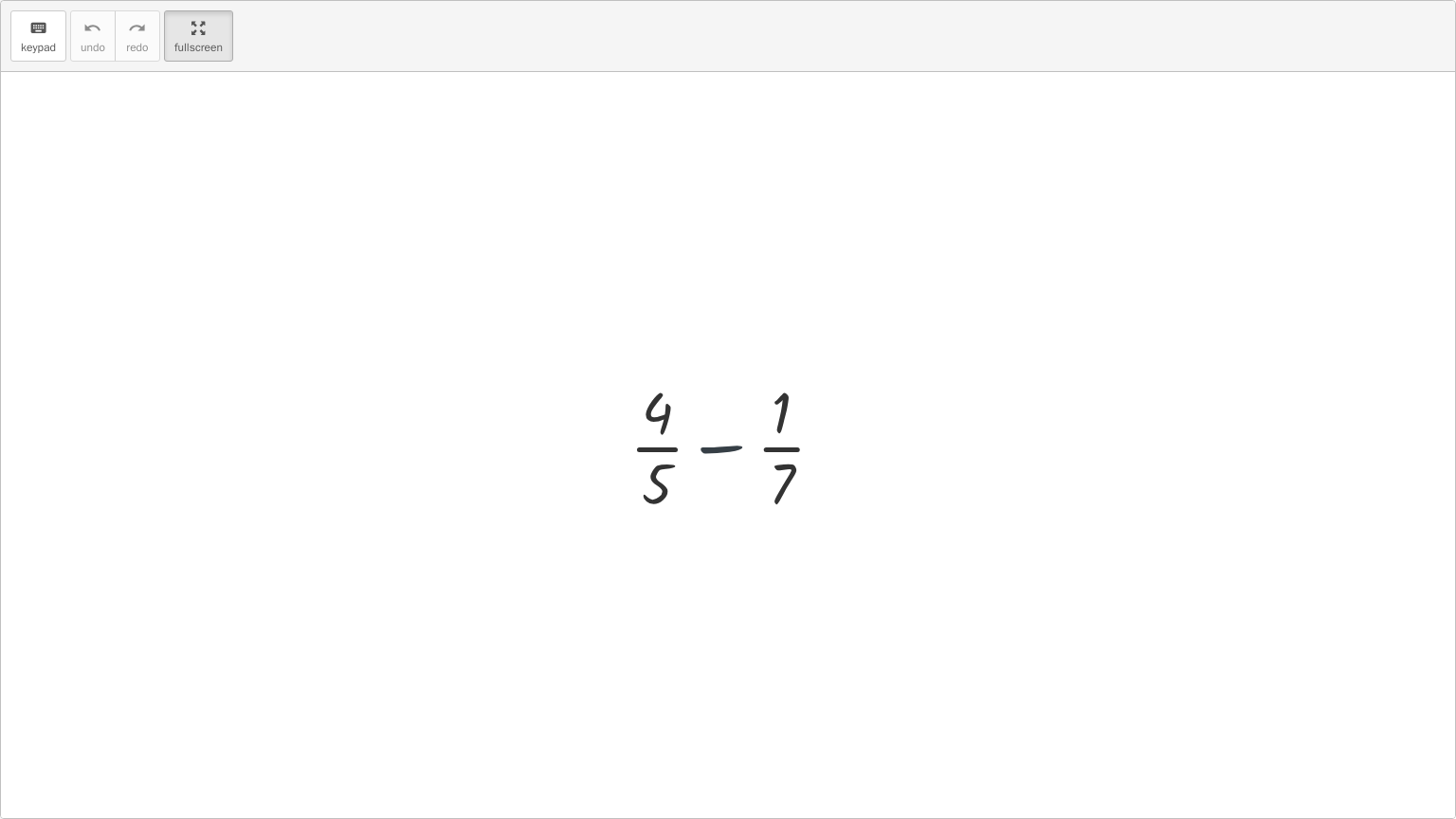 click at bounding box center [735, 446] 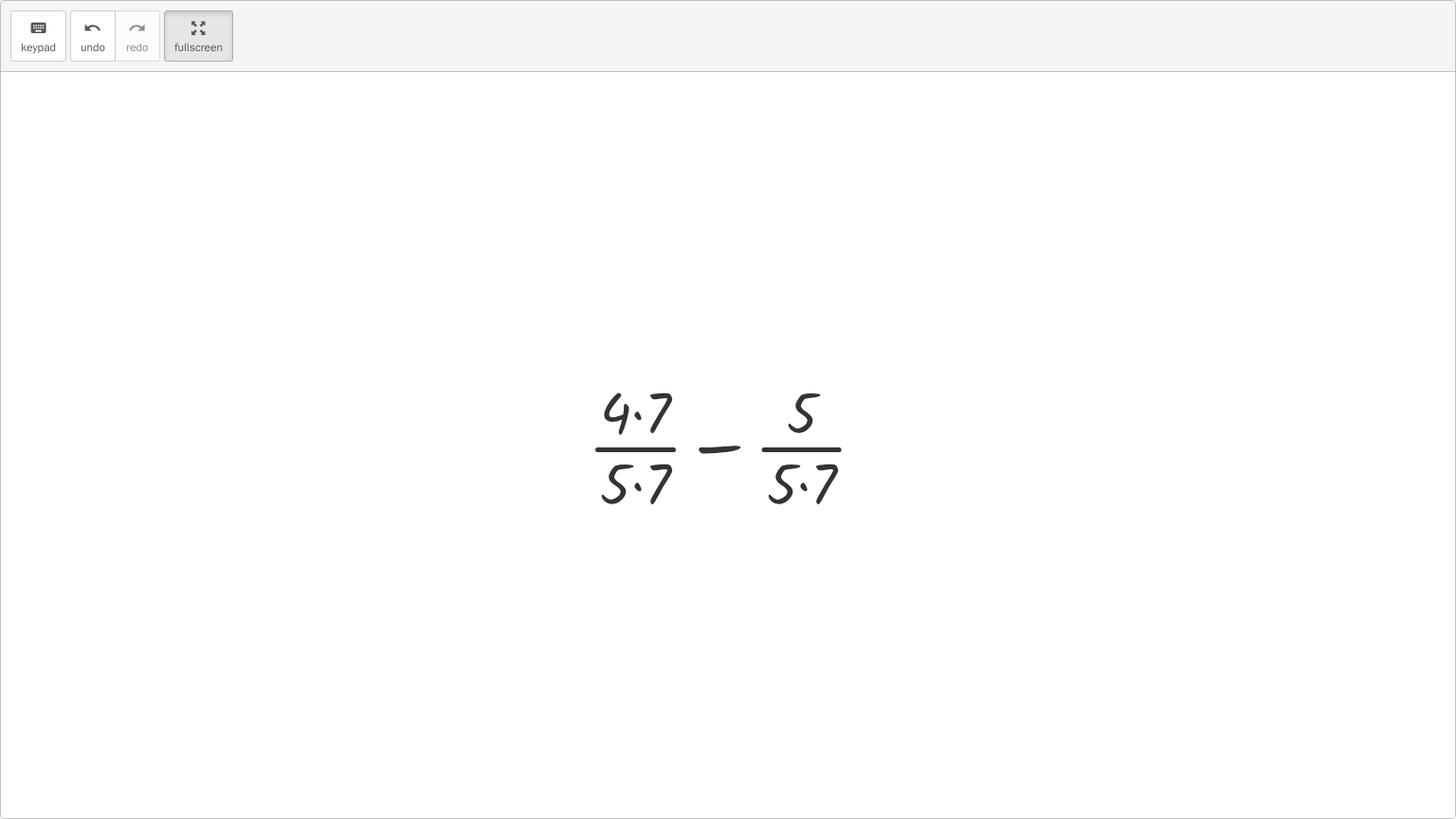 click at bounding box center (735, 446) 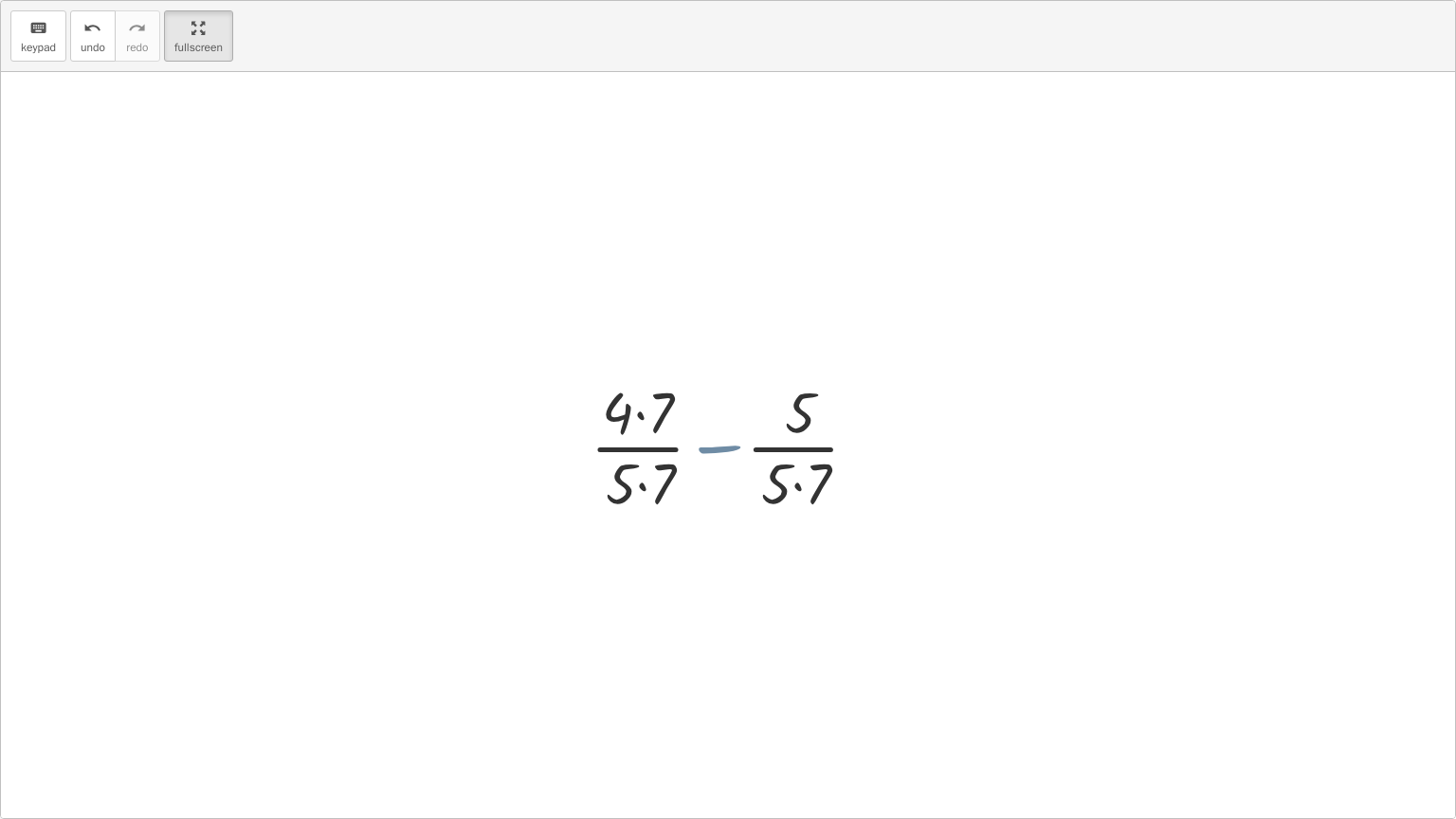 click at bounding box center (735, 446) 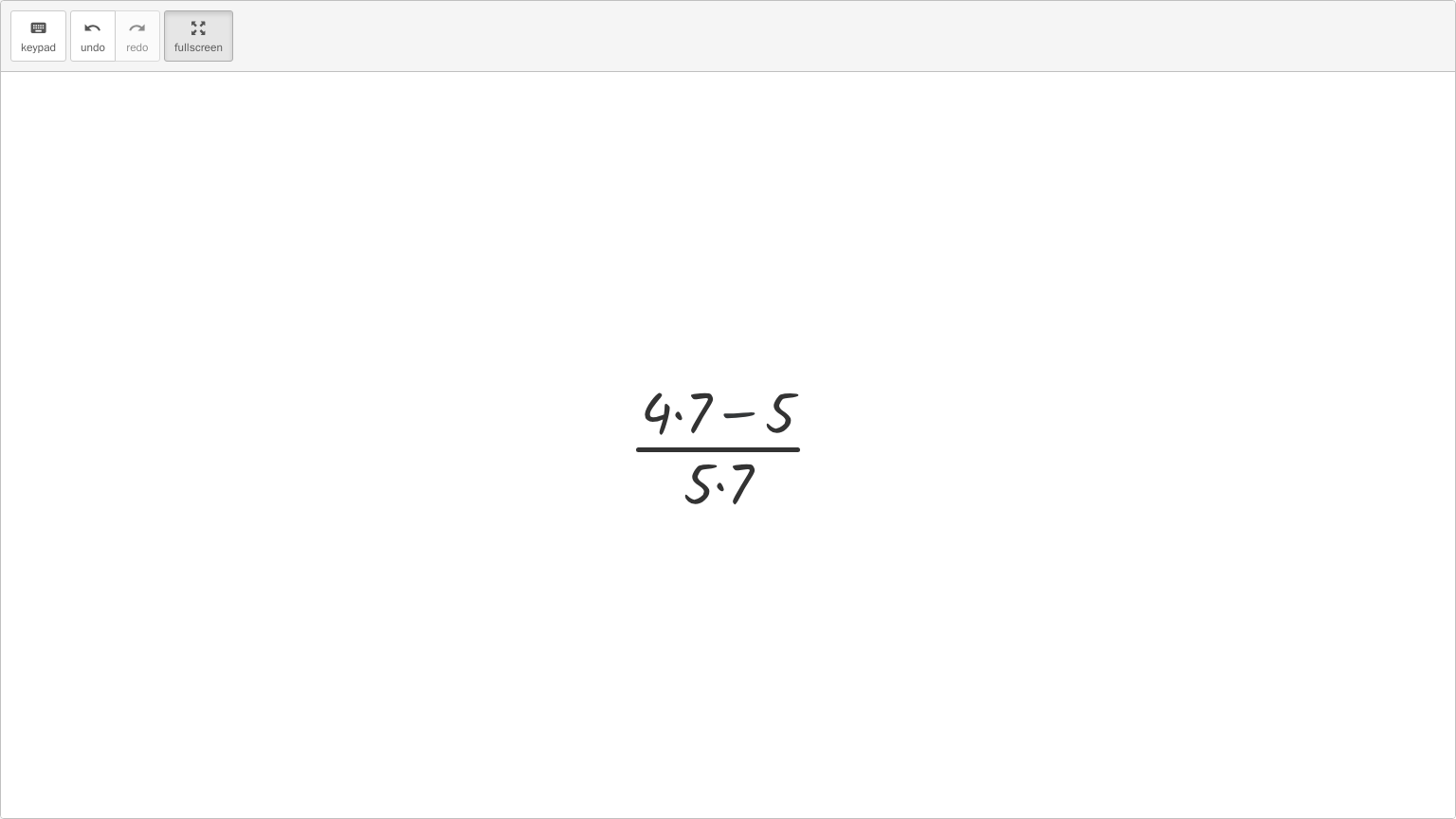 click at bounding box center [735, 446] 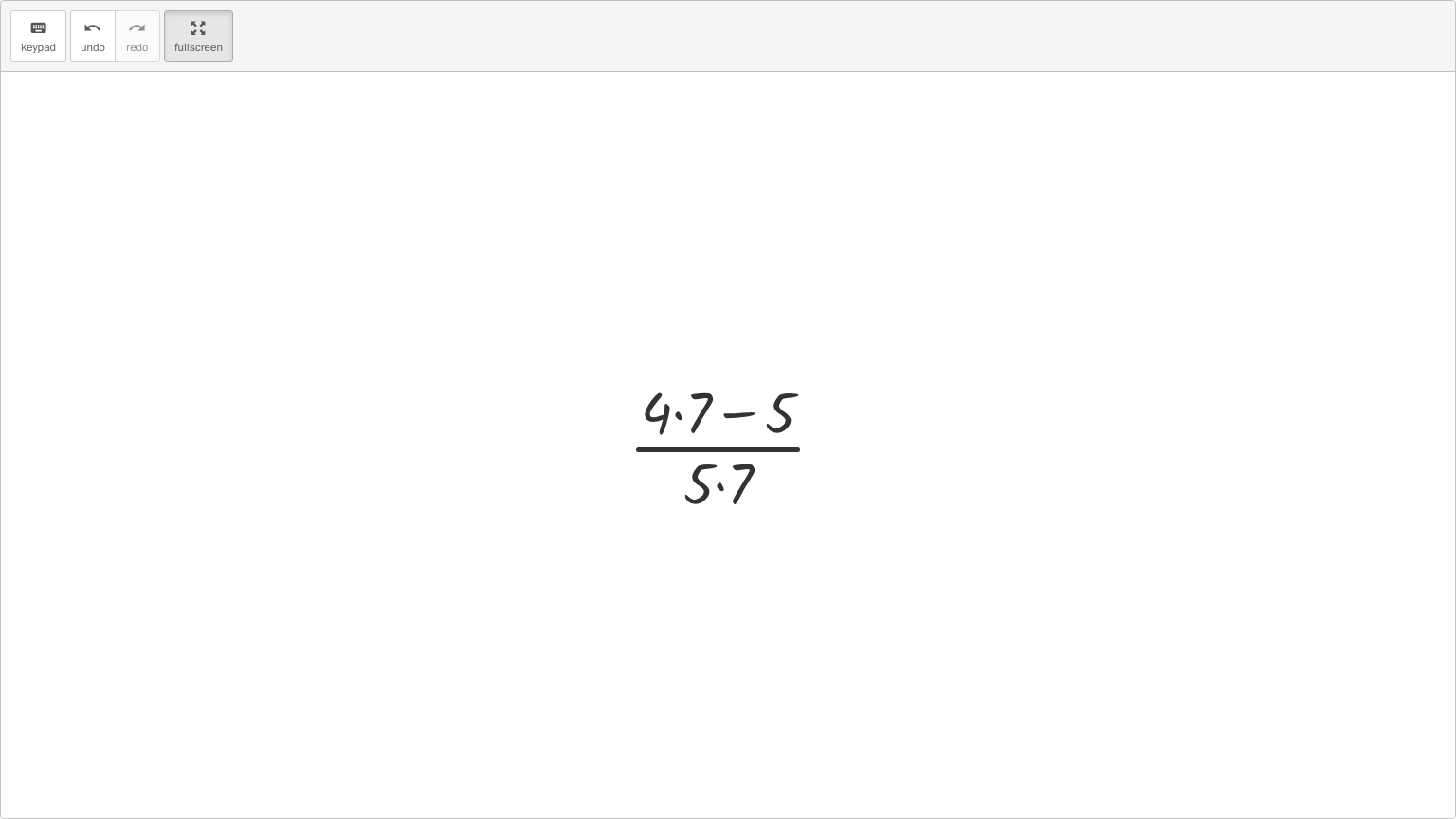 click at bounding box center [735, 446] 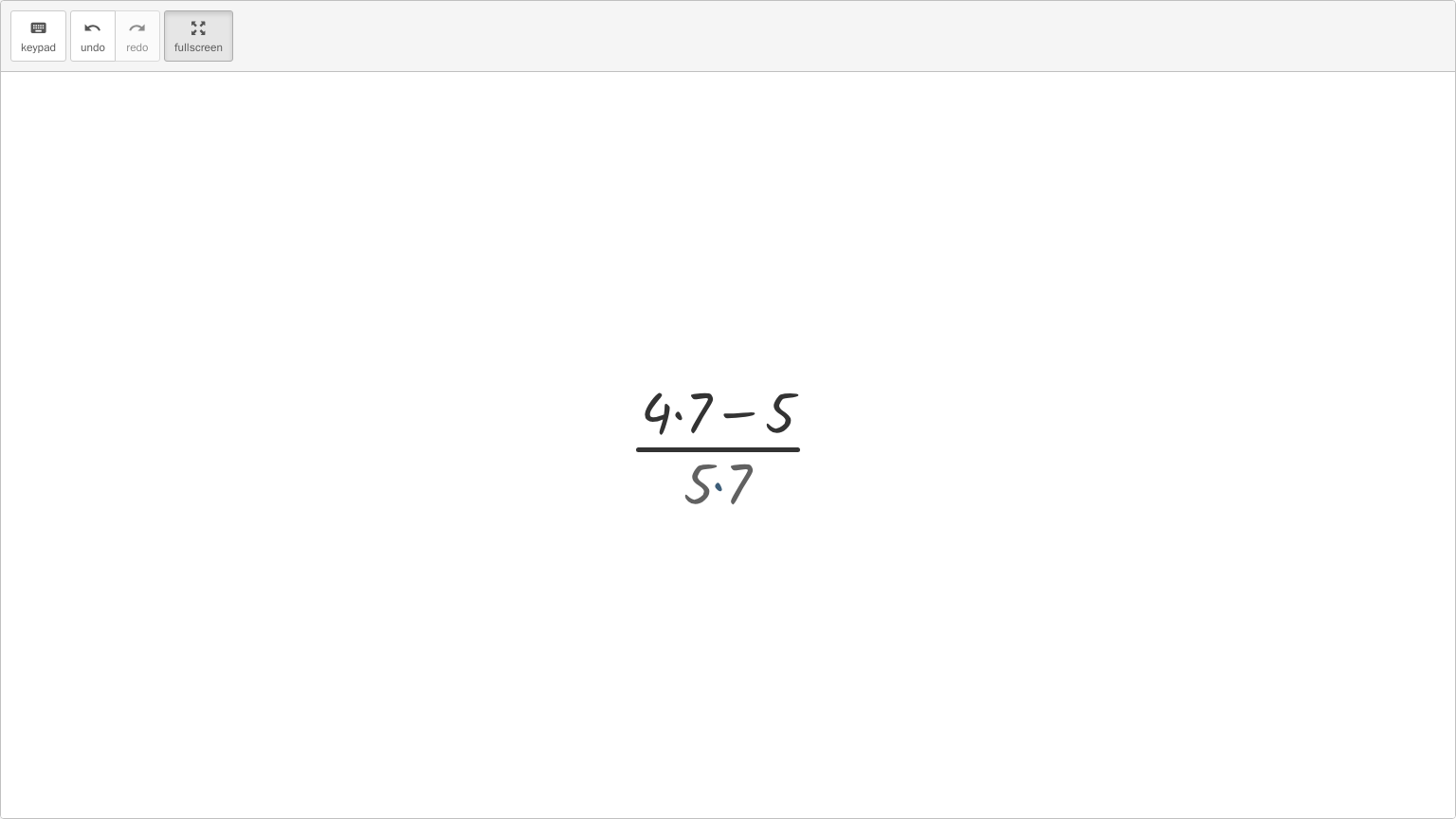 click at bounding box center (735, 446) 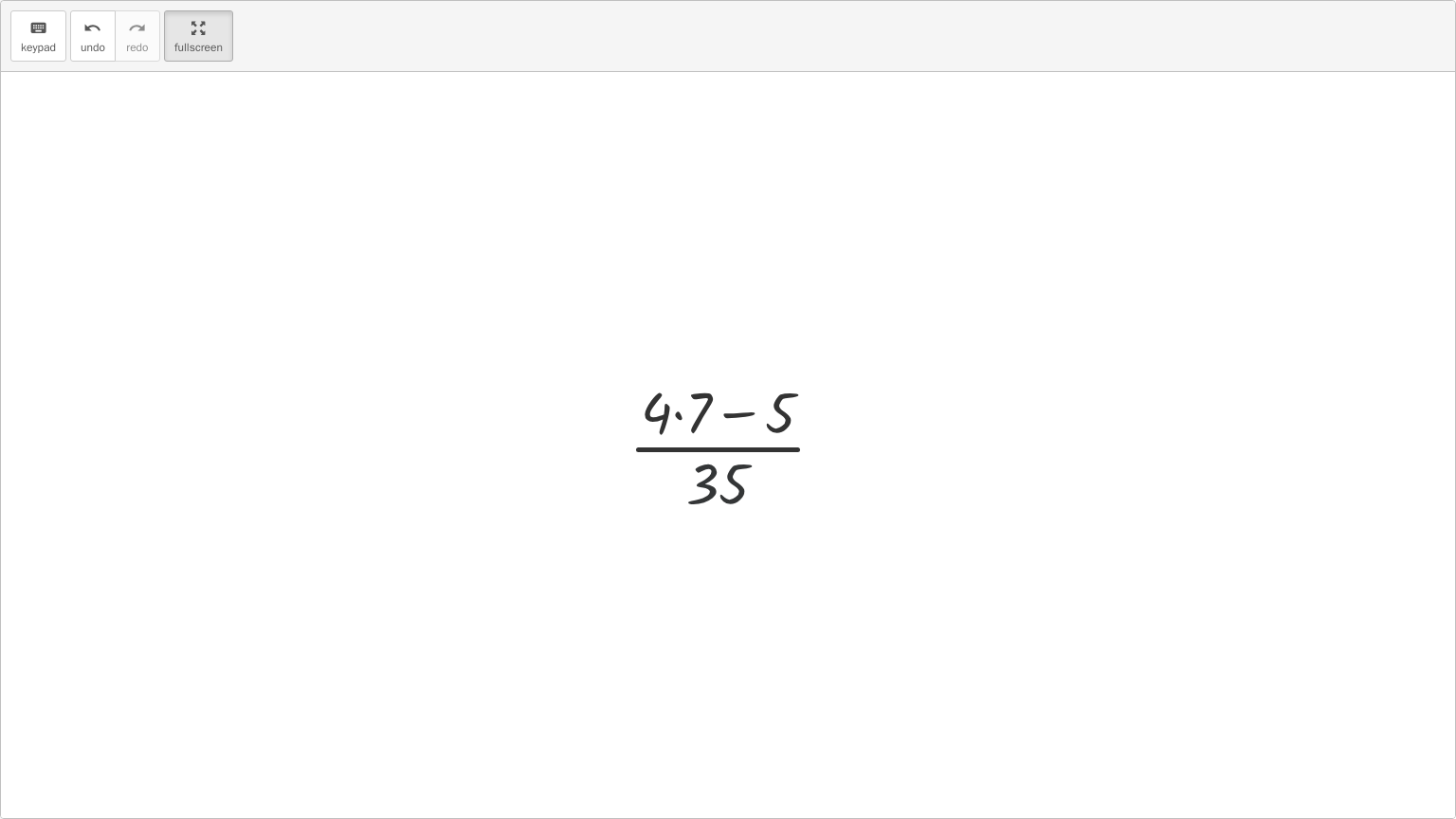 click at bounding box center (735, 446) 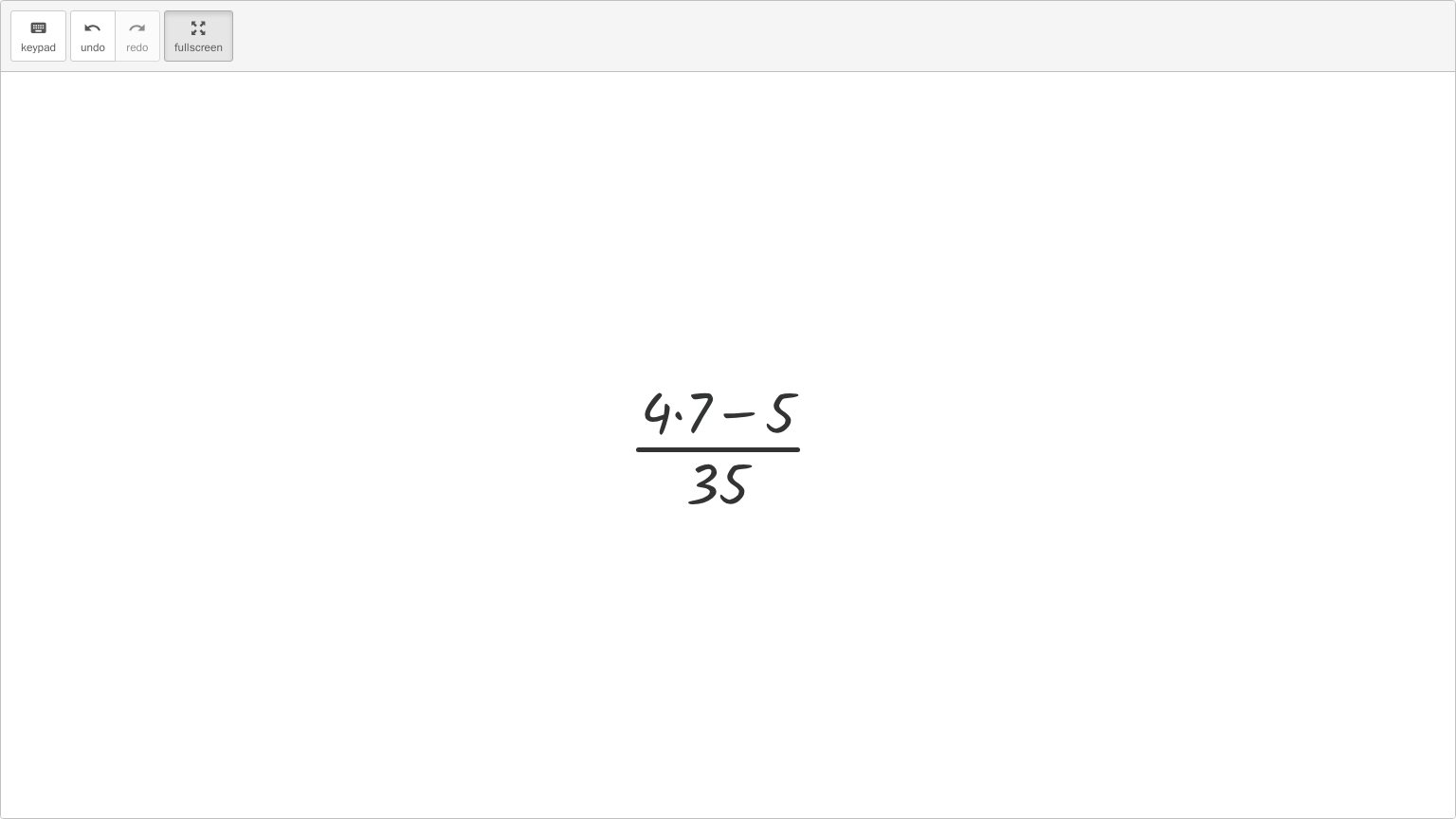 click at bounding box center (735, 446) 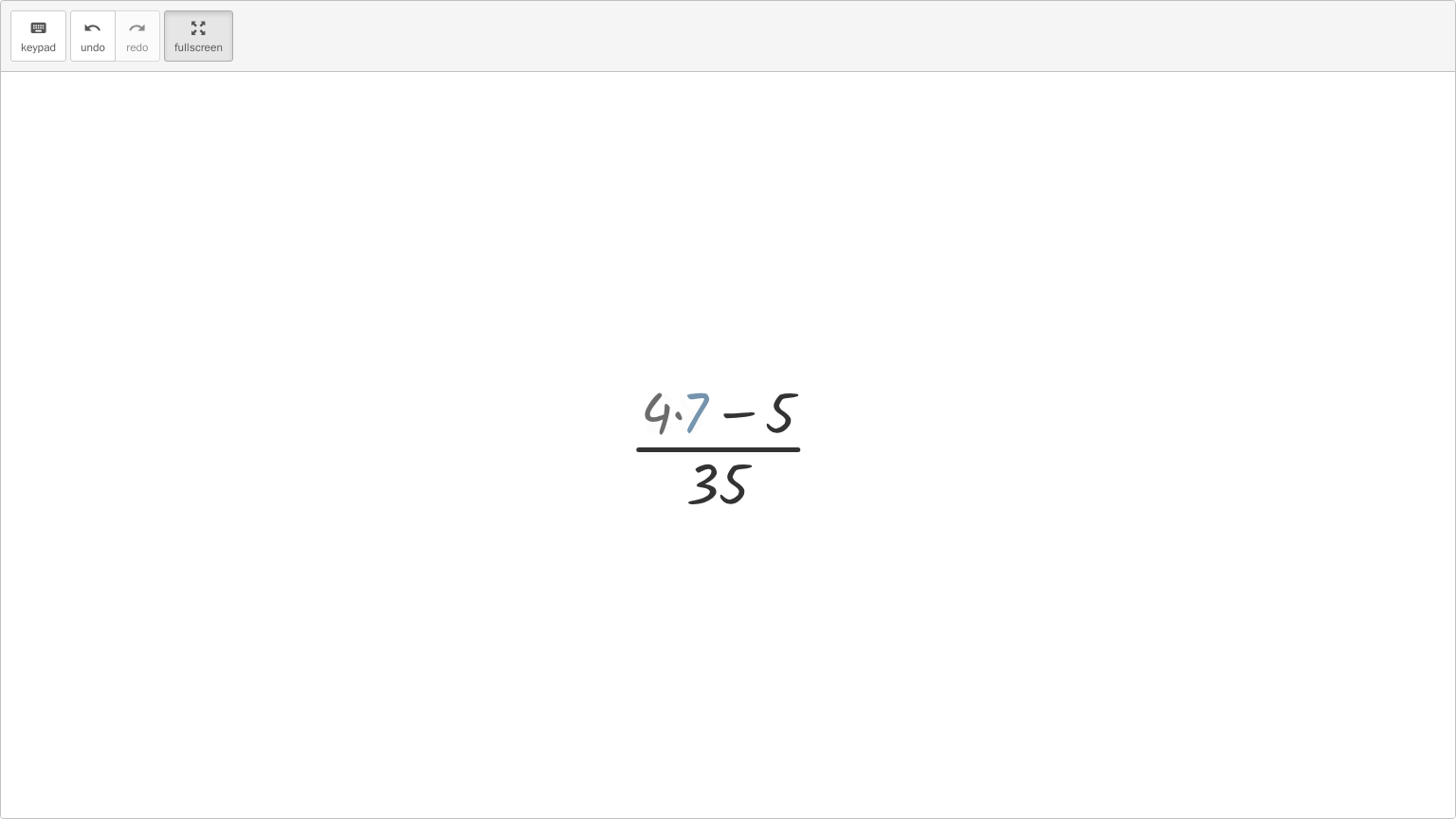 click at bounding box center (735, 446) 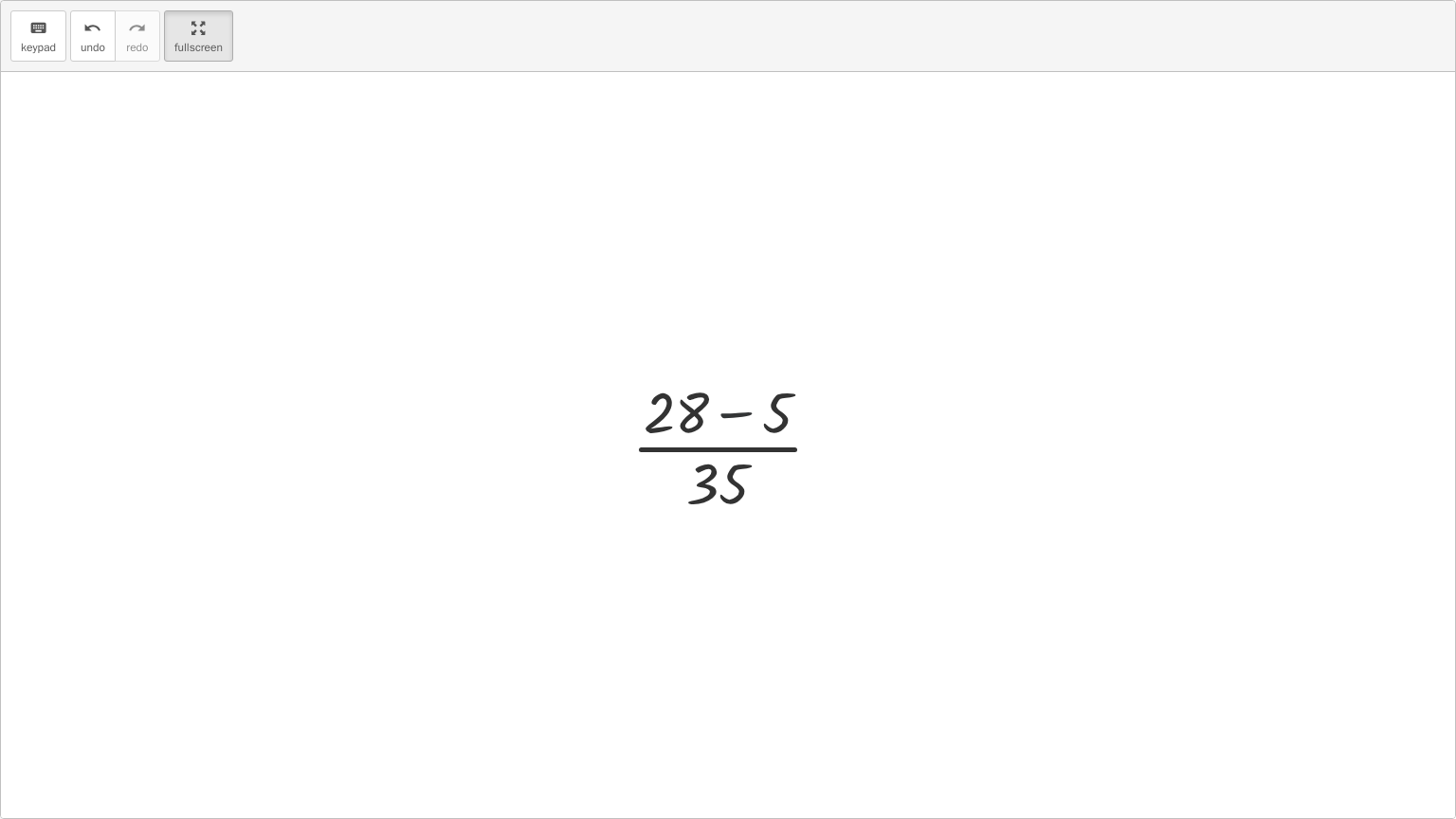 click at bounding box center (735, 446) 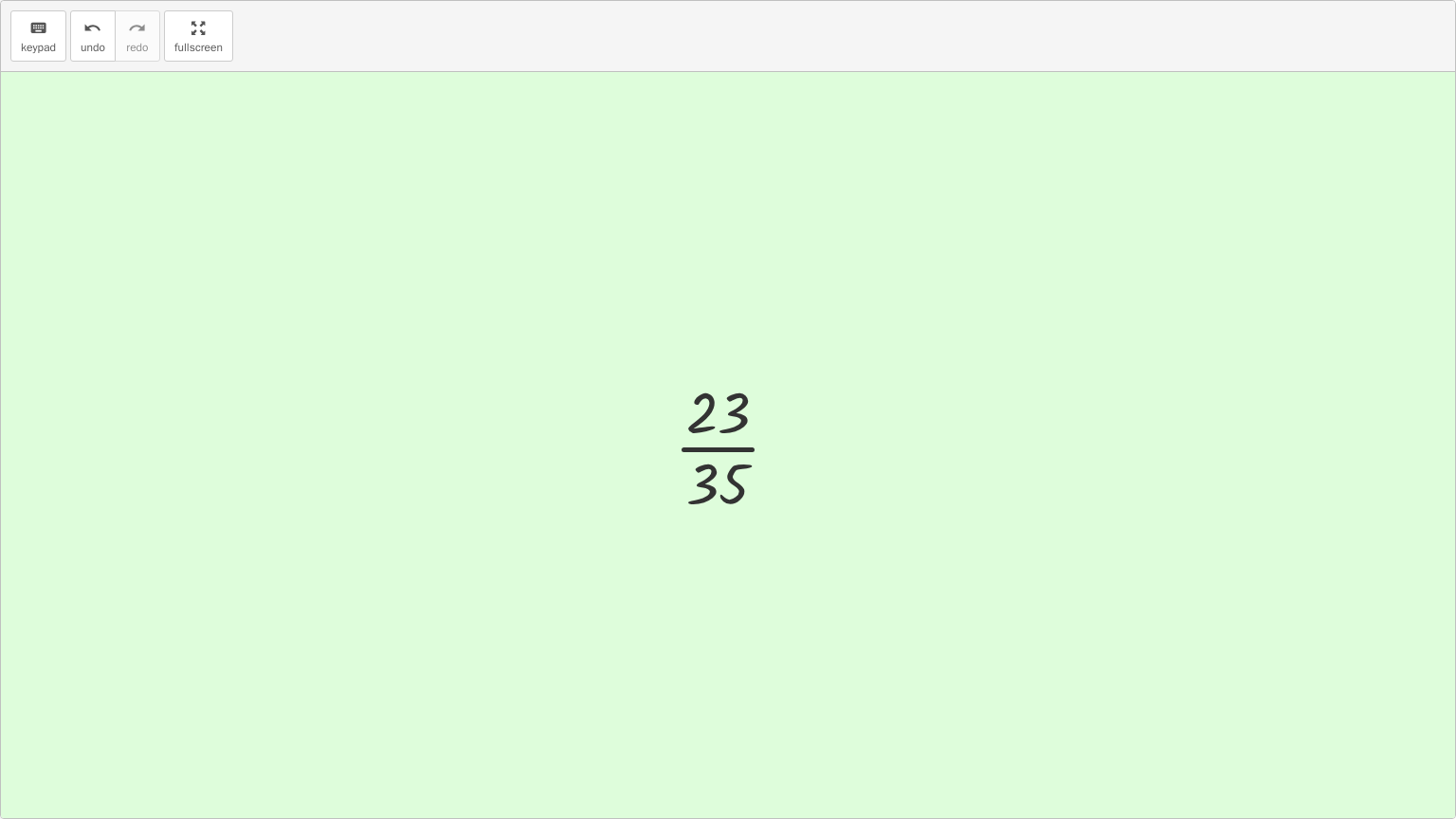 drag, startPoint x: 194, startPoint y: 12, endPoint x: 191, endPoint y: -58, distance: 70.06426 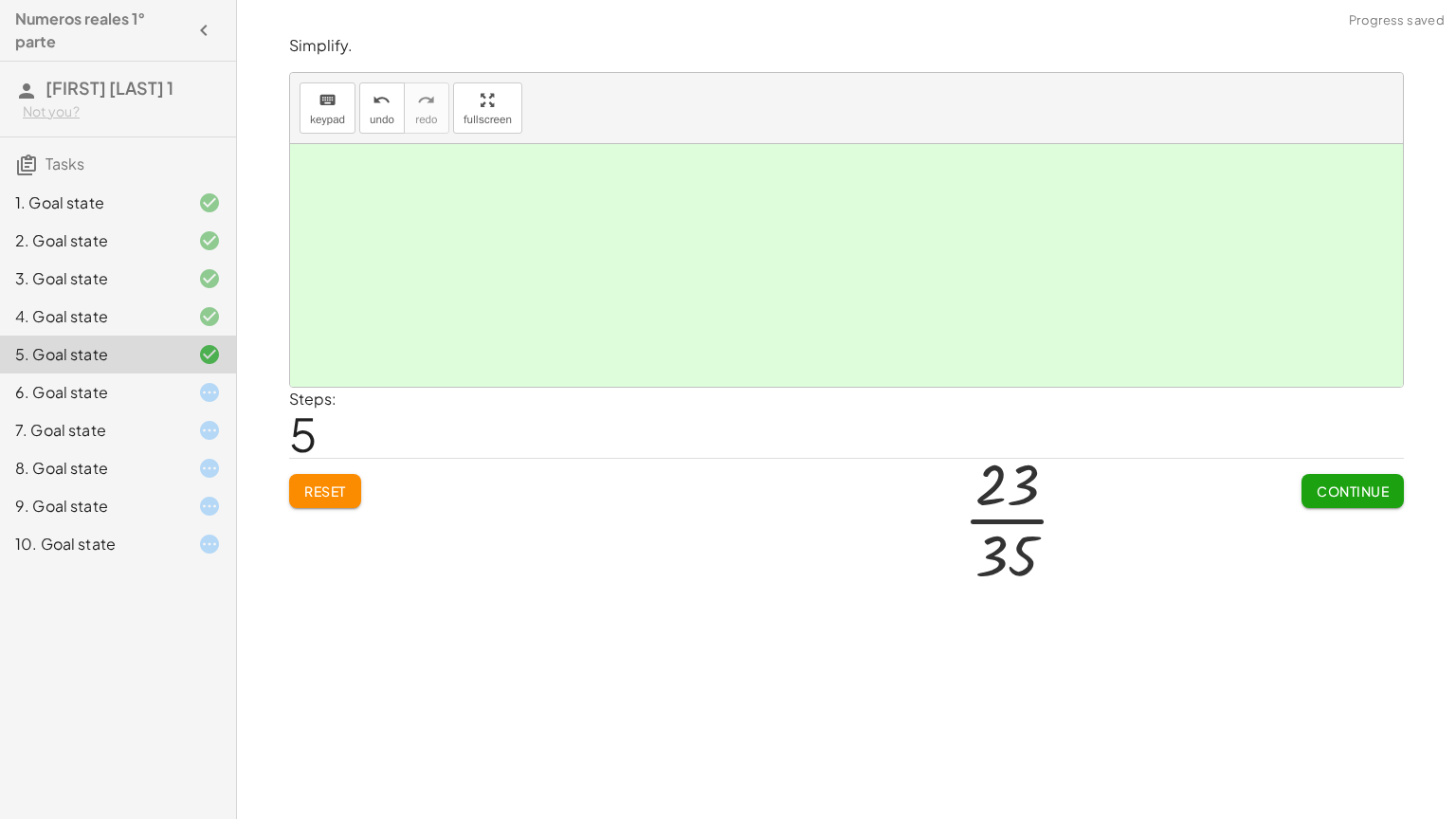 click on "Numeros reales 1° parte [FIRST] [LAST] 1 Not you? Tasks 1. Goal state 2. Goal state 3. Goal state 4. Goal state 5. Goal state 6. Goal state 7. Goal state 8. Goal state 9. Goal state 10. Goal state Simplify. keyboard keypad undo undo redo redo fullscreen + 3 + ( - 1 ) + 3 − 1 2 × Steps:  2 Reset   Continue  Simplify. keyboard keypad undo undo redo redo fullscreen + · 14 · 3 + · 4 · 6 + · 14 · 3 + · 2 · 3 · 2 + · 14 · 3 + · 2 · 3 · · 3 16 × Steps:  2 Reset   Continue  Simplify. keyboard keypad undo undo redo redo fullscreen + · 7 · 2 + · 3 · 6 + · 7 · 2 + · 3 · 2 · 3 + · 7 · 2 + · 1 · 2 · 8 · 2 4 × Steps:  3 Reset   Continue  Simplify. keyboard keypad undo undo redo redo fullscreen + · 3 · 9 − · 5 · 3 + · 3 · 3 · 3 − · 5 · 3 + · 1 · 3 − · 5 · 3 · 3 · - 4 × Steps:  2 Reset   Continue  Simplify. keyboard keypad undo undo redo redo fullscreen + · 4 · 5 − · 1 · 7 + · 4 · 7 · 5 · 7 − · 5 · 5 · 7 · ( + · 4 · 7 − 5" at bounding box center (728, 410) 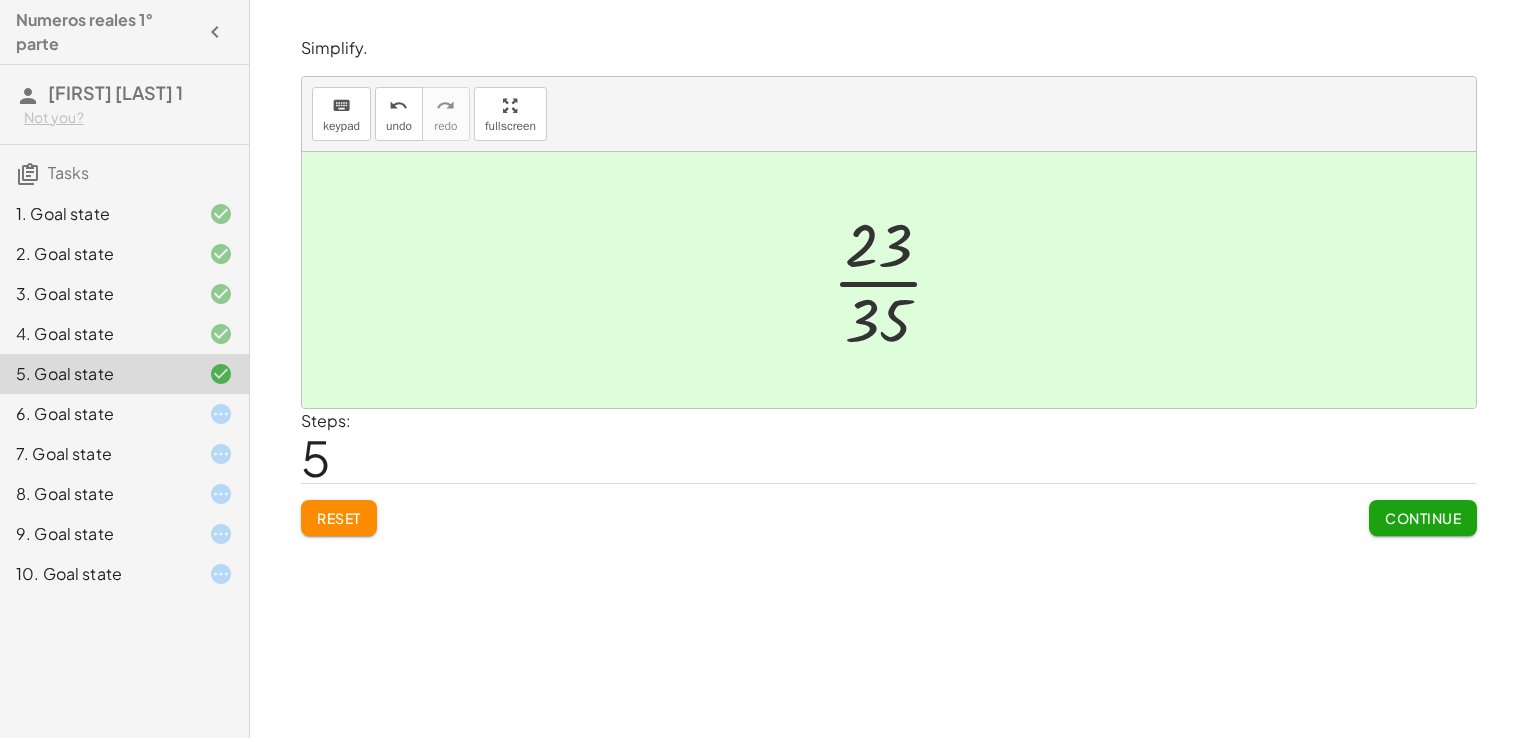 click on "Continue" 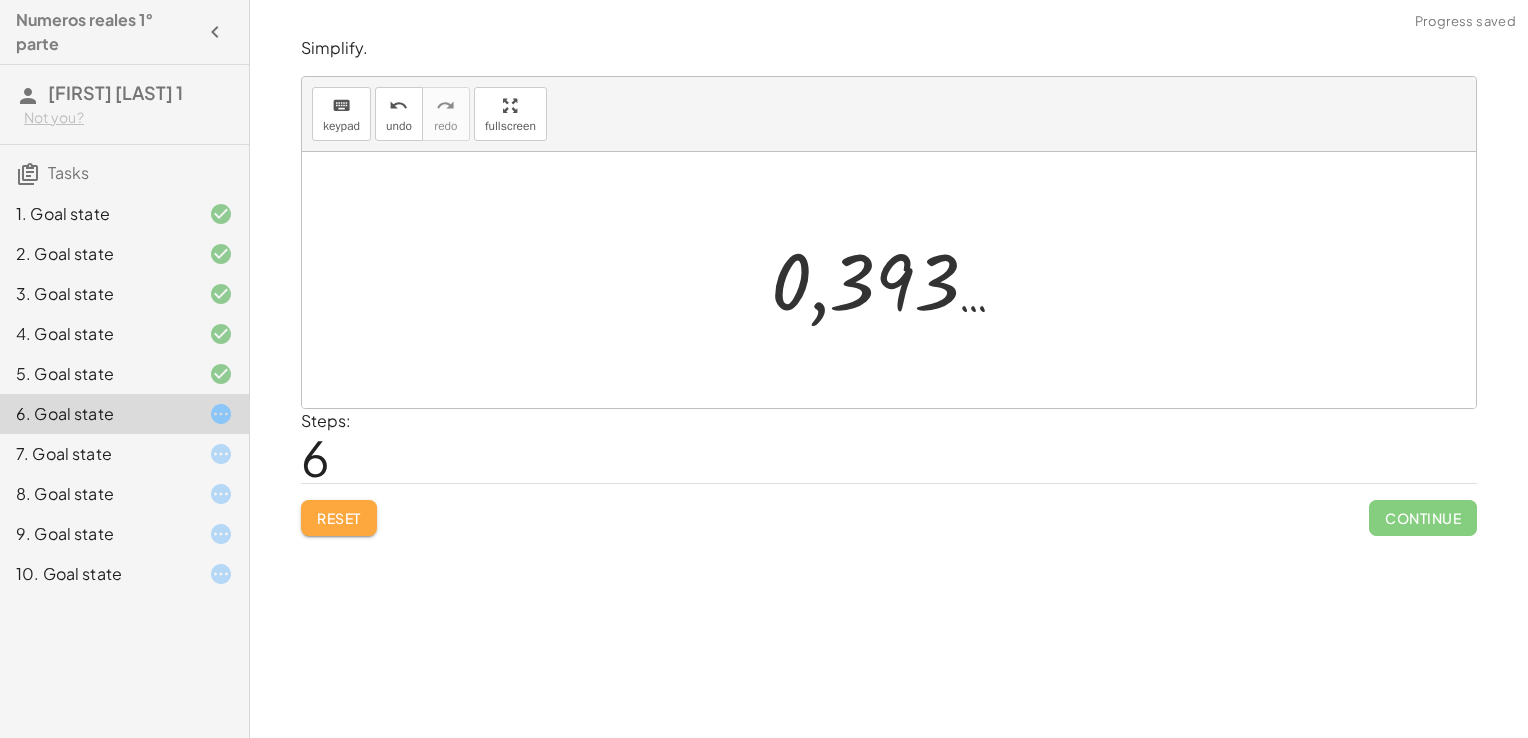 click on "Reset" 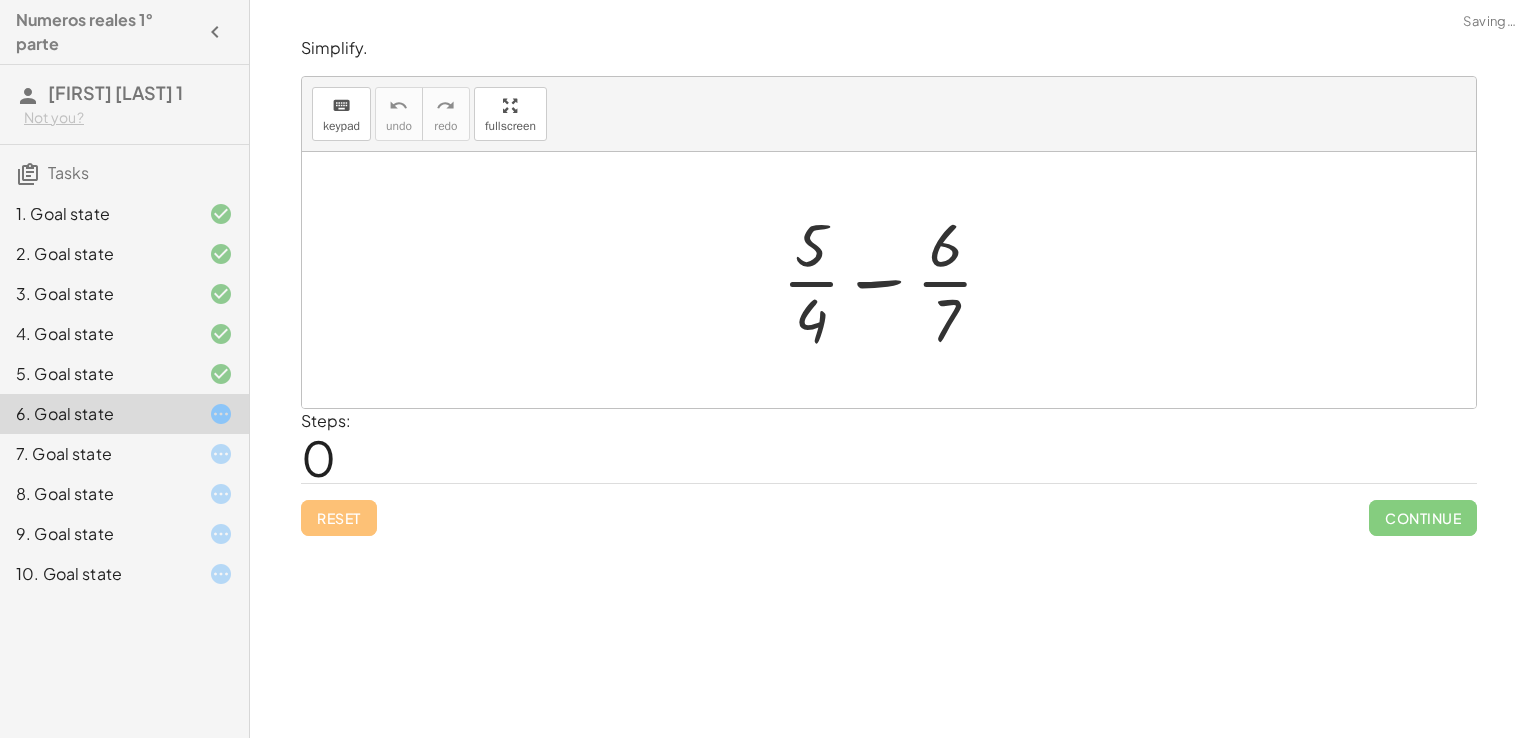 drag, startPoint x: 521, startPoint y: 106, endPoint x: 525, endPoint y: 180, distance: 74.10803 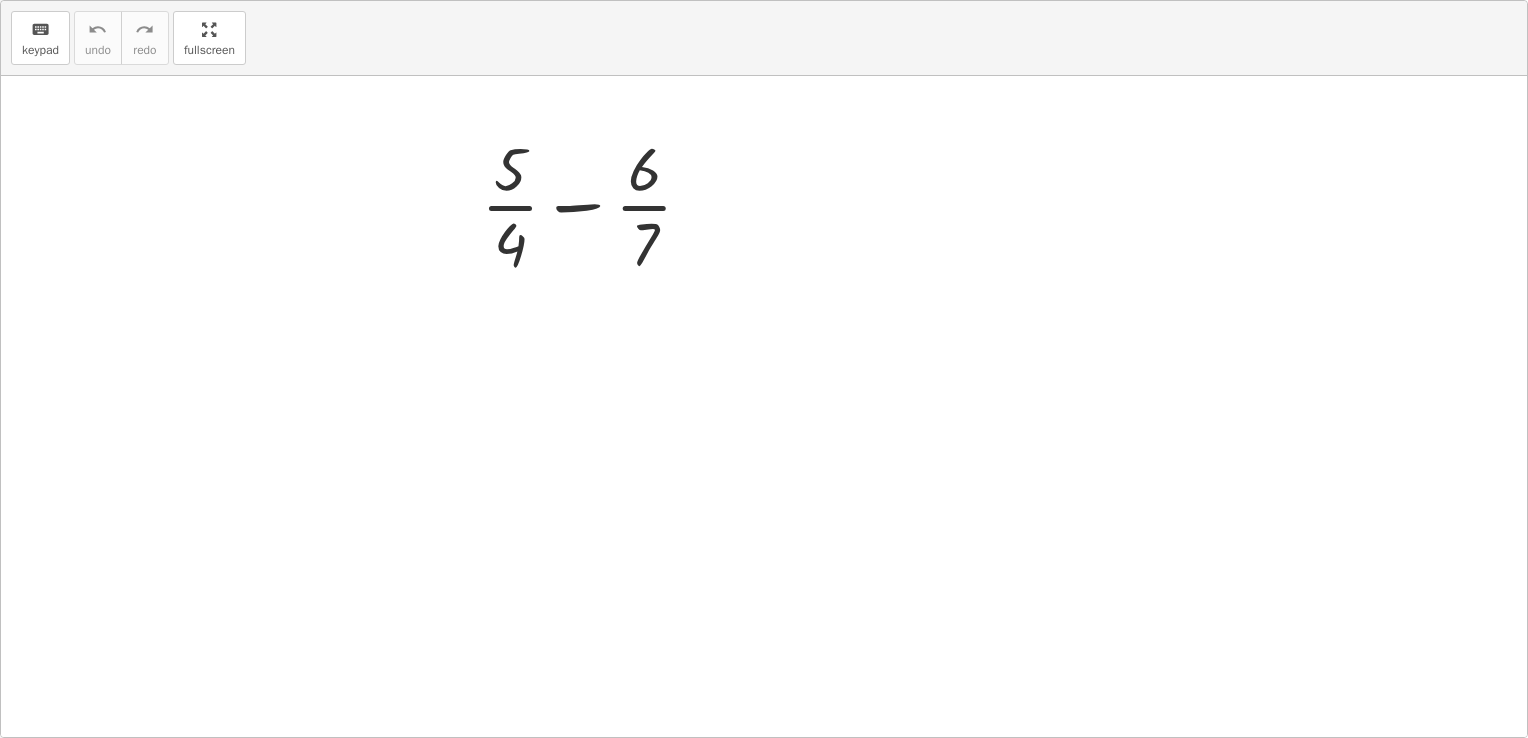 click on "keyboard keypad undo undo redo redo fullscreen + · 5 · 4 − · 6 · 7 ×" at bounding box center (764, 369) 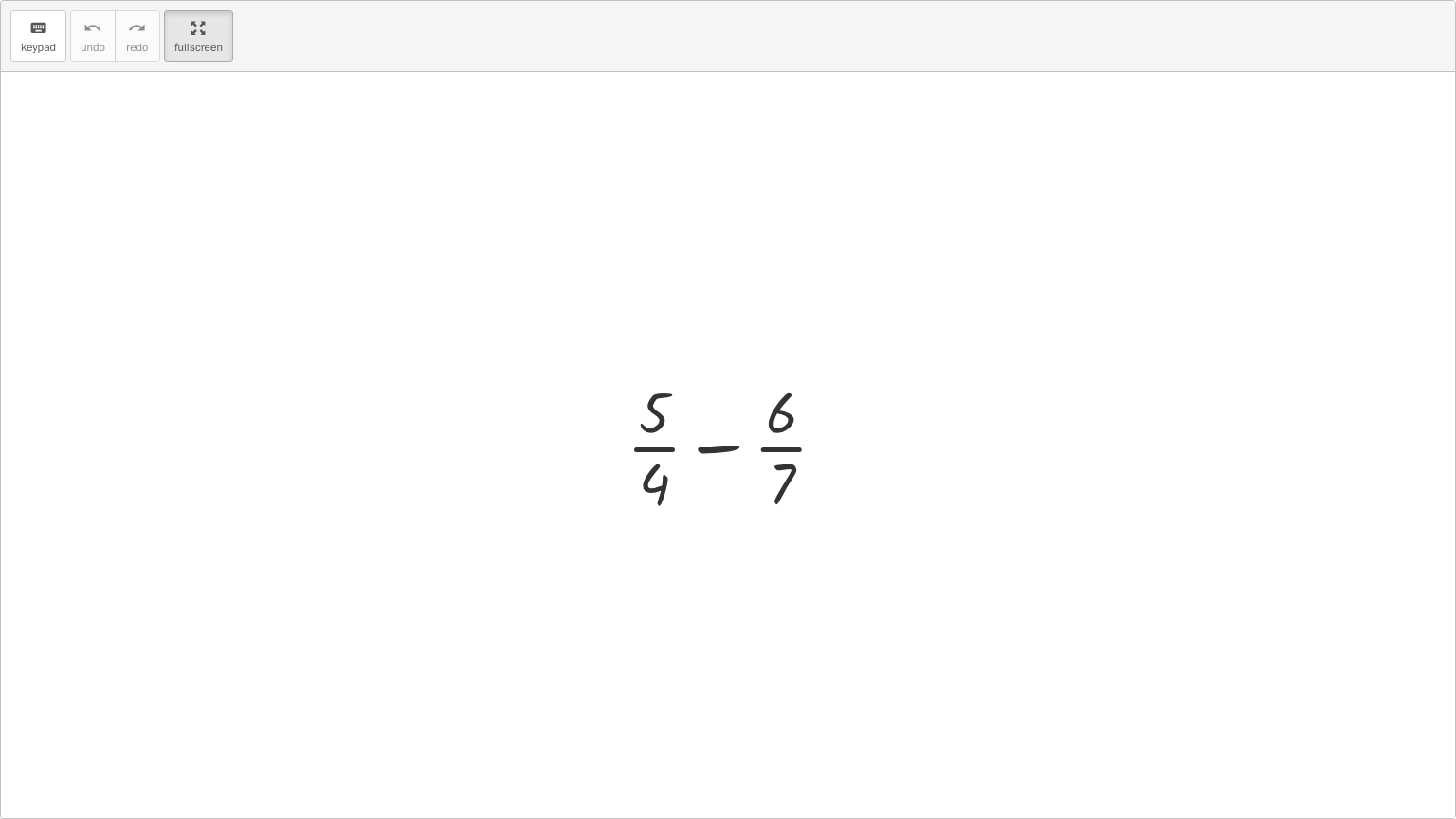 click at bounding box center [735, 446] 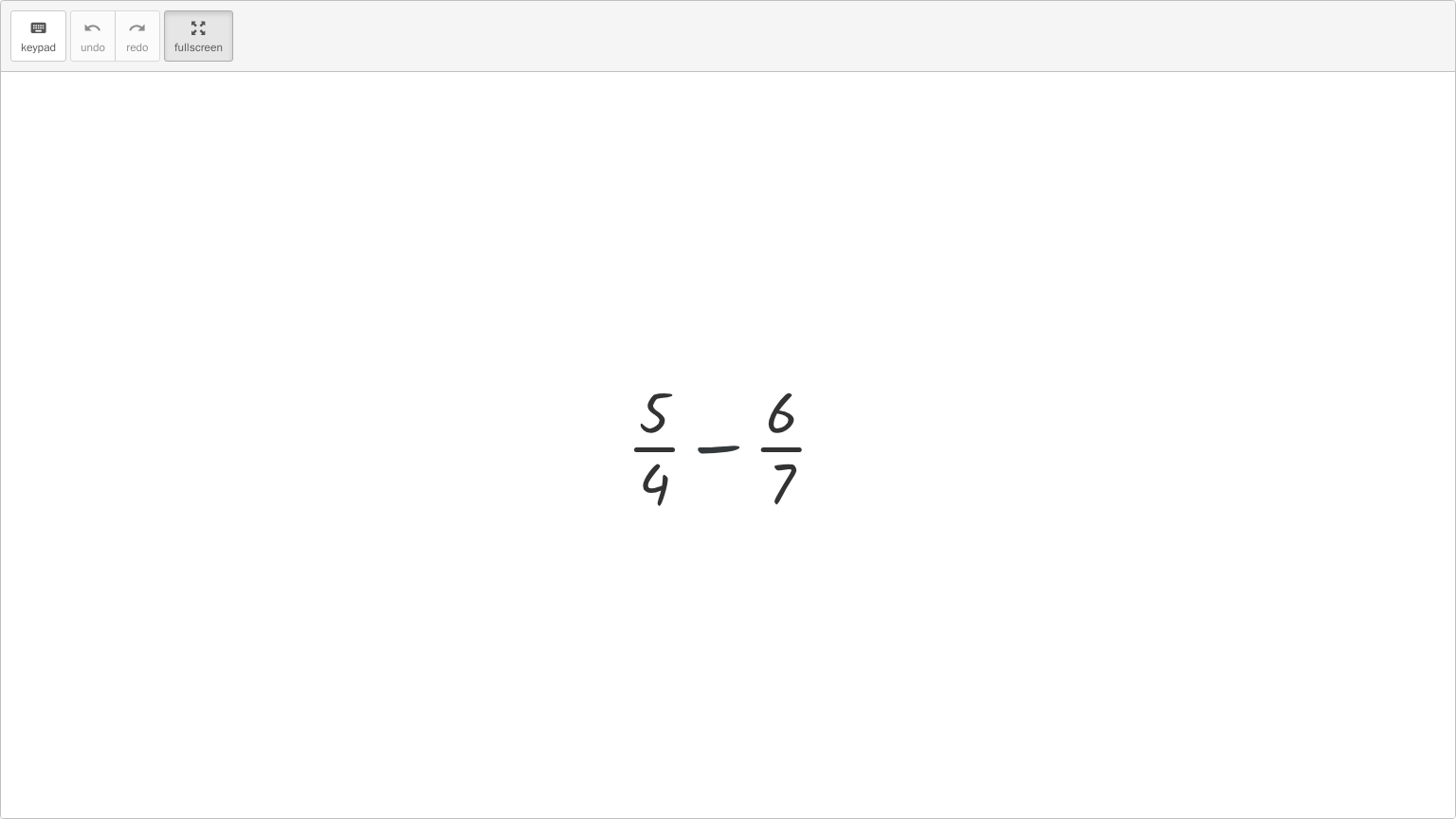 click at bounding box center [735, 446] 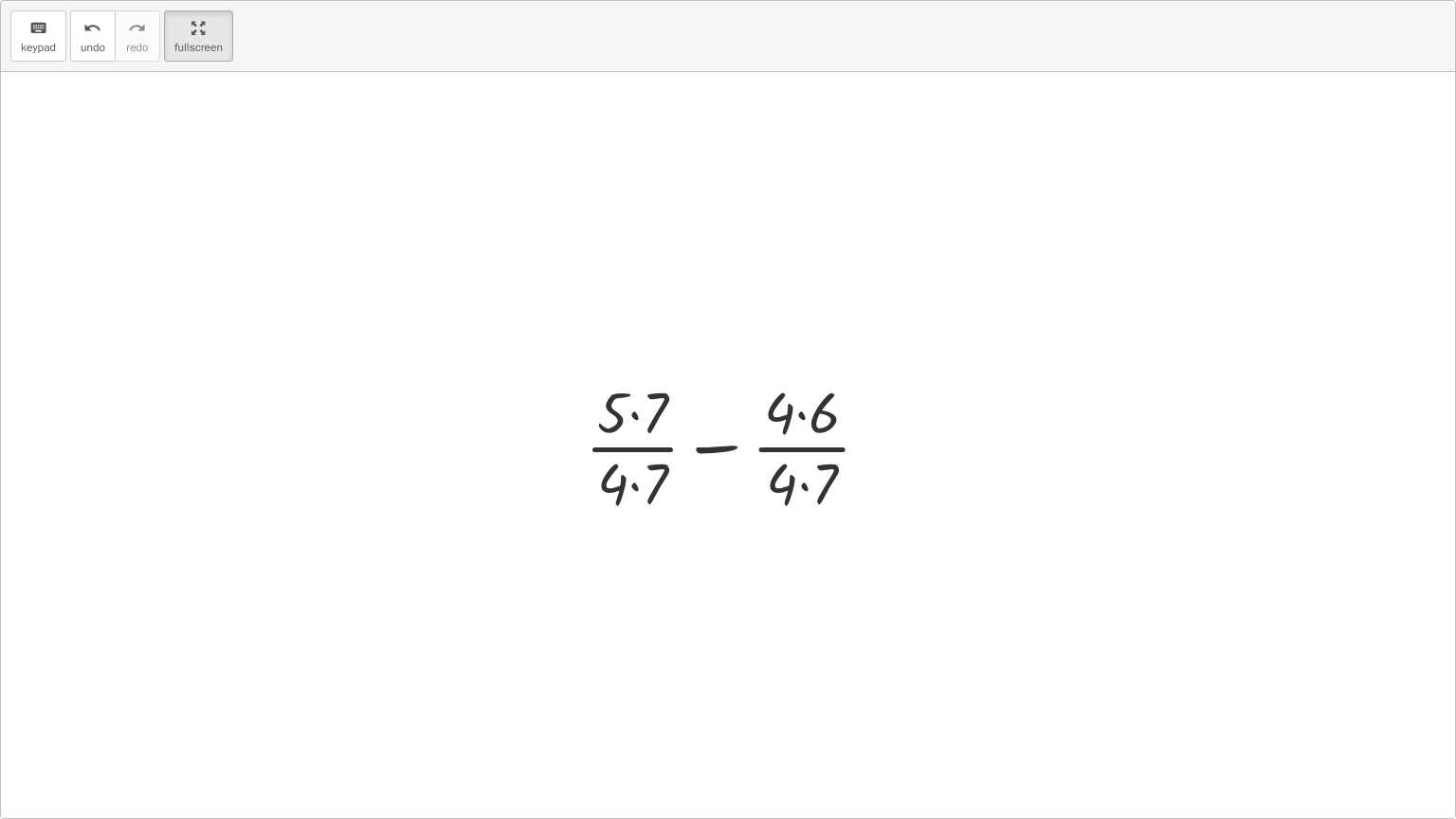 click at bounding box center (735, 446) 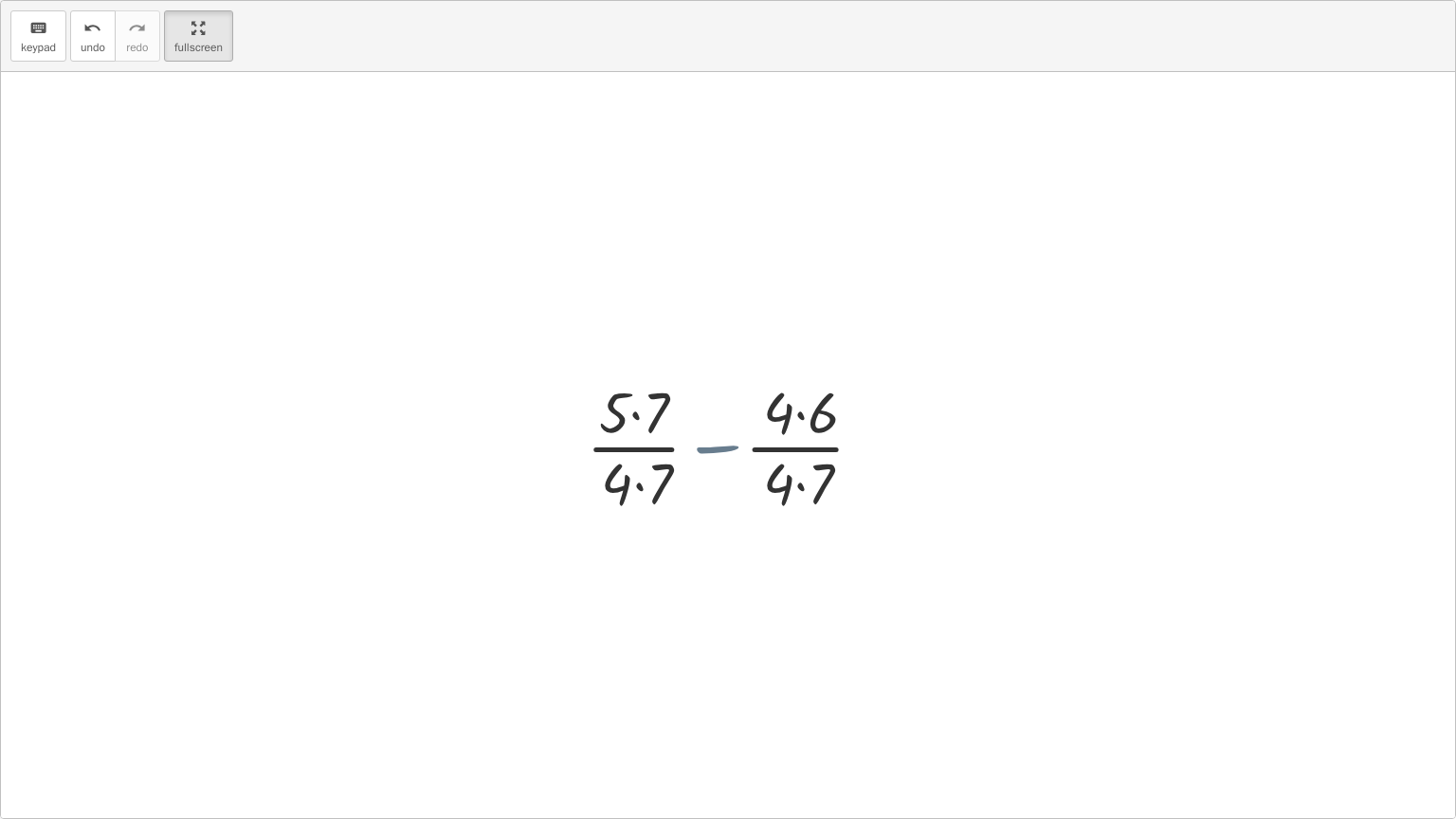 click at bounding box center [736, 446] 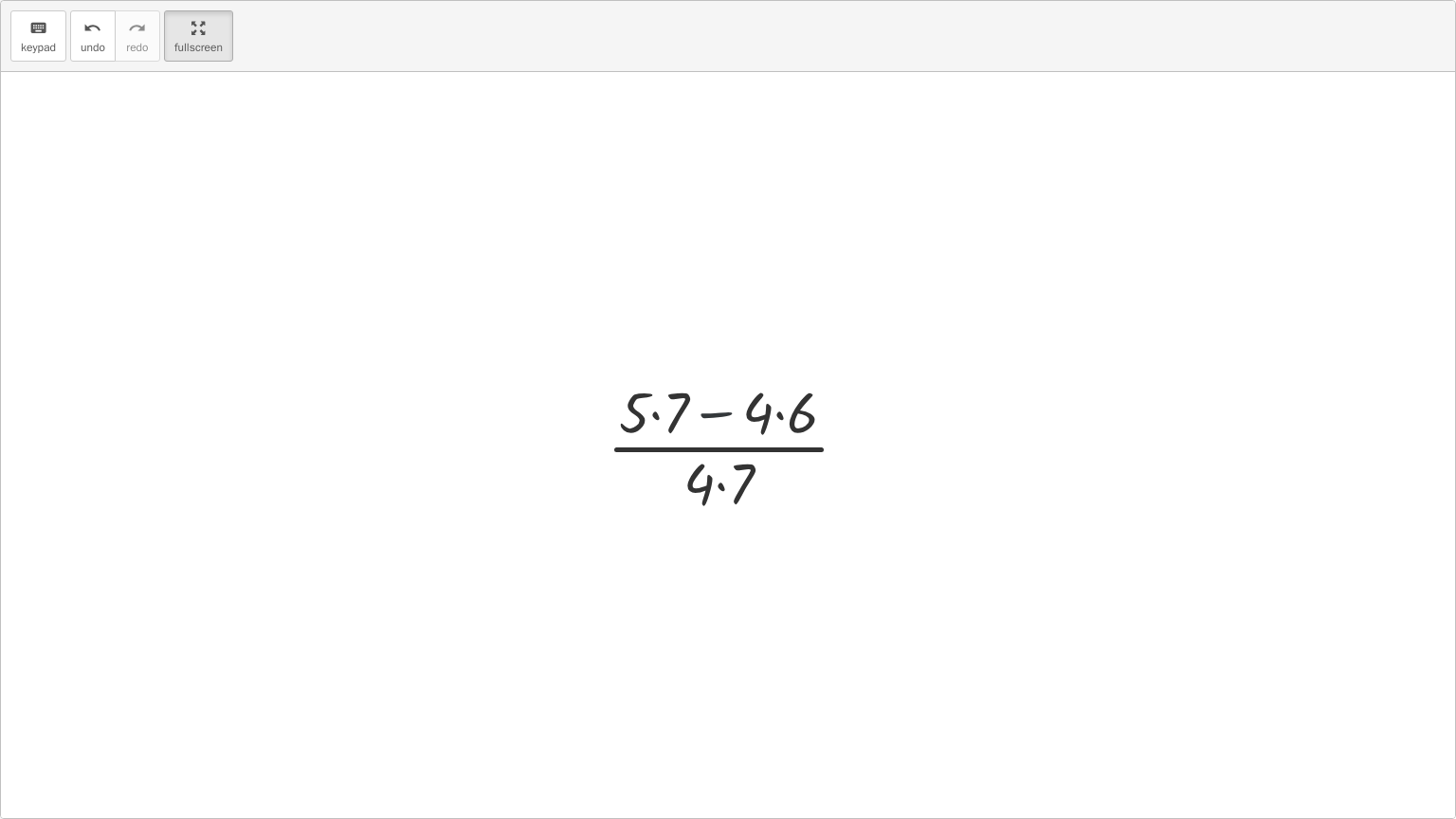 click at bounding box center (736, 446) 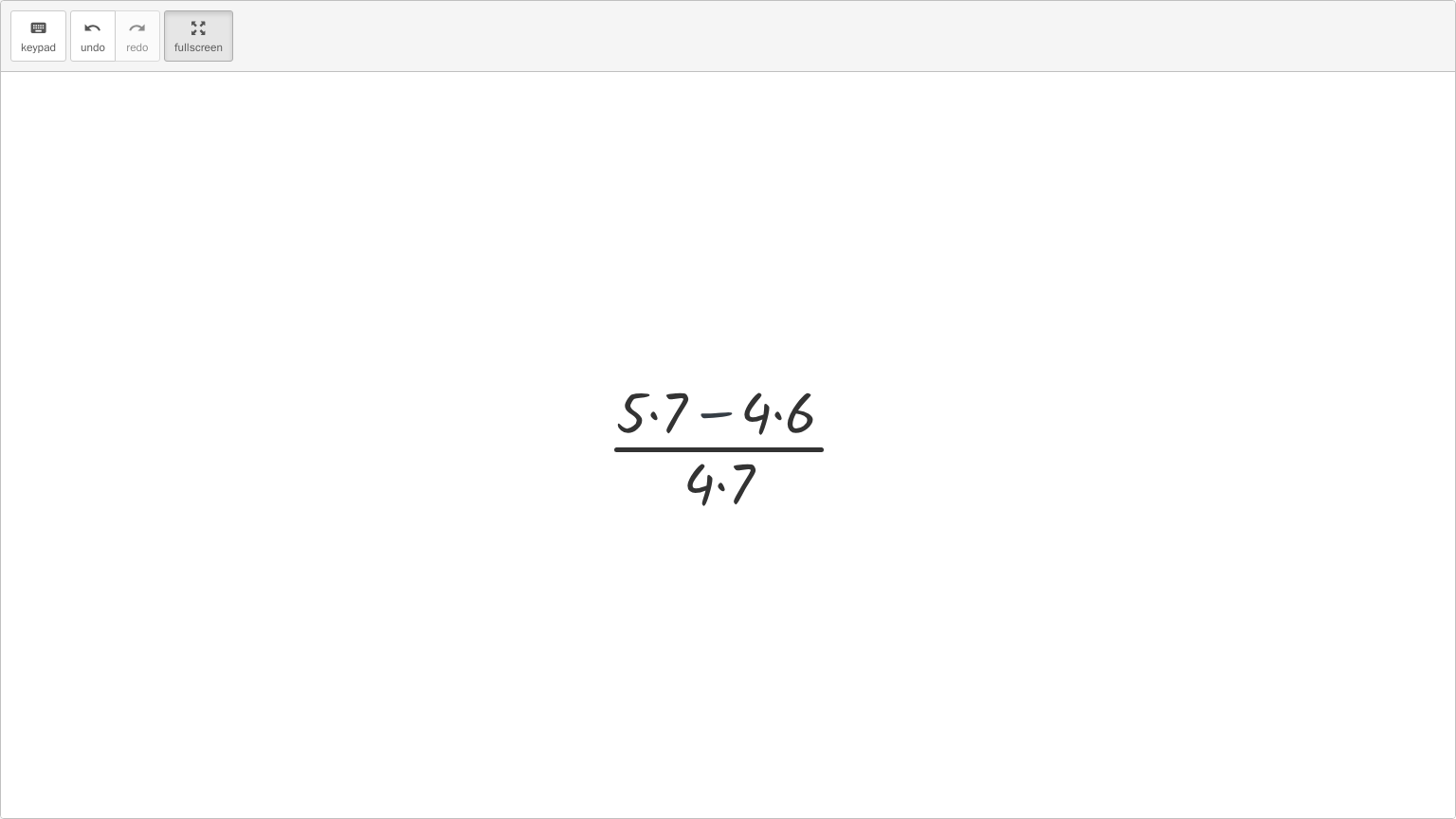 click at bounding box center (736, 446) 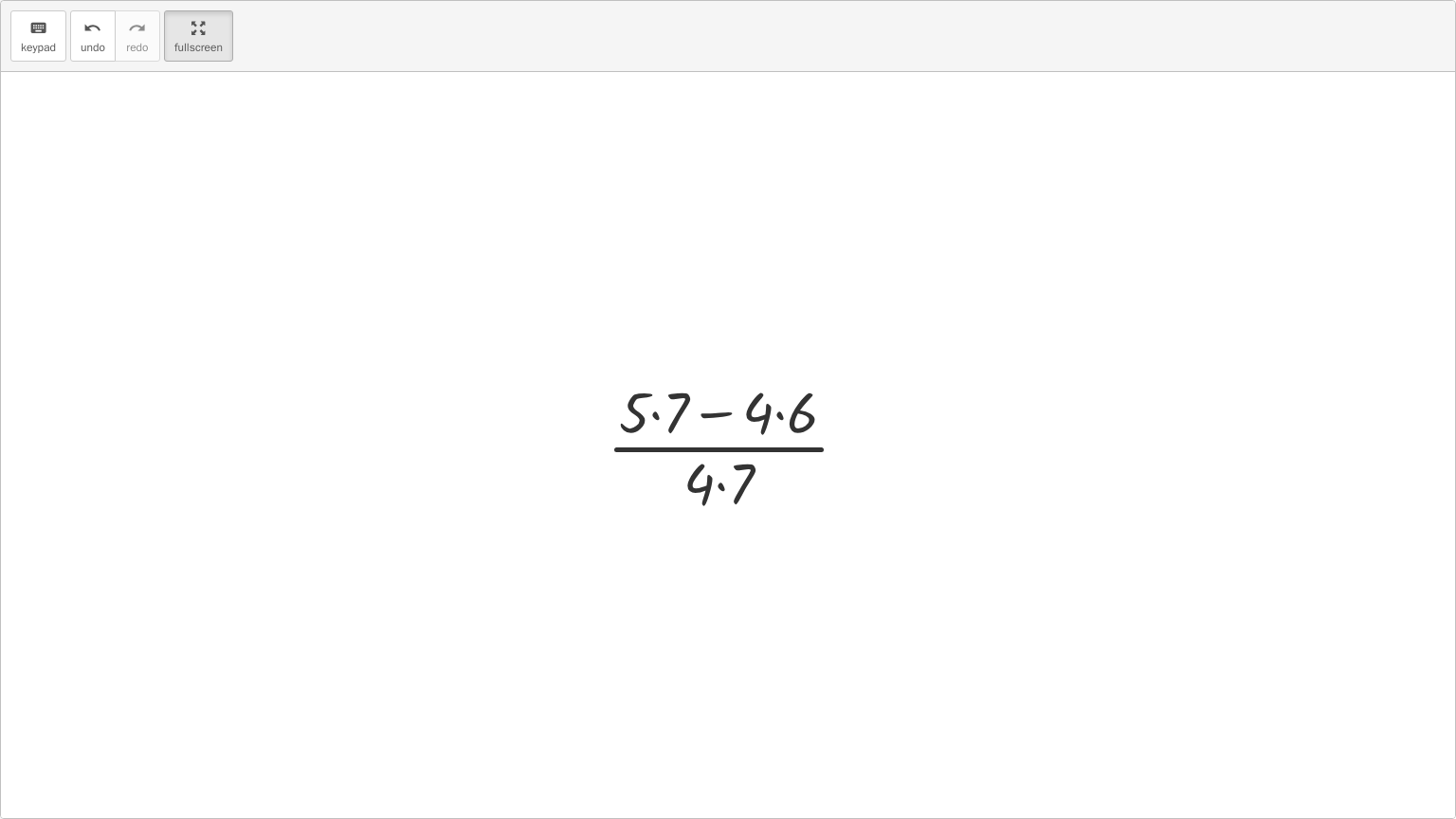 click at bounding box center [736, 446] 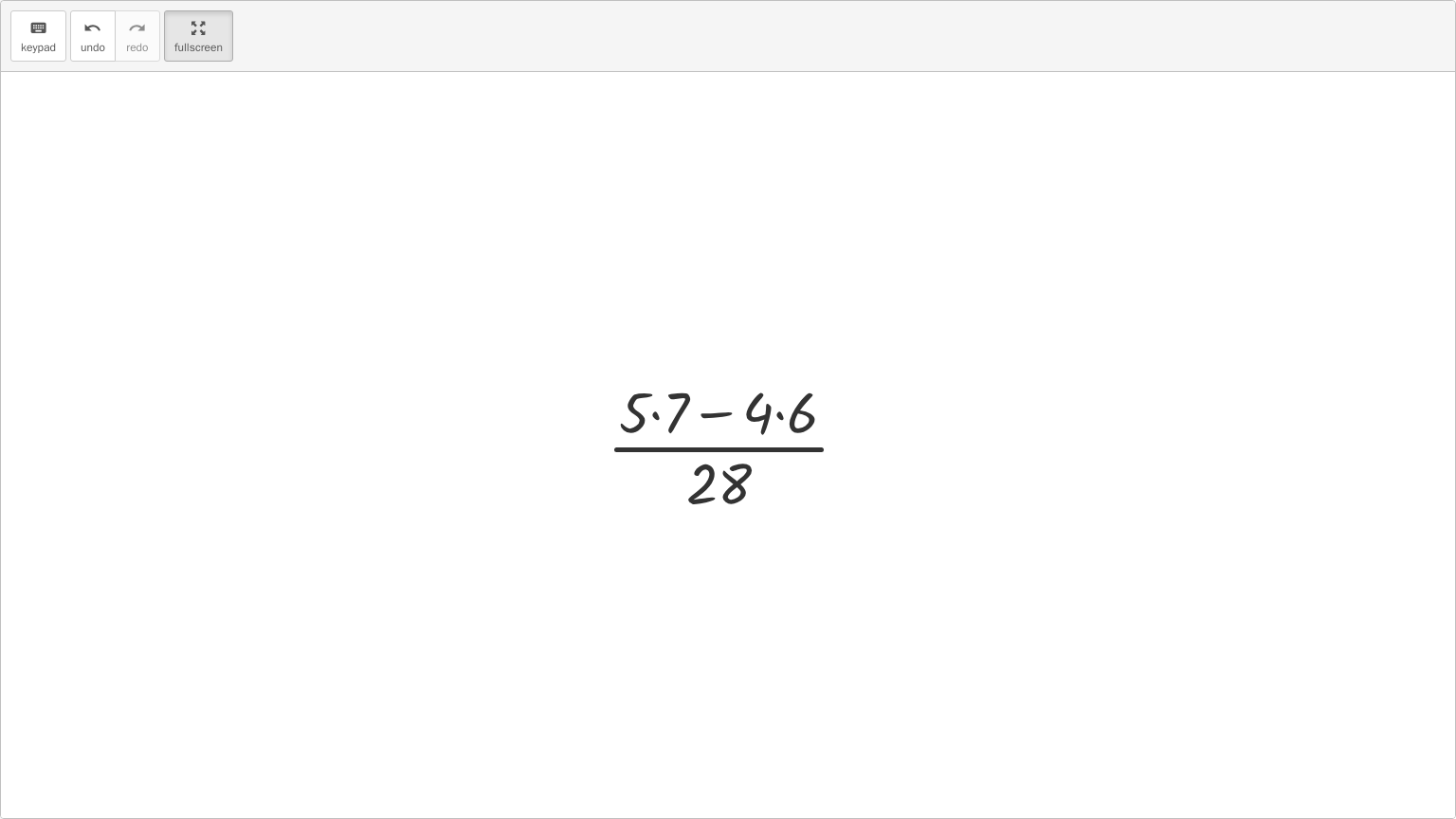 click at bounding box center [736, 446] 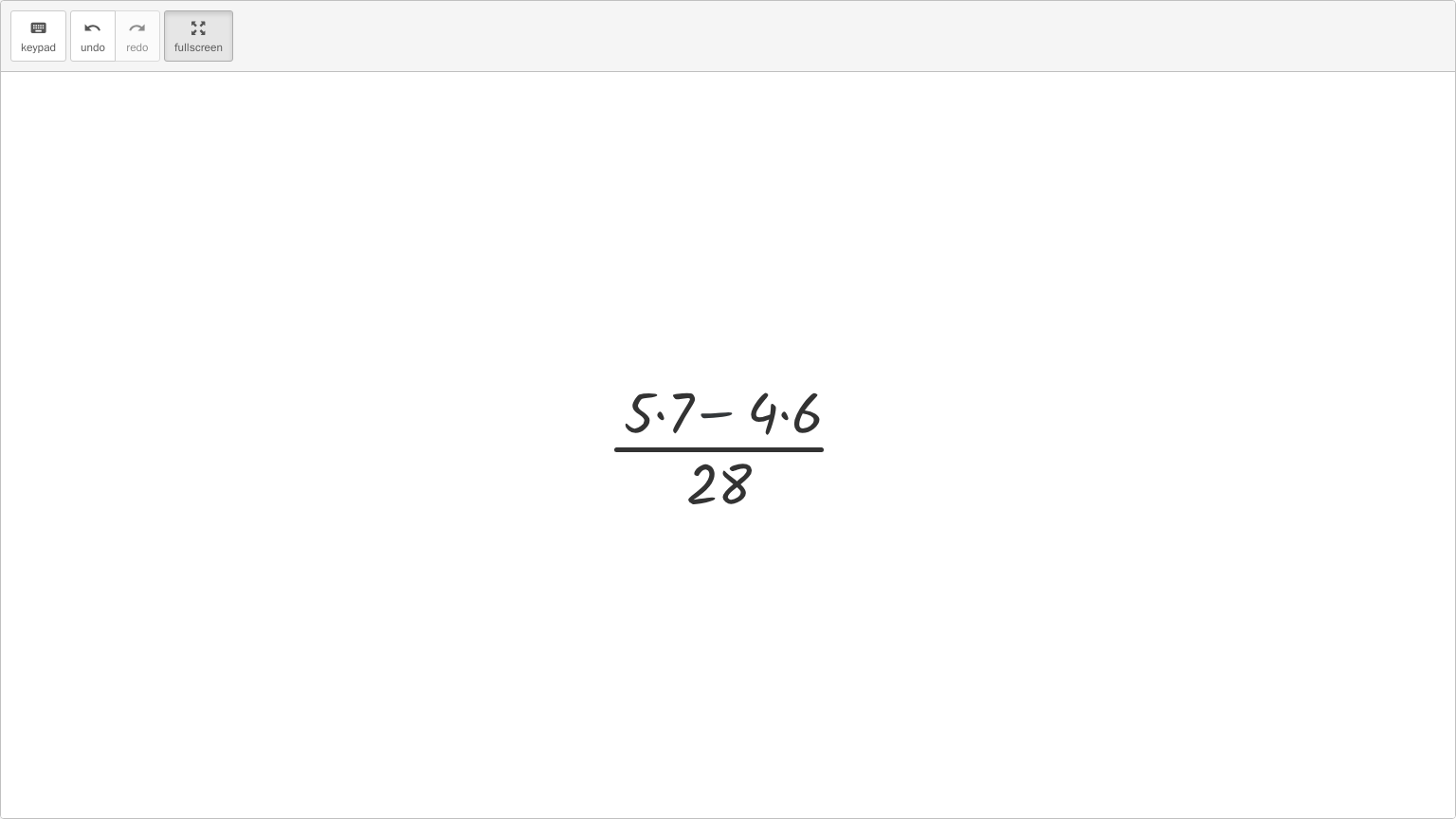 click at bounding box center [736, 446] 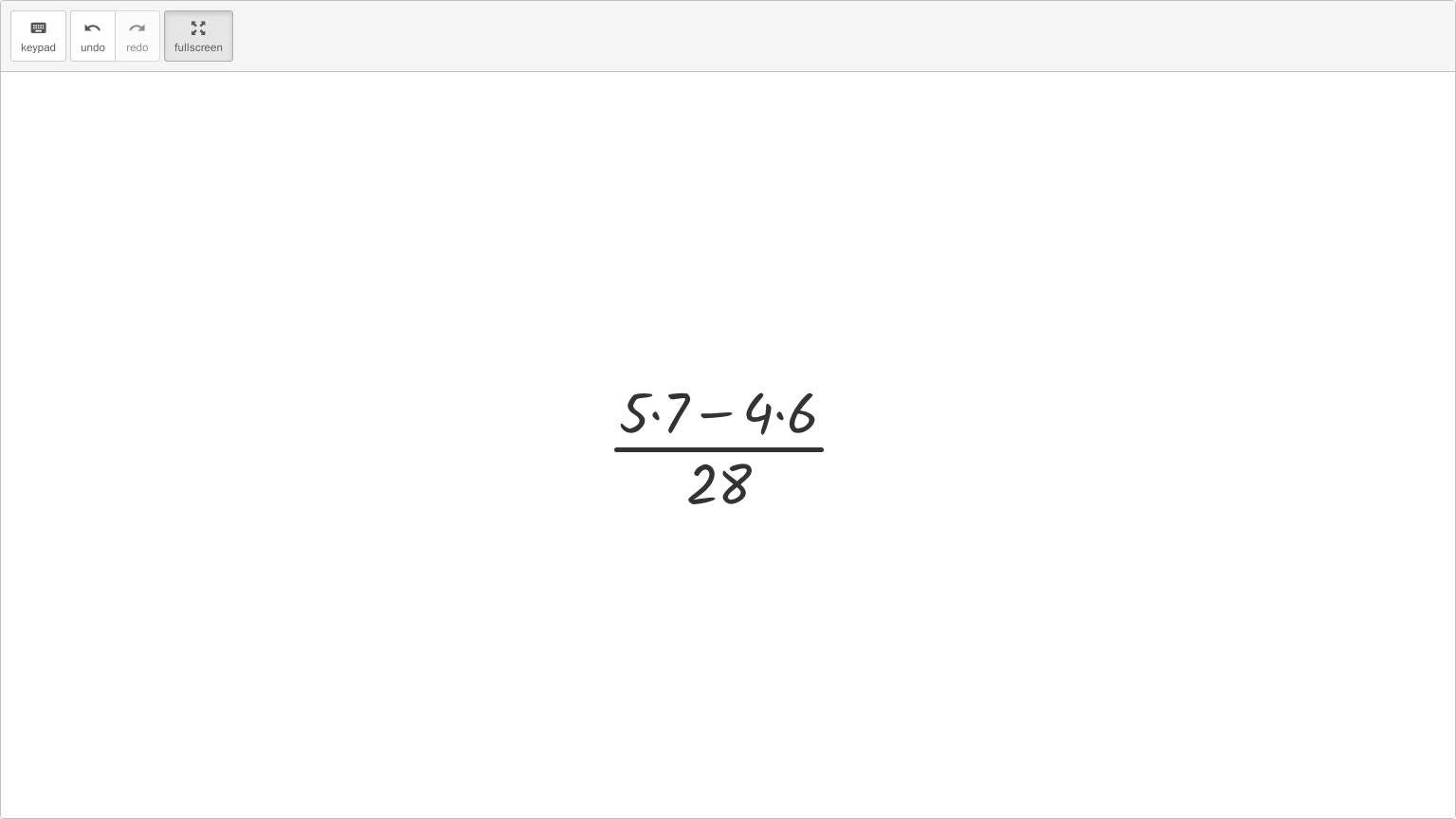 click at bounding box center [736, 446] 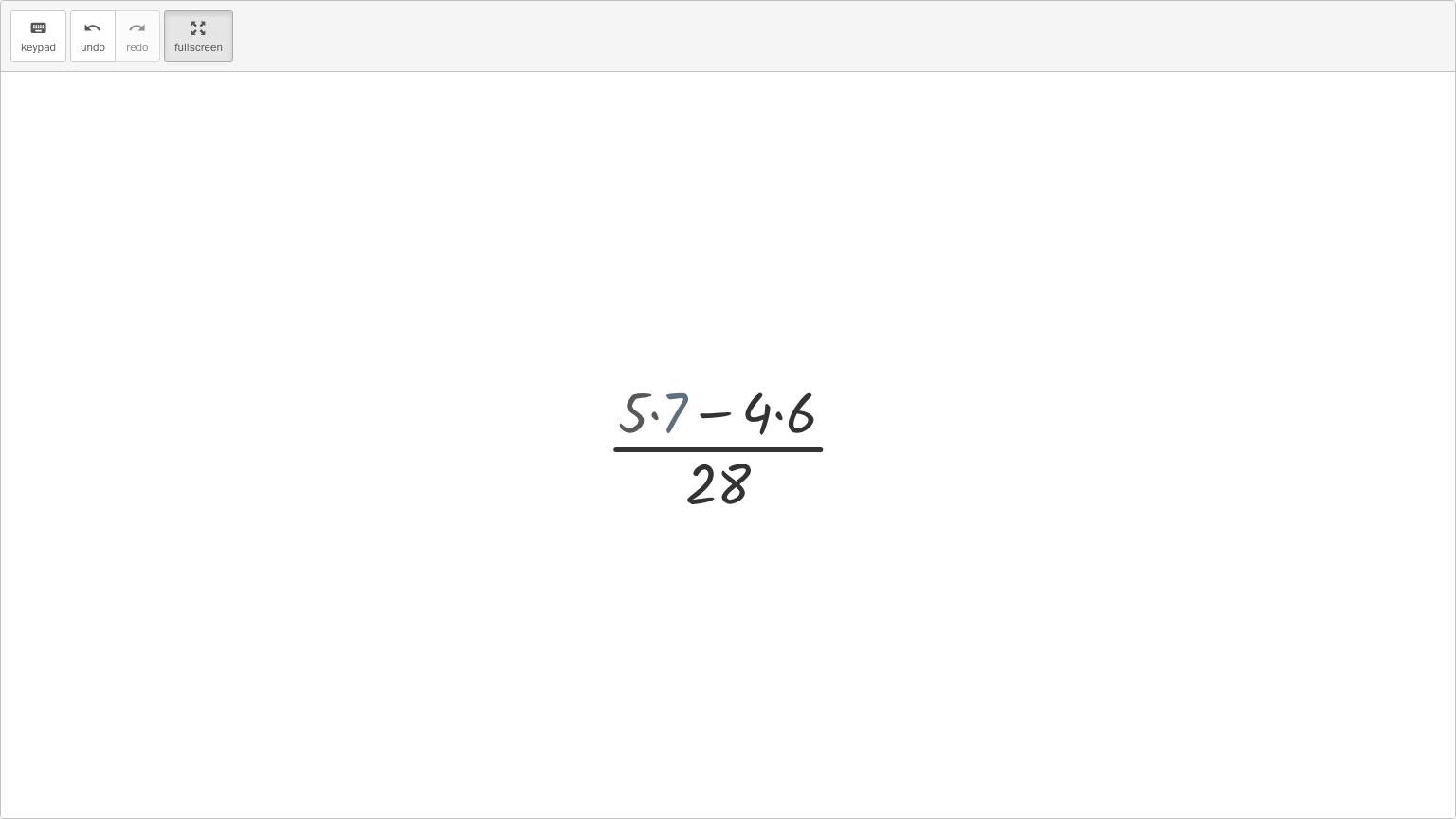click at bounding box center (735, 446) 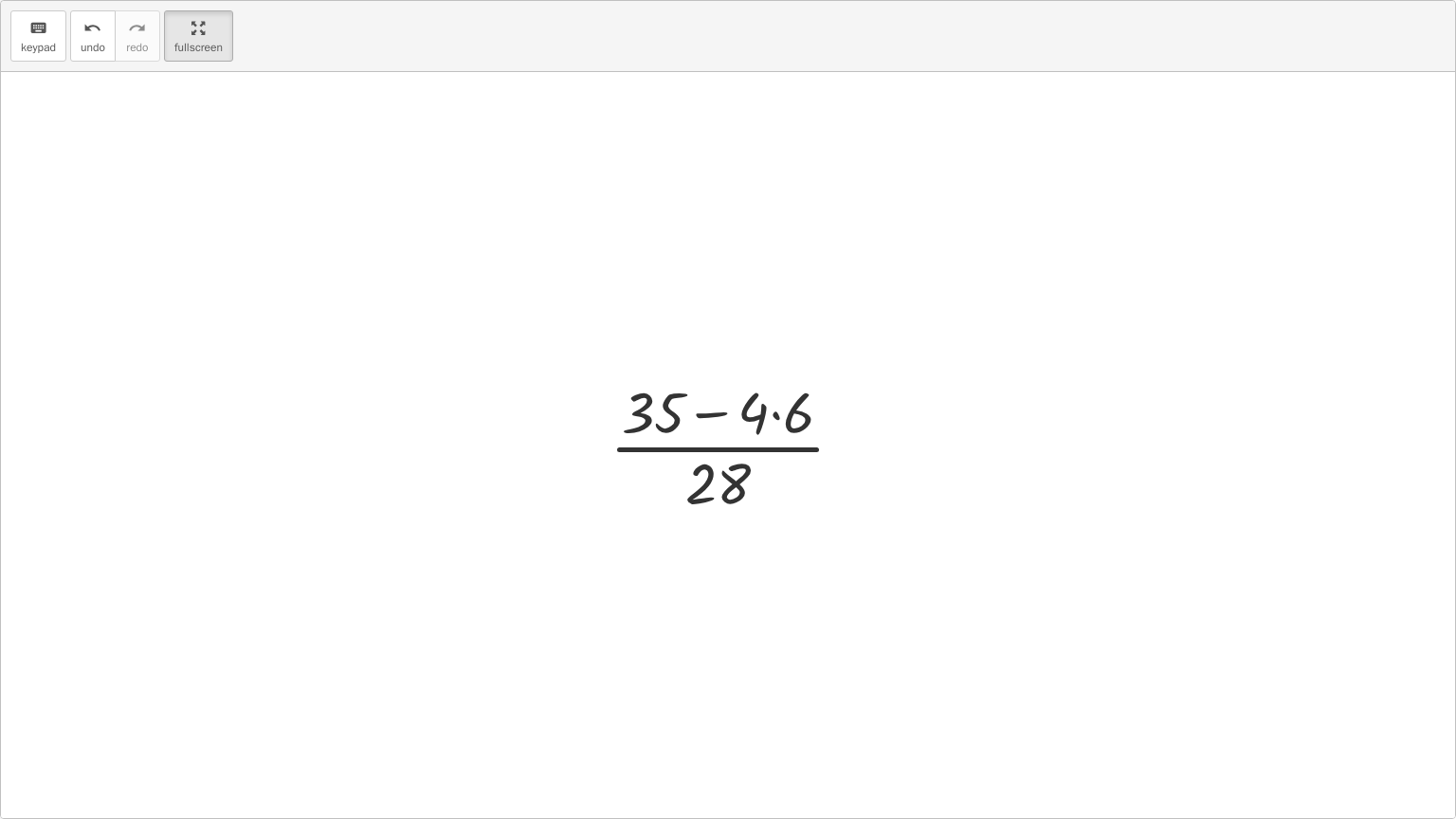 click at bounding box center [735, 446] 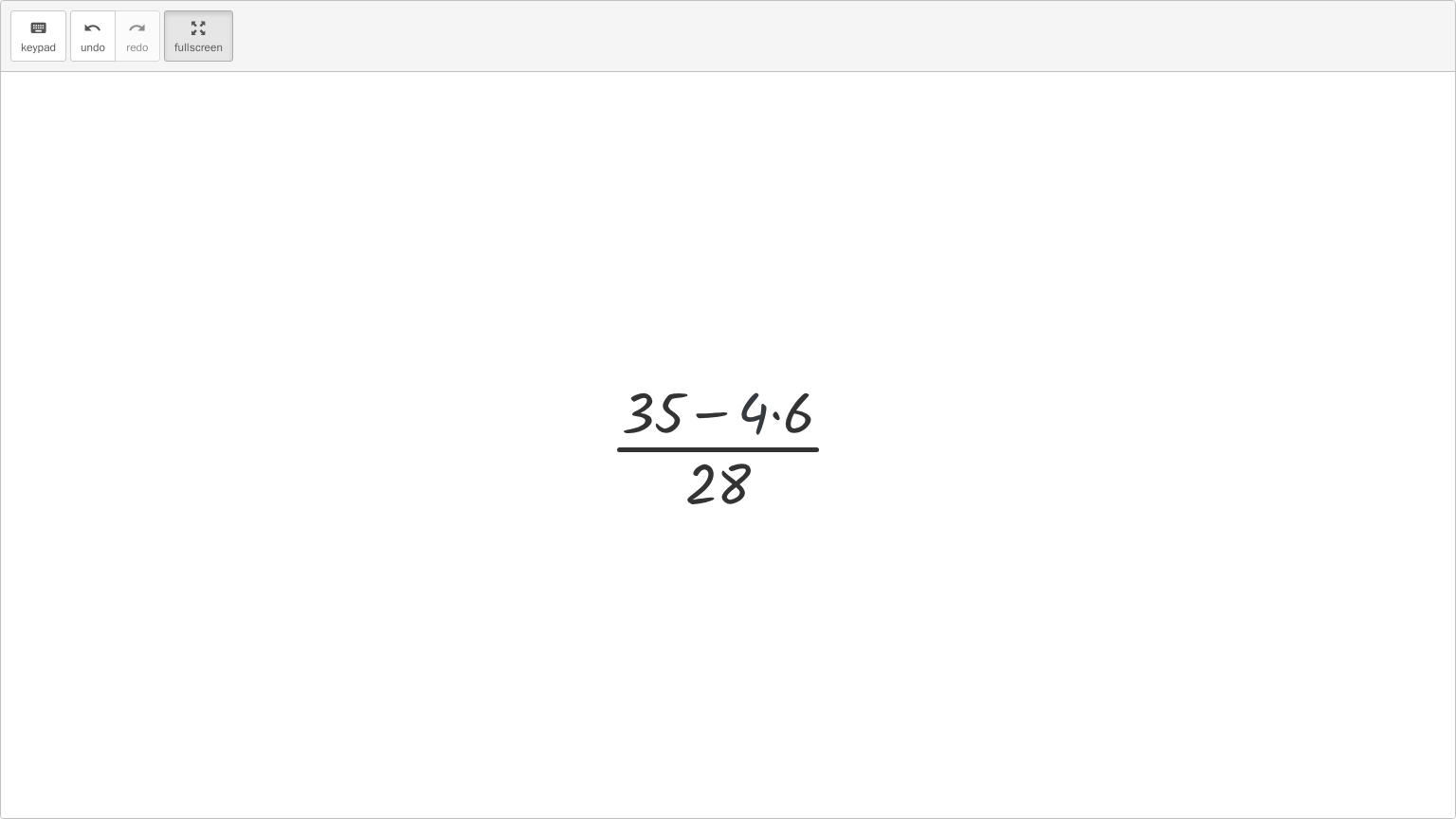 click at bounding box center (735, 446) 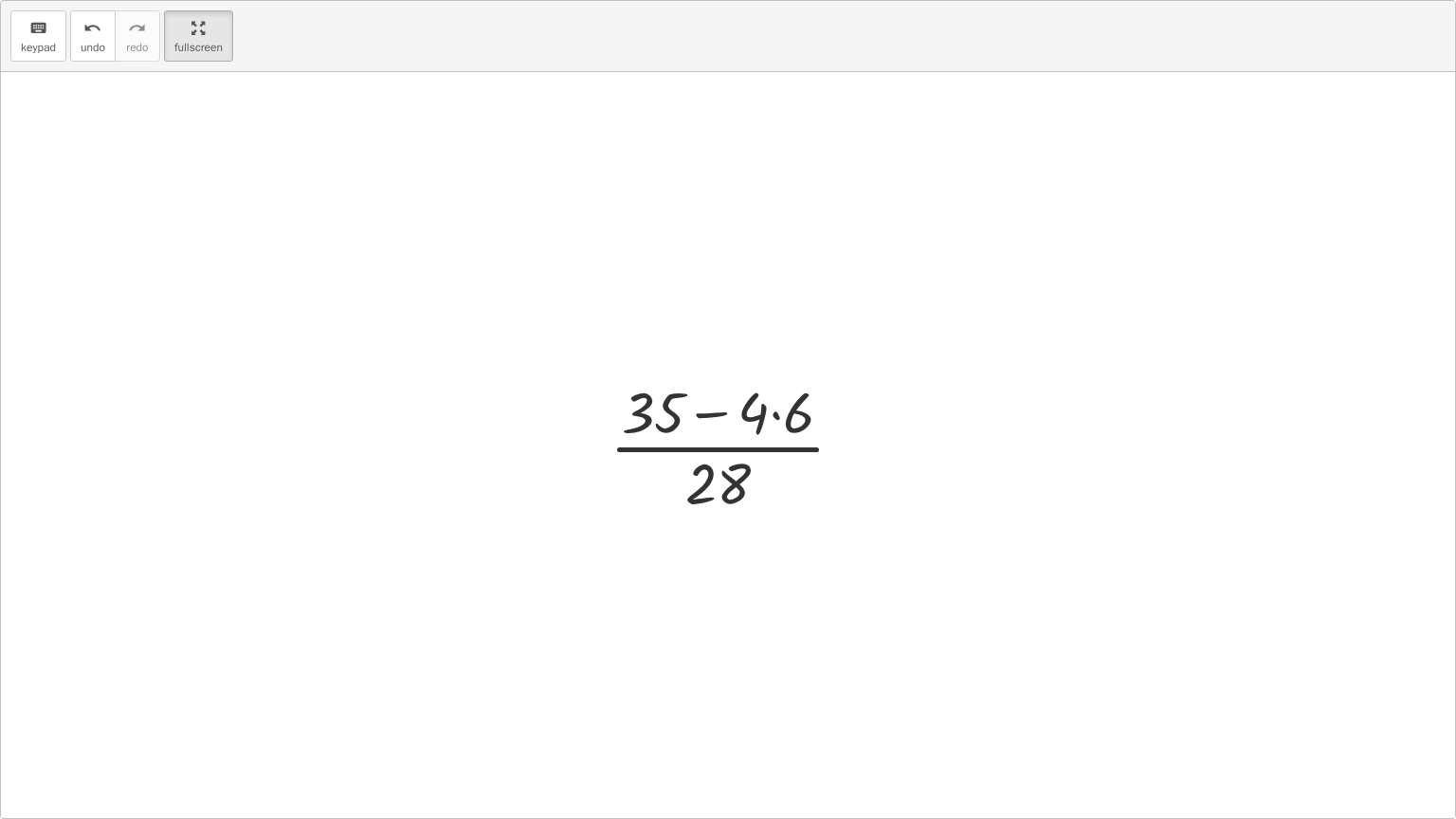 click at bounding box center [735, 446] 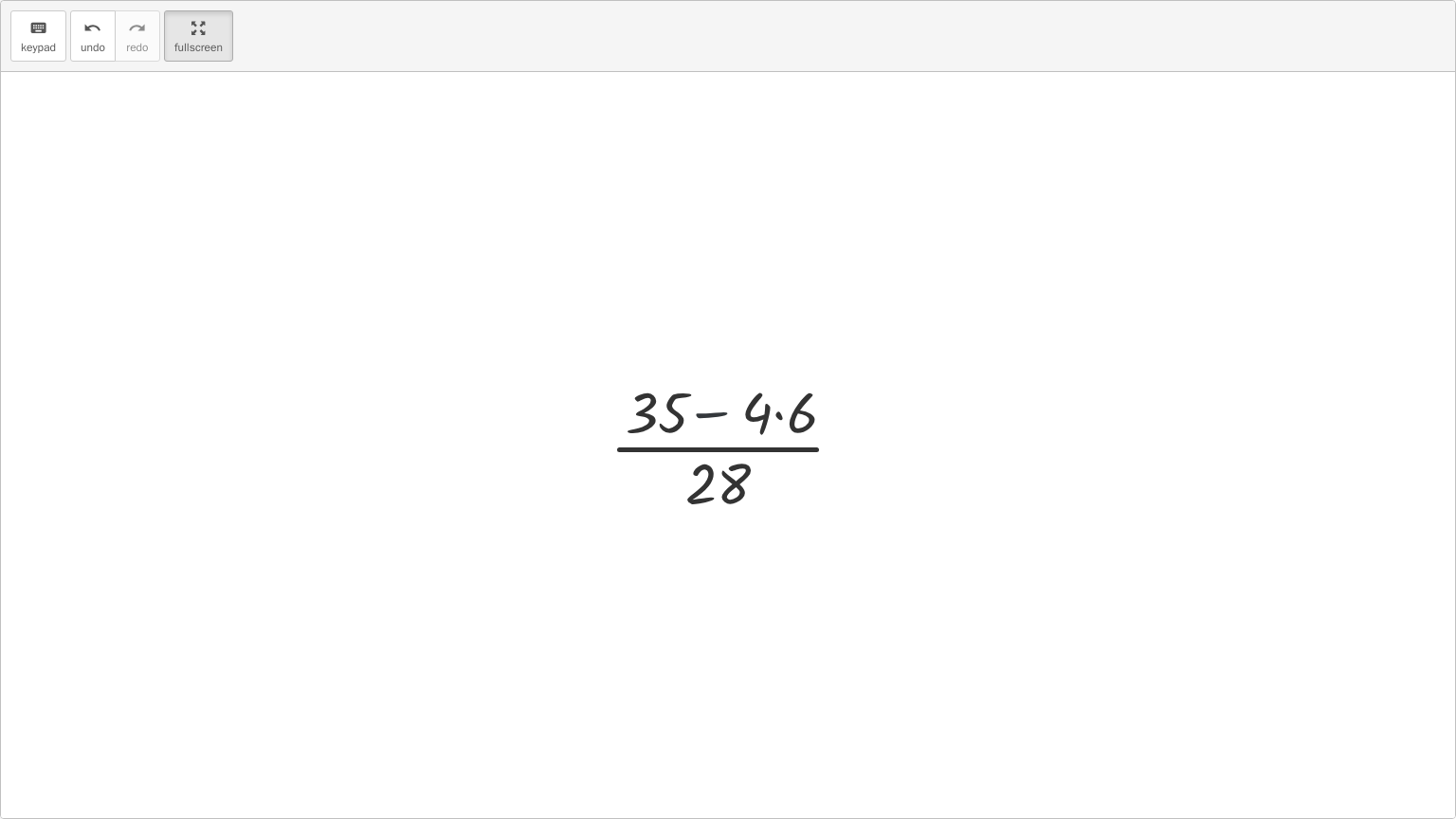 click at bounding box center (735, 446) 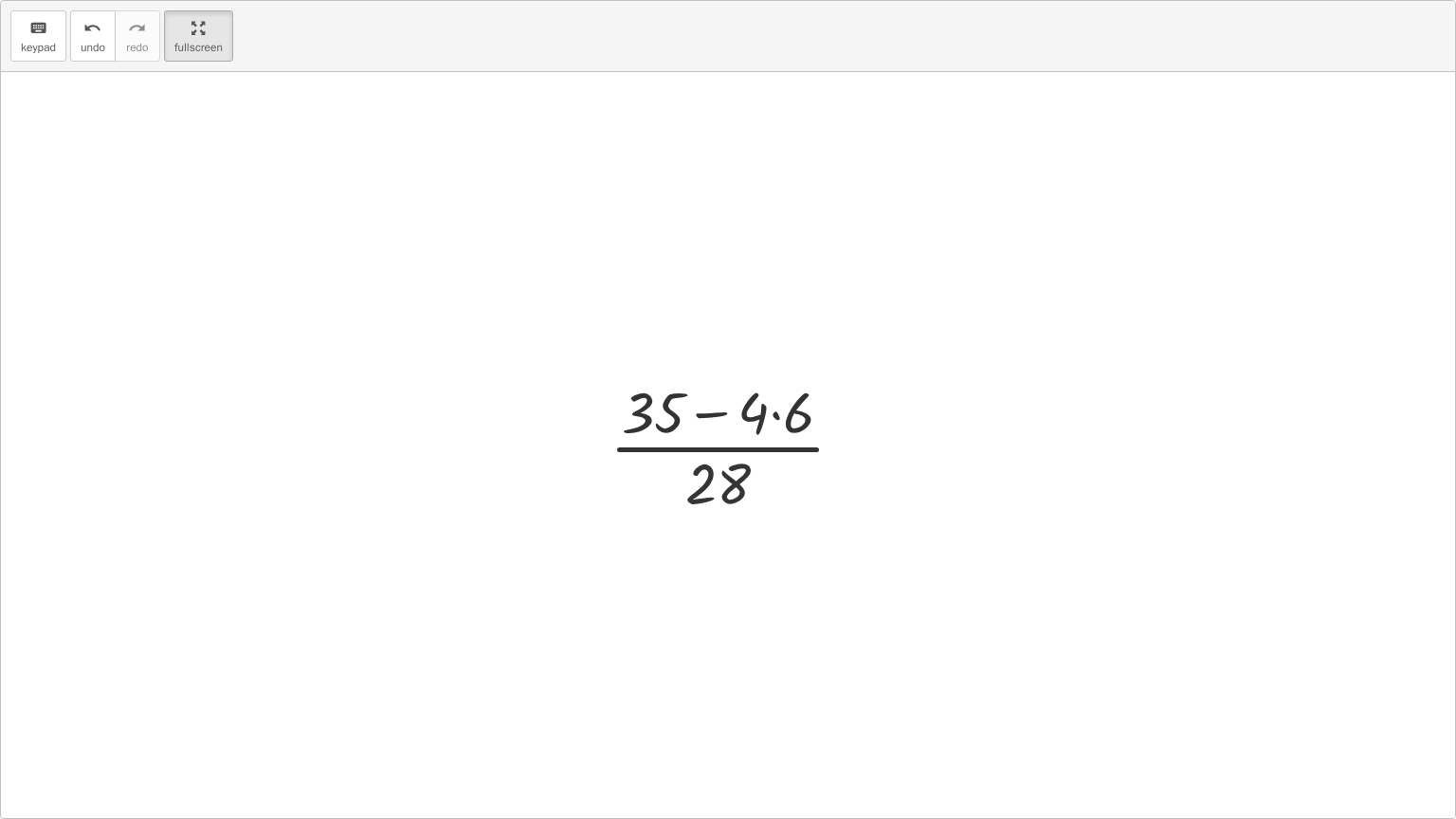 click at bounding box center [735, 446] 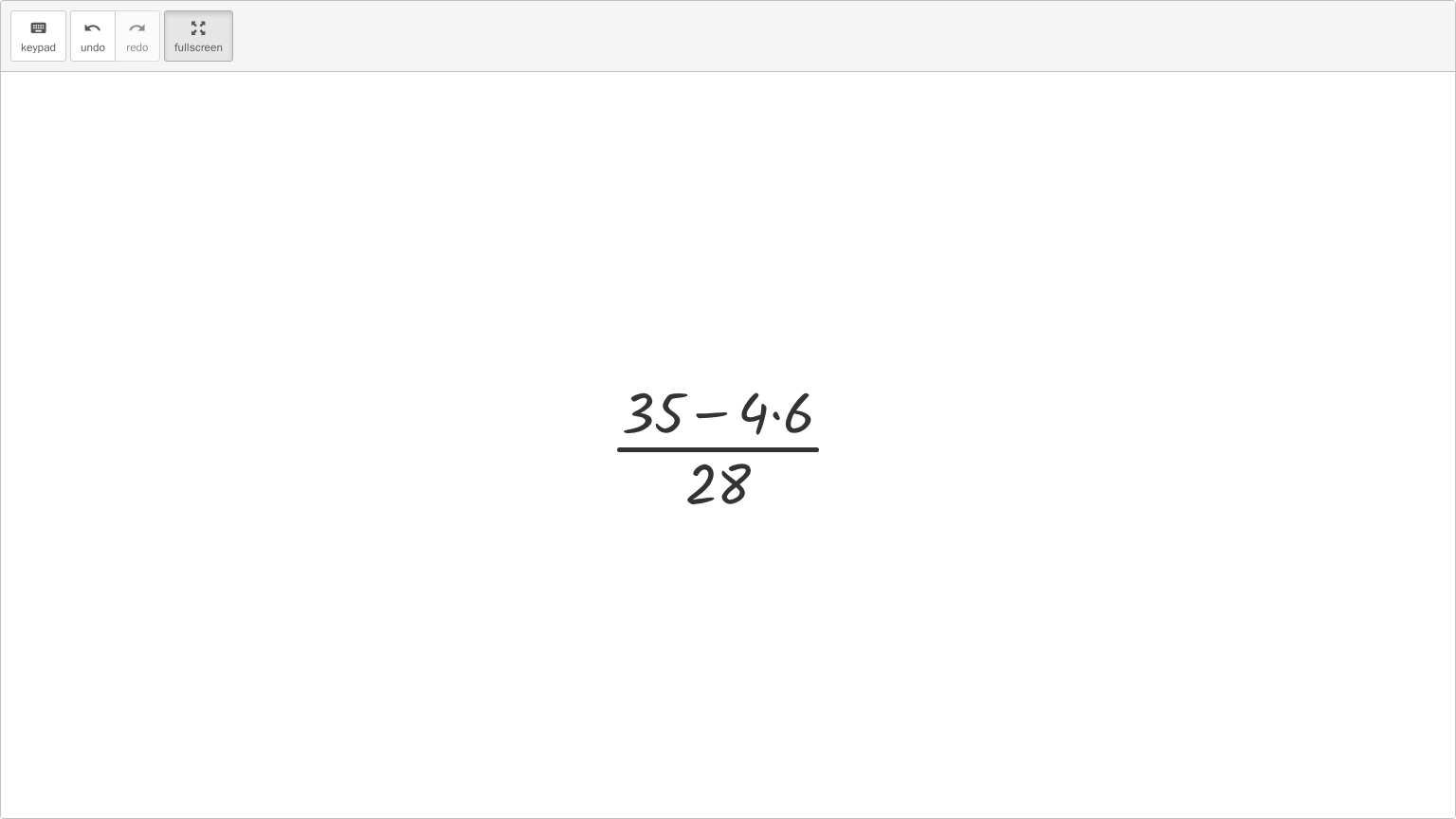 click at bounding box center [735, 446] 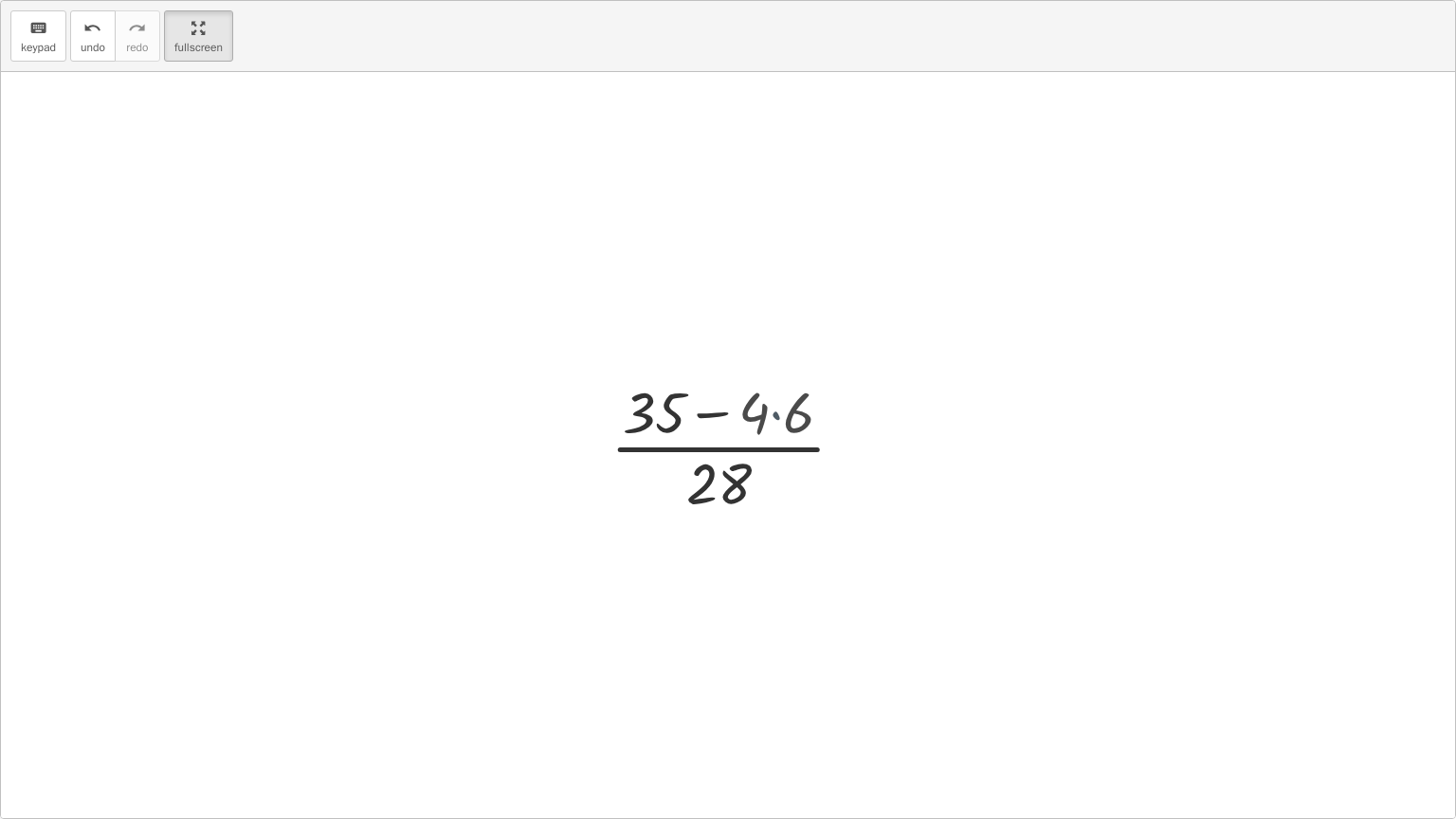 click at bounding box center [735, 446] 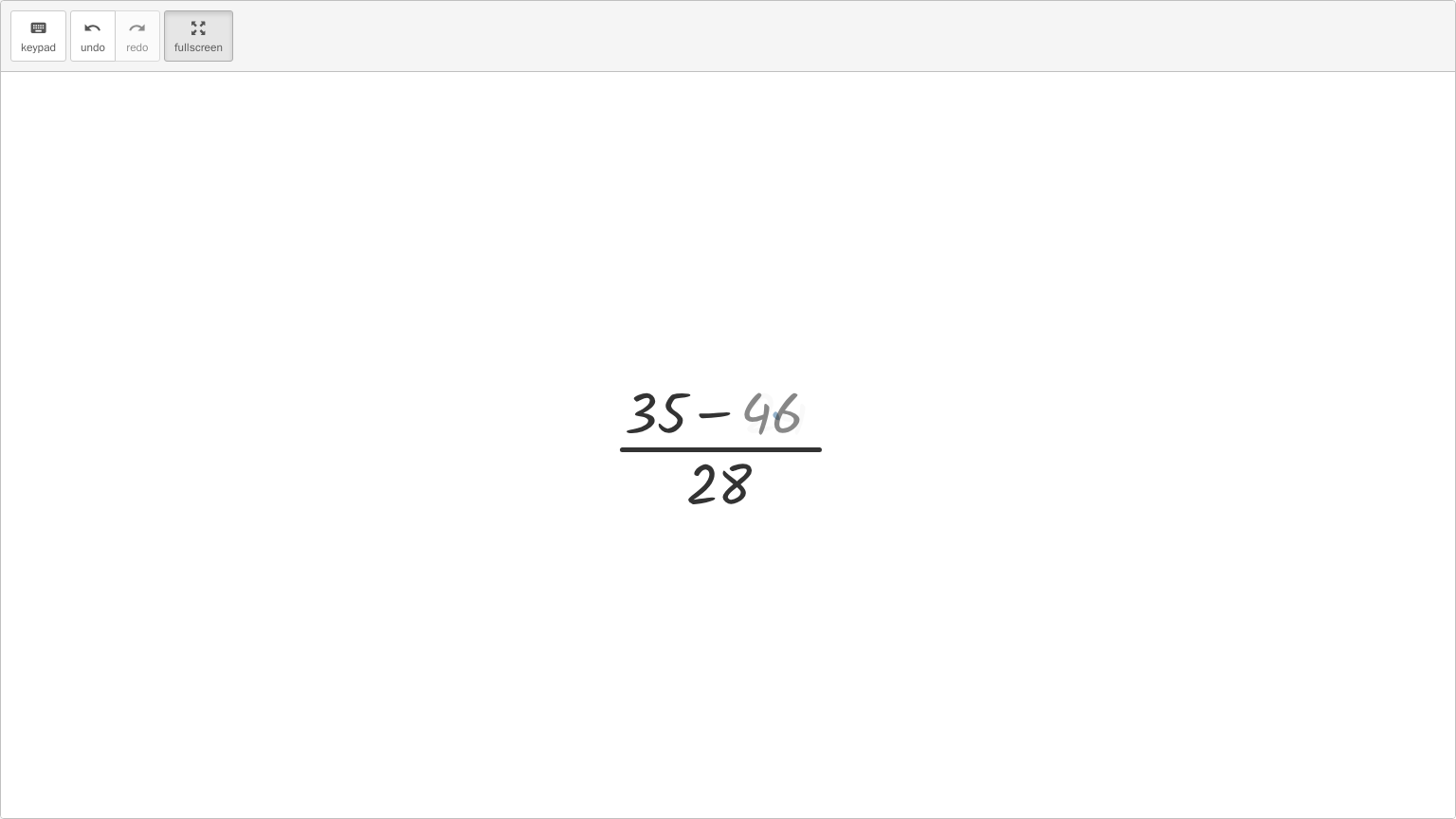 click at bounding box center [735, 446] 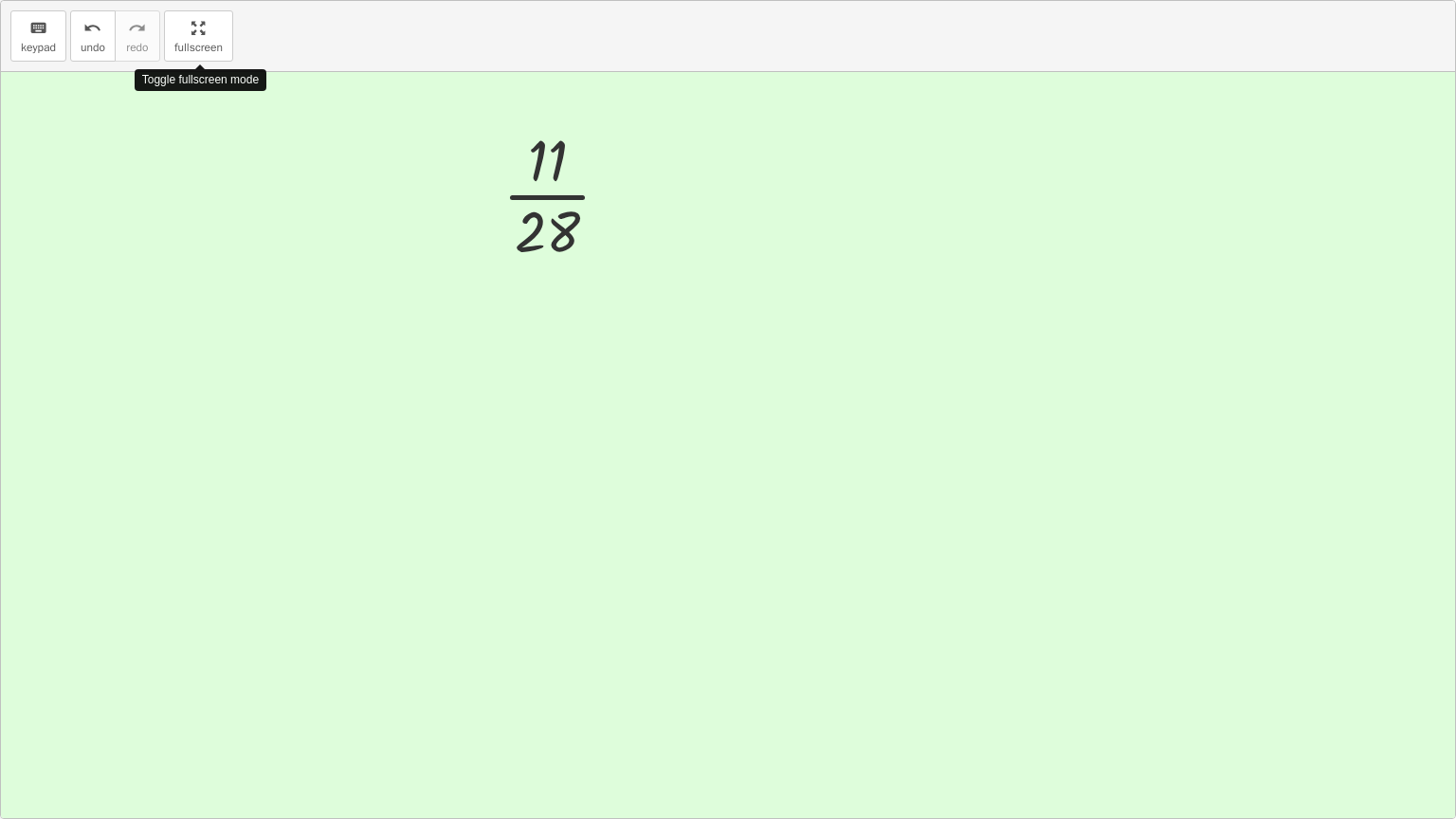 drag, startPoint x: 212, startPoint y: 42, endPoint x: 209, endPoint y: -28, distance: 70.06426 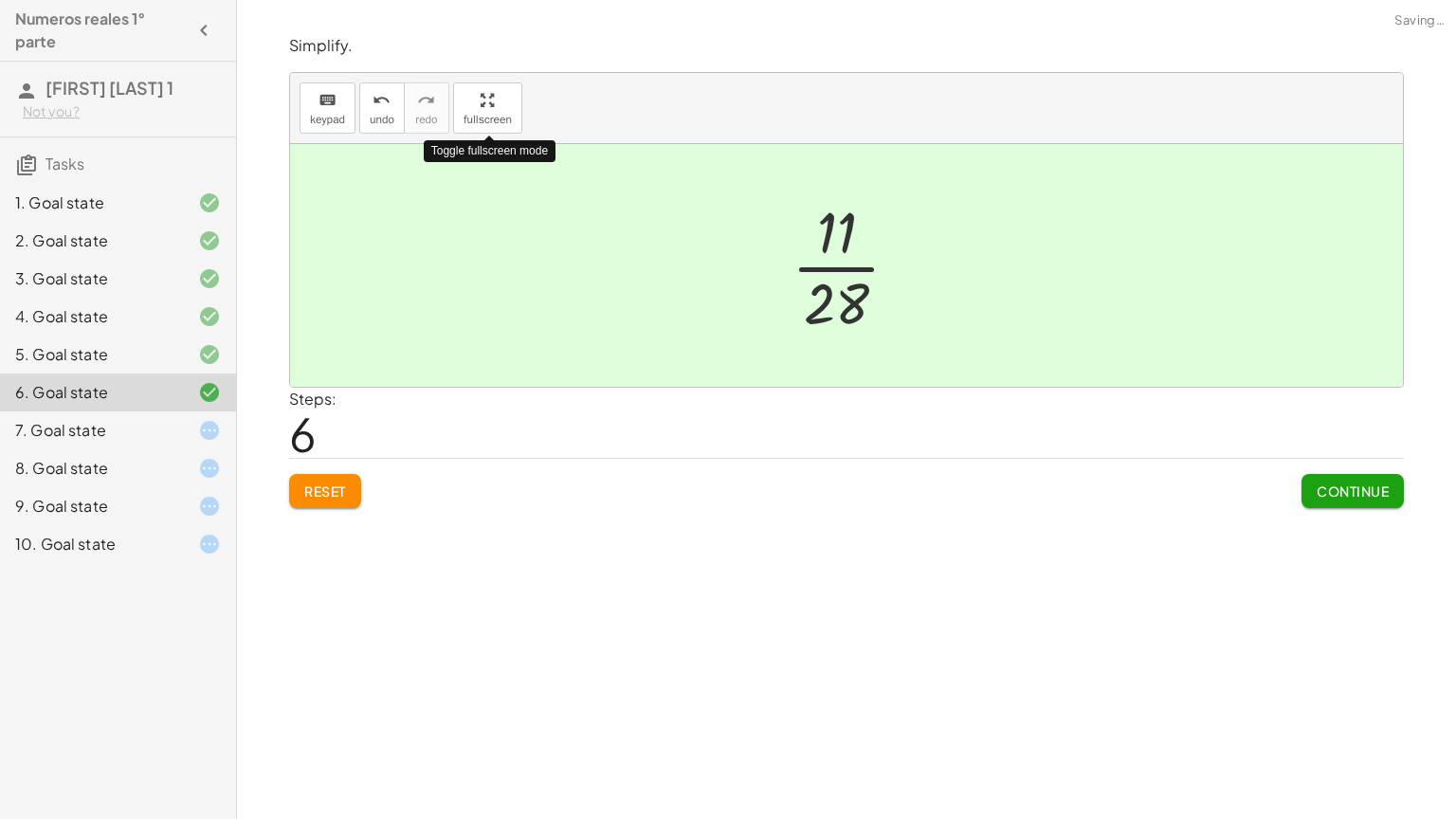click on "Numeros reales 1° parte [FIRST] [LAST] 1 Not you? Tasks 1. Goal state 2. Goal state 3. Goal state 4. Goal state 5. Goal state 6. Goal state 7. Goal state 8. Goal state 9. Goal state 10. Goal state Simplify. keyboard keypad undo undo redo redo fullscreen + 3 + ( - 1 ) + 3 − 1 2 × Steps:  2 Reset   Continue  Simplify. keyboard keypad undo undo redo redo fullscreen + · 14 · 3 + · 4 · 6 + · 14 · 3 + · 2 · 3 · 2 + · 14 · 3 + · 2 · 3 · · 3 16 × Steps:  2 Reset   Continue  Simplify. keyboard keypad undo undo redo redo fullscreen + · 7 · 2 + · 3 · 6 + · 7 · 2 + · 3 · 2 · 3 + · 7 · 2 + · 1 · 2 · 8 · 2 4 × Steps:  3 Reset   Continue  Simplify. keyboard keypad undo undo redo redo fullscreen + · 3 · 9 − · 5 · 3 + · 3 · 3 · 3 − · 5 · 3 + · 1 · 3 − · 5 · 3 · 3 · - 4 × Steps:  2 Reset   Continue  Simplify. keyboard keypad undo undo redo redo fullscreen + · 4 · 5 − · 1 · 7 + · 4 · 7 · 5 · 7 − · 5 · 5 · 7 · ( + · 4 · 7 − 5" at bounding box center (728, 410) 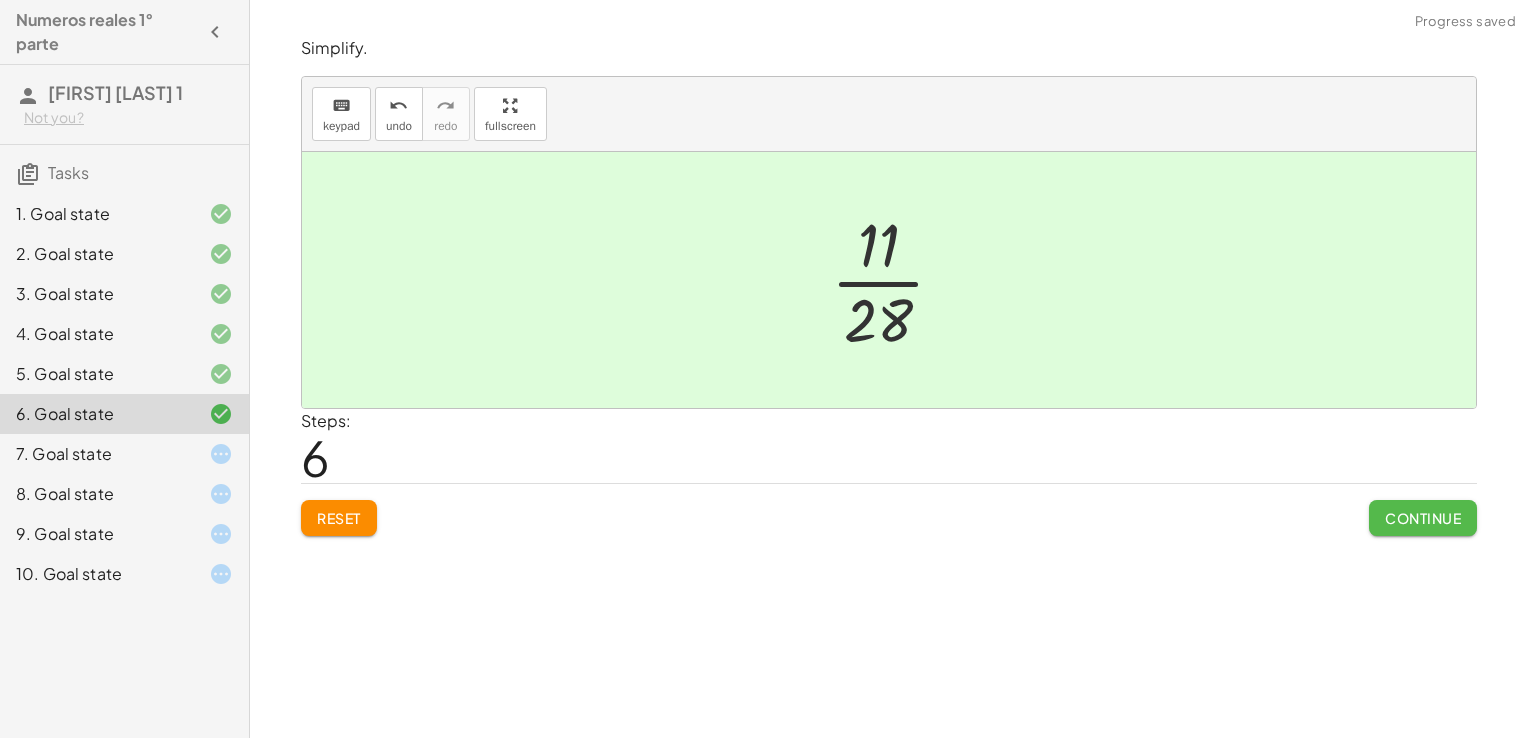 click on "Continue" 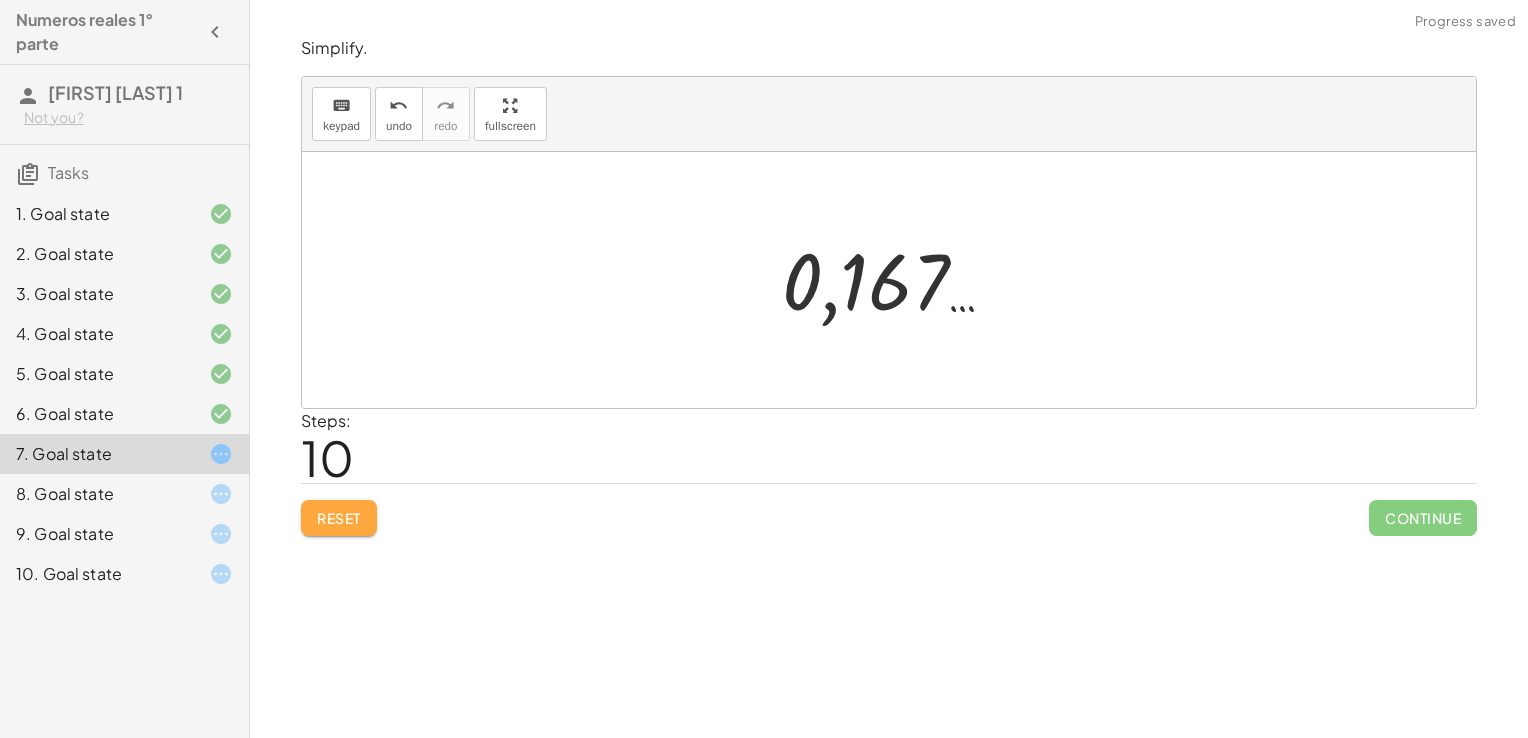 click on "Reset" at bounding box center (339, 518) 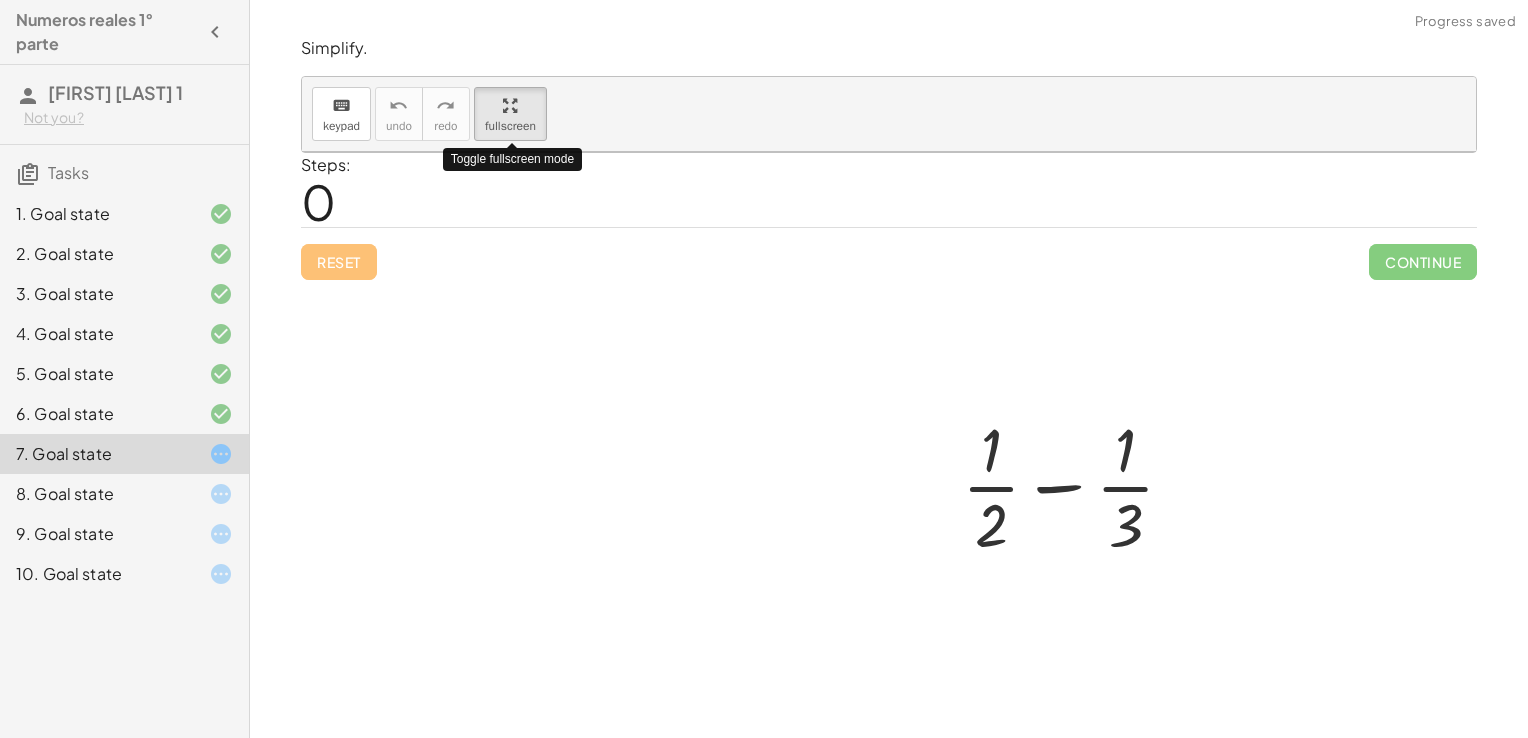 drag, startPoint x: 520, startPoint y: 118, endPoint x: 524, endPoint y: 192, distance: 74.10803 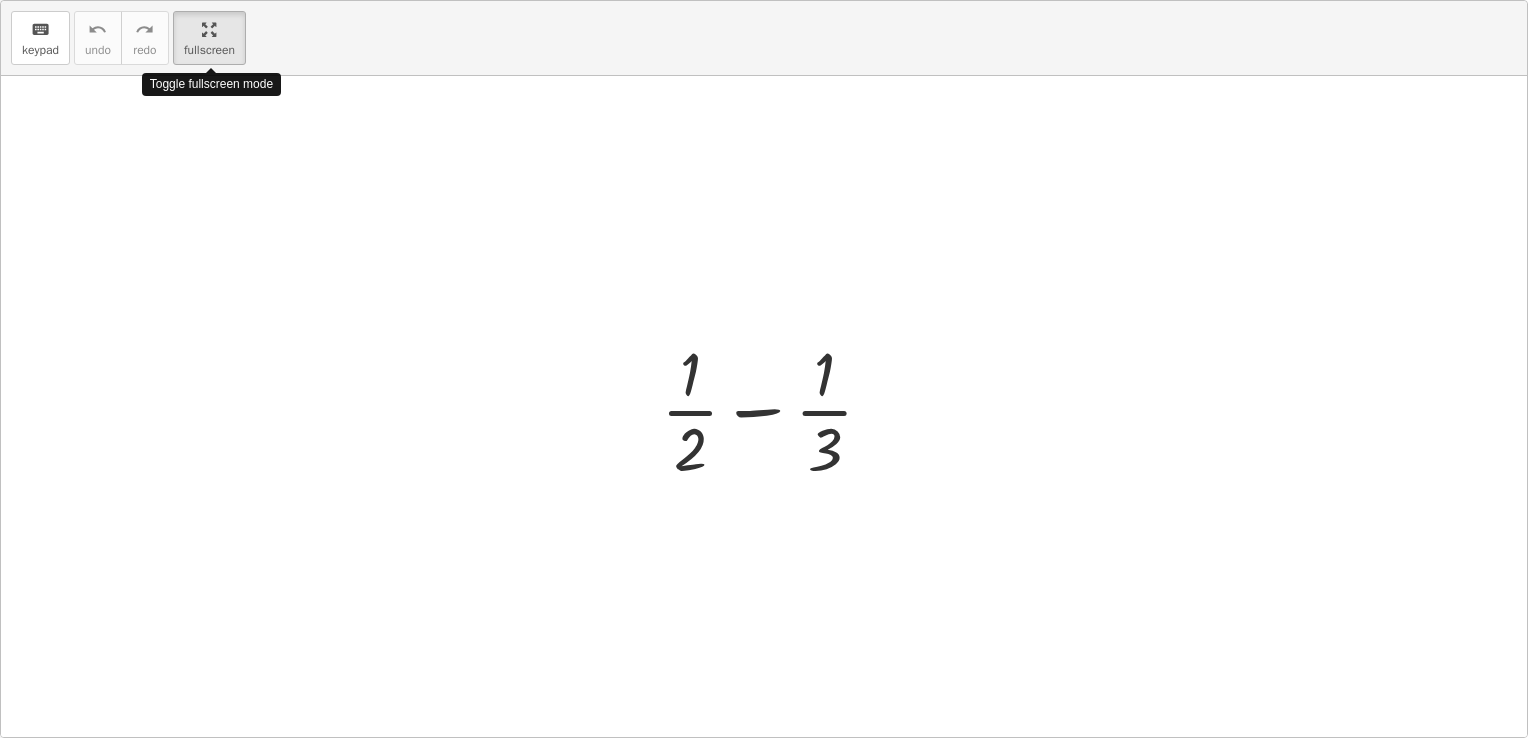click on "keyboard keypad undo undo redo redo fullscreen Toggle fullscreen mode + · 1 · 2 − · 1 · 3 ×" at bounding box center (764, 369) 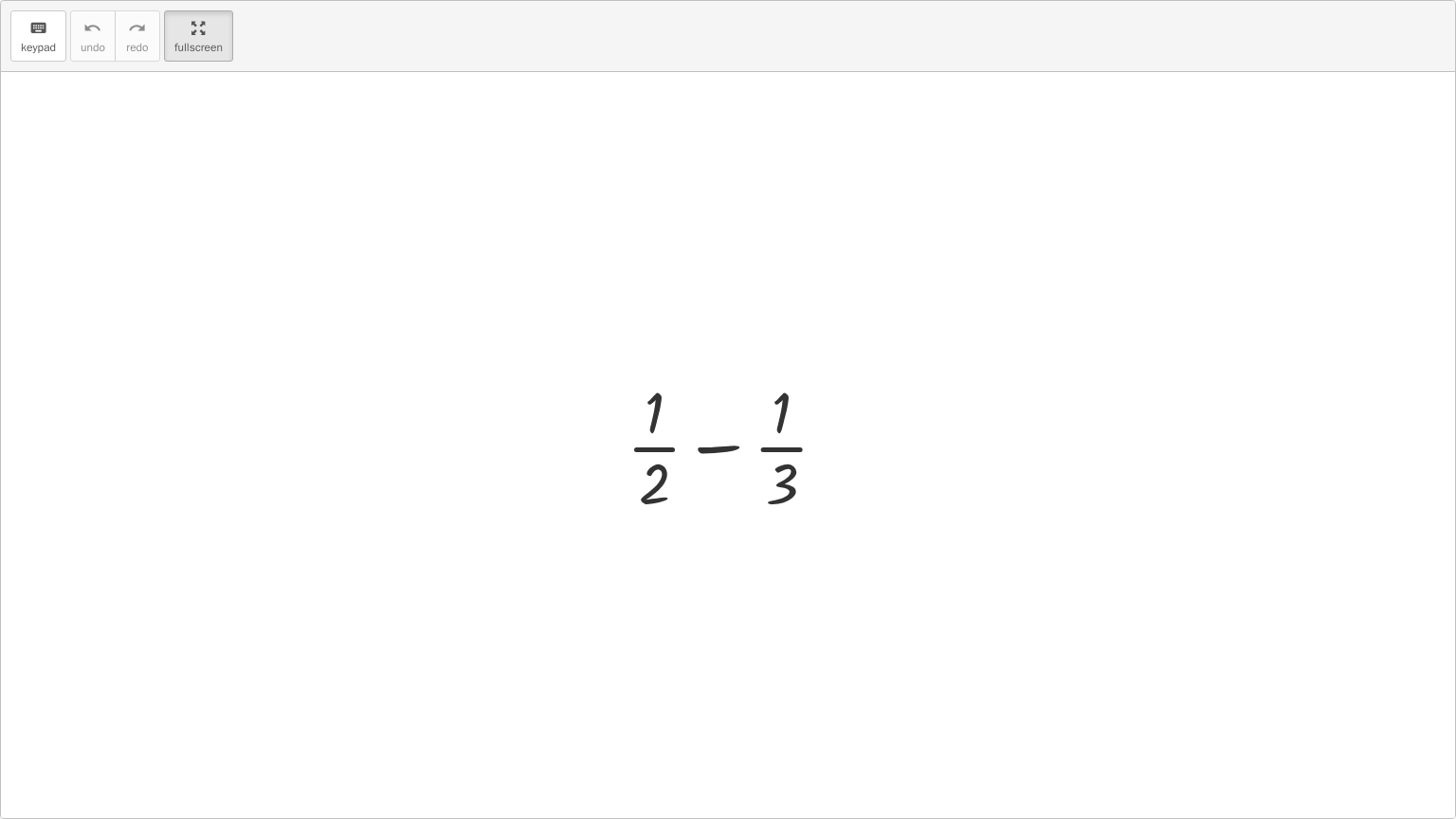 click at bounding box center (735, 446) 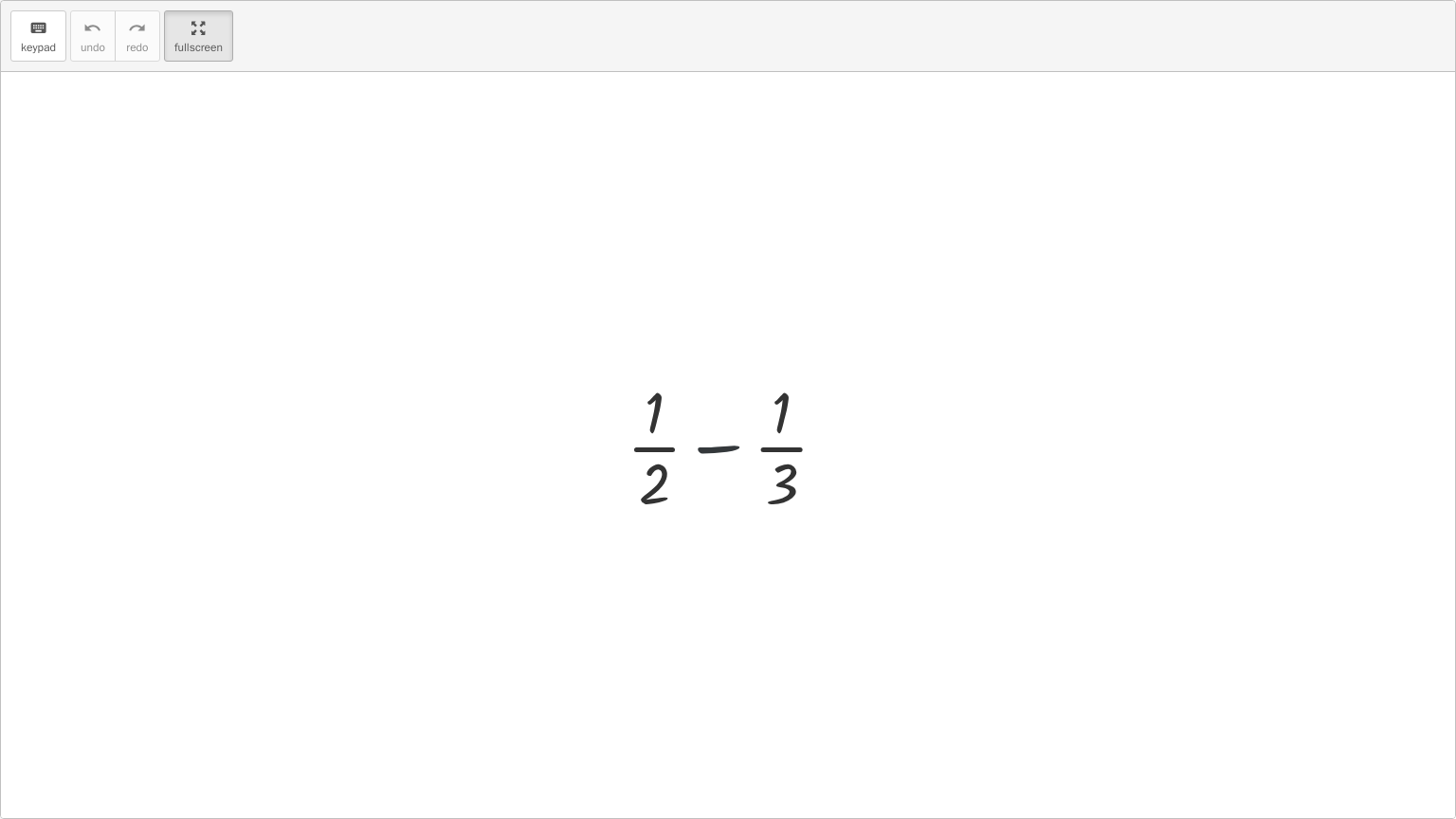 click at bounding box center (735, 446) 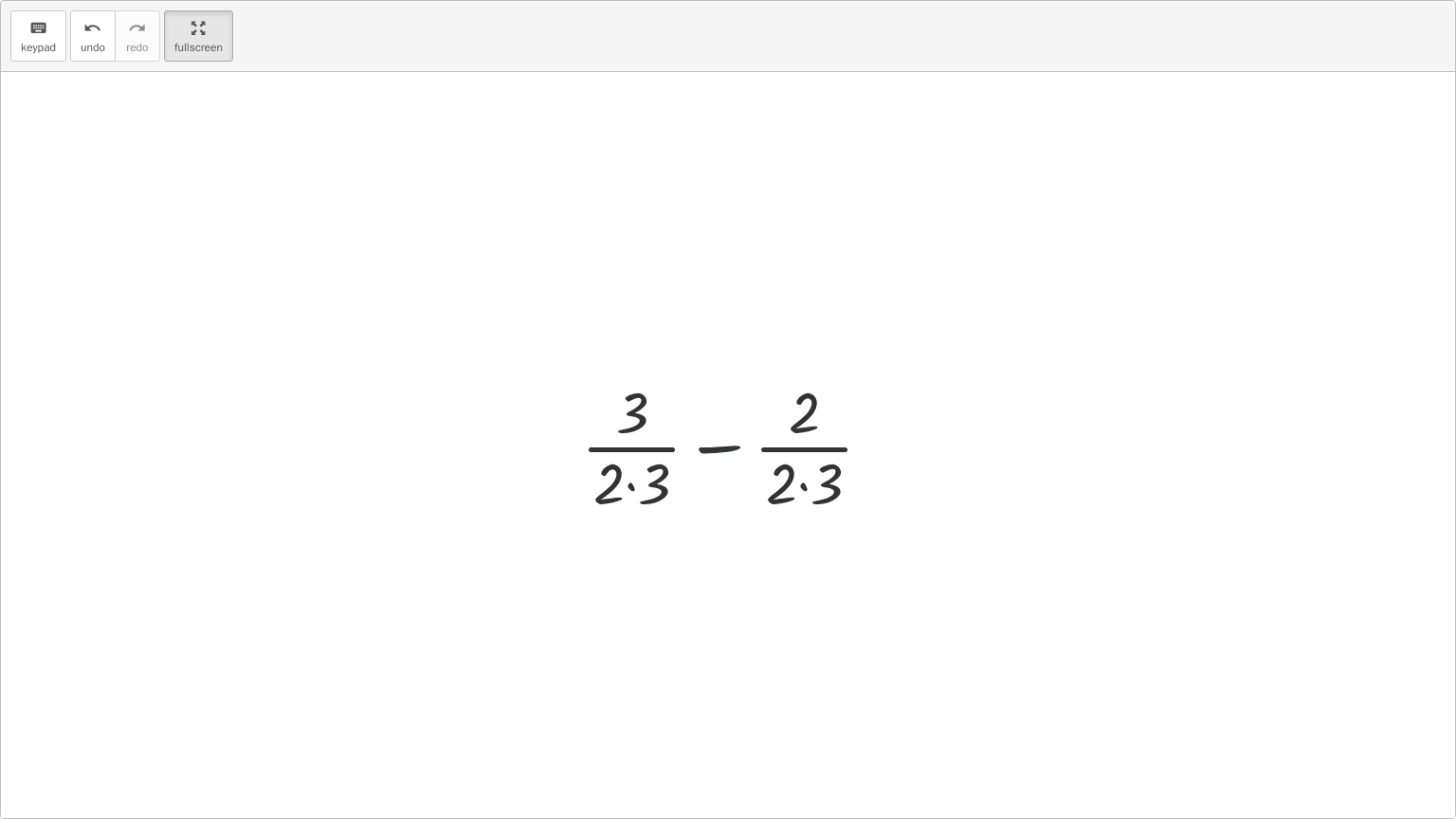 click at bounding box center (735, 446) 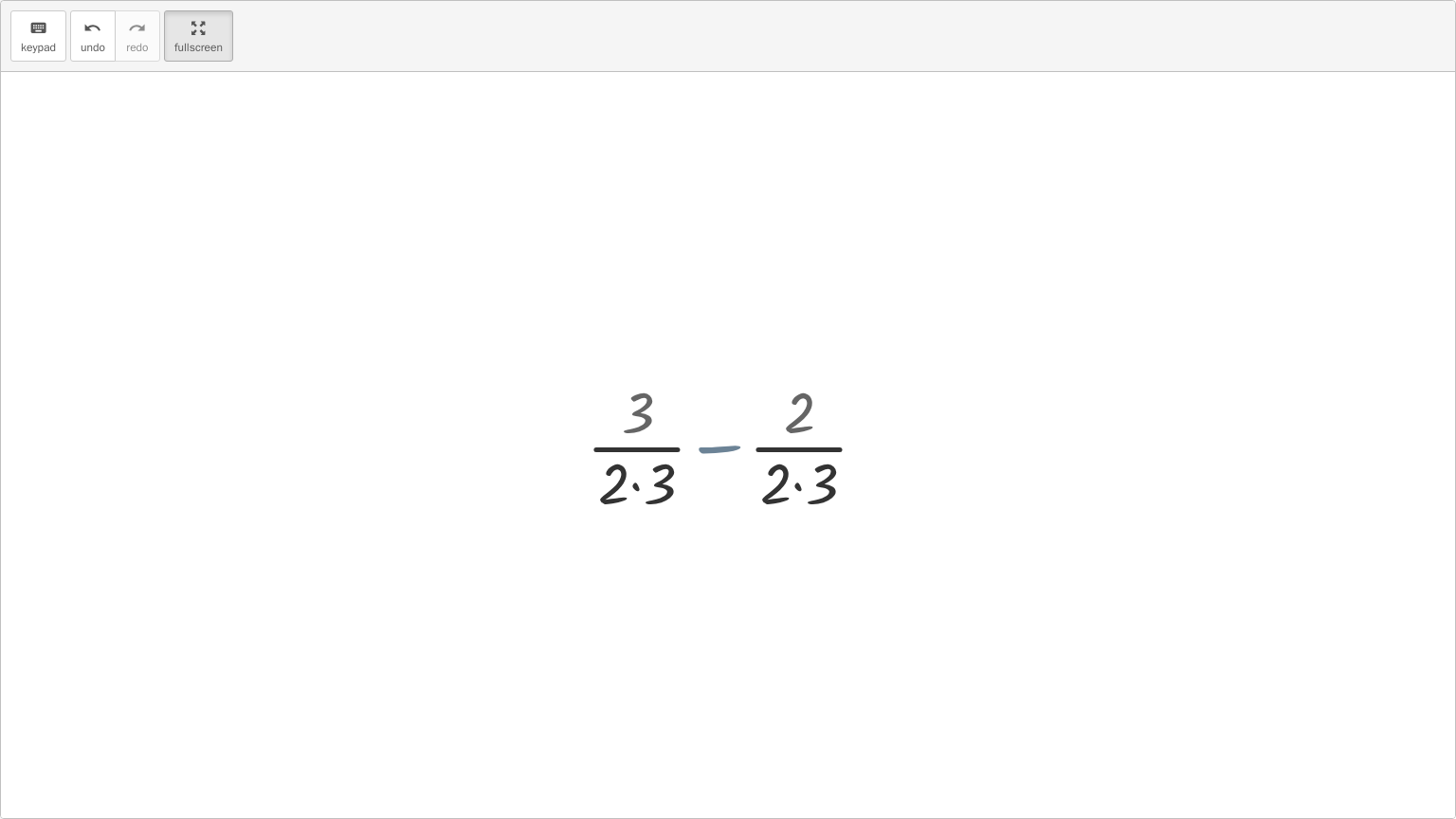 click at bounding box center (735, 446) 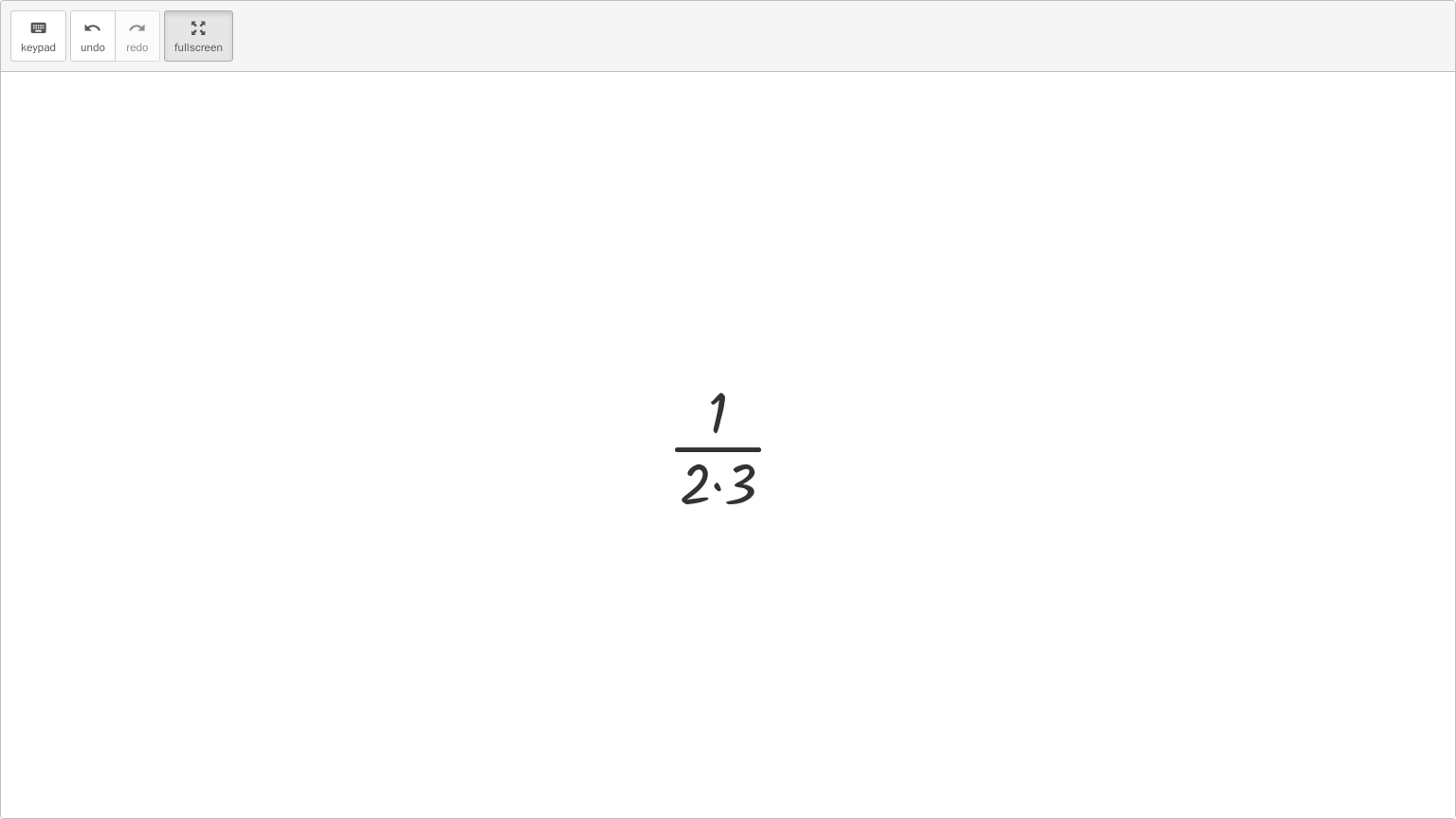 click at bounding box center (735, 446) 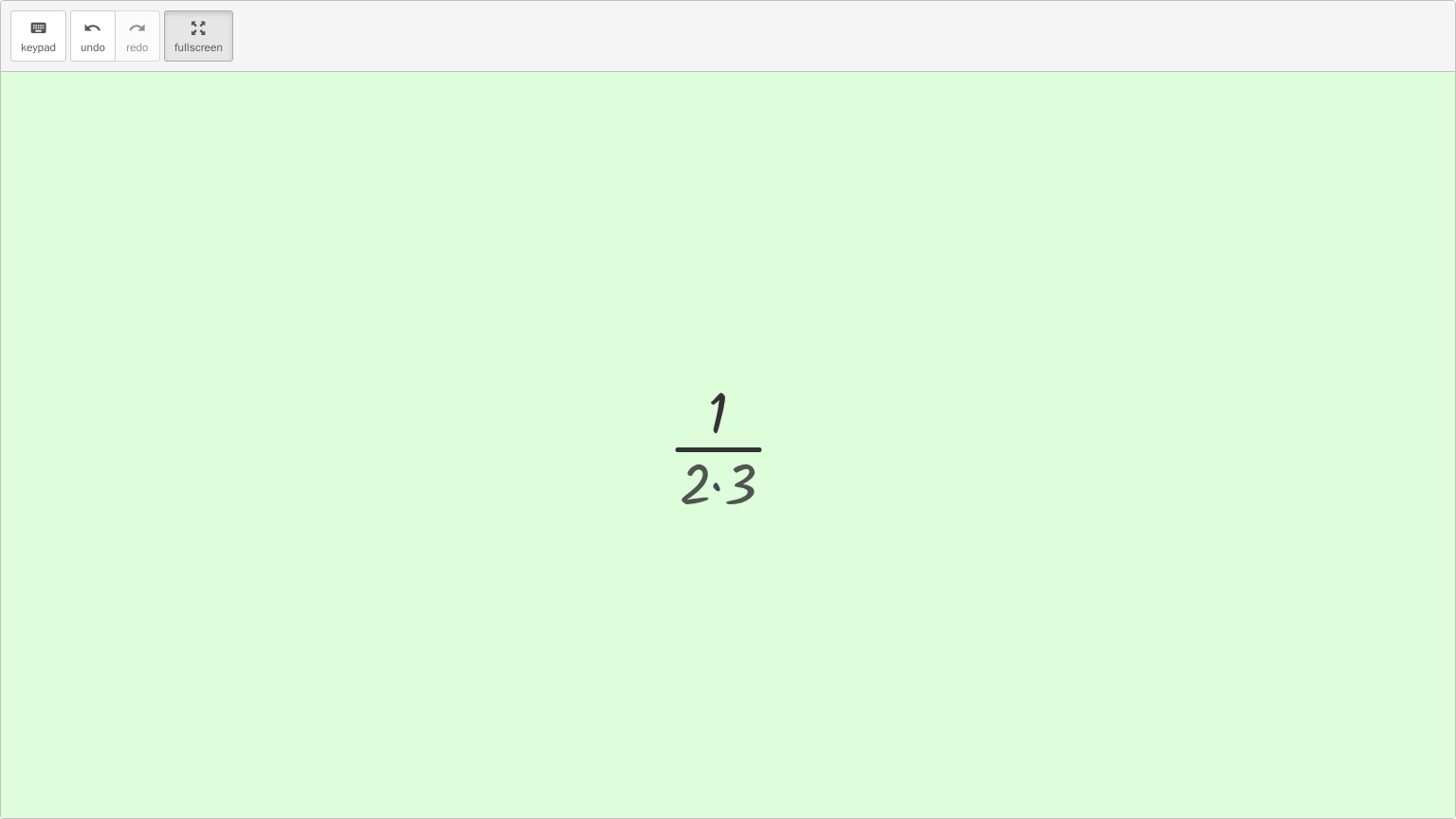 click at bounding box center [735, 446] 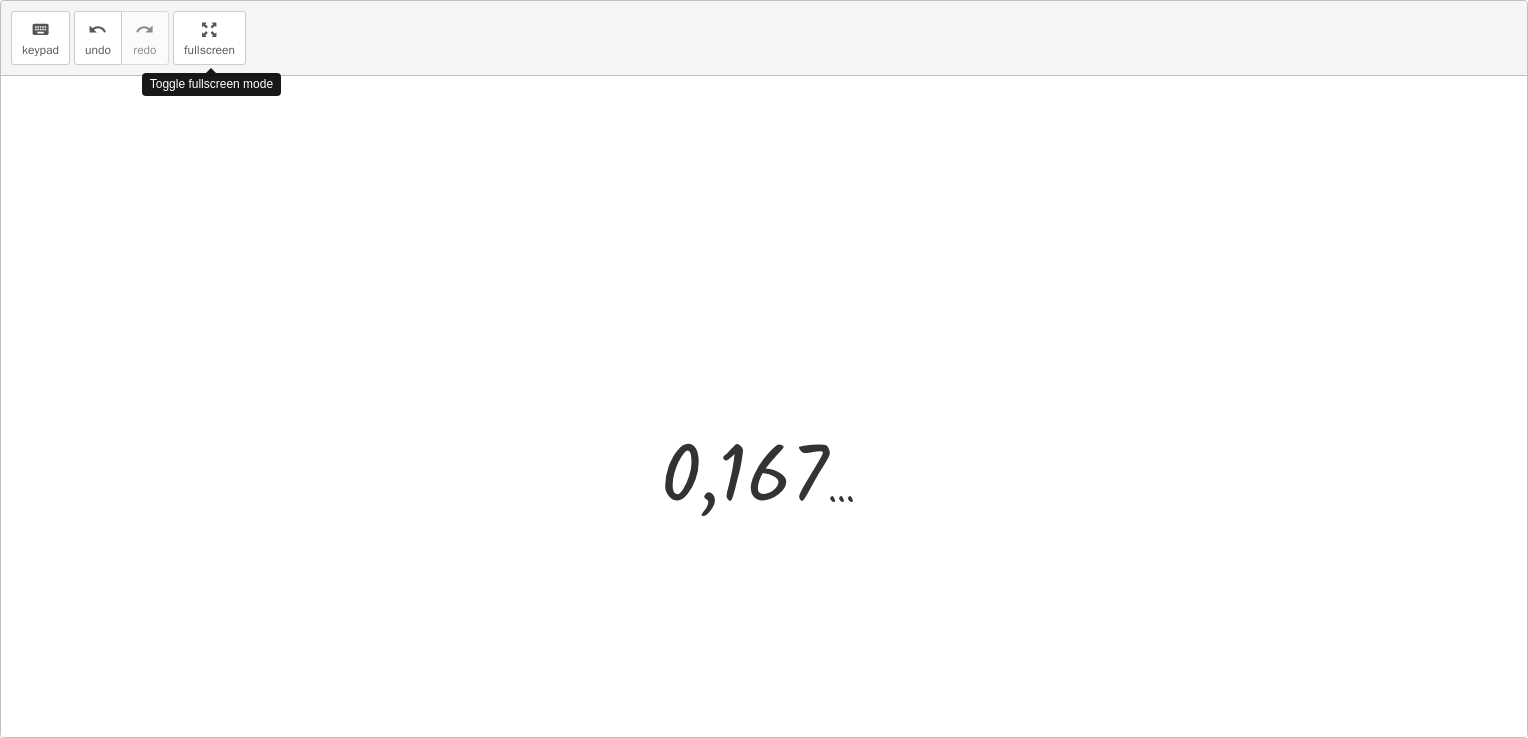 drag, startPoint x: 223, startPoint y: 26, endPoint x: 219, endPoint y: -48, distance: 74.10803 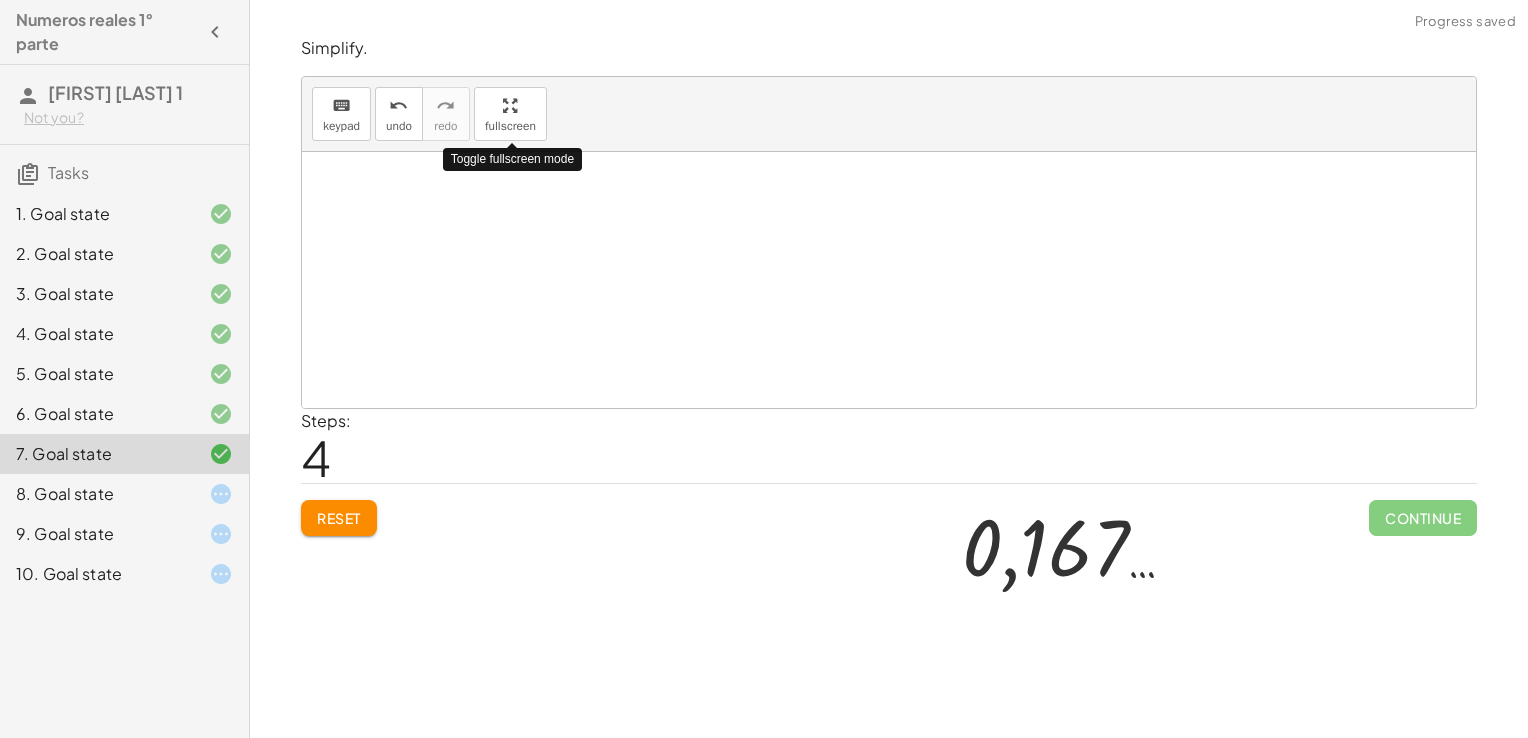 click on "Numeros reales 1° parte [FIRST] [LAST] 1 Not you? Tasks 1. Goal state 2. Goal state 3. Goal state 4. Goal state 5. Goal state 6. Goal state 7. Goal state 8. Goal state 9. Goal state 10. Goal state Simplify. keyboard keypad undo undo redo redo fullscreen + 3 + ( - 1 ) + 3 − 1 2 × Steps:  2 Reset   Continue  Simplify. keyboard keypad undo undo redo redo fullscreen + · 14 · 3 + · 4 · 6 + · 14 · 3 + · 2 · 3 · 2 + · 14 · 3 + · 2 · 3 · · 3 16 × Steps:  2 Reset   Continue  Simplify. keyboard keypad undo undo redo redo fullscreen + · 7 · 2 + · 3 · 6 + · 7 · 2 + · 3 · 2 · 3 + · 7 · 2 + · 1 · 2 · 8 · 2 4 × Steps:  3 Reset   Continue  Simplify. keyboard keypad undo undo redo redo fullscreen + · 3 · 9 − · 5 · 3 + · 3 · 3 · 3 − · 5 · 3 + · 1 · 3 − · 5 · 3 · 3 · - 4 × Steps:  2 Reset   Continue  Simplify. keyboard keypad undo undo redo redo fullscreen + · 4 · 5 − · 1 · 7 + · 4 · 7 · 5 · 7 − · 5 · 5 · 7 · ( + · 4 · 7 − 5" at bounding box center [764, 369] 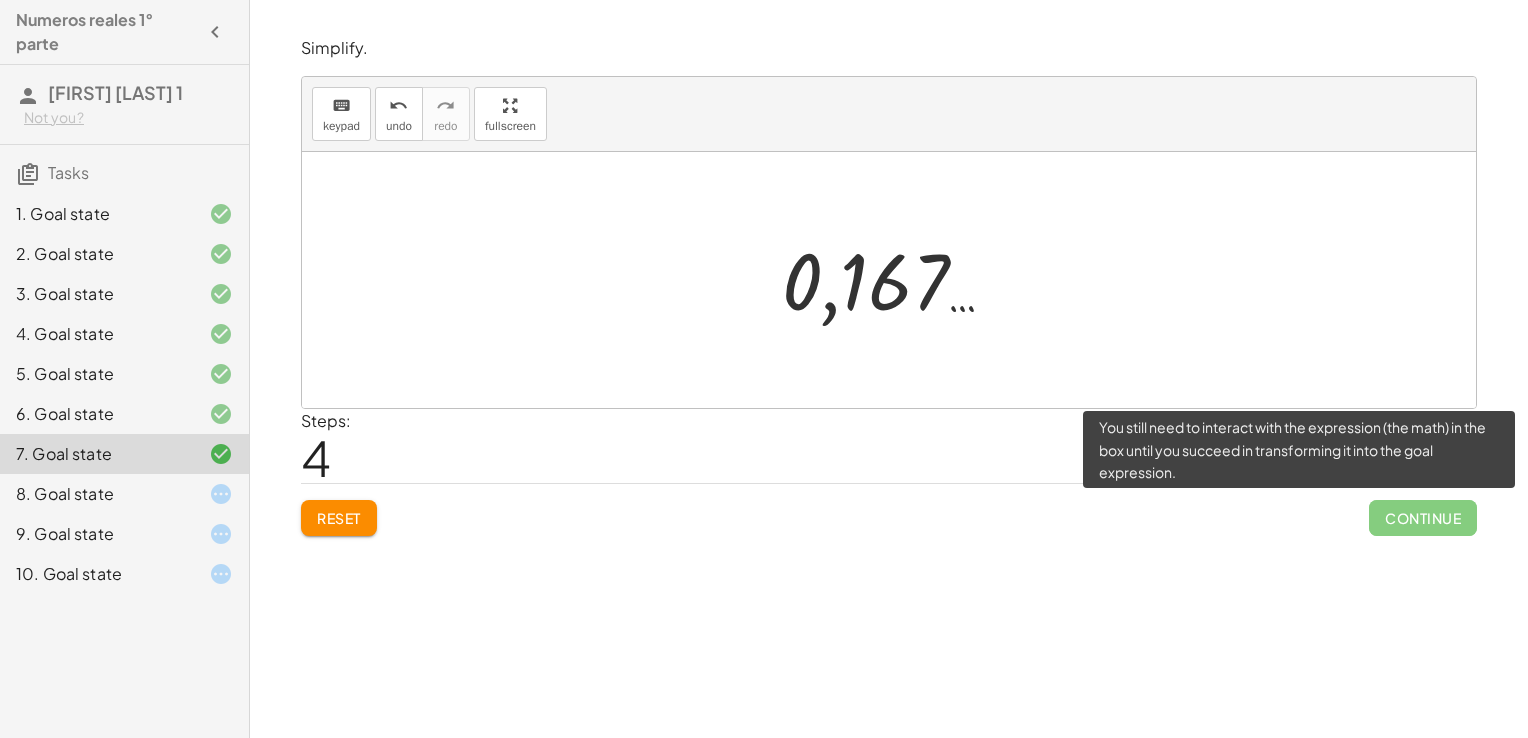 click on "Continue" 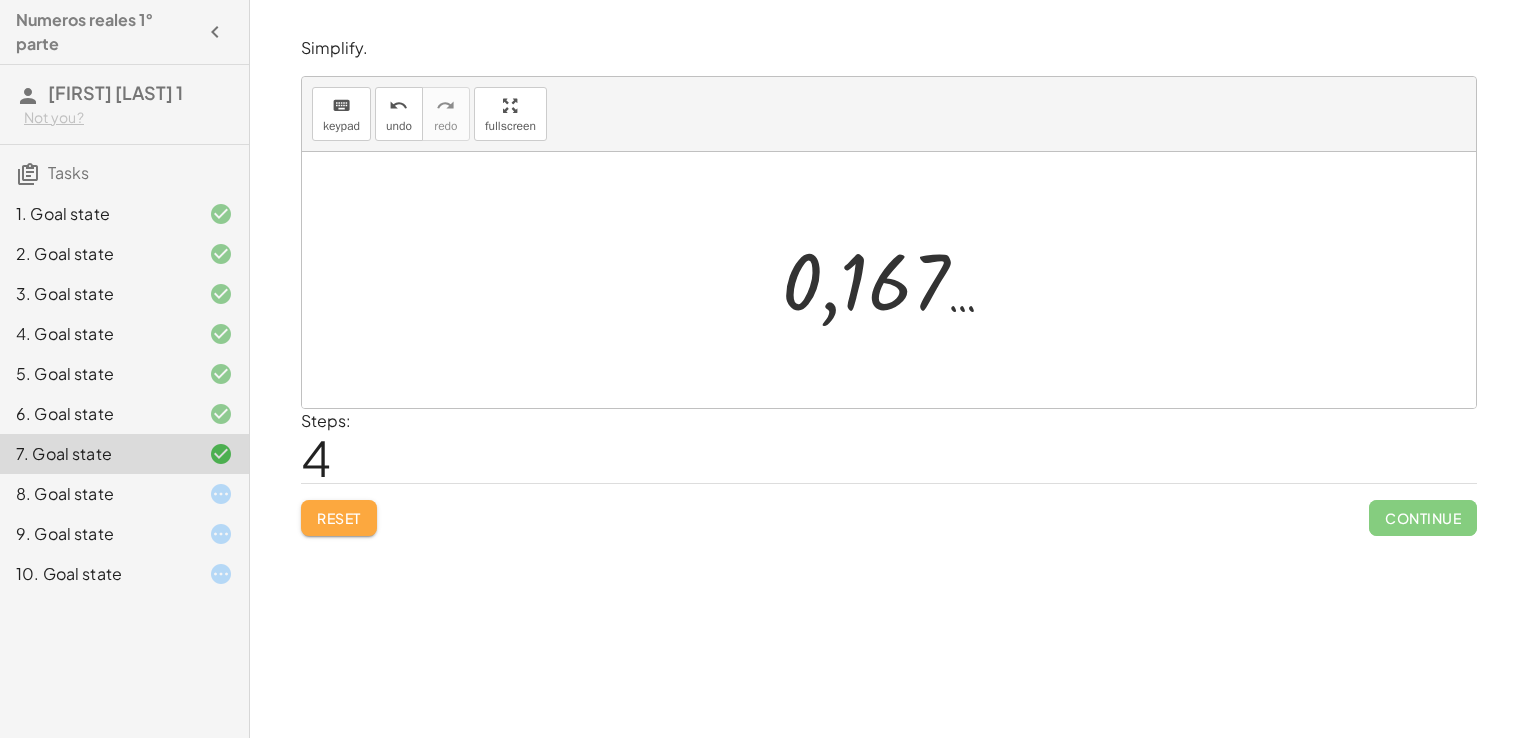 click on "Reset" 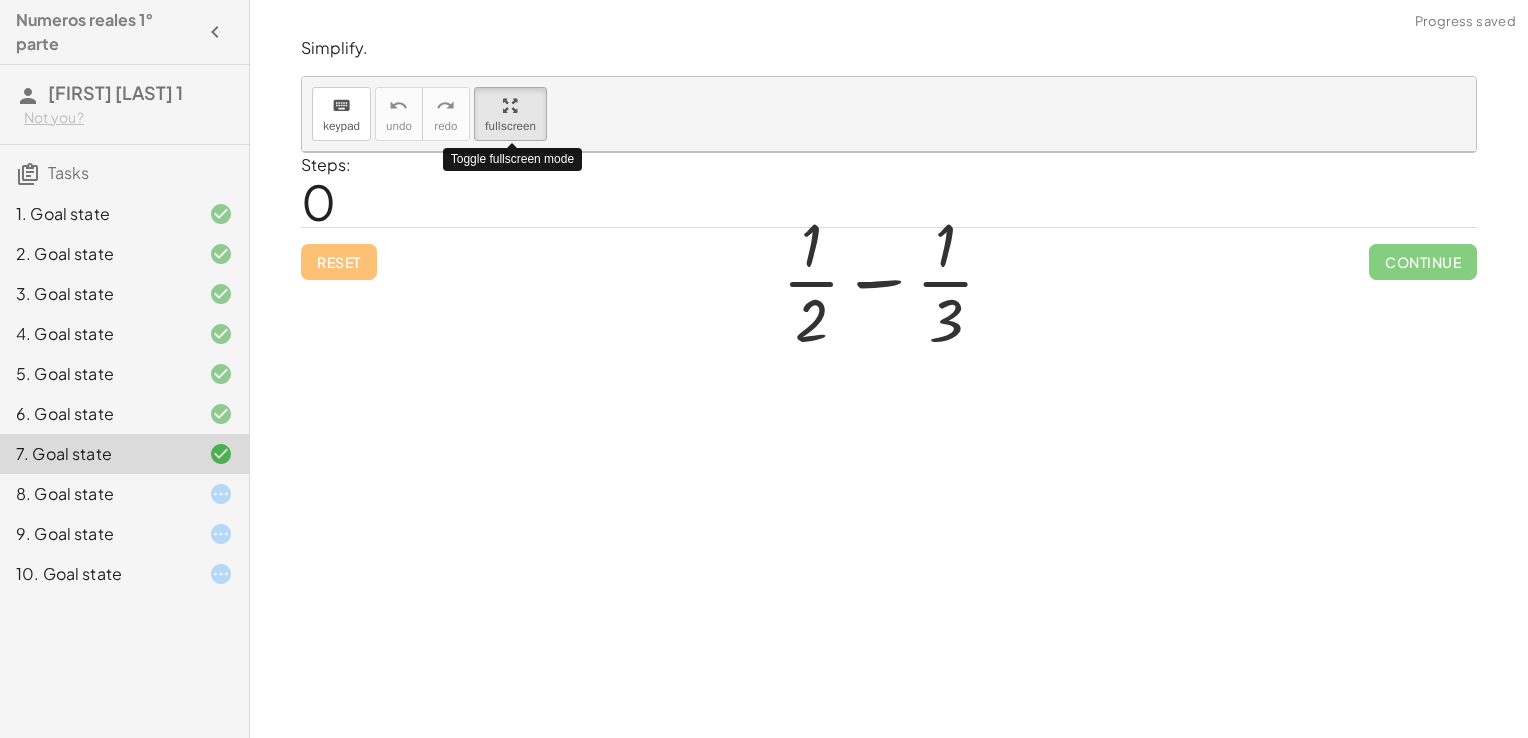 drag, startPoint x: 512, startPoint y: 129, endPoint x: 516, endPoint y: 203, distance: 74.10803 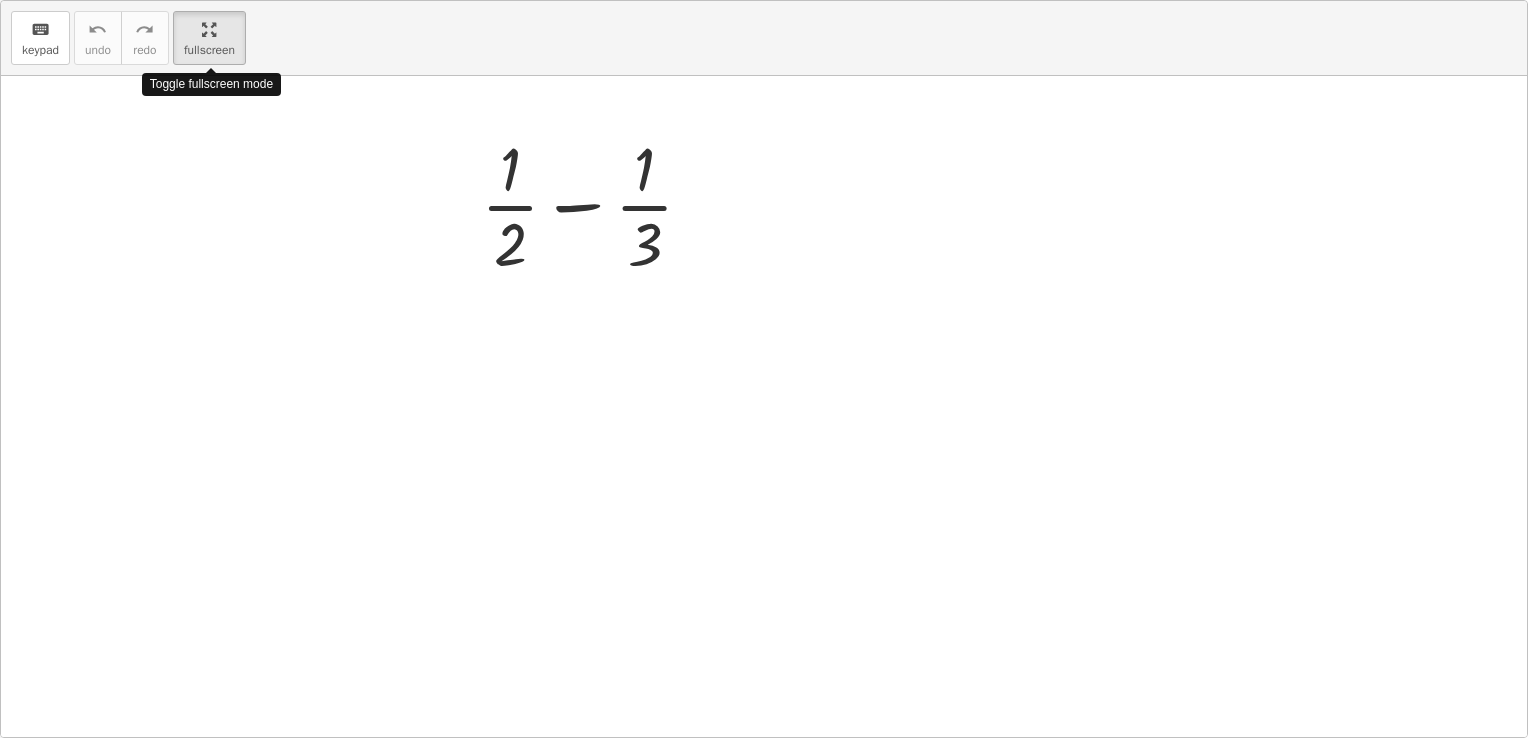 click on "keyboard keypad undo undo redo redo fullscreen Toggle fullscreen mode + · 1 · 2 − · 1 · 3 ×" at bounding box center (764, 369) 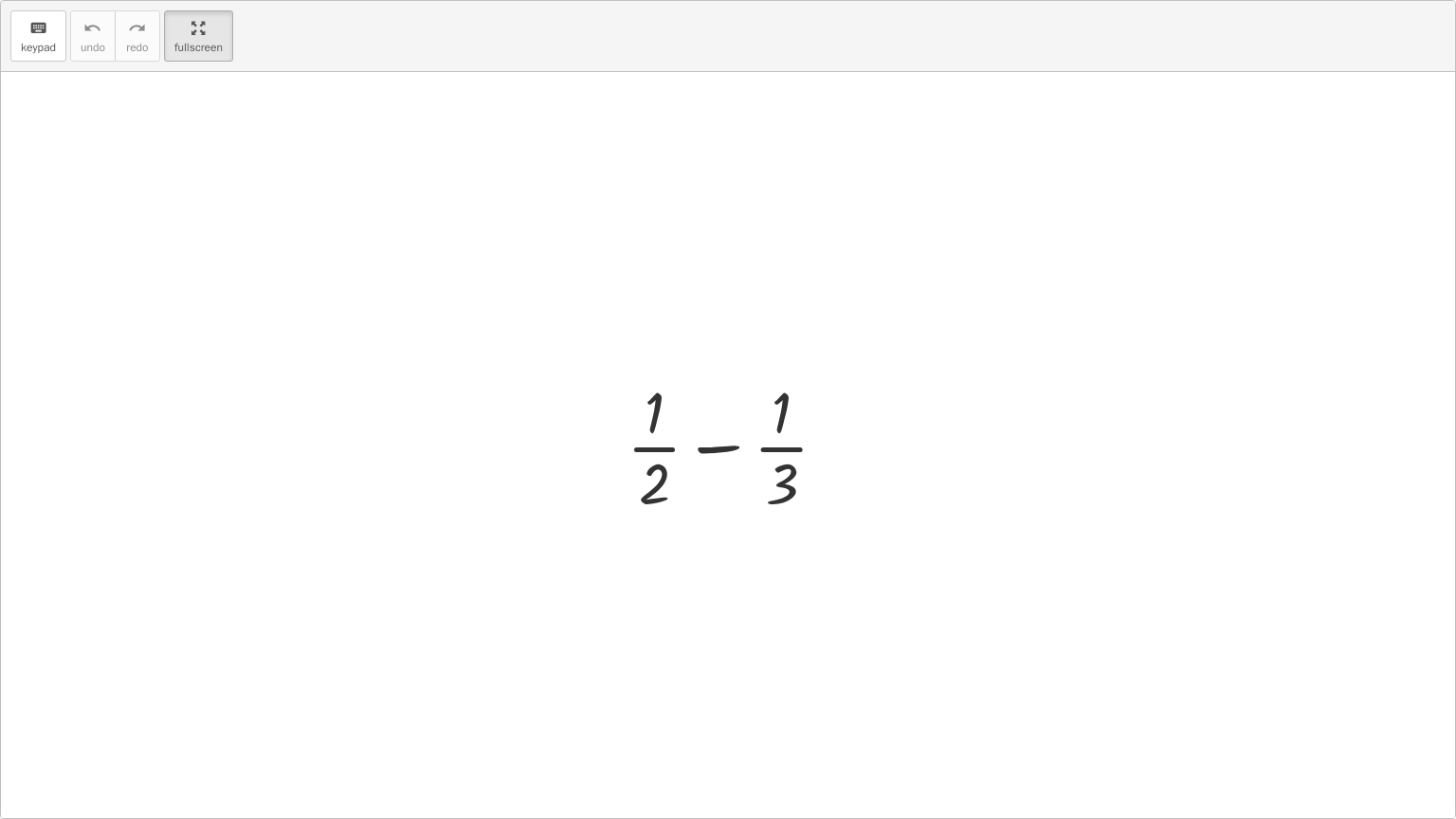 click at bounding box center [735, 446] 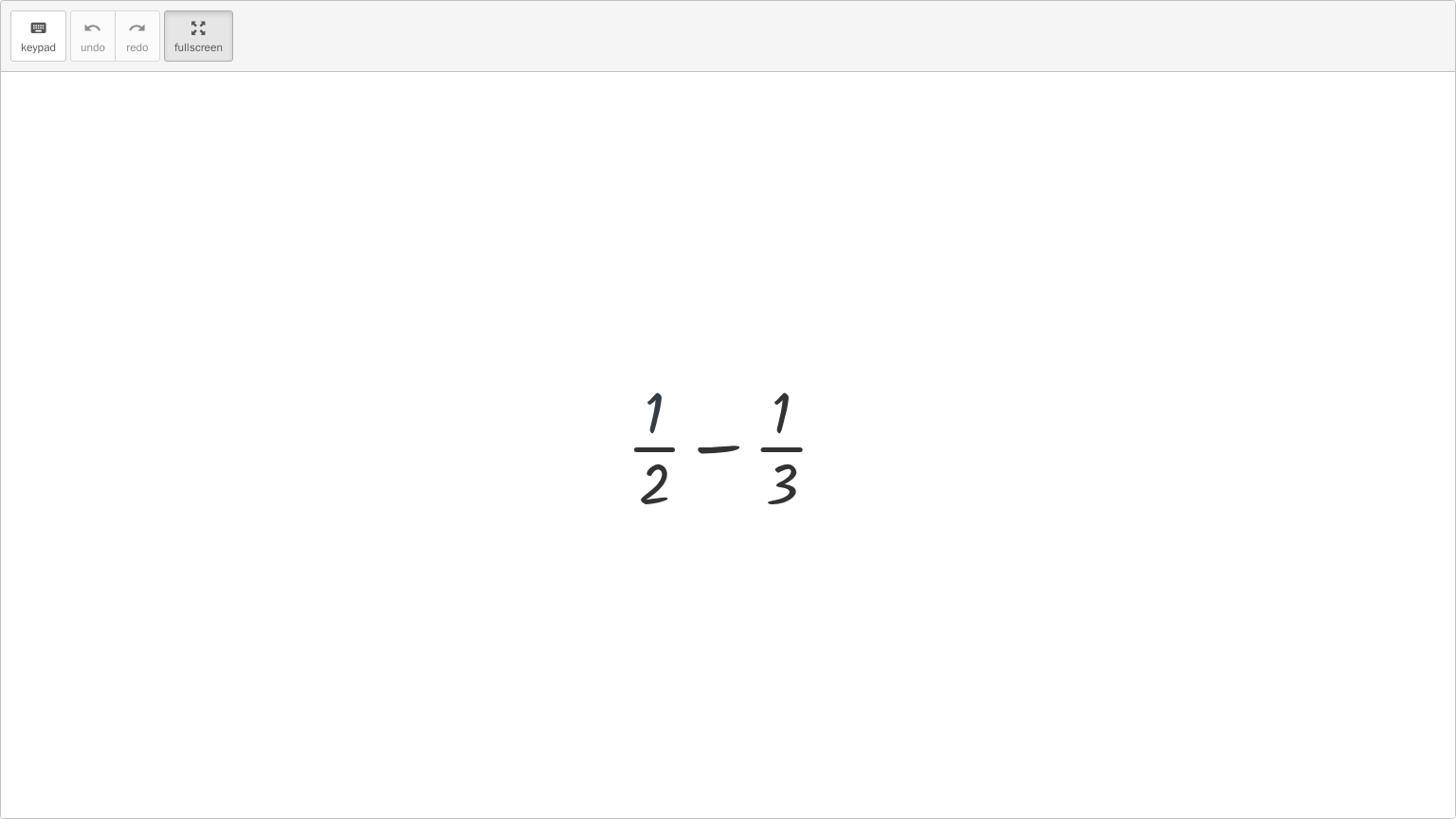 click at bounding box center [735, 446] 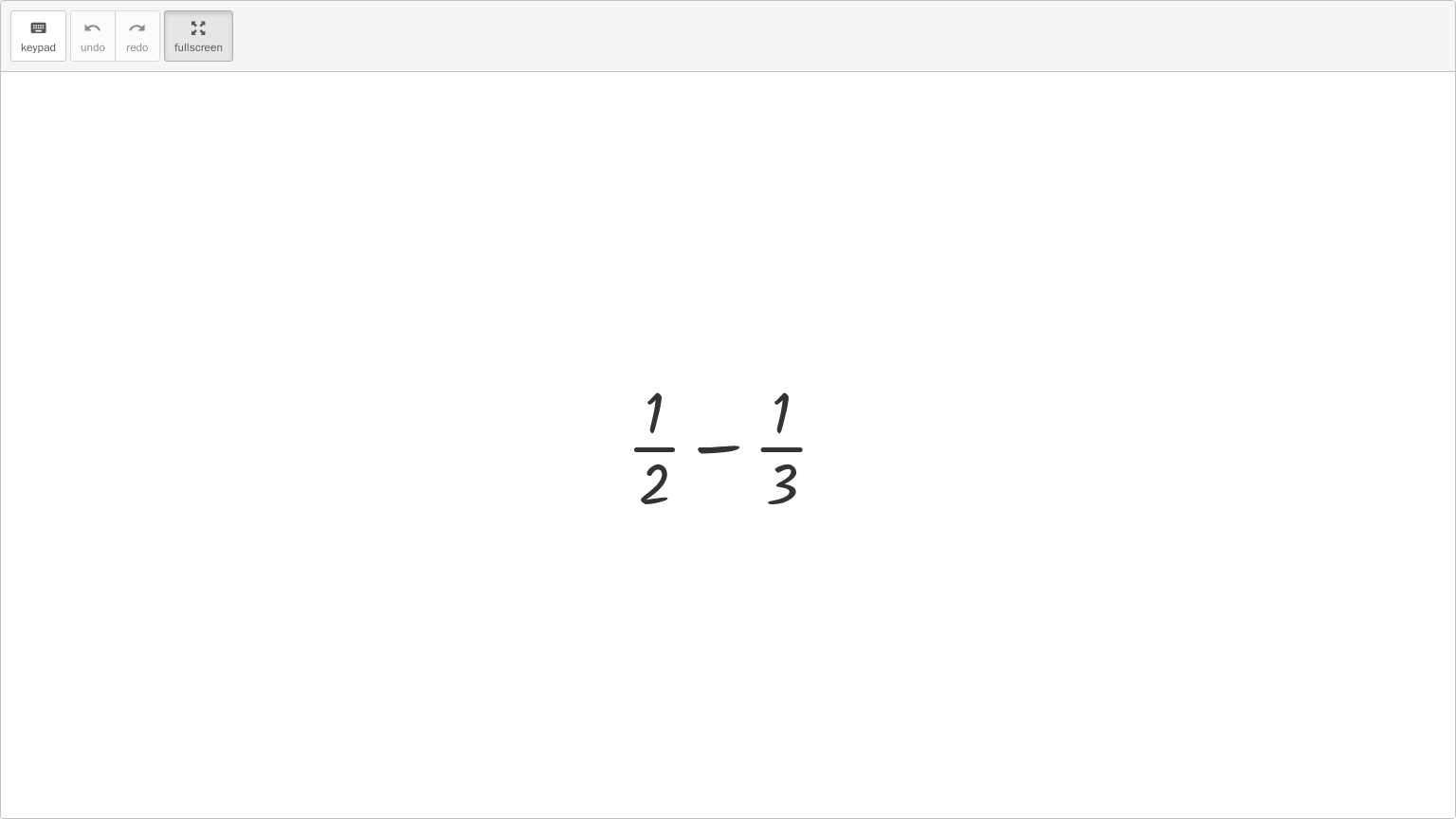 click at bounding box center (735, 446) 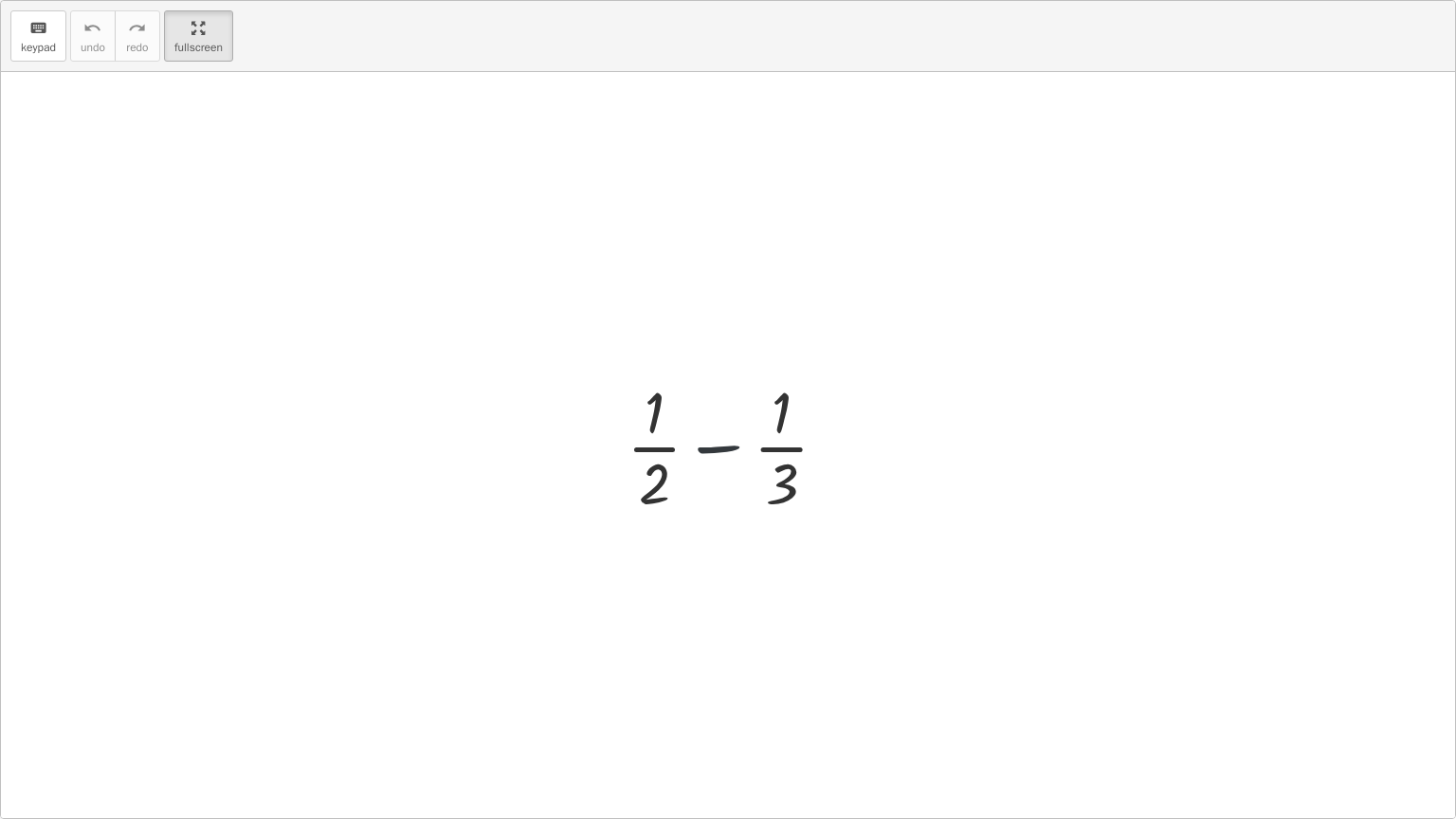 click at bounding box center (735, 446) 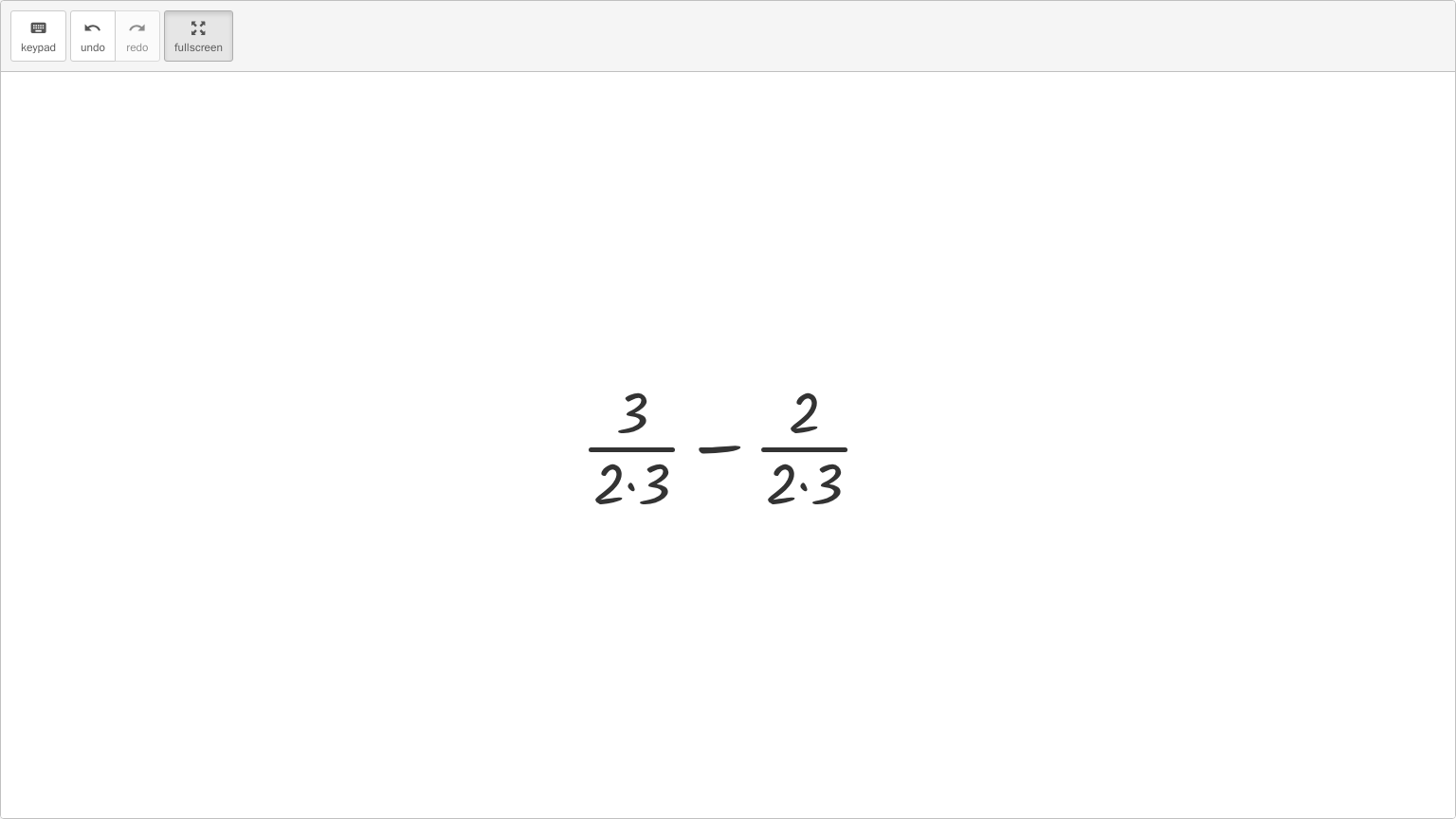 click at bounding box center (735, 446) 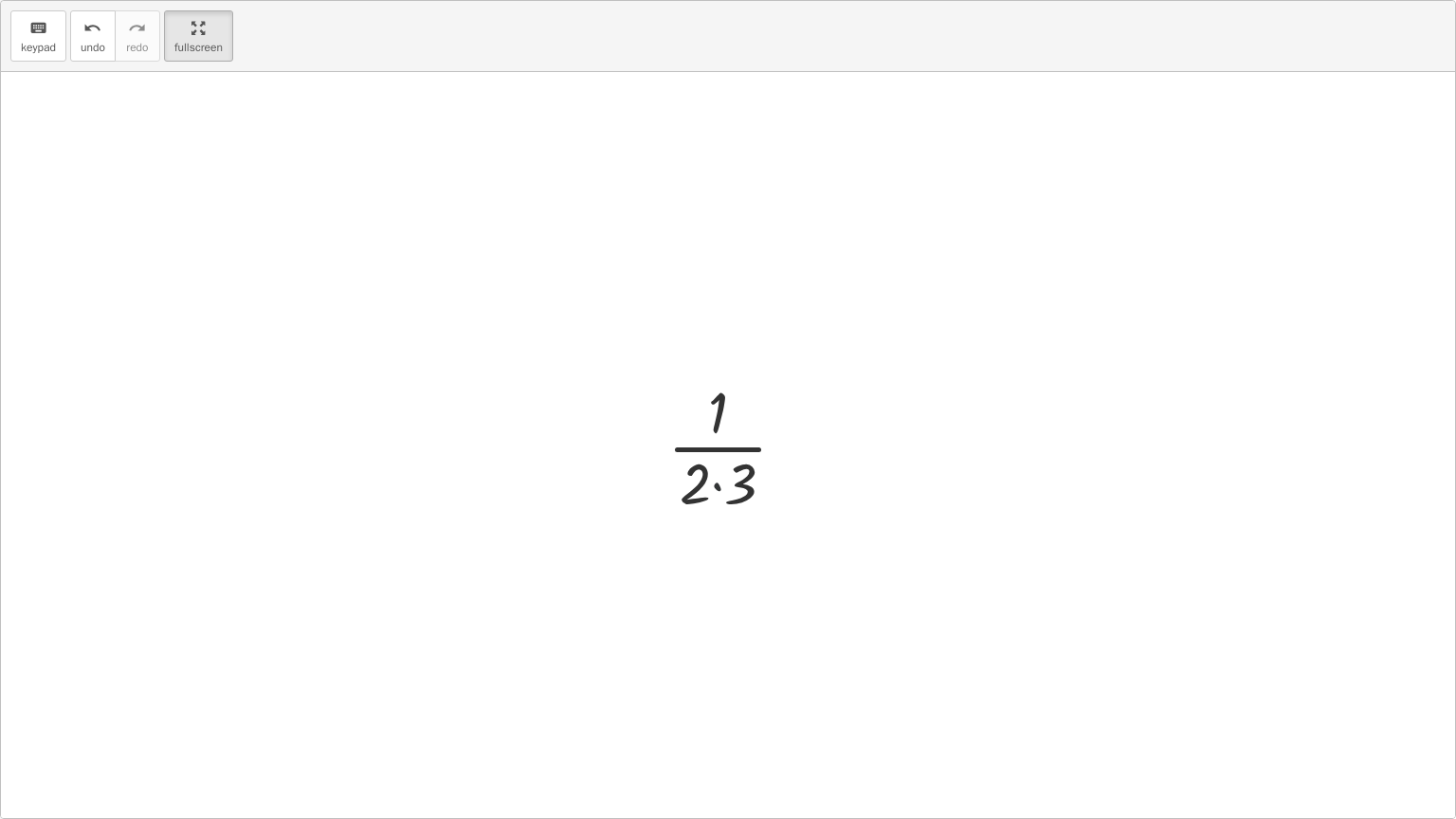 click at bounding box center (735, 446) 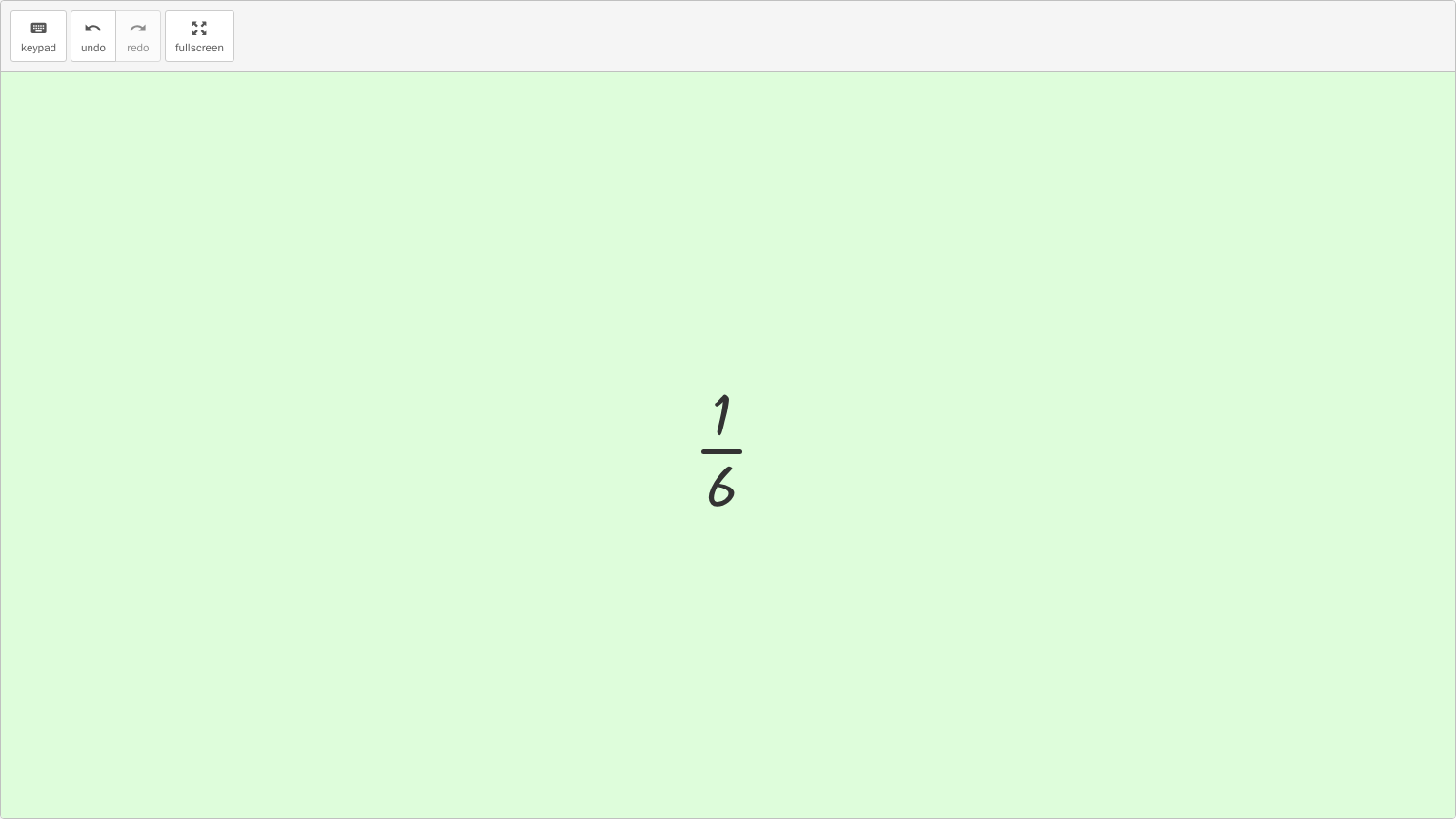 drag, startPoint x: 223, startPoint y: 42, endPoint x: 219, endPoint y: -29, distance: 71.11259 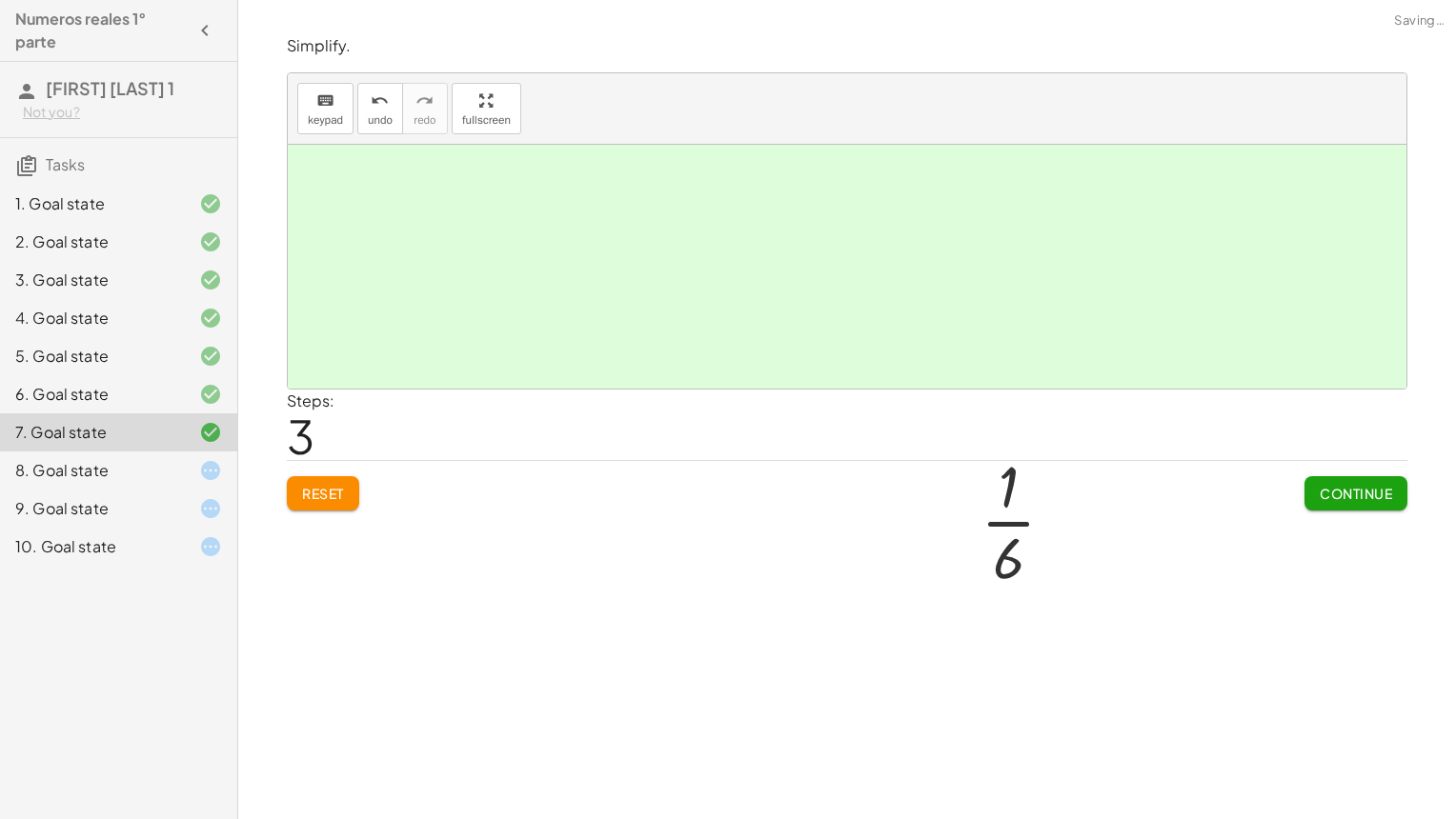 click on "Numeros reales 1° parte [FIRST] [LAST] 1 Not you? Tasks 1. Goal state 2. Goal state 3. Goal state 4. Goal state 5. Goal state 6. Goal state 7. Goal state 8. Goal state 9. Goal state 10. Goal state Simplify. keyboard keypad undo undo redo redo fullscreen + 3 + ( - 1 ) + 3 − 1 2 × Steps:  2 Reset   Continue  Simplify. keyboard keypad undo undo redo redo fullscreen + · 14 · 3 + · 4 · 6 + · 14 · 3 + · 2 · 3 · 2 + · 14 · 3 + · 2 · 3 · · 3 16 × Steps:  2 Reset   Continue  Simplify. keyboard keypad undo undo redo redo fullscreen + · 7 · 2 + · 3 · 6 + · 7 · 2 + · 3 · 2 · 3 + · 7 · 2 + · 1 · 2 · 8 · 2 4 × Steps:  3 Reset   Continue  Simplify. keyboard keypad undo undo redo redo fullscreen + · 3 · 9 − · 5 · 3 + · 3 · 3 · 3 − · 5 · 3 + · 1 · 3 − · 5 · 3 · 3 · - 4 × Steps:  2 Reset   Continue  Simplify. keyboard keypad undo undo redo redo fullscreen + · 4 · 5 − · 1 · 7 + · 4 · 7 · 5 · 7 − · 5 · 5 · 7 · ( + · 4 · 7 − 5" at bounding box center [728, 410] 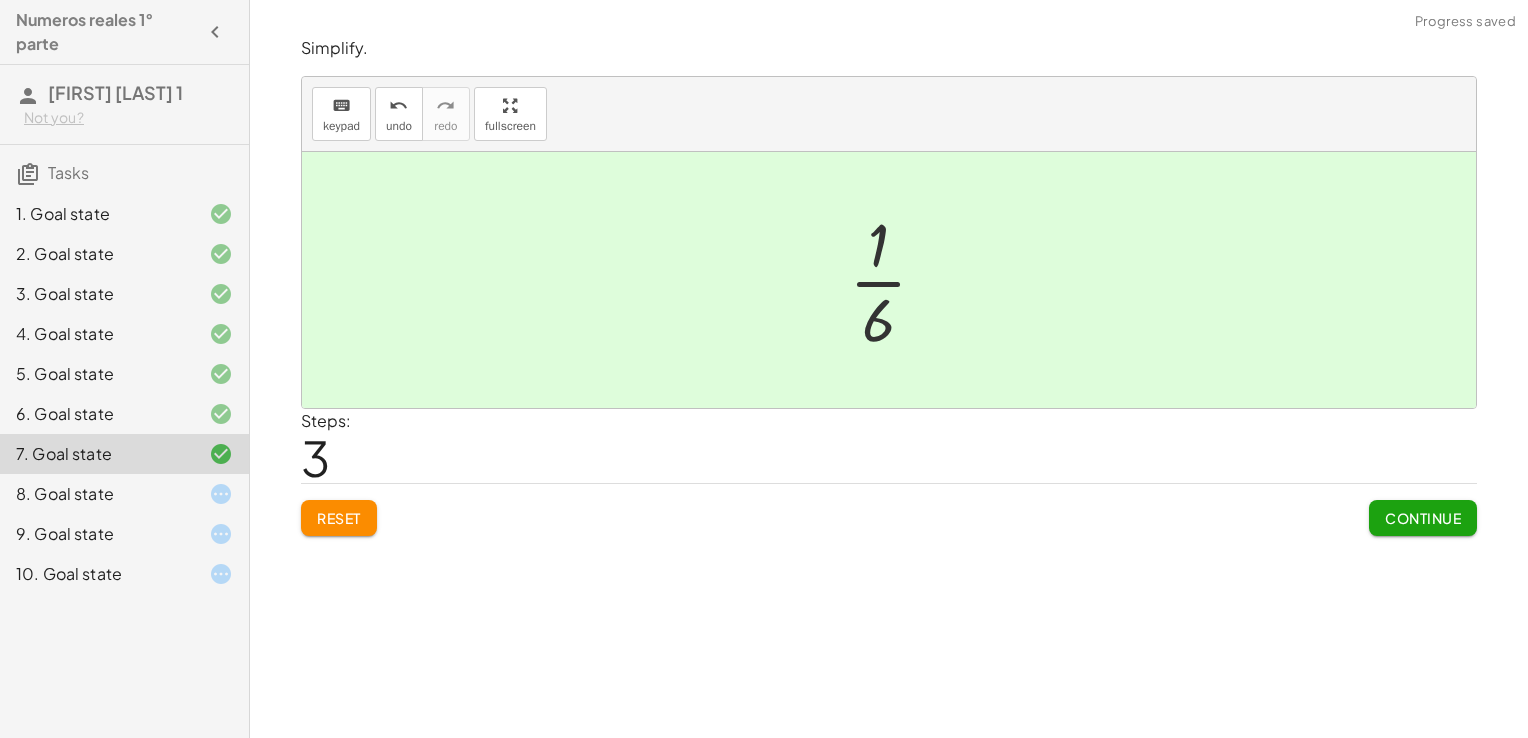 click on "Continue" 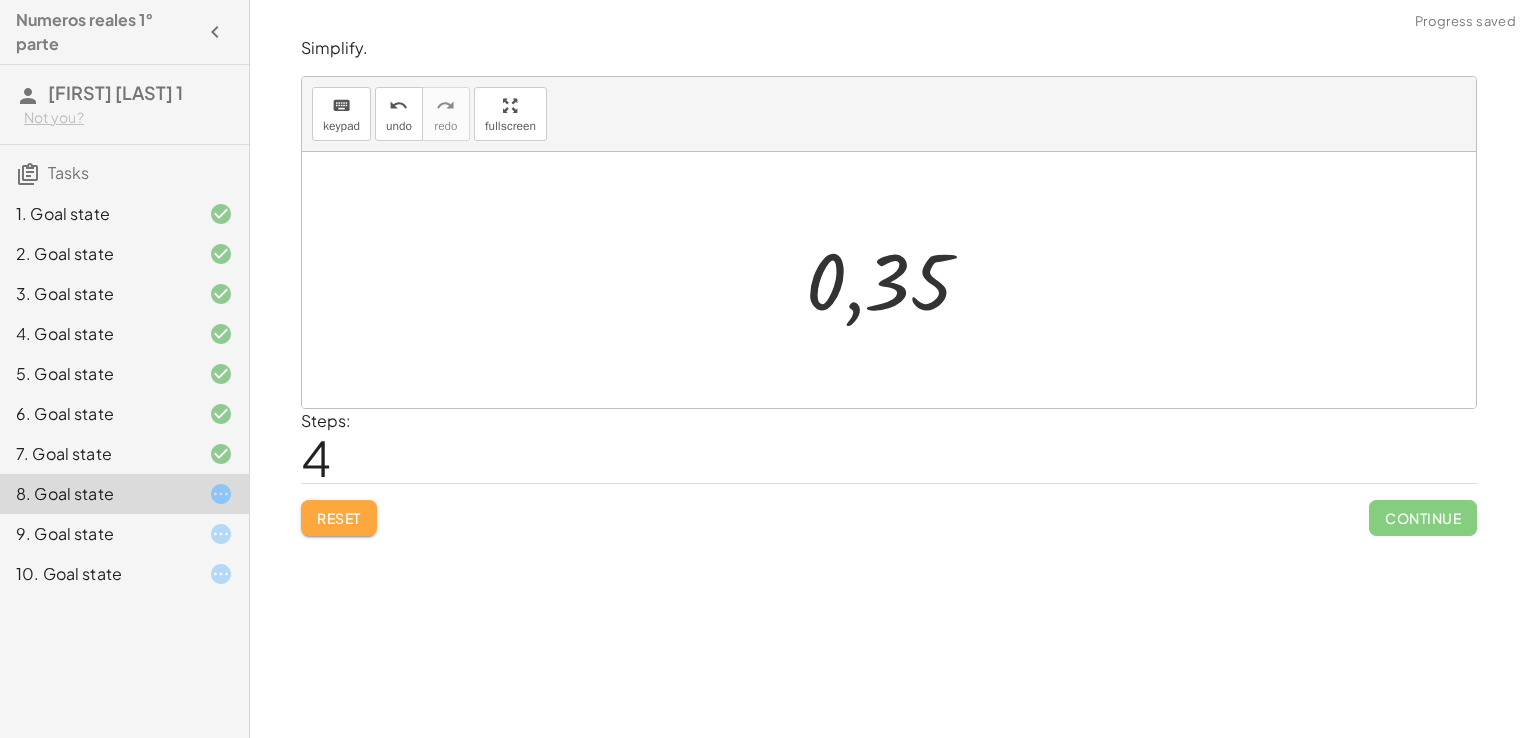 click on "Reset" 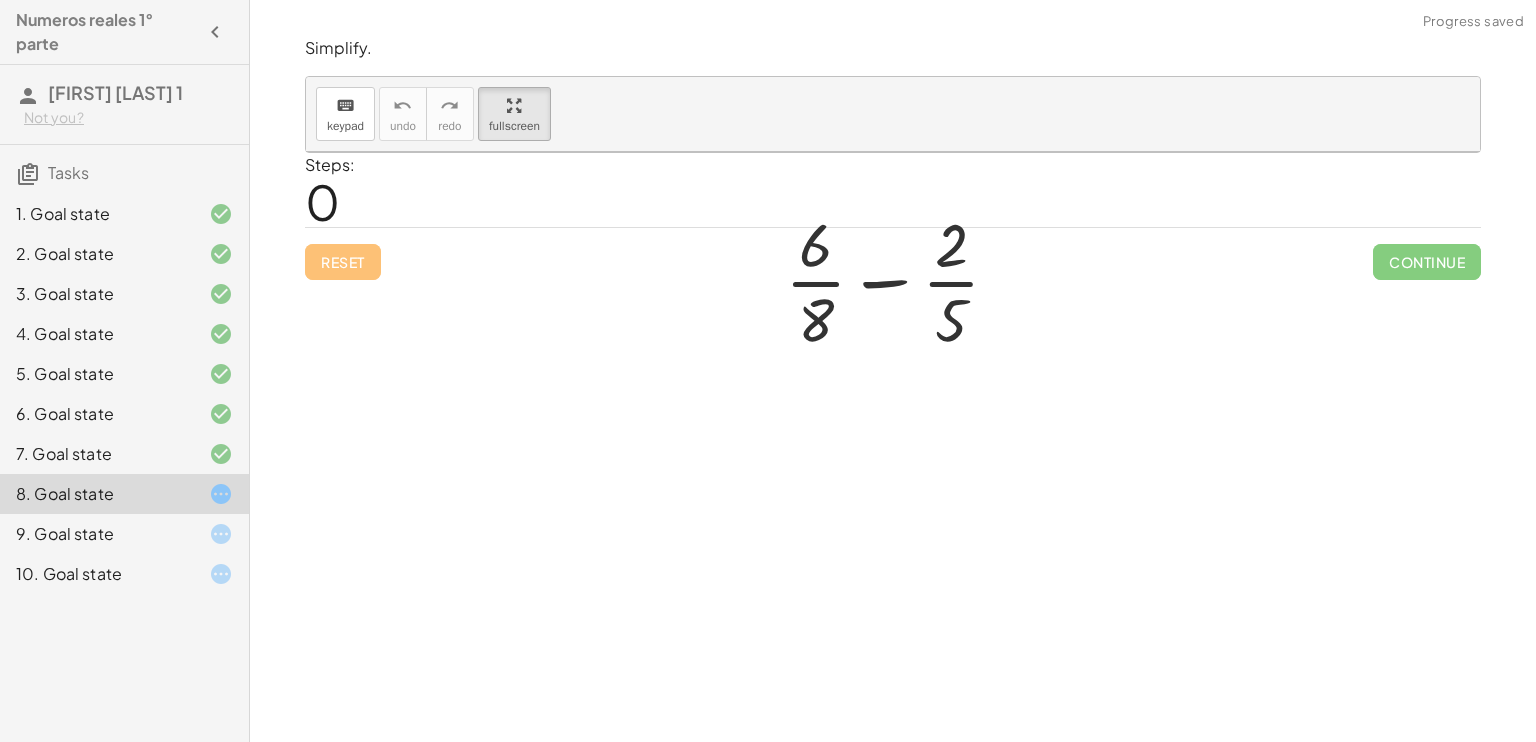 drag, startPoint x: 523, startPoint y: 119, endPoint x: 527, endPoint y: 193, distance: 74.10803 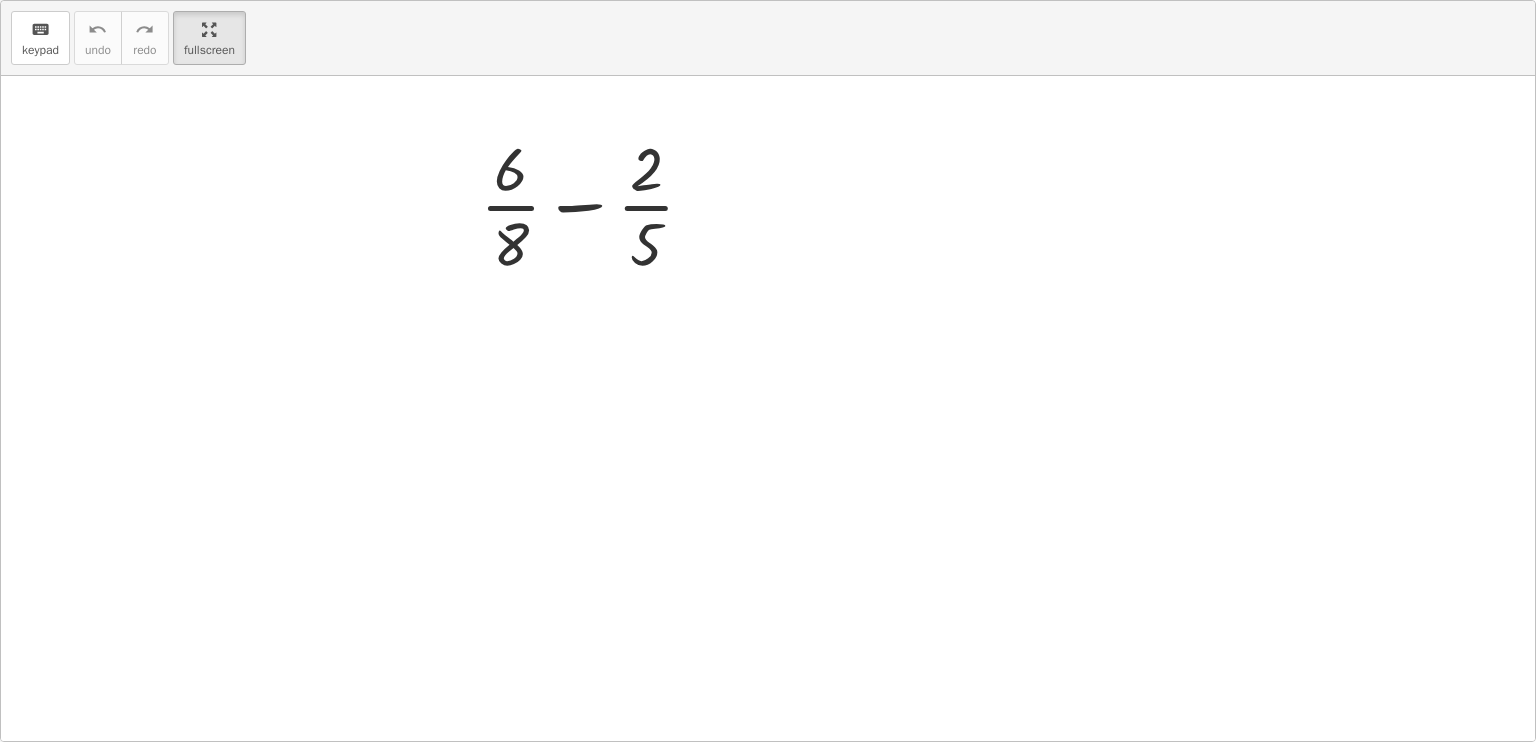 click on "keyboard keypad undo undo redo redo fullscreen + · 6 · 8 − · 2 · 5 ×" at bounding box center (768, 371) 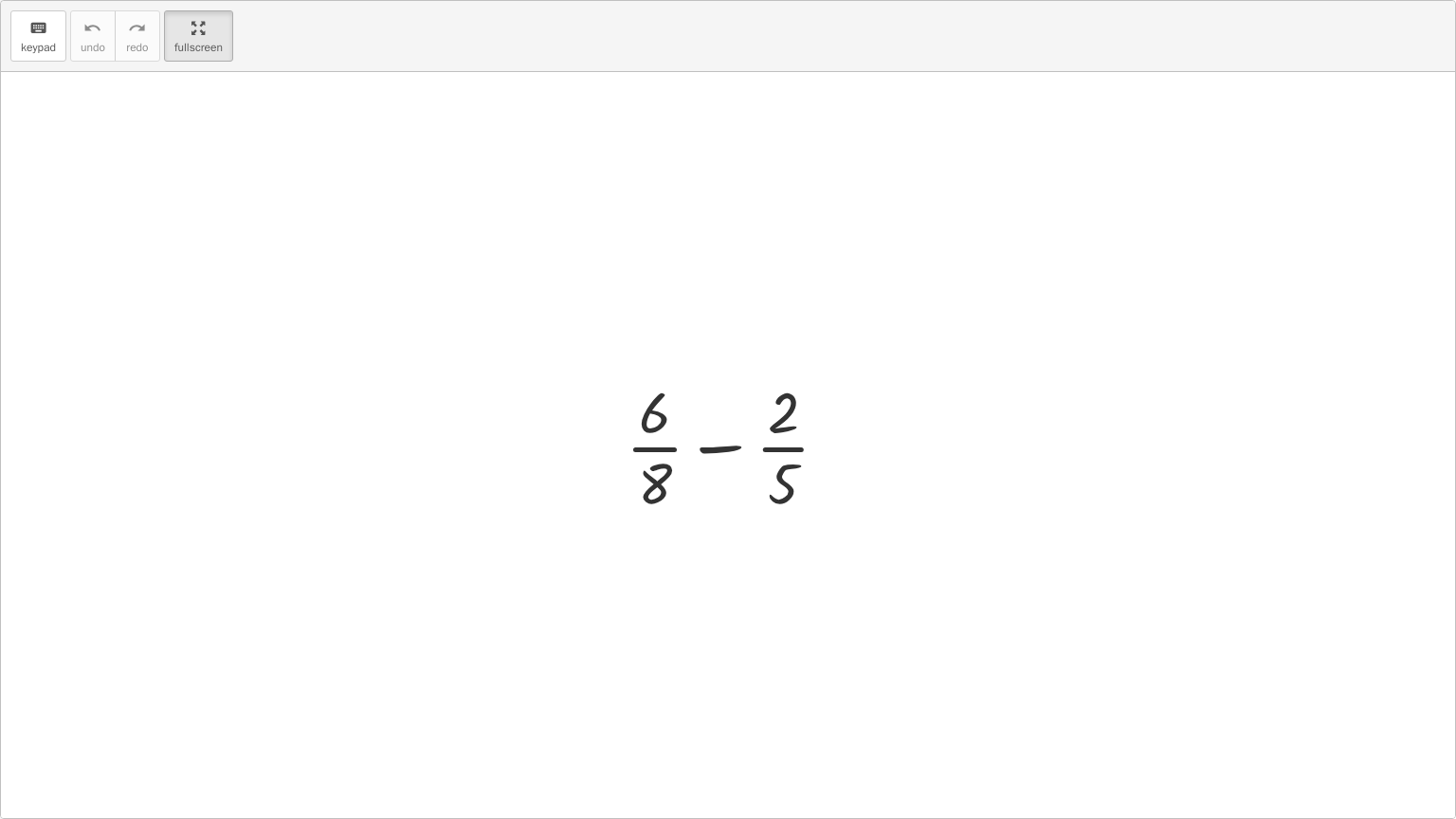 click at bounding box center [735, 446] 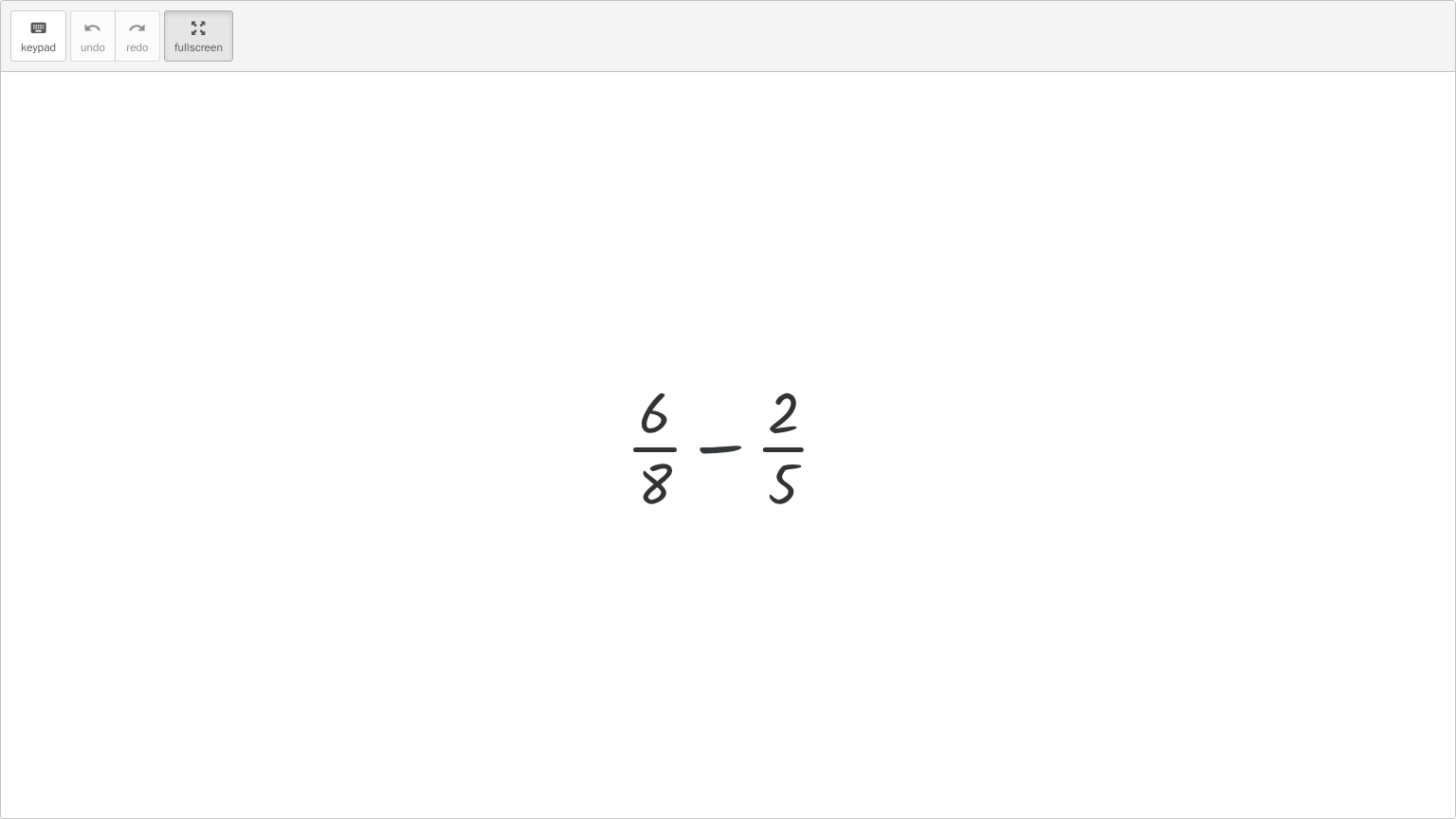click at bounding box center (735, 446) 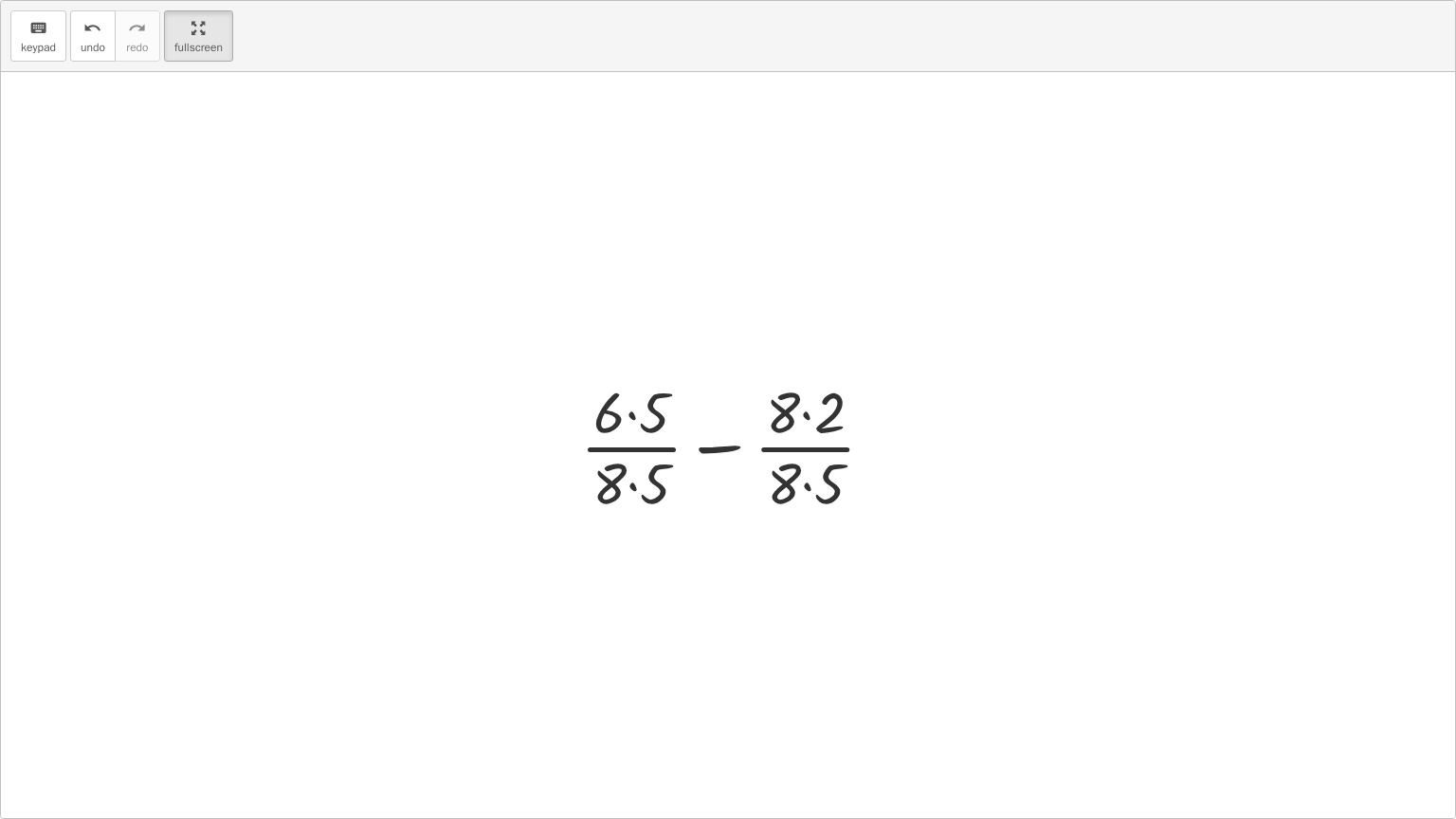 click at bounding box center (736, 446) 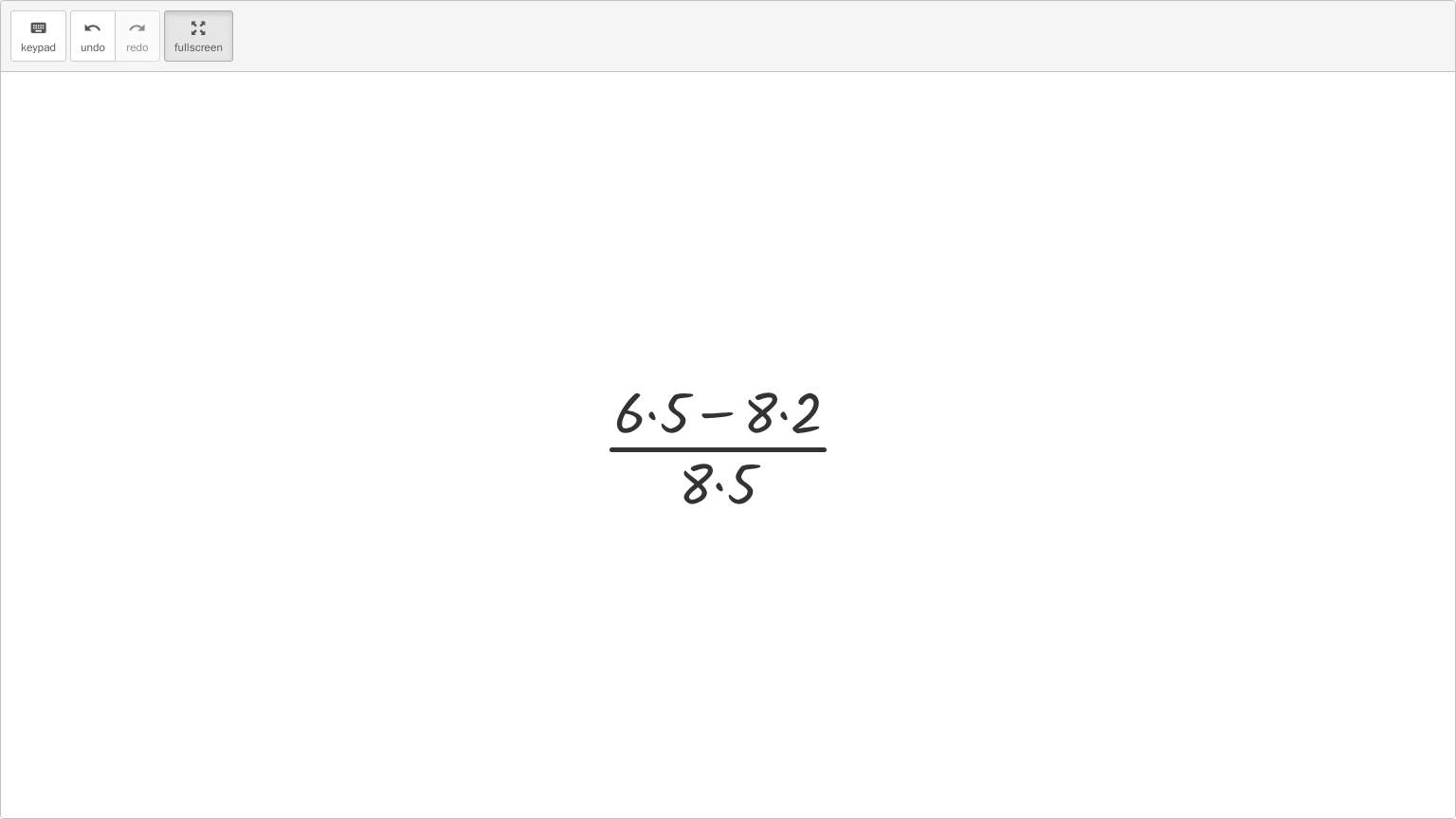 click at bounding box center [735, 446] 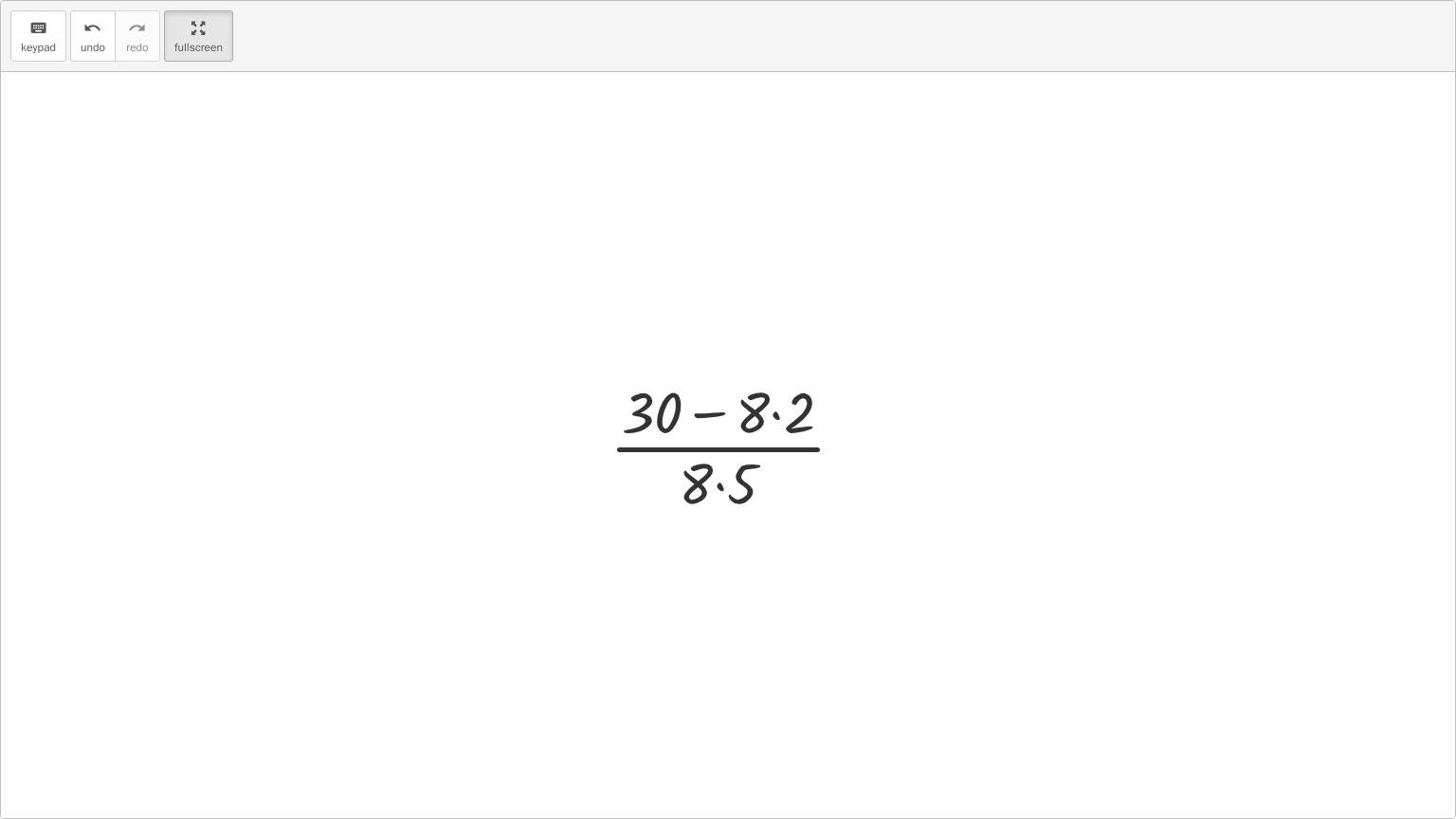 click at bounding box center [735, 446] 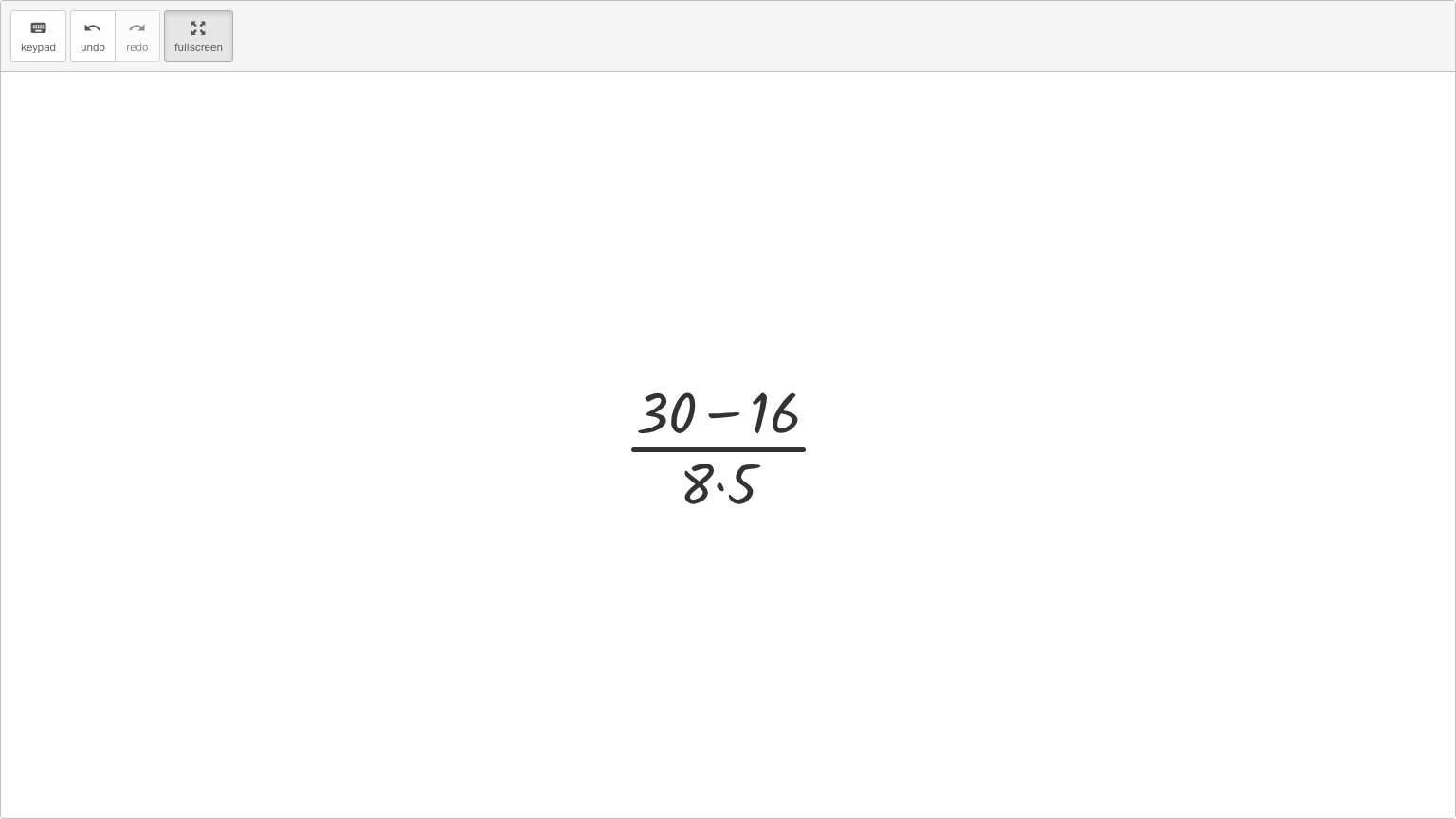 click at bounding box center [735, 446] 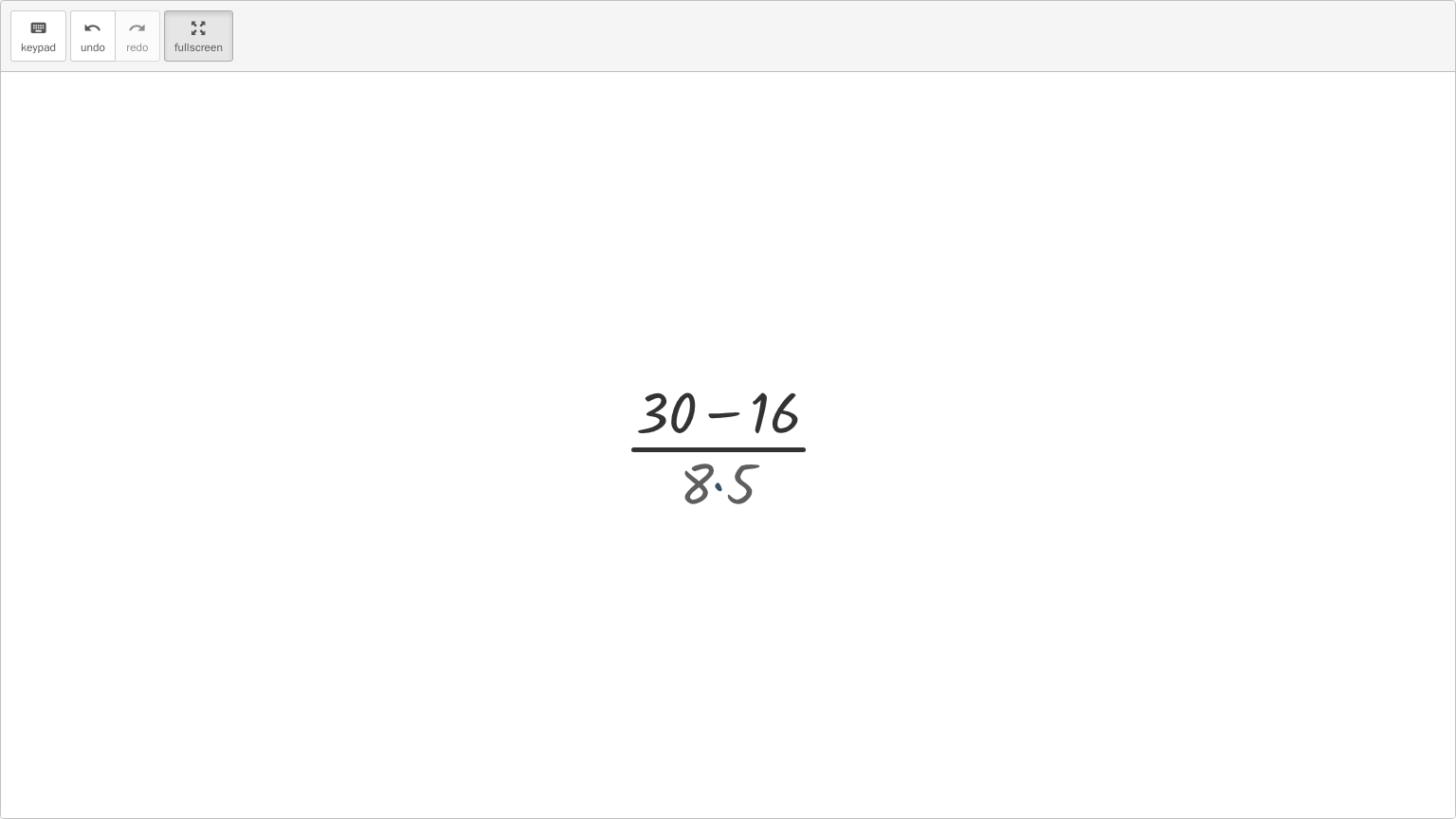 click at bounding box center (735, 446) 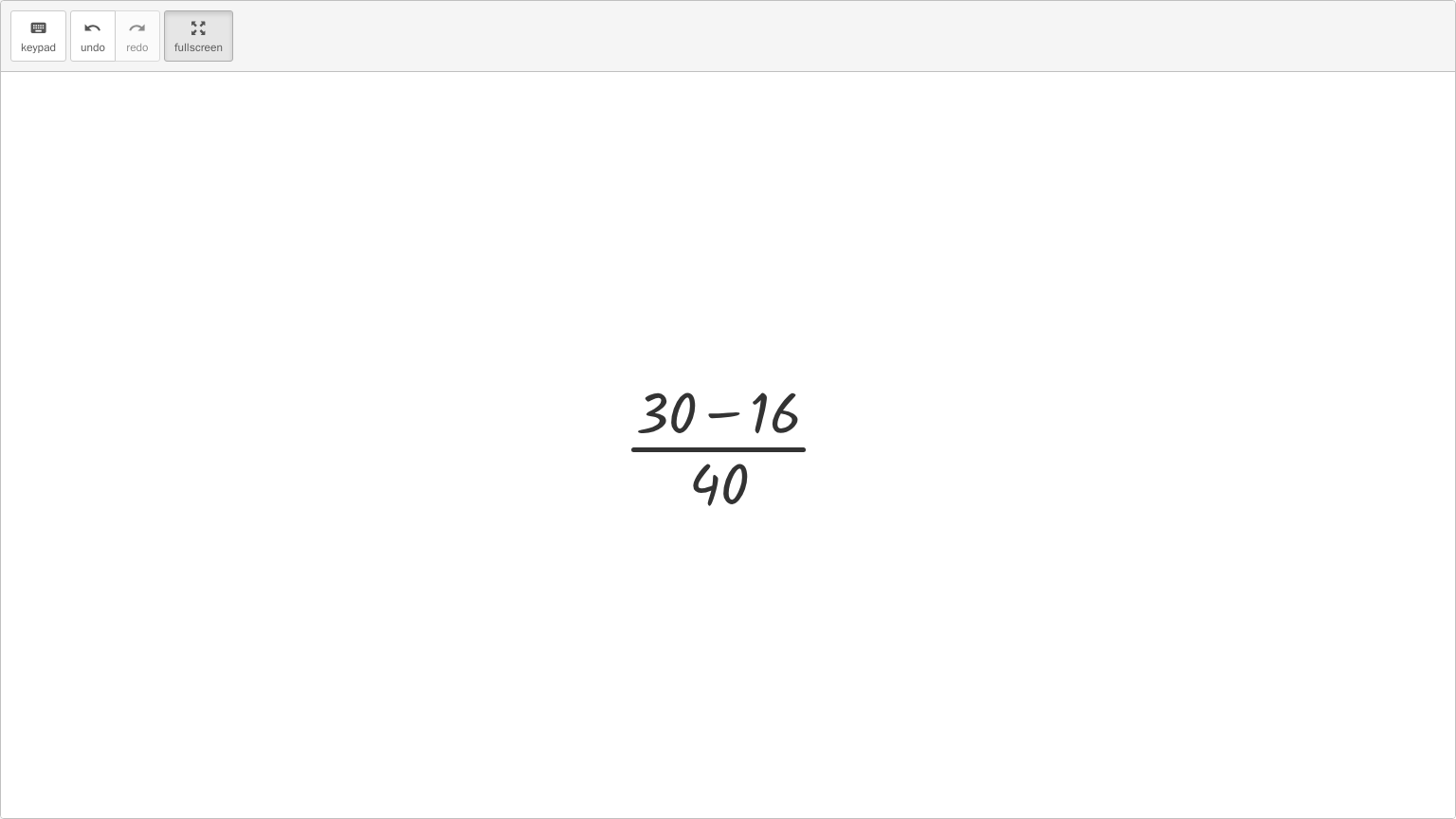 click at bounding box center [735, 446] 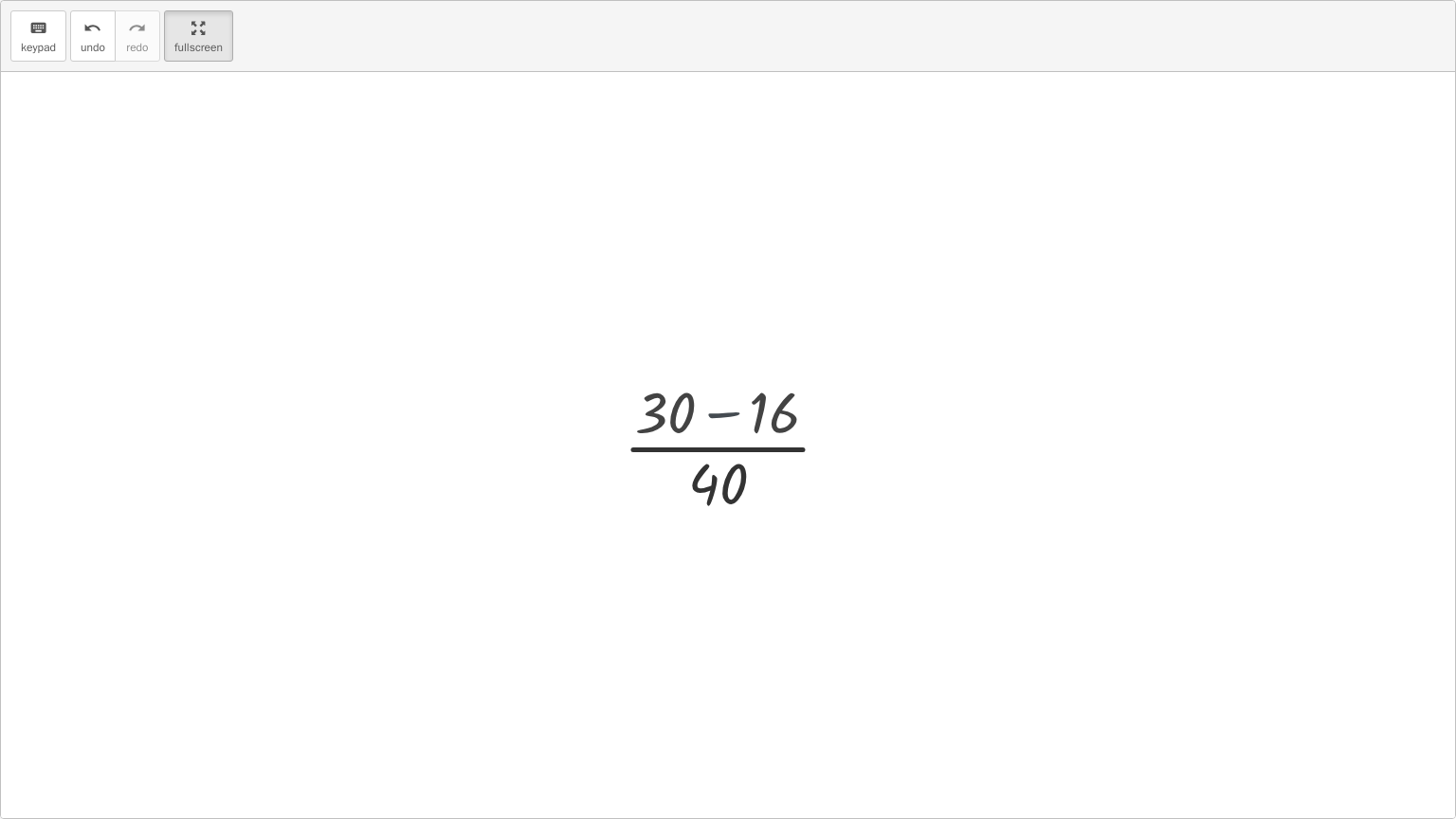click at bounding box center [735, 446] 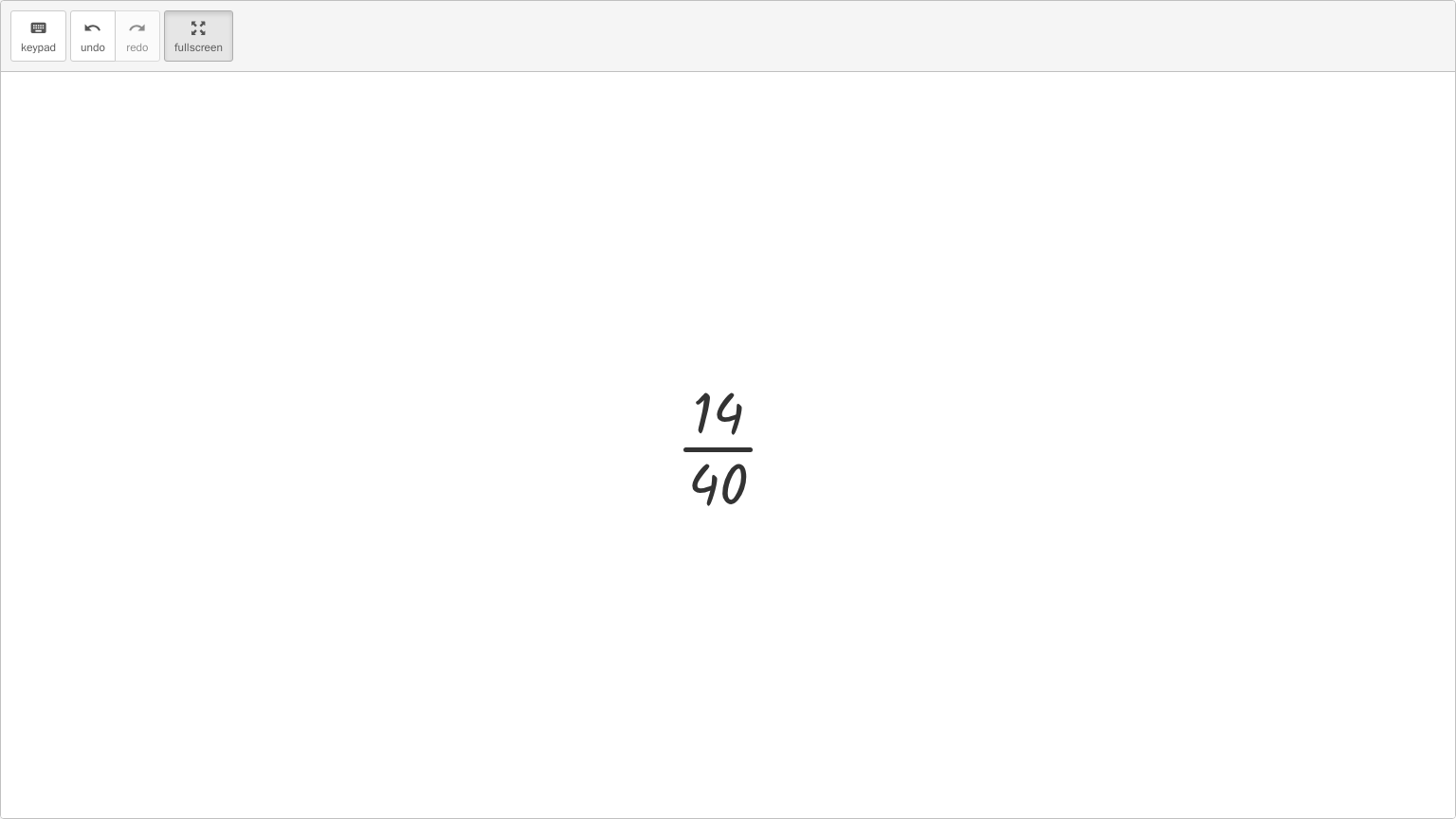 click at bounding box center [735, 446] 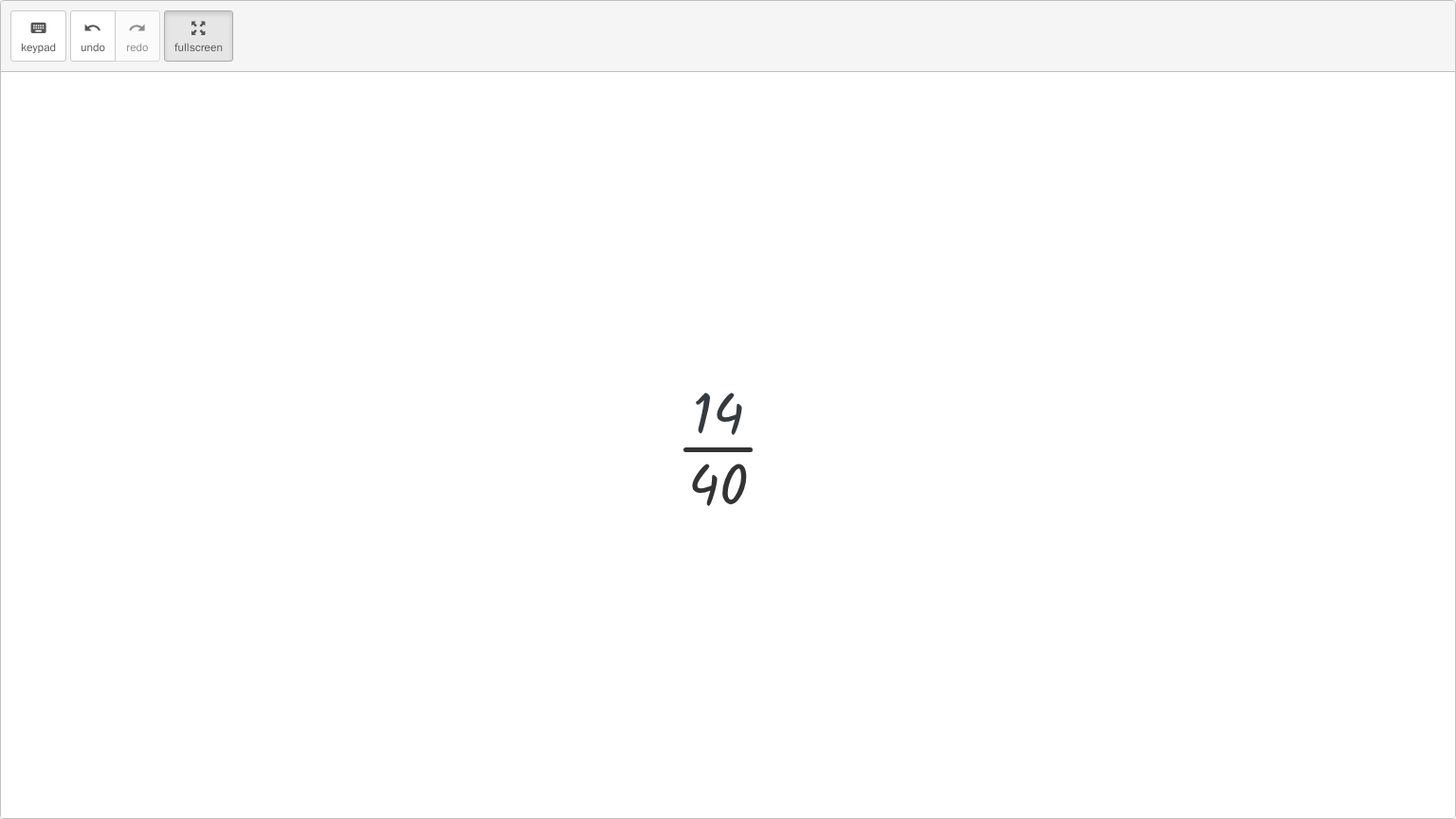 click at bounding box center [735, 446] 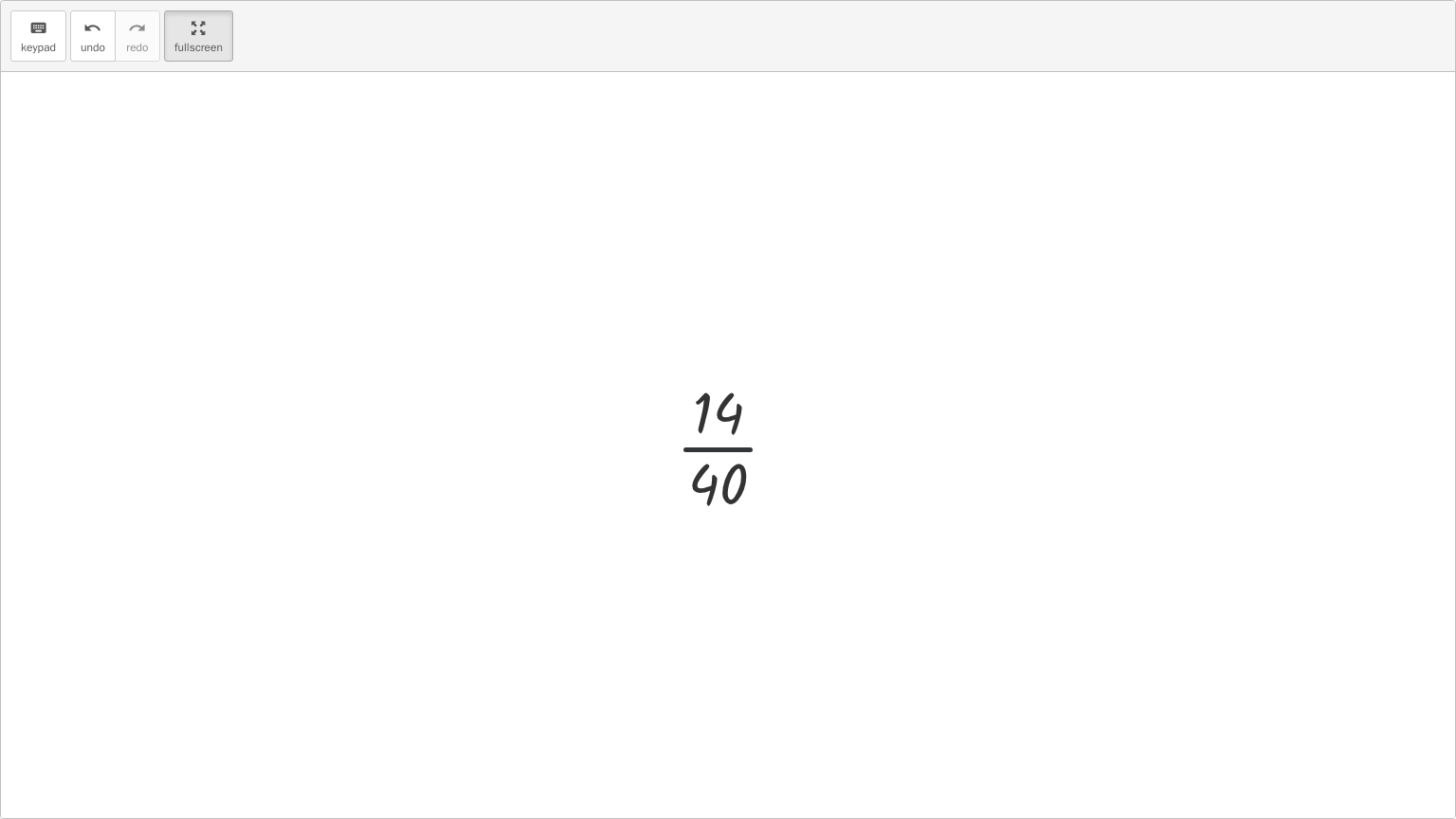 click at bounding box center (735, 446) 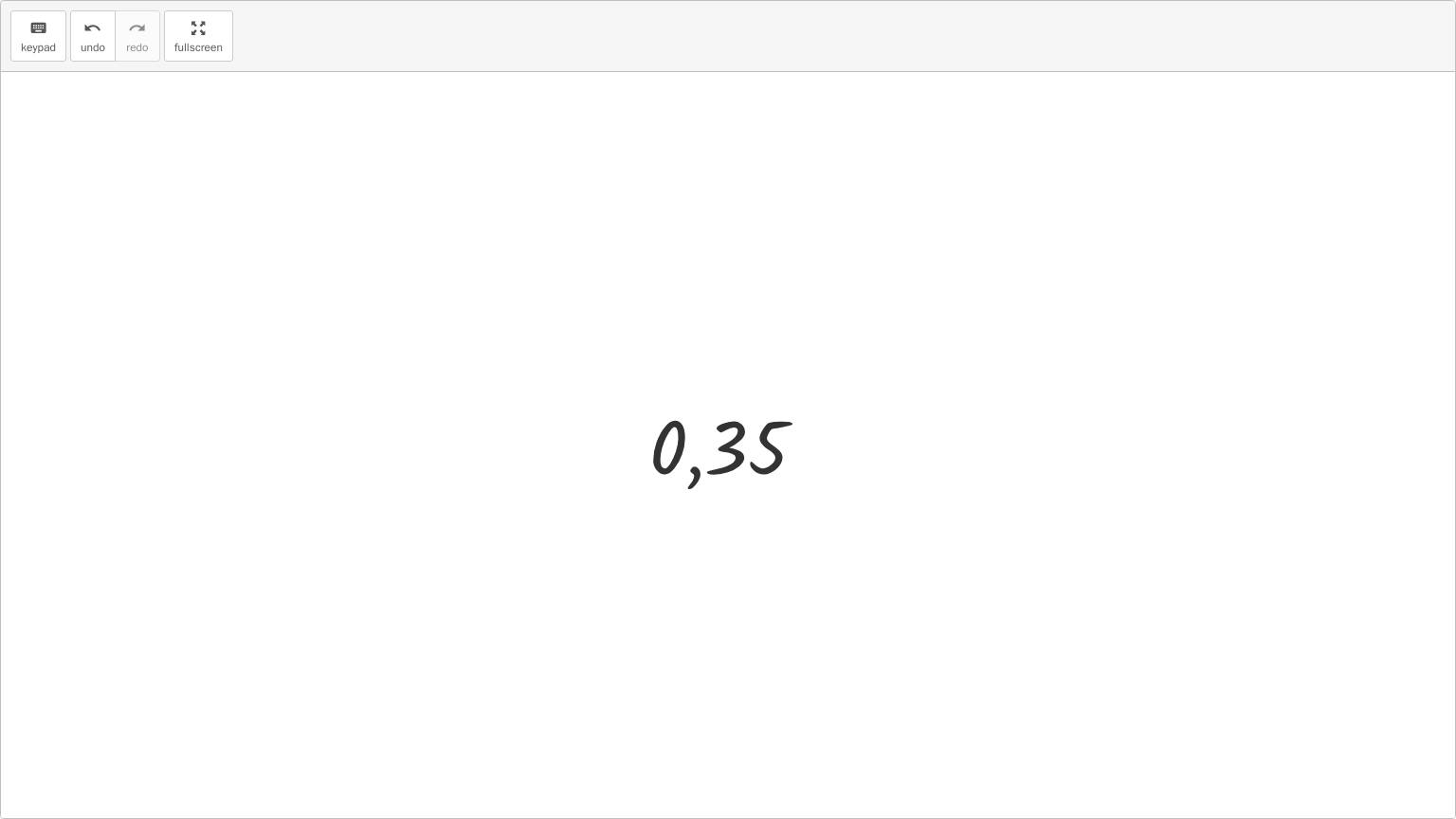 drag, startPoint x: 218, startPoint y: 50, endPoint x: 214, endPoint y: -20, distance: 70.11419 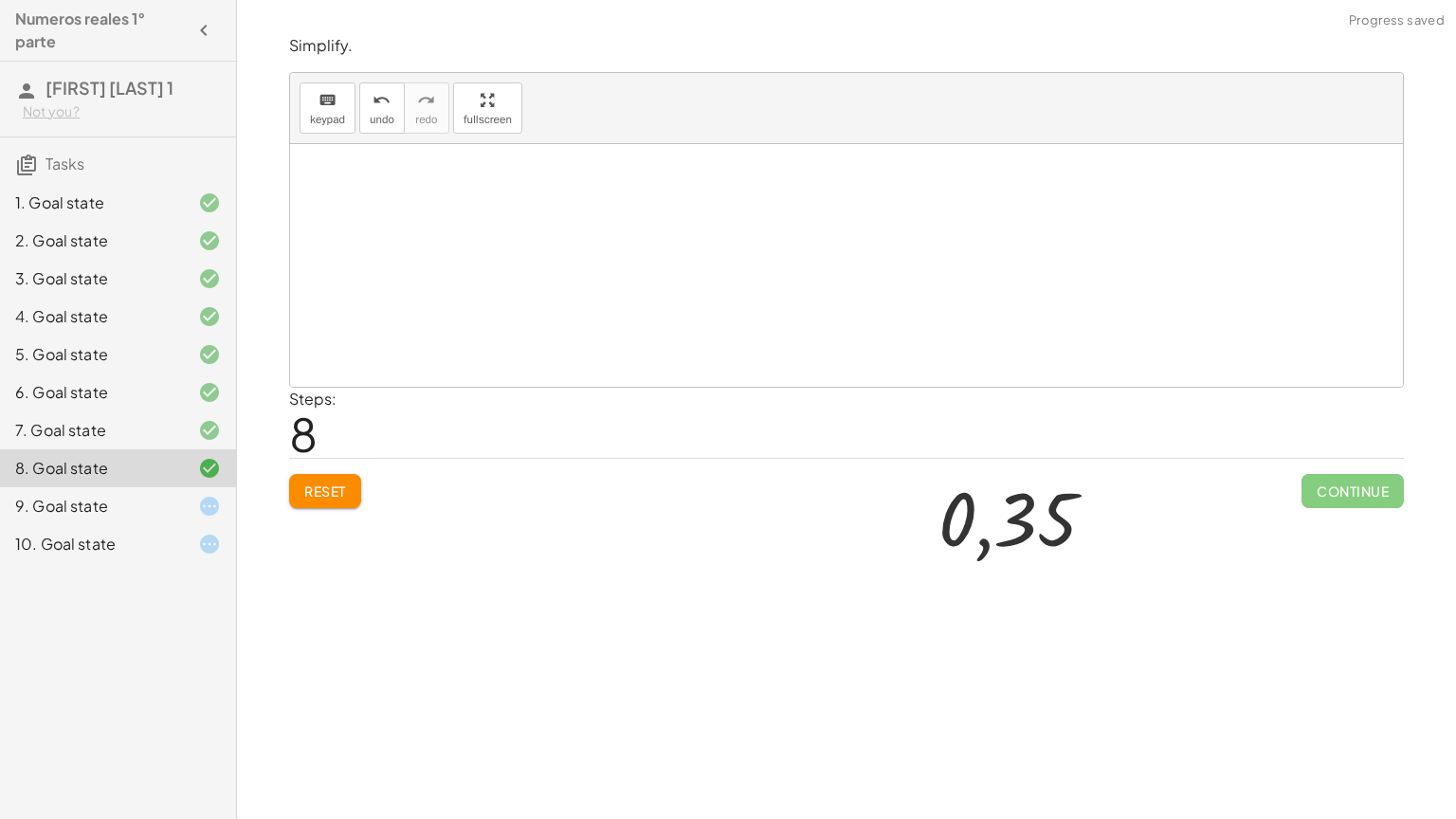 click on "Numeros reales 1° parte [FIRST] [LAST] 1 Not you? Tasks 1. Goal state 2. Goal state 3. Goal state 4. Goal state 5. Goal state 6. Goal state 7. Goal state 8. Goal state 9. Goal state 10. Goal state Simplify. keyboard keypad undo undo redo redo fullscreen + 3 + ( - 1 ) + 3 − 1 2 × Steps:  2 Reset   Continue  Simplify. keyboard keypad undo undo redo redo fullscreen + · 14 · 3 + · 4 · 6 + · 14 · 3 + · 2 · 3 · 2 + · 14 · 3 + · 2 · 3 · · 3 16 × Steps:  2 Reset   Continue  Simplify. keyboard keypad undo undo redo redo fullscreen + · 7 · 2 + · 3 · 6 + · 7 · 2 + · 3 · 2 · 3 + · 7 · 2 + · 1 · 2 · 8 · 2 4 × Steps:  3 Reset   Continue  Simplify. keyboard keypad undo undo redo redo fullscreen + · 3 · 9 − · 5 · 3 + · 3 · 3 · 3 − · 5 · 3 + · 1 · 3 − · 5 · 3 · 3 · - 4 × Steps:  2 Reset   Continue  Simplify. keyboard keypad undo undo redo redo fullscreen + · 4 · 5 − · 1 · 7 + · 4 · 7 · 5 · 7 − · 5 · 5 · 7 · ( + · 4 · 7 − 5" at bounding box center [728, 410] 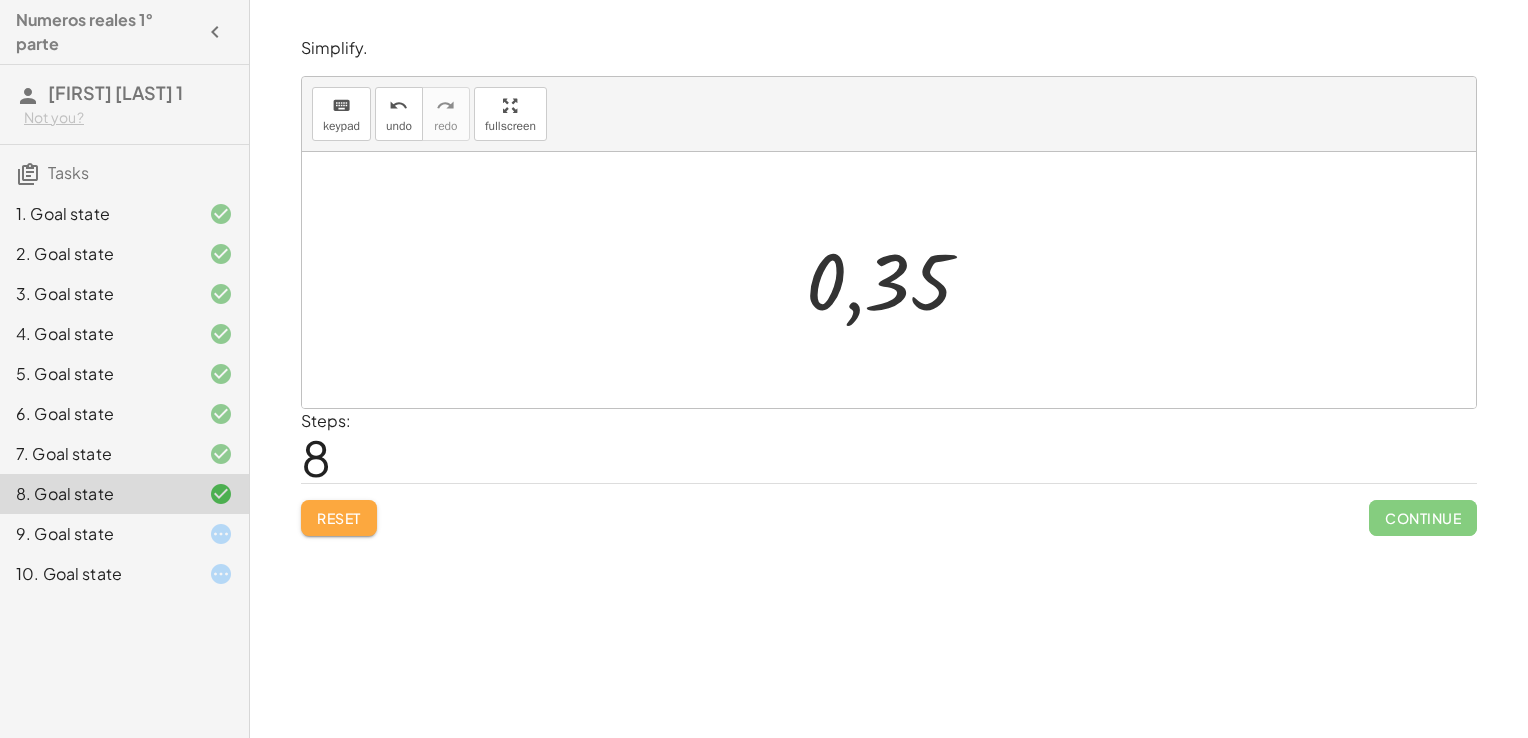 click on "Reset" 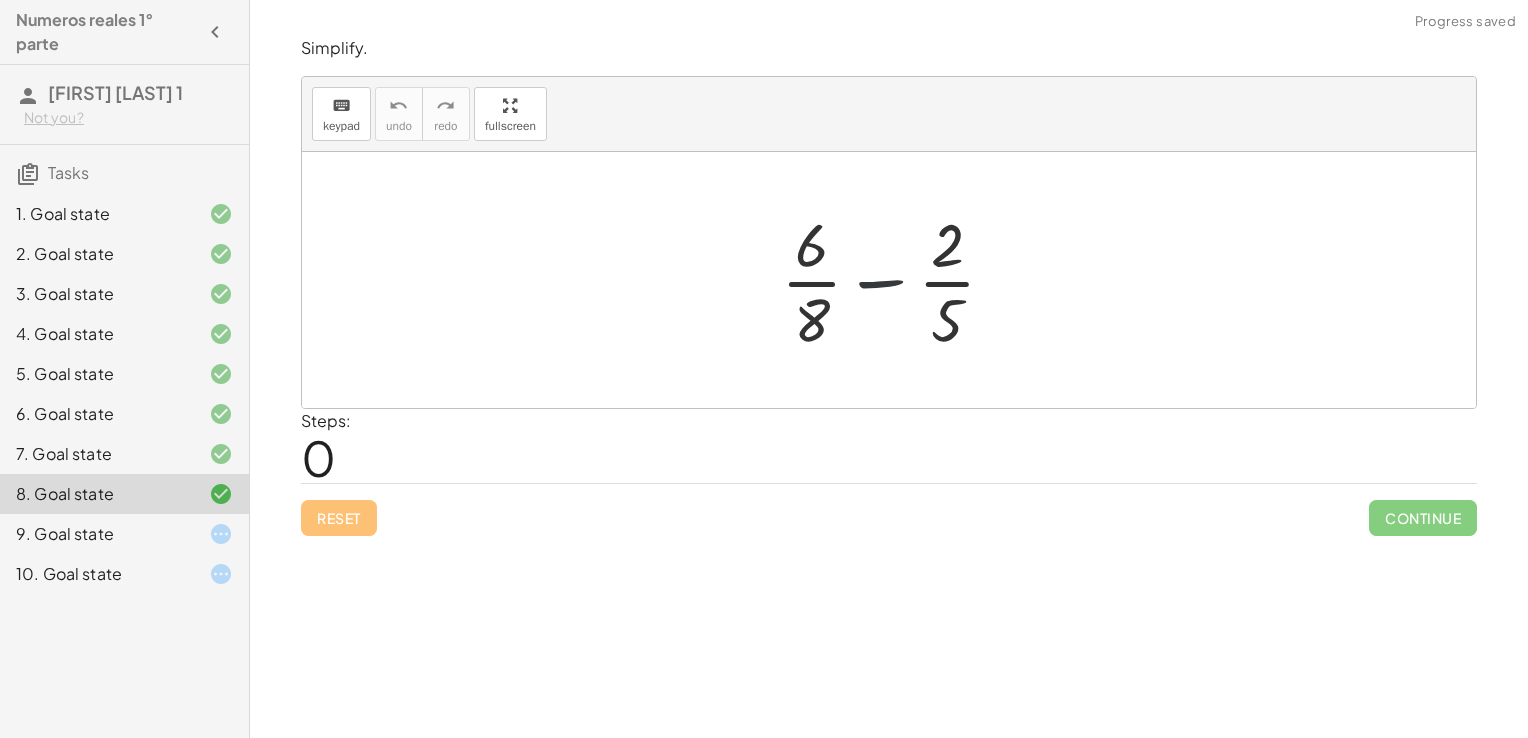 click at bounding box center [896, 280] 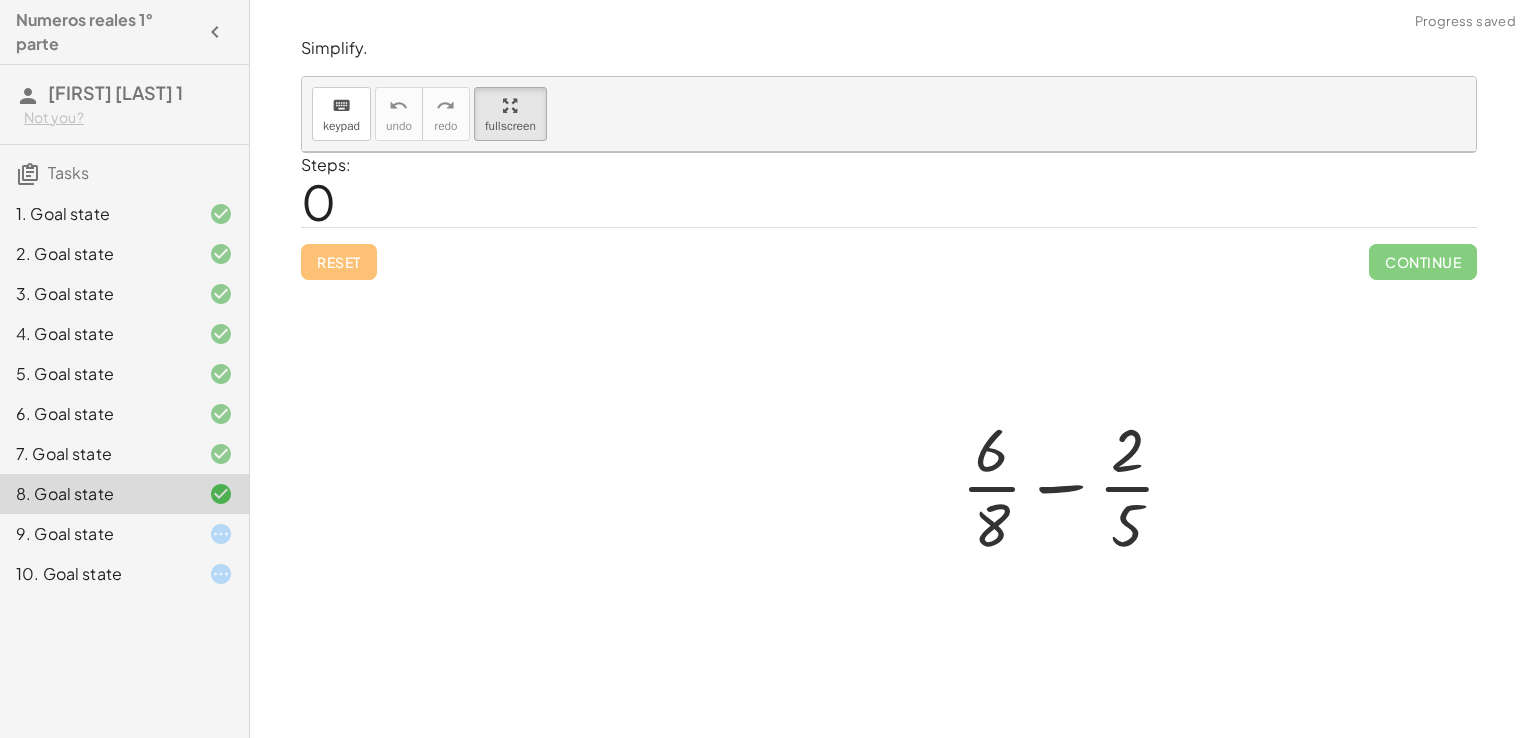 drag, startPoint x: 520, startPoint y: 113, endPoint x: 524, endPoint y: 187, distance: 74.10803 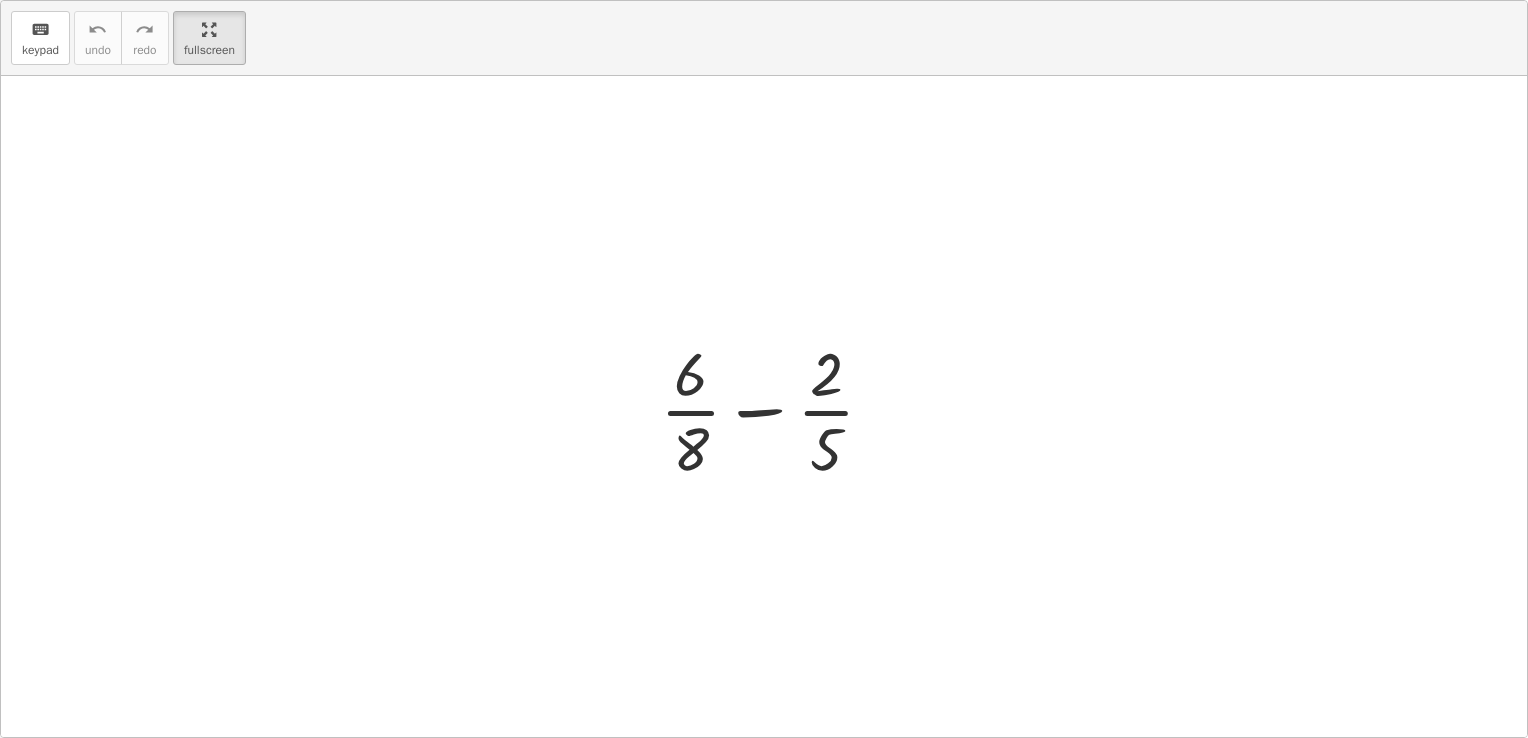 click on "keyboard keypad undo undo redo redo fullscreen + · 6 · 8 − · 2 · 5 ×" at bounding box center (764, 369) 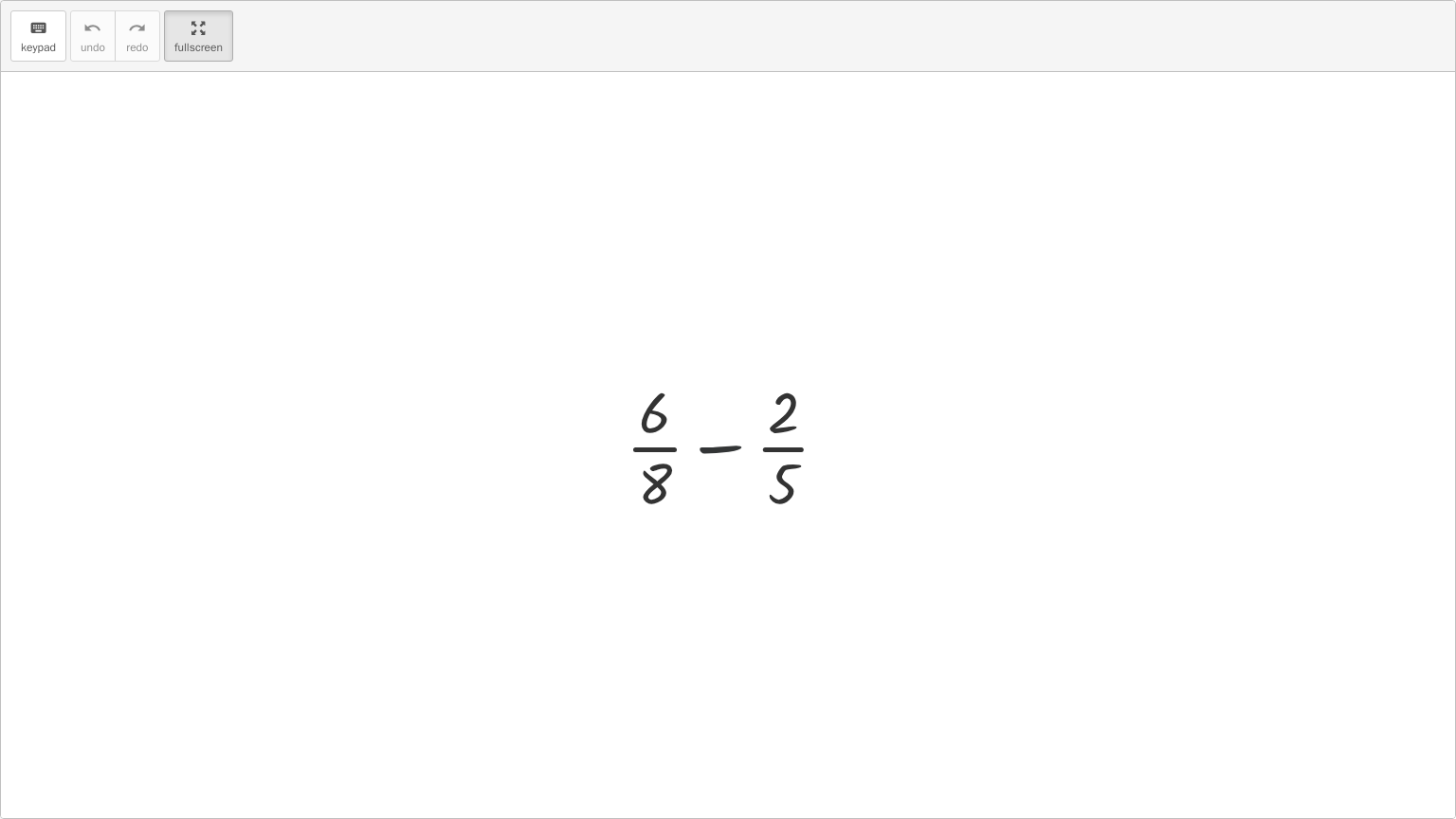 click at bounding box center (735, 446) 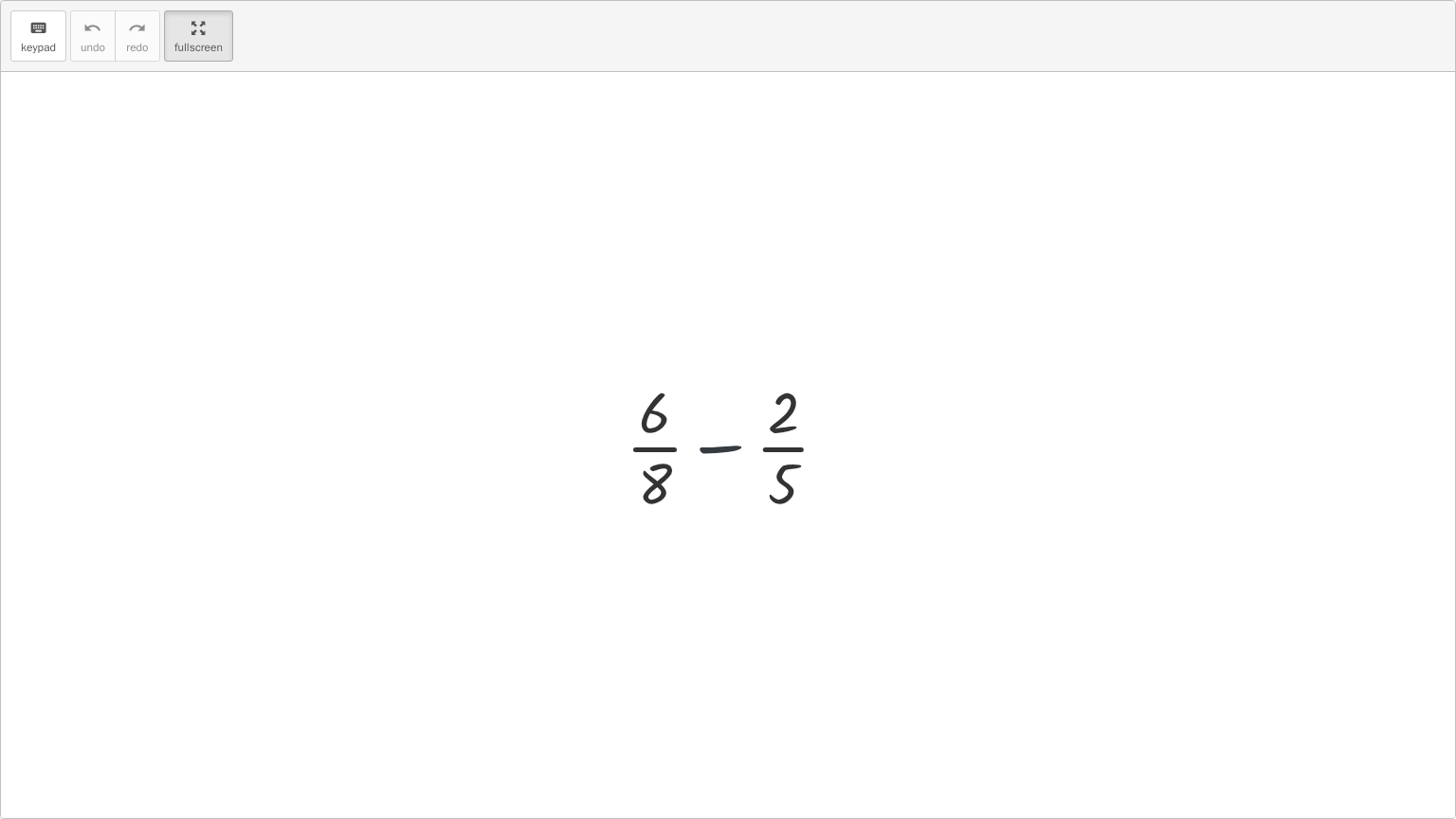 click at bounding box center (735, 446) 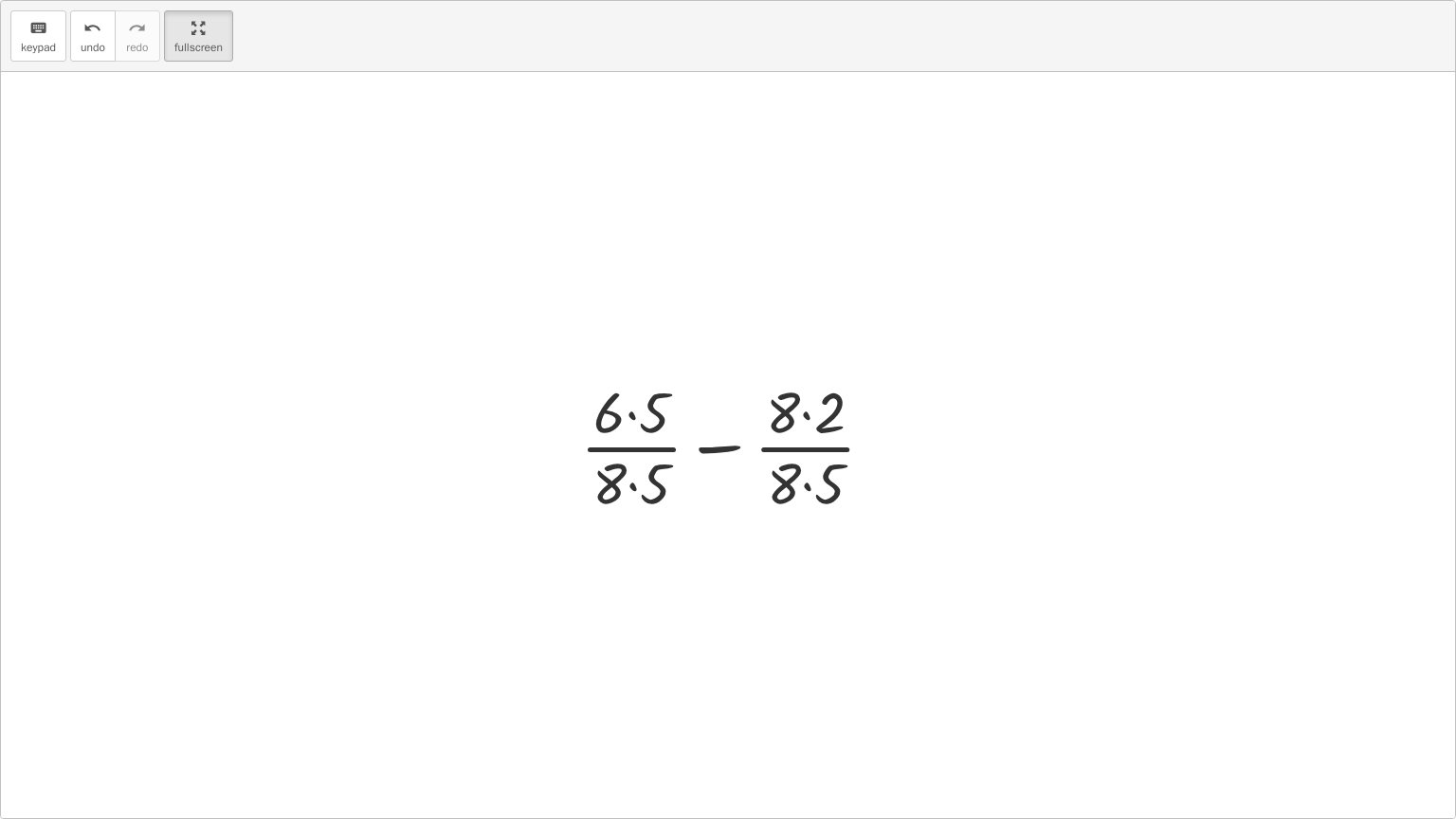click at bounding box center (736, 446) 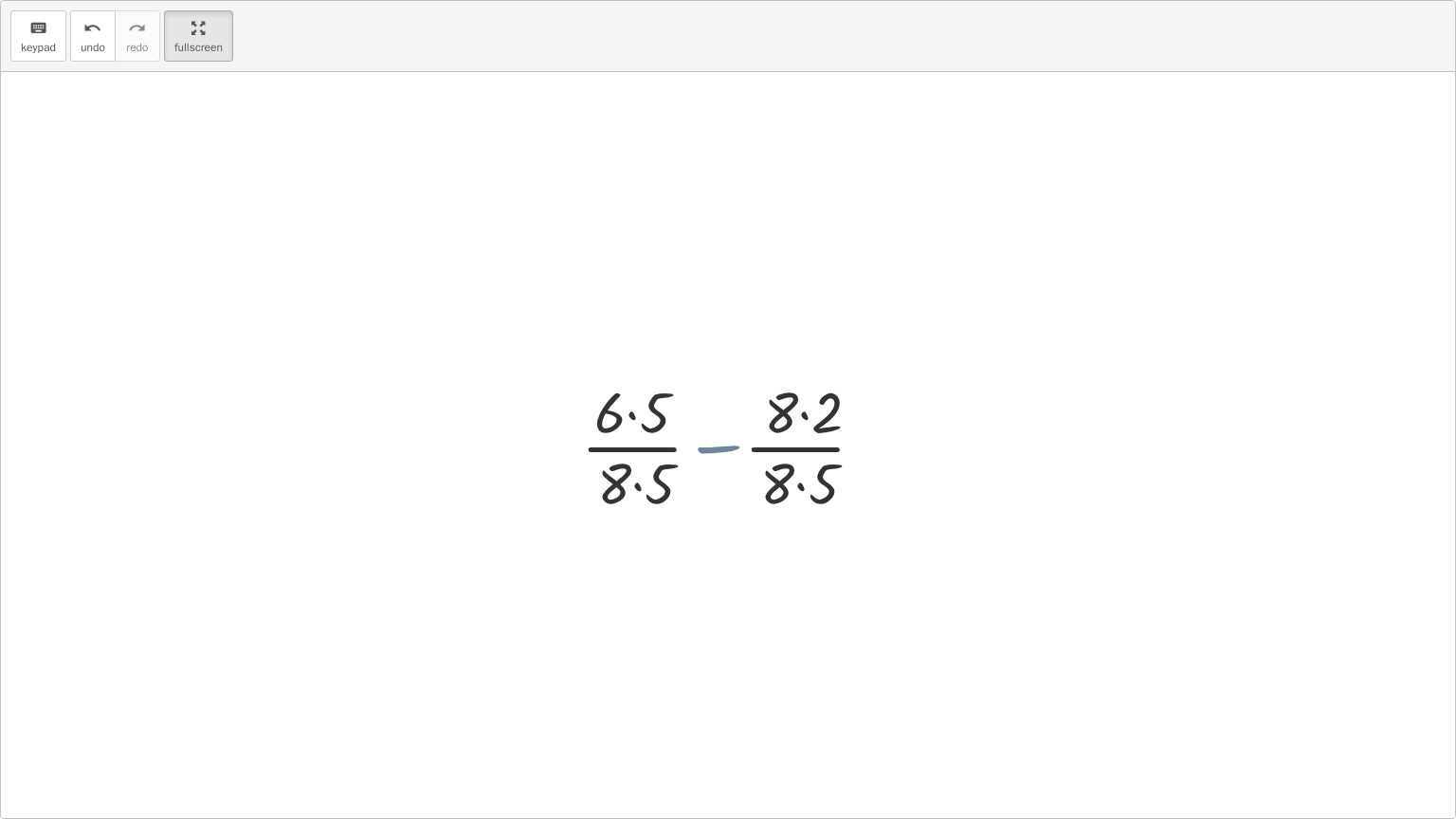 click at bounding box center (735, 446) 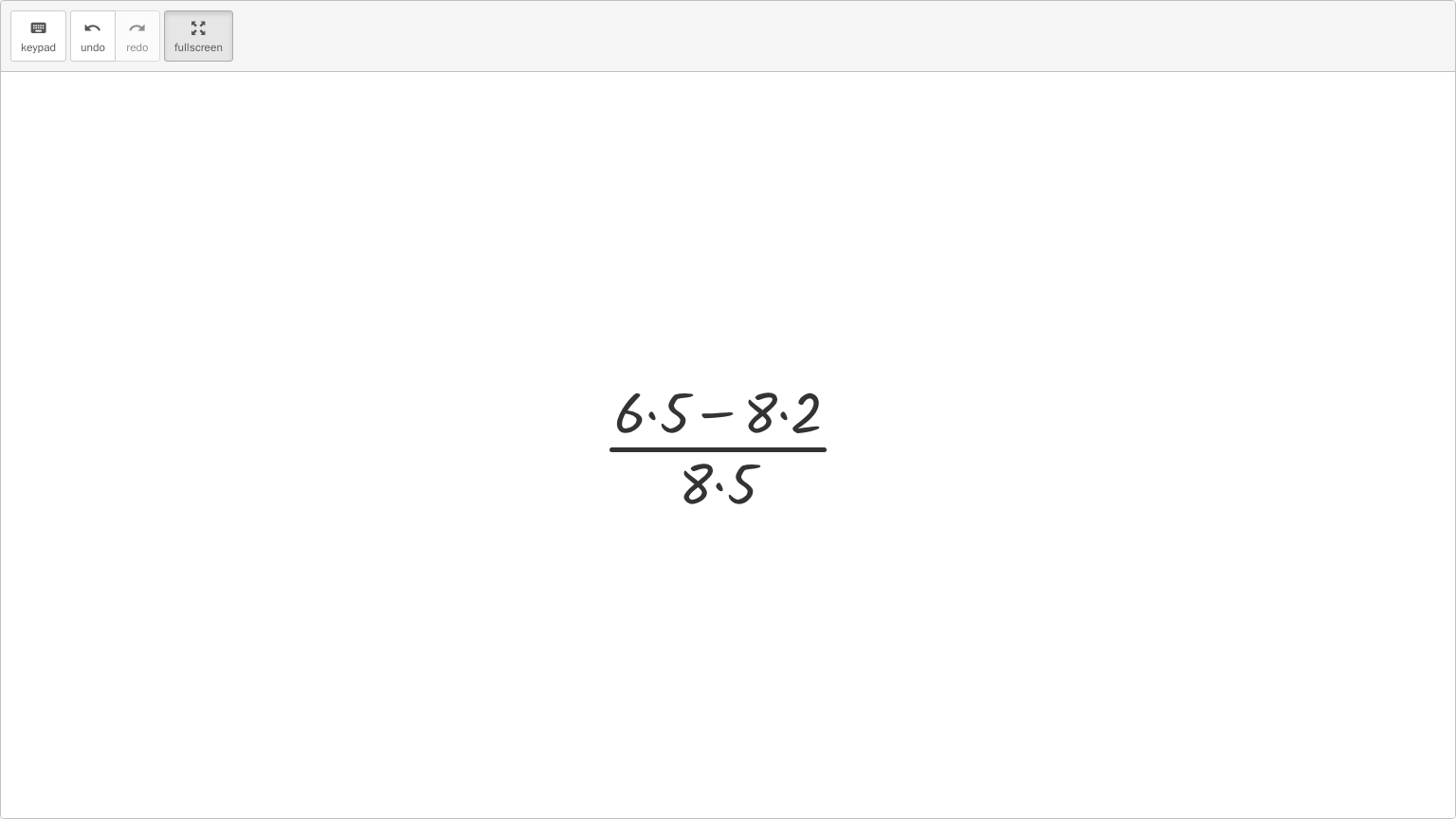 click at bounding box center [735, 446] 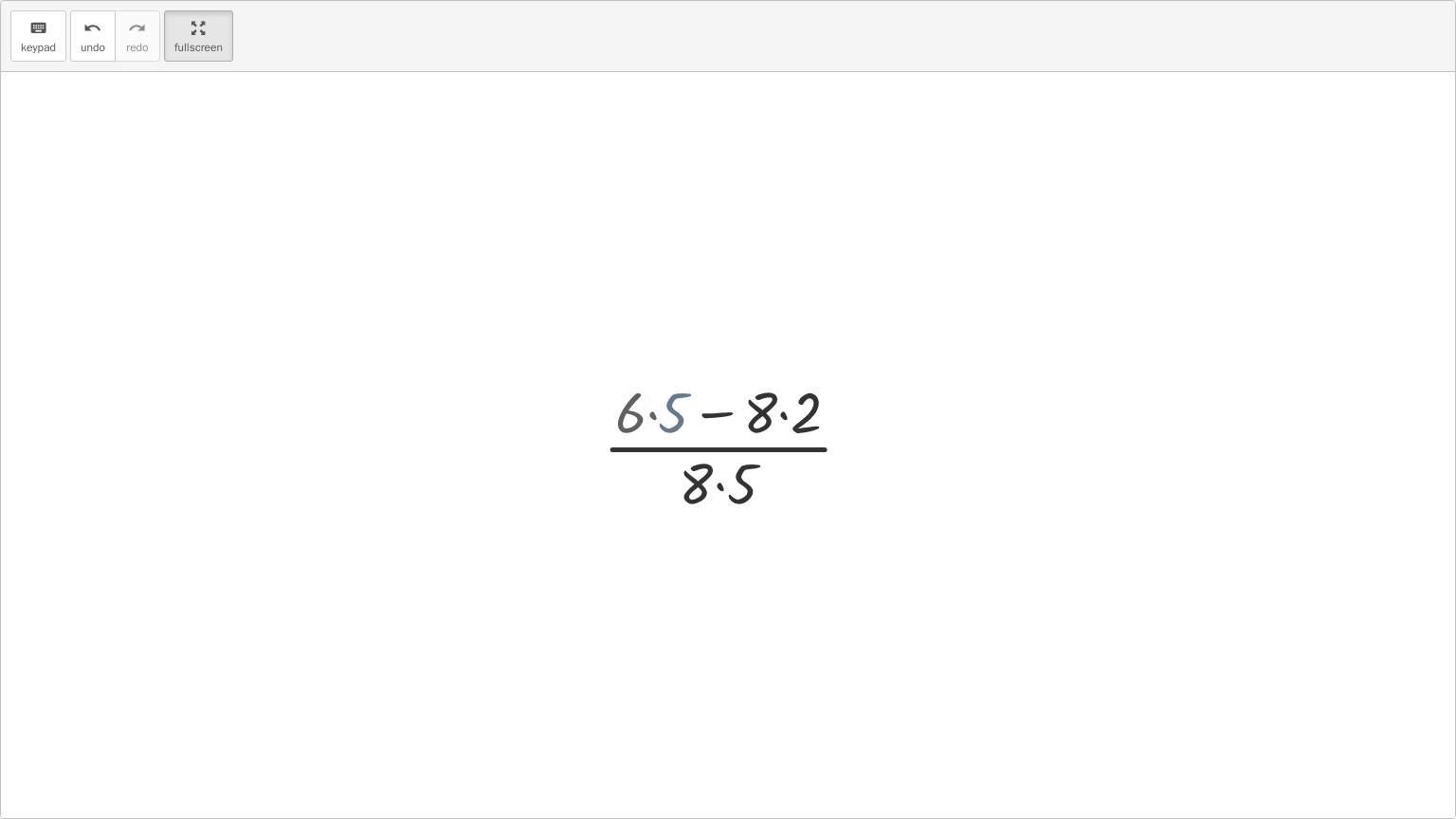 click at bounding box center [735, 446] 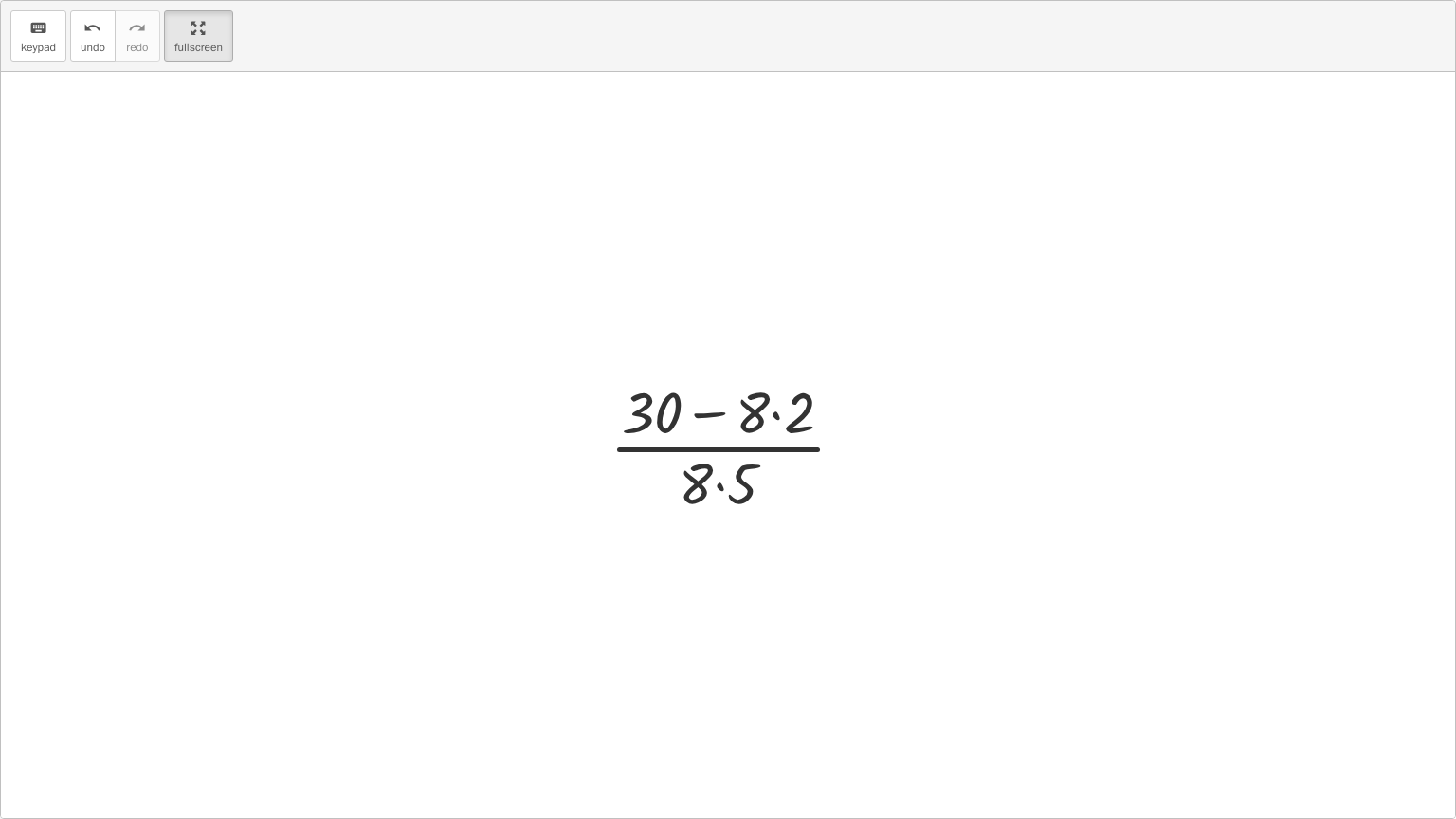 click at bounding box center [735, 446] 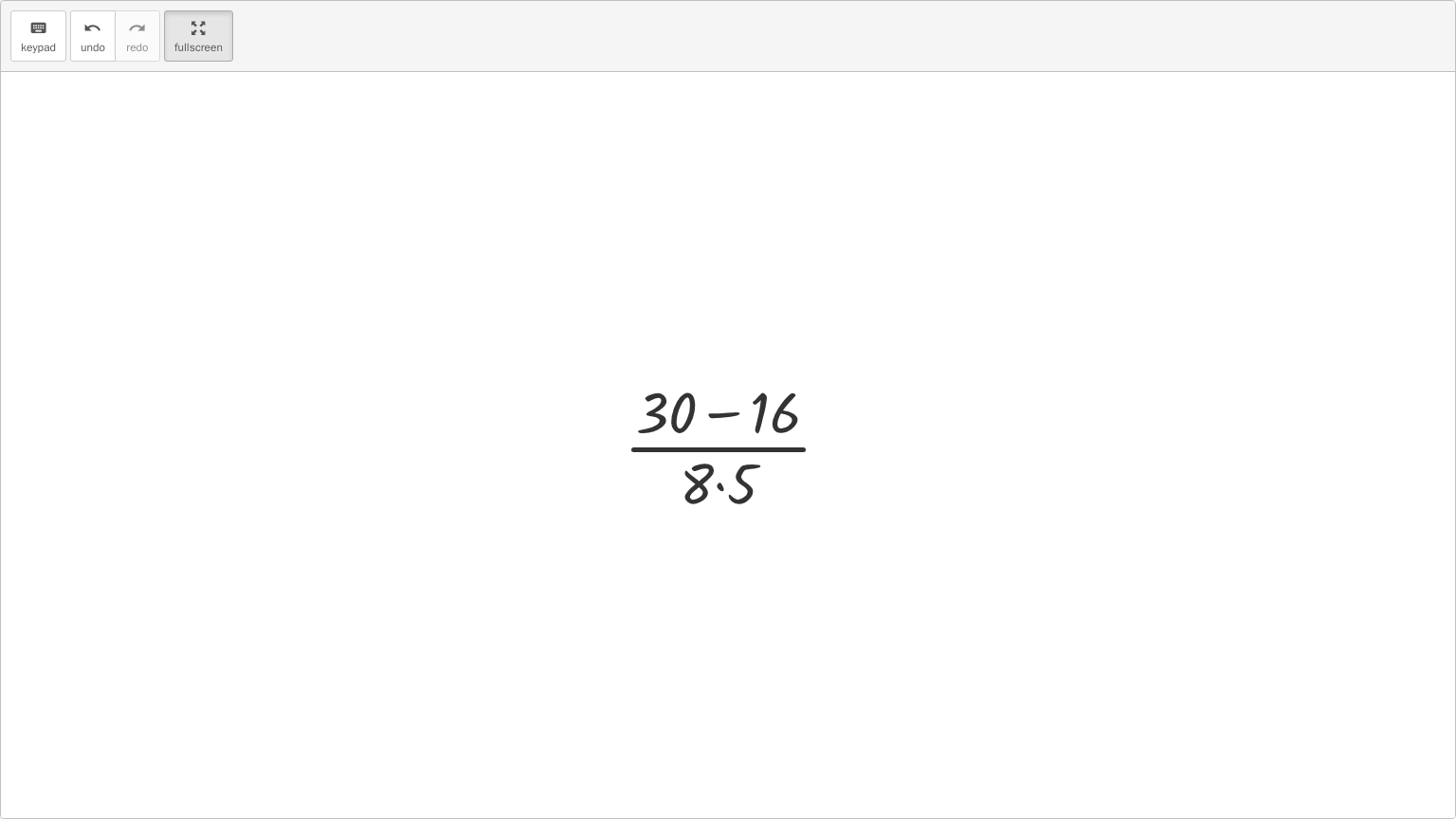 click at bounding box center (735, 446) 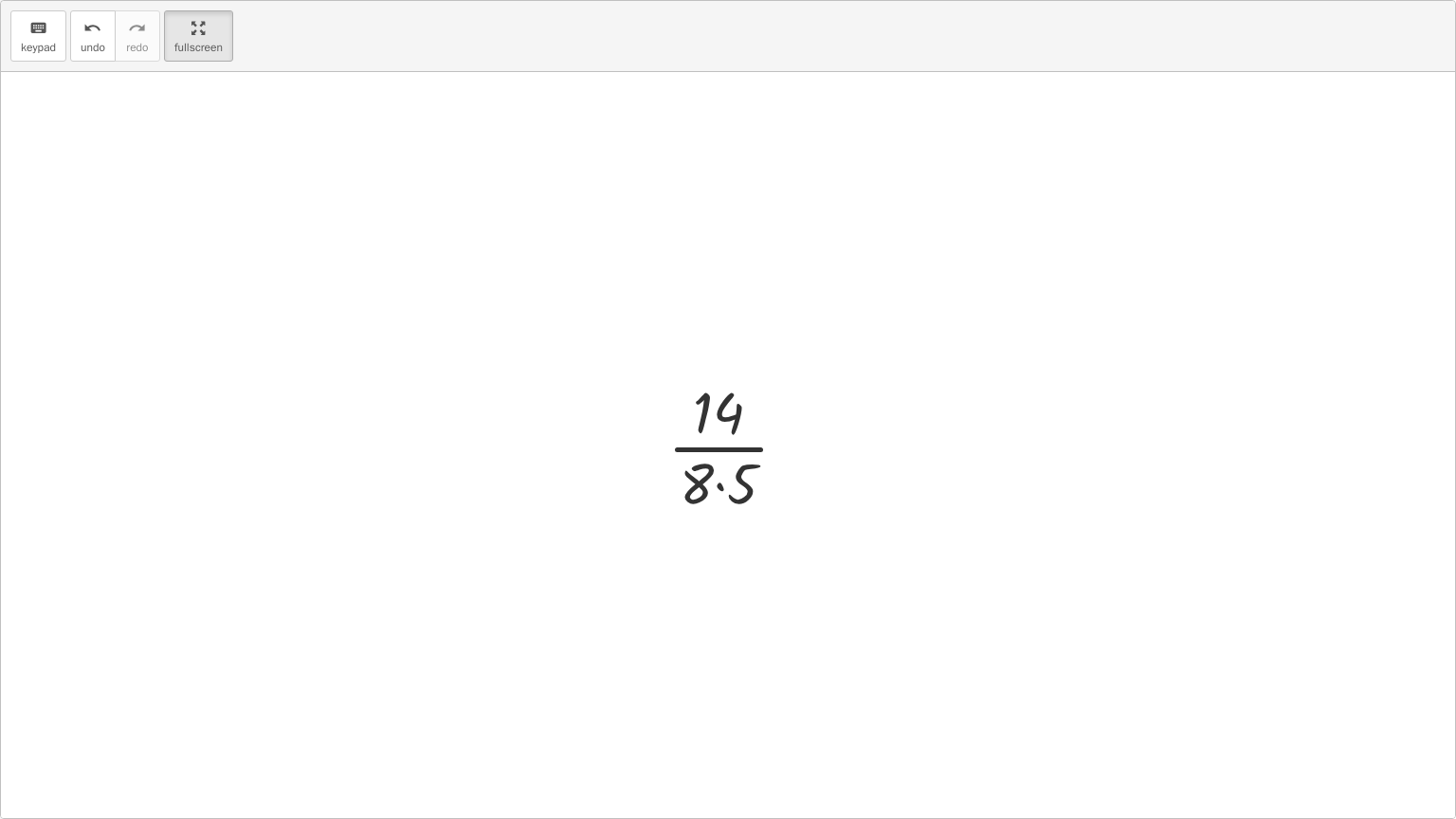 click at bounding box center [736, 446] 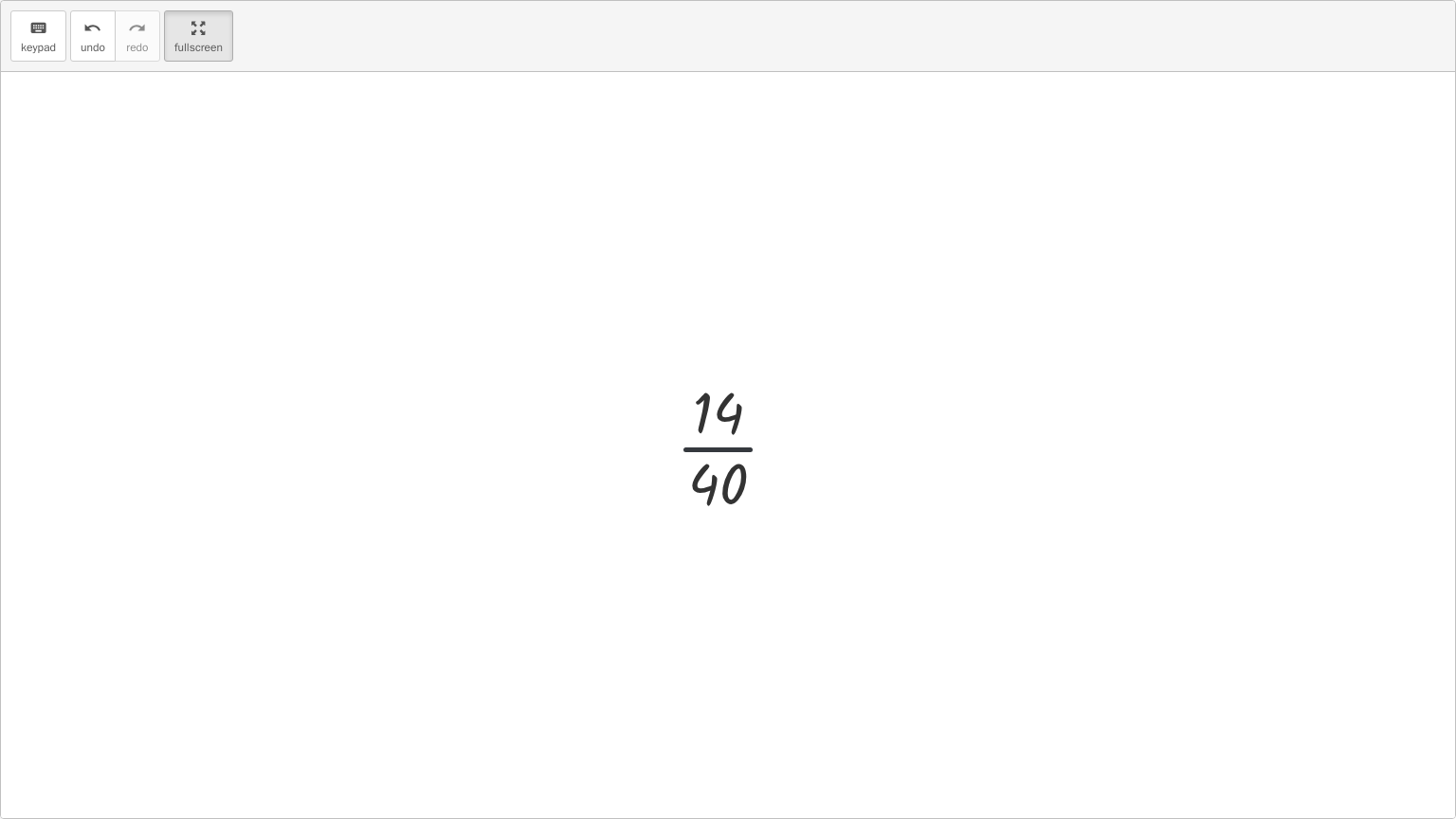 click at bounding box center (735, 446) 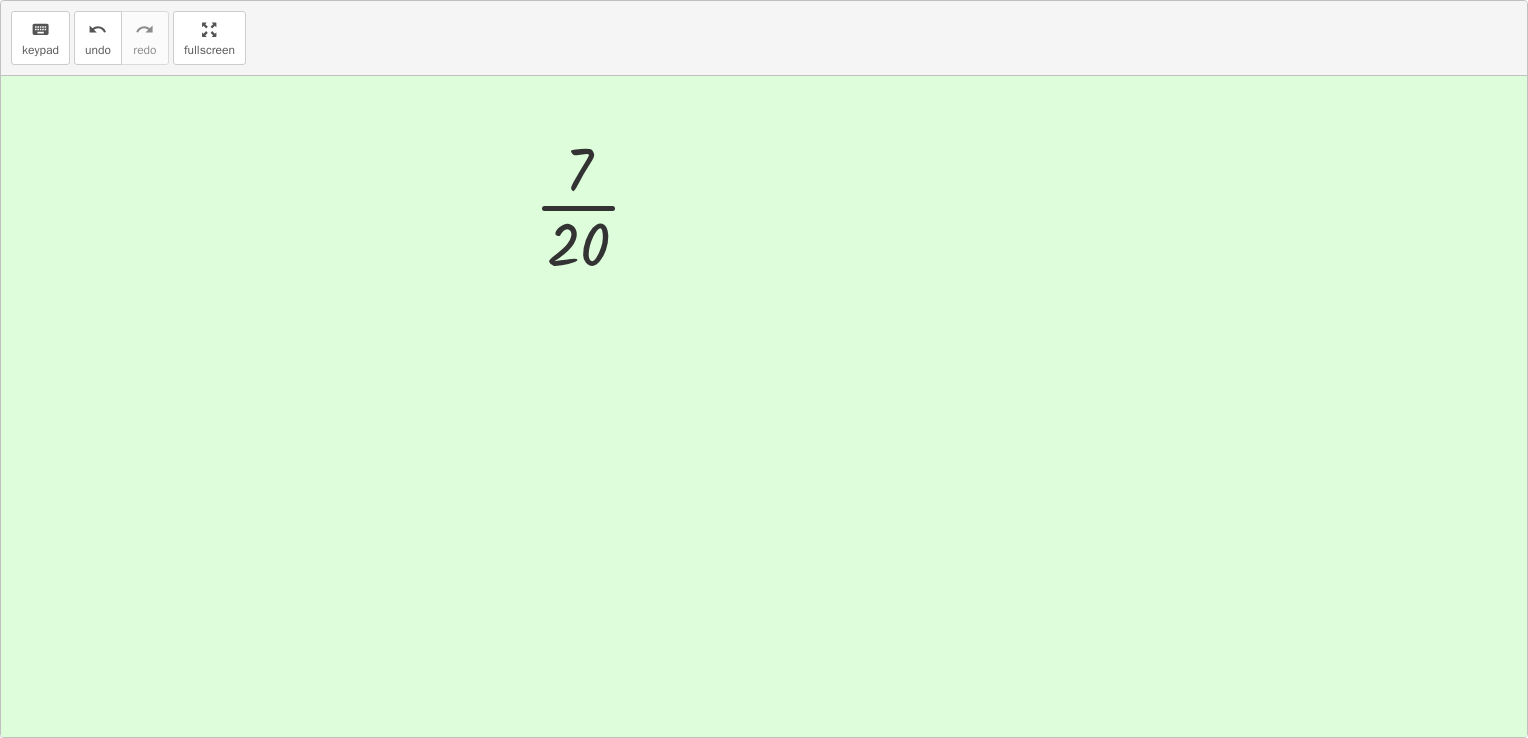 drag, startPoint x: 201, startPoint y: 40, endPoint x: 197, endPoint y: -34, distance: 74.10803 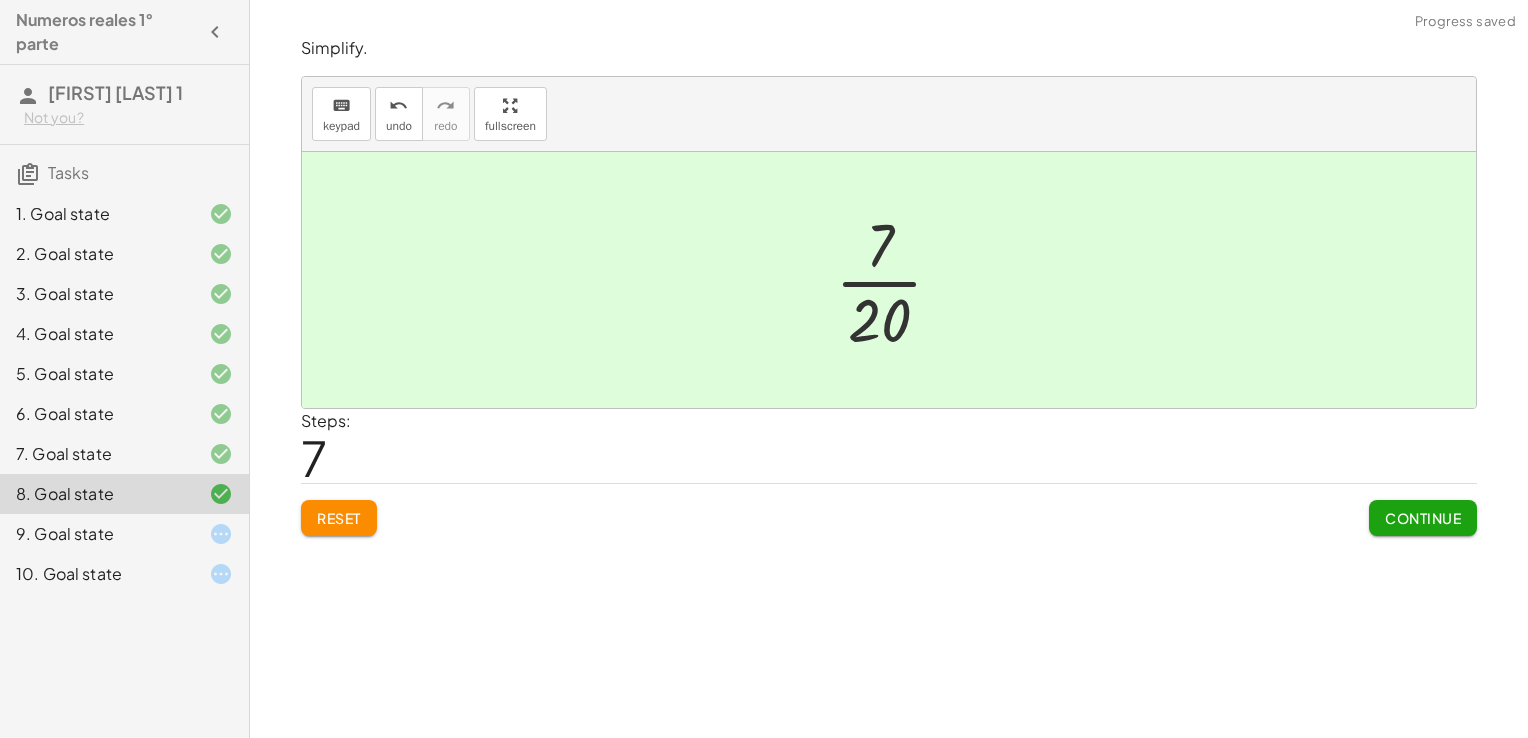 click on "Numeros reales 1° parte [FIRST] [LAST] 1 Not you? Tasks 1. Goal state 2. Goal state 3. Goal state 4. Goal state 5. Goal state 6. Goal state 7. Goal state 8. Goal state 9. Goal state 10. Goal state Simplify. keyboard keypad undo undo redo redo fullscreen + 3 + ( - 1 ) + 3 − 1 2 × Steps:  2 Reset   Continue  Simplify. keyboard keypad undo undo redo redo fullscreen + · 14 · 3 + · 4 · 6 + · 14 · 3 + · 2 · 3 · 2 + · 14 · 3 + · 2 · 3 · · 3 16 × Steps:  2 Reset   Continue  Simplify. keyboard keypad undo undo redo redo fullscreen + · 7 · 2 + · 3 · 6 + · 7 · 2 + · 3 · 2 · 3 + · 7 · 2 + · 1 · 2 · 8 · 2 4 × Steps:  3 Reset   Continue  Simplify. keyboard keypad undo undo redo redo fullscreen + · 3 · 9 − · 5 · 3 + · 3 · 3 · 3 − · 5 · 3 + · 1 · 3 − · 5 · 3 · 3 · - 4 × Steps:  2 Reset   Continue  Simplify. keyboard keypad undo undo redo redo fullscreen + · 4 · 5 − · 1 · 7 + · 4 · 7 · 5 · 7 − · 5 · 5 · 7 · ( + · 4 · 7 − 5" at bounding box center (764, 369) 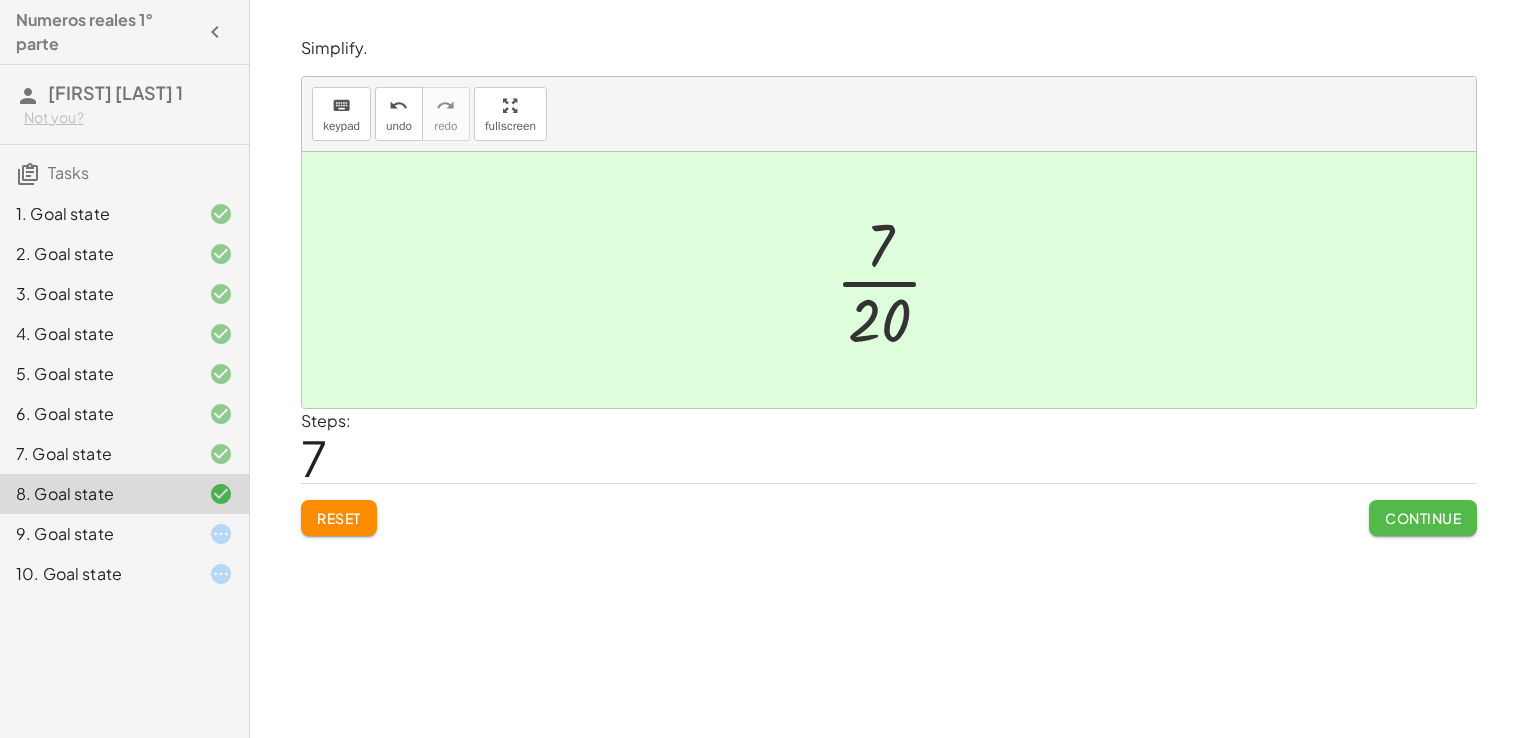 click on "Continue" 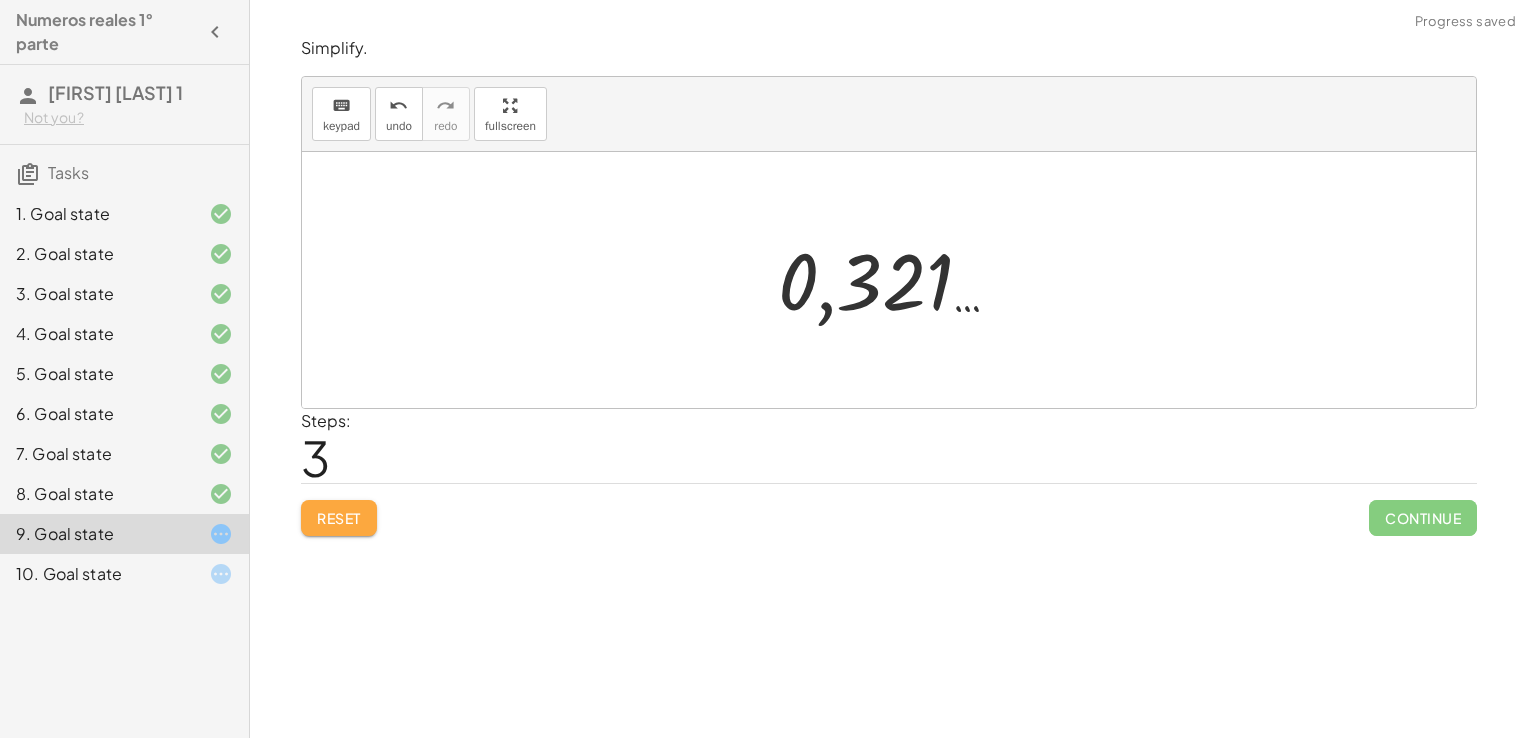 click on "Reset" at bounding box center [339, 518] 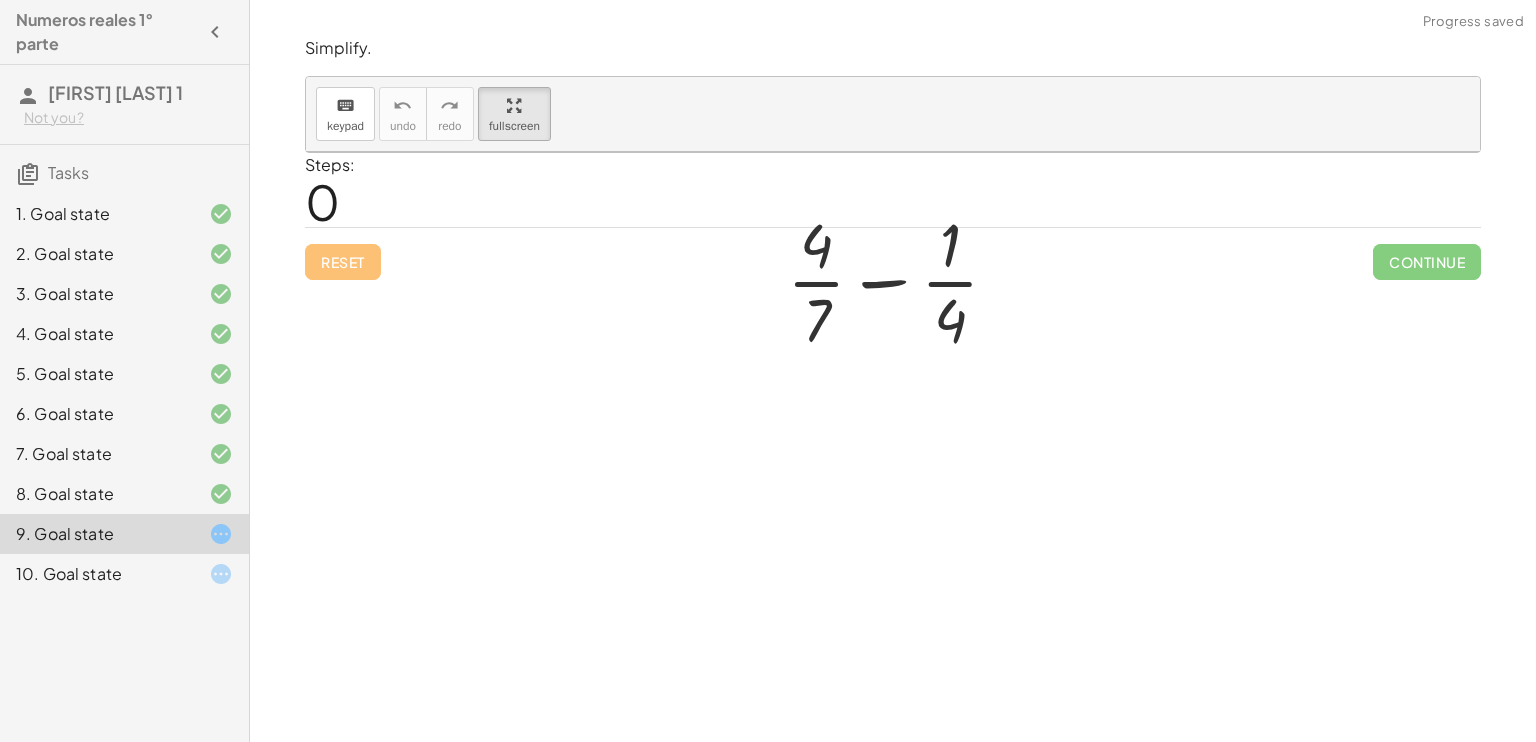 drag, startPoint x: 528, startPoint y: 102, endPoint x: 532, endPoint y: 176, distance: 74.10803 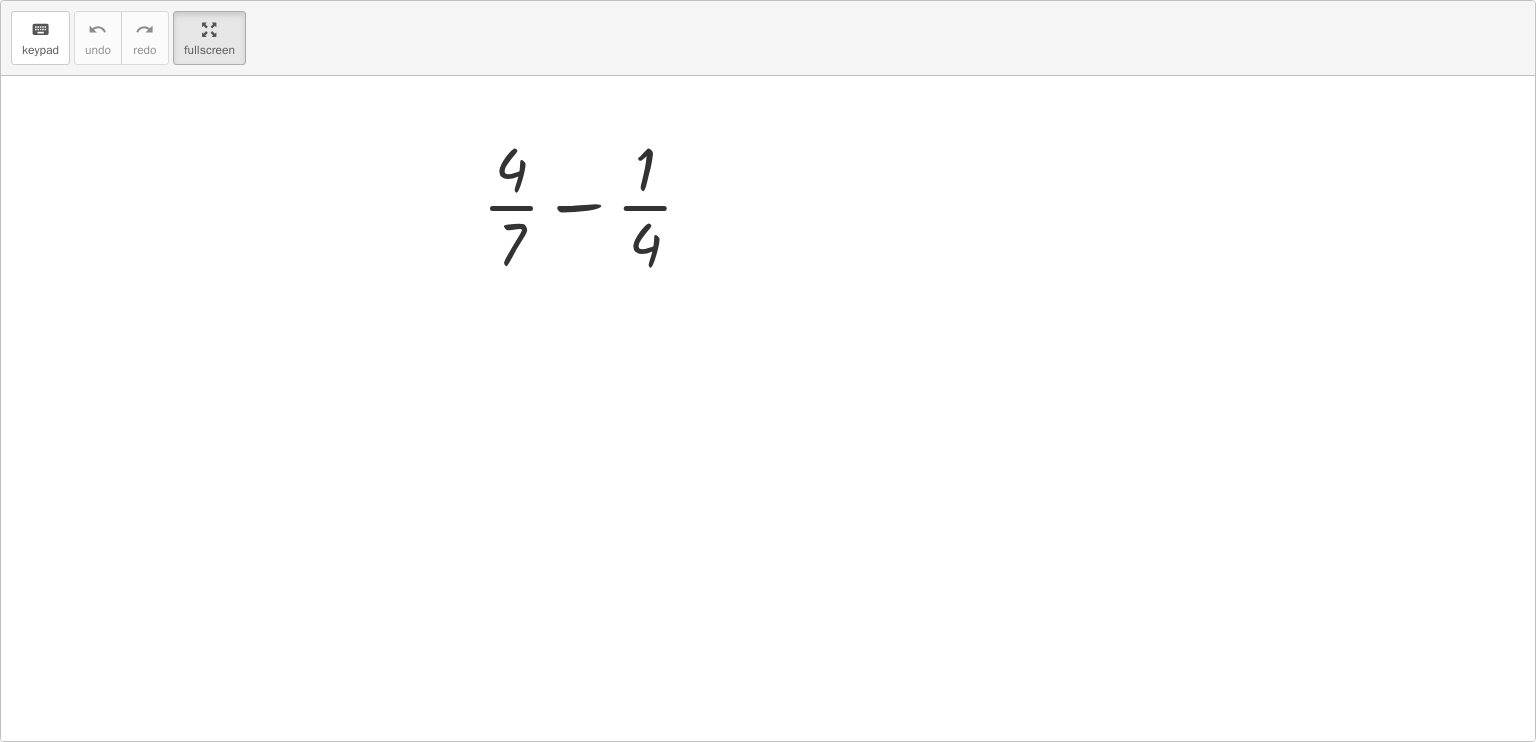 click on "keyboard keypad undo undo redo redo fullscreen + · 4 · 7 − · 1 · 4 ×" at bounding box center (768, 371) 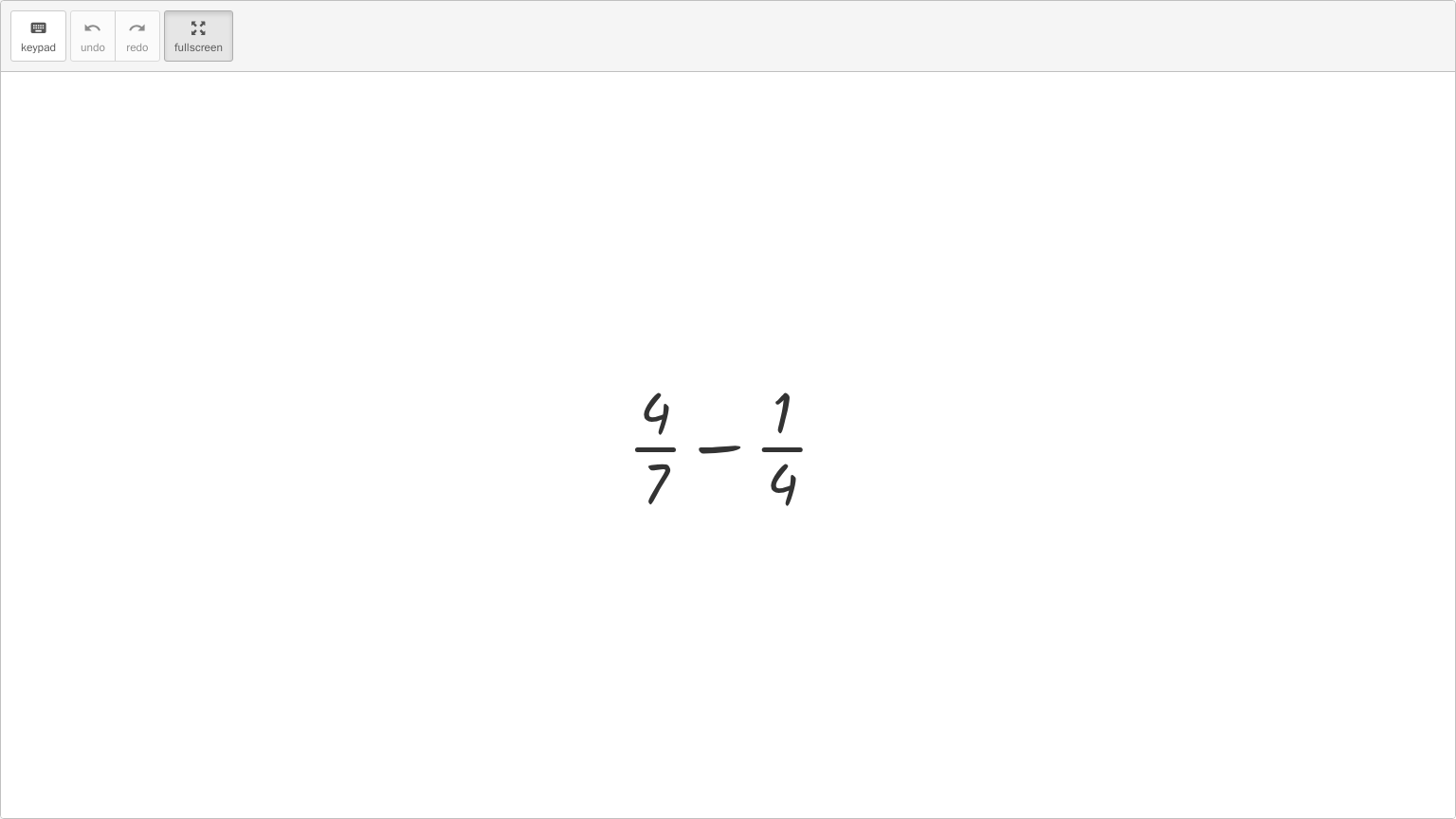 click at bounding box center (736, 446) 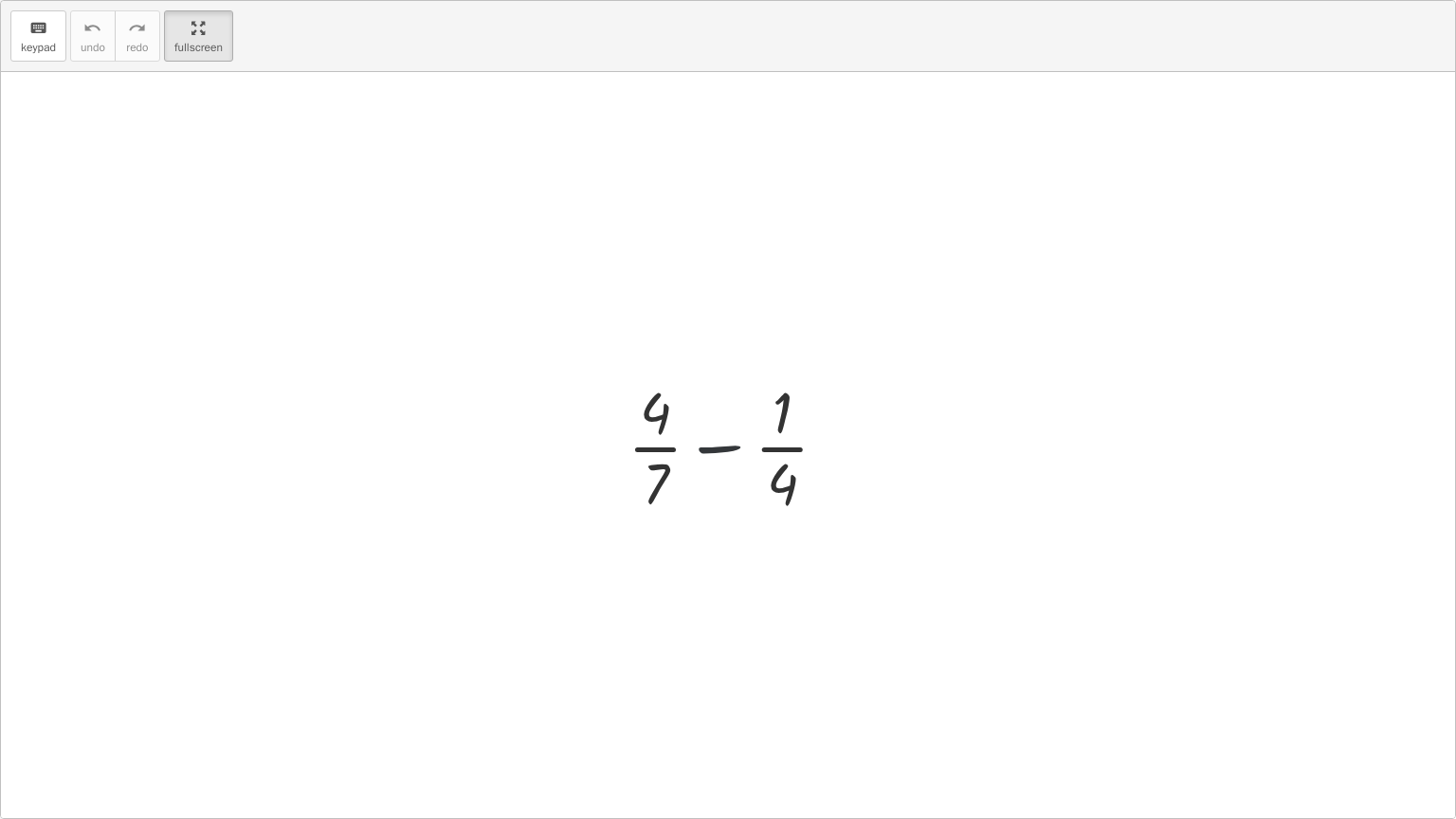 click at bounding box center (736, 446) 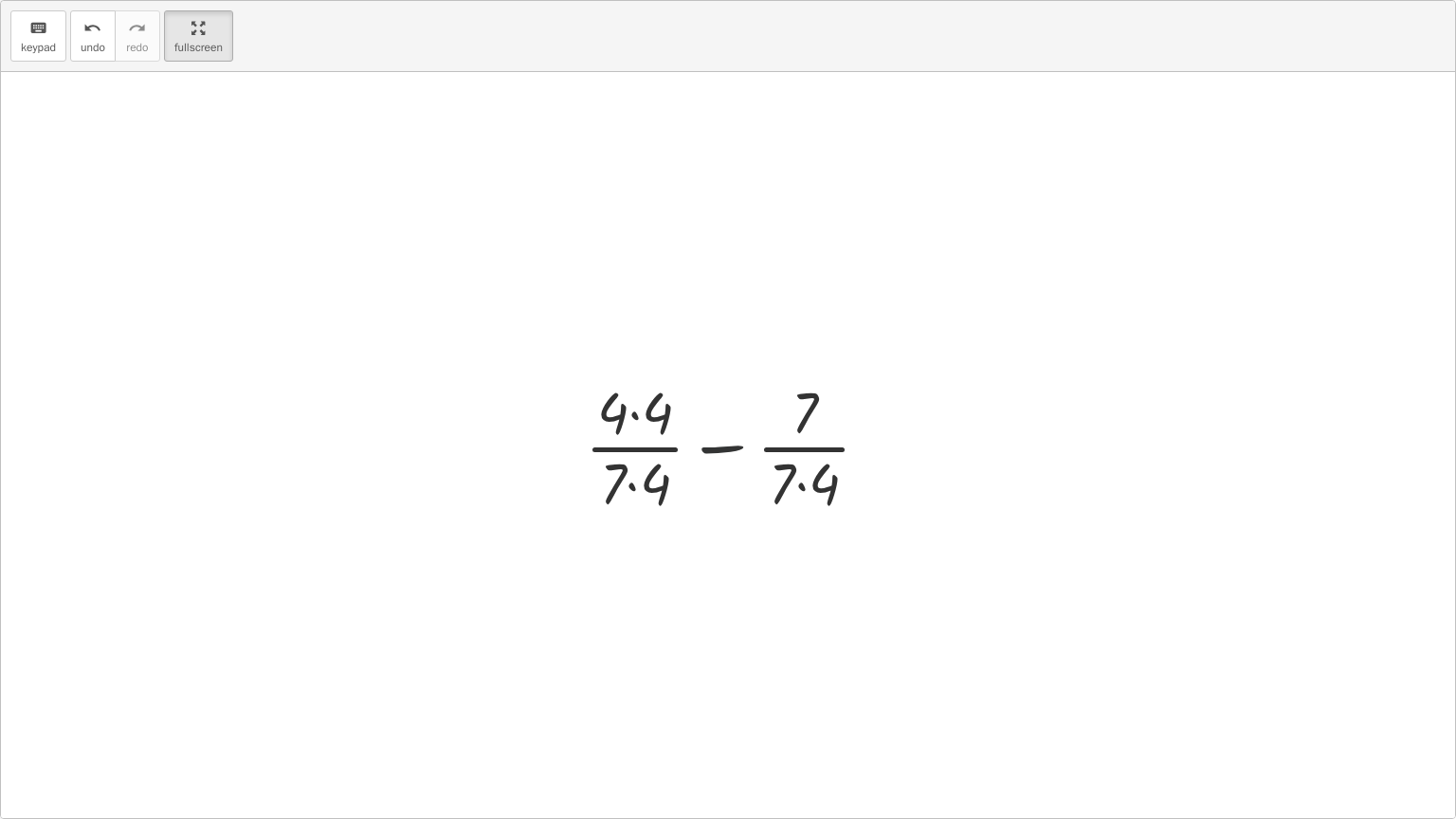 click at bounding box center [735, 446] 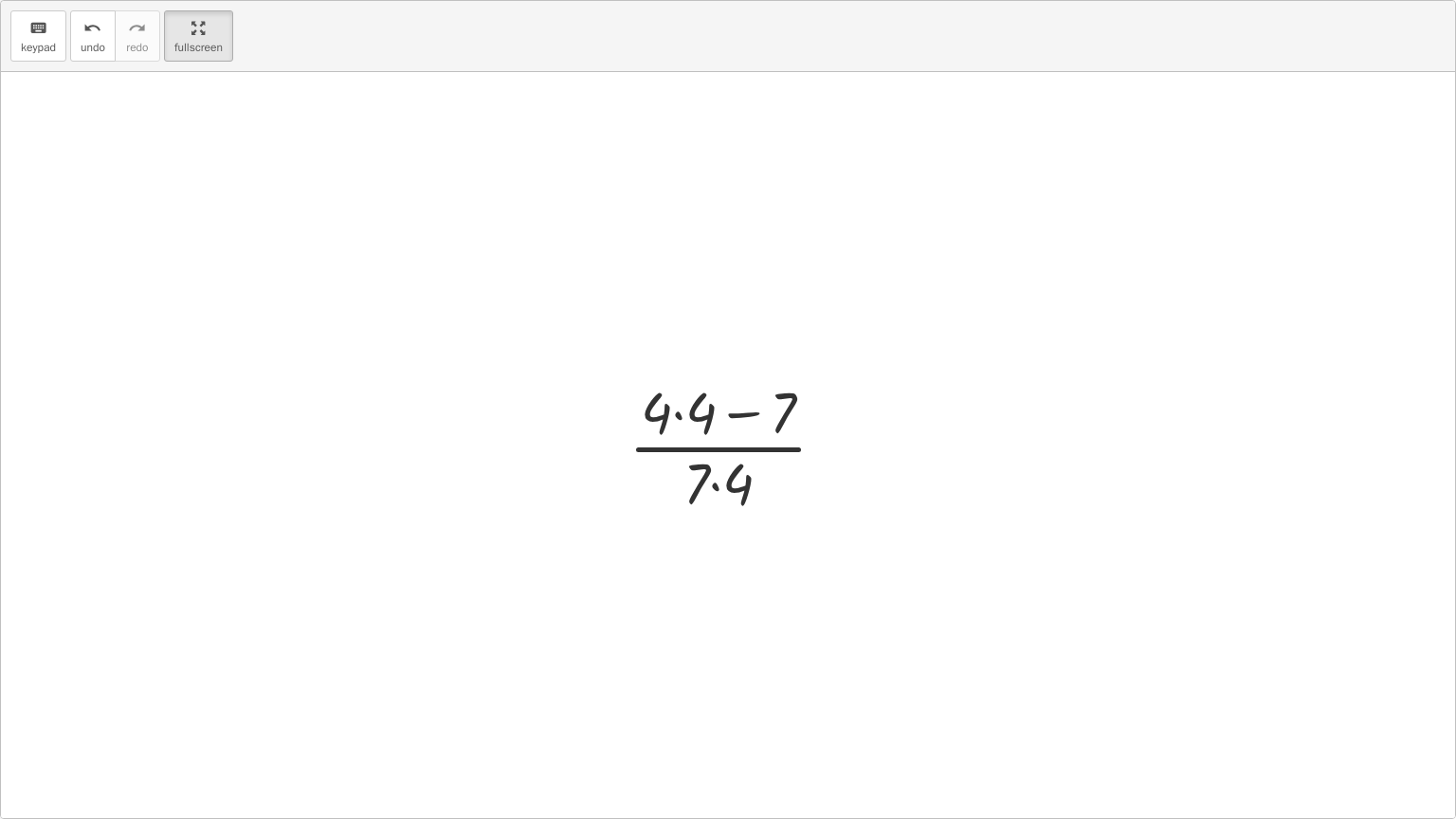 click at bounding box center (735, 446) 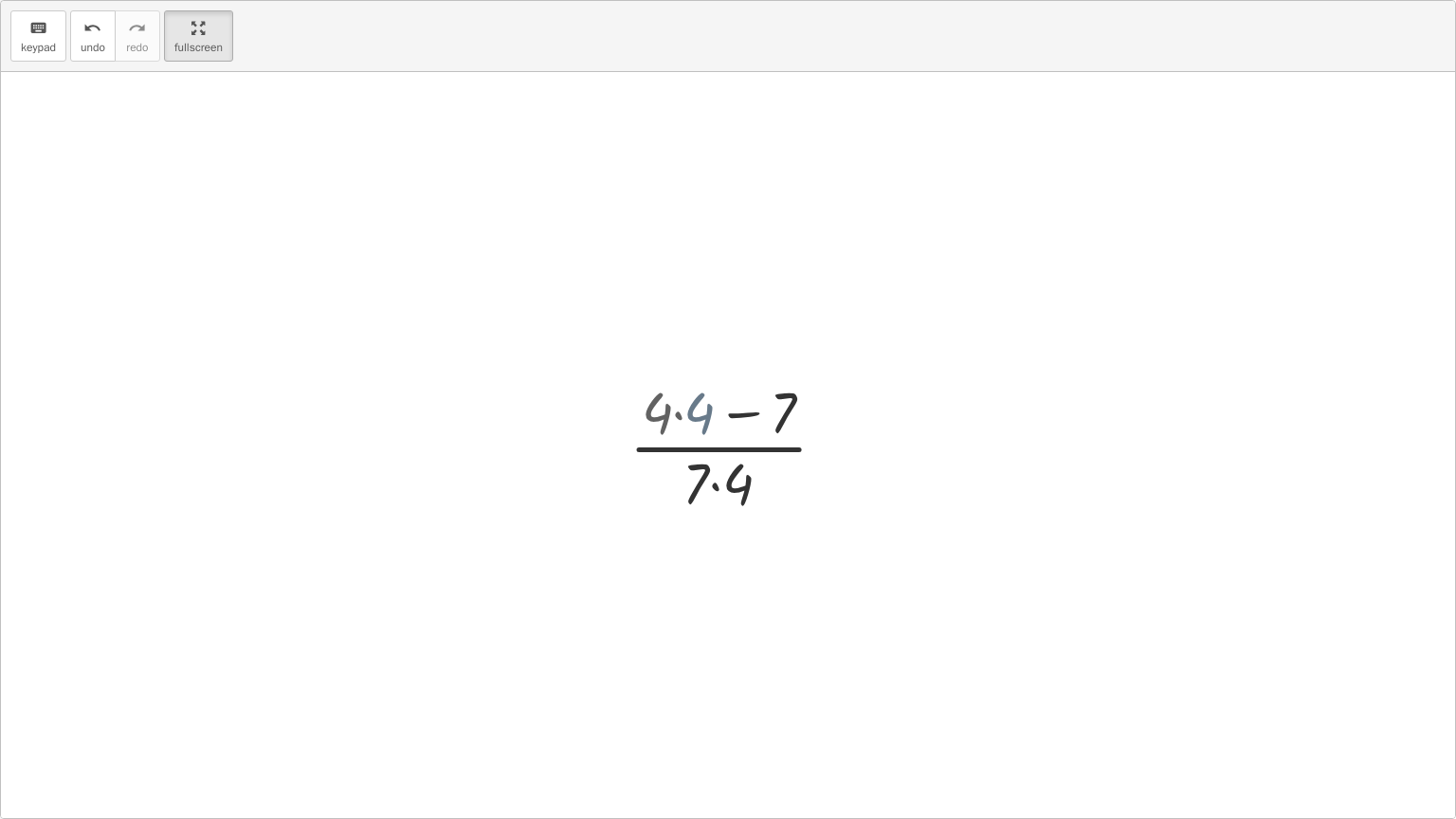 click at bounding box center [735, 446] 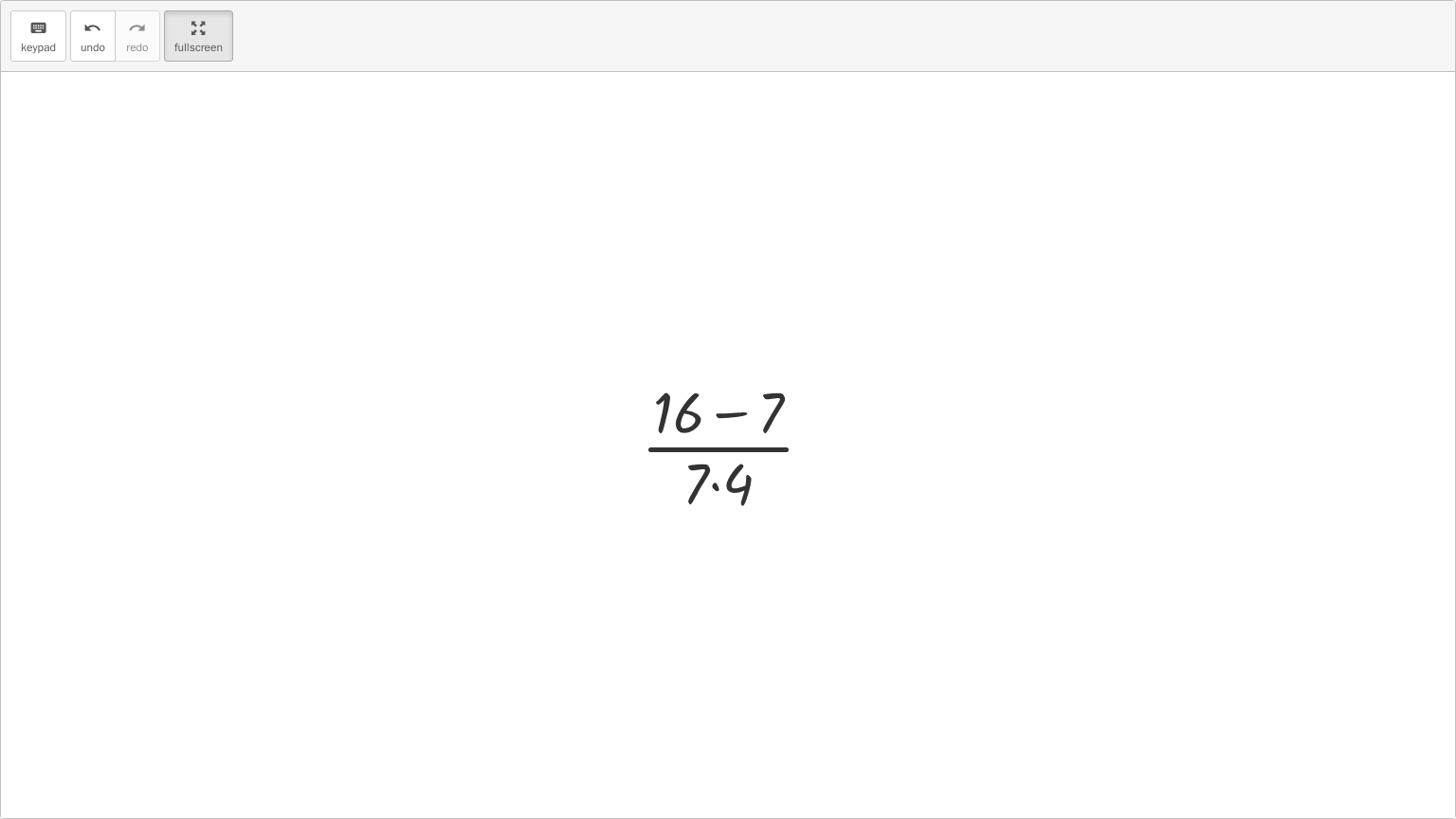 click at bounding box center [735, 446] 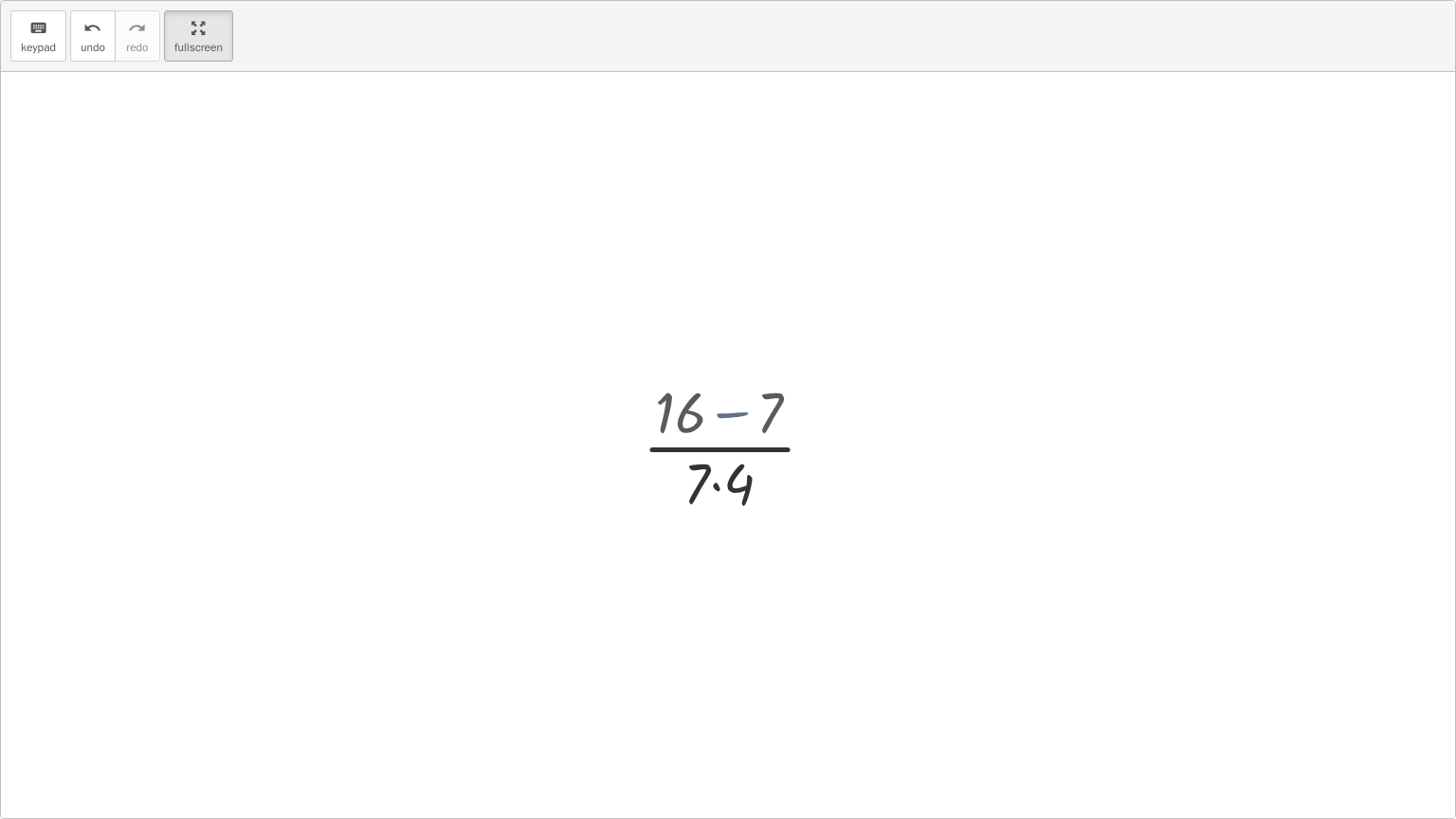 click at bounding box center [736, 446] 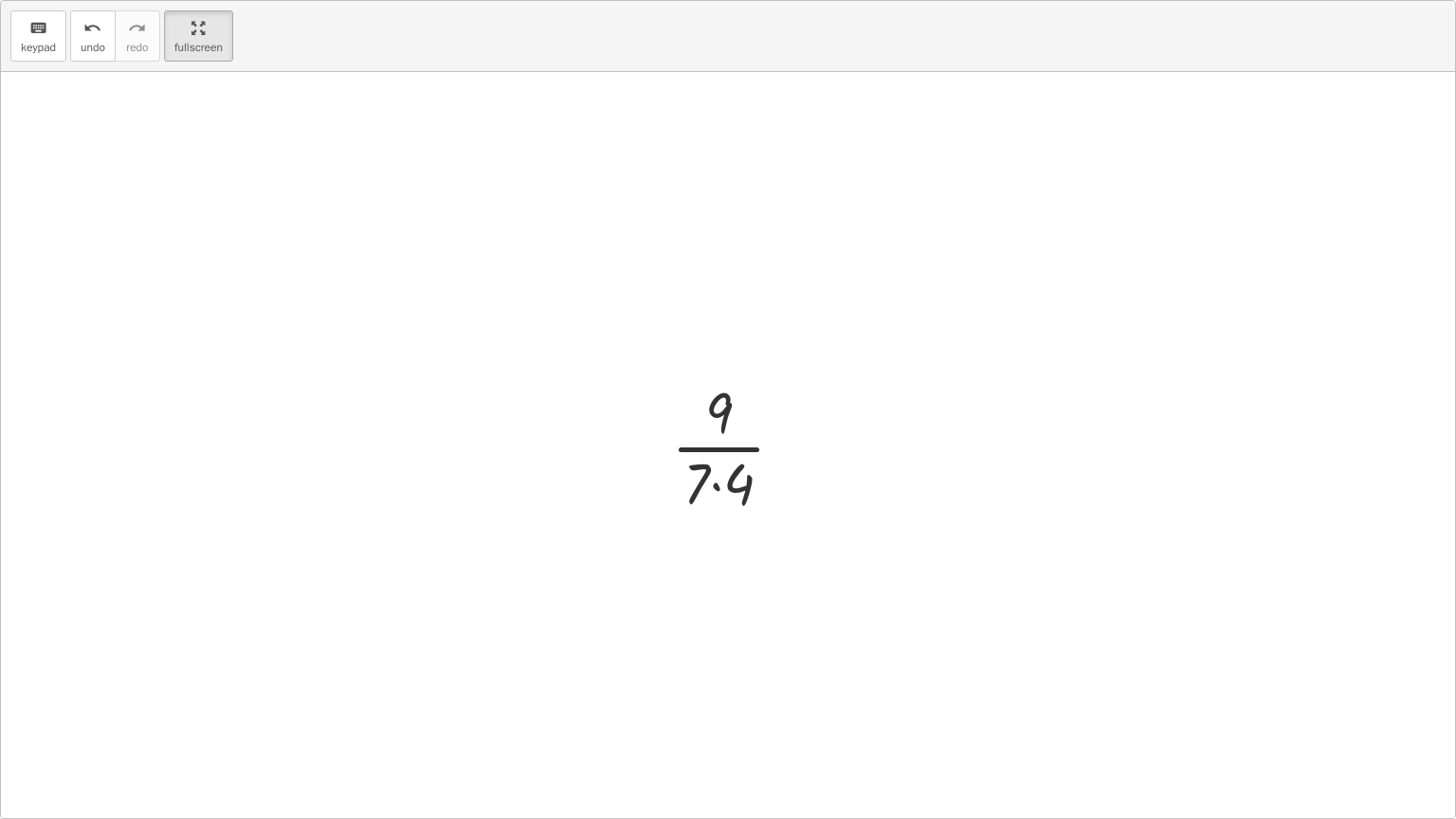 click at bounding box center (736, 446) 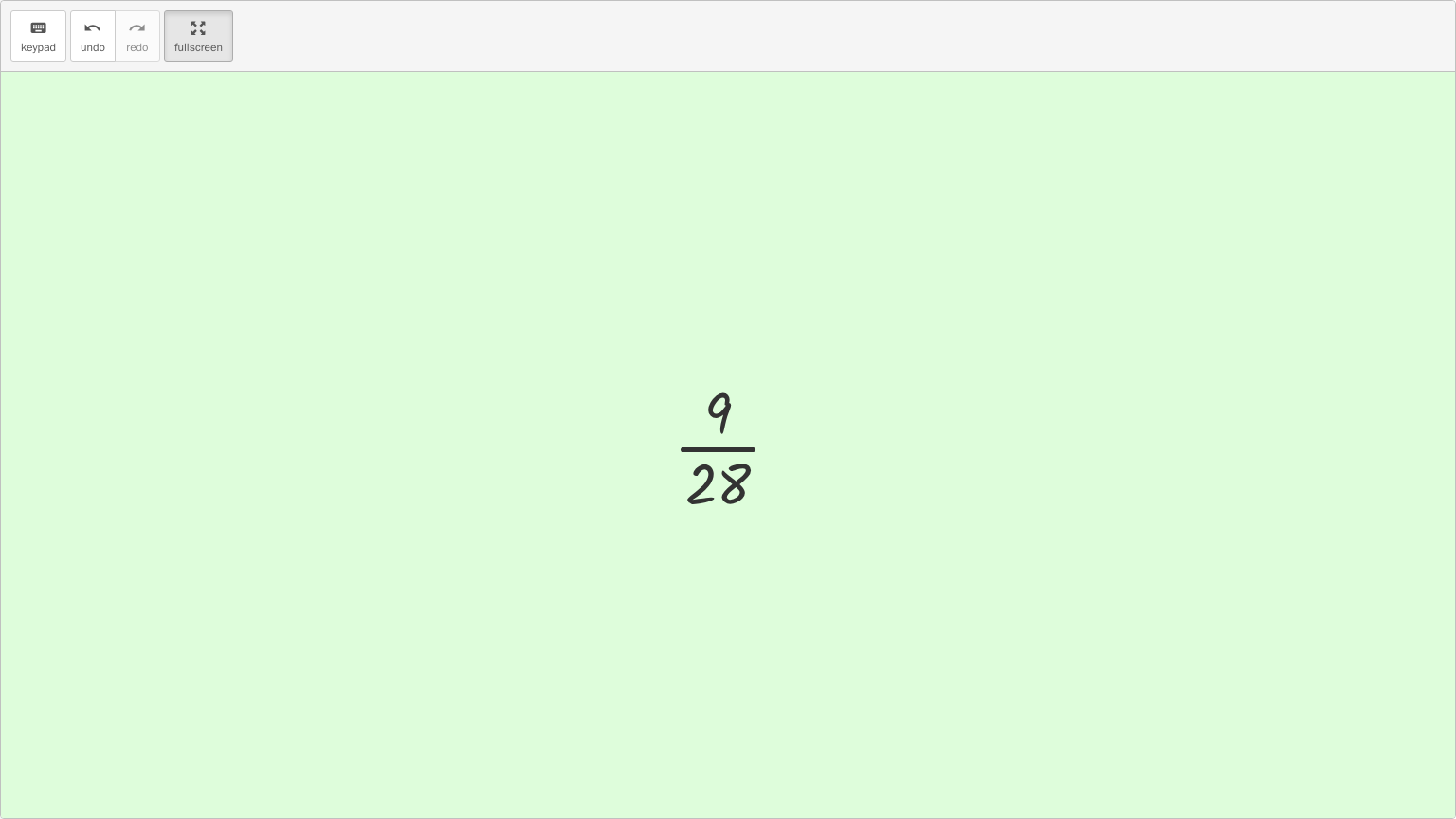 drag, startPoint x: 201, startPoint y: 46, endPoint x: 197, endPoint y: -24, distance: 70.11419 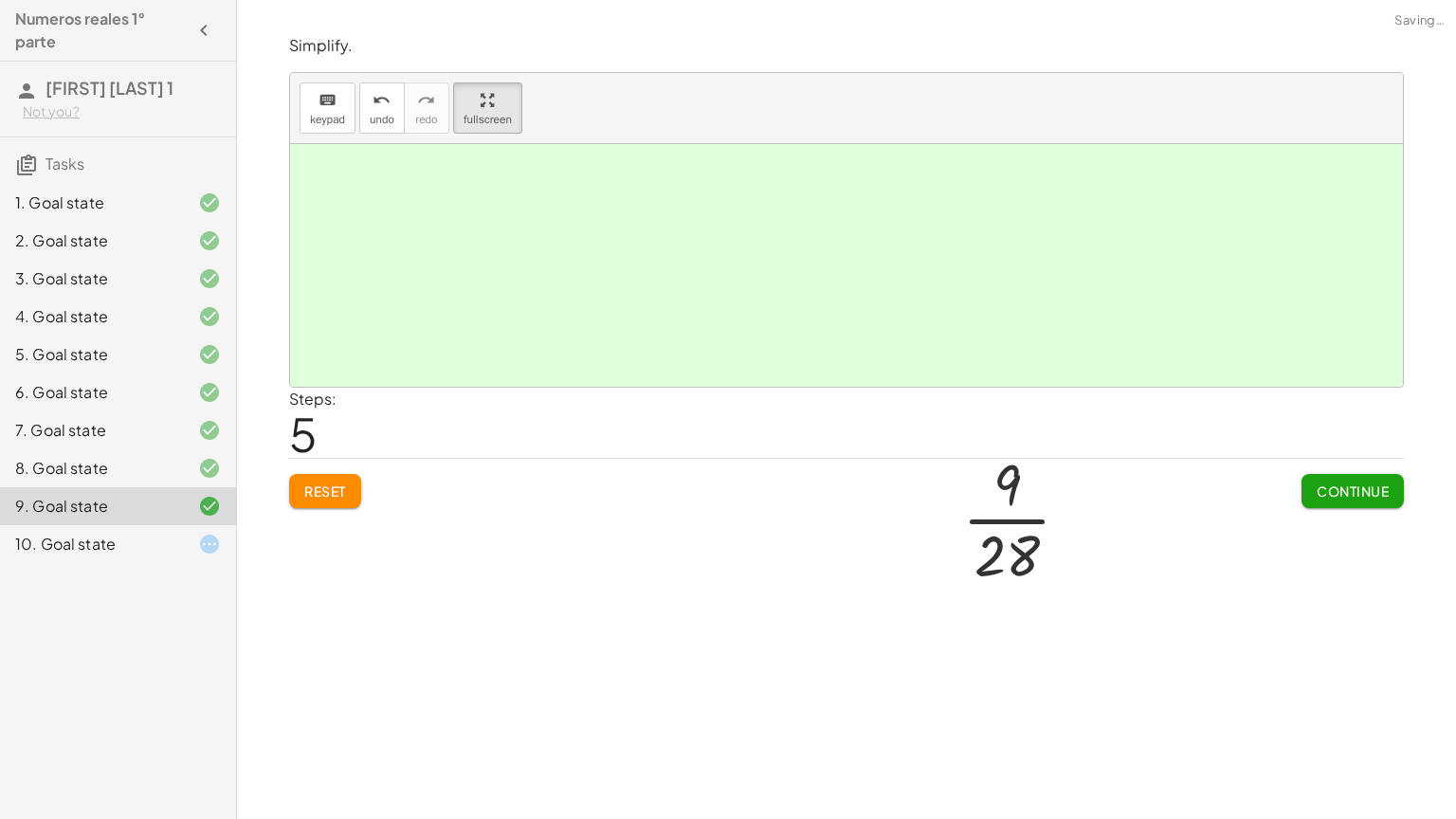 click on "Numeros reales 1° parte [FIRST] [LAST] 1 Not you? Tasks 1. Goal state 2. Goal state 3. Goal state 4. Goal state 5. Goal state 6. Goal state 7. Goal state 8. Goal state 9. Goal state 10. Goal state Simplify. keyboard keypad undo undo redo redo fullscreen + 3 + ( - 1 ) + 3 − 1 2 × Steps:  2 Reset   Continue  Simplify. keyboard keypad undo undo redo redo fullscreen + · 14 · 3 + · 4 · 6 + · 14 · 3 + · 2 · 3 · 2 + · 14 · 3 + · 2 · 3 · · 3 16 × Steps:  2 Reset   Continue  Simplify. keyboard keypad undo undo redo redo fullscreen + · 7 · 2 + · 3 · 6 + · 7 · 2 + · 3 · 2 · 3 + · 7 · 2 + · 1 · 2 · 8 · 2 4 × Steps:  3 Reset   Continue  Simplify. keyboard keypad undo undo redo redo fullscreen + · 3 · 9 − · 5 · 3 + · 3 · 3 · 3 − · 5 · 3 + · 1 · 3 − · 5 · 3 · 3 · - 4 × Steps:  2 Reset   Continue  Simplify. keyboard keypad undo undo redo redo fullscreen + · 4 · 5 − · 1 · 7 + · 4 · 7 · 5 · 7 − · 5 · 5 · 7 · ( + · 4 · 7 − 5" at bounding box center (728, 410) 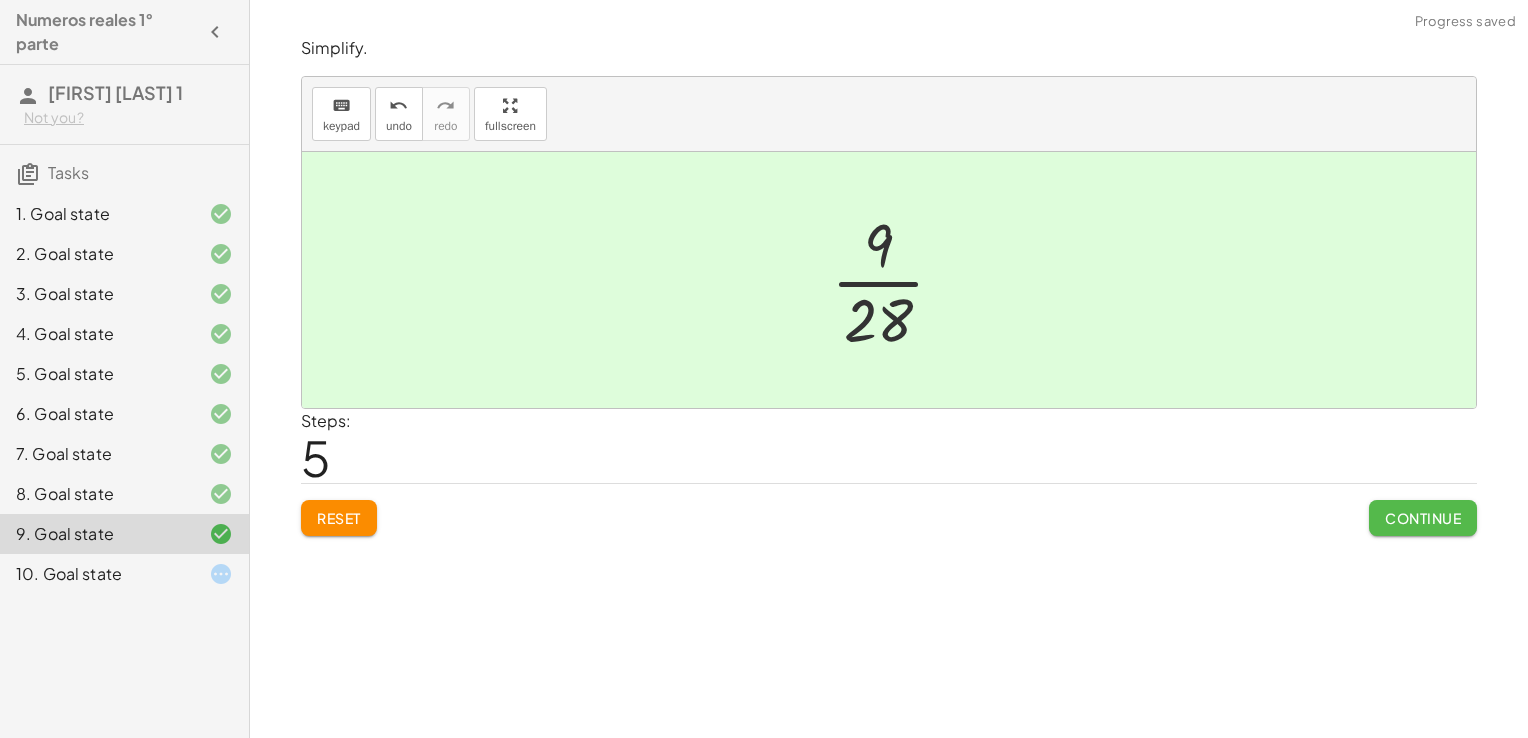 click on "Continue" 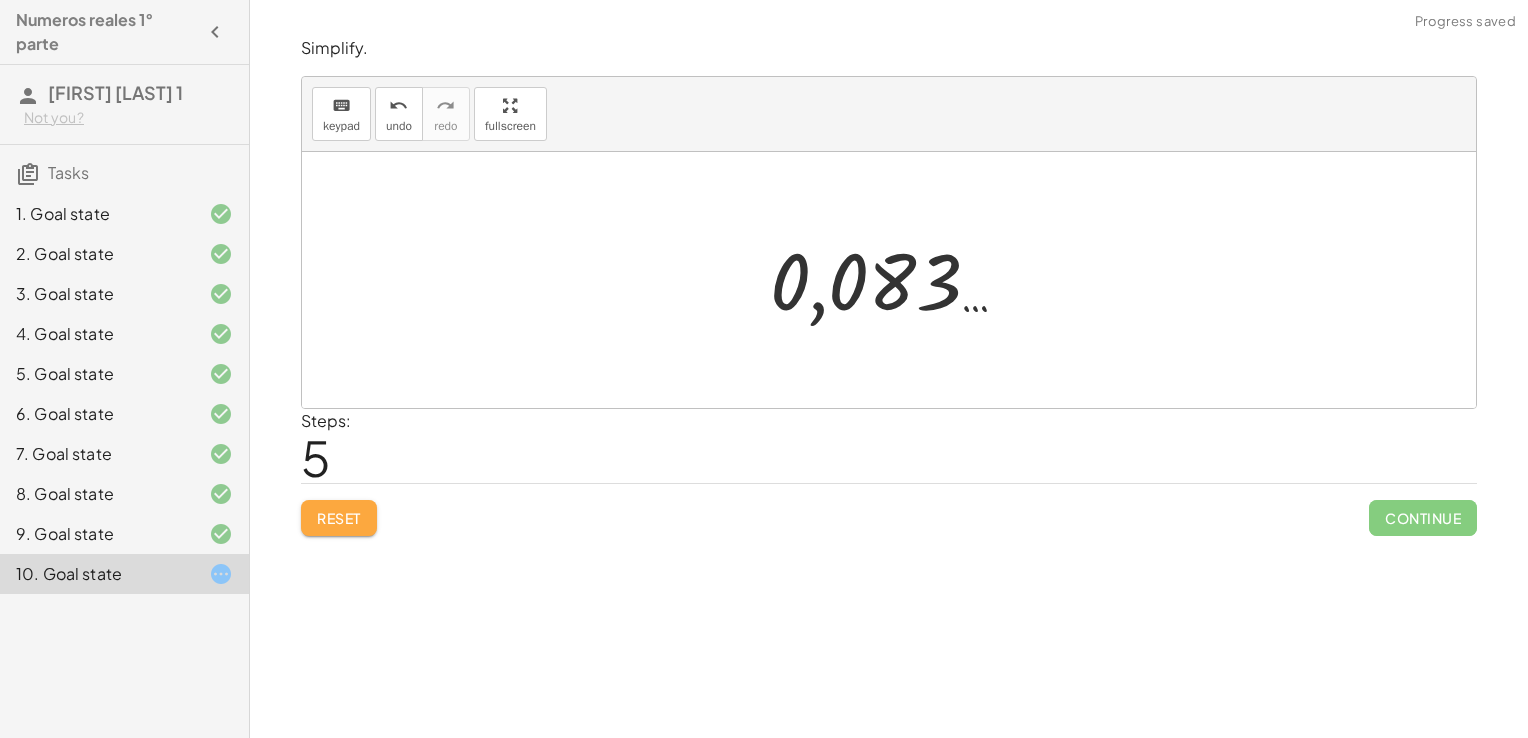 click on "Reset" 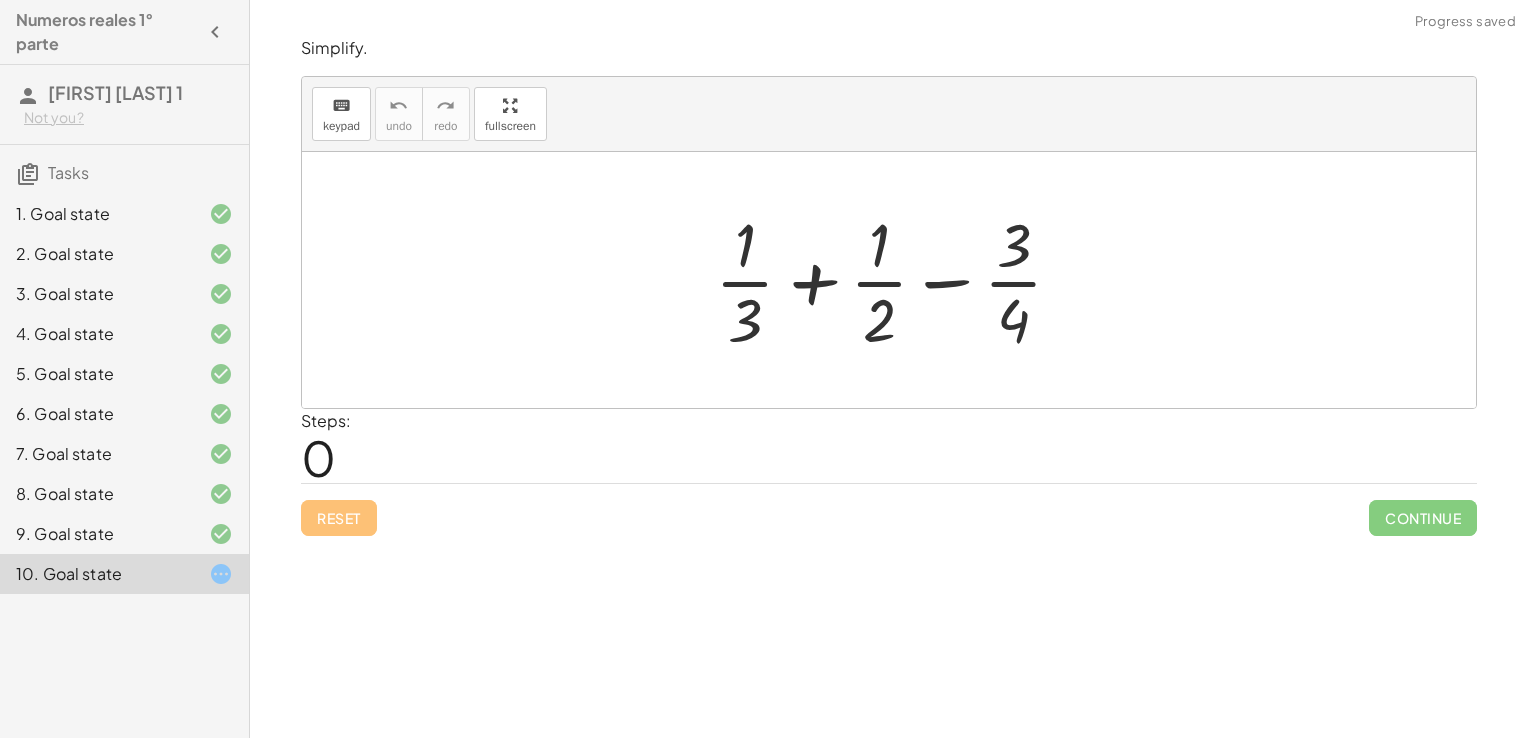 drag, startPoint x: 530, startPoint y: 117, endPoint x: 534, endPoint y: 191, distance: 74.10803 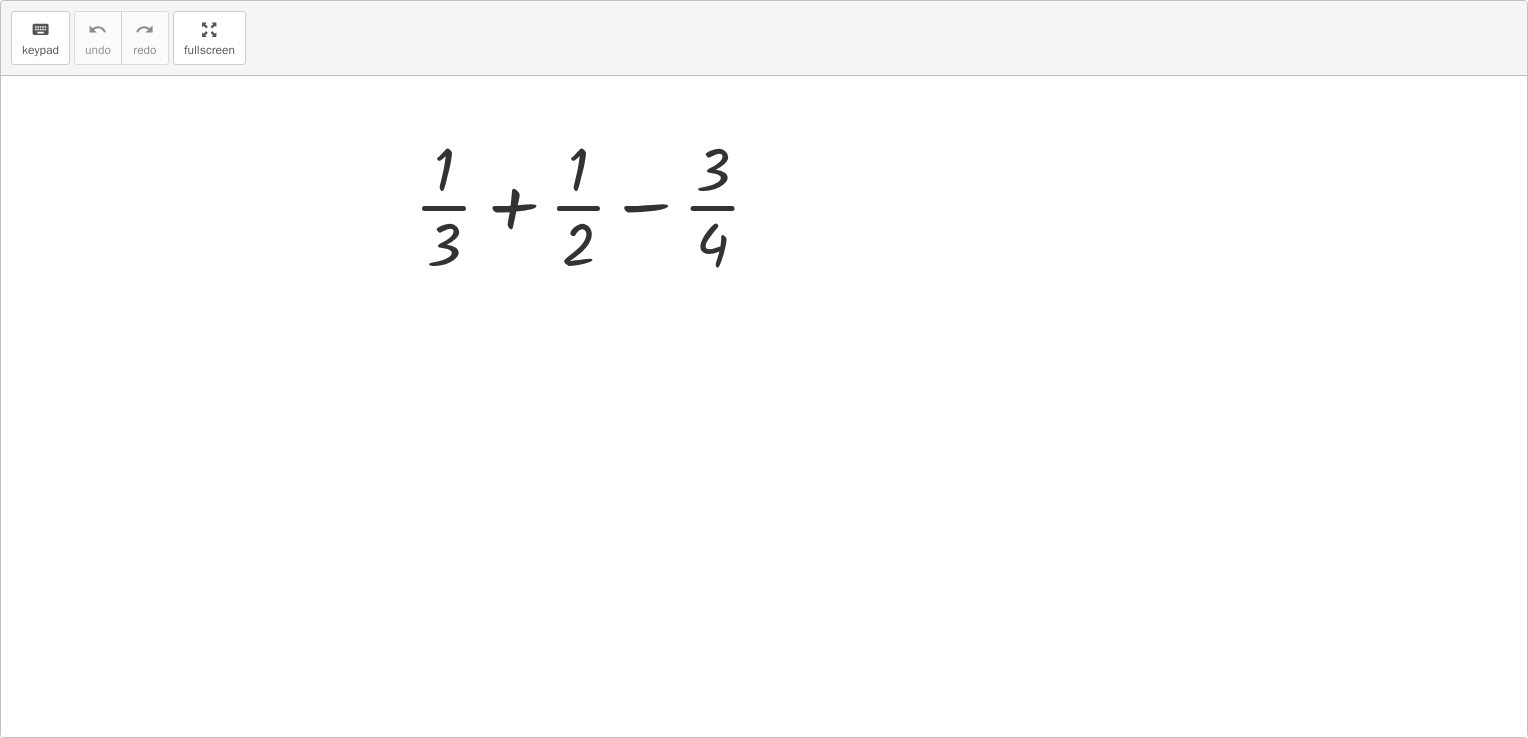click on "keyboard keypad undo undo redo redo fullscreen + · 1 · 3 + · 1 · 2 − · 3 · 4 ×" at bounding box center (764, 369) 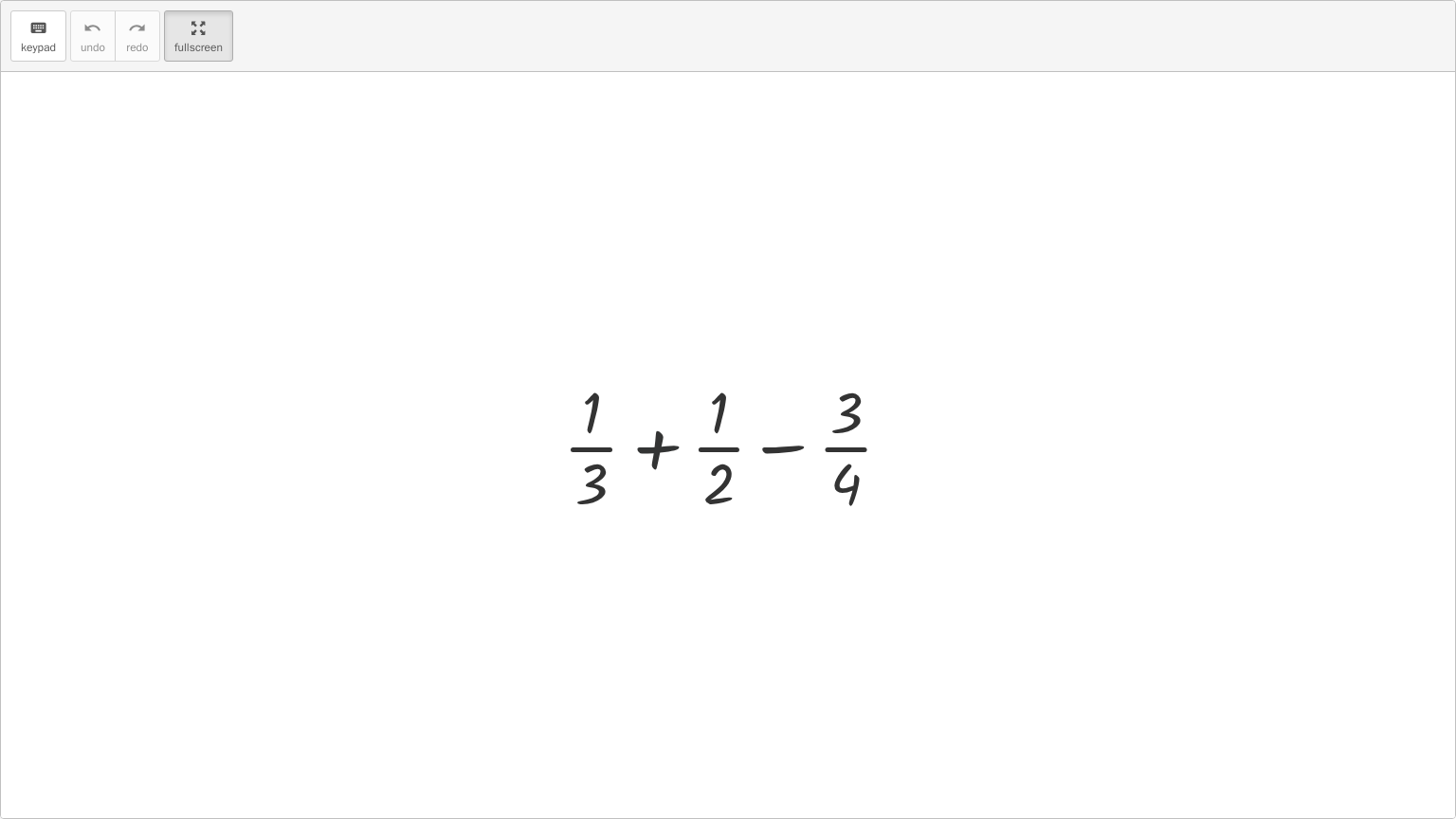 click at bounding box center [736, 446] 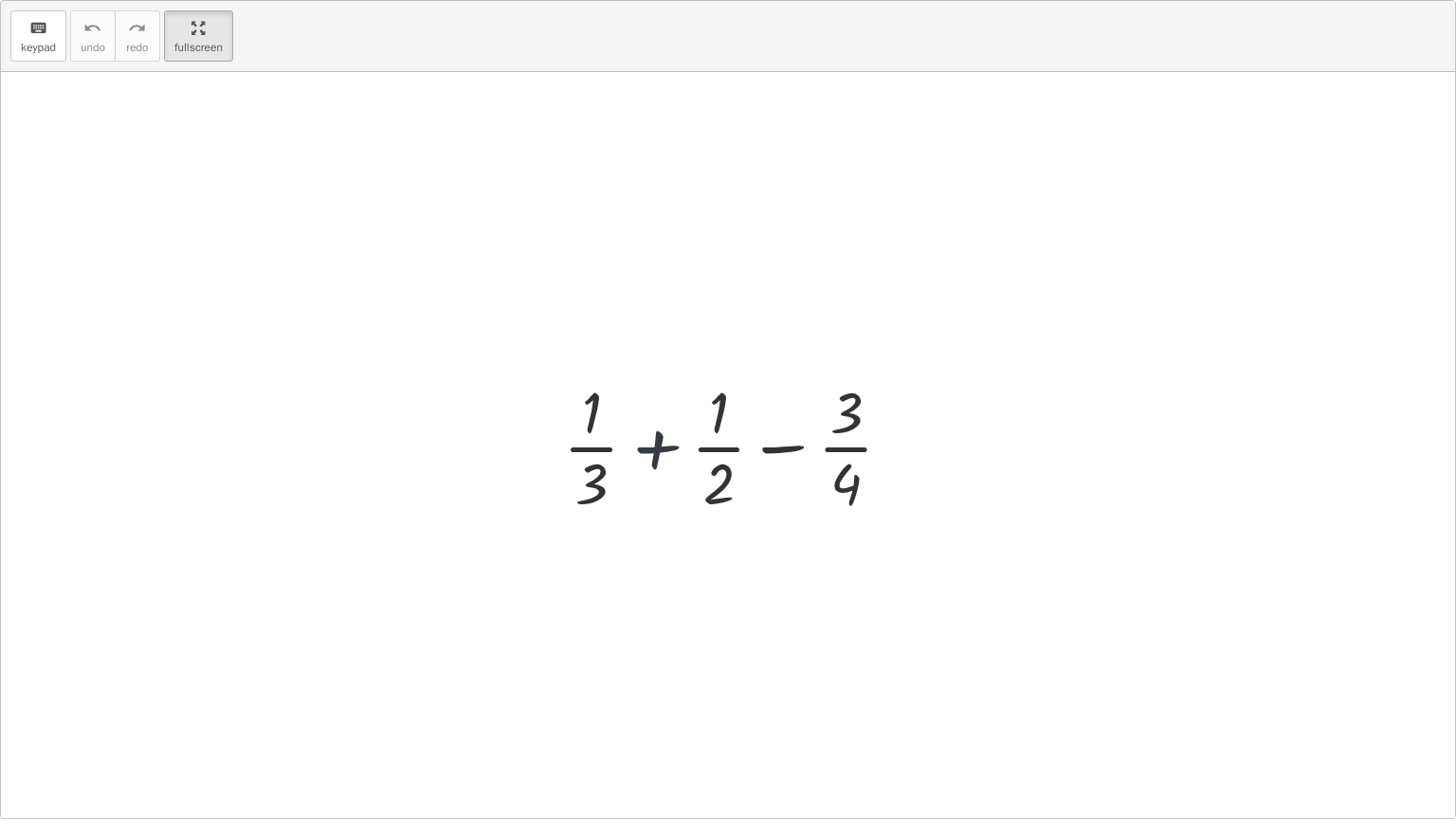 click at bounding box center (736, 446) 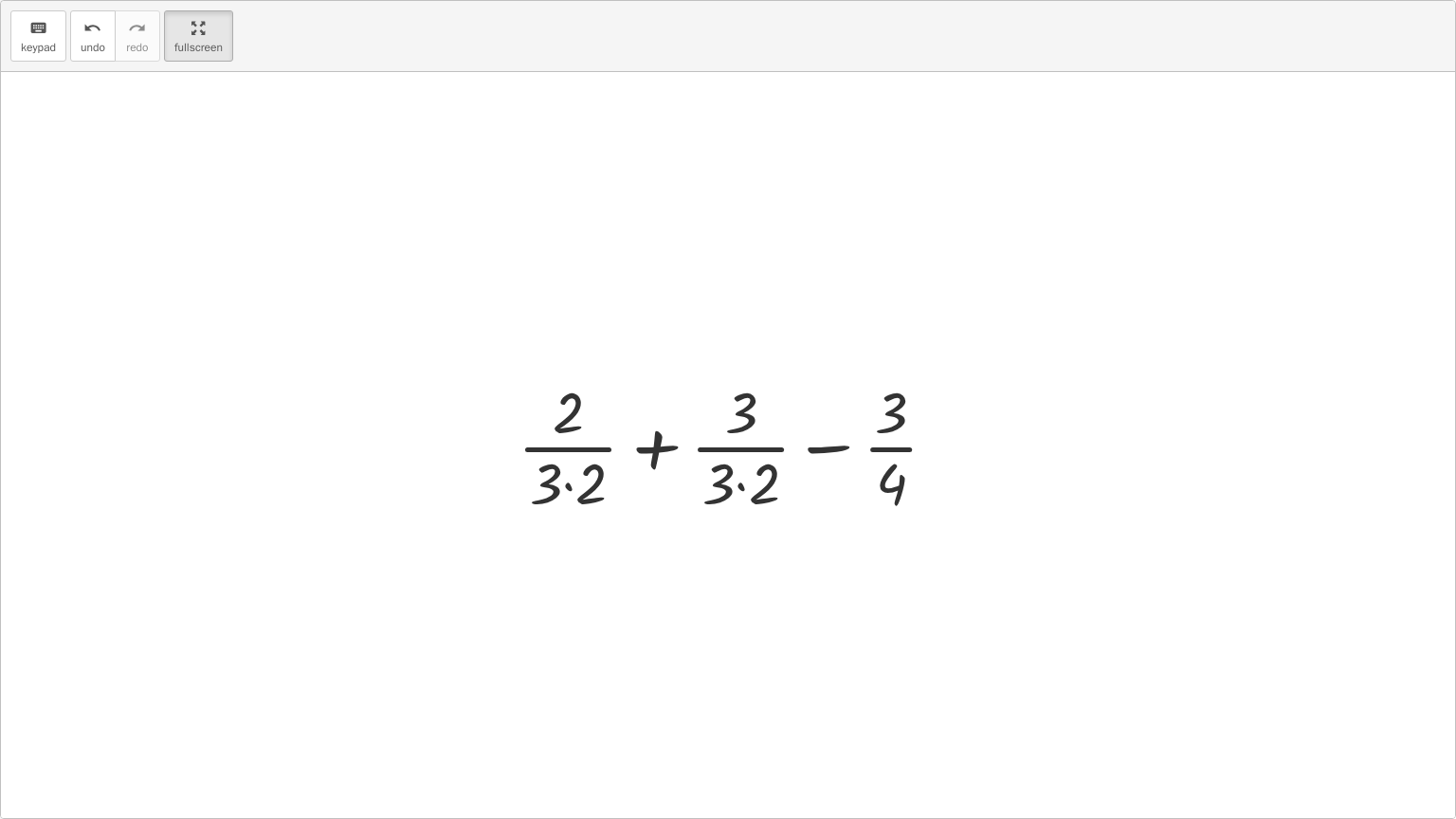click at bounding box center [735, 446] 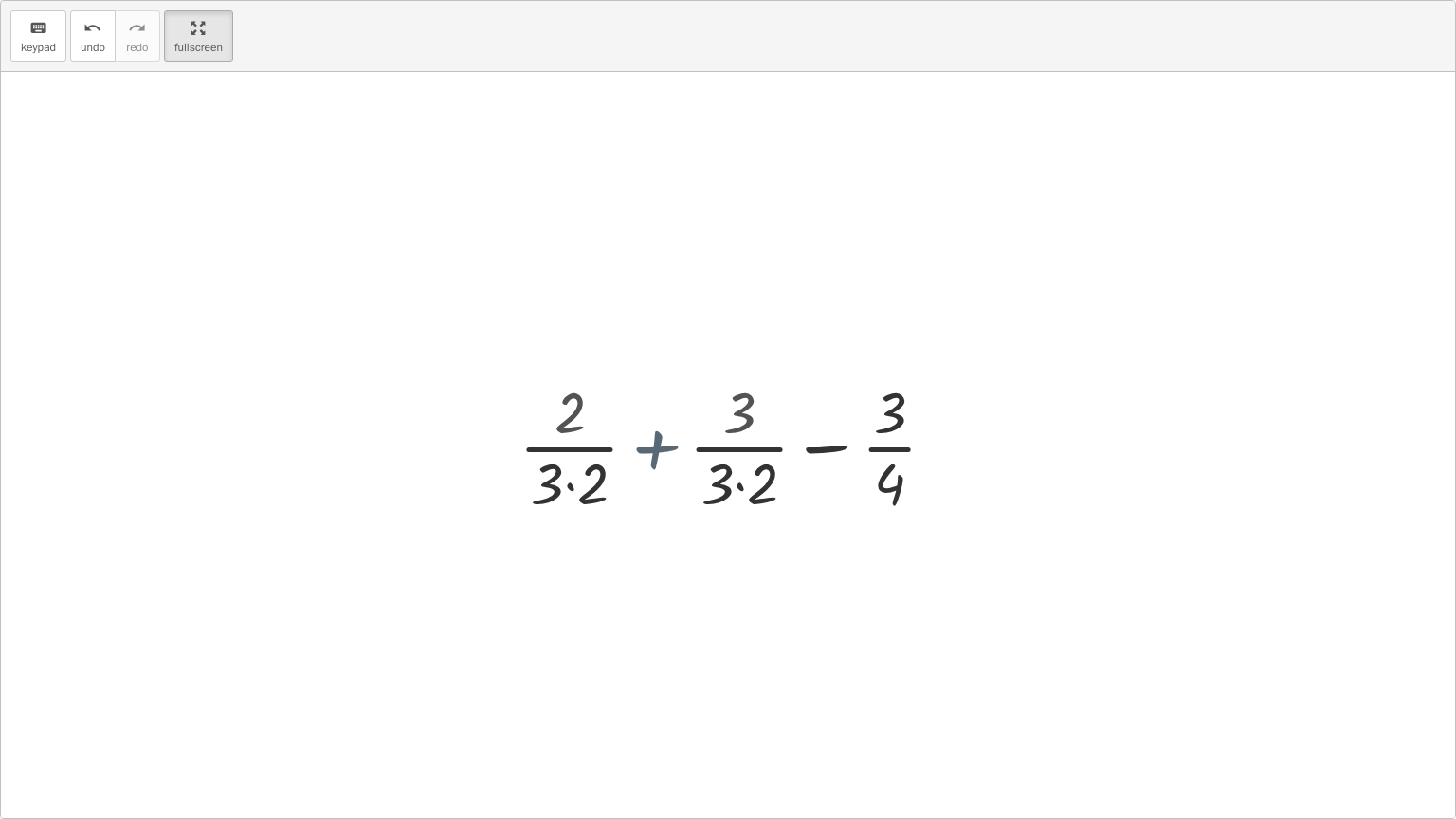 click at bounding box center (735, 446) 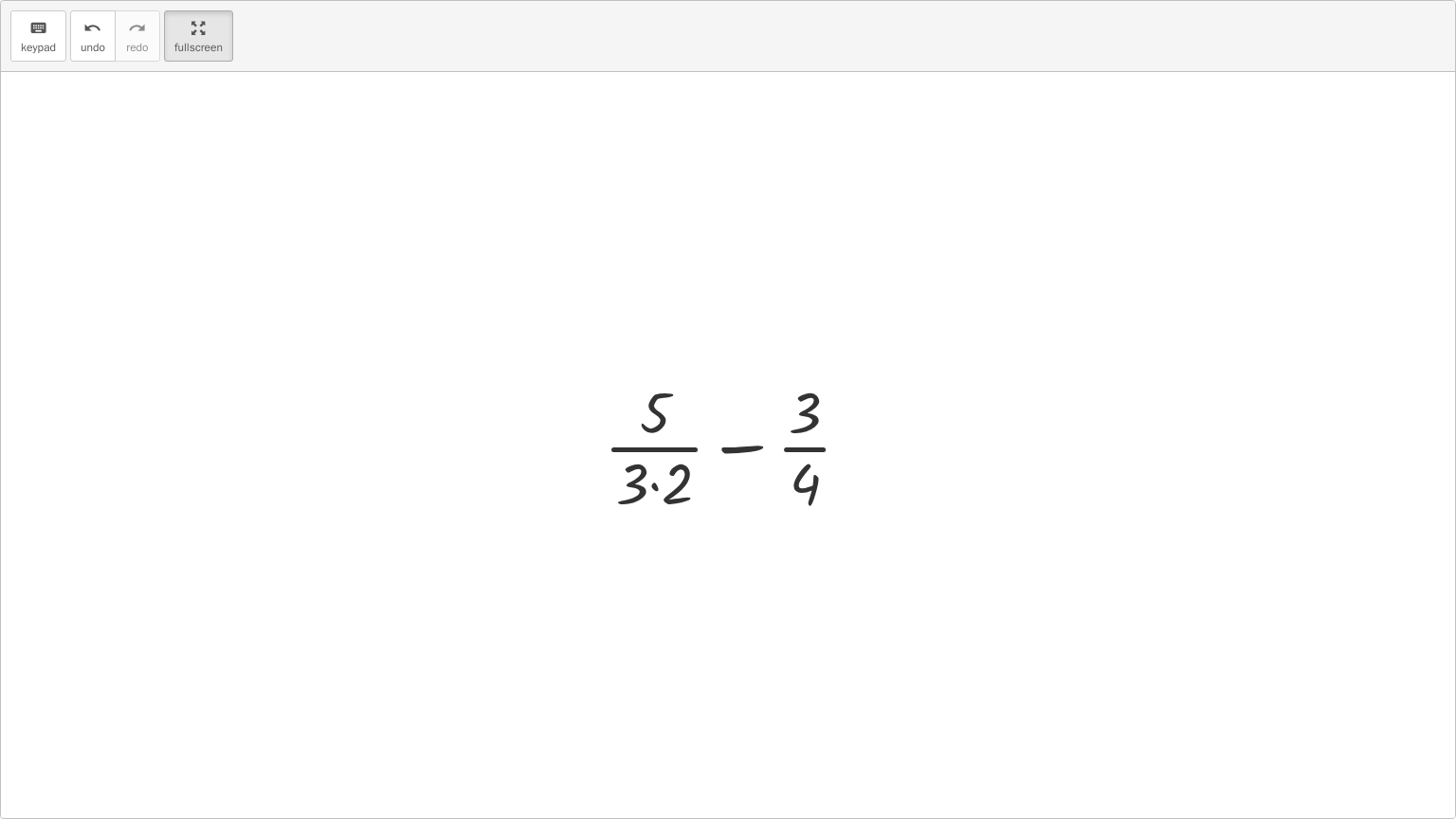 click at bounding box center (735, 446) 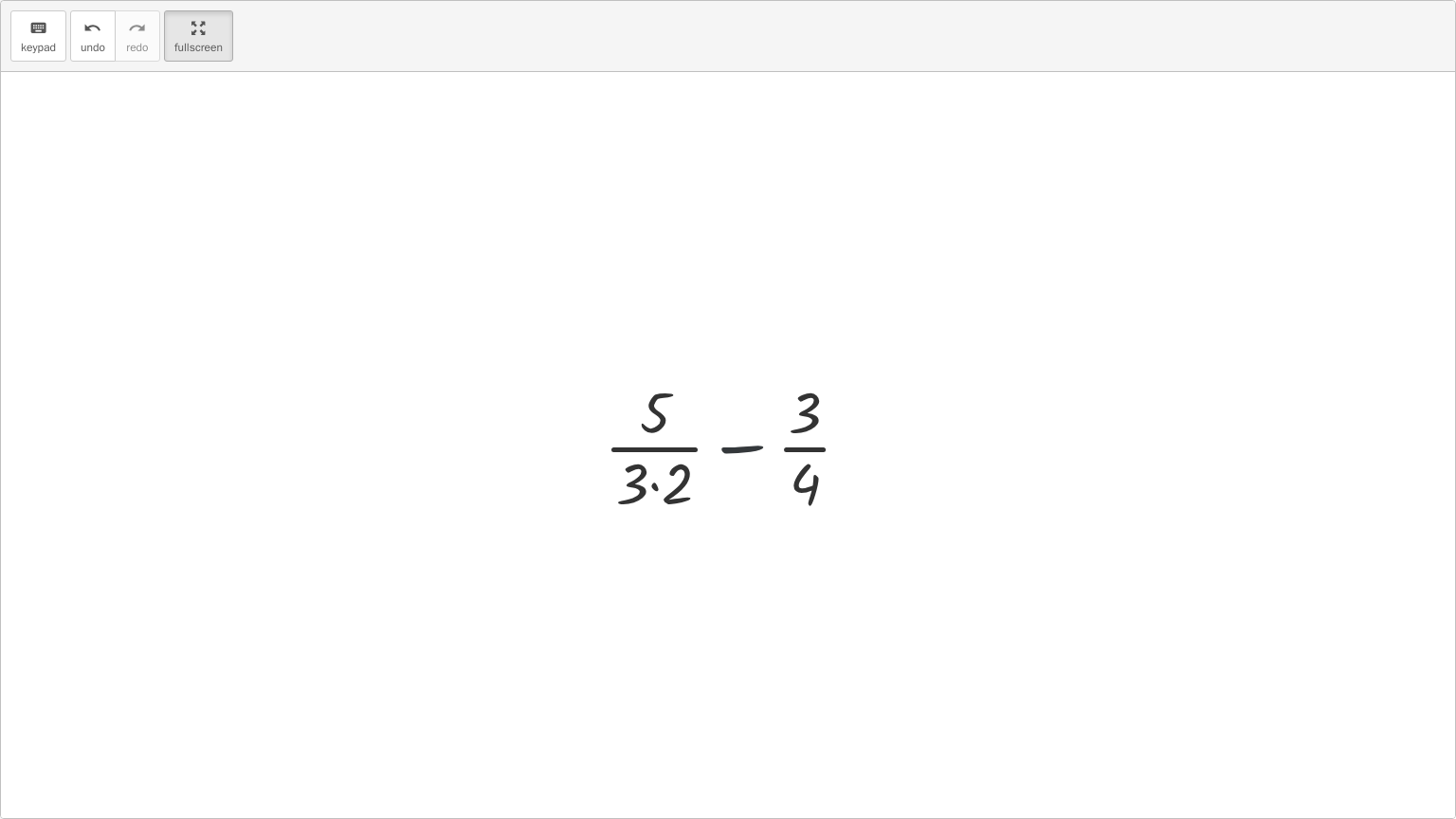 click at bounding box center (735, 446) 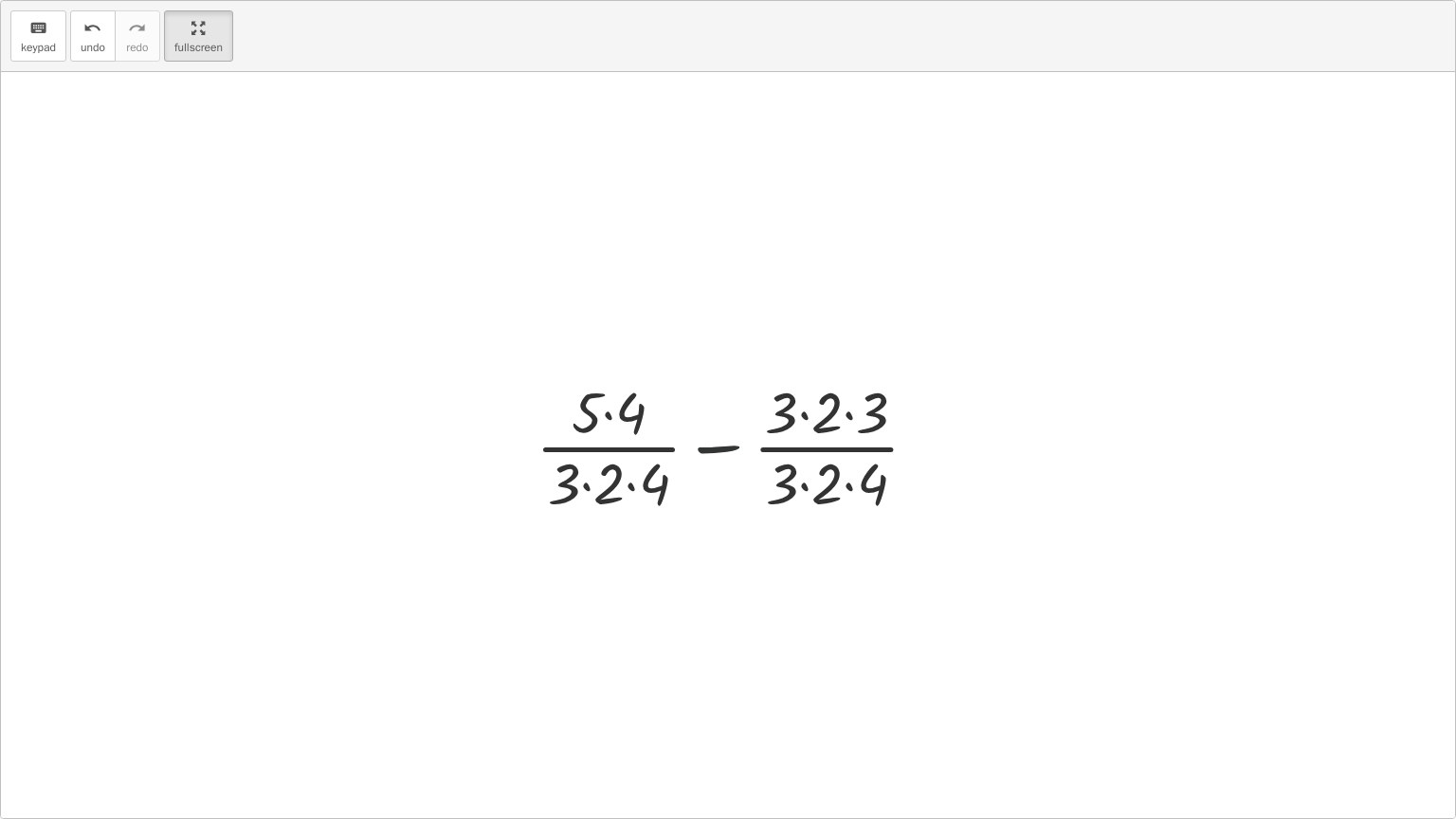 click at bounding box center [735, 446] 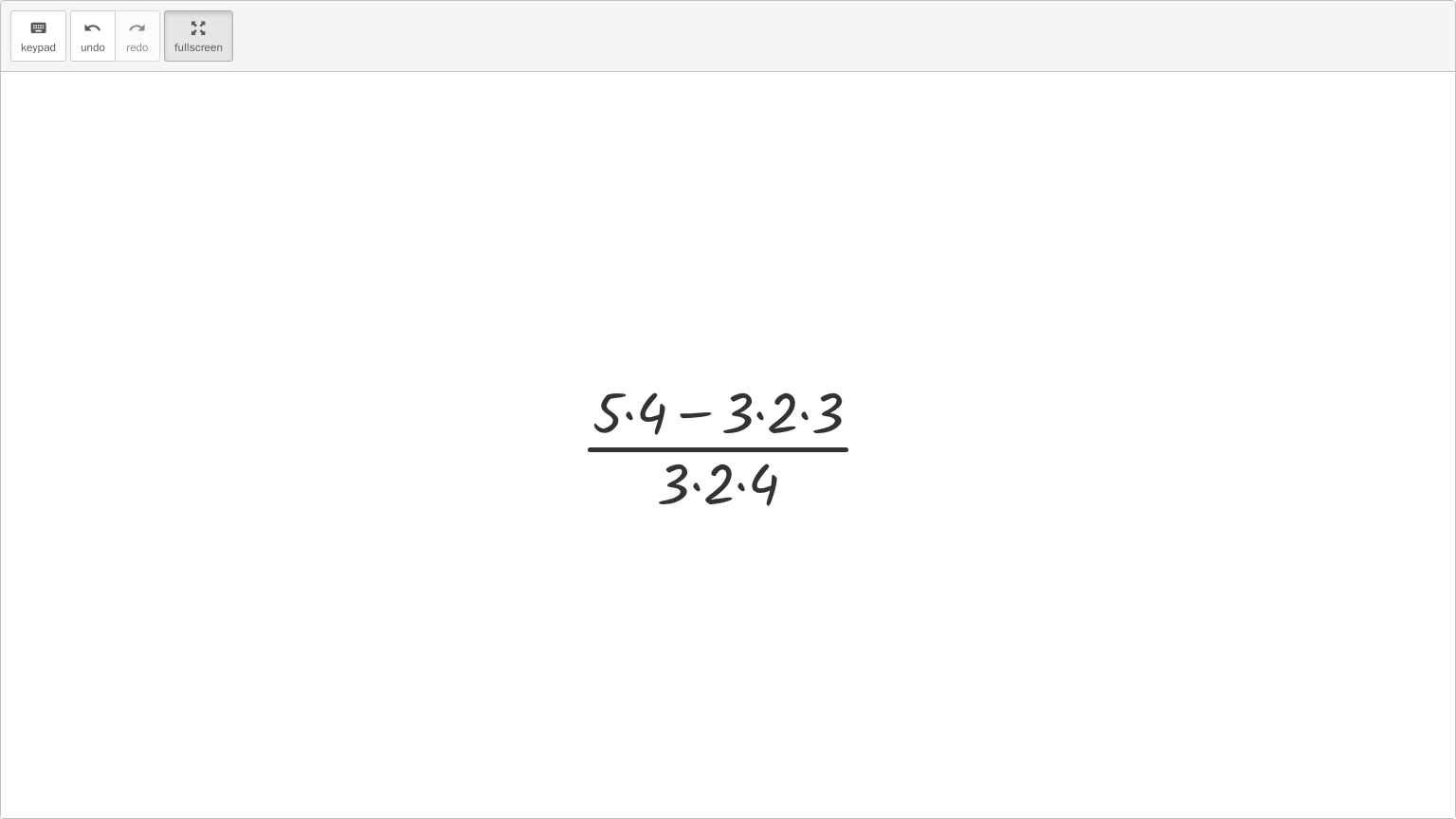 click at bounding box center (735, 446) 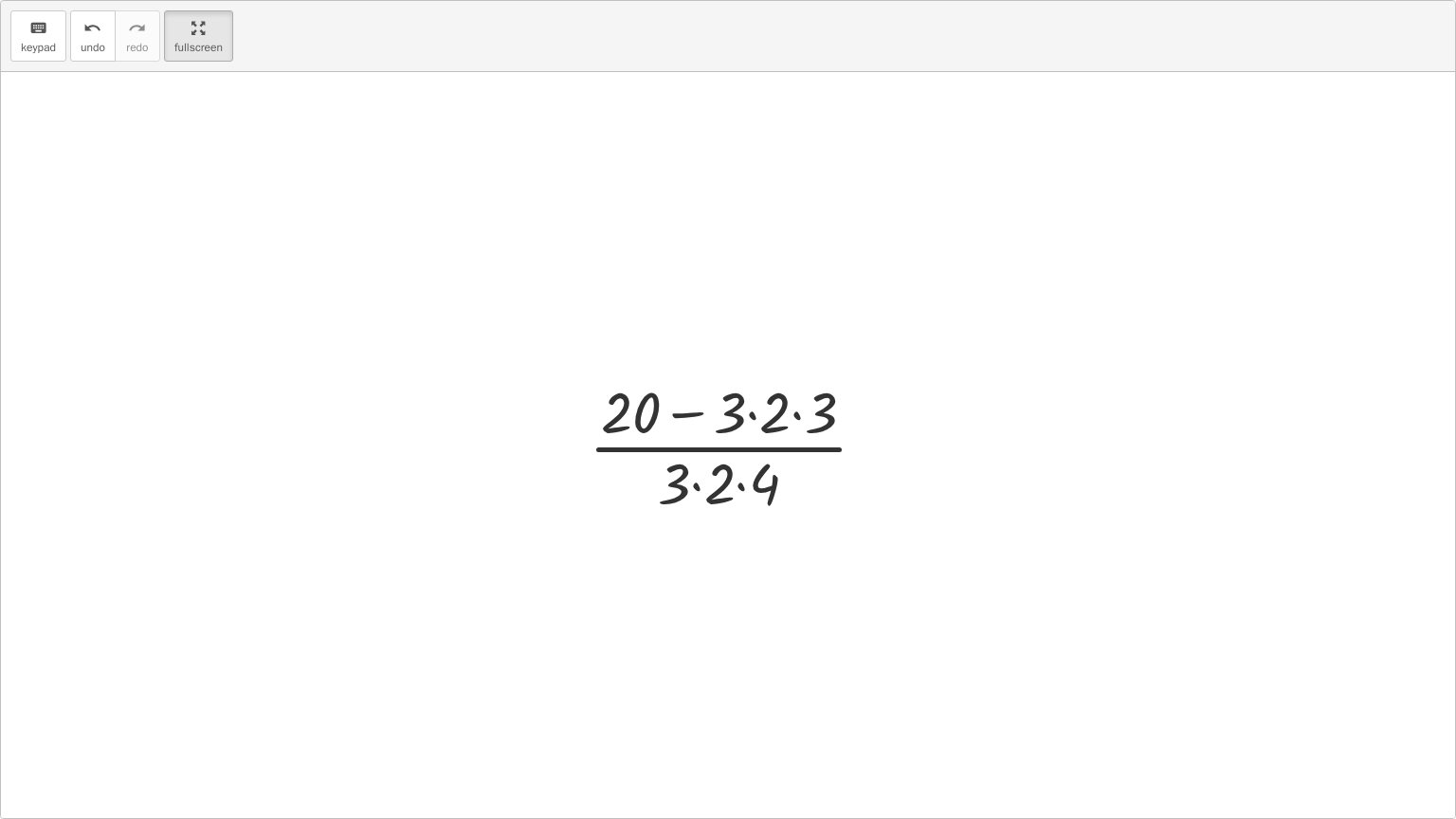 click at bounding box center (736, 446) 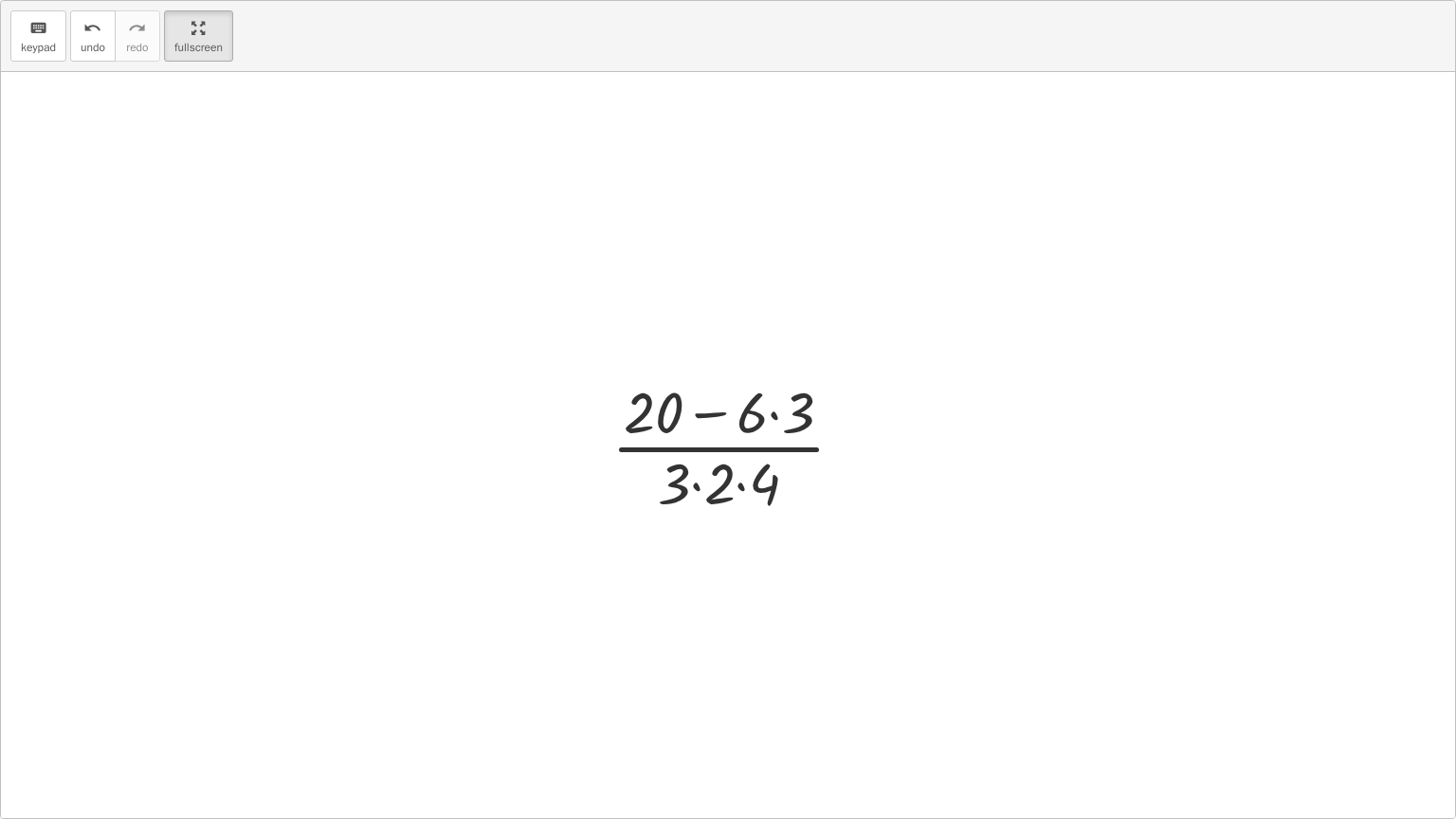 click at bounding box center [736, 446] 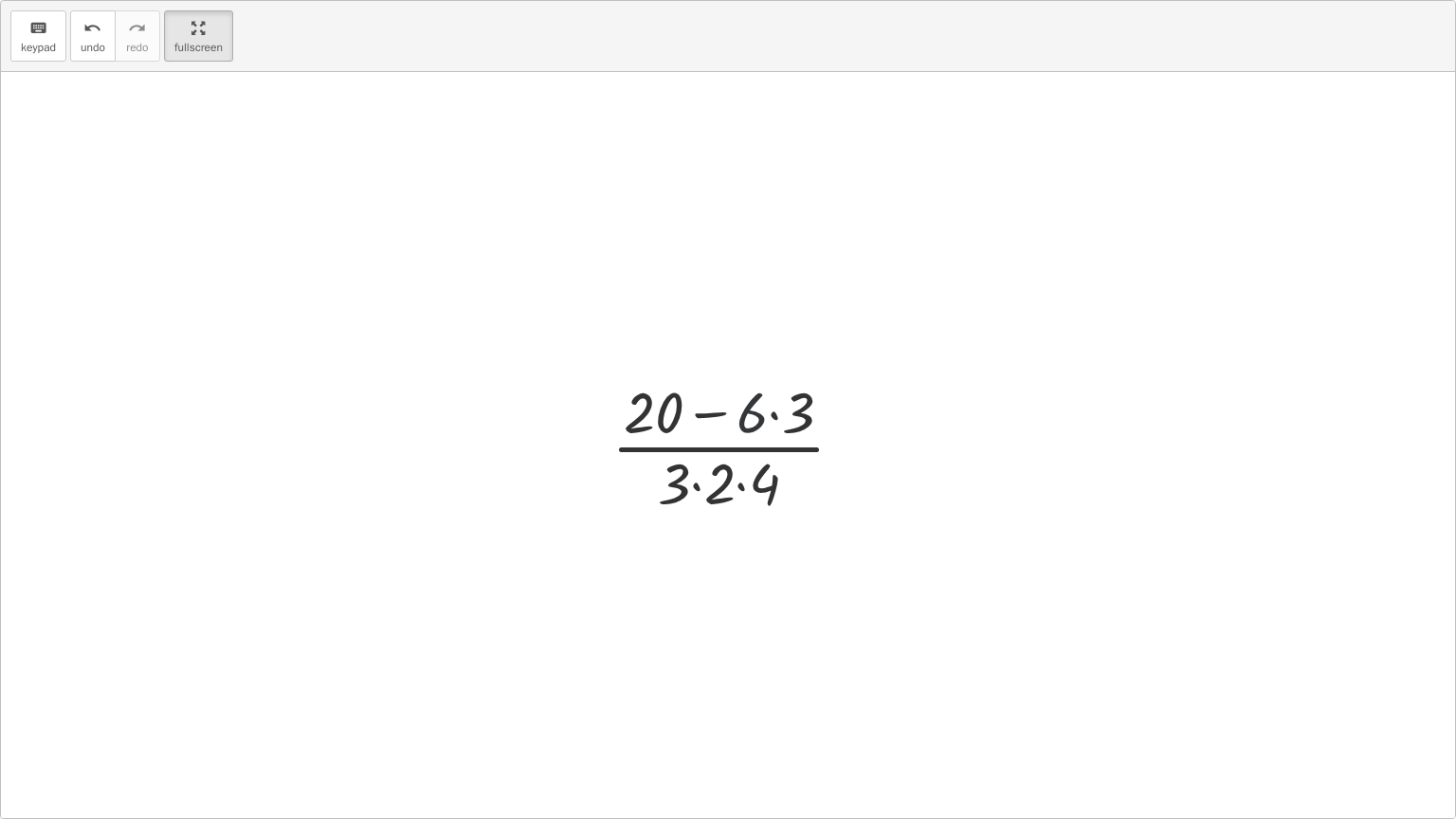 click at bounding box center (736, 446) 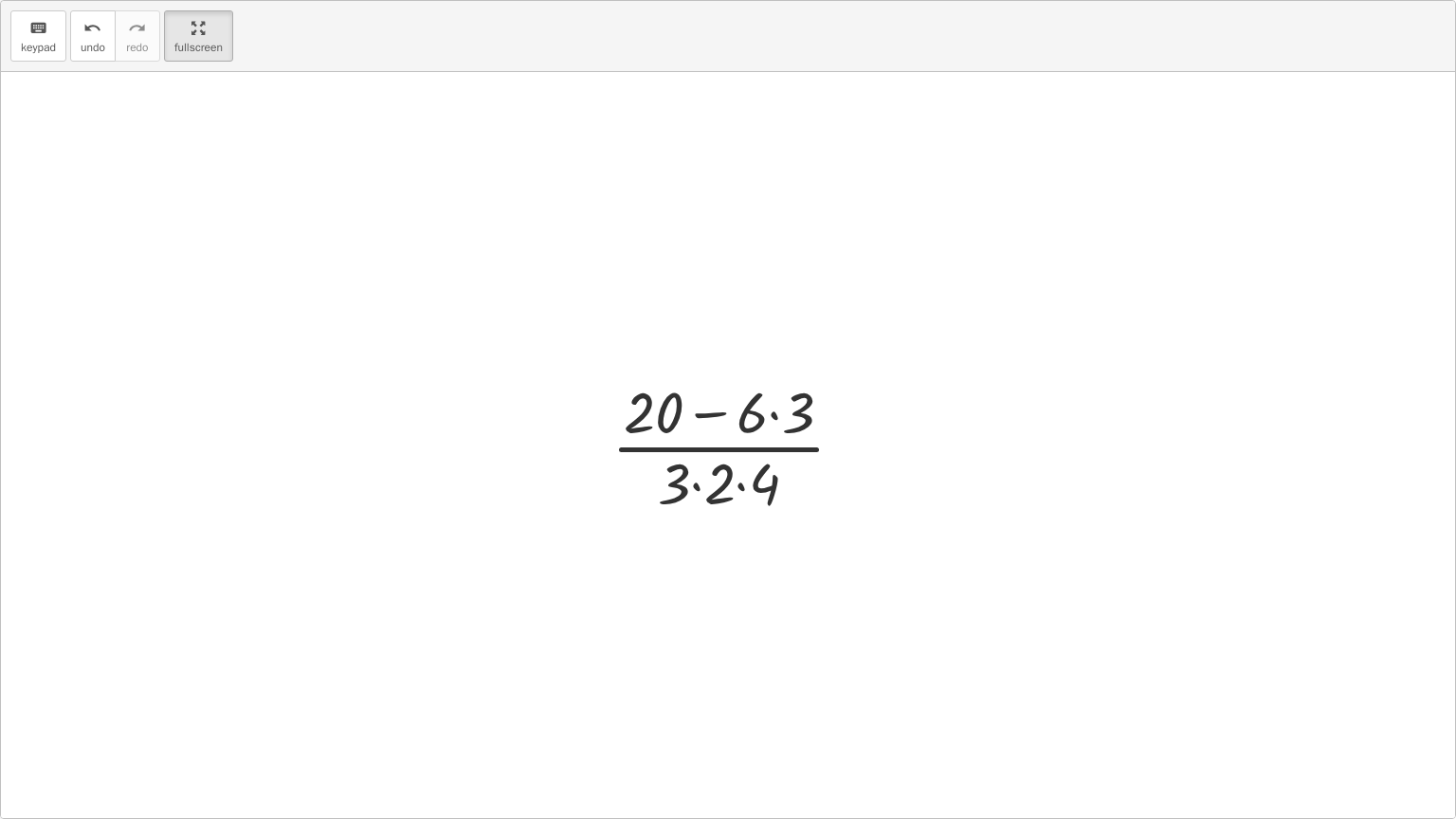 click at bounding box center [736, 446] 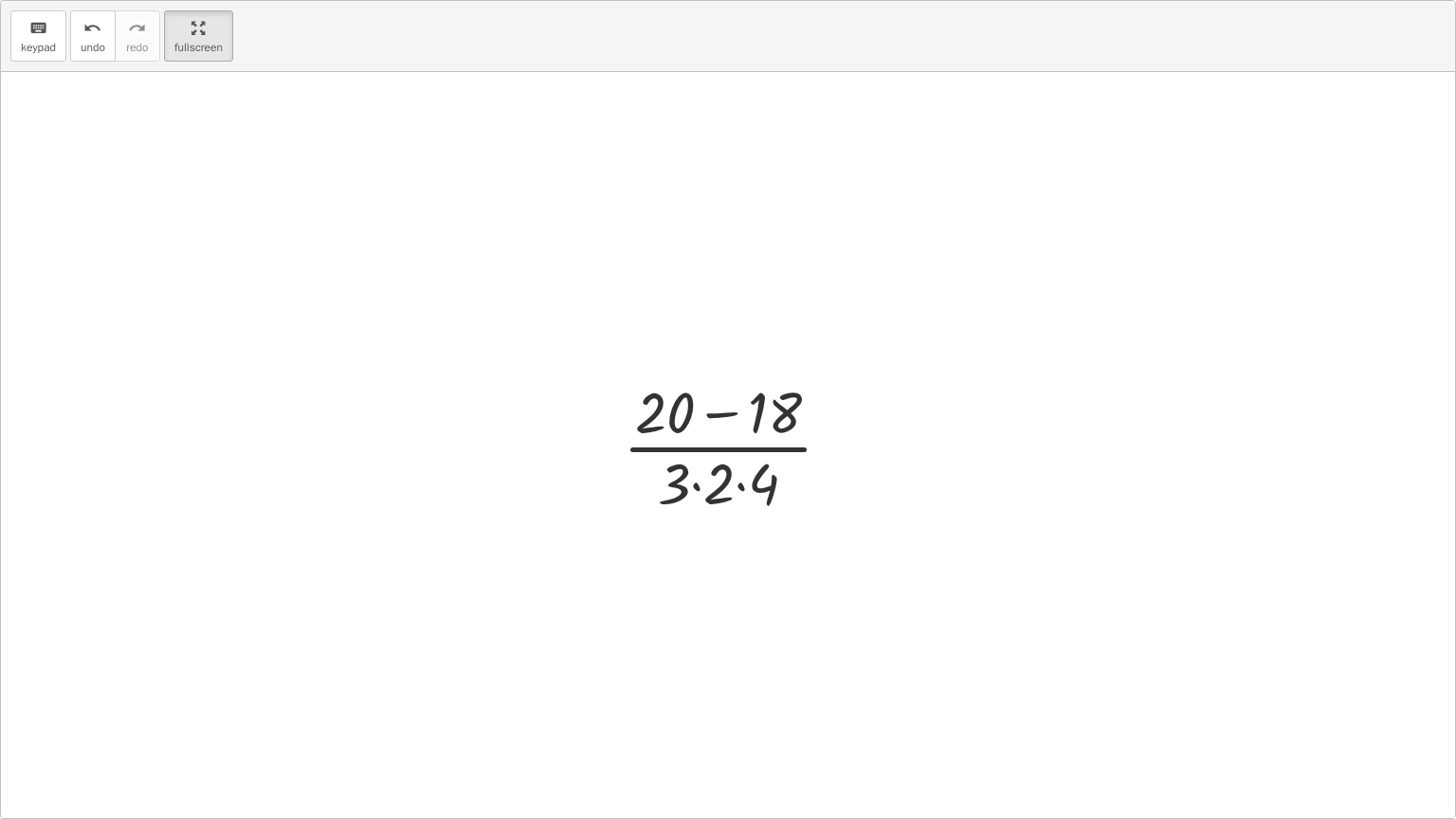 click at bounding box center (735, 446) 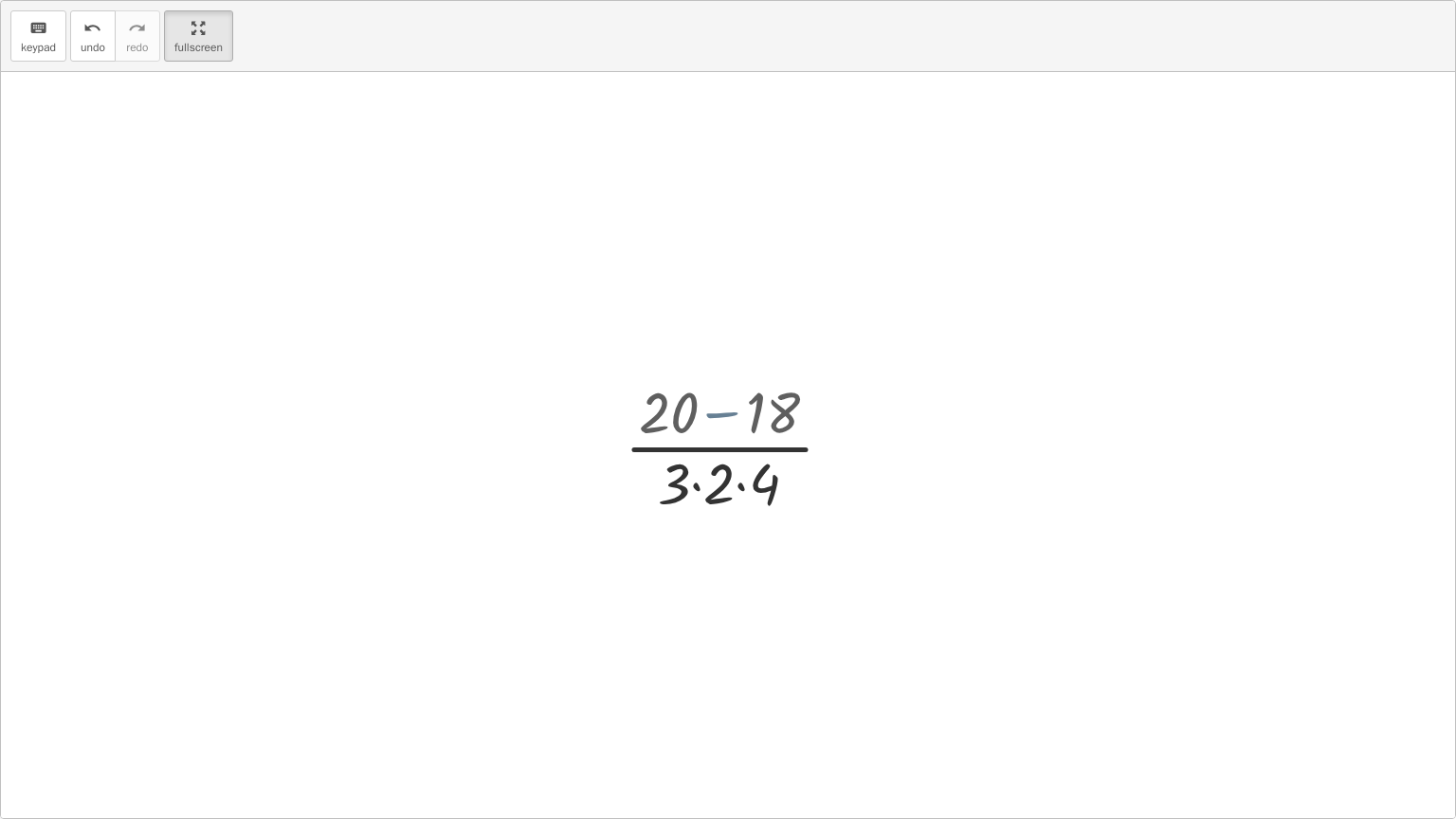 click at bounding box center (736, 446) 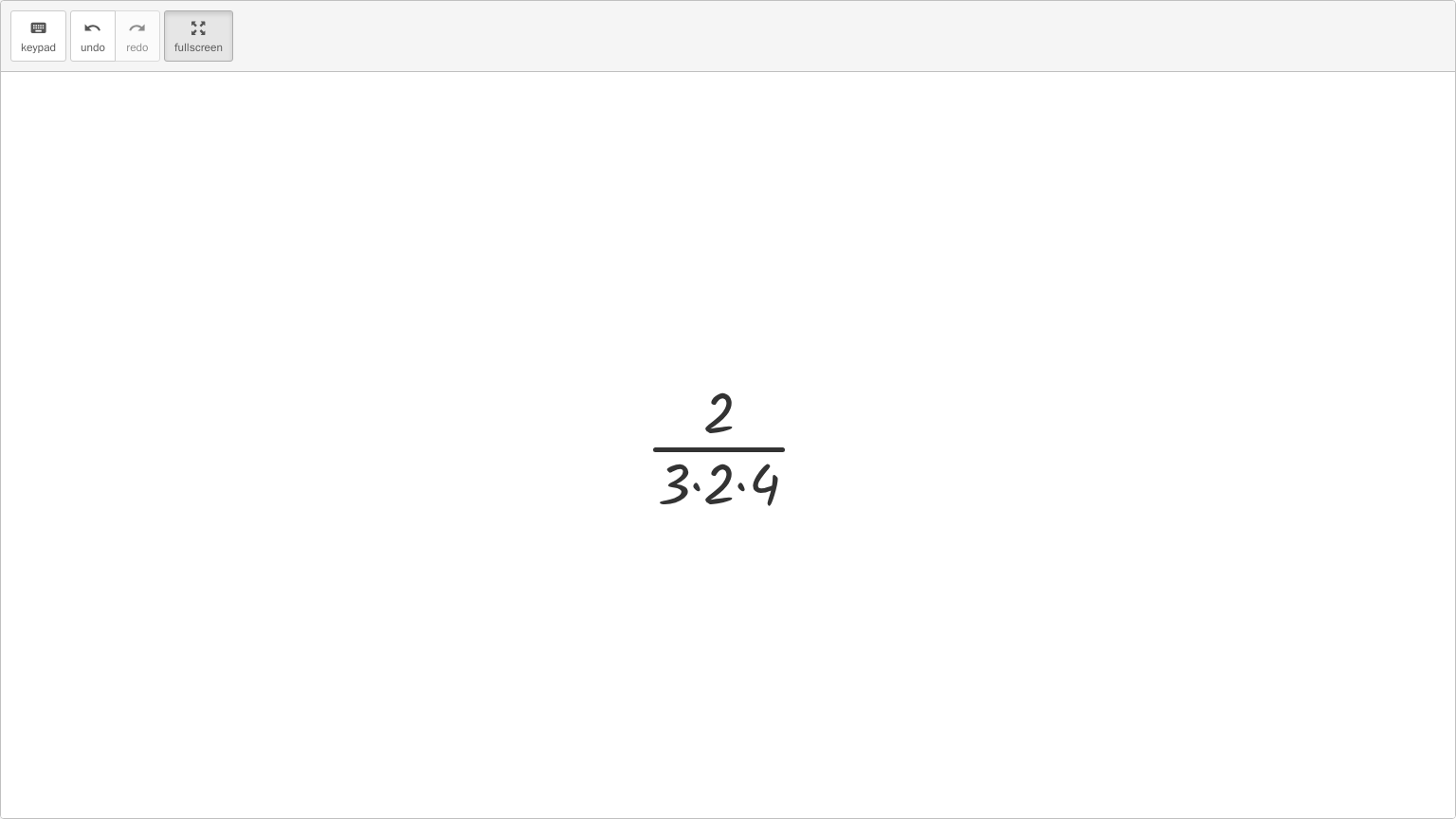 click at bounding box center (736, 446) 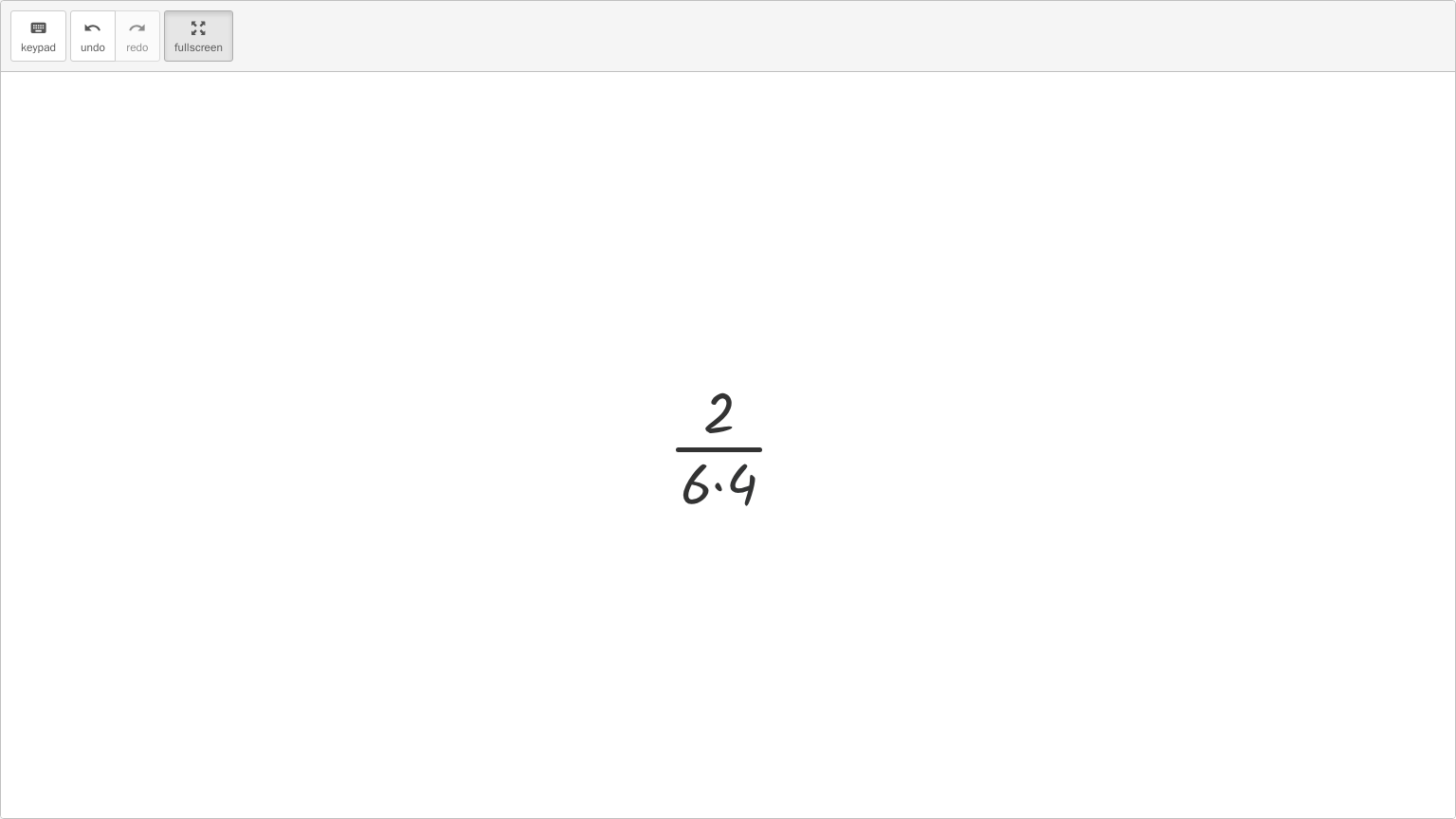 click at bounding box center (736, 446) 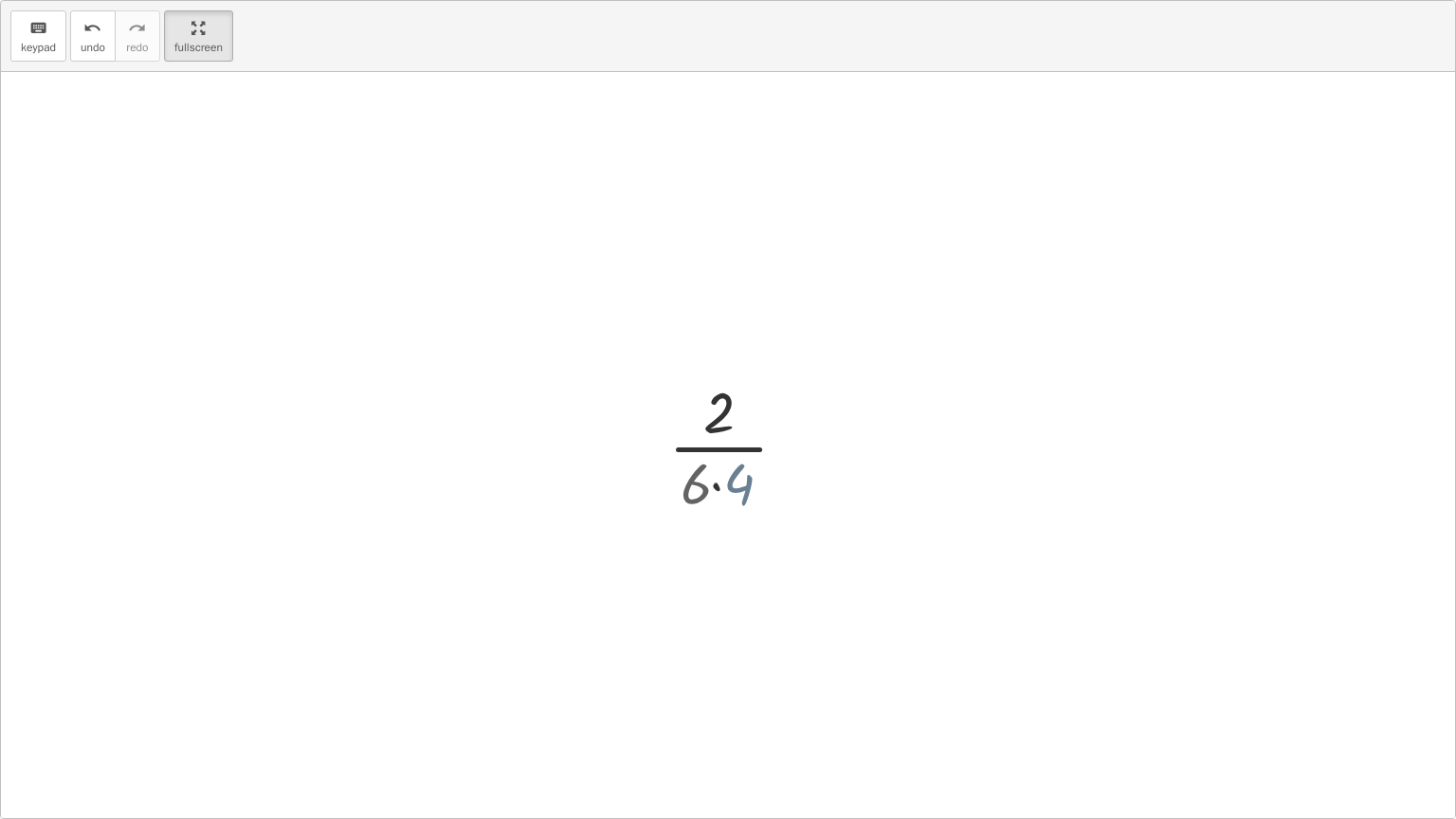 click at bounding box center (735, 446) 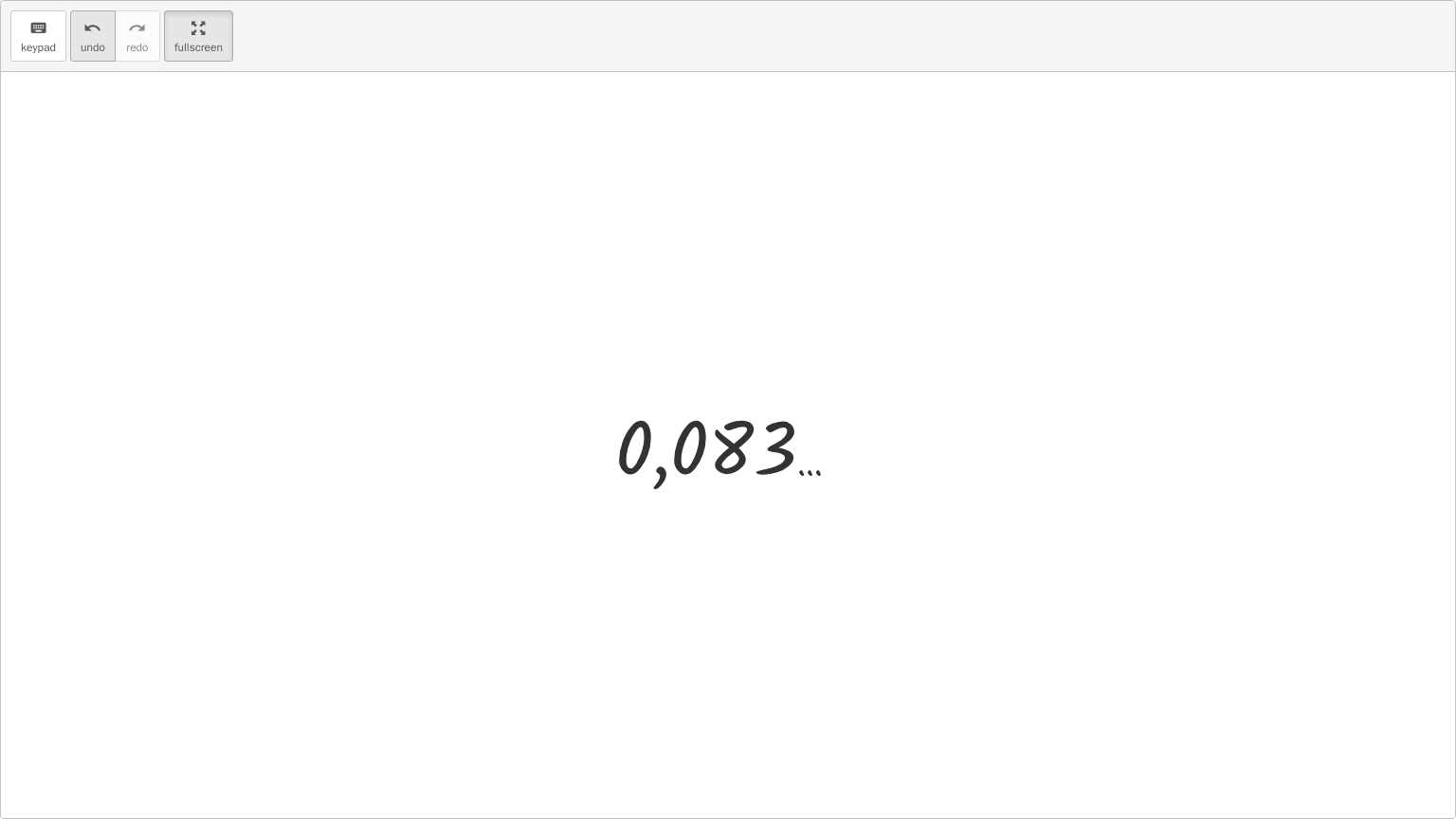 click 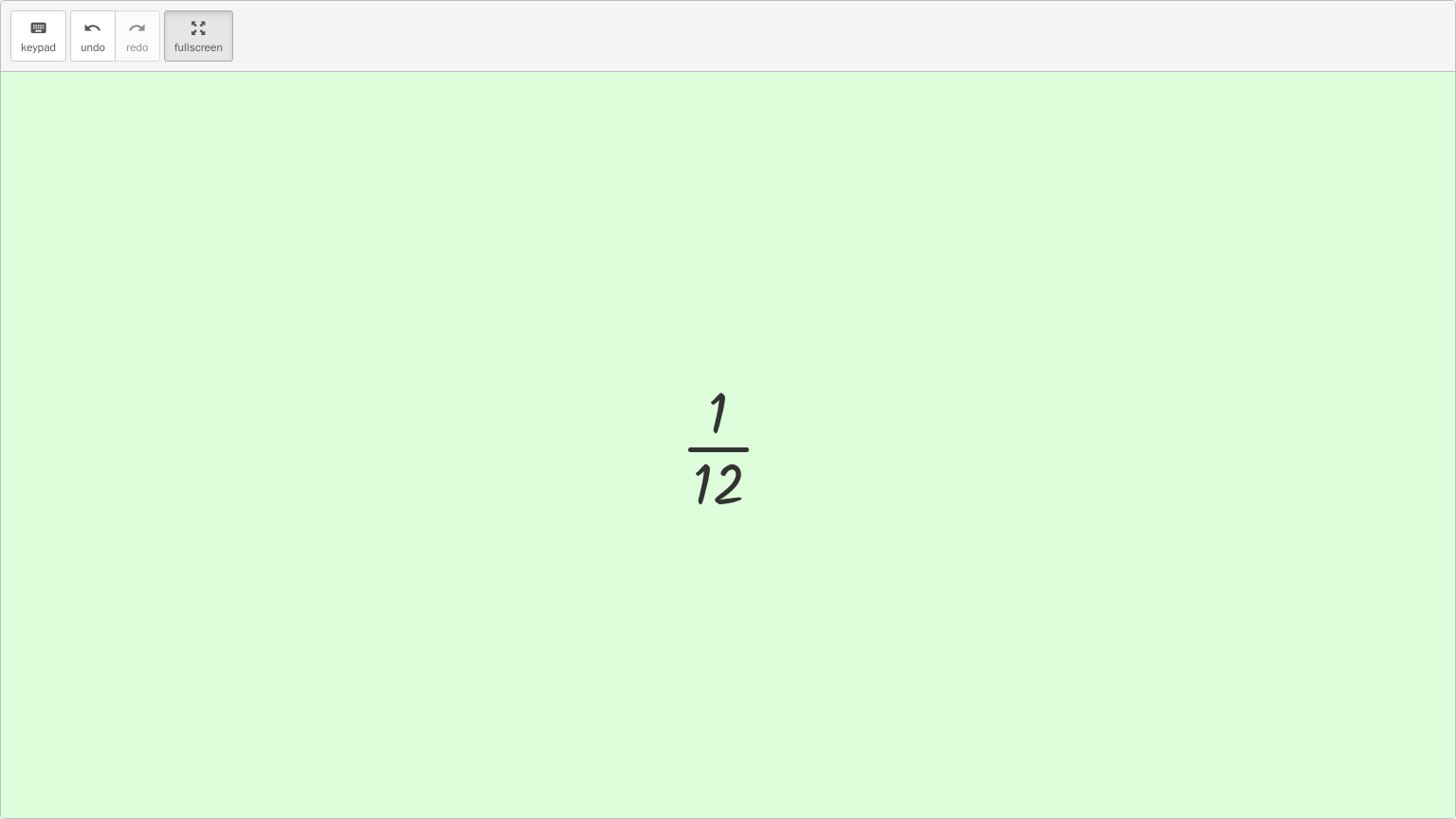 drag, startPoint x: 228, startPoint y: 23, endPoint x: 225, endPoint y: -47, distance: 70.06426 